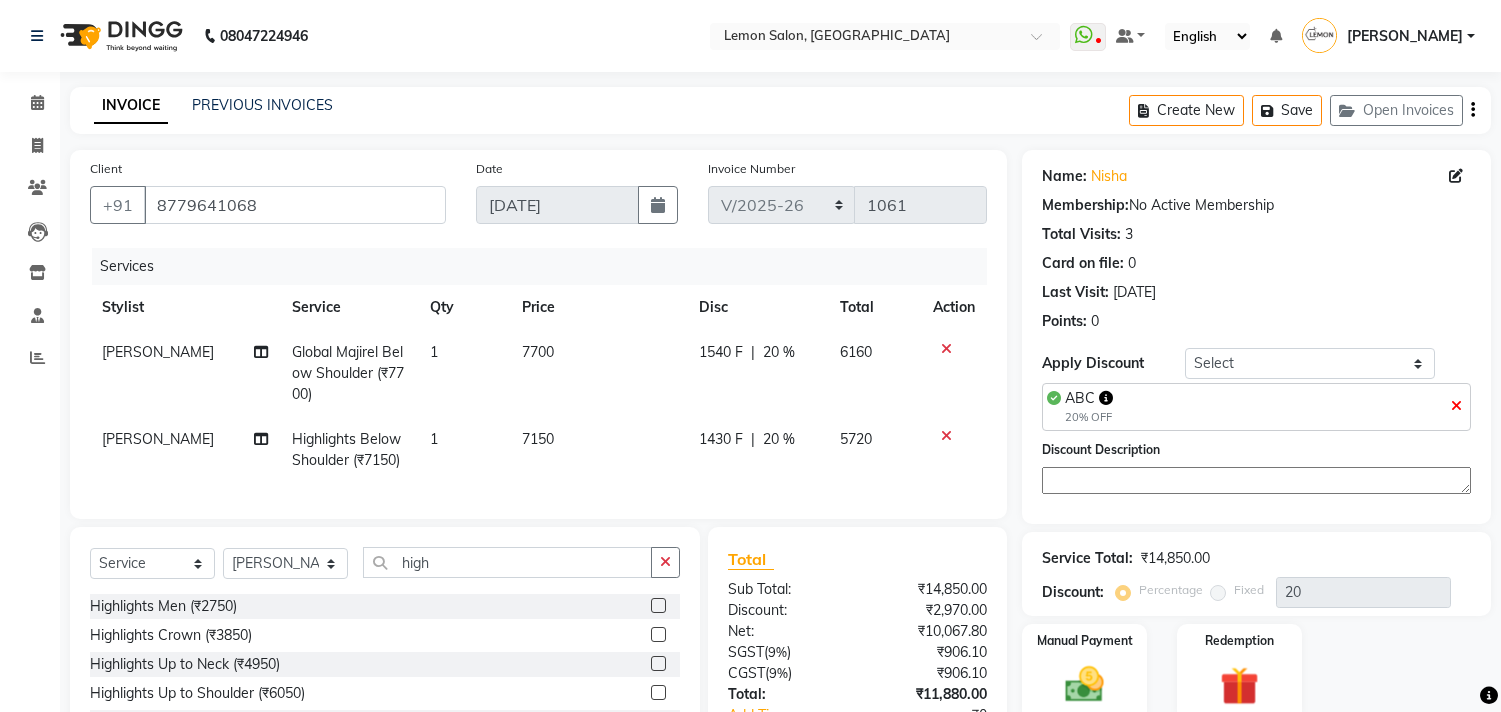 select on "569" 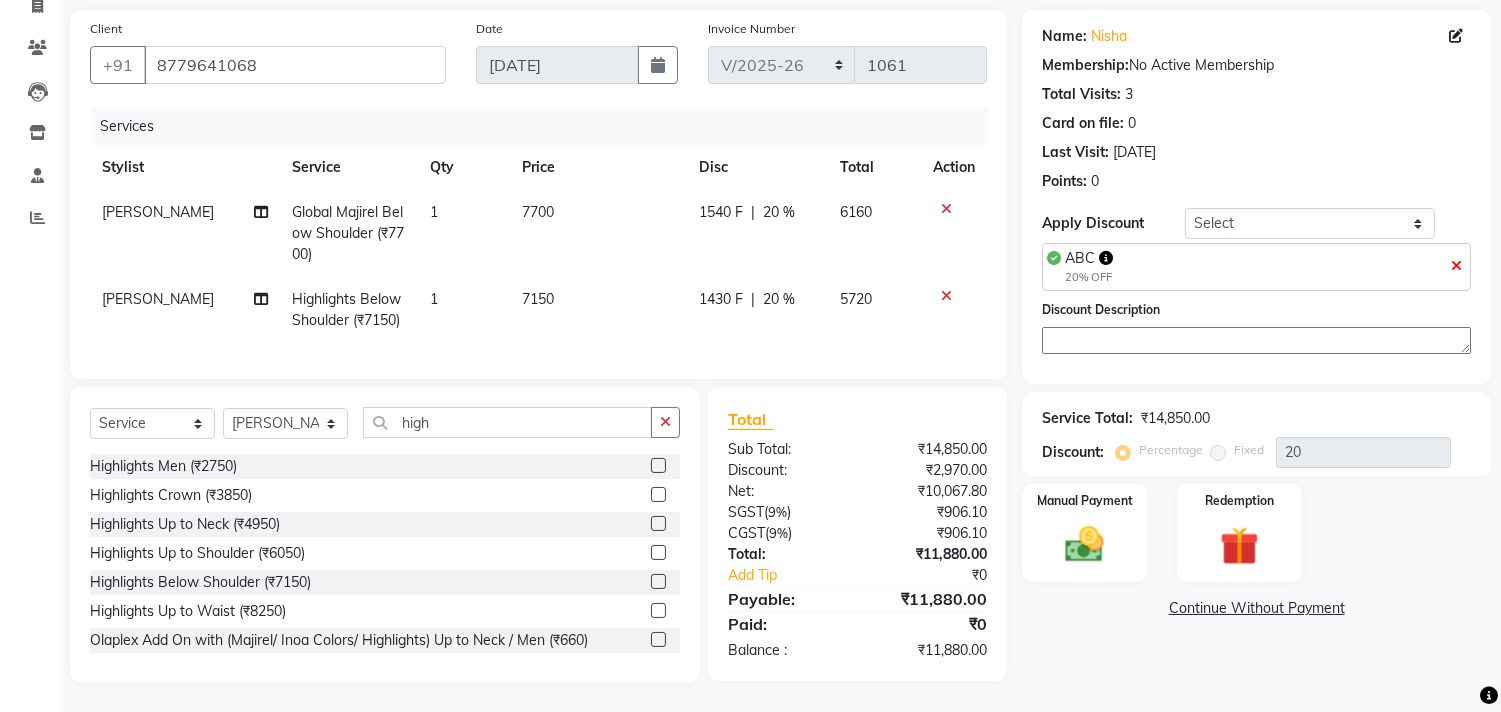 scroll, scrollTop: 0, scrollLeft: 0, axis: both 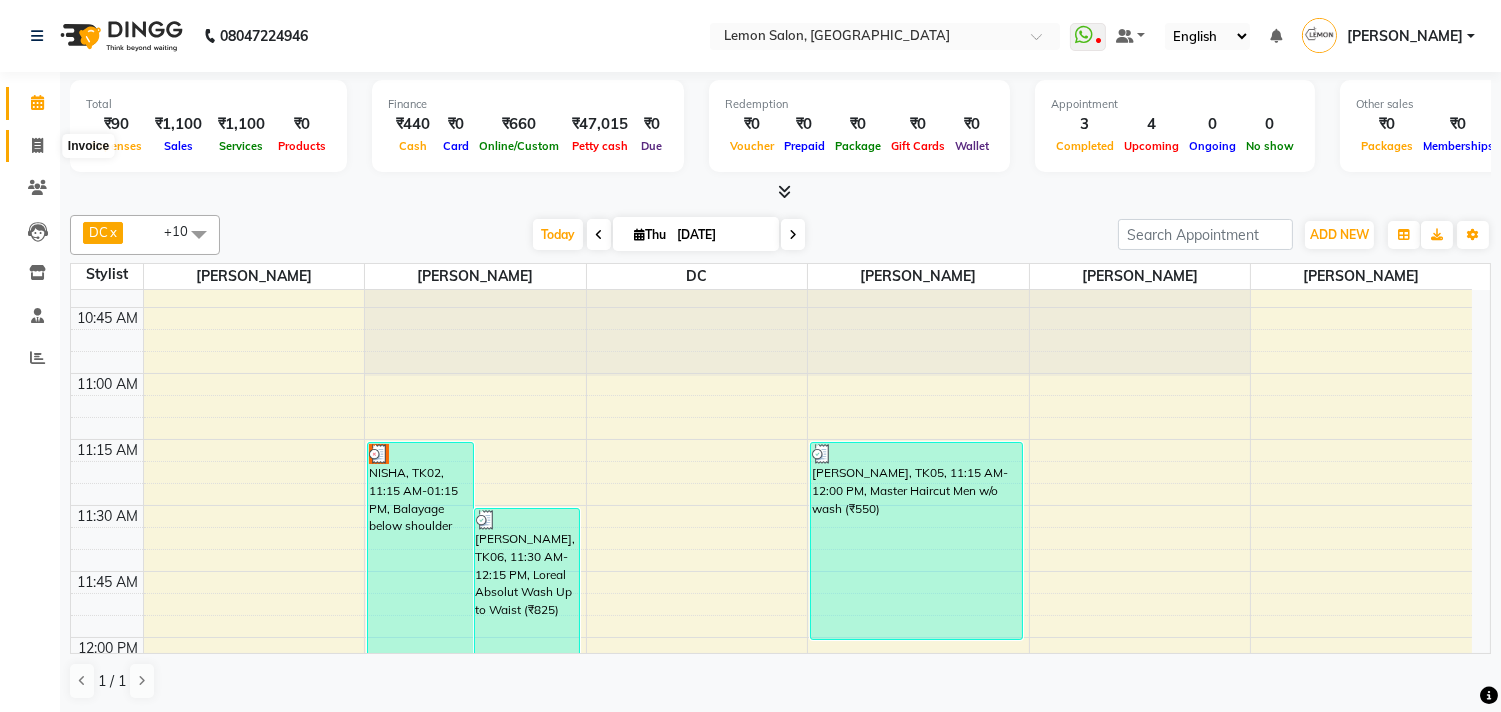 click 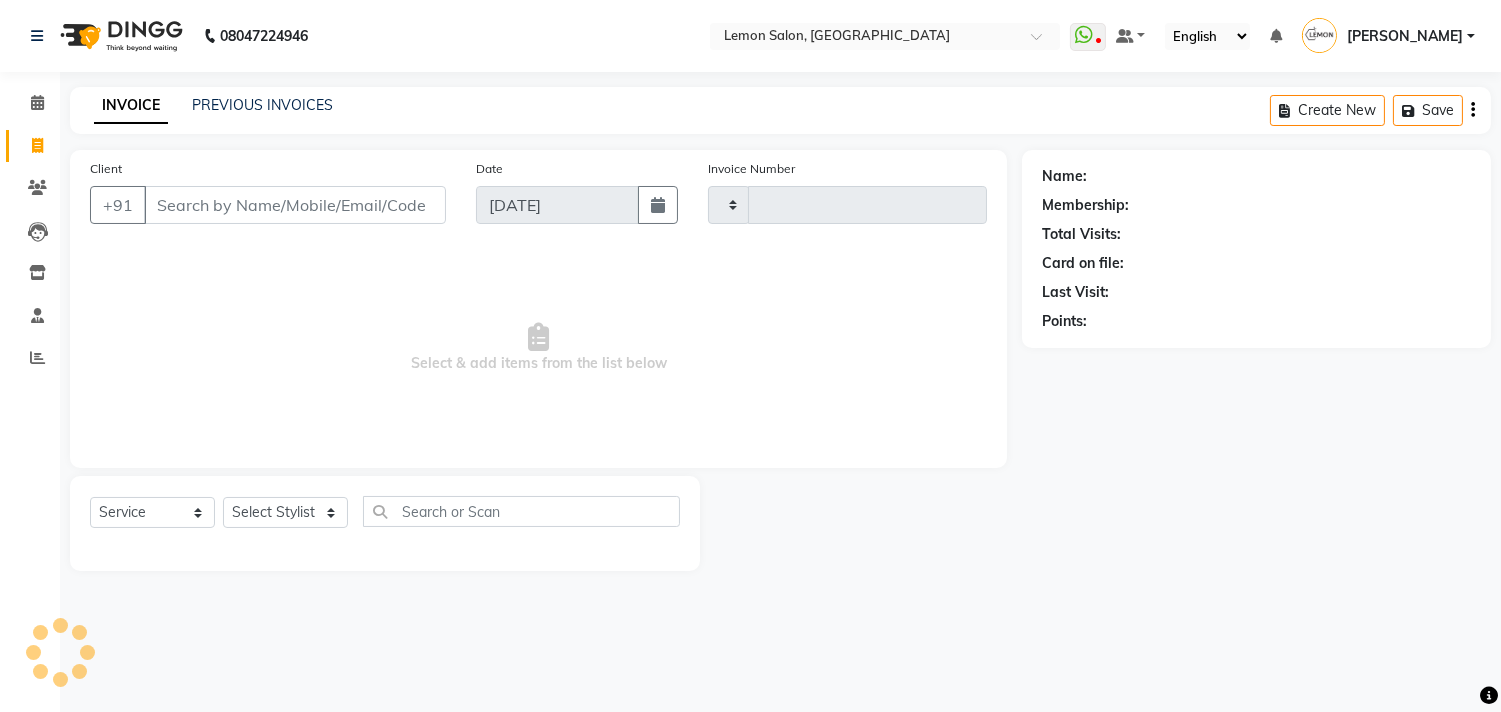 type on "1063" 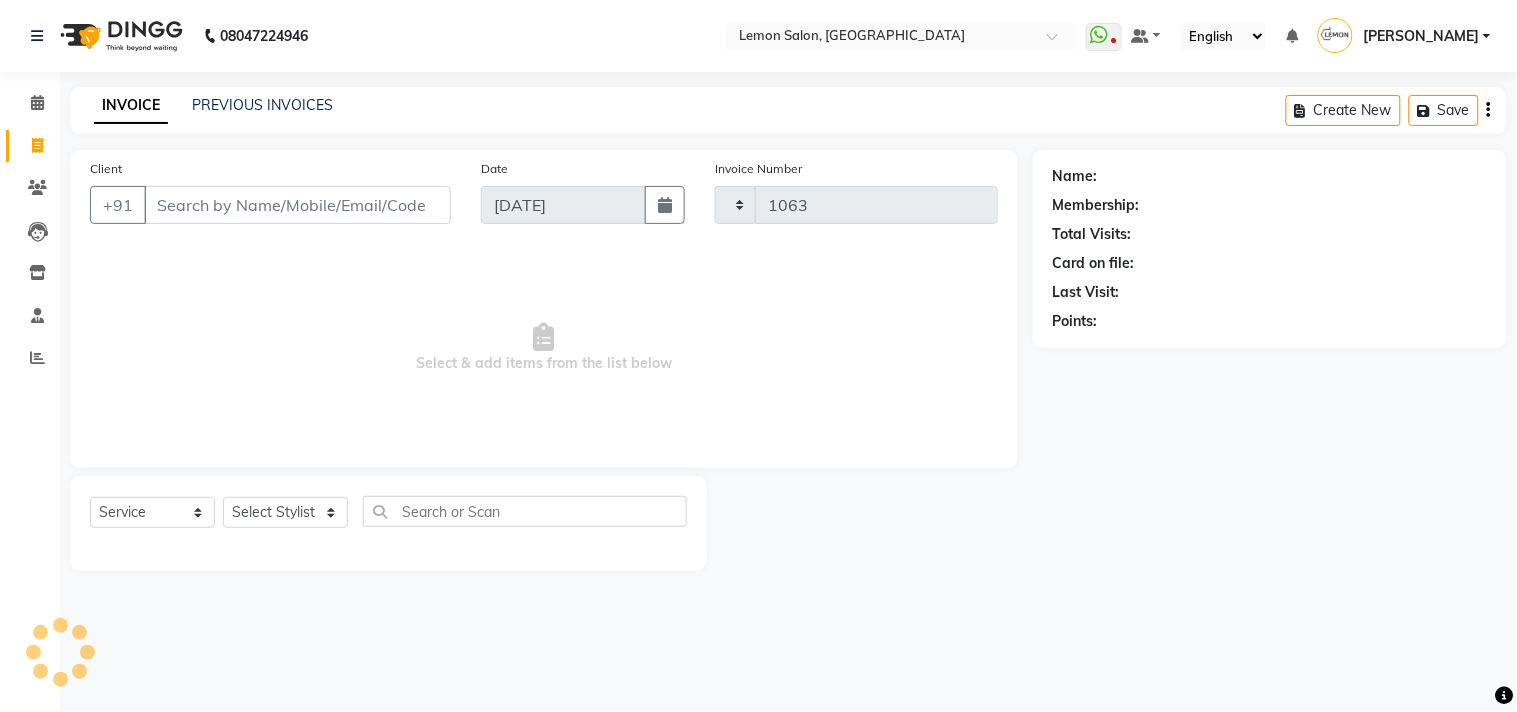 select on "569" 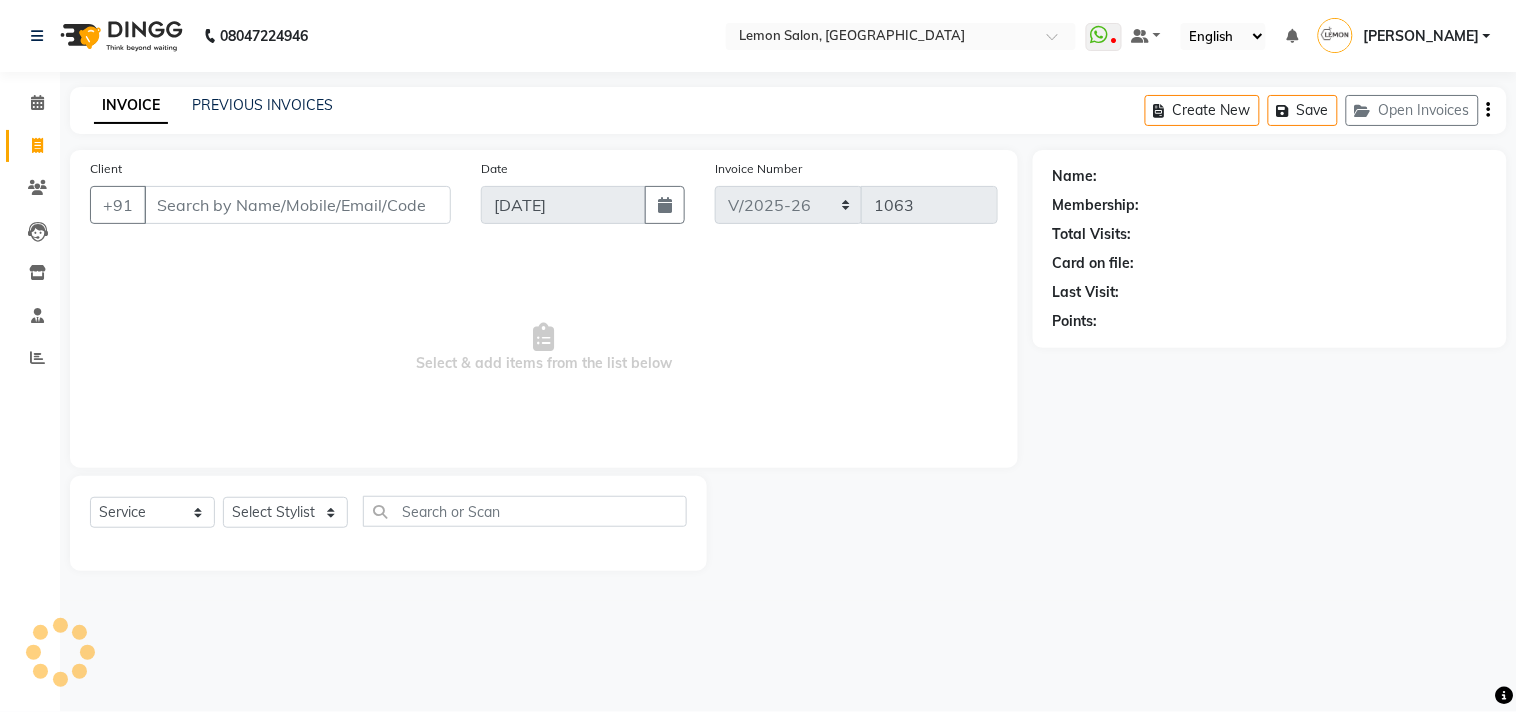 click on "Select  Service  Product  Membership  Package Voucher Prepaid Gift Card  Select Stylist" 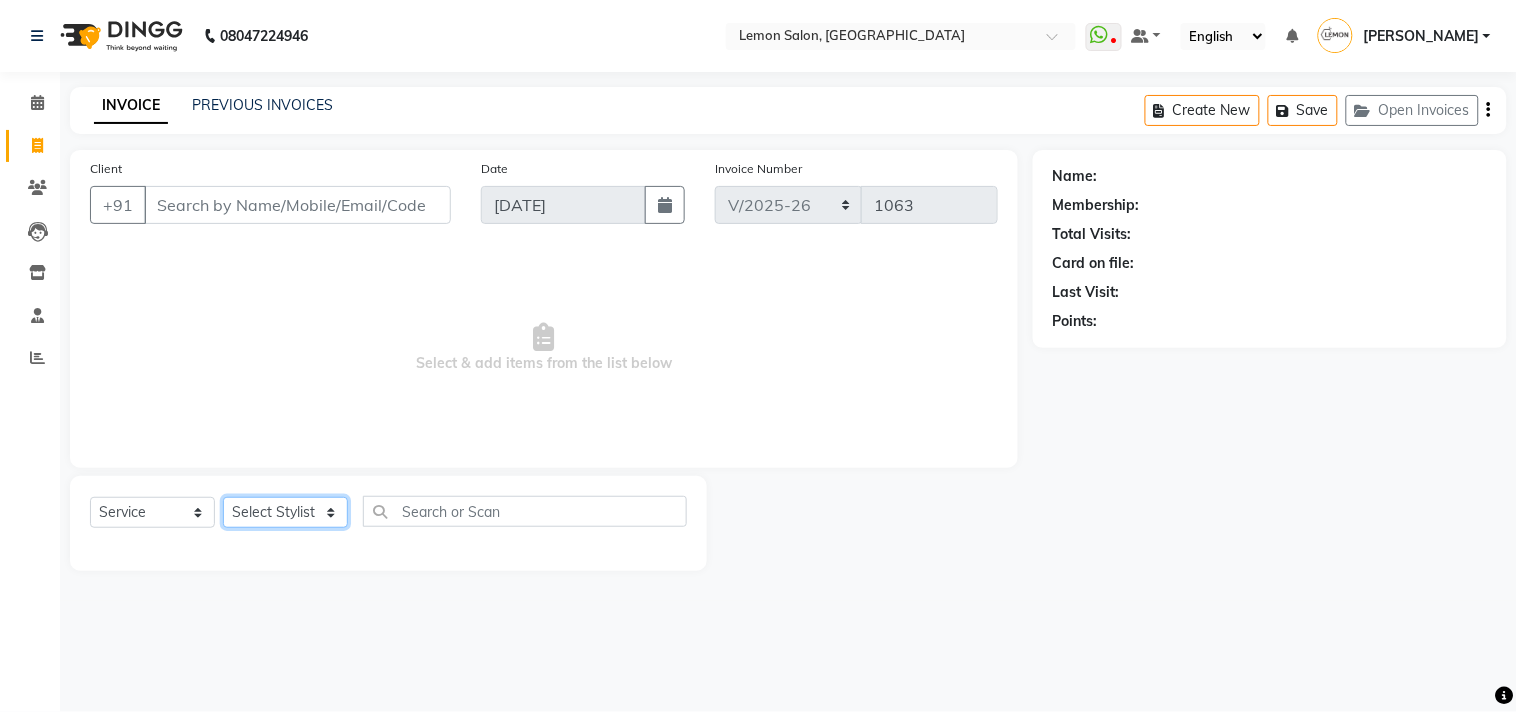 click on "Select Stylist [PERSON_NAME] DC [PERSON_NAME] [PERSON_NAME] [PERSON_NAME] [PERSON_NAME] [PERSON_NAME] Kandivali [PERSON_NAME] [PERSON_NAME]" 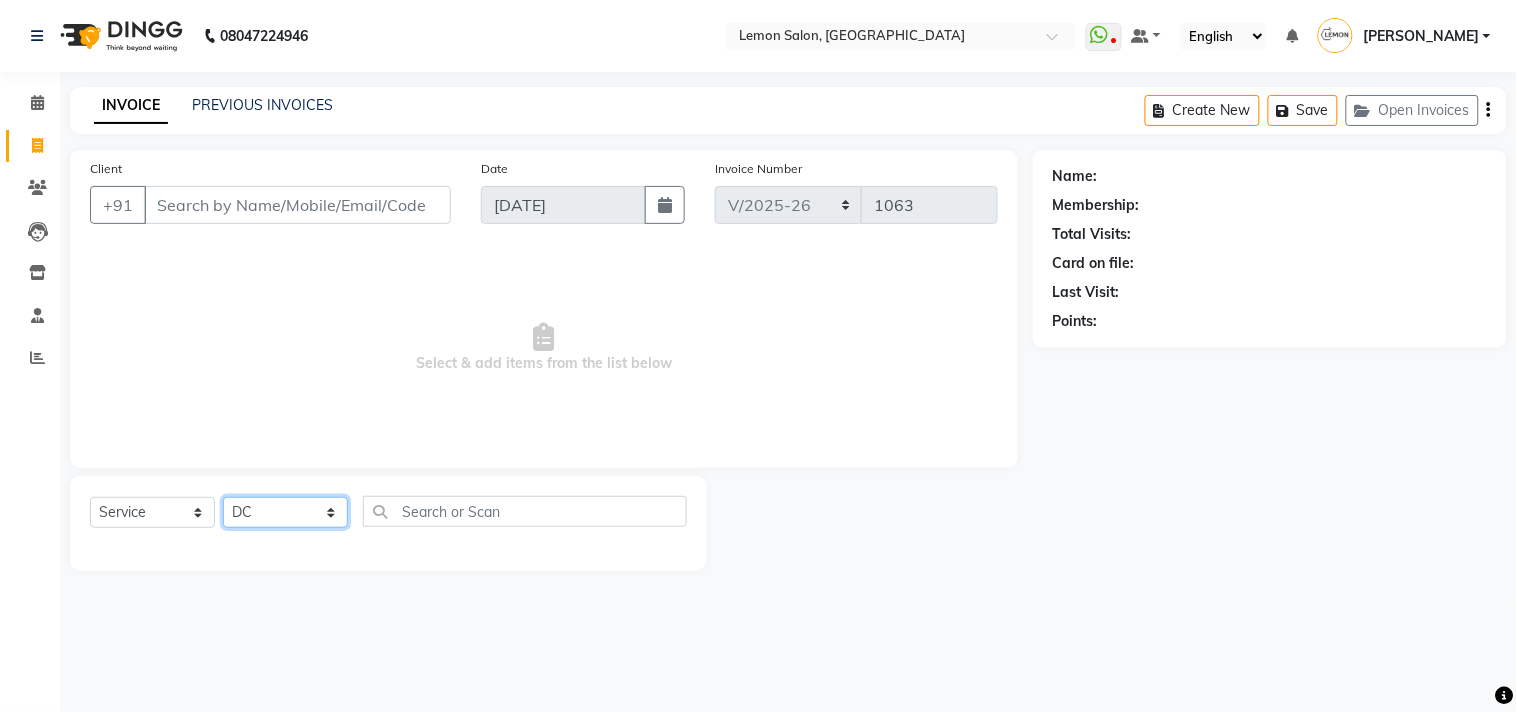 click on "Select Stylist [PERSON_NAME] DC [PERSON_NAME] [PERSON_NAME] [PERSON_NAME] [PERSON_NAME] [PERSON_NAME] Kandivali [PERSON_NAME] [PERSON_NAME]" 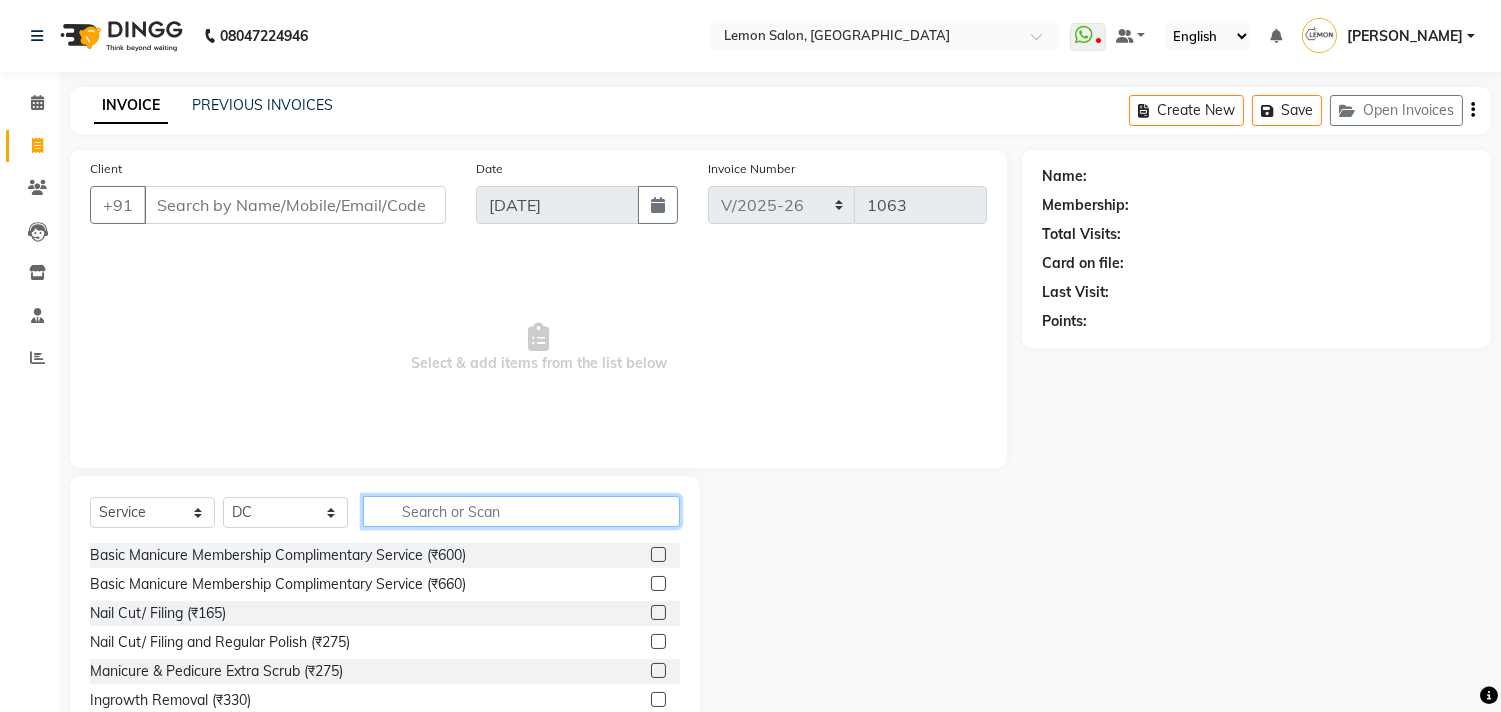 click 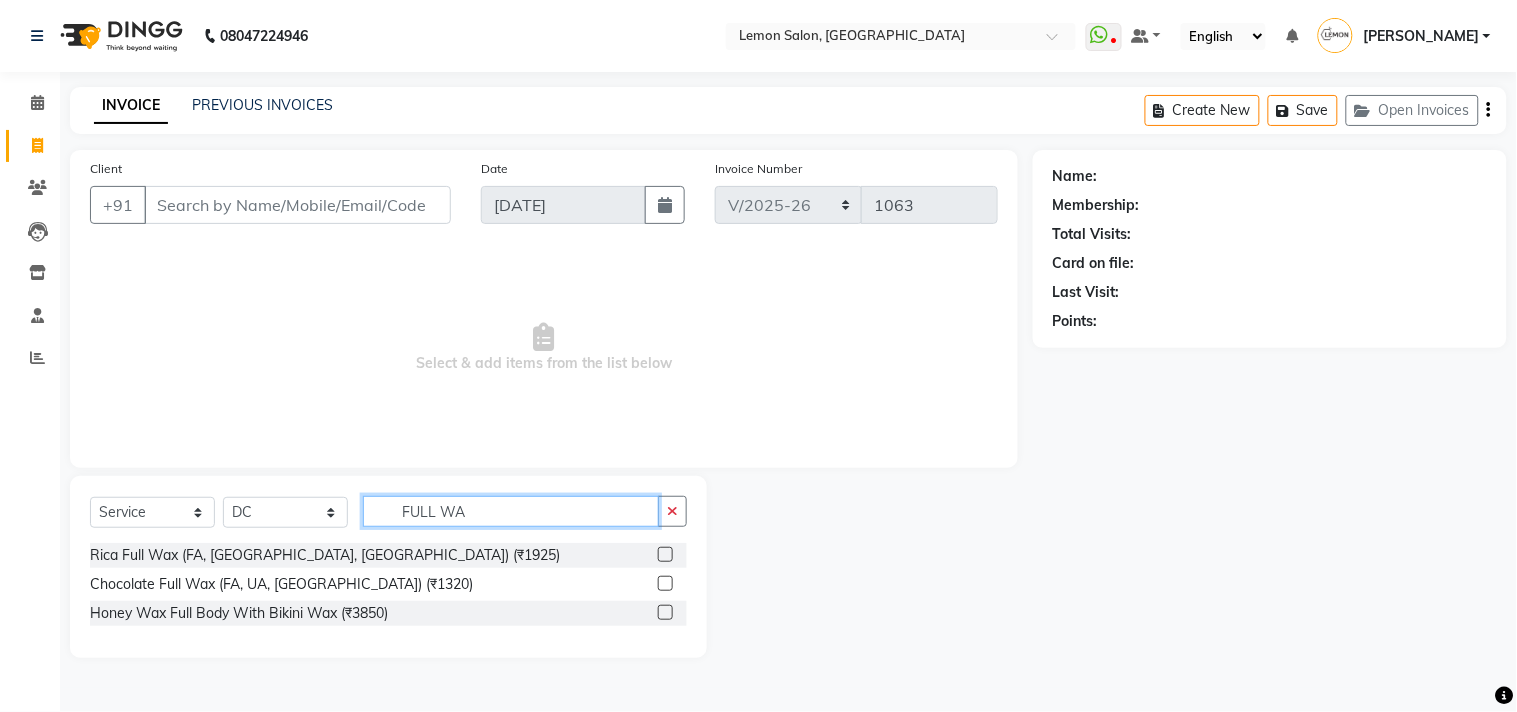 type on "FULL WA" 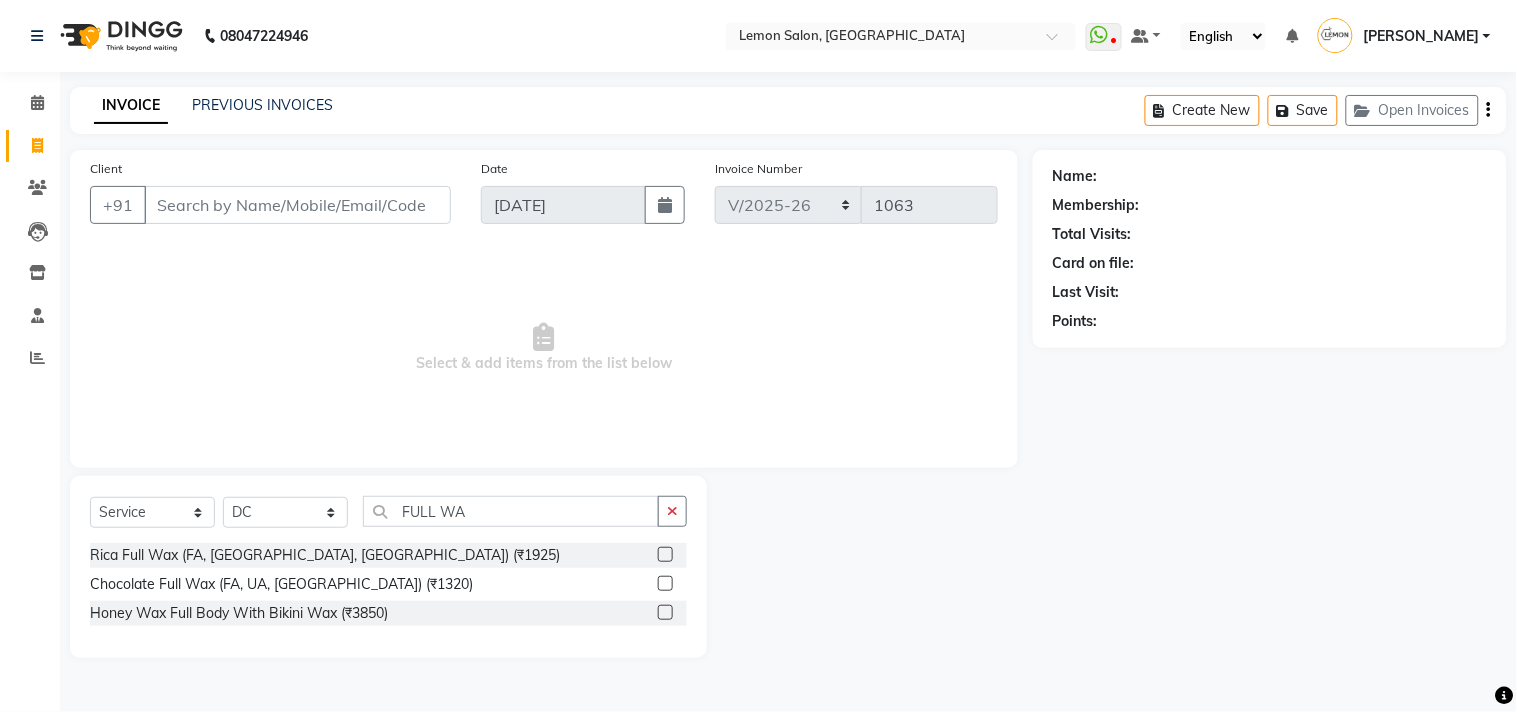 click 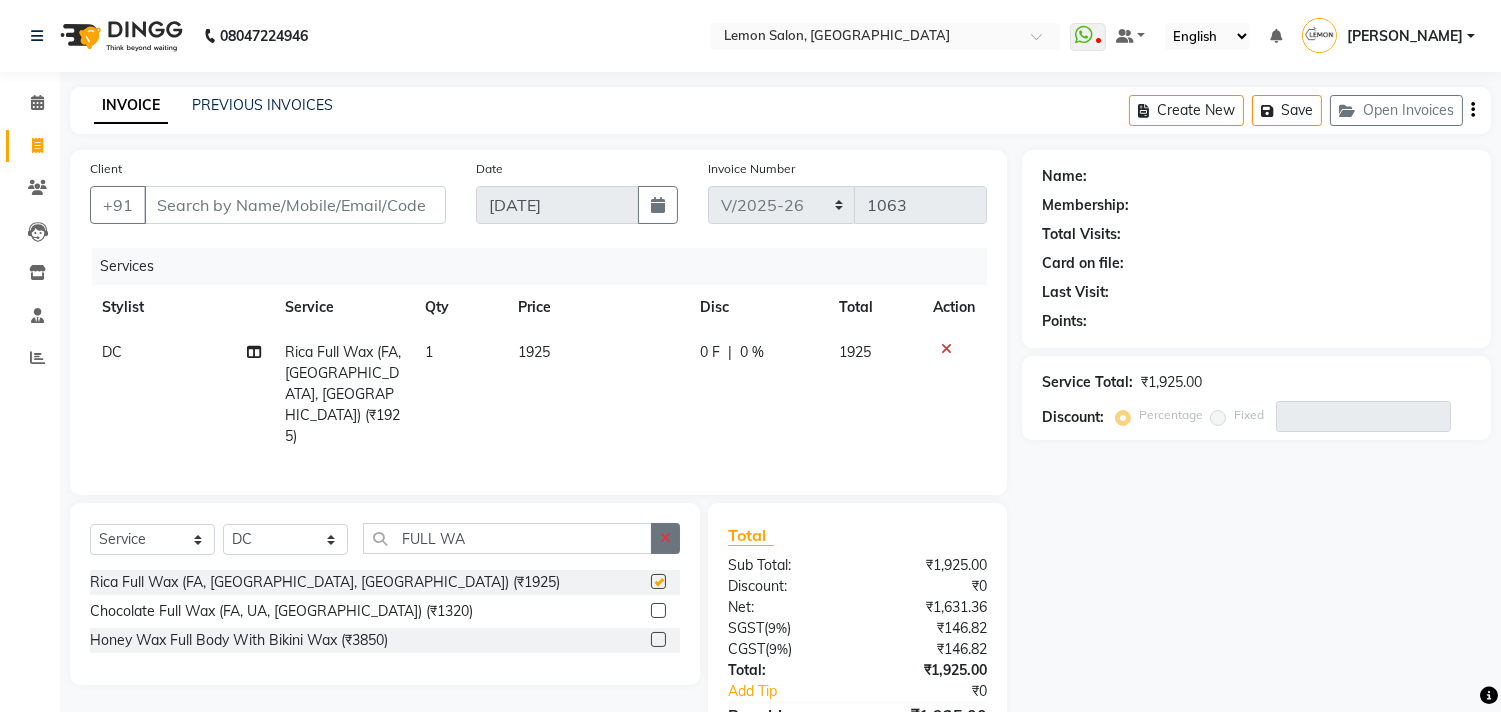 checkbox on "false" 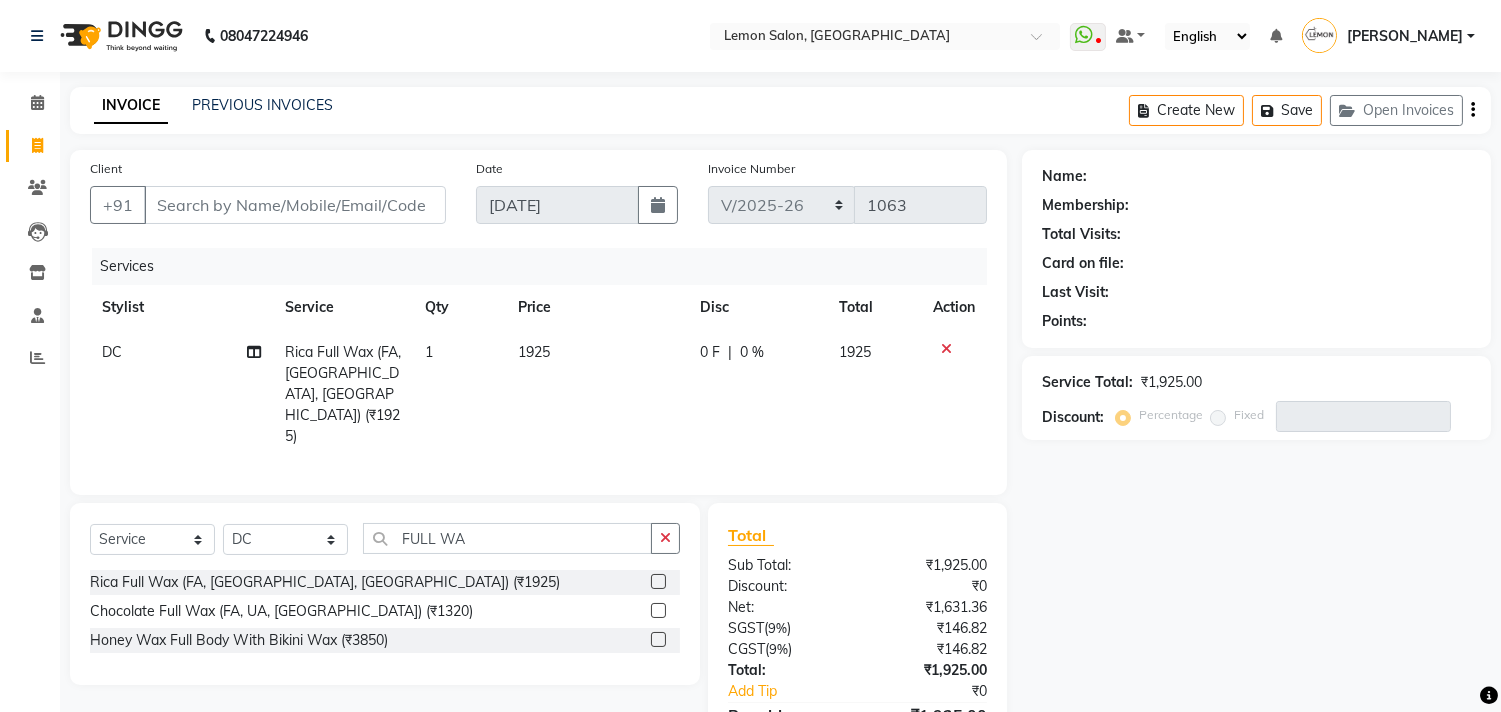 click 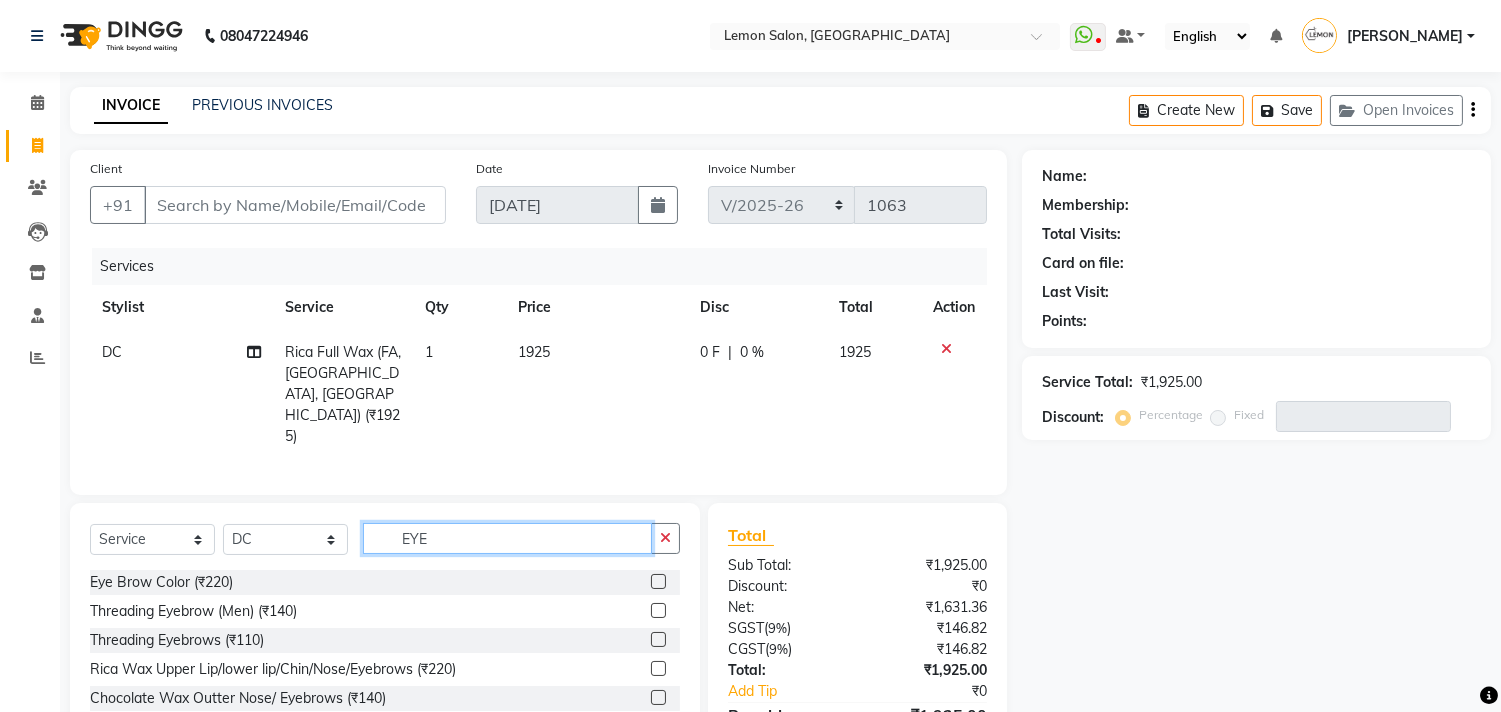 type on "EYE" 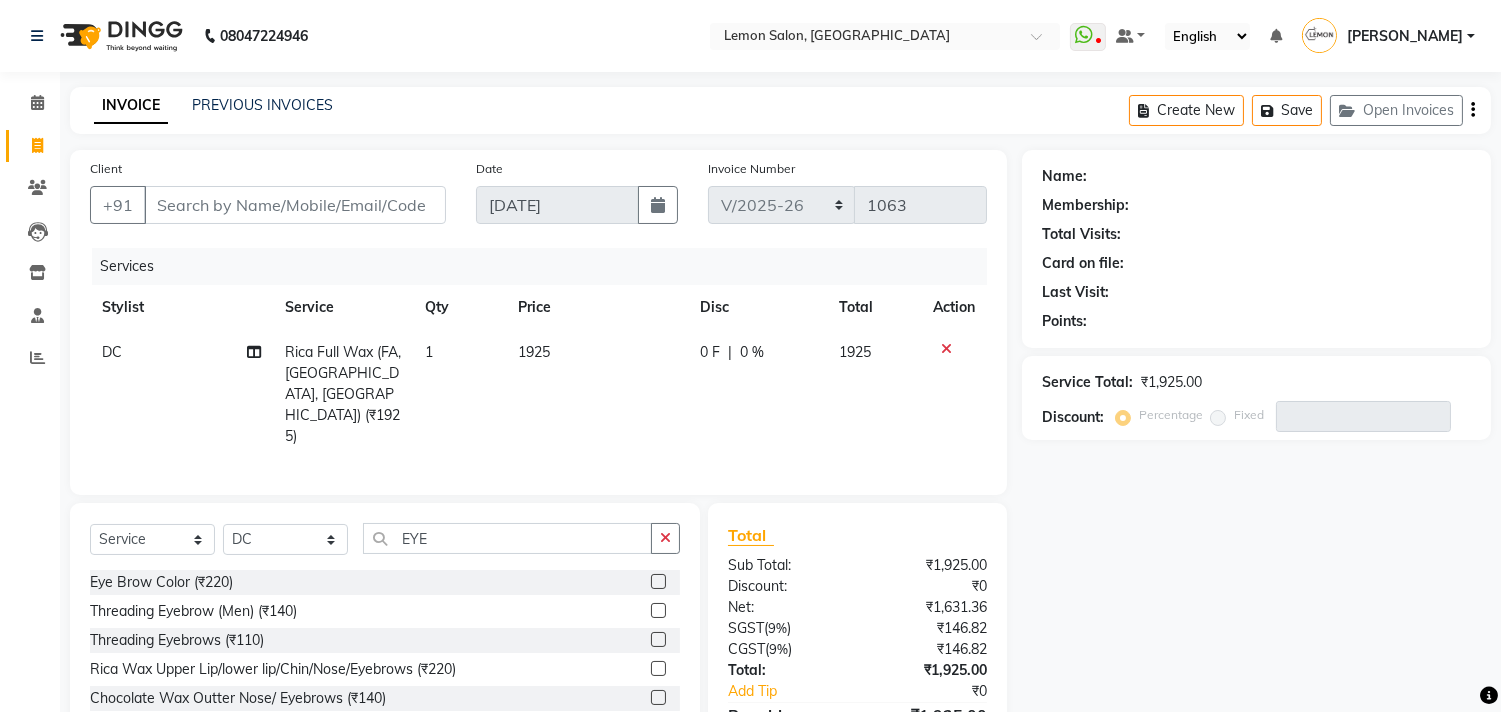 click 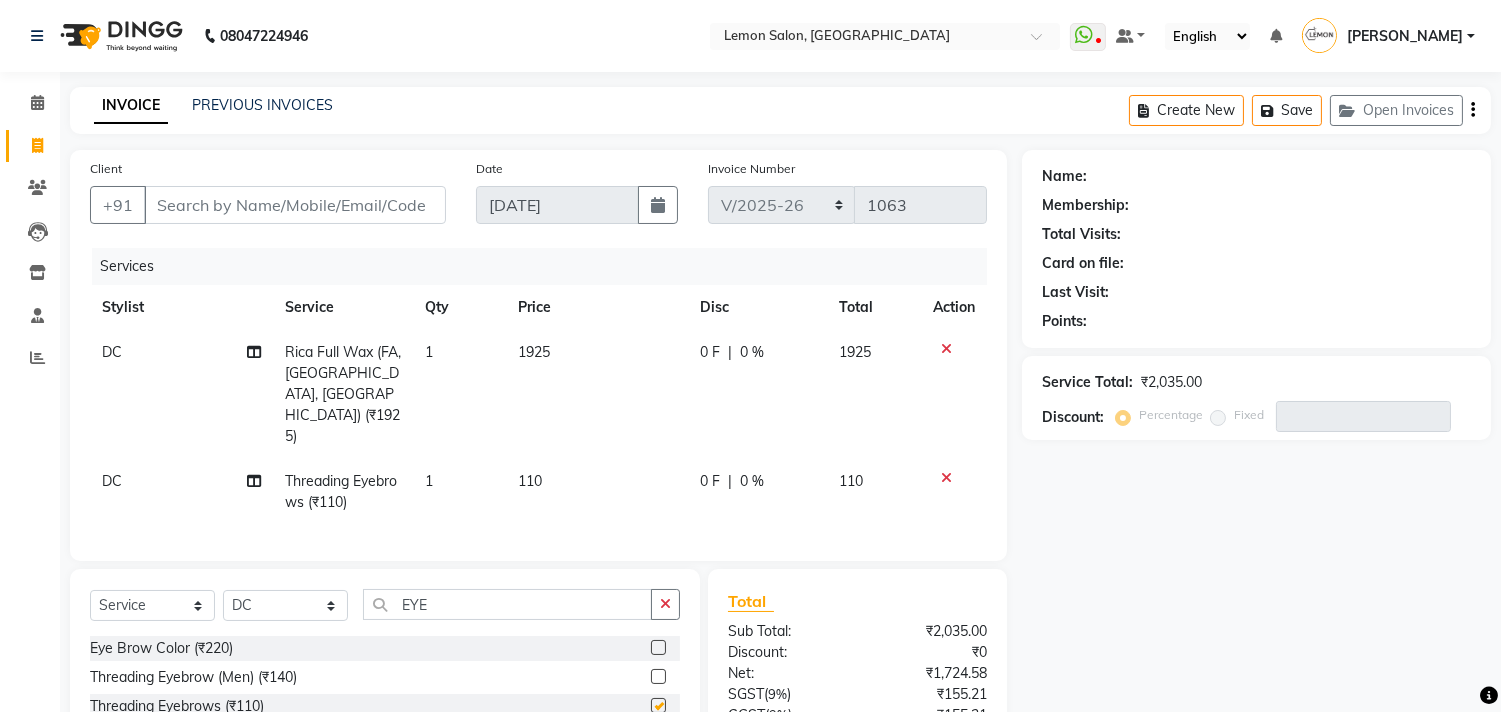 checkbox on "false" 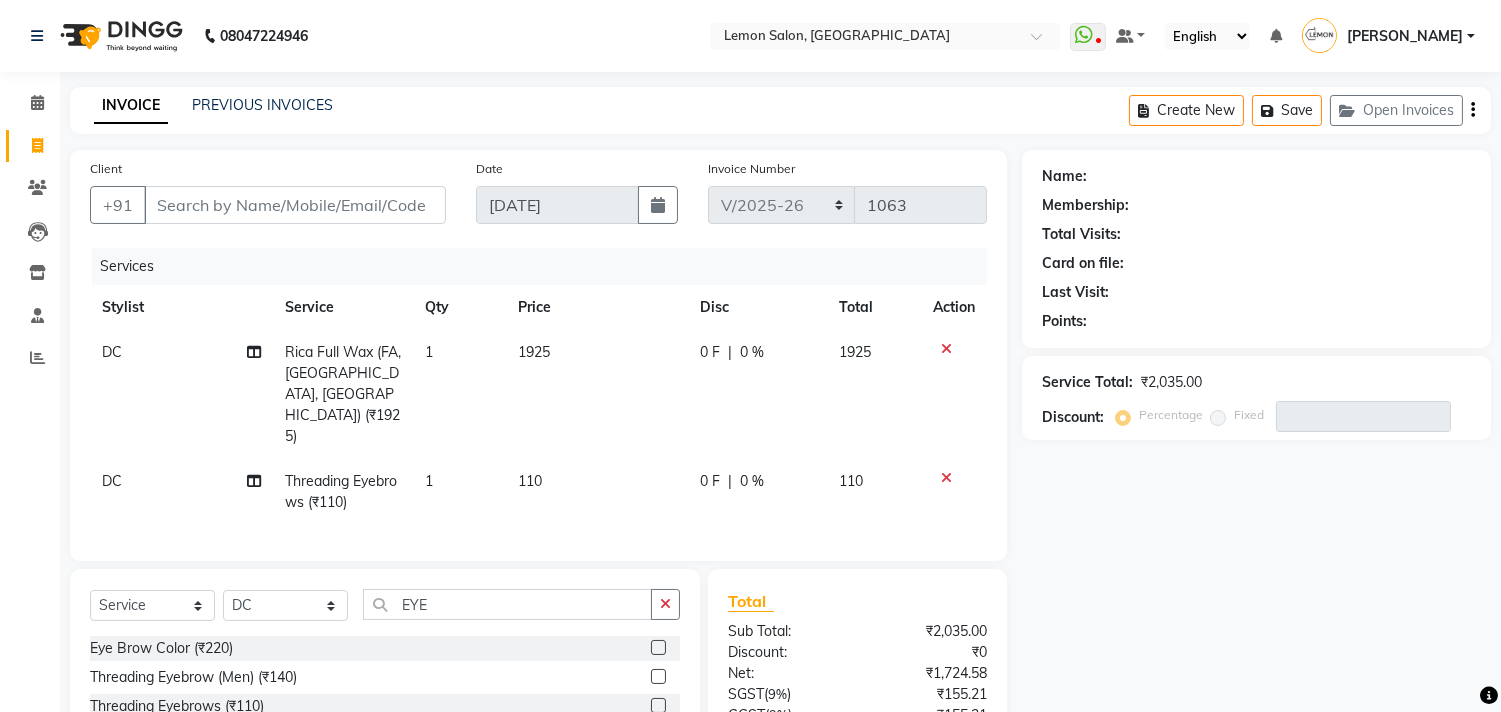 scroll, scrollTop: 156, scrollLeft: 0, axis: vertical 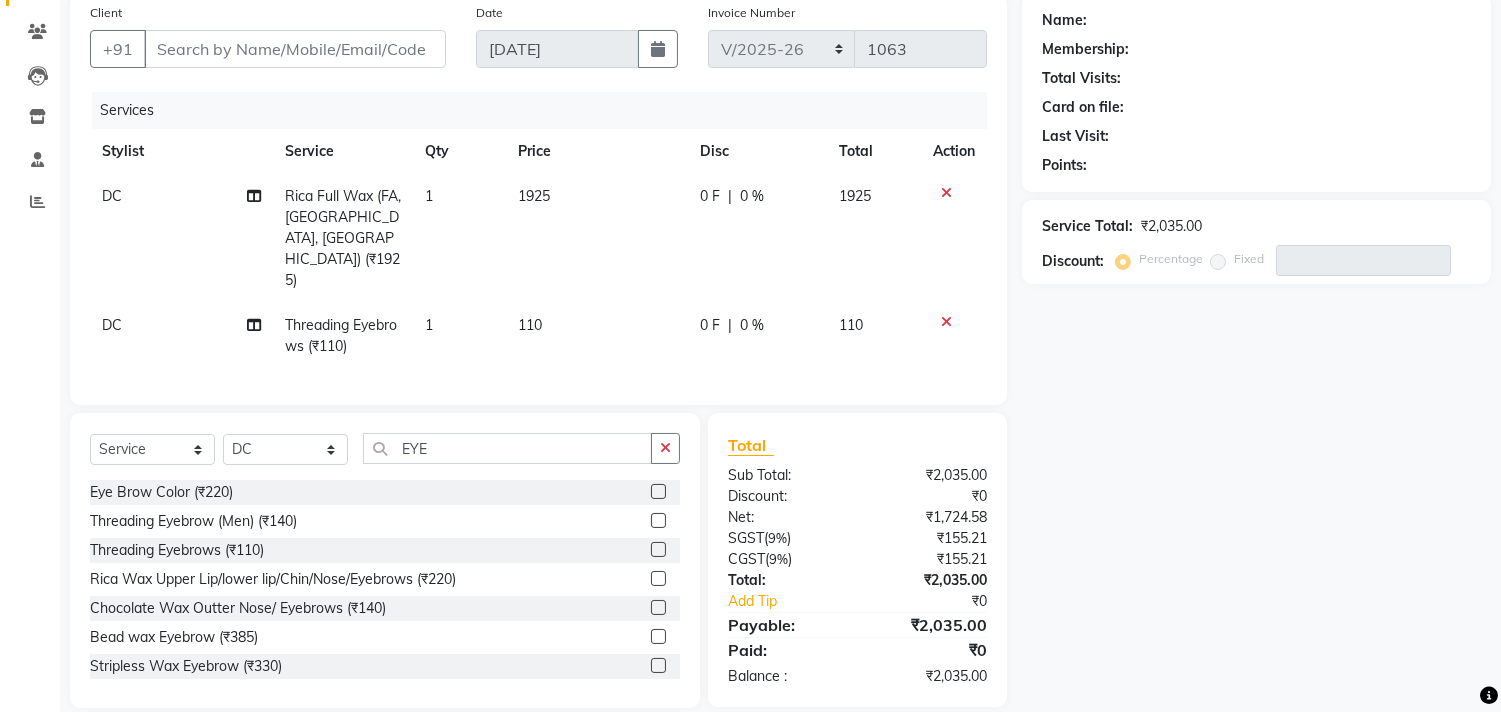 click 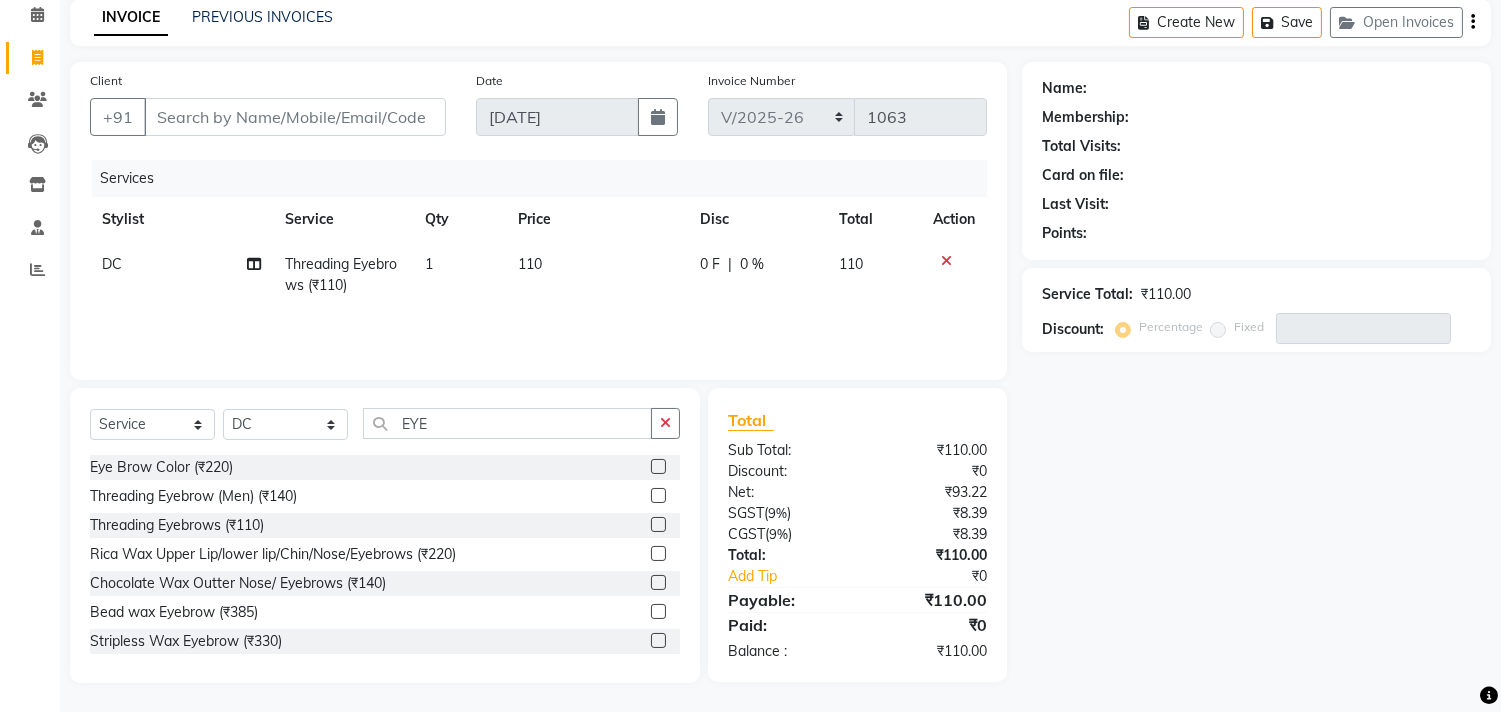 click 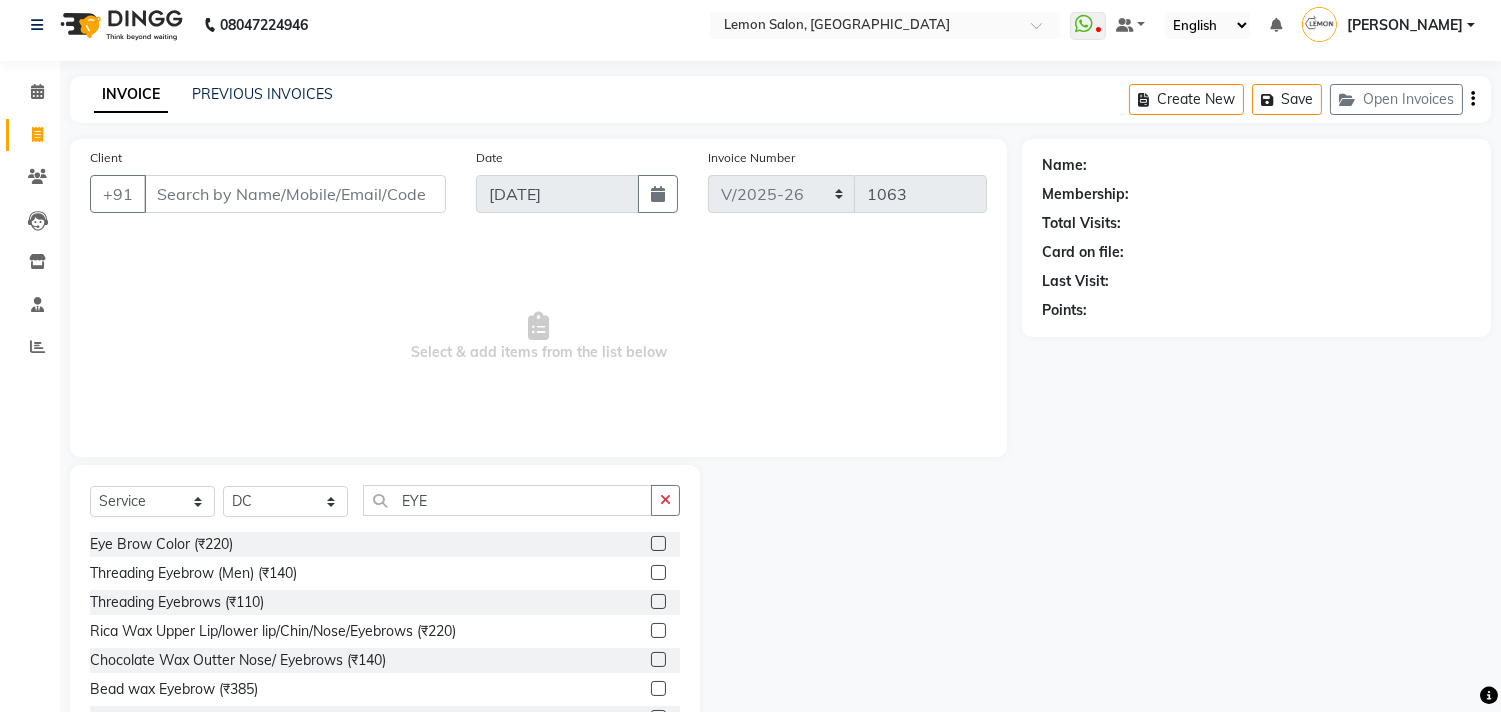 scroll, scrollTop: 0, scrollLeft: 0, axis: both 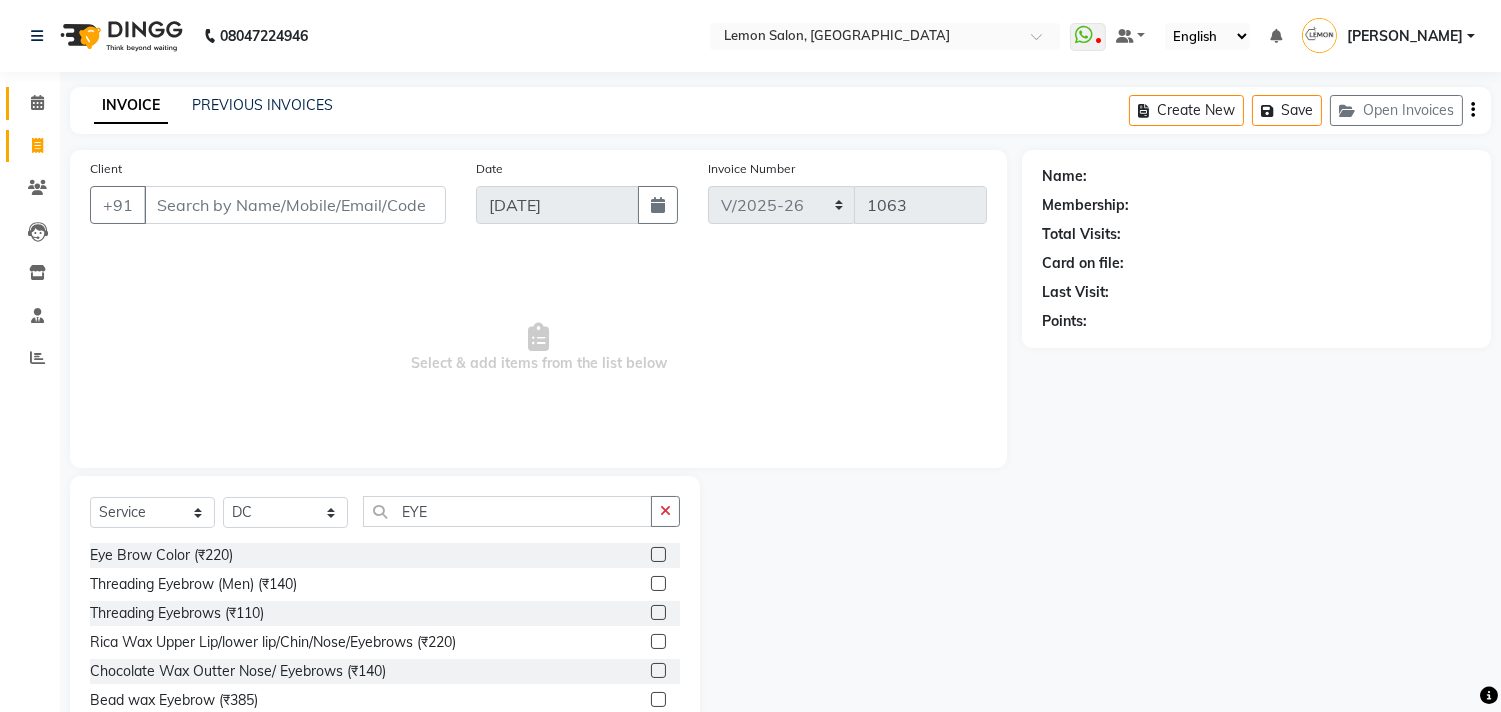 click on "Calendar" 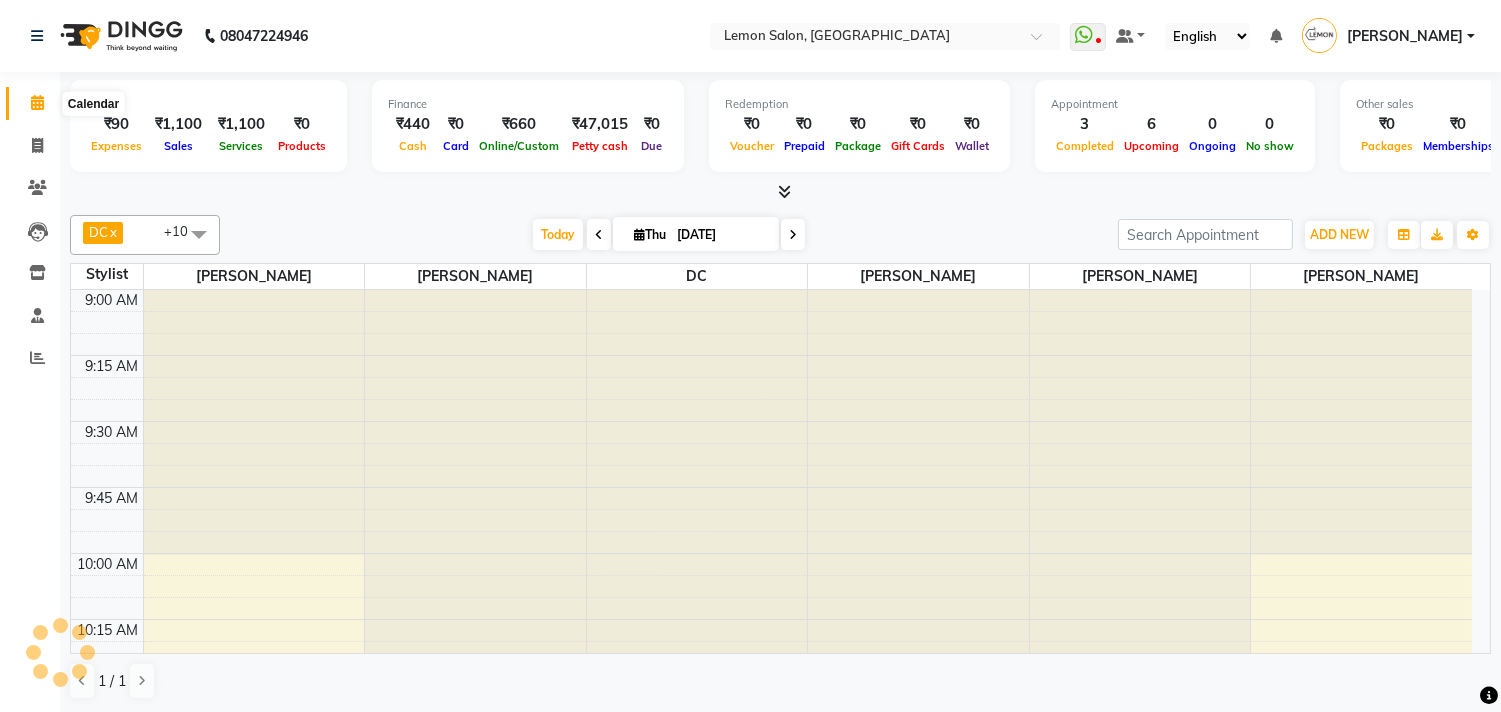 scroll, scrollTop: 0, scrollLeft: 0, axis: both 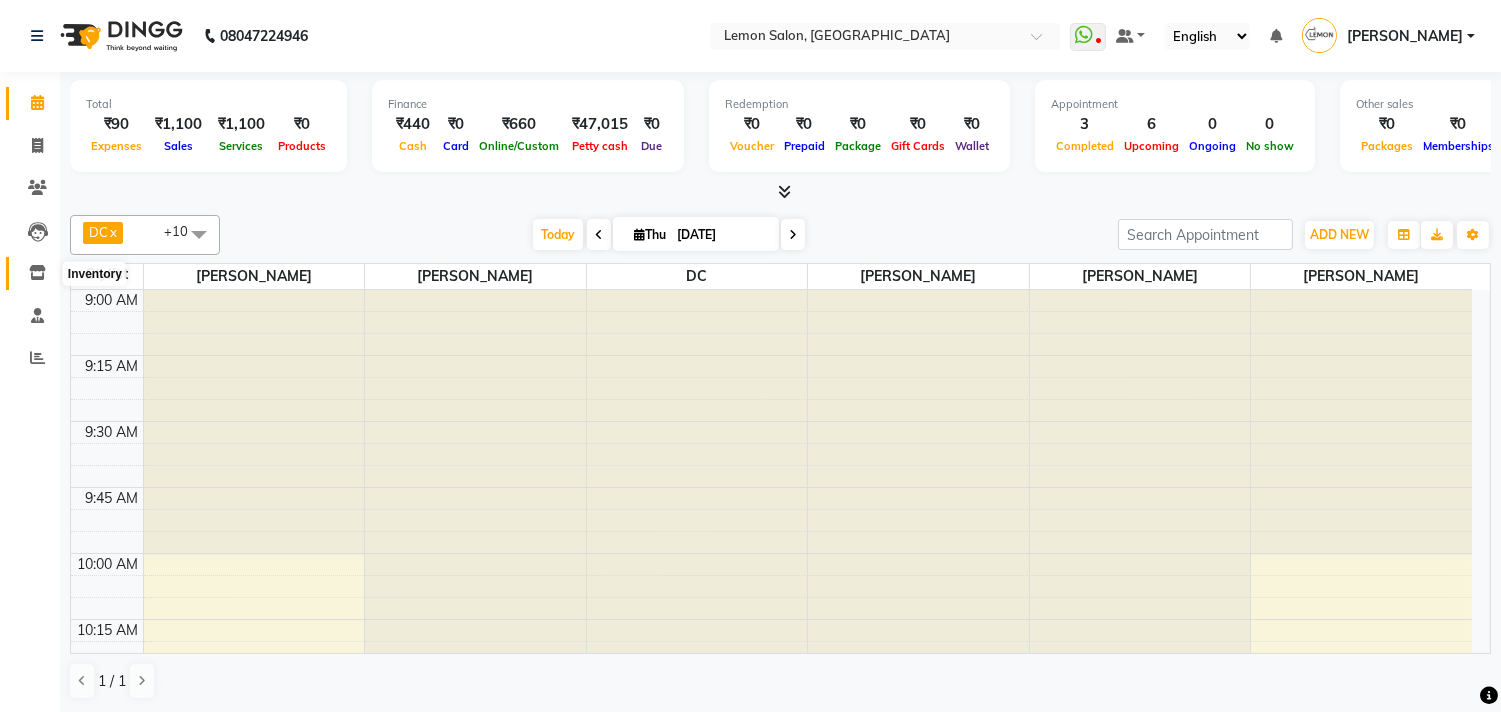 click 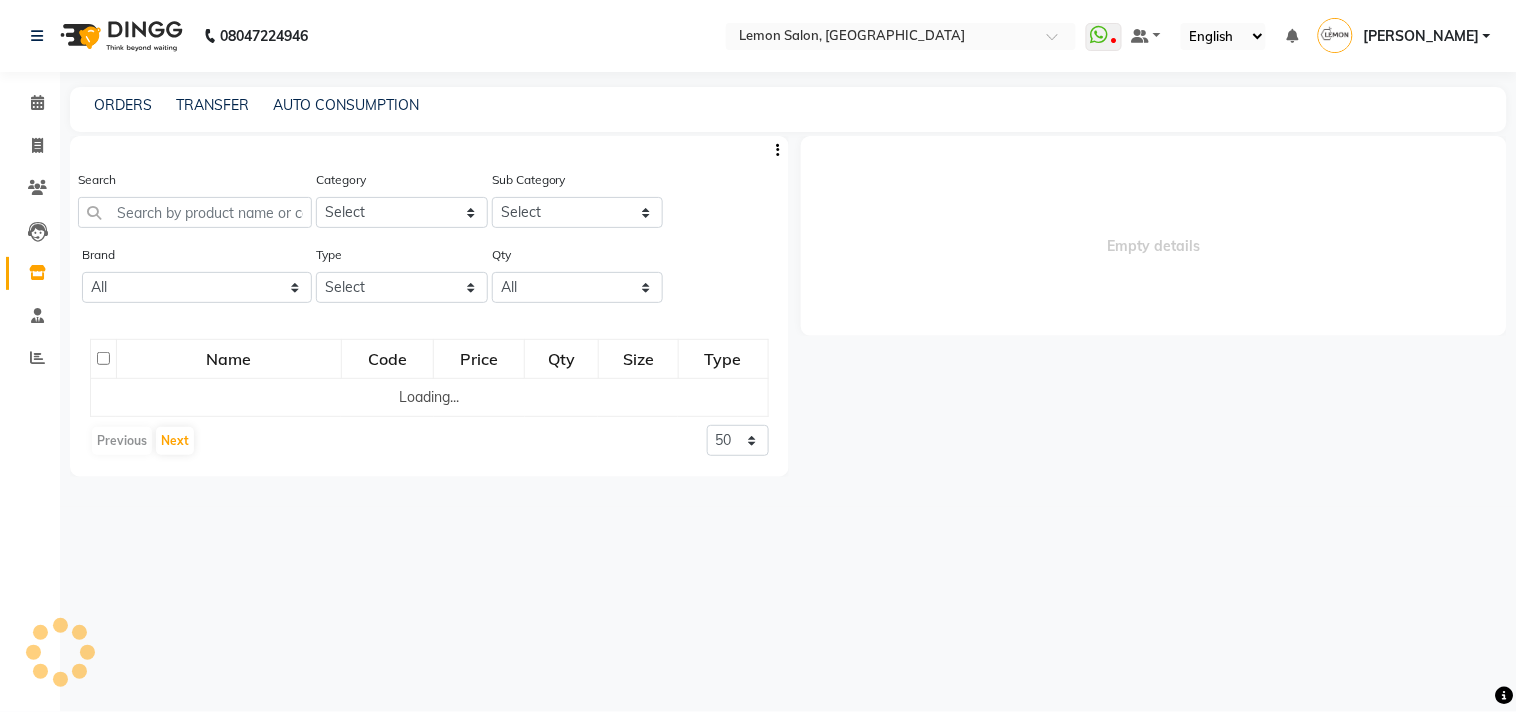 select 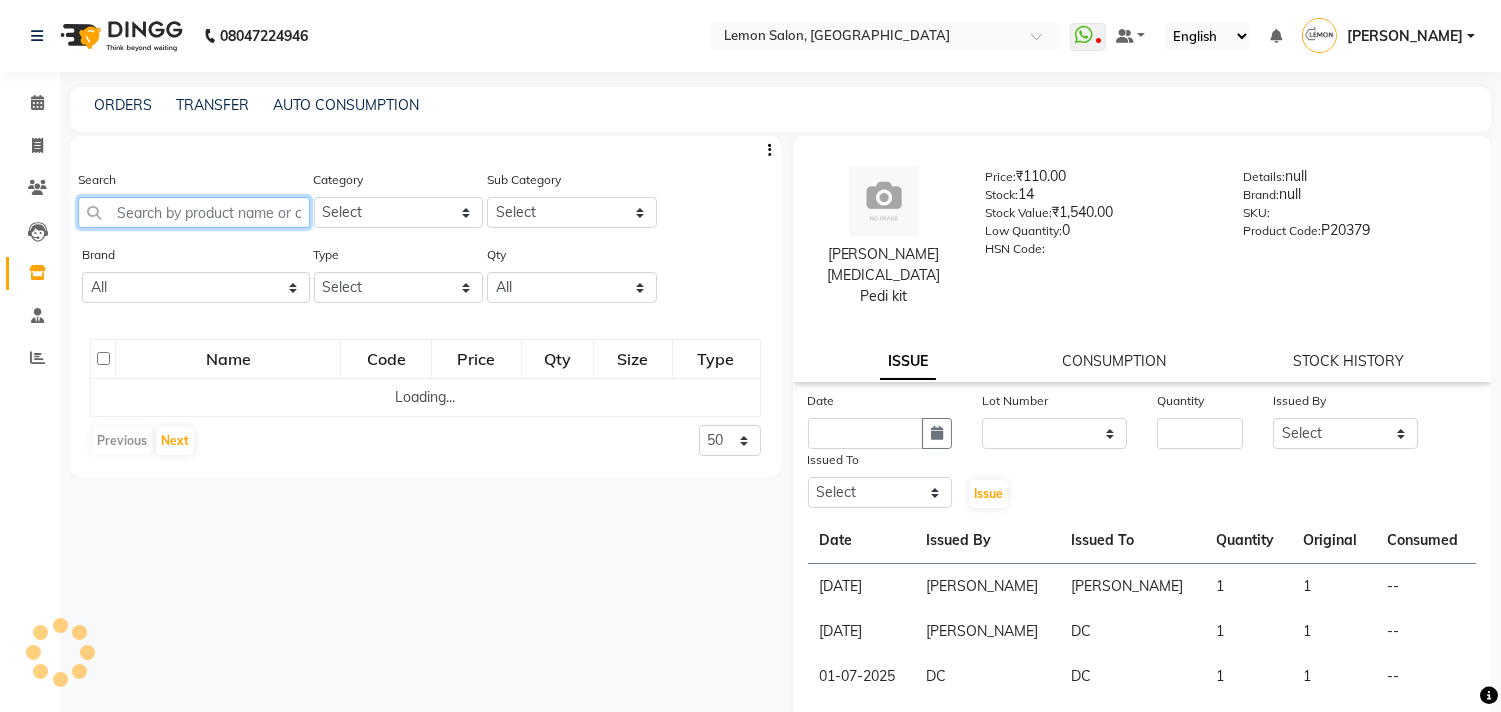click 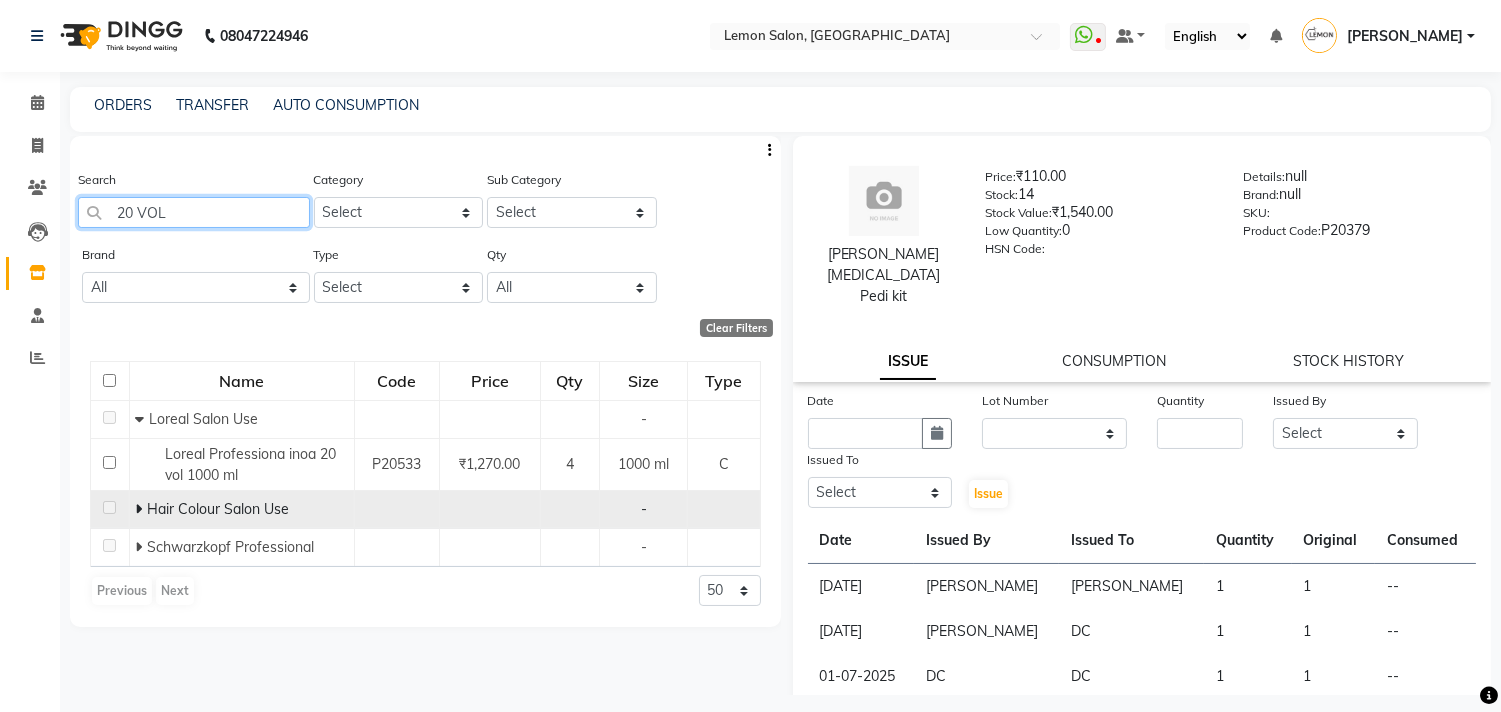 type on "20 VOL" 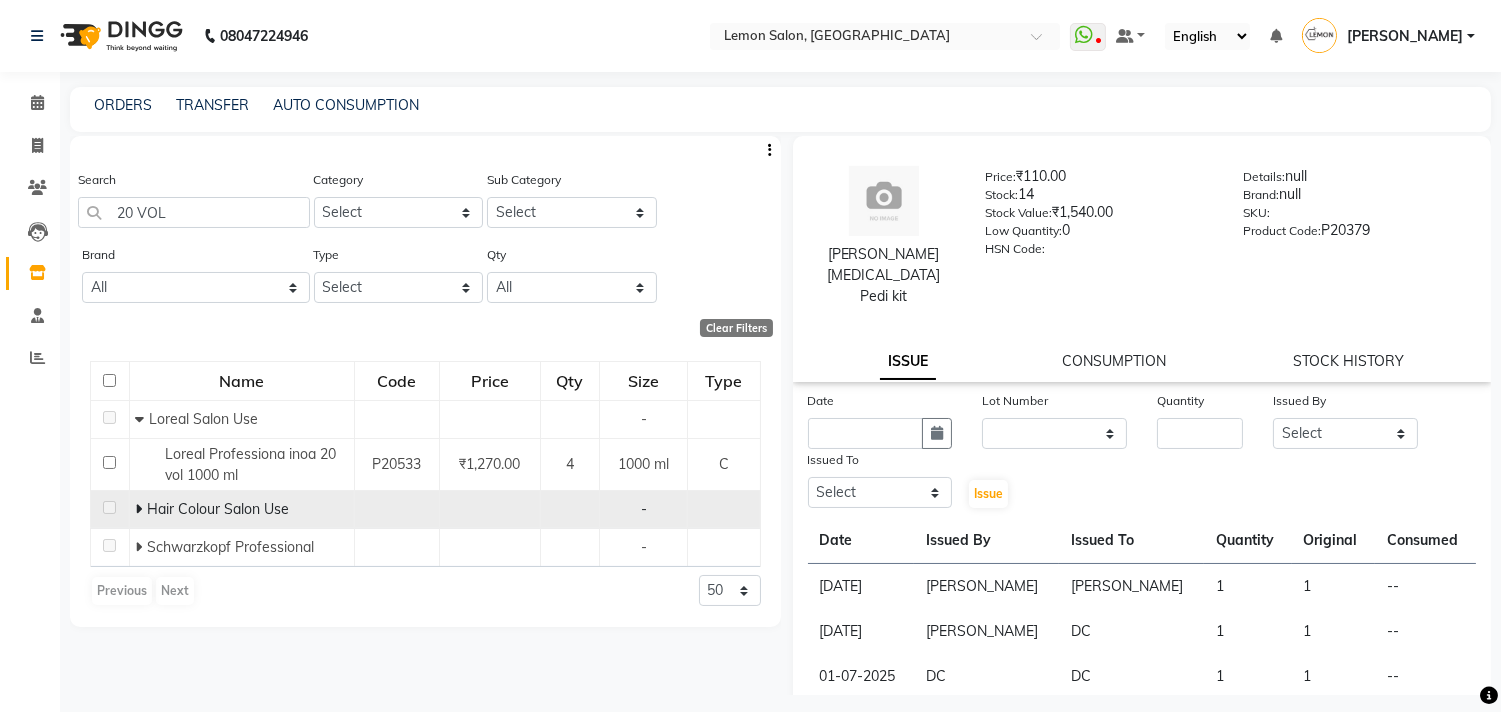 click 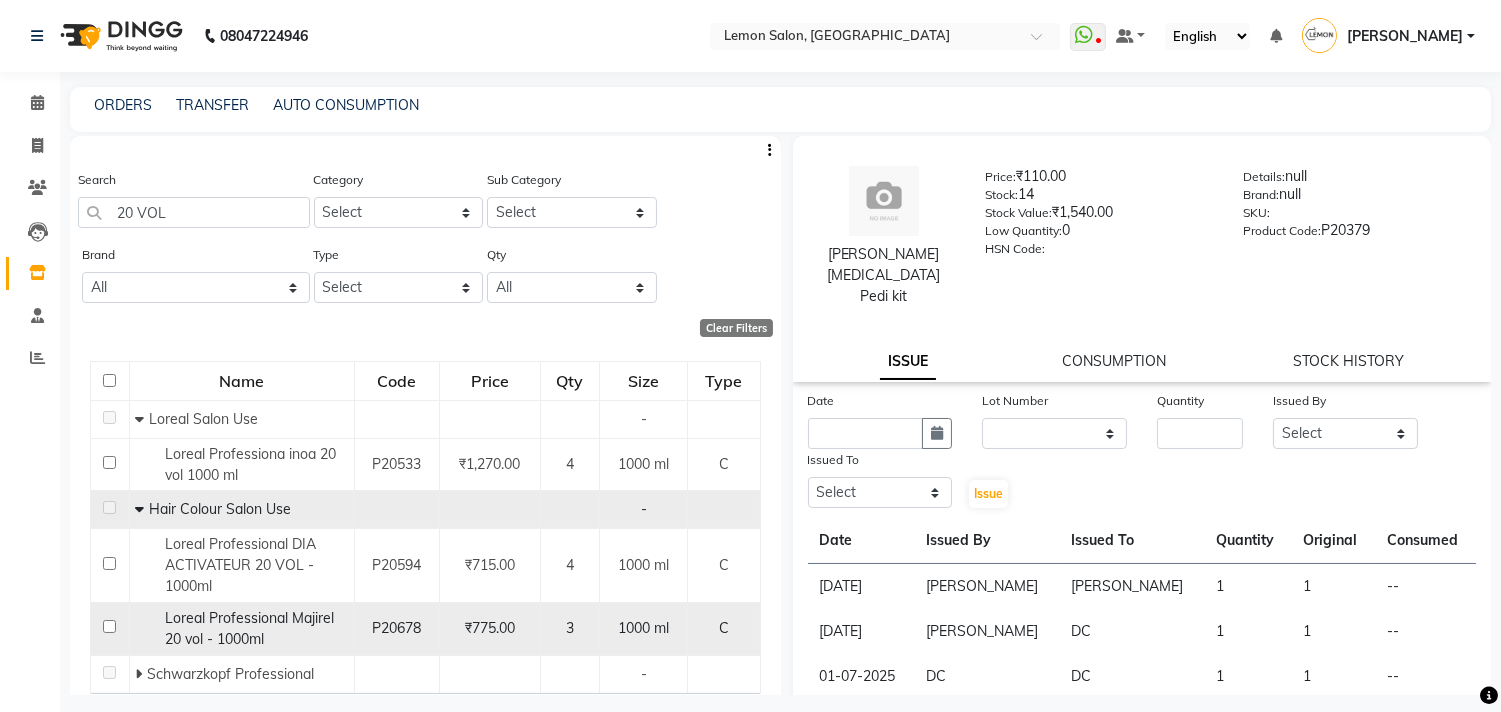 click 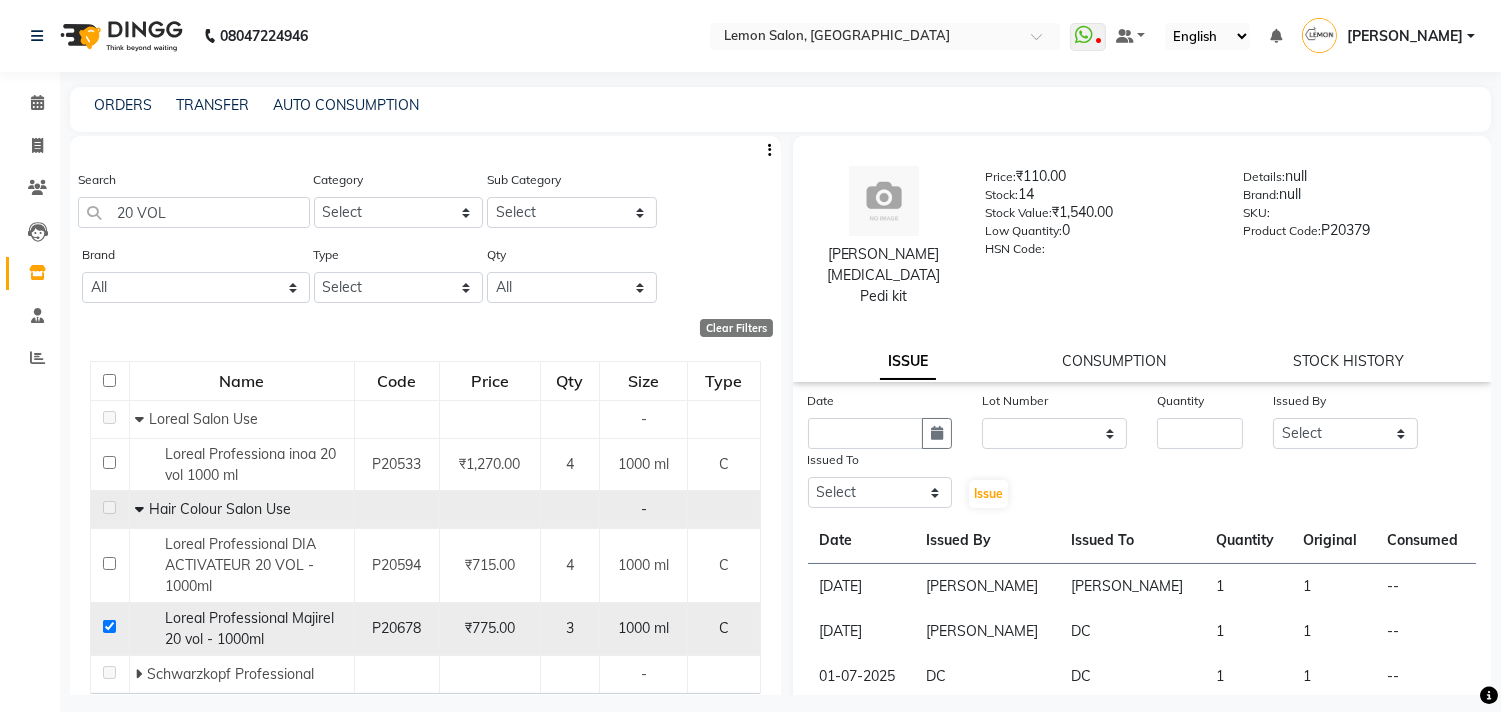 checkbox on "true" 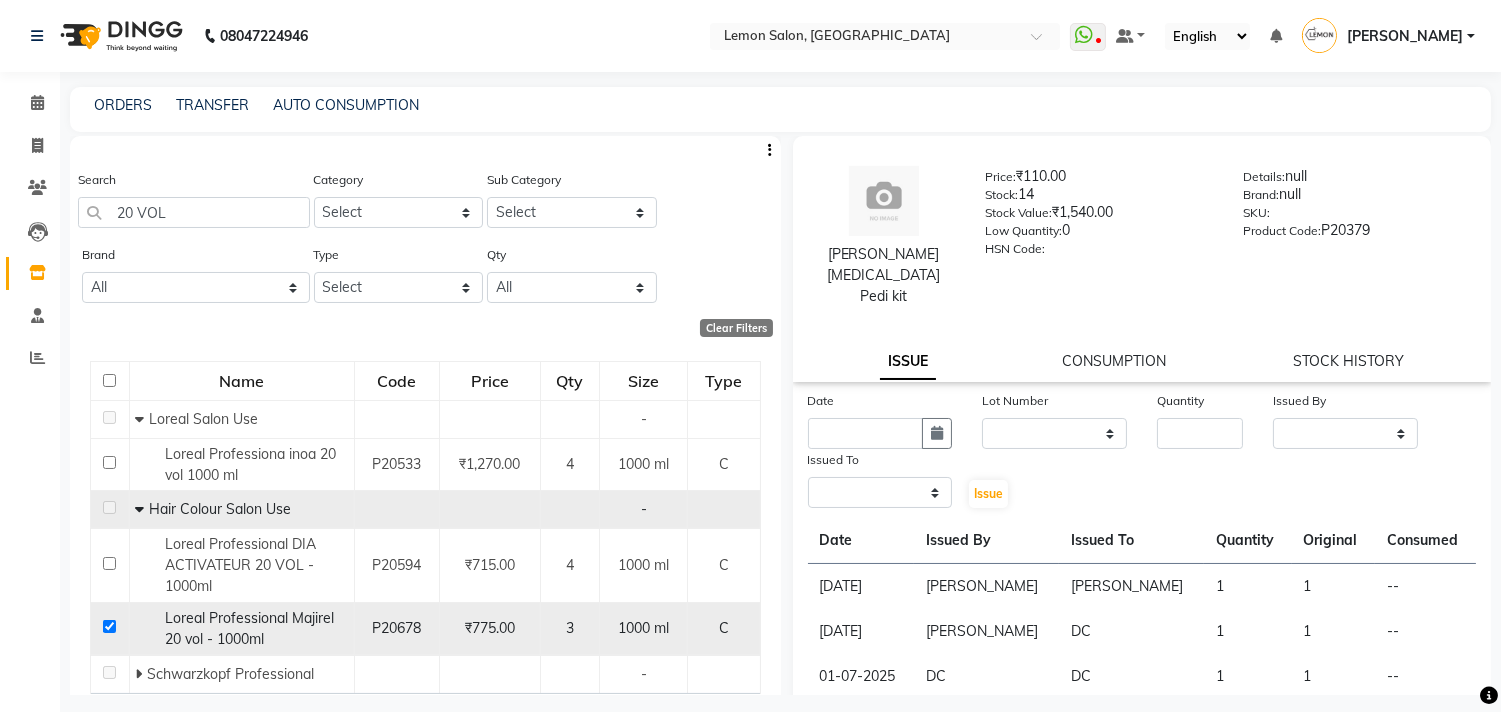 select 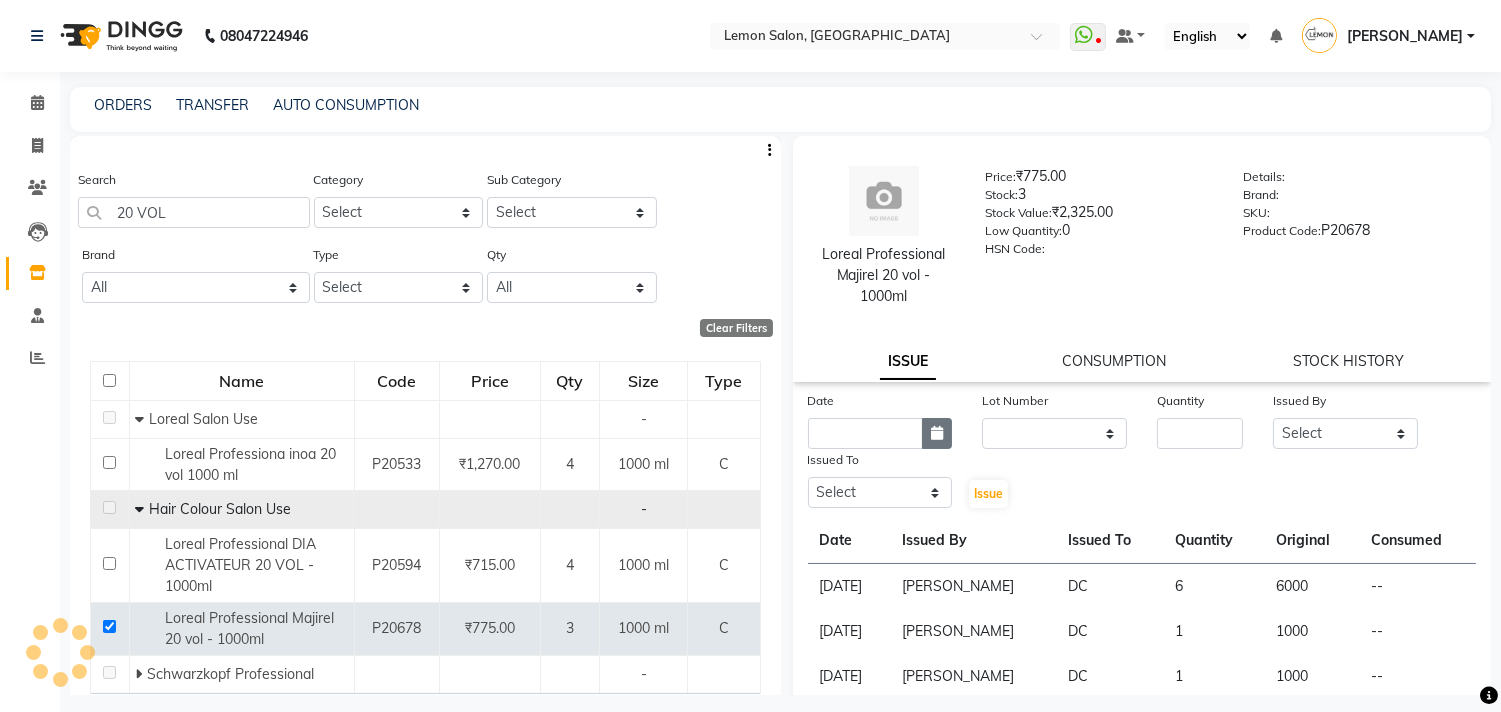 drag, startPoint x: 931, startPoint y: 443, endPoint x: 916, endPoint y: 438, distance: 15.811388 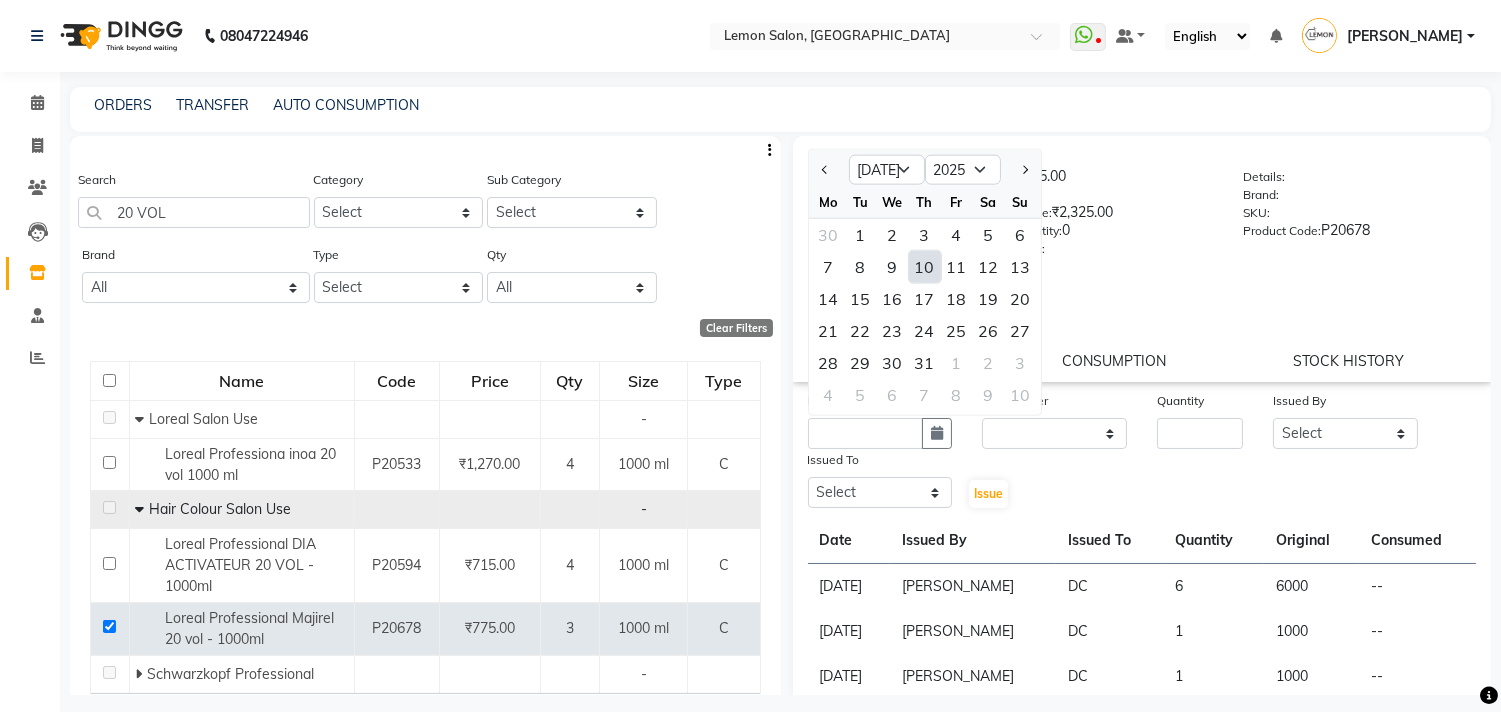 click on "10" 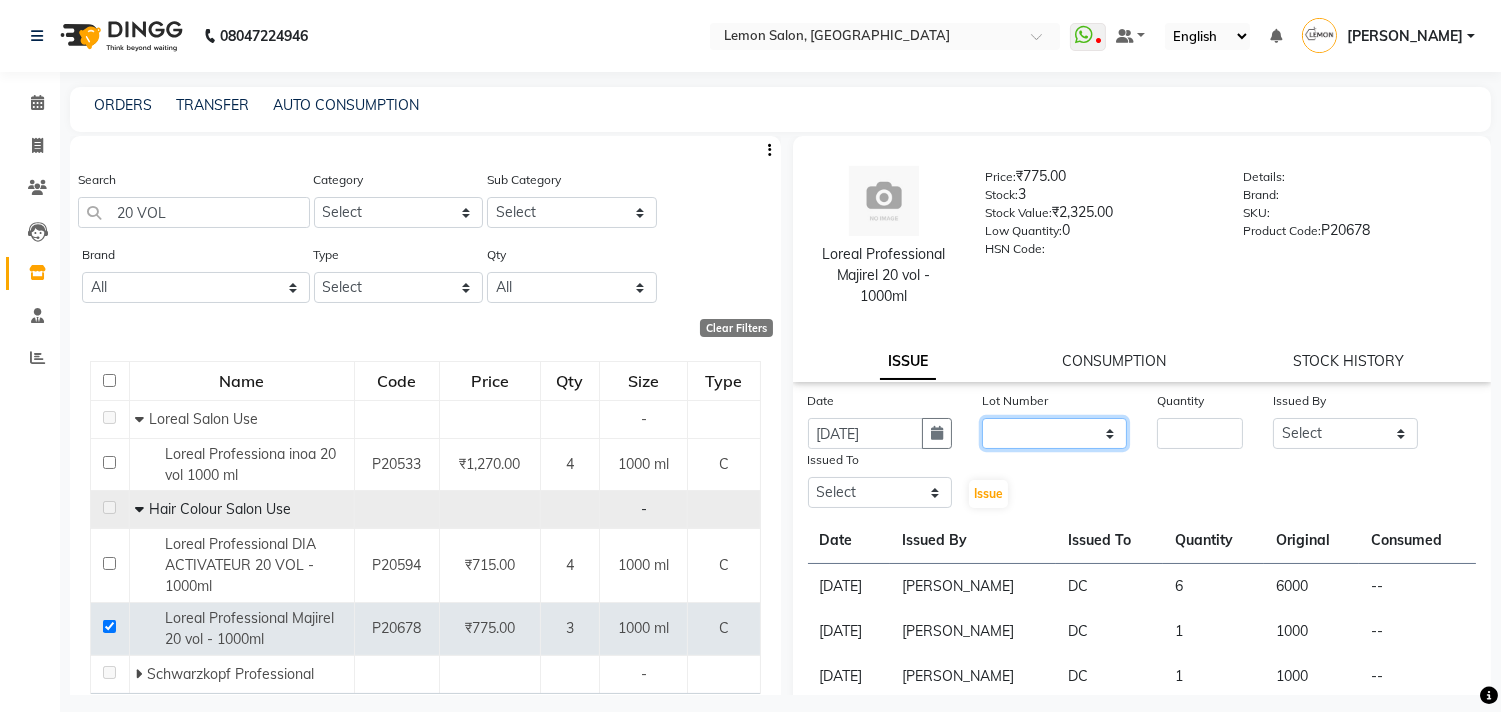 click on "None" 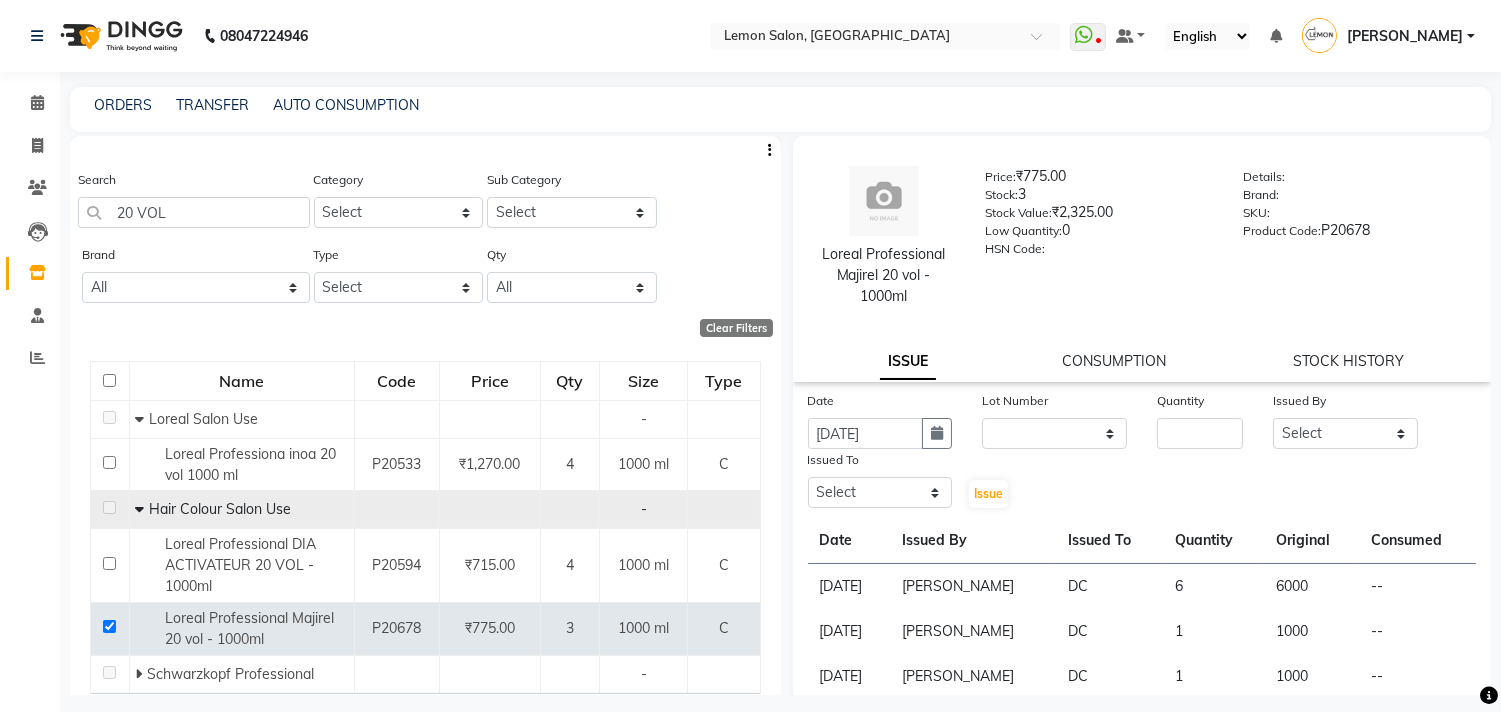 click on "Issue" 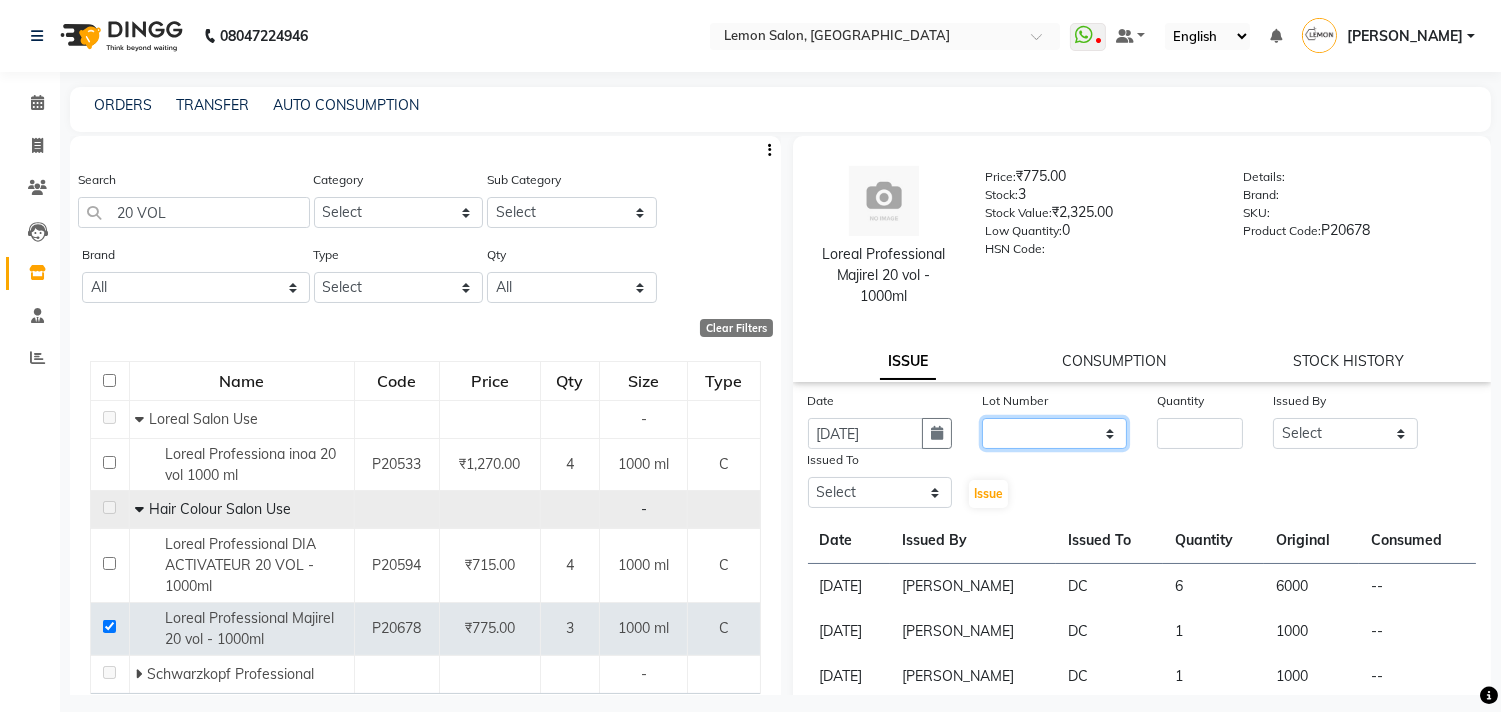 click on "None" 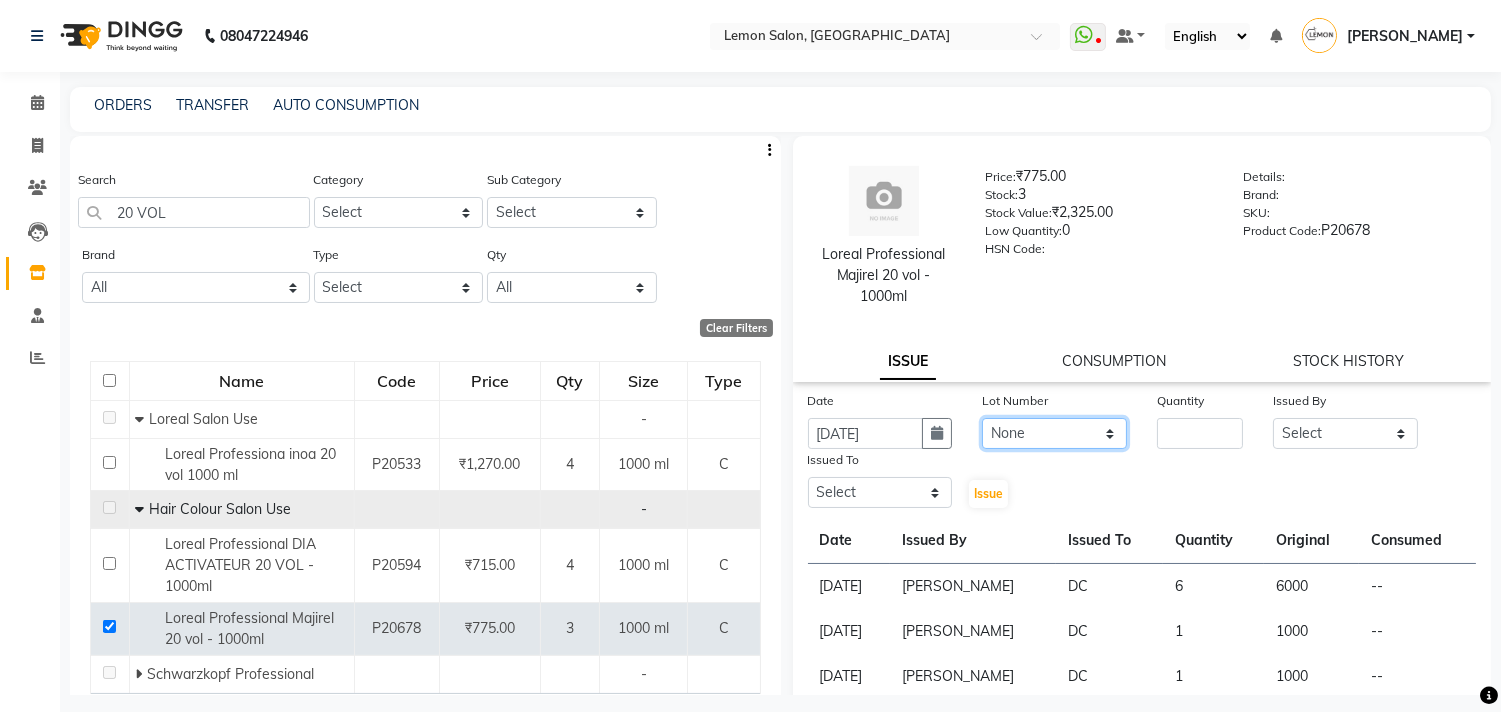 click on "None" 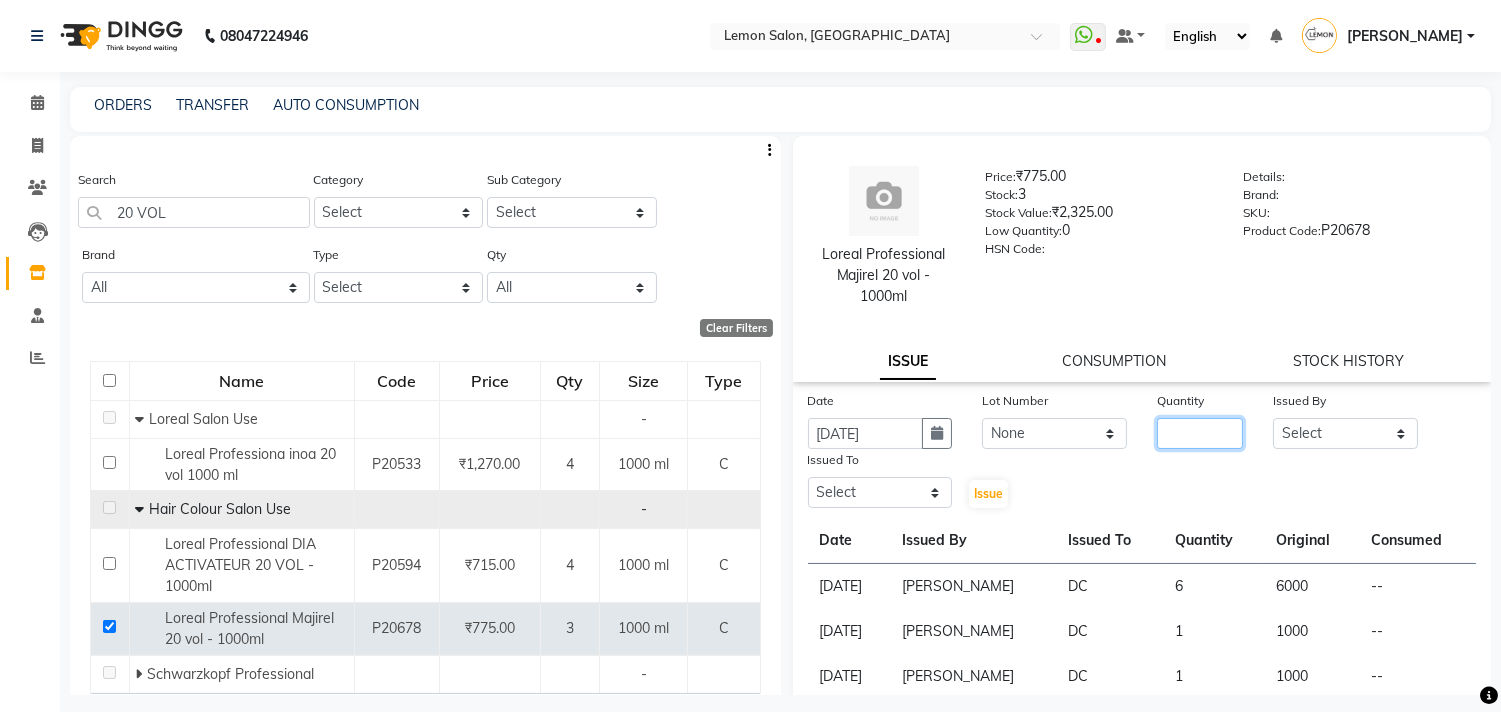 click 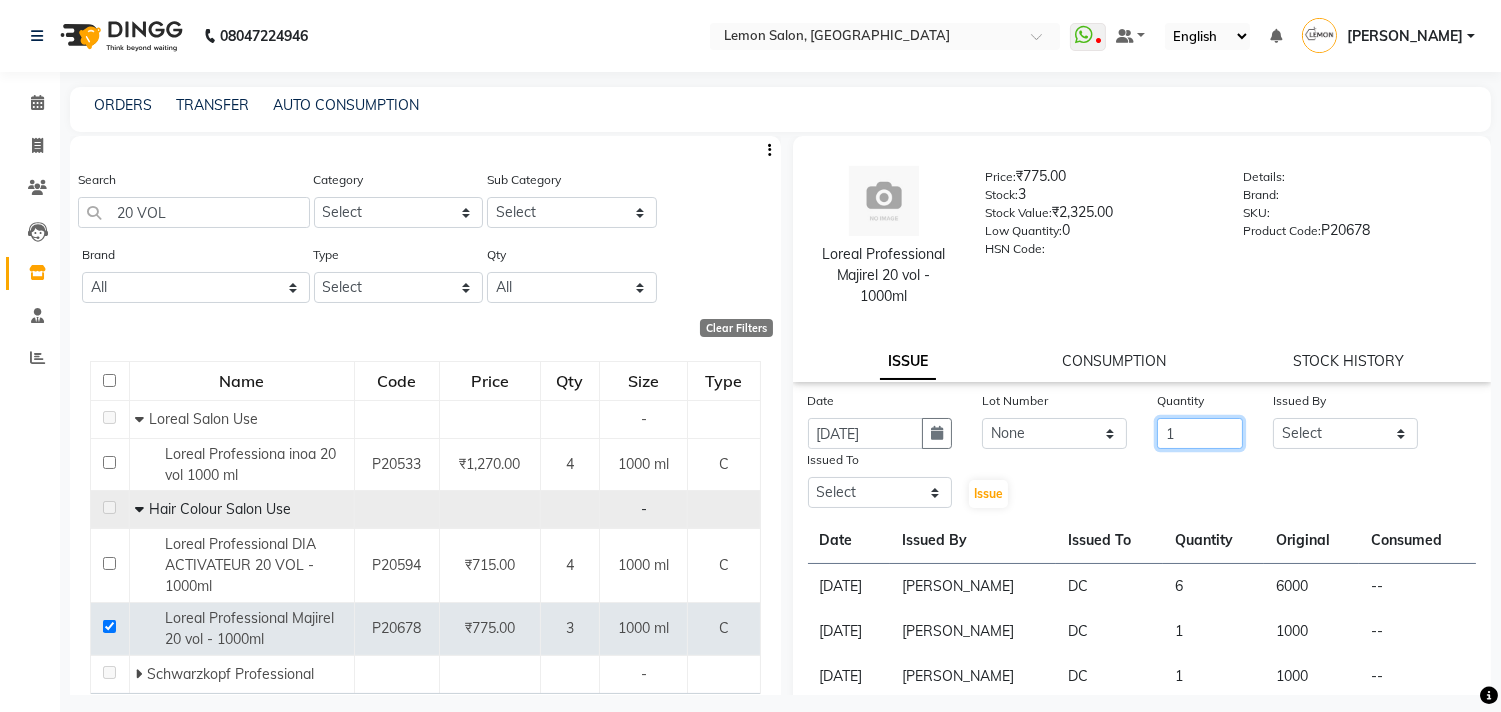 type on "1" 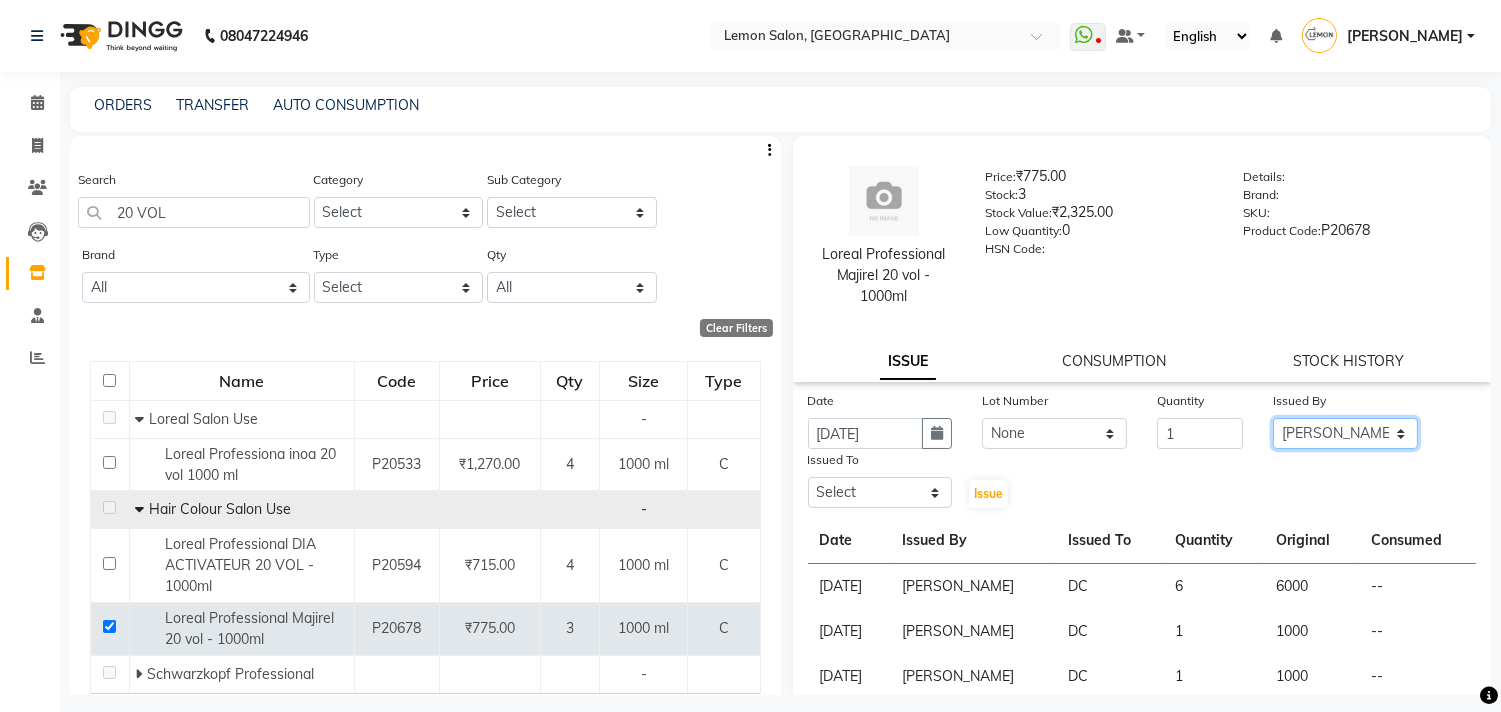 select on "8819" 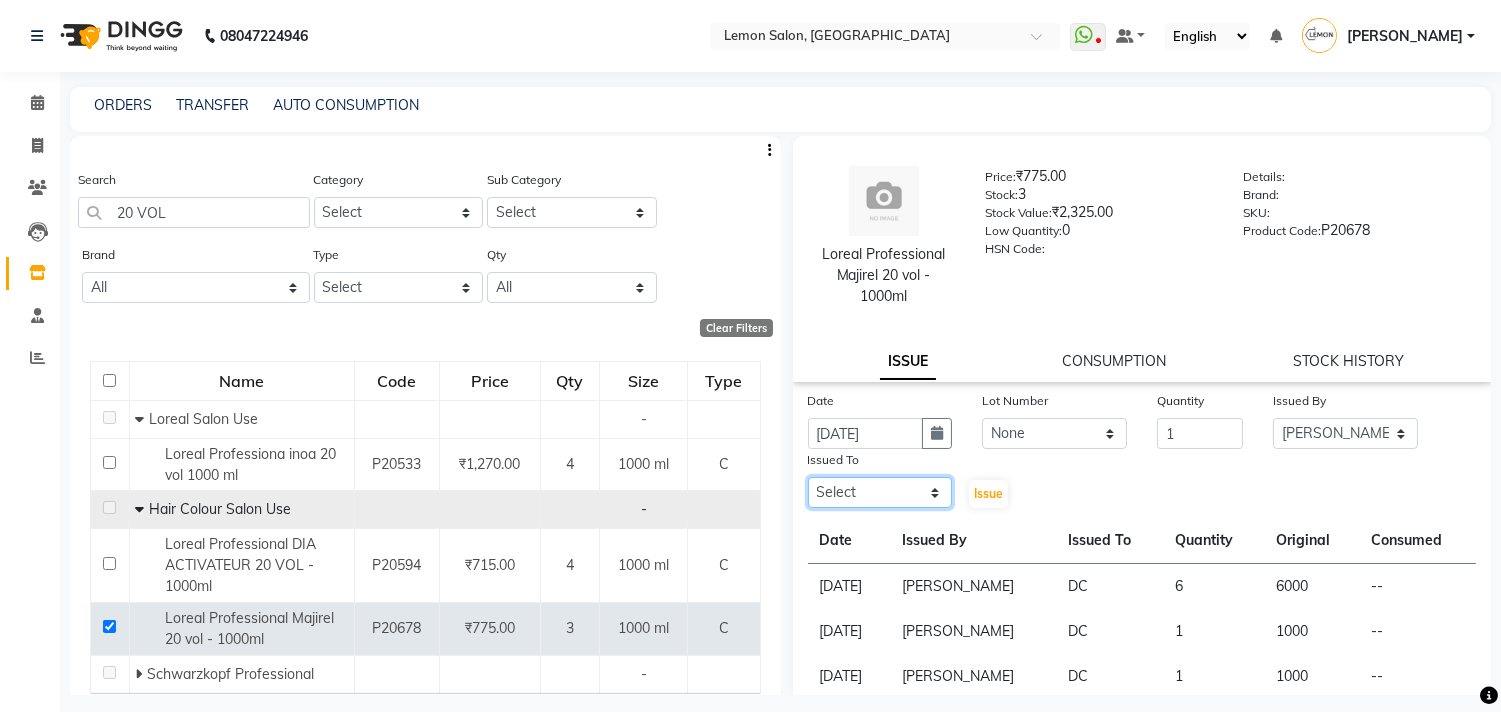 click on "Select [PERSON_NAME] DC [PERSON_NAME] [PERSON_NAME] [PERSON_NAME] [PERSON_NAME] [PERSON_NAME] Kandivali [PERSON_NAME] [PERSON_NAME]" 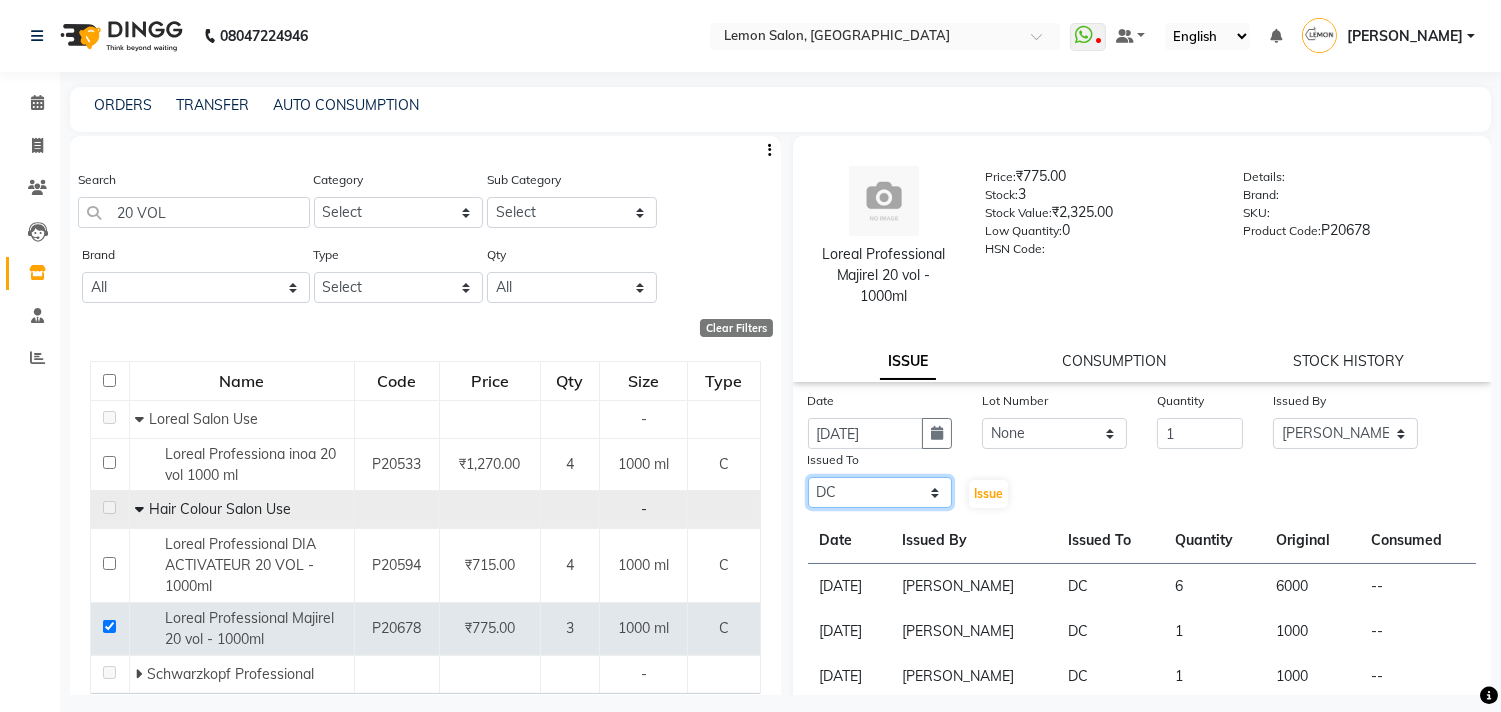 click on "Select [PERSON_NAME] DC [PERSON_NAME] [PERSON_NAME] [PERSON_NAME] [PERSON_NAME] [PERSON_NAME] Kandivali [PERSON_NAME] [PERSON_NAME]" 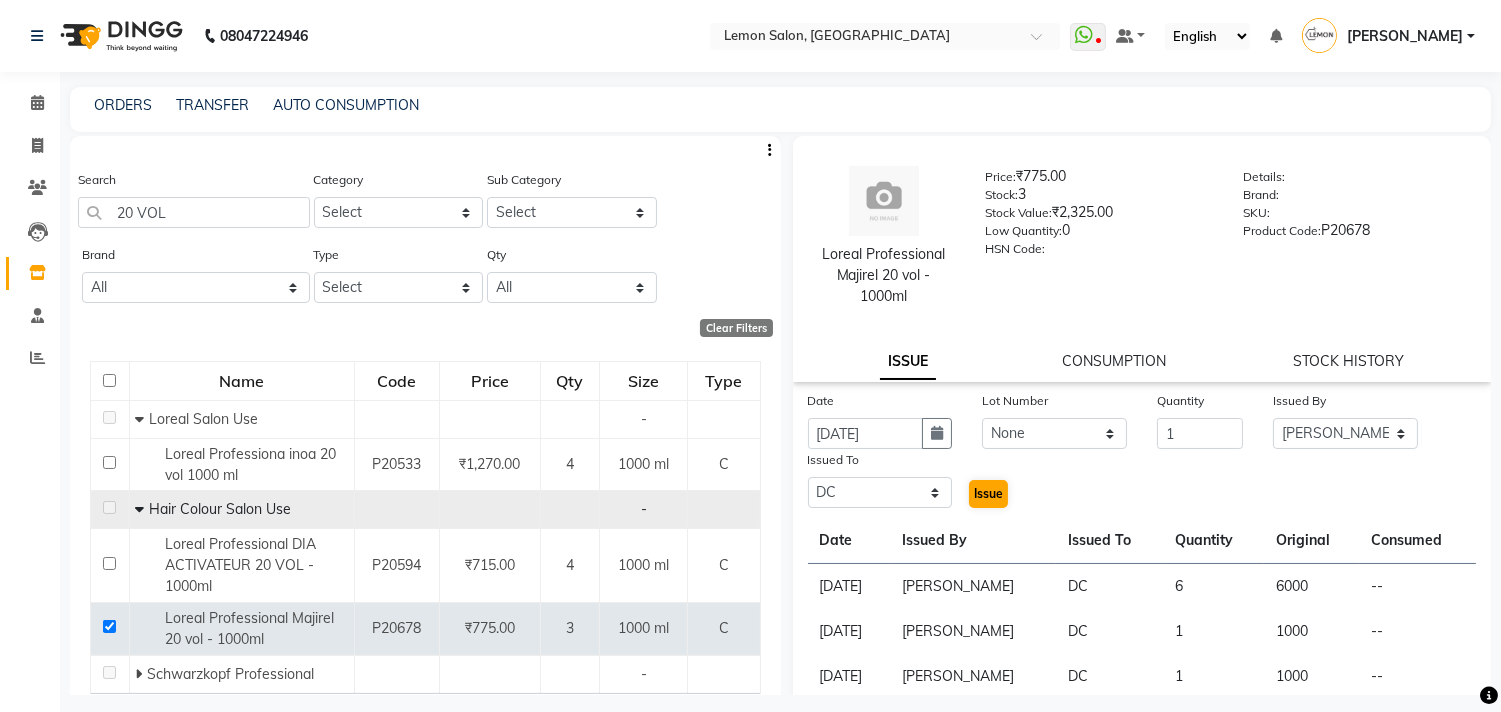 drag, startPoint x: 1015, startPoint y: 497, endPoint x: 996, endPoint y: 491, distance: 19.924858 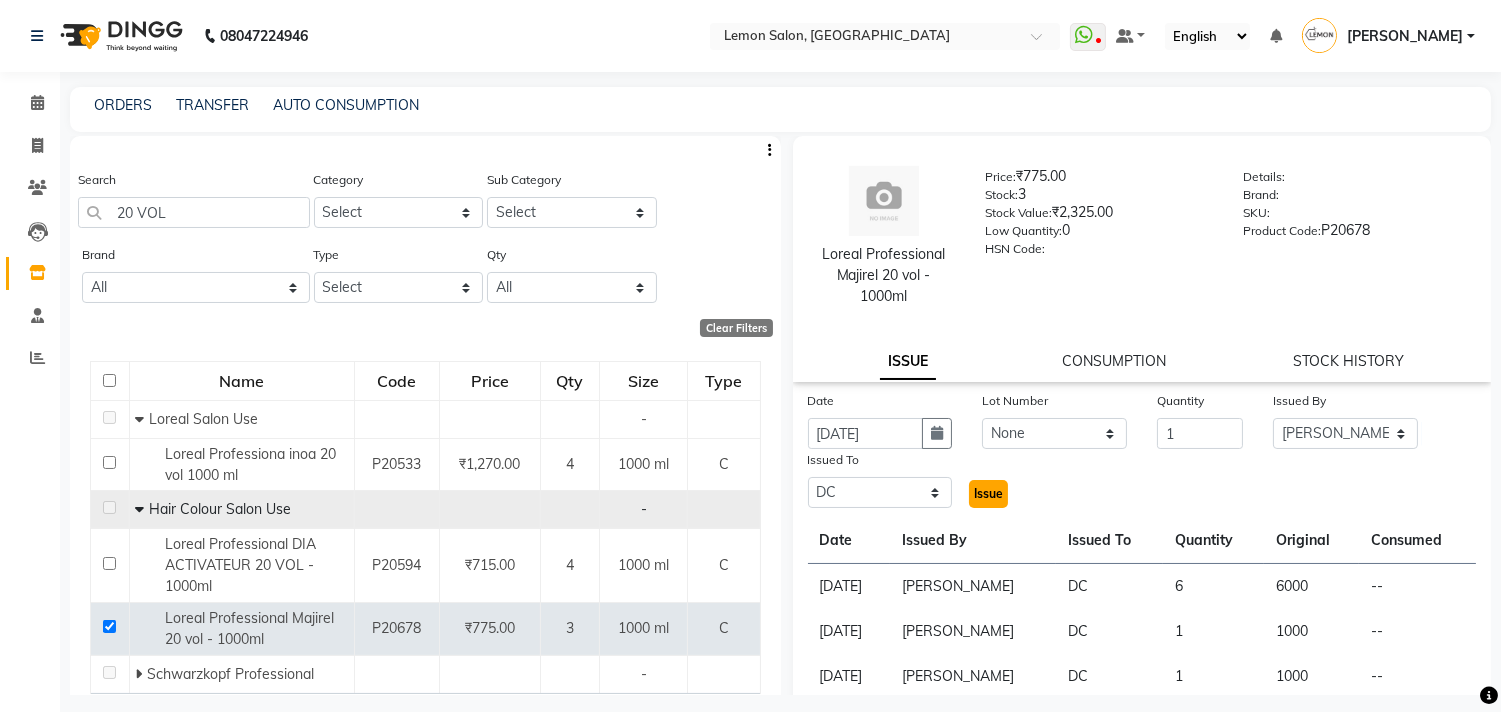 click on "Issue" 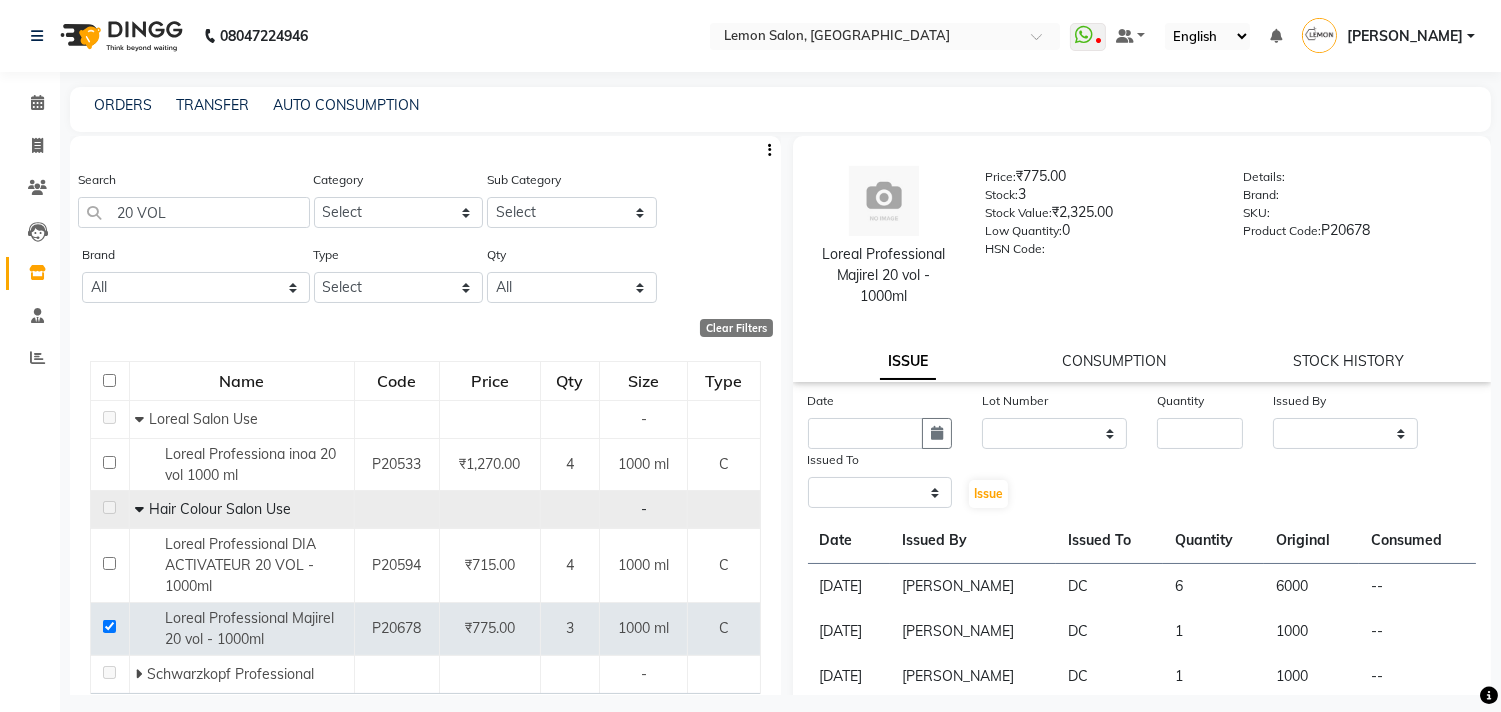 select 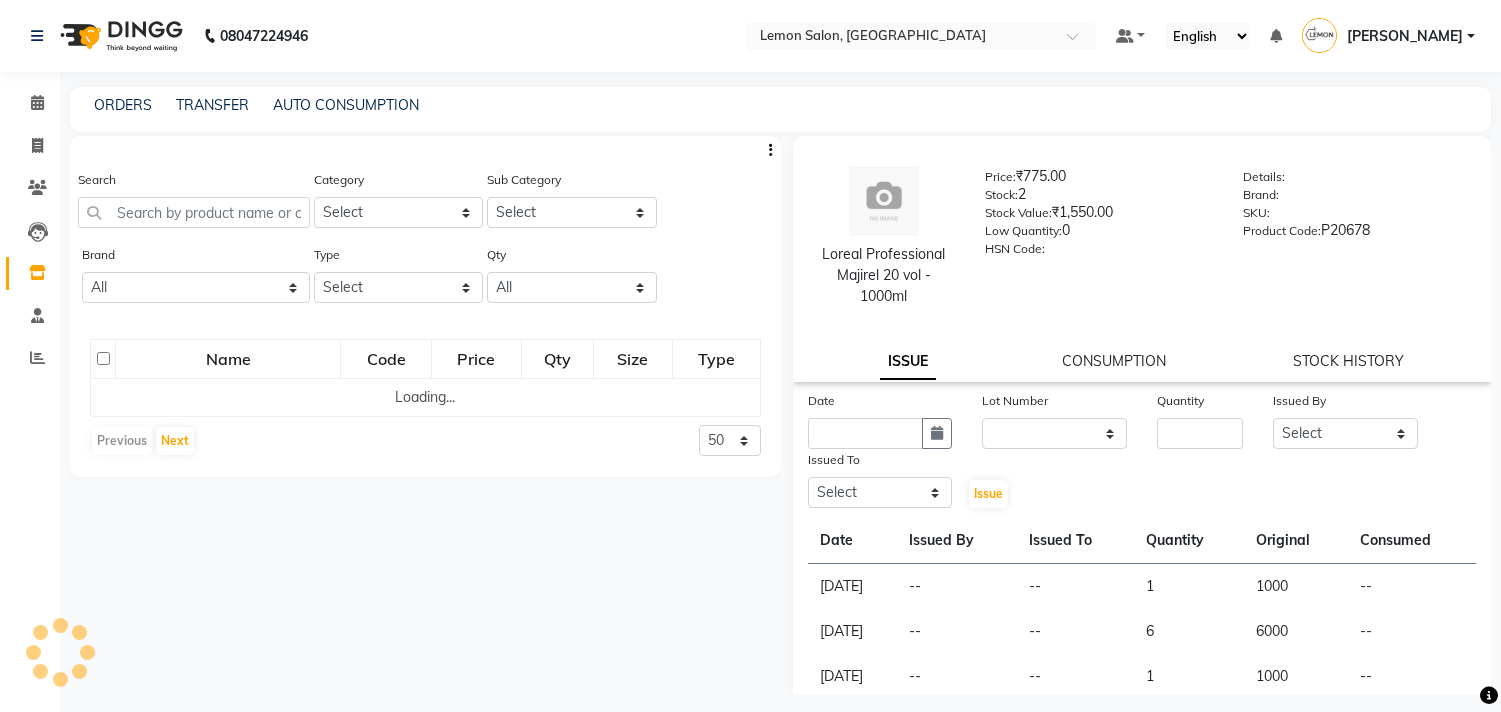 select 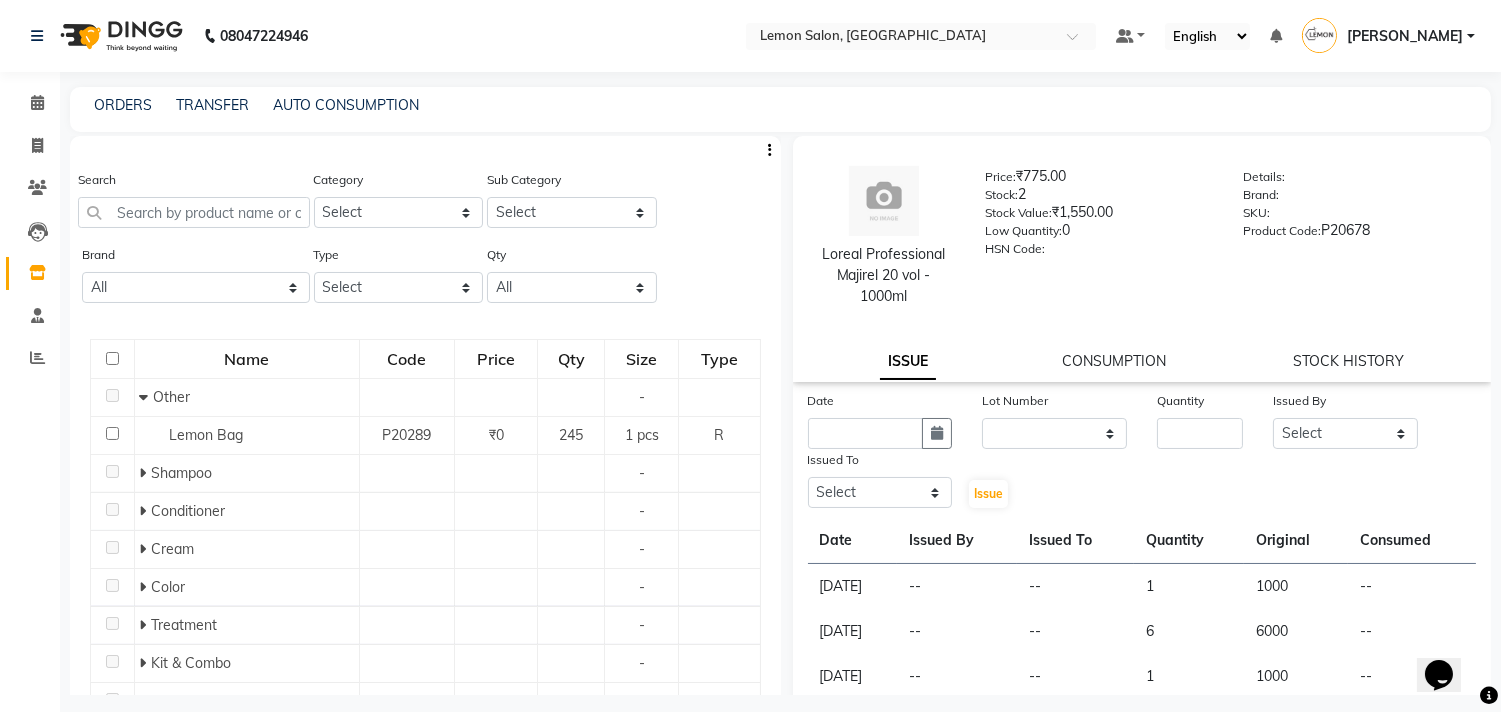 scroll, scrollTop: 0, scrollLeft: 0, axis: both 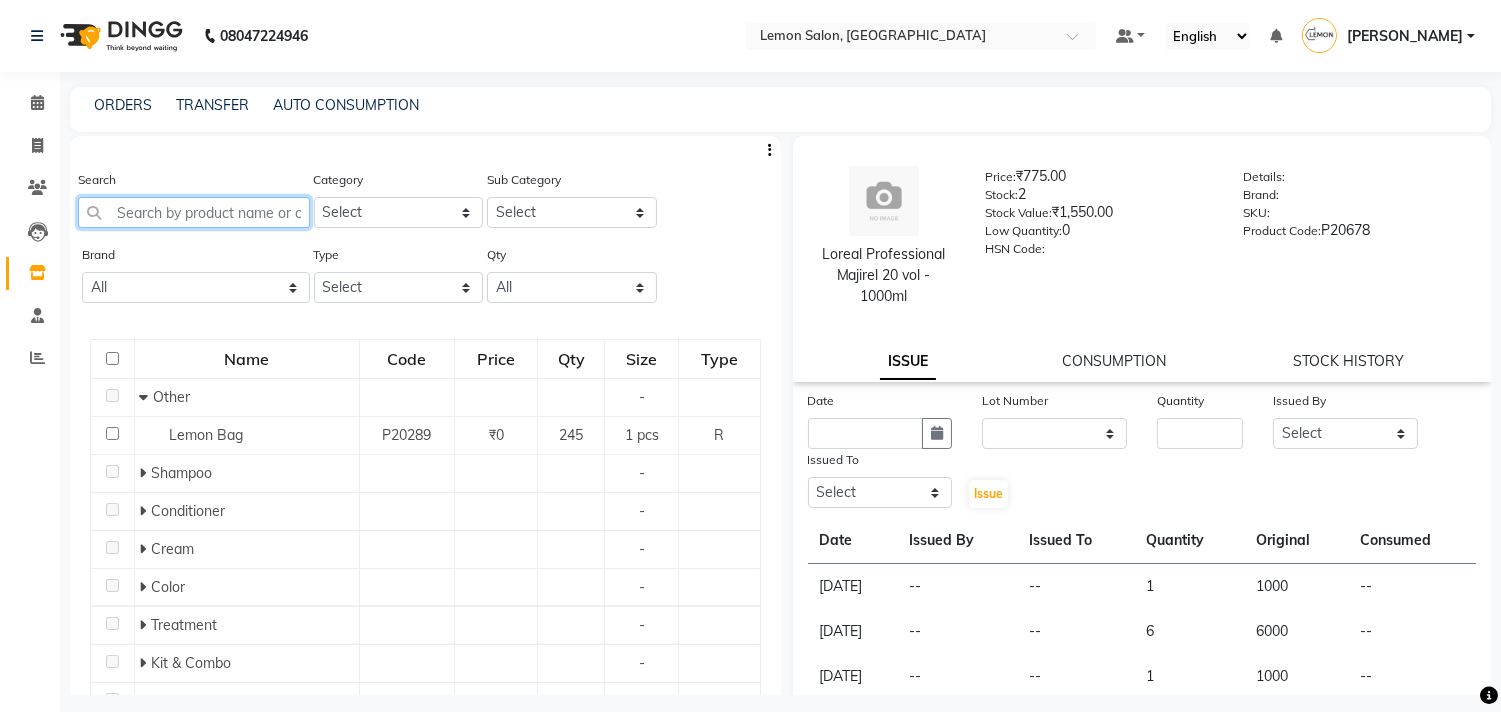 click 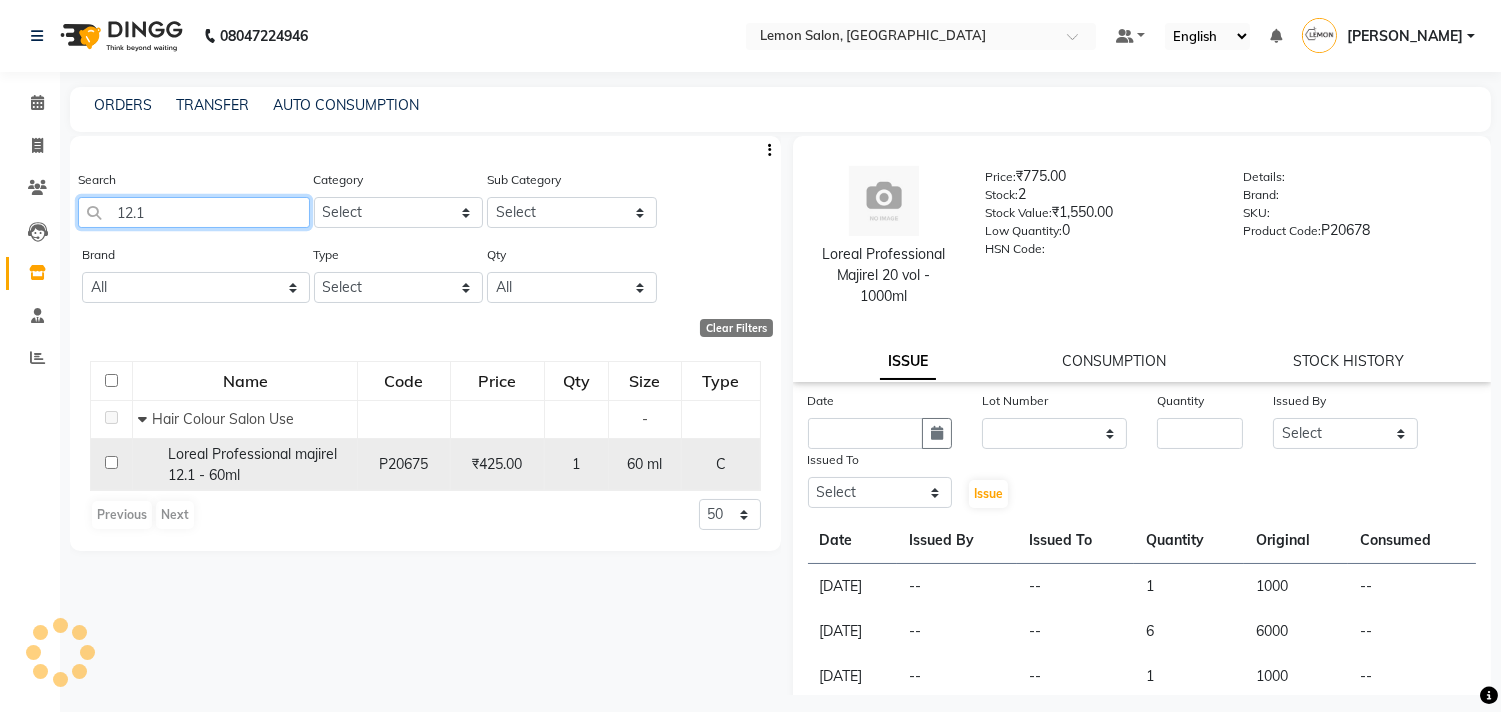 type on "12.1" 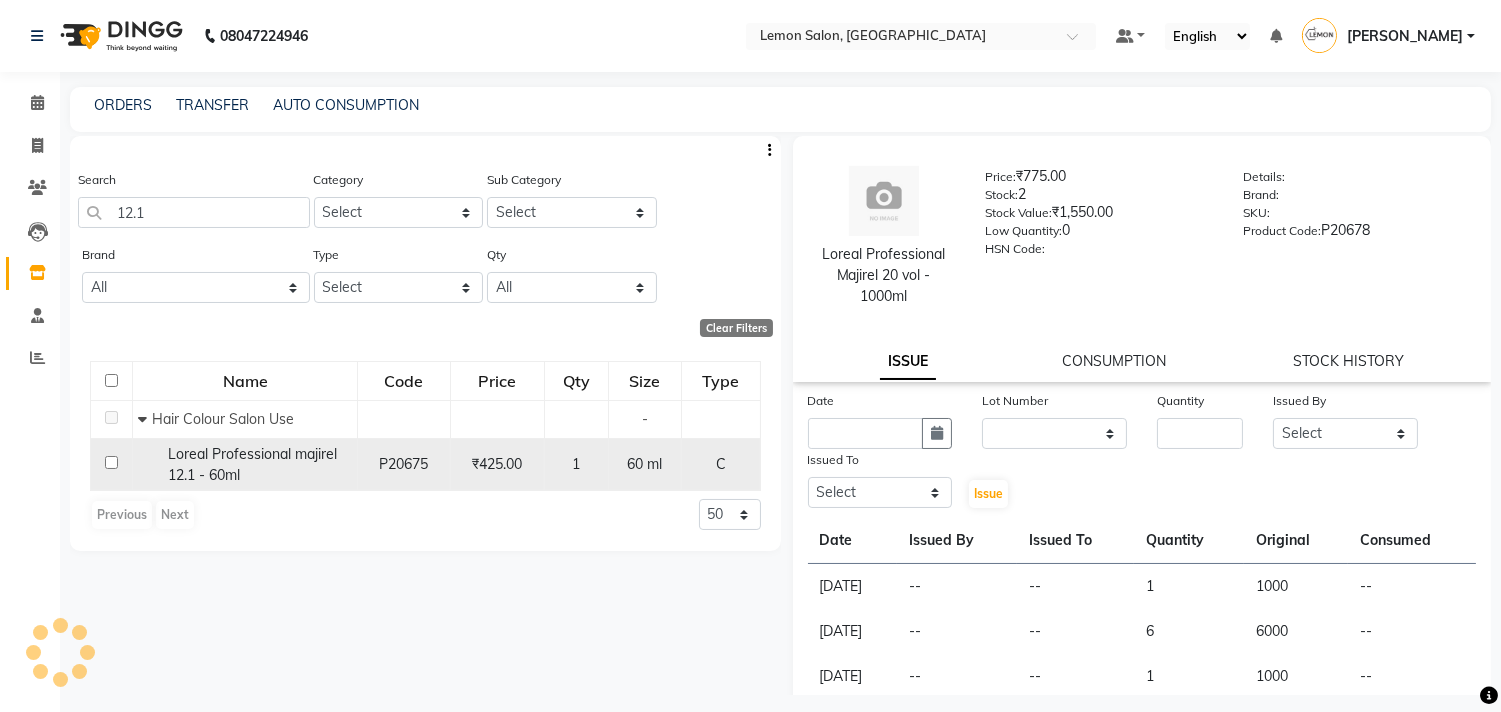 click 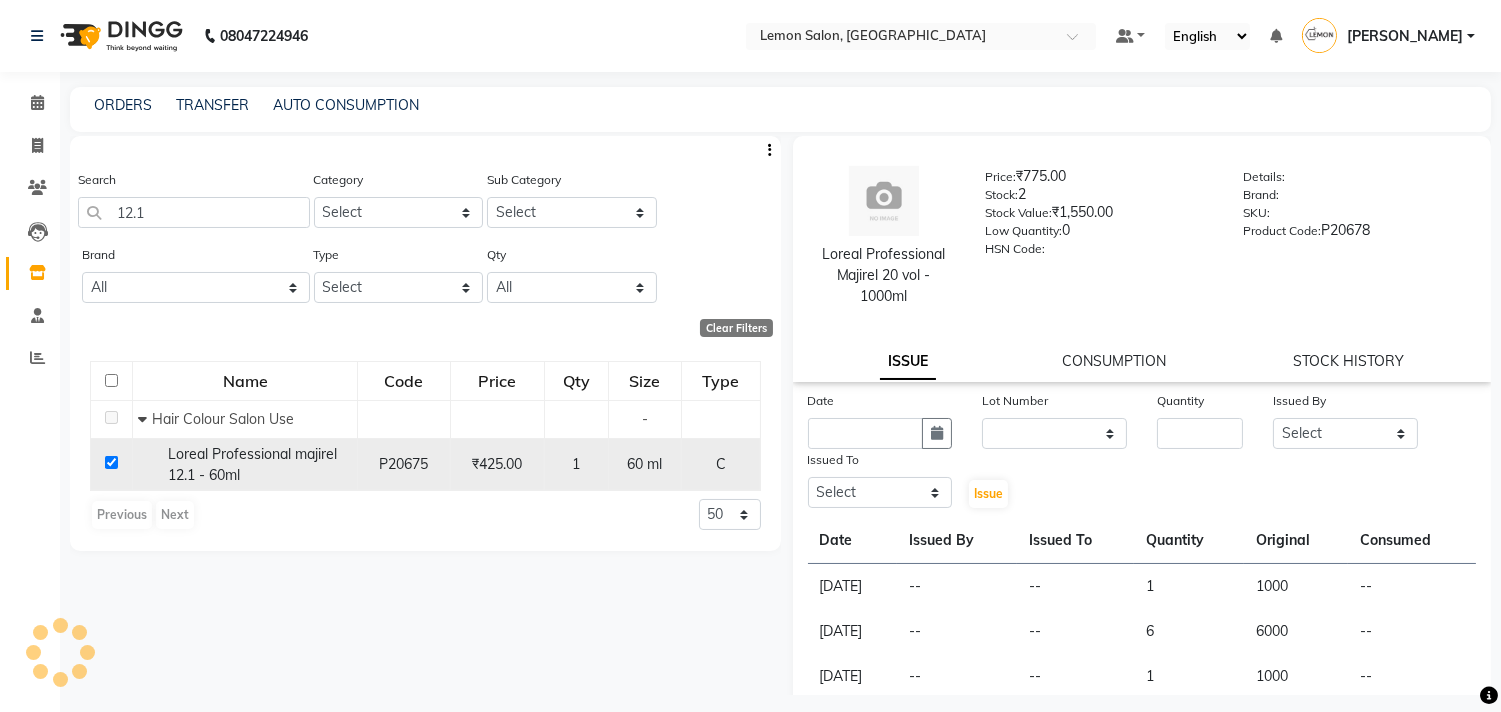 checkbox on "true" 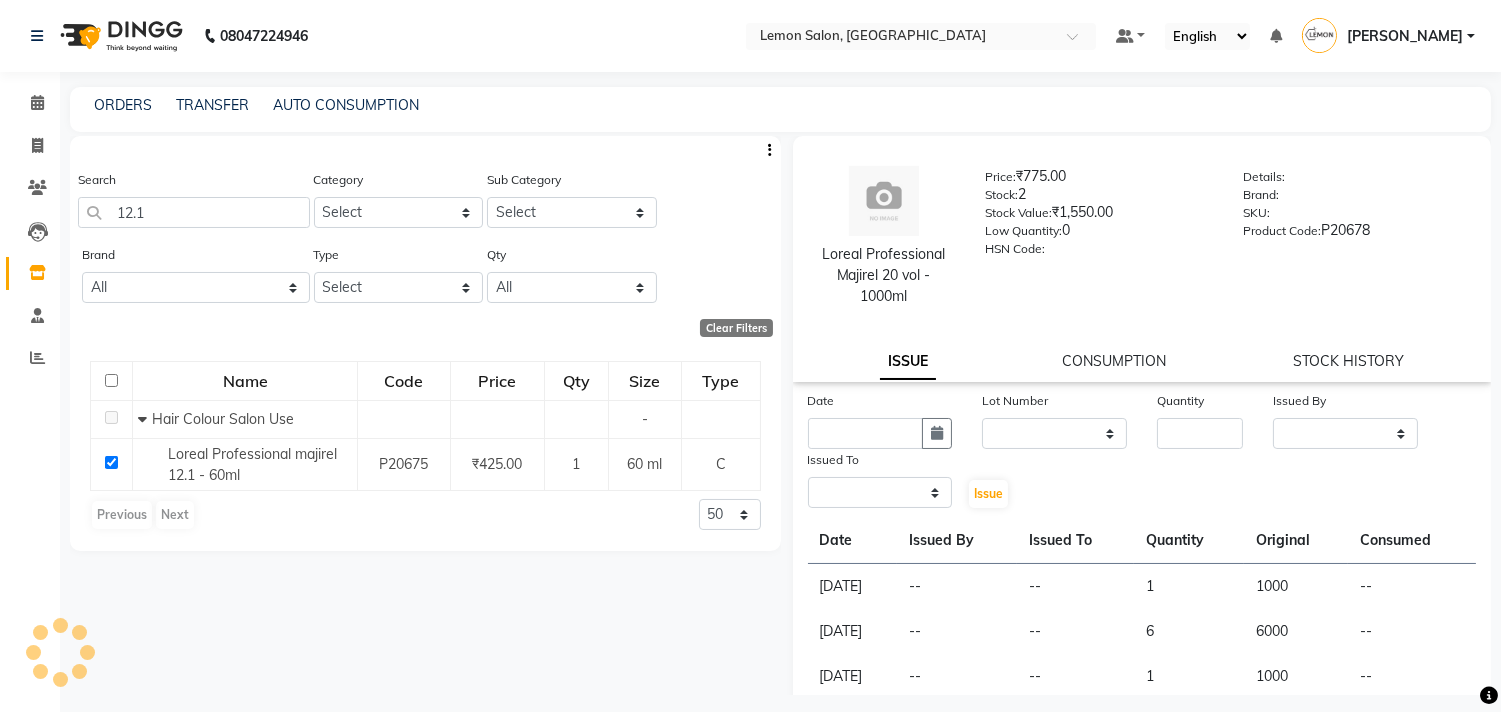 select 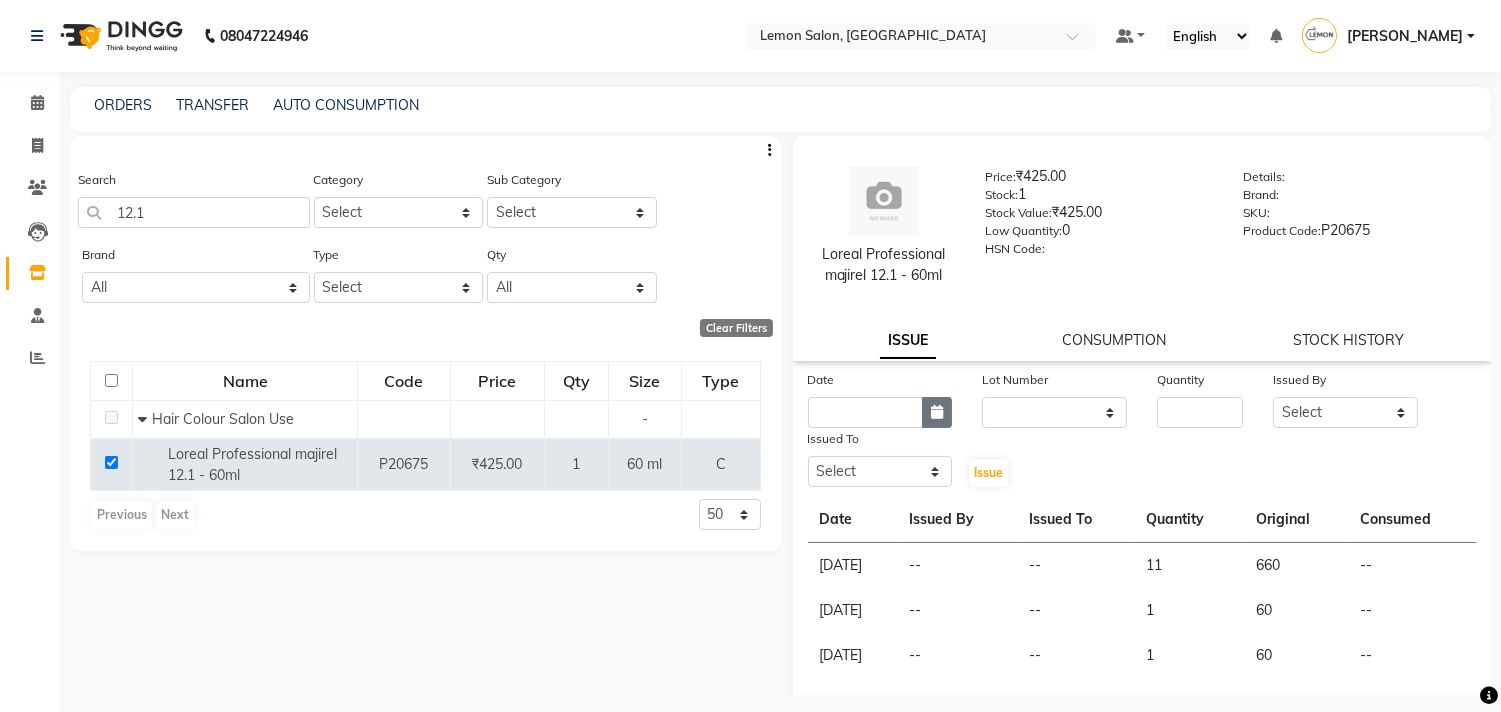 click 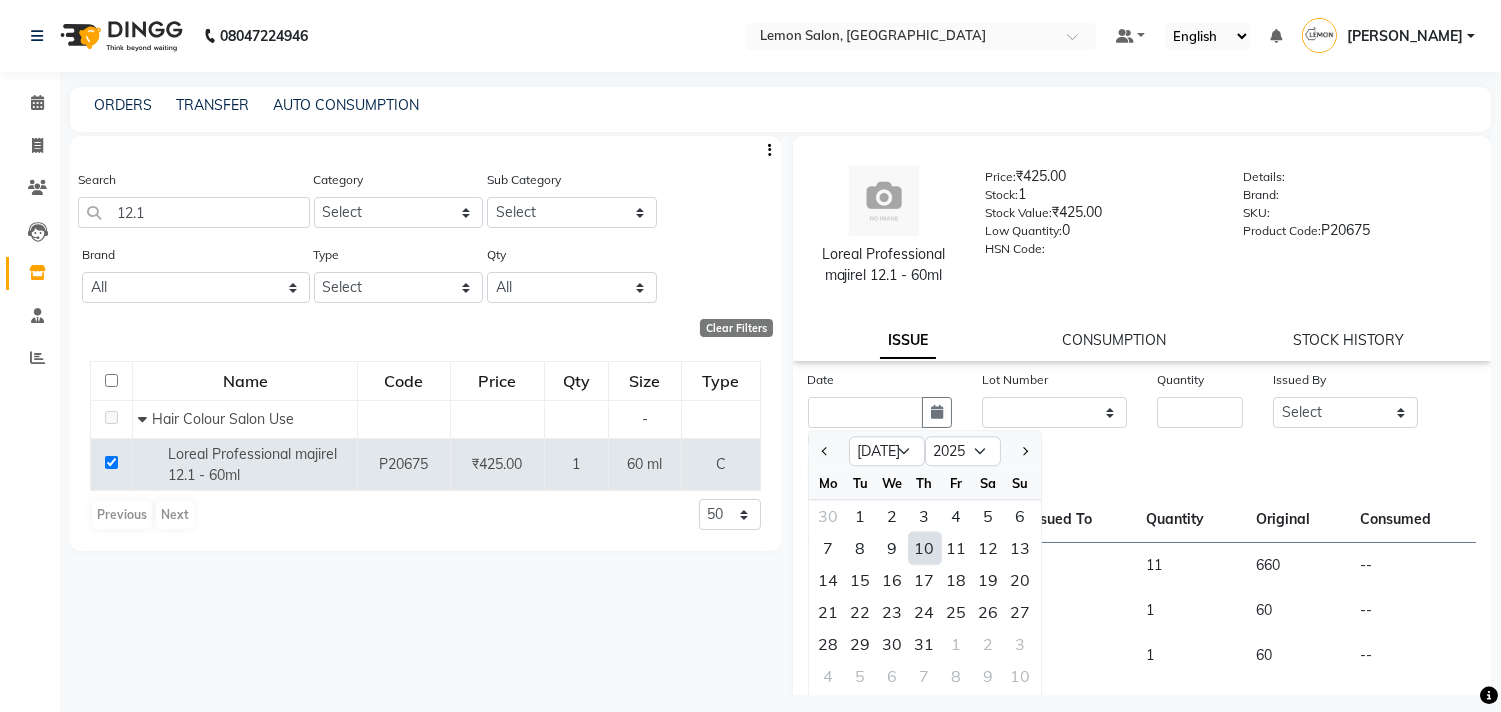 click on "10" 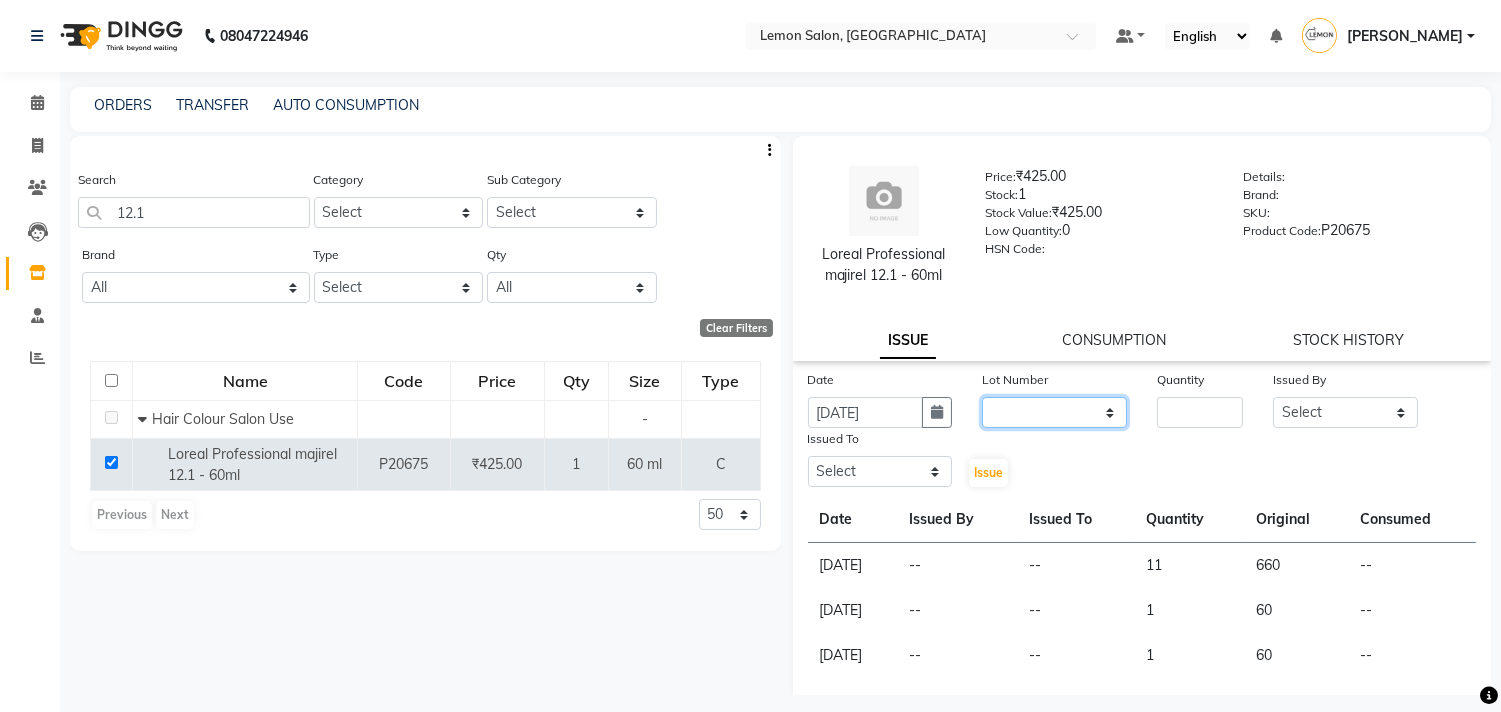 click on "None" 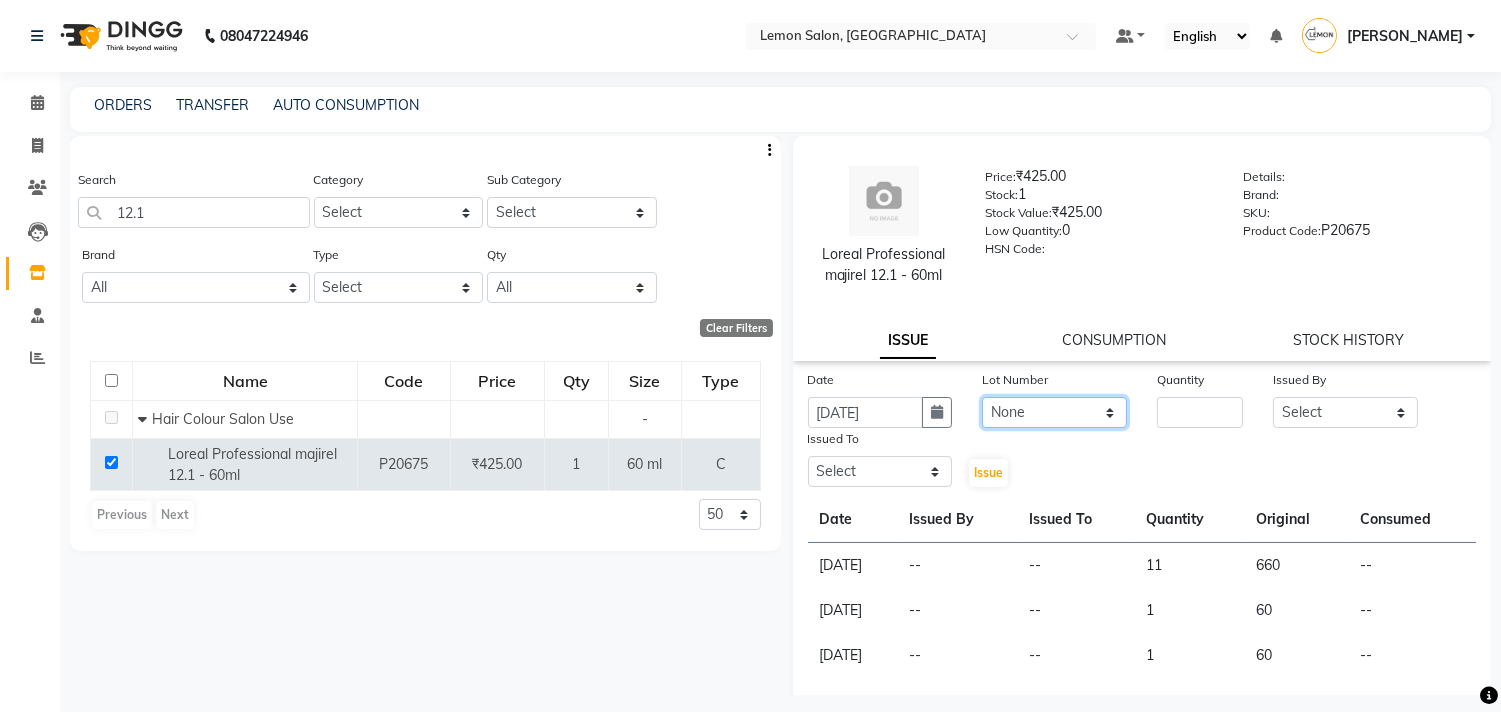 click on "None" 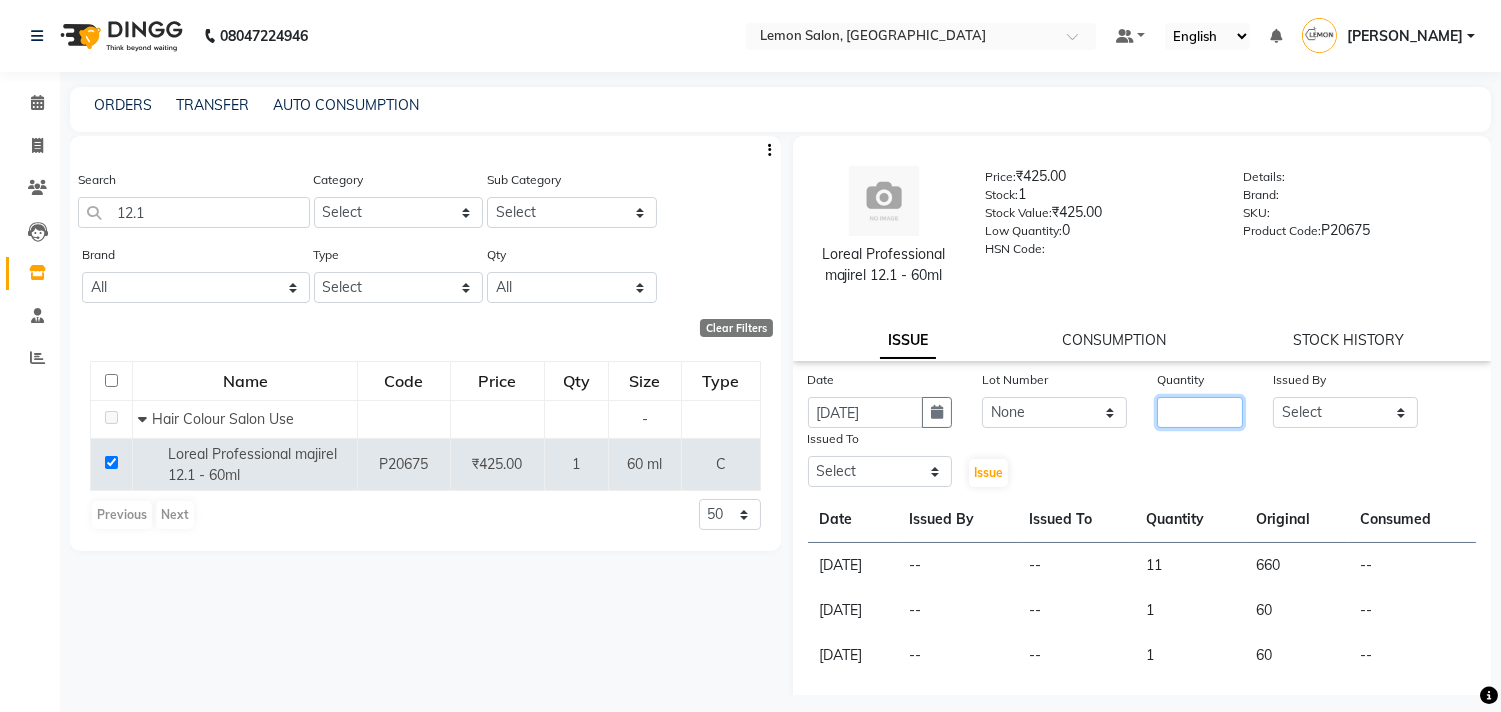 click 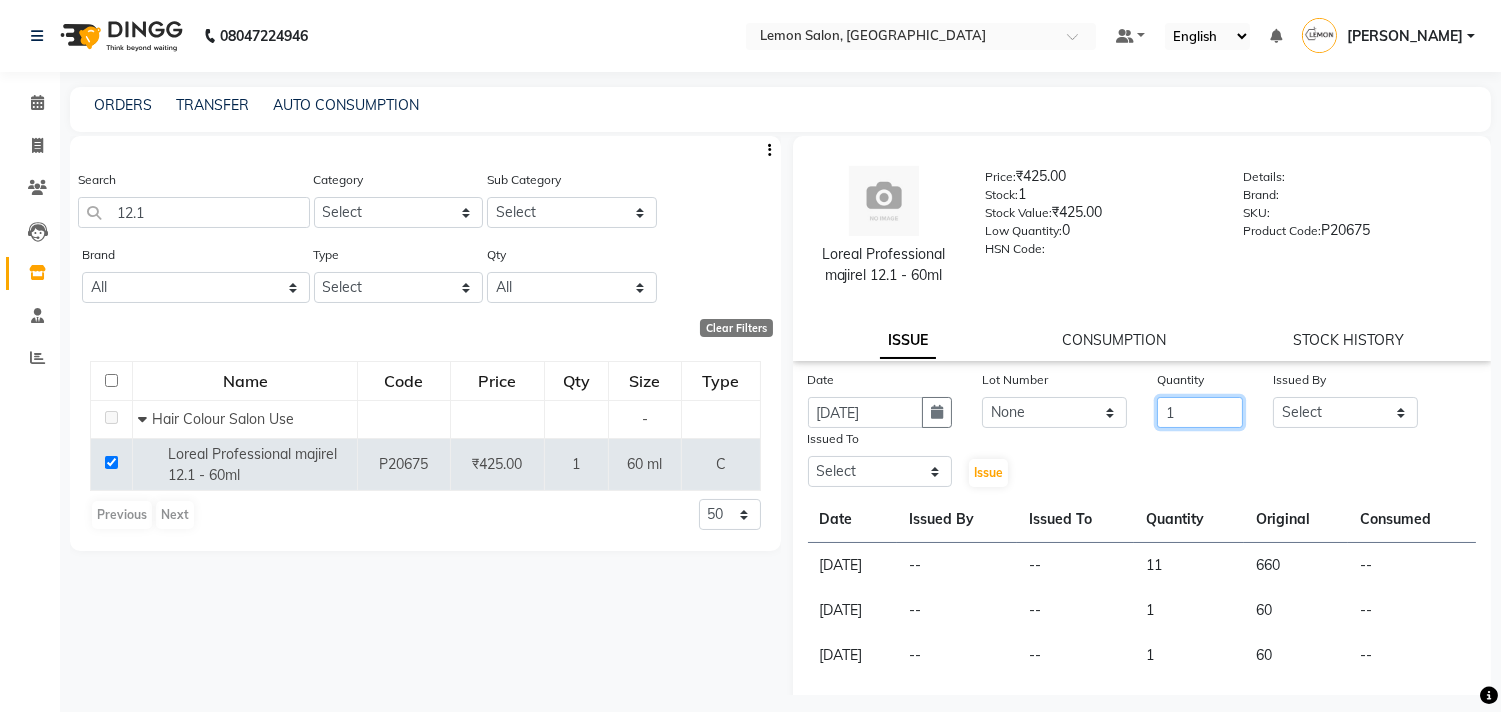 type on "1" 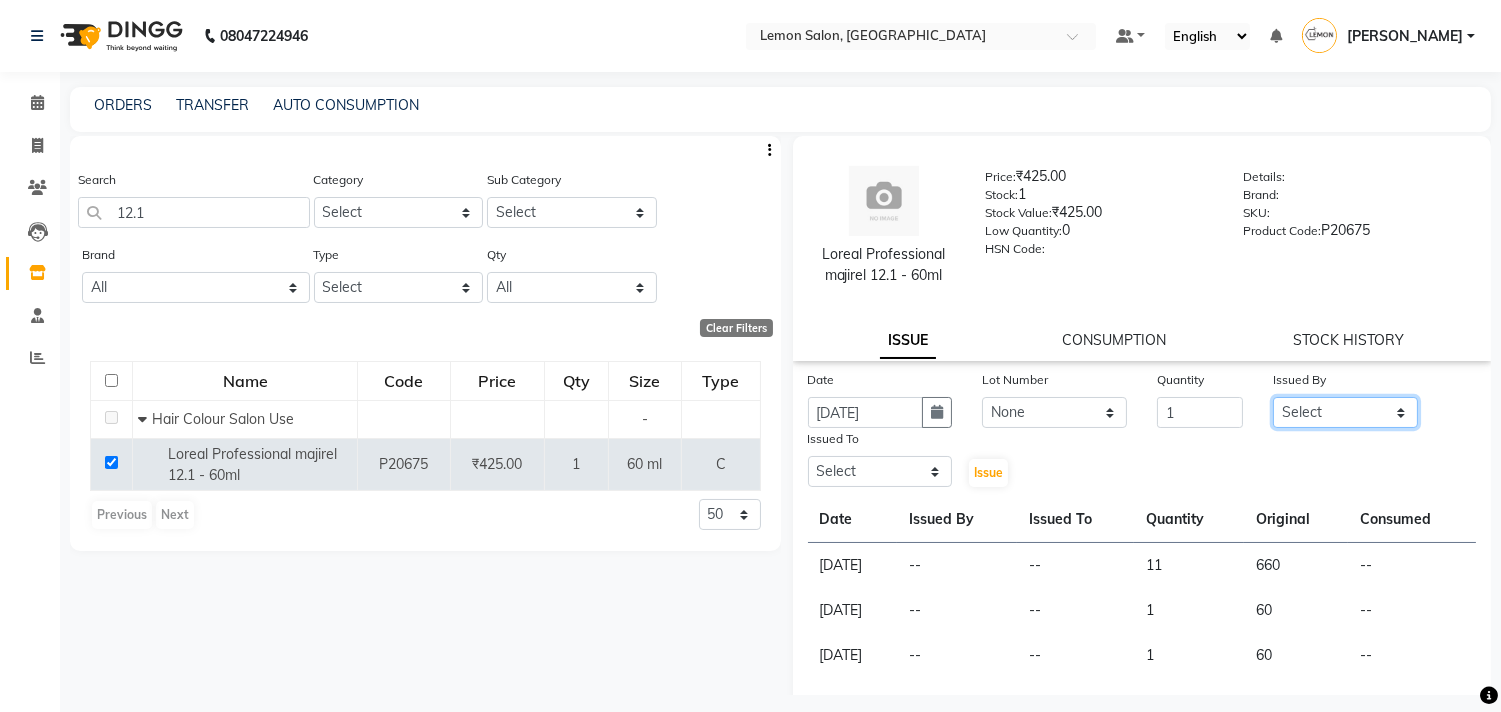click on "Select" 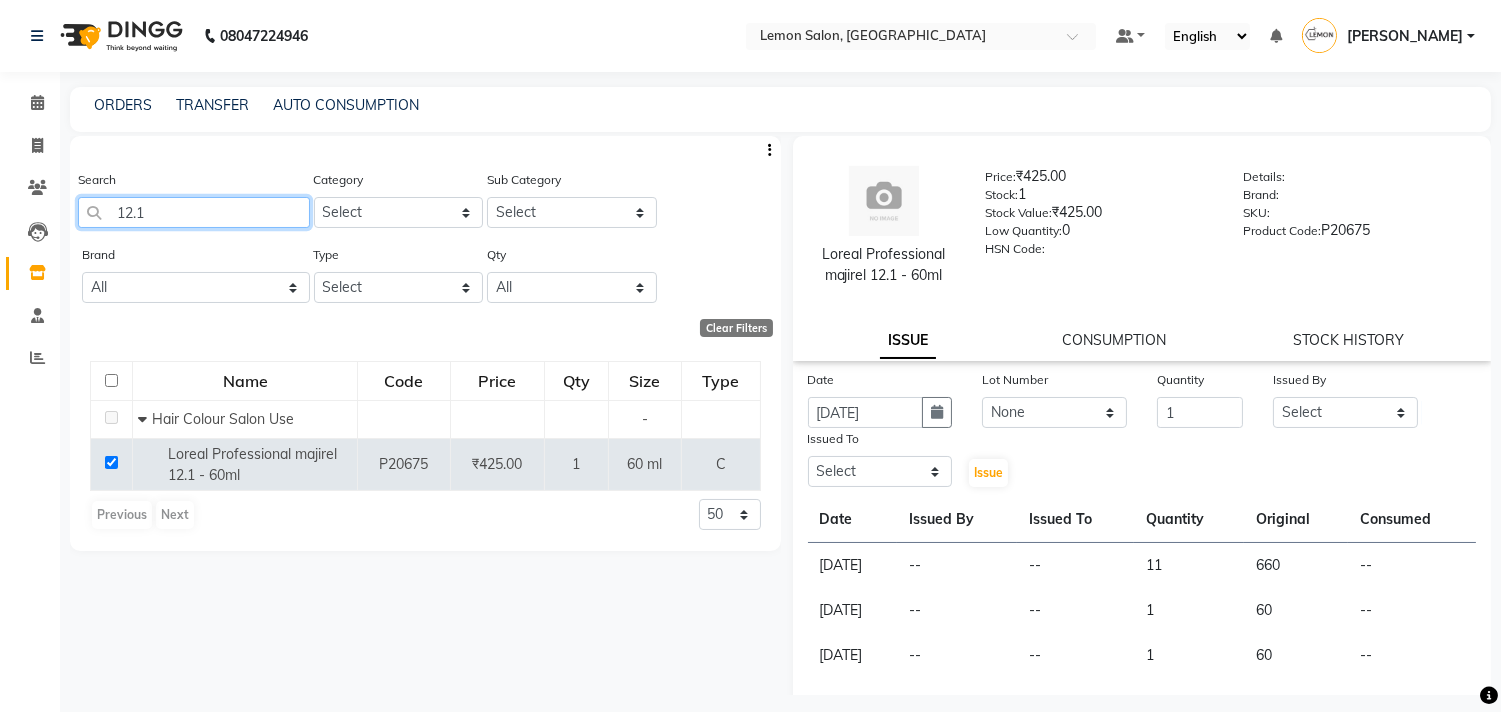 drag, startPoint x: 111, startPoint y: 215, endPoint x: 168, endPoint y: 222, distance: 57.428215 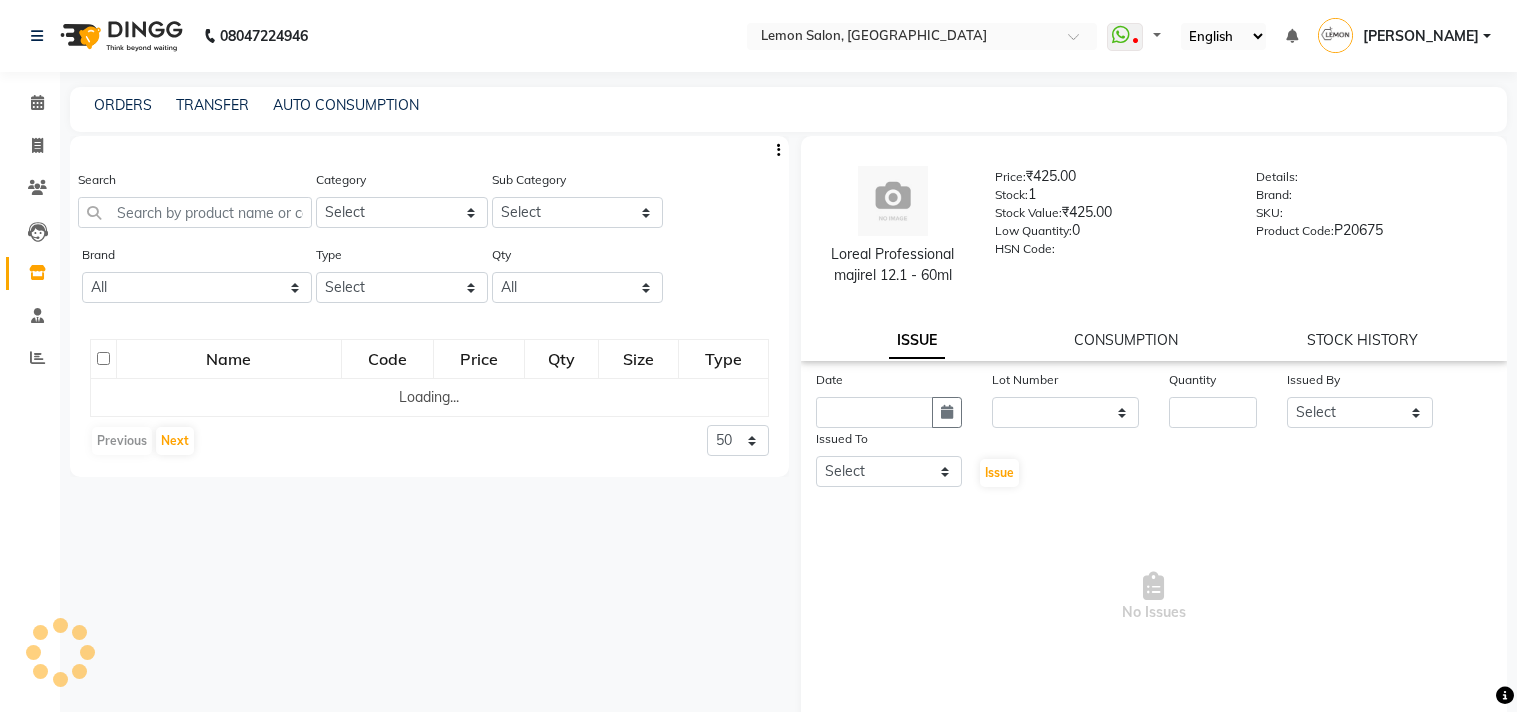 select 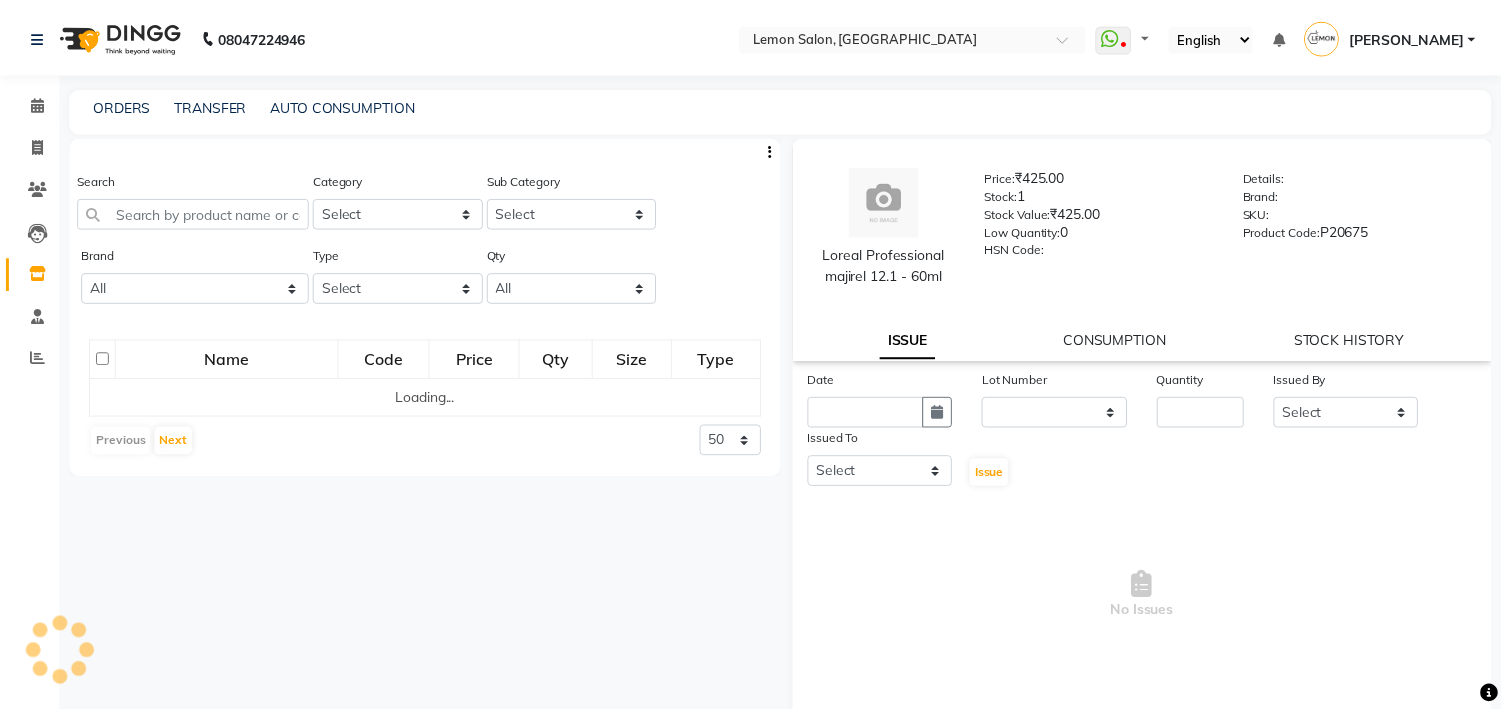 scroll, scrollTop: 0, scrollLeft: 0, axis: both 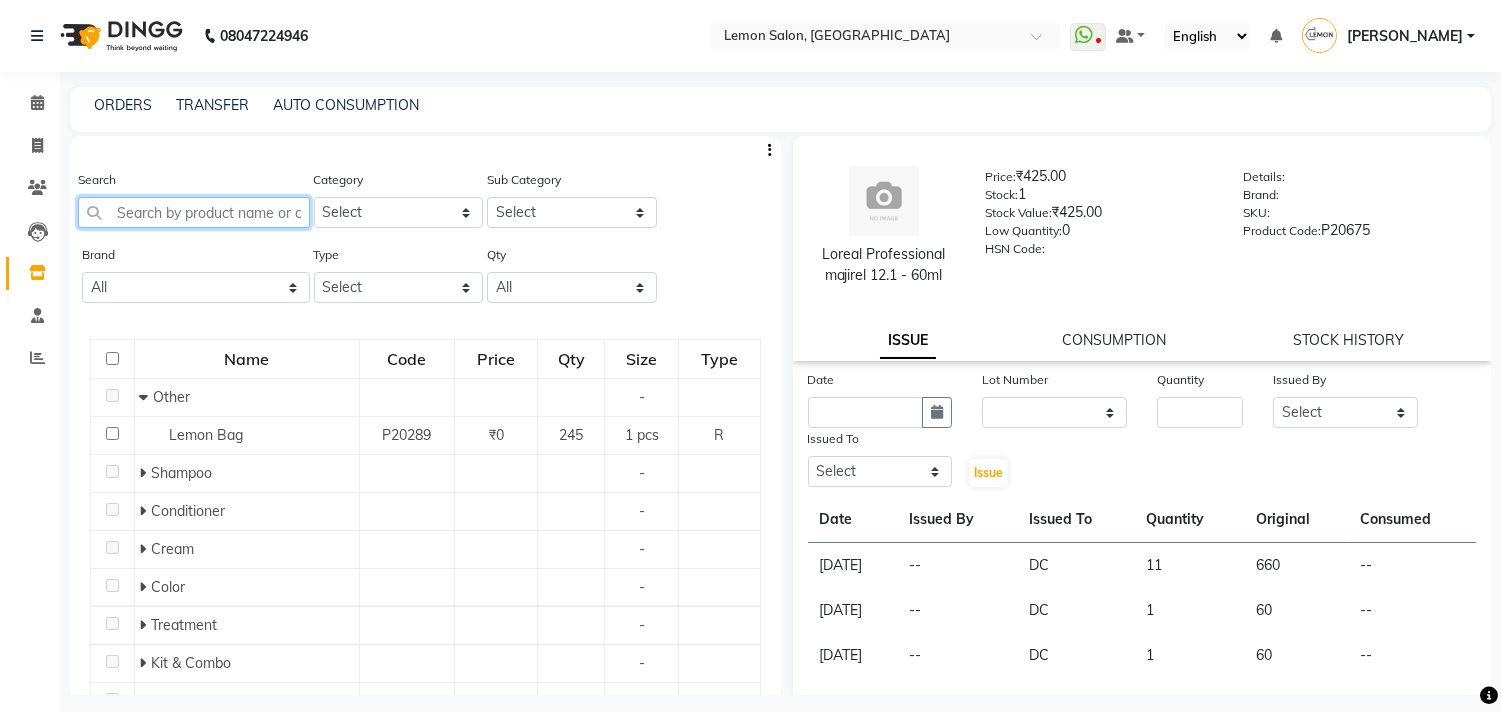 click 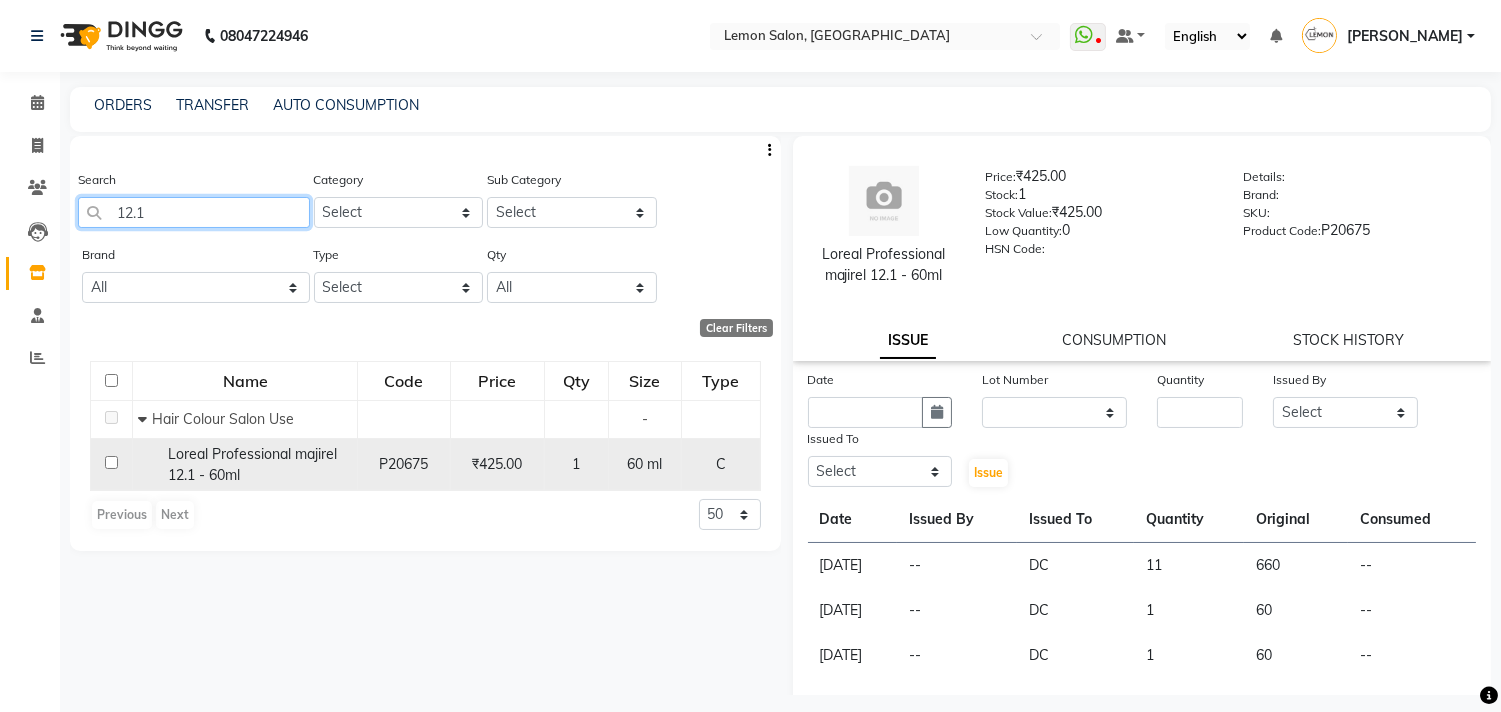 type on "12.1" 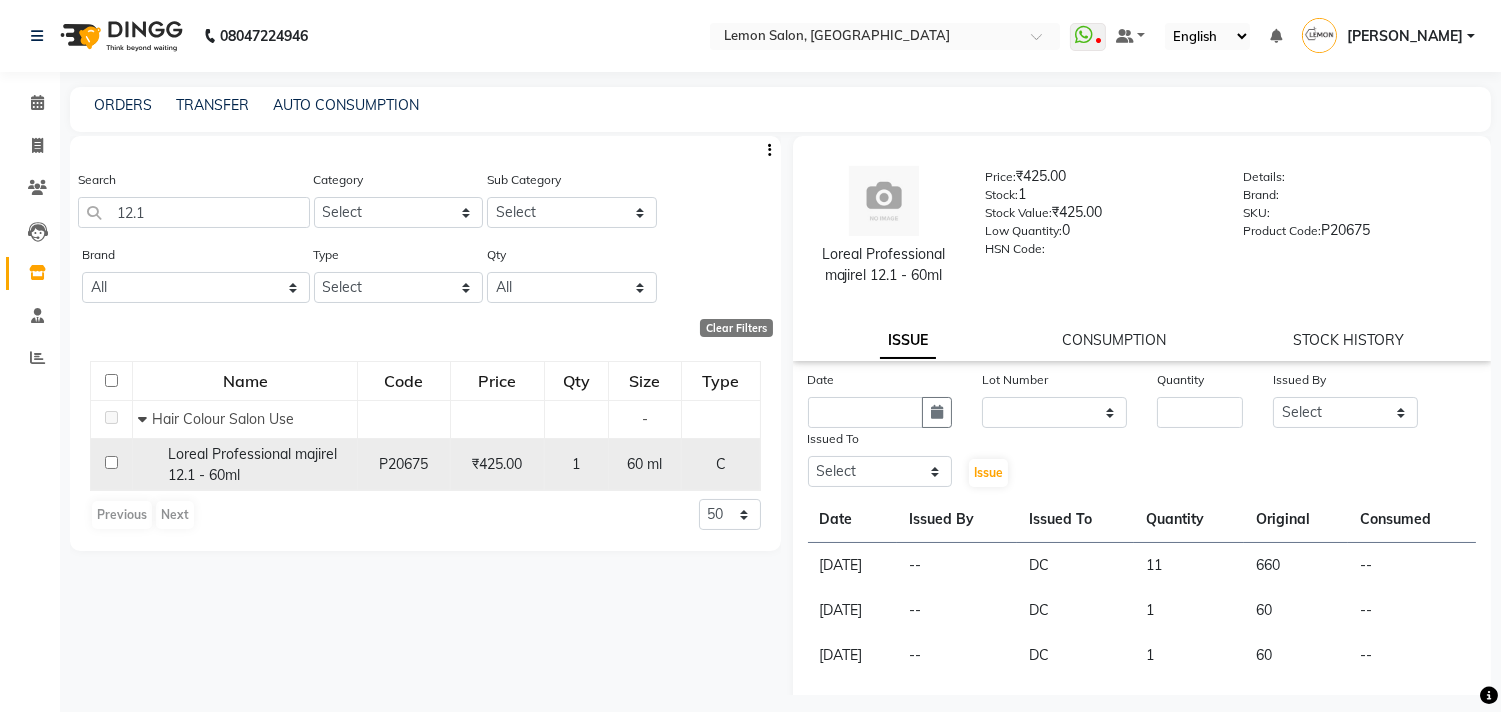 click 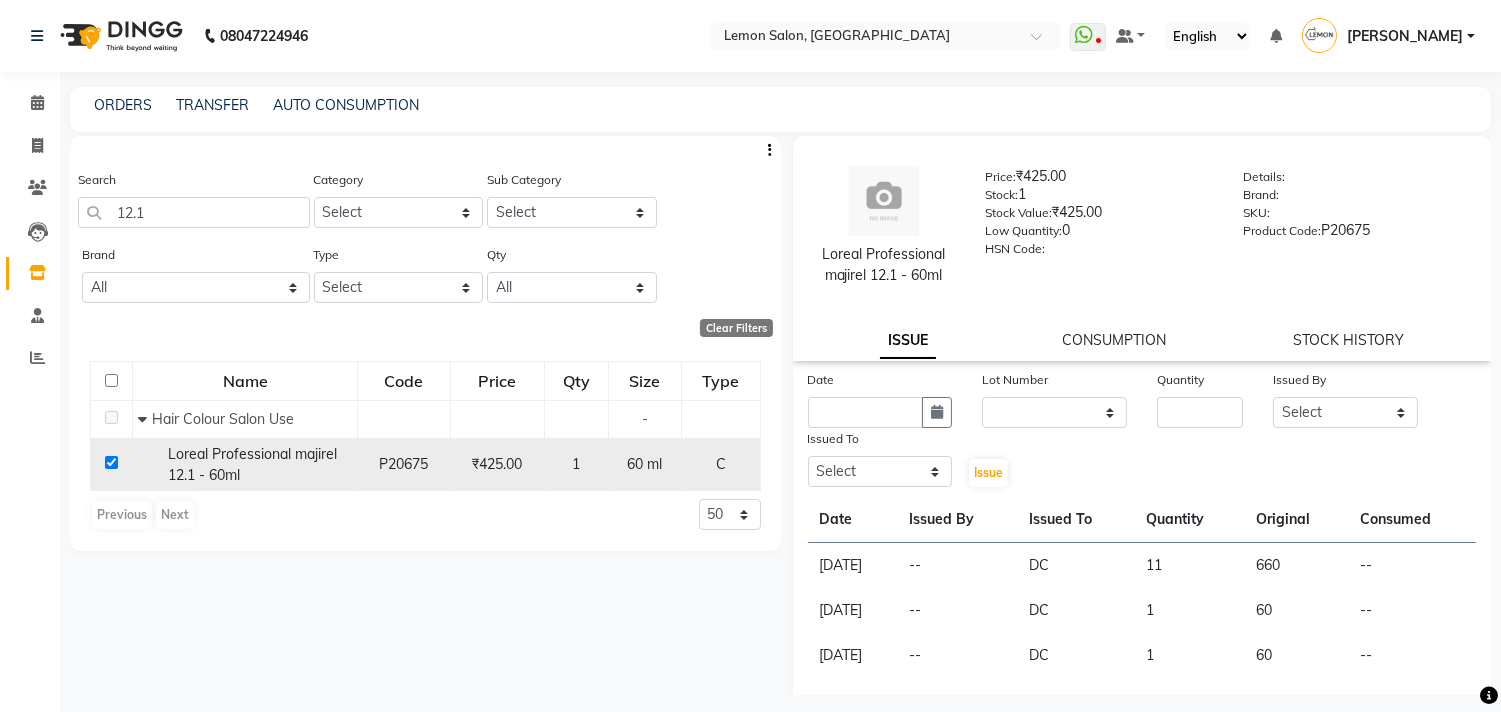 checkbox on "true" 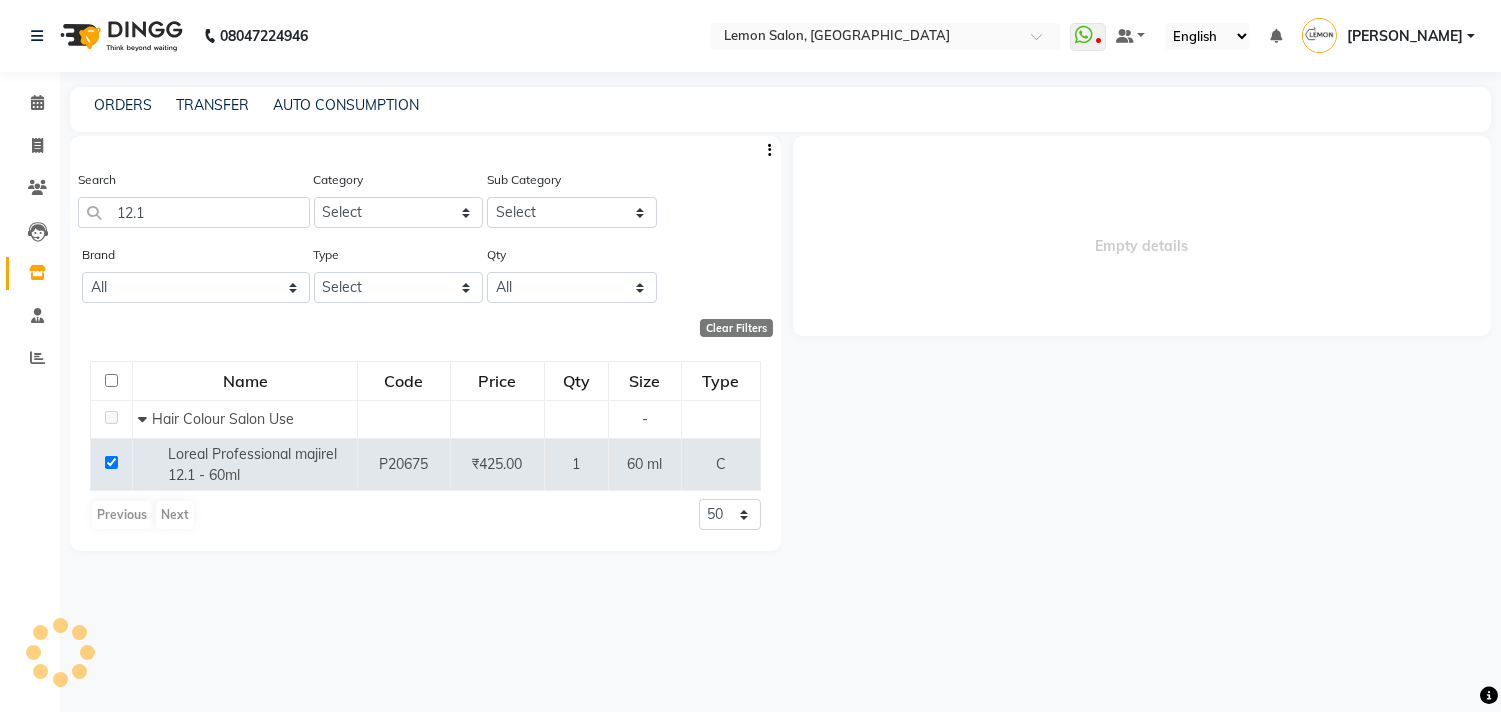 select 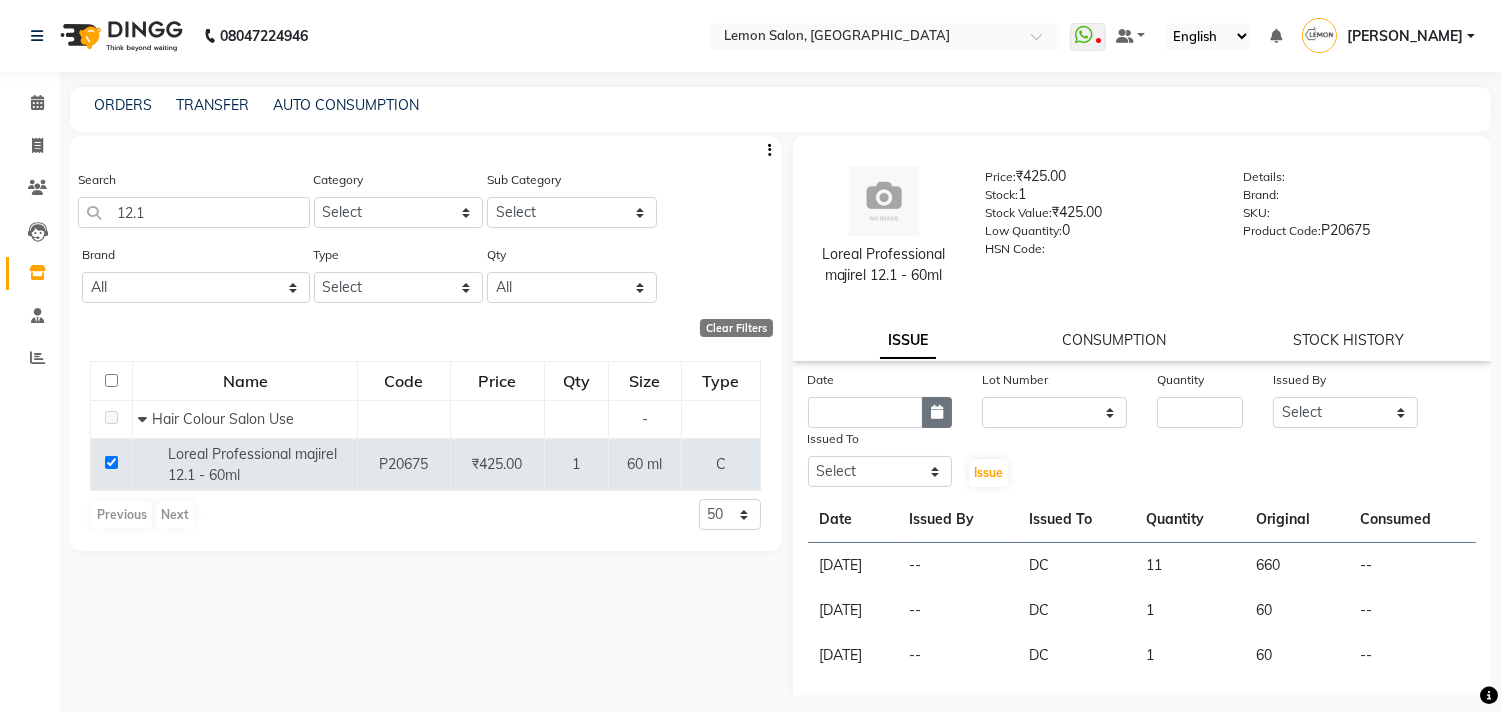 click 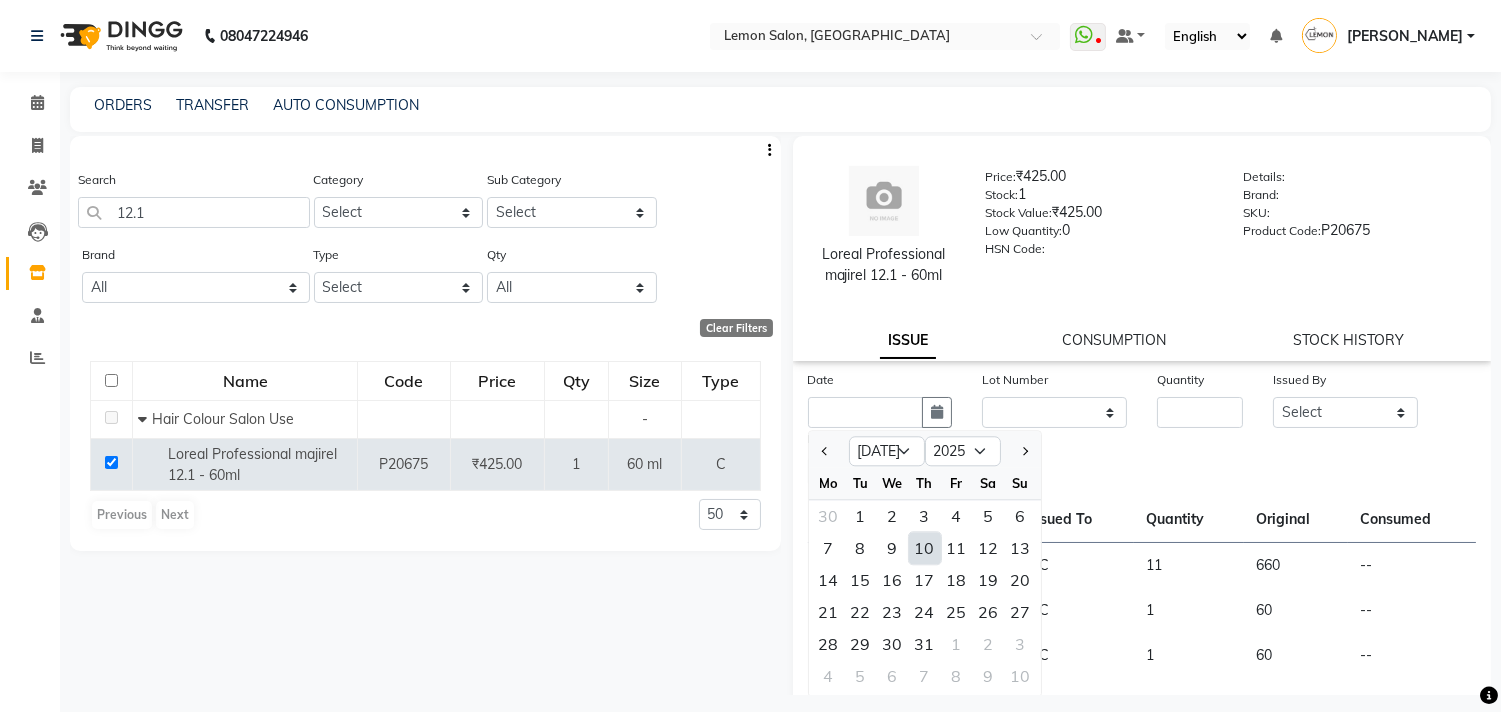 click on "10" 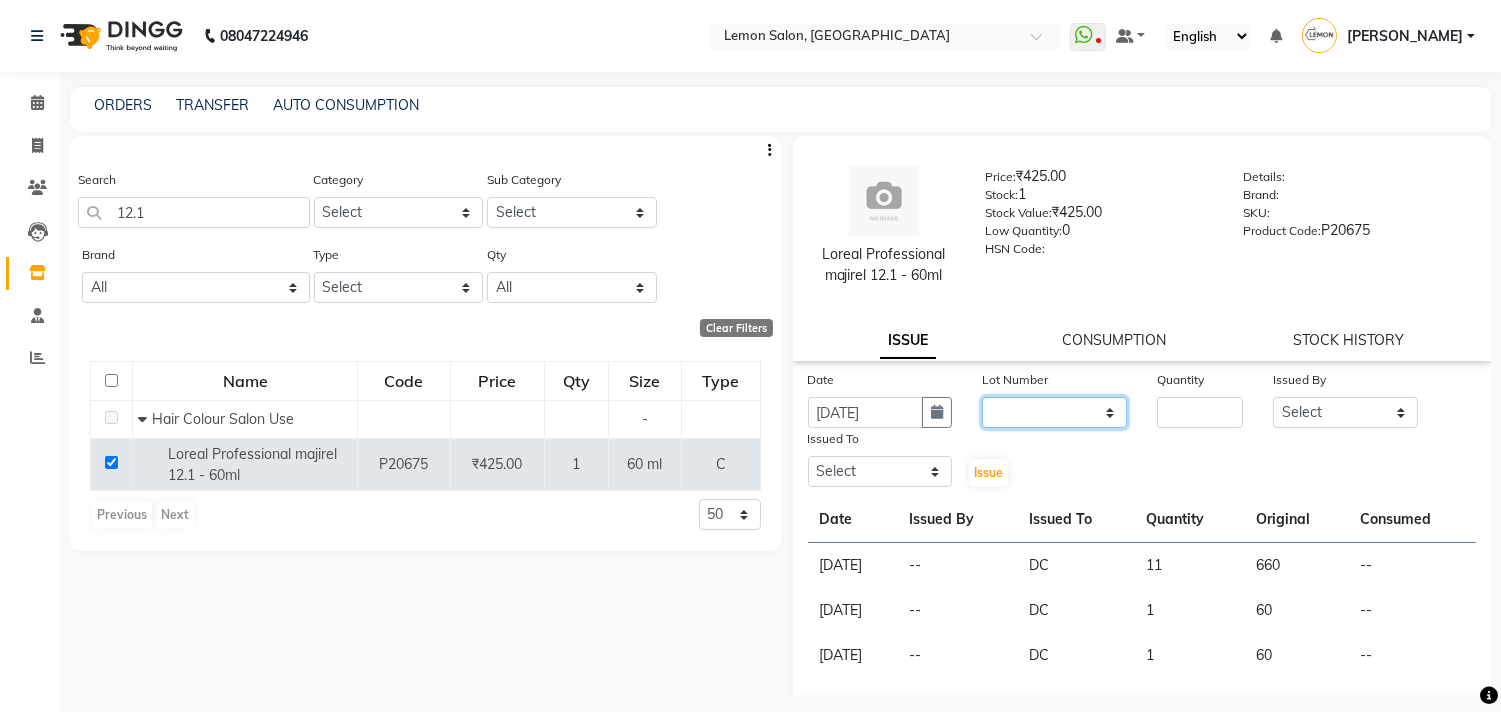 click on "None" 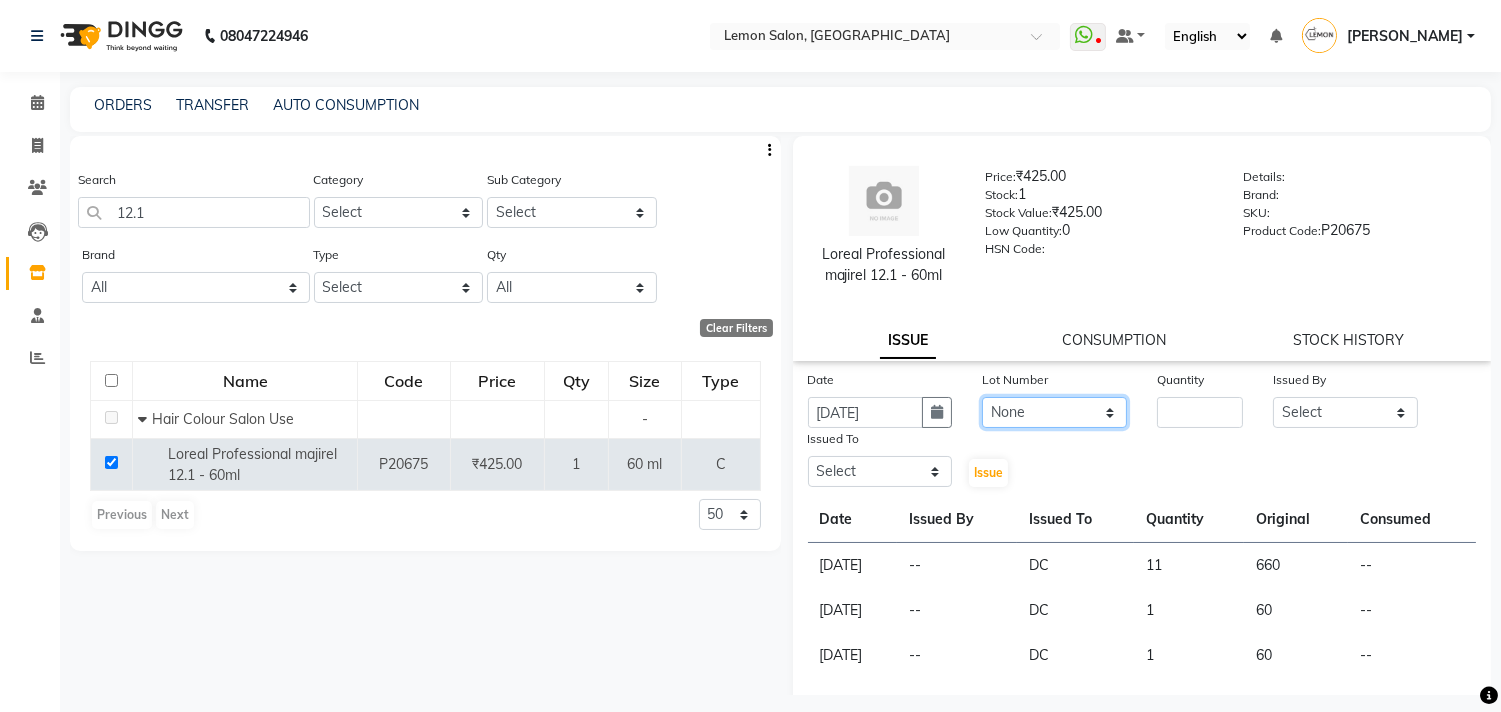 click on "None" 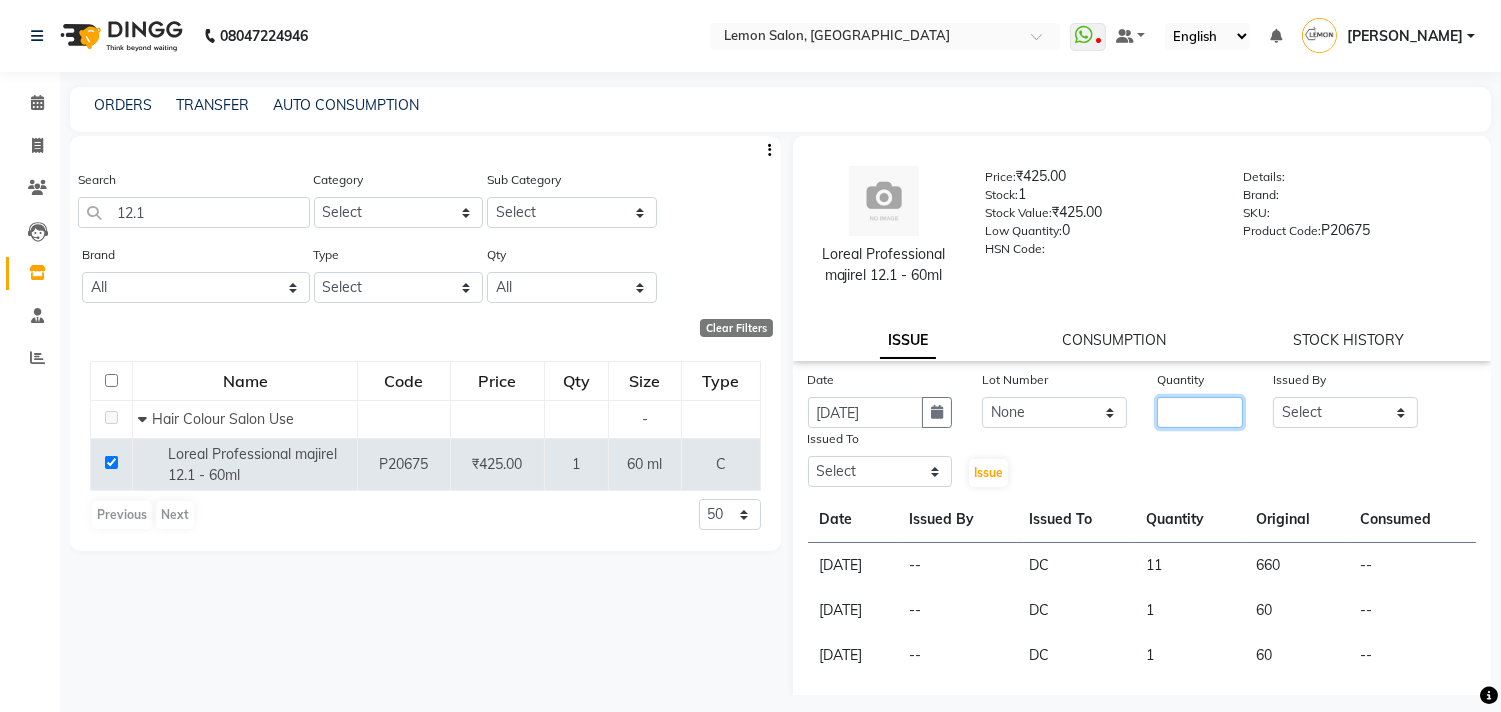 click 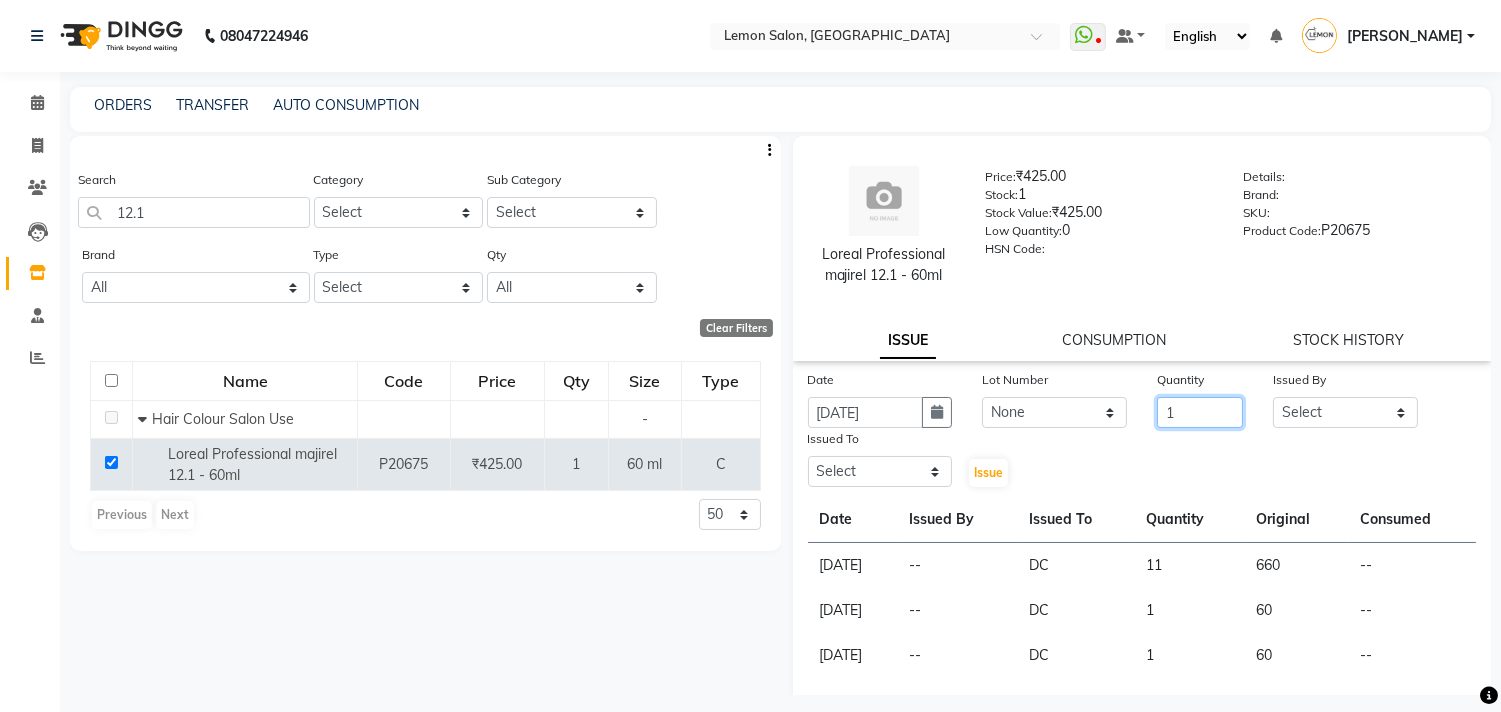 type on "1" 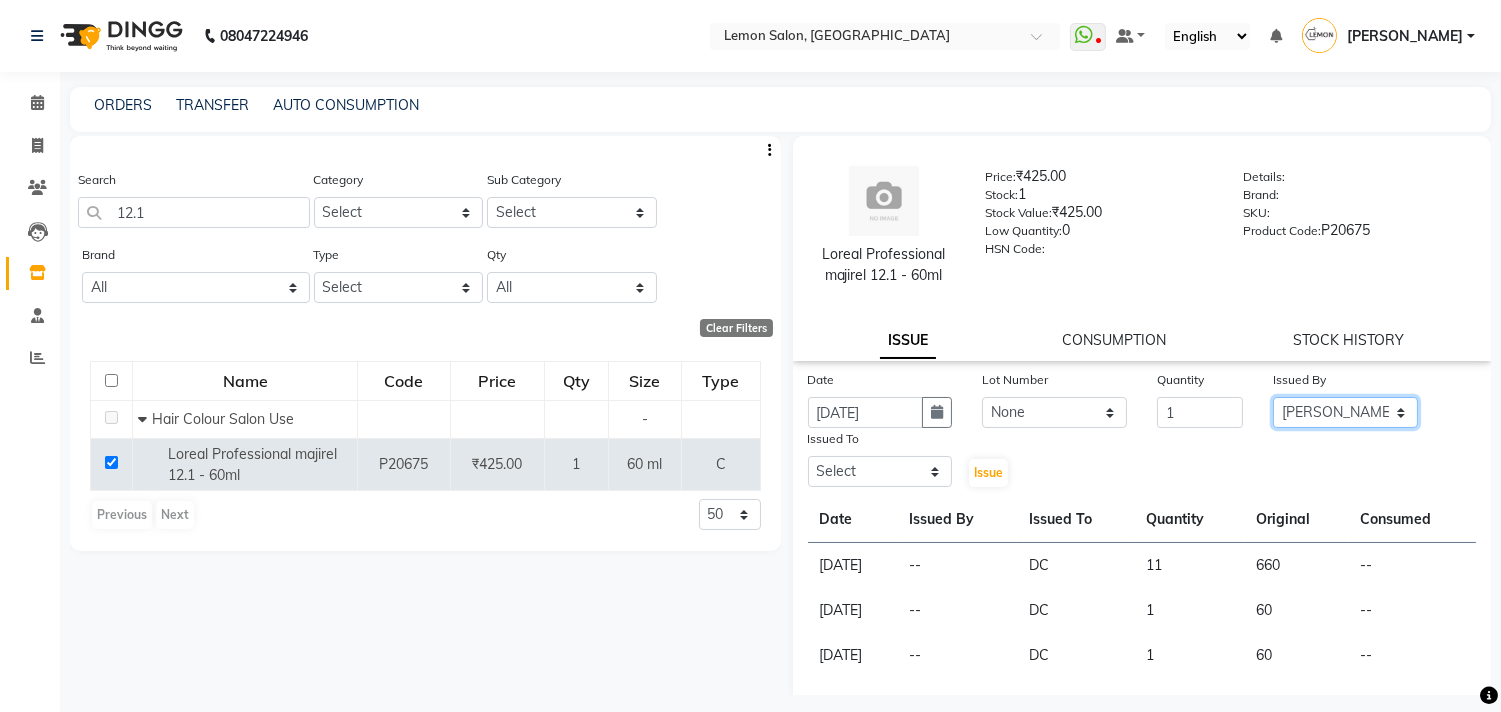 select on "8819" 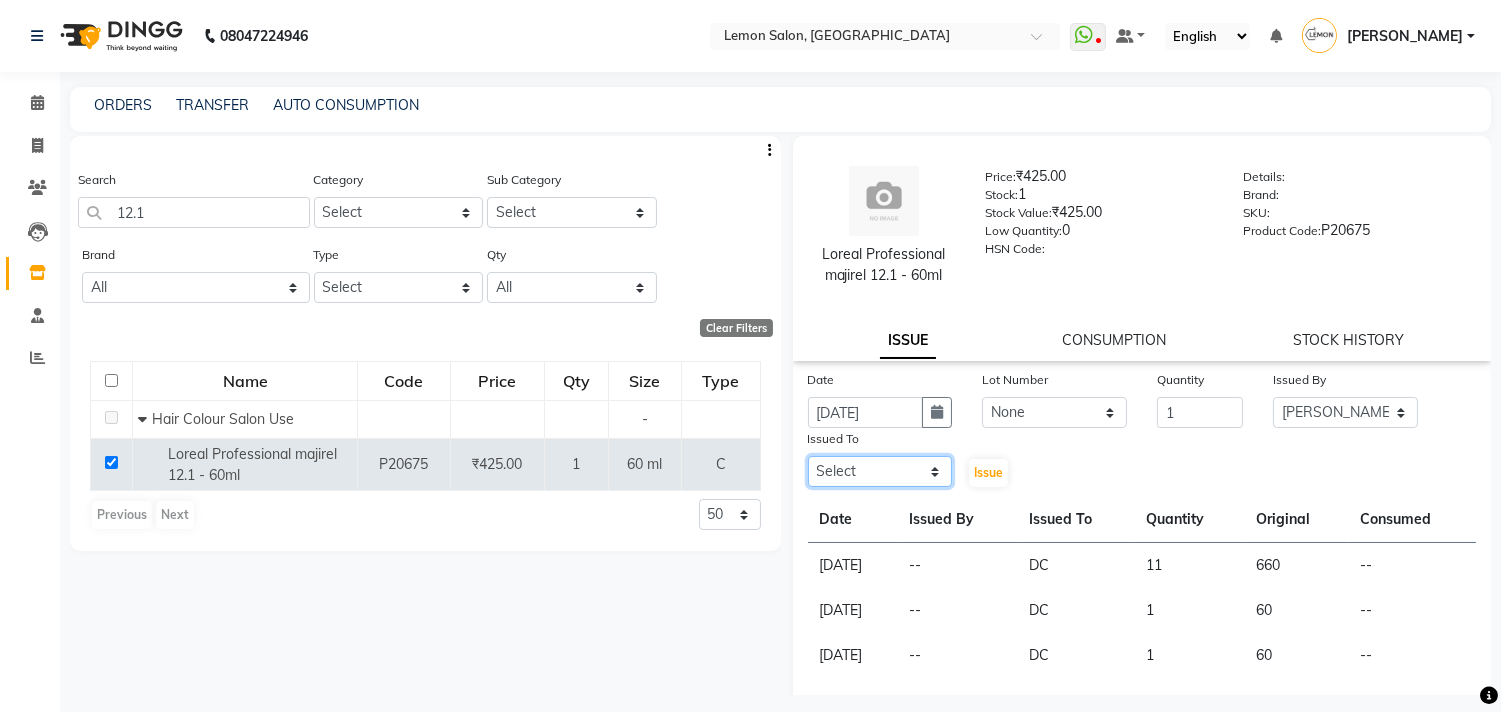 click on "Select [PERSON_NAME] DC [PERSON_NAME] [PERSON_NAME] [PERSON_NAME] [PERSON_NAME] [PERSON_NAME] Kandivali [PERSON_NAME] [PERSON_NAME]" 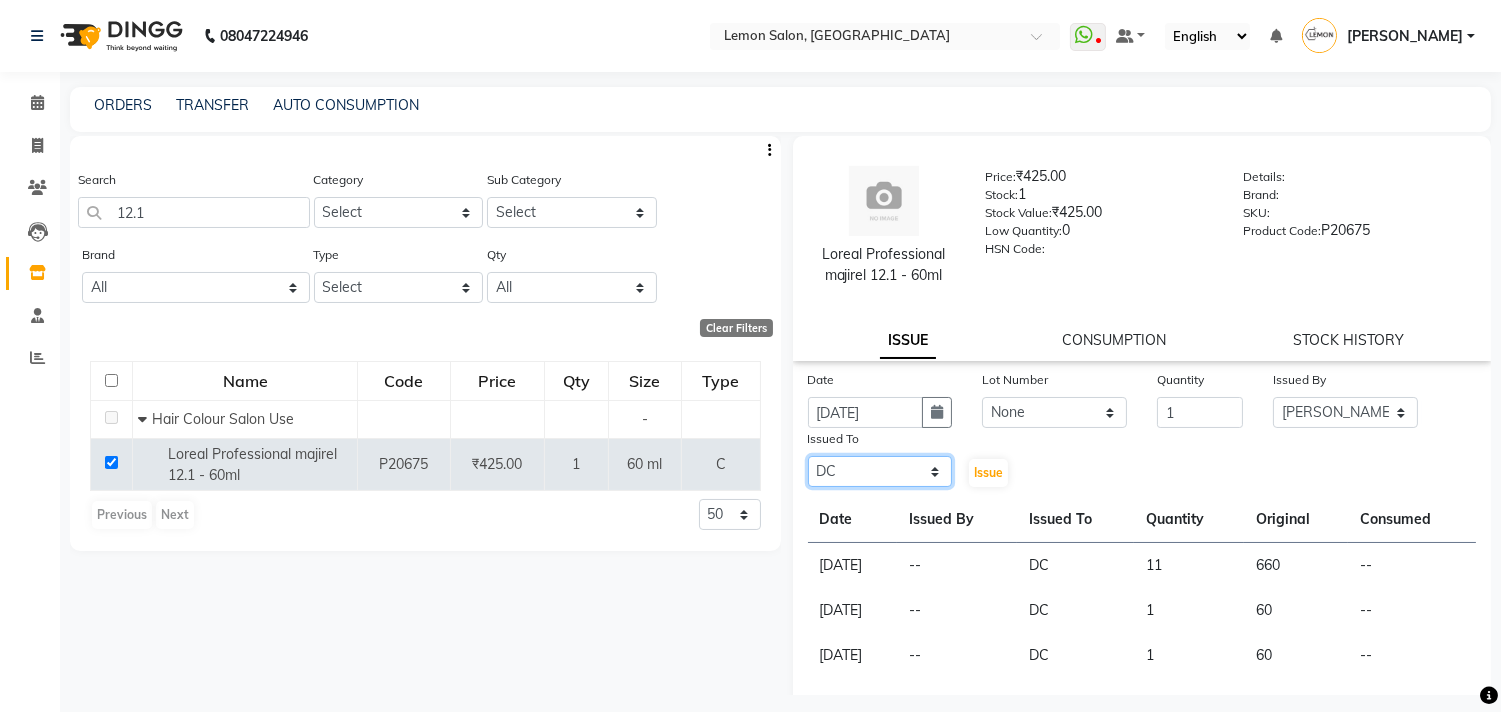 click on "Select [PERSON_NAME] DC [PERSON_NAME] [PERSON_NAME] [PERSON_NAME] [PERSON_NAME] [PERSON_NAME] Kandivali [PERSON_NAME] [PERSON_NAME]" 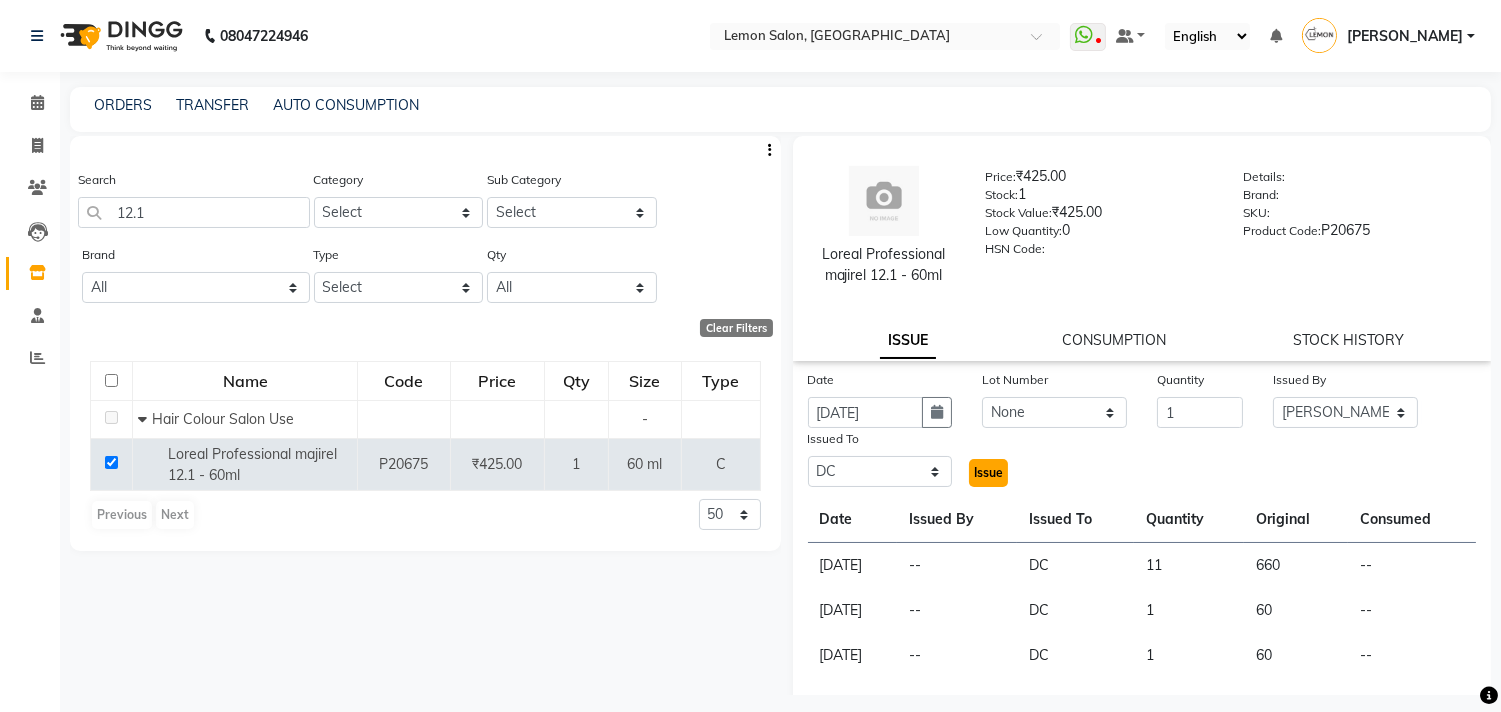 click on "Issue" 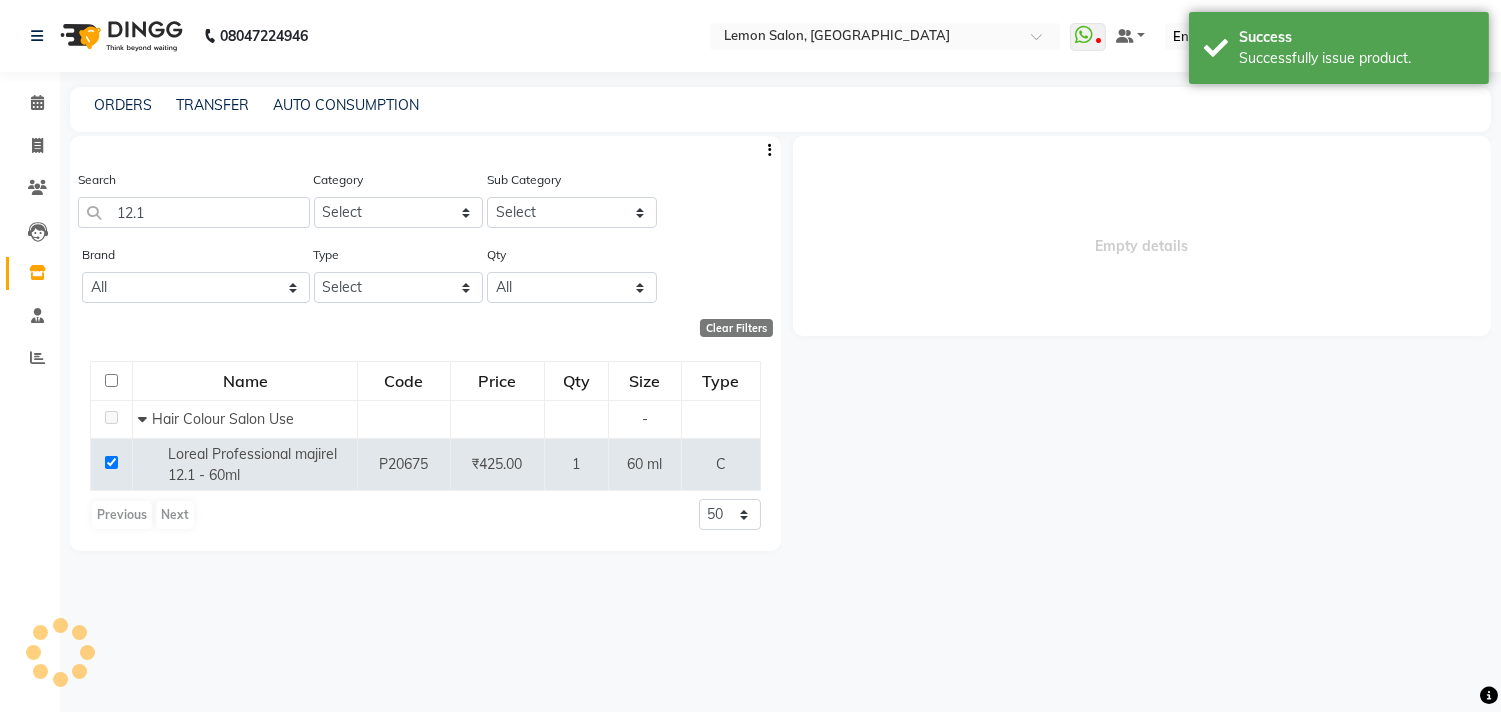 select 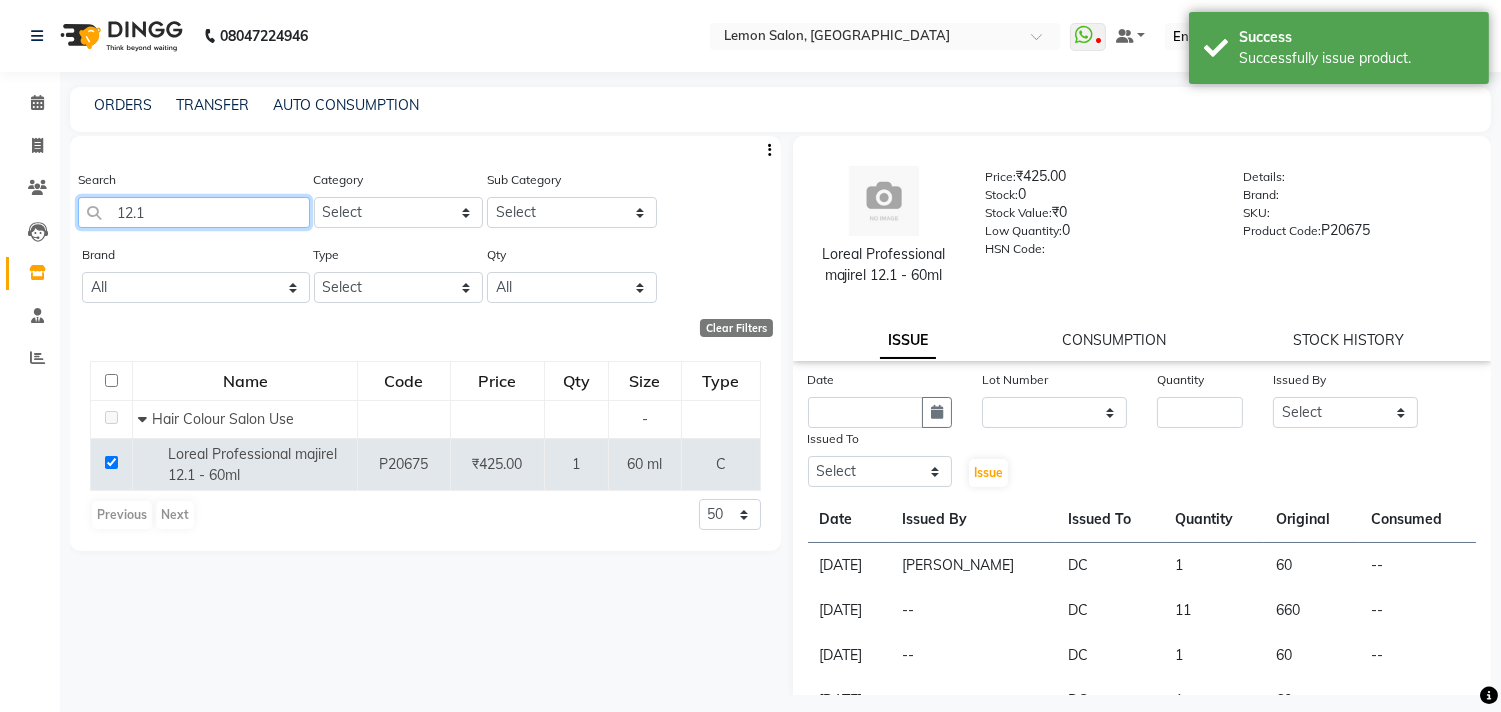 click on "12.1" 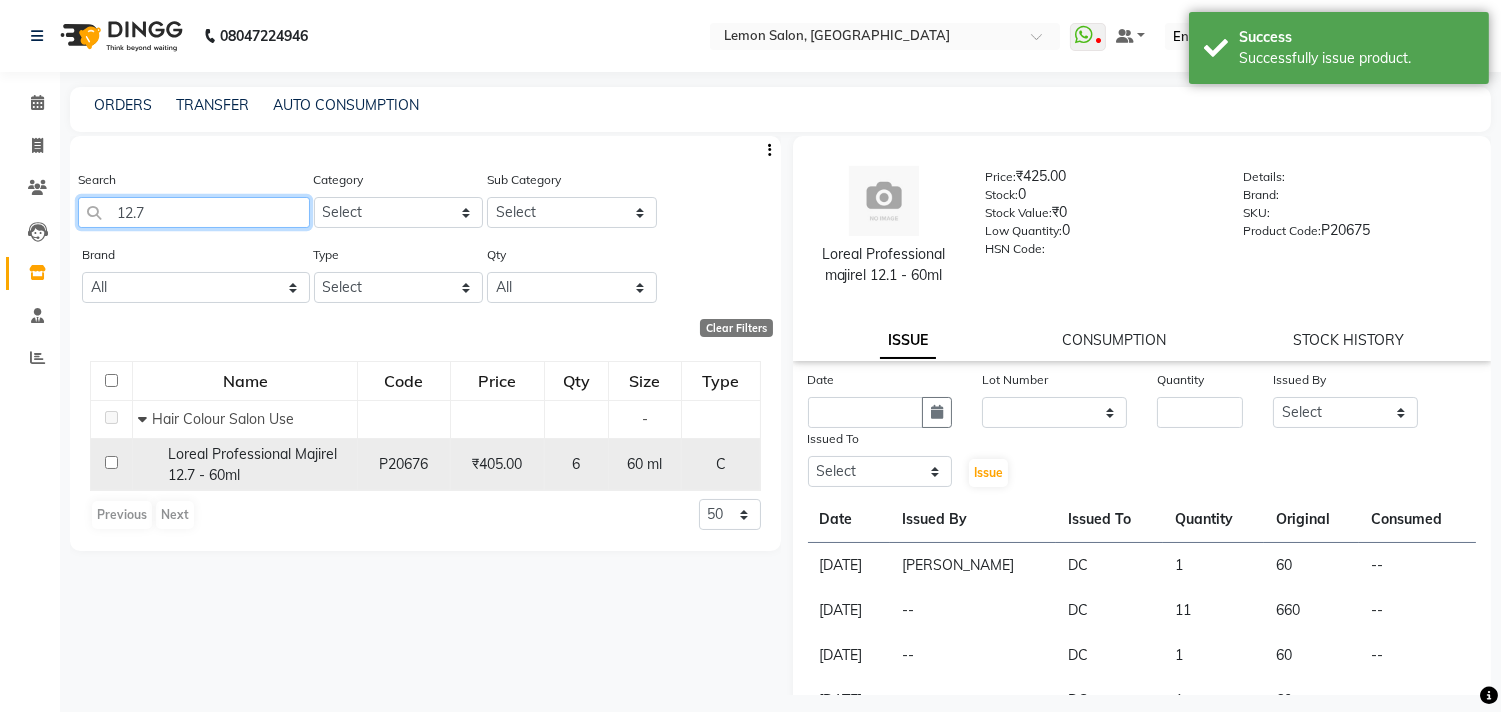 type on "12.7" 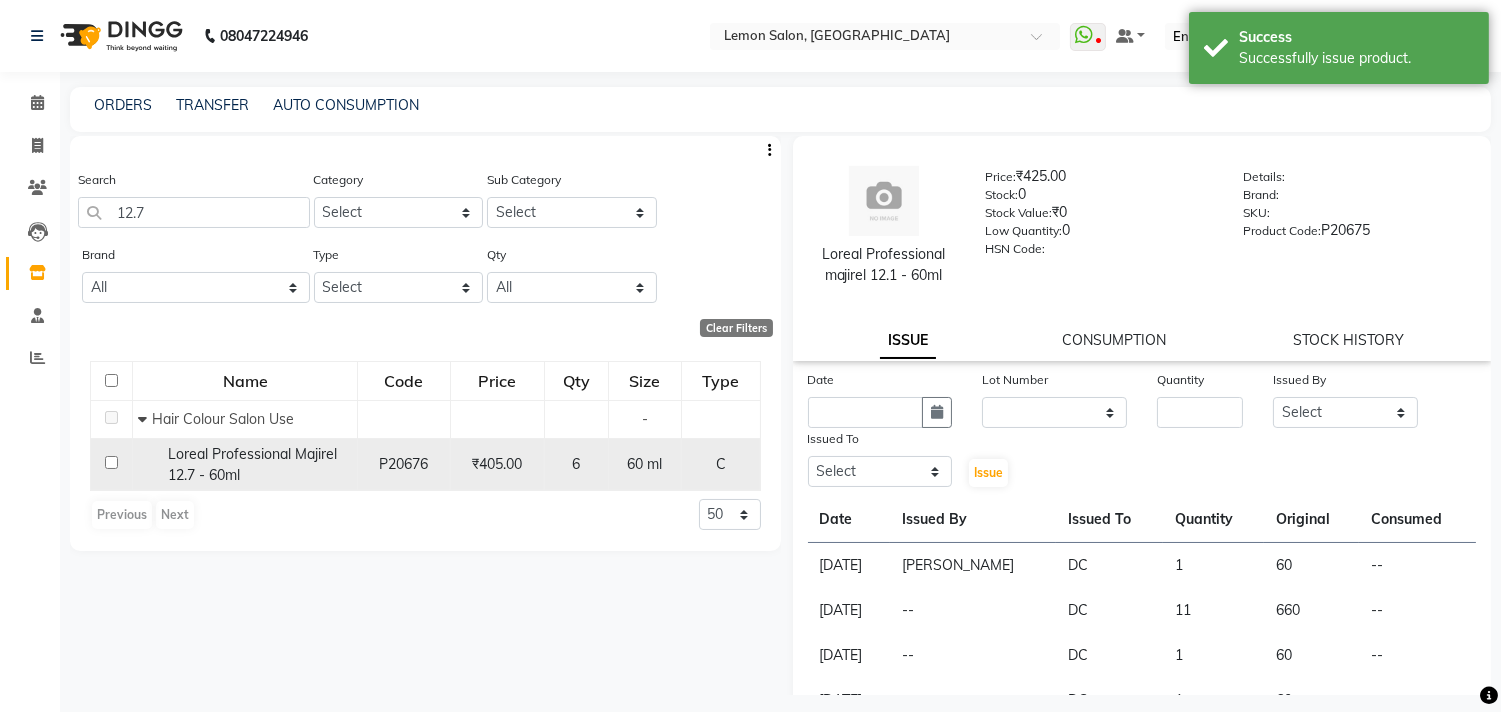 click 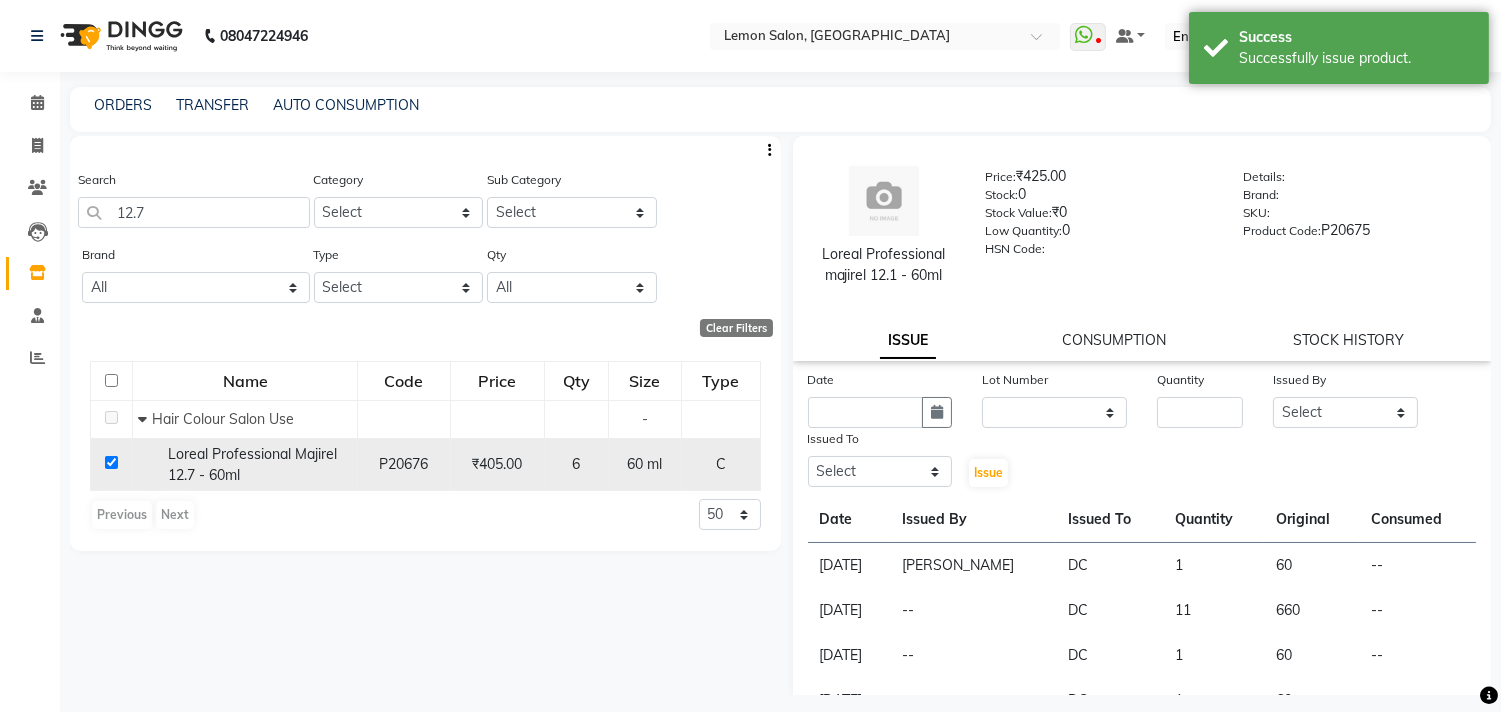 checkbox on "true" 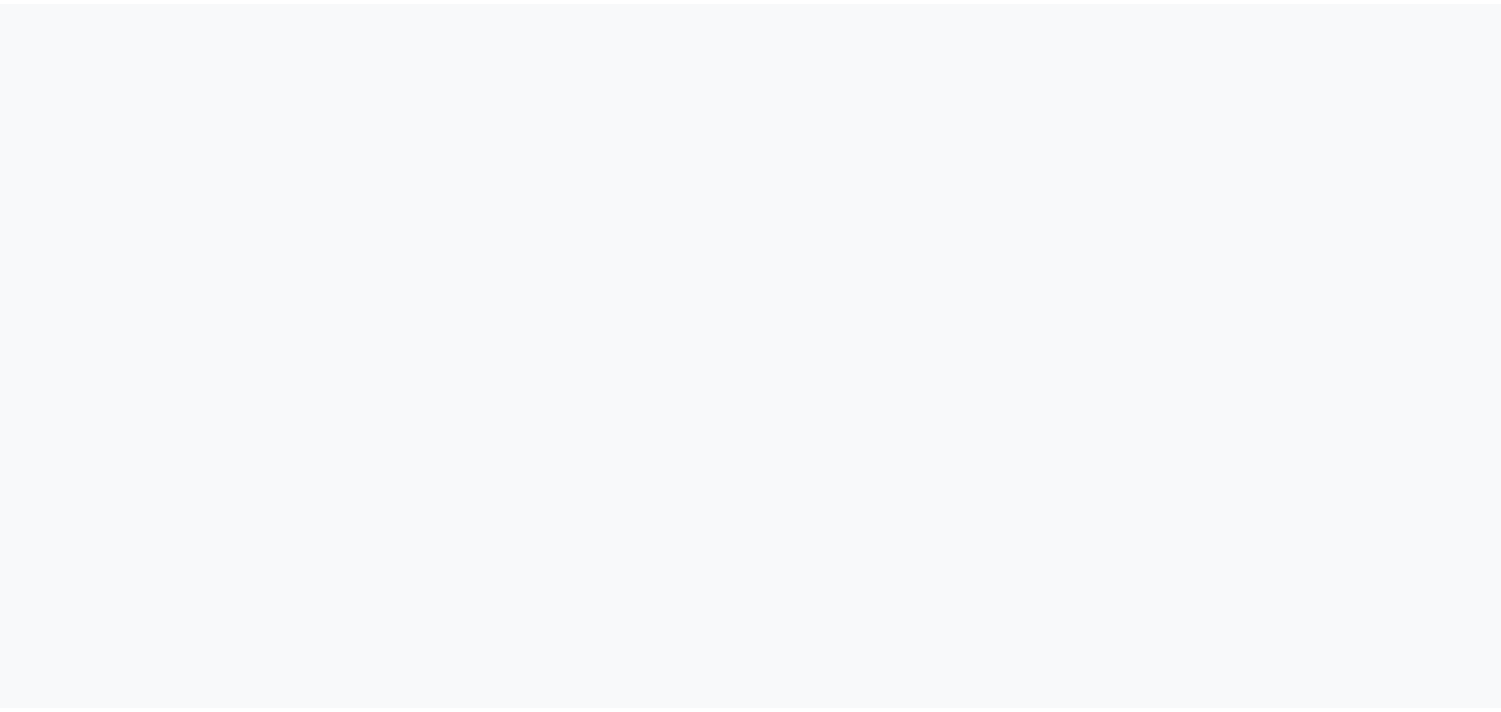 scroll, scrollTop: 0, scrollLeft: 0, axis: both 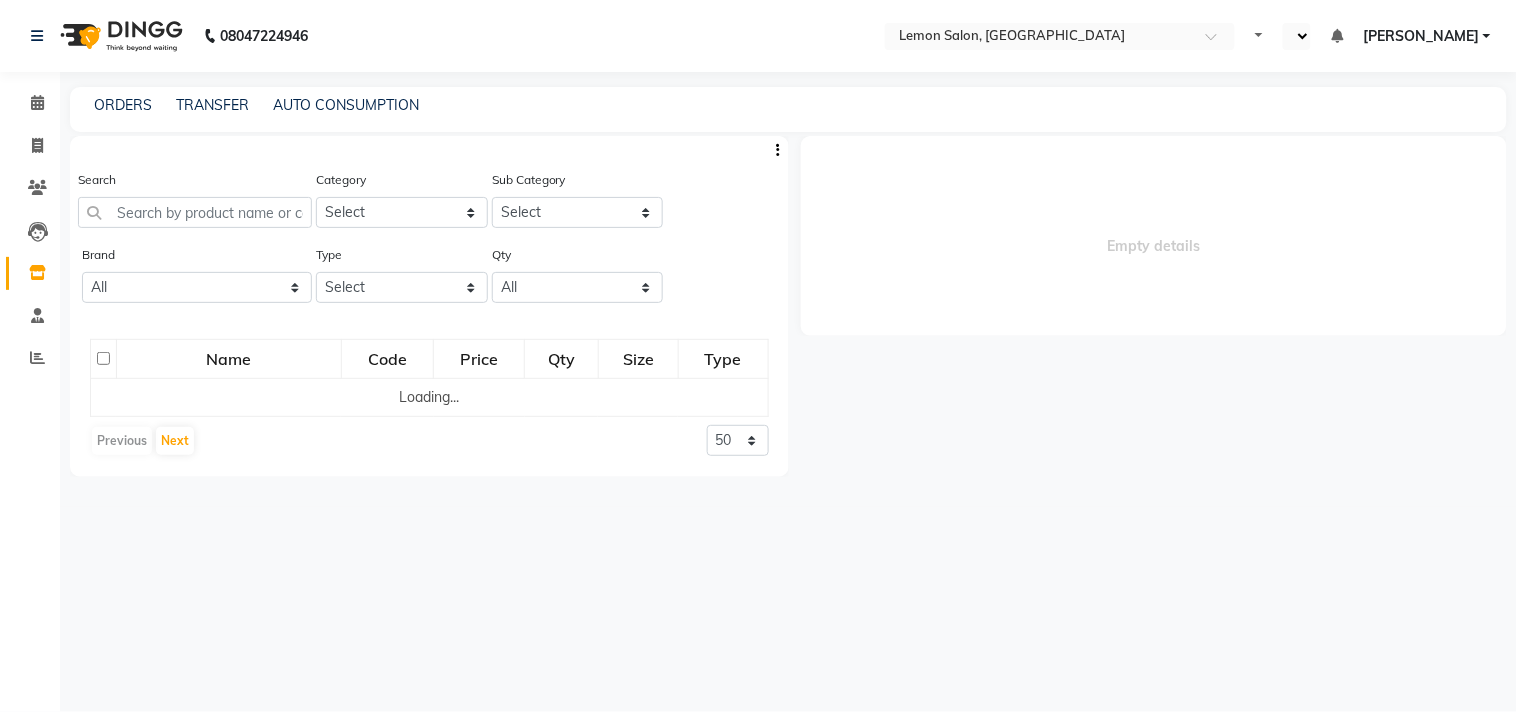 select on "en" 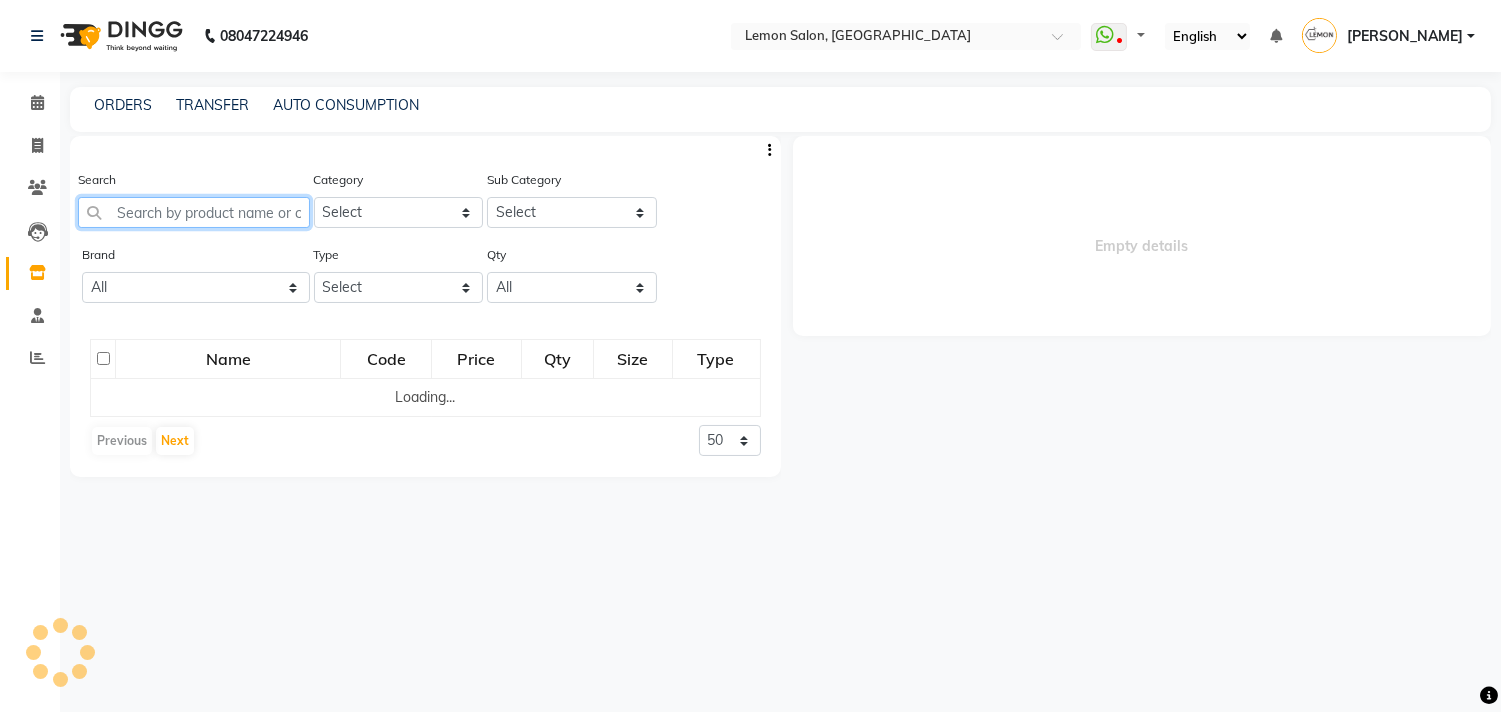 click 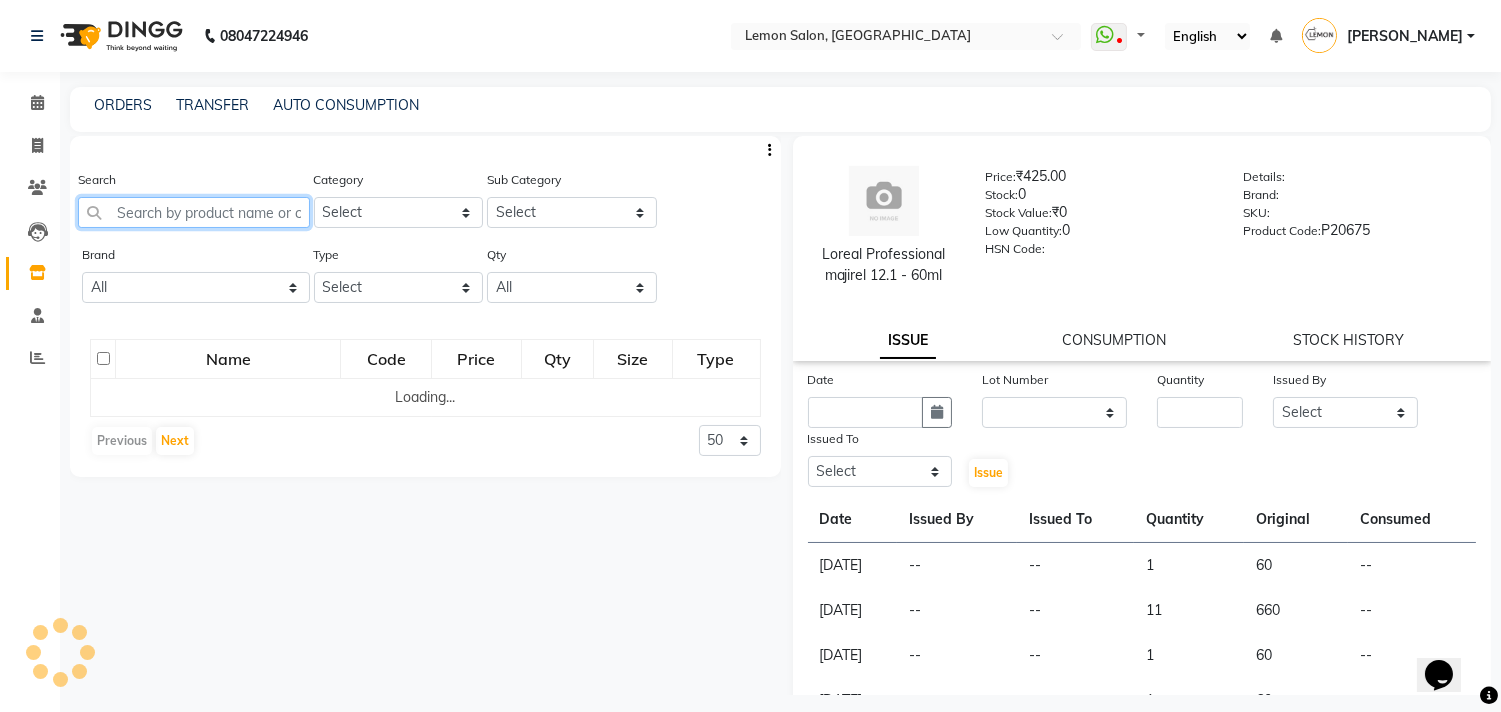 scroll, scrollTop: 0, scrollLeft: 0, axis: both 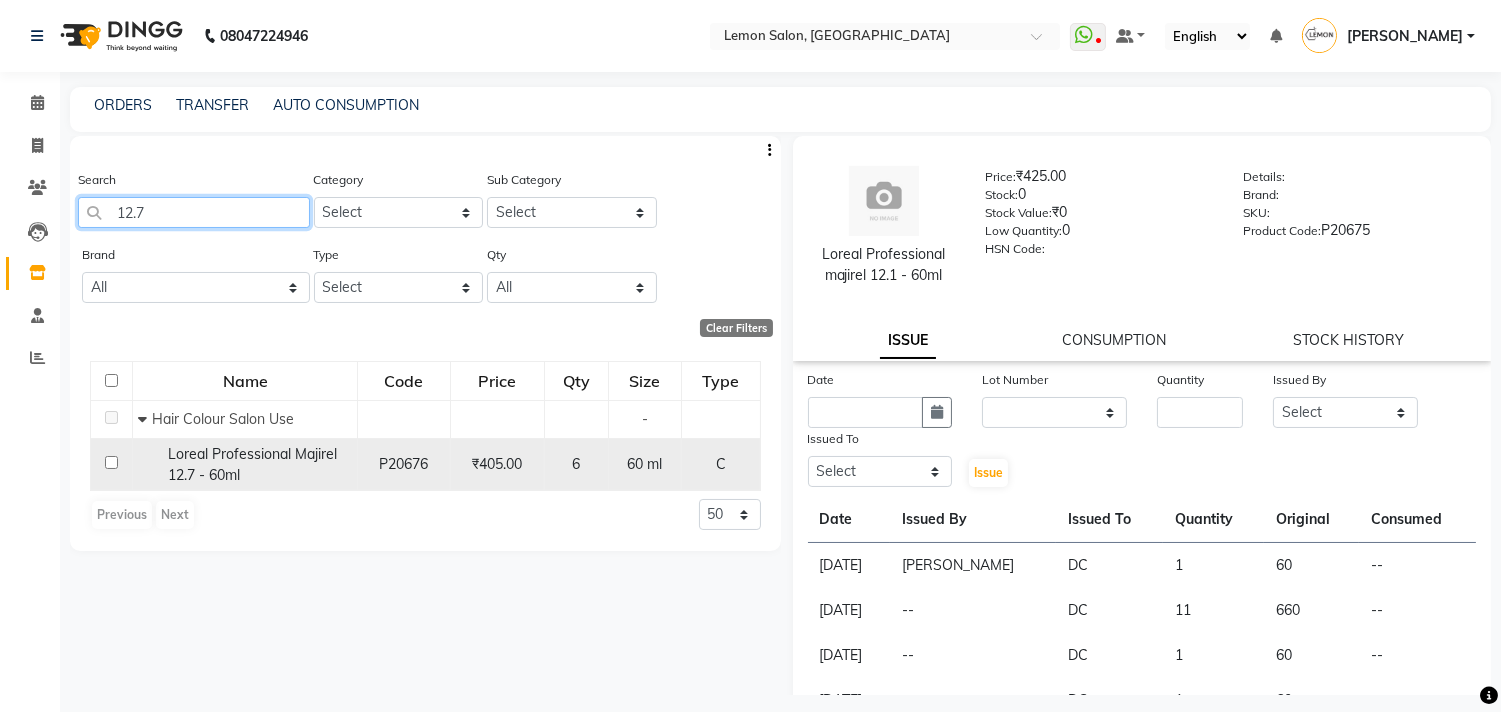 type on "12.7" 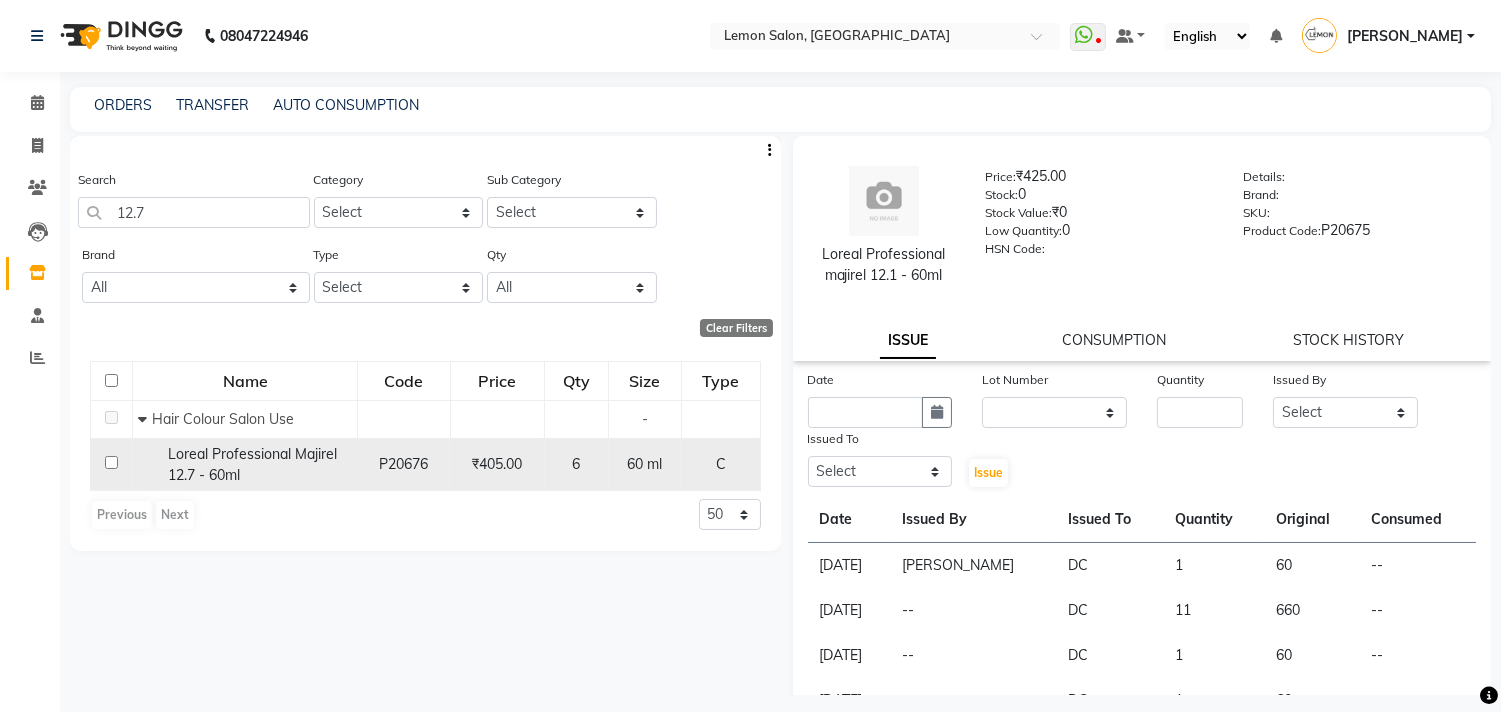 click 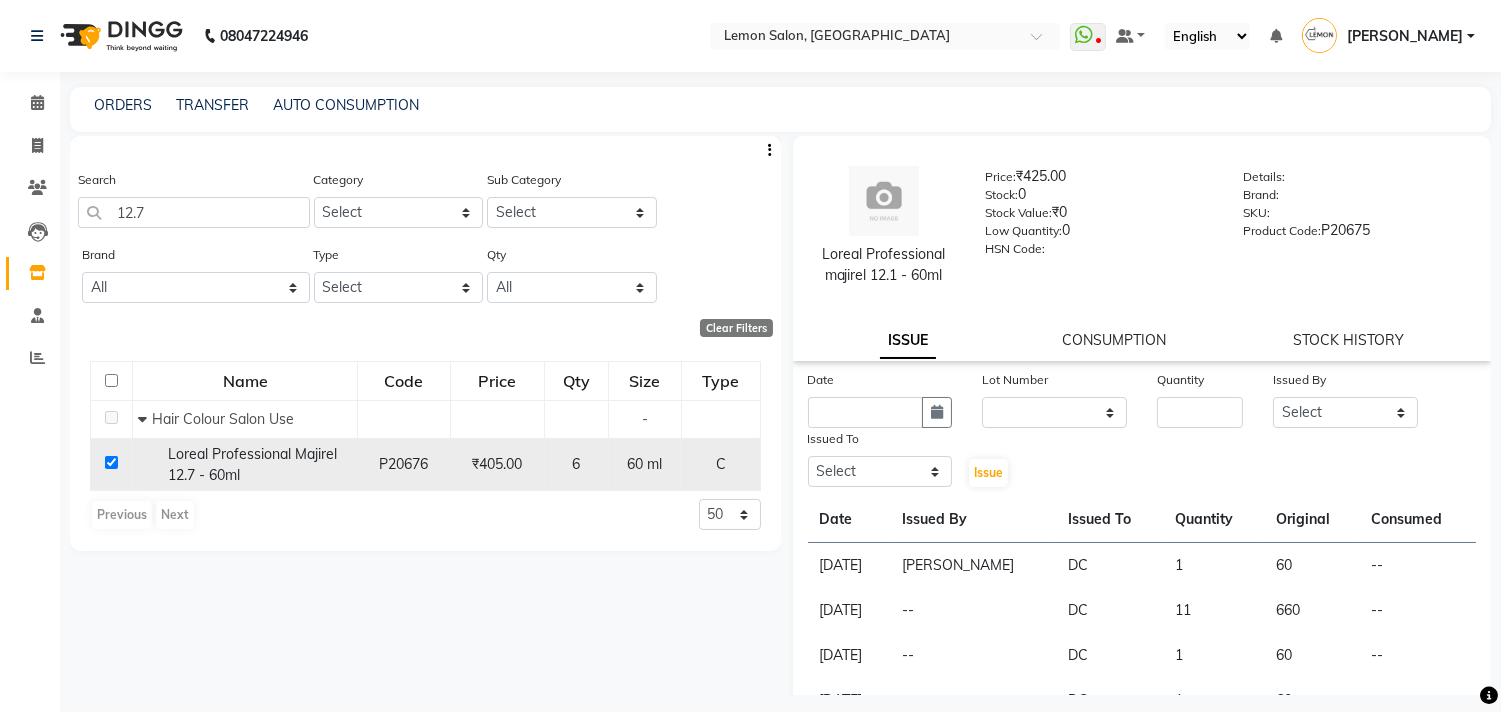 checkbox on "true" 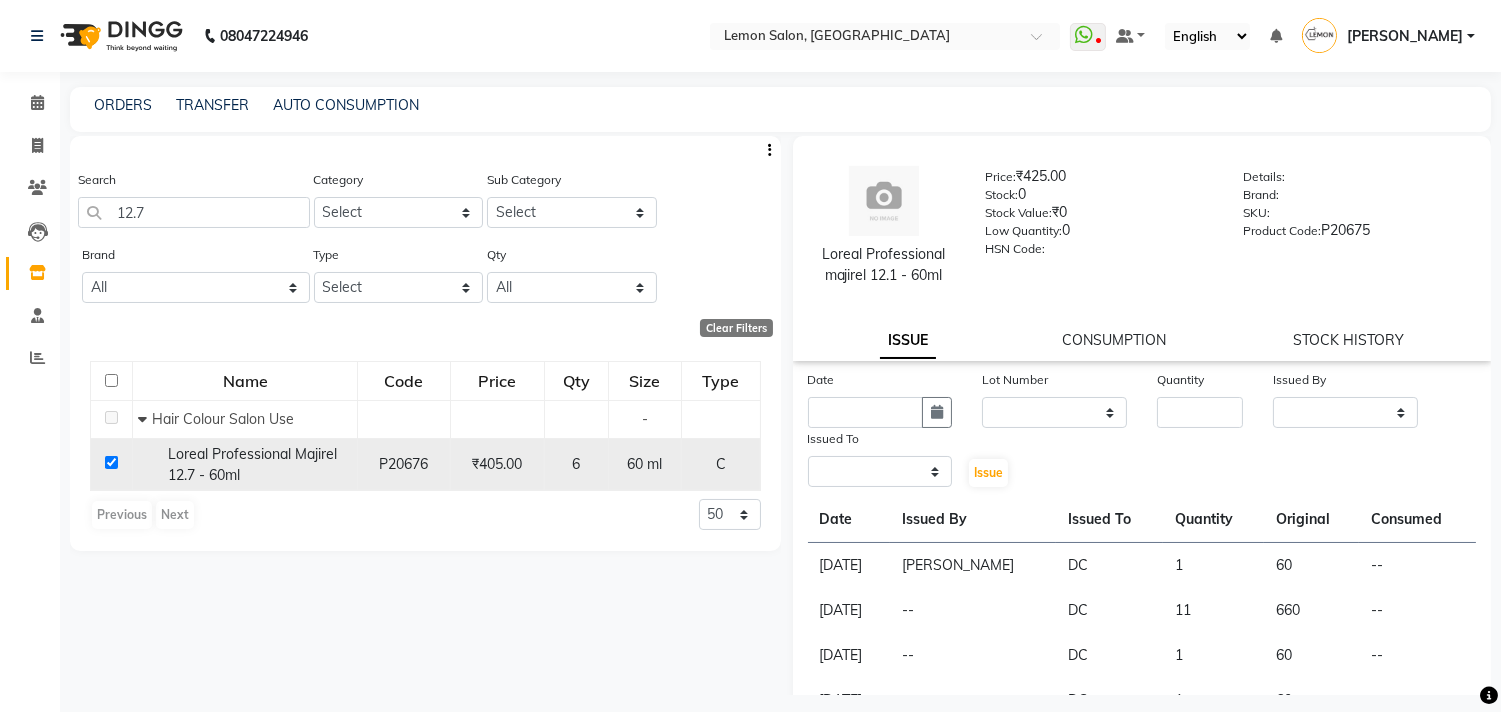 select 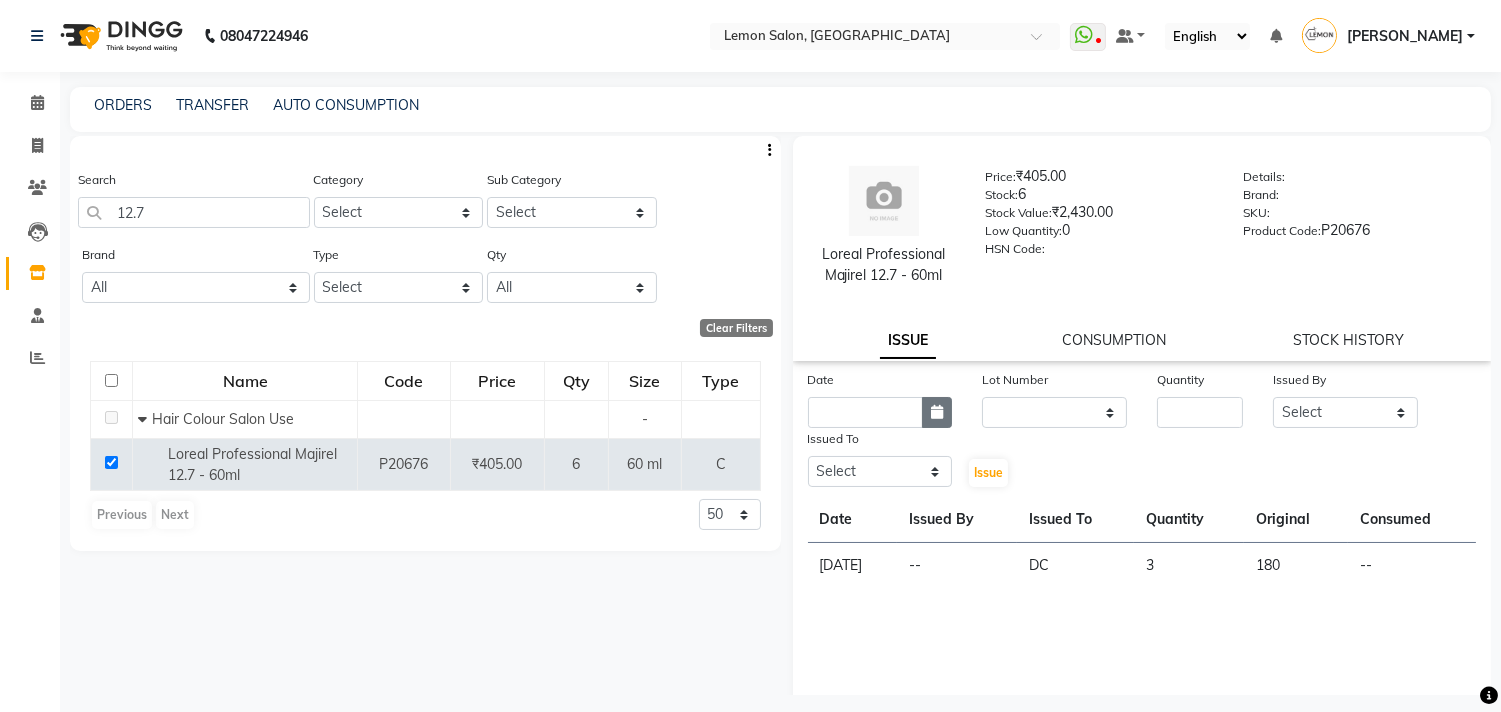 click 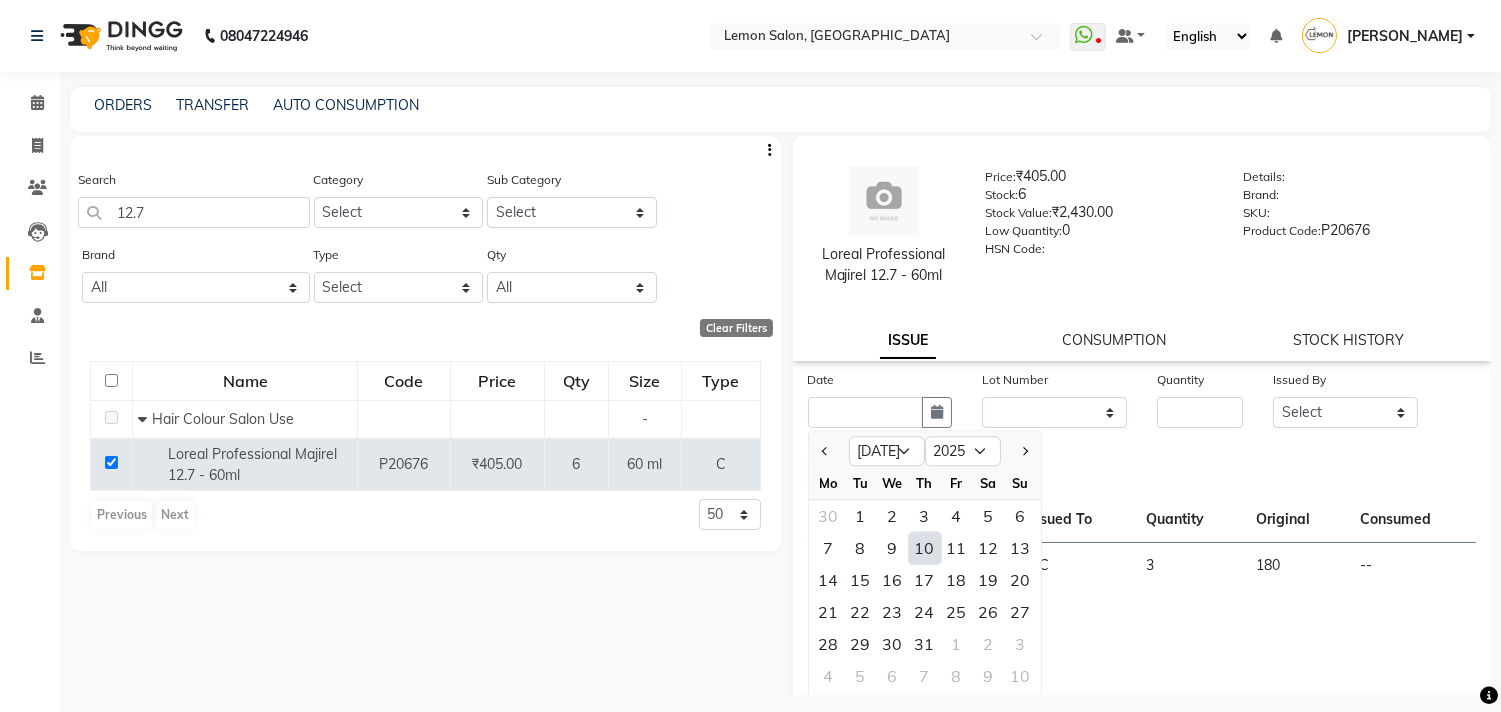 click on "10" 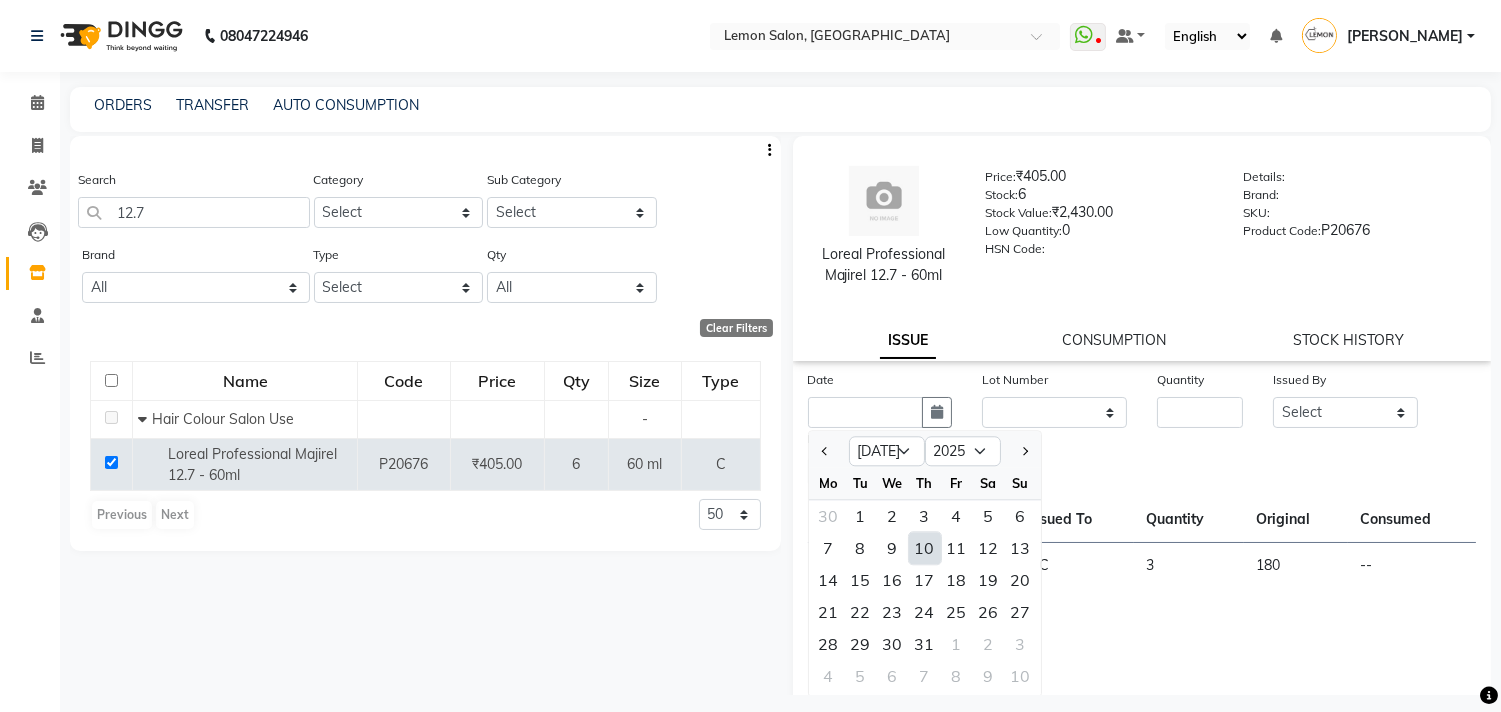 type on "[DATE]" 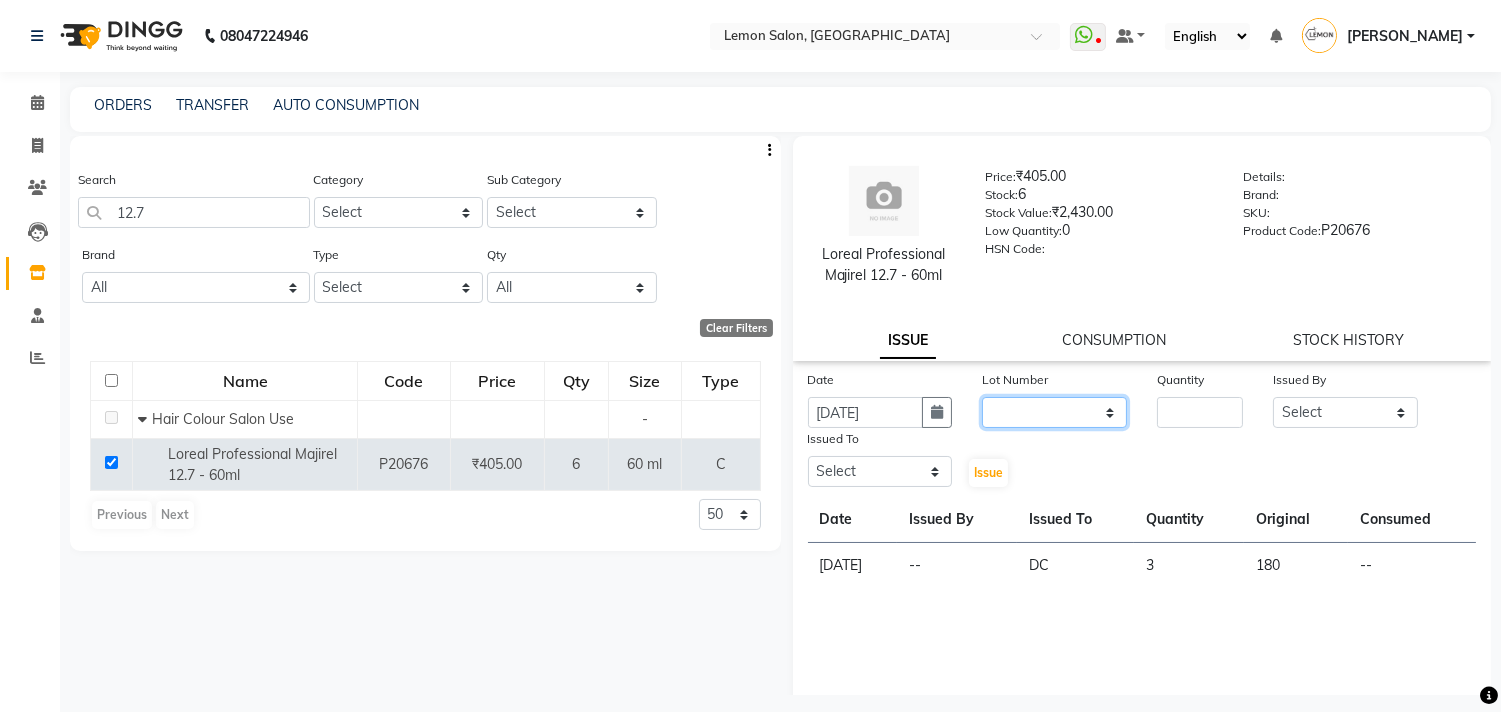 click on "None" 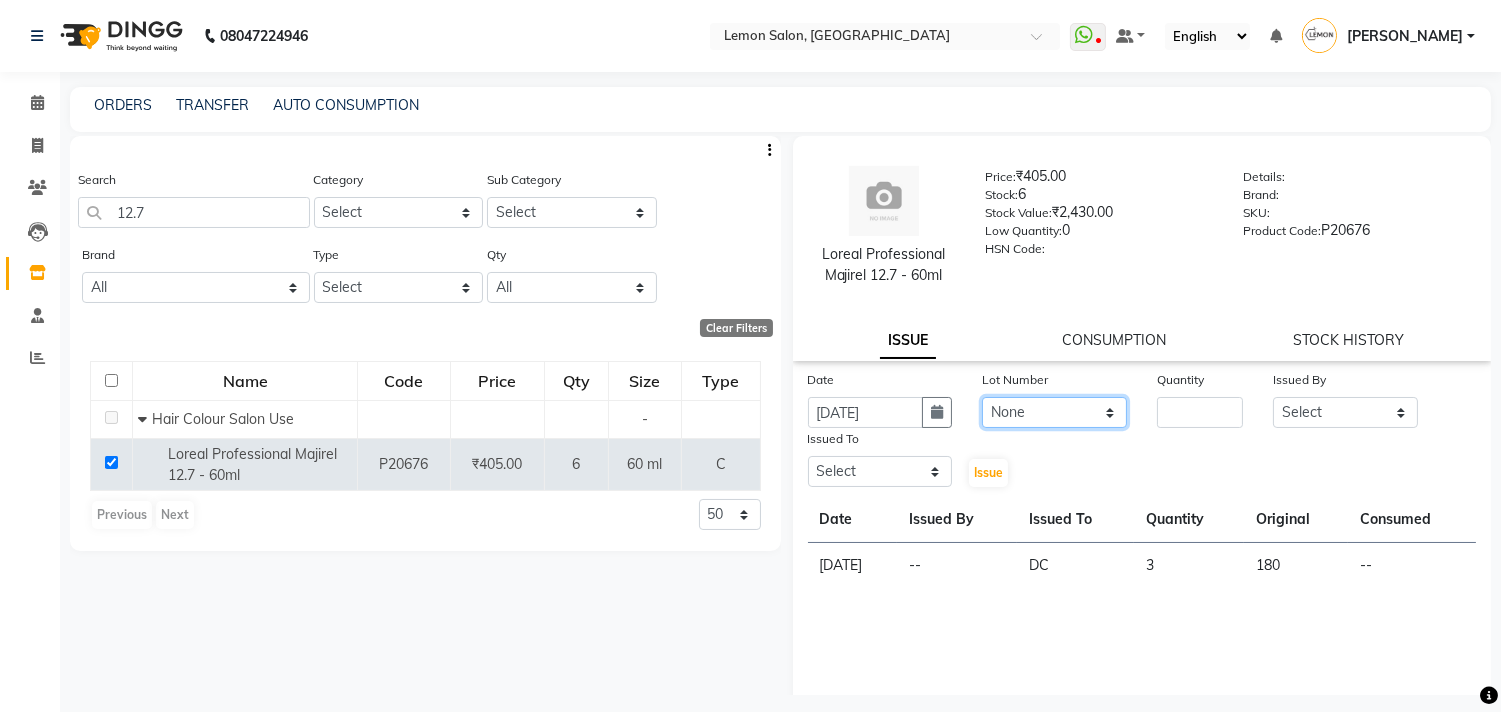 click on "None" 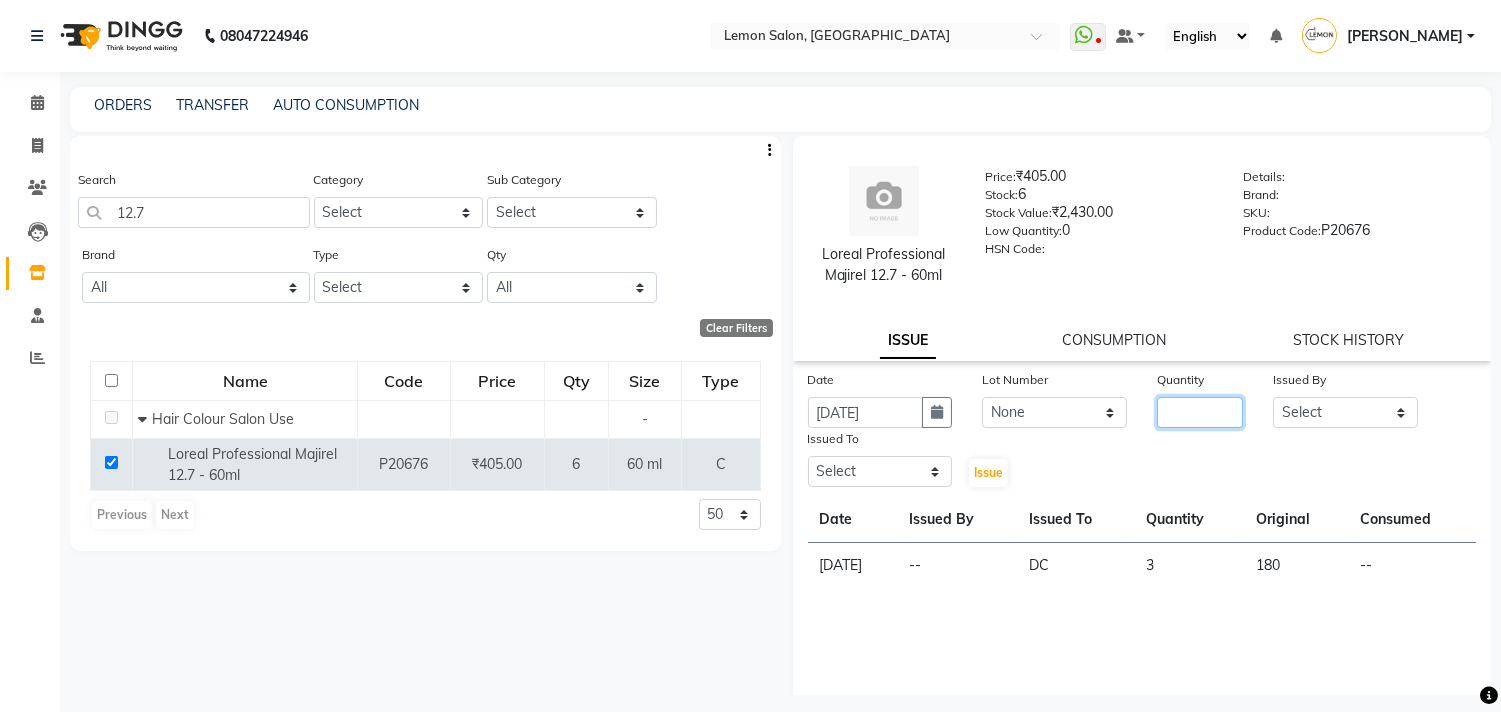 click 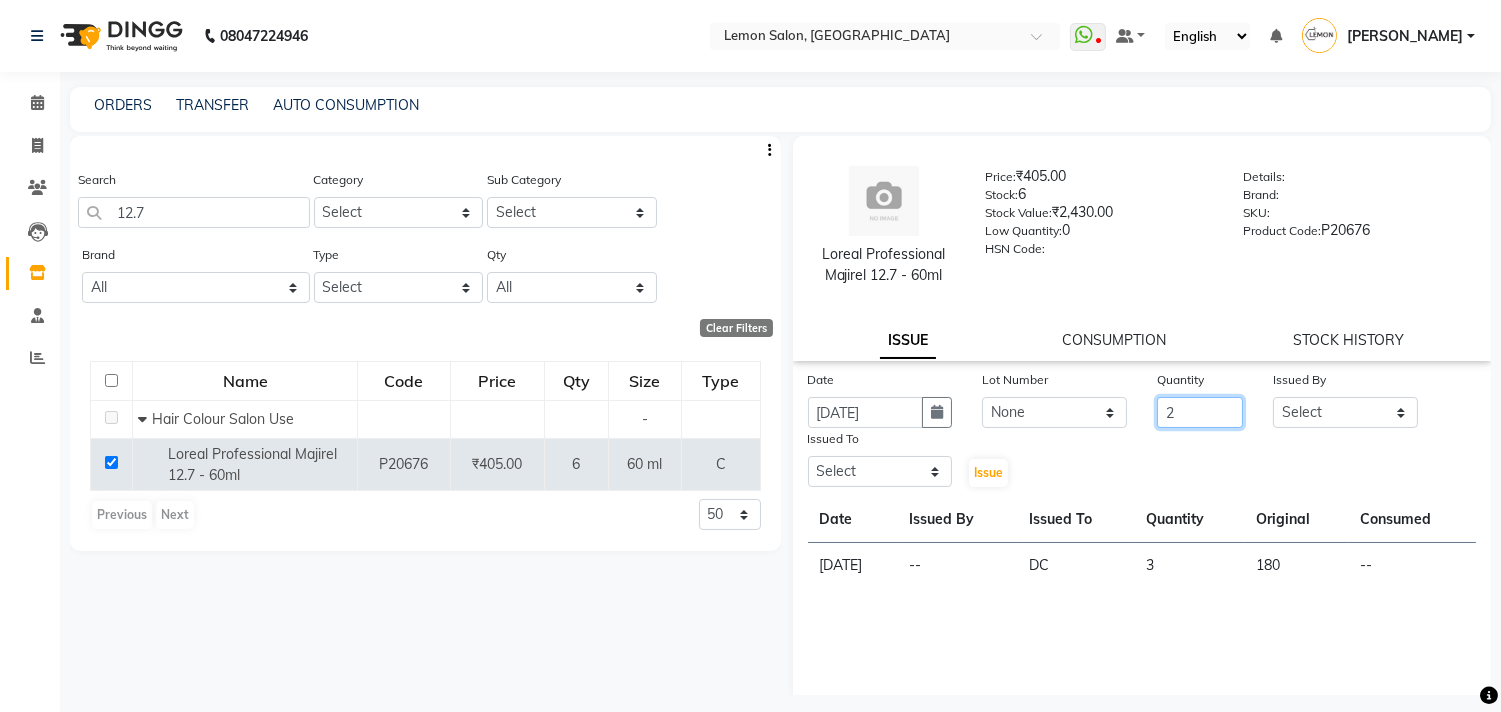 type on "2" 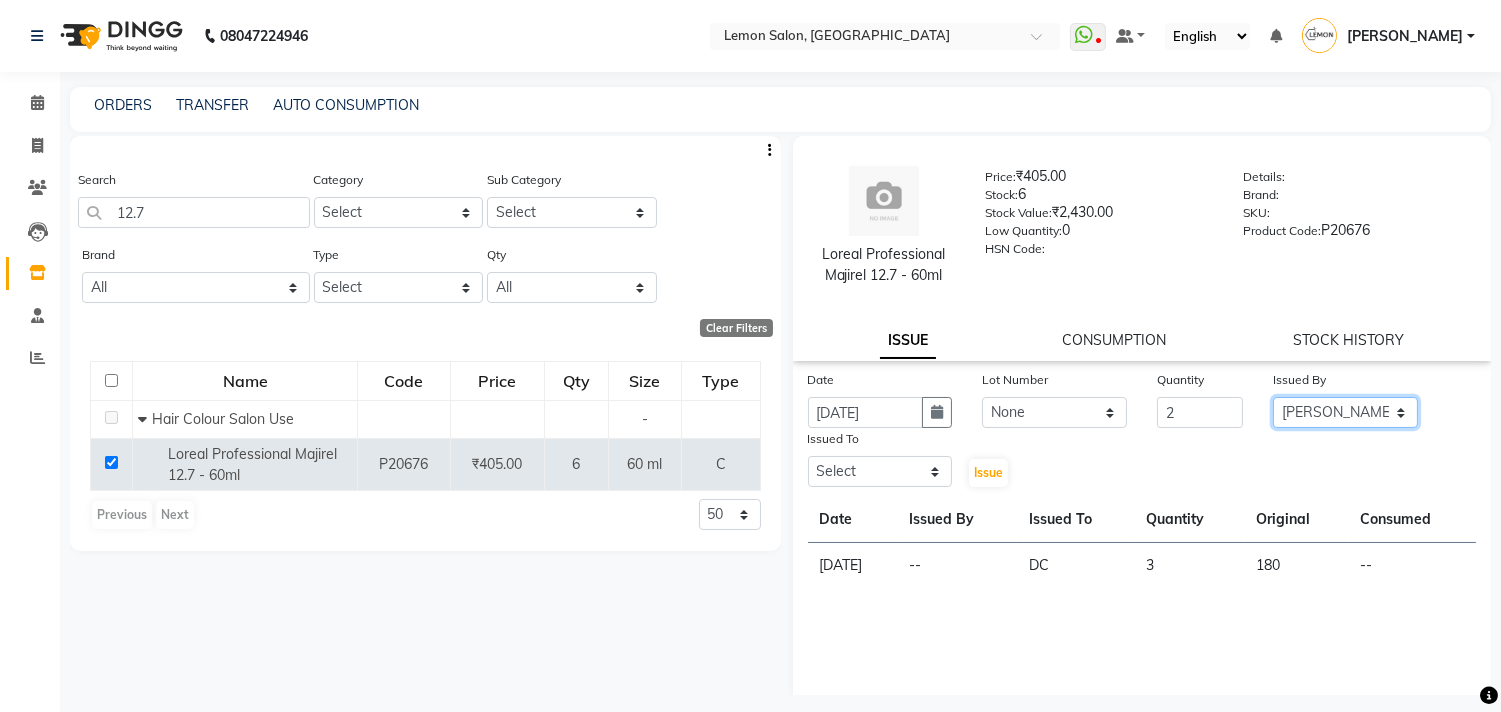 select on "8819" 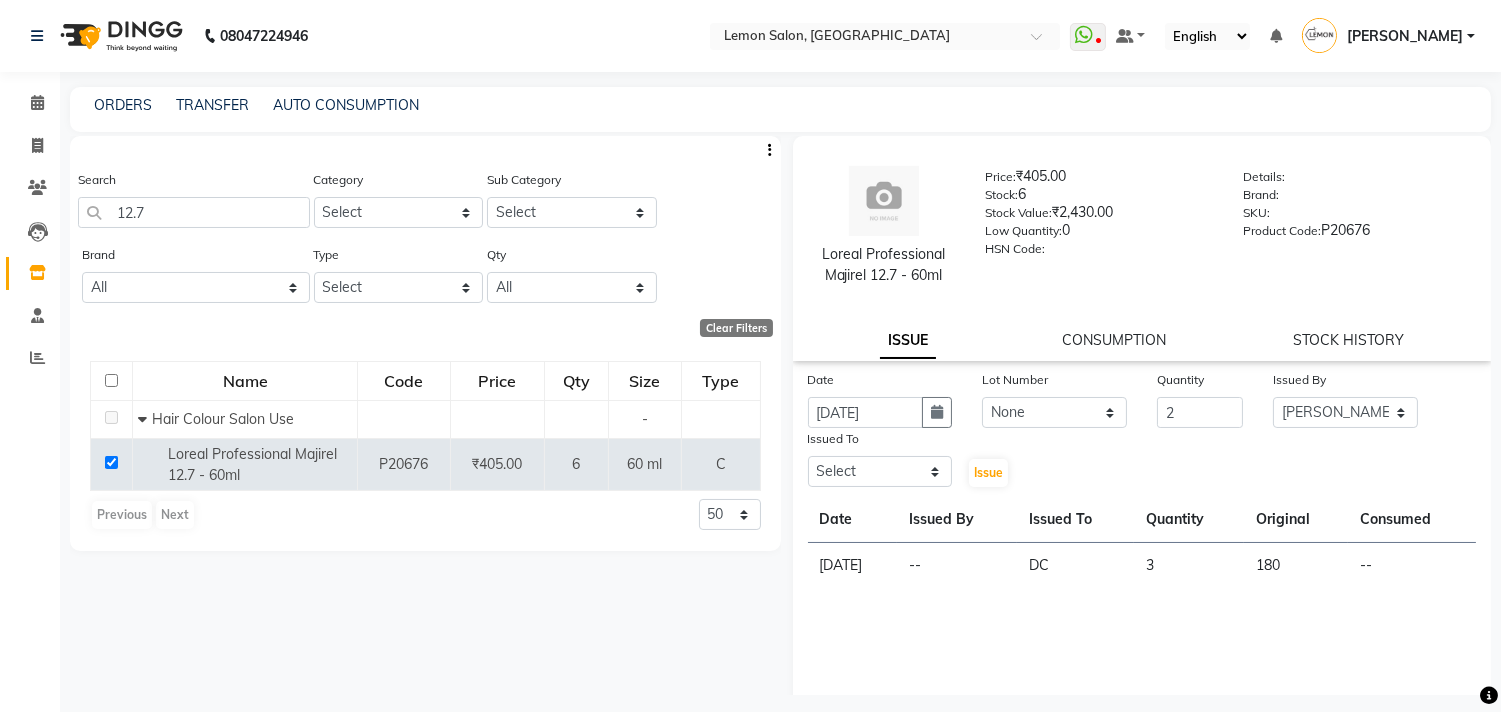 click on "Issued To Select [PERSON_NAME] DC [PERSON_NAME] [PERSON_NAME] [PERSON_NAME] [PERSON_NAME] [PERSON_NAME] Kandivali [PERSON_NAME] [PERSON_NAME]" 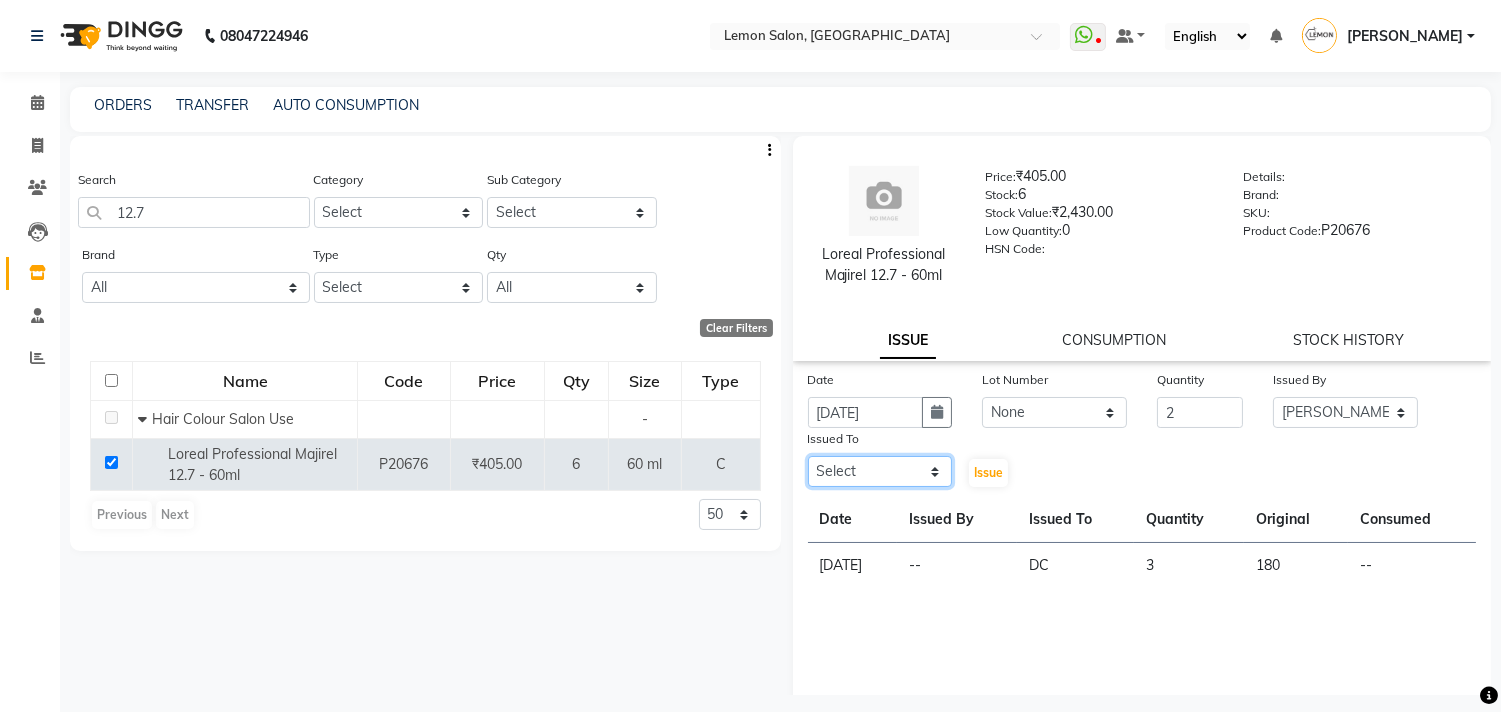 click on "Select [PERSON_NAME] DC [PERSON_NAME] [PERSON_NAME] [PERSON_NAME] [PERSON_NAME] [PERSON_NAME] Kandivali [PERSON_NAME] [PERSON_NAME]" 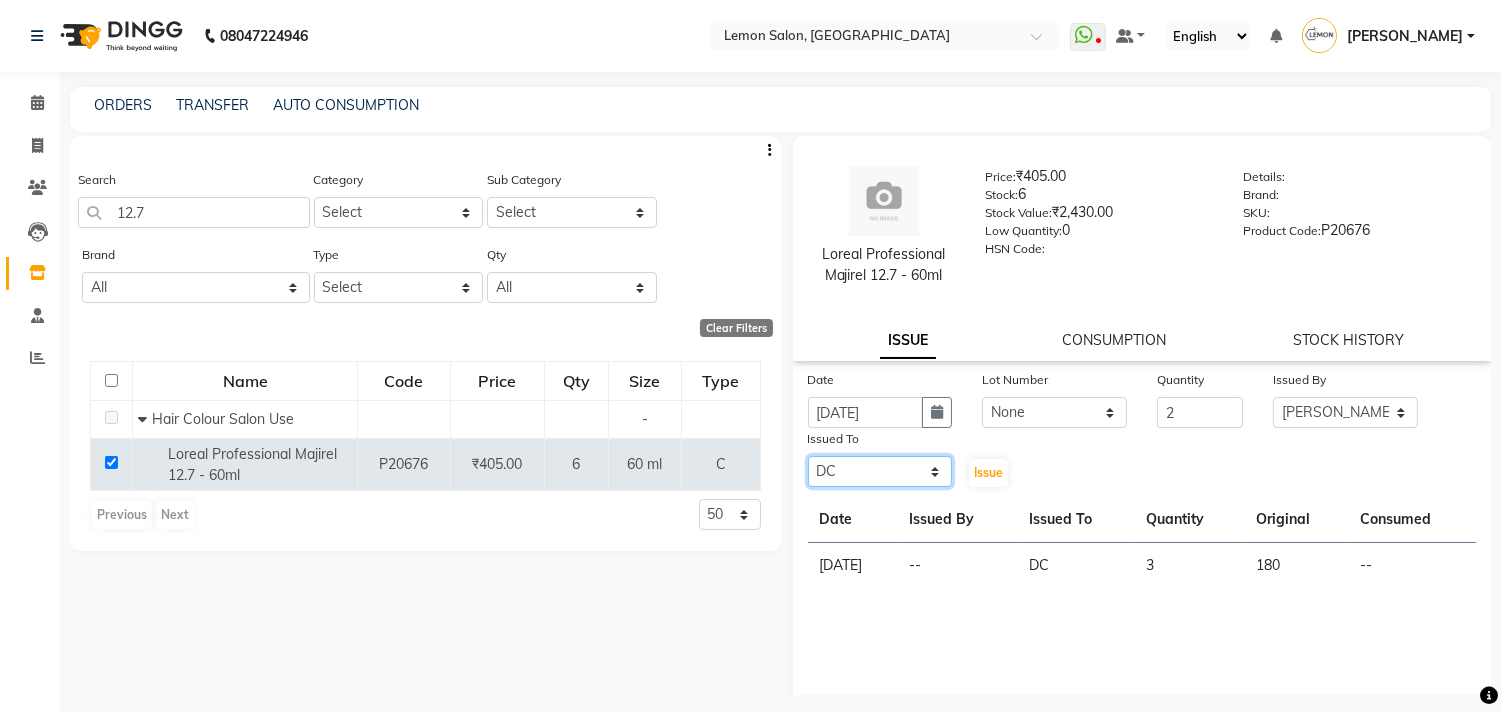 click on "Select [PERSON_NAME] DC [PERSON_NAME] [PERSON_NAME] [PERSON_NAME] [PERSON_NAME] [PERSON_NAME] Kandivali [PERSON_NAME] [PERSON_NAME]" 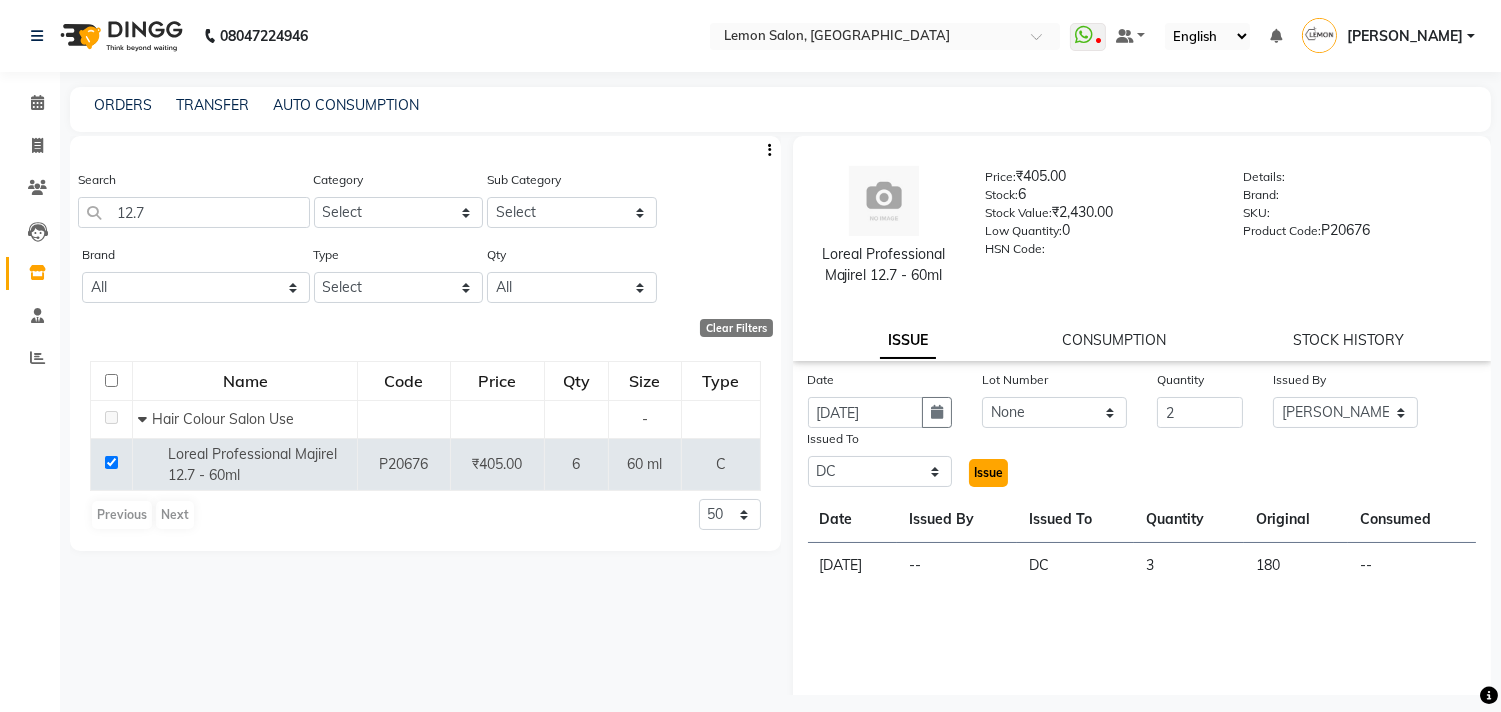 click on "Issue" 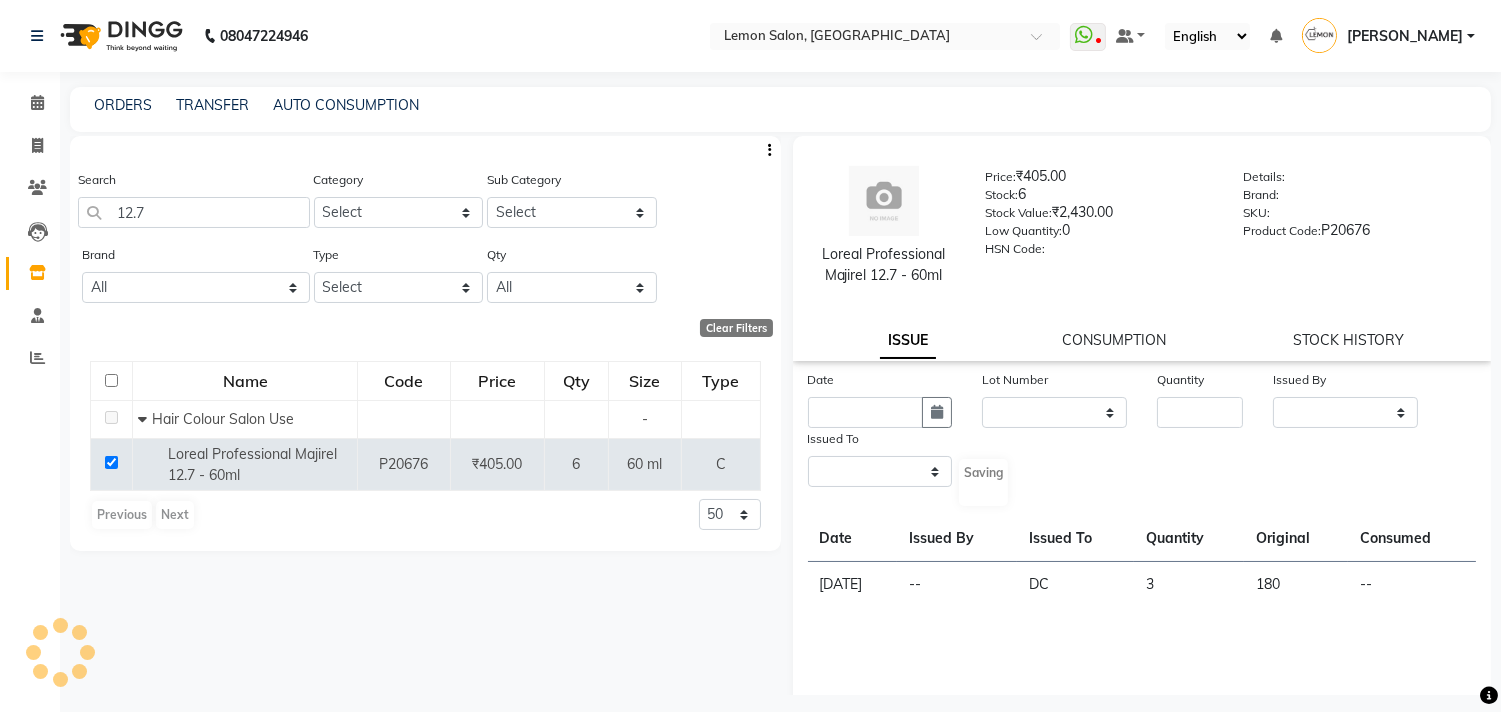 select 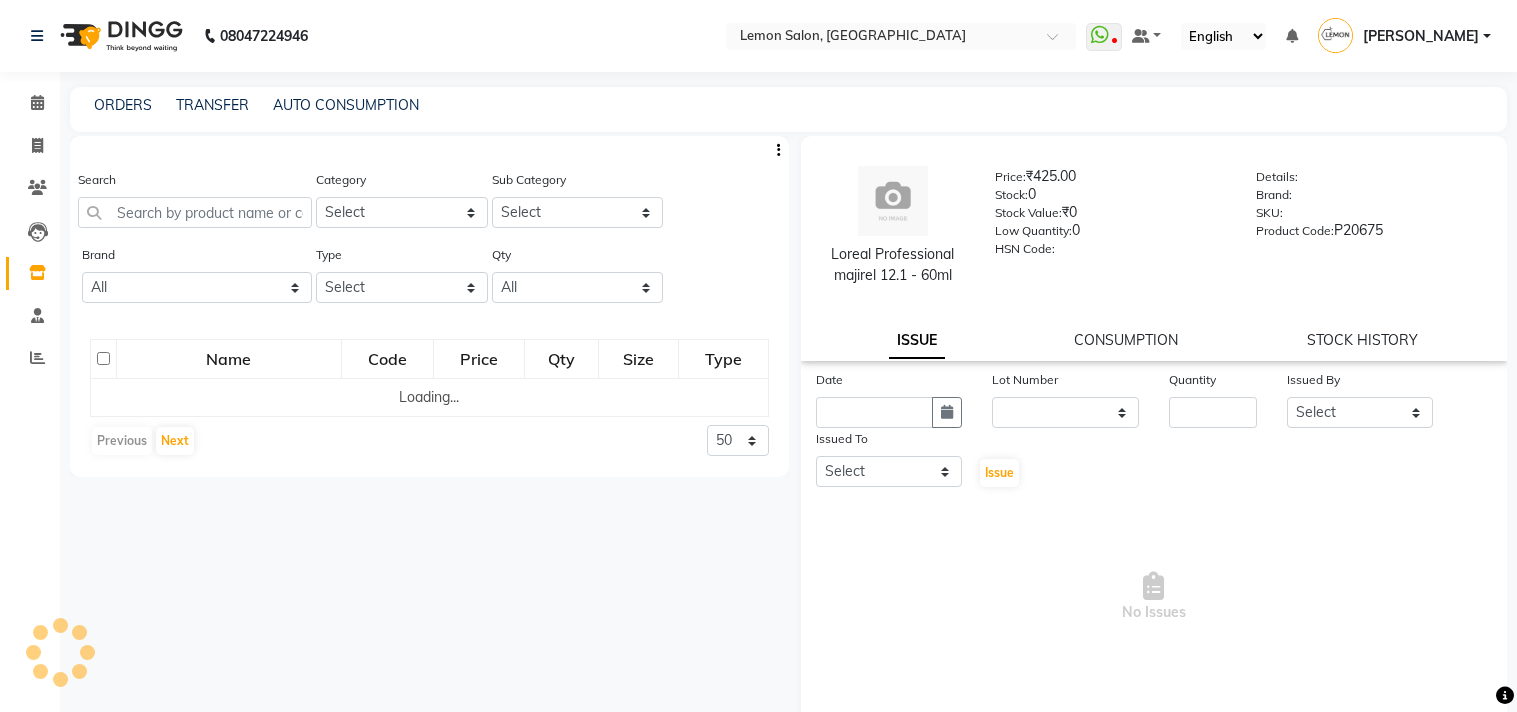 select 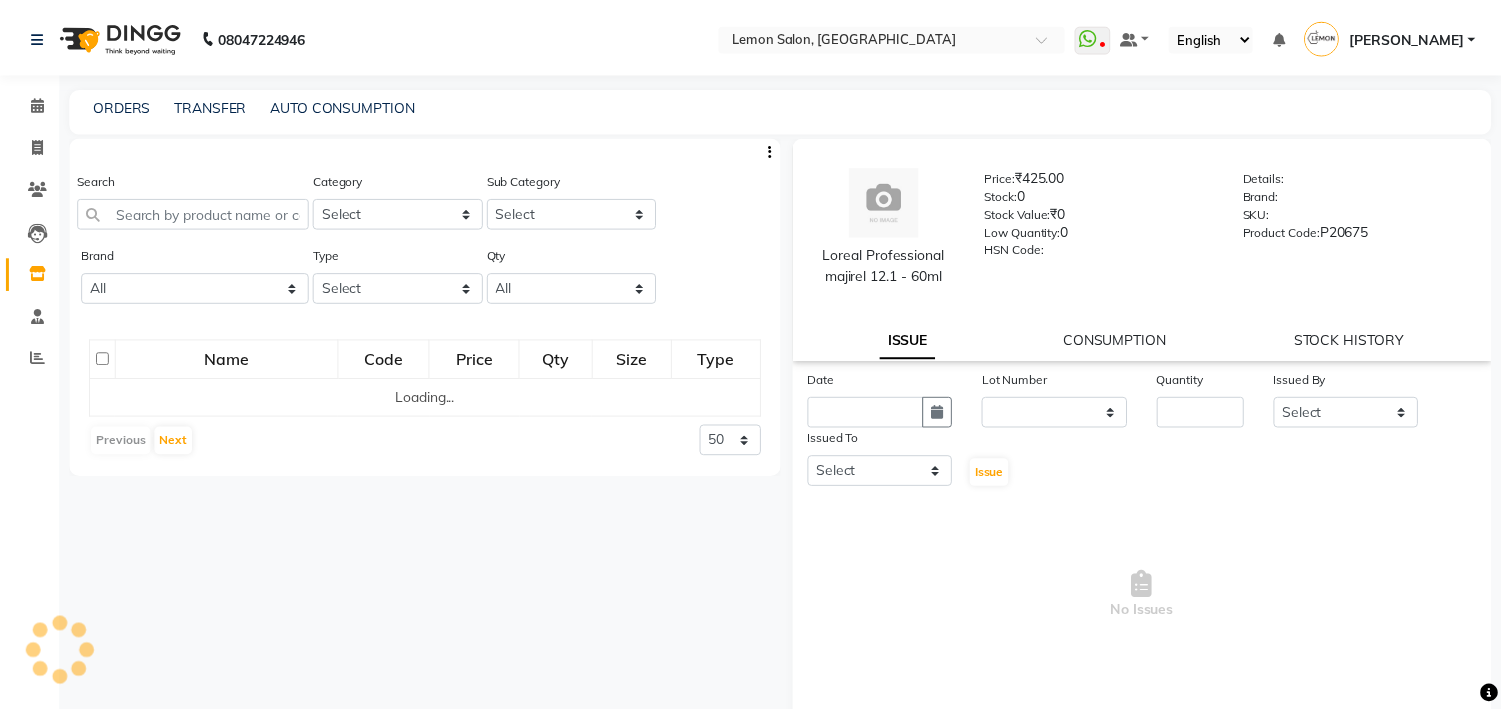 scroll, scrollTop: 0, scrollLeft: 0, axis: both 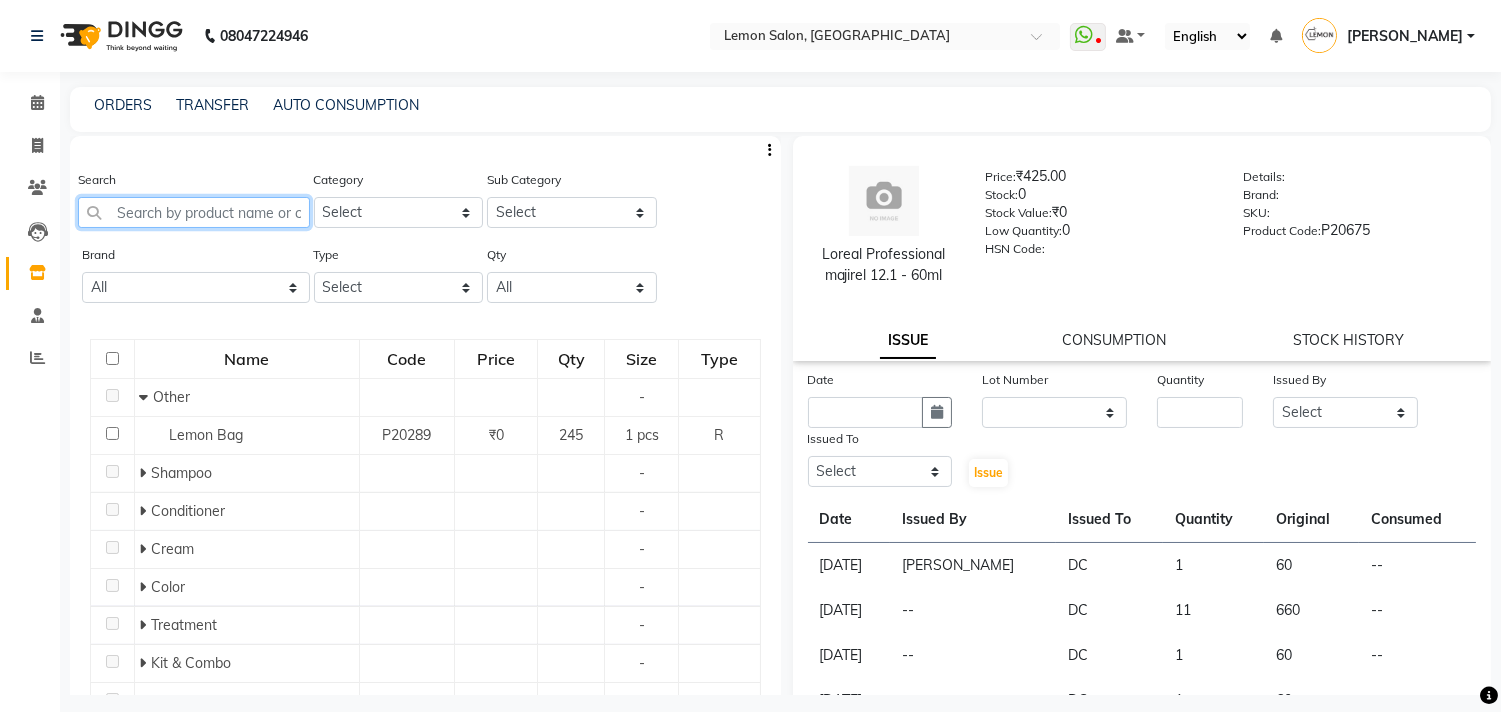 click 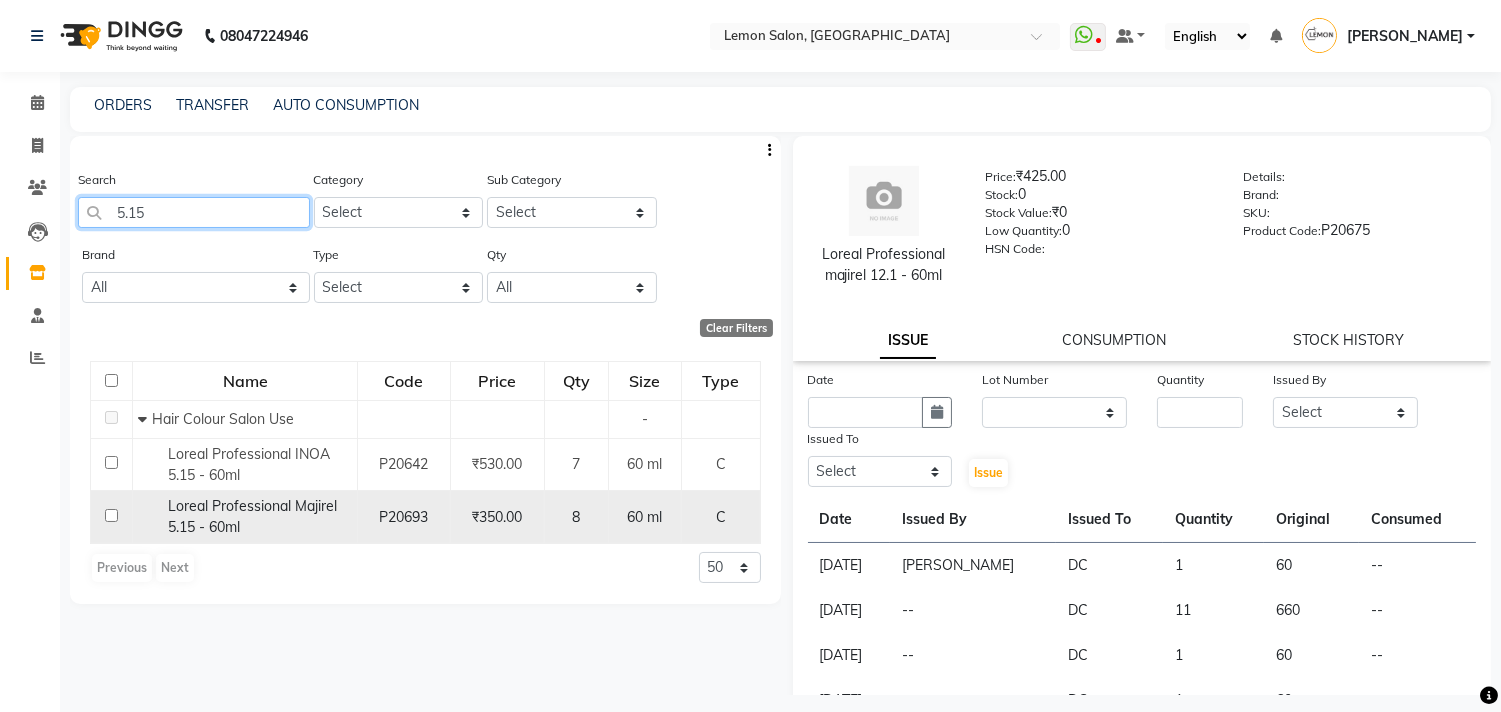 type on "5.15" 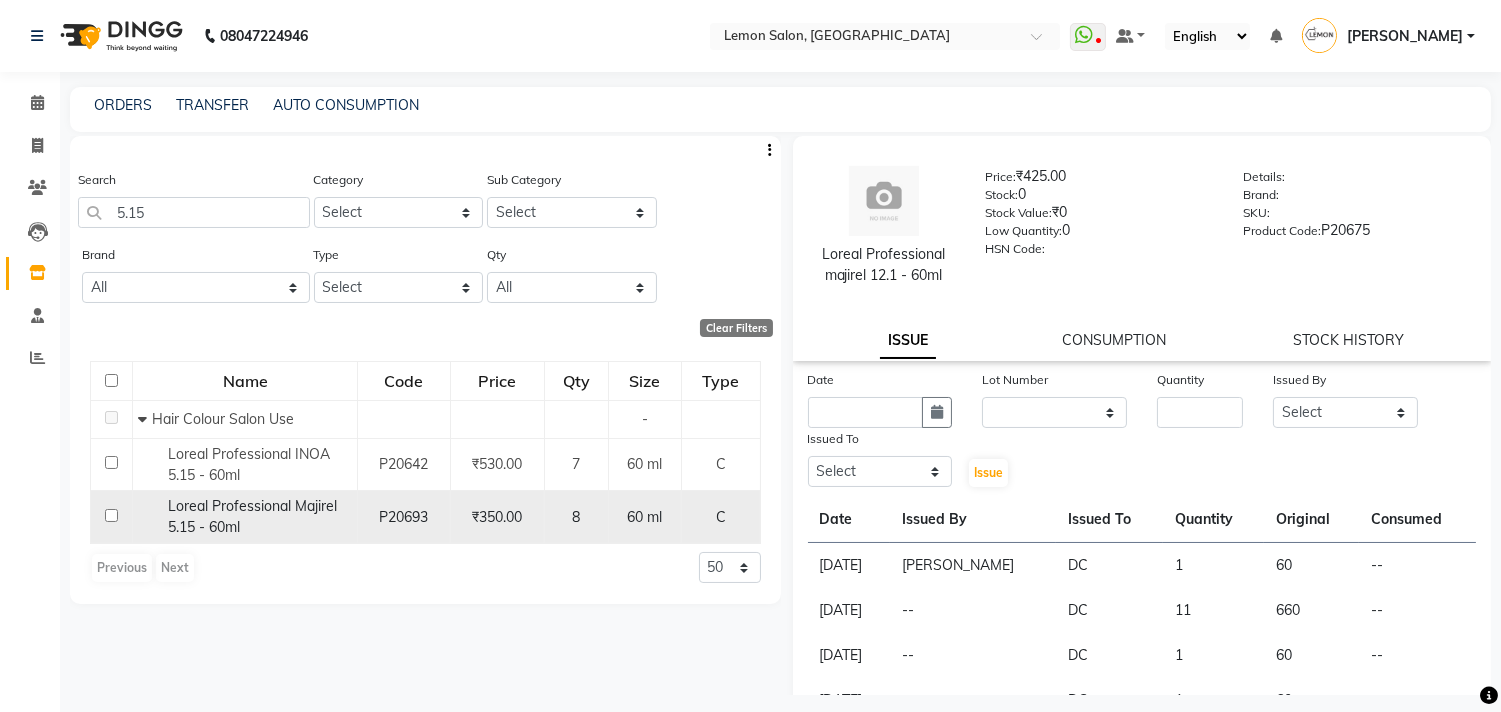 click 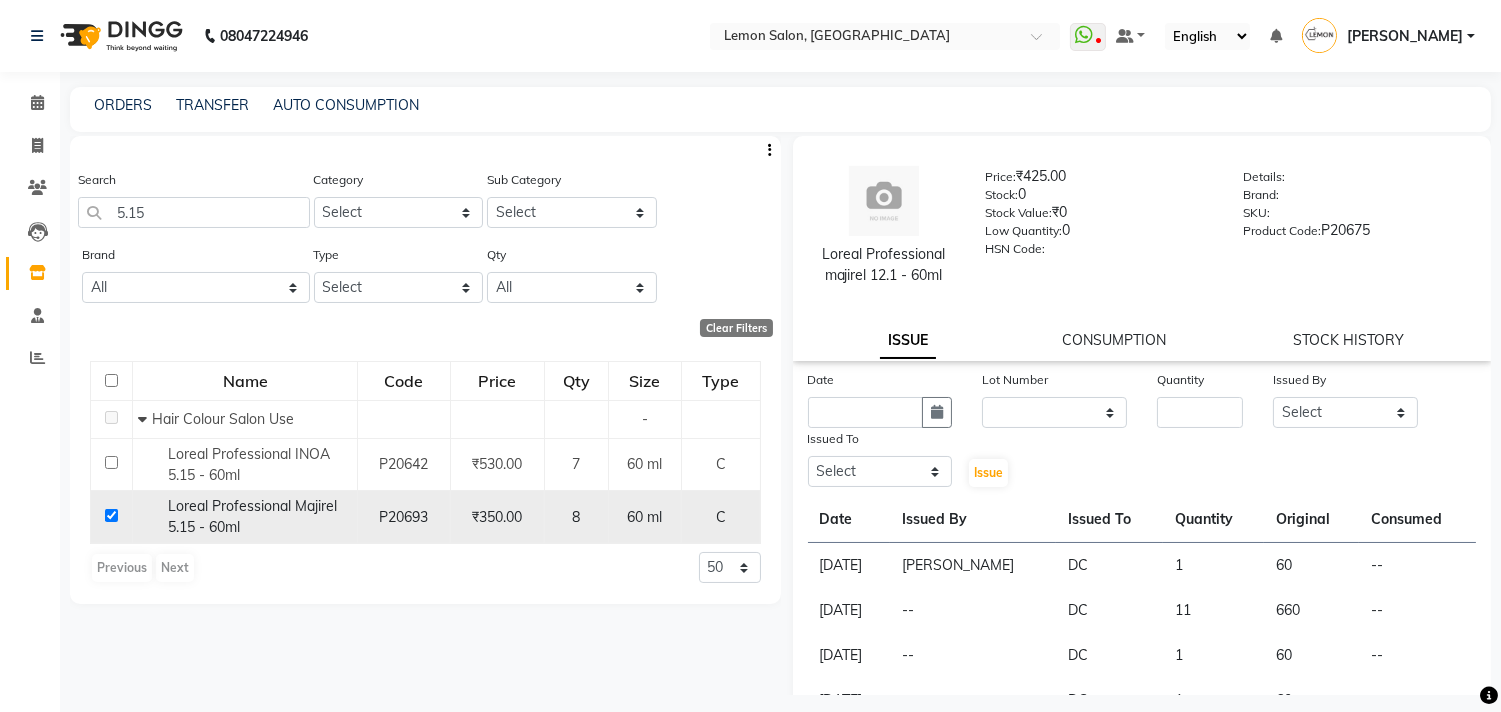 checkbox on "true" 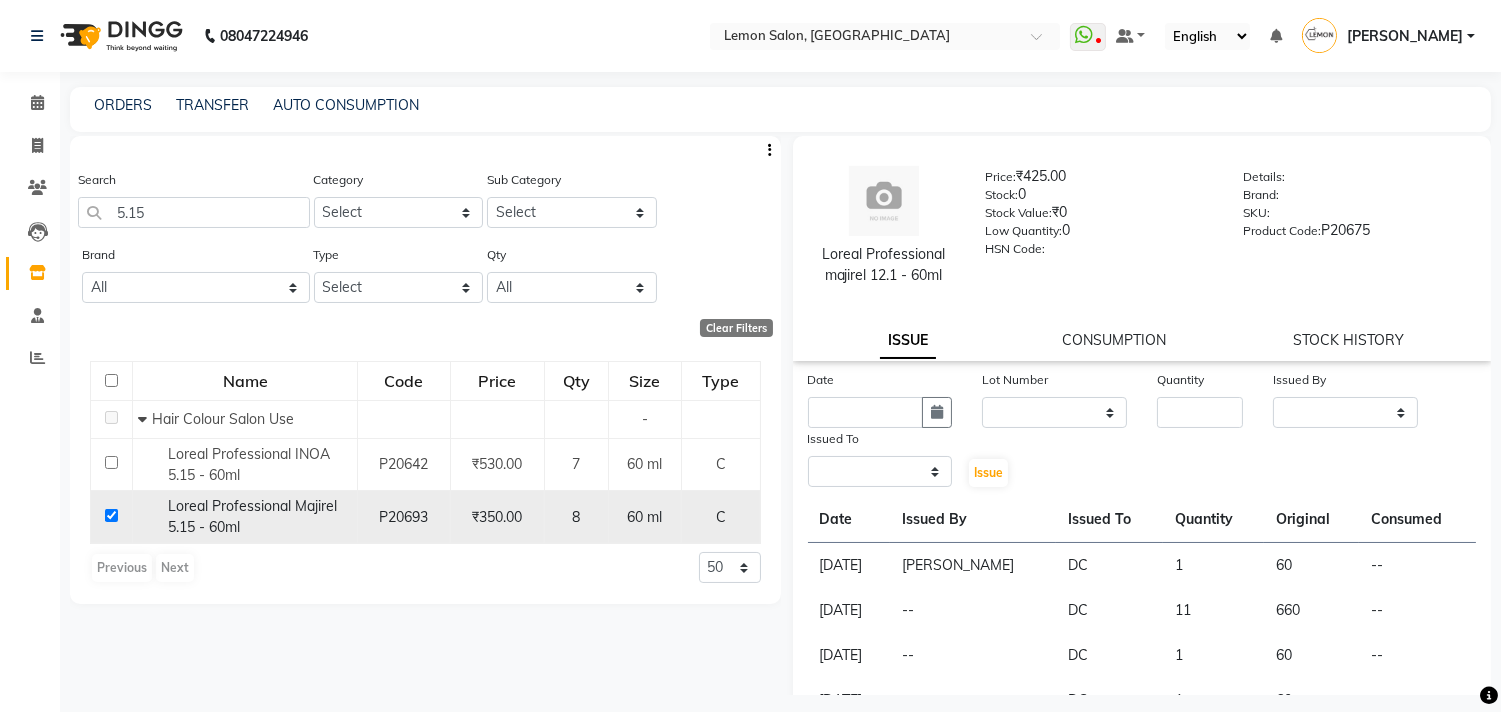 select 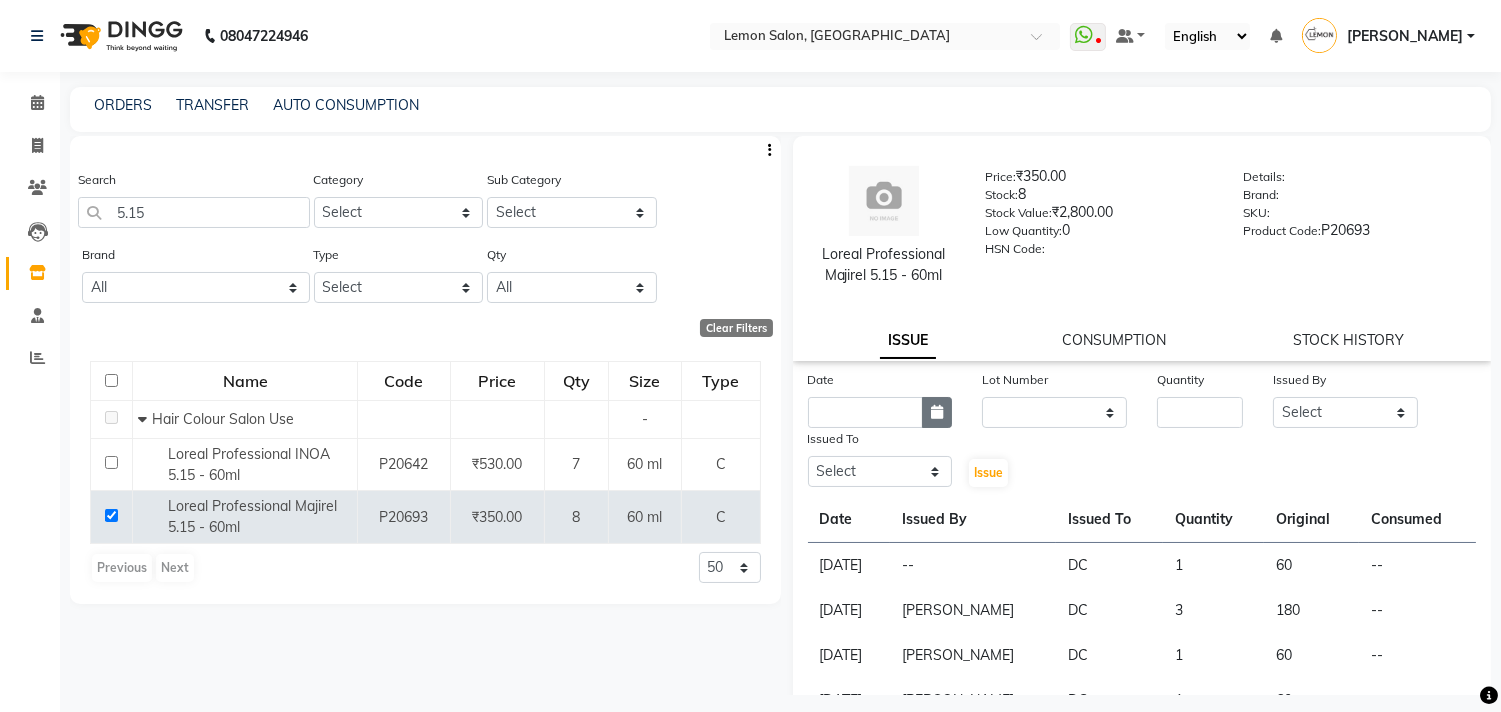 click 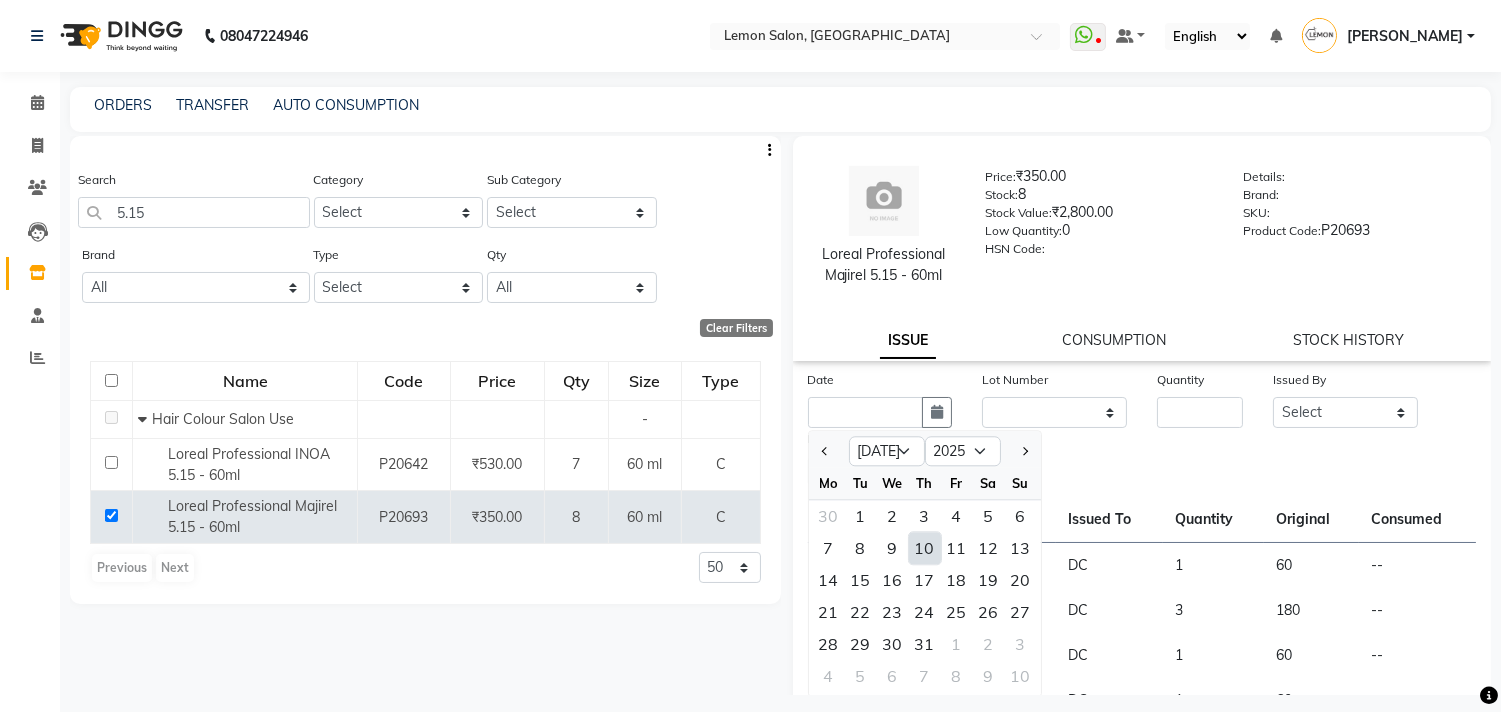 click on "10" 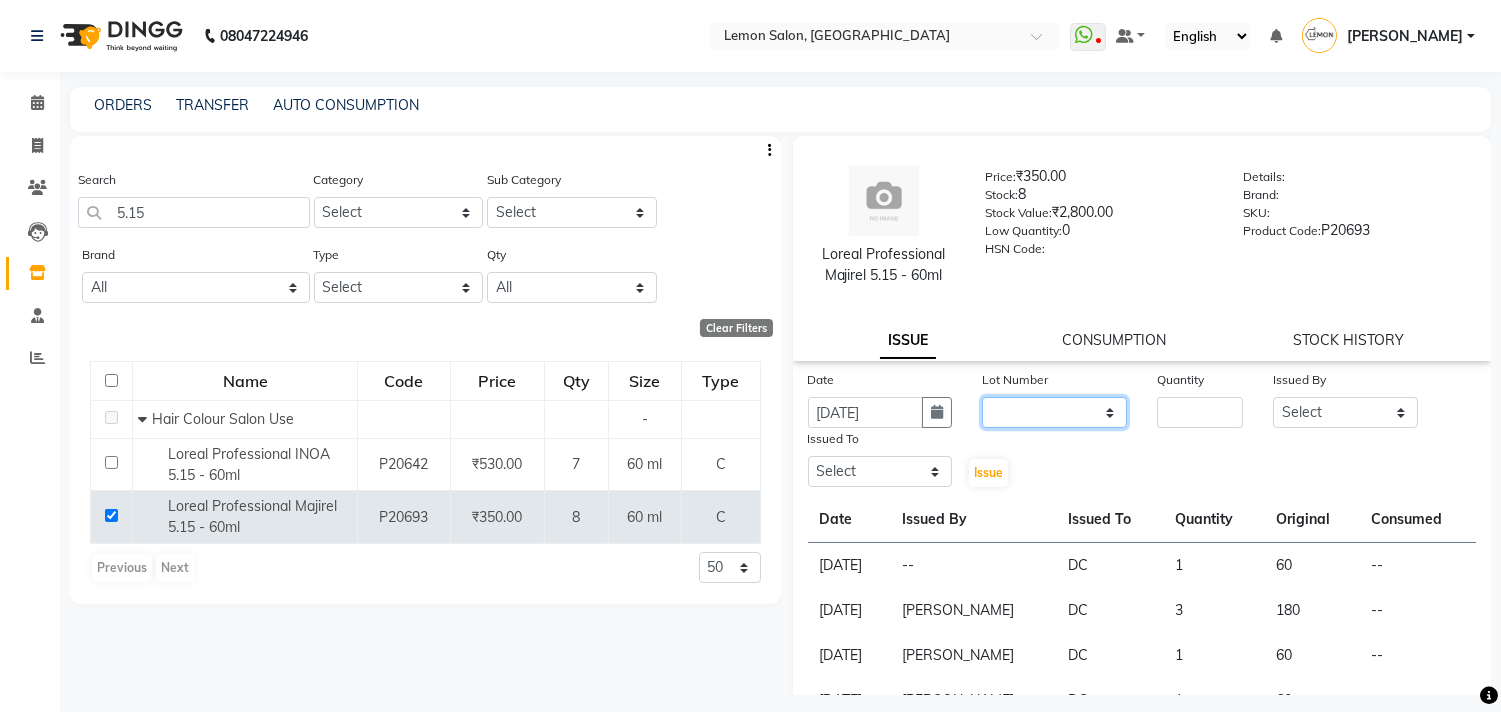 click on "None" 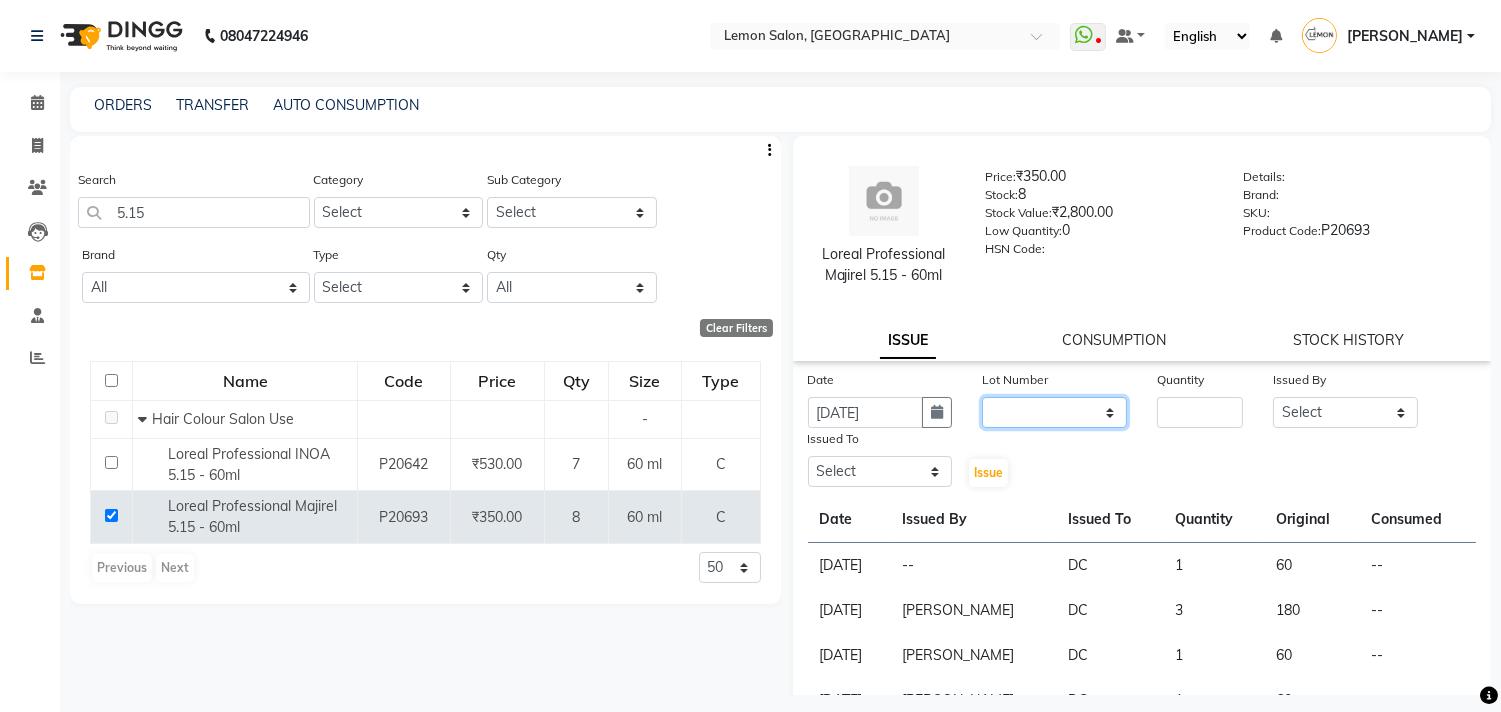 select on "0: null" 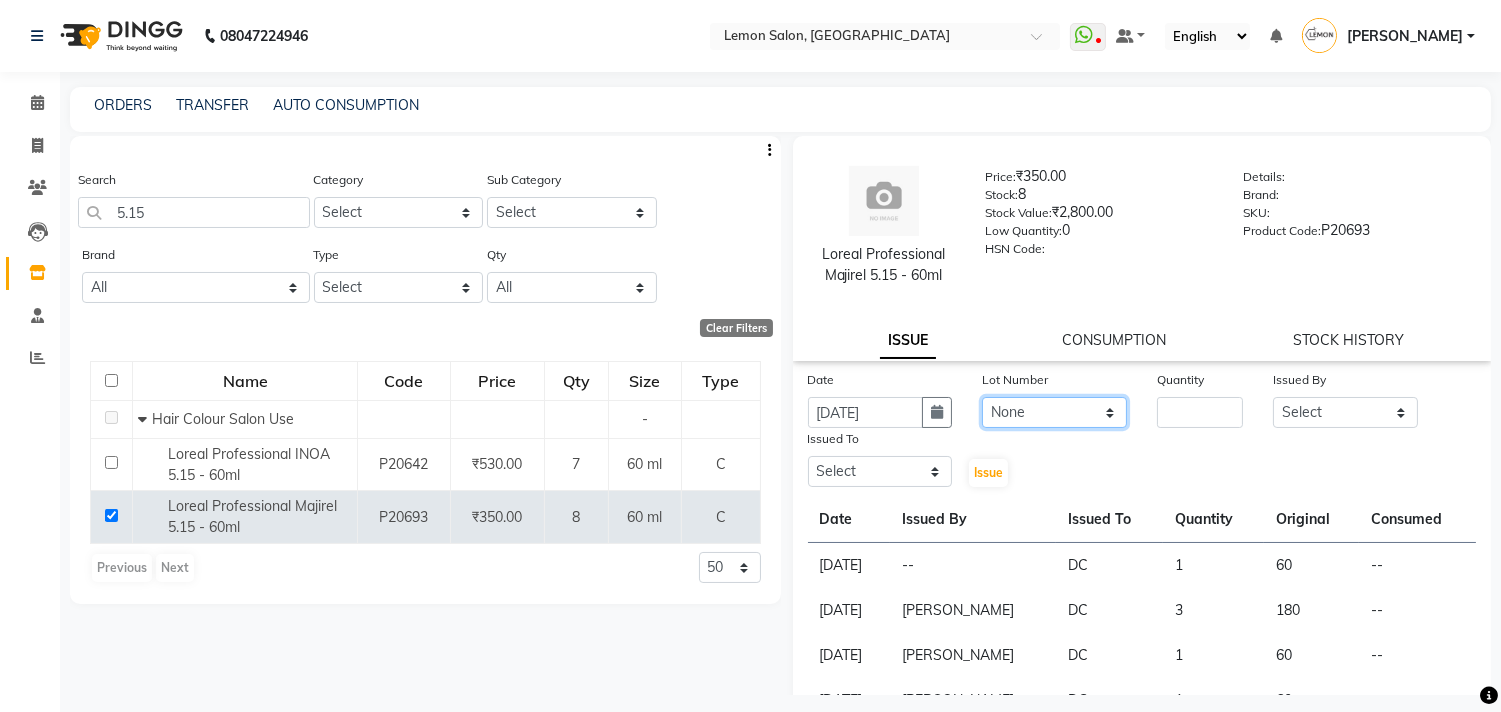 click on "None" 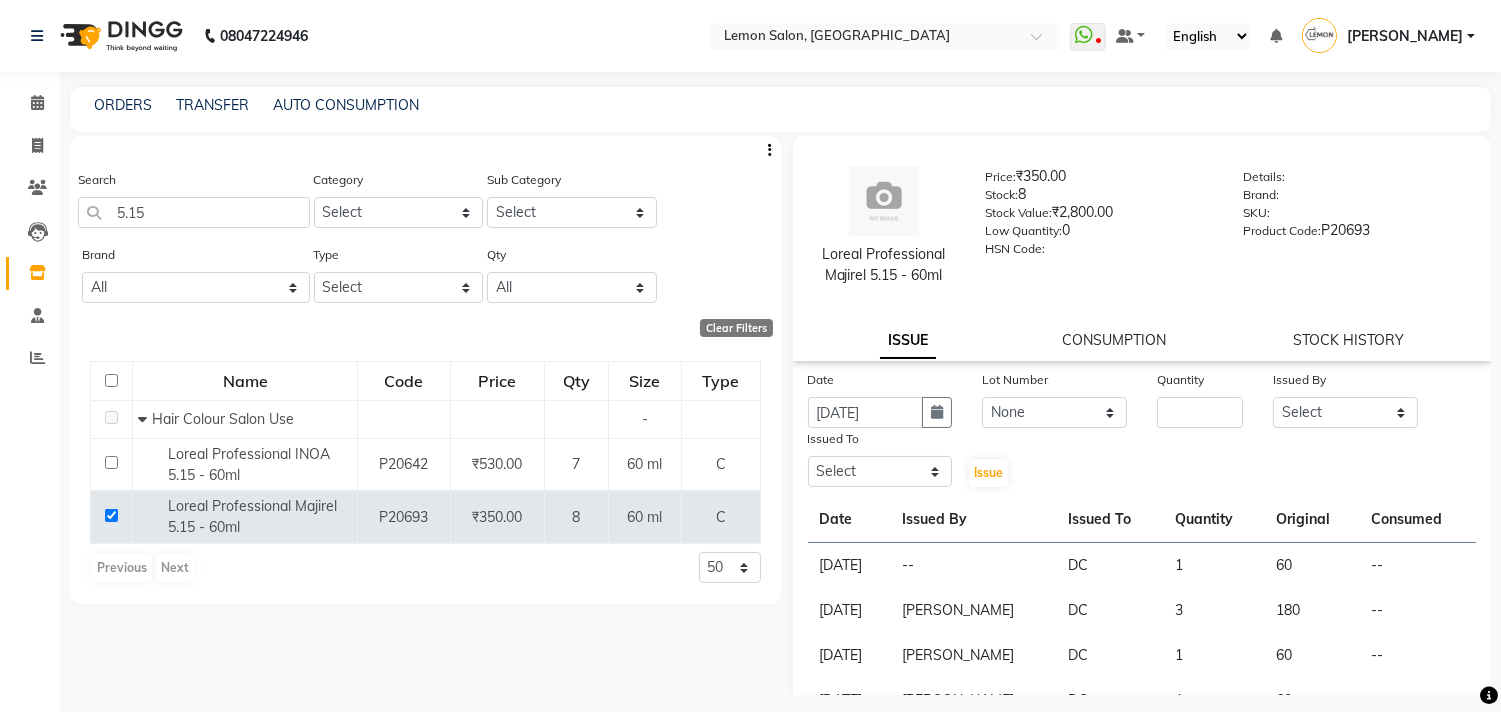 click on "Quantity" 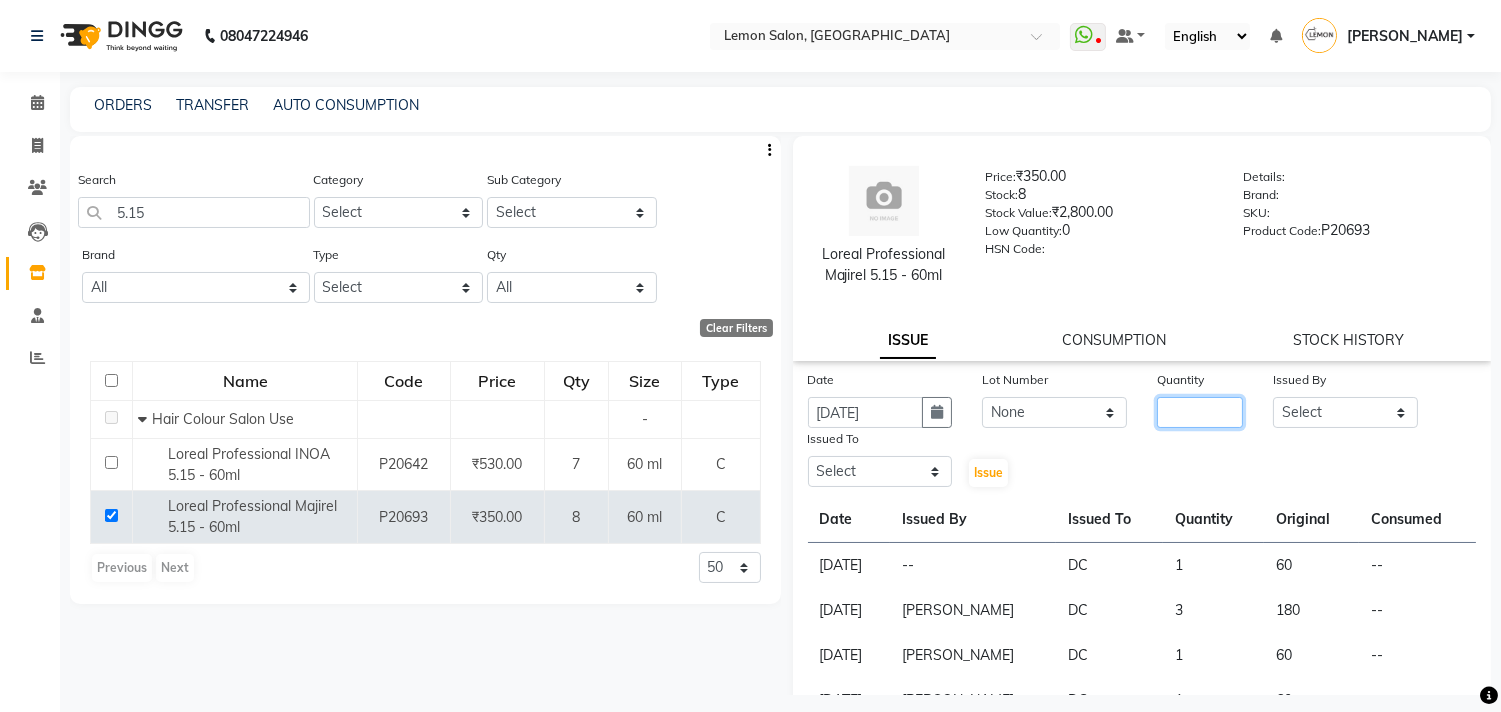 click 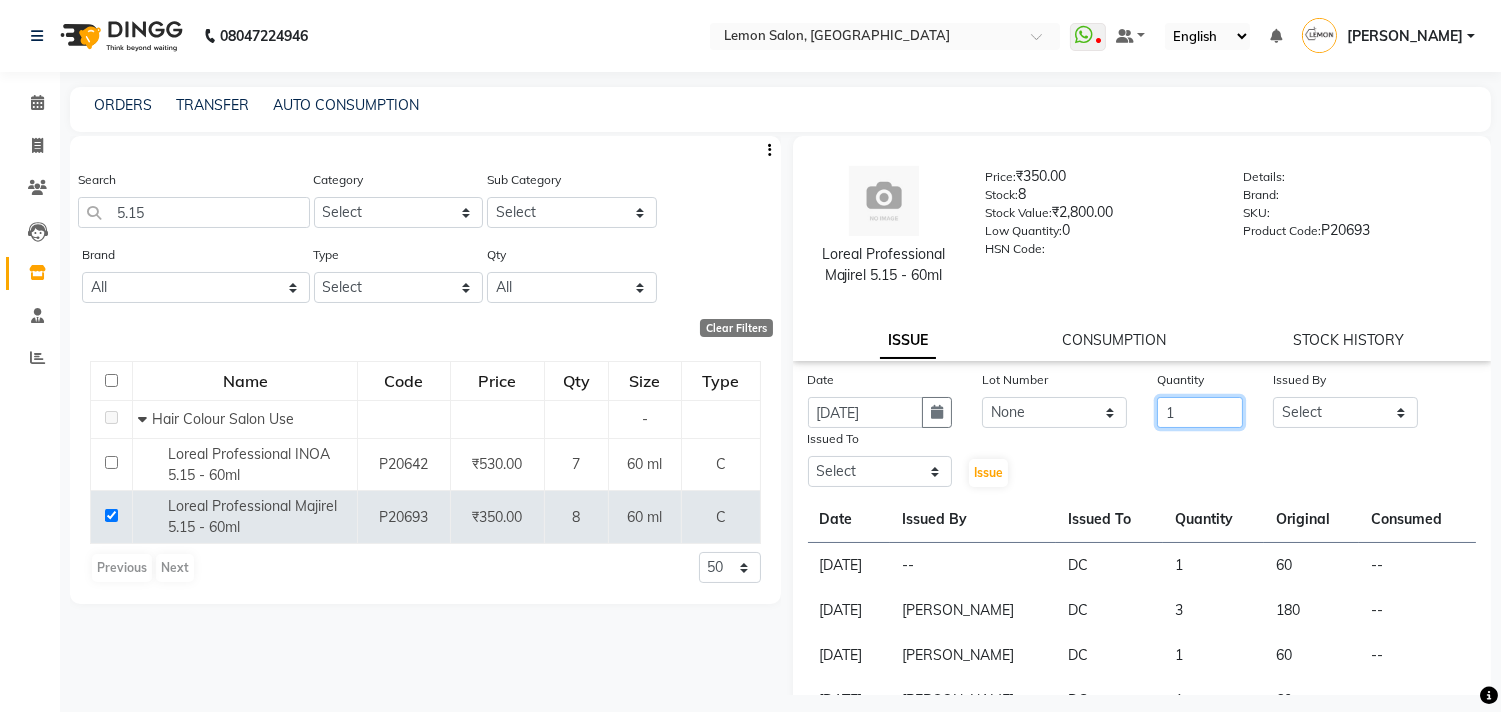 type on "1" 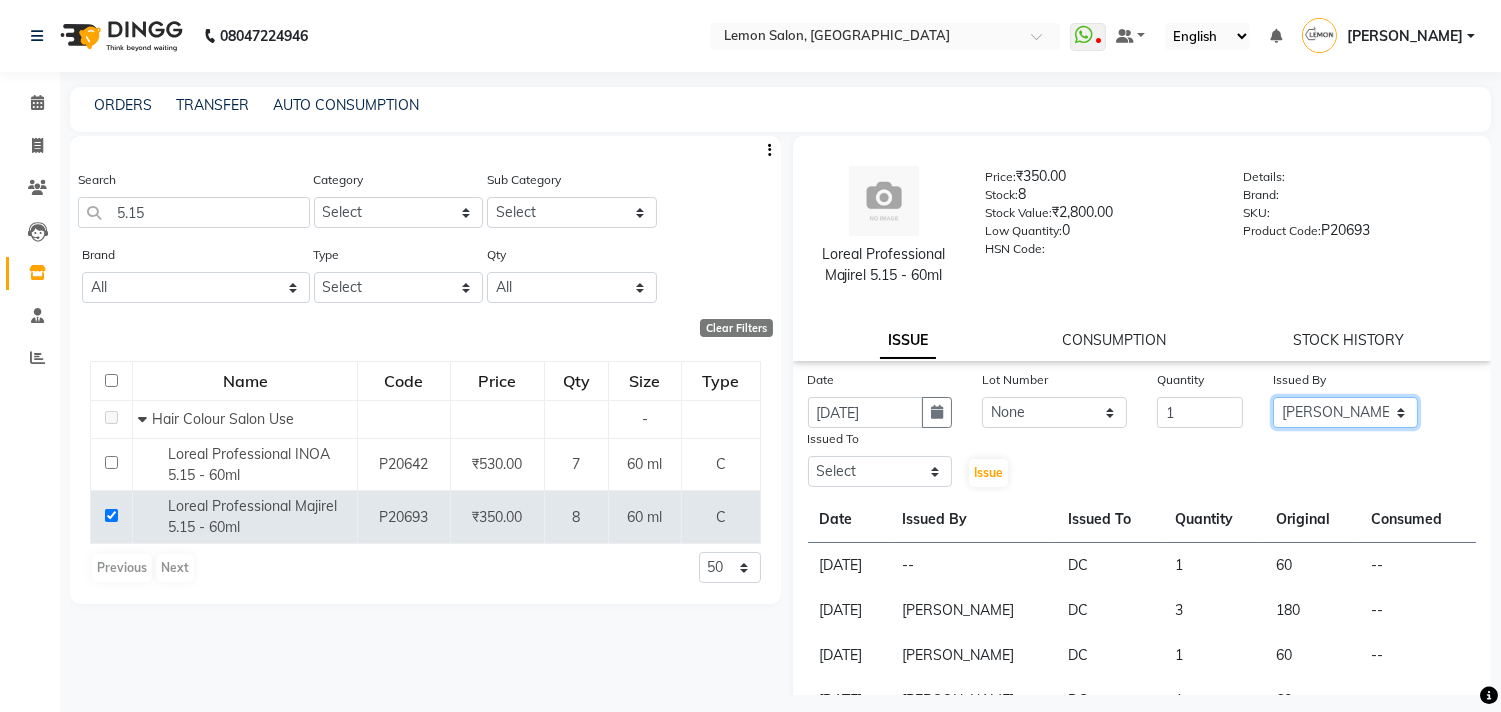 select on "8819" 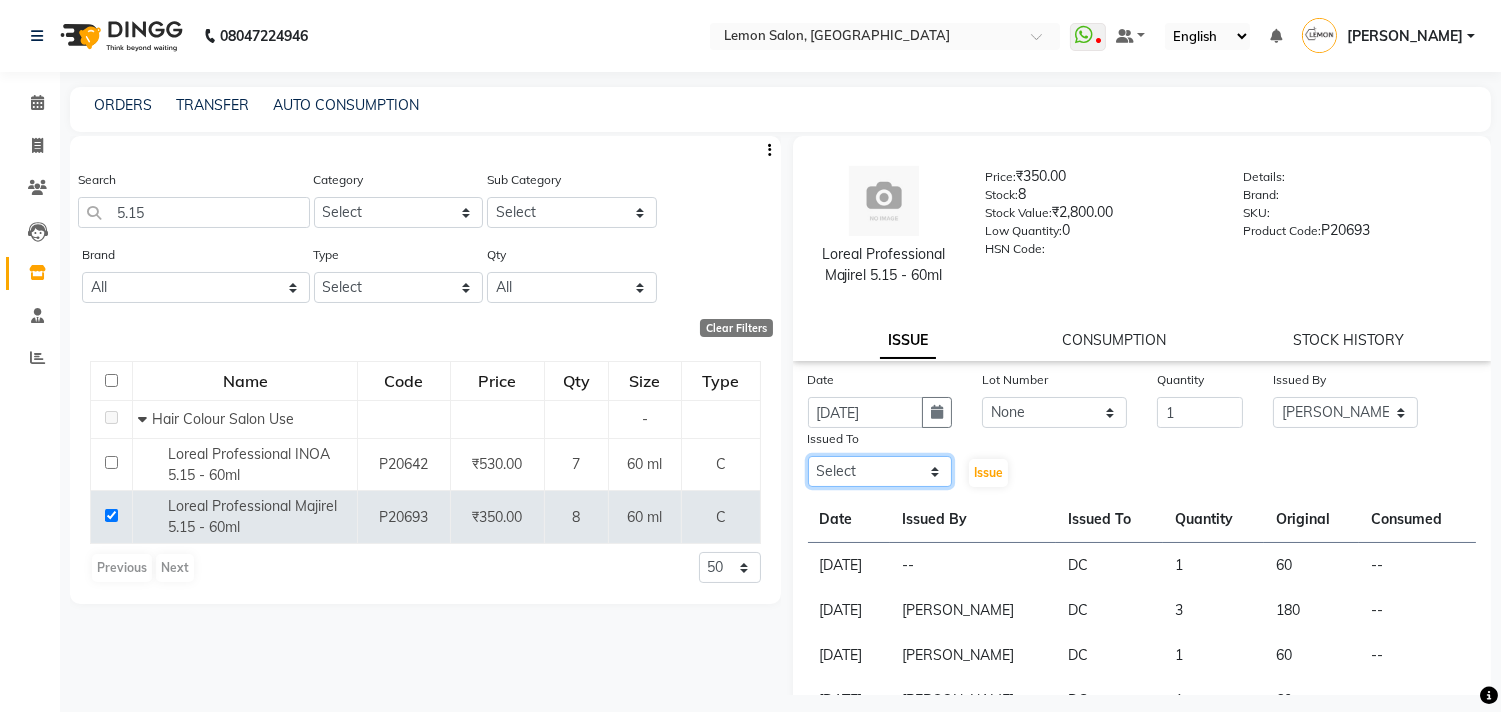 click on "Select Arun Arndive DC Faheem Malik Gufran Salmani Payal Maurya Riya Adawade Shoeb Salmani Kandivali Swati Sharma Yunus Yusuf Shaikh" 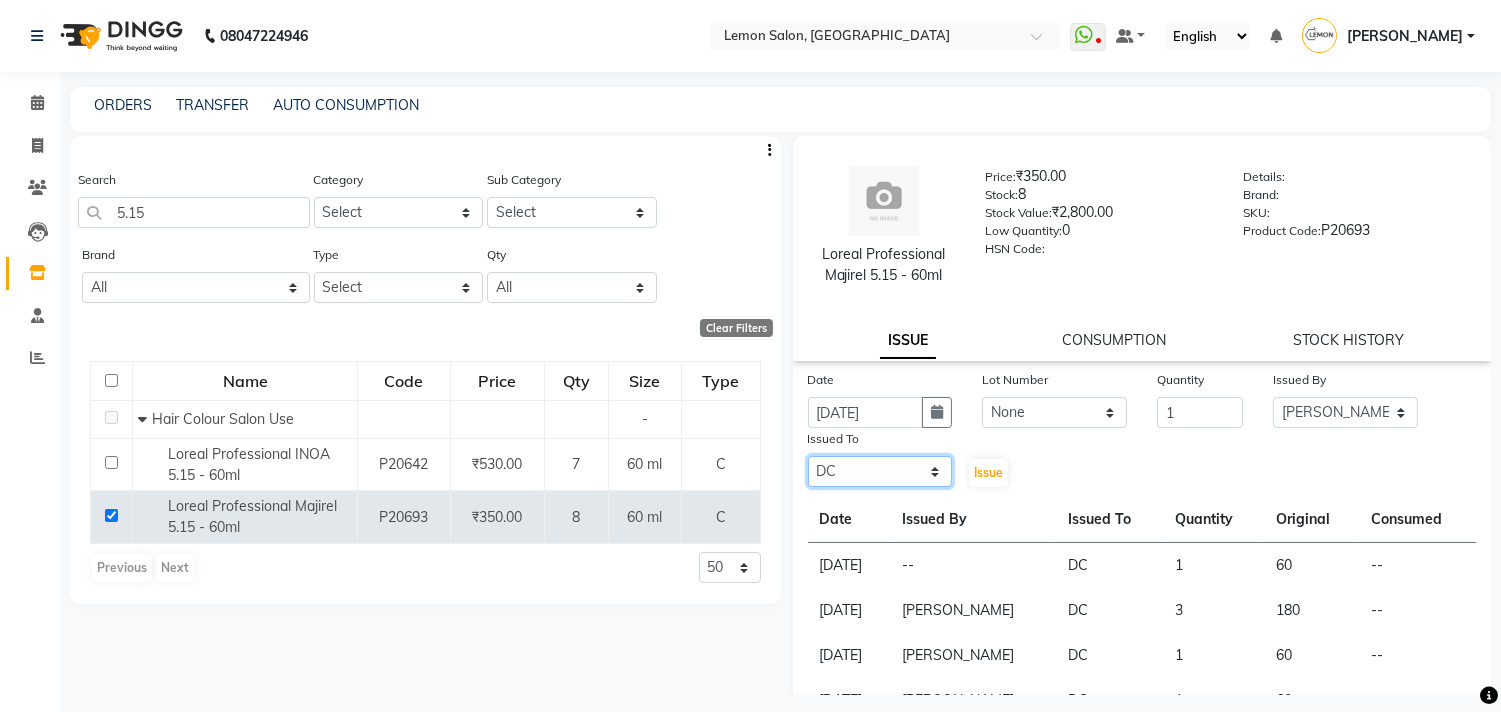 click on "Select Arun Arndive DC Faheem Malik Gufran Salmani Payal Maurya Riya Adawade Shoeb Salmani Kandivali Swati Sharma Yunus Yusuf Shaikh" 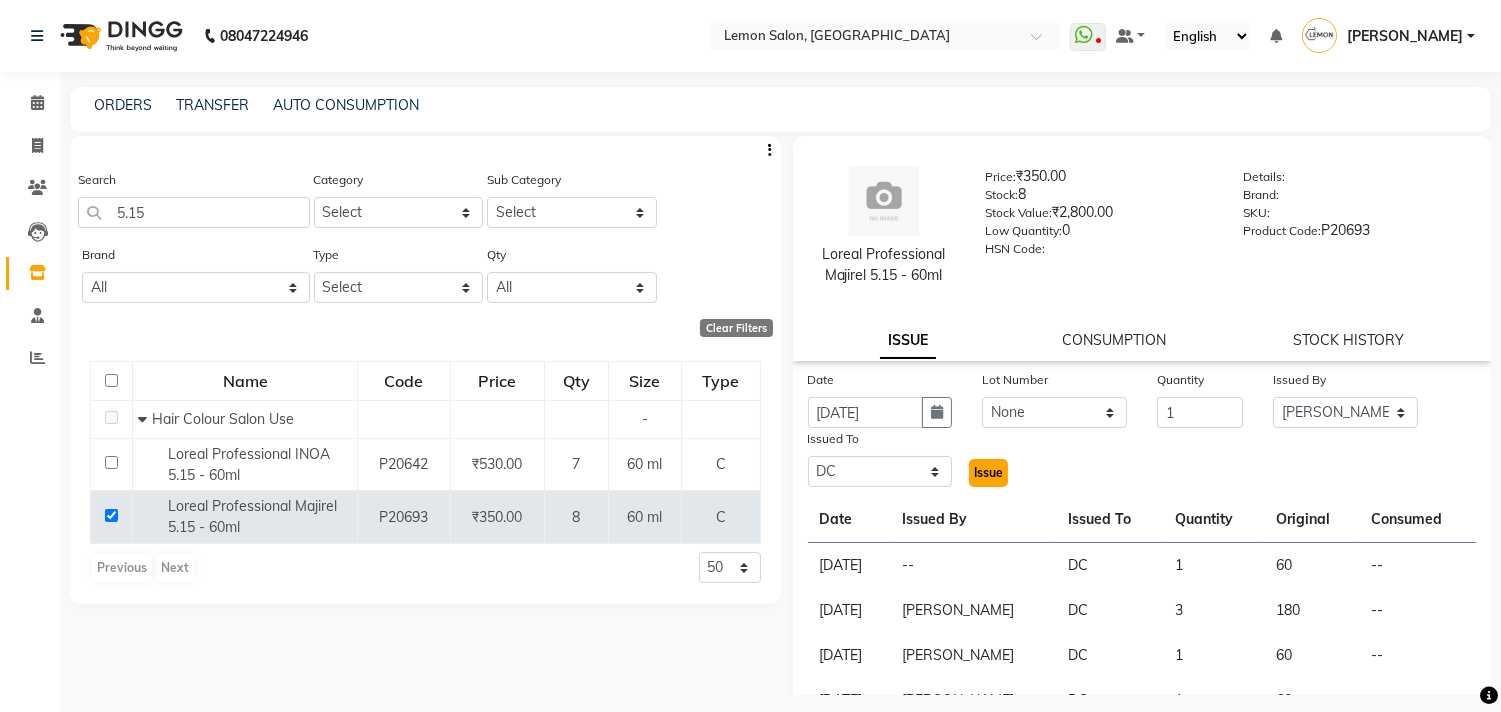 click on "Issue" 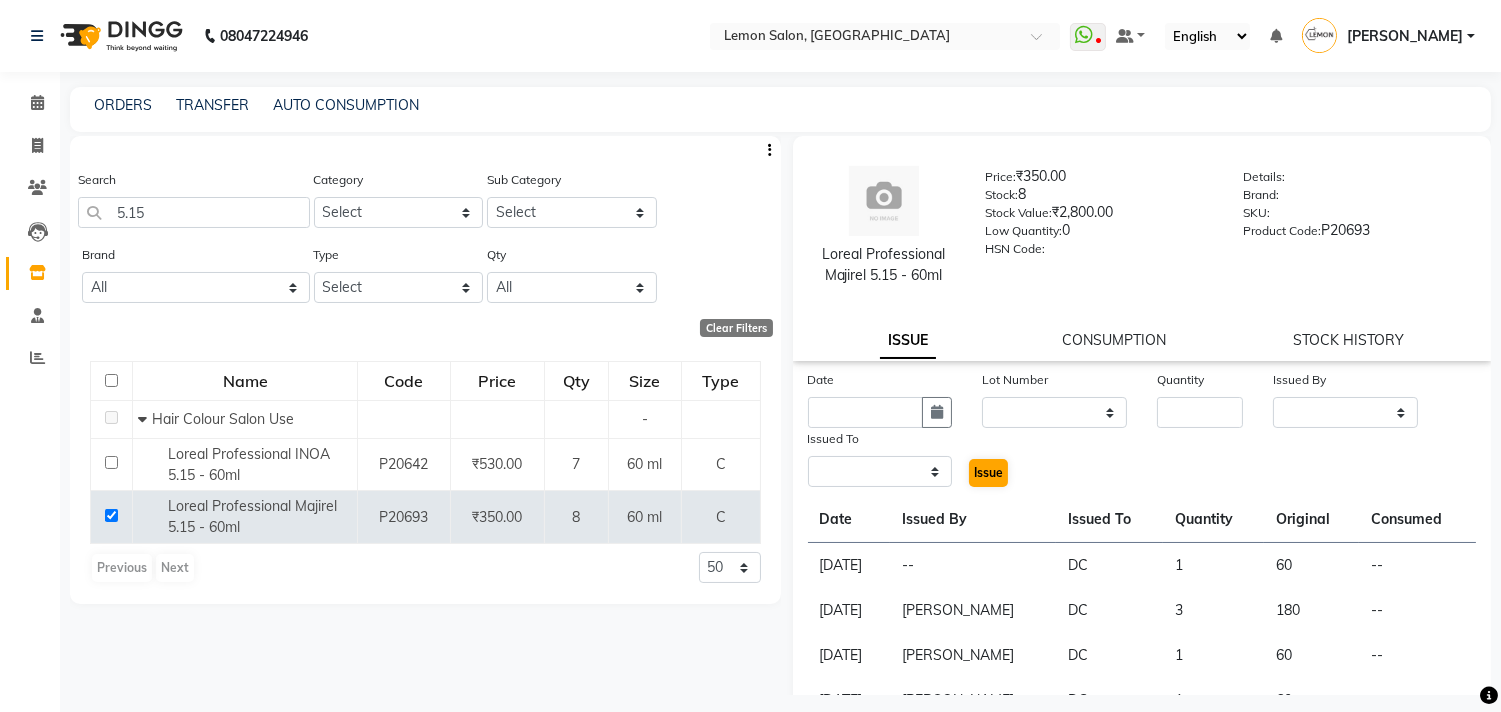 select 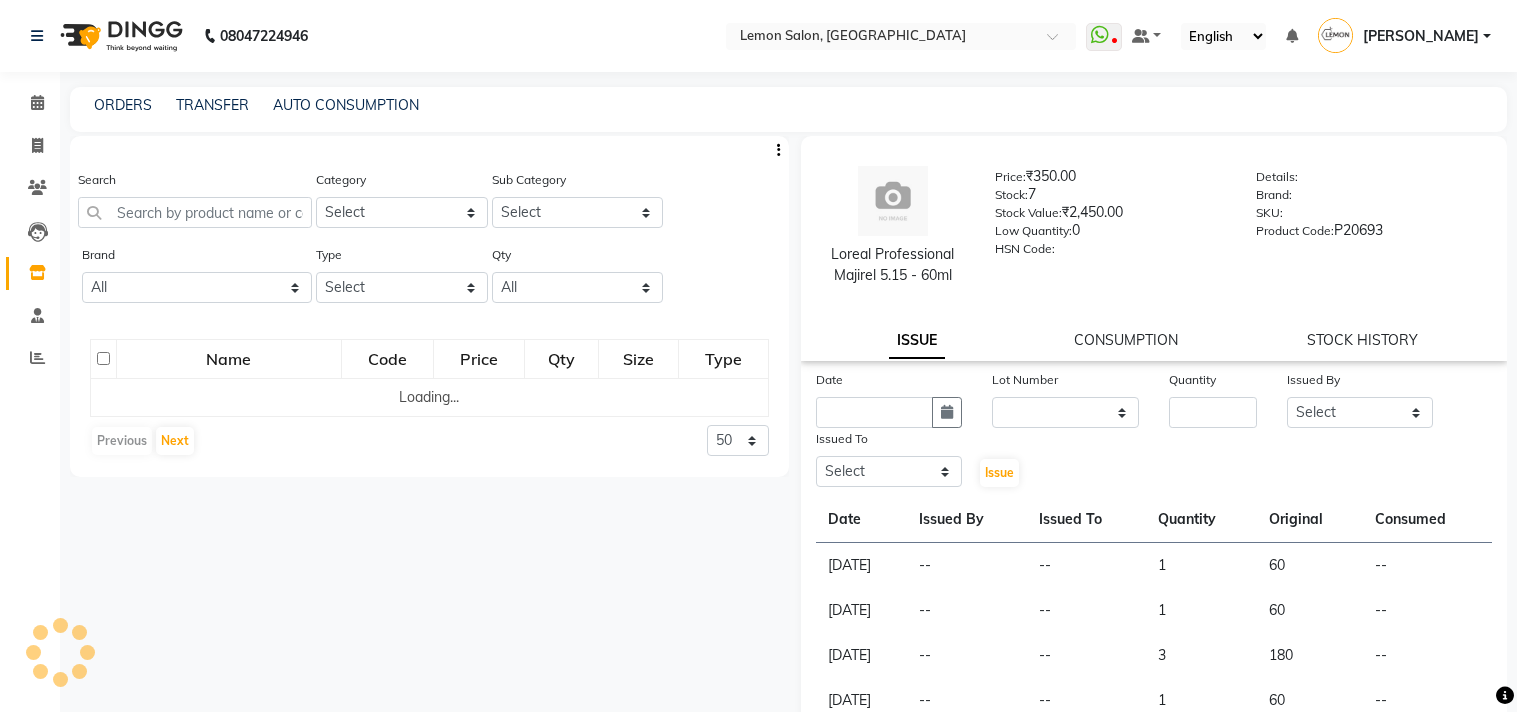select 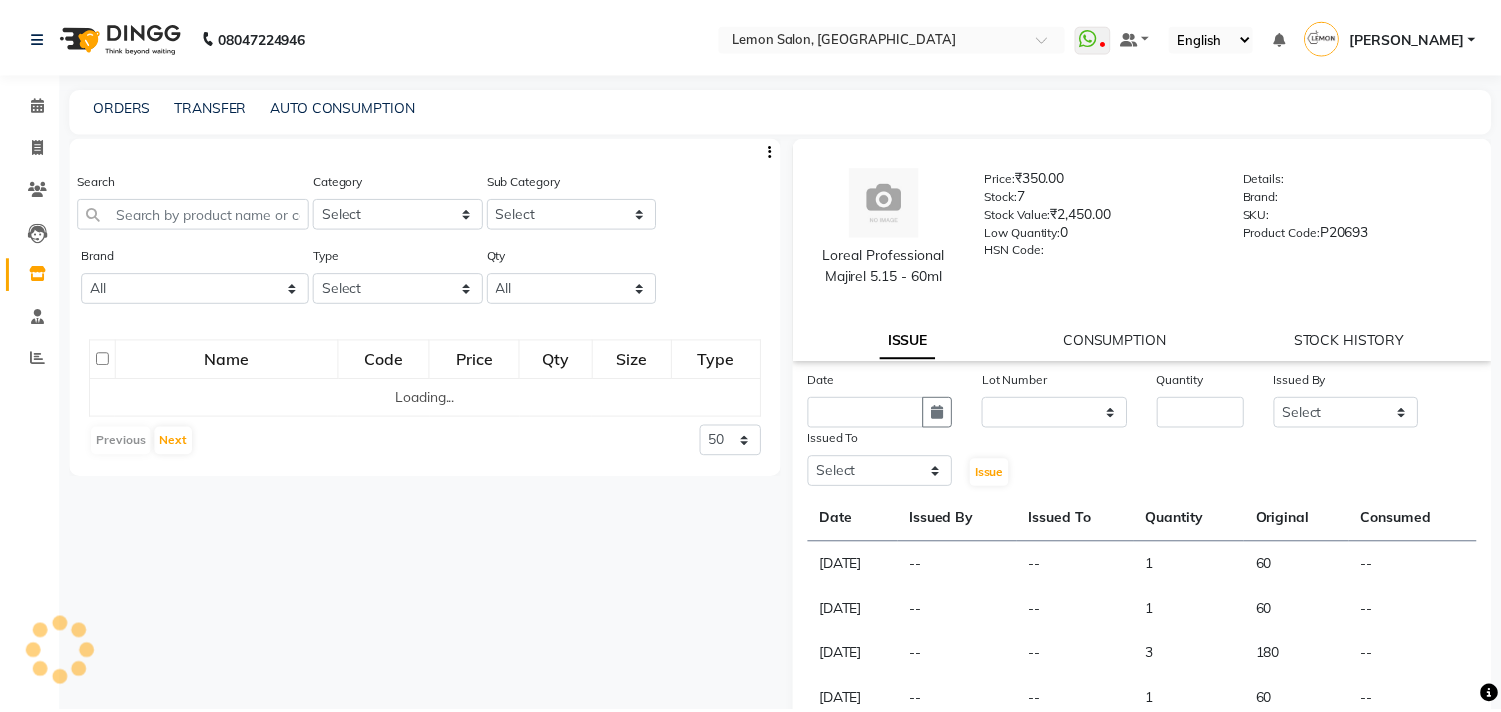 scroll, scrollTop: 0, scrollLeft: 0, axis: both 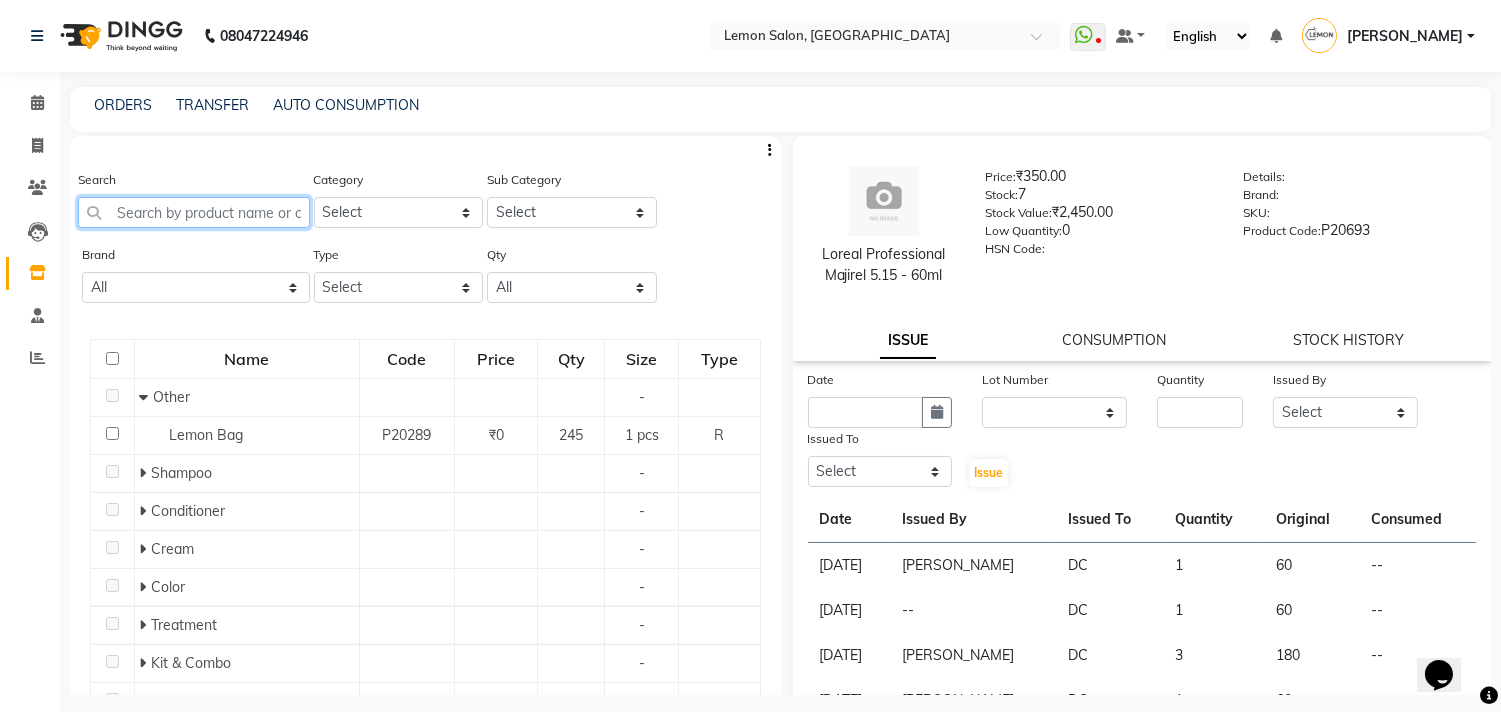 click 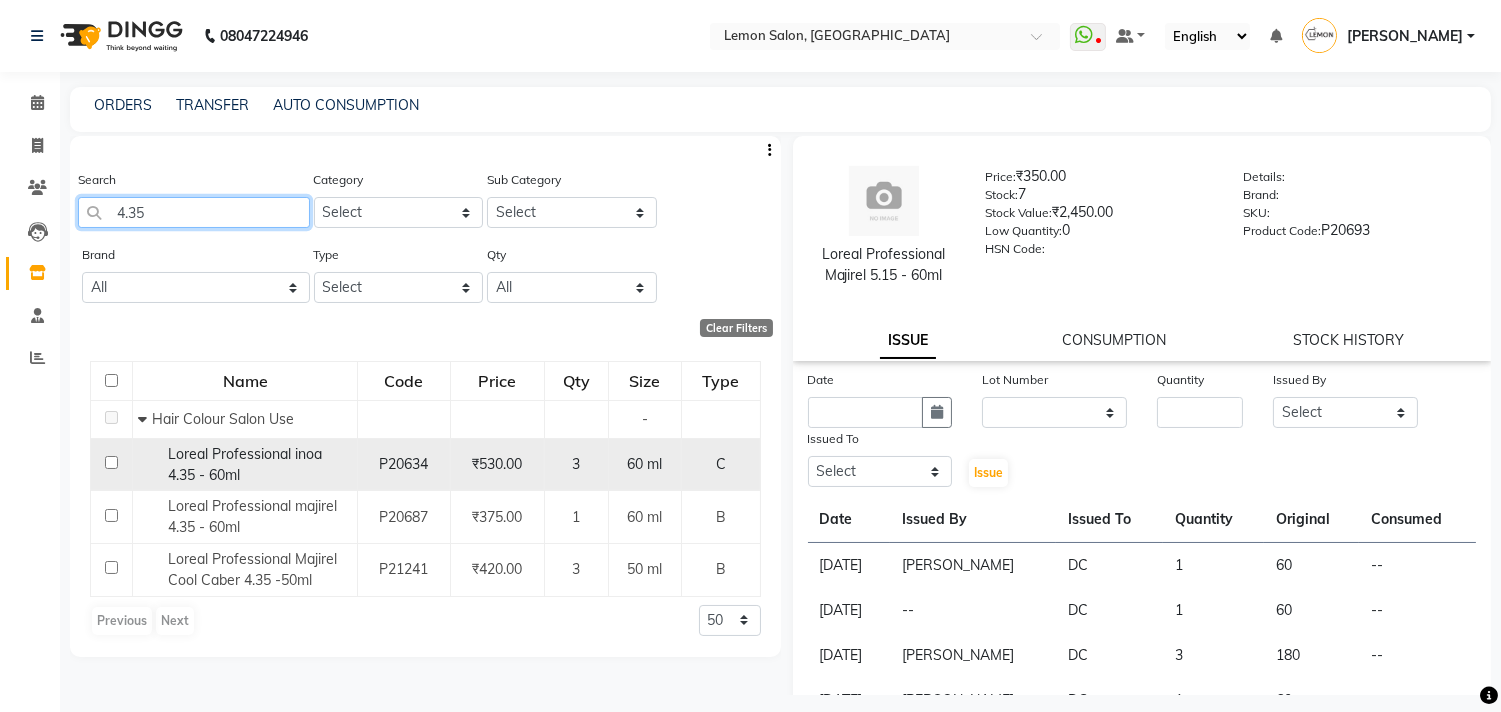 type on "4.35" 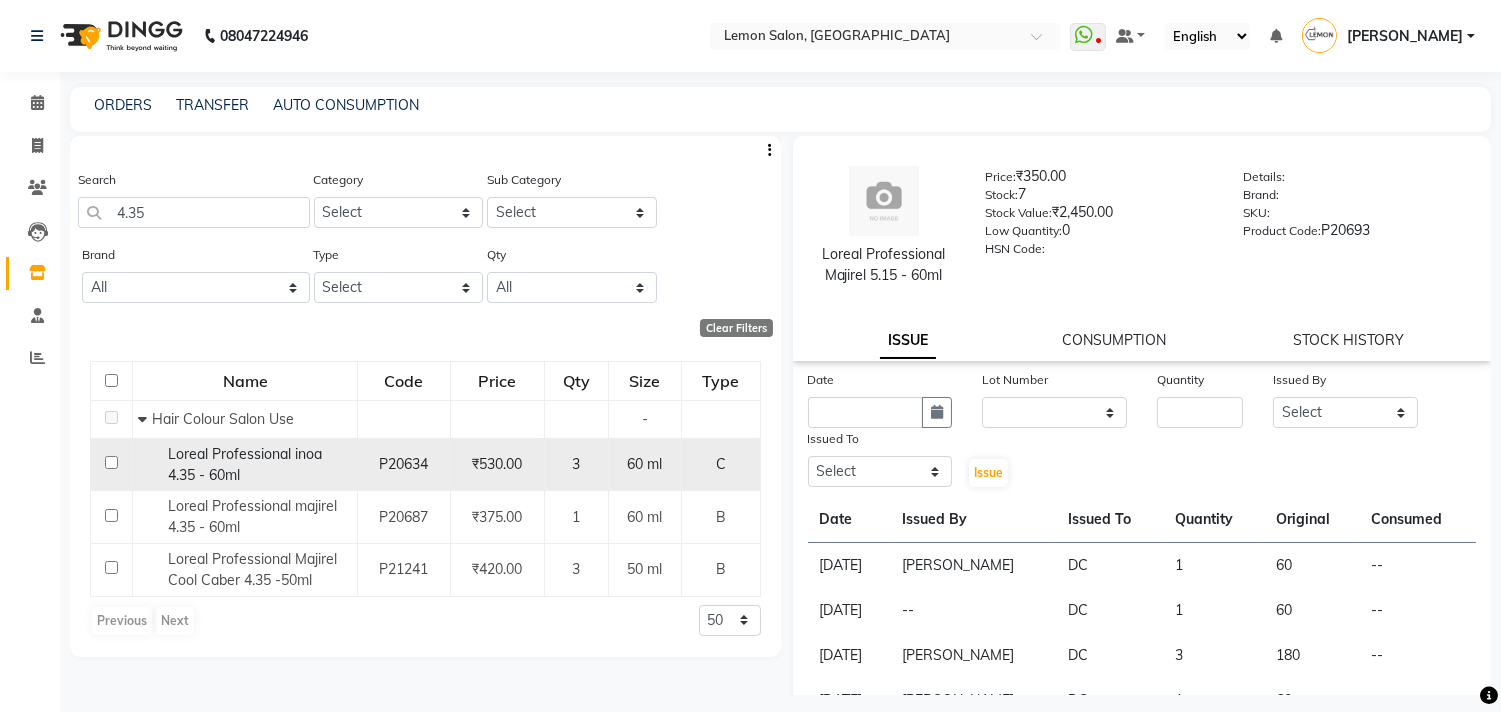 click 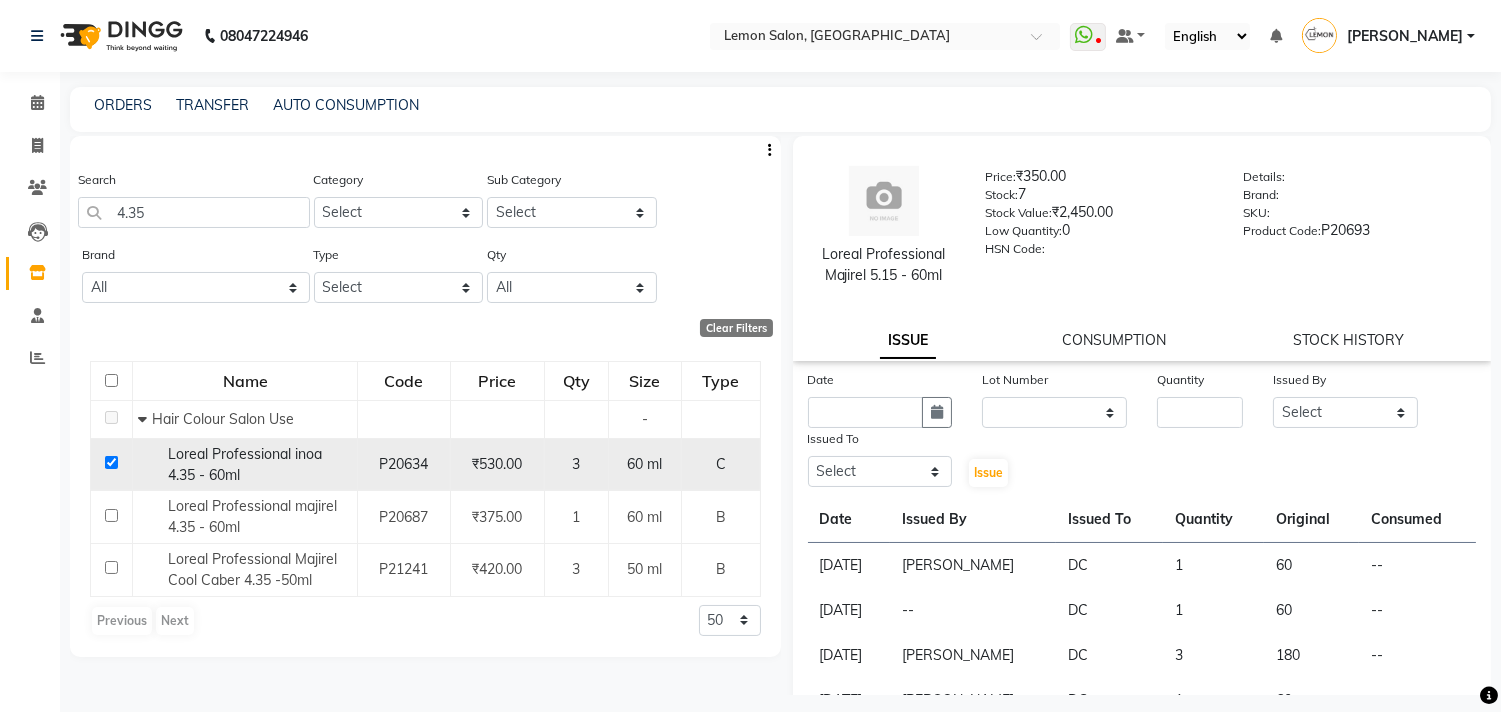 checkbox on "true" 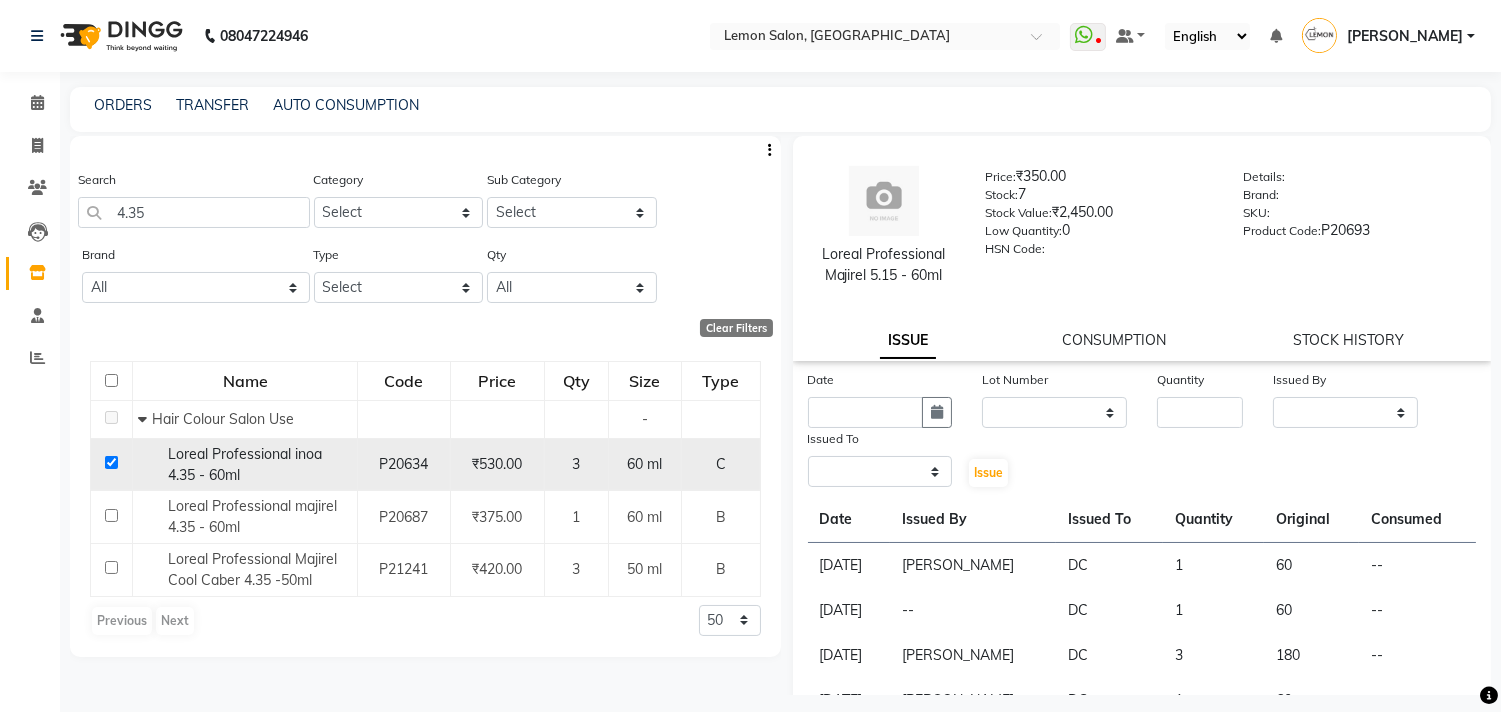 select 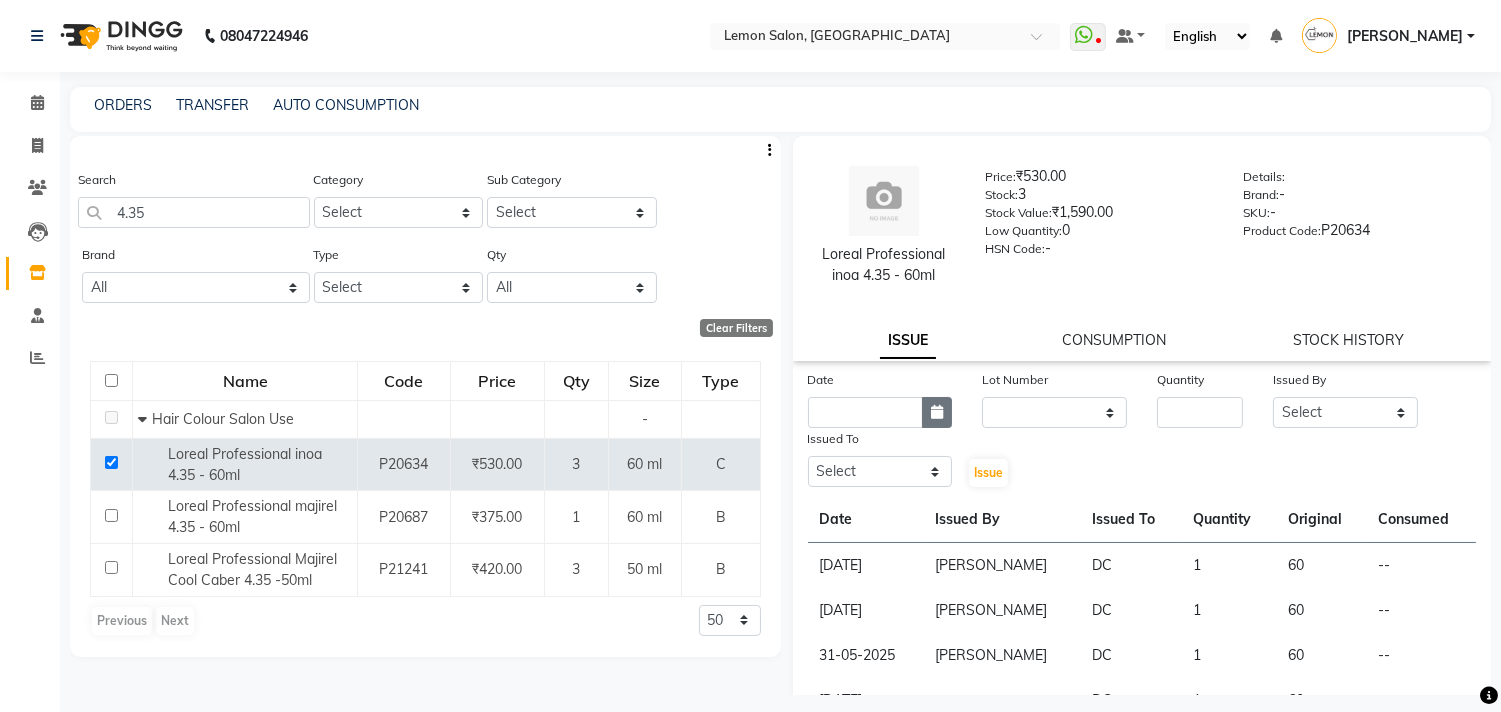 click 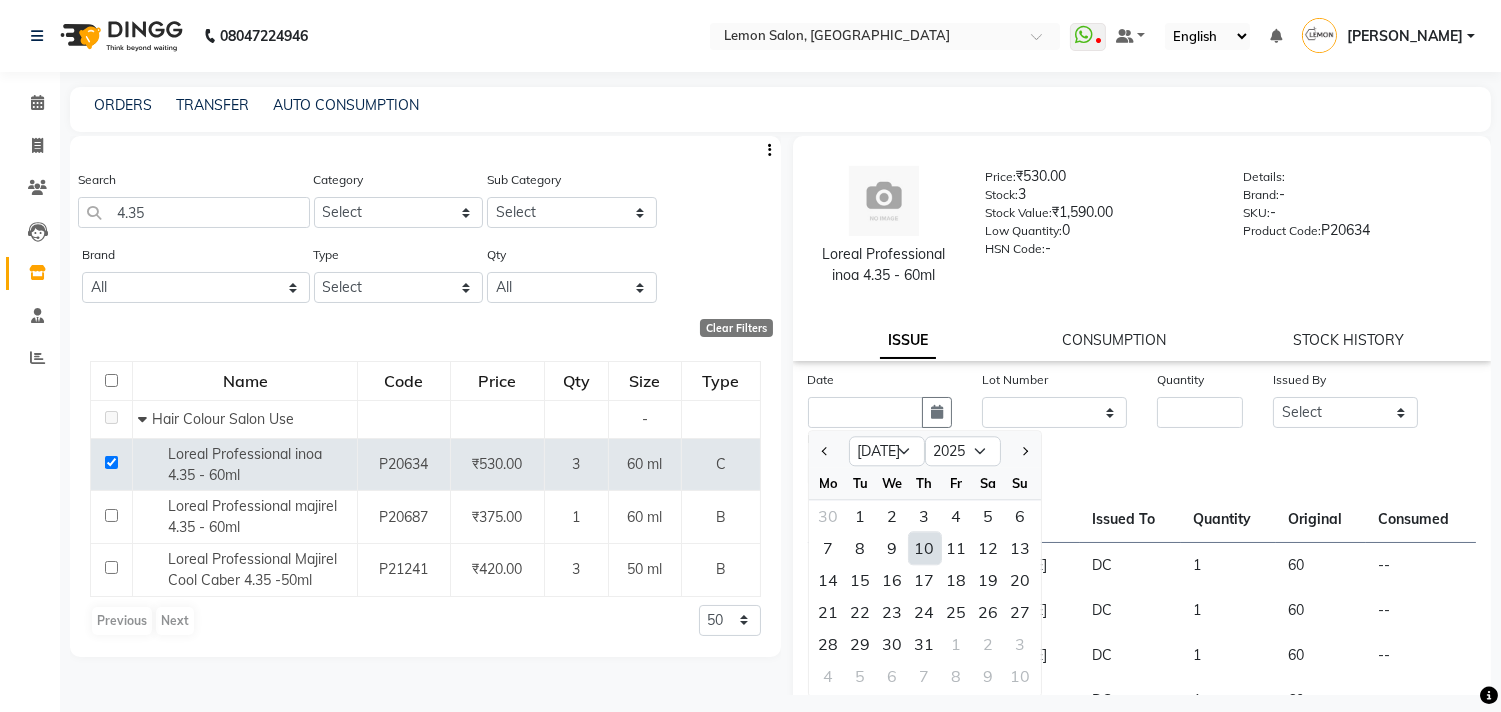 click on "10" 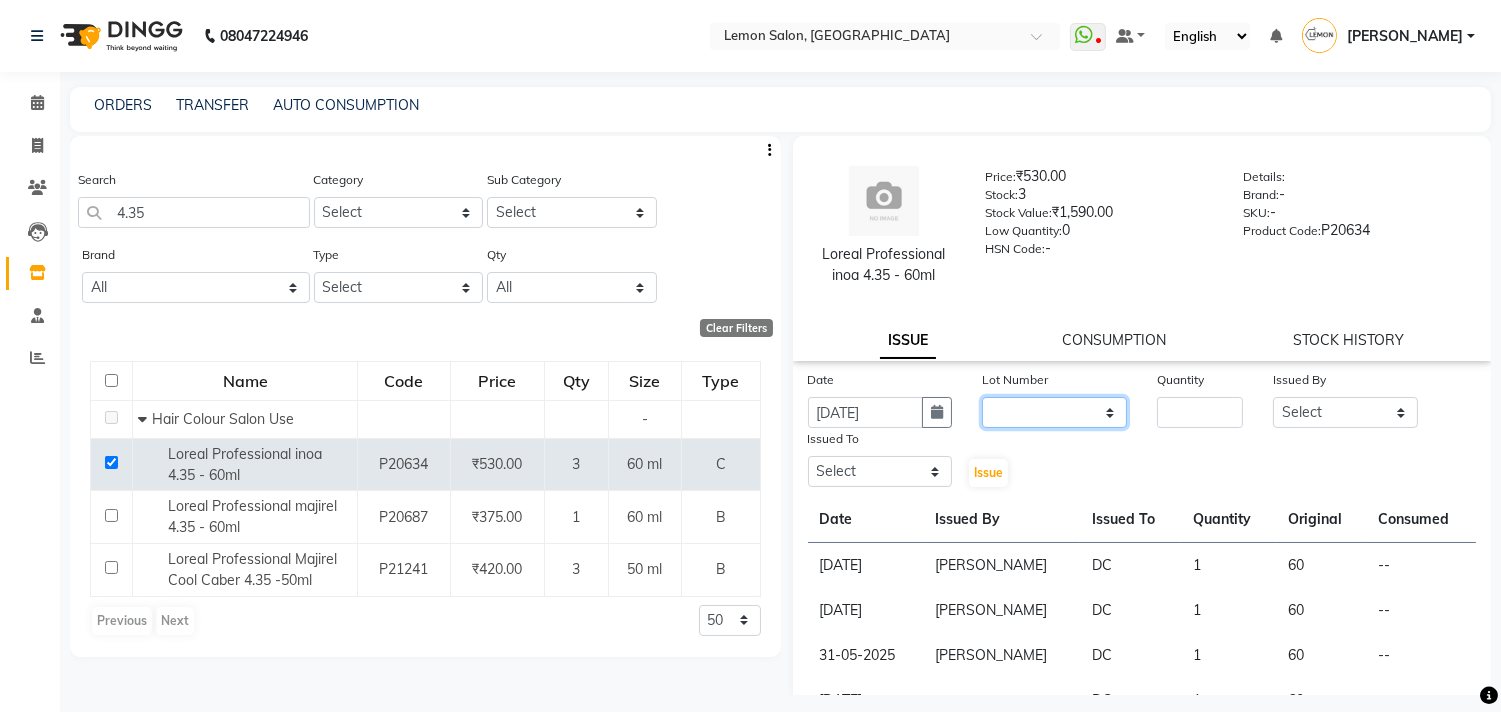 click on "None" 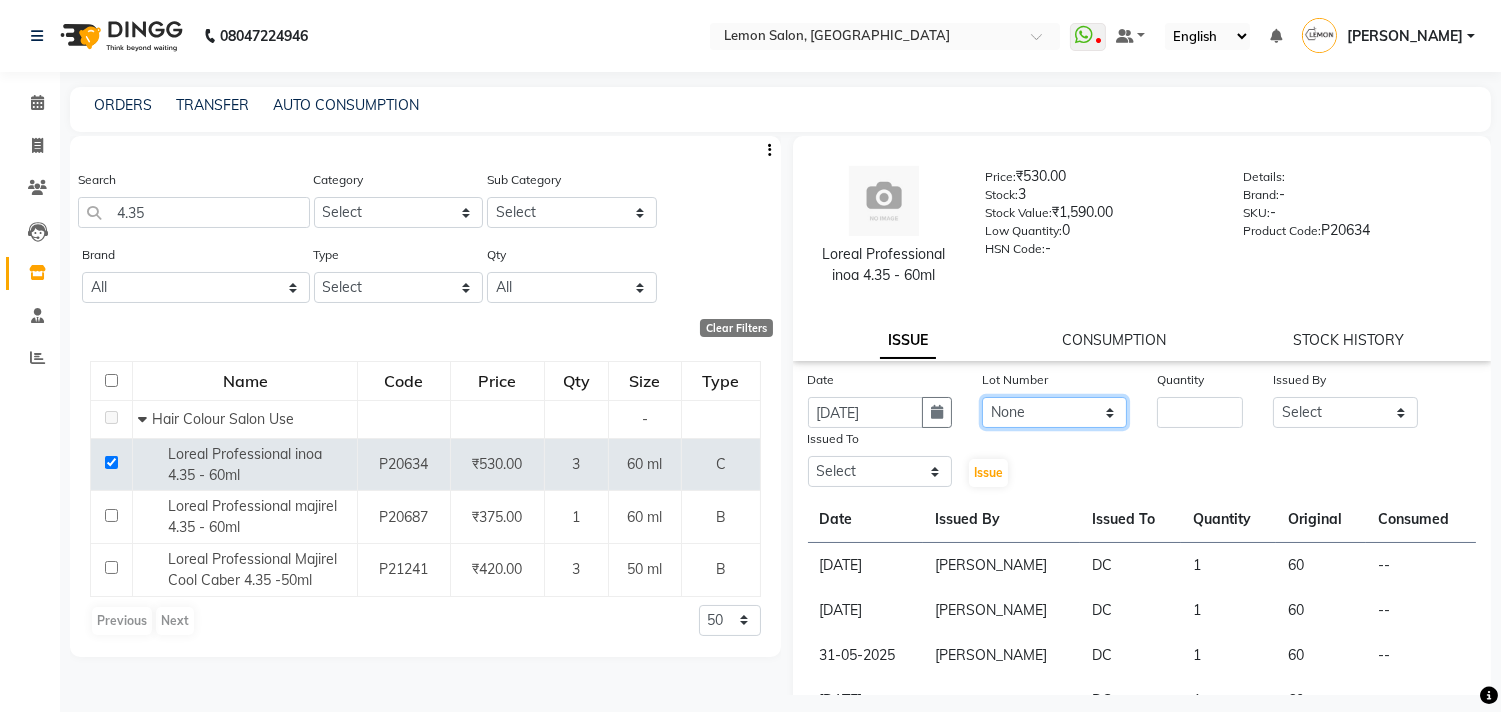 click on "None" 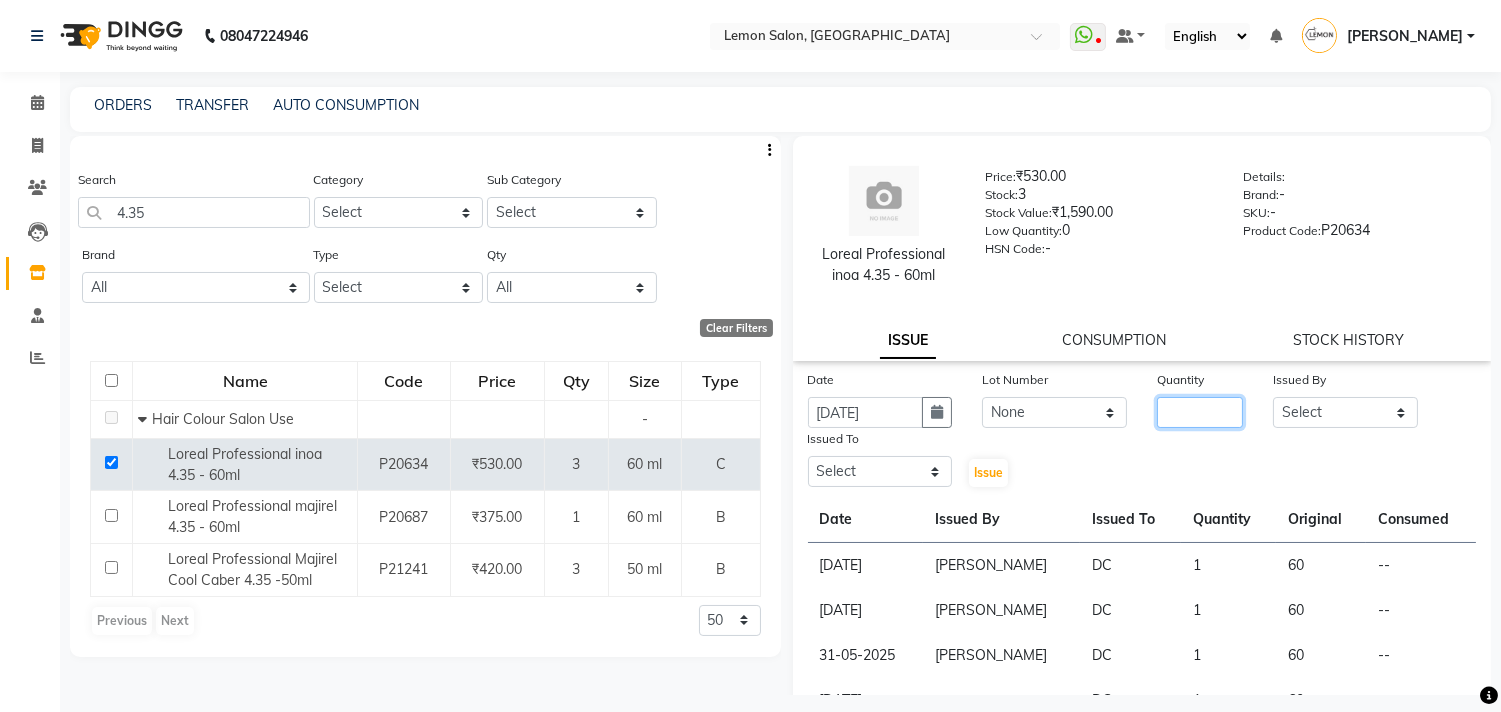 click 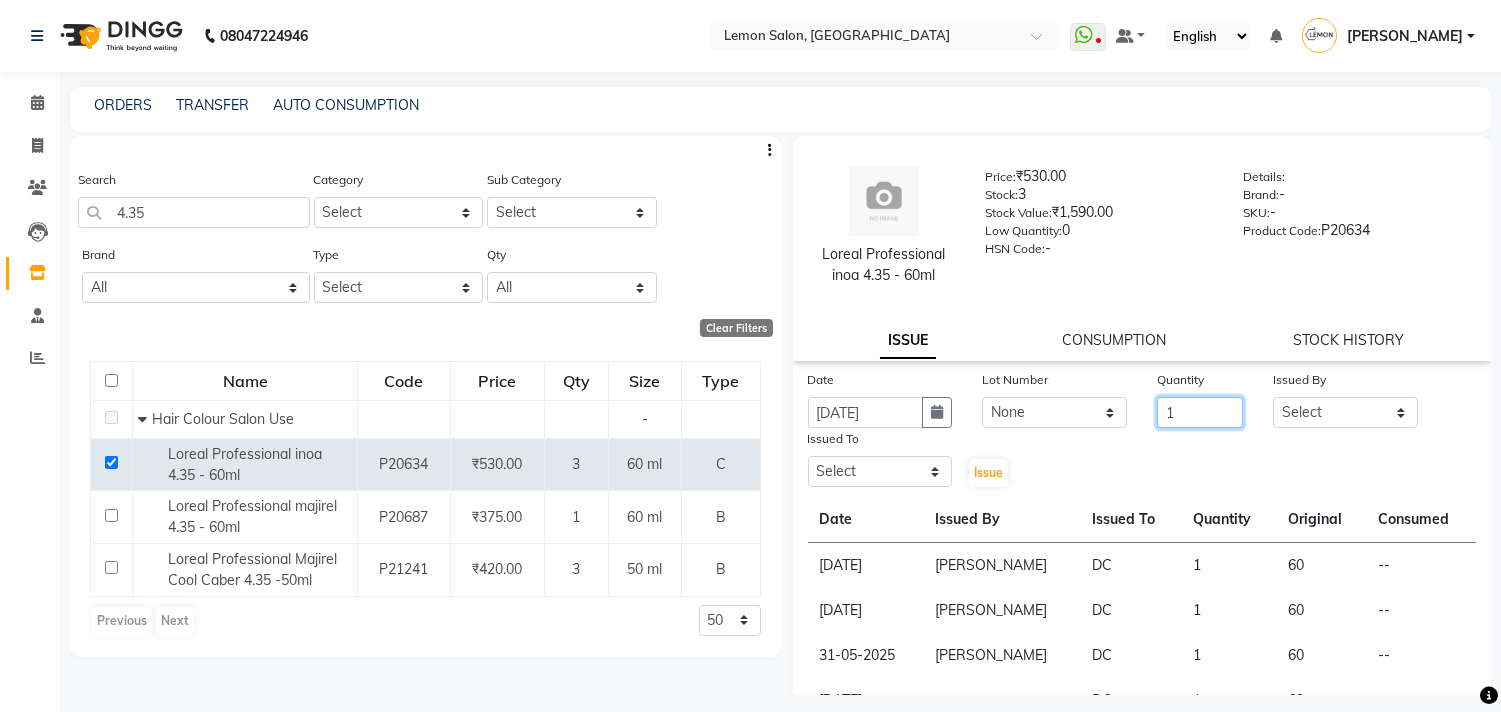 type on "1" 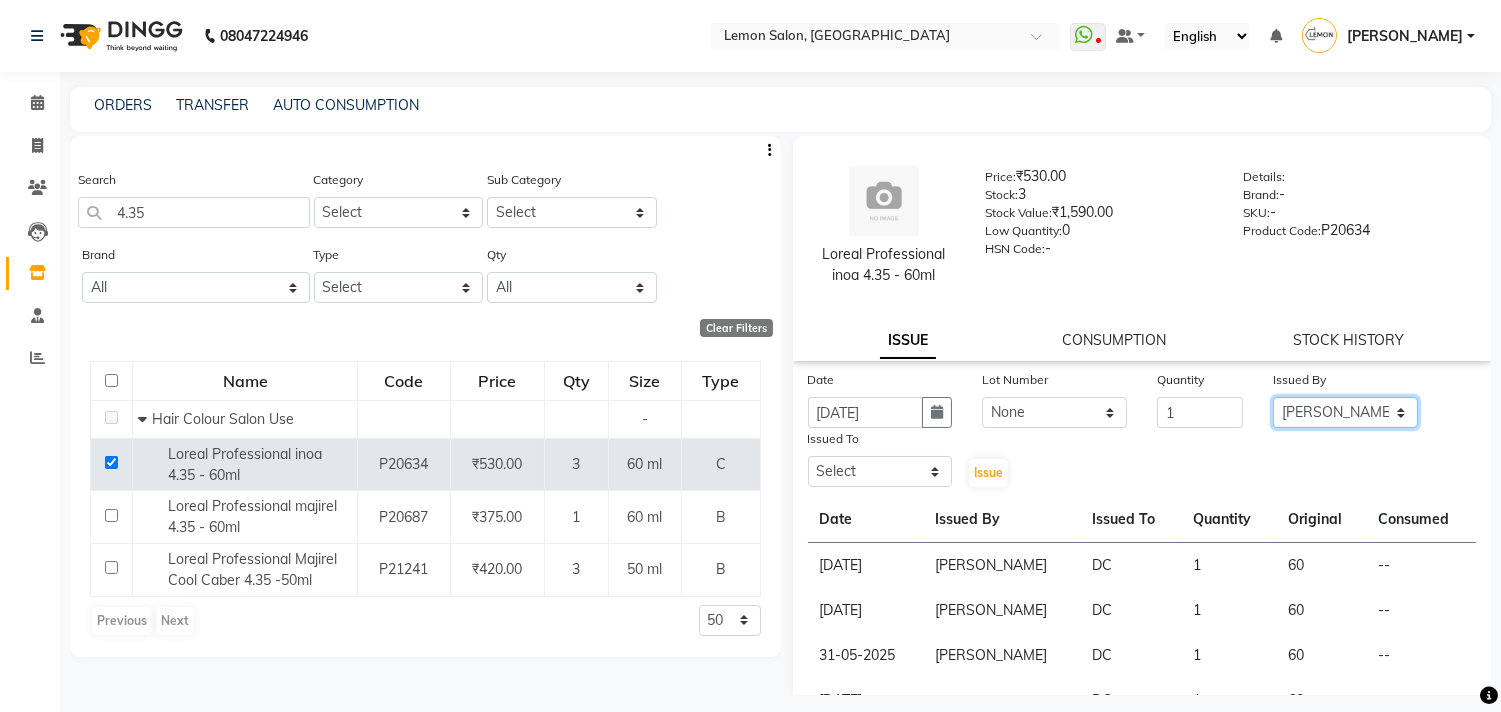 select on "8819" 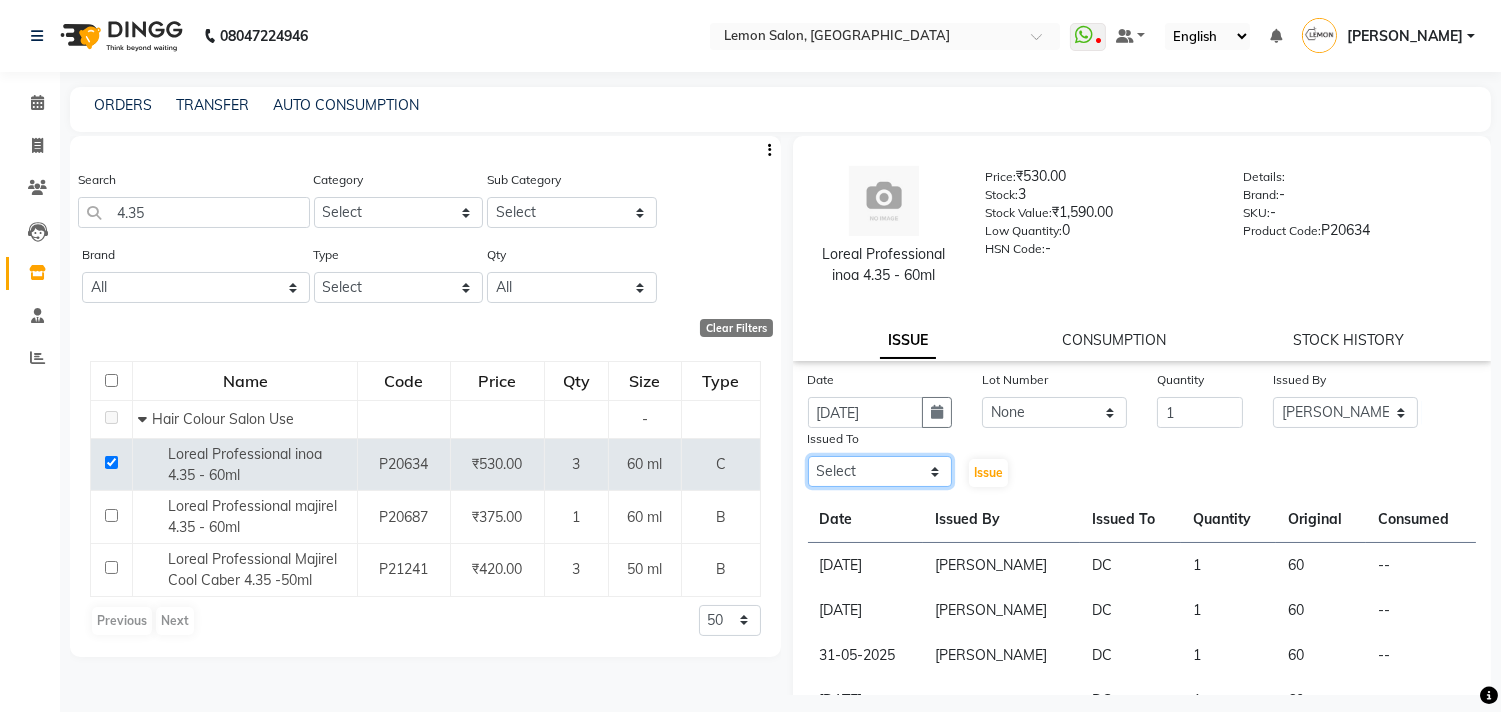 select on "7880" 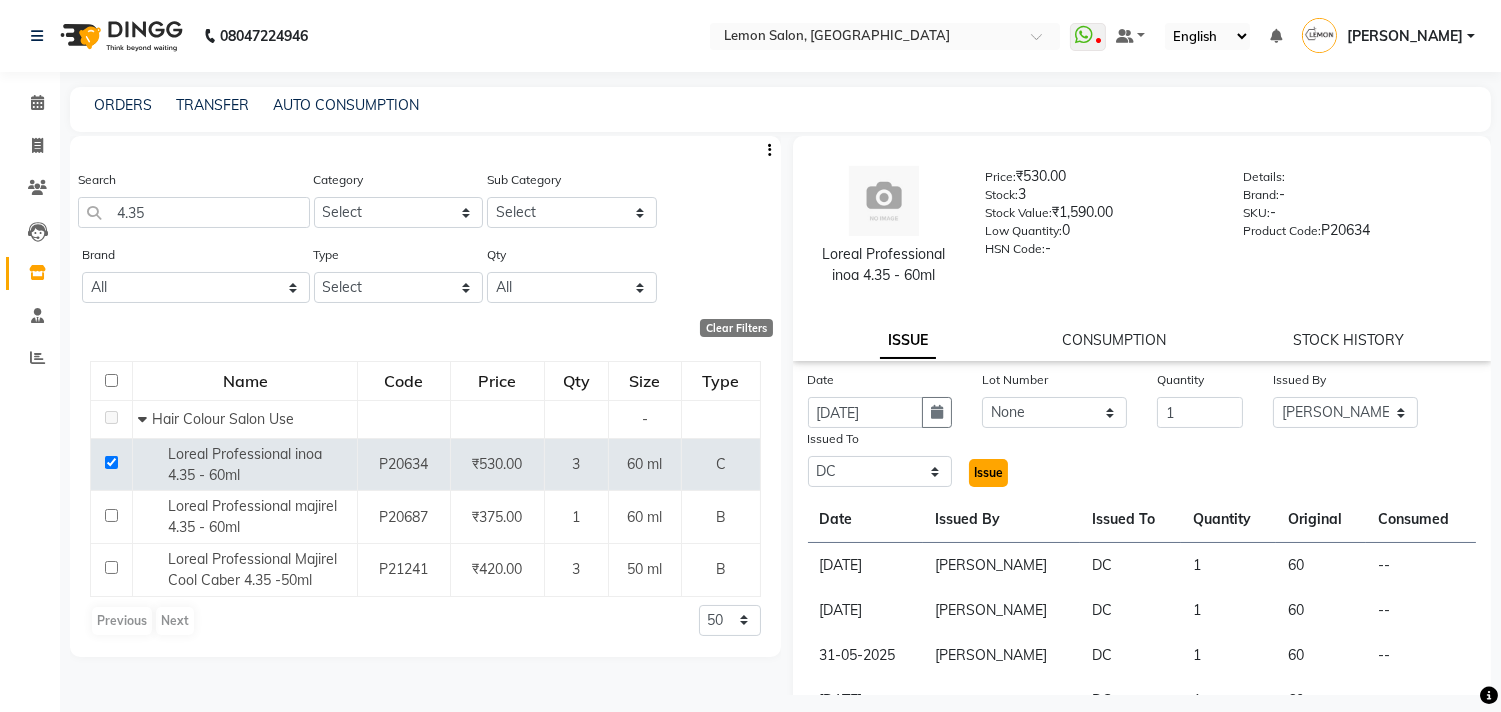 click on "Issue" 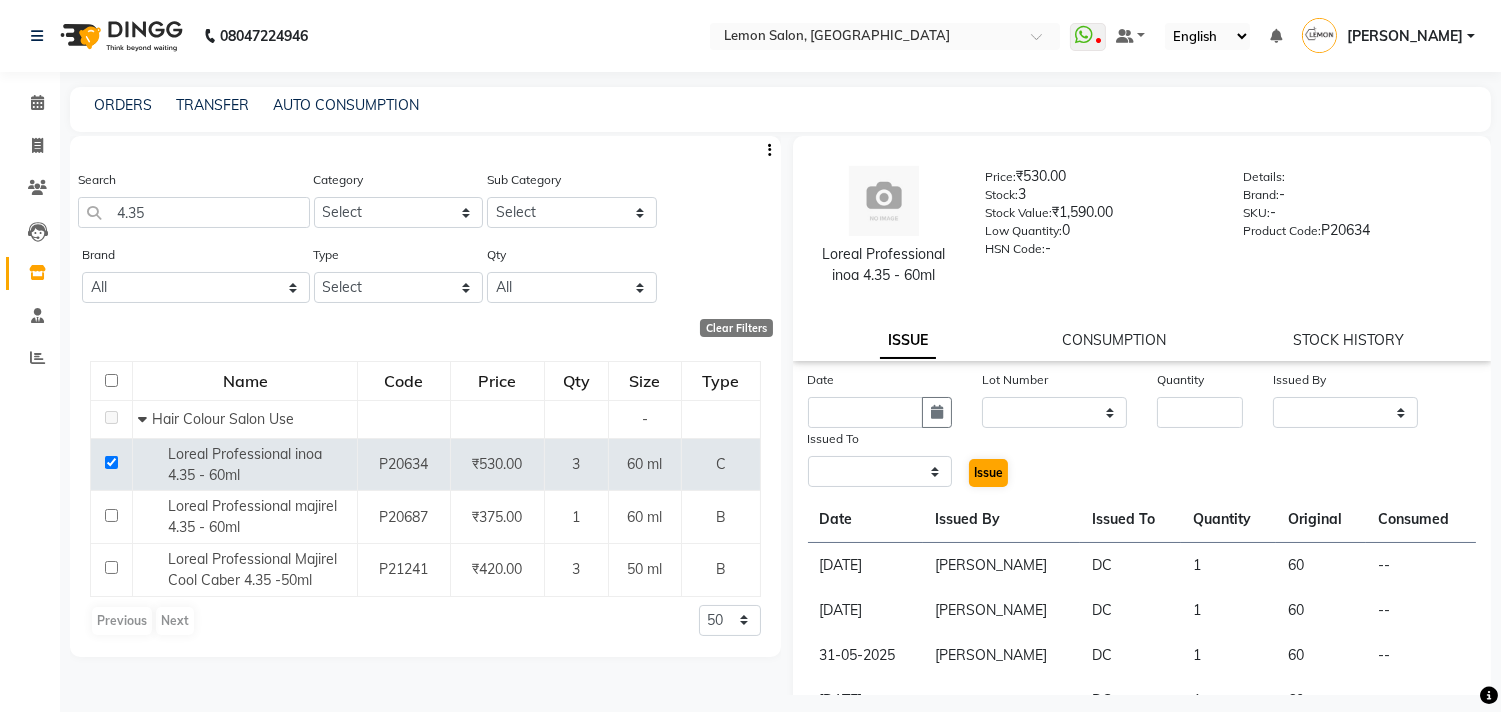 select 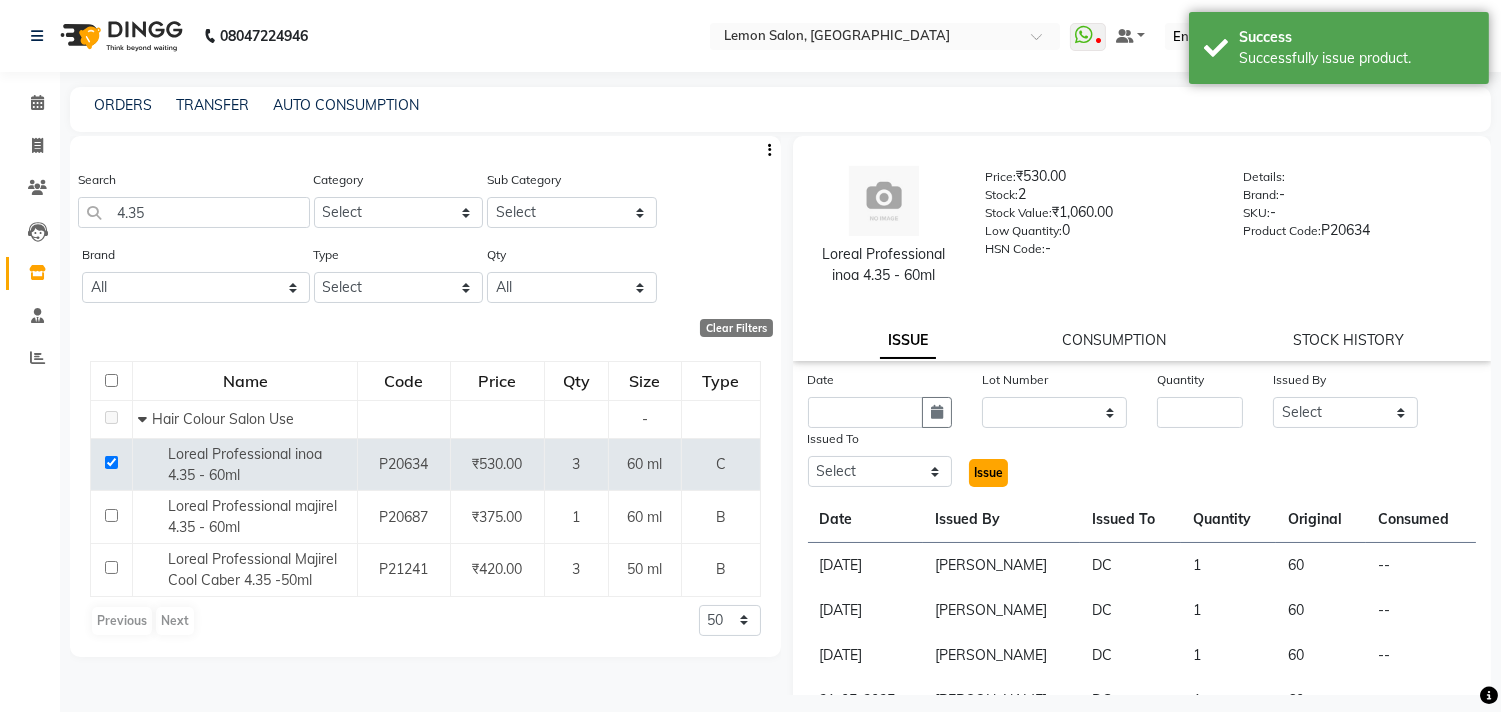 click on "Issue" 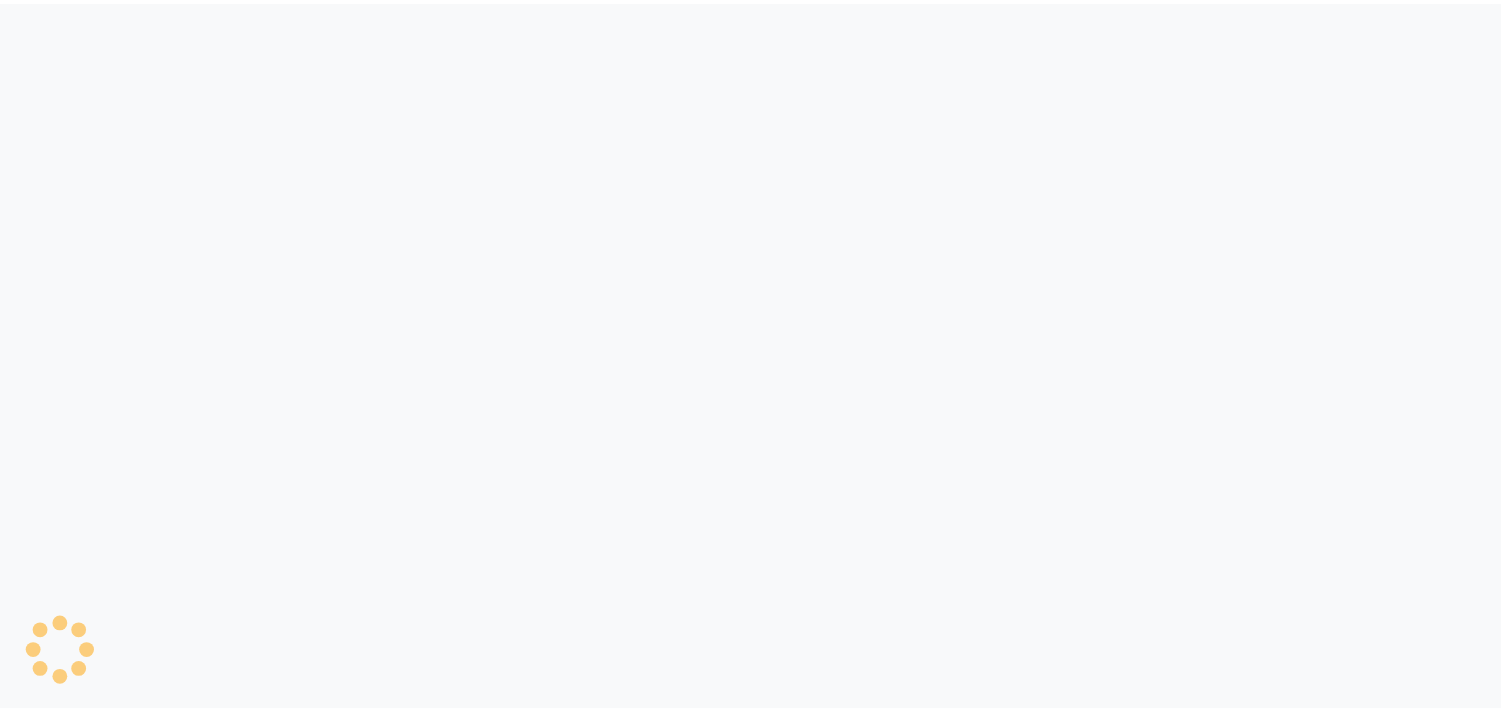 scroll, scrollTop: 0, scrollLeft: 0, axis: both 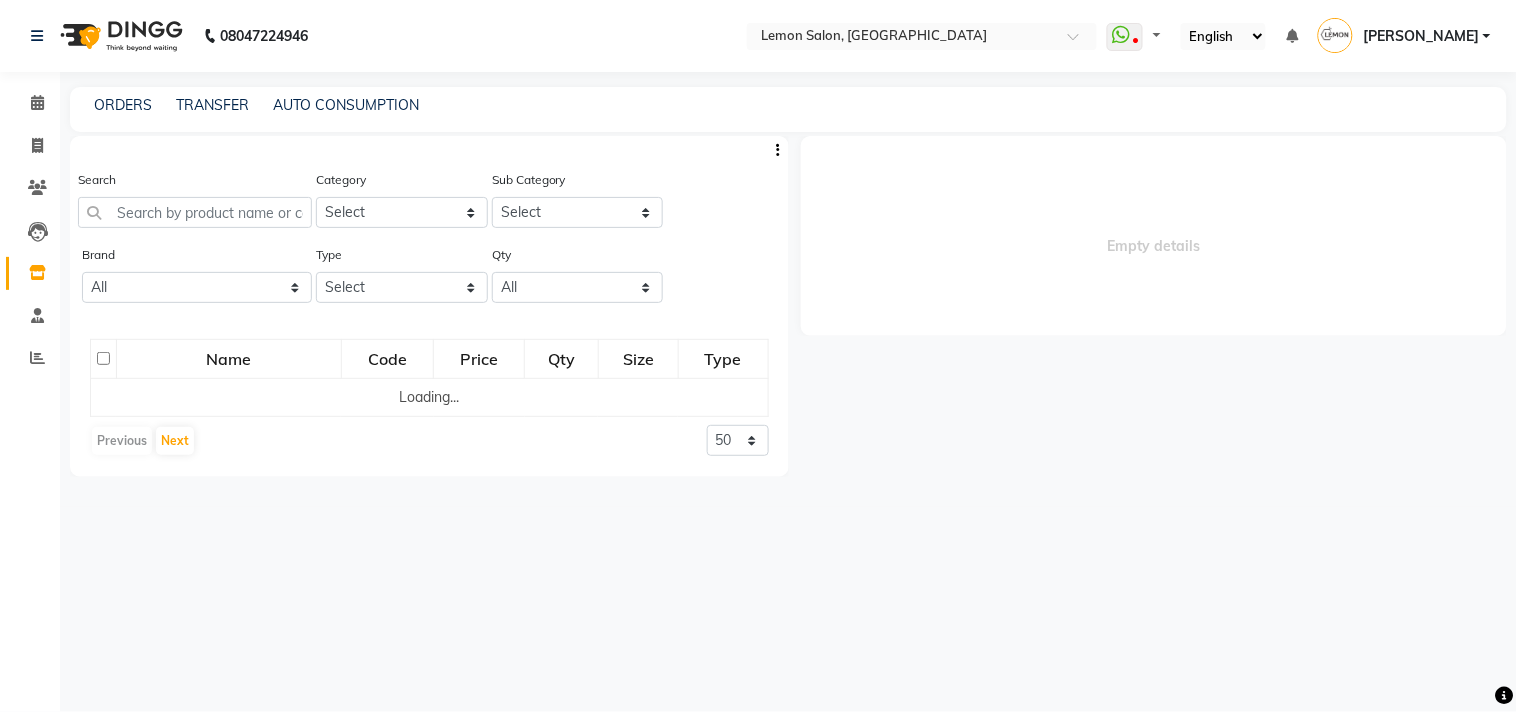 select 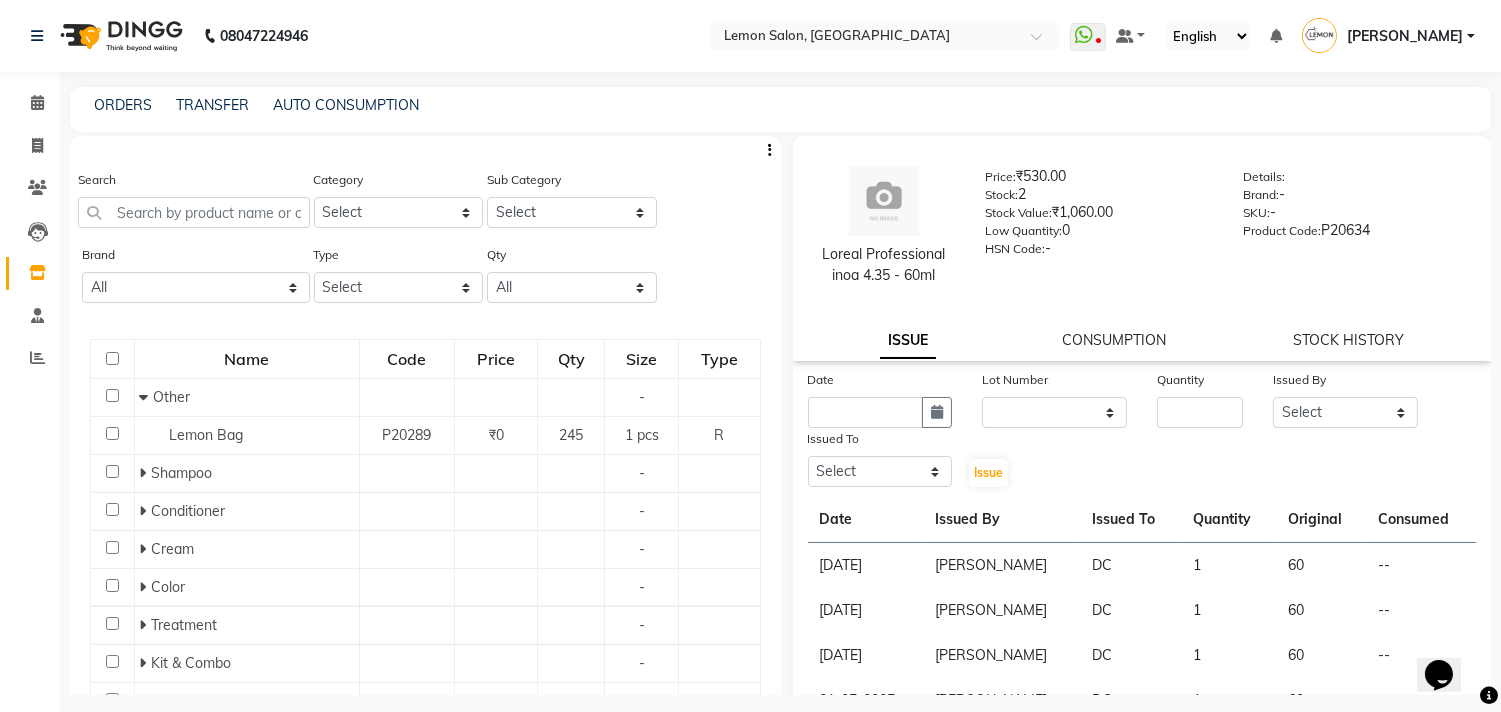 scroll, scrollTop: 0, scrollLeft: 0, axis: both 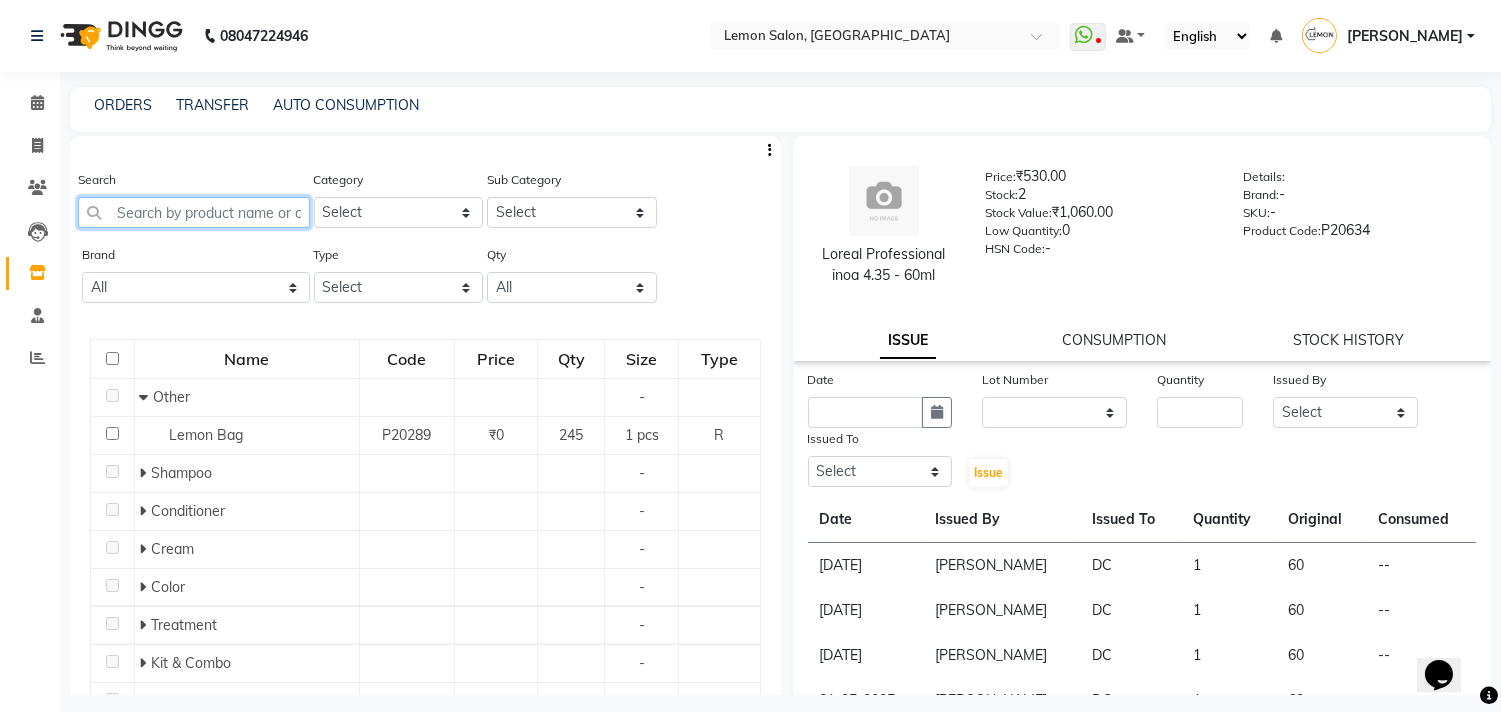 click 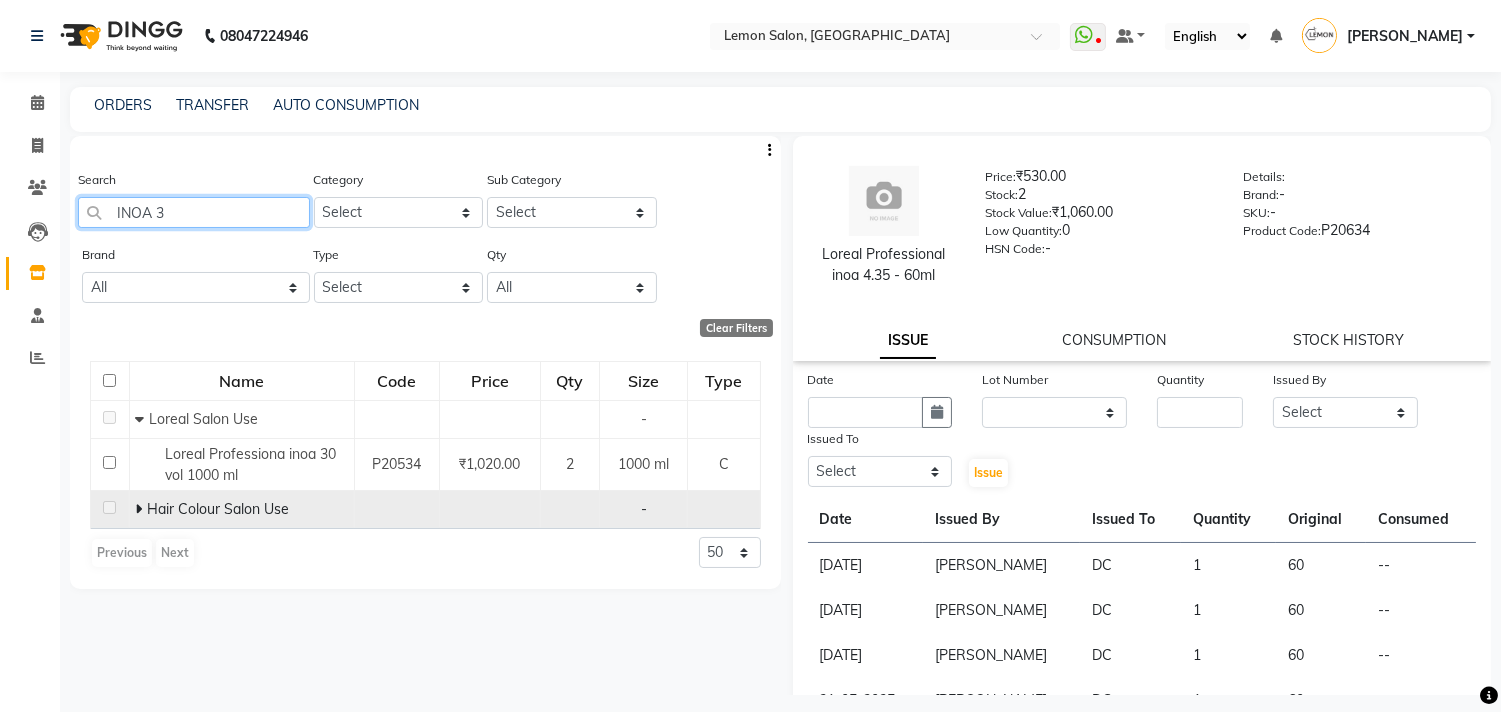 type on "INOA 3" 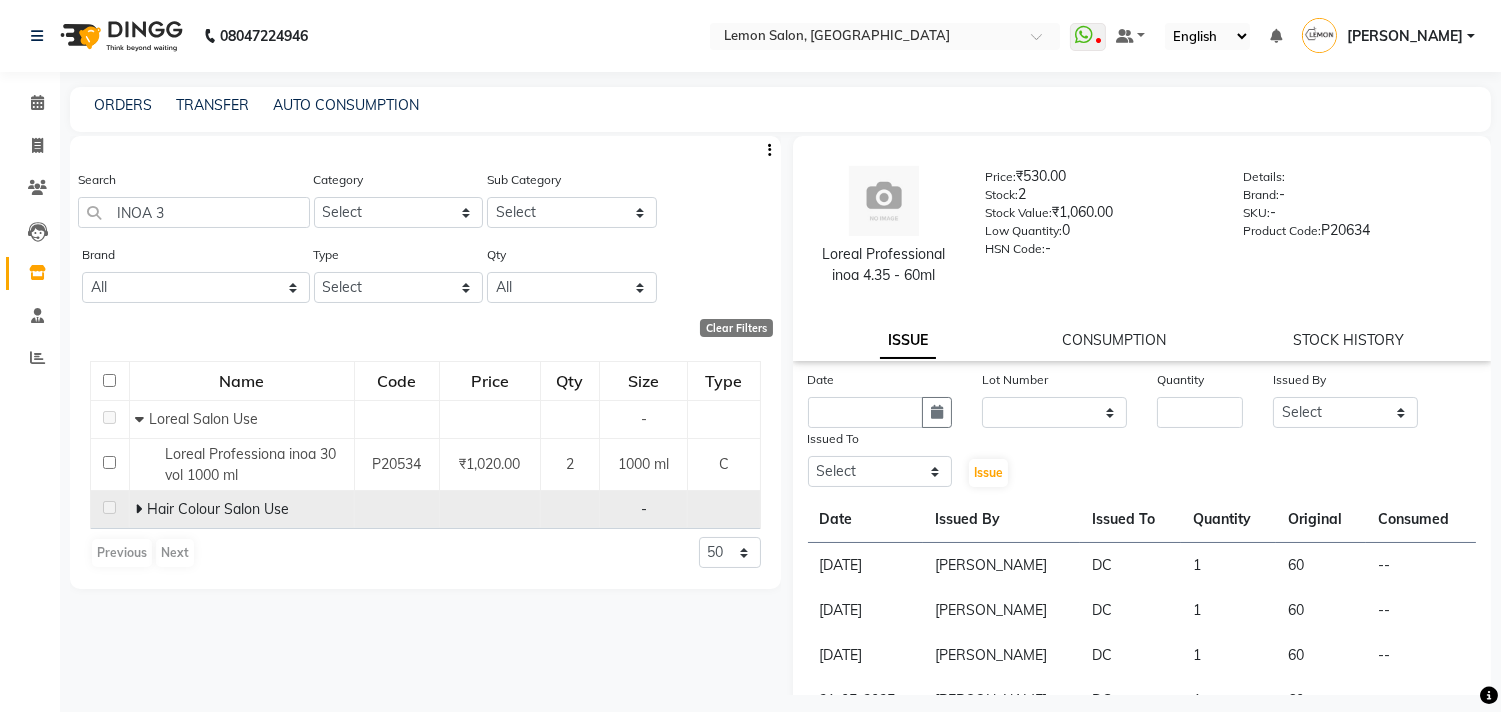 click 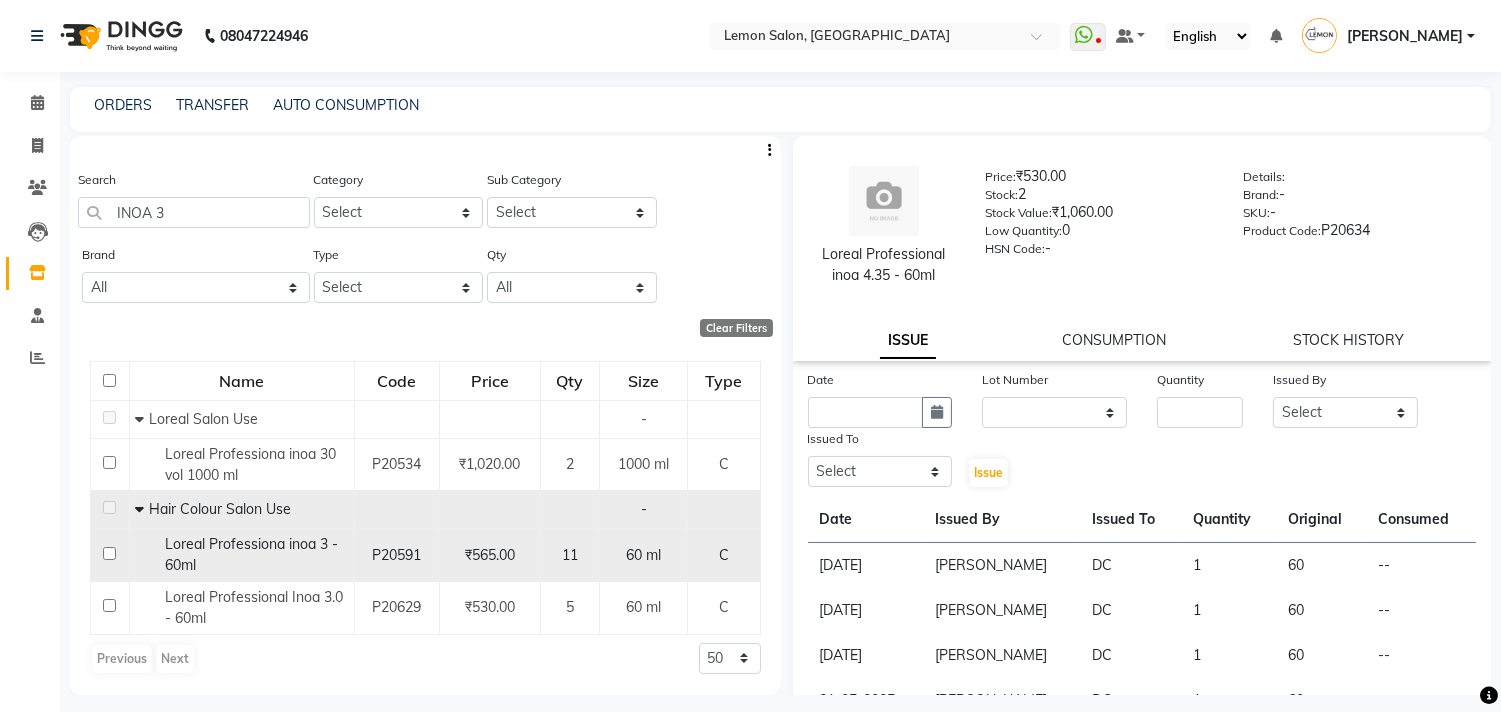 click 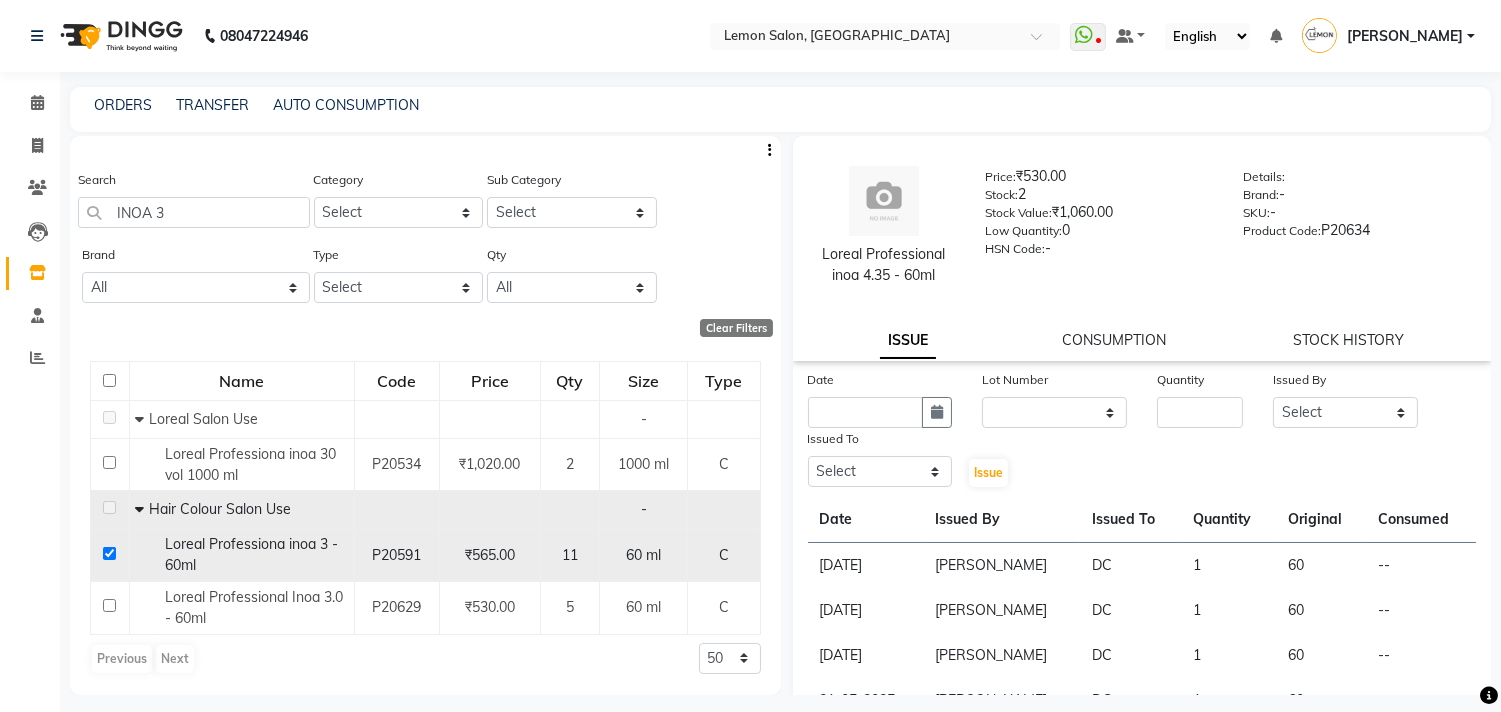 checkbox on "true" 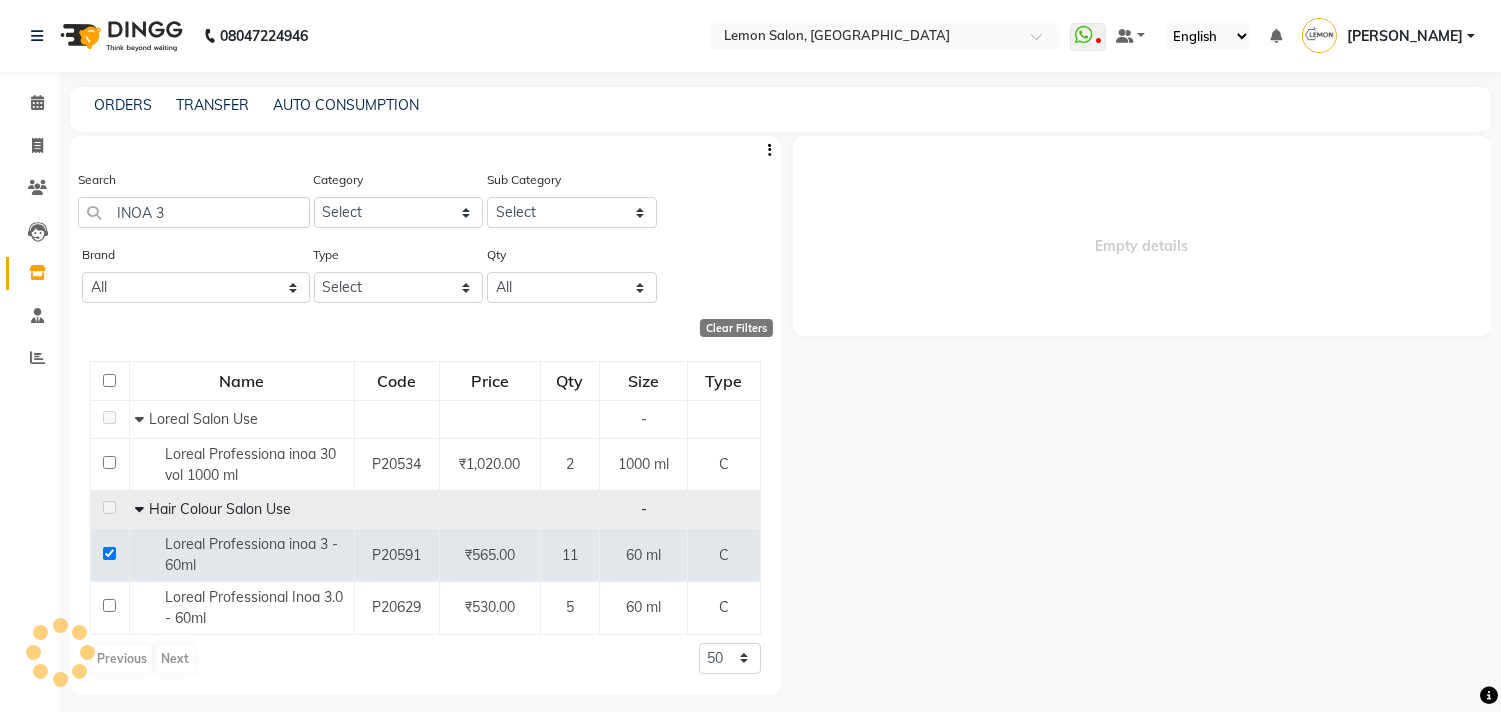 select 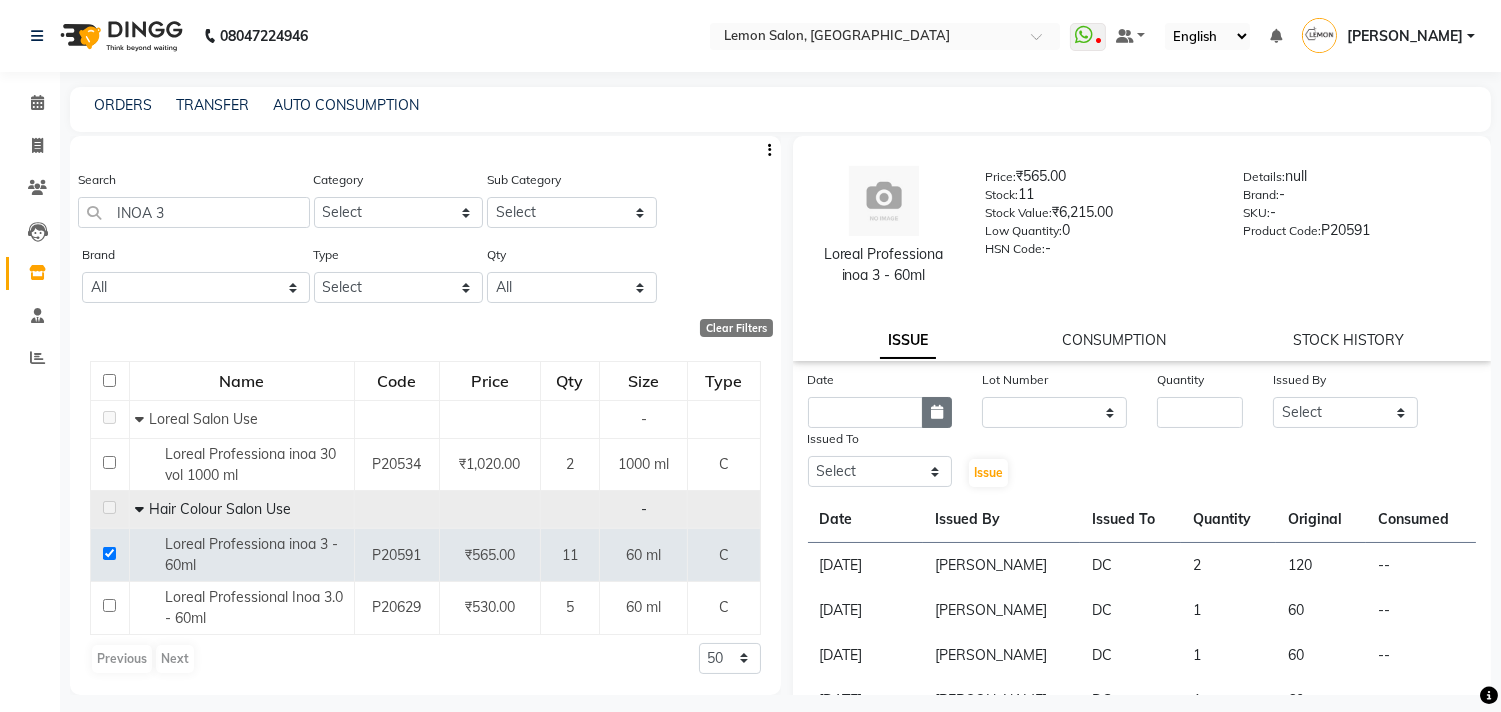 click 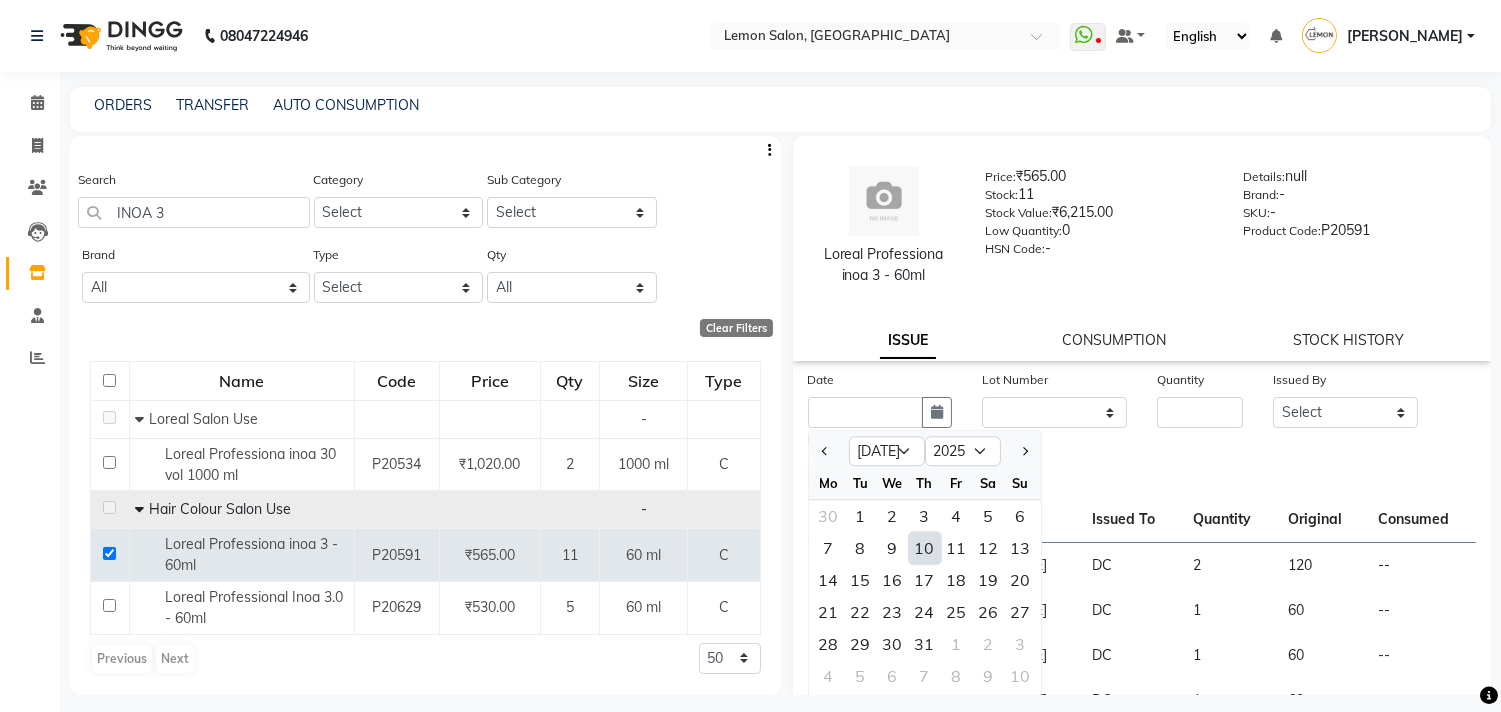 click on "10" 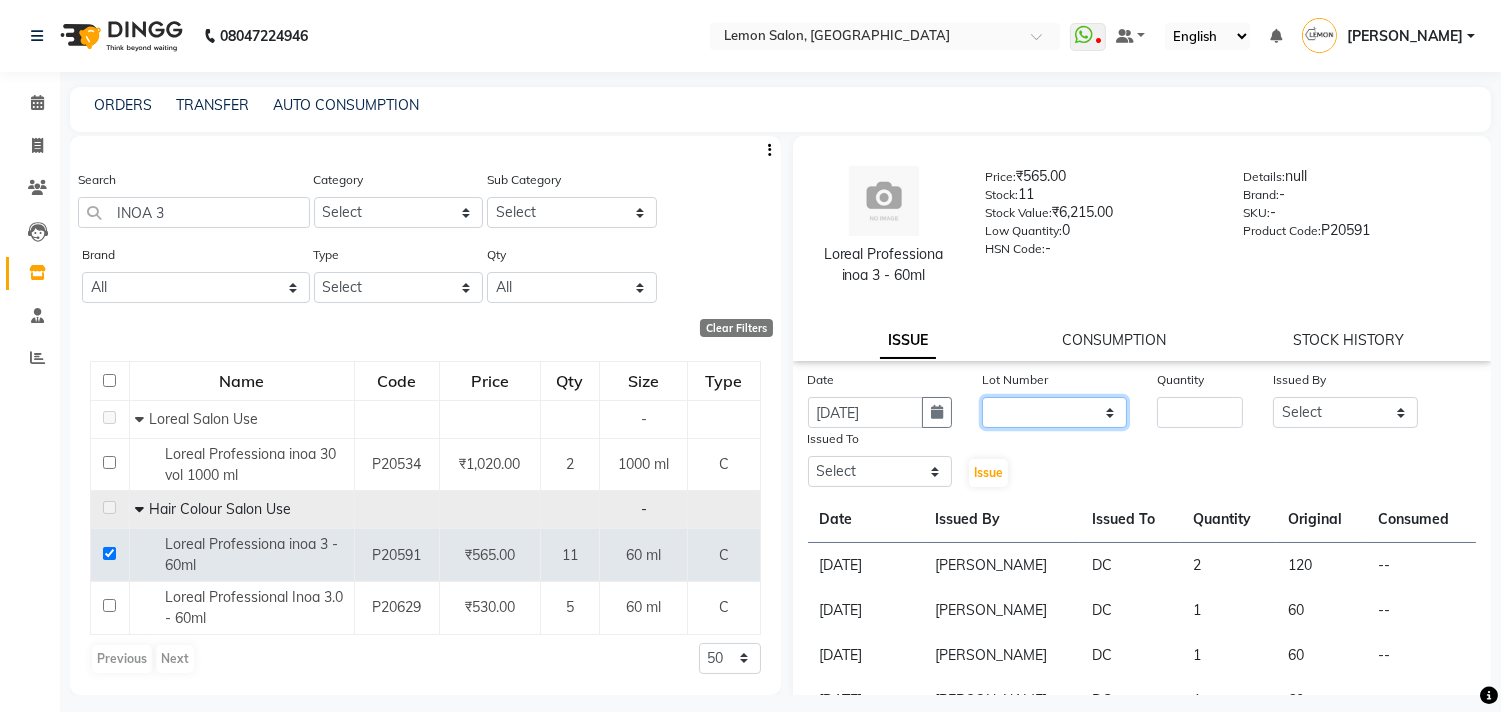 click on "None" 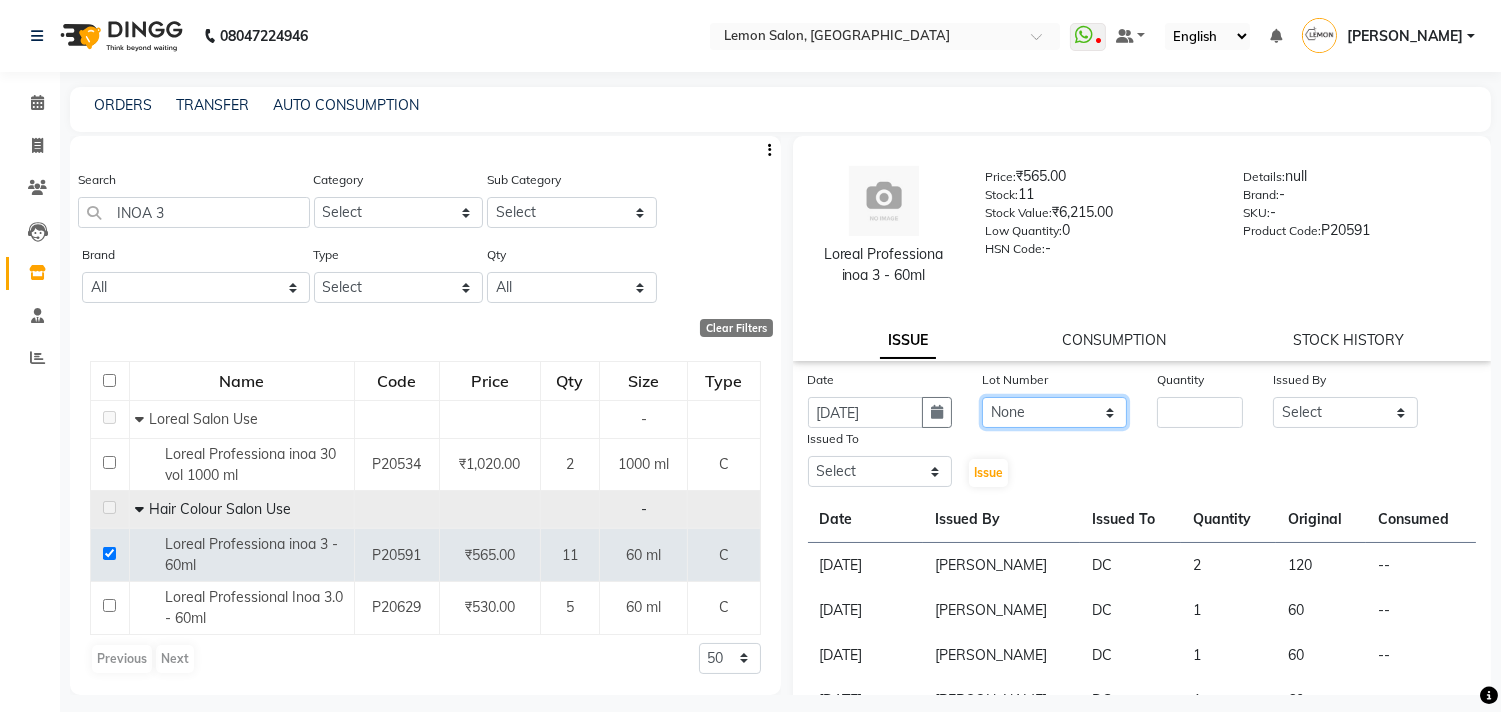 click on "None" 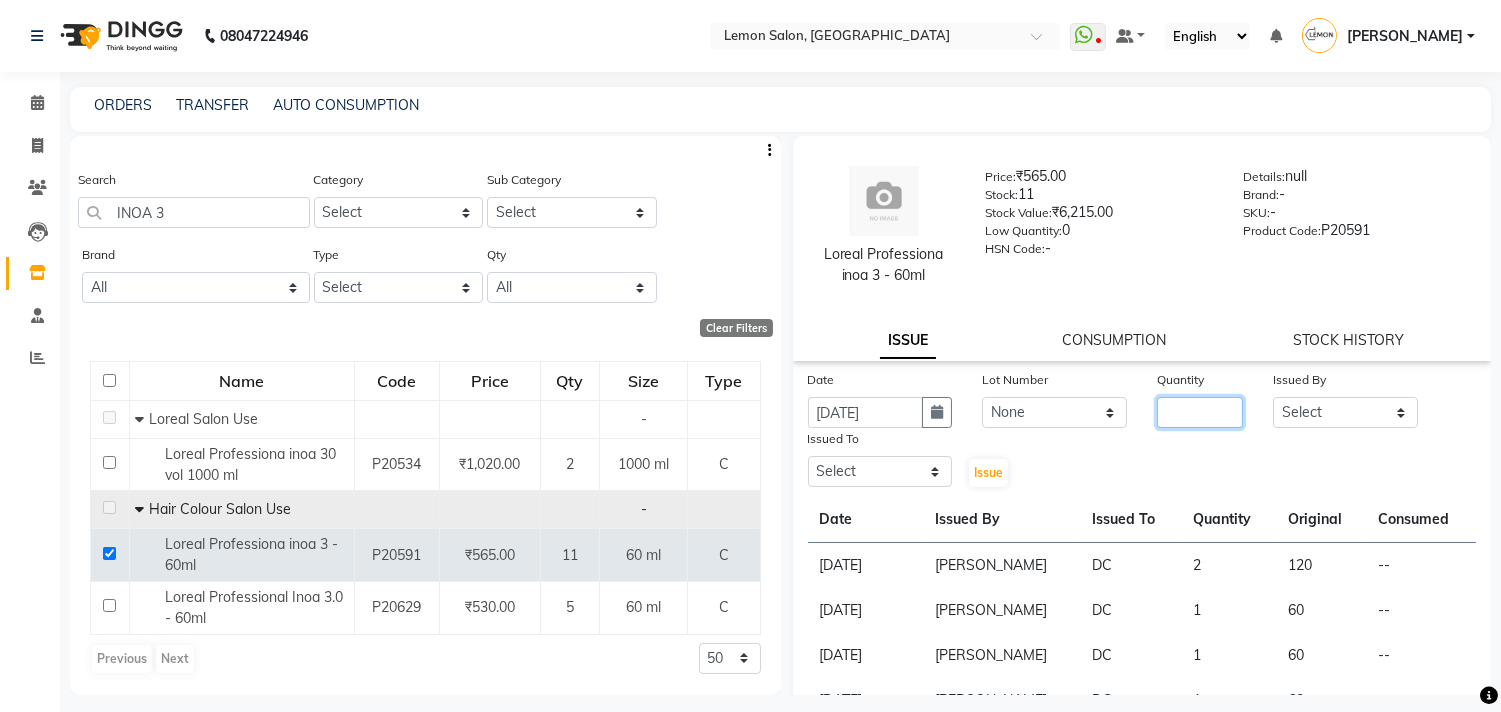 click 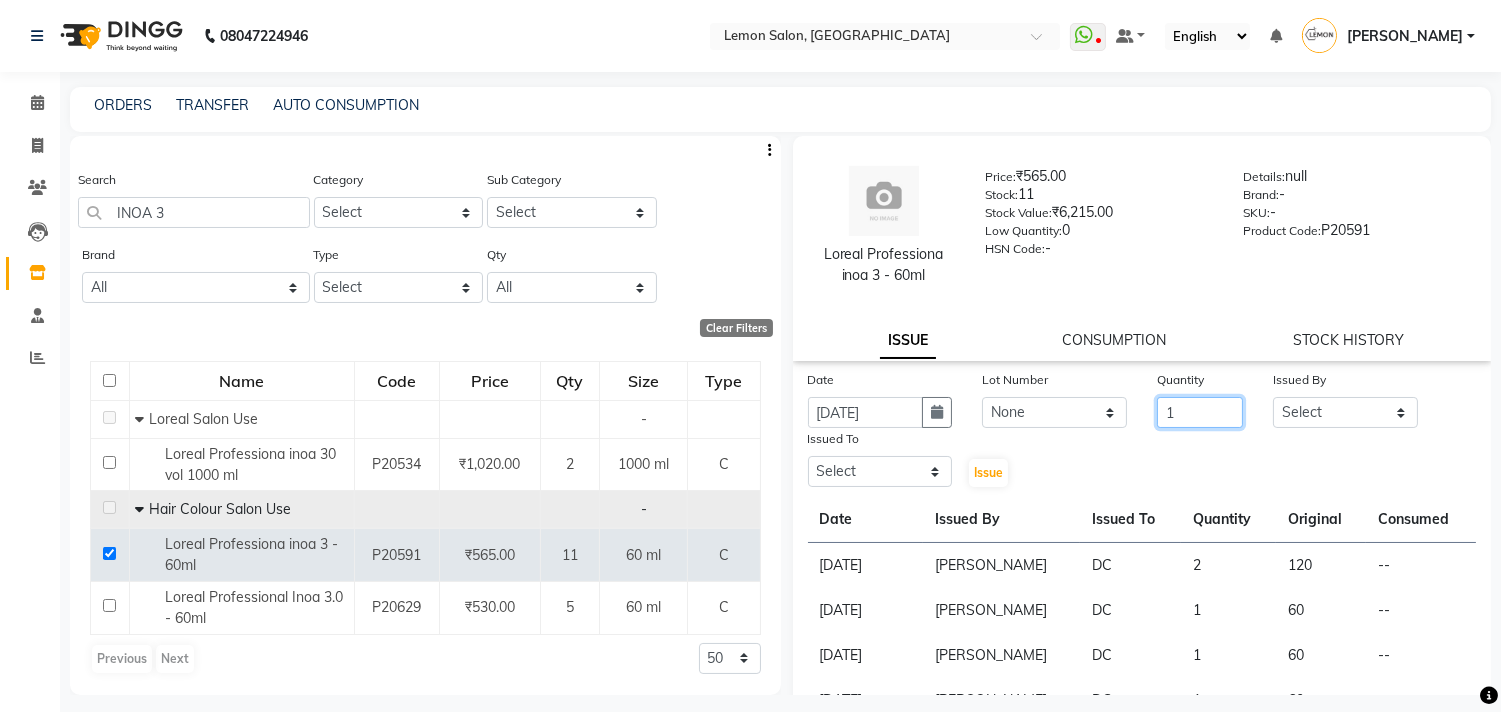 type on "1" 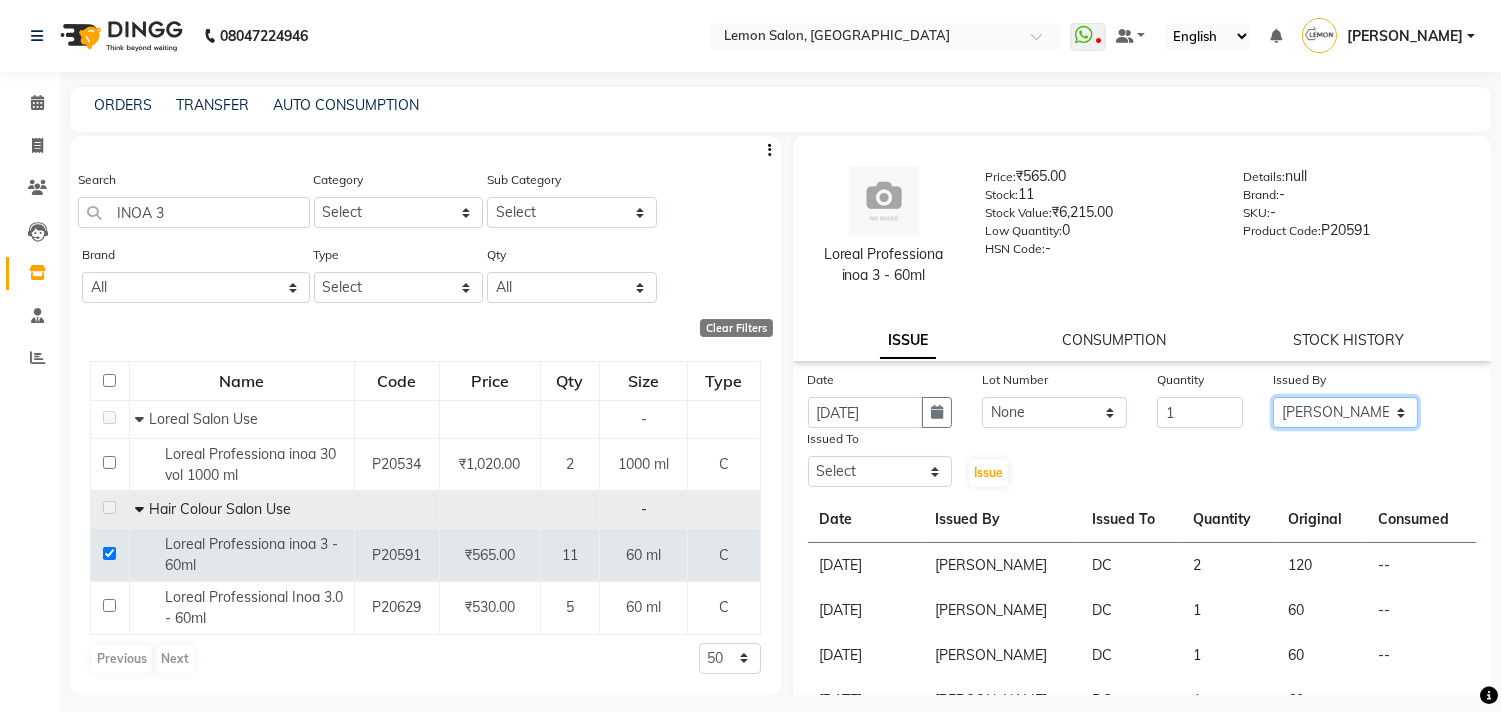 select on "8819" 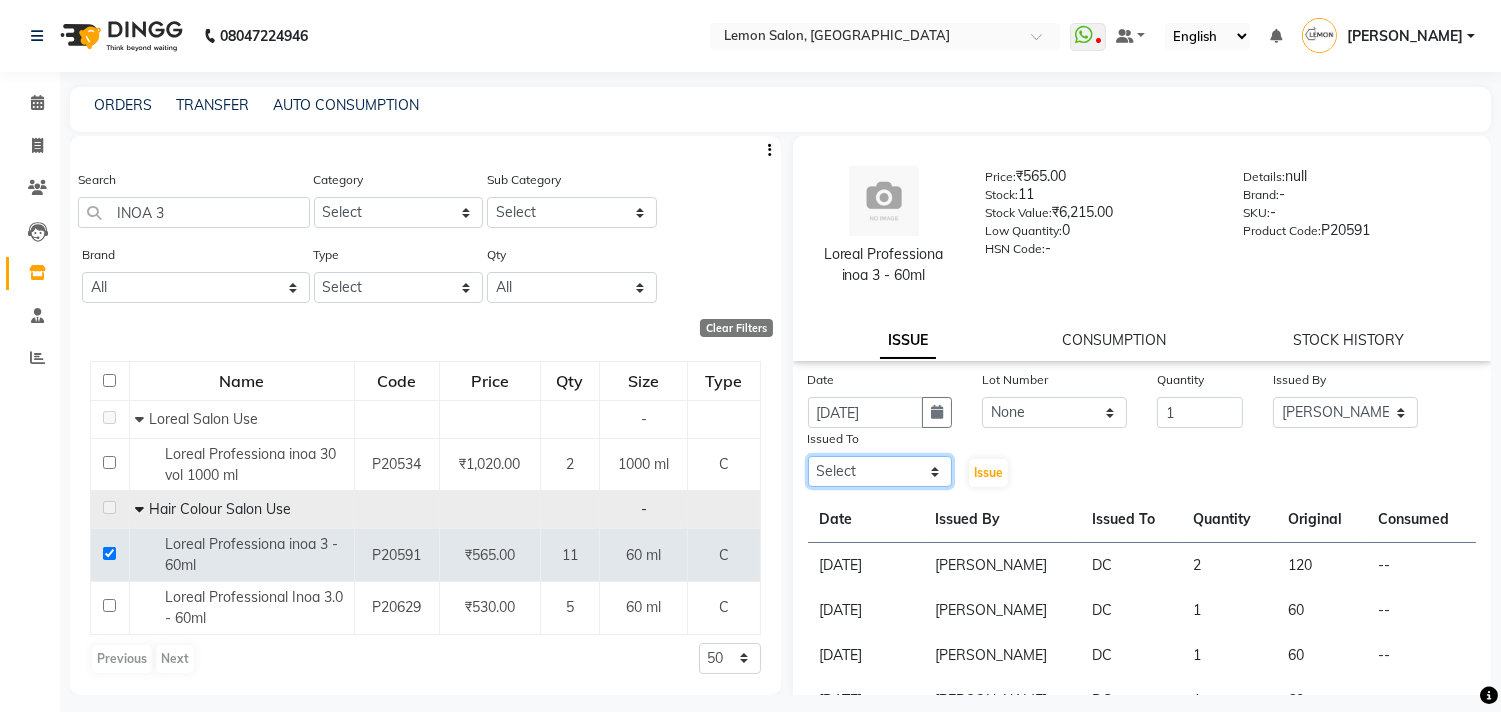 select on "7880" 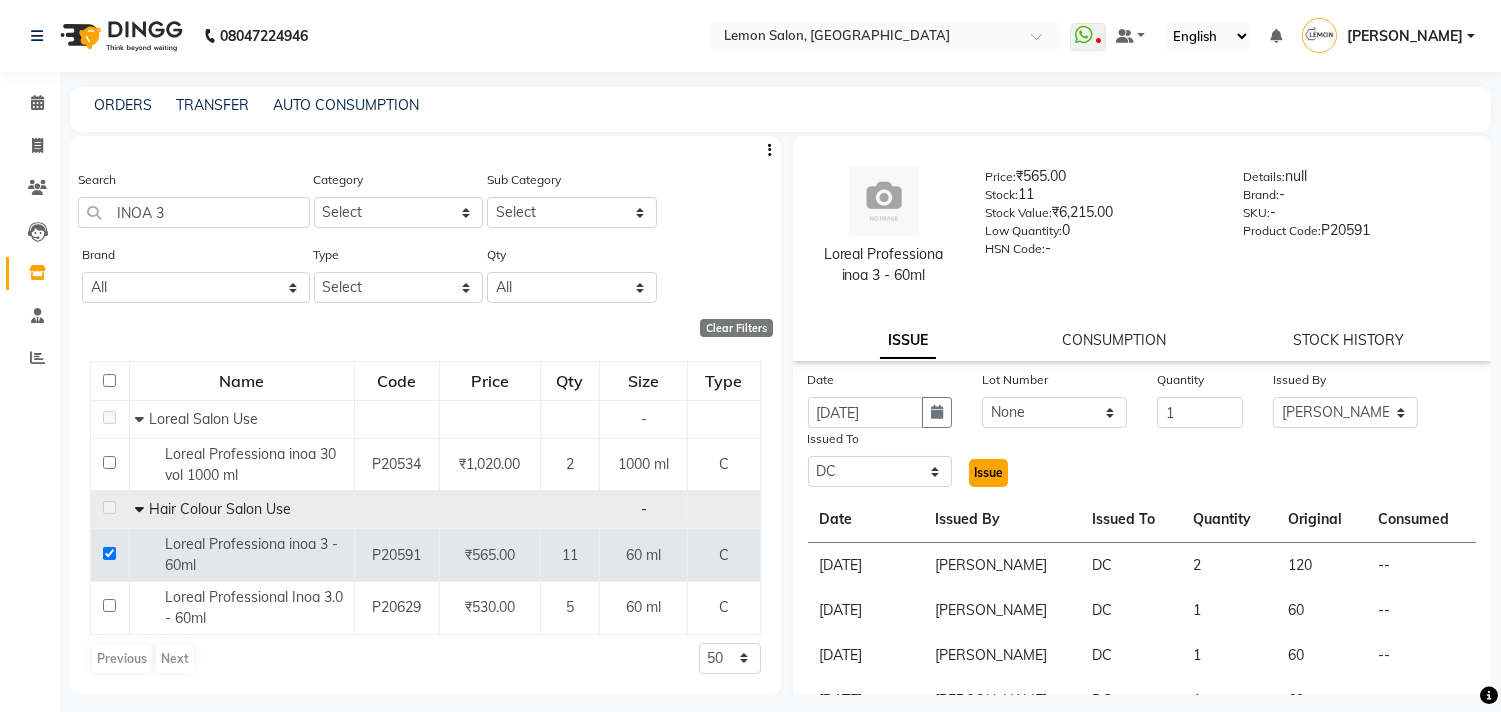 click on "Issue" 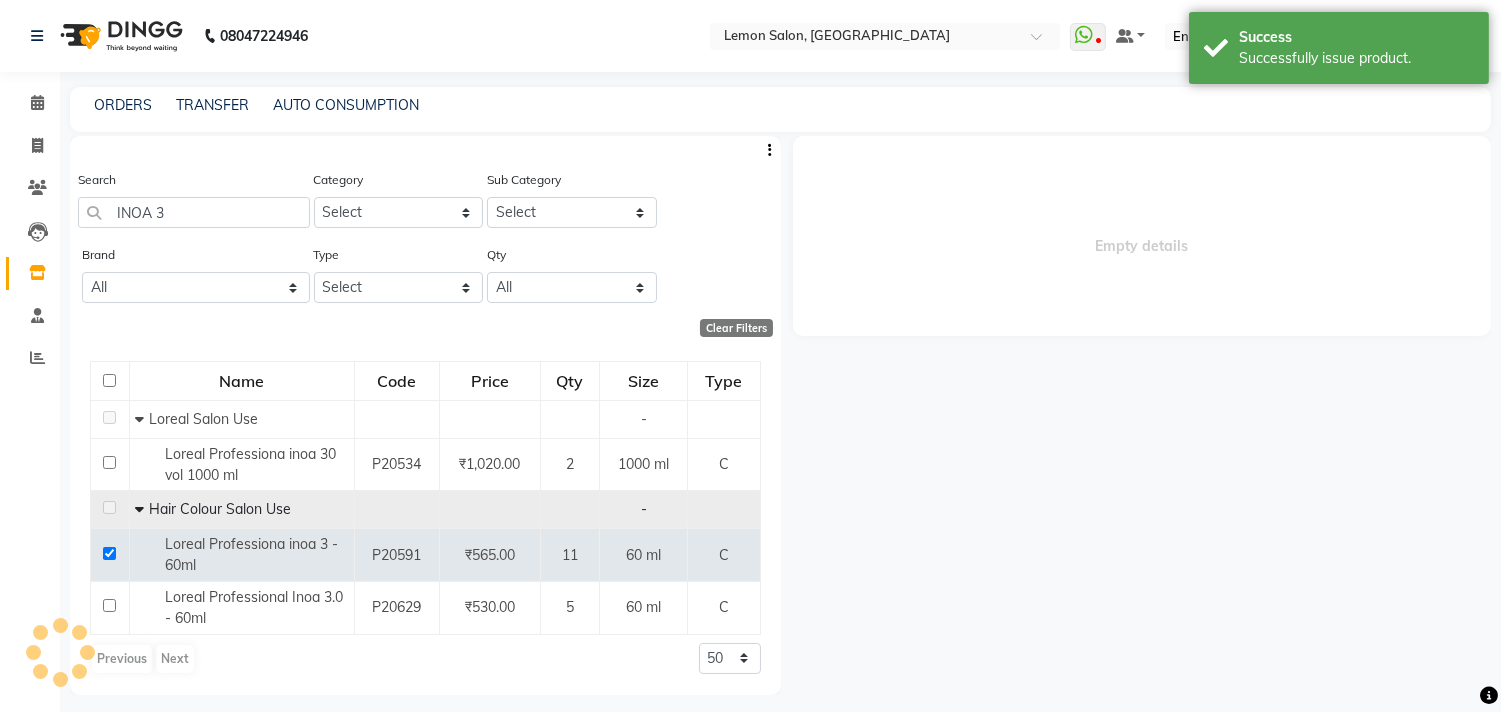 select 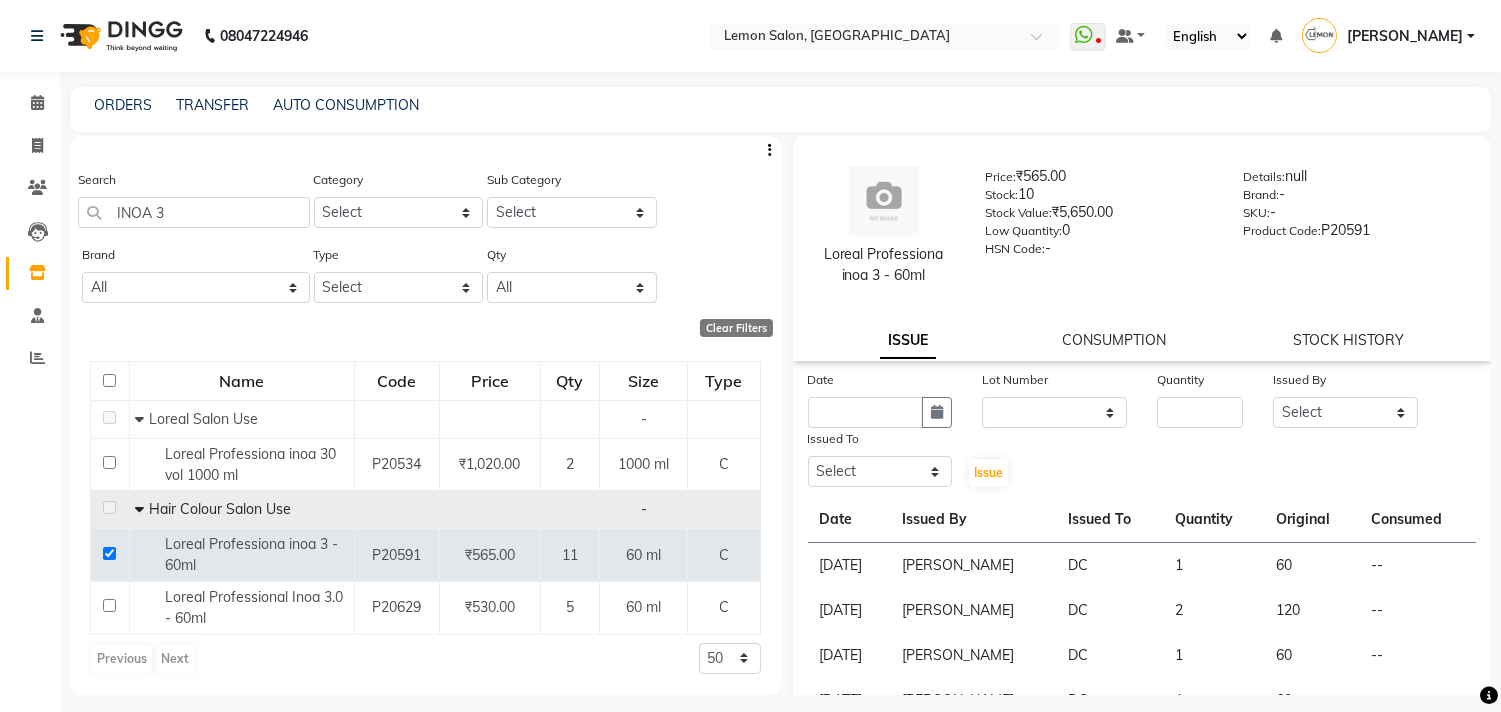 click on "Loreal Professiona inoa 3 - 60ml  Price:   ₹565.00  Stock:   10  Stock Value:   ₹5,650.00  Low Quantity:  0  HSN Code:  -  Details:   null  Brand:   -  SKU:   -  Product Code:   P20591" 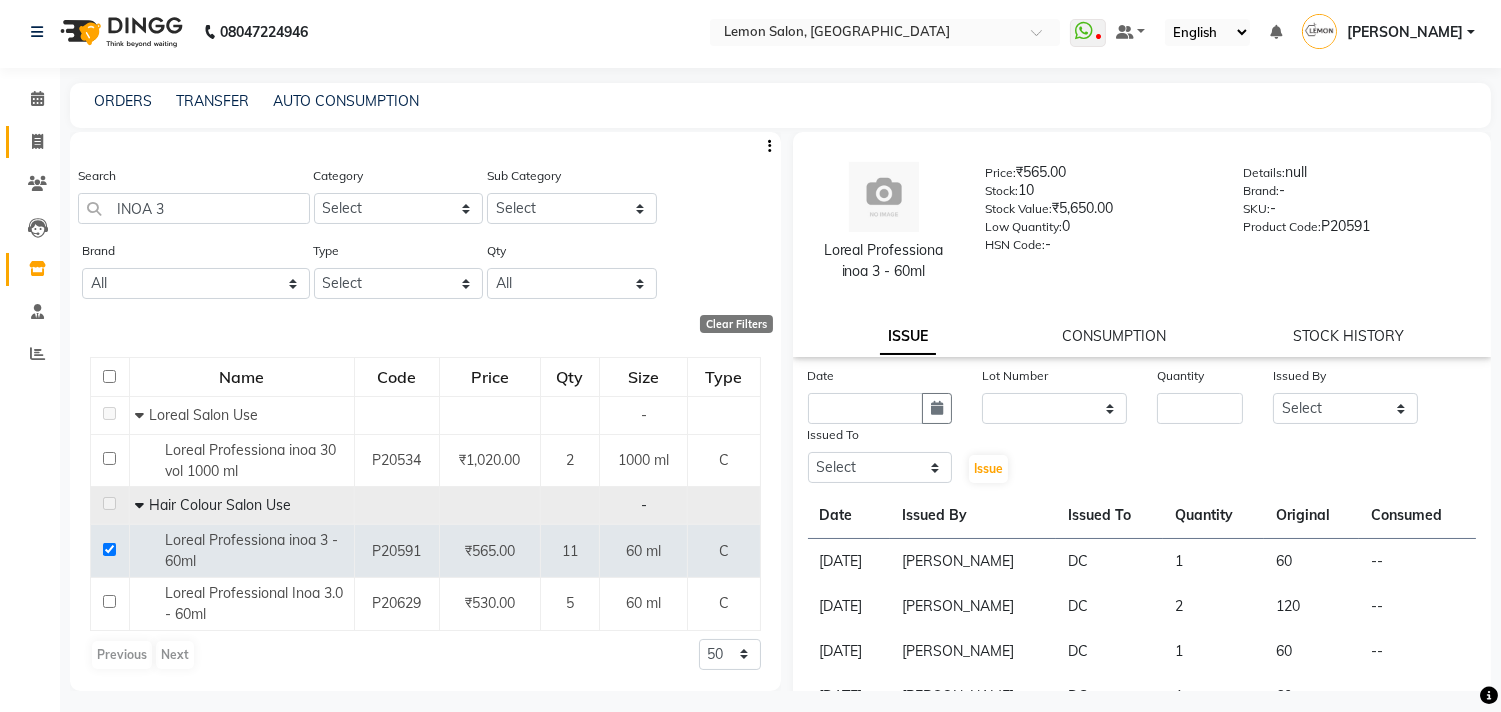 scroll, scrollTop: 0, scrollLeft: 0, axis: both 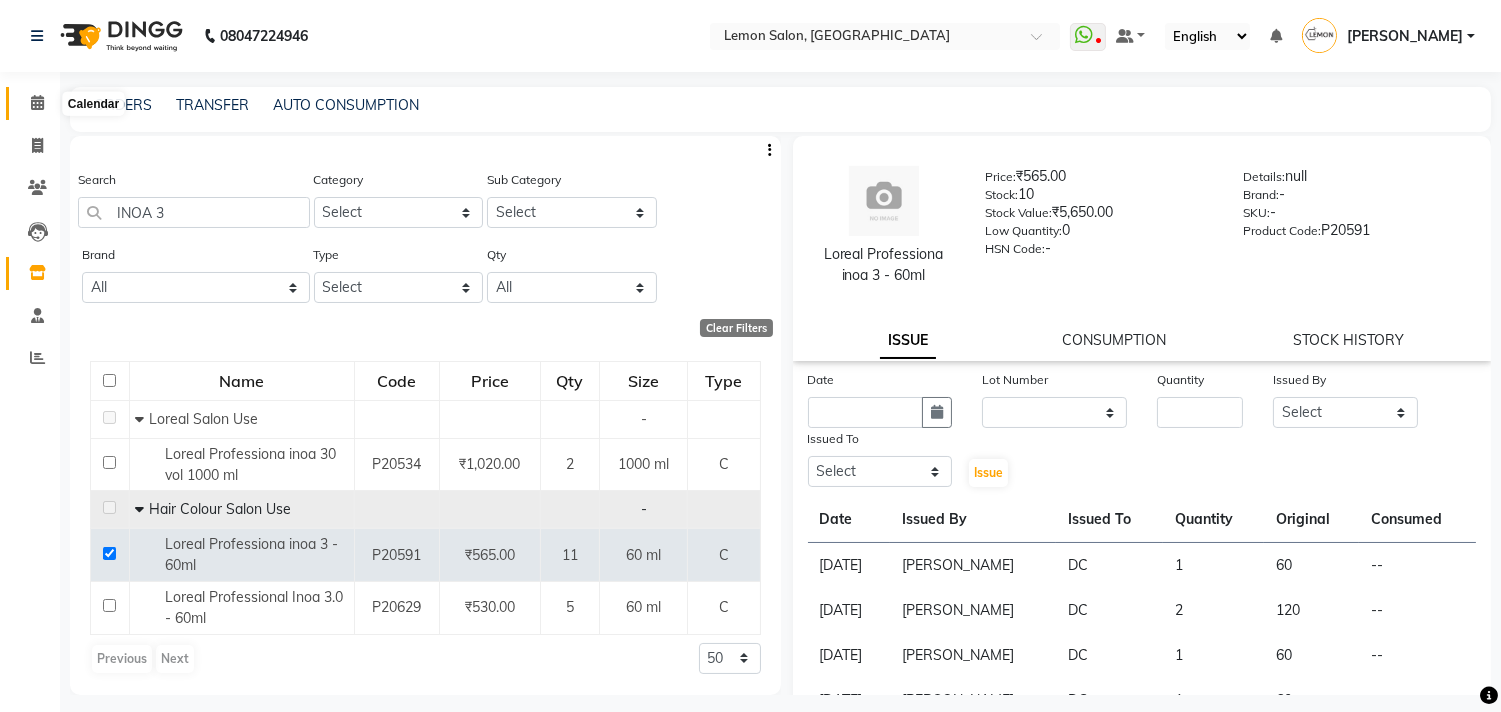 click 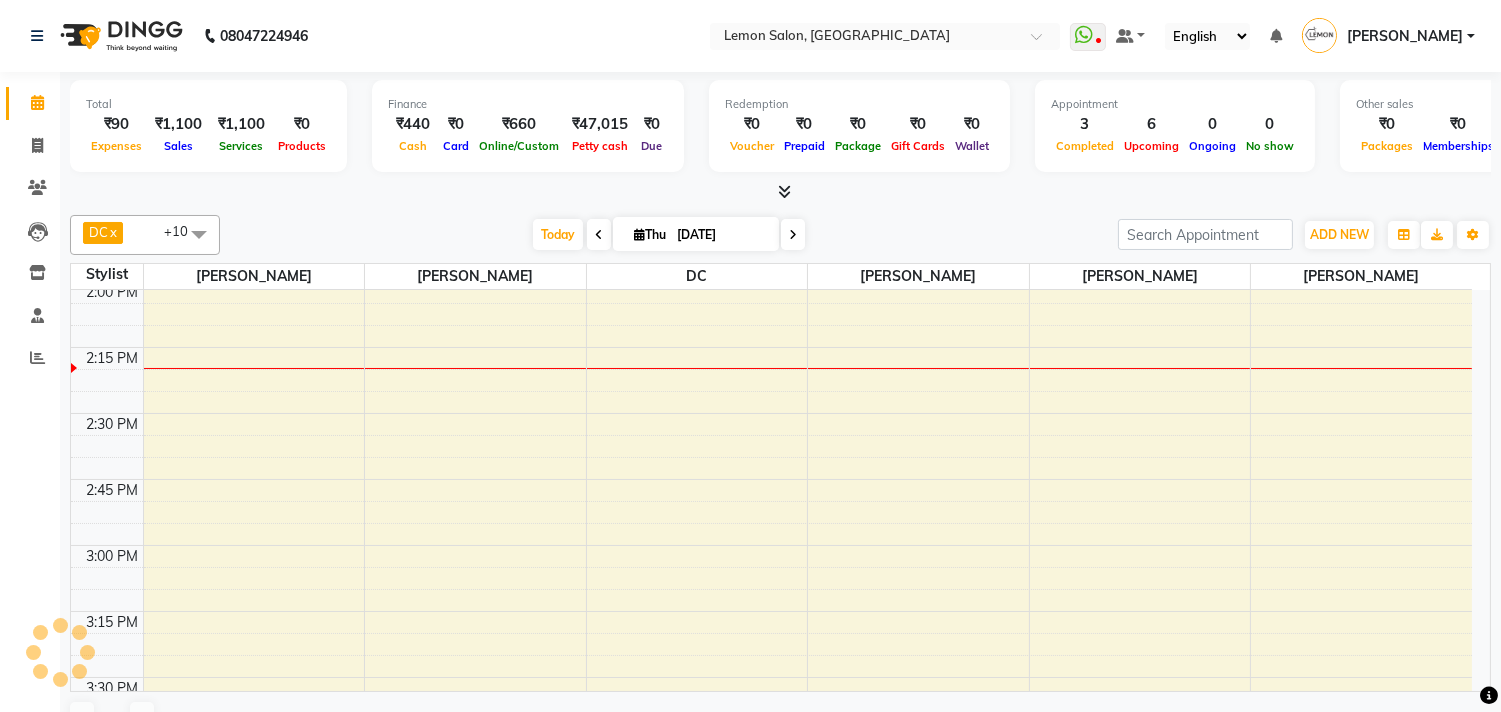 scroll, scrollTop: 0, scrollLeft: 0, axis: both 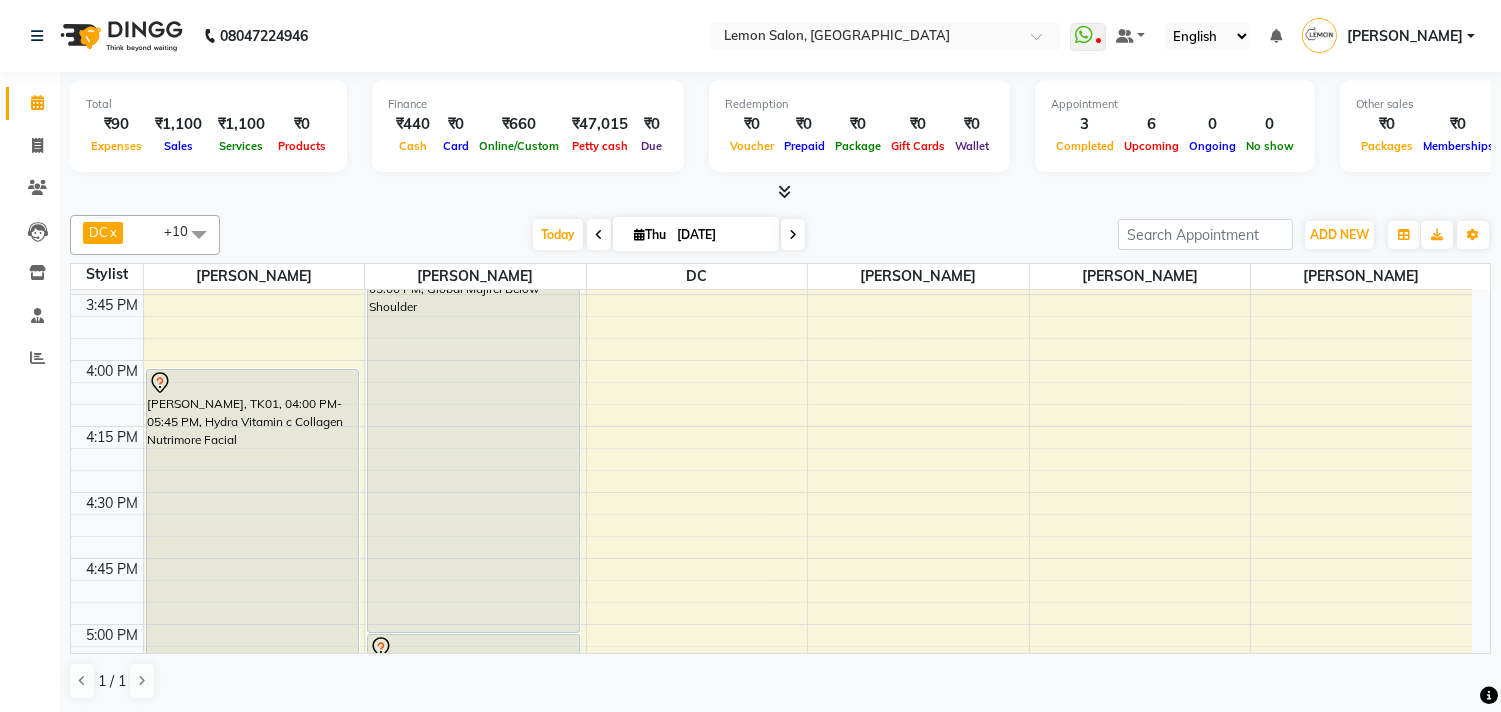 click at bounding box center (793, 234) 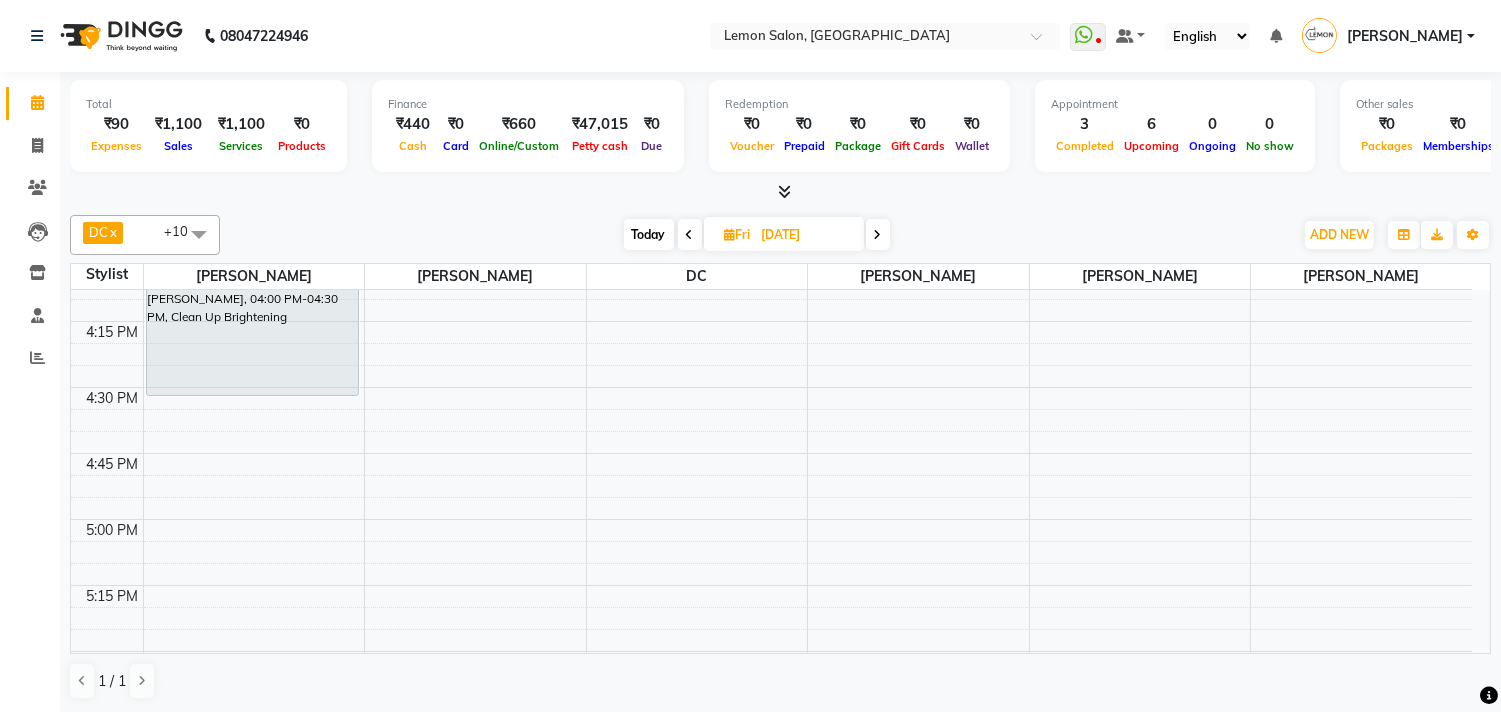 scroll, scrollTop: 1660, scrollLeft: 0, axis: vertical 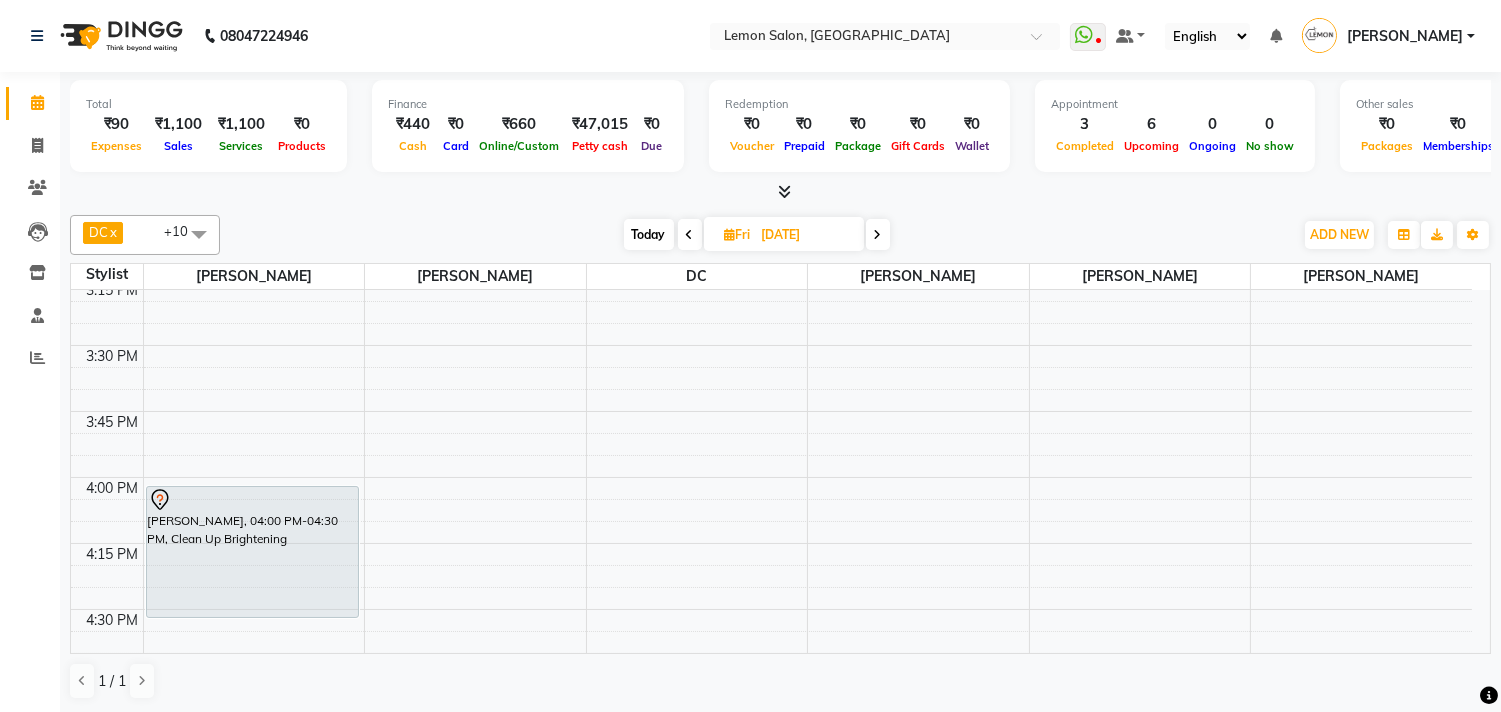 click on "Today" at bounding box center [649, 234] 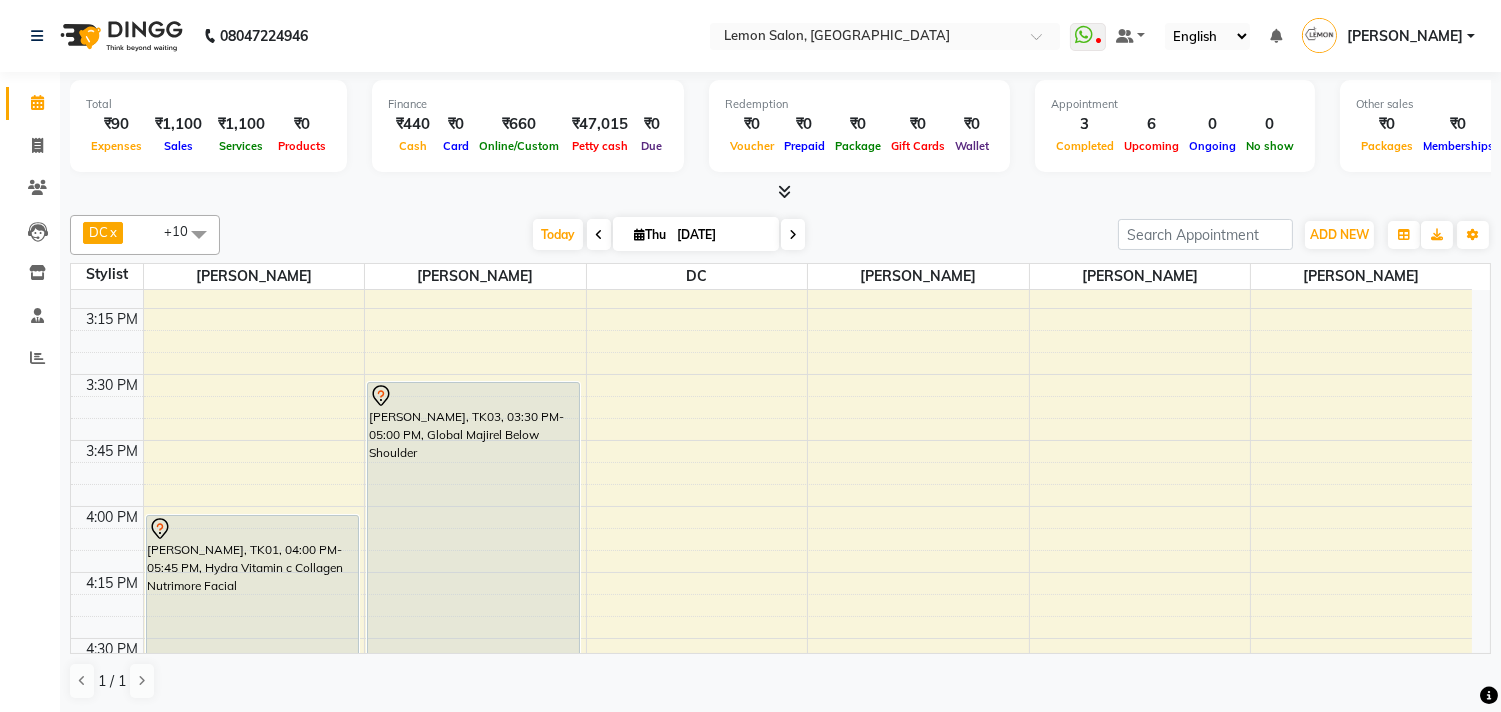 scroll, scrollTop: 1993, scrollLeft: 0, axis: vertical 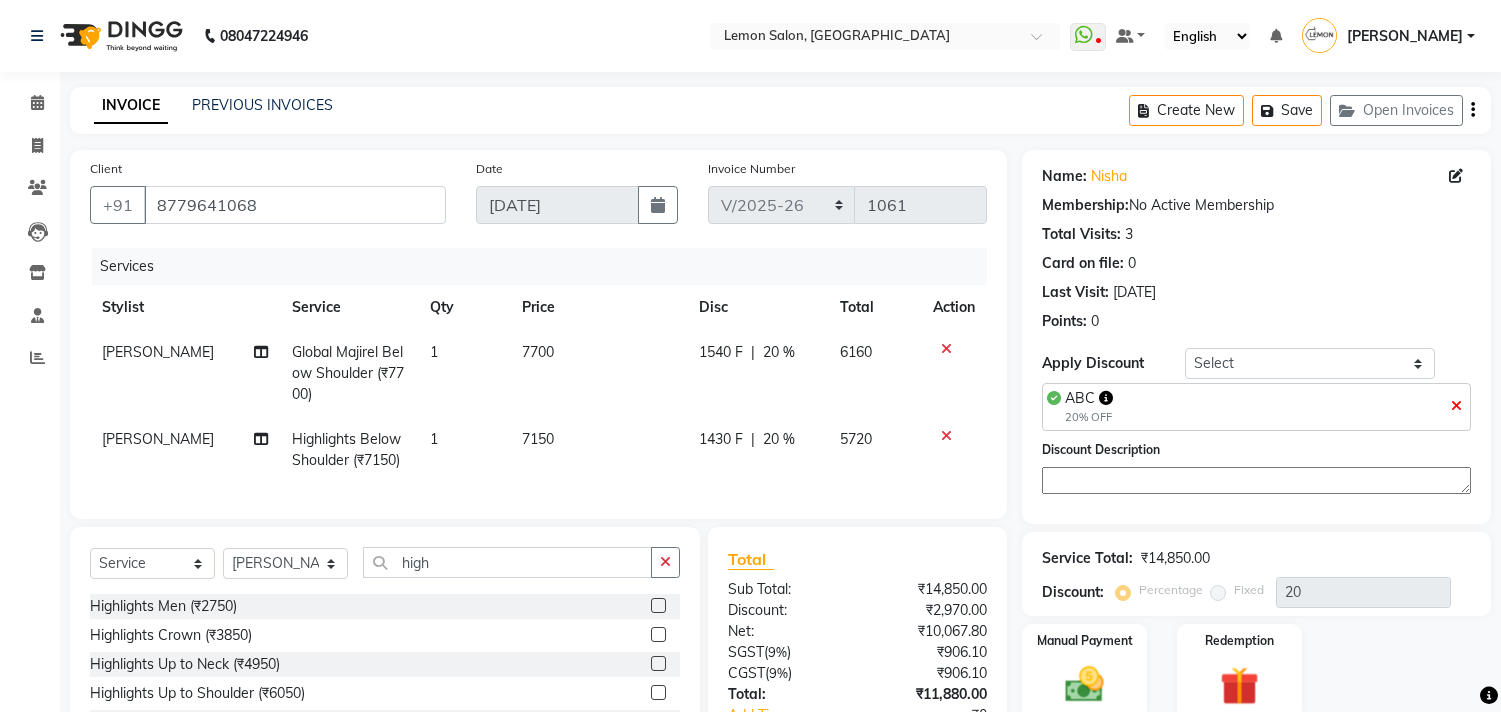 select on "569" 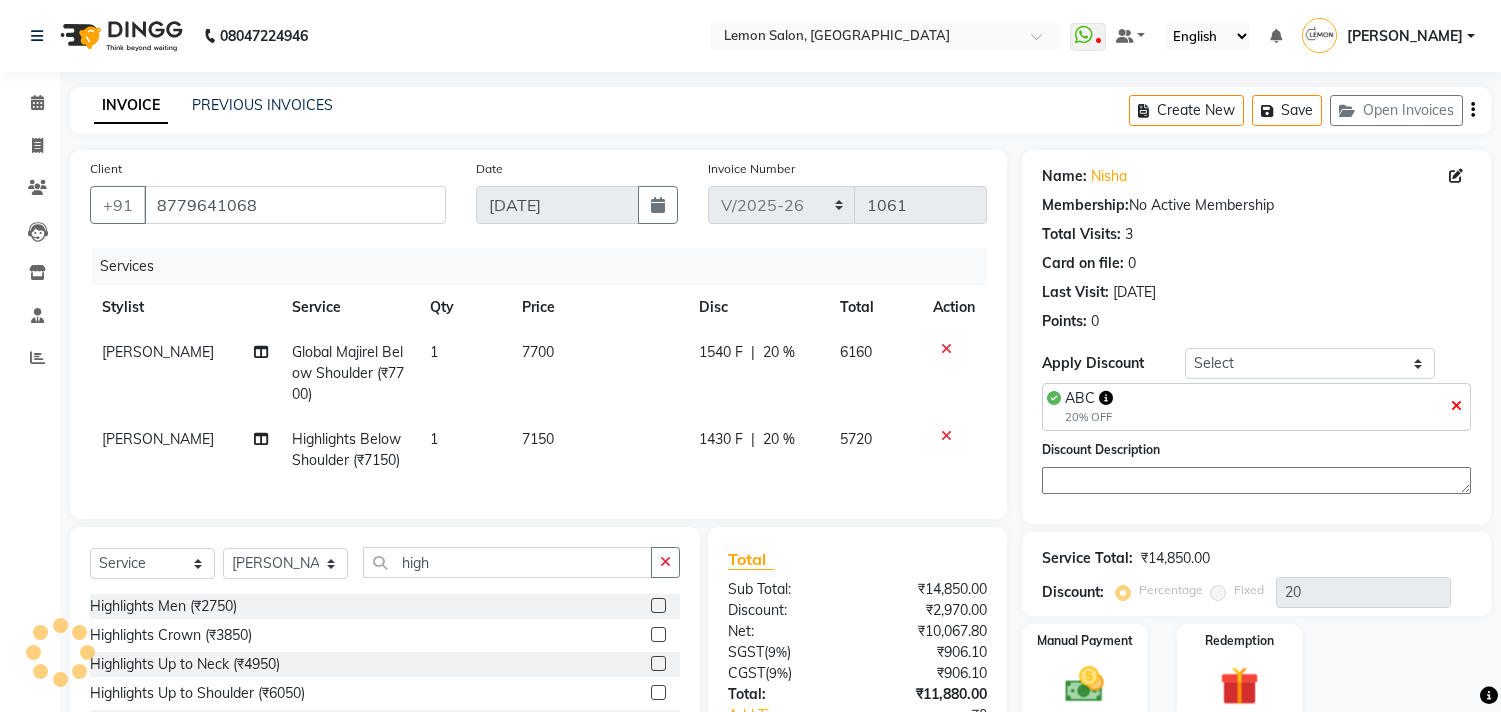 scroll, scrollTop: 156, scrollLeft: 0, axis: vertical 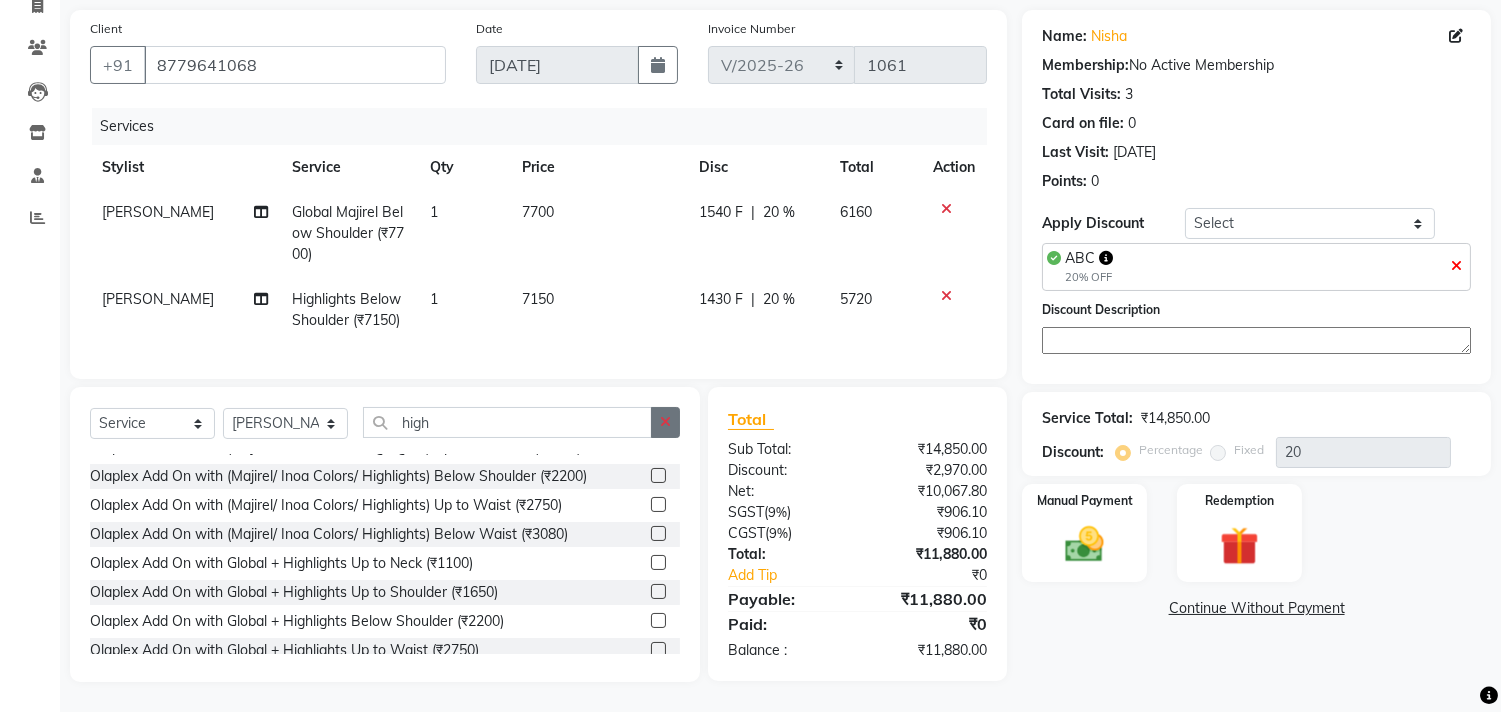 click 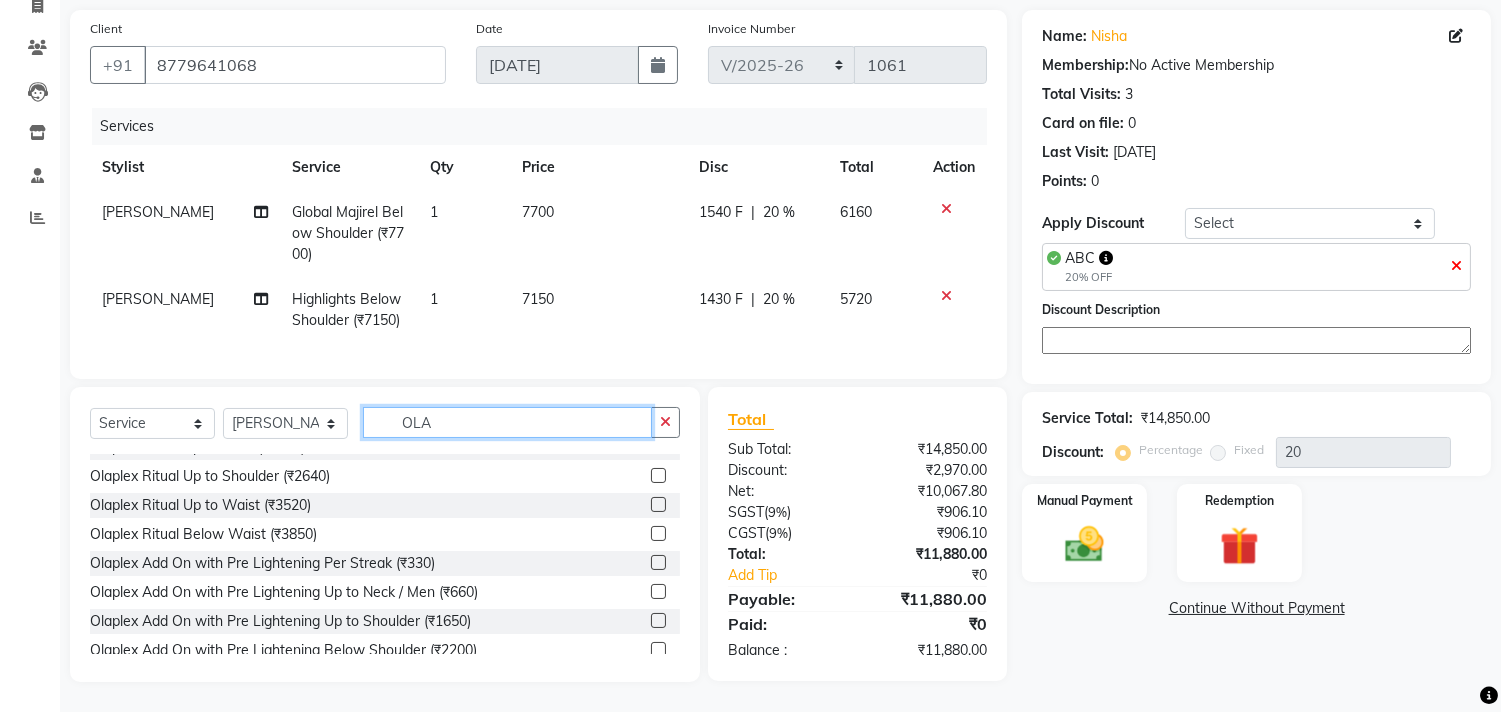 scroll, scrollTop: 0, scrollLeft: 0, axis: both 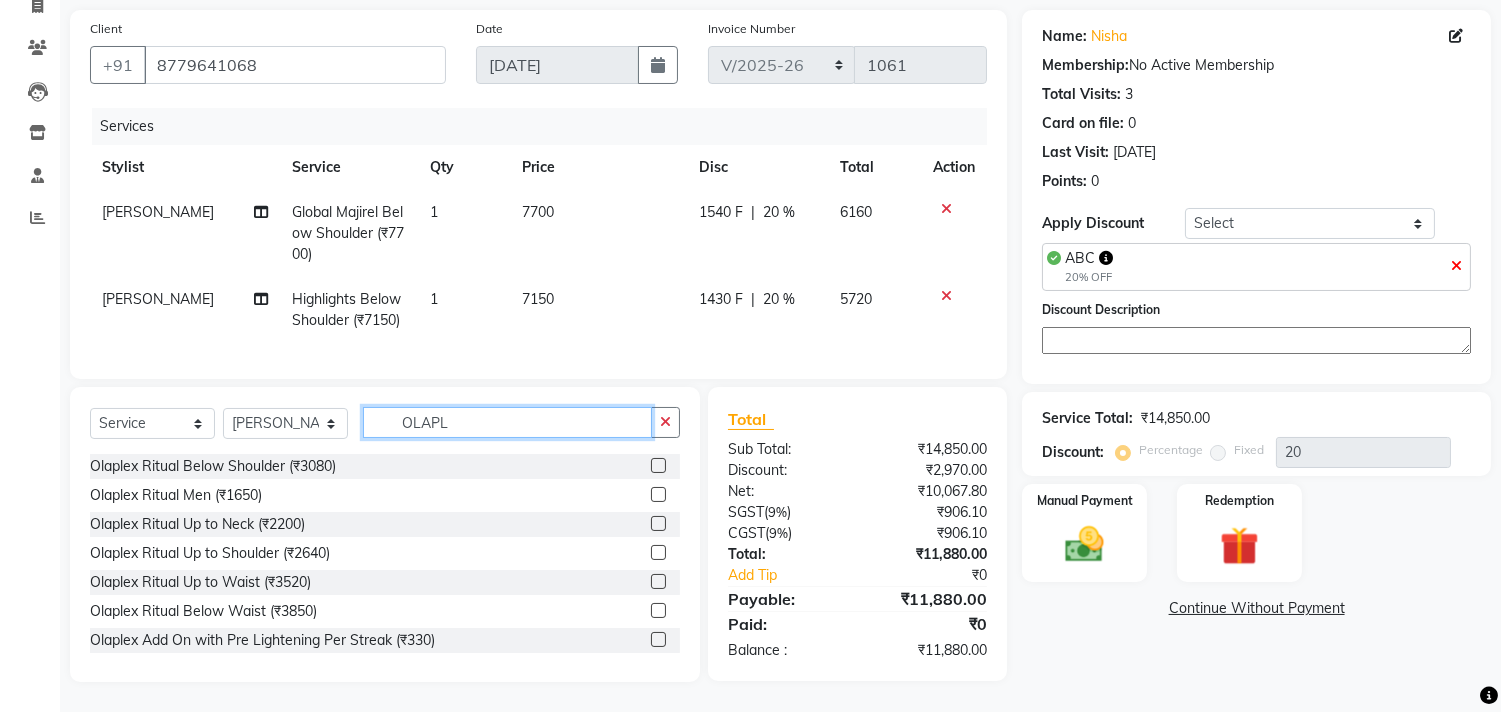 type on "OLAPL" 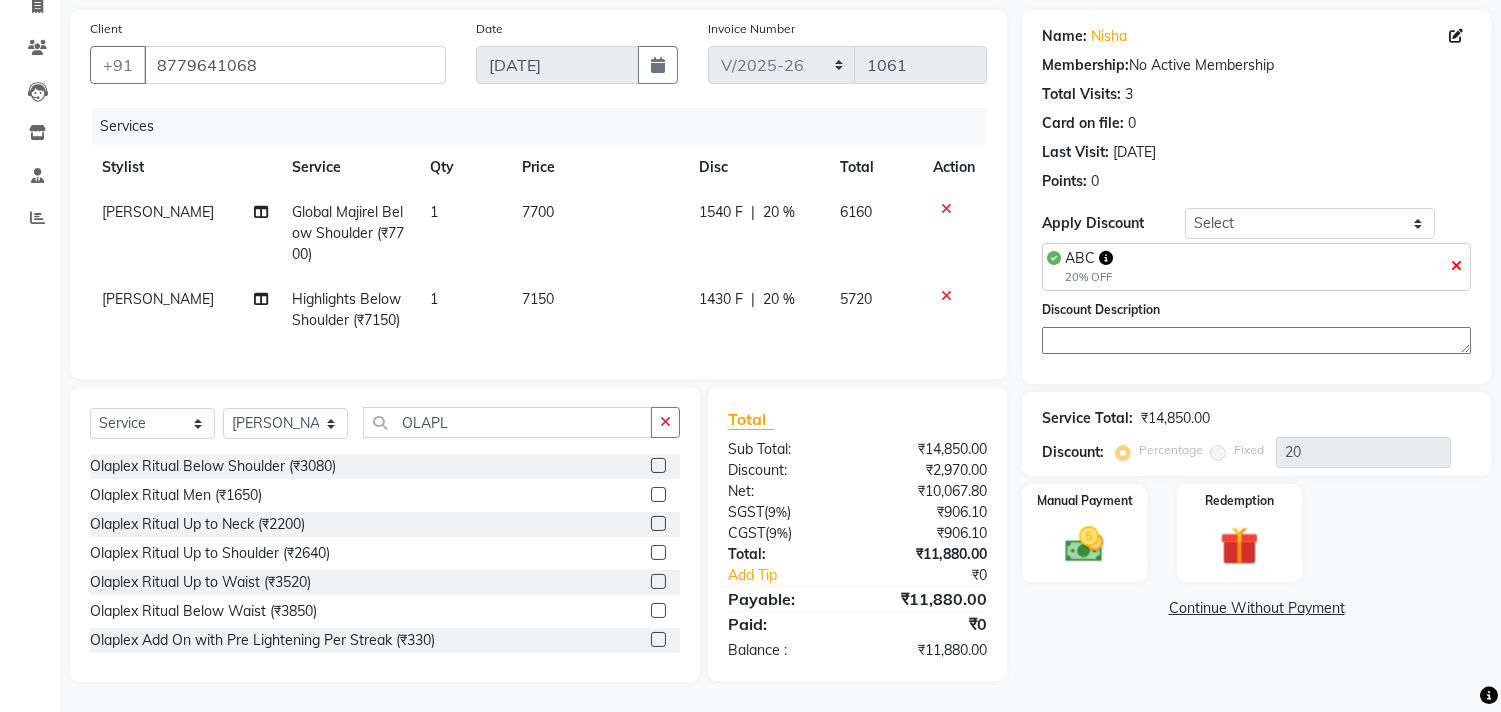 click 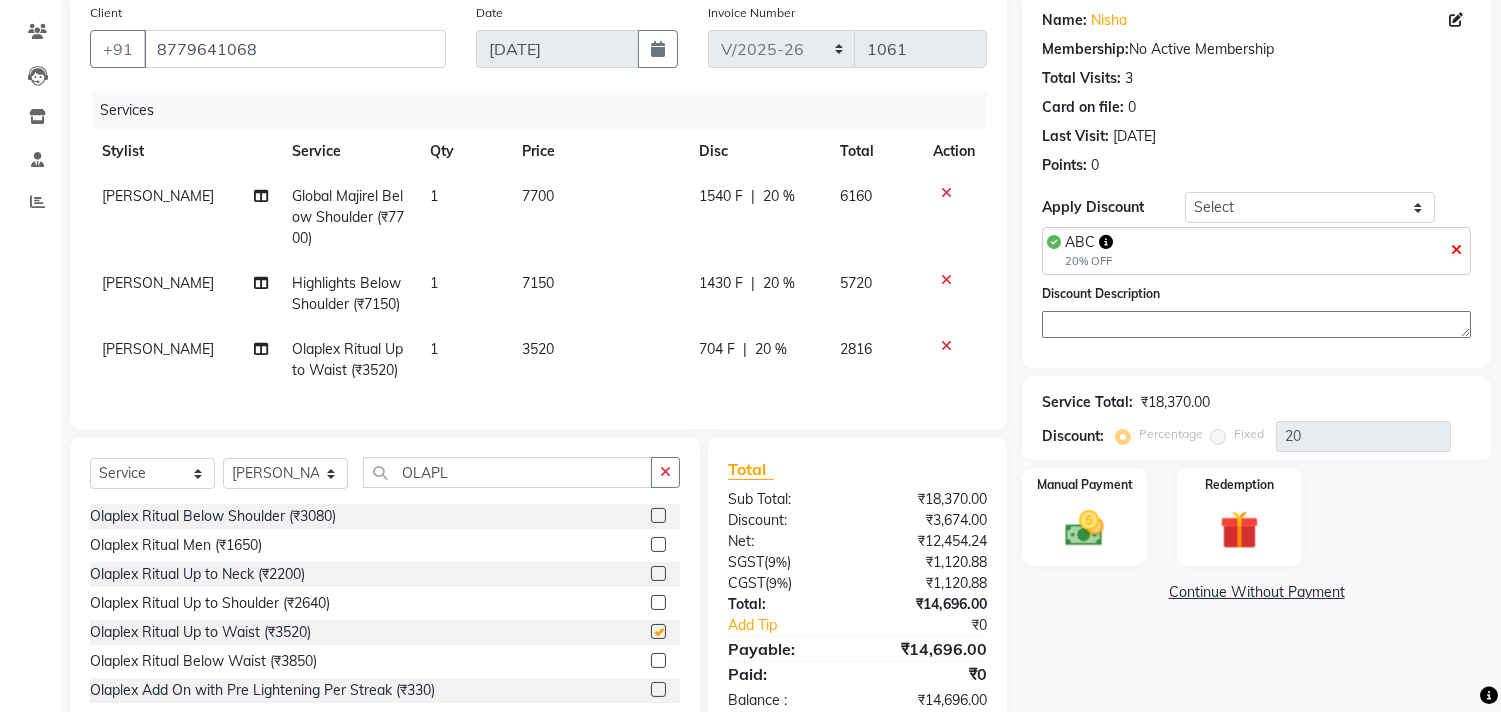 checkbox on "false" 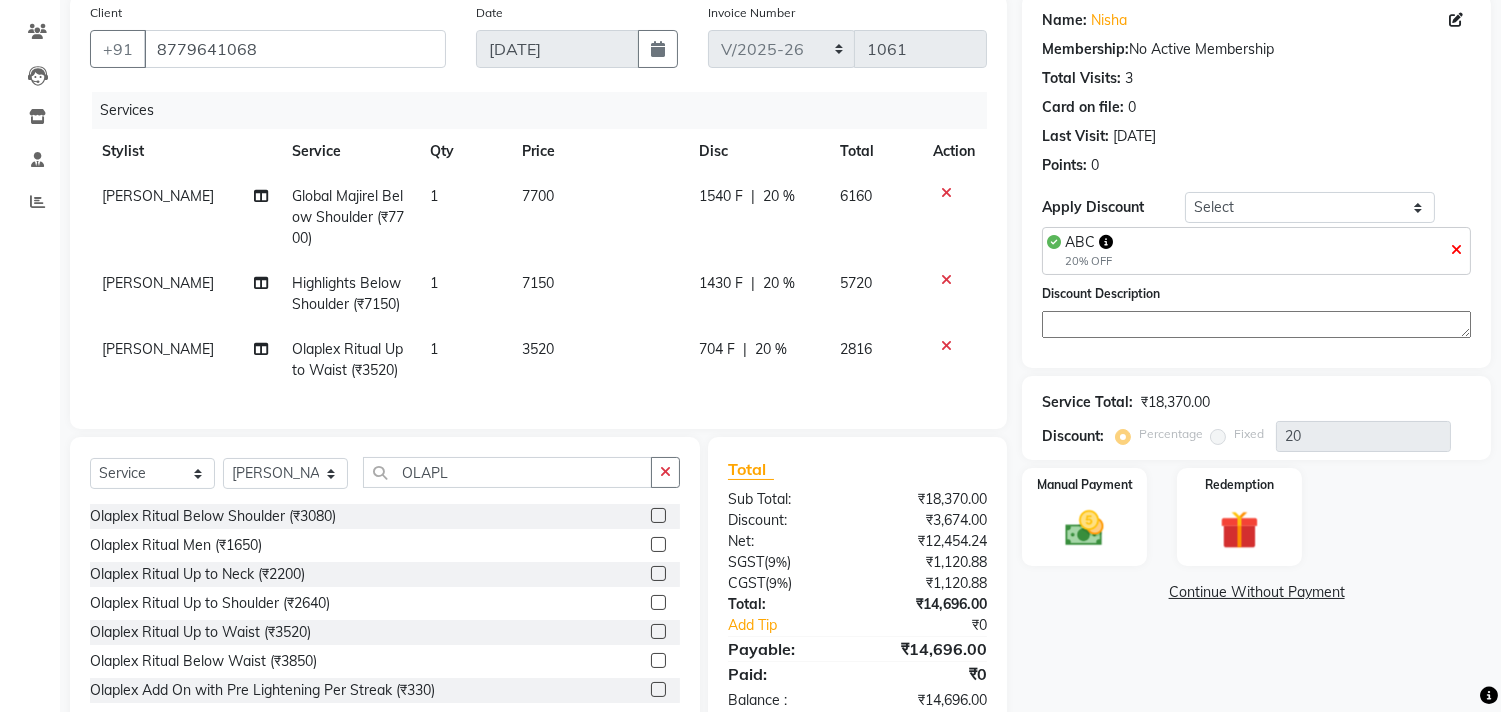 click 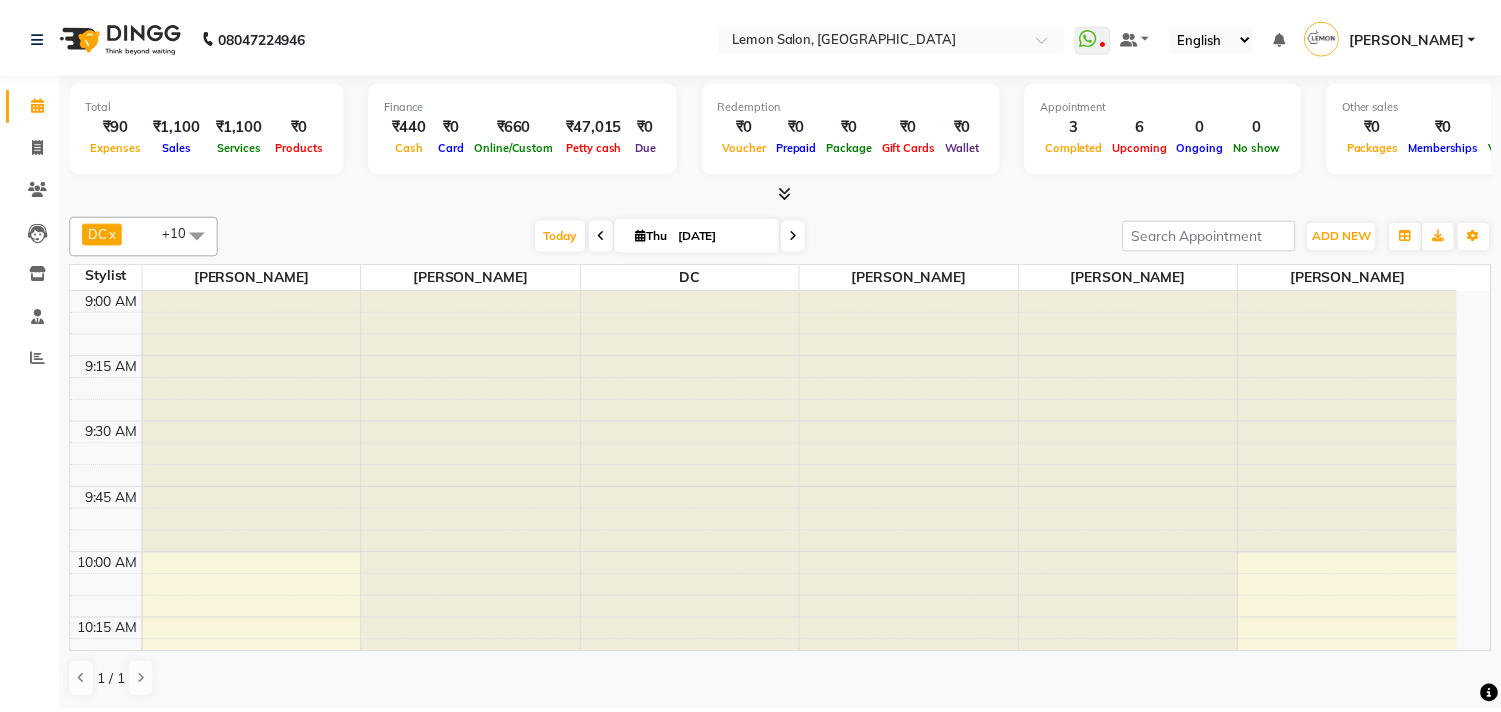 scroll, scrollTop: 0, scrollLeft: 0, axis: both 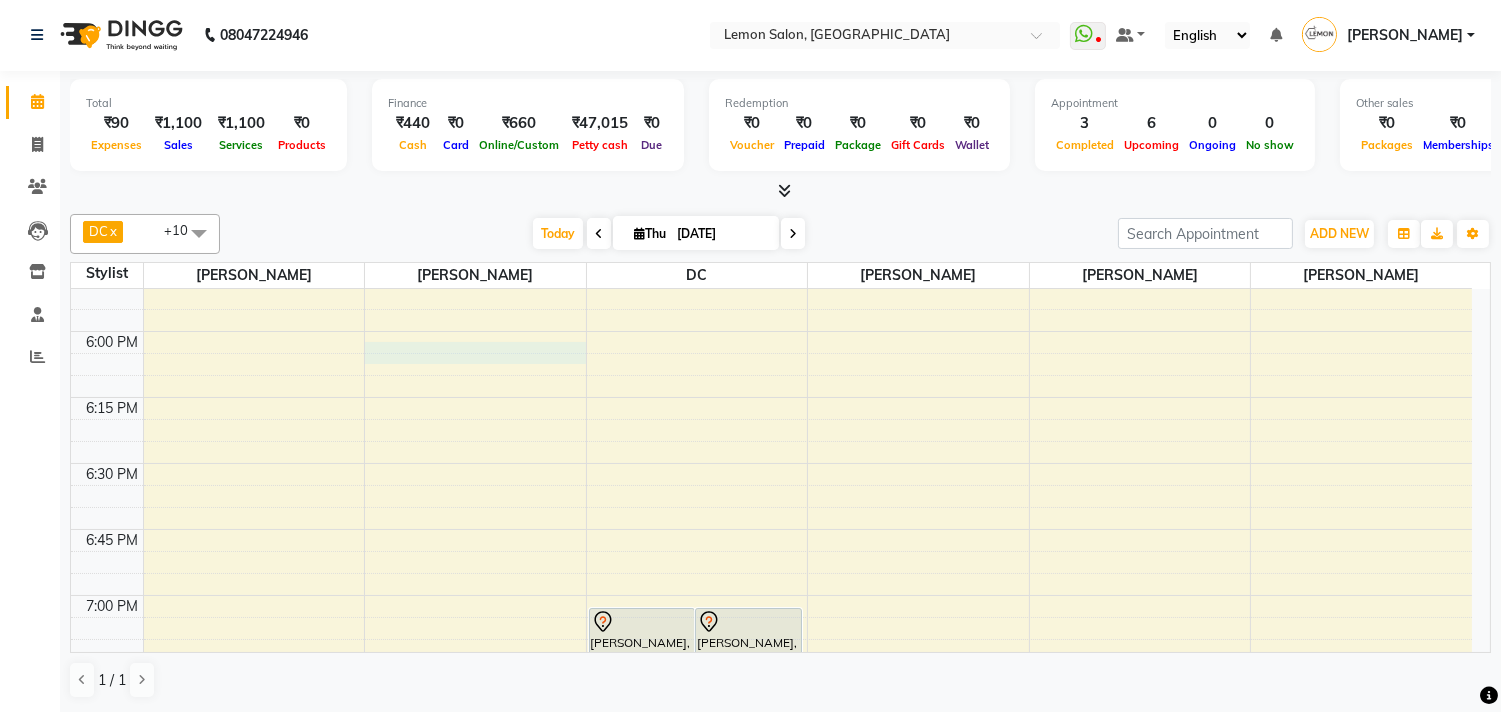click on "9:00 AM 9:15 AM 9:30 AM 9:45 AM 10:00 AM 10:15 AM 10:30 AM 10:45 AM 11:00 AM 11:15 AM 11:30 AM 11:45 AM 12:00 PM 12:15 PM 12:30 PM 12:45 PM 1:00 PM 1:15 PM 1:30 PM 1:45 PM 2:00 PM 2:15 PM 2:30 PM 2:45 PM 3:00 PM 3:15 PM 3:30 PM 3:45 PM 4:00 PM 4:15 PM 4:30 PM 4:45 PM 5:00 PM 5:15 PM 5:30 PM 5:45 PM 6:00 PM 6:15 PM 6:30 PM 6:45 PM 7:00 PM 7:15 PM 7:30 PM 7:45 PM 8:00 PM 8:15 PM 8:30 PM 8:45 PM 9:00 PM 9:15 PM 9:30 PM 9:45 PM 10:00 PM 10:15 PM 10:30 PM 10:45 PM             Savitri, TK01, 04:00 PM-05:45 PM, Hydra Vitamin c Collagen Nutrimore Facial     NISHA, TK02, 11:15 AM-01:15 PM, Balayage below shoulder     PRERNA KAMBLE, TK06, 11:30 AM-12:15 PM, Loreal Absolut Wash Up to Waist (₹825)             MOHINI BHATT, TK03, 03:30 PM-05:00 PM, Global Majirel Below Shoulder             MOHINI BHATT, TK03, 05:00 PM-05:45 PM, Olaplex Ritual Below Shoulder             Neha Khilwani, TK04, 07:00 PM-08:30 PM, Highlights Below Shoulder             JIGISHA DOSHI, TK07, 07:00 PM-07:30 PM, Loreal Absolut Wash Below Shoulder" at bounding box center [771, -197] 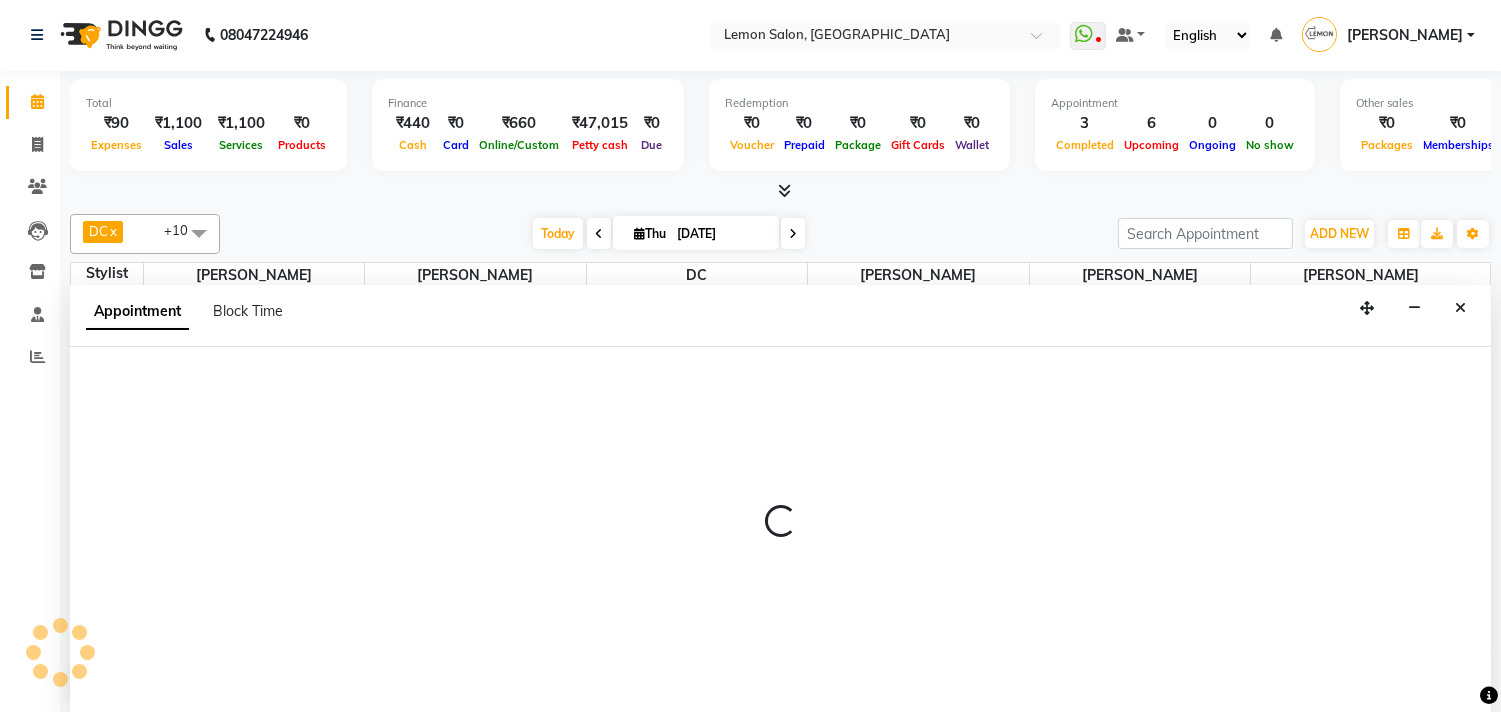 select on "7385" 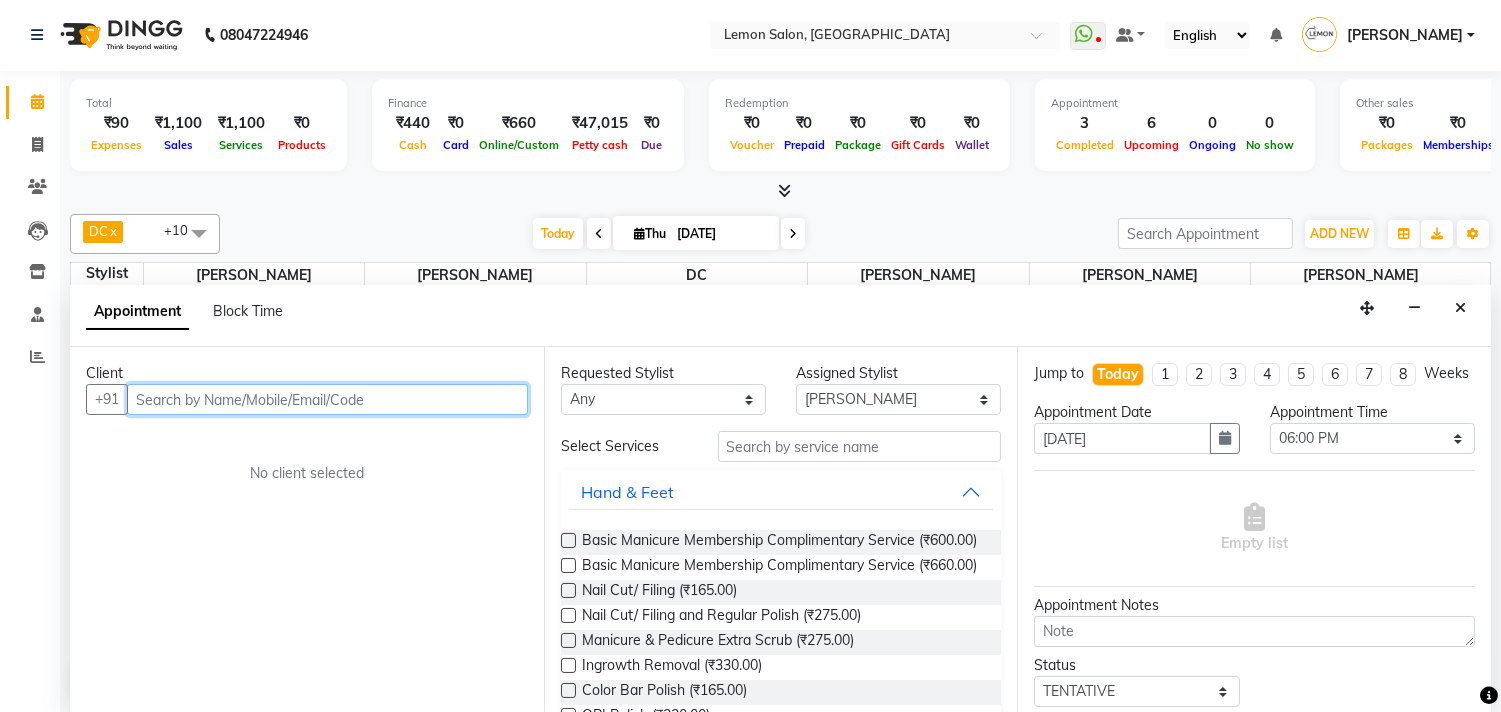 click at bounding box center (327, 399) 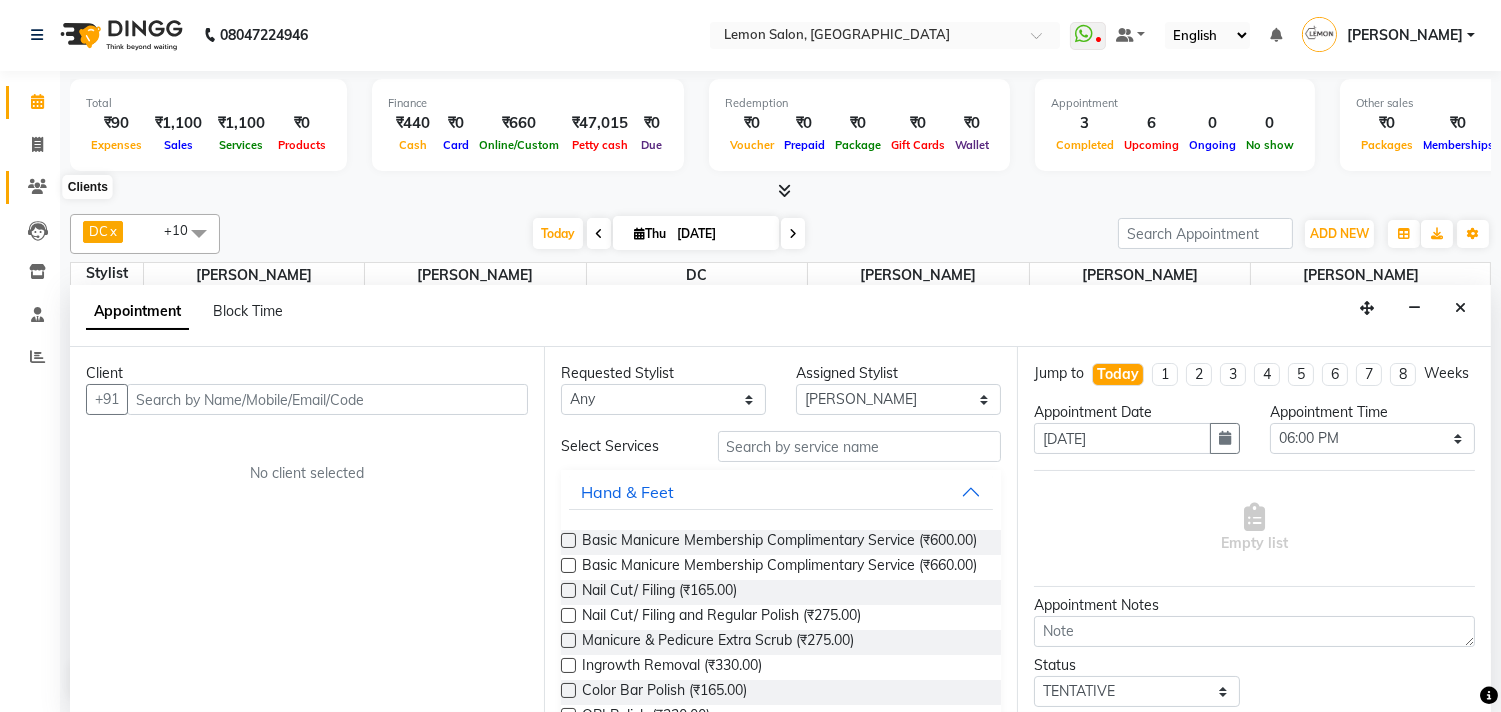 click 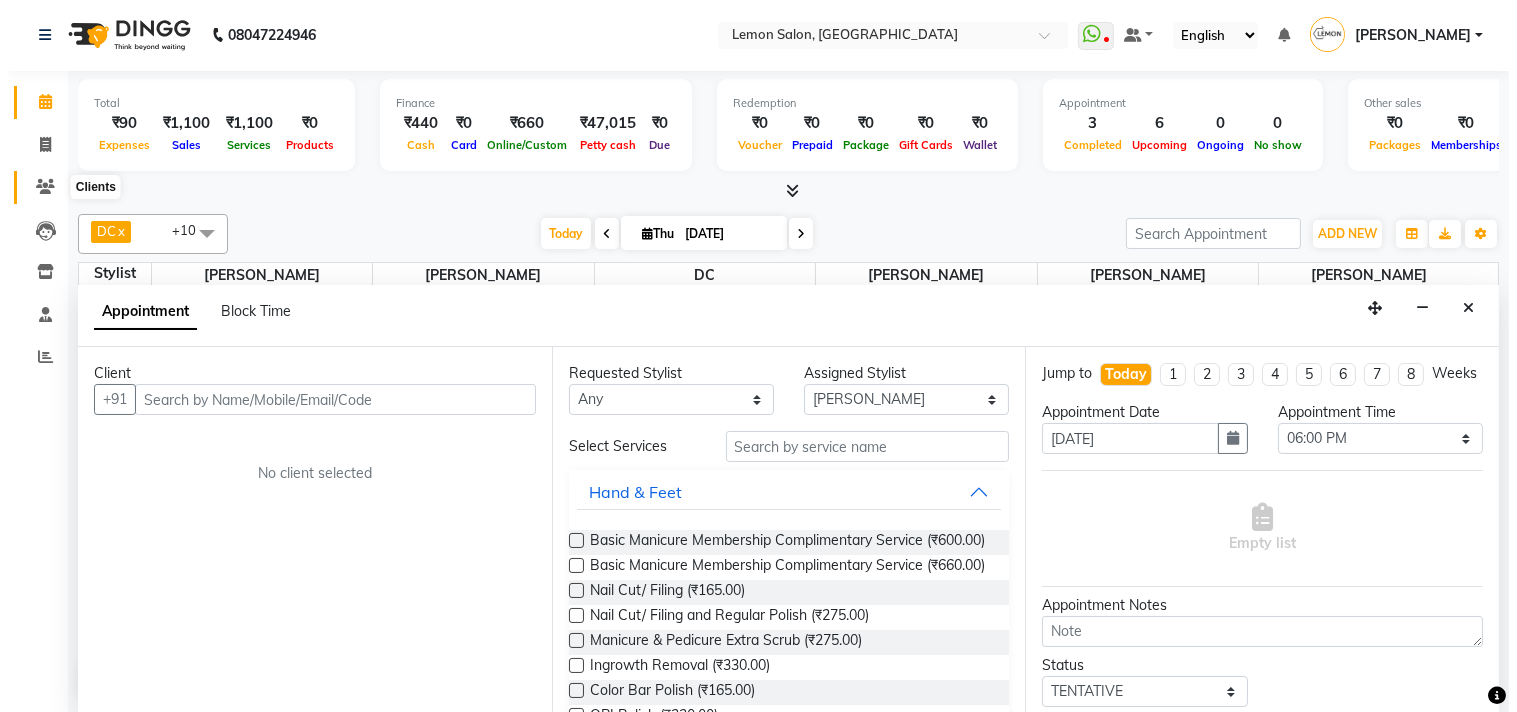 scroll, scrollTop: 0, scrollLeft: 0, axis: both 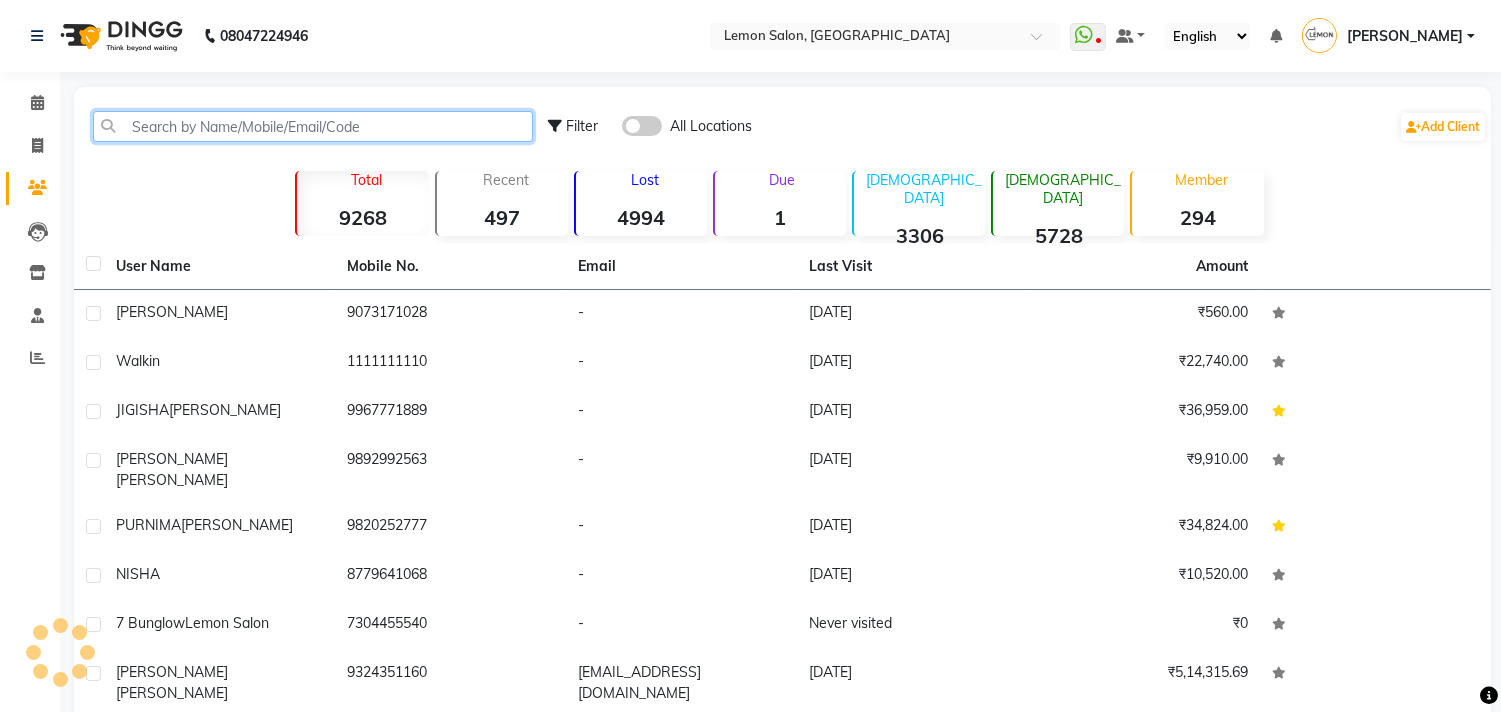 click 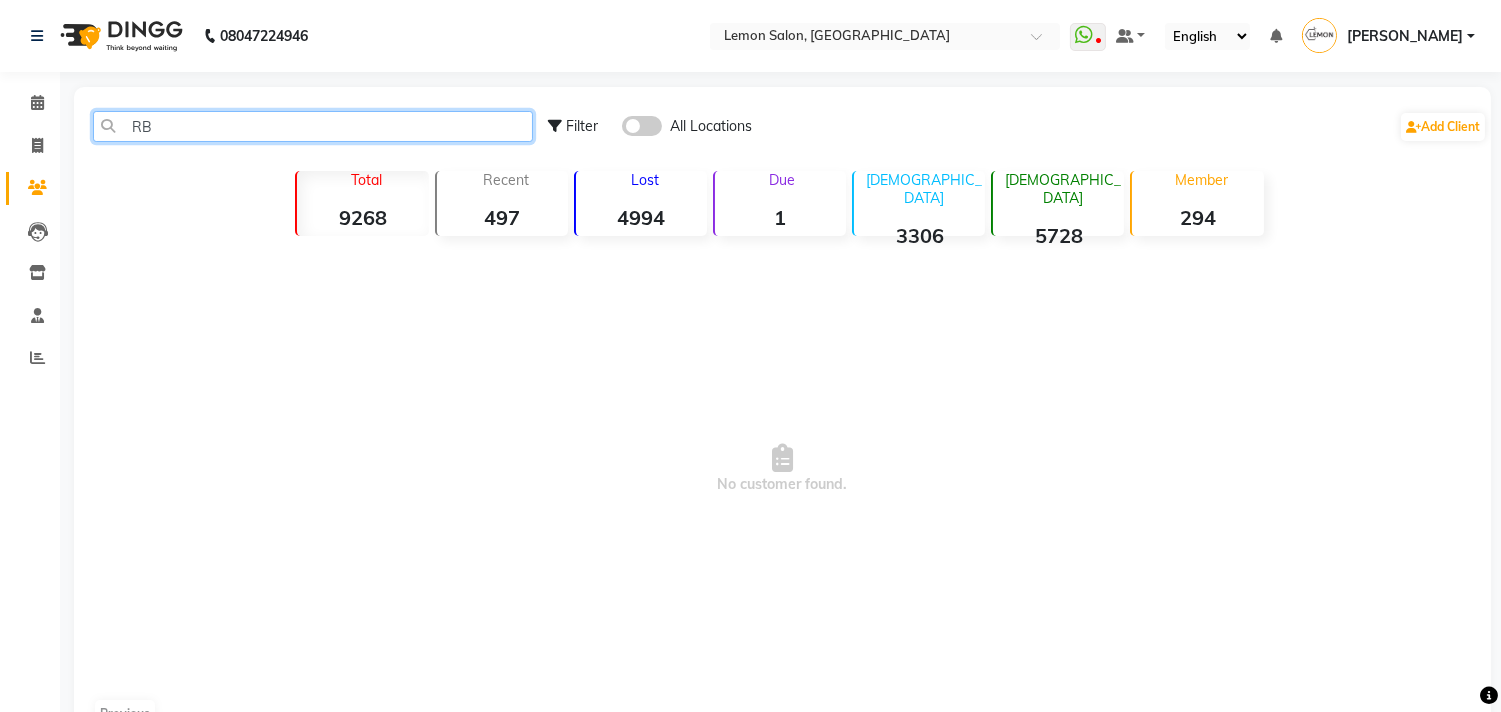 type on "R" 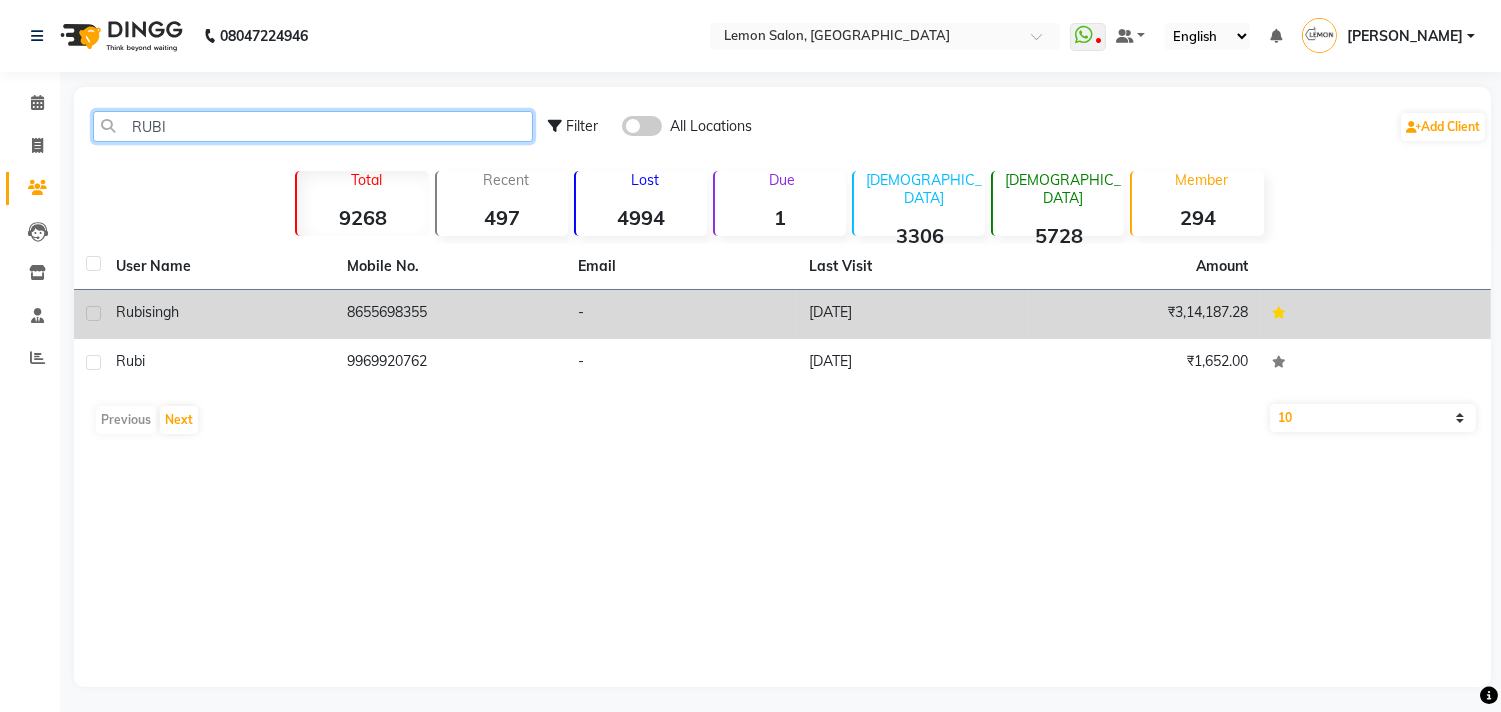 type on "RUBI" 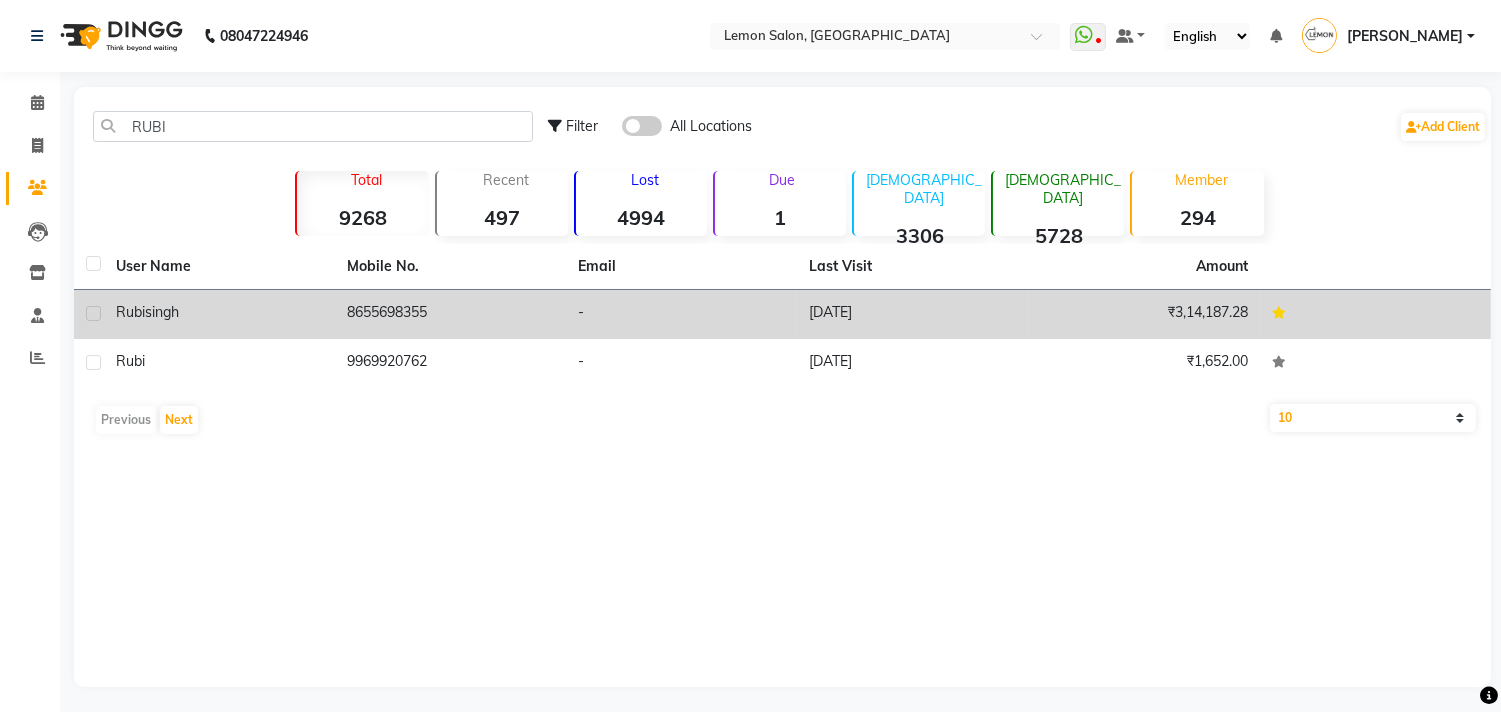 click on "singh" 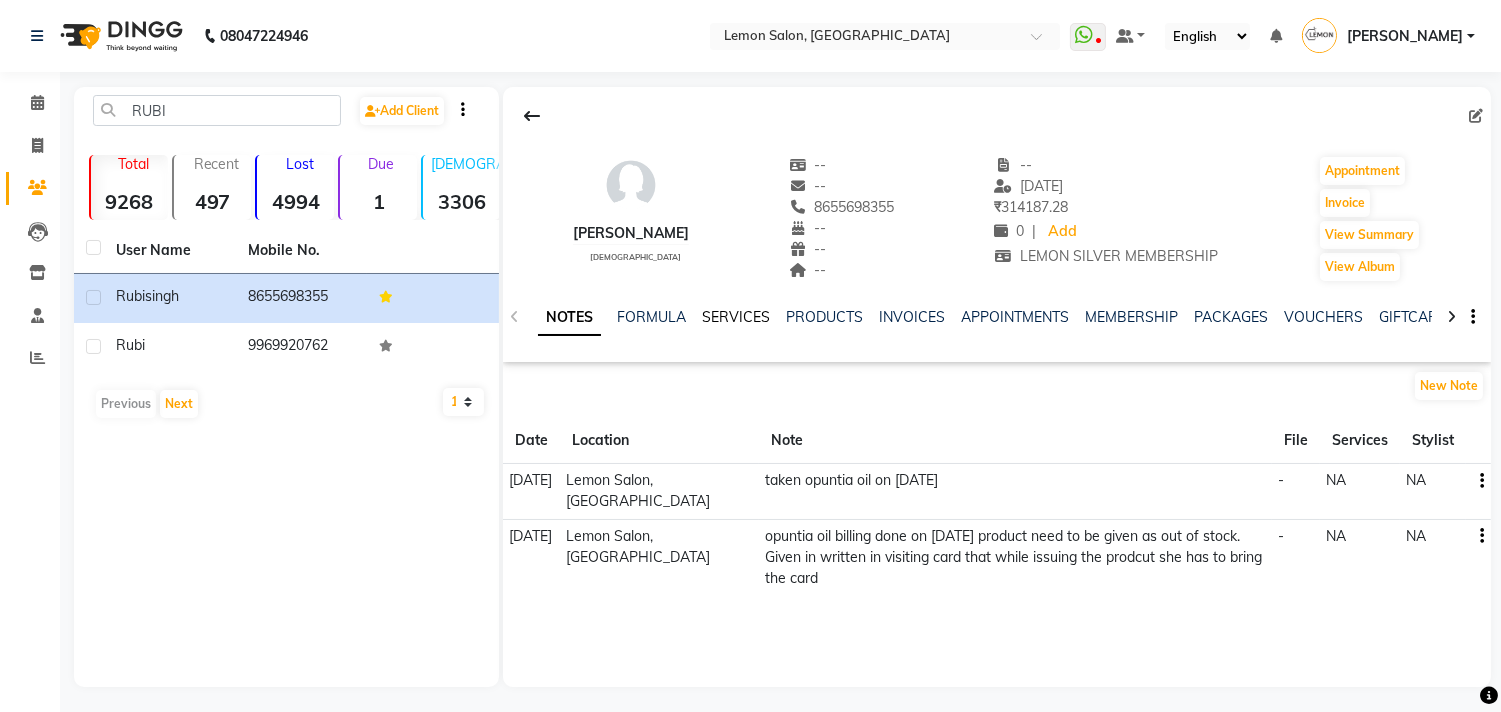 click on "SERVICES" 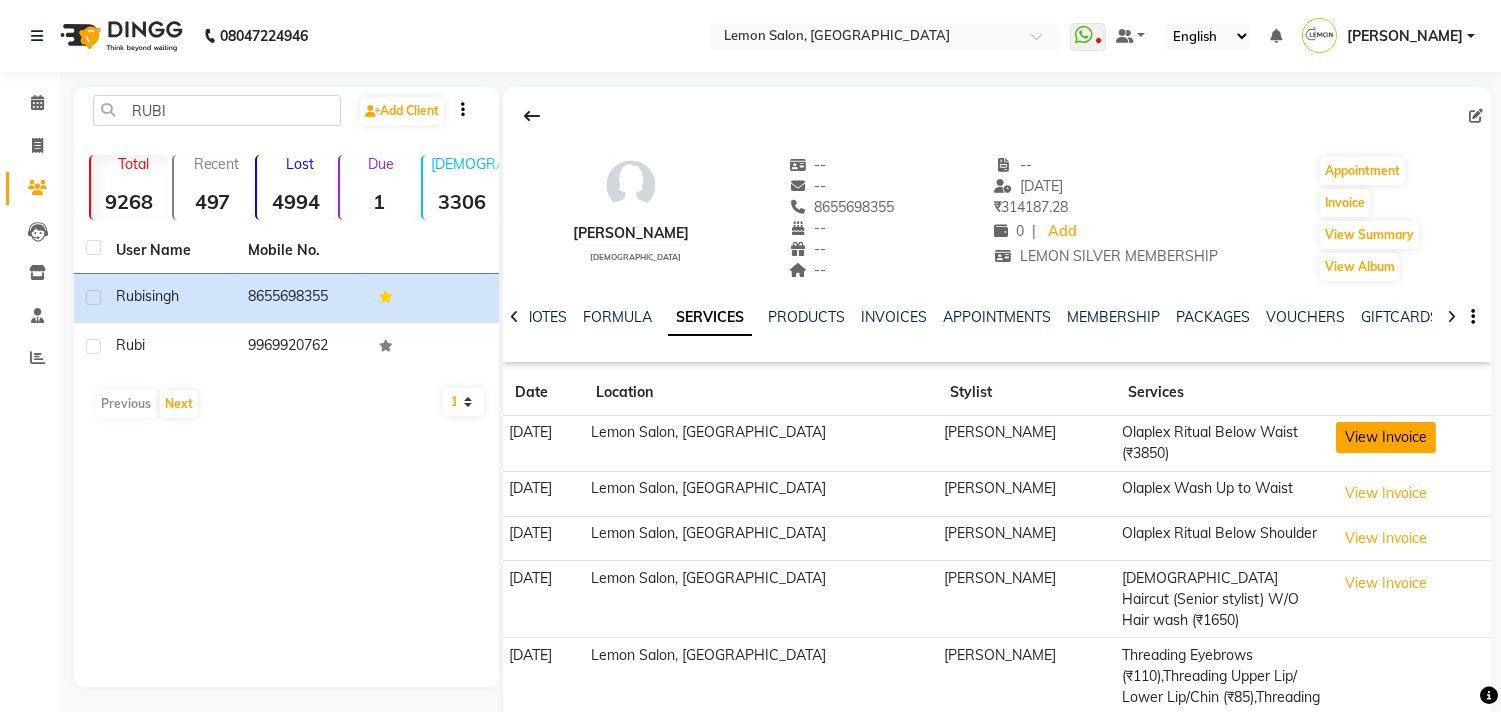 click on "View Invoice" 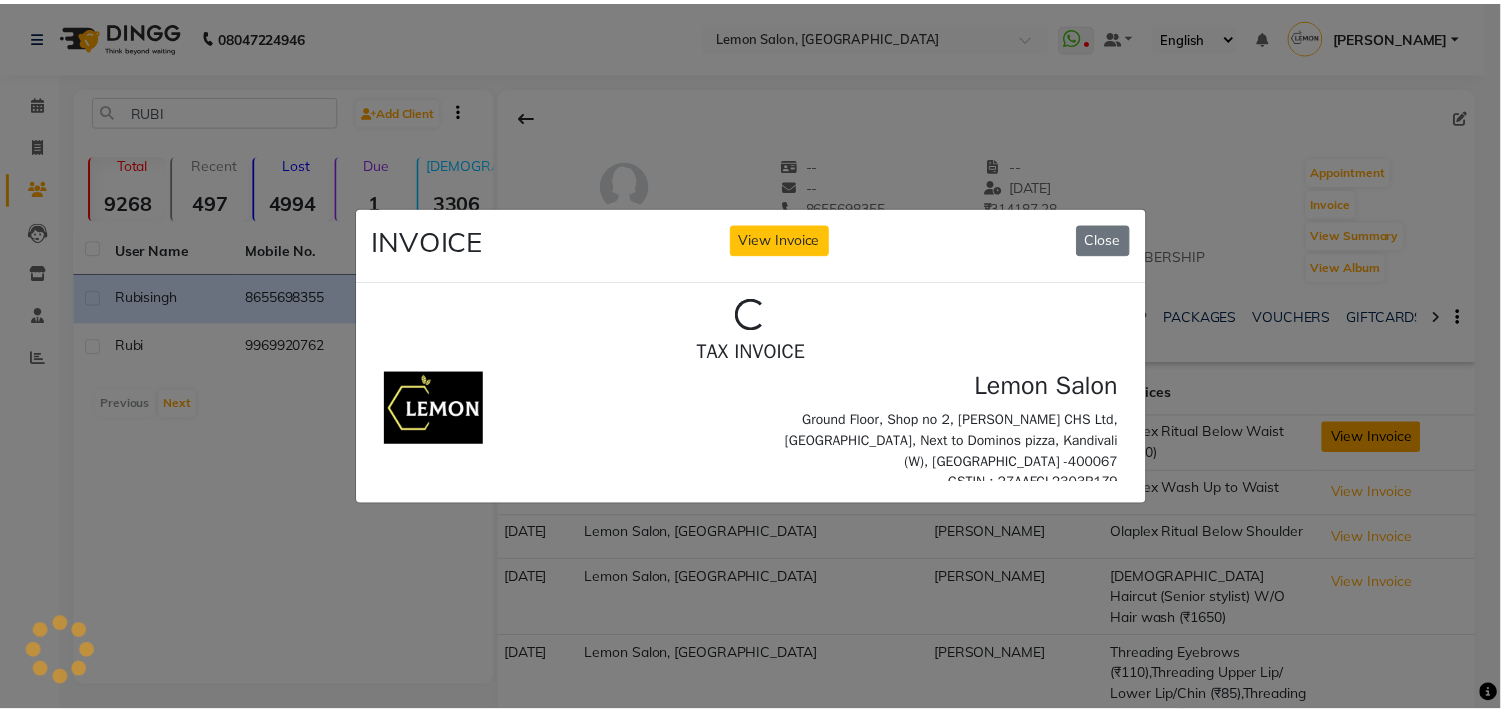 scroll, scrollTop: 0, scrollLeft: 0, axis: both 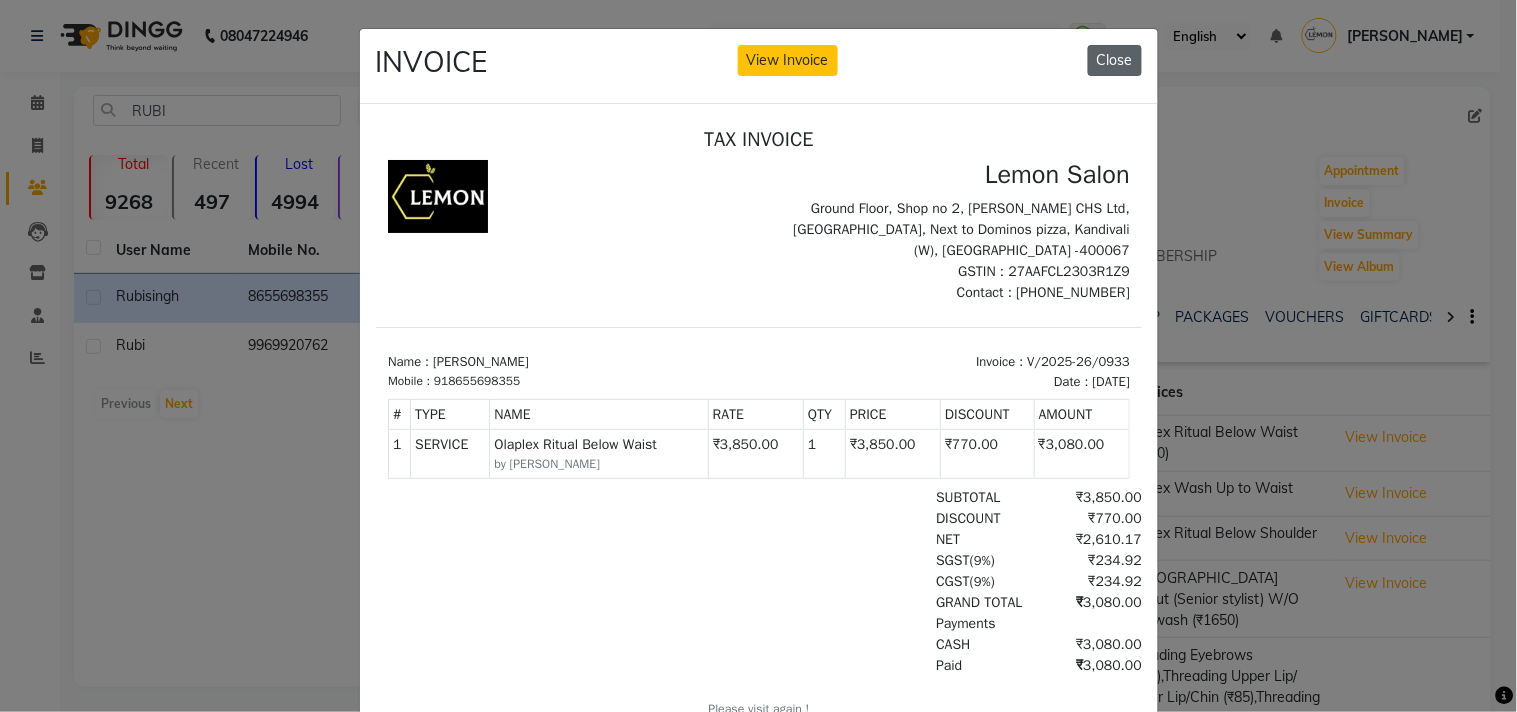 click on "Close" 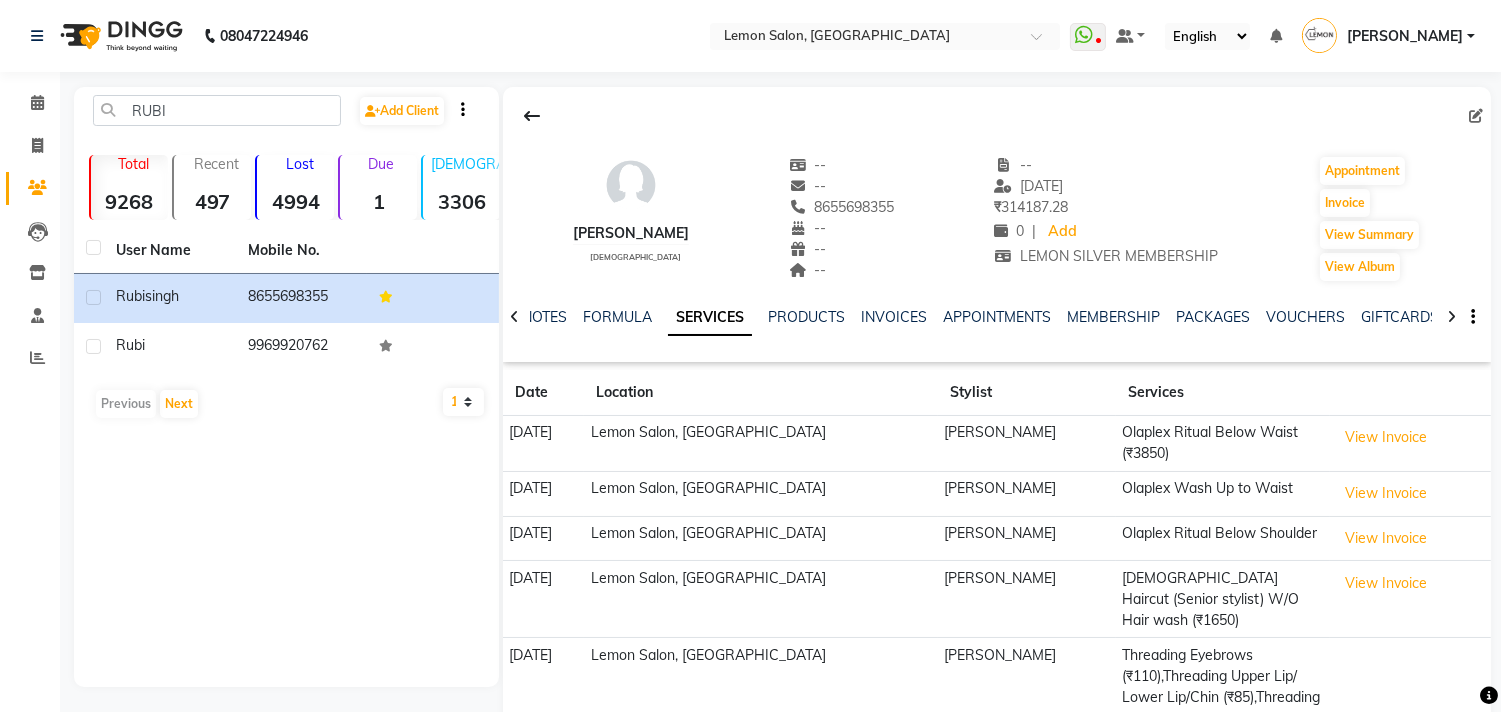 drag, startPoint x: 792, startPoint y: 204, endPoint x: 890, endPoint y: 213, distance: 98.4124 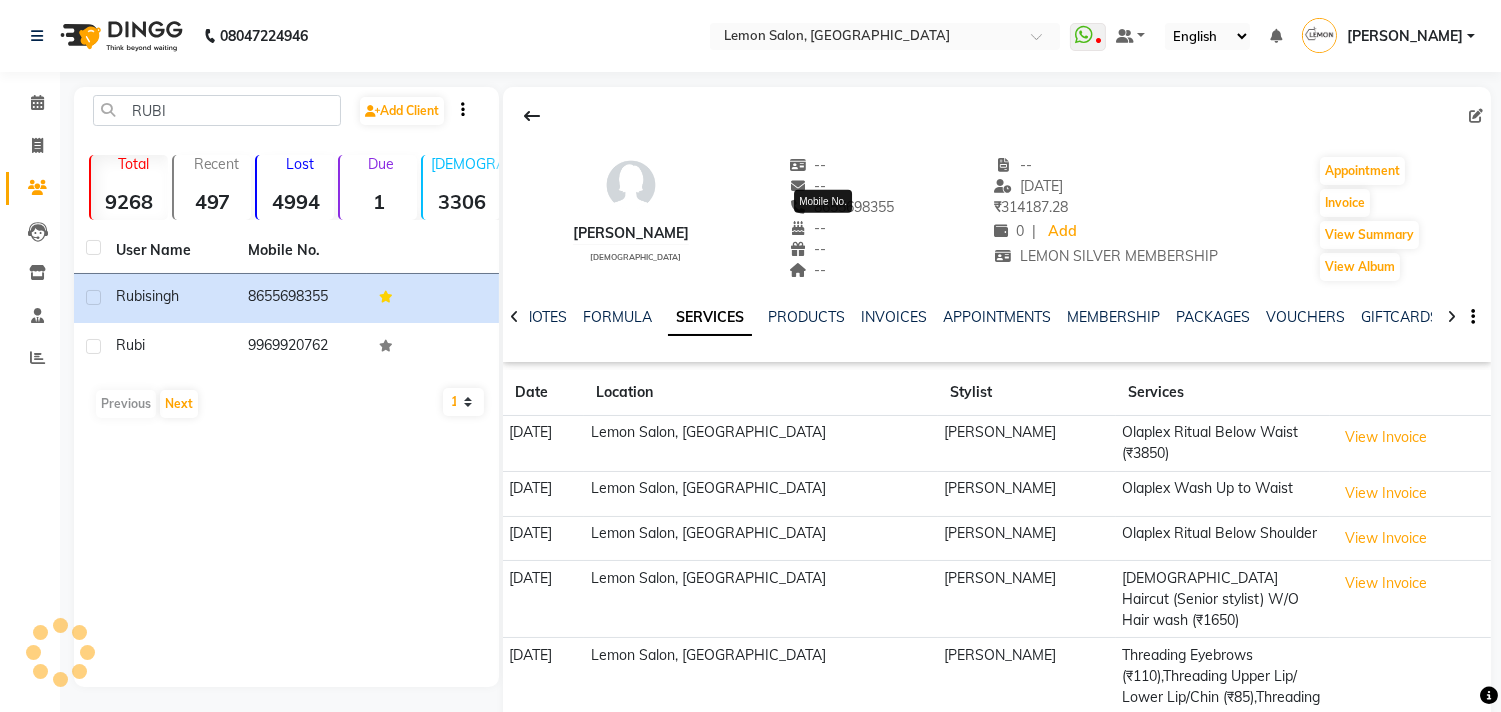 copy on "8655698355" 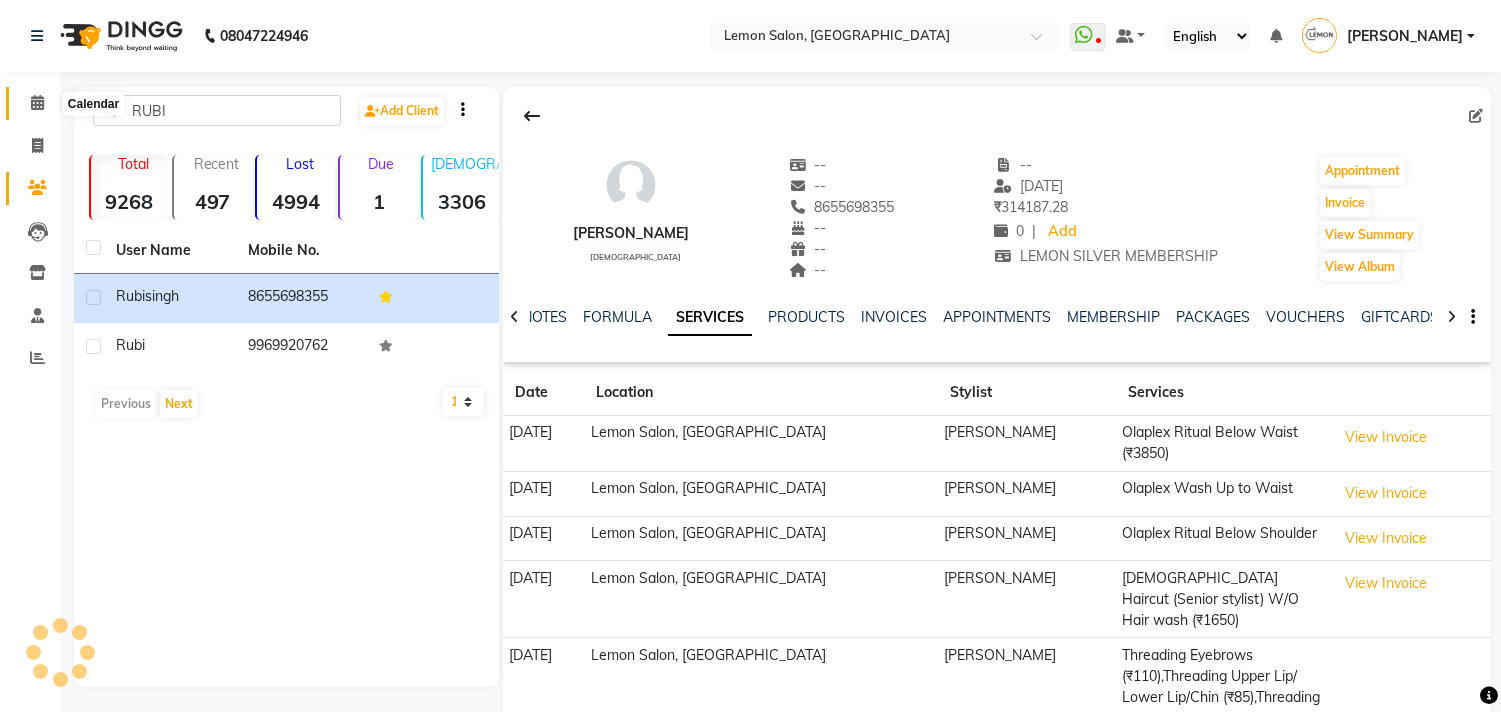 click 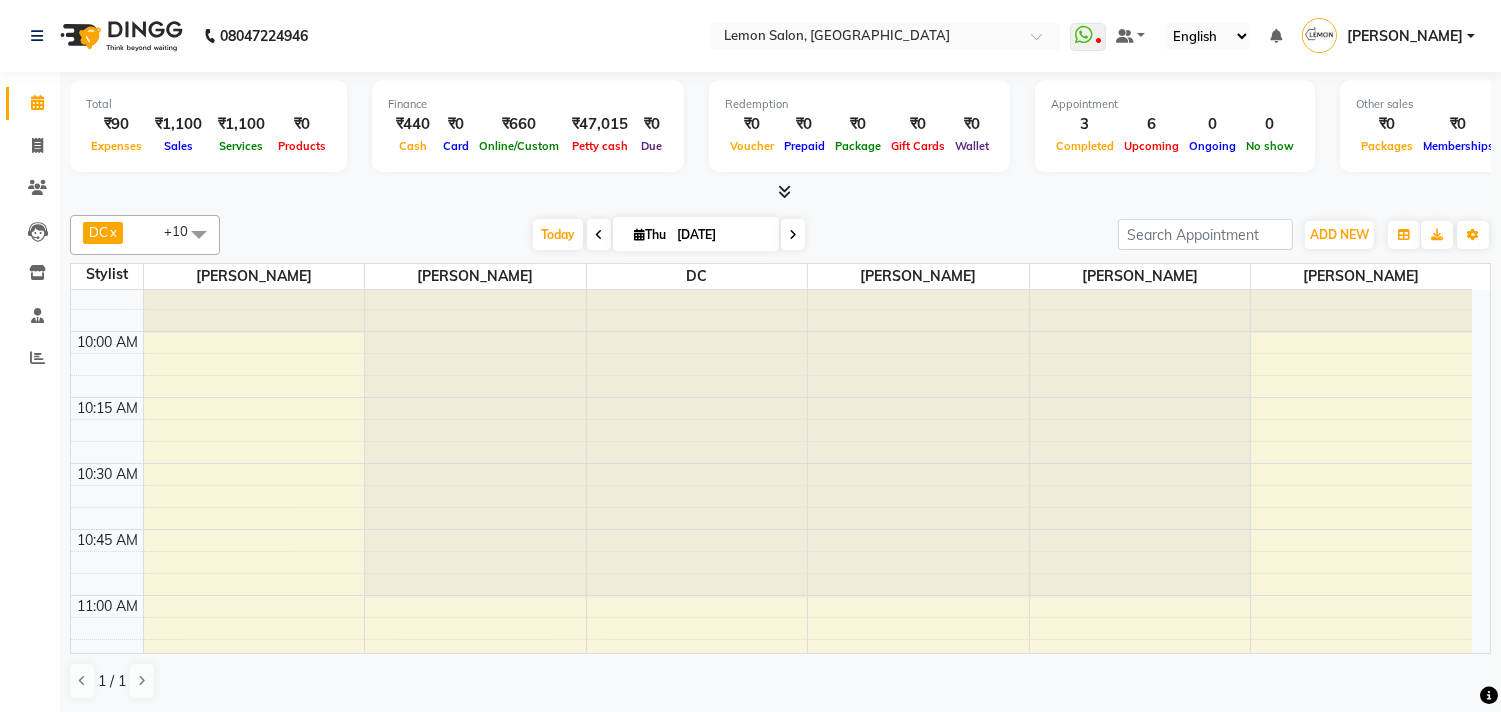 scroll, scrollTop: 555, scrollLeft: 0, axis: vertical 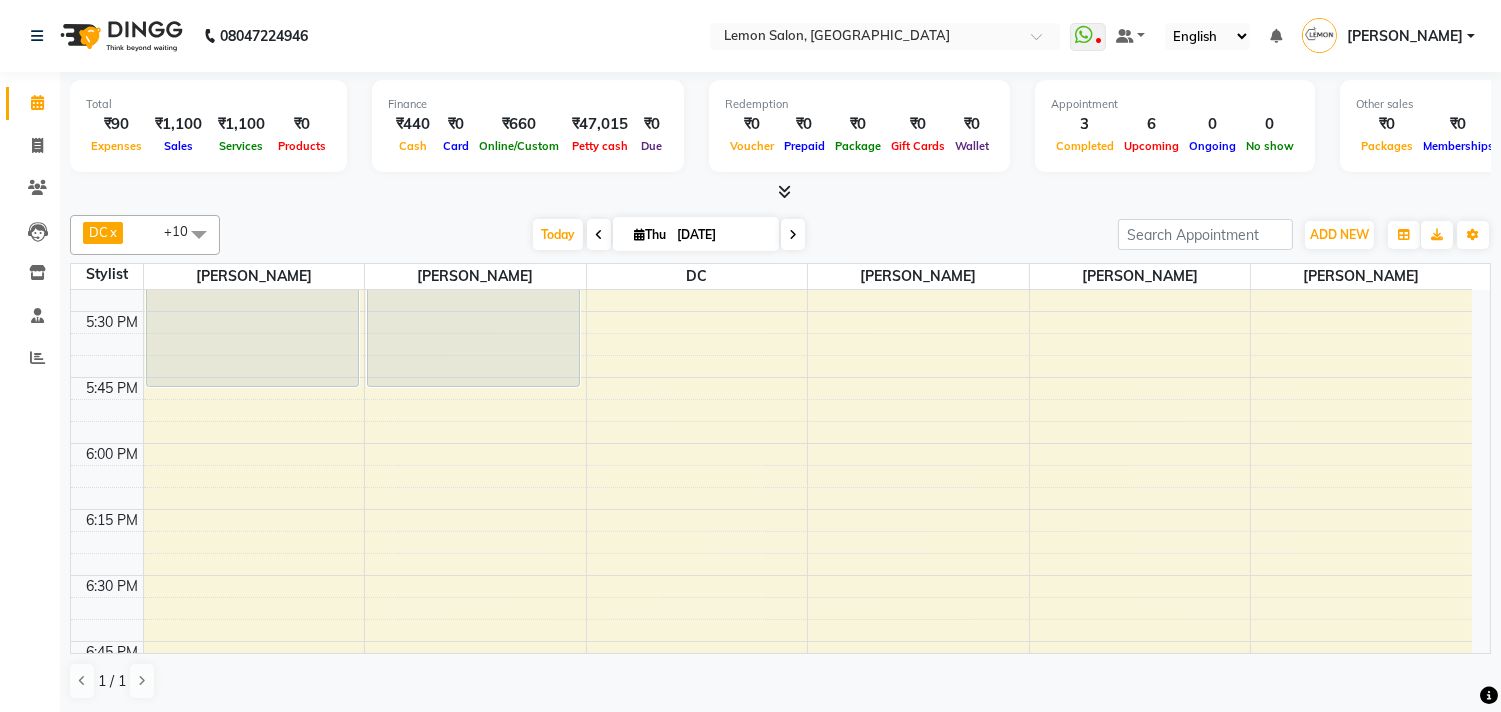 click on "9:00 AM 9:15 AM 9:30 AM 9:45 AM 10:00 AM 10:15 AM 10:30 AM 10:45 AM 11:00 AM 11:15 AM 11:30 AM 11:45 AM 12:00 PM 12:15 PM 12:30 PM 12:45 PM 1:00 PM 1:15 PM 1:30 PM 1:45 PM 2:00 PM 2:15 PM 2:30 PM 2:45 PM 3:00 PM 3:15 PM 3:30 PM 3:45 PM 4:00 PM 4:15 PM 4:30 PM 4:45 PM 5:00 PM 5:15 PM 5:30 PM 5:45 PM 6:00 PM 6:15 PM 6:30 PM 6:45 PM 7:00 PM 7:15 PM 7:30 PM 7:45 PM 8:00 PM 8:15 PM 8:30 PM 8:45 PM 9:00 PM 9:15 PM 9:30 PM 9:45 PM 10:00 PM 10:15 PM 10:30 PM 10:45 PM             Savitri, TK01, 04:00 PM-05:45 PM, Hydra Vitamin c Collagen Nutrimore Facial     NISHA, TK02, 11:15 AM-01:15 PM, Balayage below shoulder     PRERNA KAMBLE, TK06, 11:30 AM-12:15 PM, Loreal Absolut Wash Up to Waist (₹825)             MOHINI BHATT, TK03, 03:30 PM-05:00 PM, Global Majirel Below Shoulder             MOHINI BHATT, TK03, 05:00 PM-05:45 PM, Olaplex Ritual Below Shoulder             Neha Khilwani, TK04, 07:00 PM-08:30 PM, Highlights Below Shoulder             JIGISHA DOSHI, TK07, 07:00 PM-07:30 PM, Loreal Absolut Wash Below Shoulder" at bounding box center [771, -85] 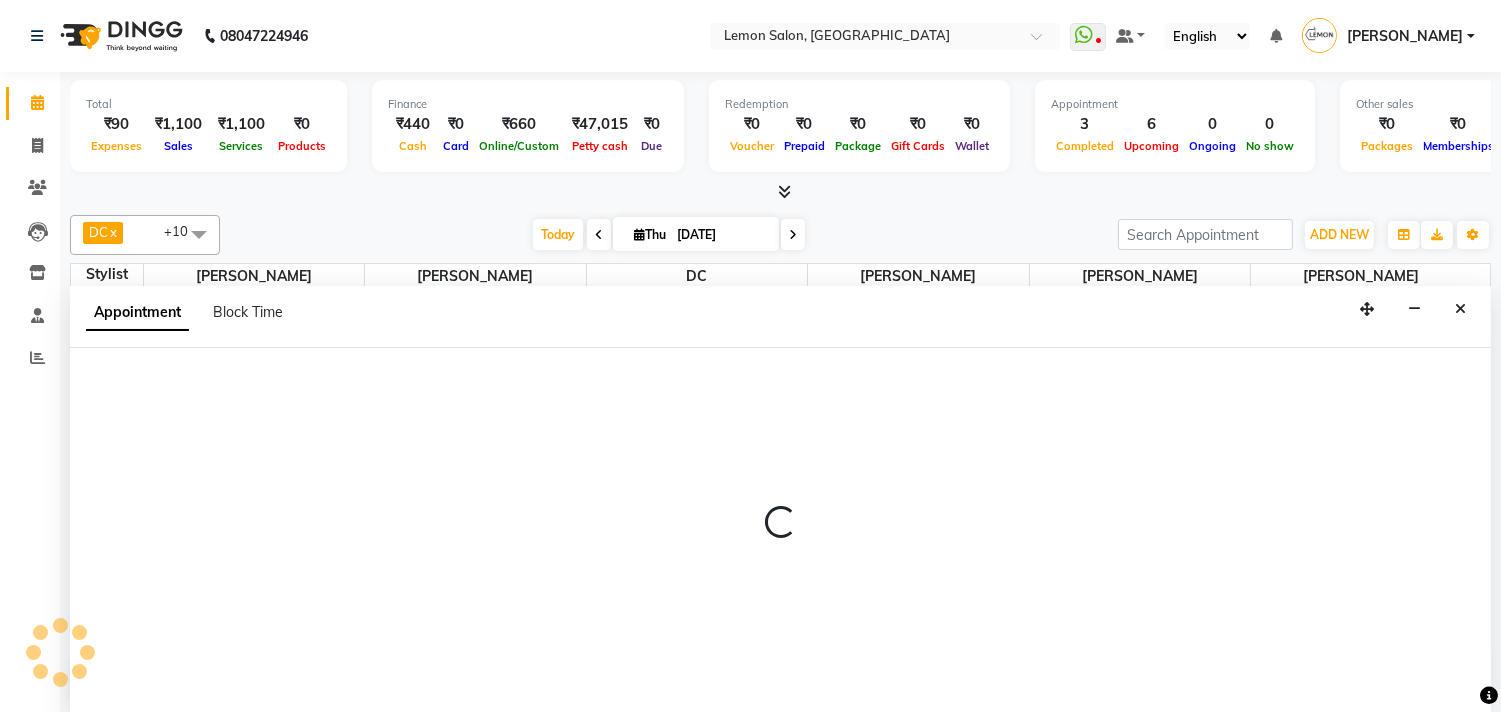 scroll, scrollTop: 1, scrollLeft: 0, axis: vertical 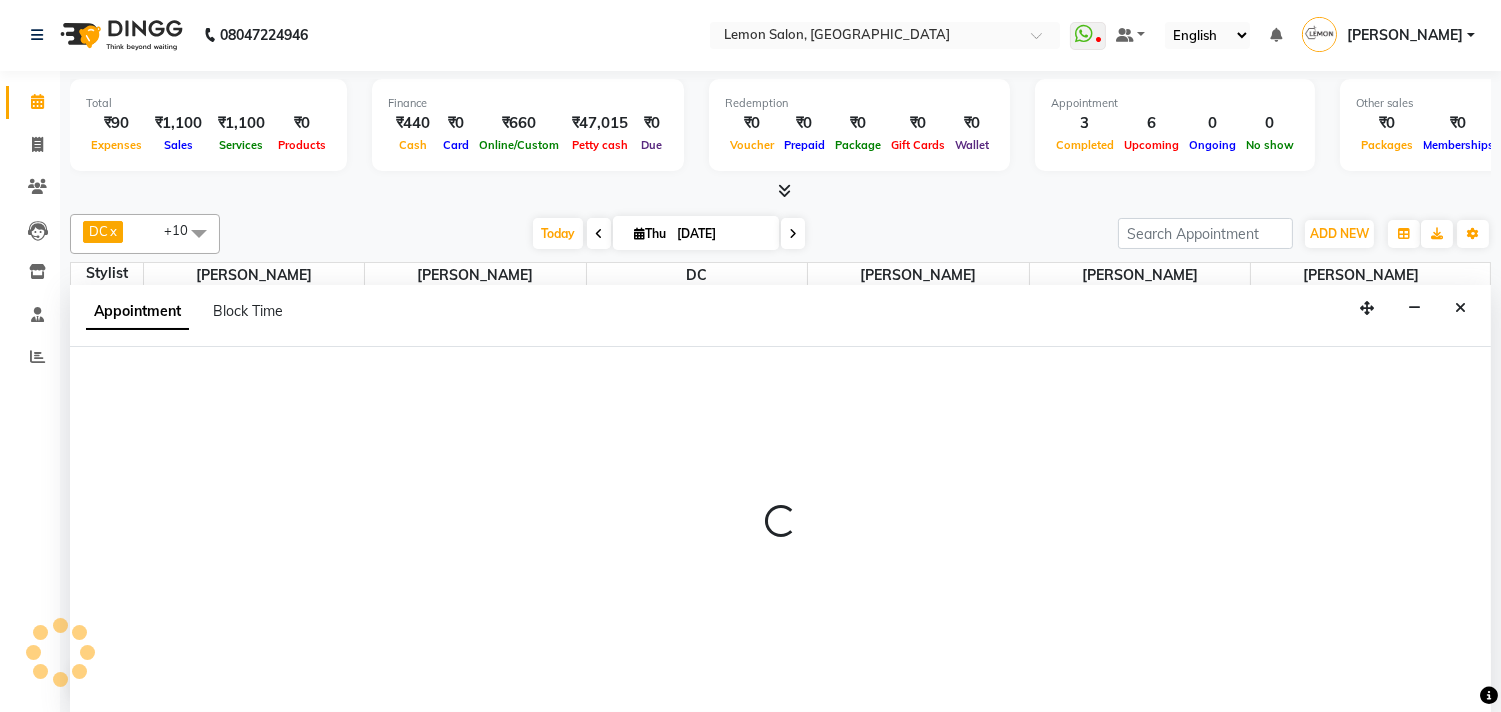select on "7385" 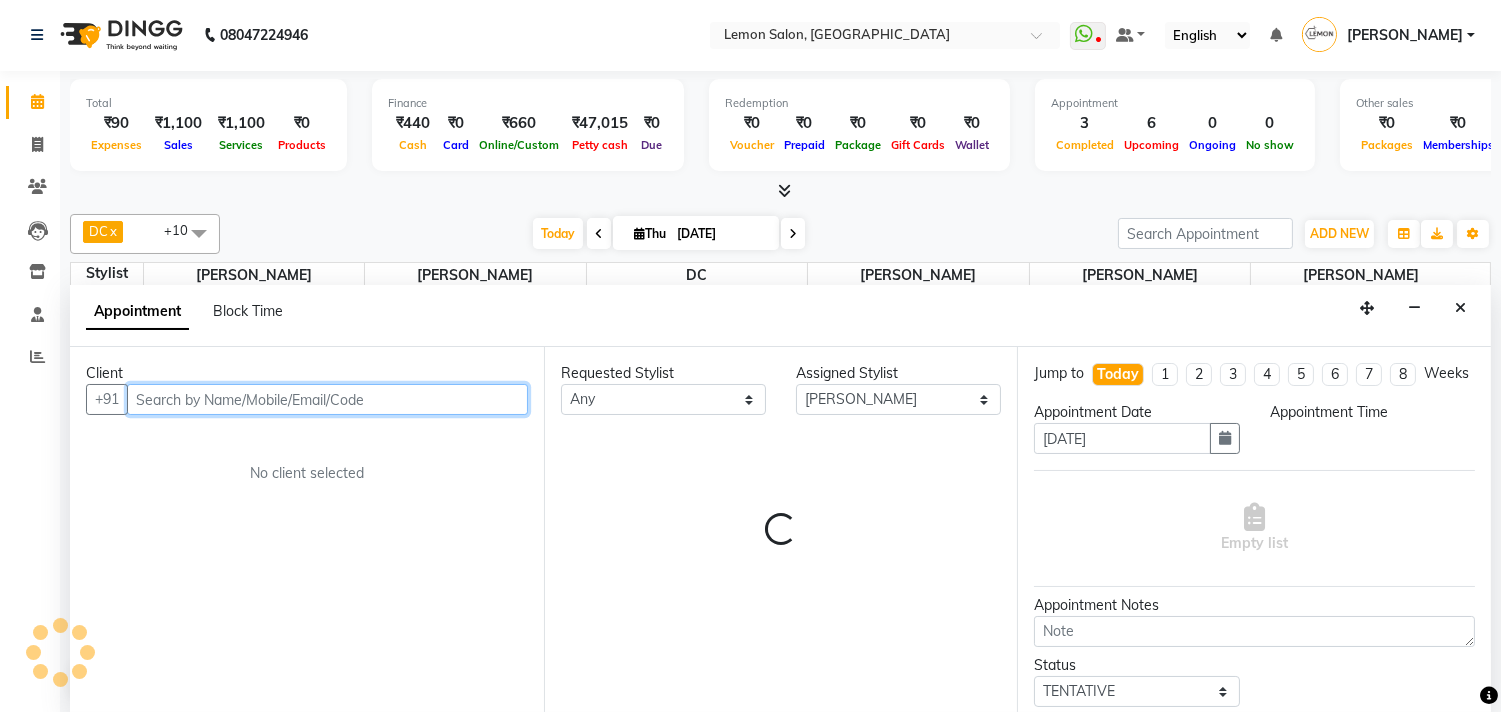 select on "1080" 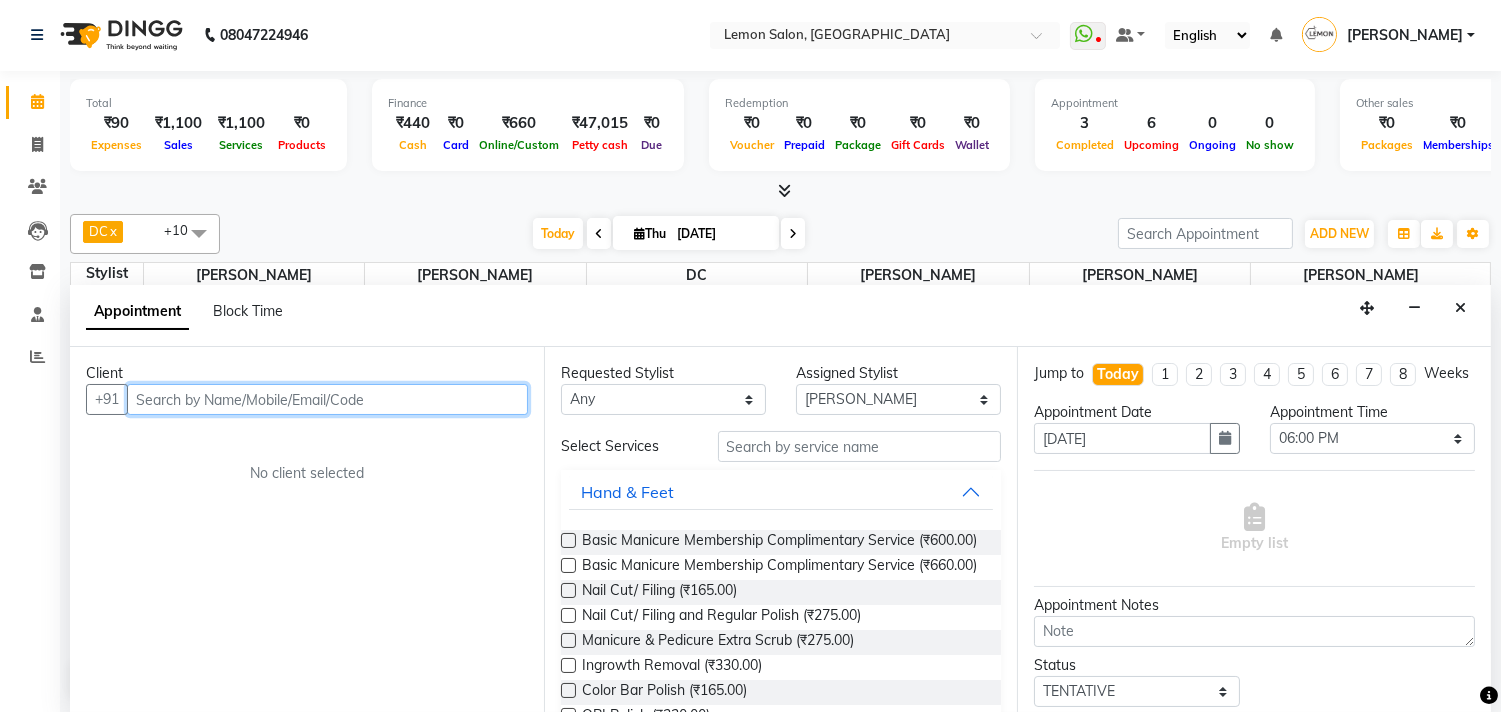 paste on "8655698355" 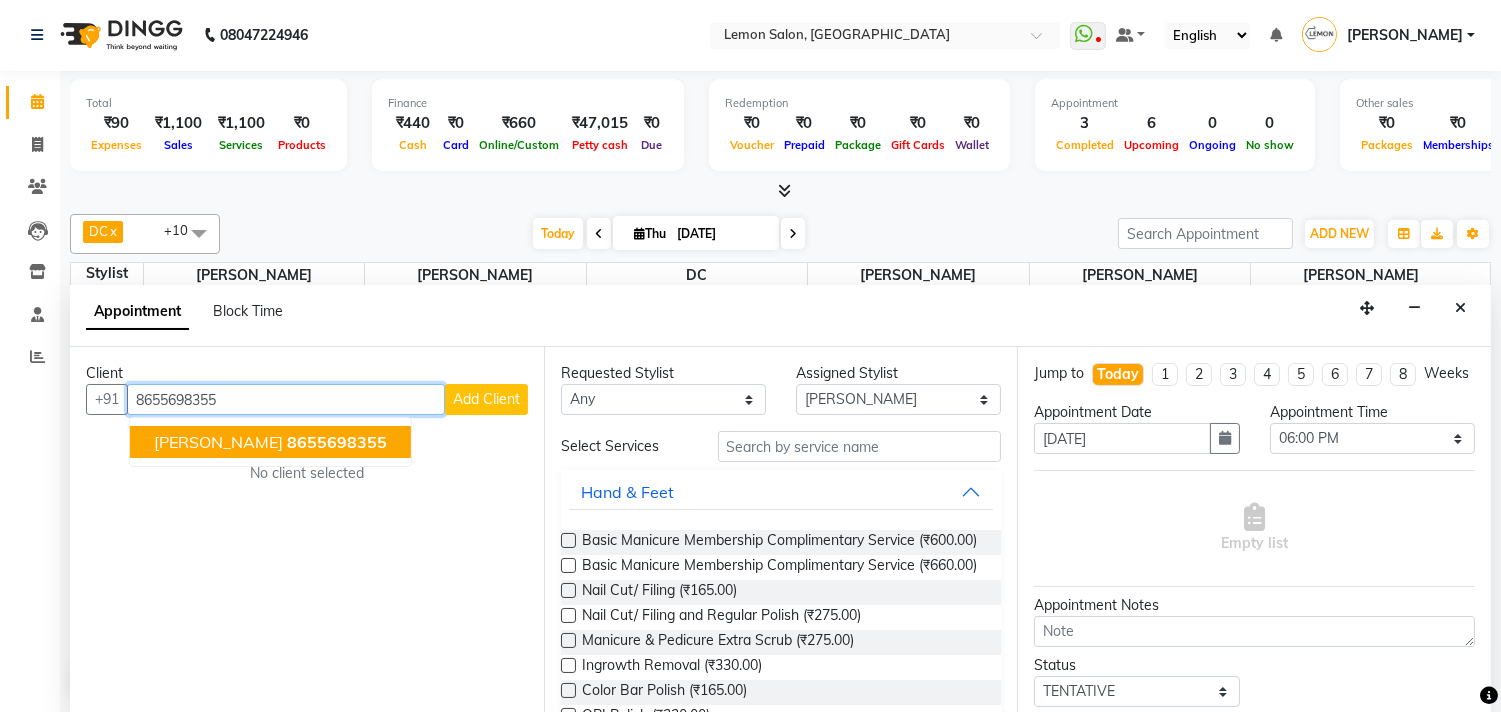 click on "rubi singh" at bounding box center (218, 442) 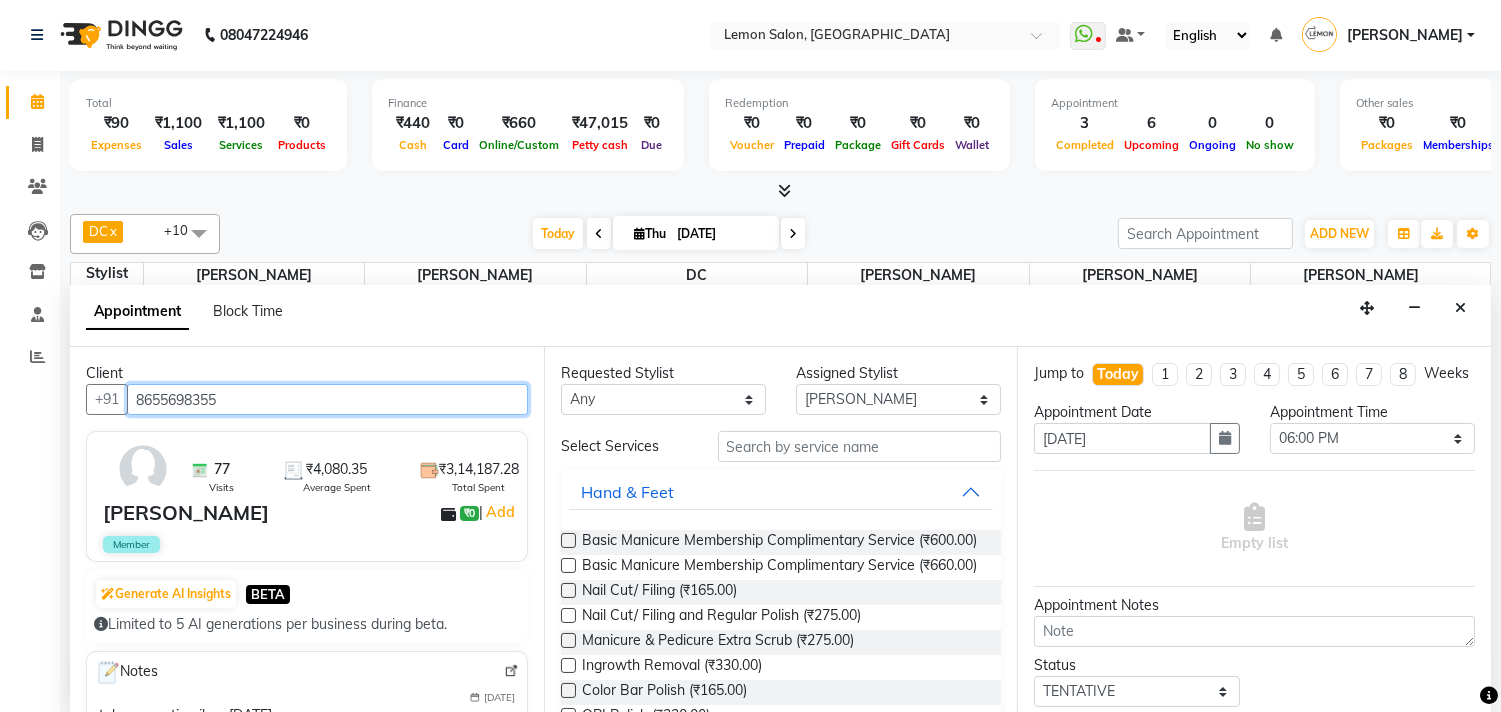 type on "8655698355" 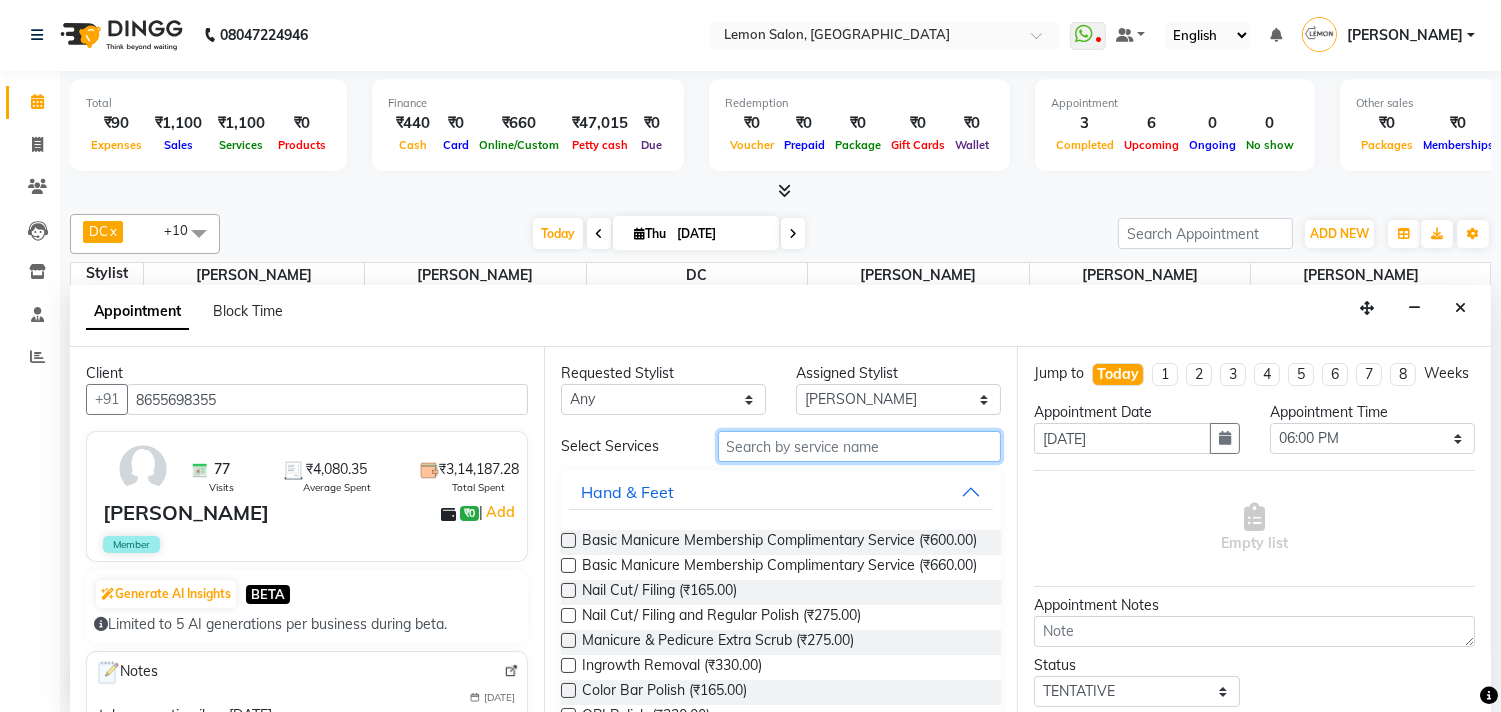 click at bounding box center [860, 446] 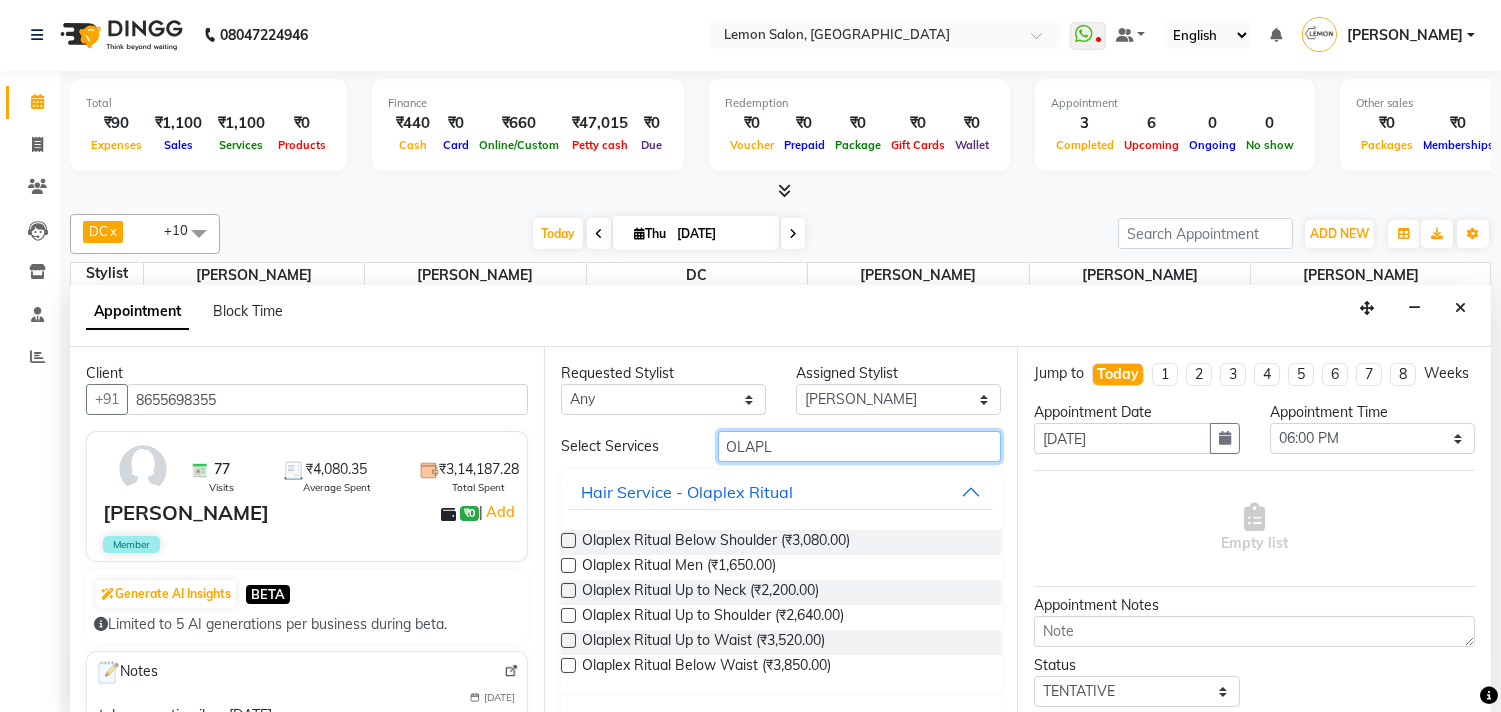 type on "OLAPL" 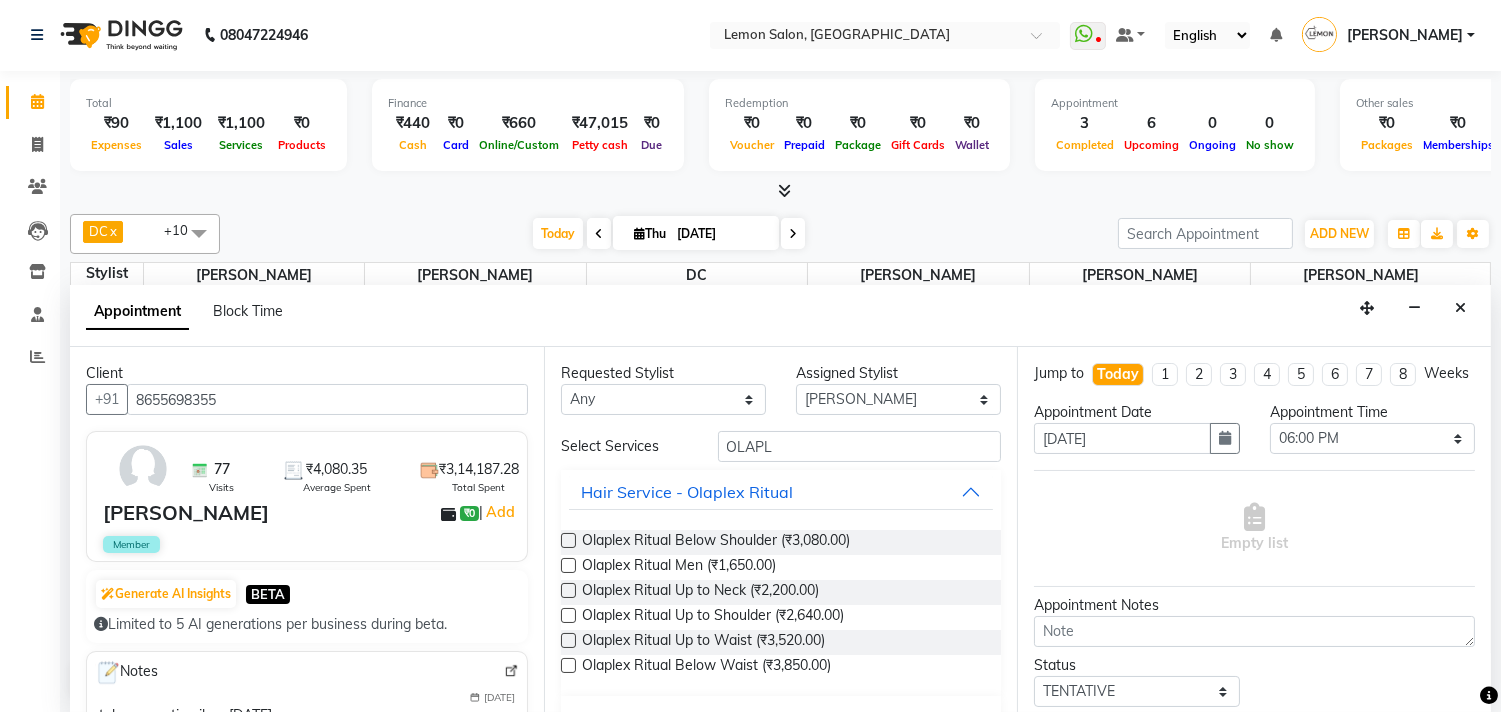 click at bounding box center [568, 665] 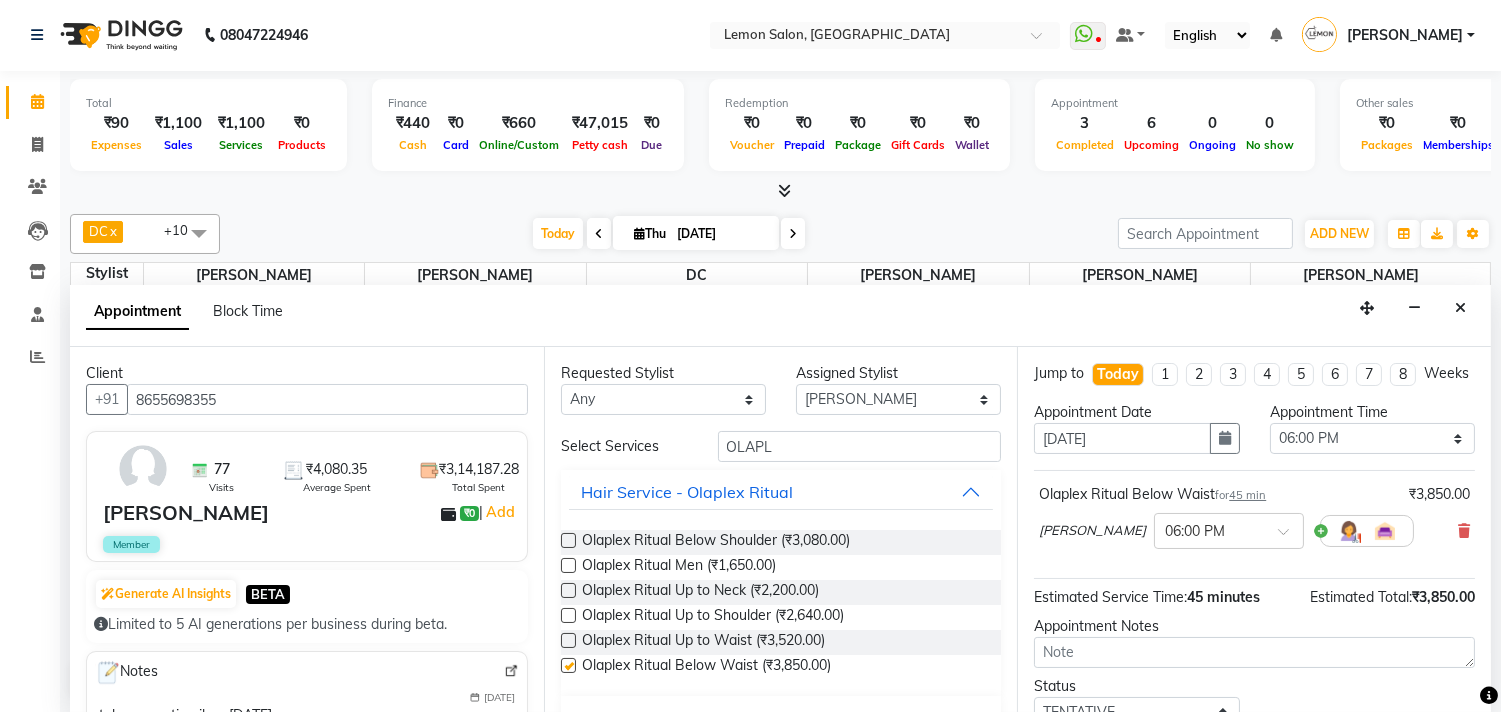 checkbox on "false" 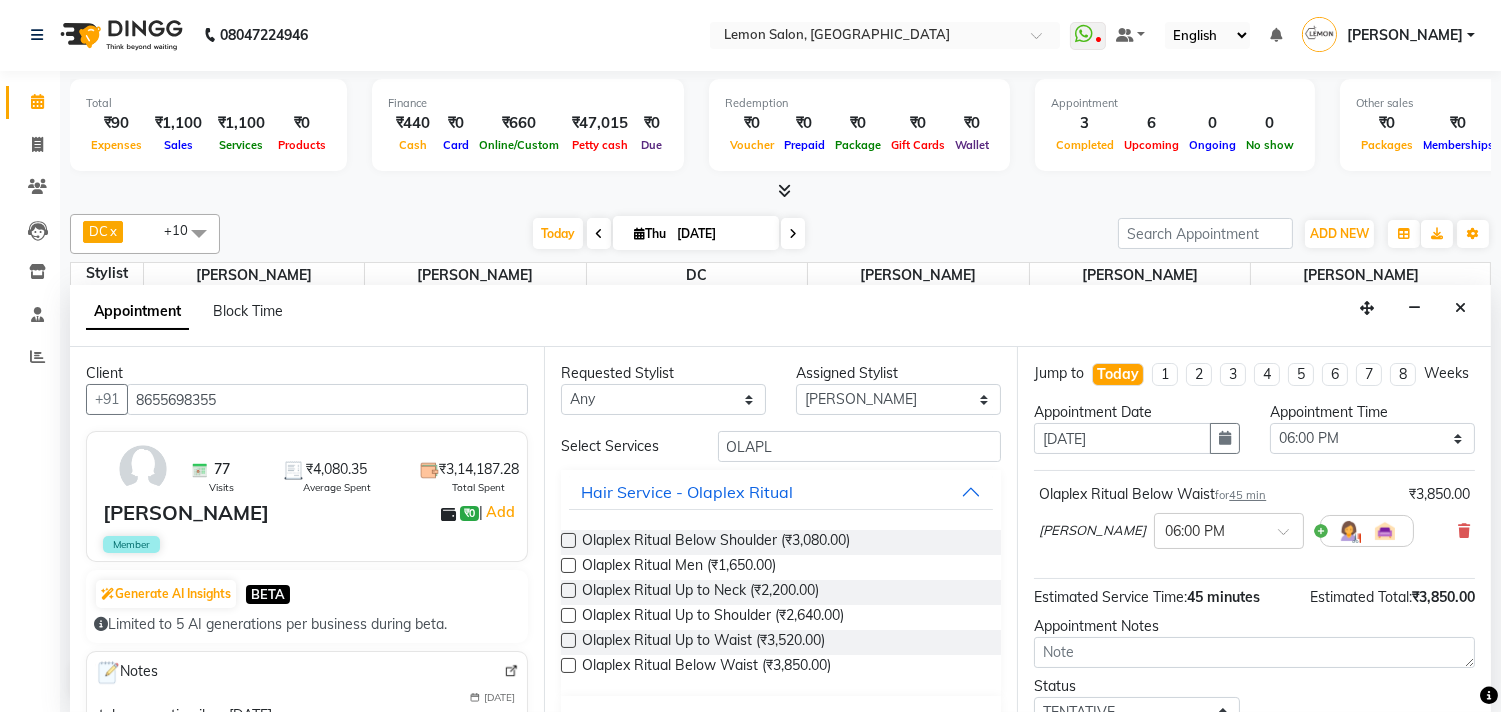 scroll, scrollTop: 161, scrollLeft: 0, axis: vertical 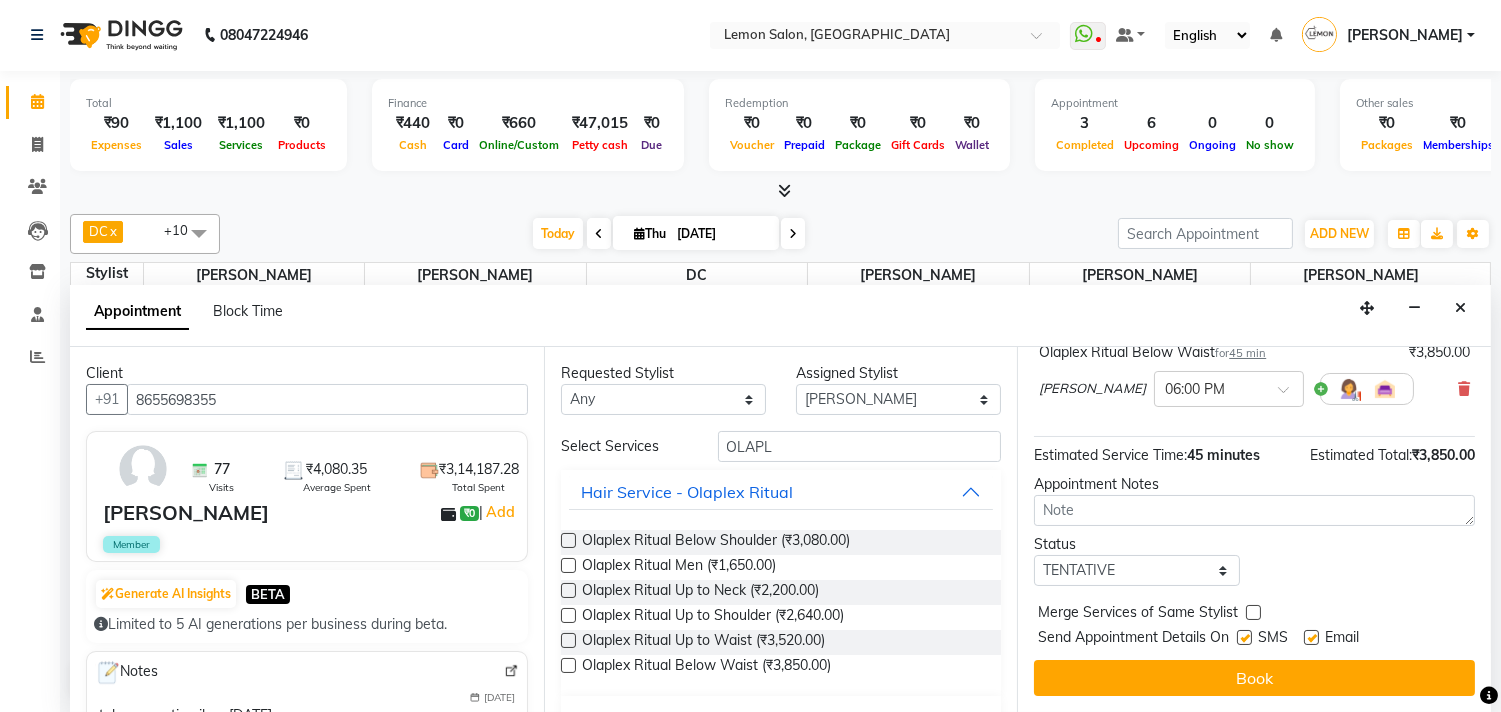 click at bounding box center (1244, 637) 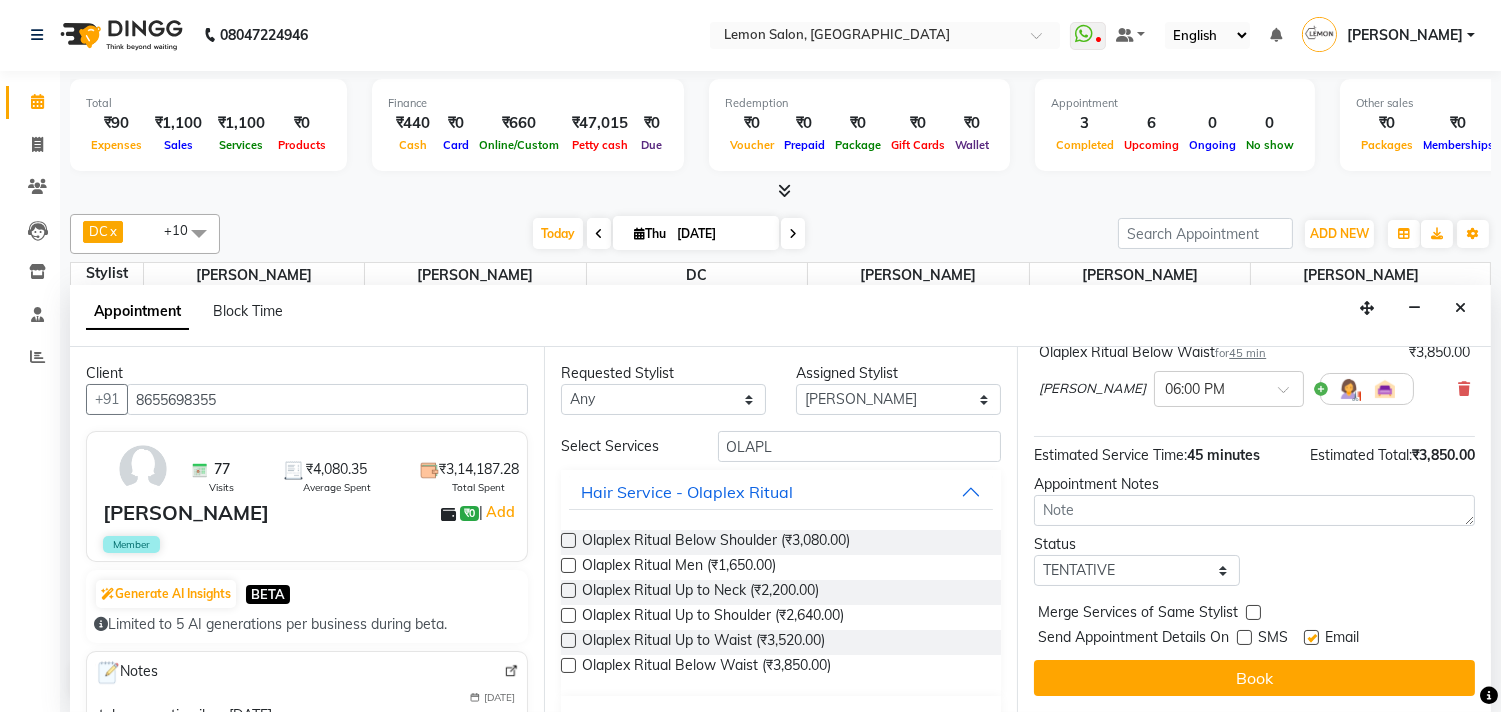 click at bounding box center (1311, 637) 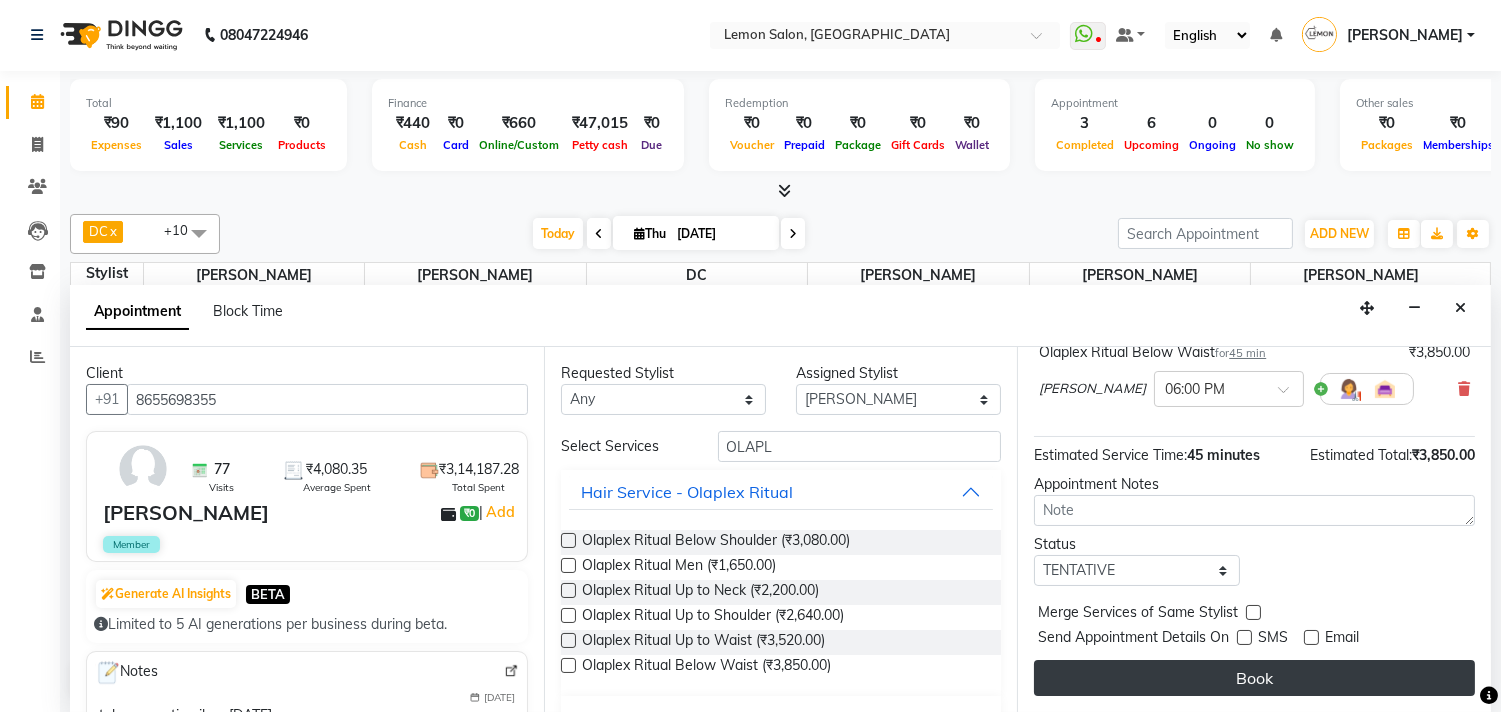 click on "Book" at bounding box center (1254, 678) 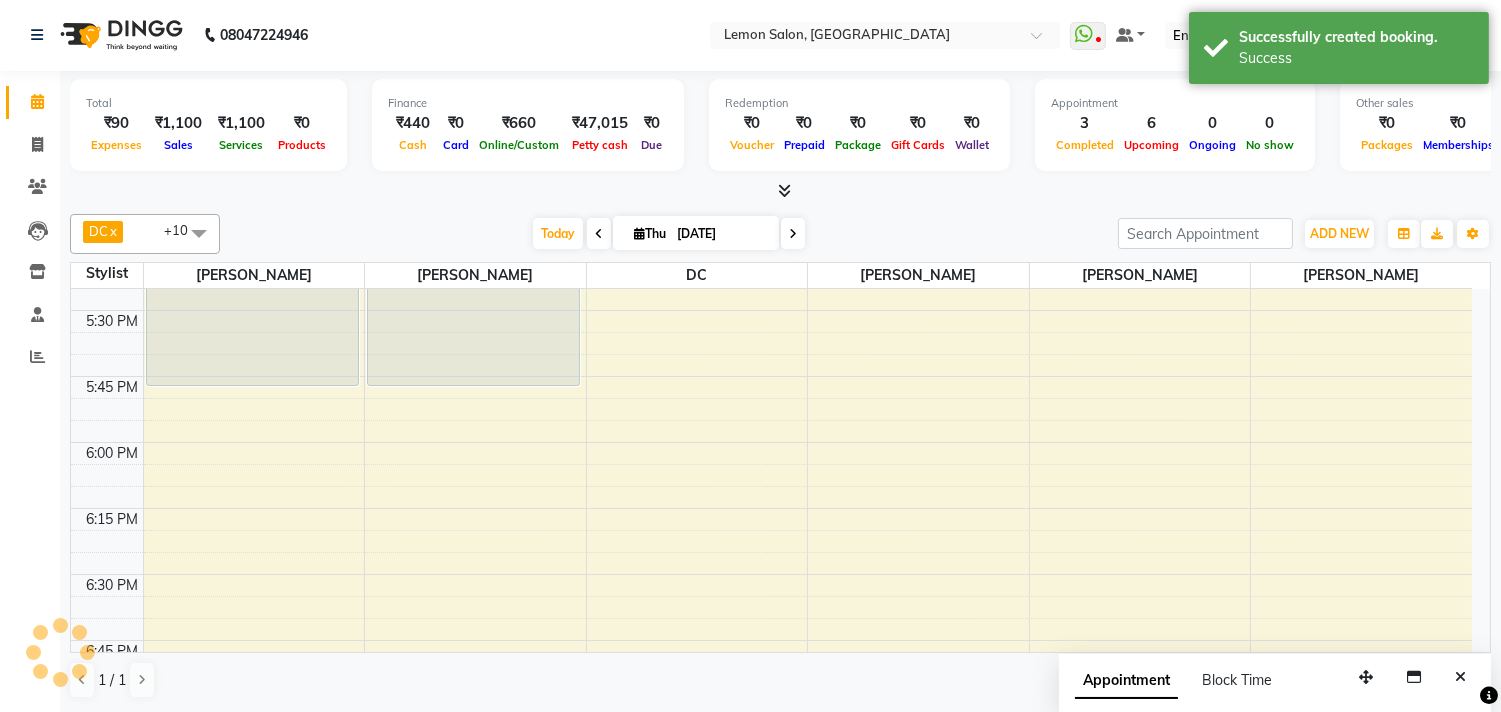 scroll, scrollTop: 0, scrollLeft: 0, axis: both 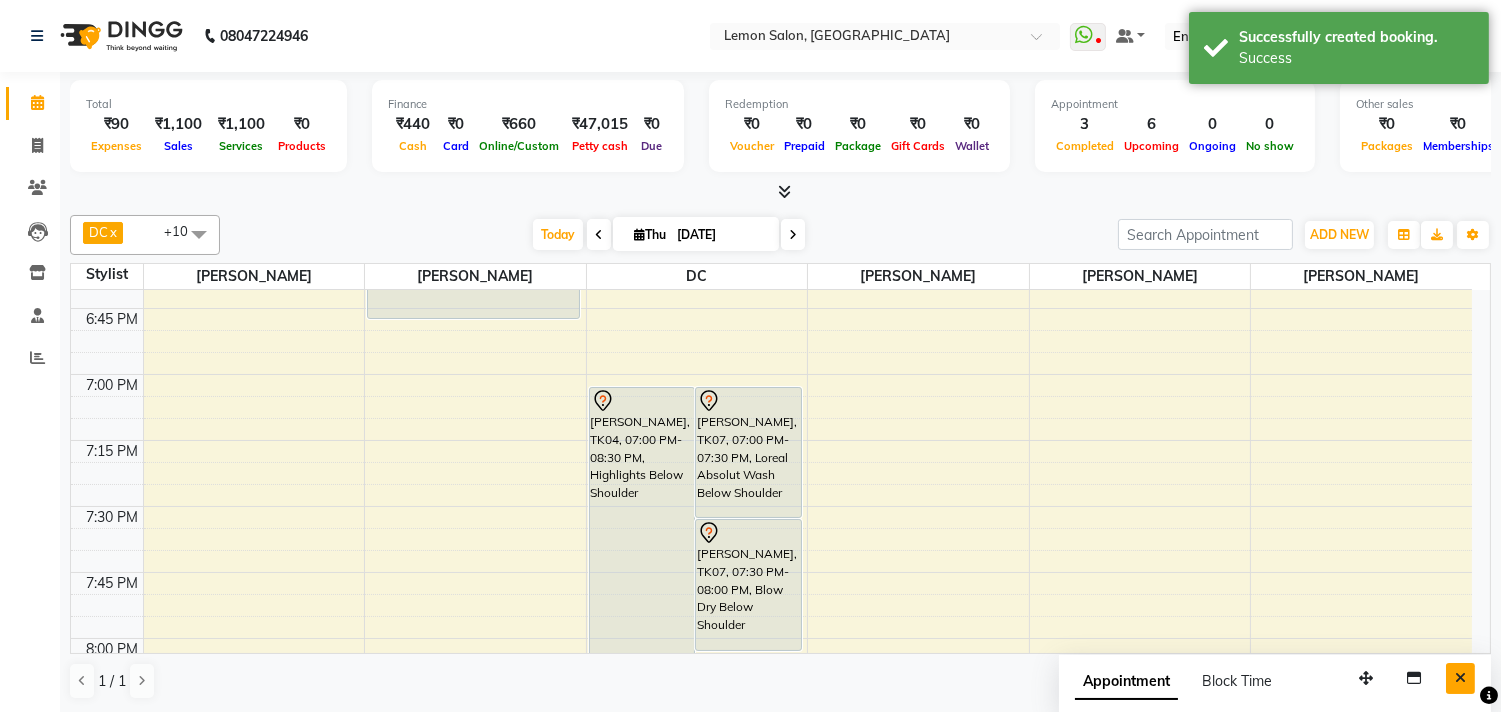 click at bounding box center (1460, 678) 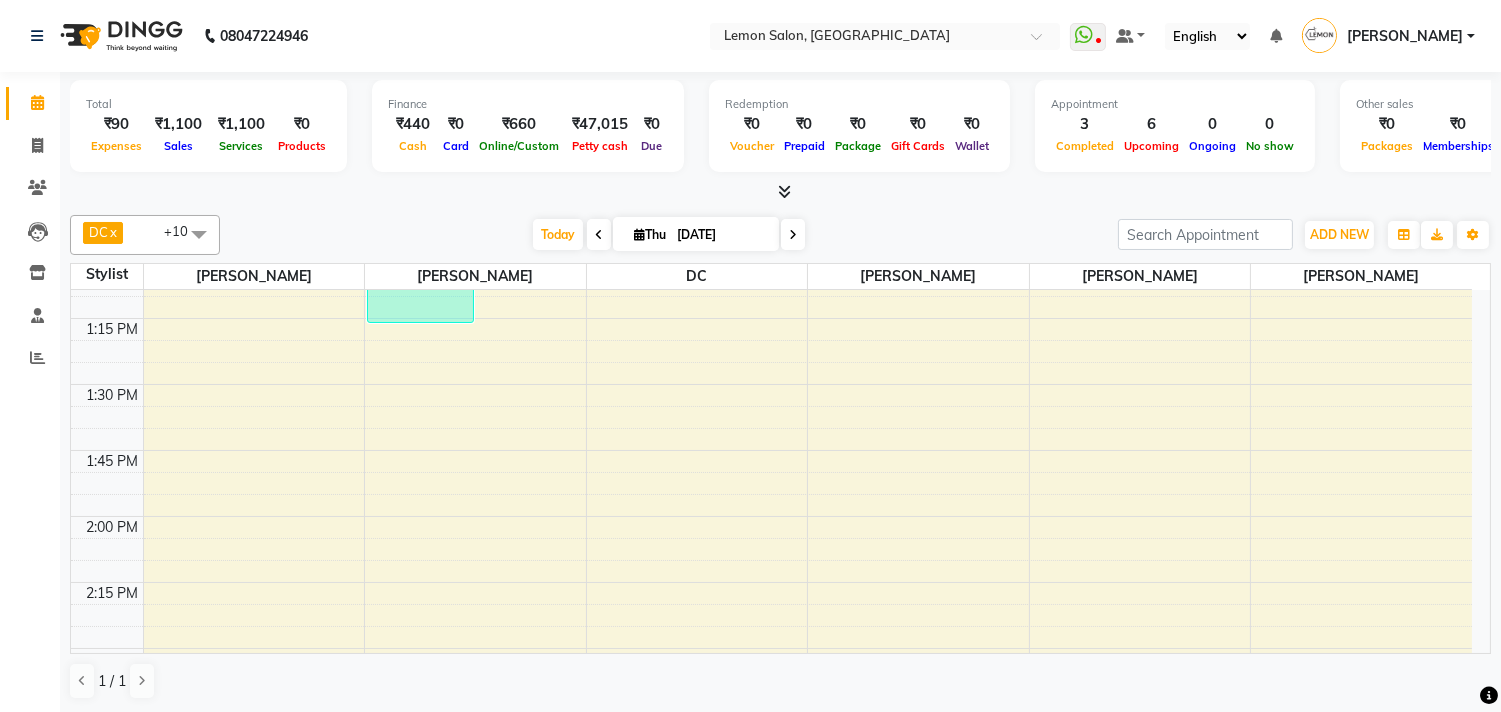 scroll, scrollTop: 1333, scrollLeft: 0, axis: vertical 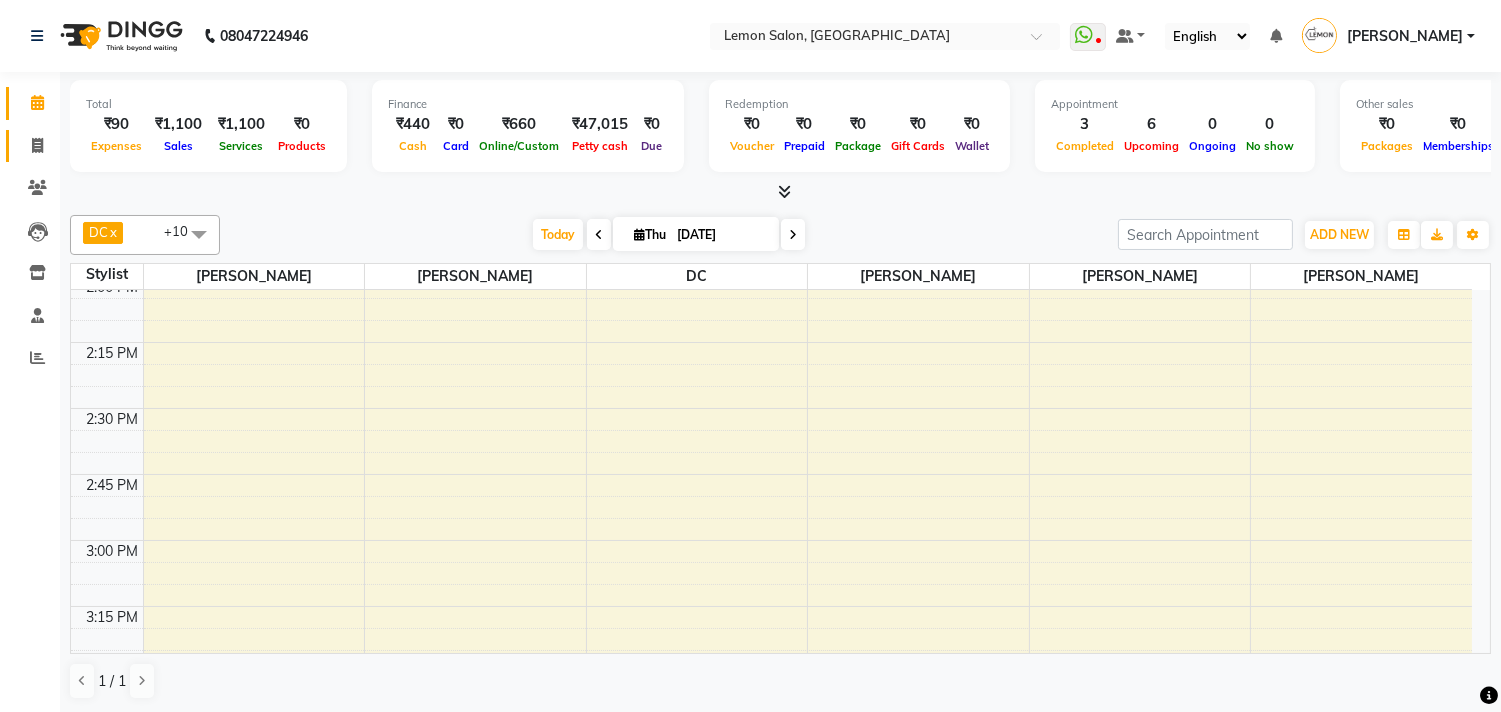 click on "Invoice" 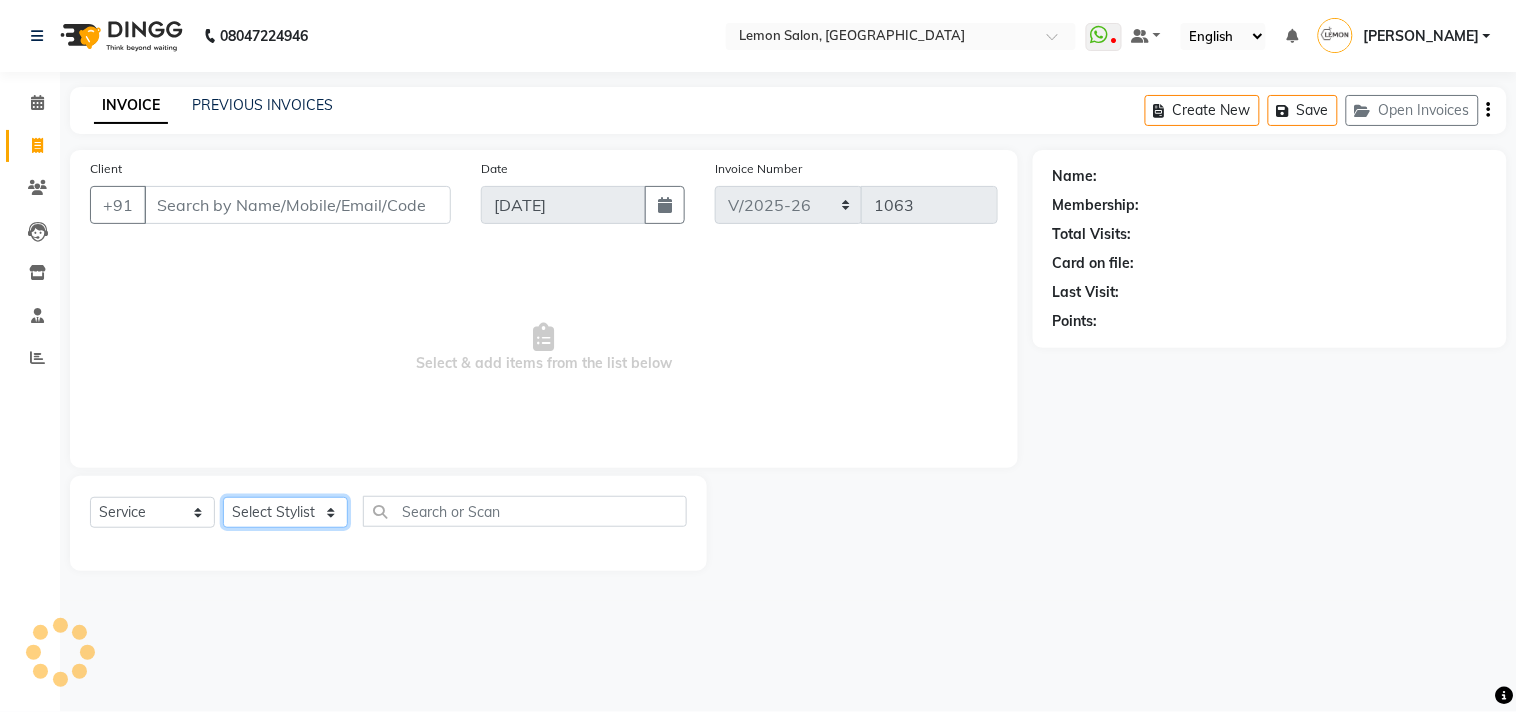 click on "Select Stylist" 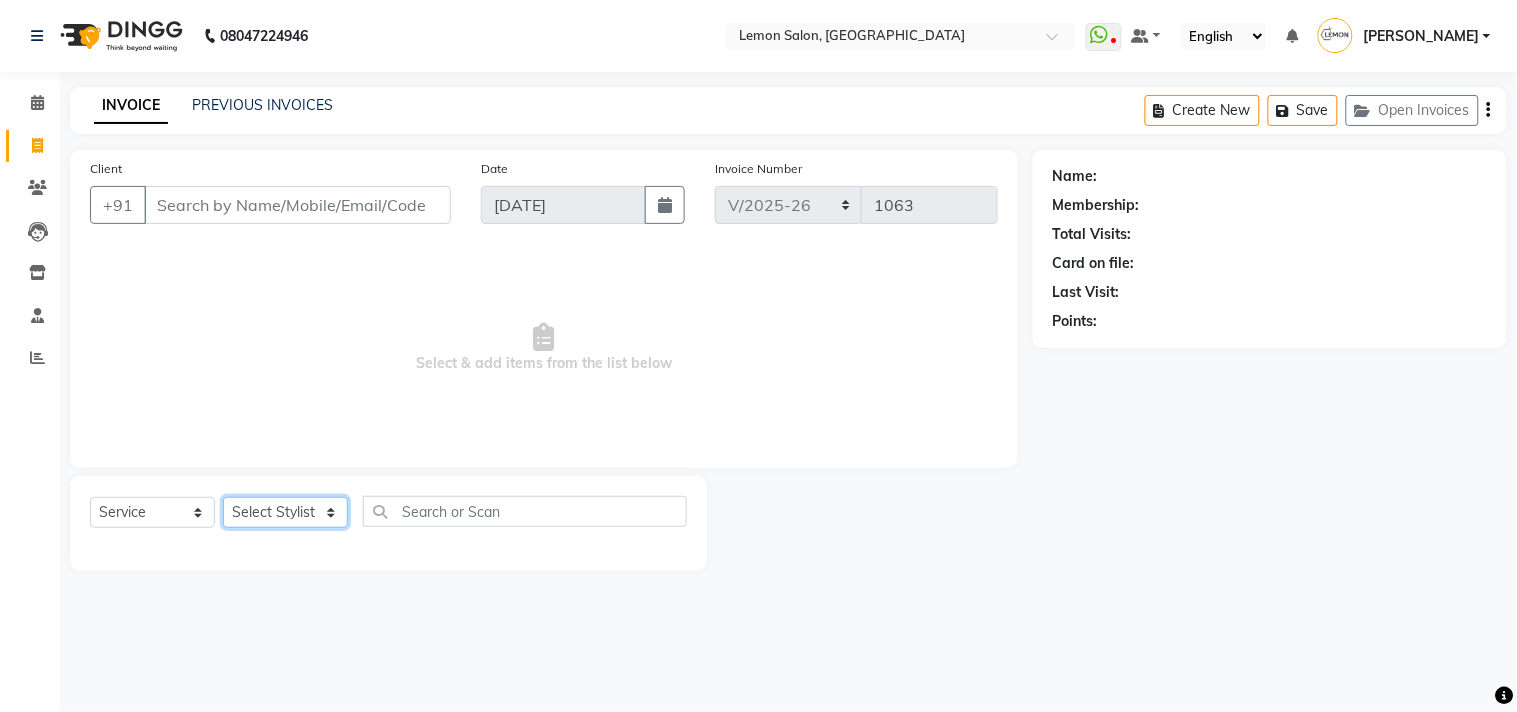 select on "7880" 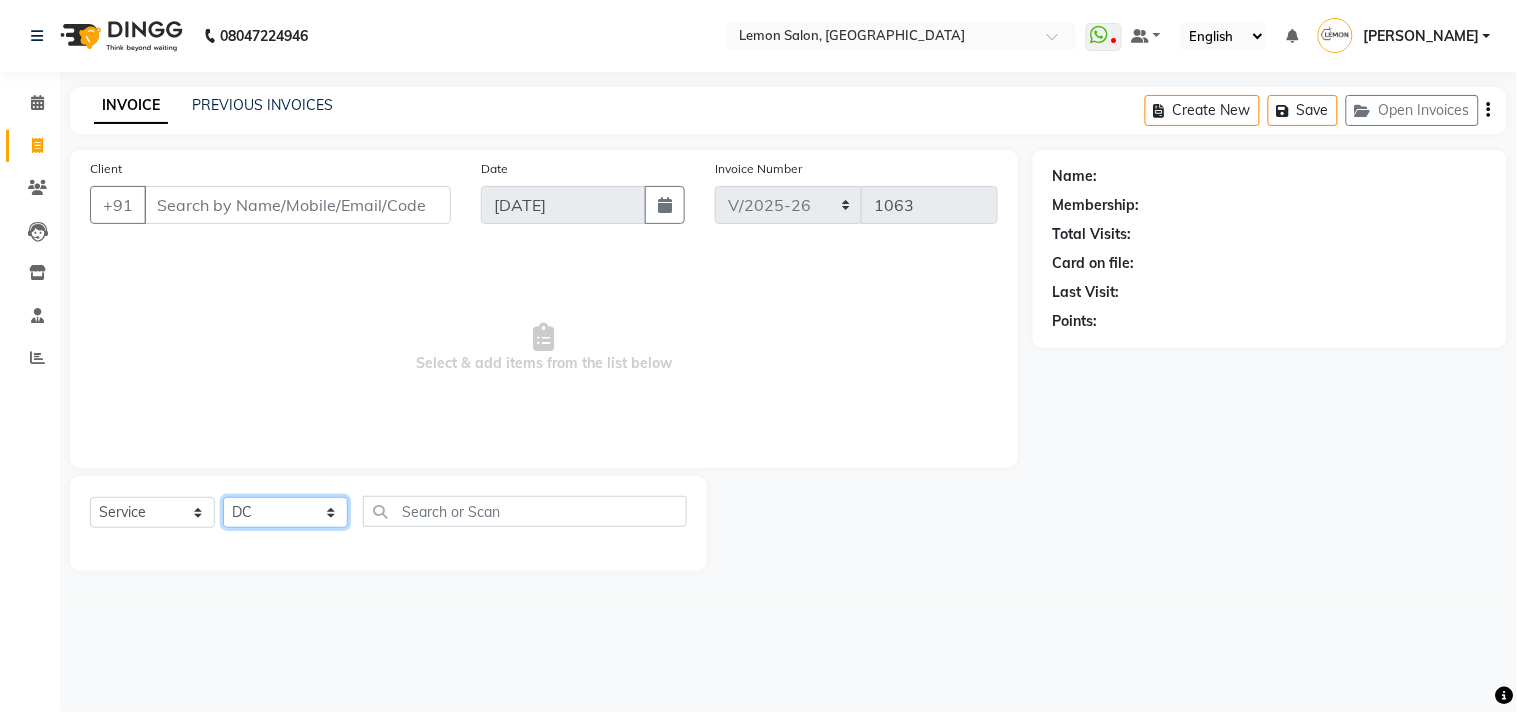 click on "Select Stylist [PERSON_NAME] DC [PERSON_NAME] [PERSON_NAME] [PERSON_NAME] [PERSON_NAME] [PERSON_NAME] Kandivali [PERSON_NAME] [PERSON_NAME]" 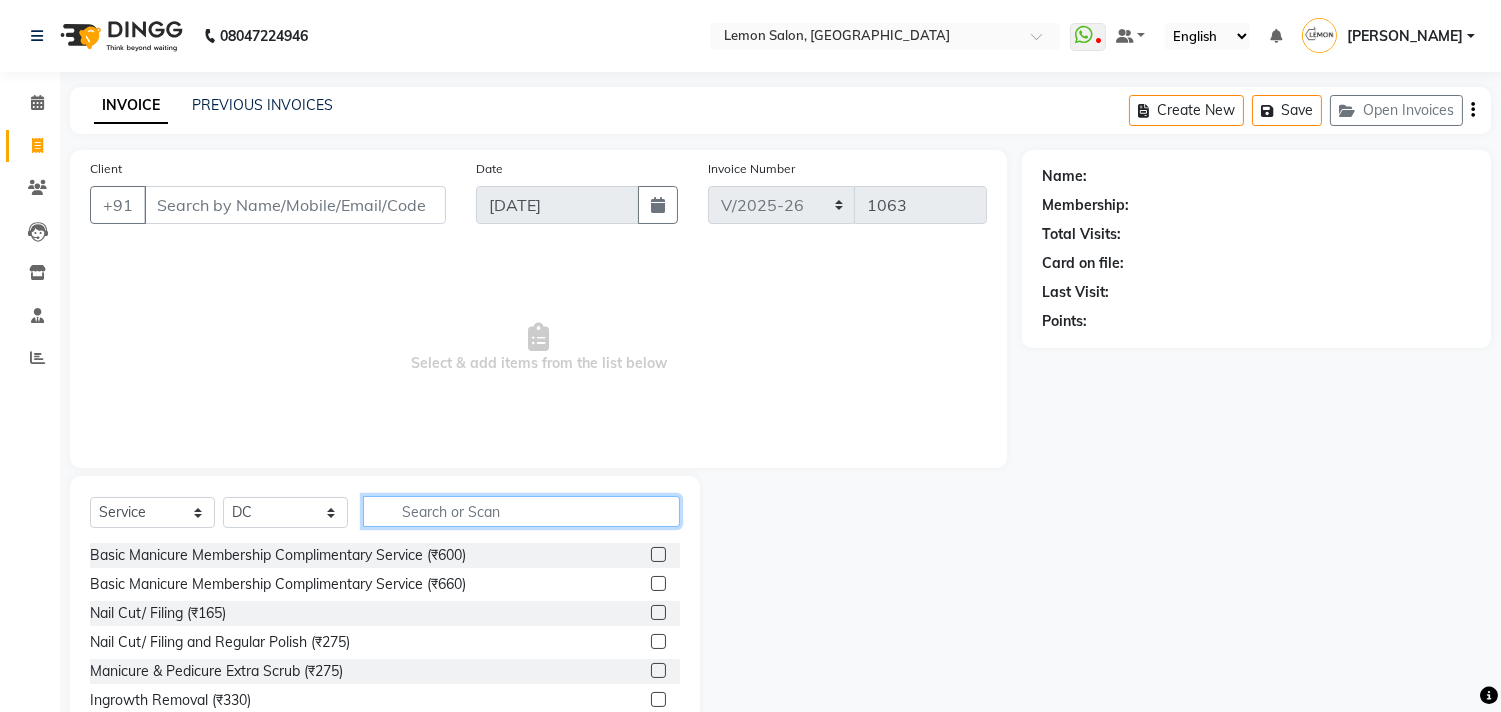 click 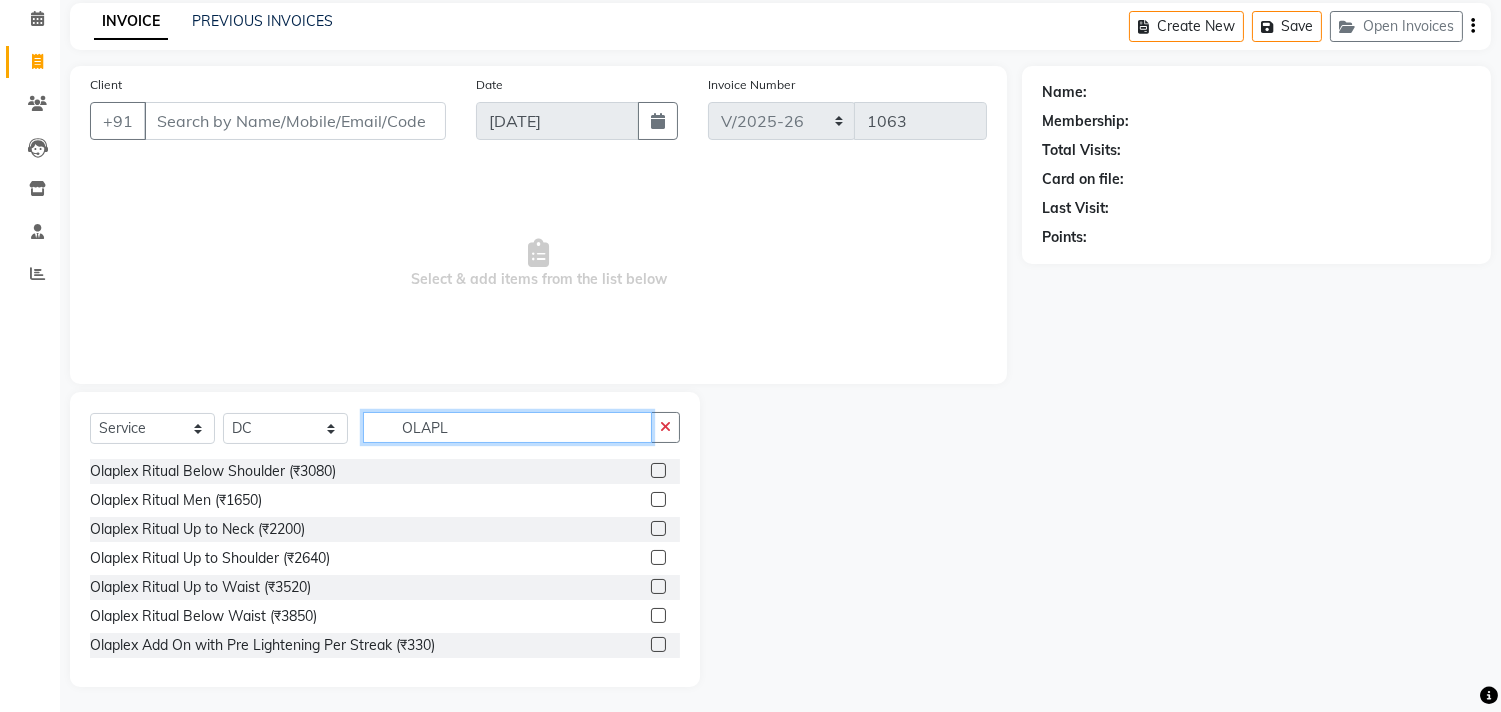 scroll, scrollTop: 88, scrollLeft: 0, axis: vertical 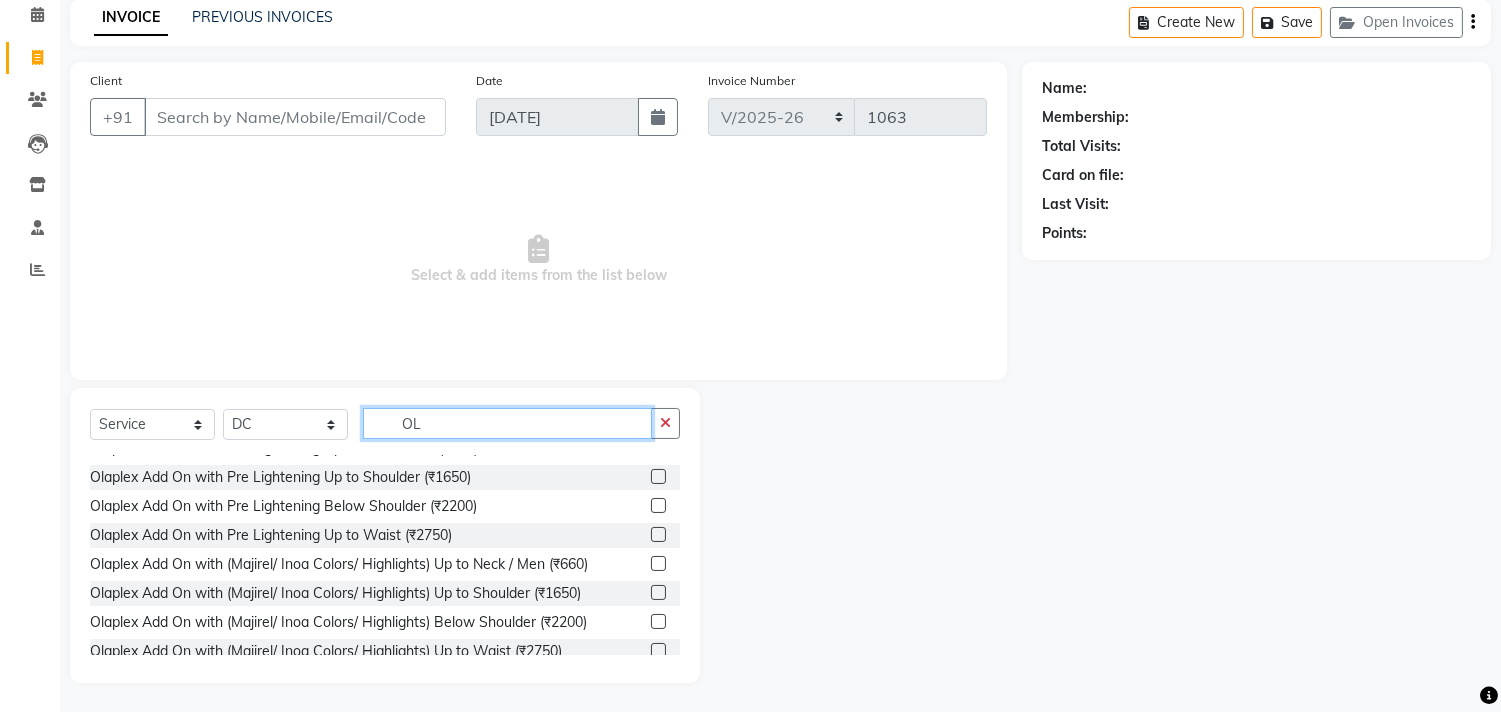 type on "O" 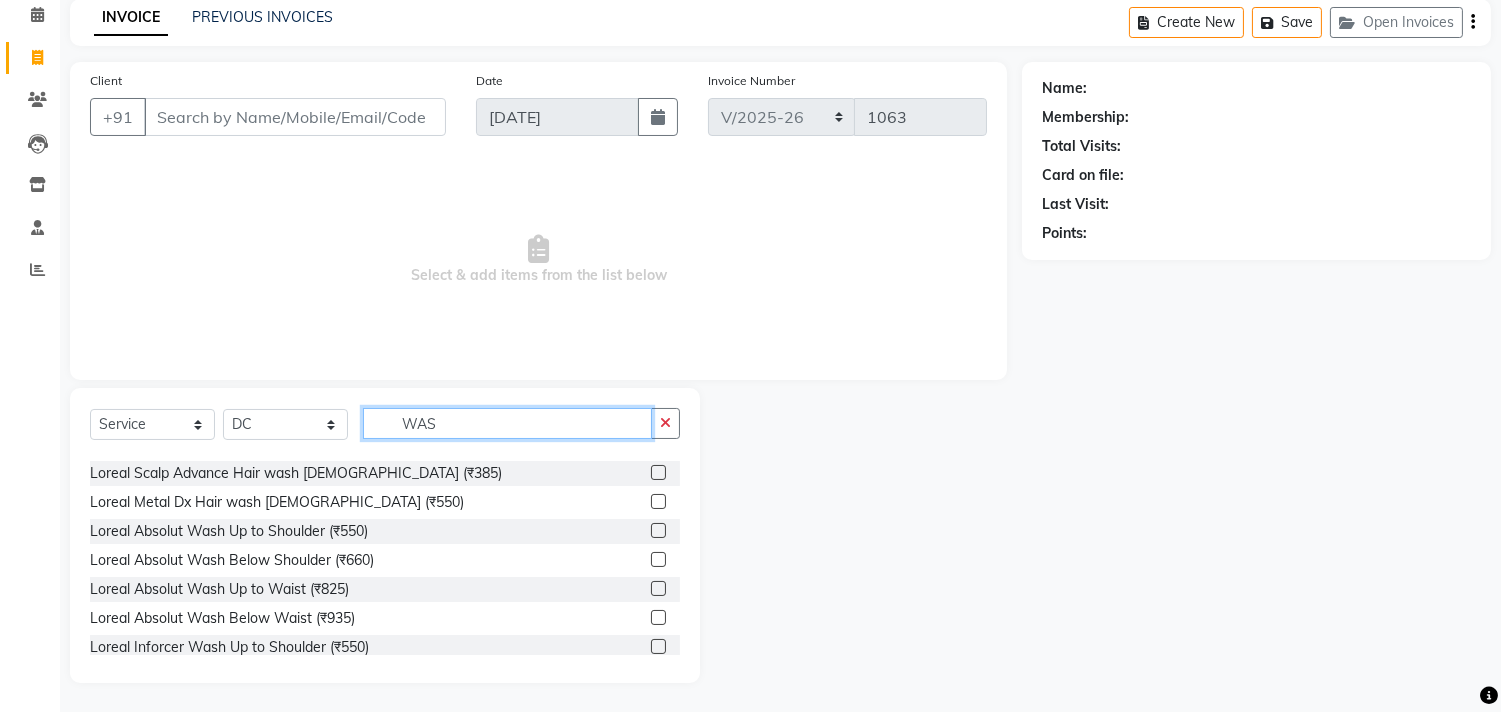 scroll, scrollTop: 555, scrollLeft: 0, axis: vertical 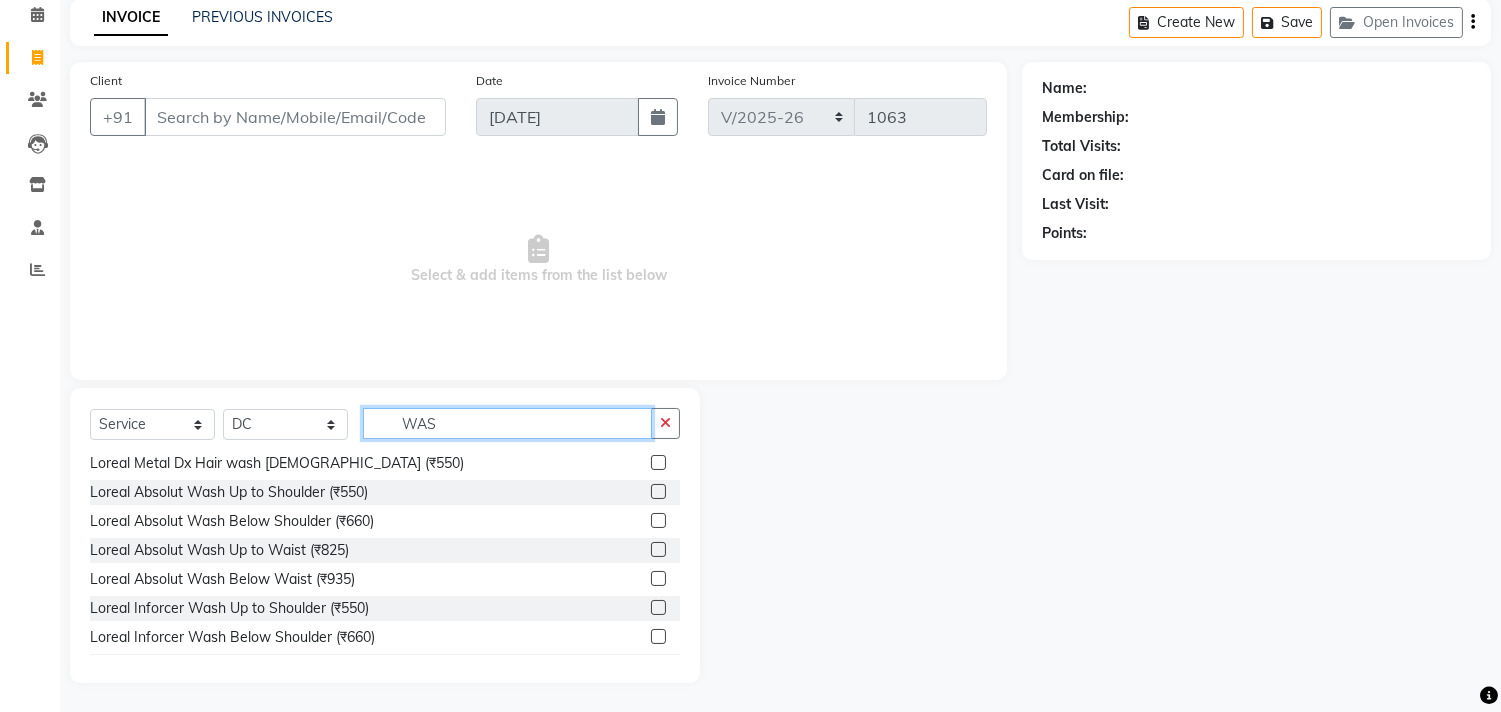 type on "WAS" 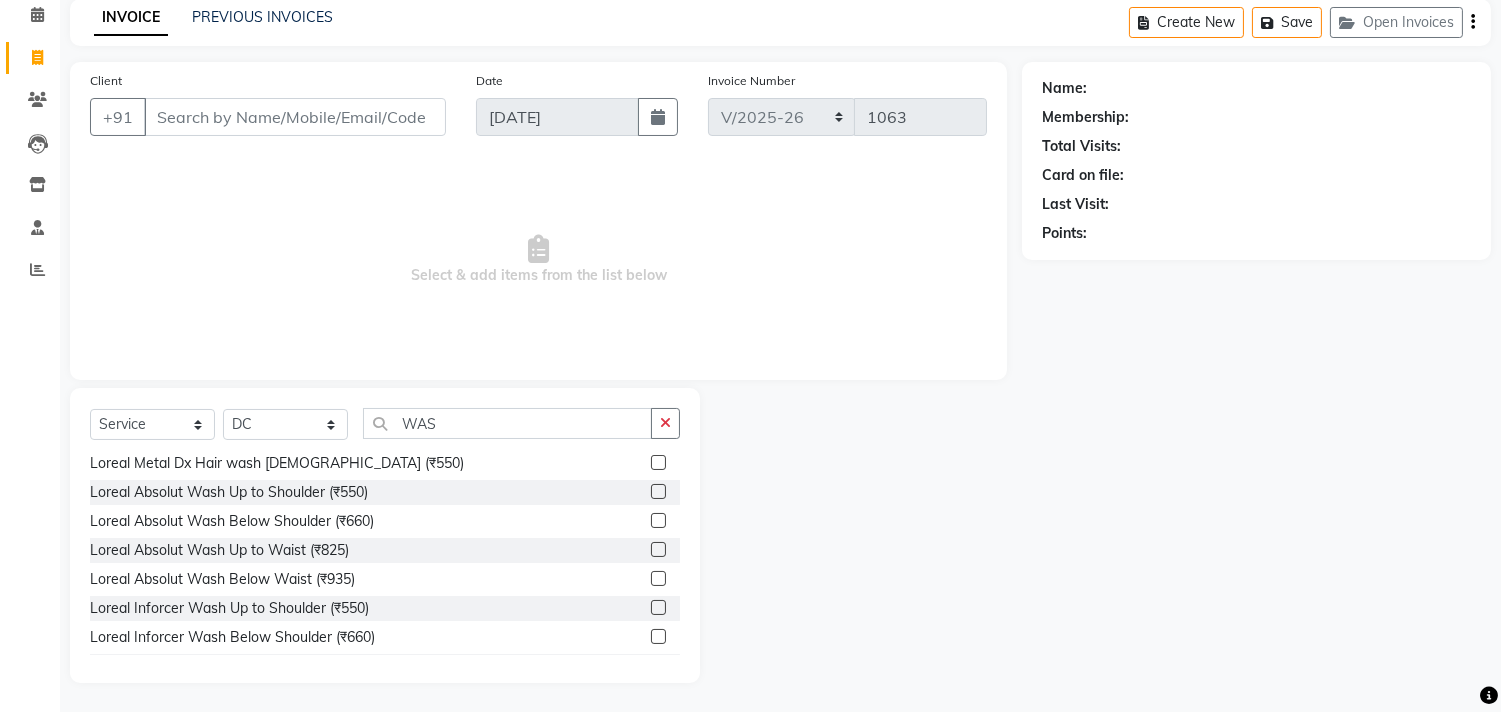 click 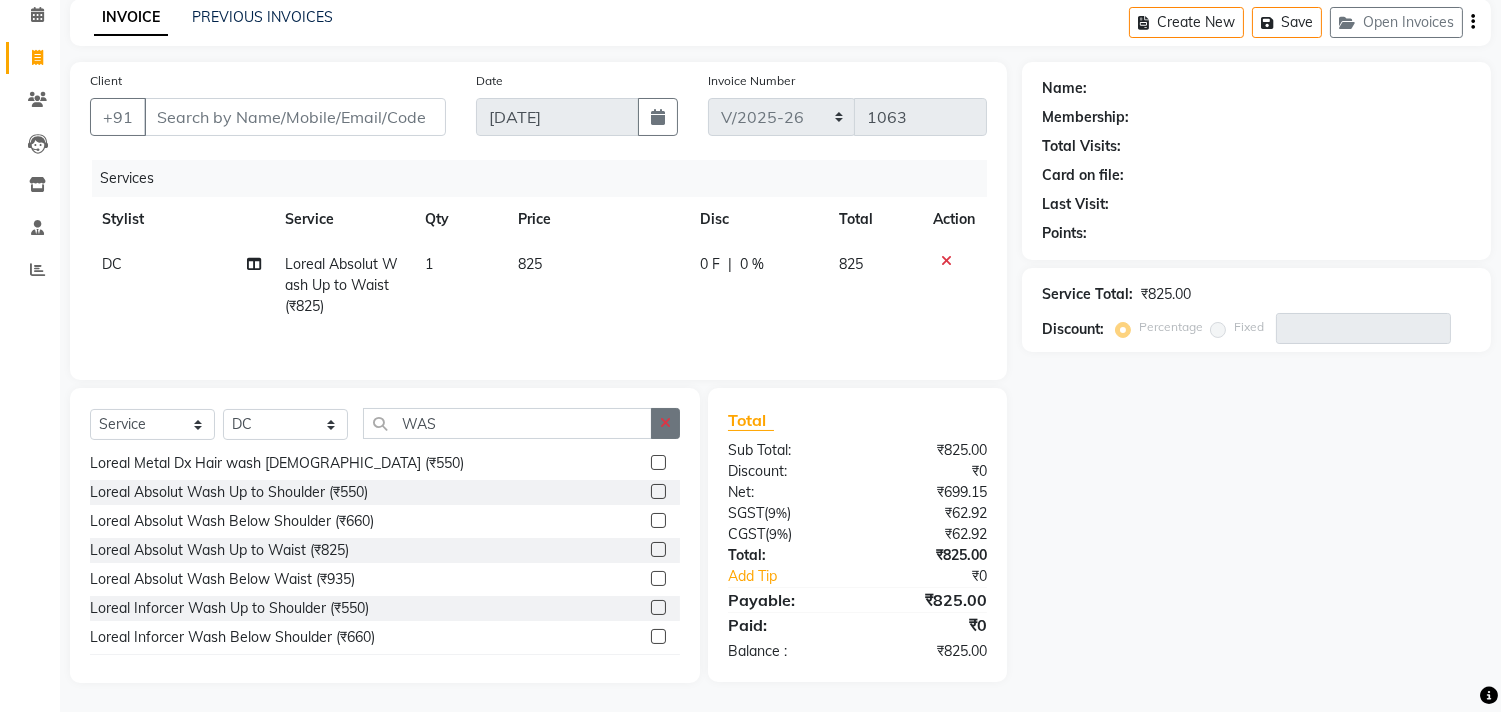 checkbox on "false" 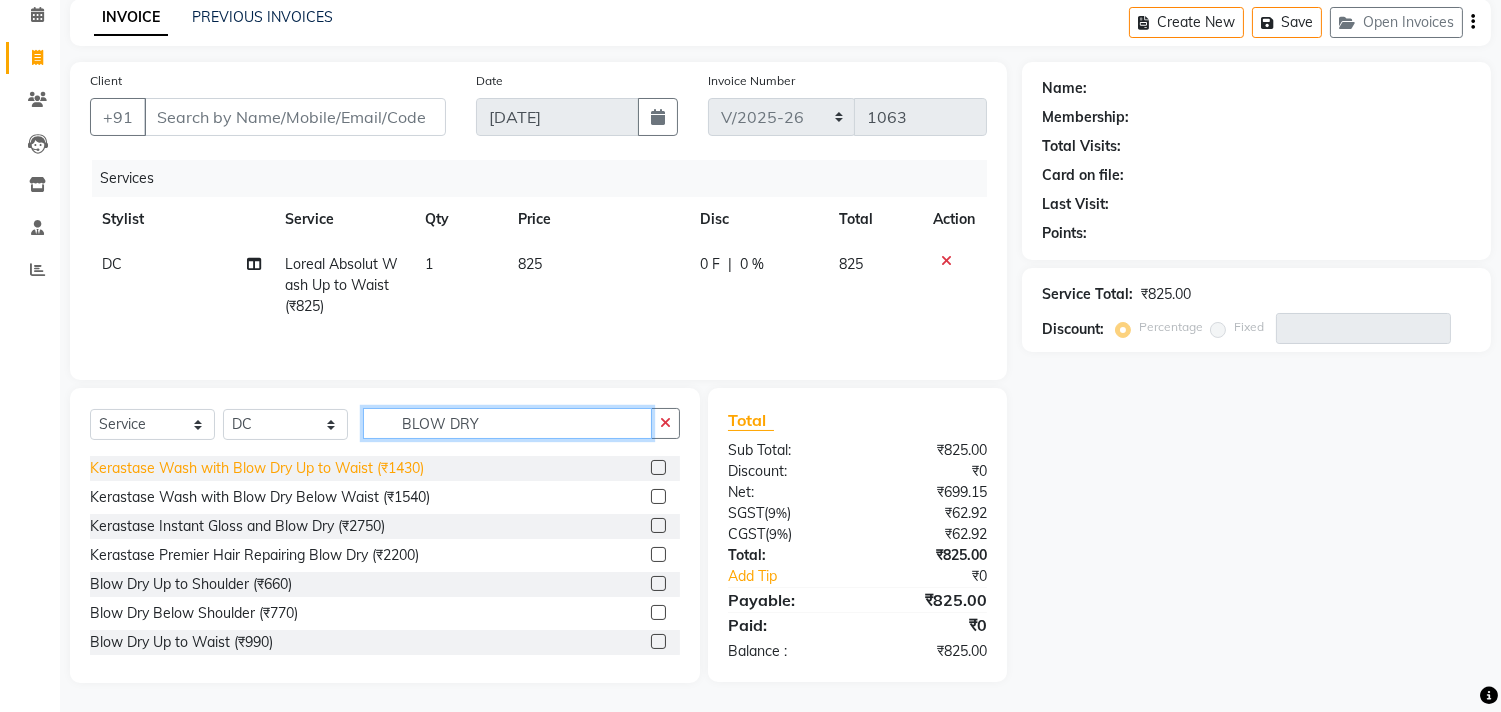 scroll, scrollTop: 88, scrollLeft: 0, axis: vertical 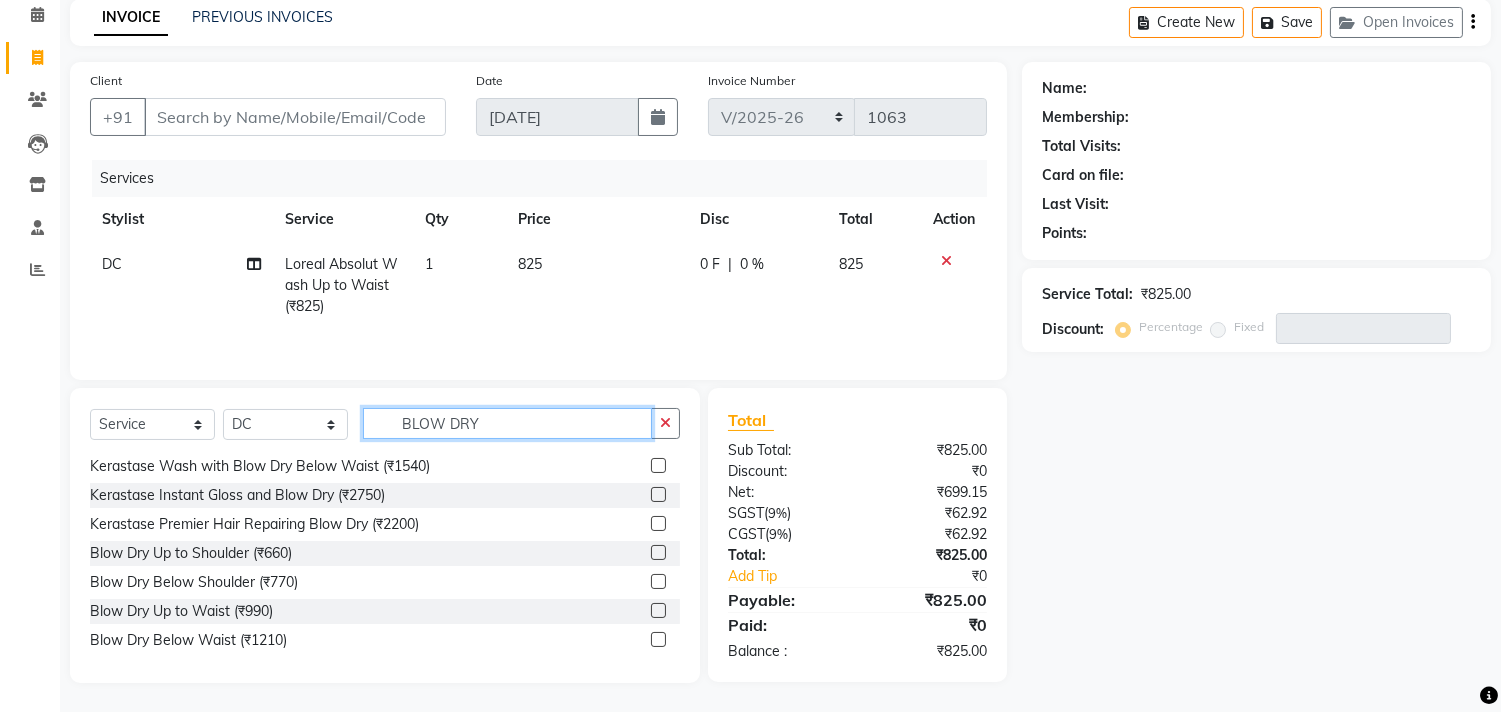type on "BLOW DRY" 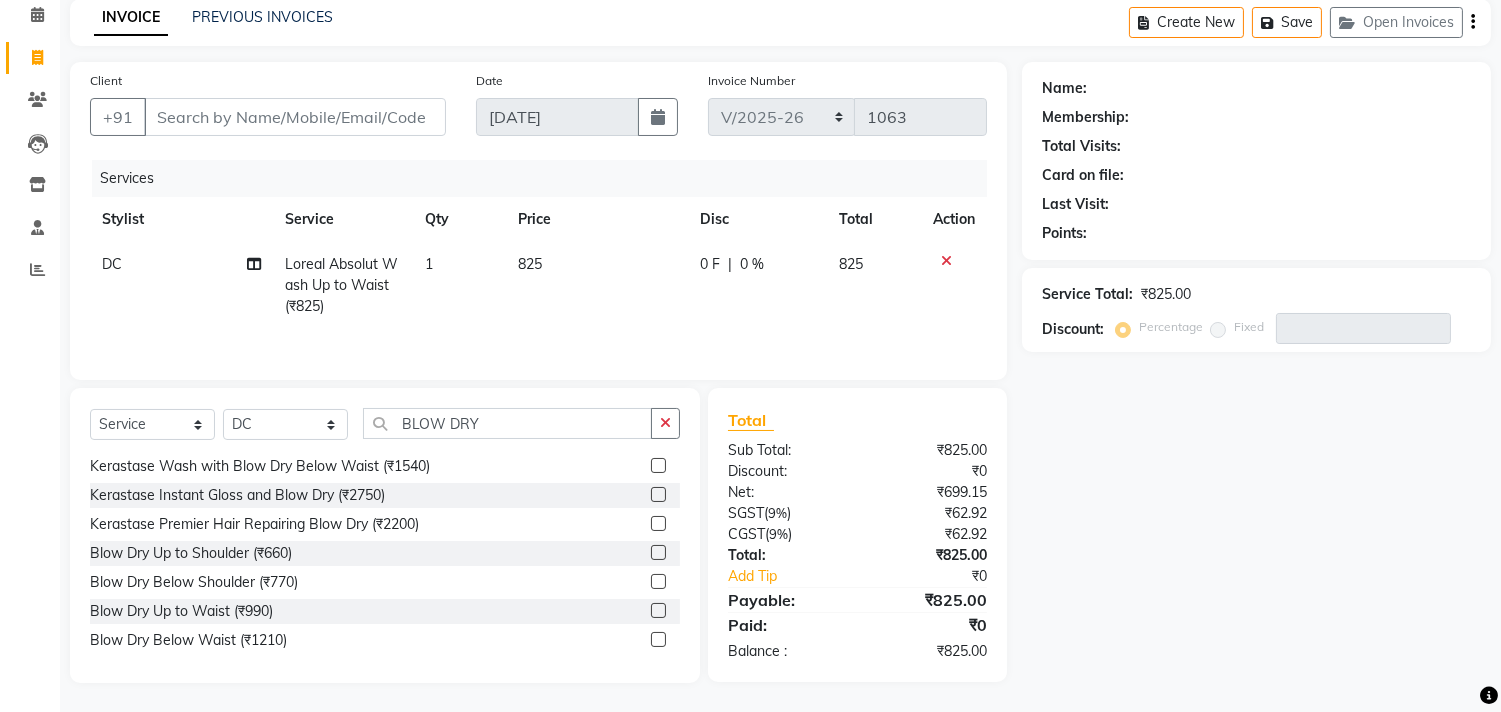 click 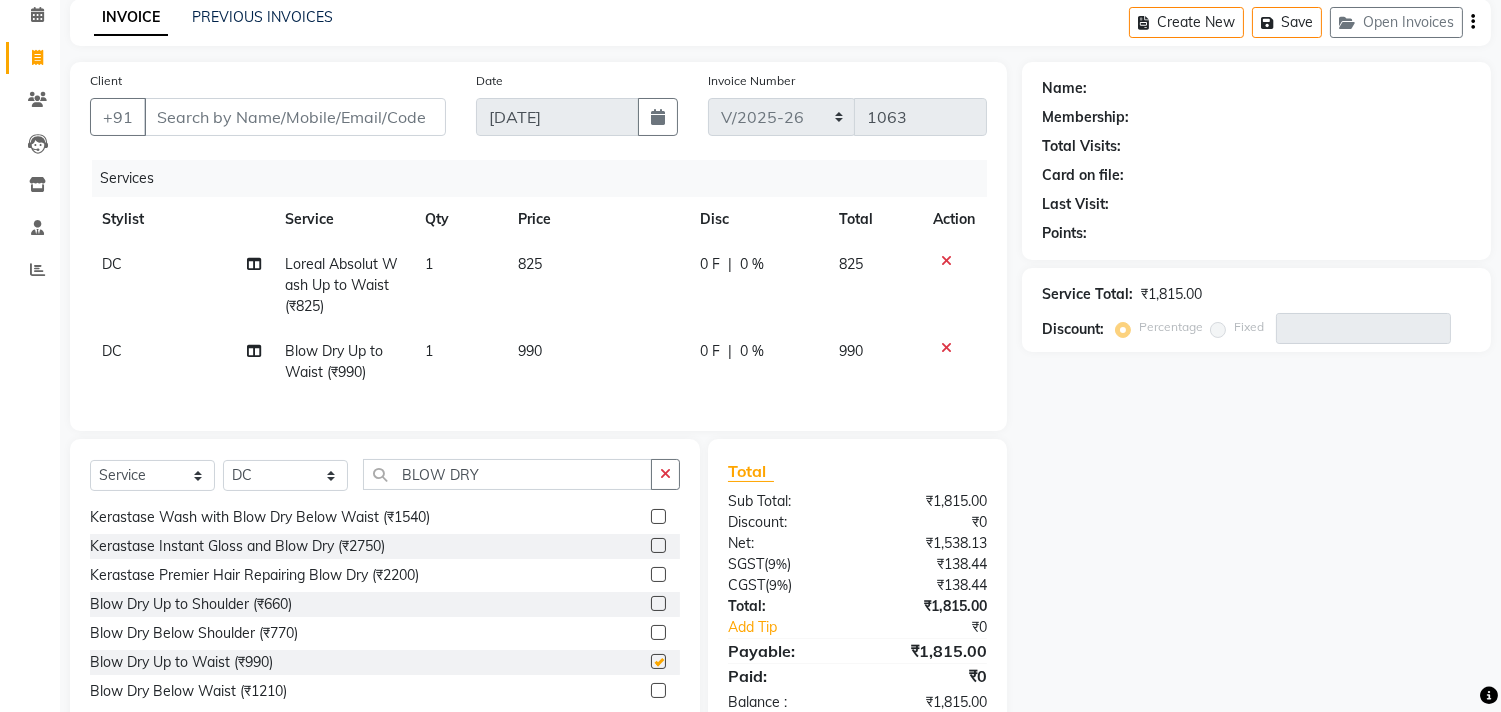 checkbox on "false" 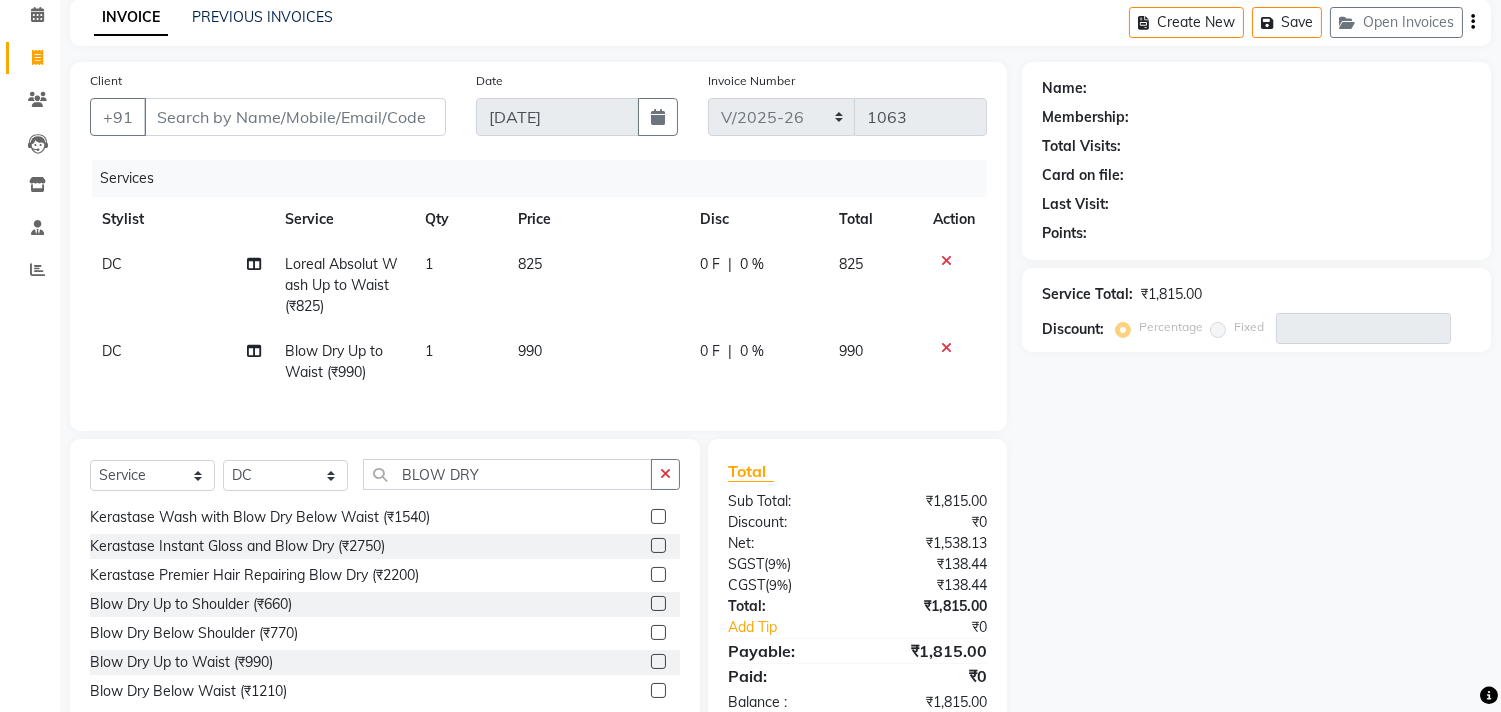 scroll, scrollTop: 156, scrollLeft: 0, axis: vertical 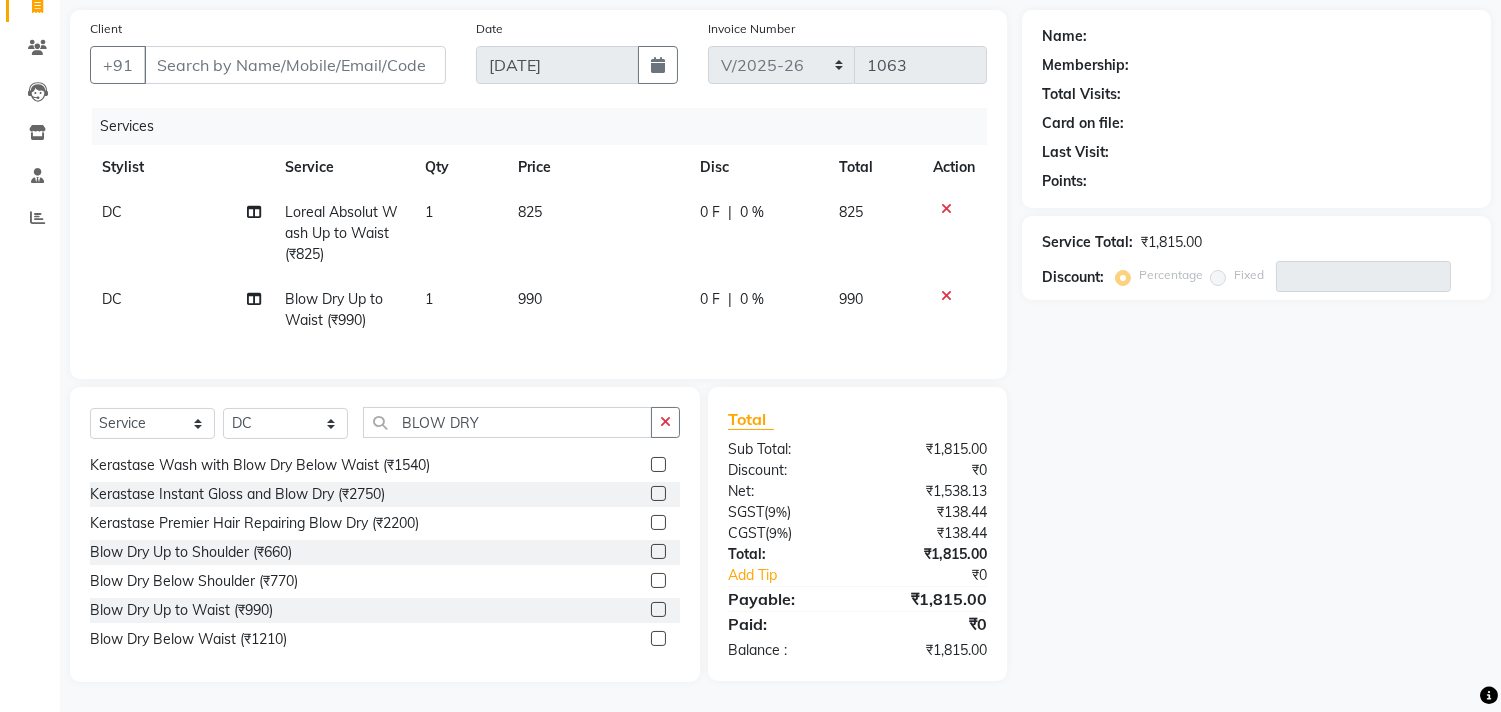 click 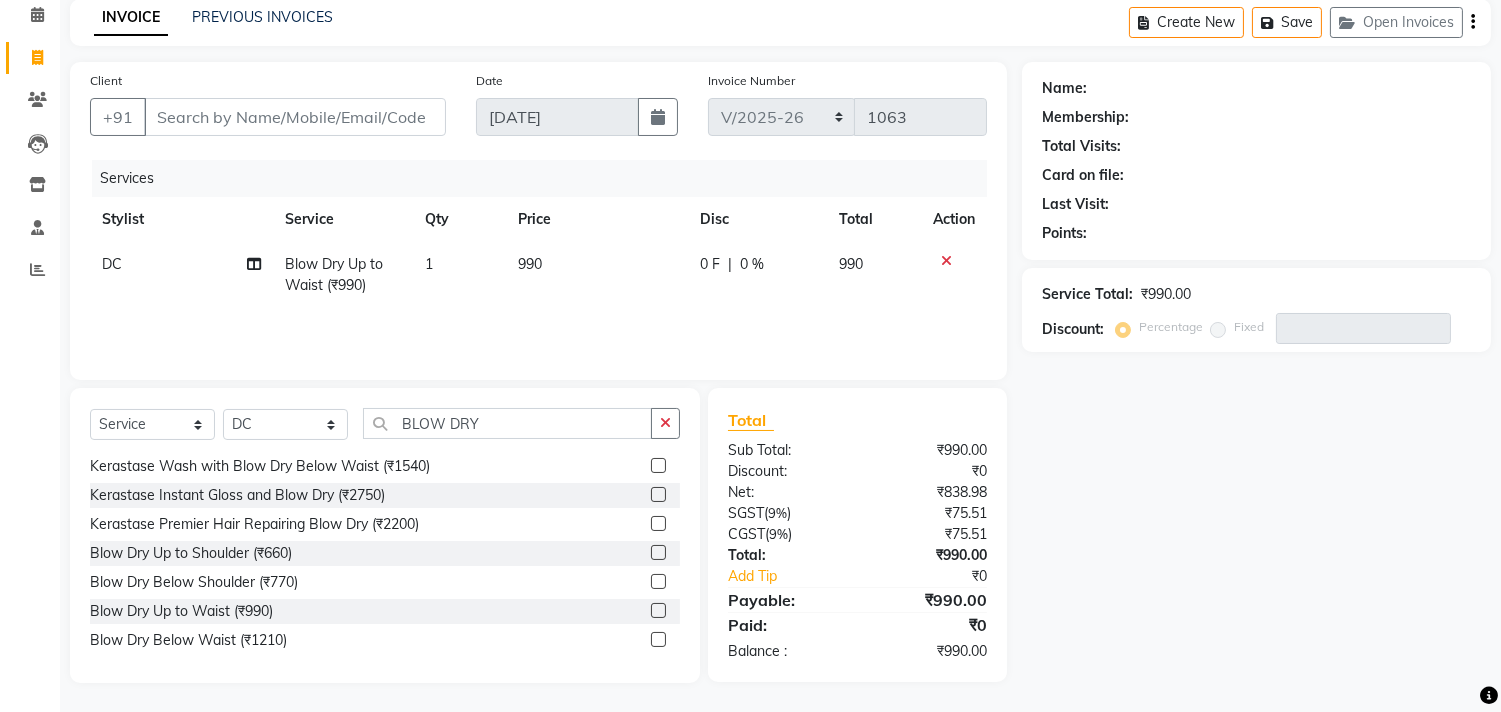 click 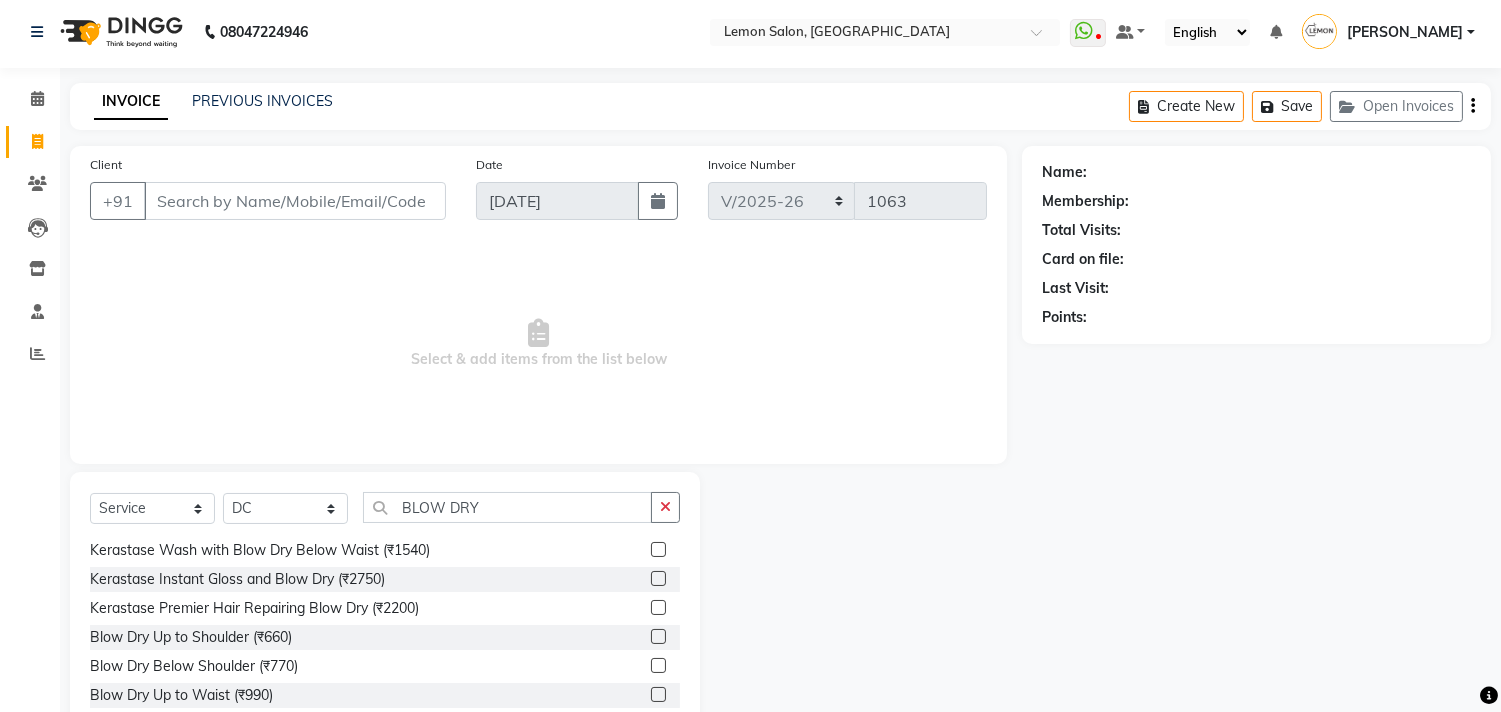 scroll, scrollTop: 0, scrollLeft: 0, axis: both 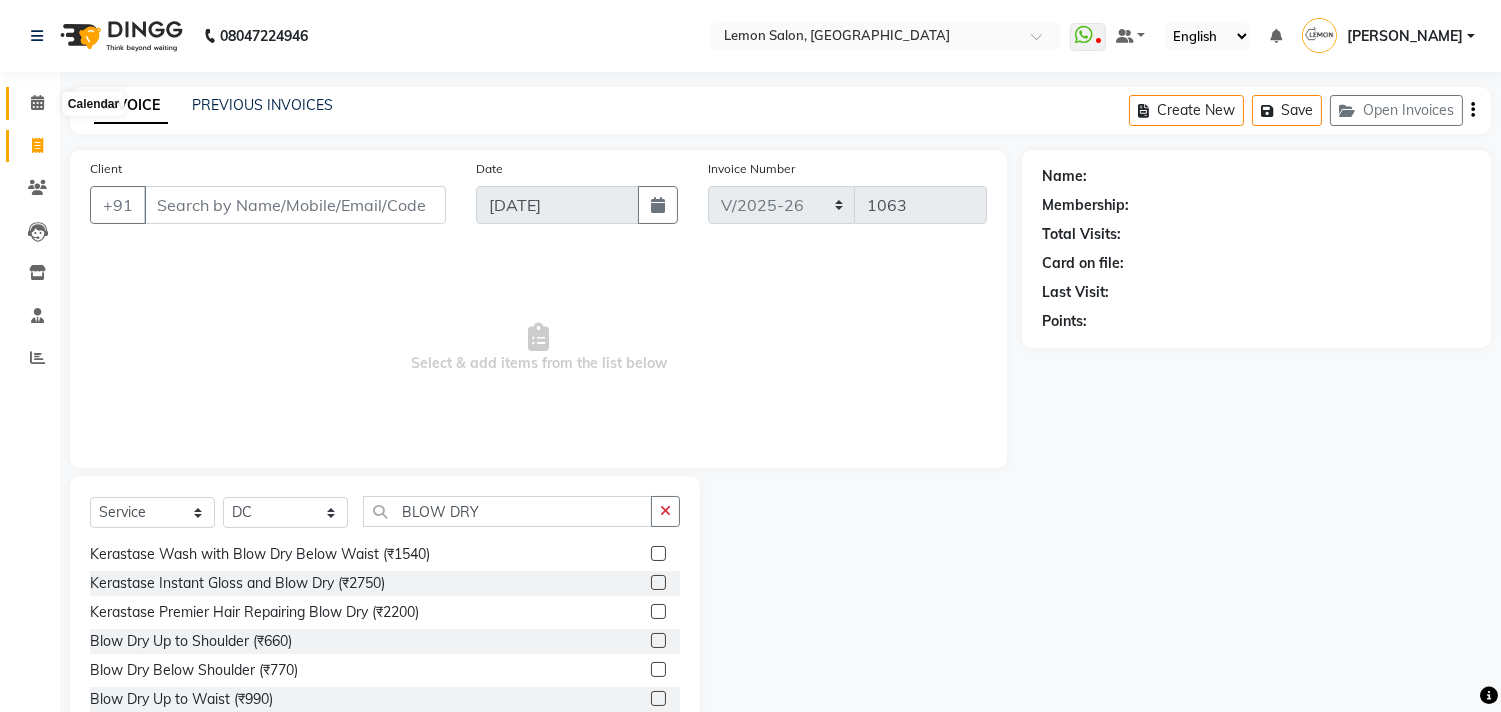 click 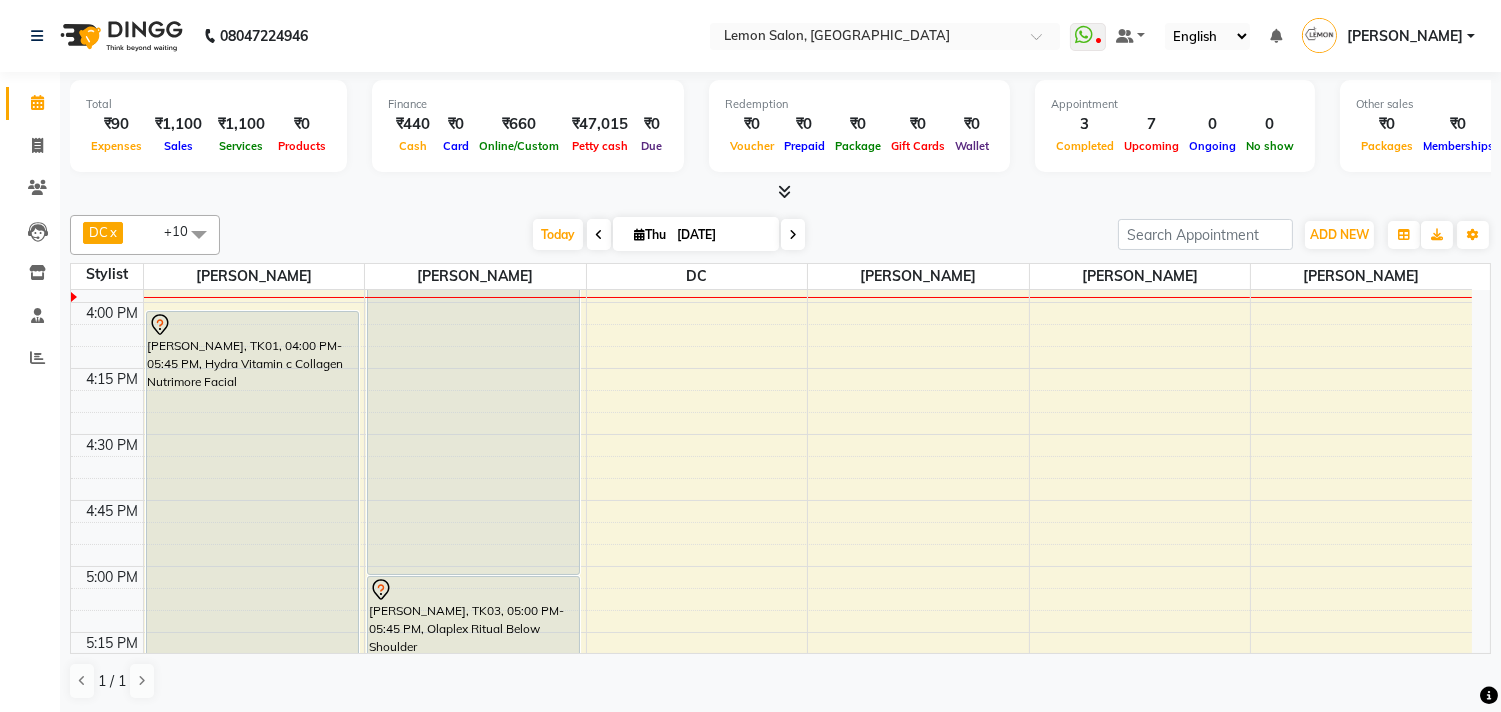scroll, scrollTop: 1592, scrollLeft: 0, axis: vertical 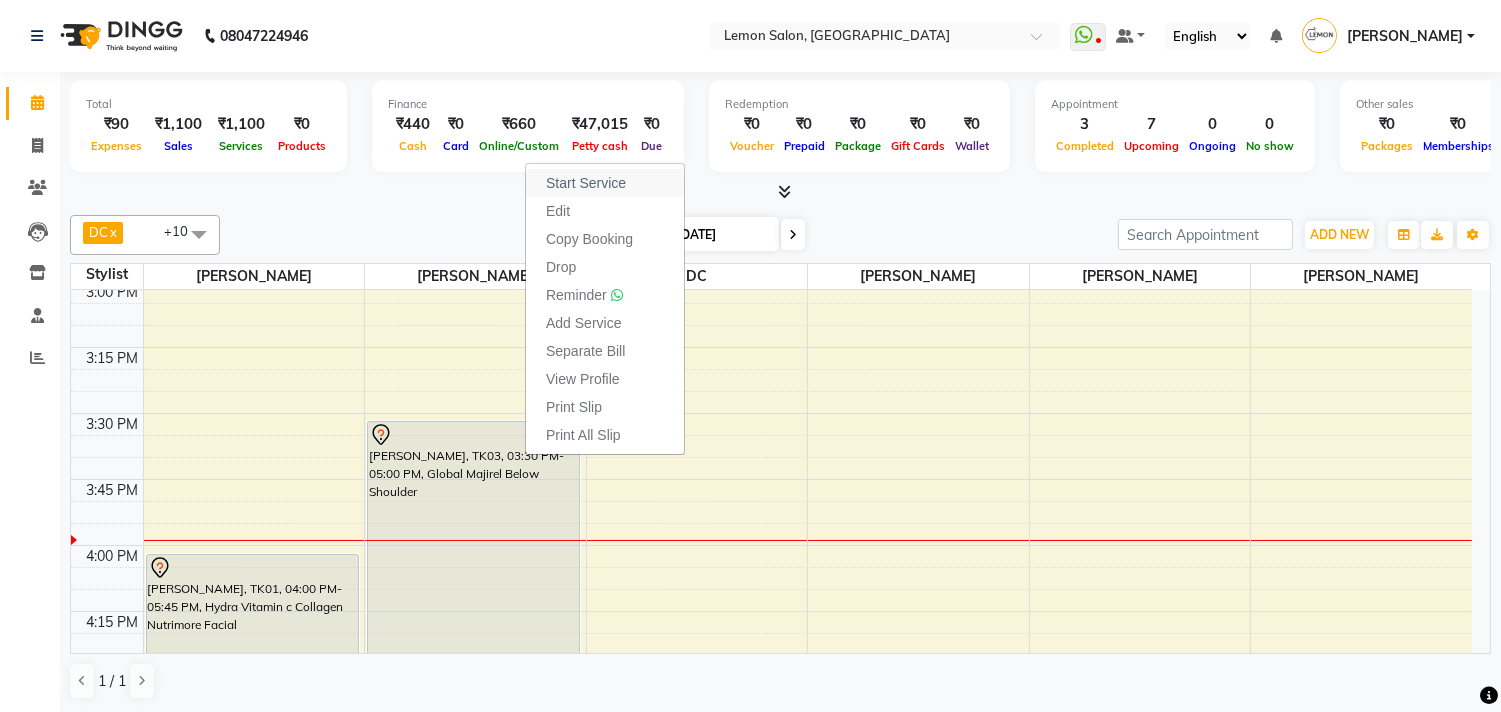 click on "Start Service" at bounding box center [586, 183] 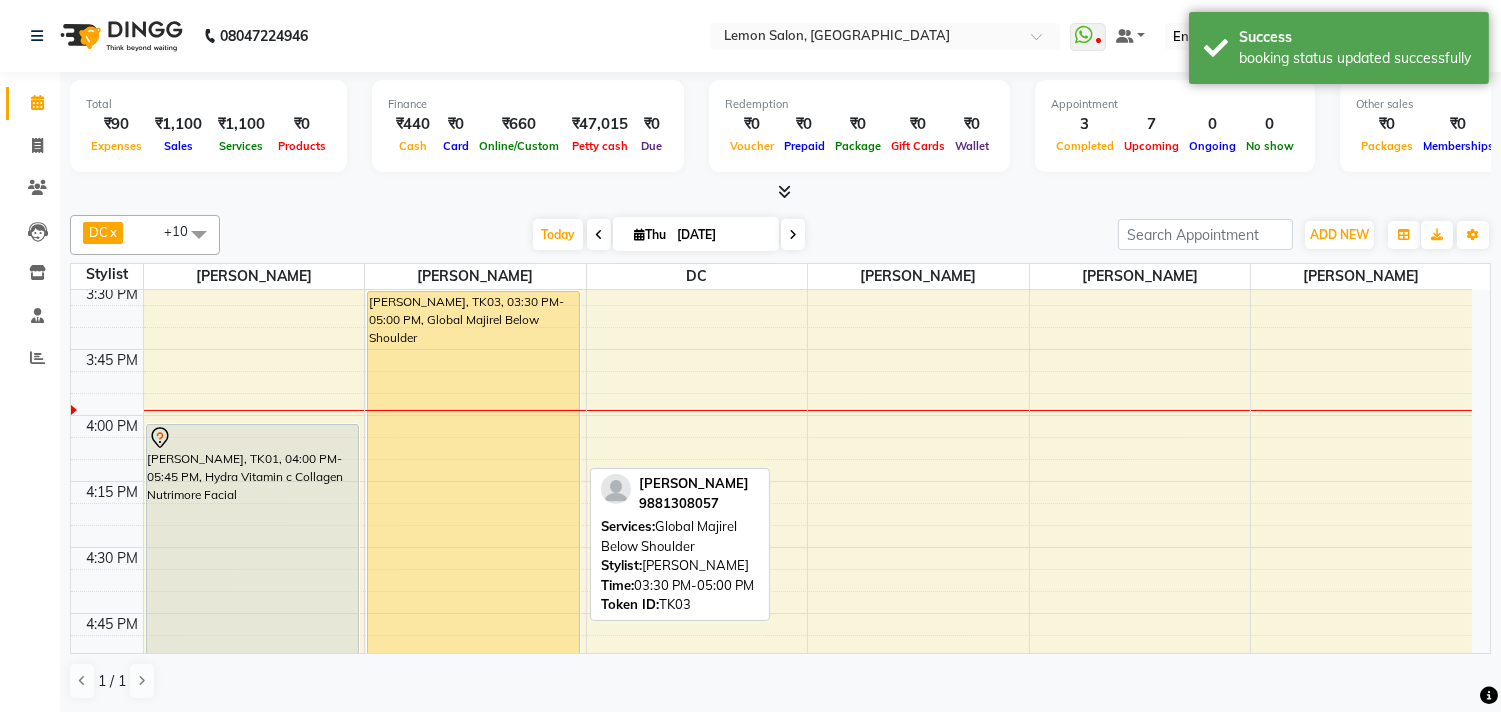scroll, scrollTop: 1925, scrollLeft: 0, axis: vertical 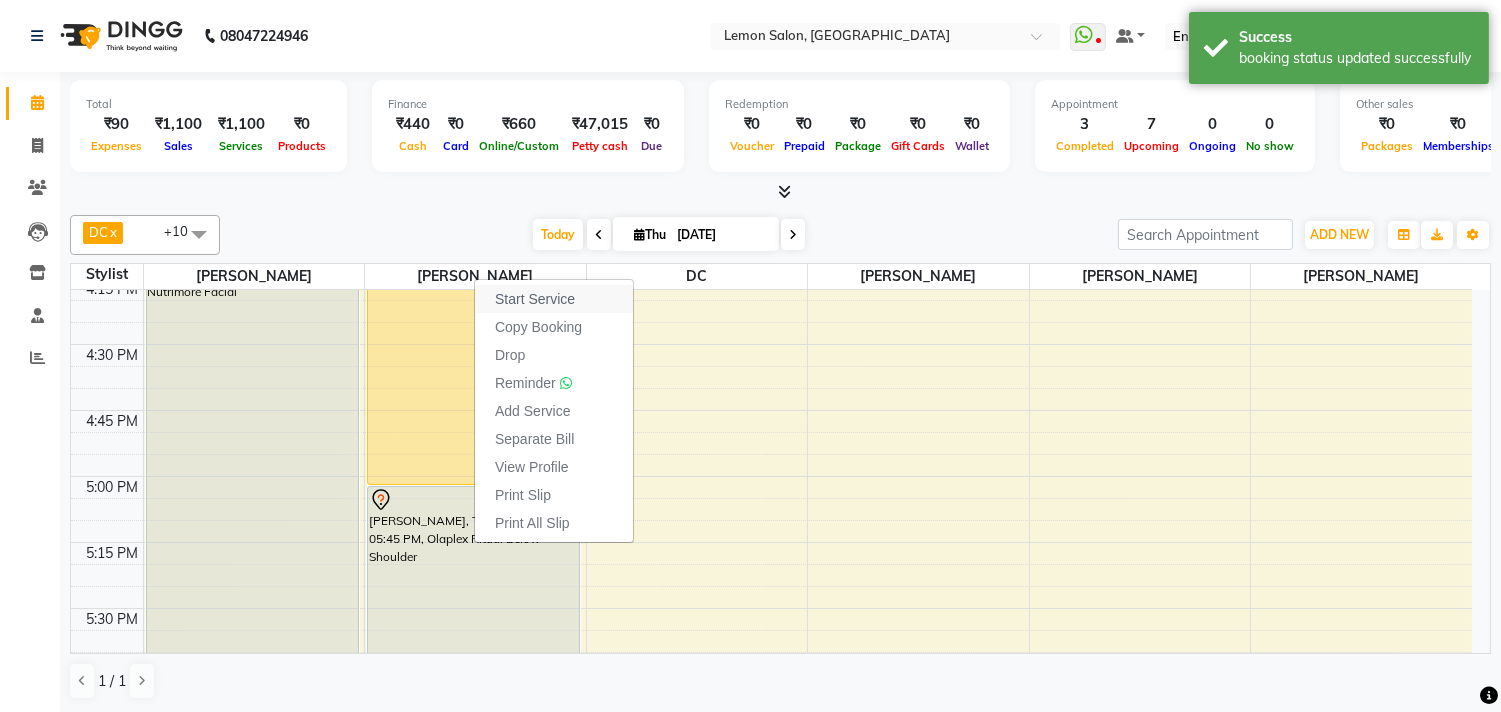 click on "Start Service" at bounding box center [535, 299] 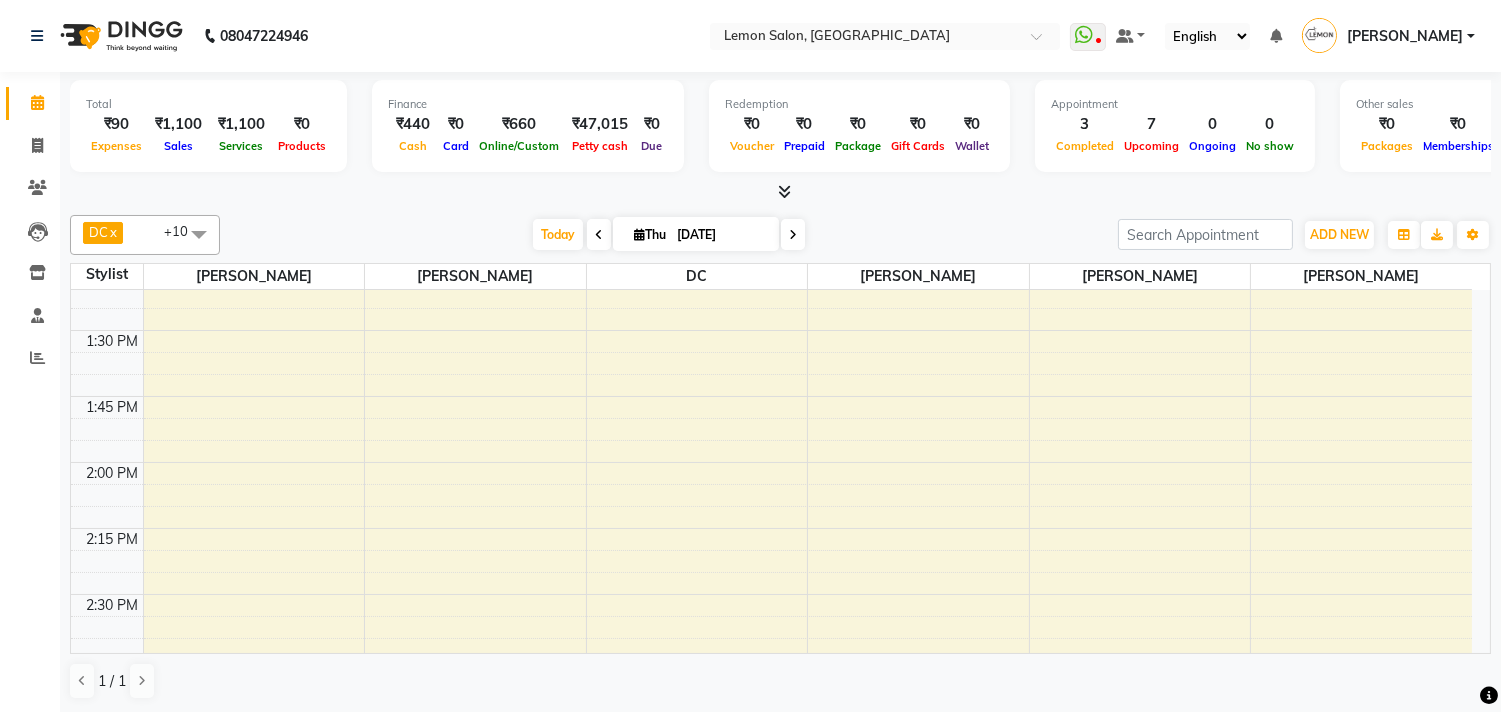 scroll, scrollTop: 1703, scrollLeft: 0, axis: vertical 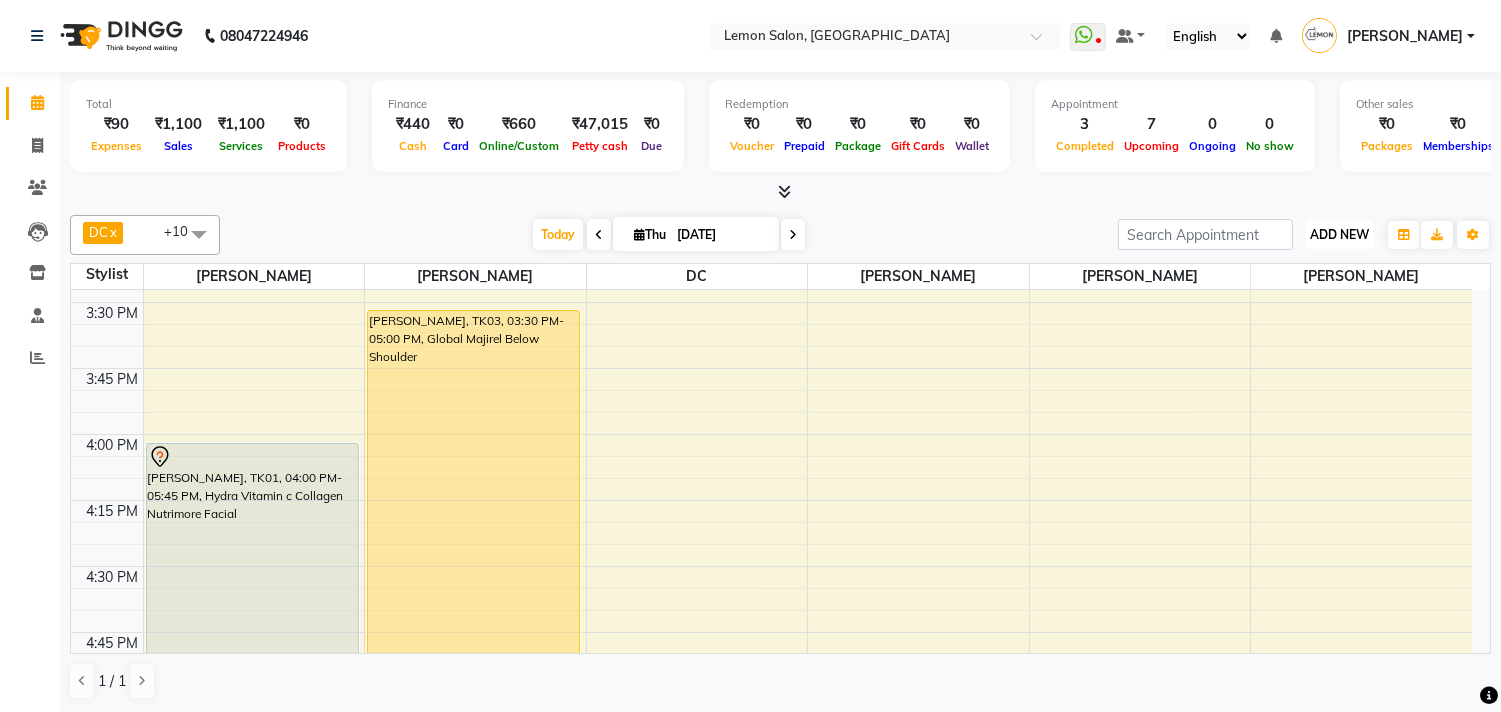 click on "ADD NEW" at bounding box center (1339, 234) 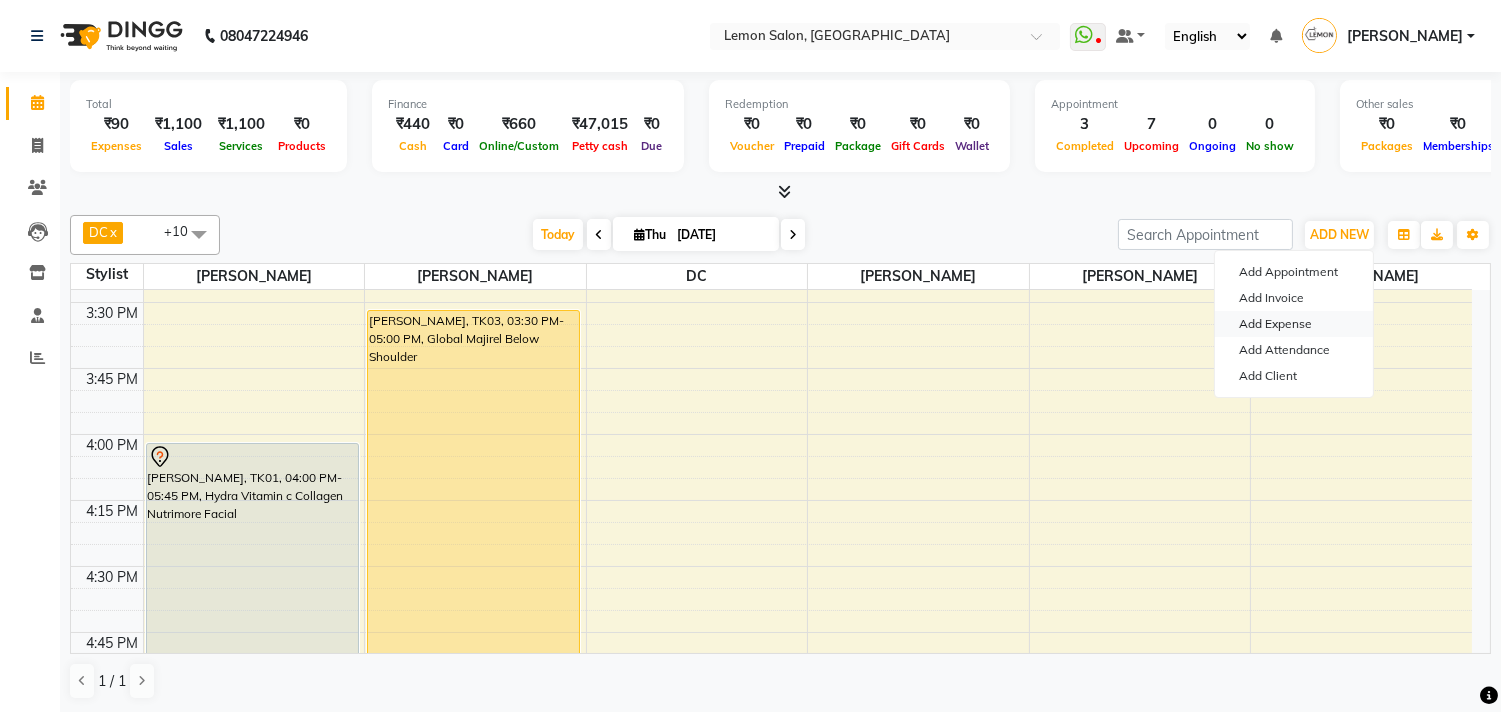 click on "Add Expense" at bounding box center [1294, 324] 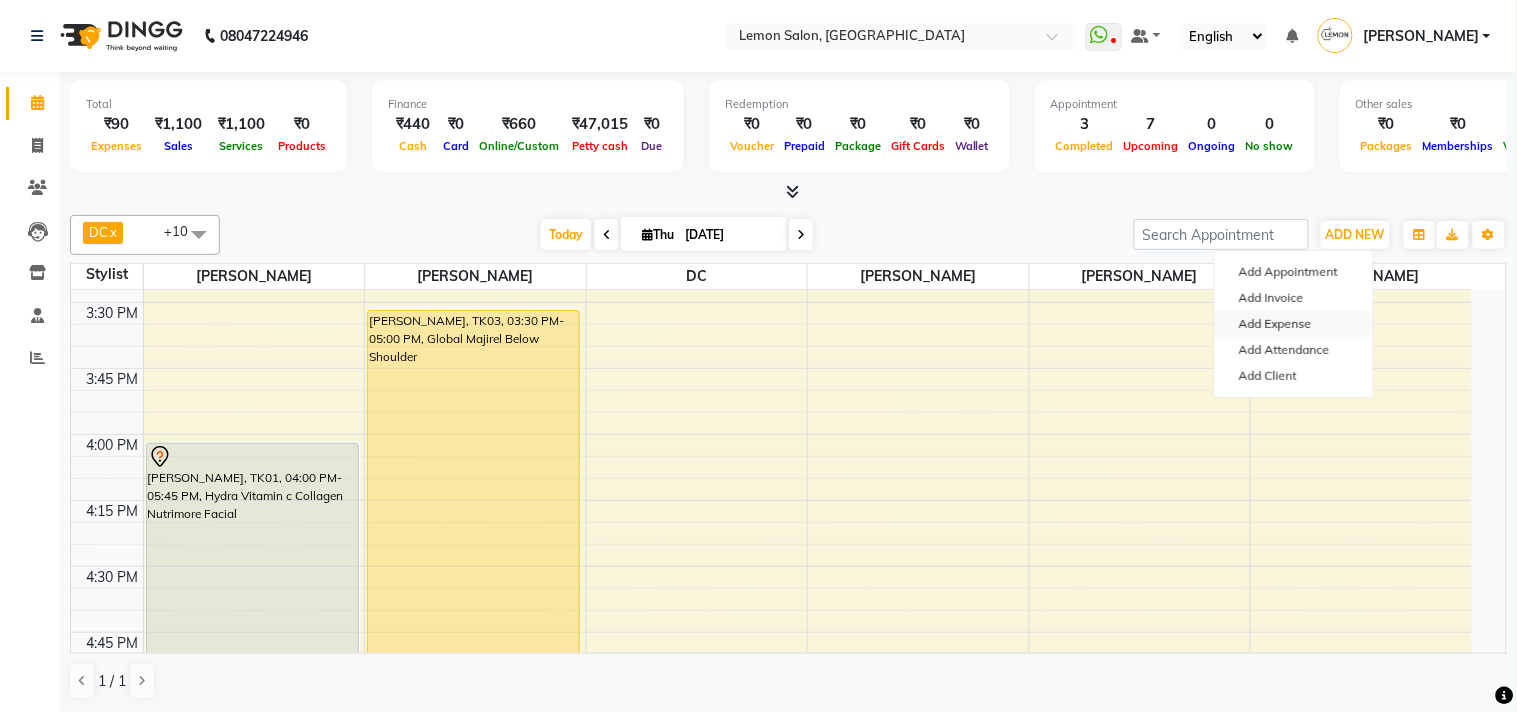 select on "1" 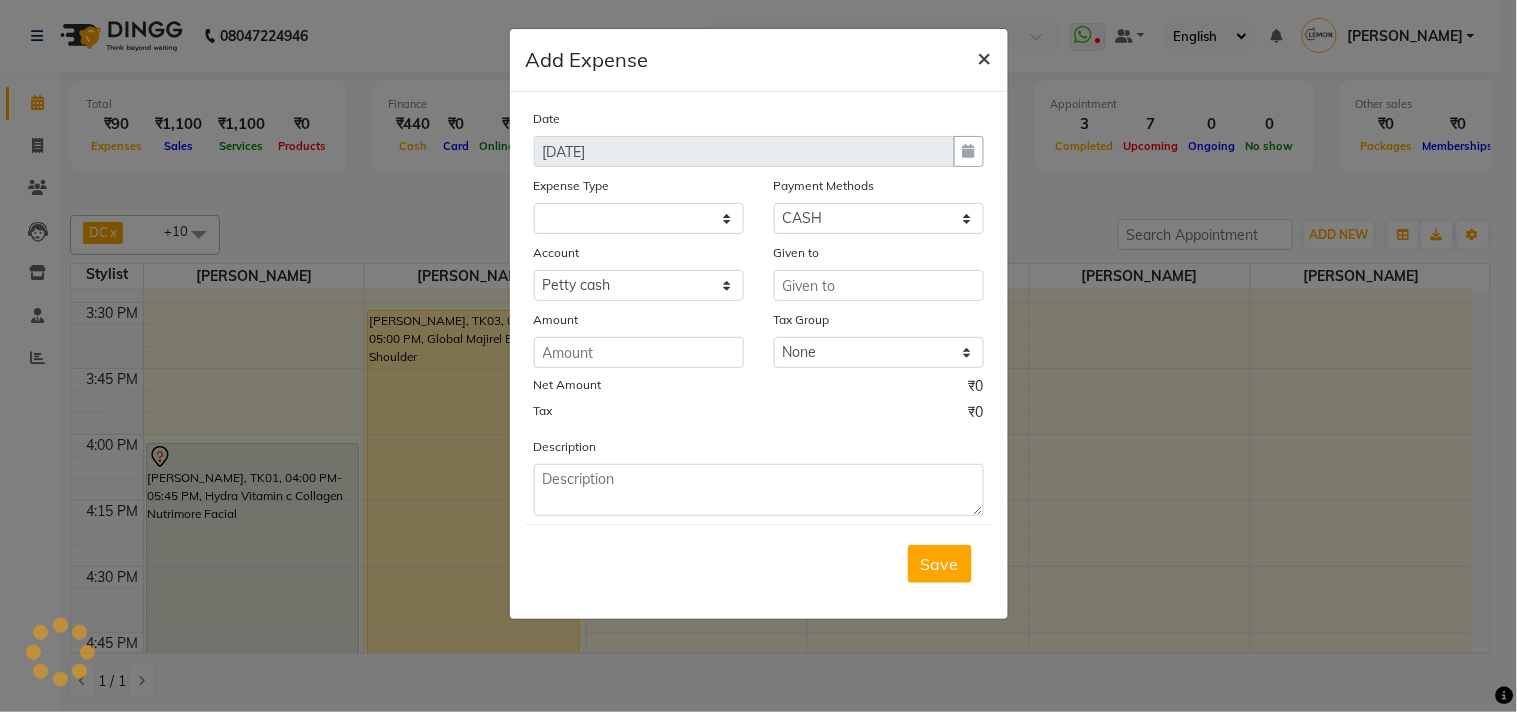 click on "×" 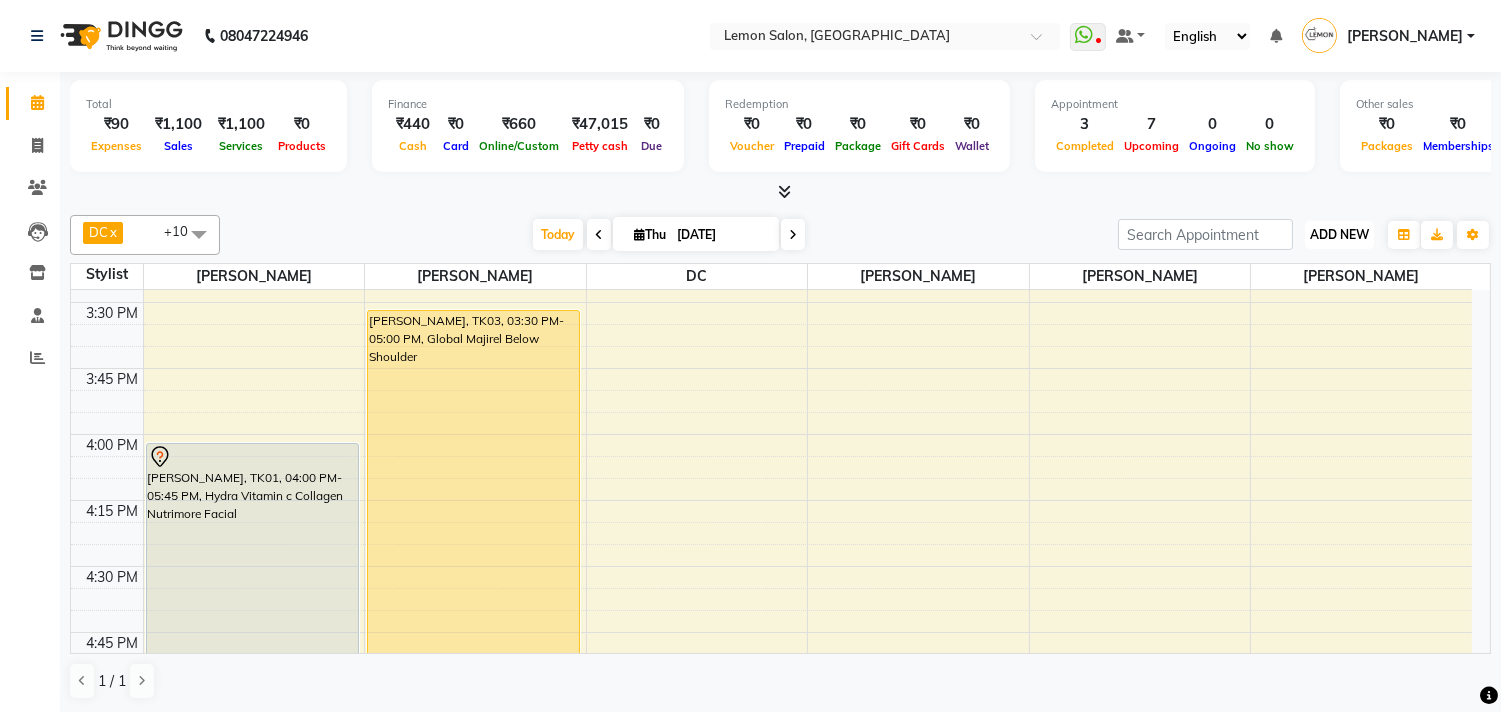 click on "ADD NEW Toggle Dropdown" at bounding box center (1339, 235) 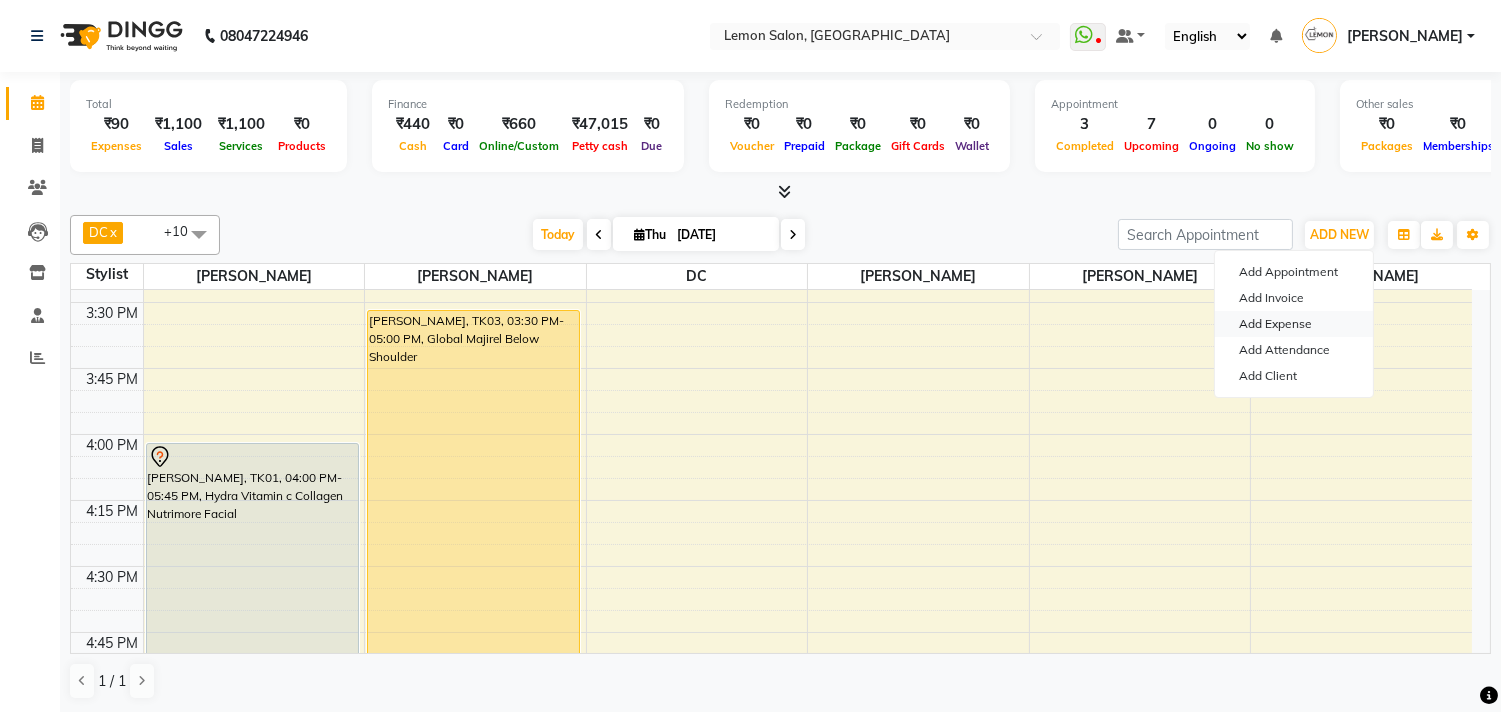 click on "Add Expense" at bounding box center [1294, 324] 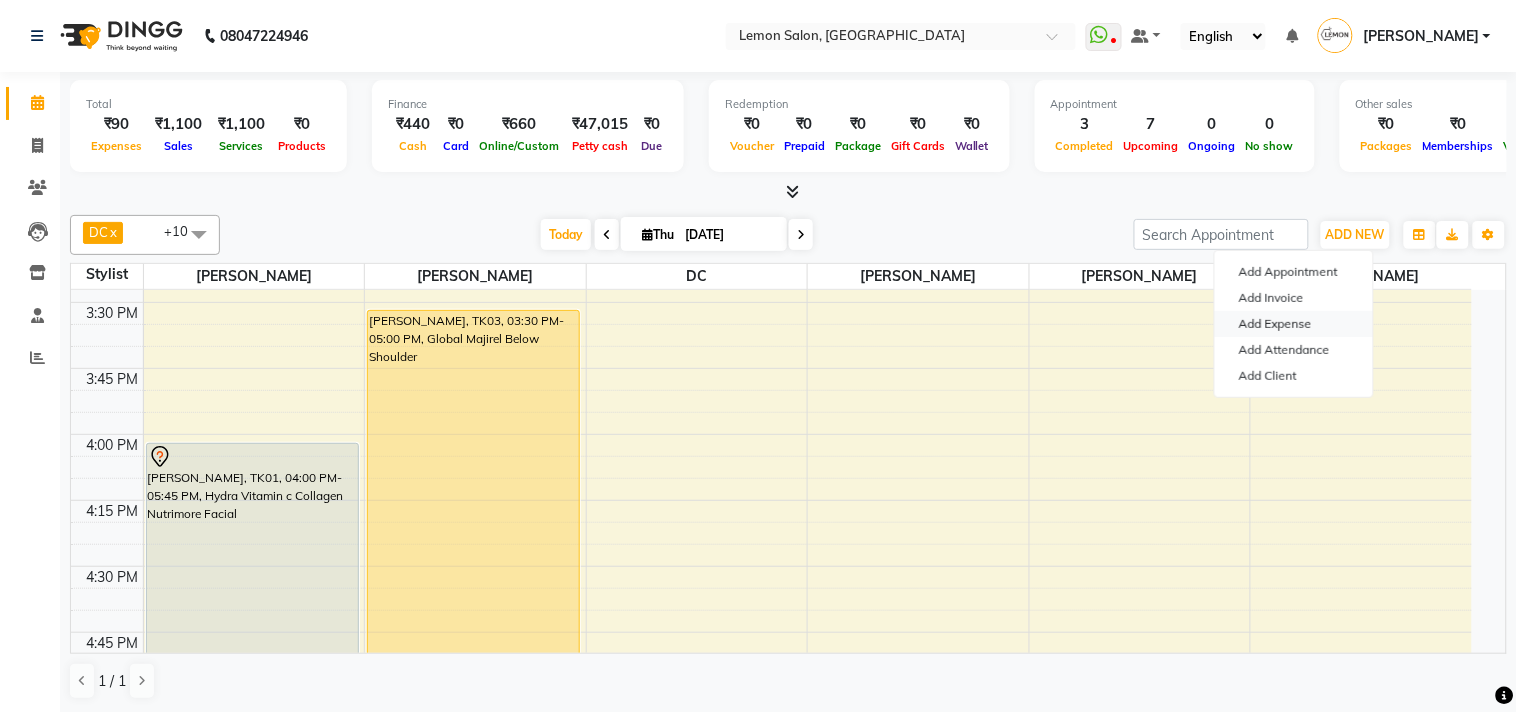 select on "1" 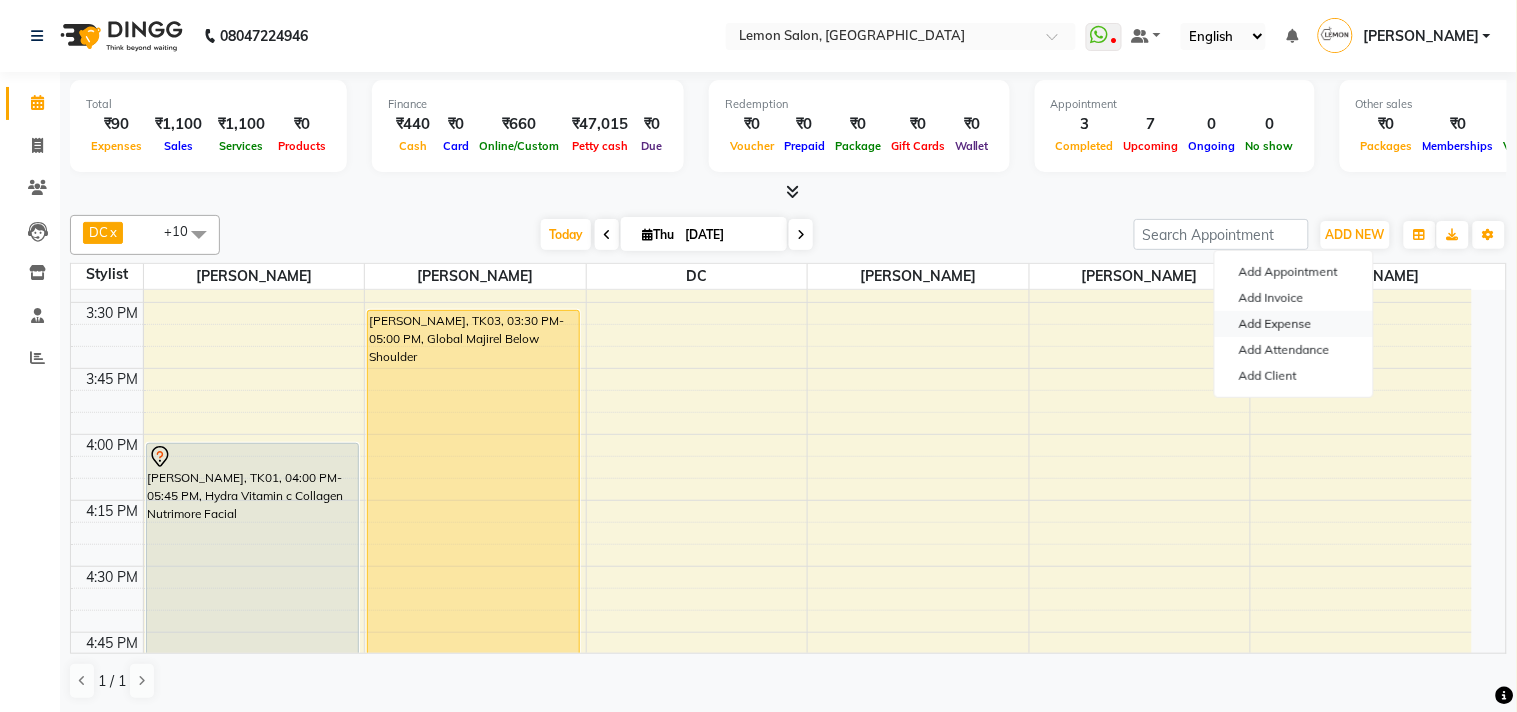 select on "2551" 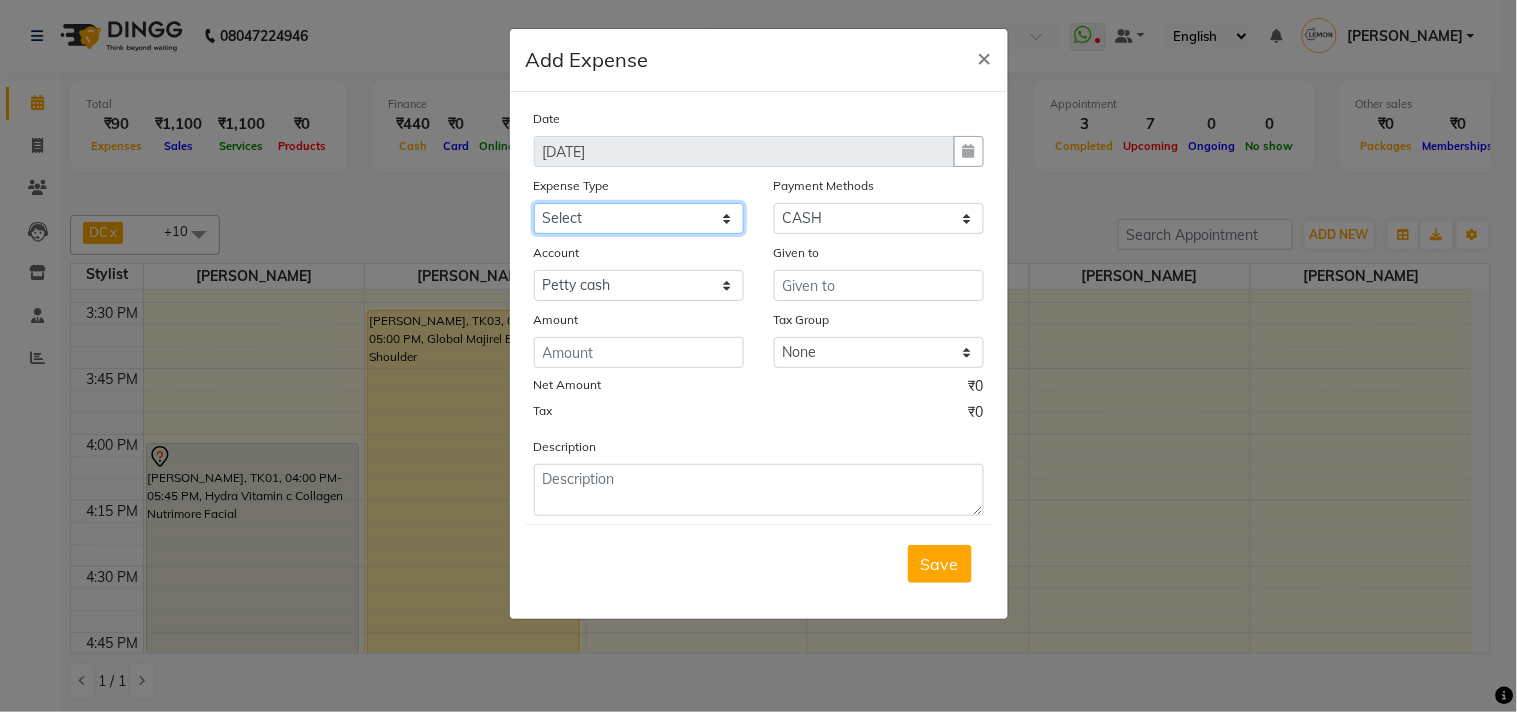 click on "Select Advance Cash transfer to hub Laundry Loan Membership Milk Miscellaneous MONTHLY GROCERY Prepaid Product Tip" 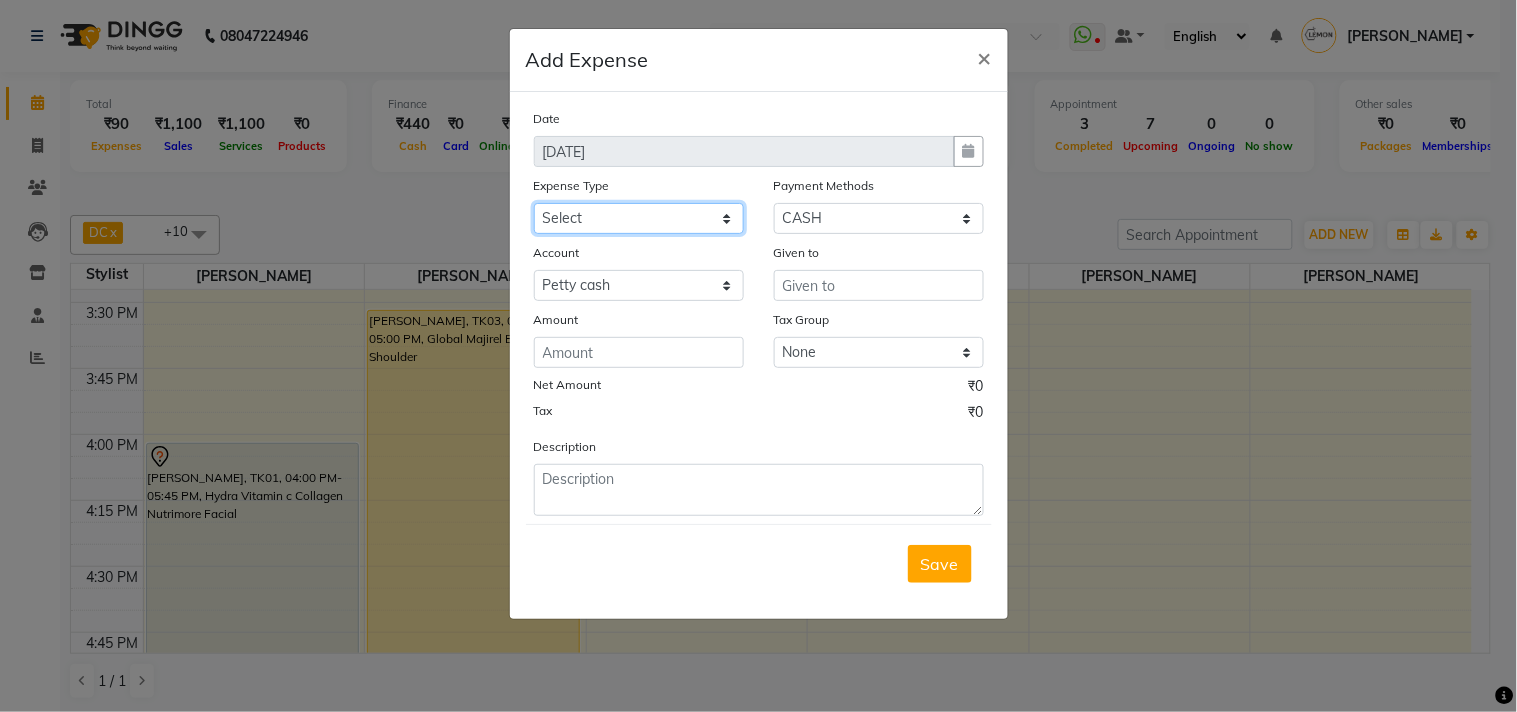 select on "2686" 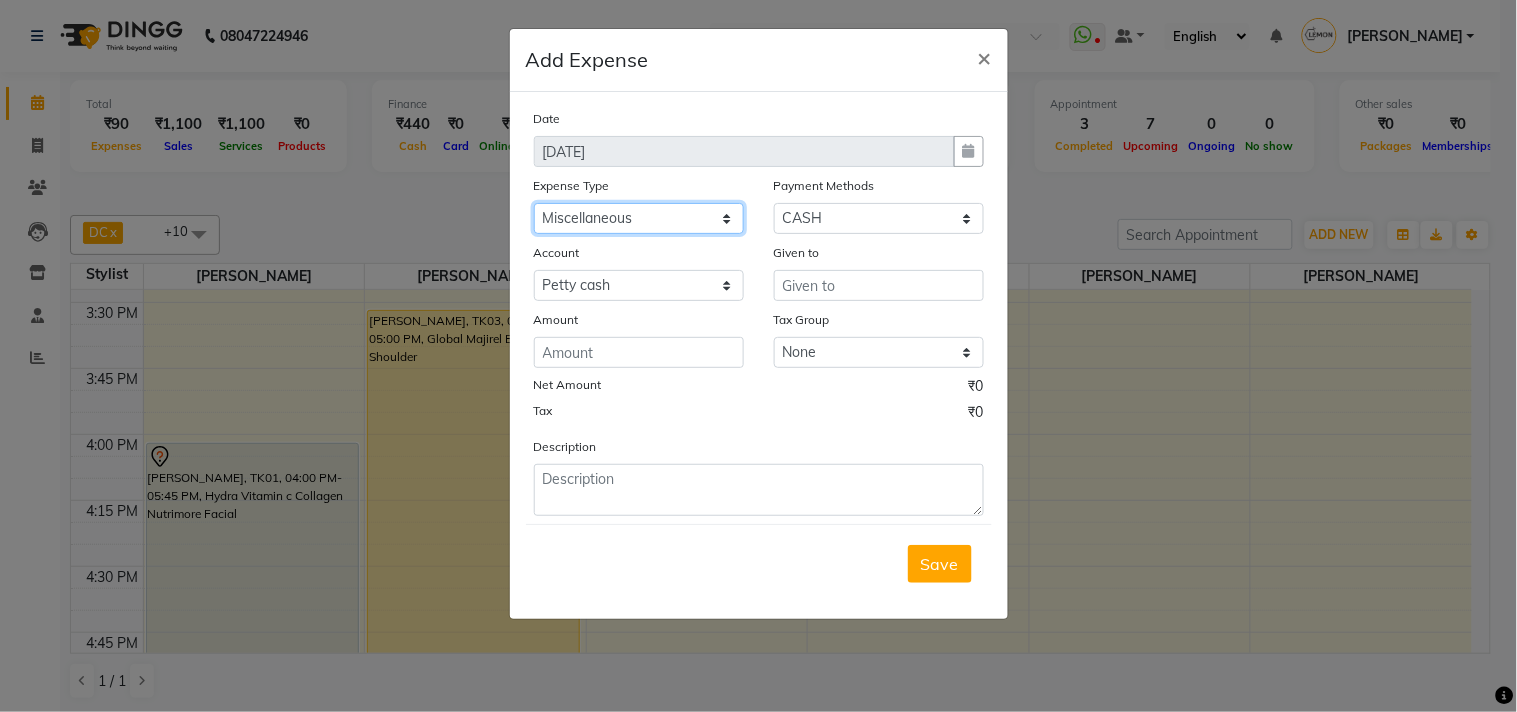 click on "Select Advance Cash transfer to hub Laundry Loan Membership Milk Miscellaneous MONTHLY GROCERY Prepaid Product Tip" 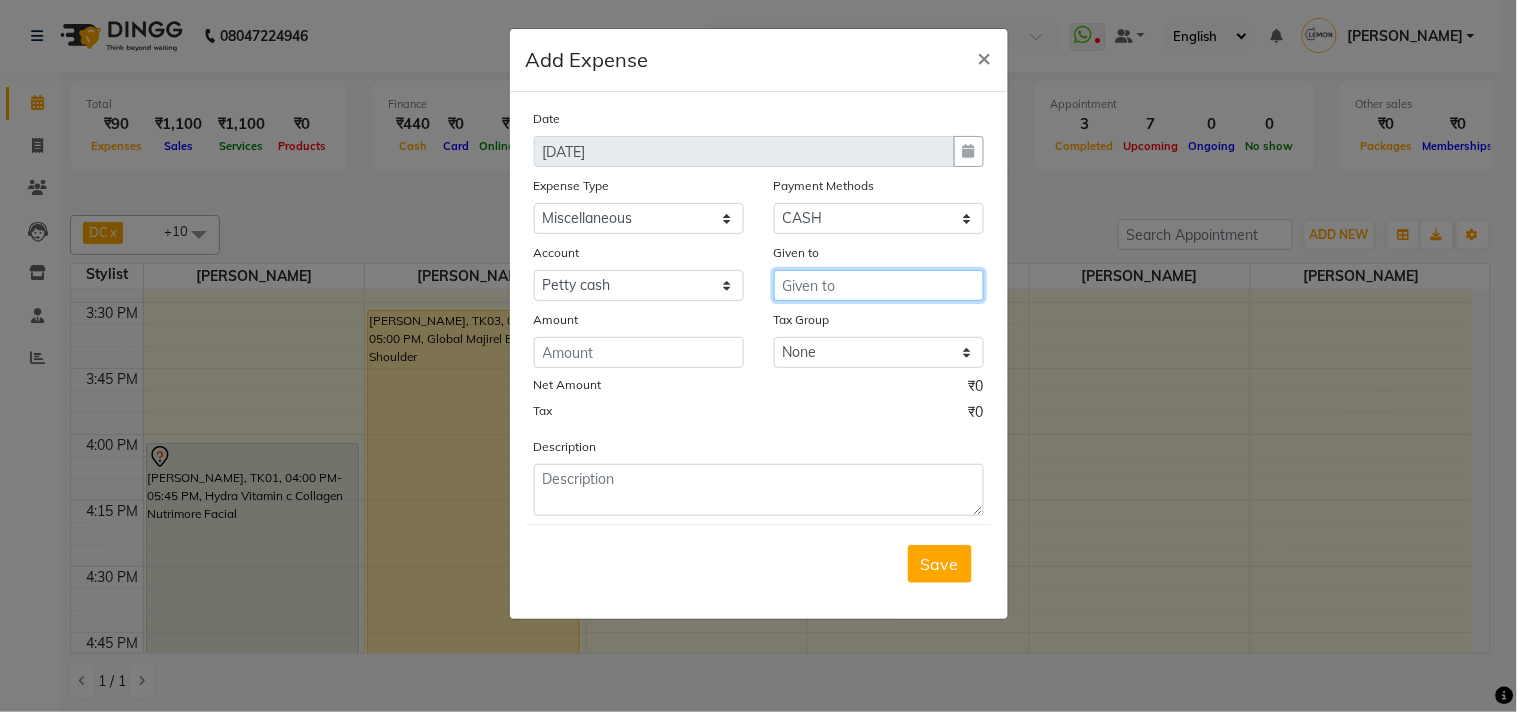 click at bounding box center (879, 285) 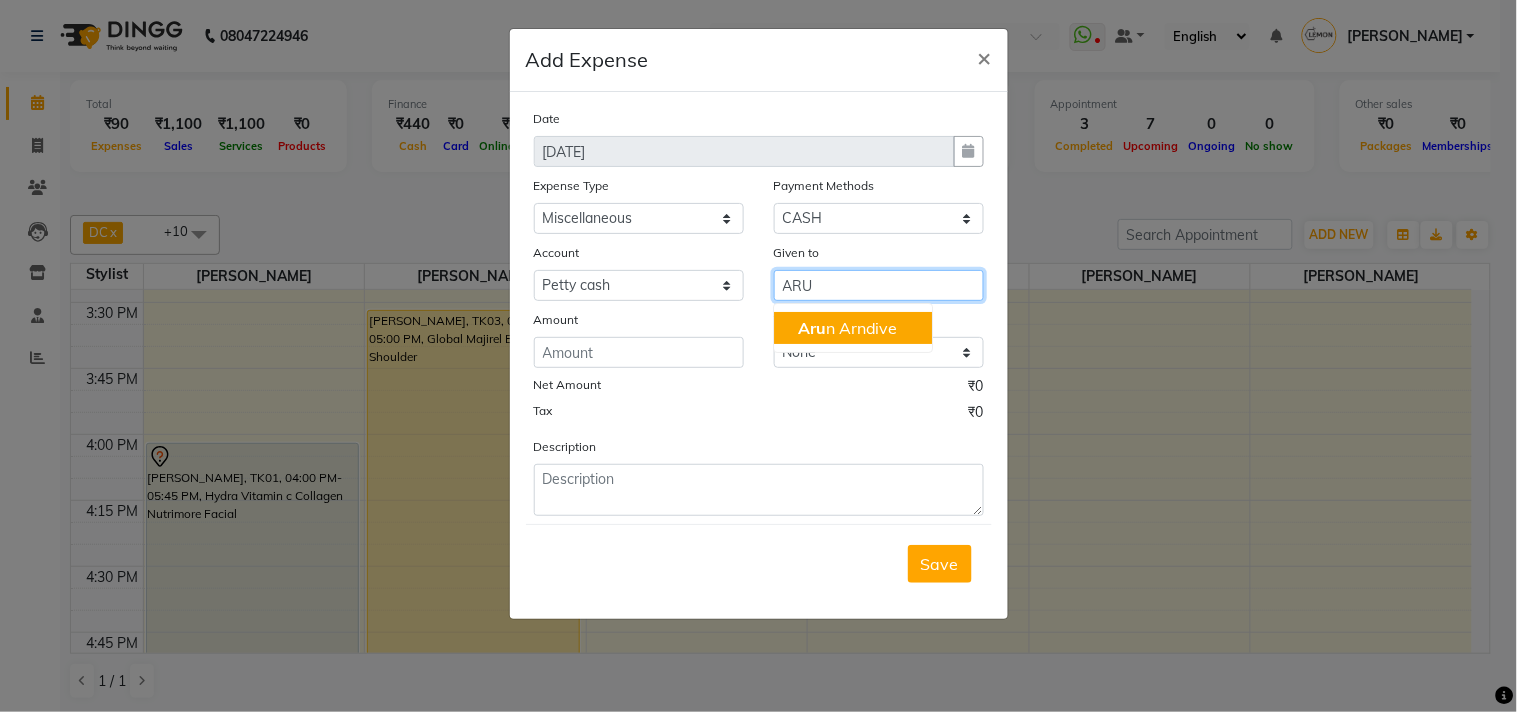 click on "Aru" 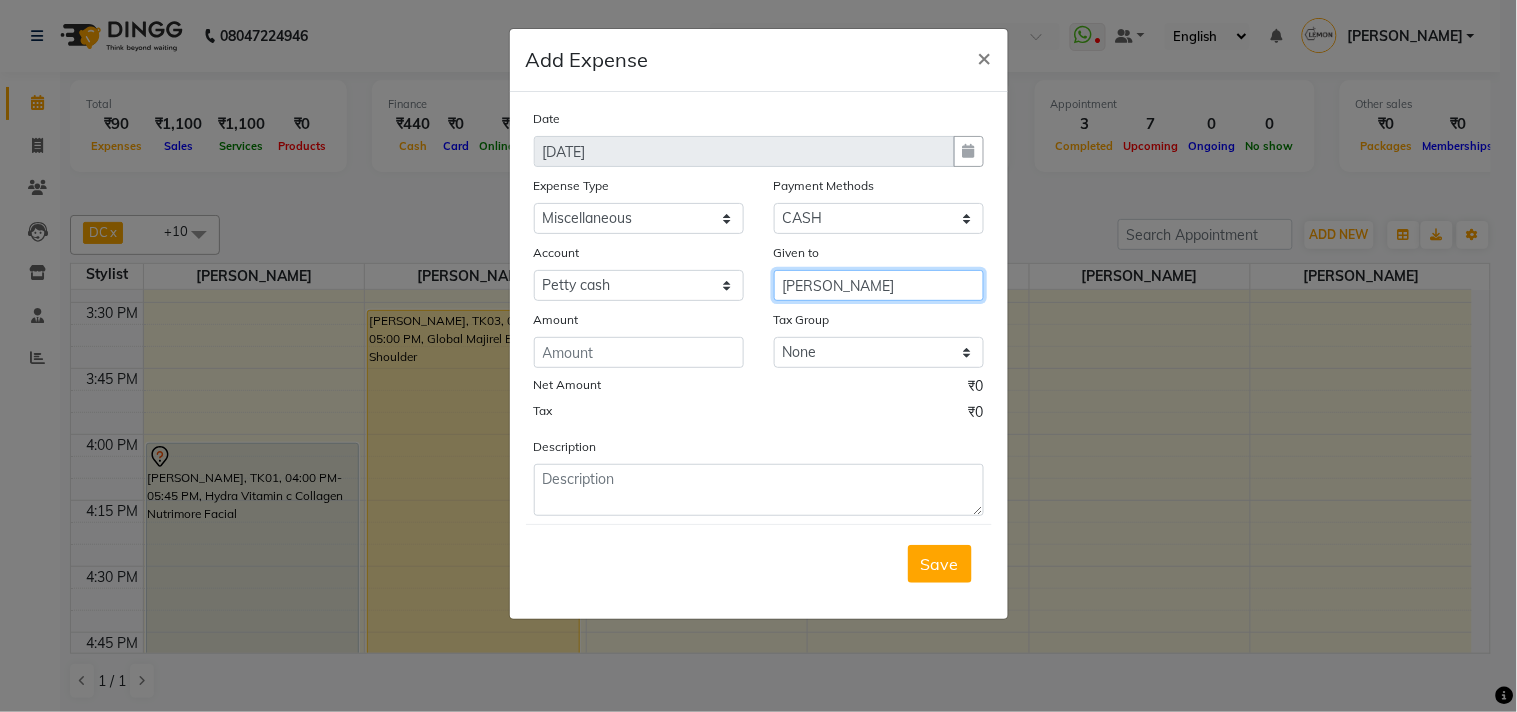 type on "[PERSON_NAME]" 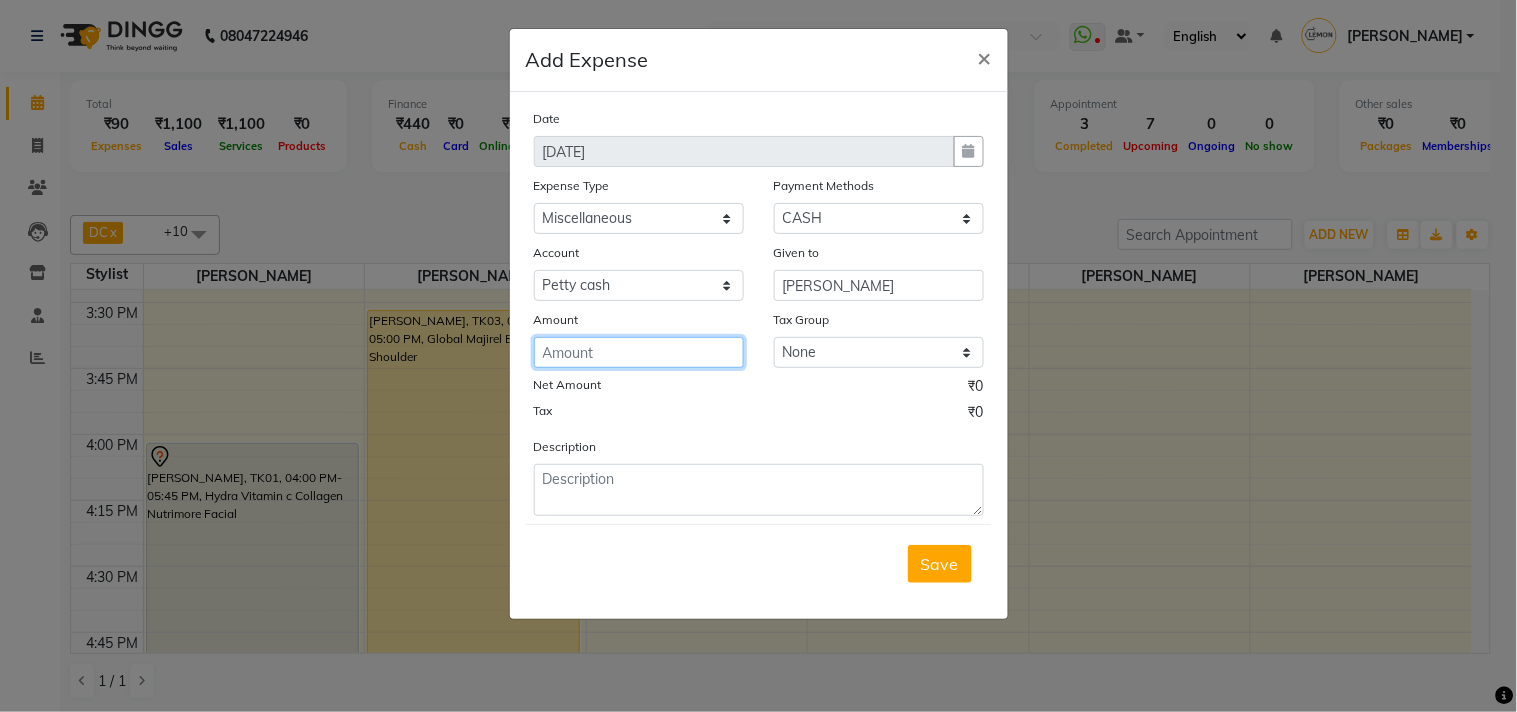 click 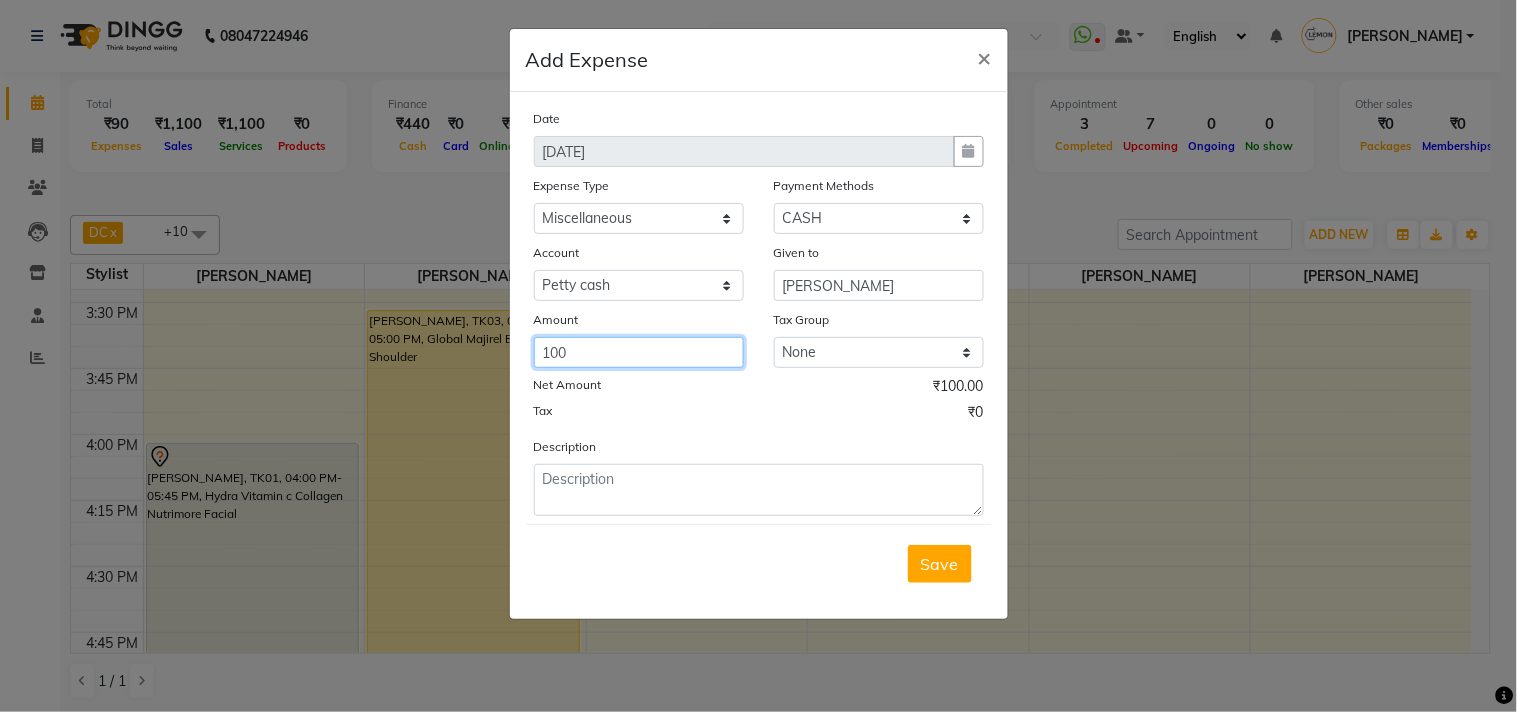 type on "100" 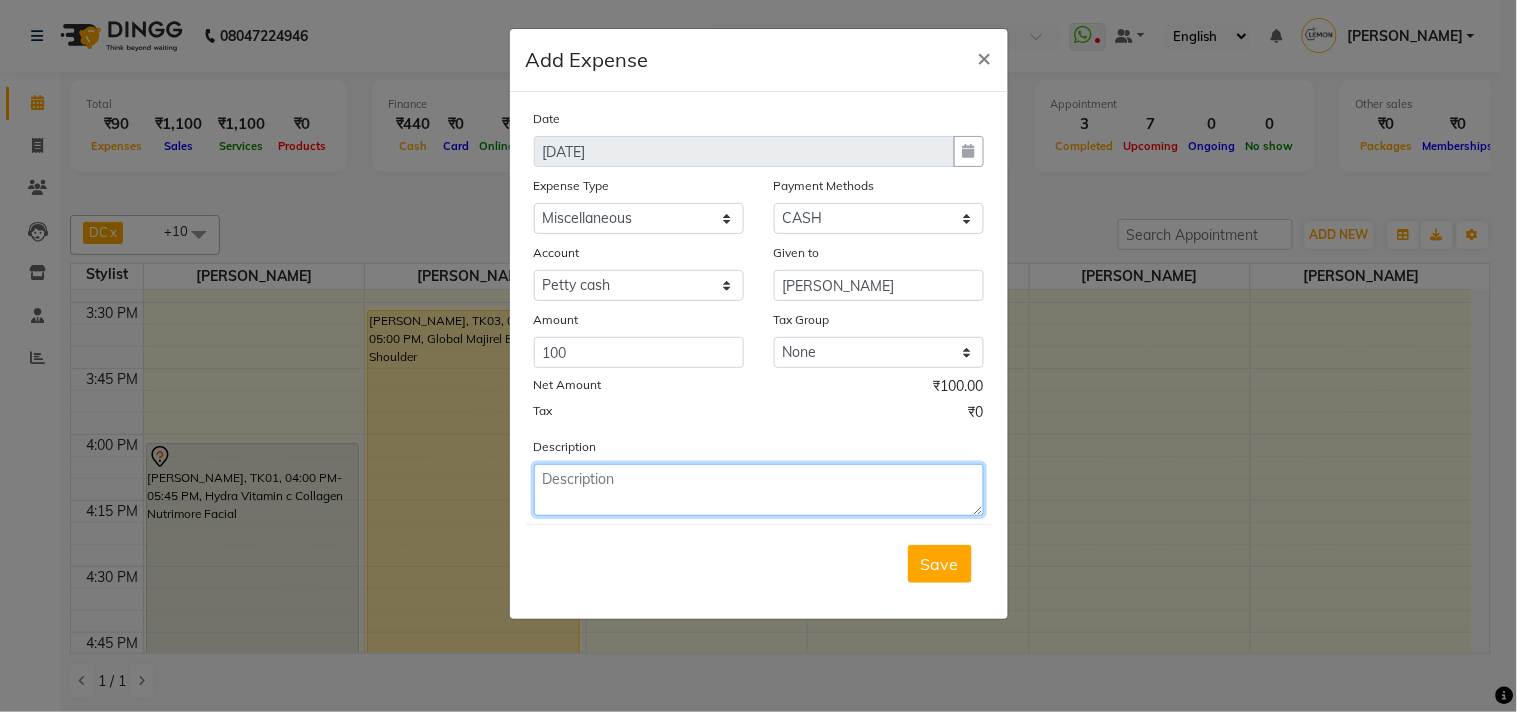 click 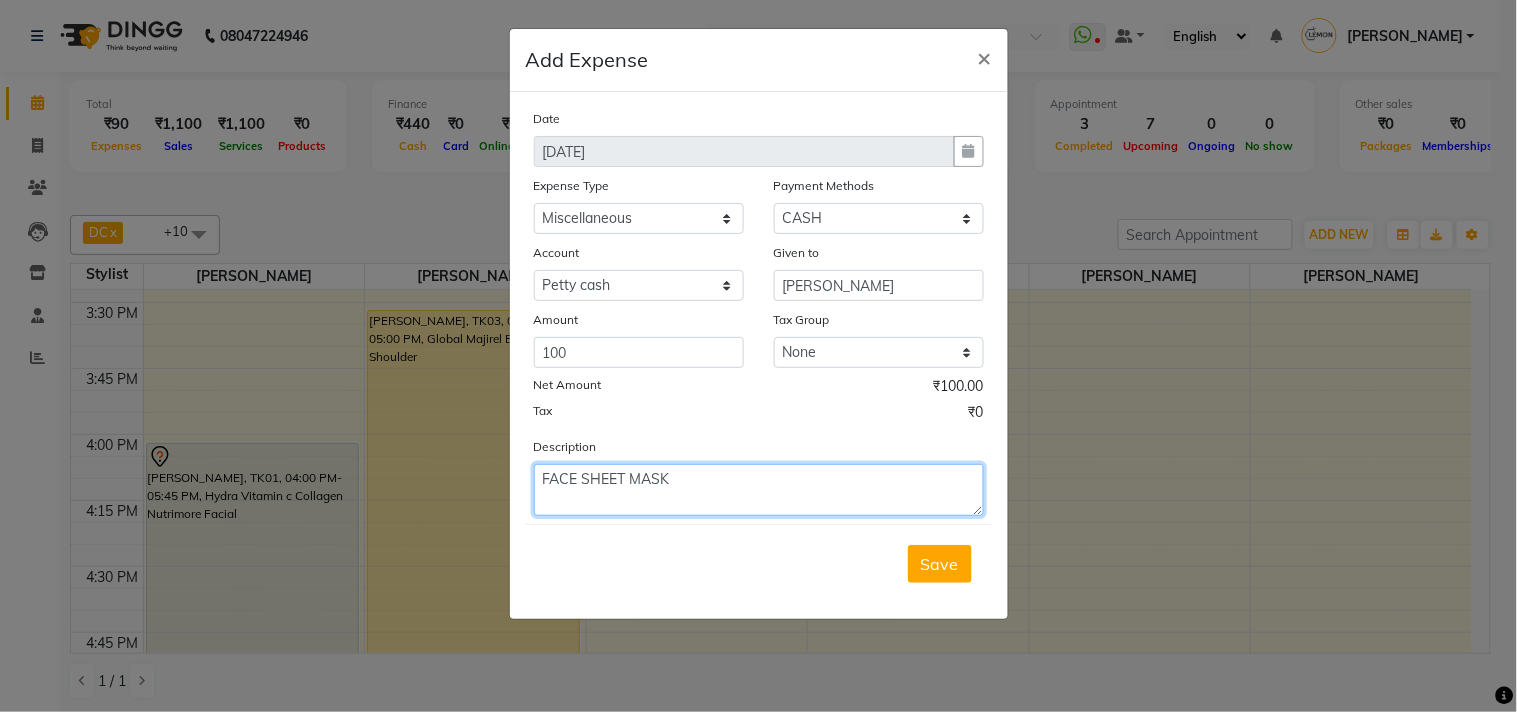 type on "FACE SHEET MASK" 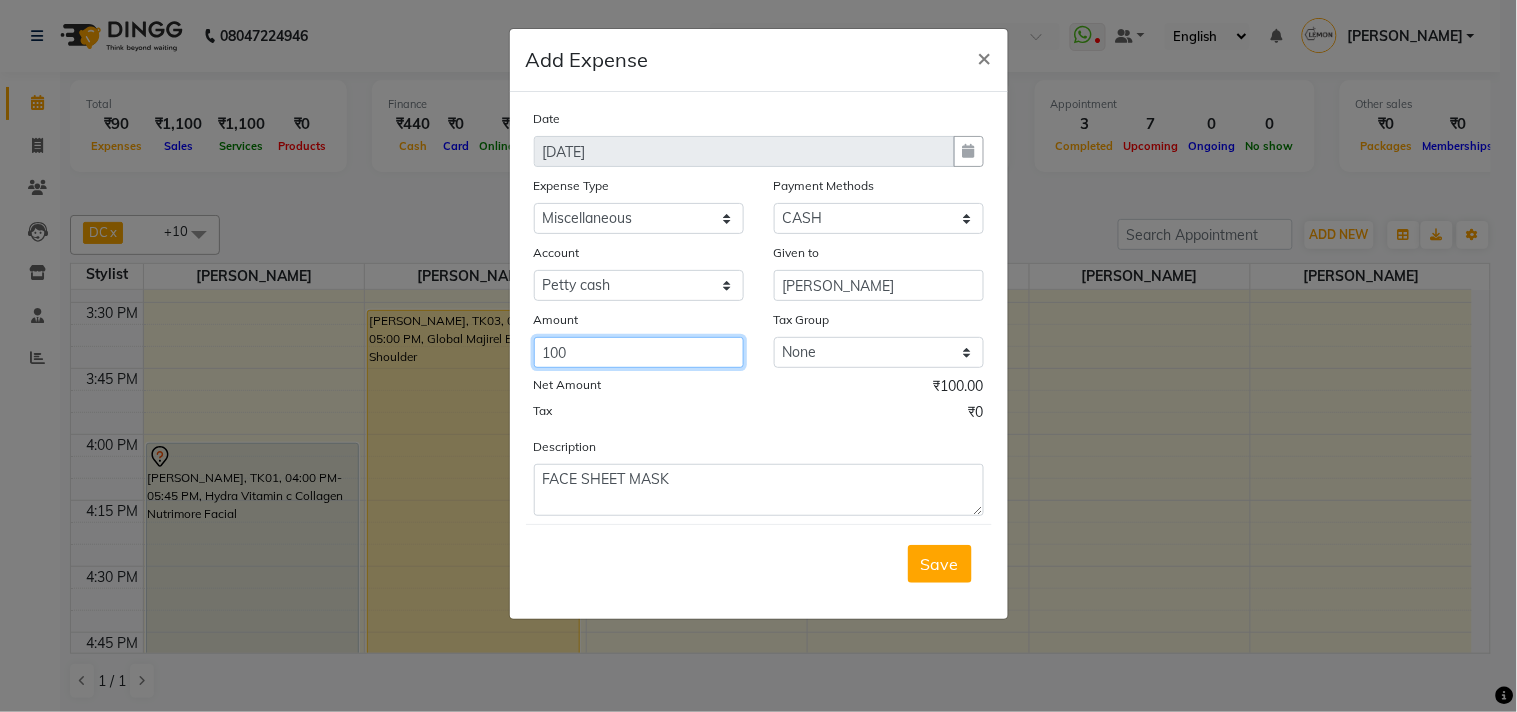 drag, startPoint x: 608, startPoint y: 350, endPoint x: 521, endPoint y: 367, distance: 88.64536 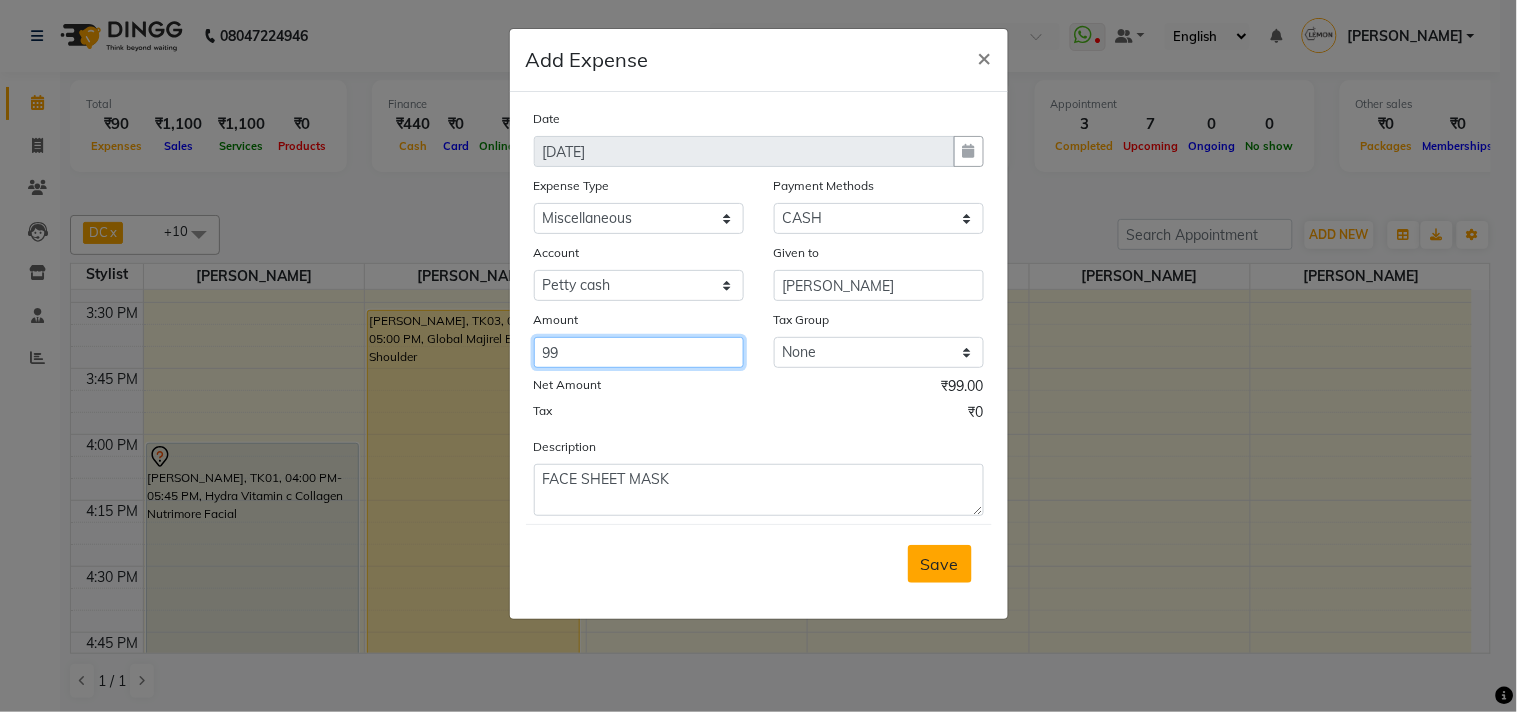 type on "99" 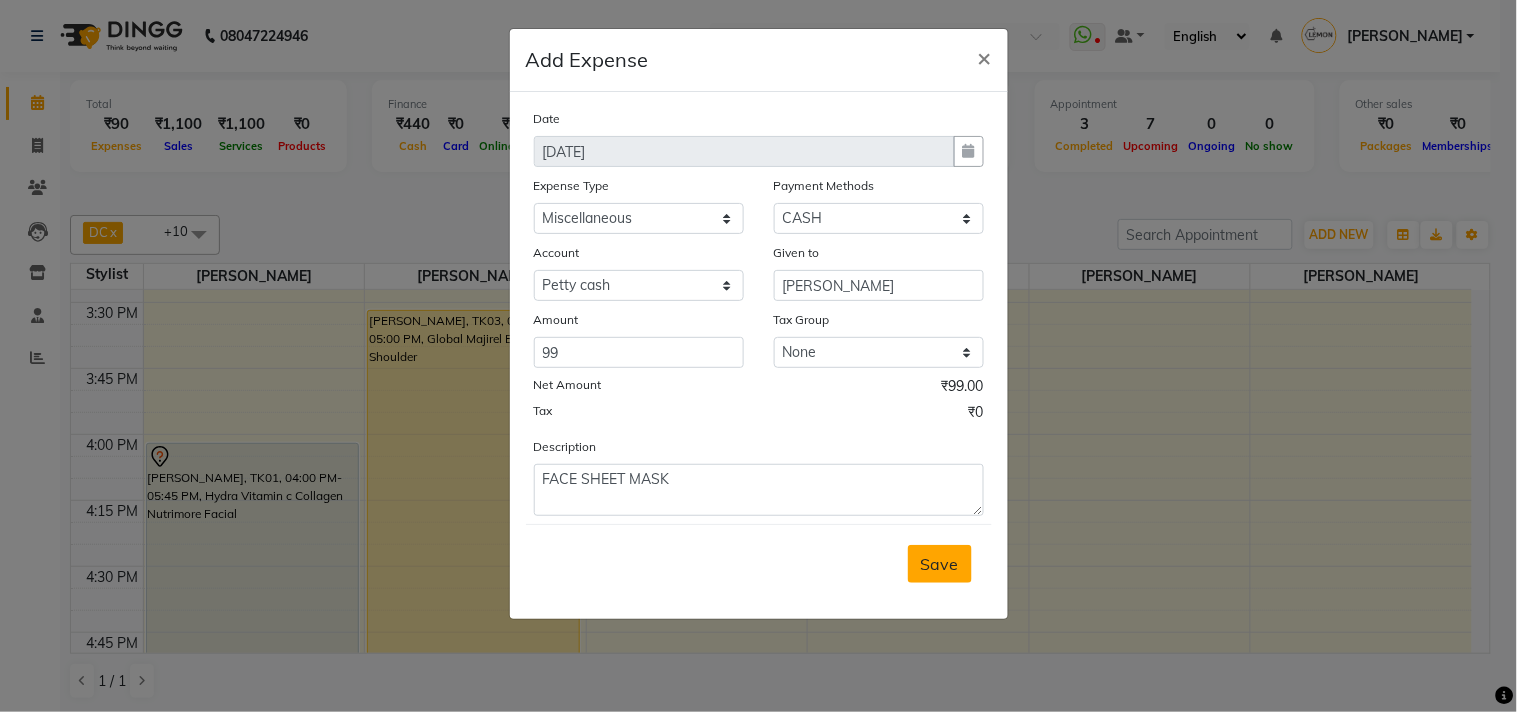 click on "Save" at bounding box center [940, 564] 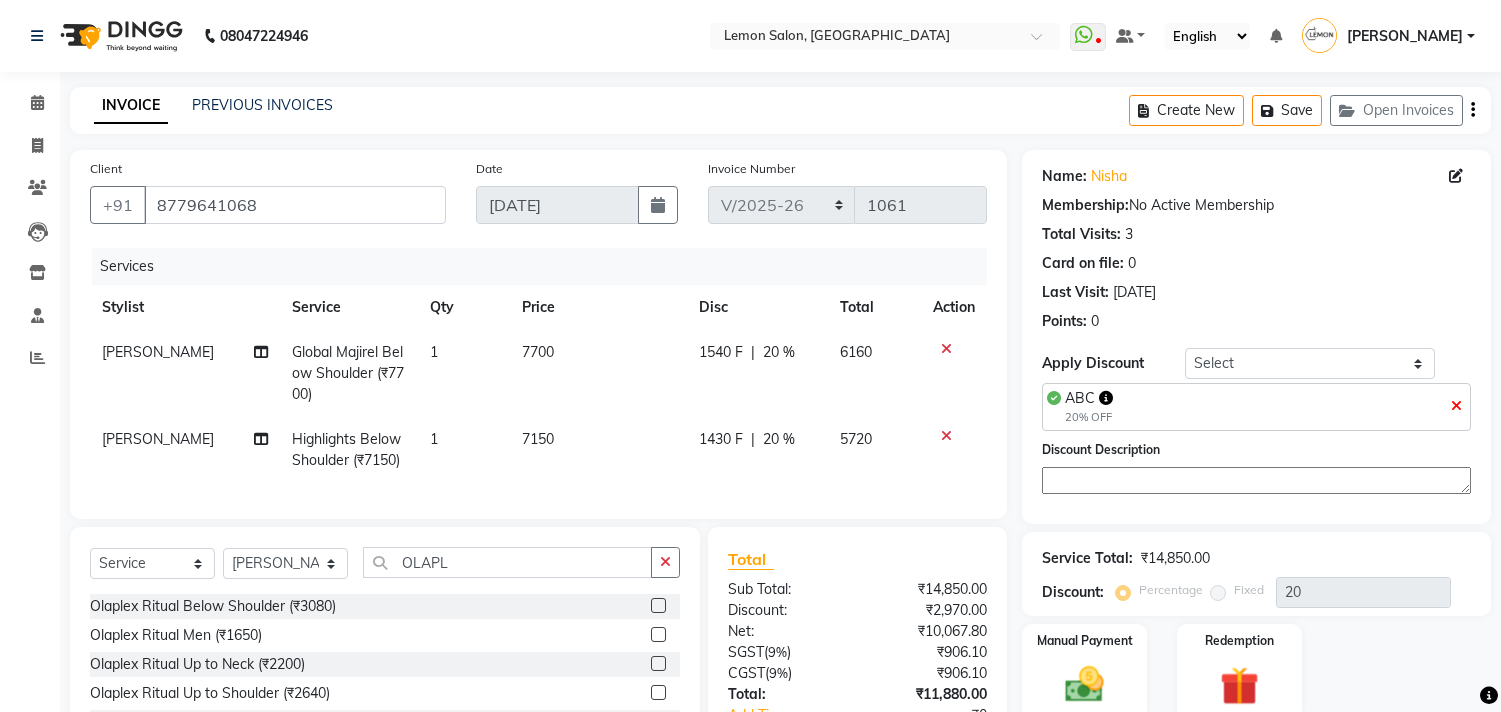 select on "569" 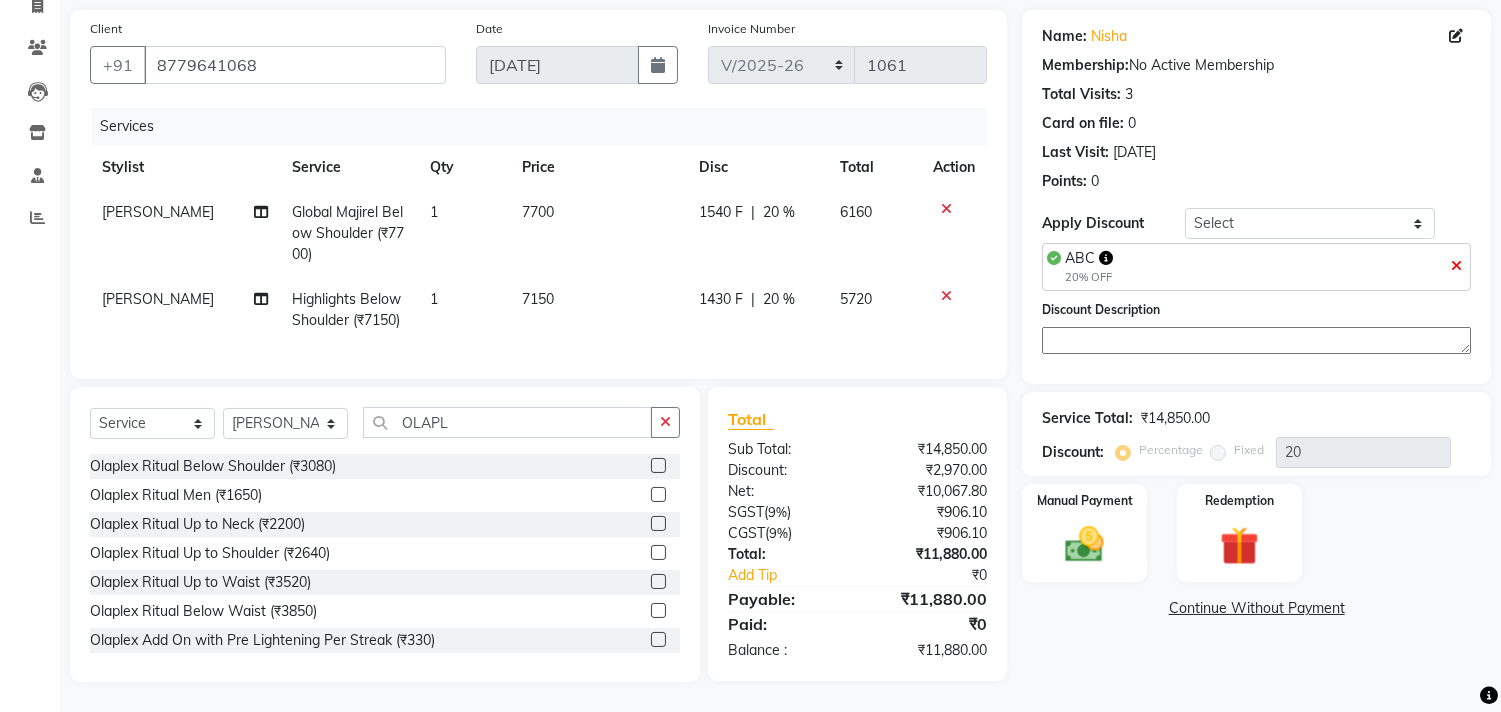 scroll, scrollTop: 0, scrollLeft: 0, axis: both 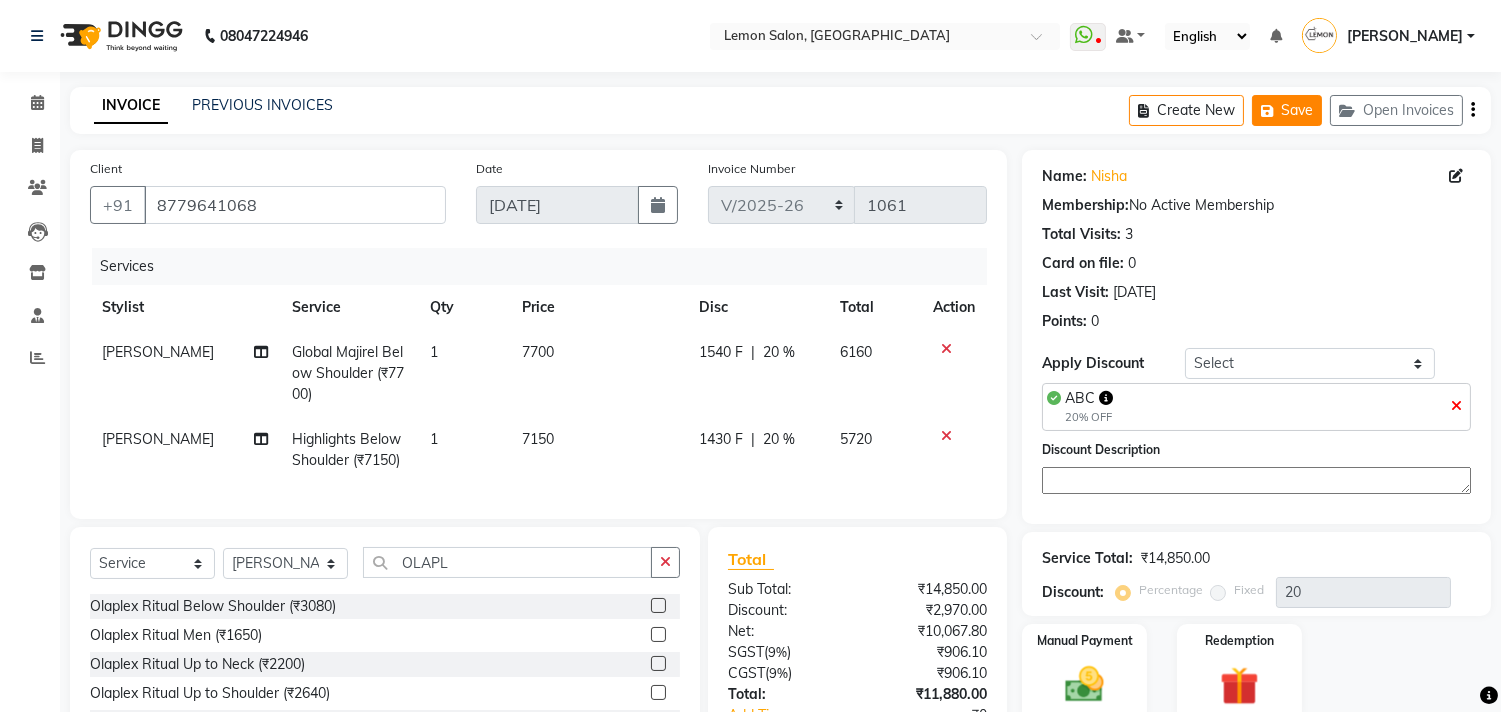 click on "Save" 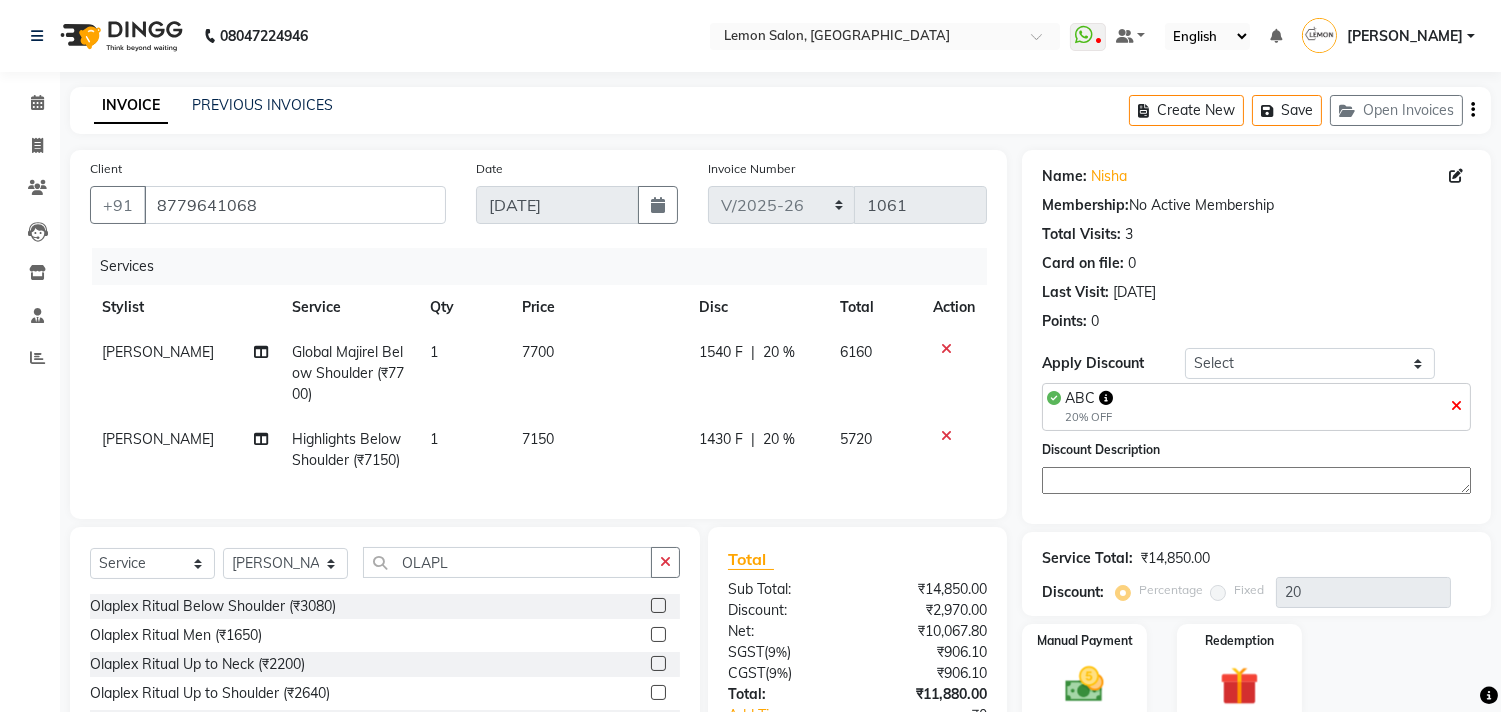 scroll, scrollTop: 111, scrollLeft: 0, axis: vertical 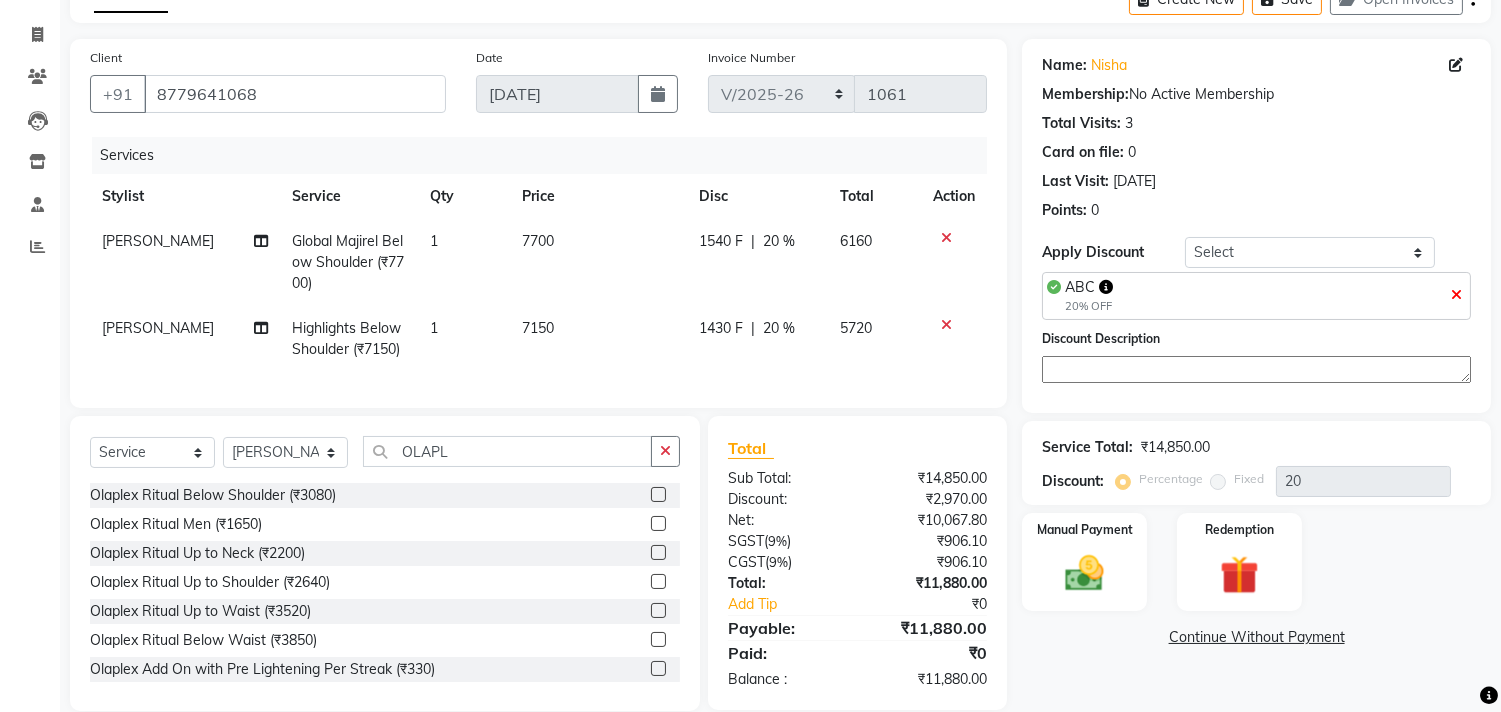click on "Global Majirel Below Shoulder (₹7700)" 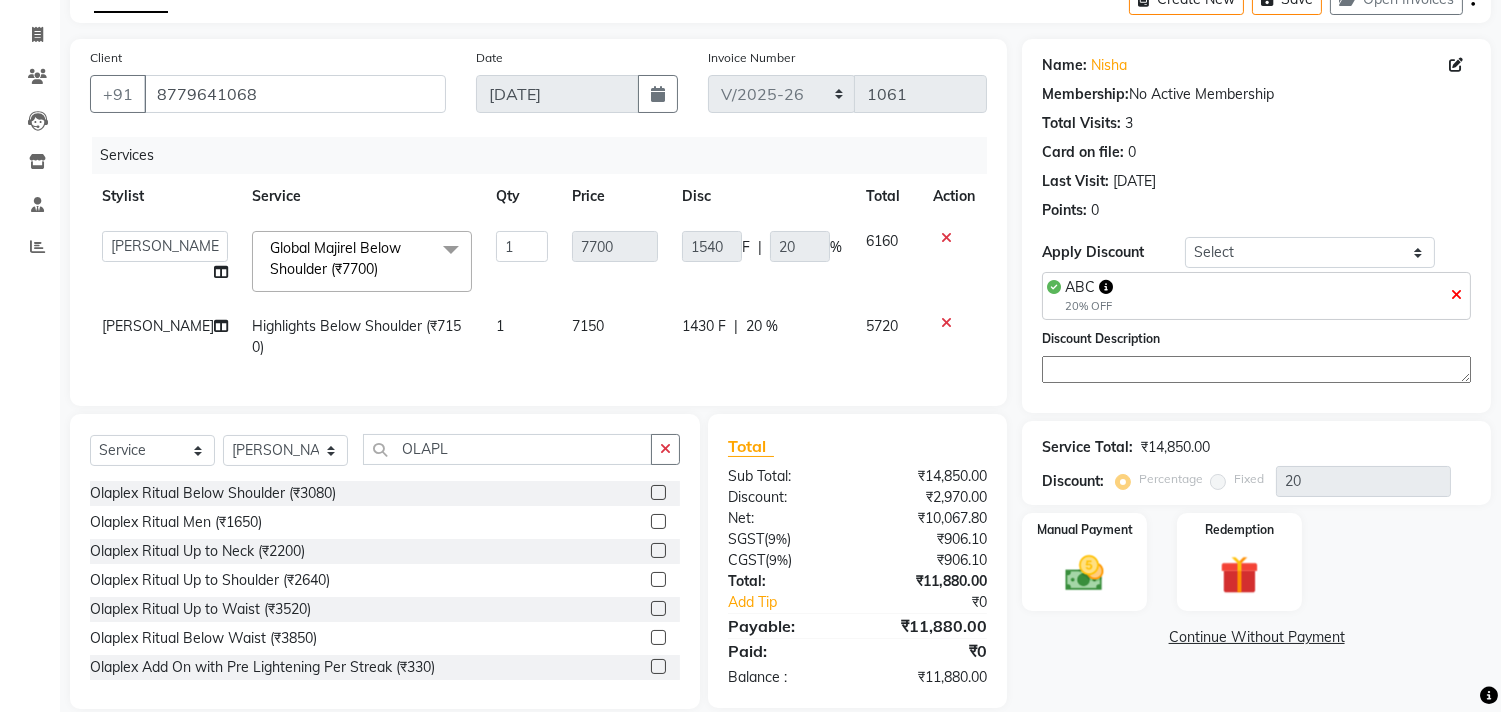 click on "Global Majirel Below Shoulder (₹7700)  x" 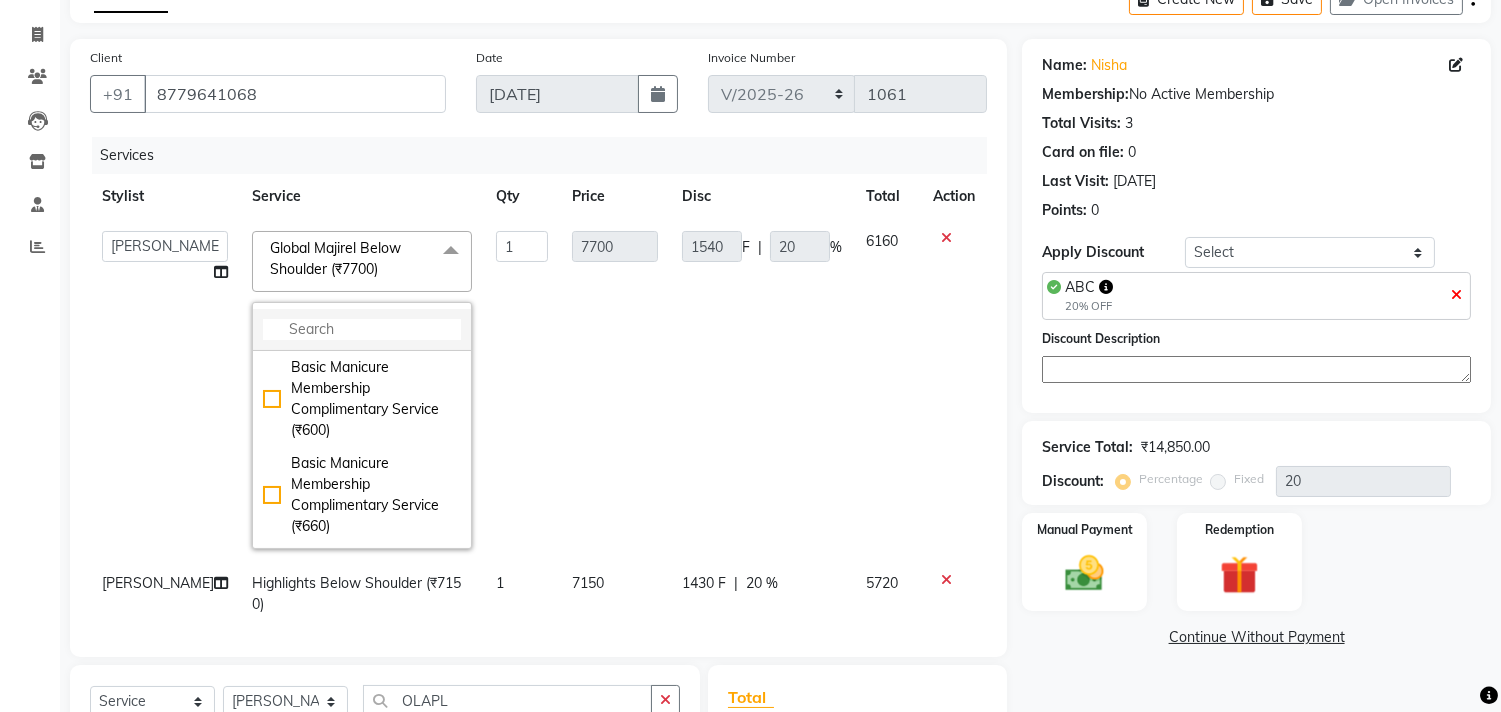 drag, startPoint x: 316, startPoint y: 331, endPoint x: 322, endPoint y: 320, distance: 12.529964 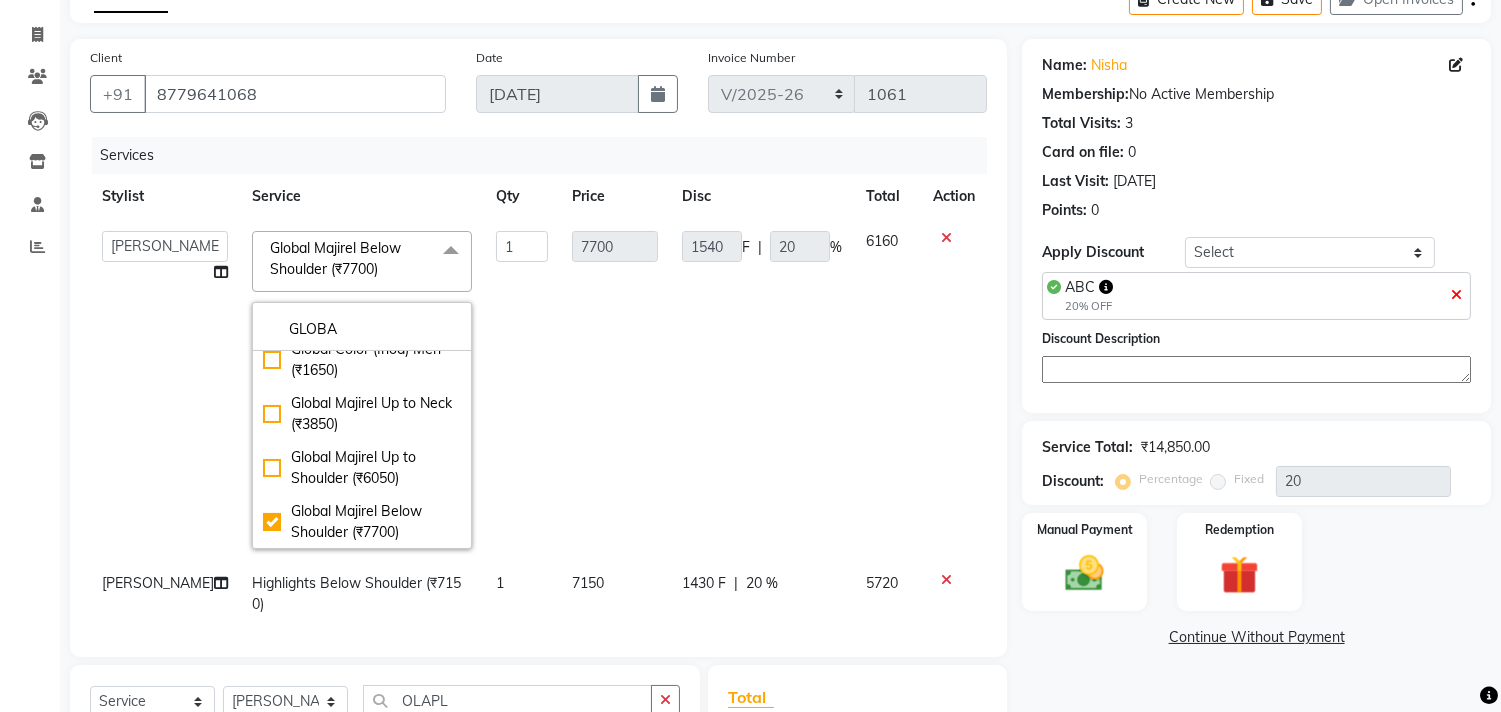 scroll, scrollTop: 111, scrollLeft: 0, axis: vertical 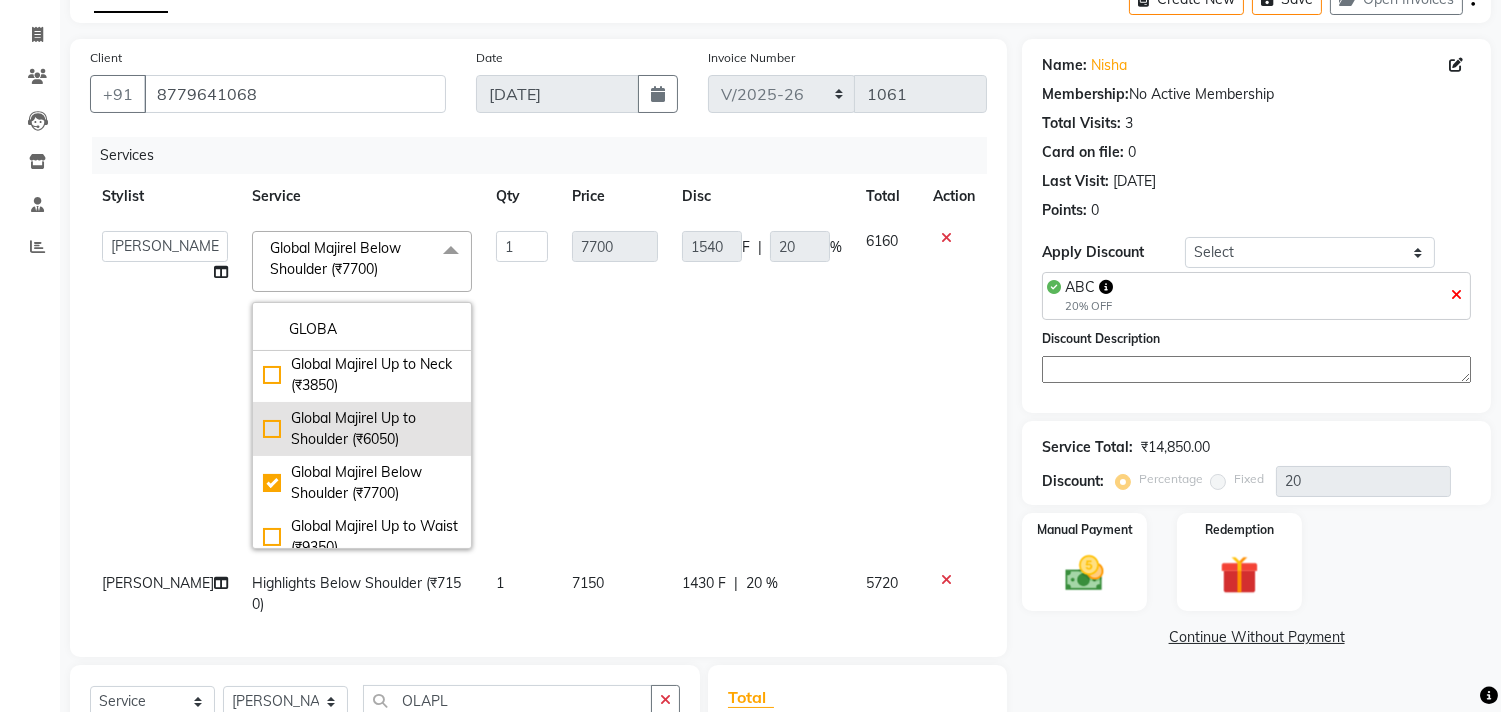 type on "GLOBA" 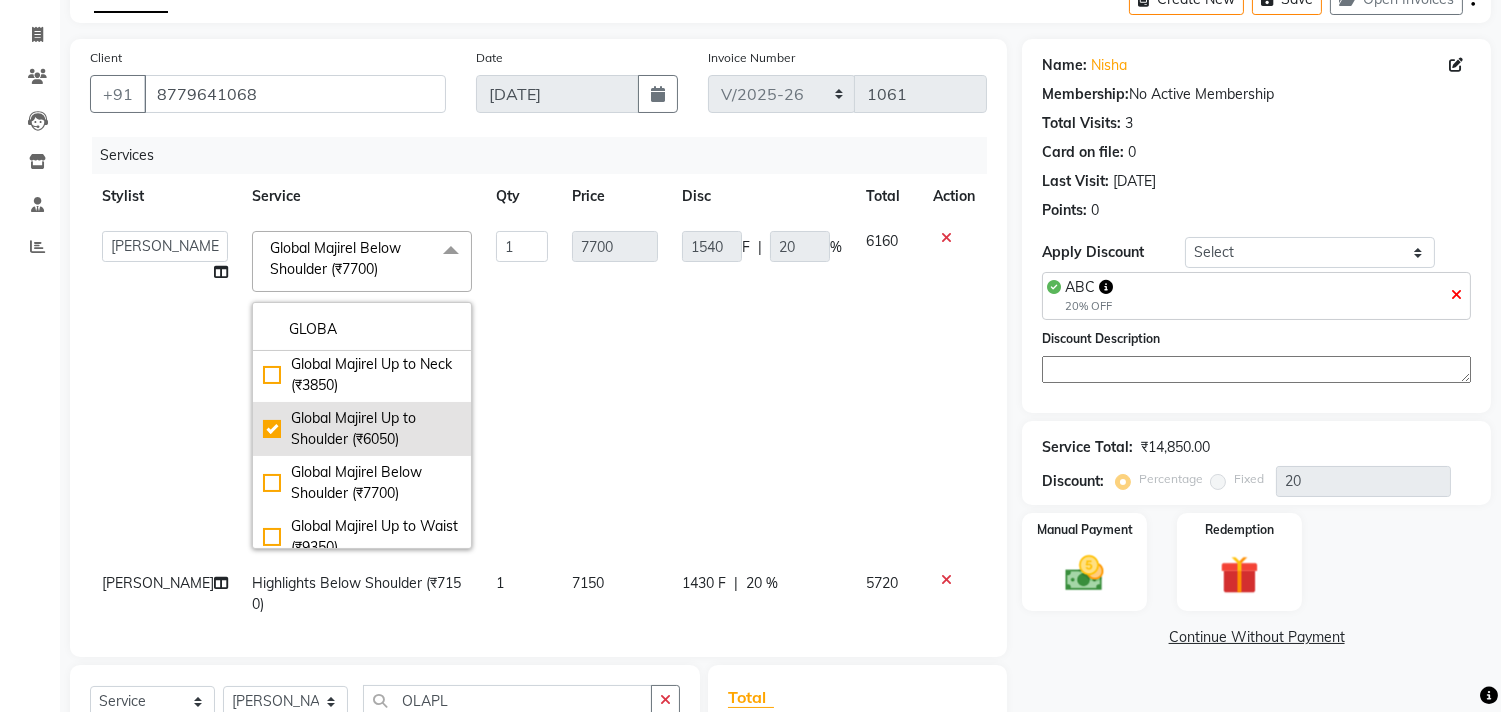 checkbox on "true" 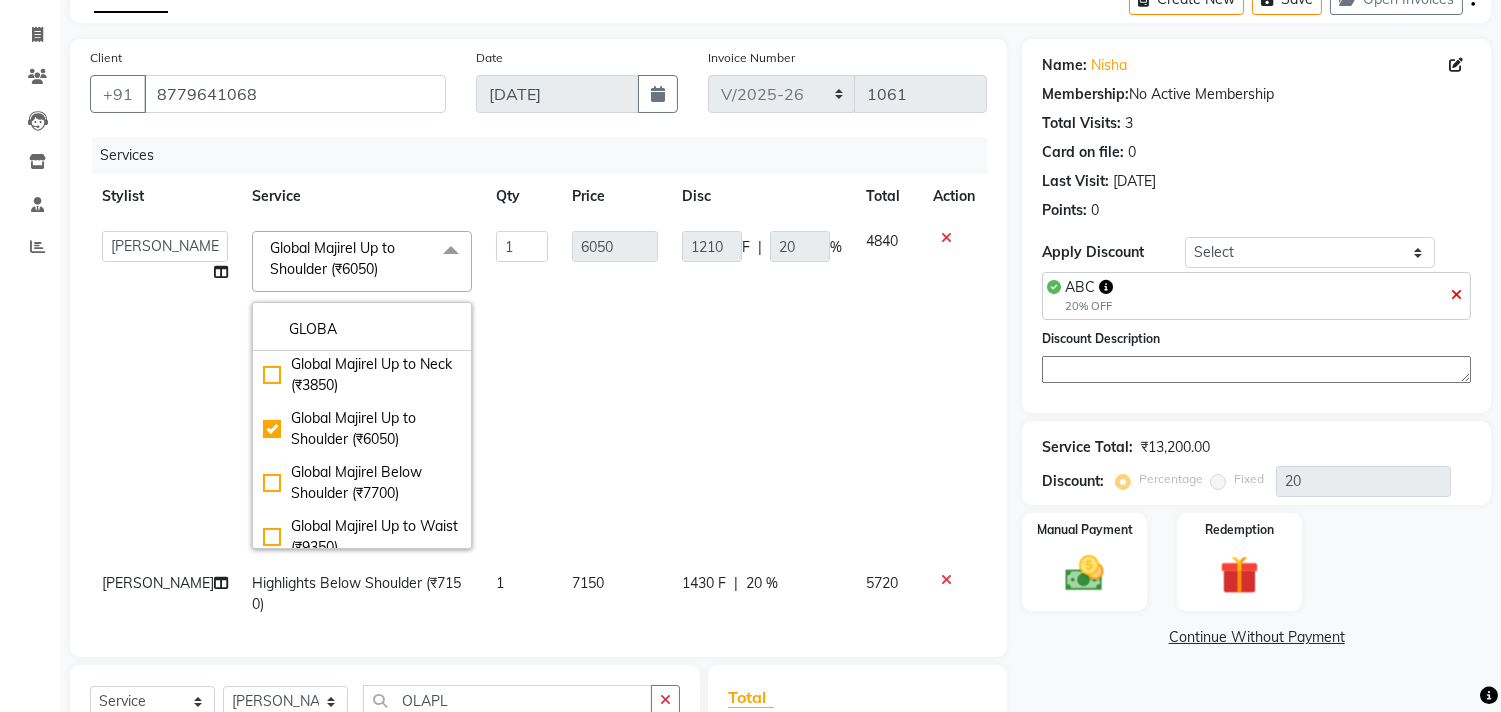 click on "1" 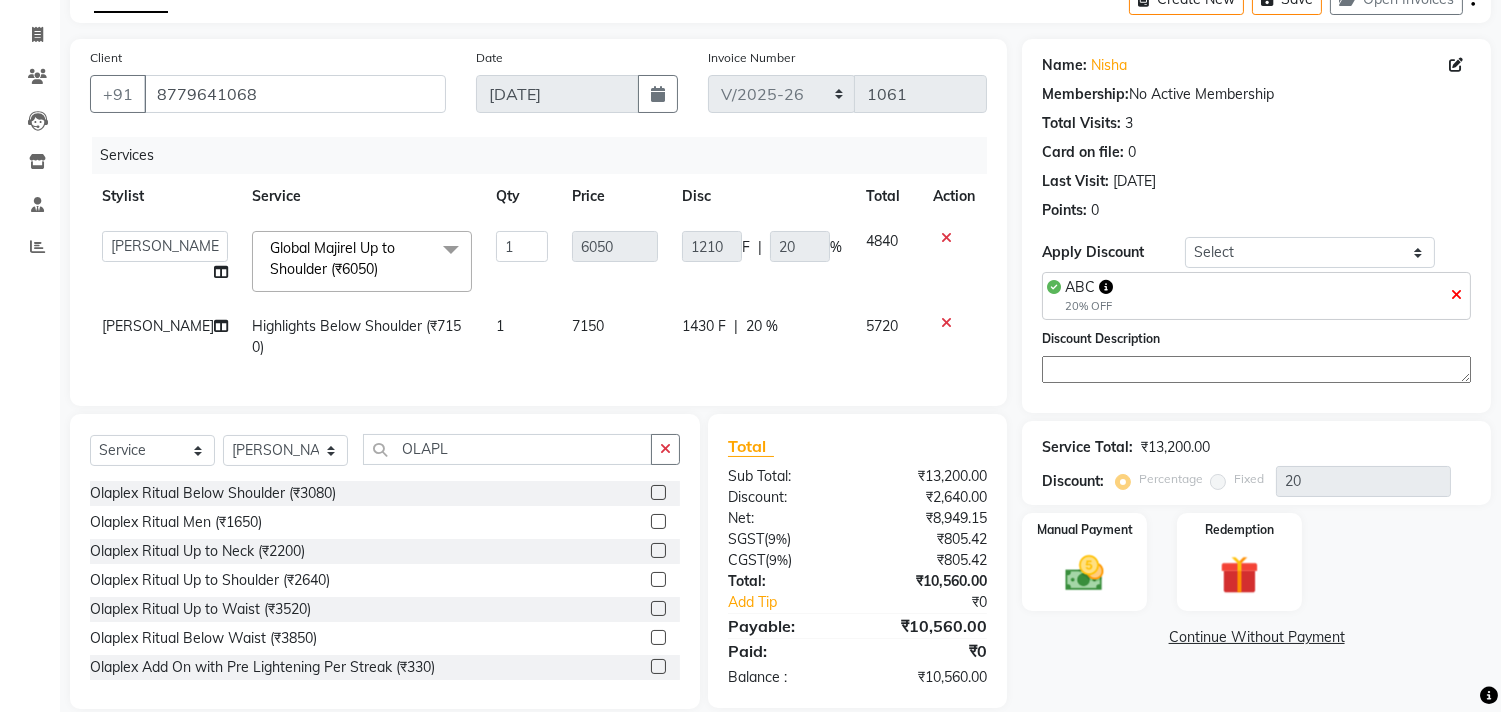 click 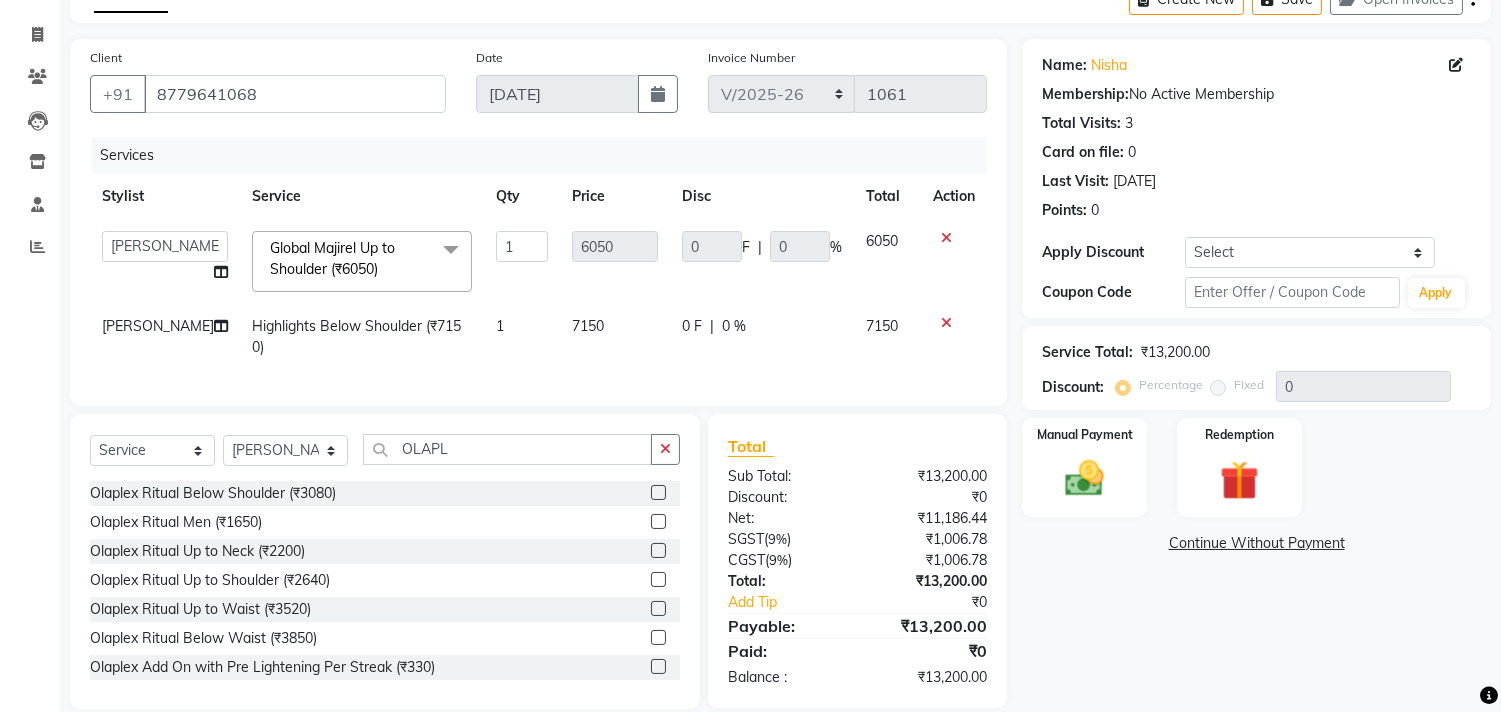 click on "Highlights Below Shoulder (₹7150)" 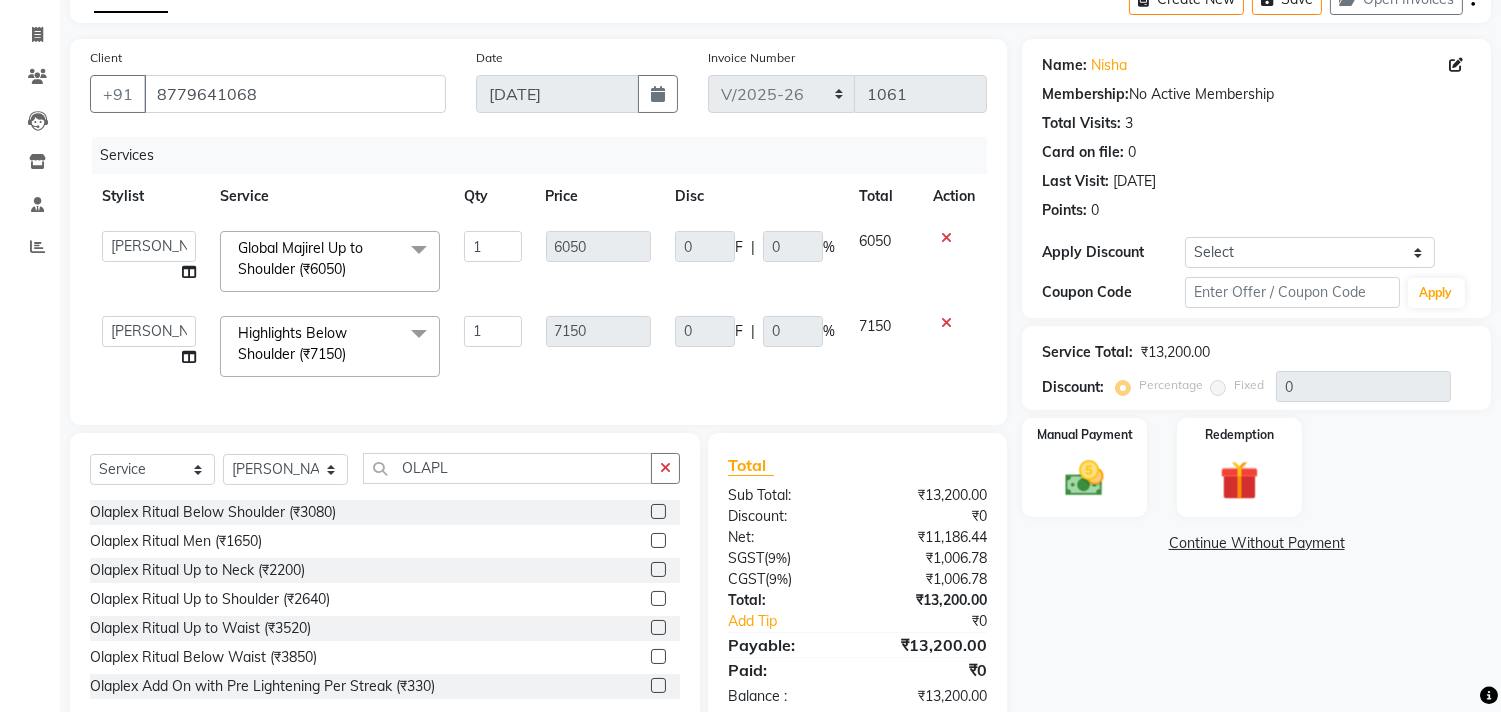 click on "Highlights Below Shoulder (₹7150)" 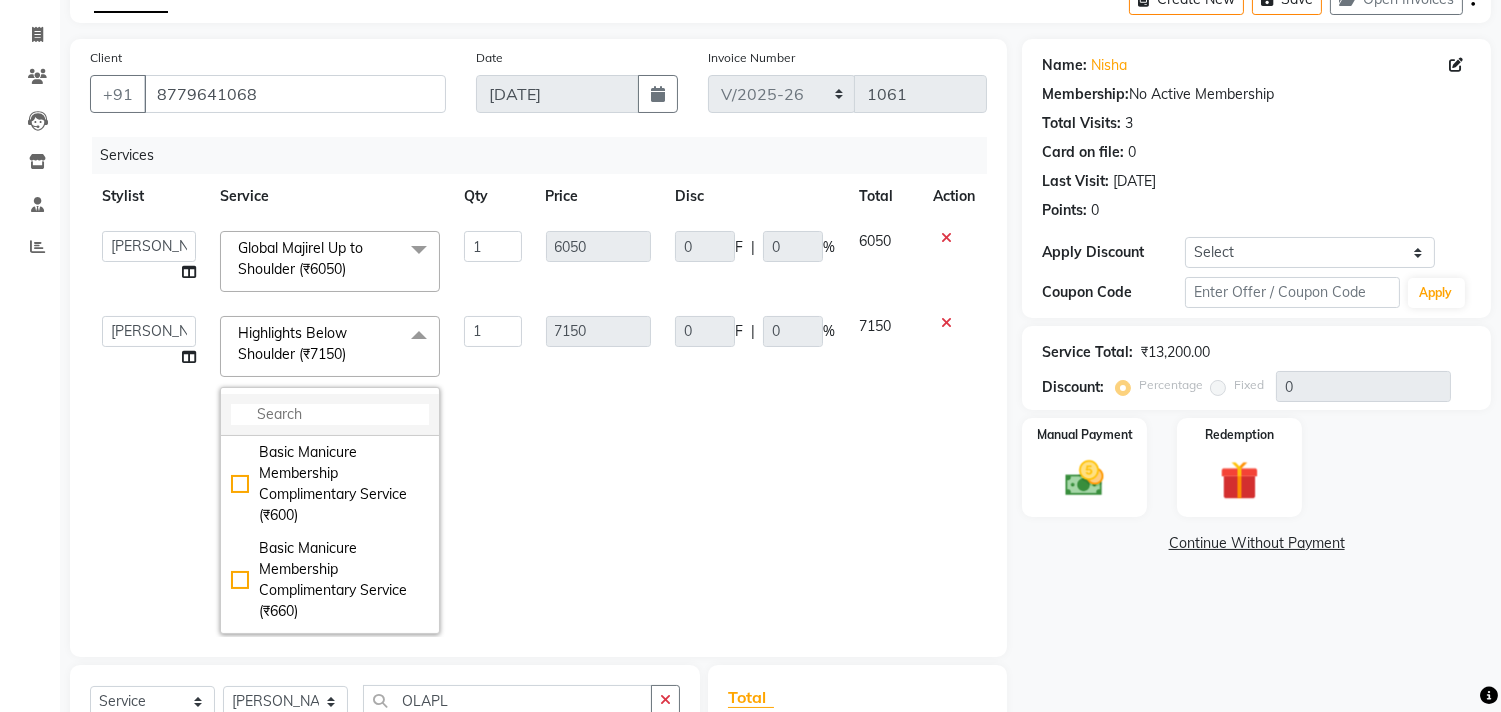 click 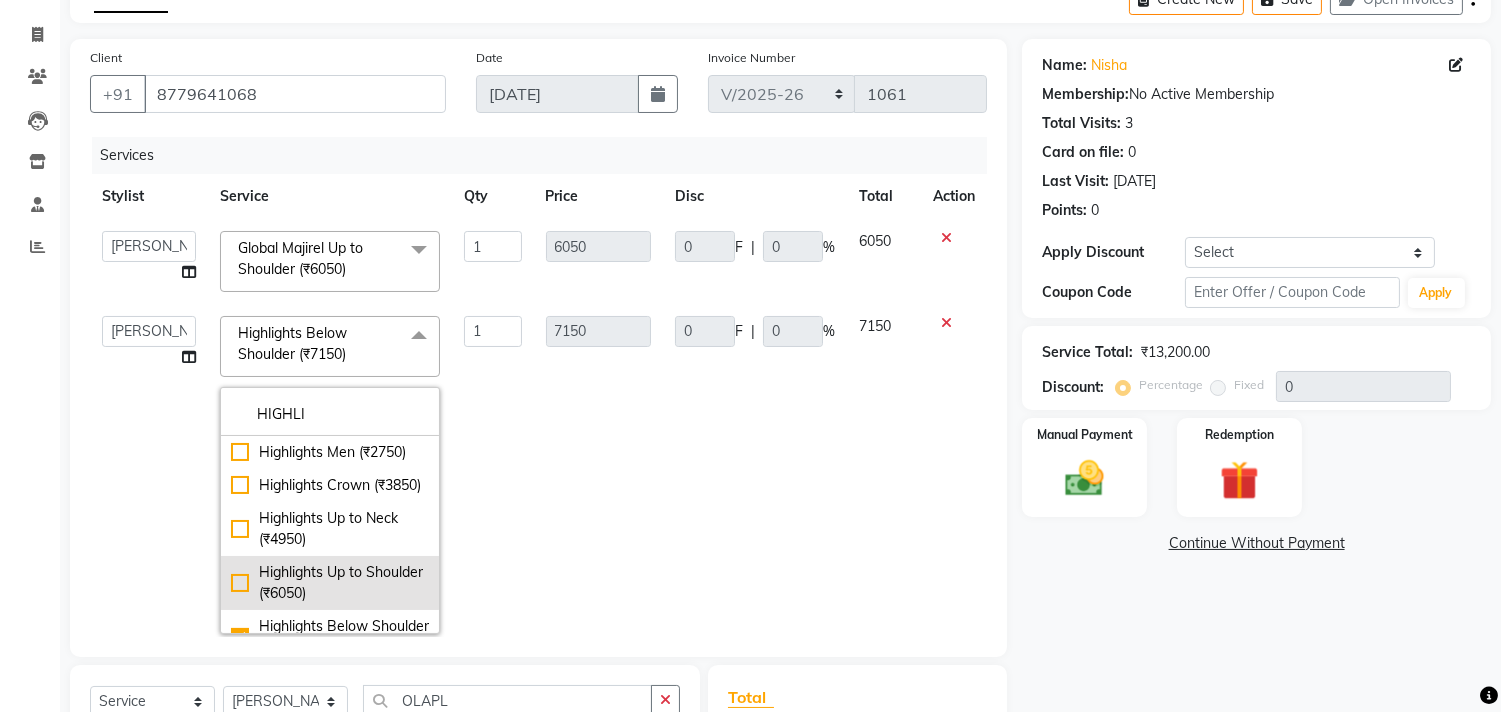 type on "HIGHLI" 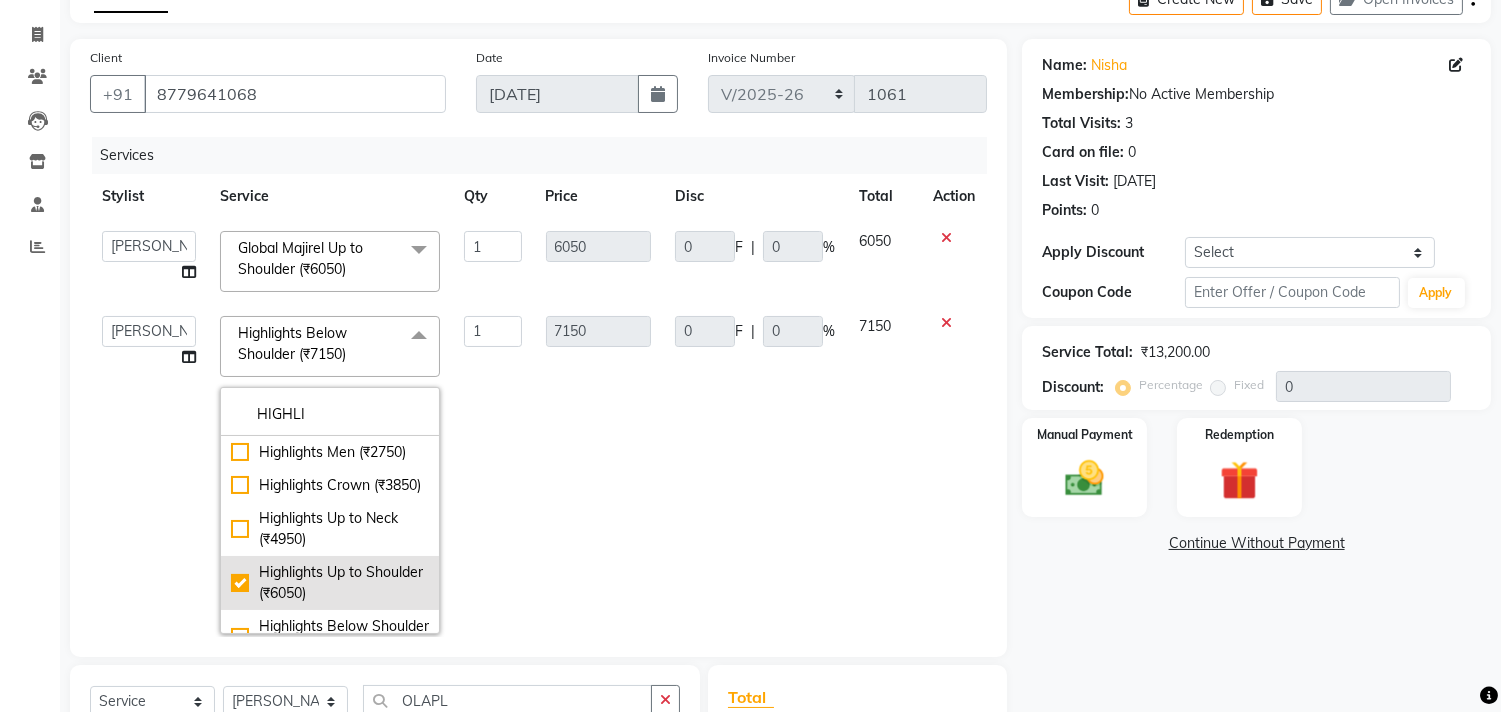 checkbox on "true" 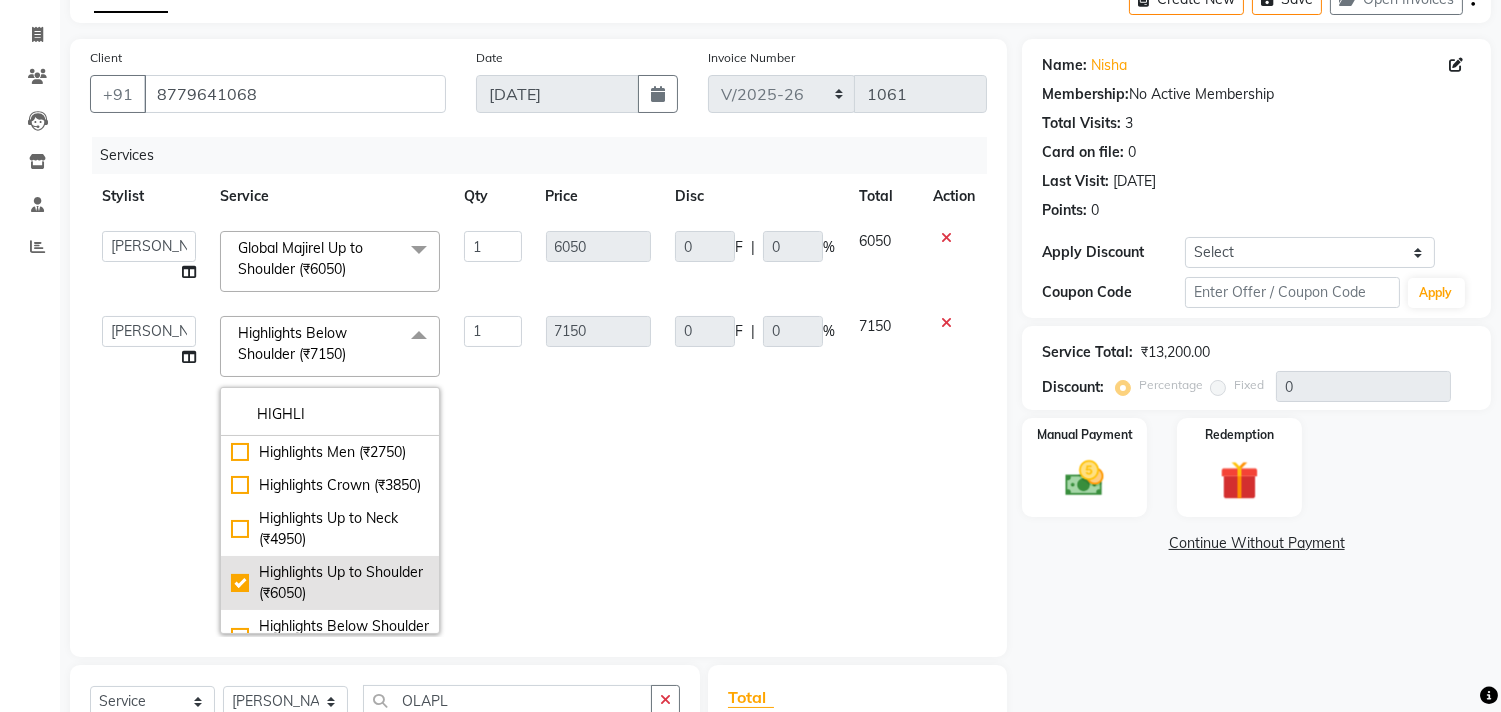 checkbox on "false" 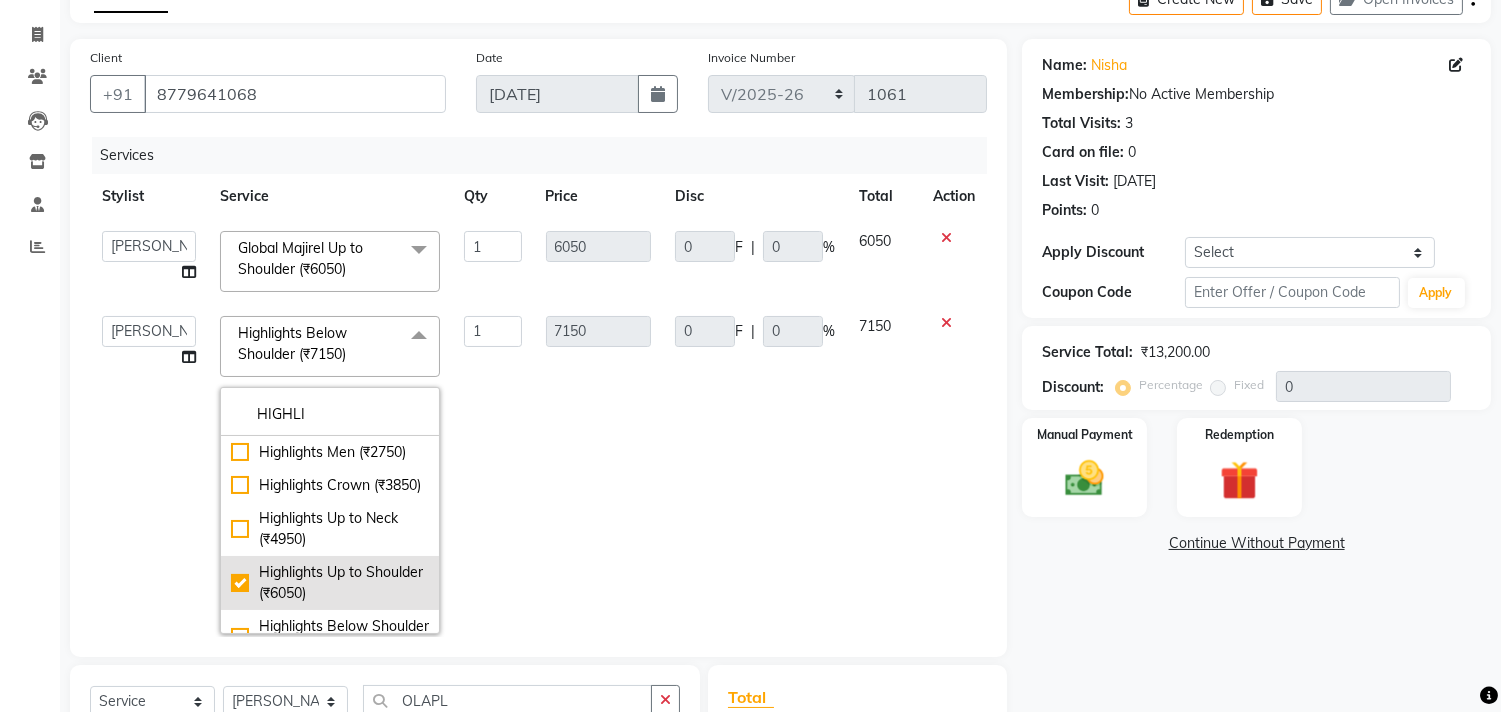 type on "6050" 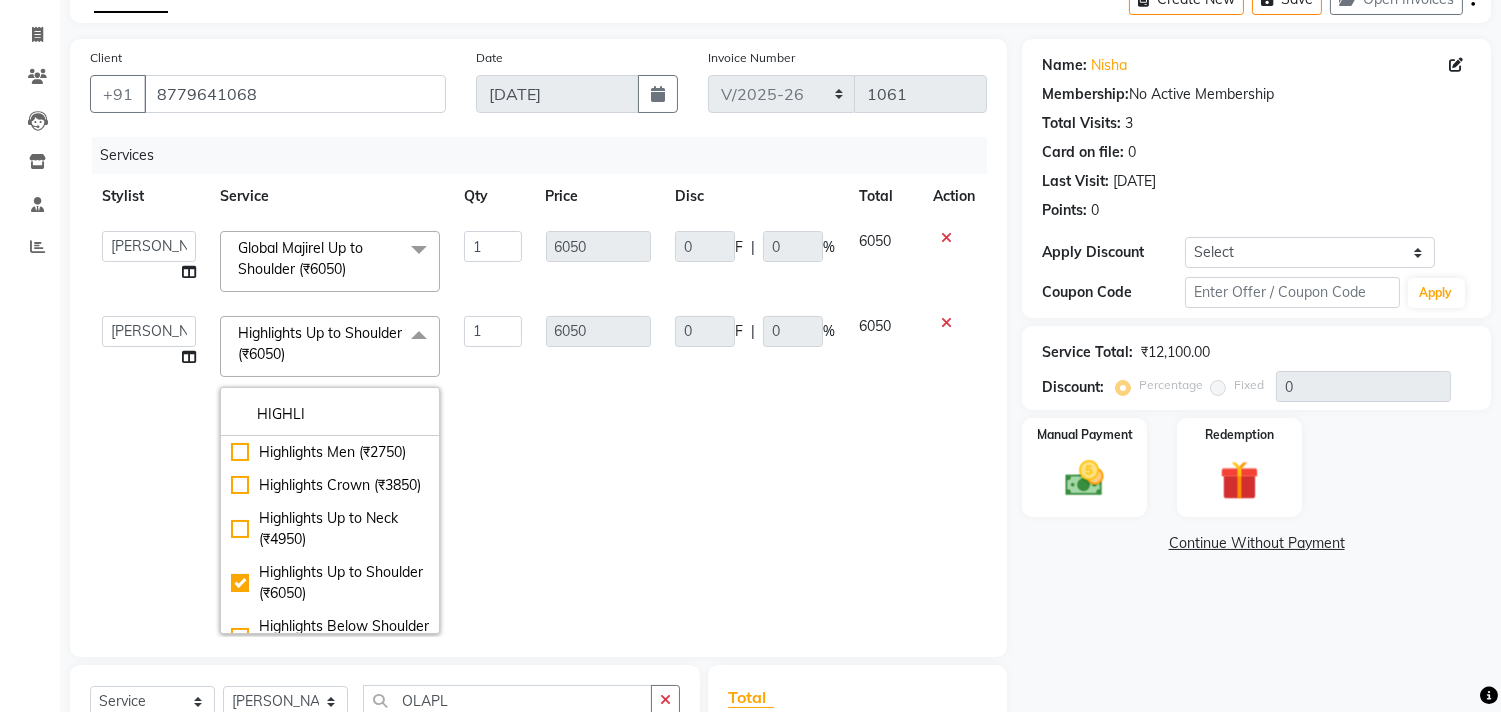 click on "0 F | 0 %" 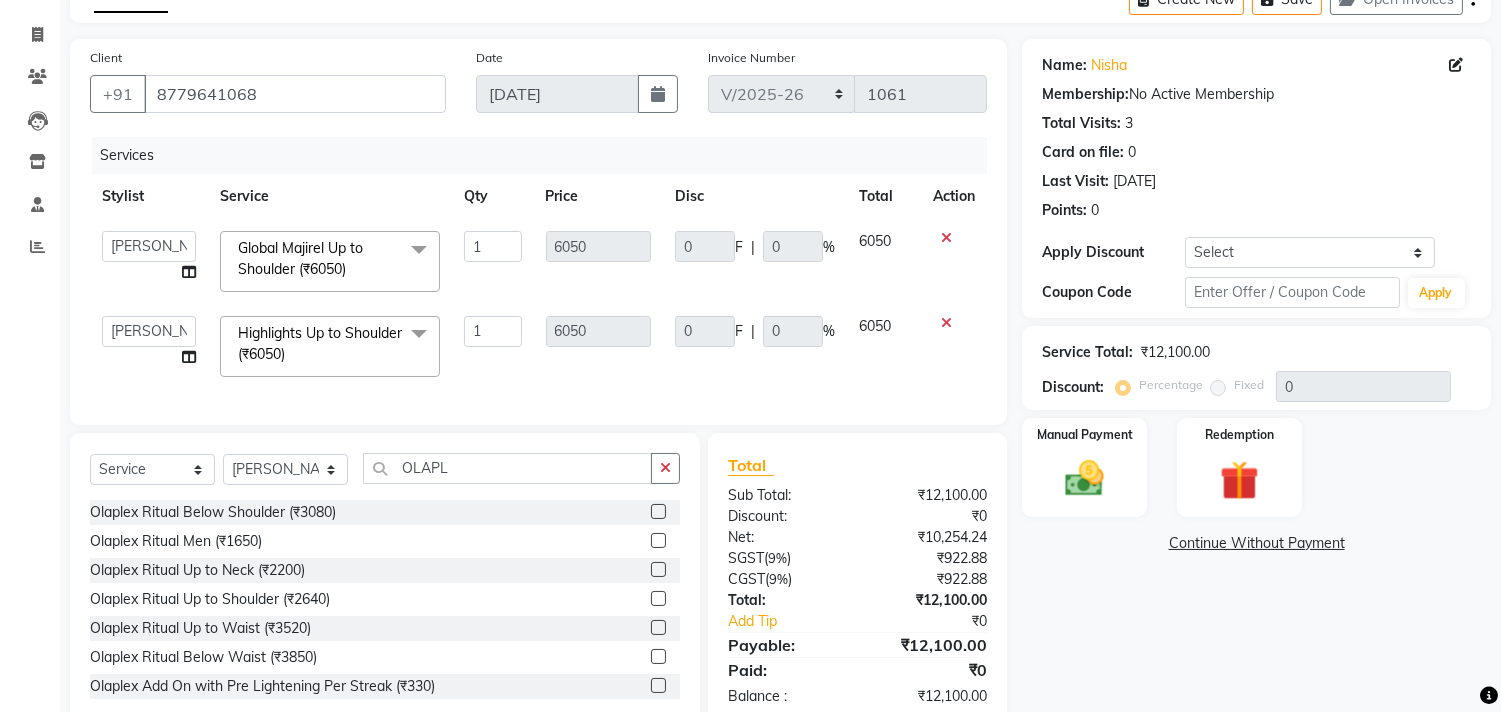 scroll, scrollTop: 173, scrollLeft: 0, axis: vertical 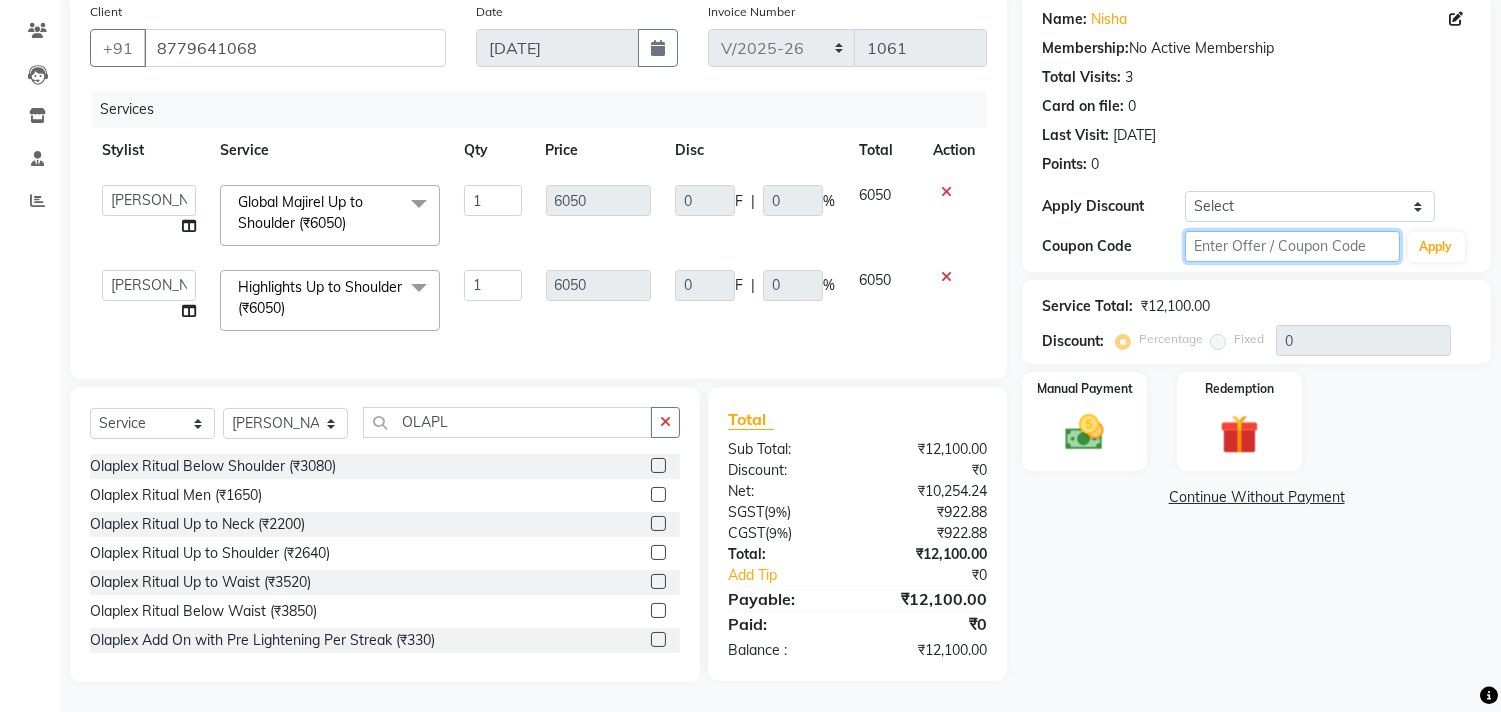 click 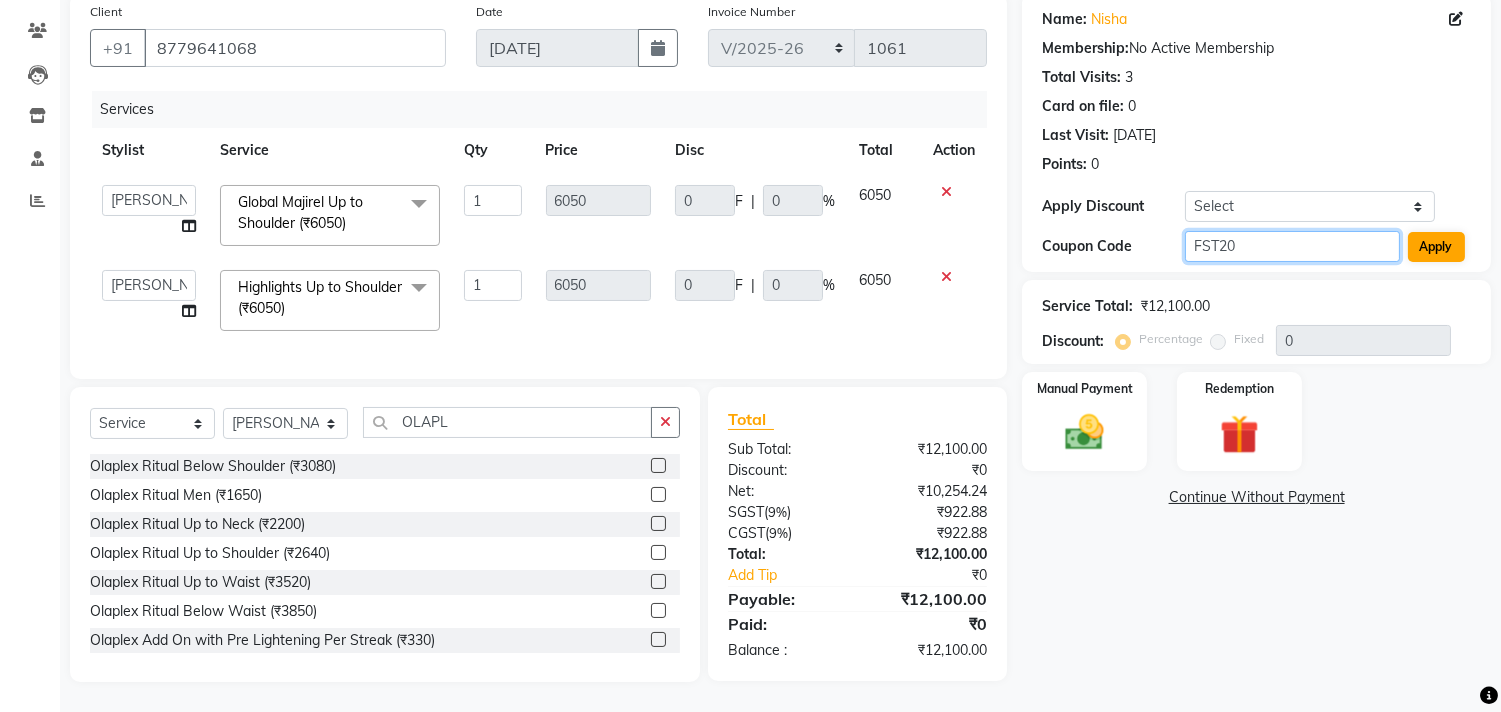 type on "FST20" 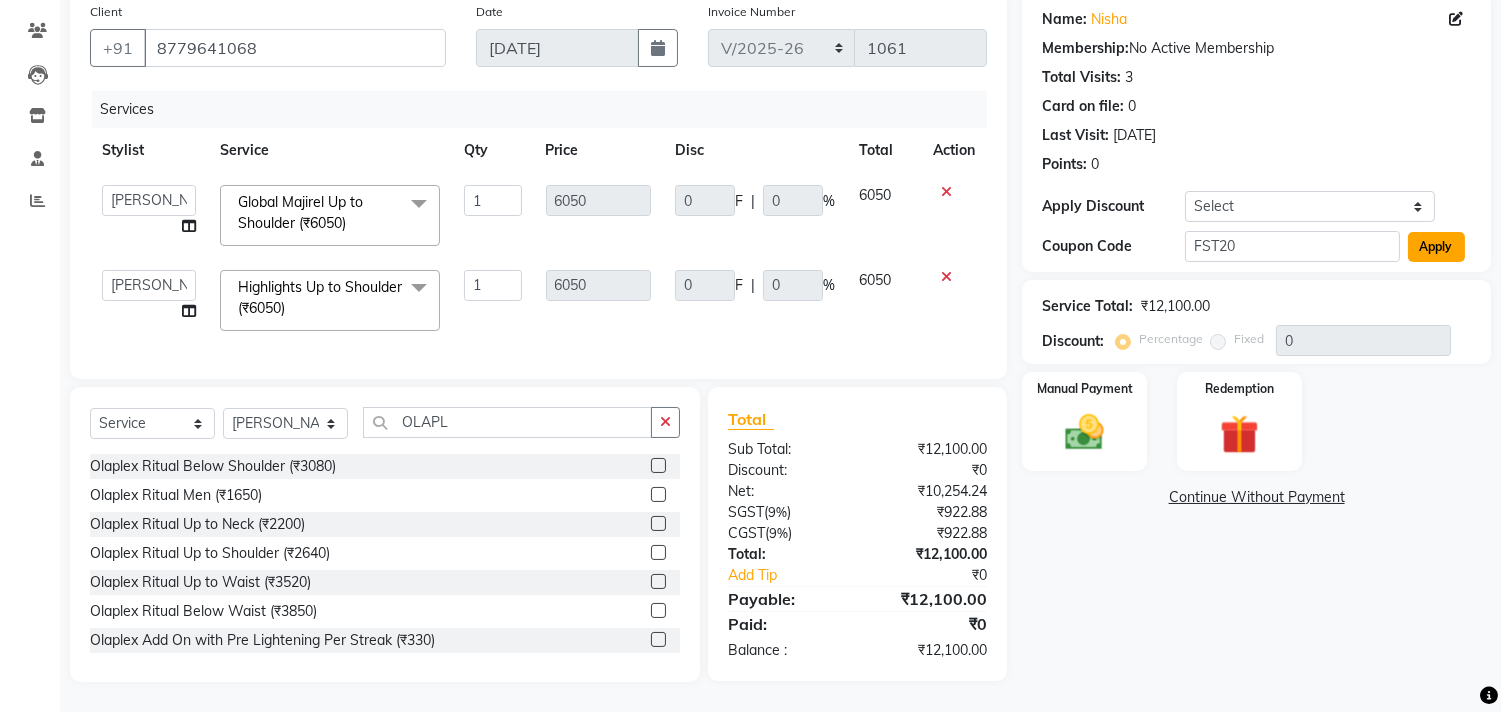 click on "Apply" 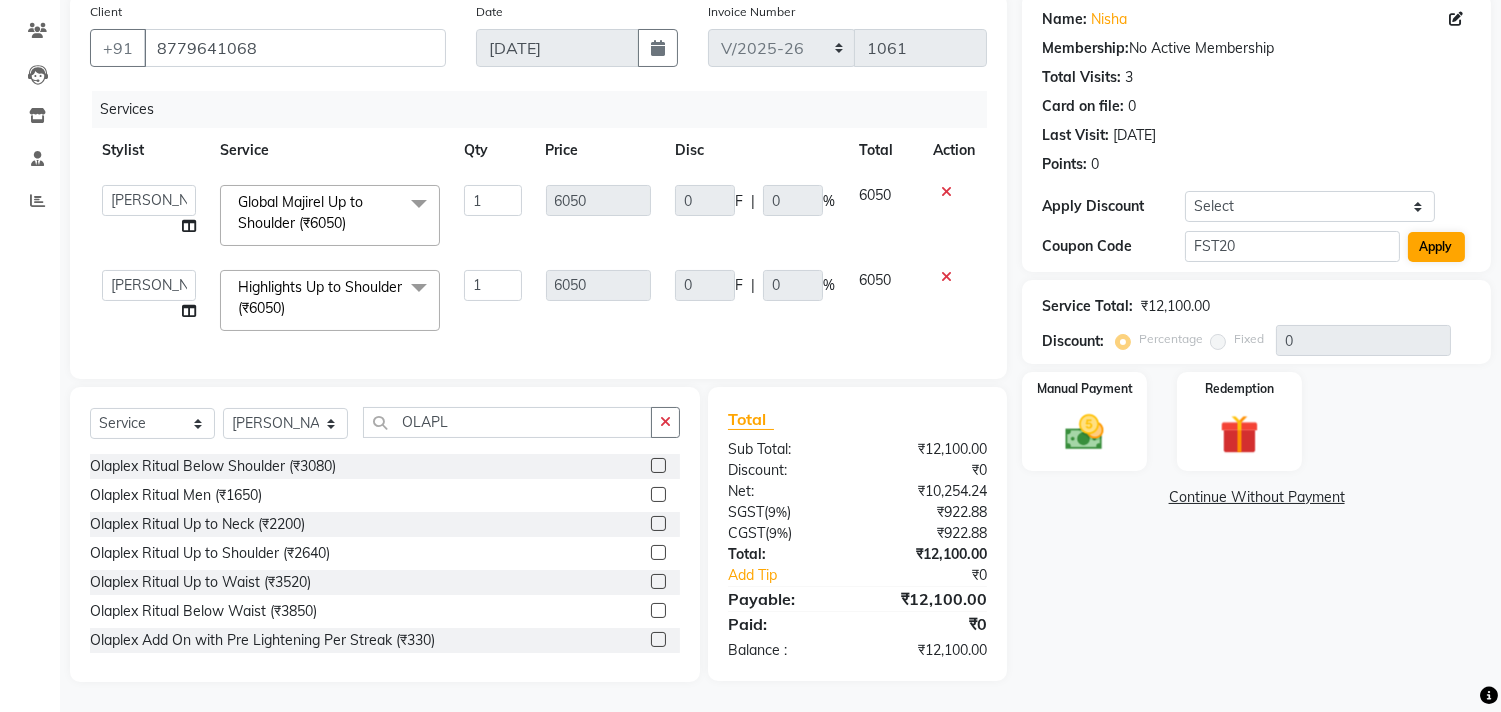 type on "20" 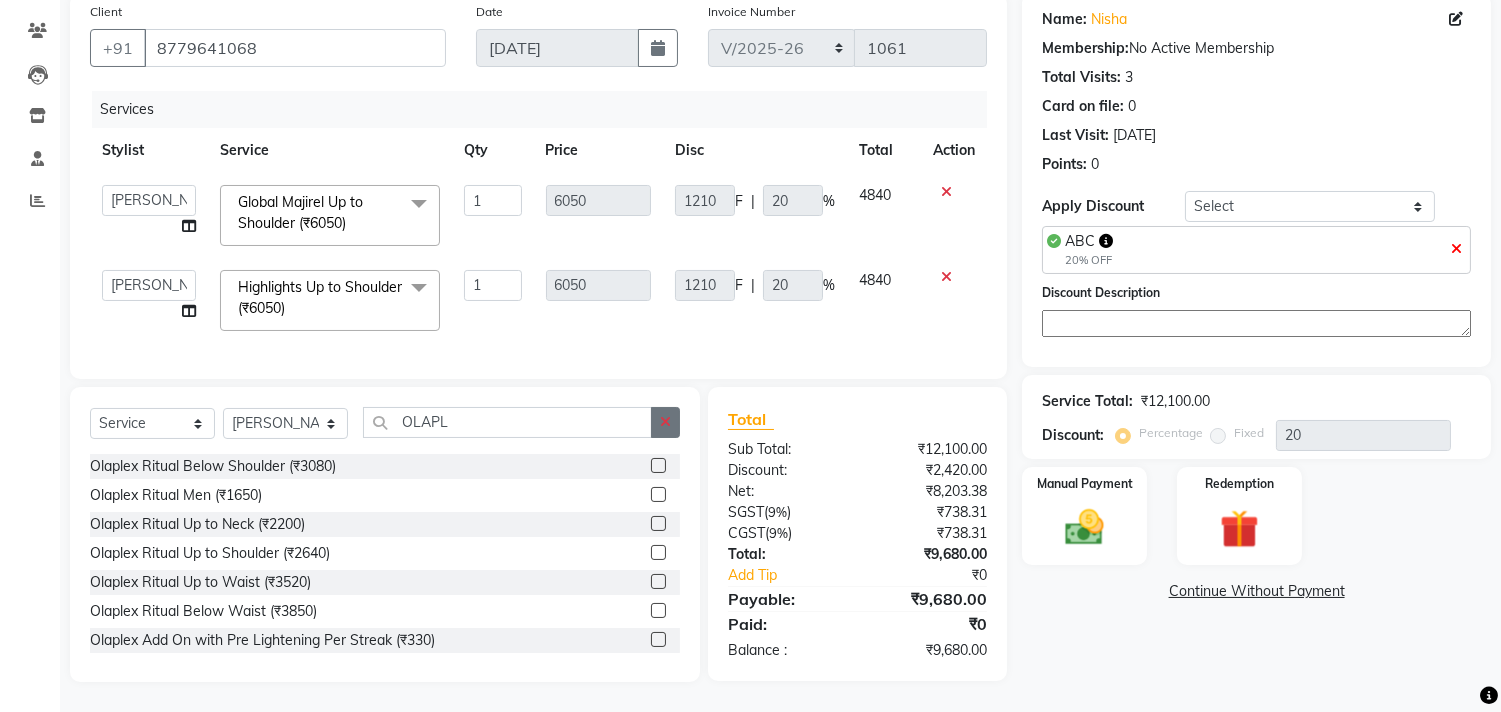click 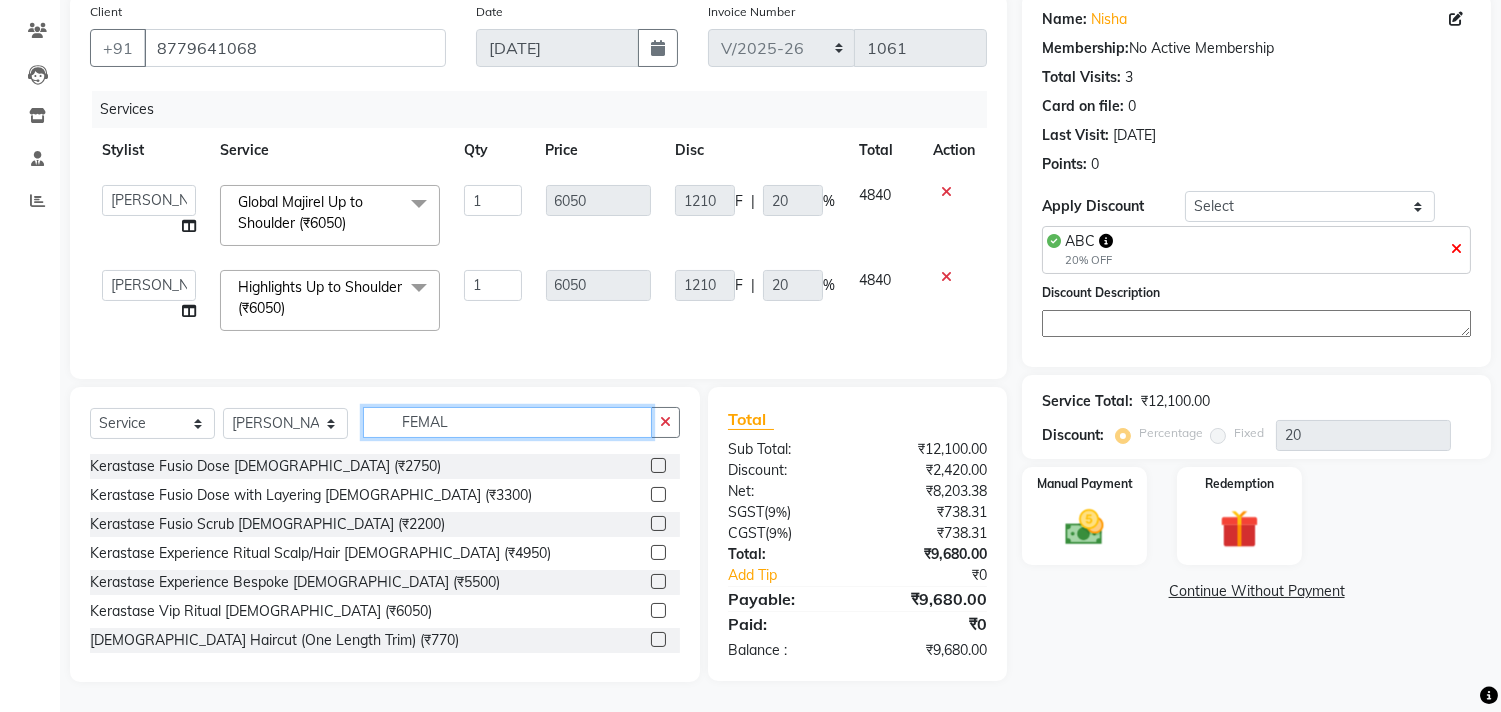scroll, scrollTop: 173, scrollLeft: 0, axis: vertical 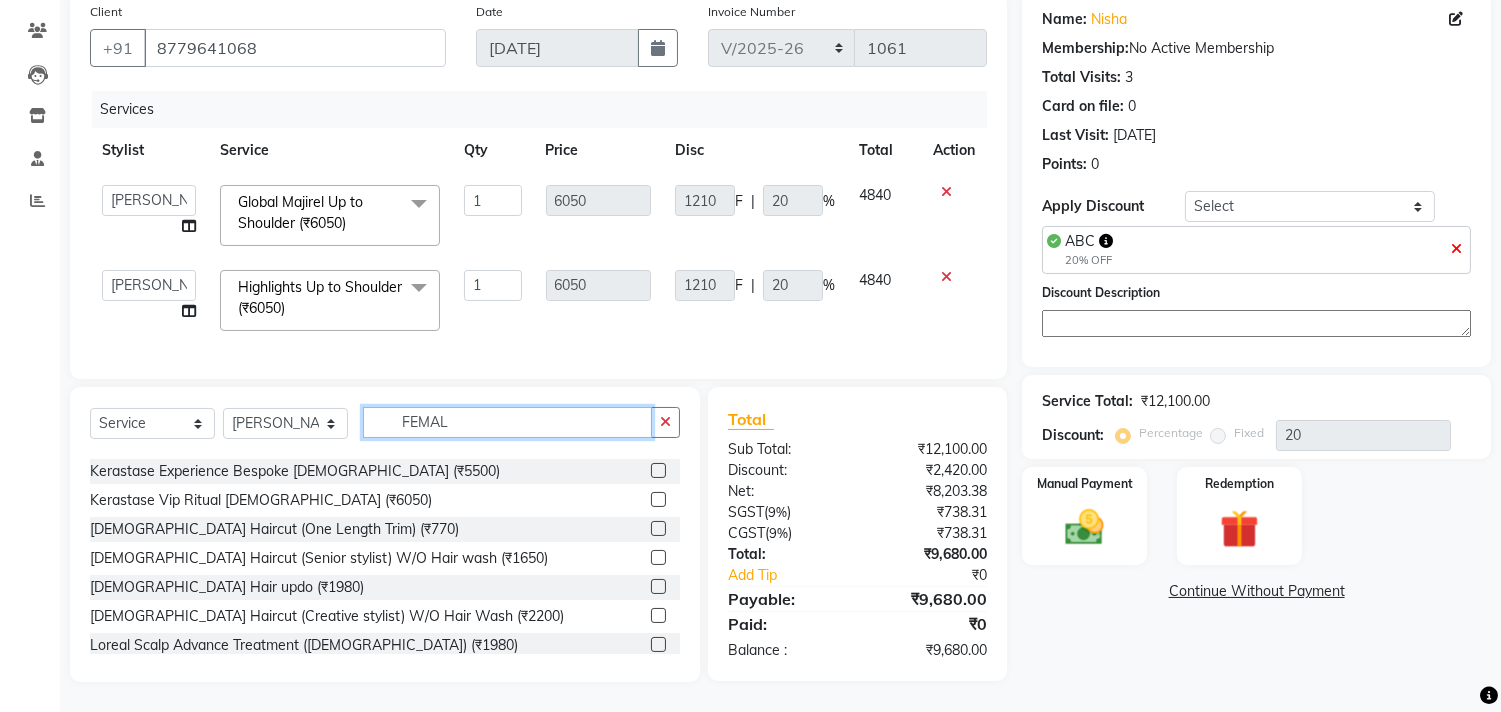 type on "FEMAL" 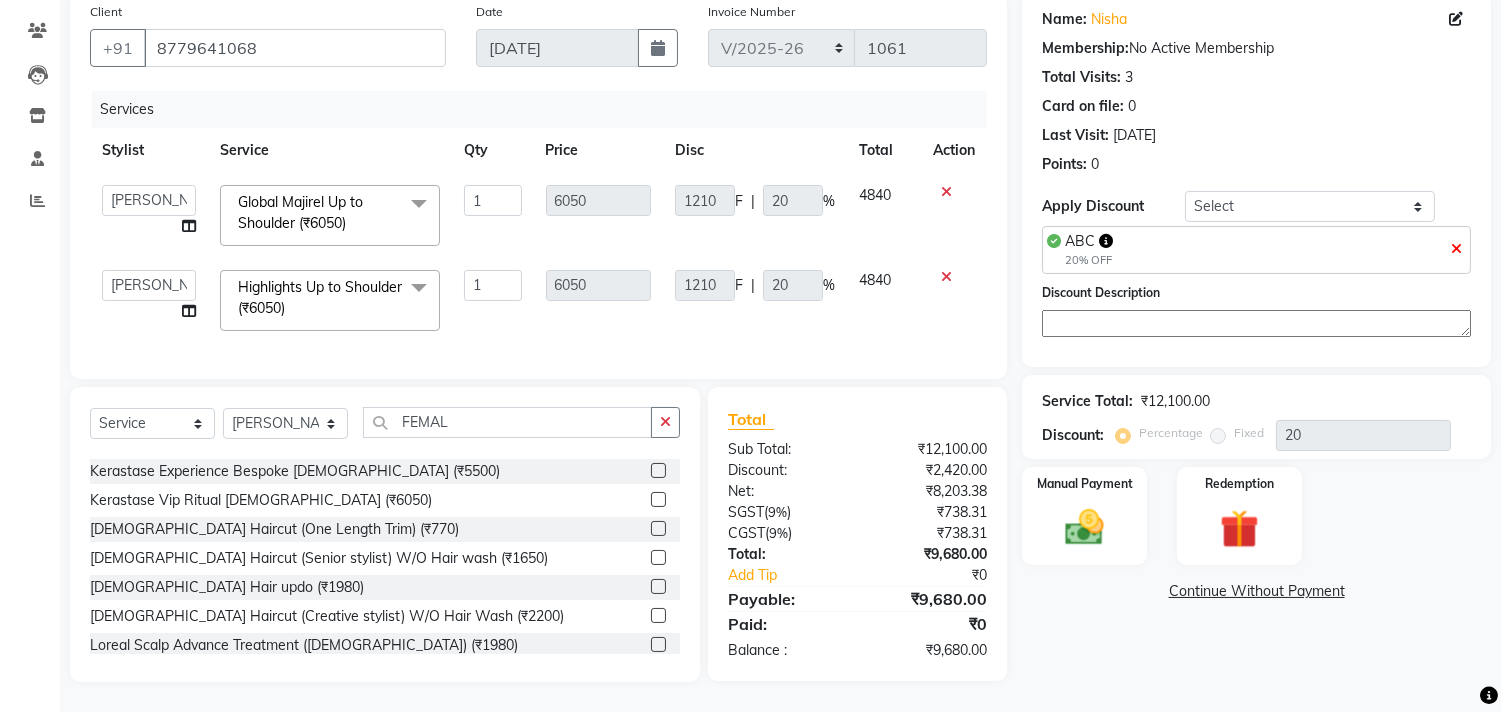 click 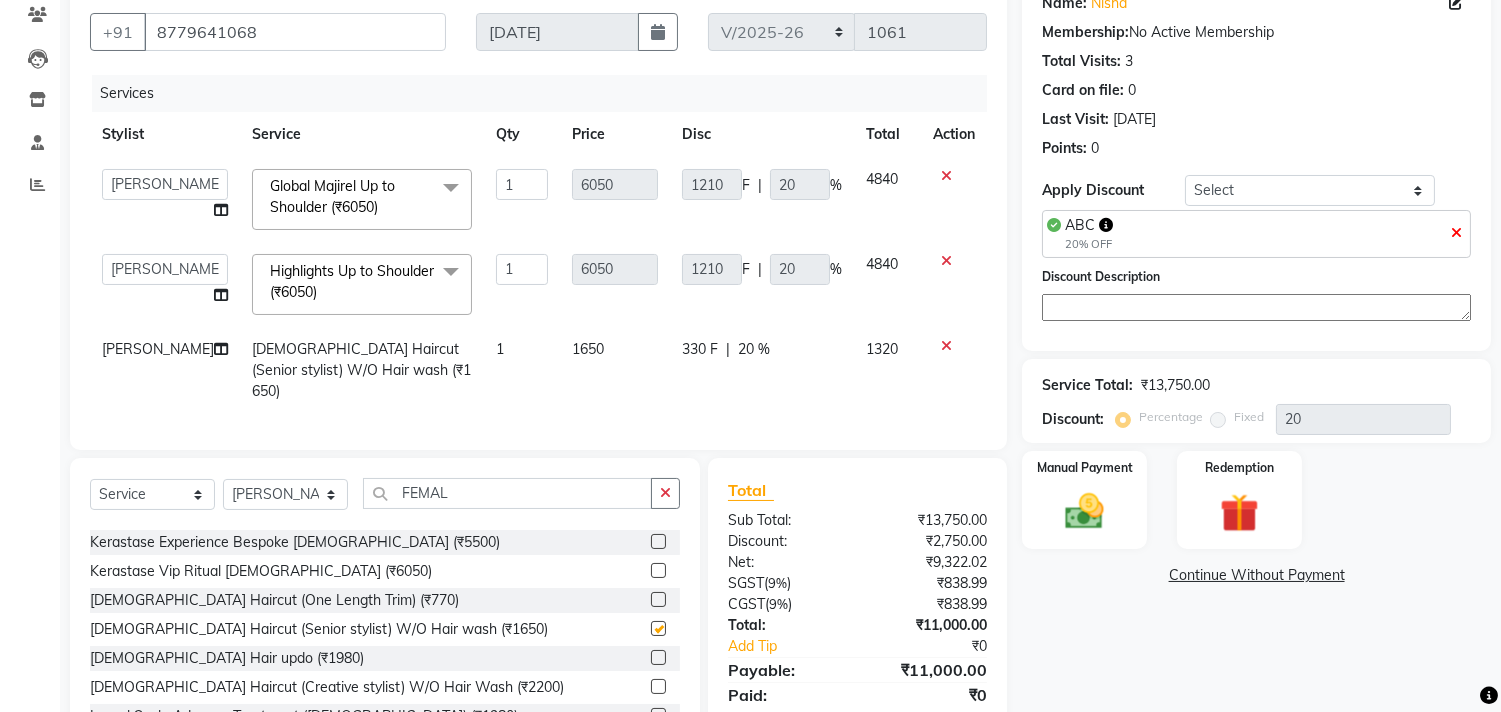 checkbox on "false" 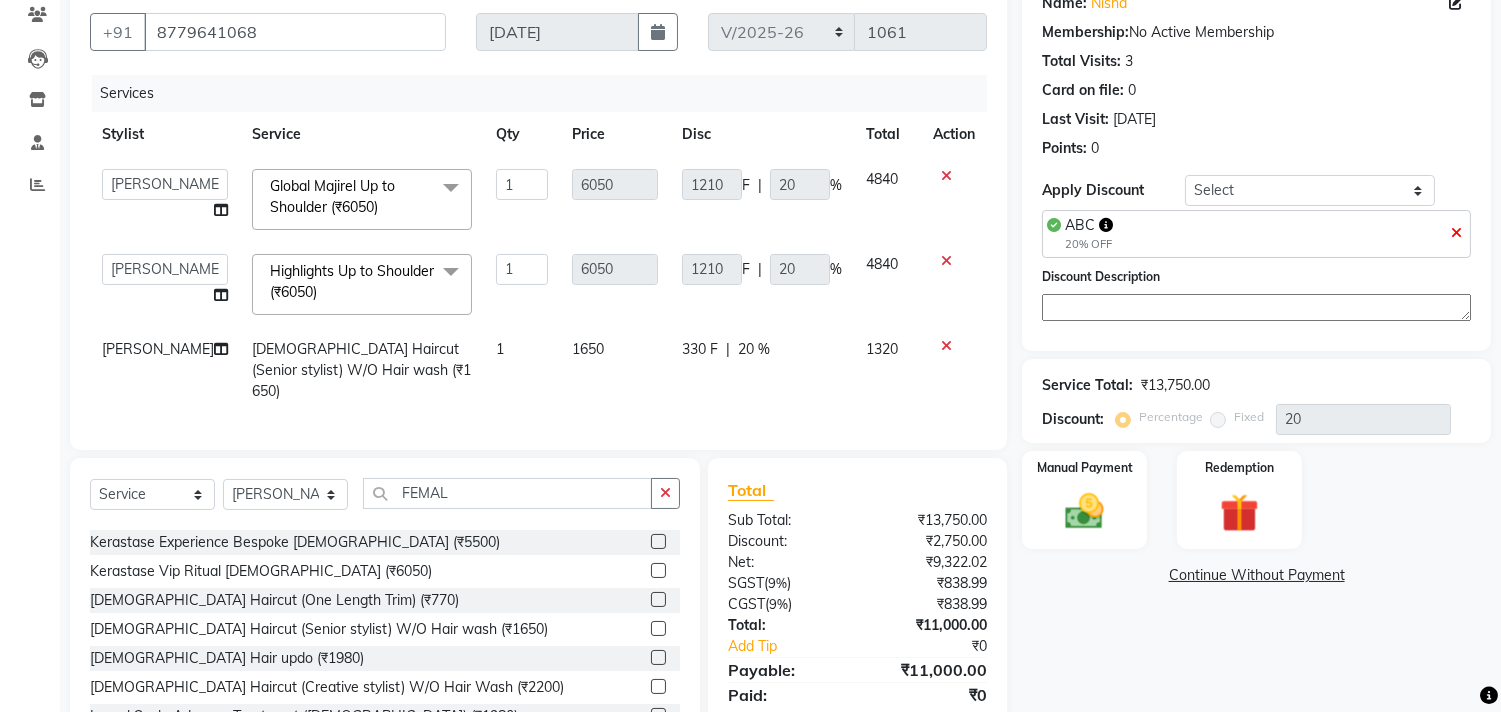 scroll, scrollTop: 240, scrollLeft: 0, axis: vertical 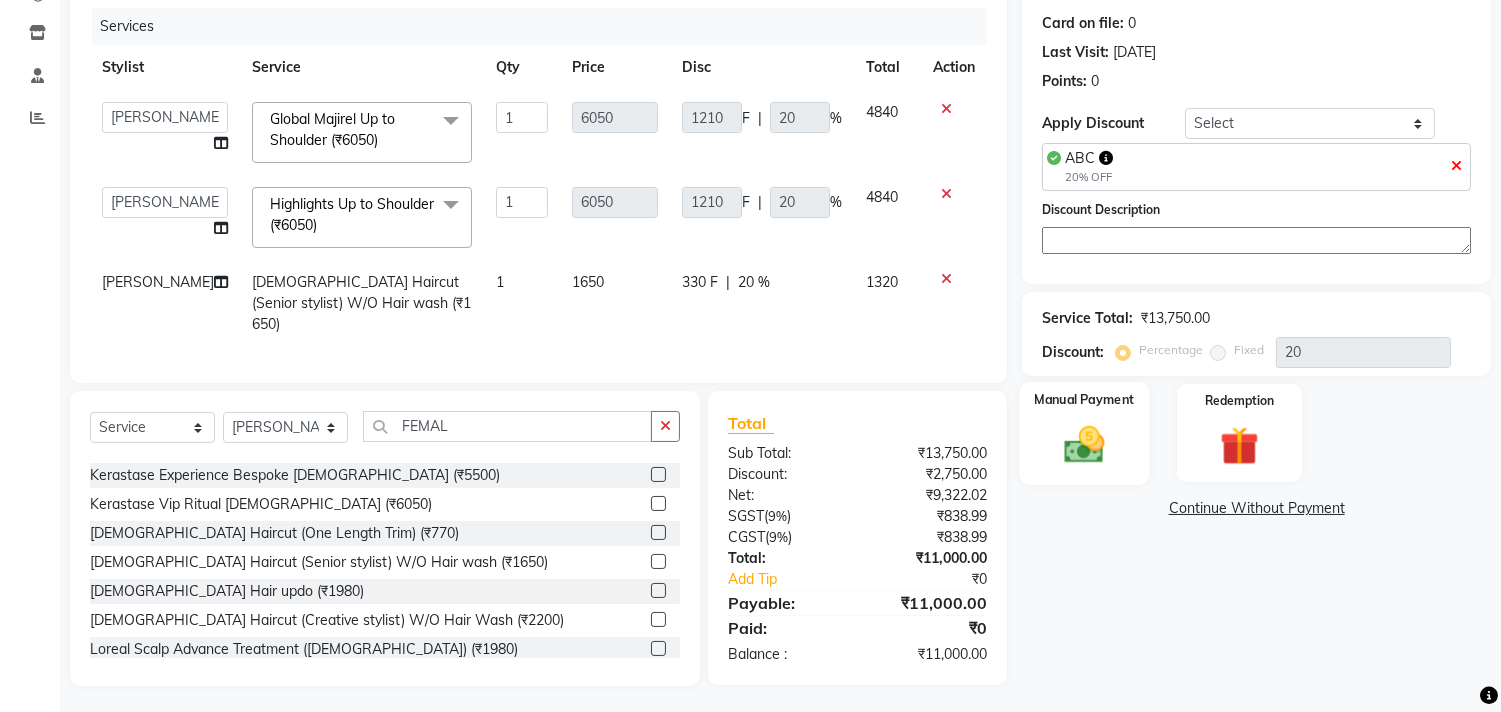 click 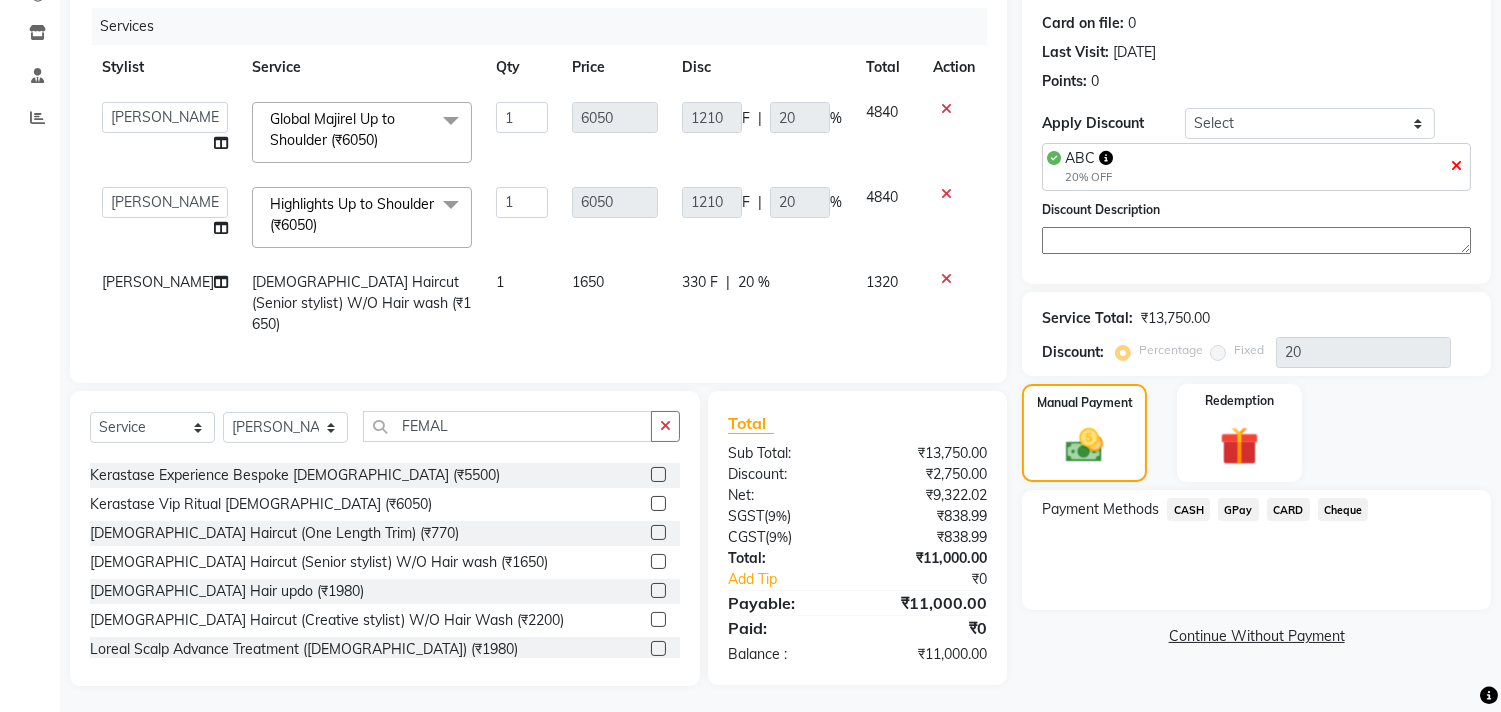 click on "GPay" 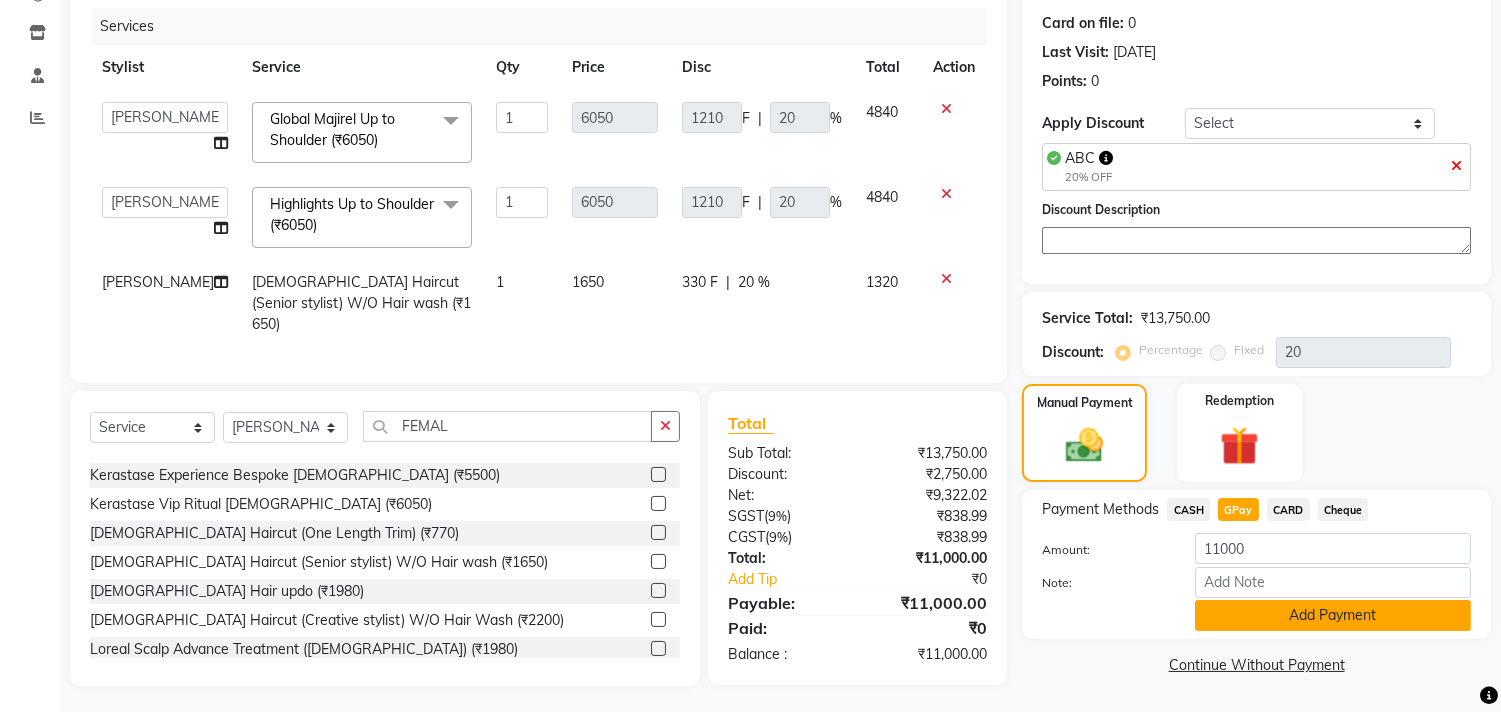 click on "Add Payment" 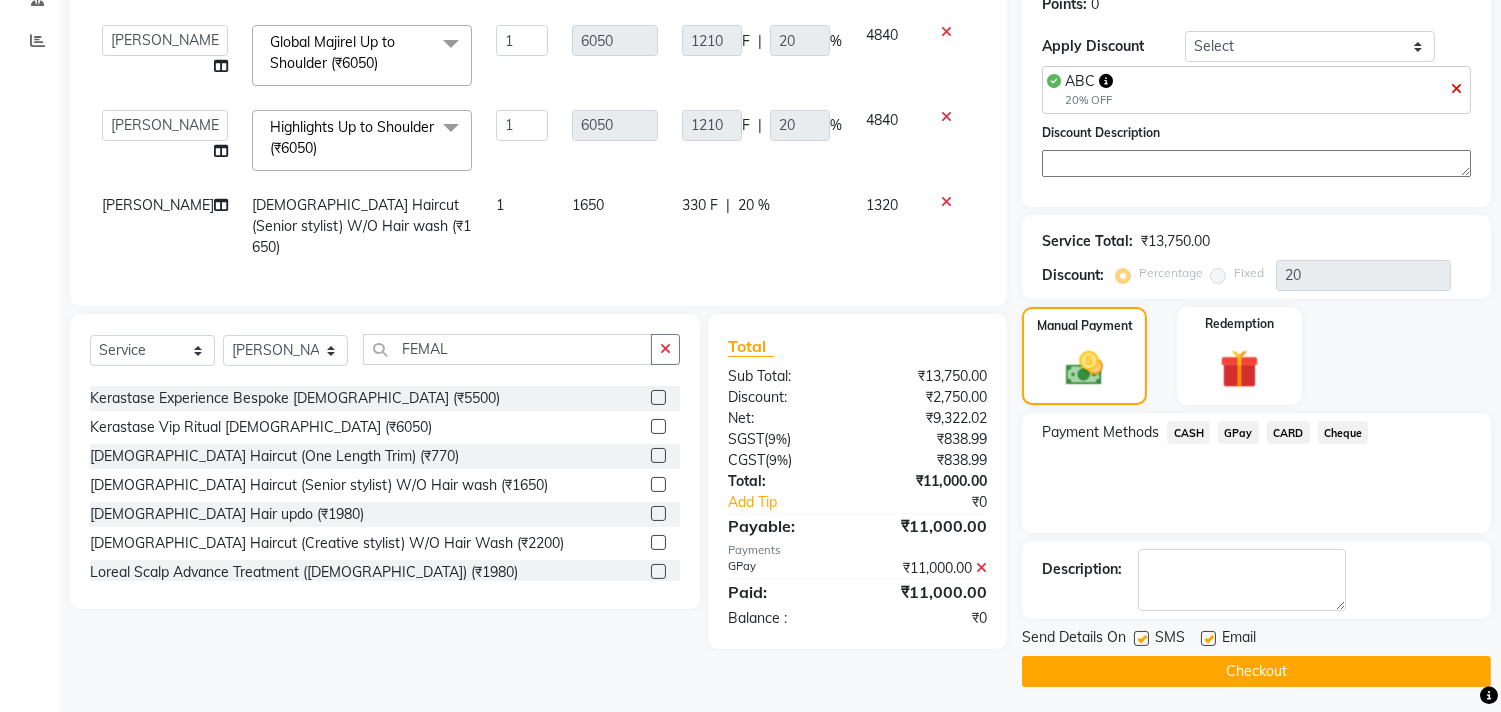 scroll, scrollTop: 322, scrollLeft: 0, axis: vertical 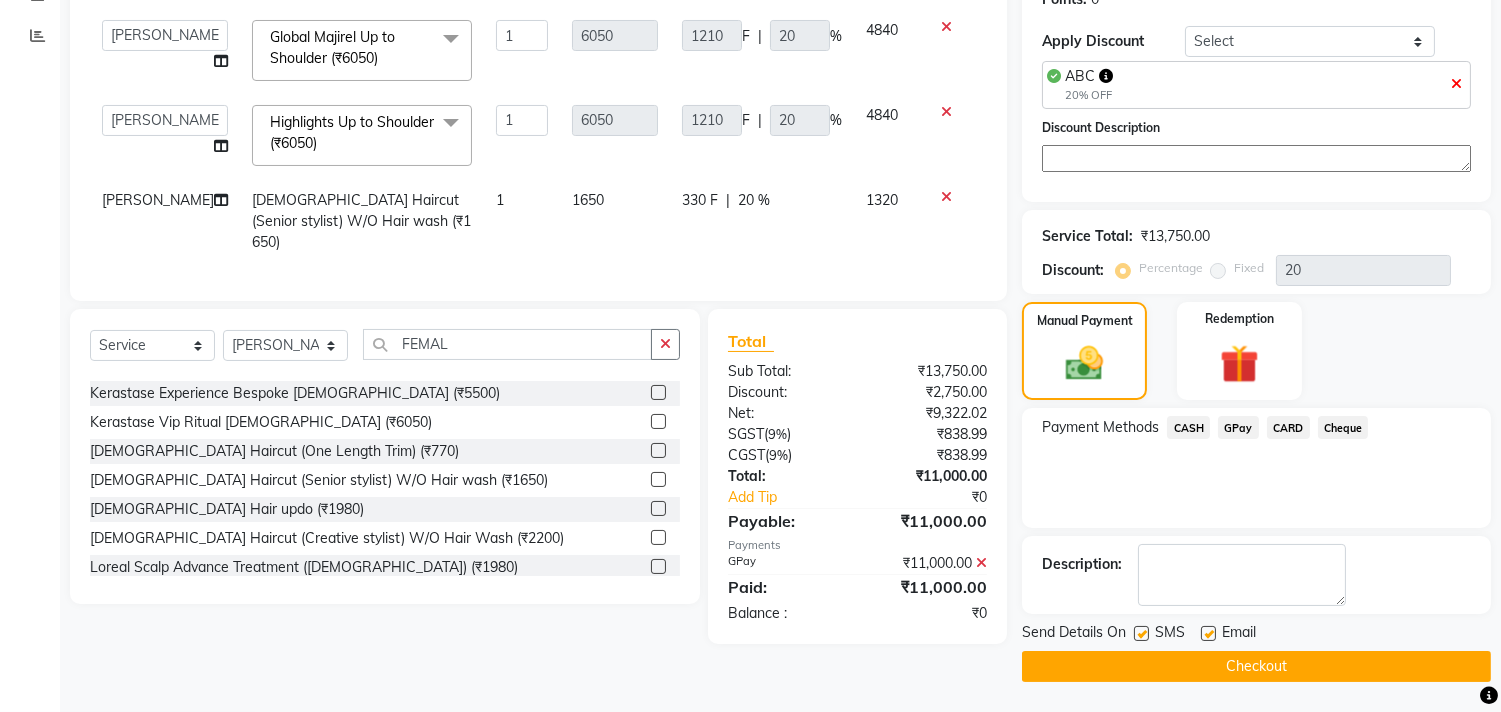 click 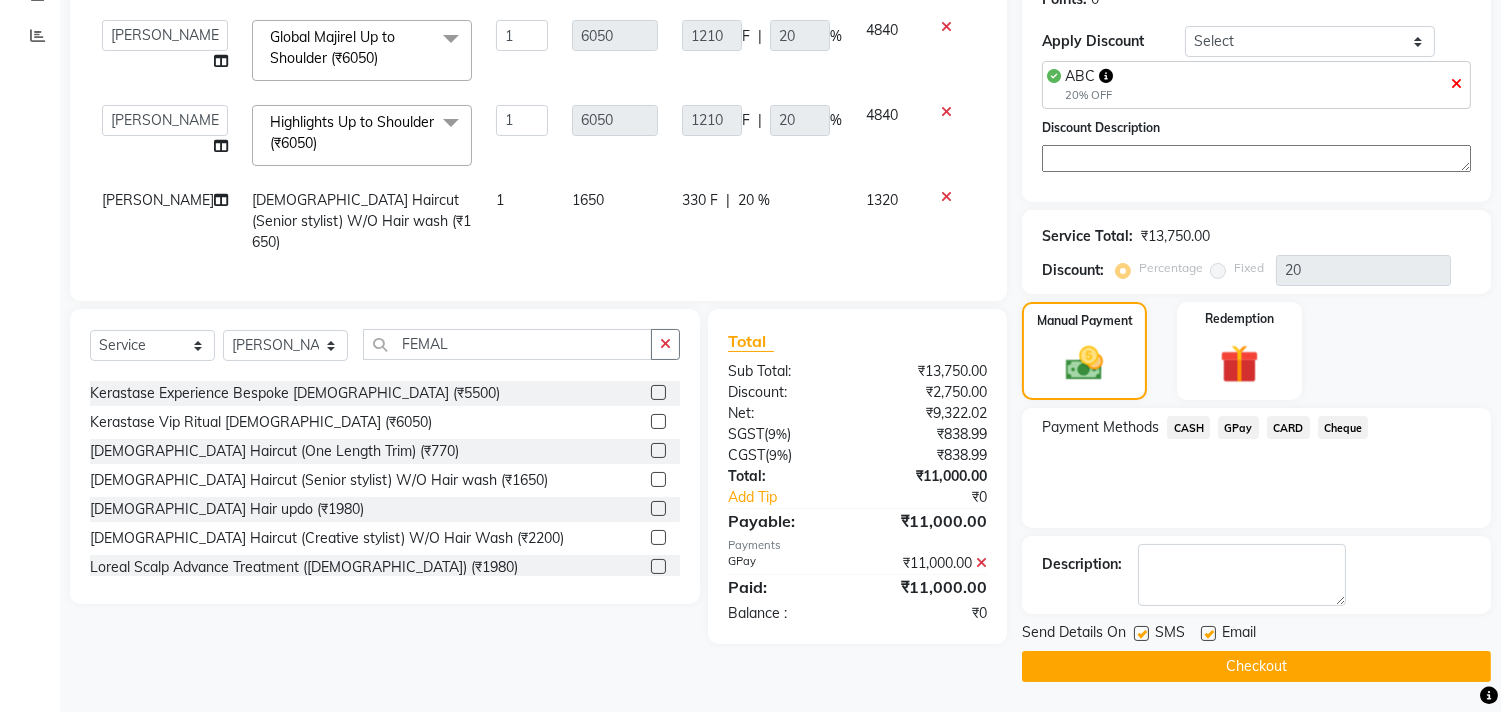 click at bounding box center [1140, 634] 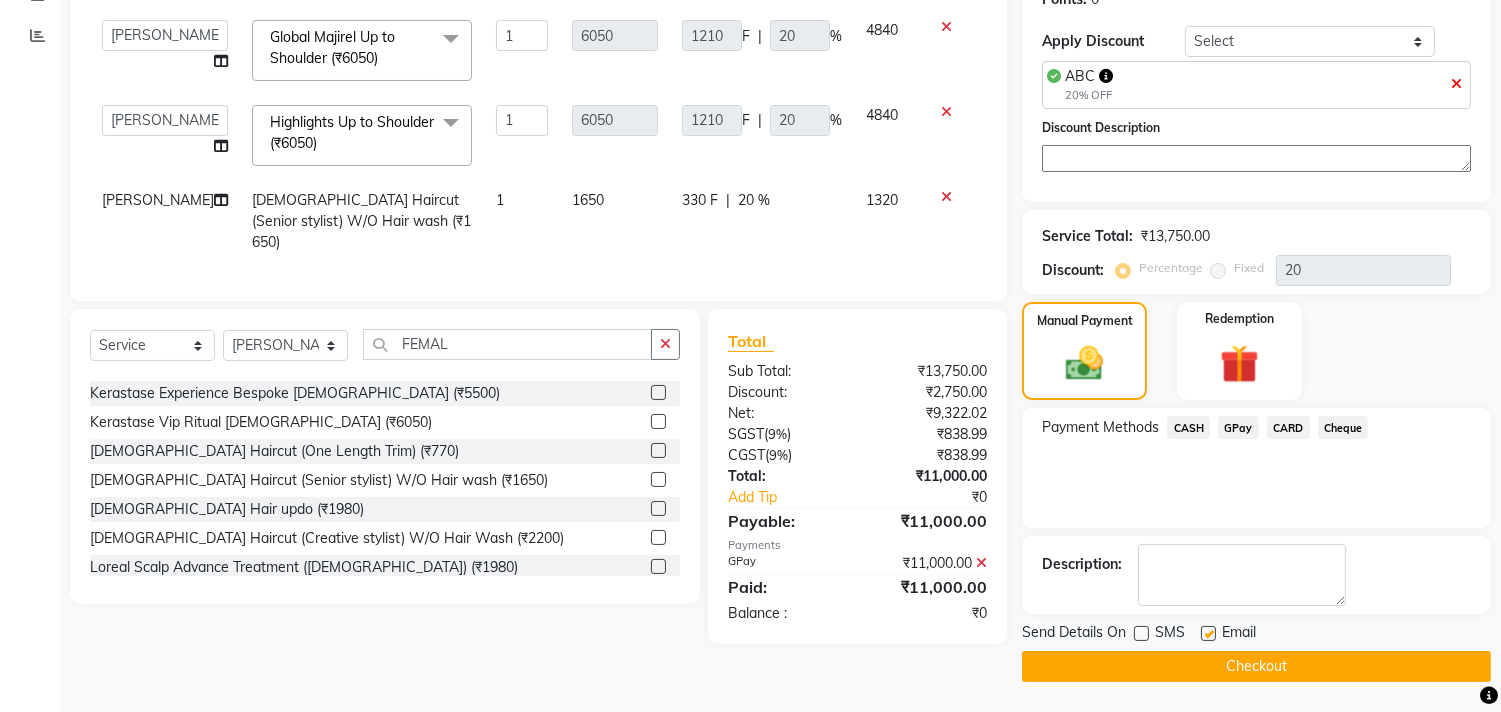 click 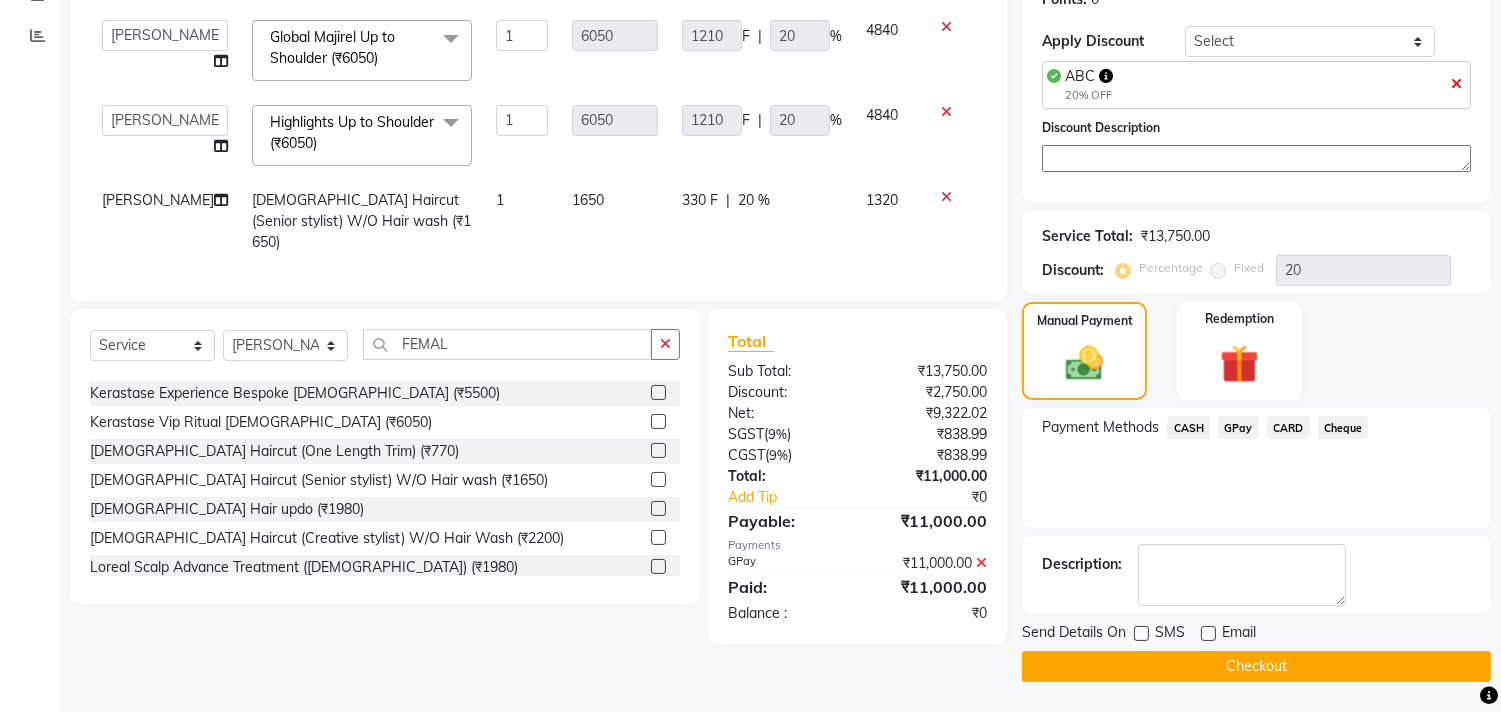 click on "Checkout" 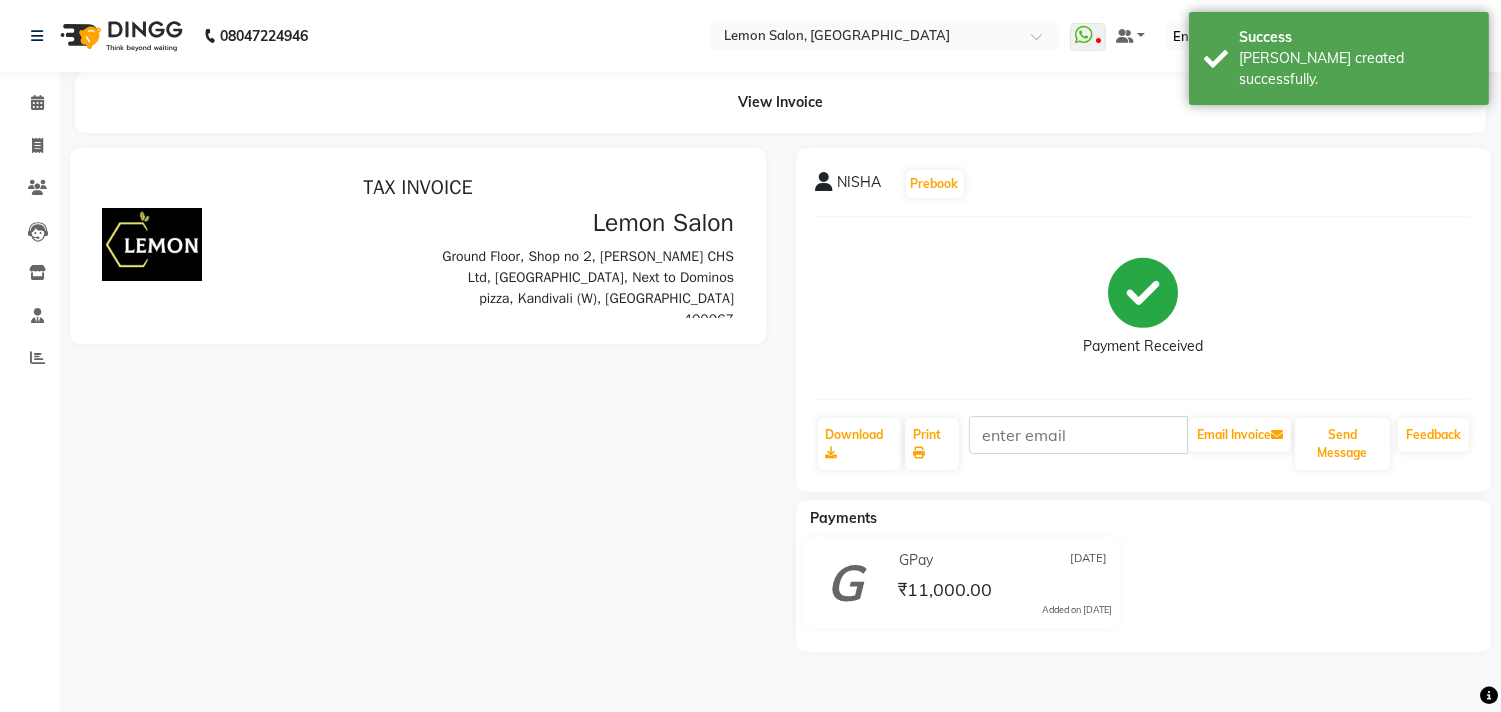 scroll, scrollTop: 0, scrollLeft: 0, axis: both 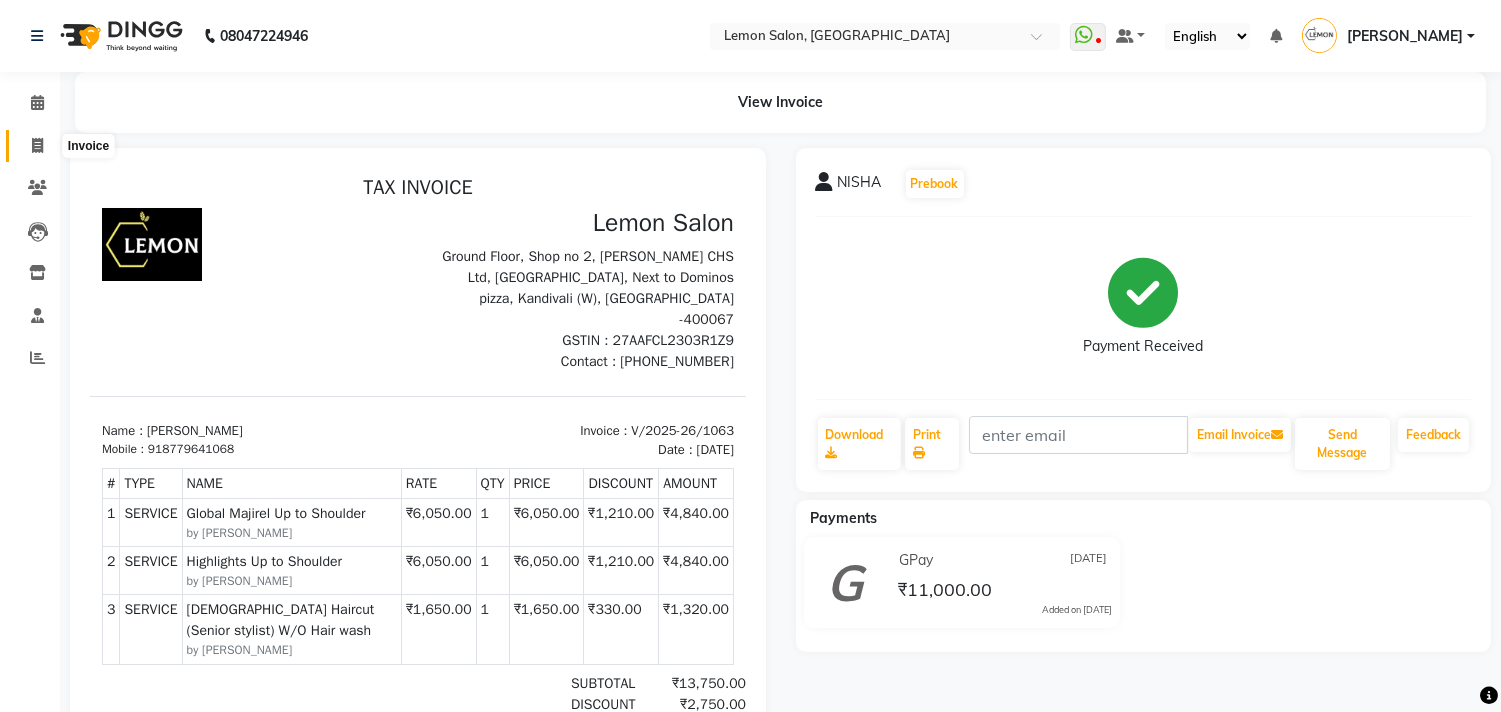 click 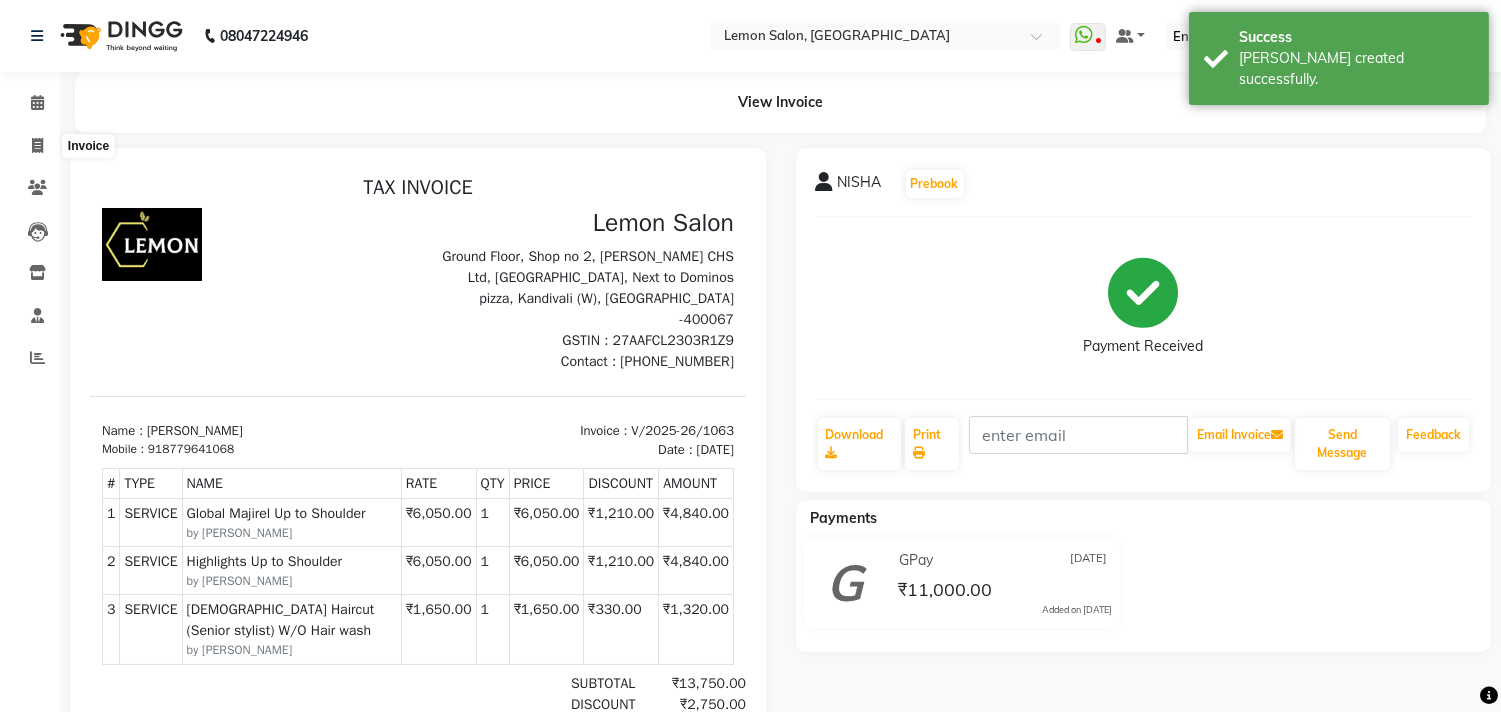 select on "service" 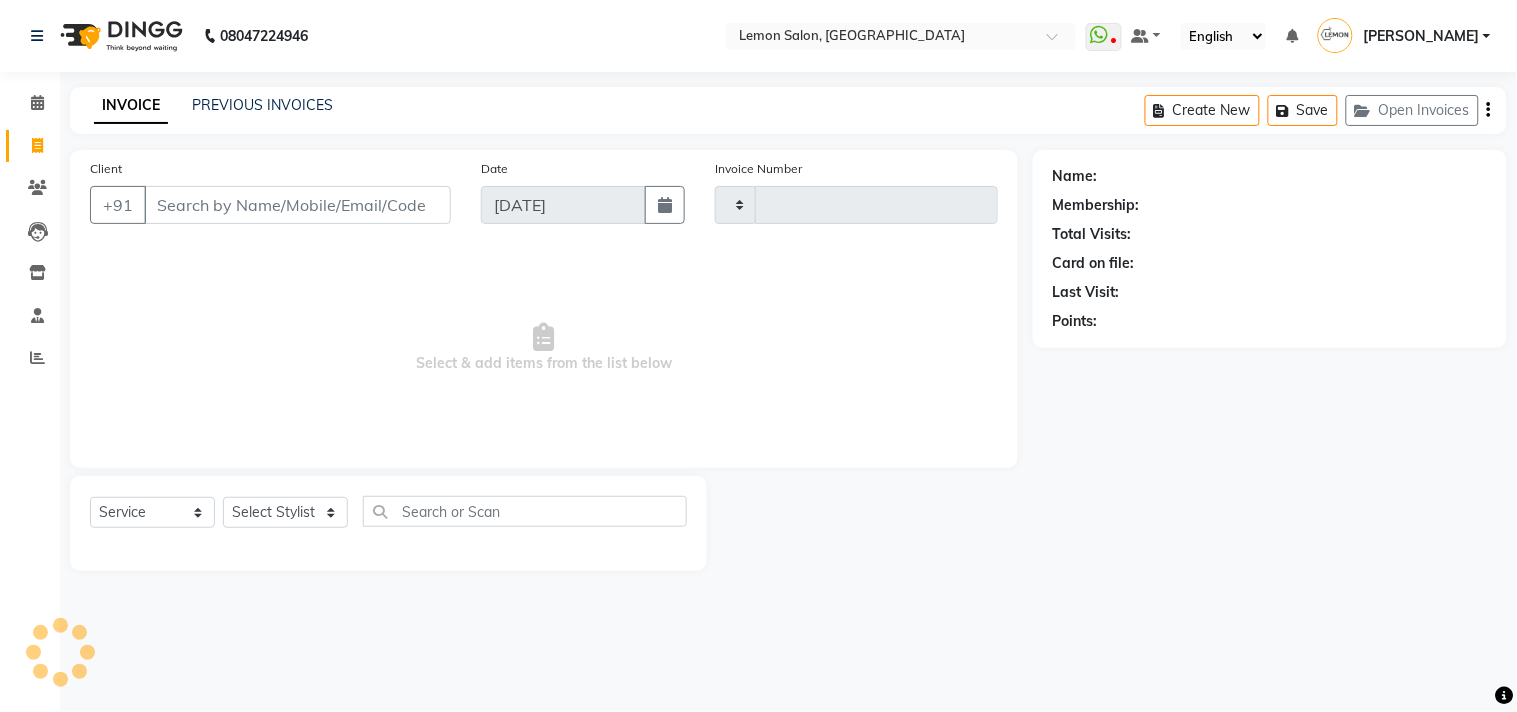 type on "1064" 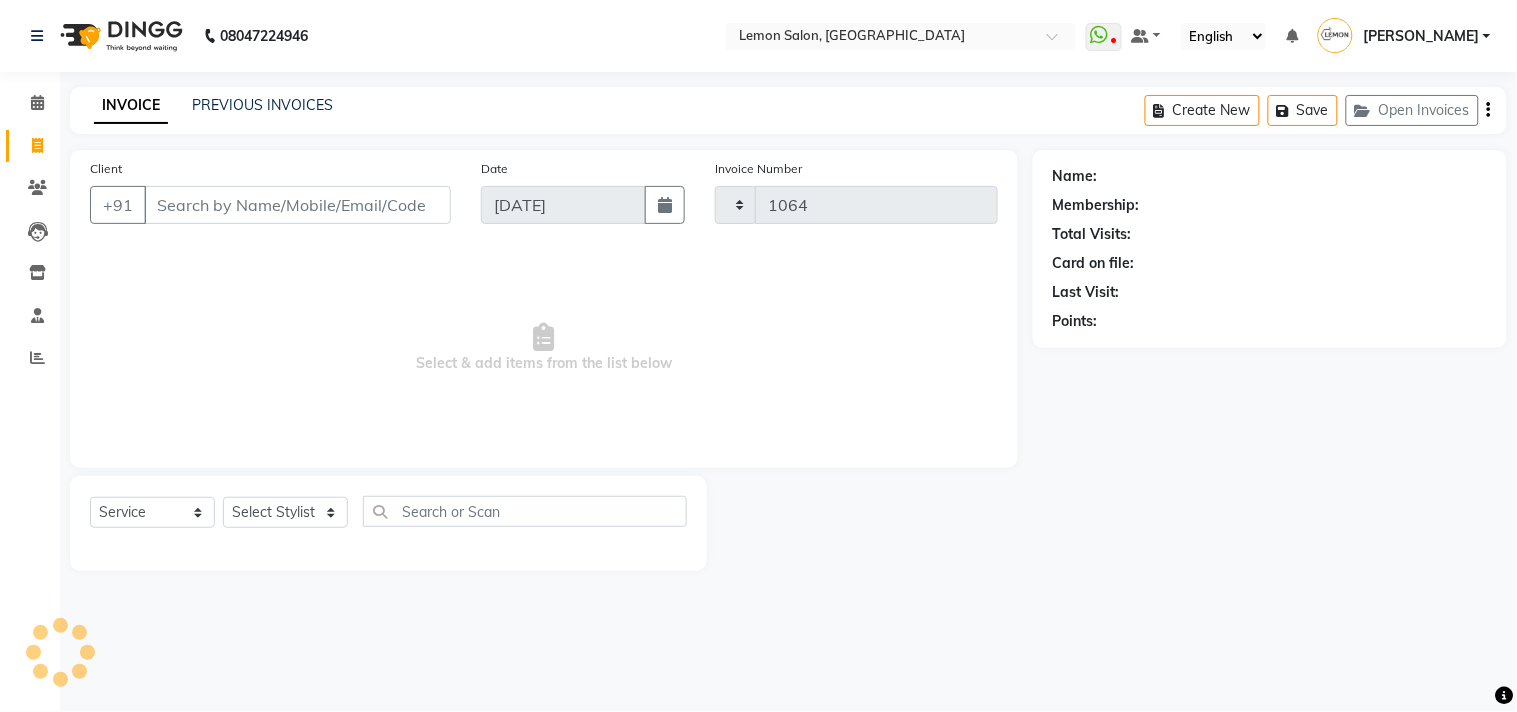 select on "569" 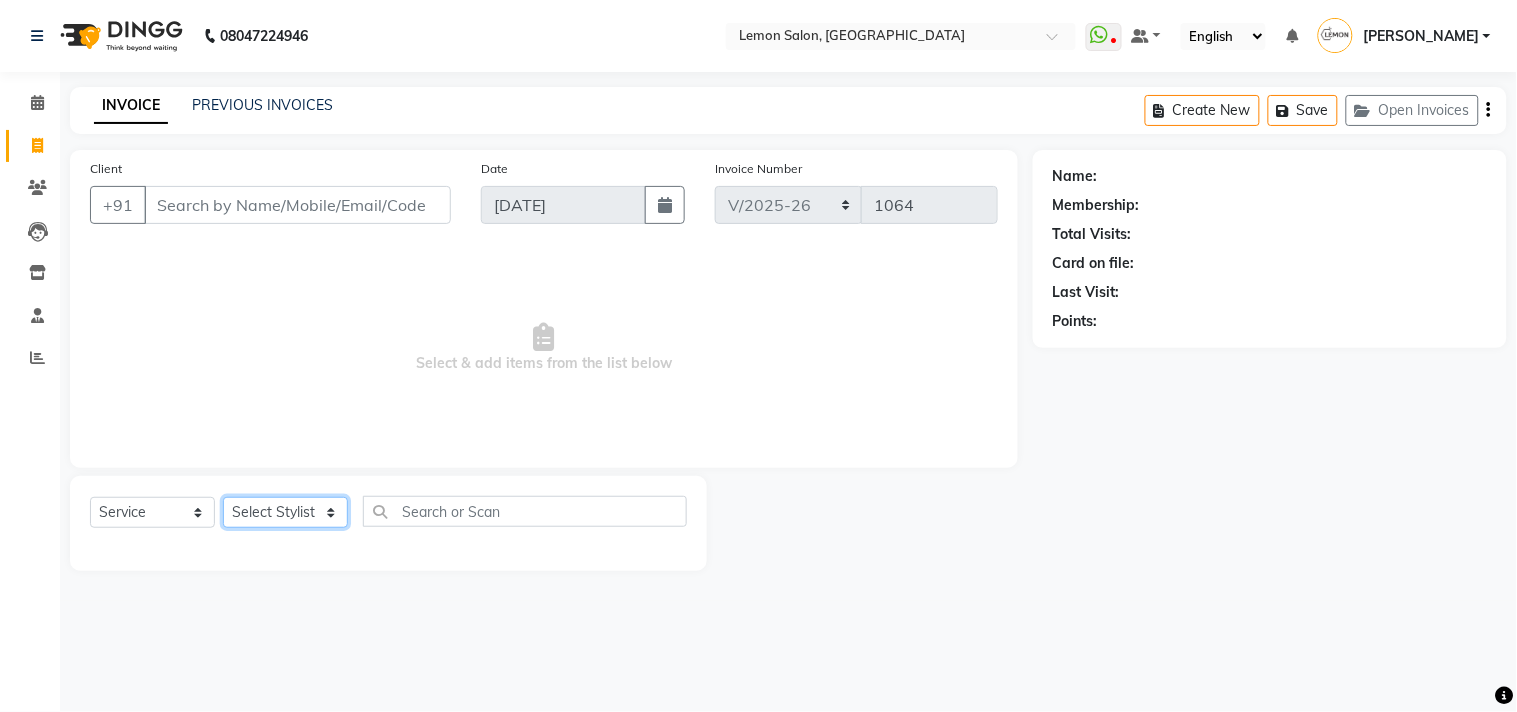 click on "Select Stylist [PERSON_NAME] DC [PERSON_NAME] [PERSON_NAME] [PERSON_NAME] [PERSON_NAME] [PERSON_NAME] Kandivali [PERSON_NAME] [PERSON_NAME]" 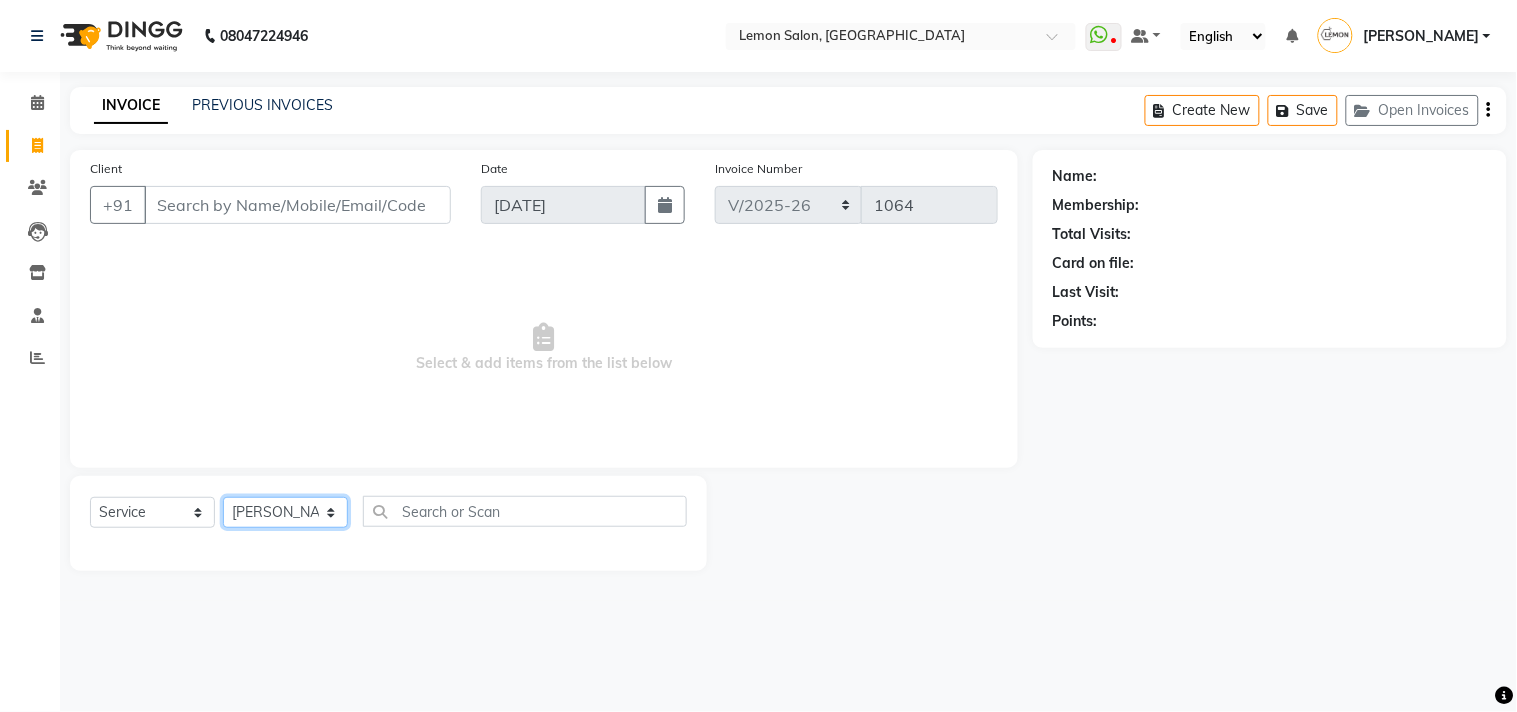 click on "Select Stylist [PERSON_NAME] DC [PERSON_NAME] [PERSON_NAME] [PERSON_NAME] [PERSON_NAME] [PERSON_NAME] Kandivali [PERSON_NAME] [PERSON_NAME]" 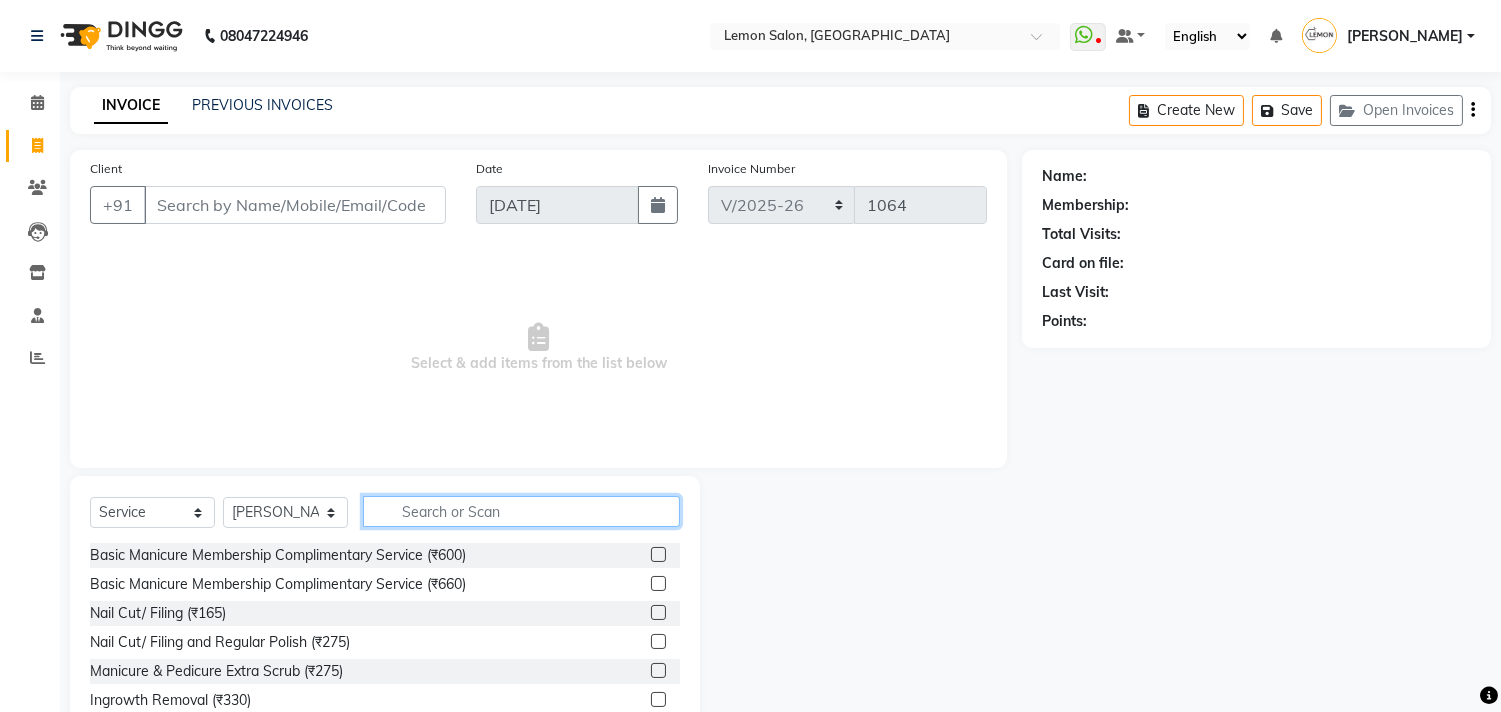 click 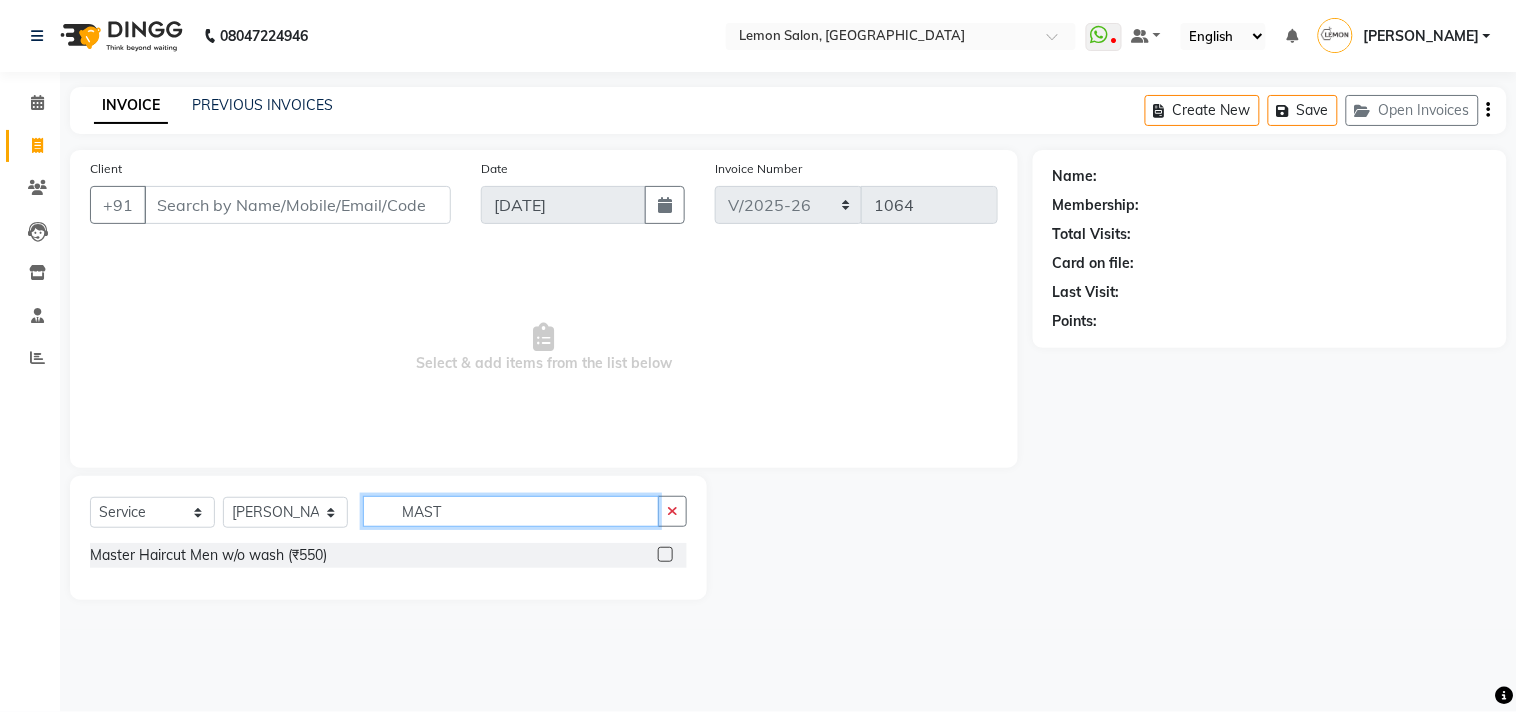 type on "MAST" 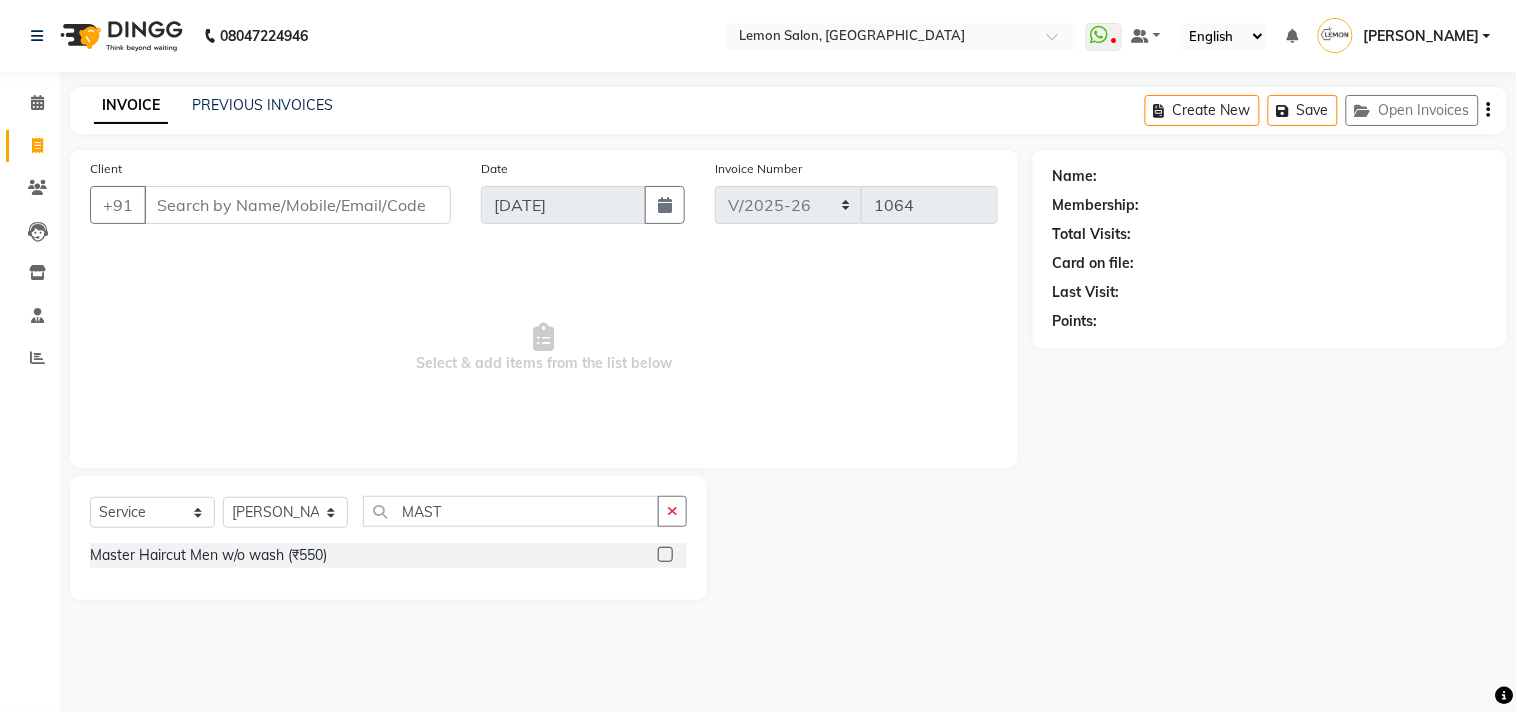 click 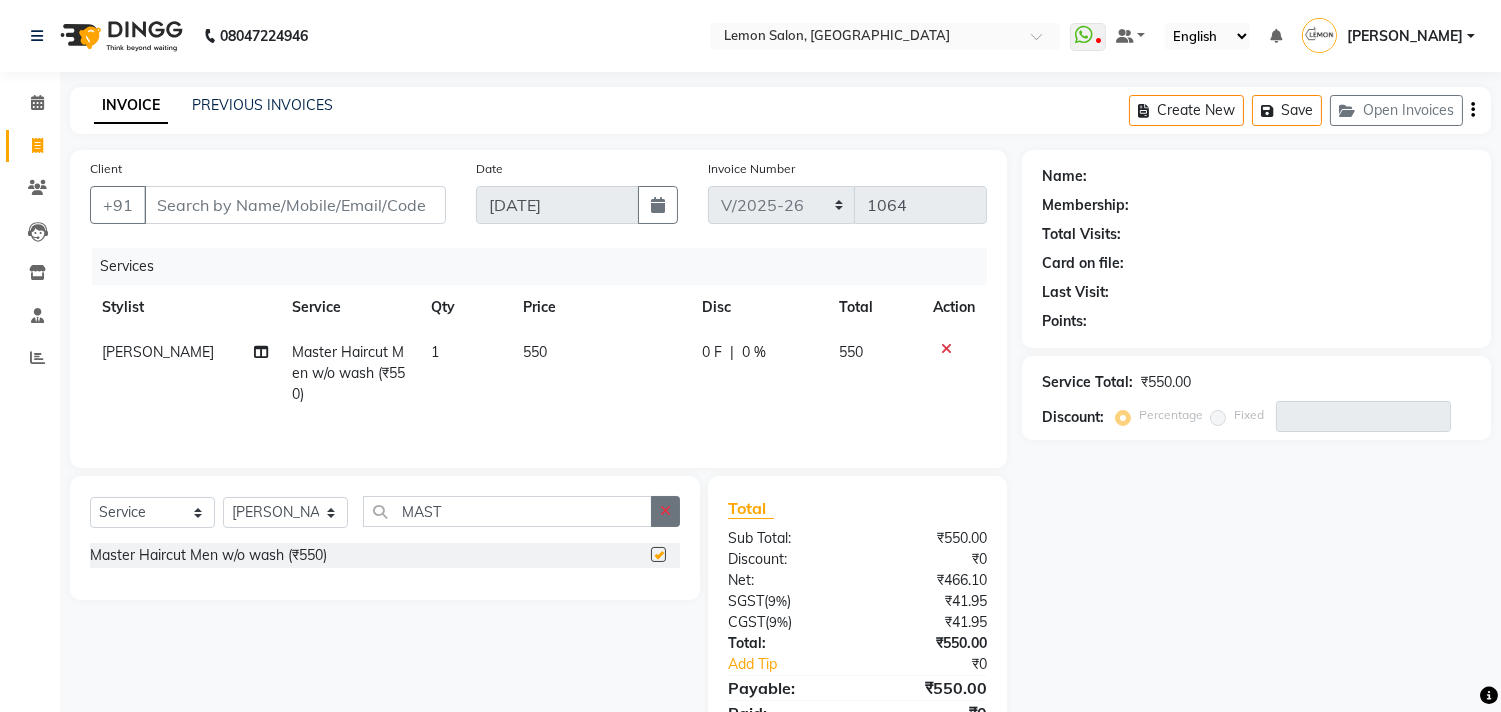 click 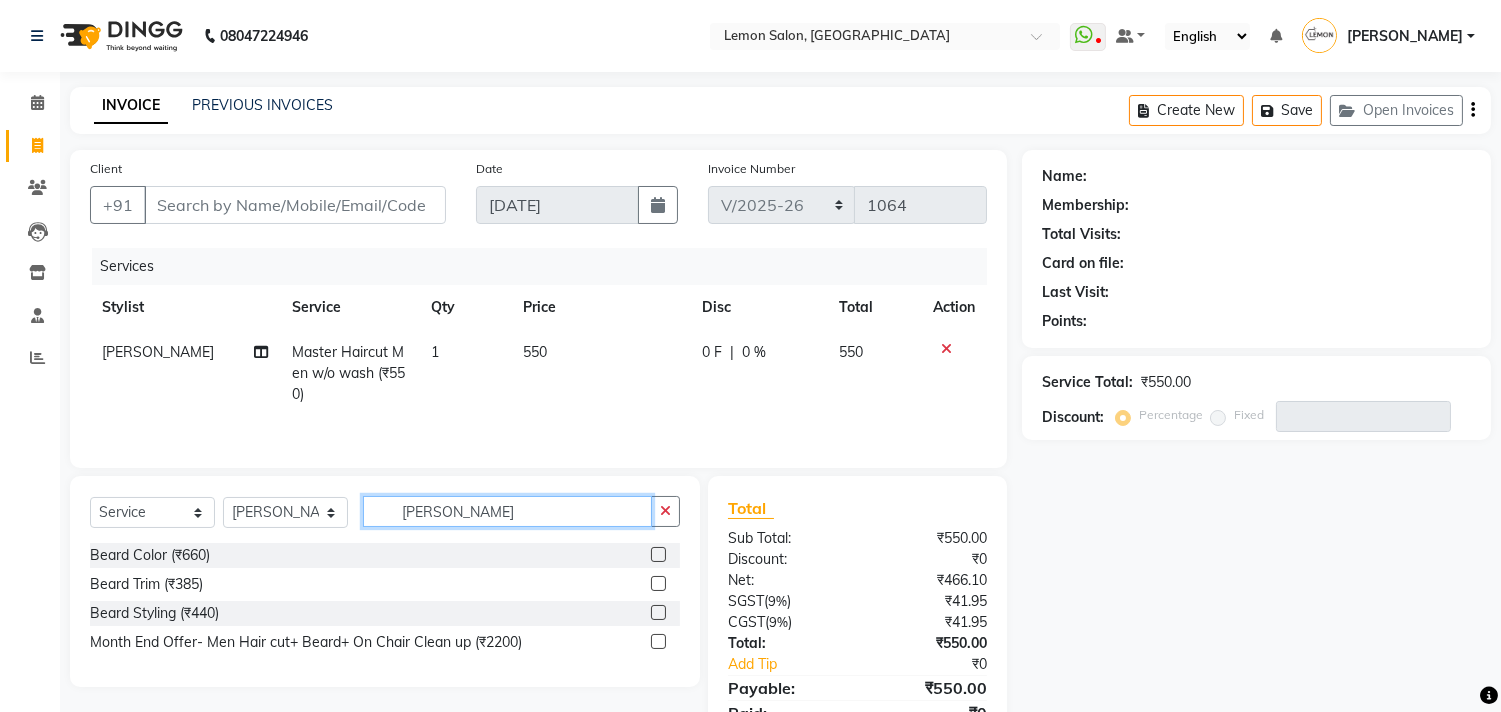 type on "BEARD" 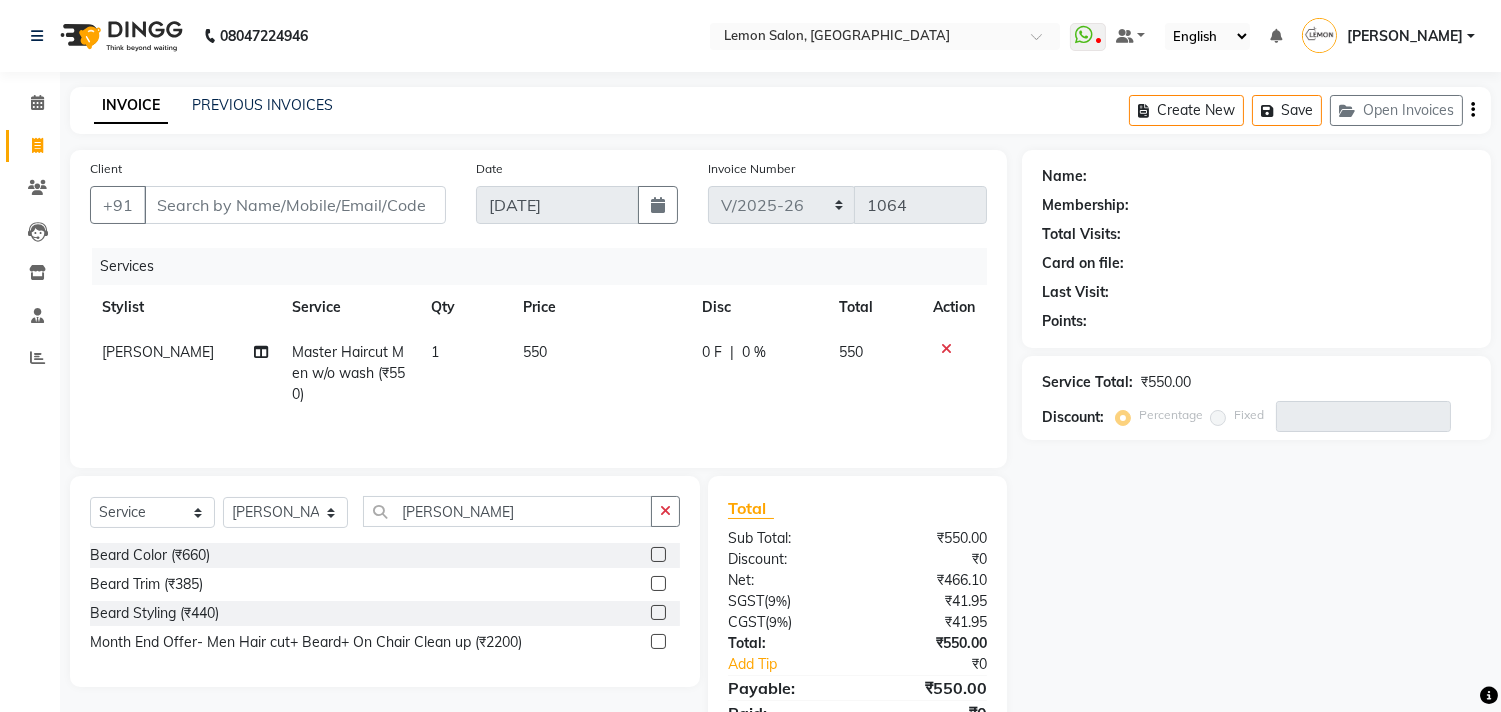 click 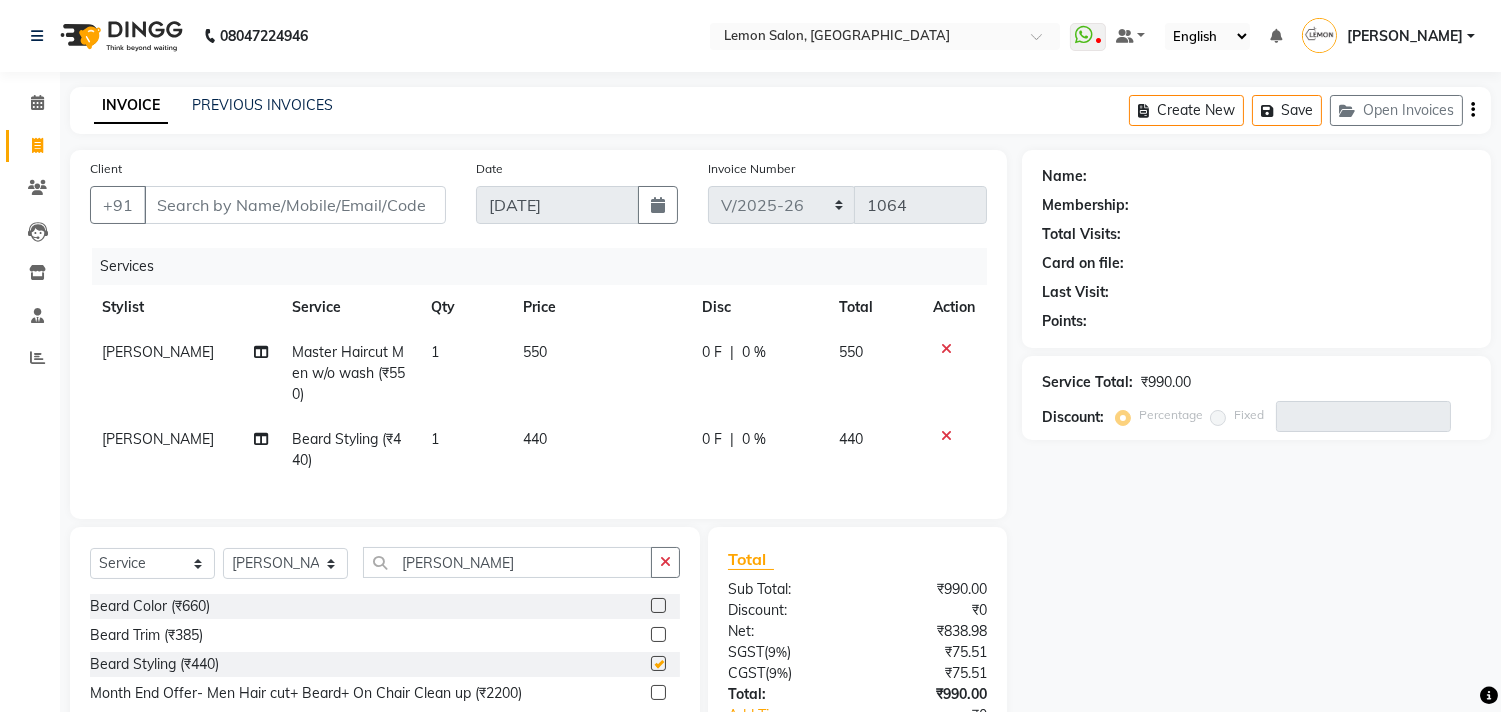 checkbox on "false" 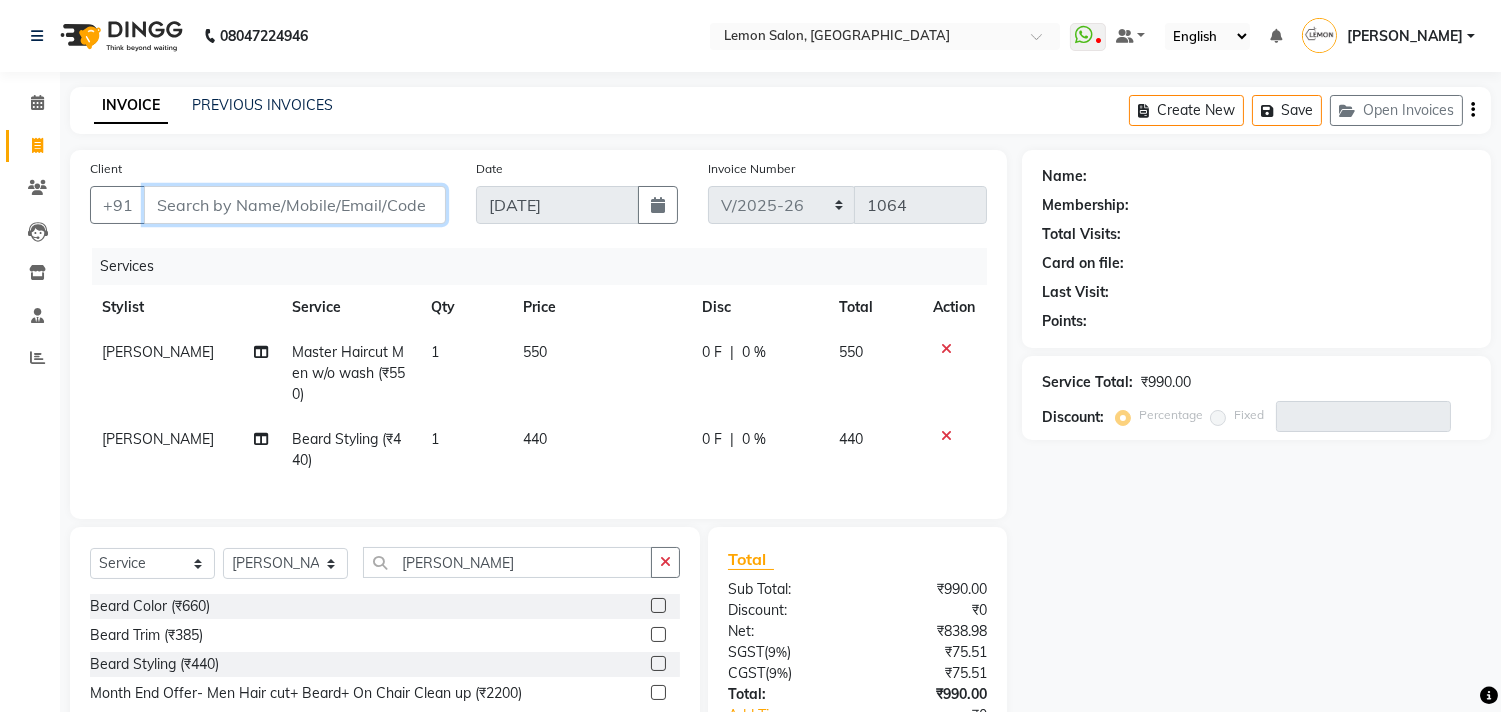 click on "Client" at bounding box center (295, 205) 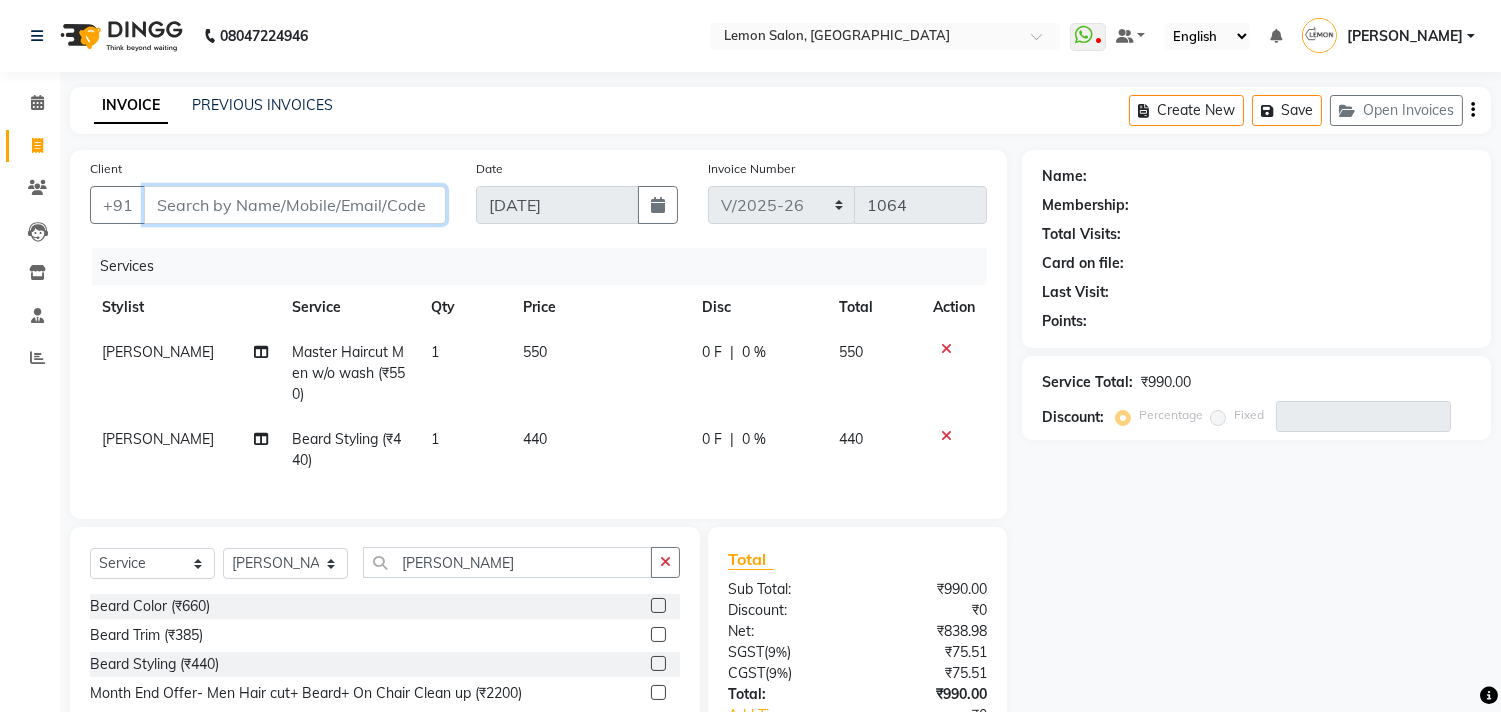 click on "Client" at bounding box center [295, 205] 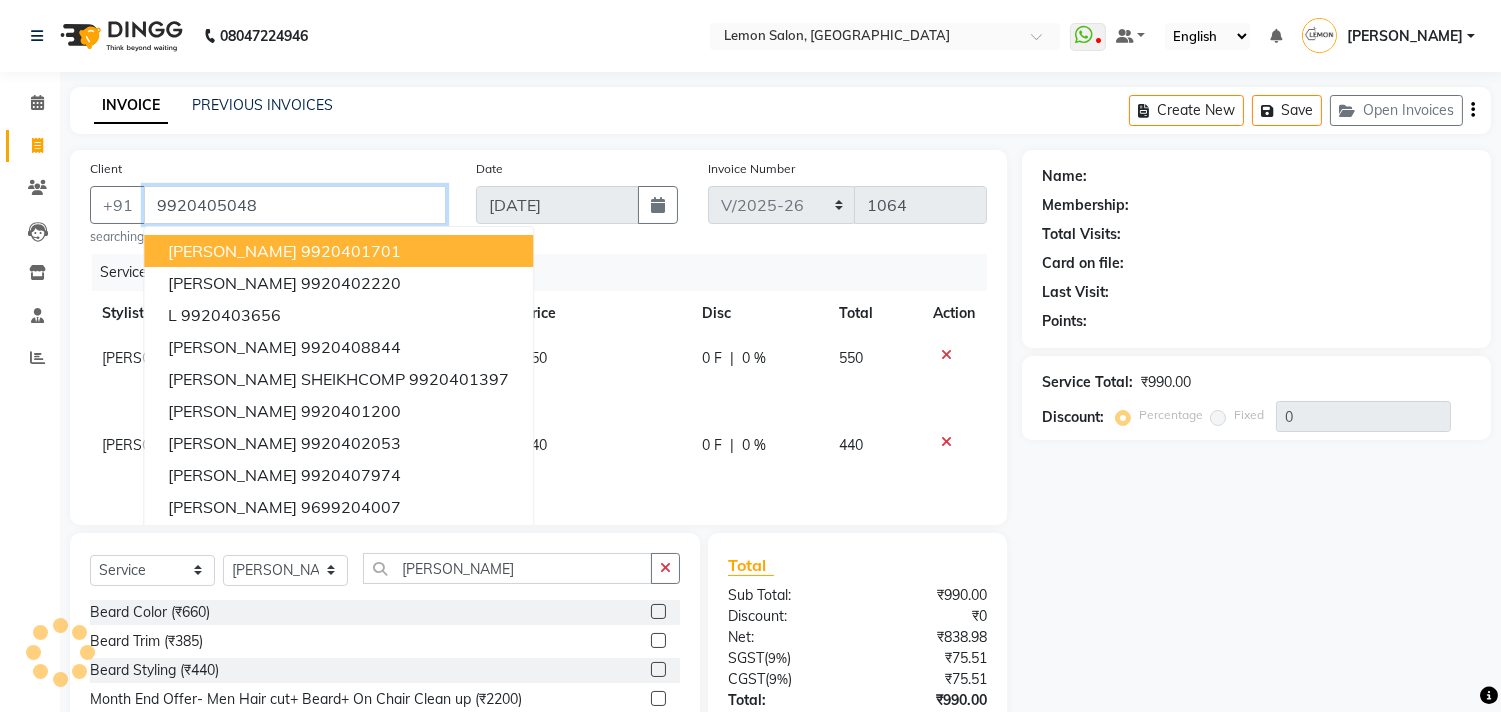 type on "9920405048" 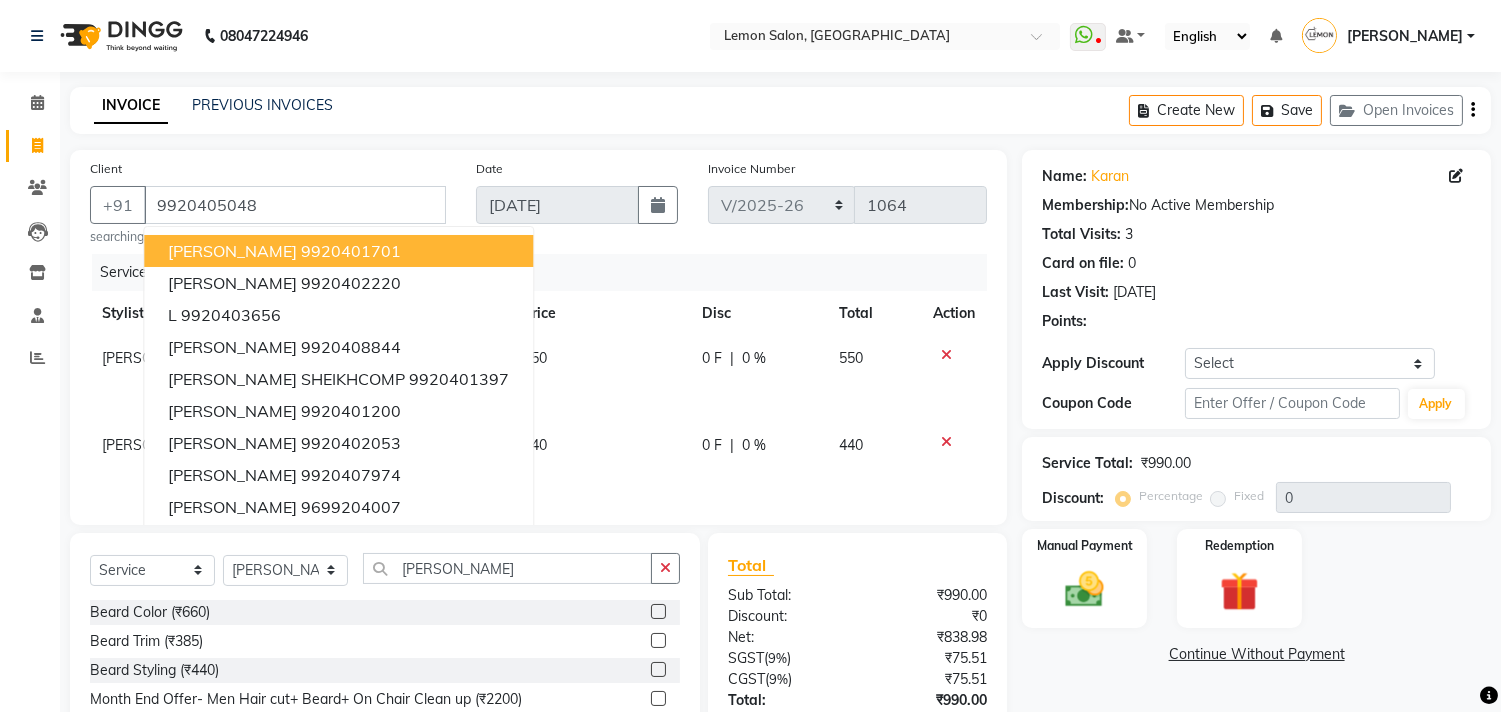 click on "Date 10-07-2025" 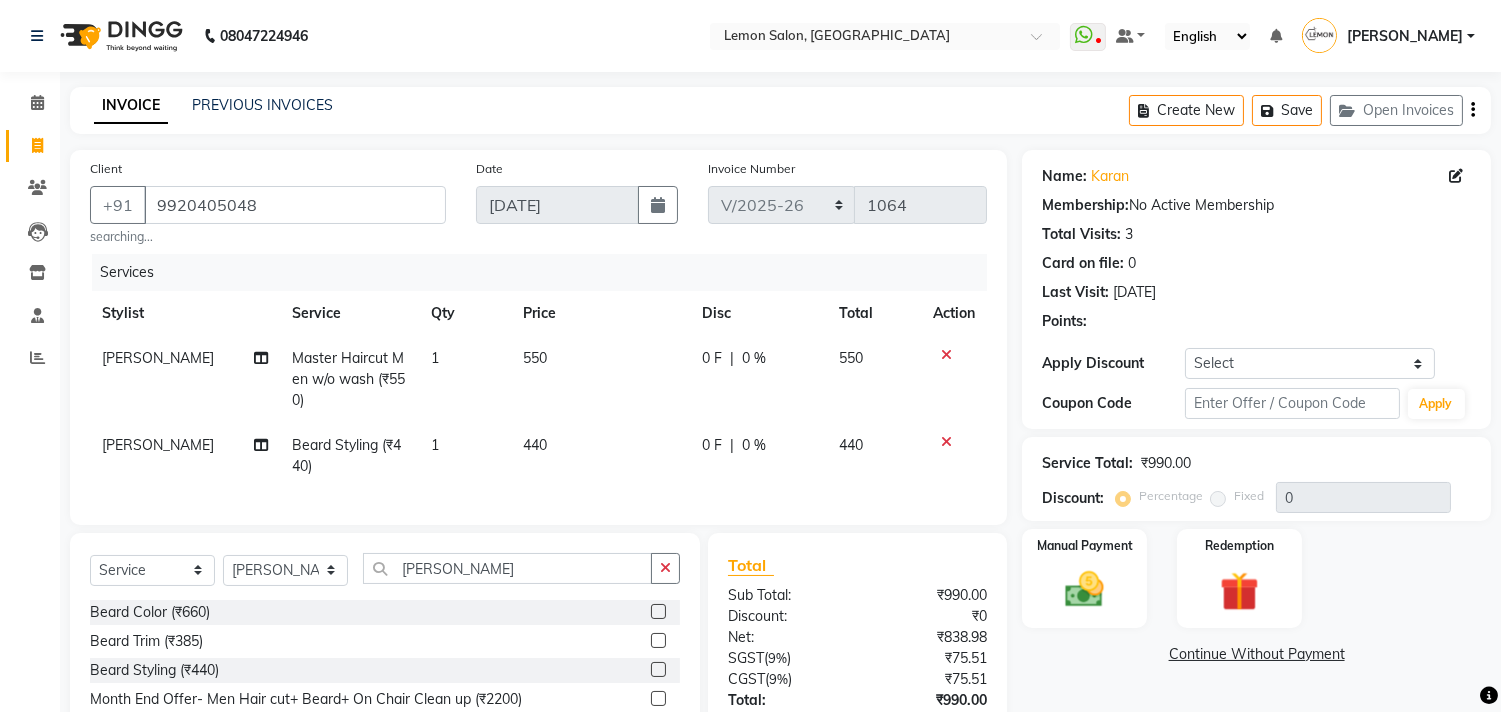 scroll, scrollTop: 162, scrollLeft: 0, axis: vertical 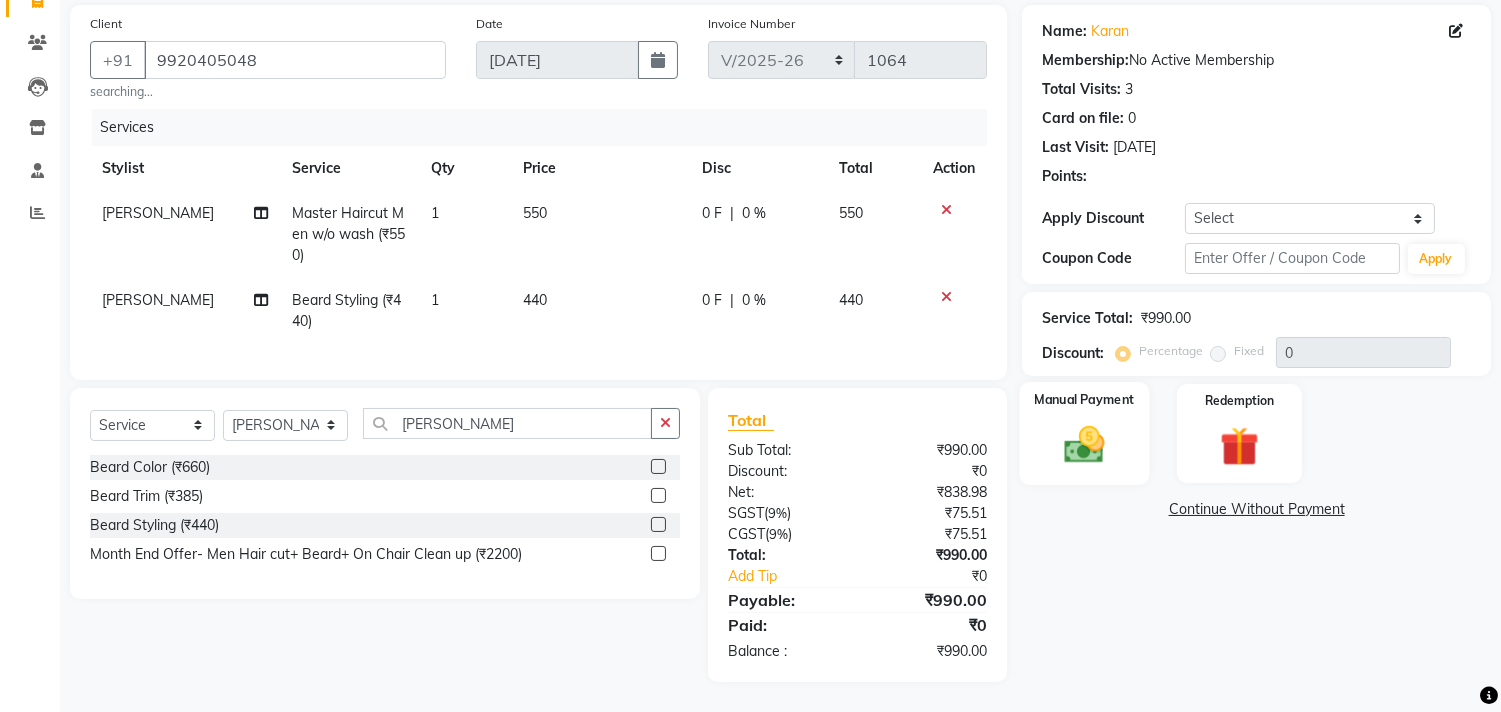 click 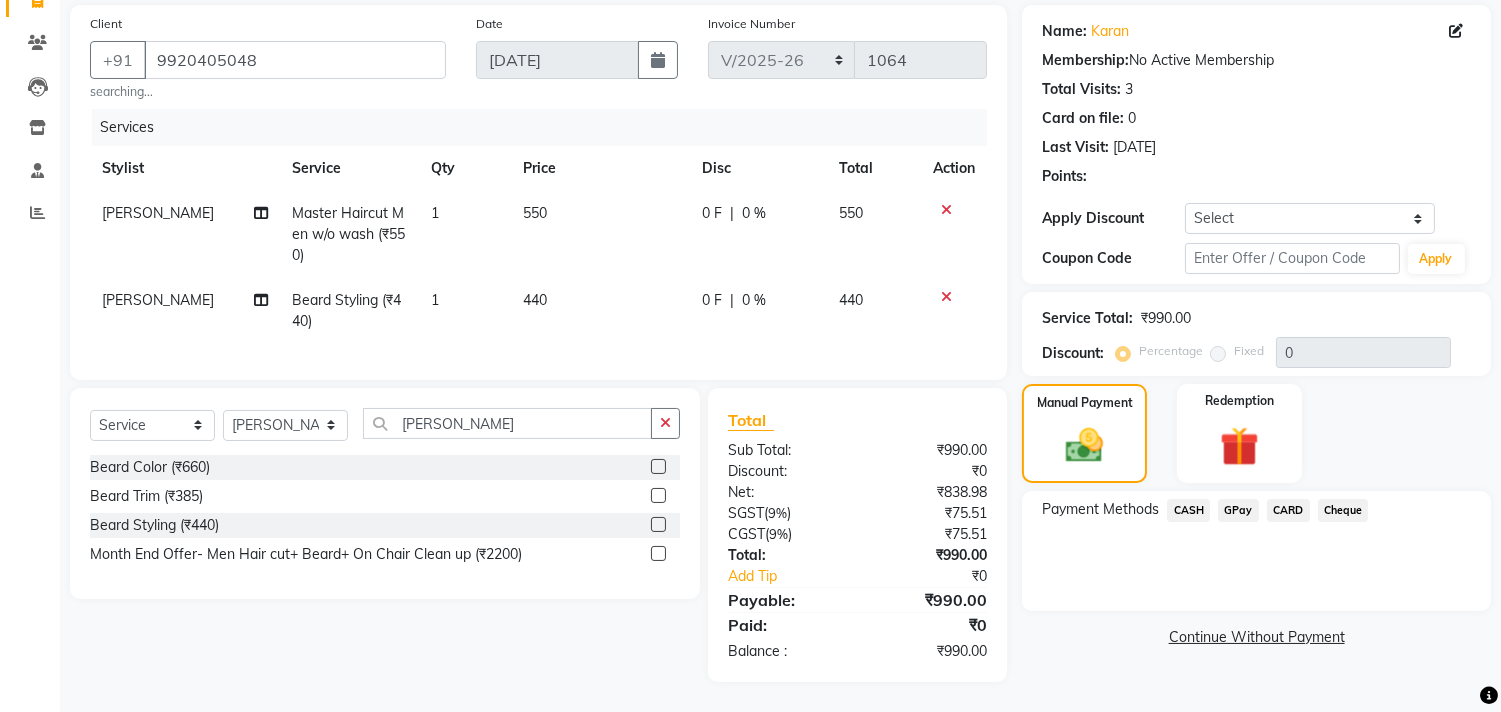 click on "GPay" 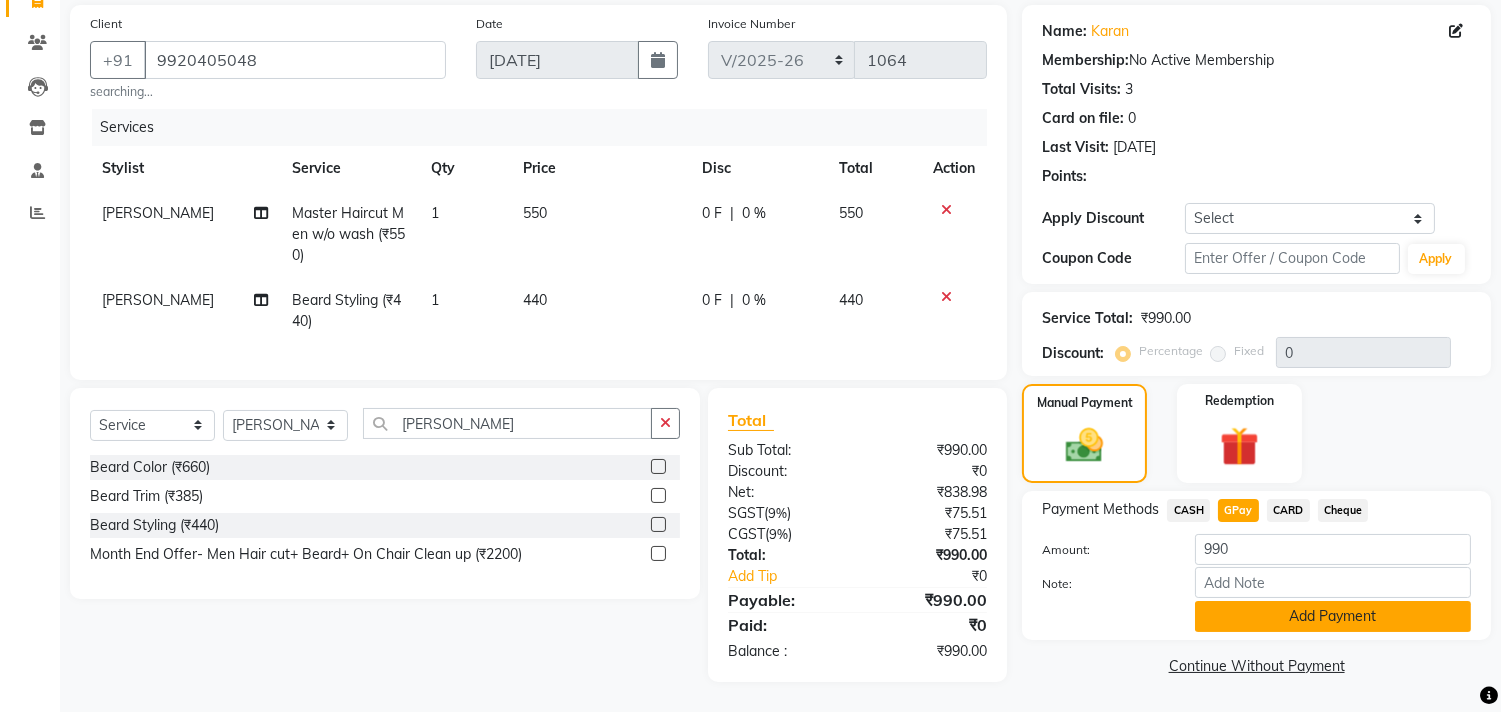 click on "Add Payment" 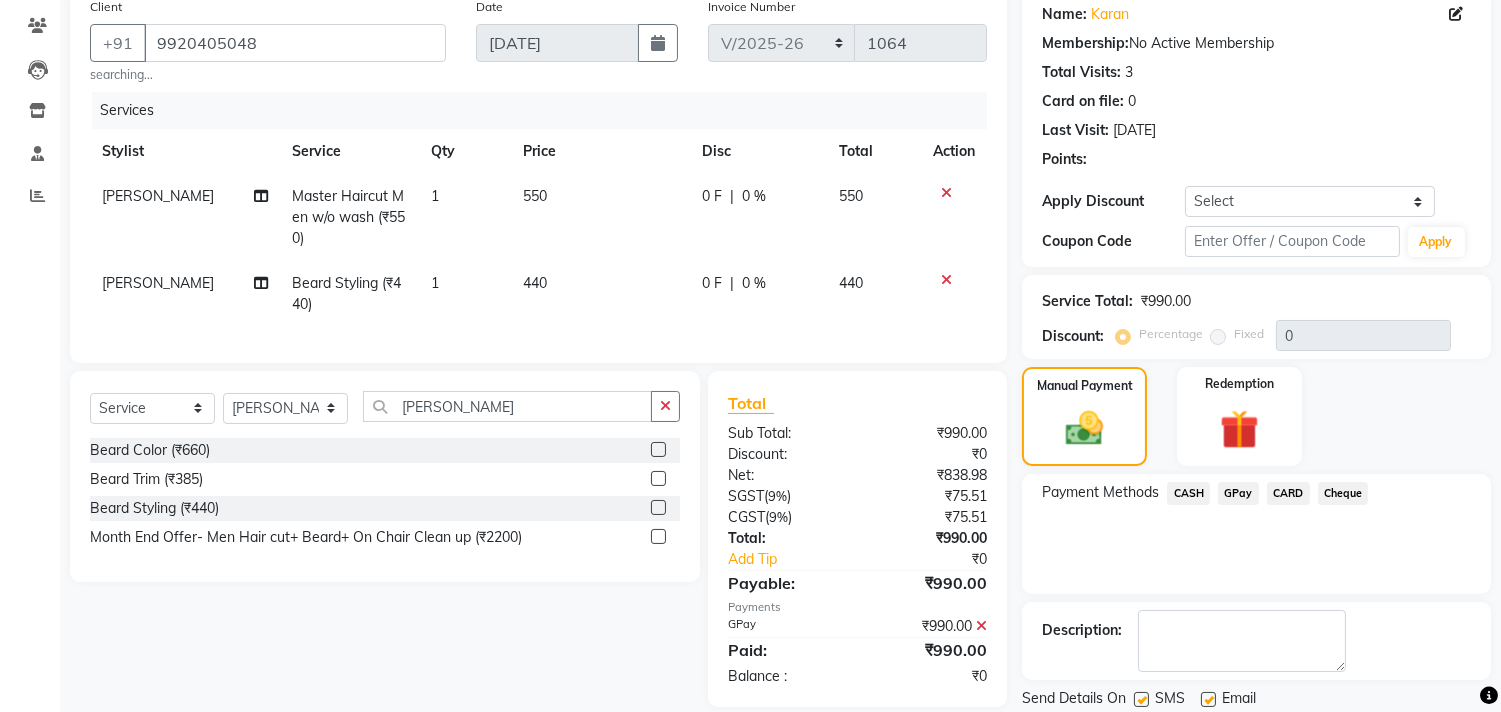 scroll, scrollTop: 227, scrollLeft: 0, axis: vertical 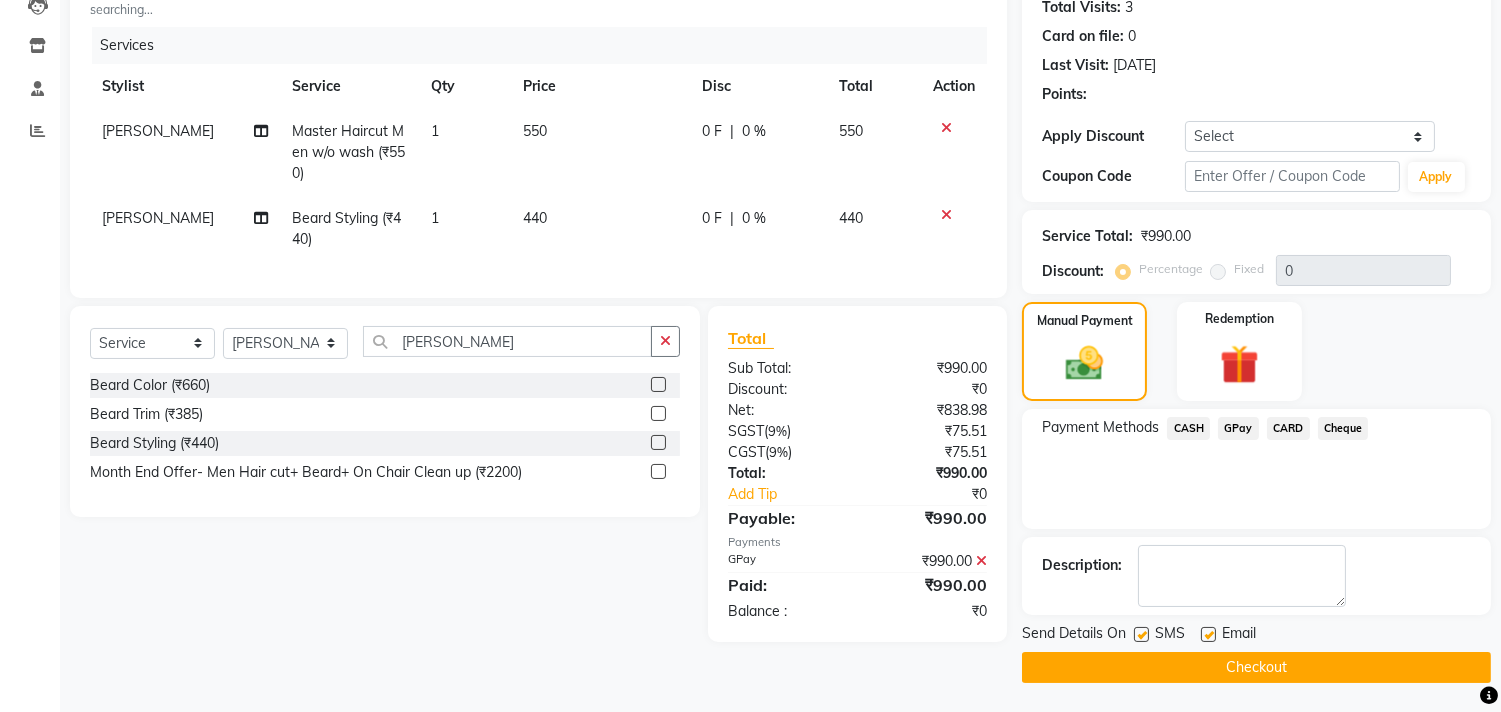 click on "Checkout" 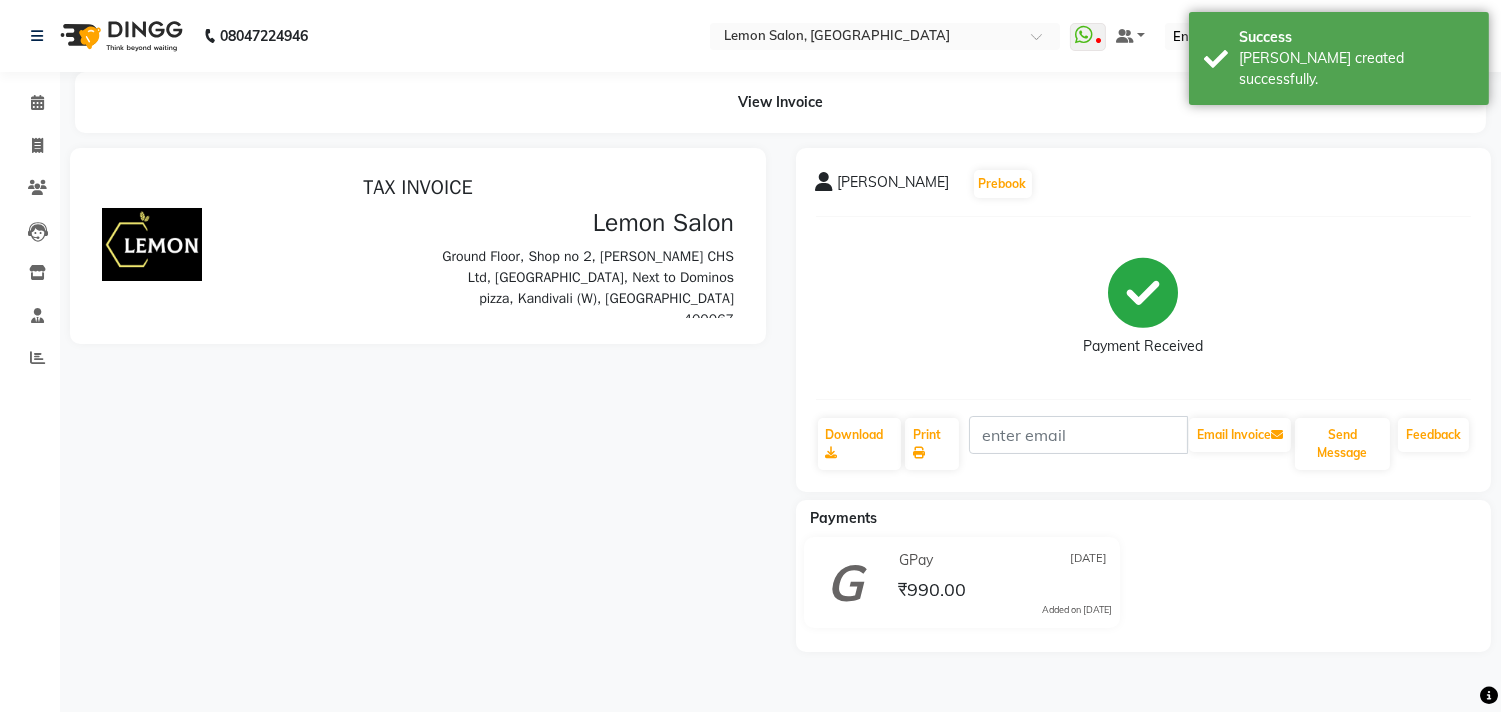 scroll, scrollTop: 0, scrollLeft: 0, axis: both 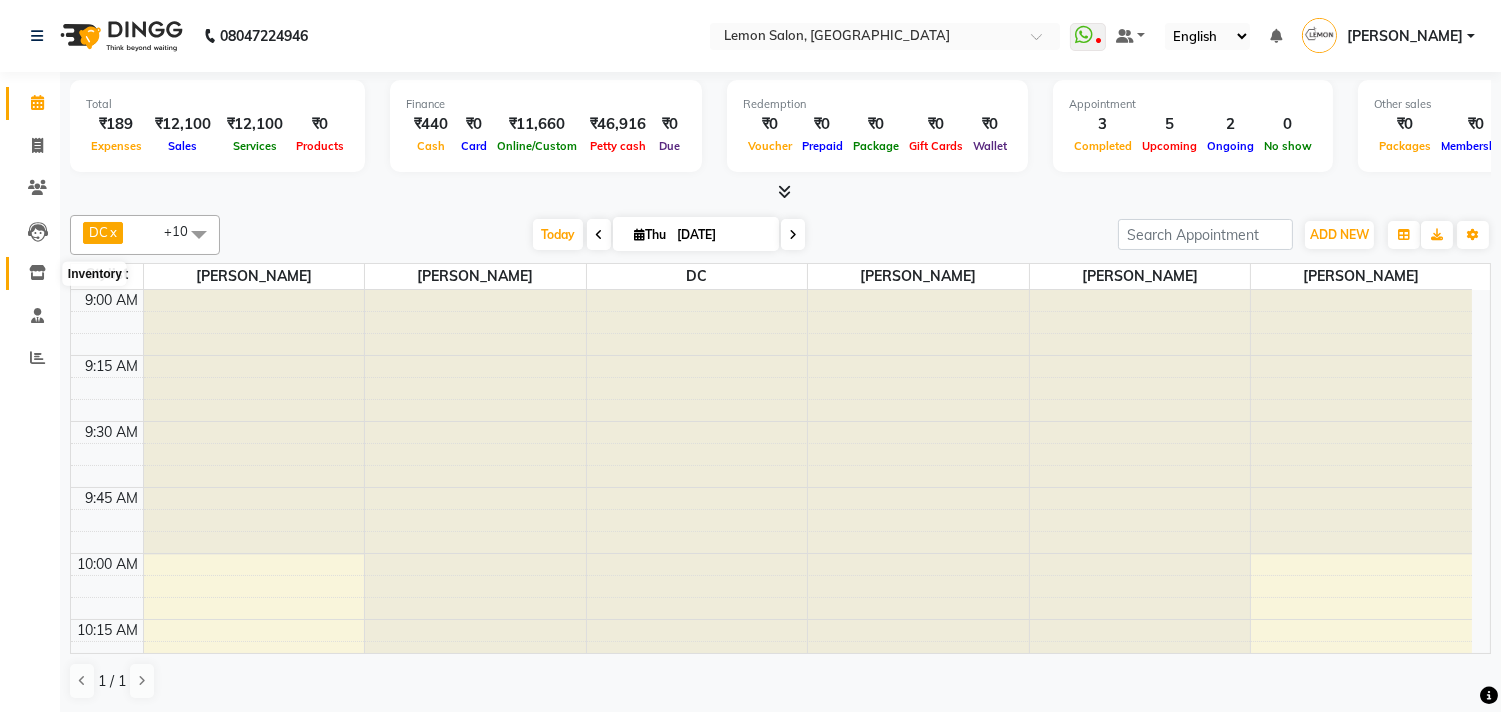click 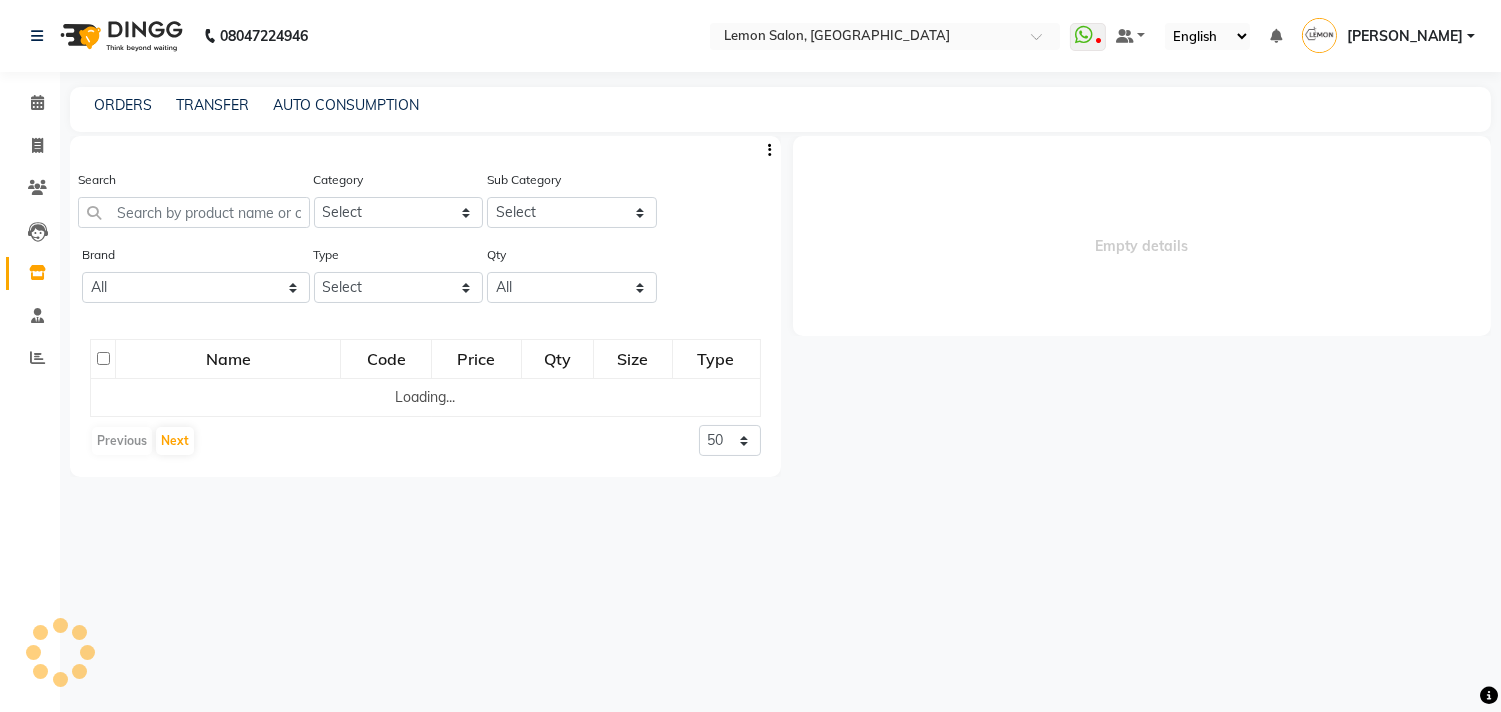 select 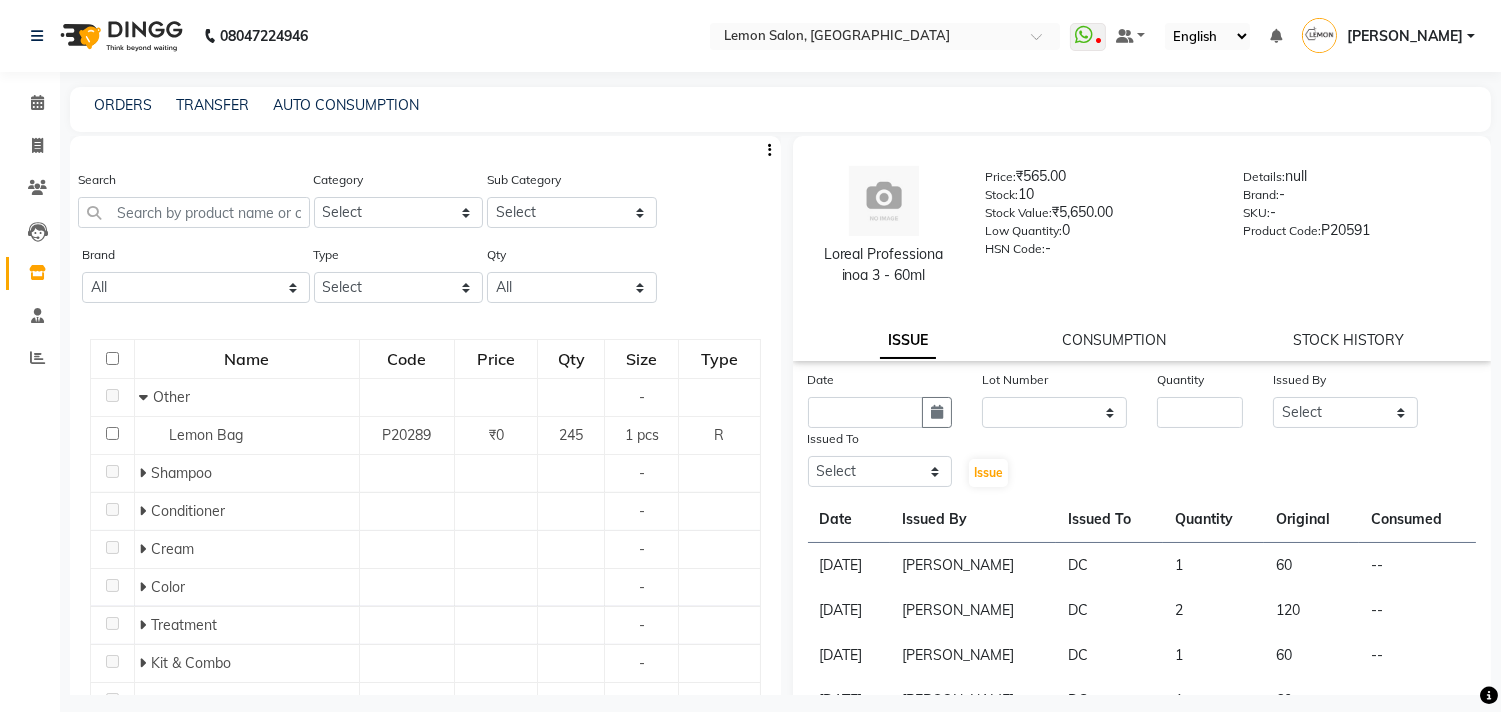 click on "Search" 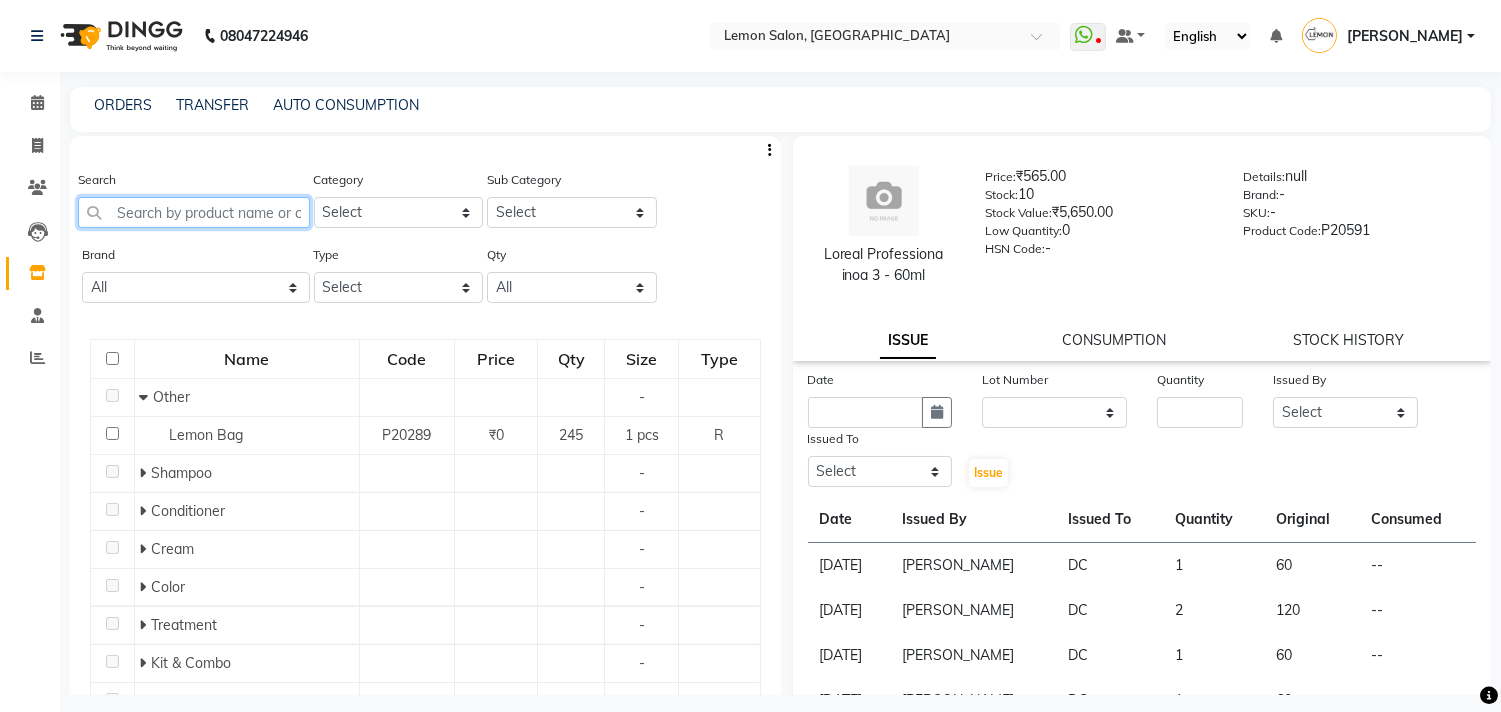 click 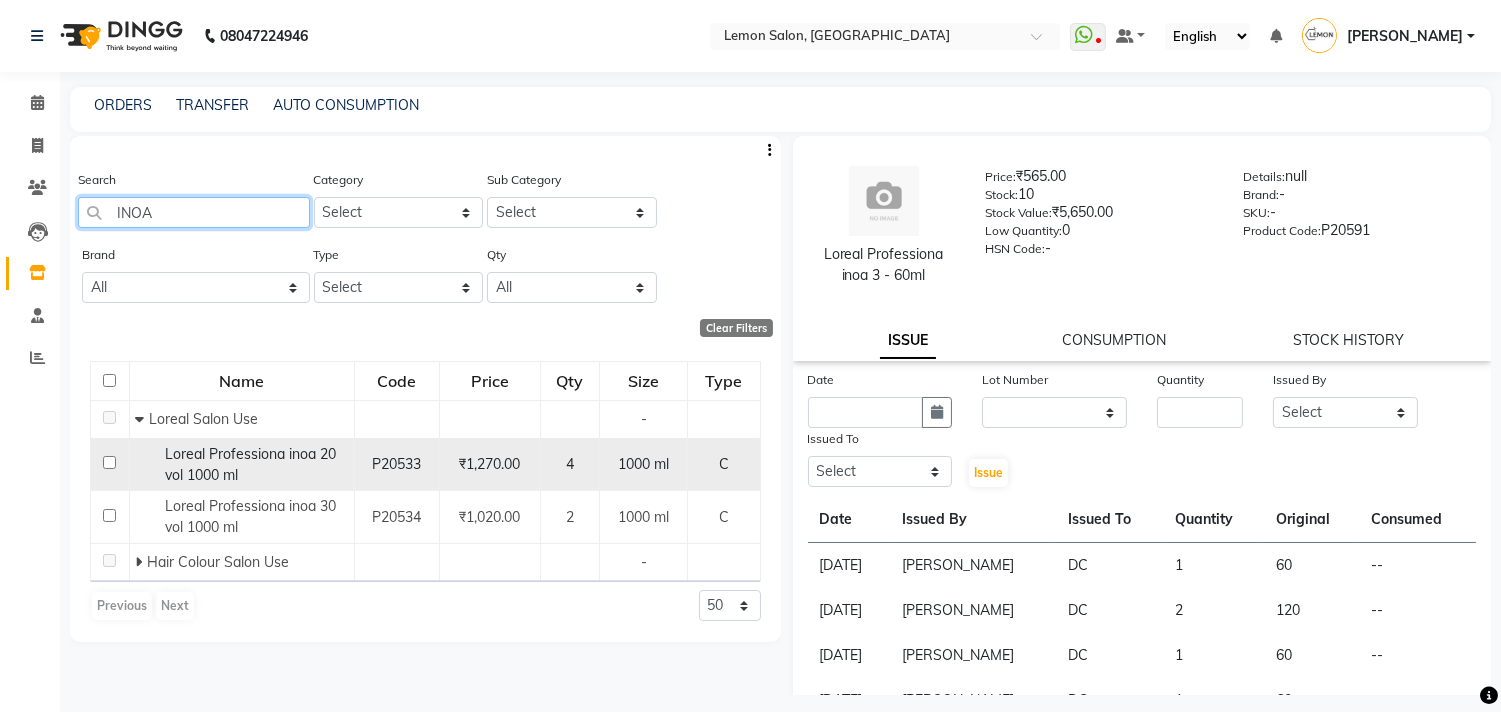 type on "INOA" 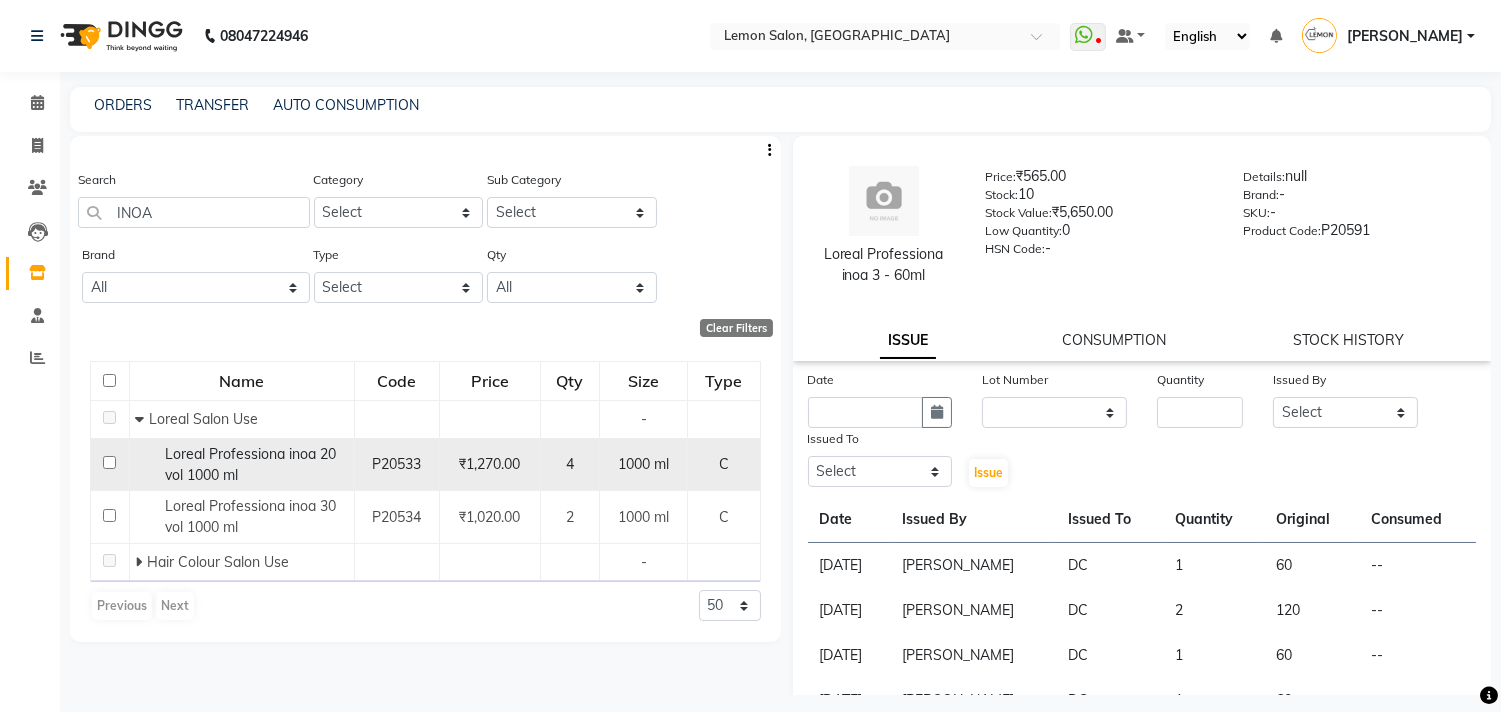 click 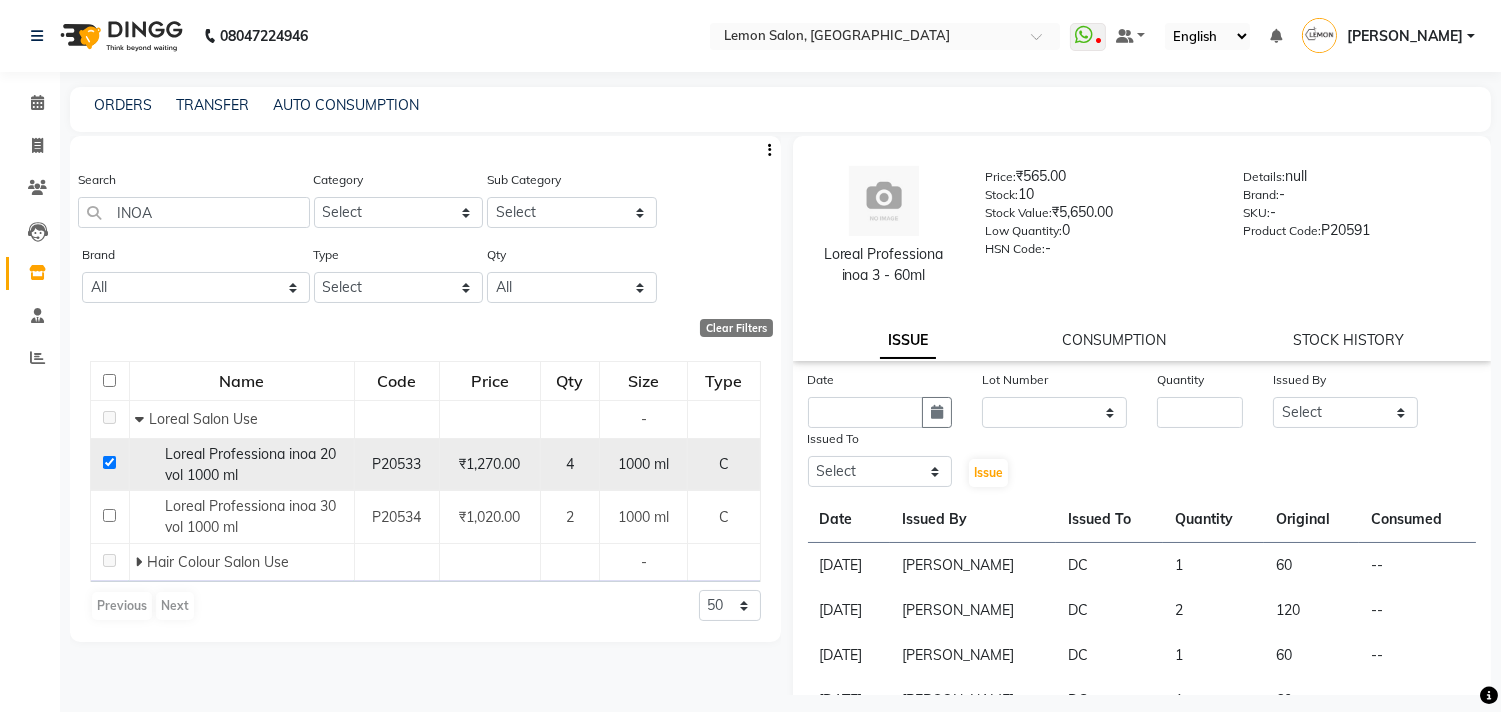 checkbox on "true" 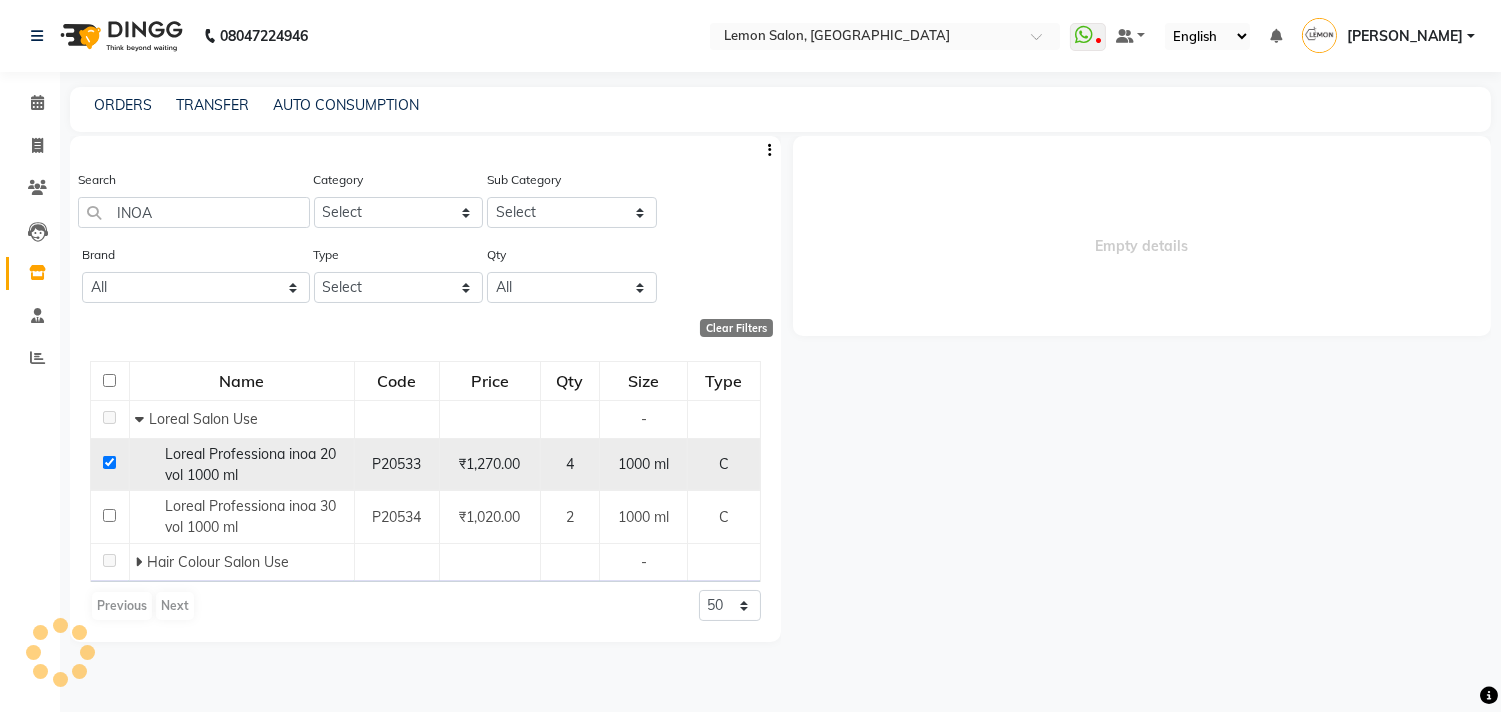 select 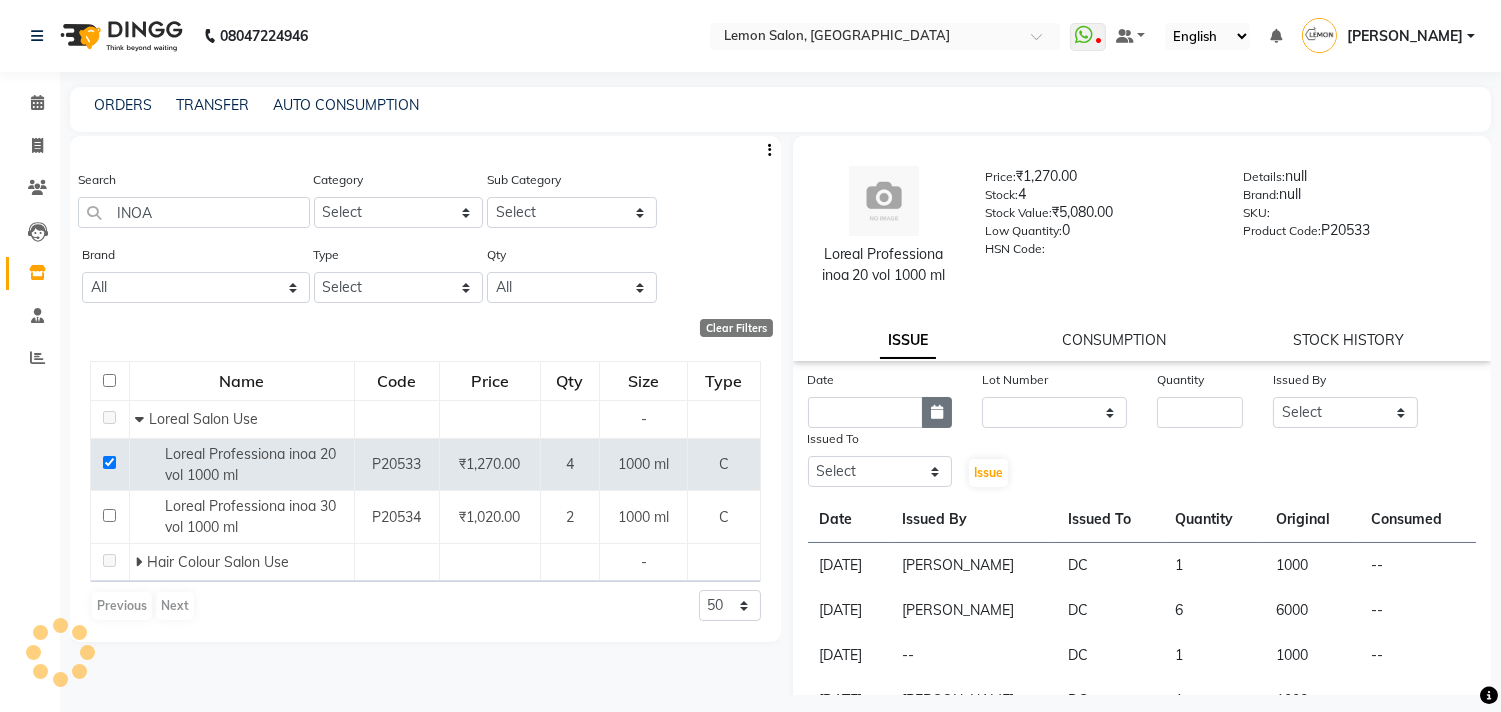 click 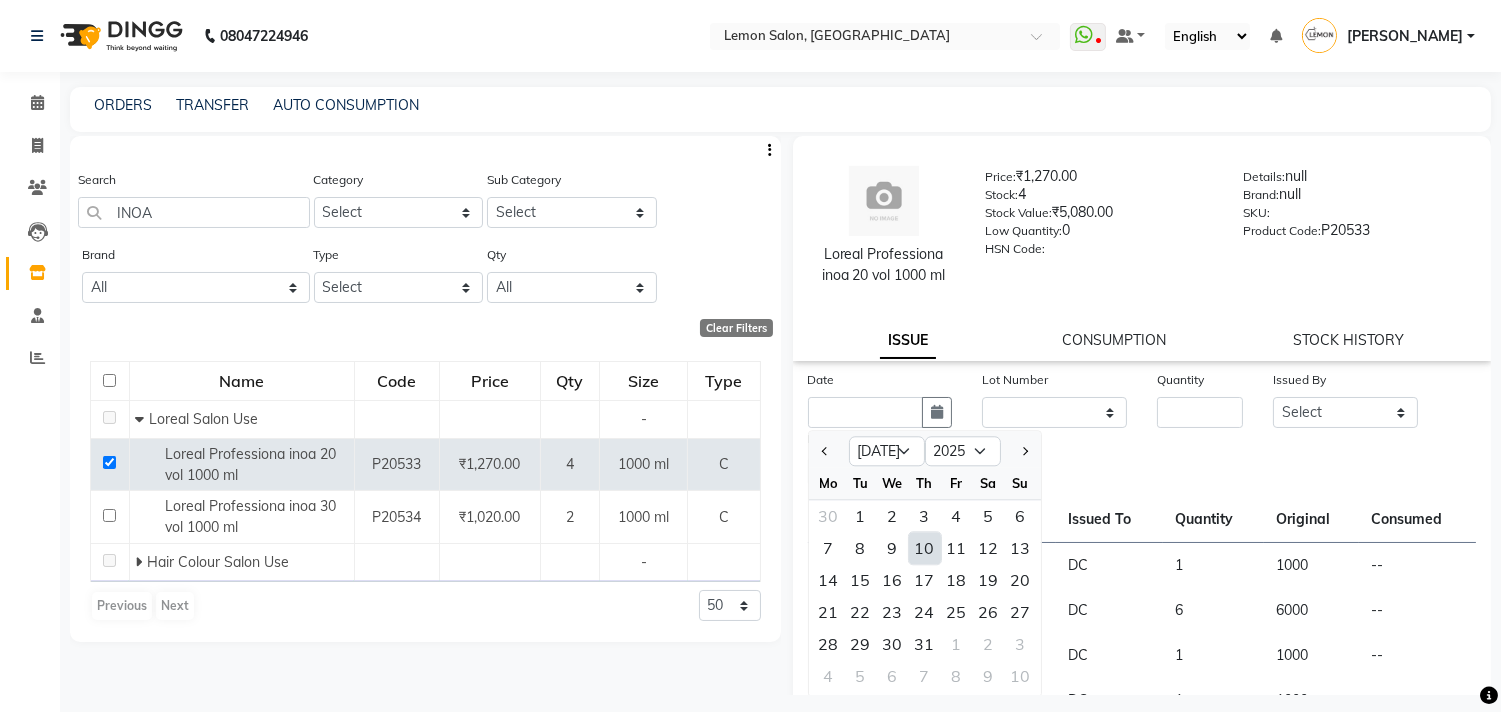 click on "10" 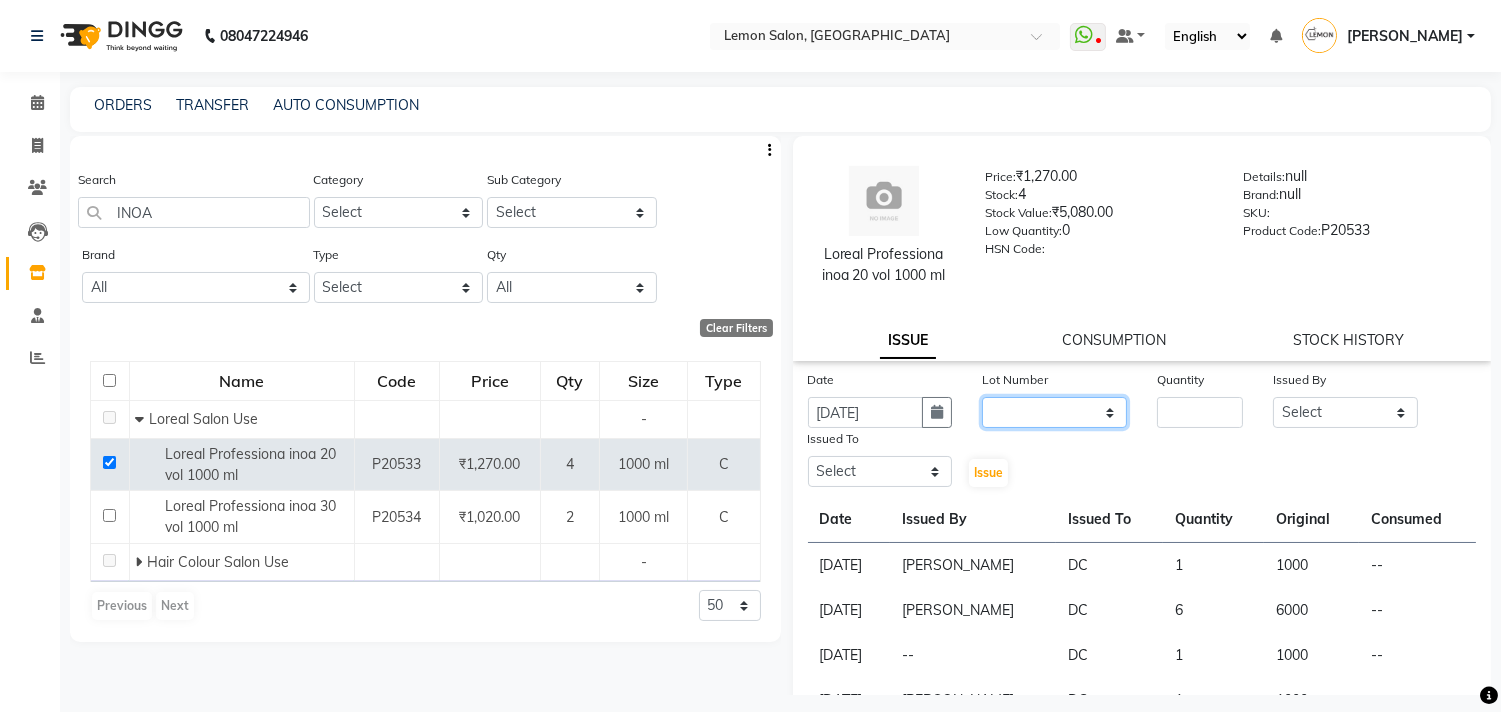 click on "None" 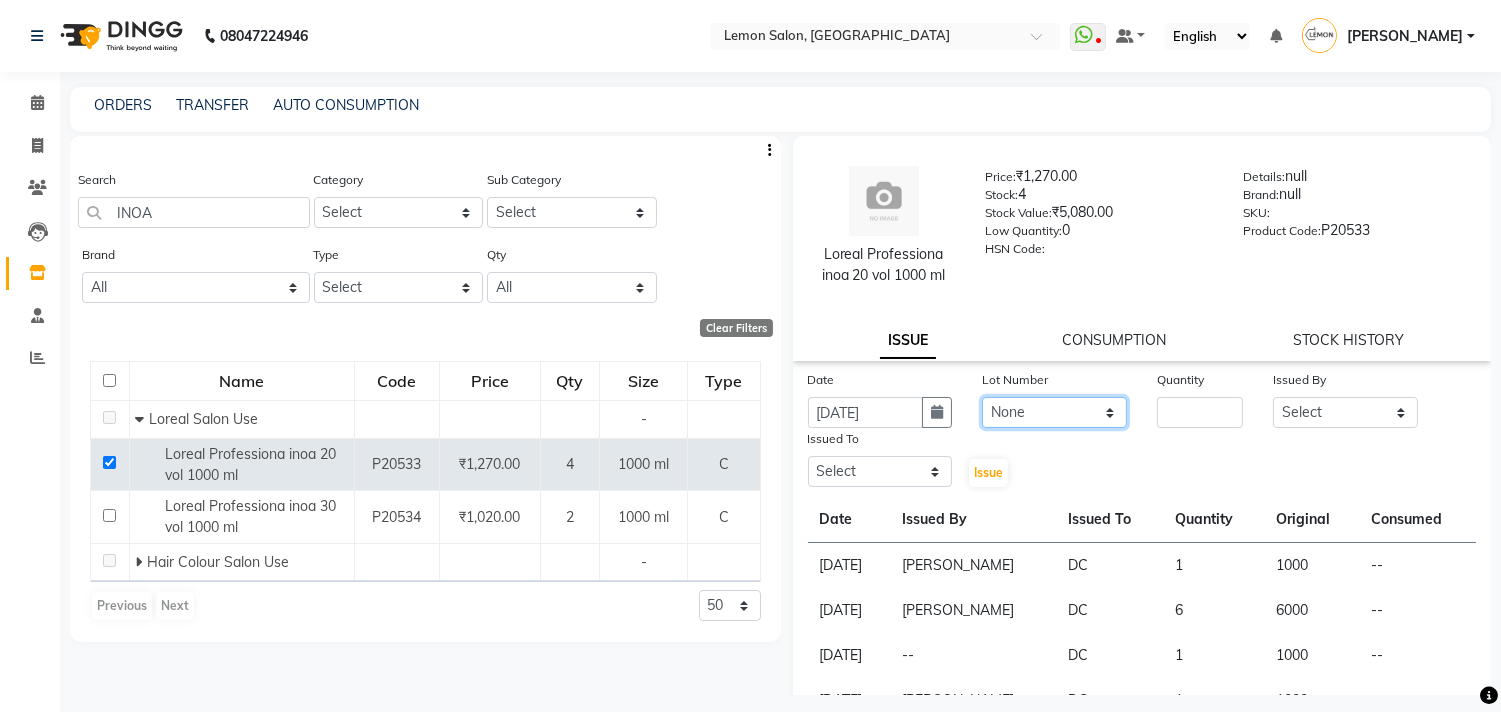 click on "None" 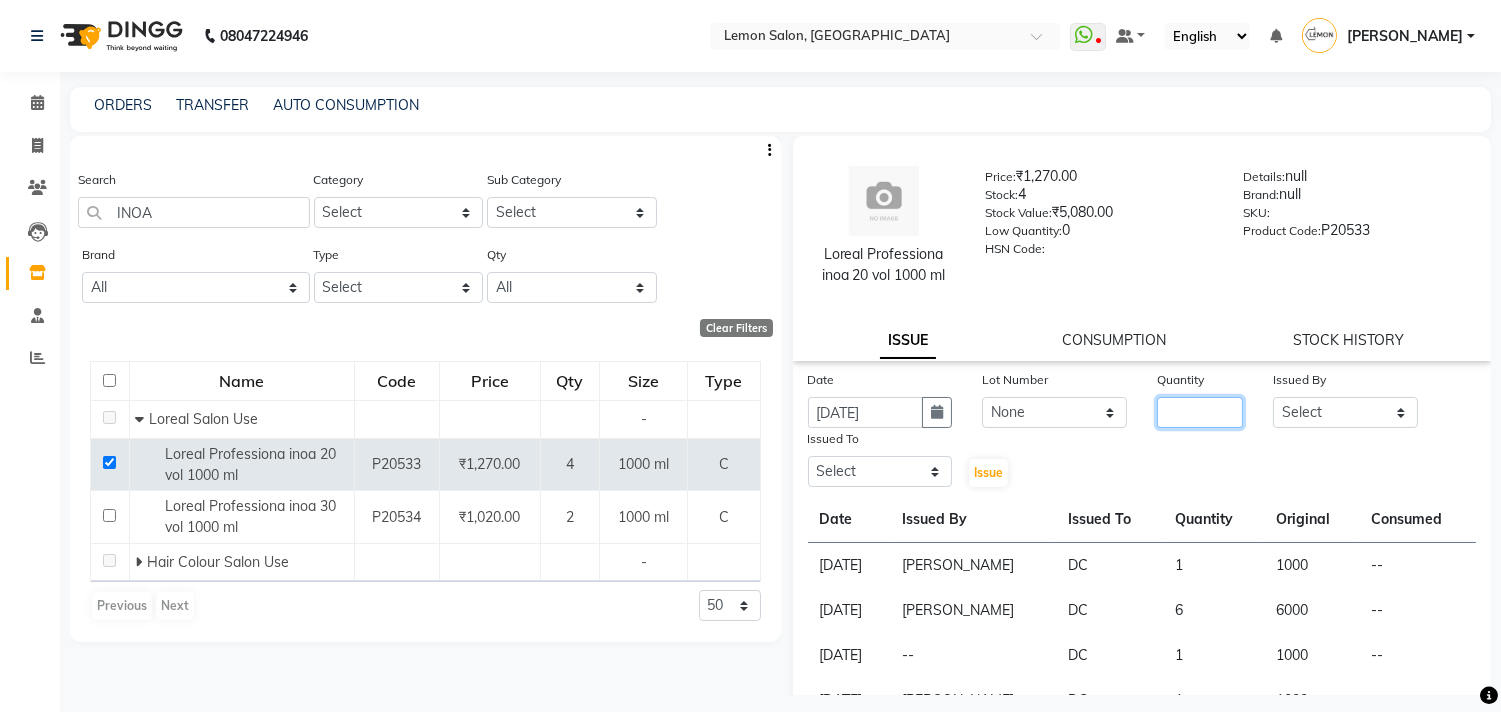 click 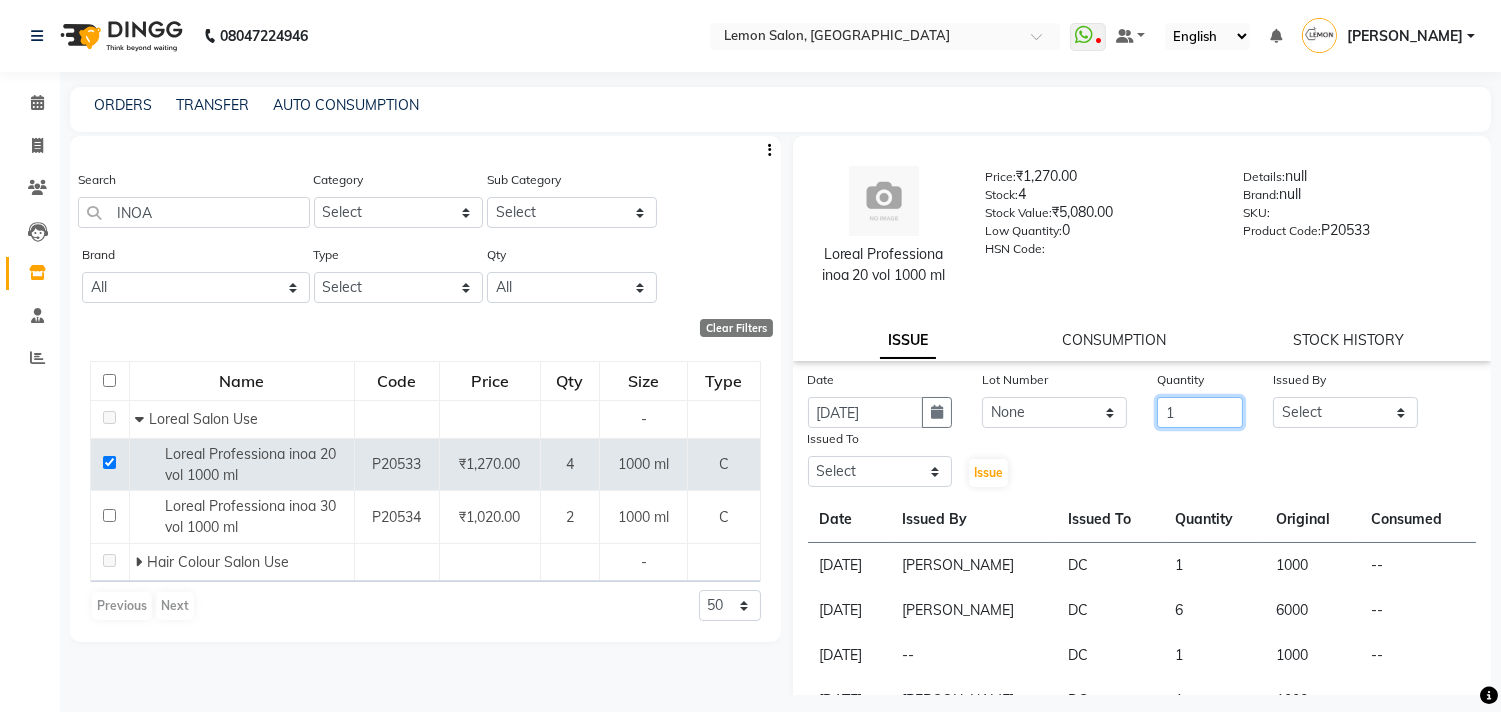 type on "1" 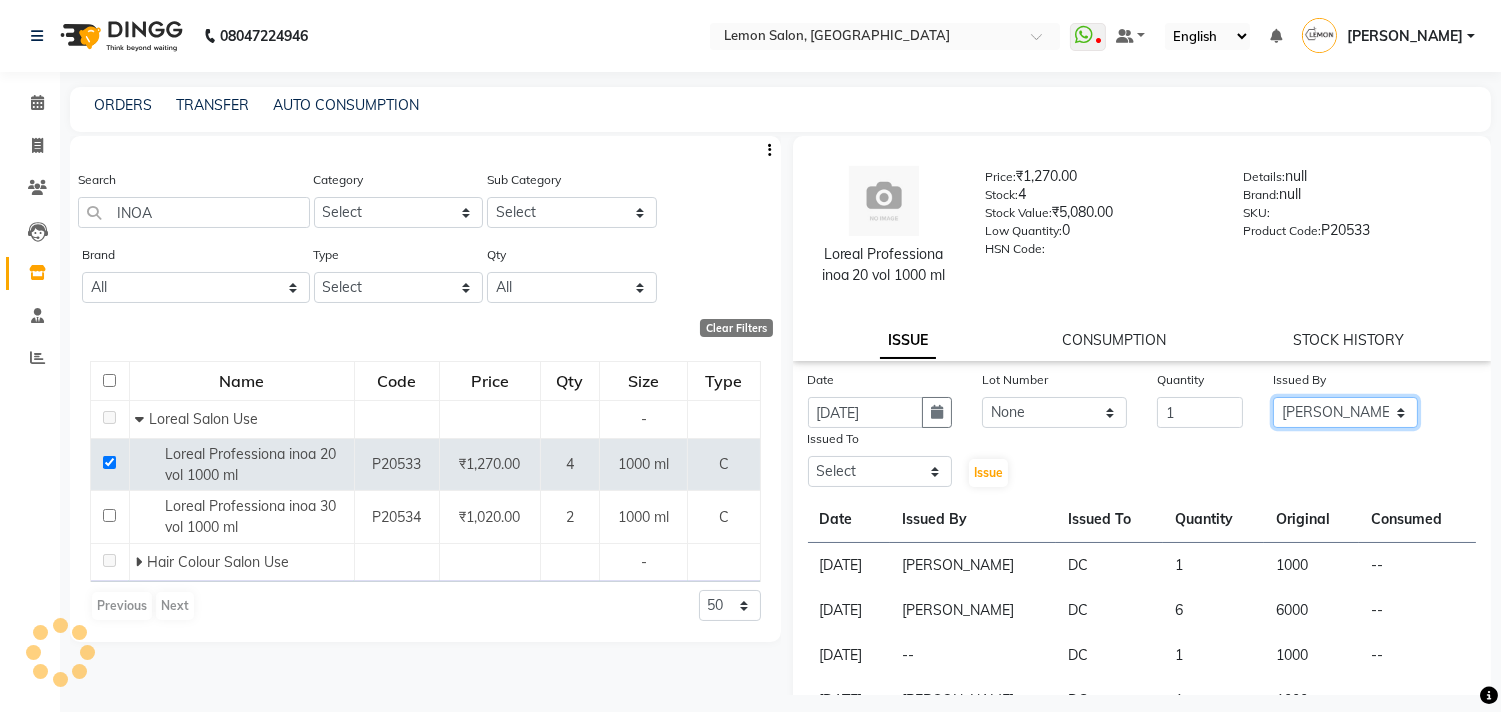 select on "8819" 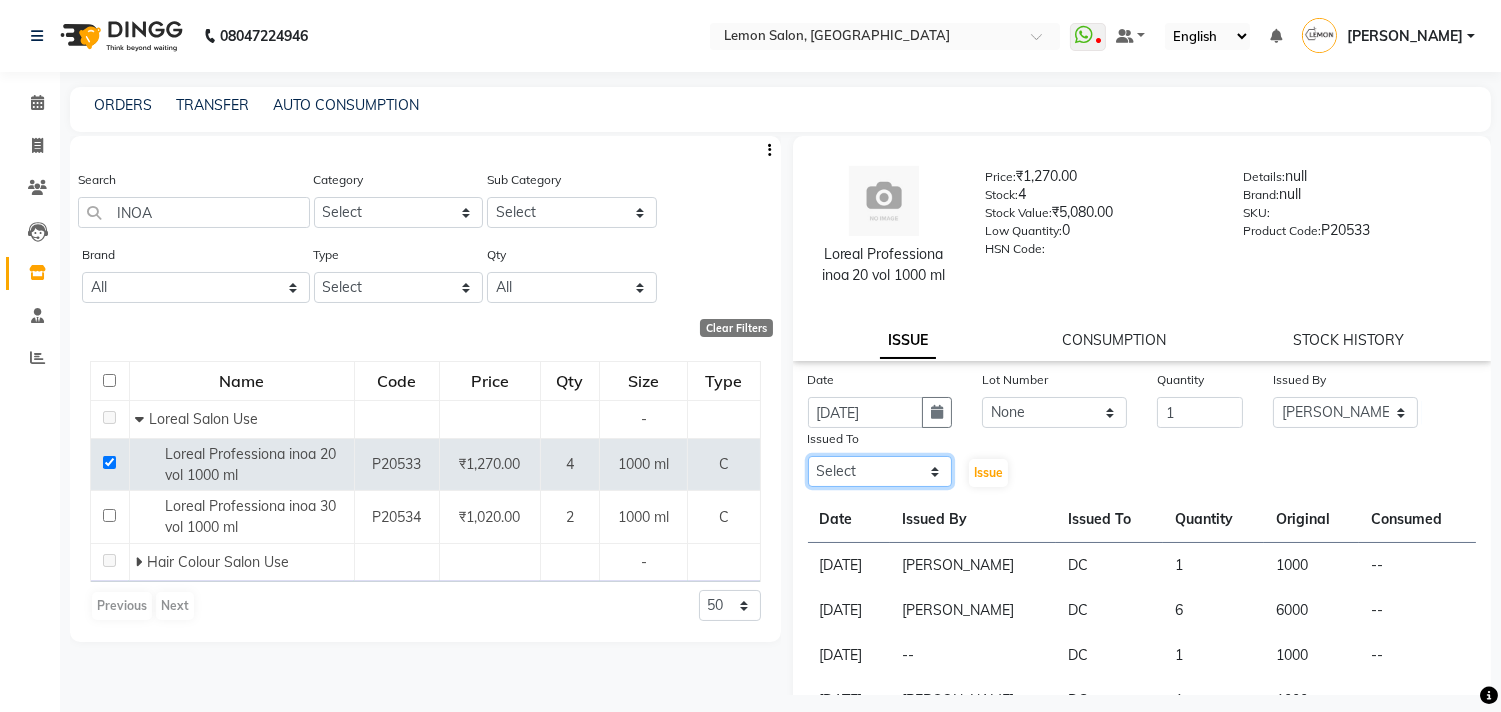 select on "7880" 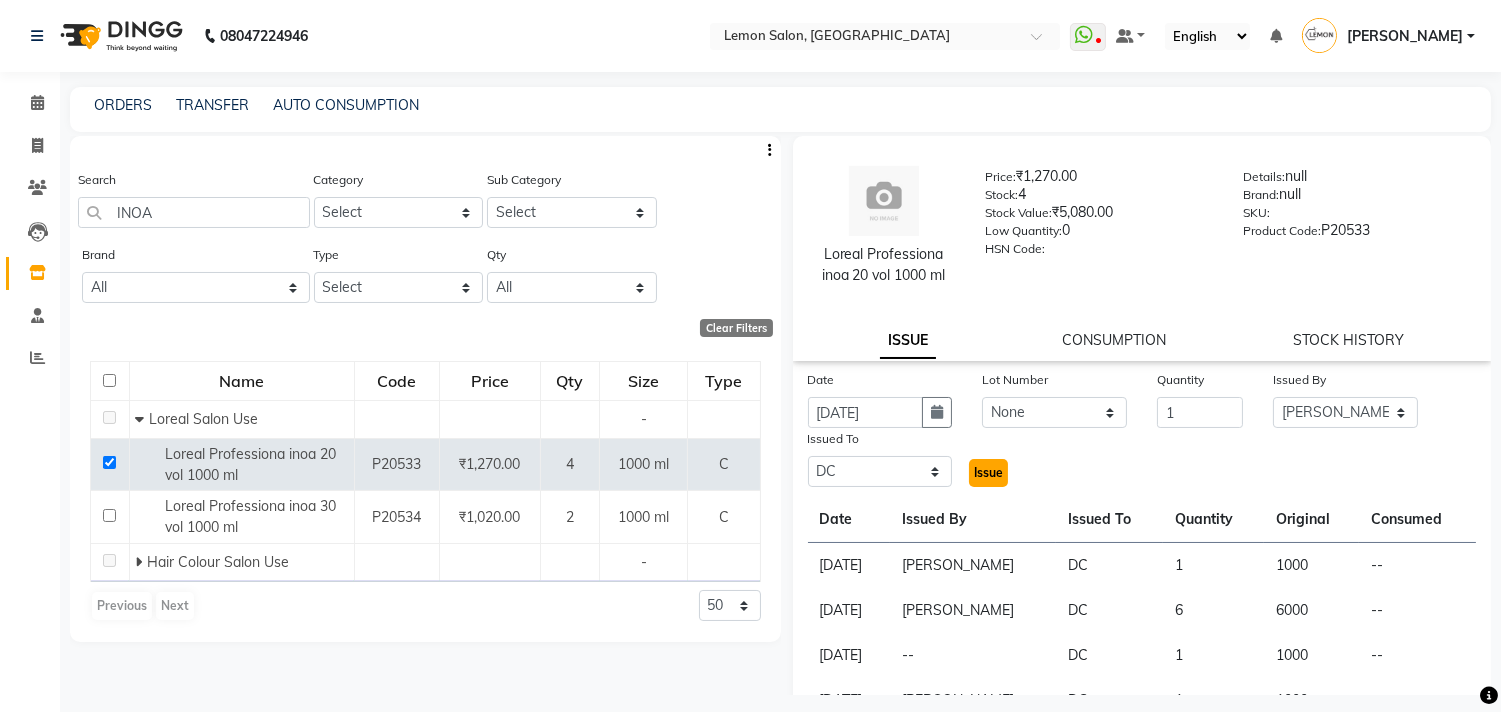 click on "Issue" 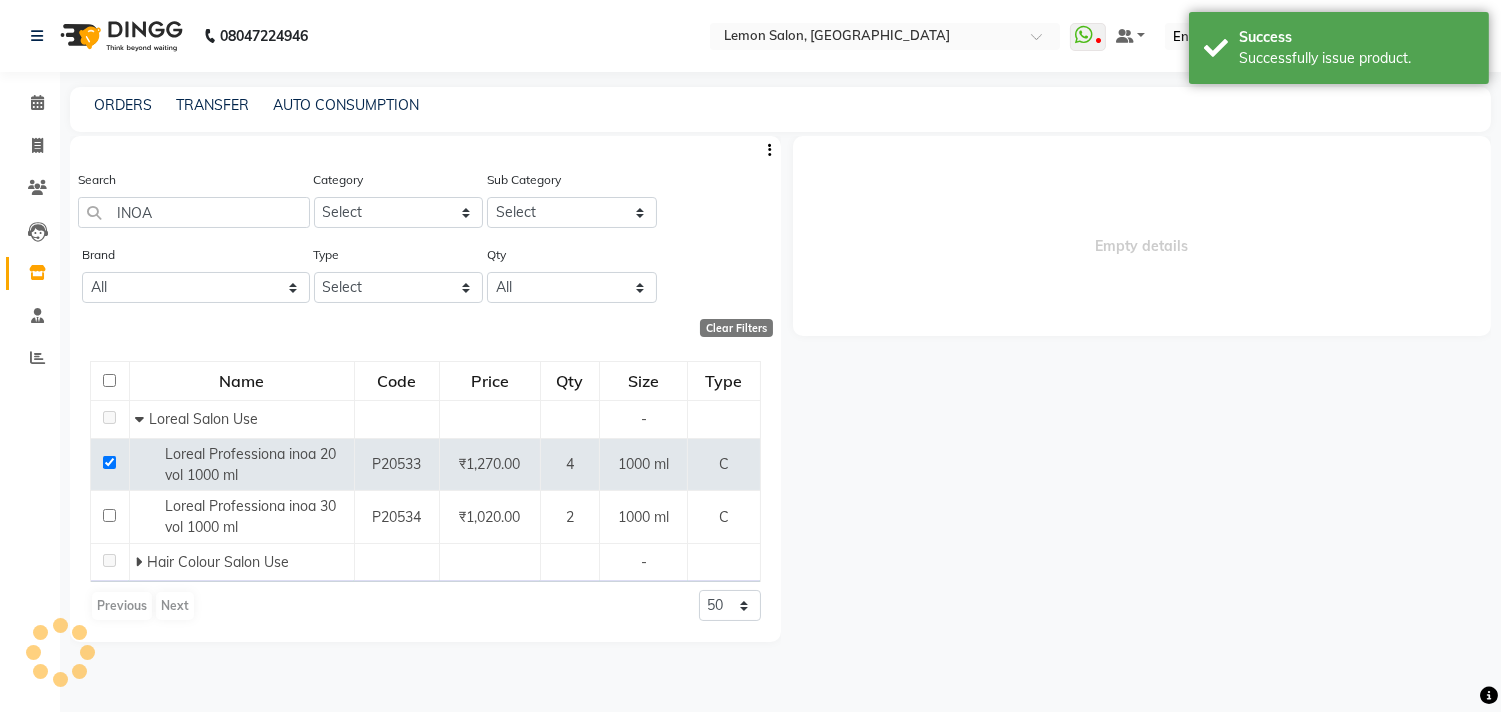 select 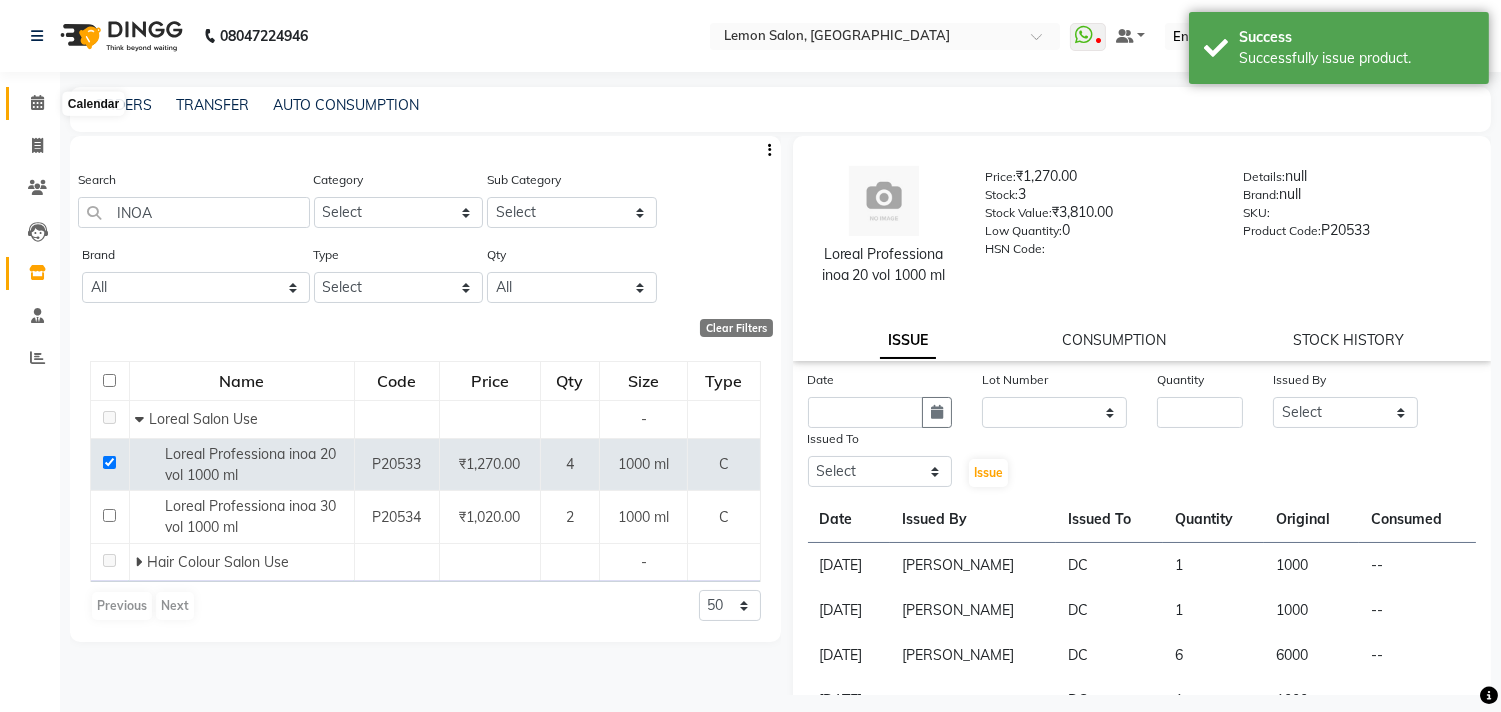 click 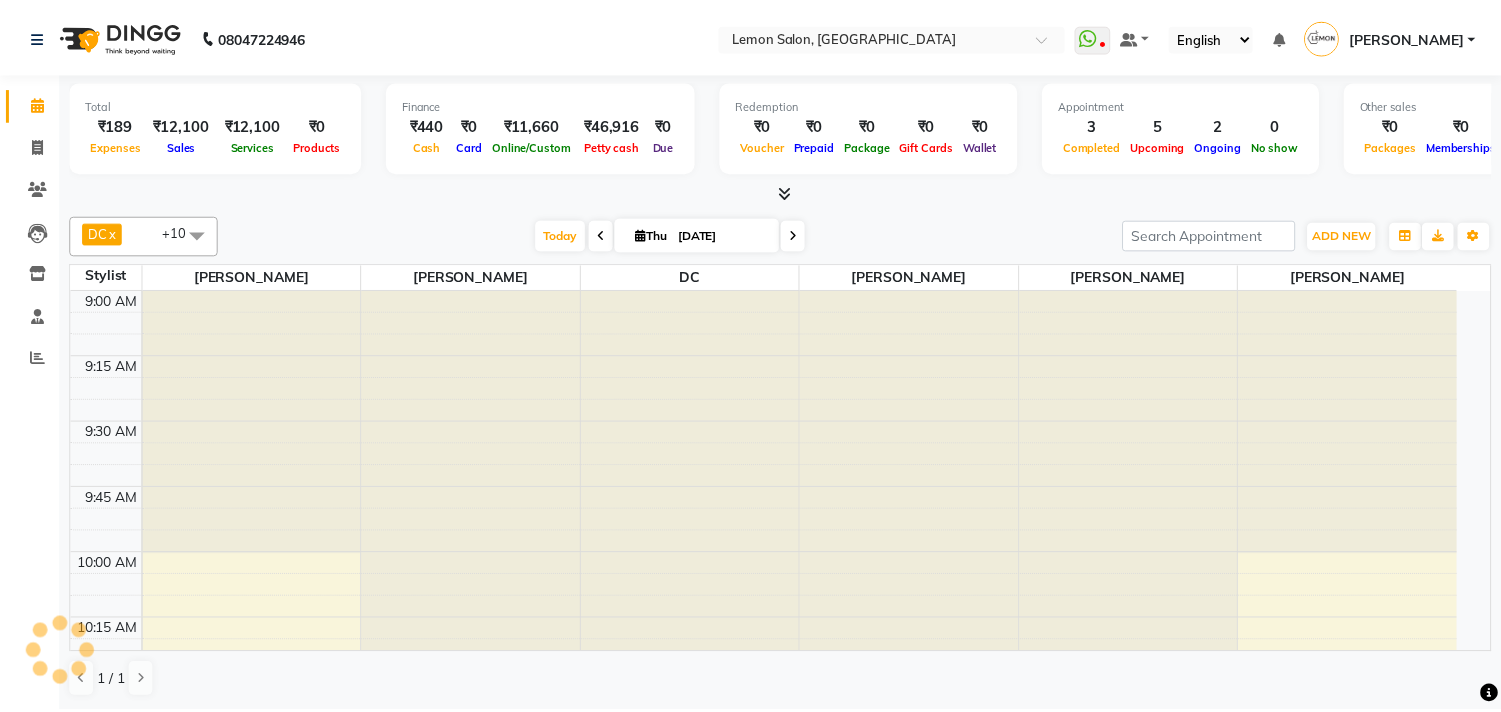scroll, scrollTop: 0, scrollLeft: 0, axis: both 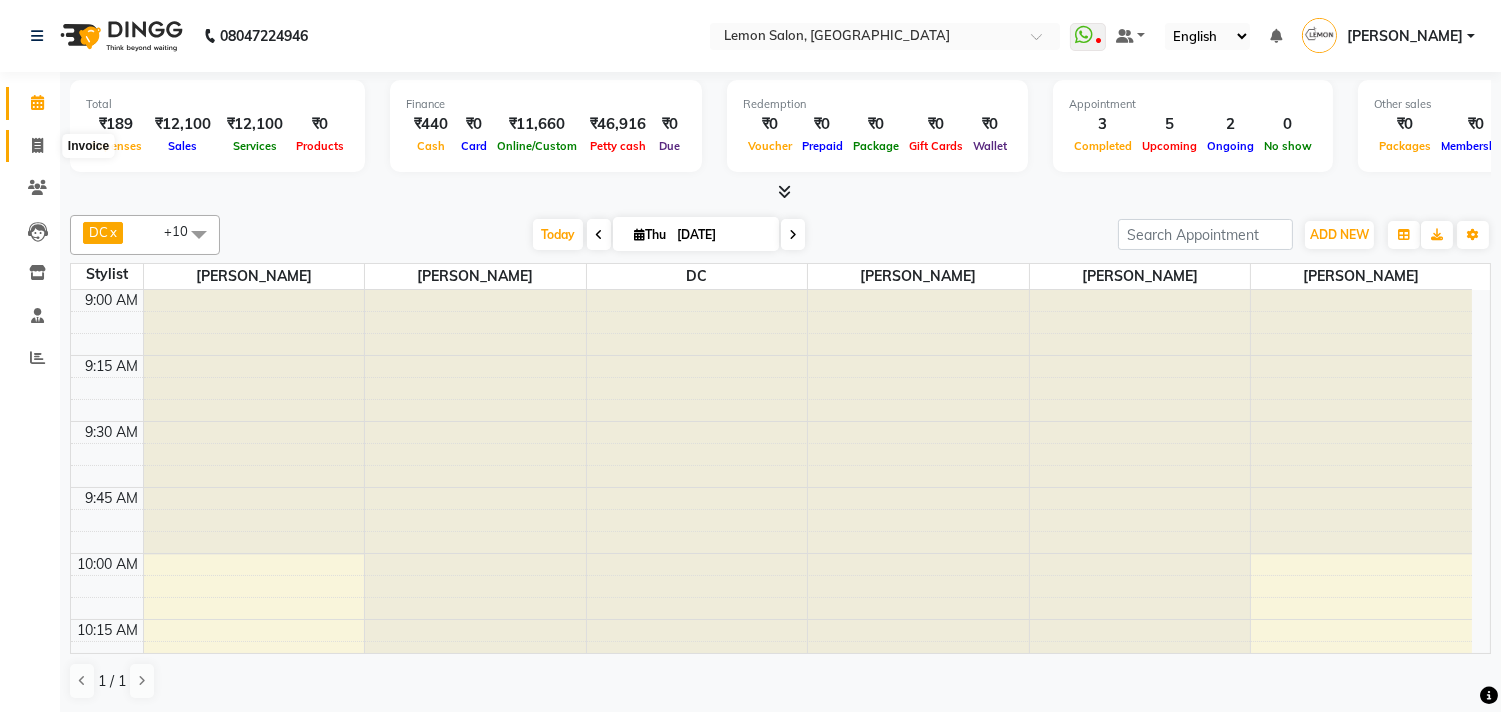 click 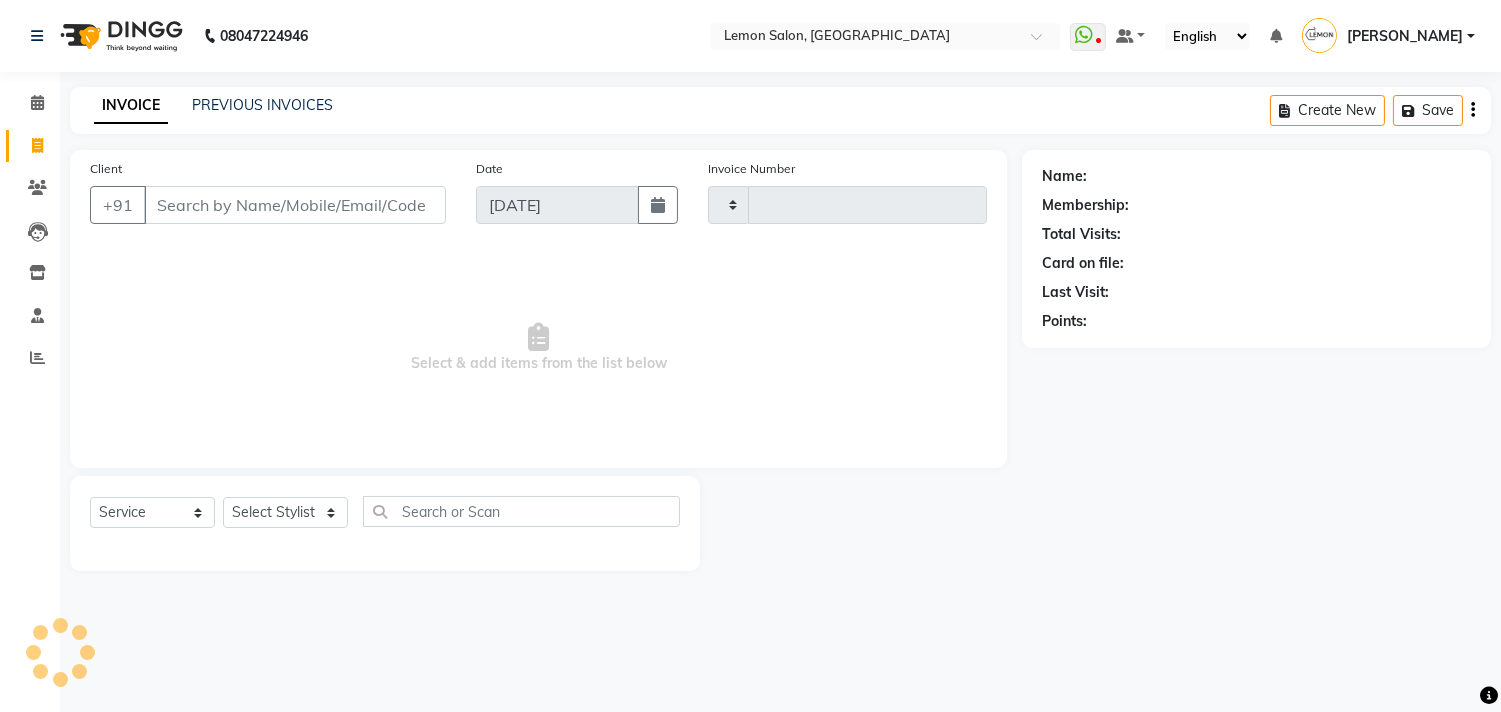 type on "1064" 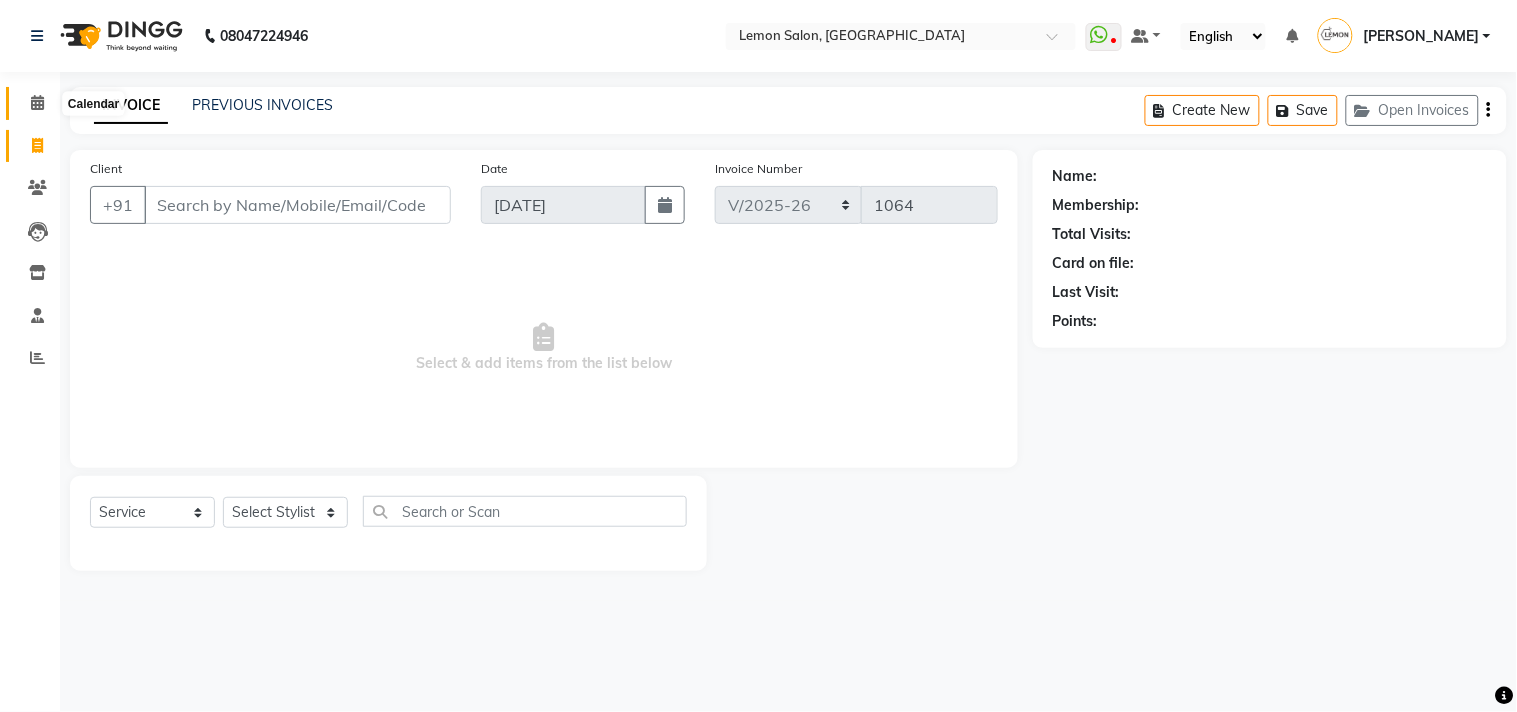 click 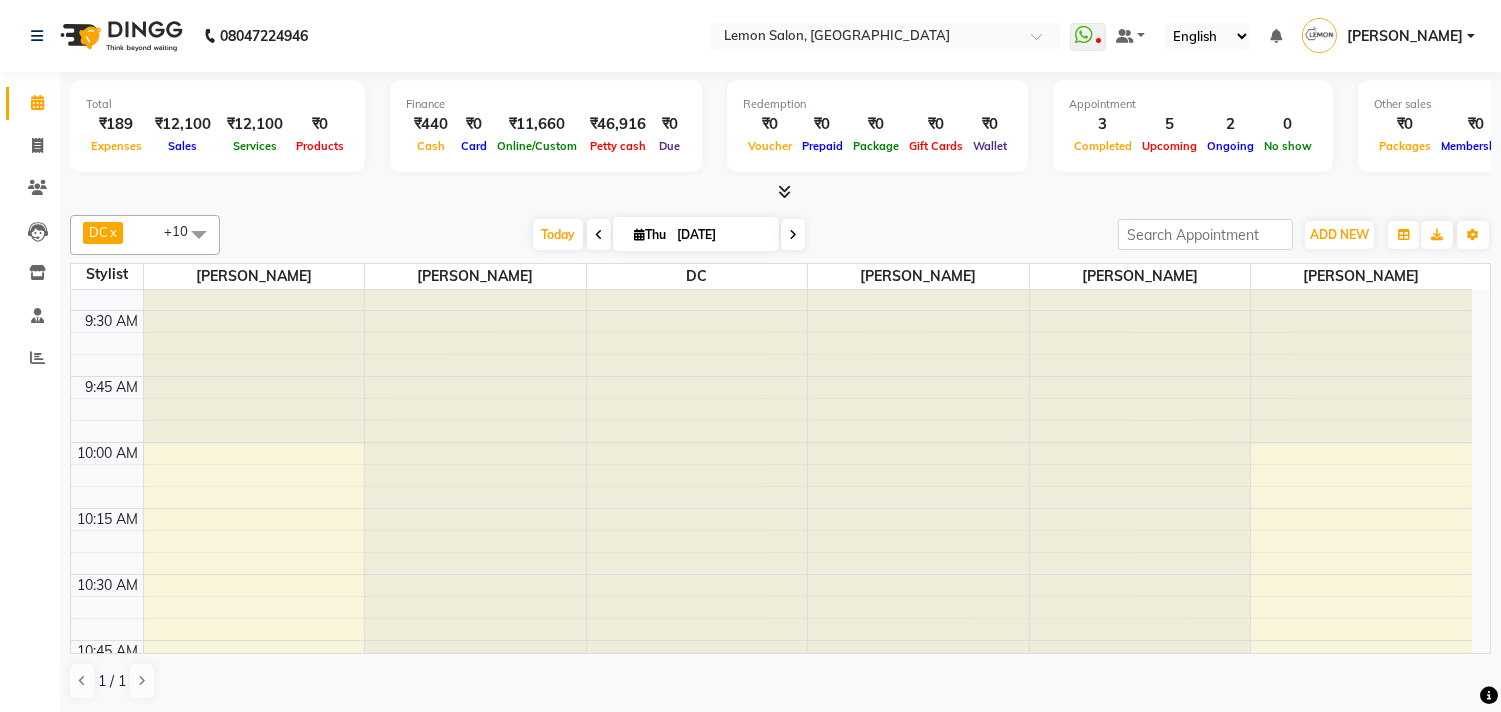 scroll, scrollTop: 444, scrollLeft: 0, axis: vertical 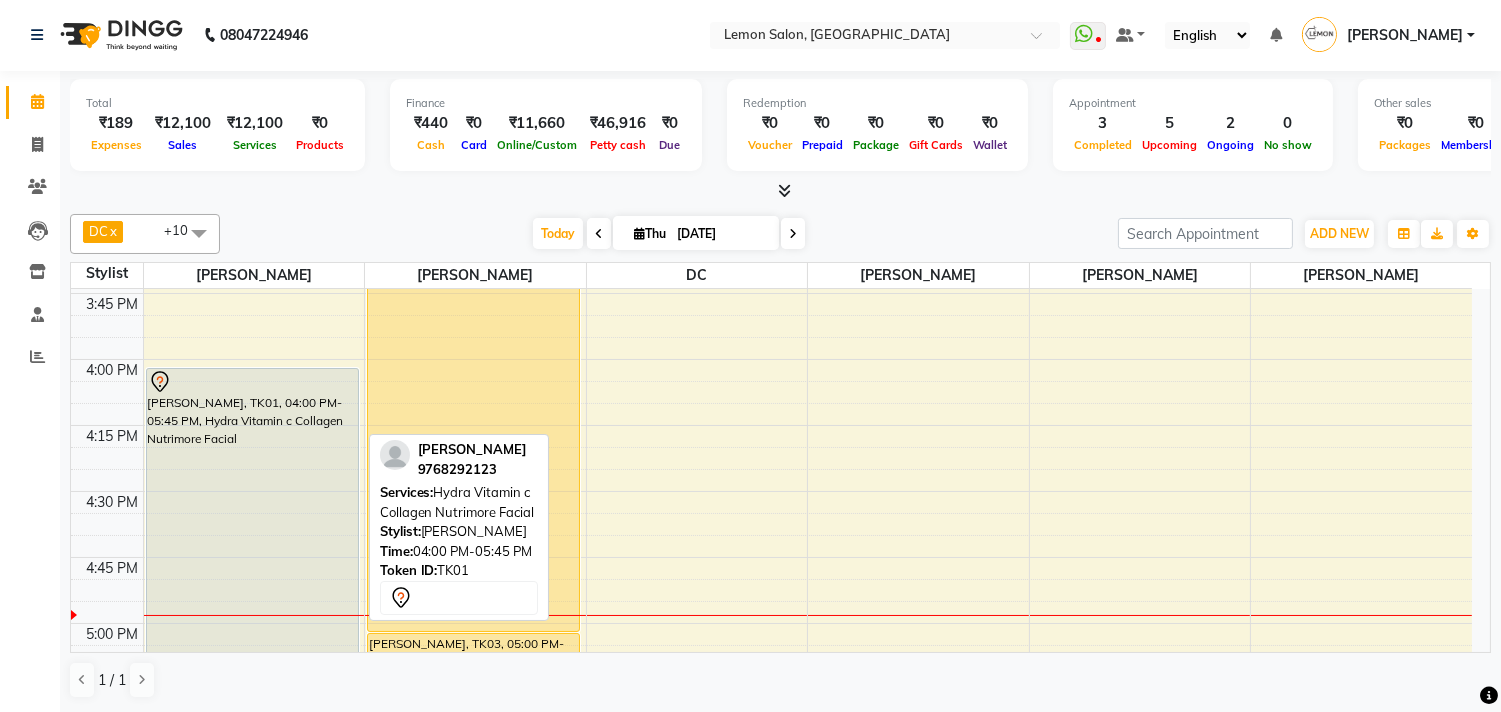 click on "[PERSON_NAME], TK01, 04:00 PM-05:45 PM, Hydra Vitamin c Collagen Nutrimore Facial" at bounding box center (252, 599) 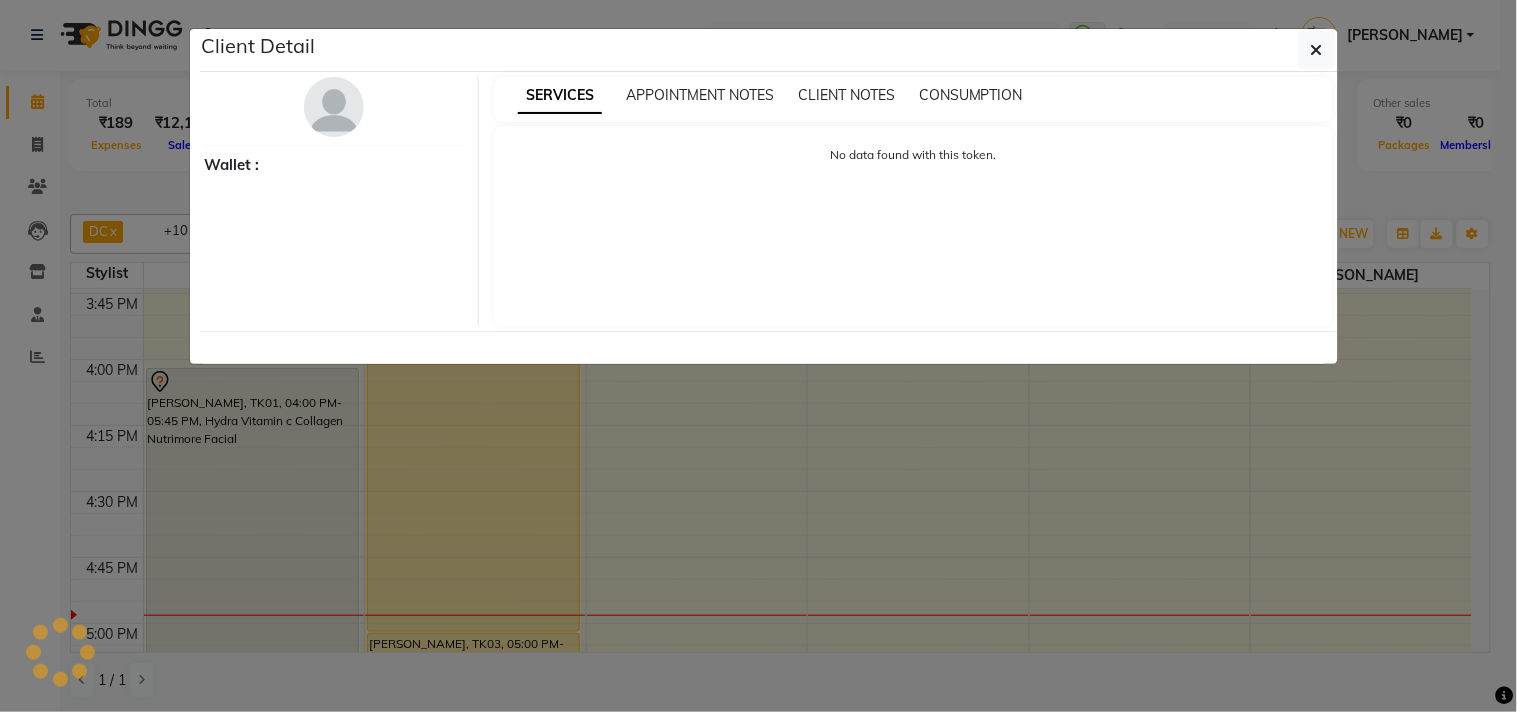 select on "7" 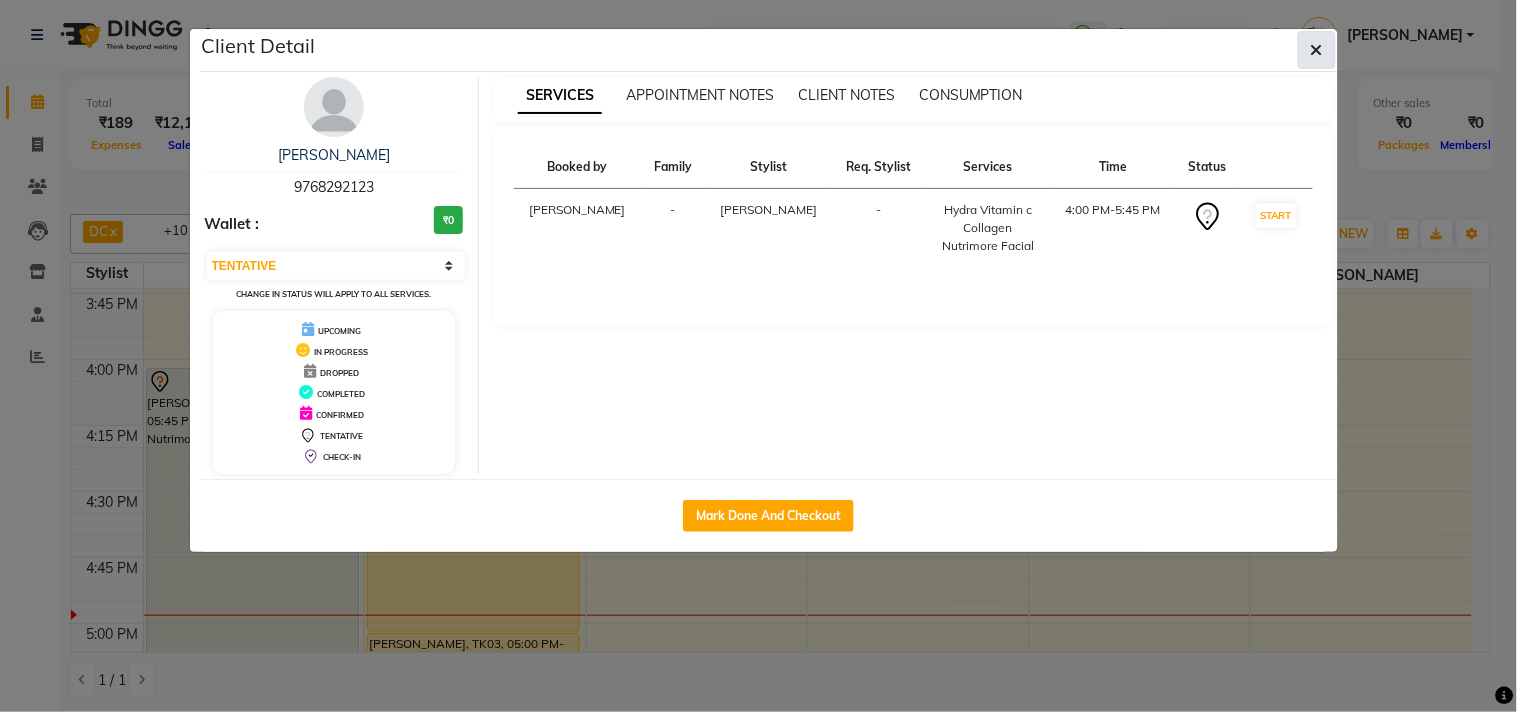 click 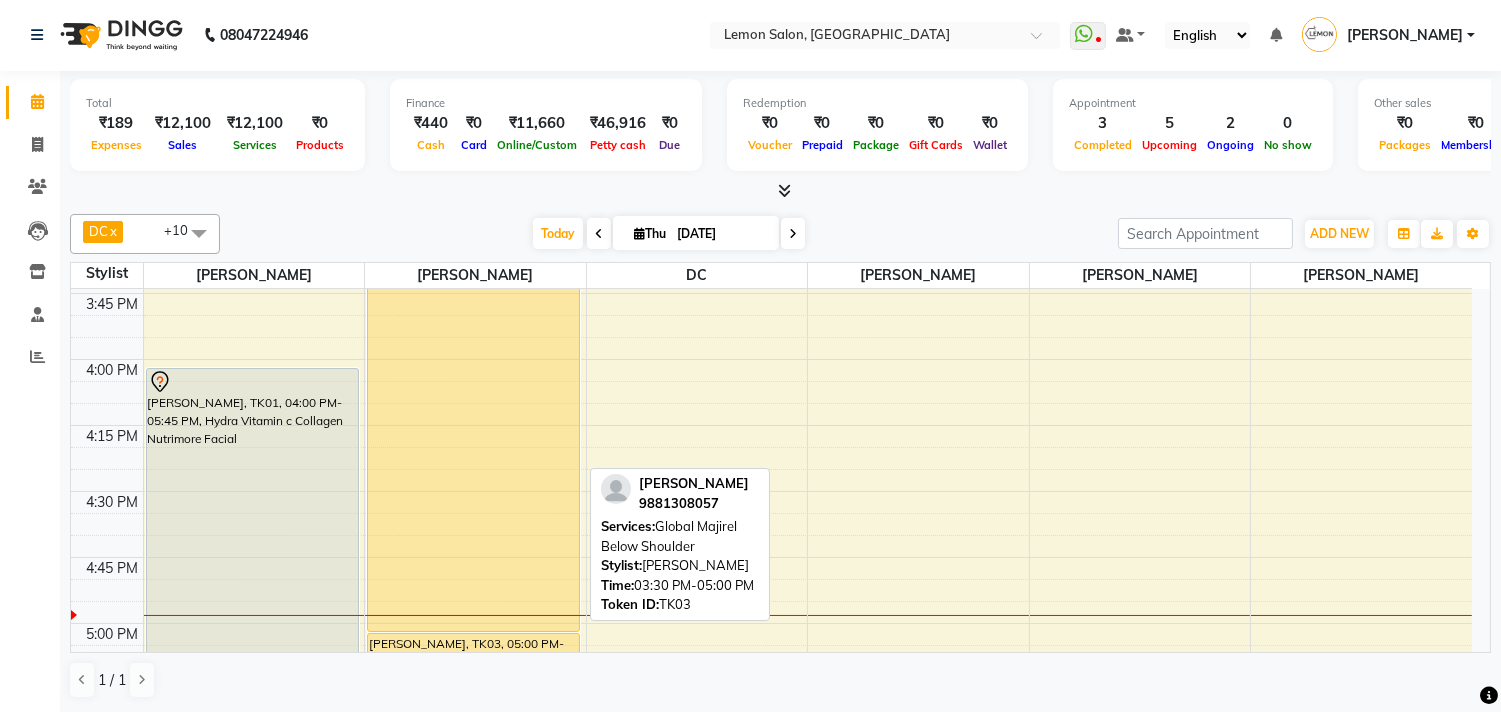 click on "[PERSON_NAME], TK03, 03:30 PM-05:00 PM, Global Majirel Below Shoulder" at bounding box center (473, 433) 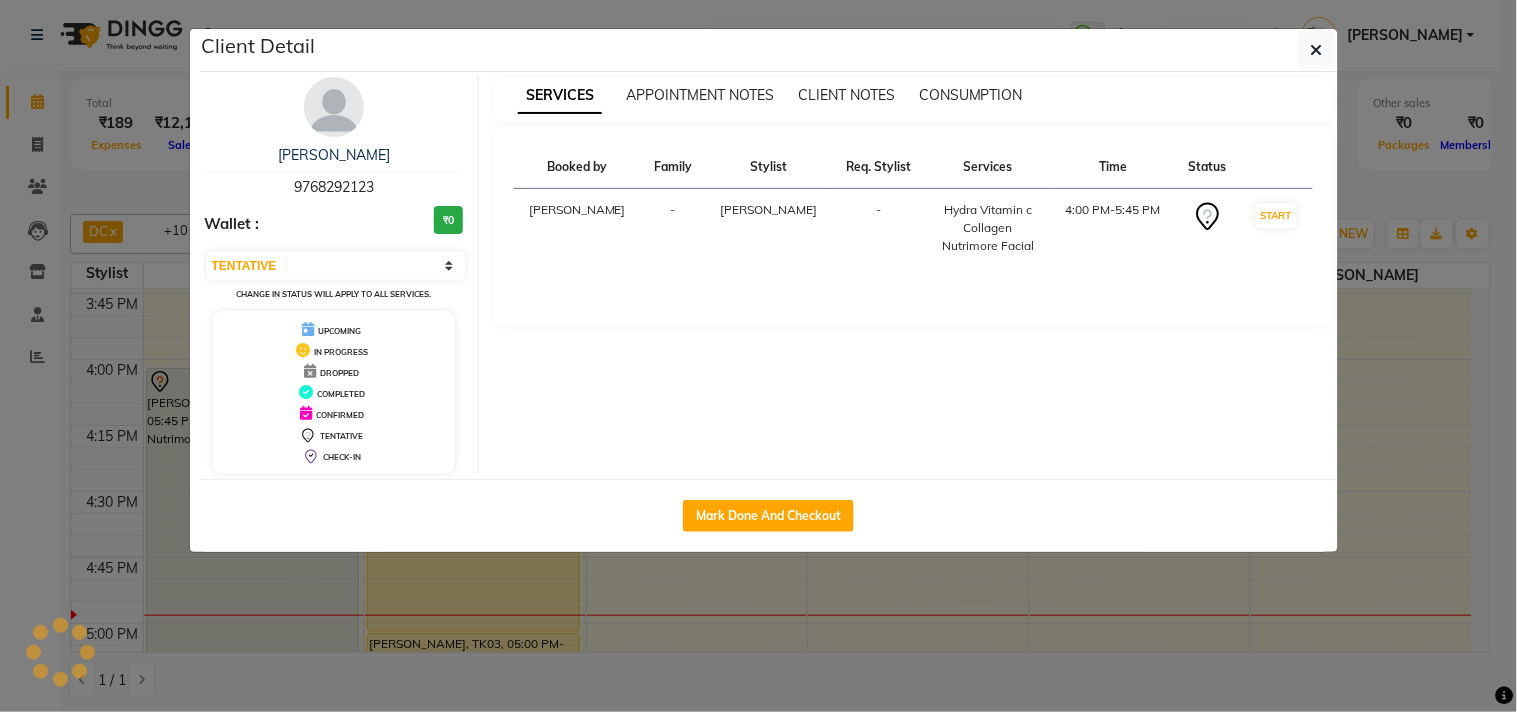 select on "1" 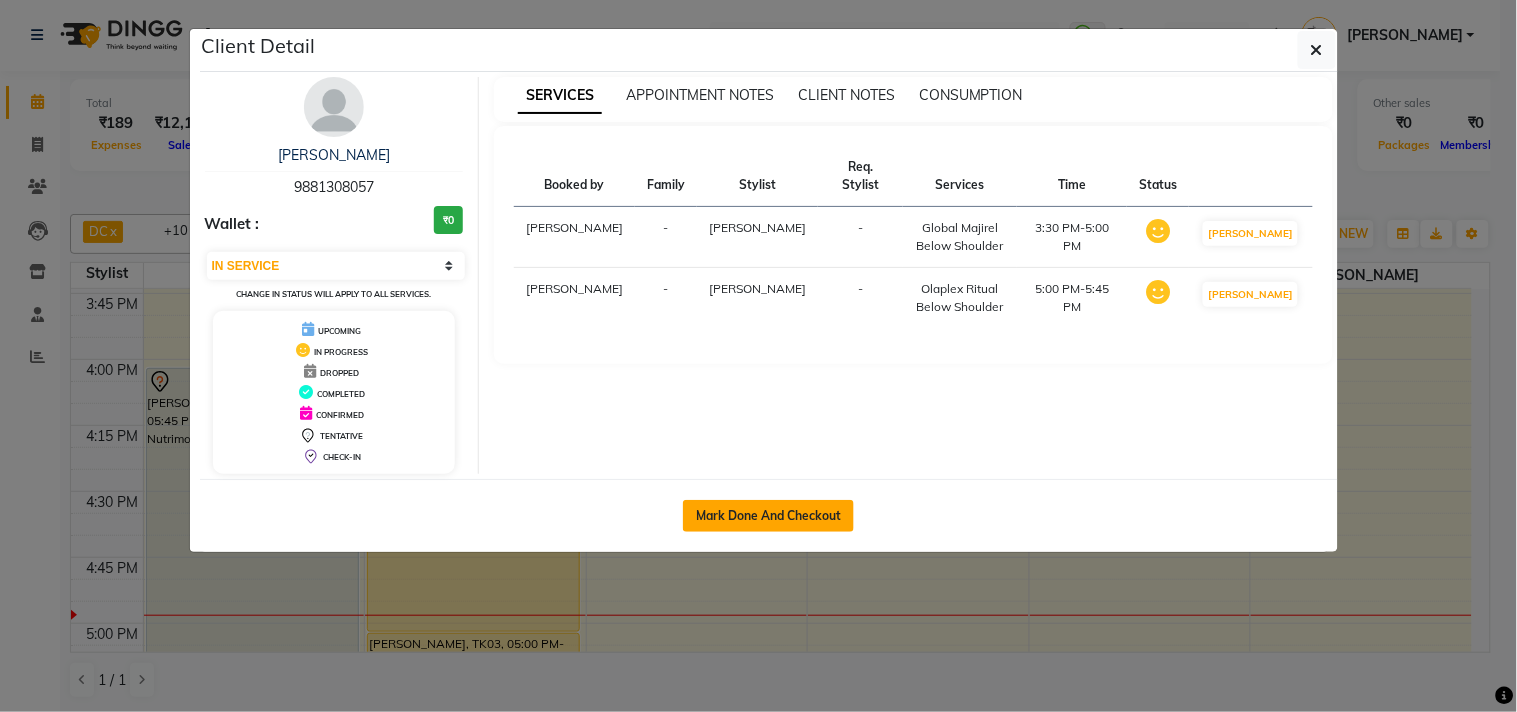 click on "Mark Done And Checkout" 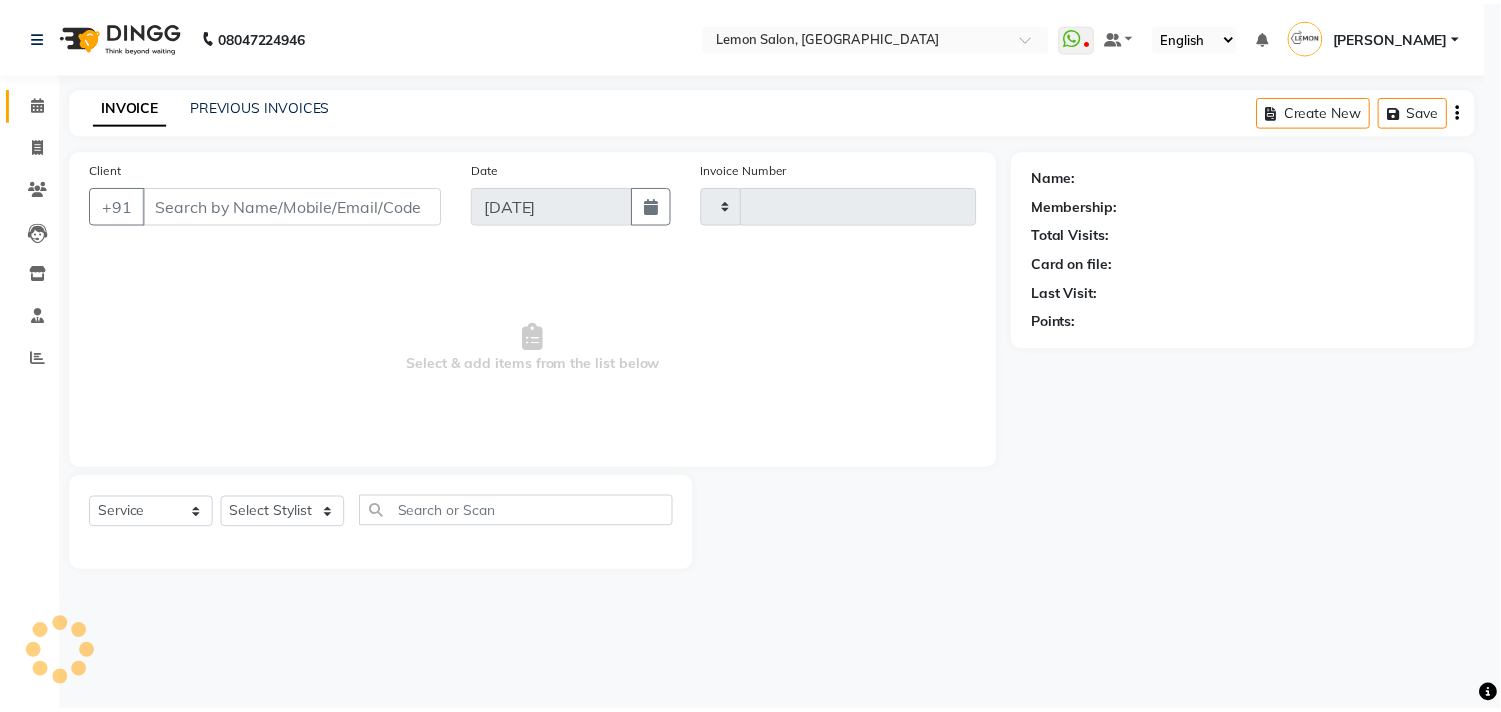scroll, scrollTop: 0, scrollLeft: 0, axis: both 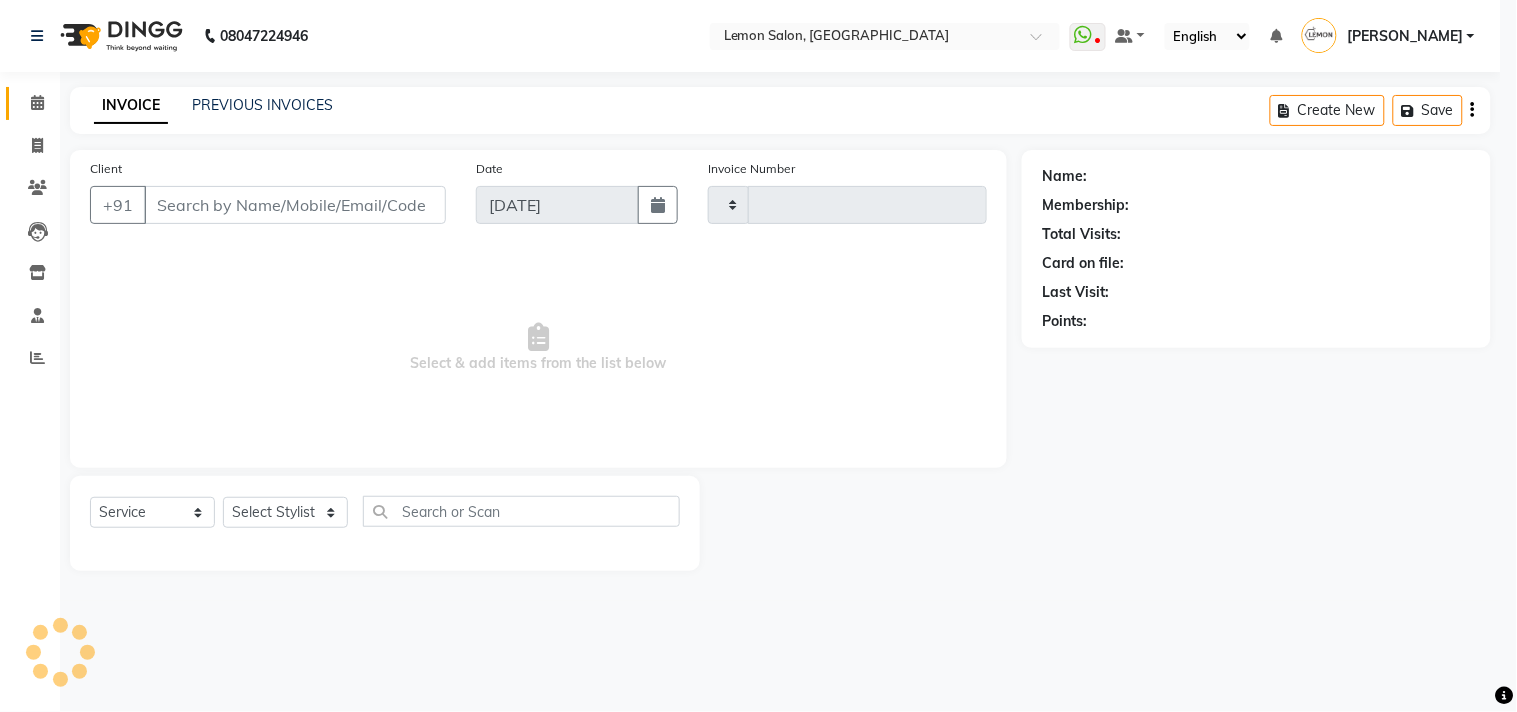 type on "1064" 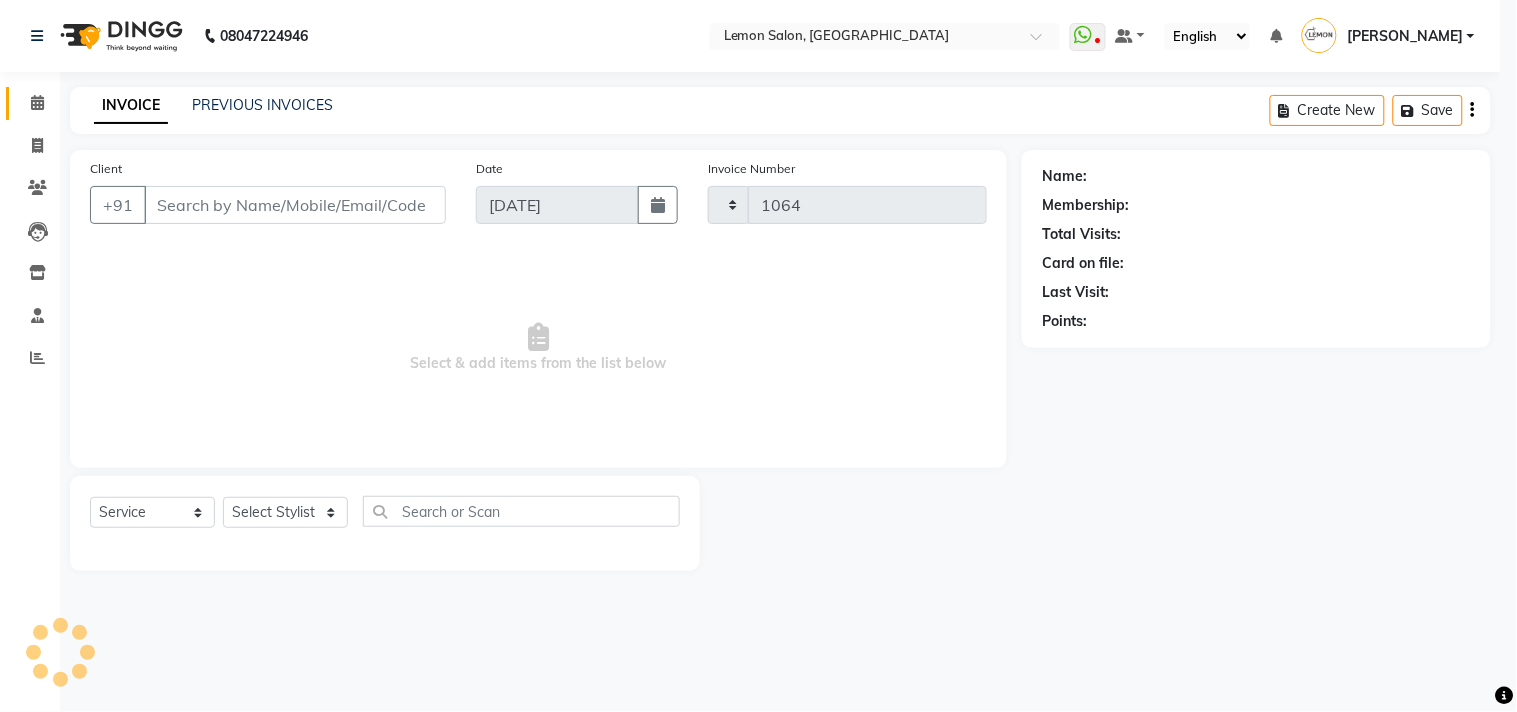 select on "569" 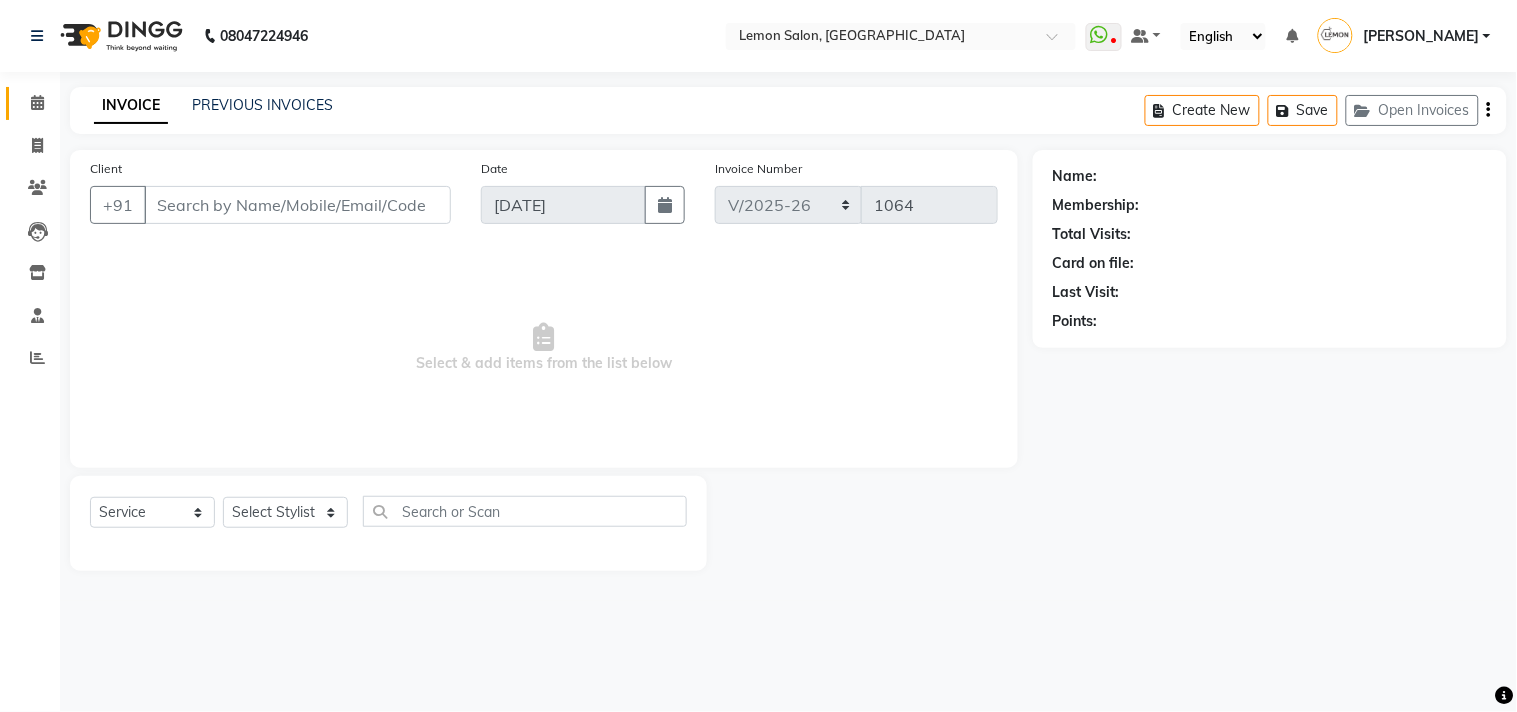 type on "9881308057" 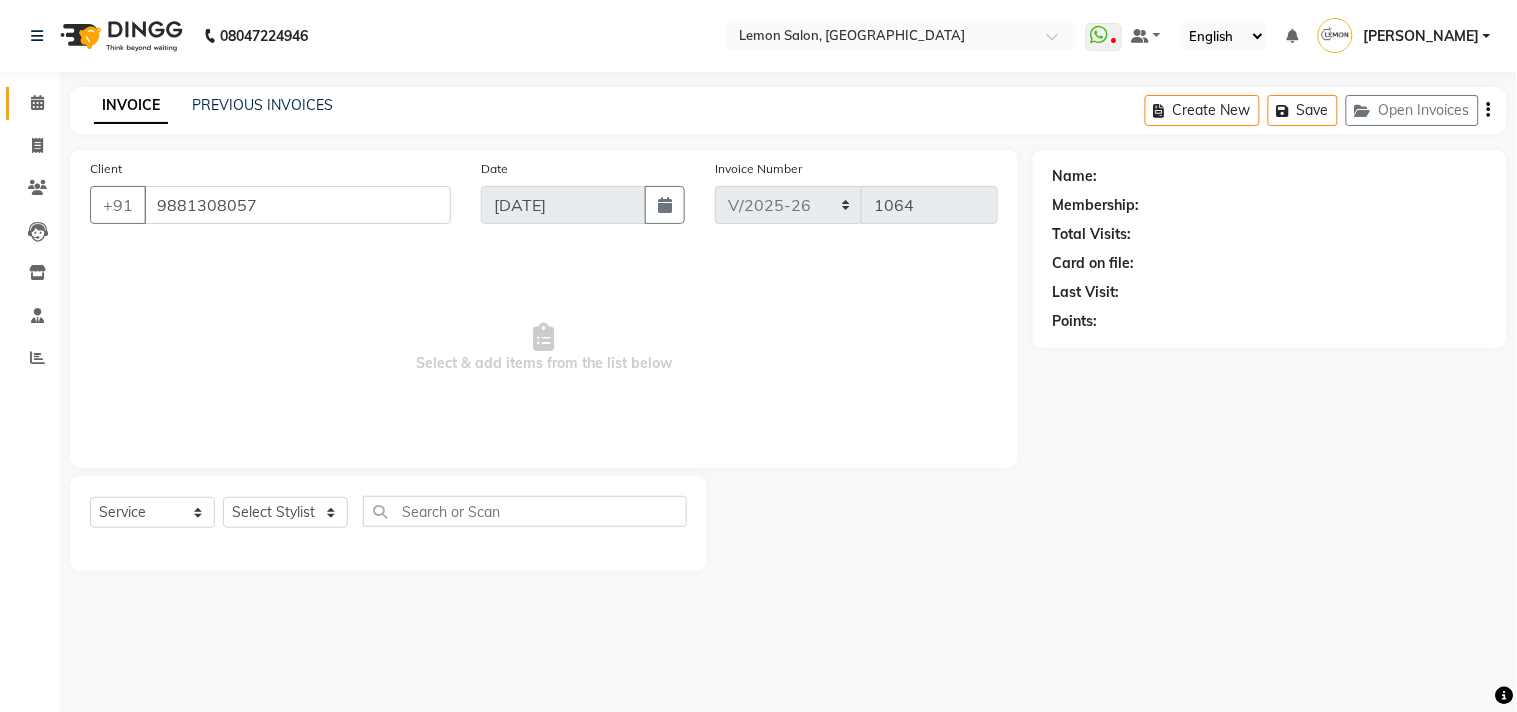 select on "7385" 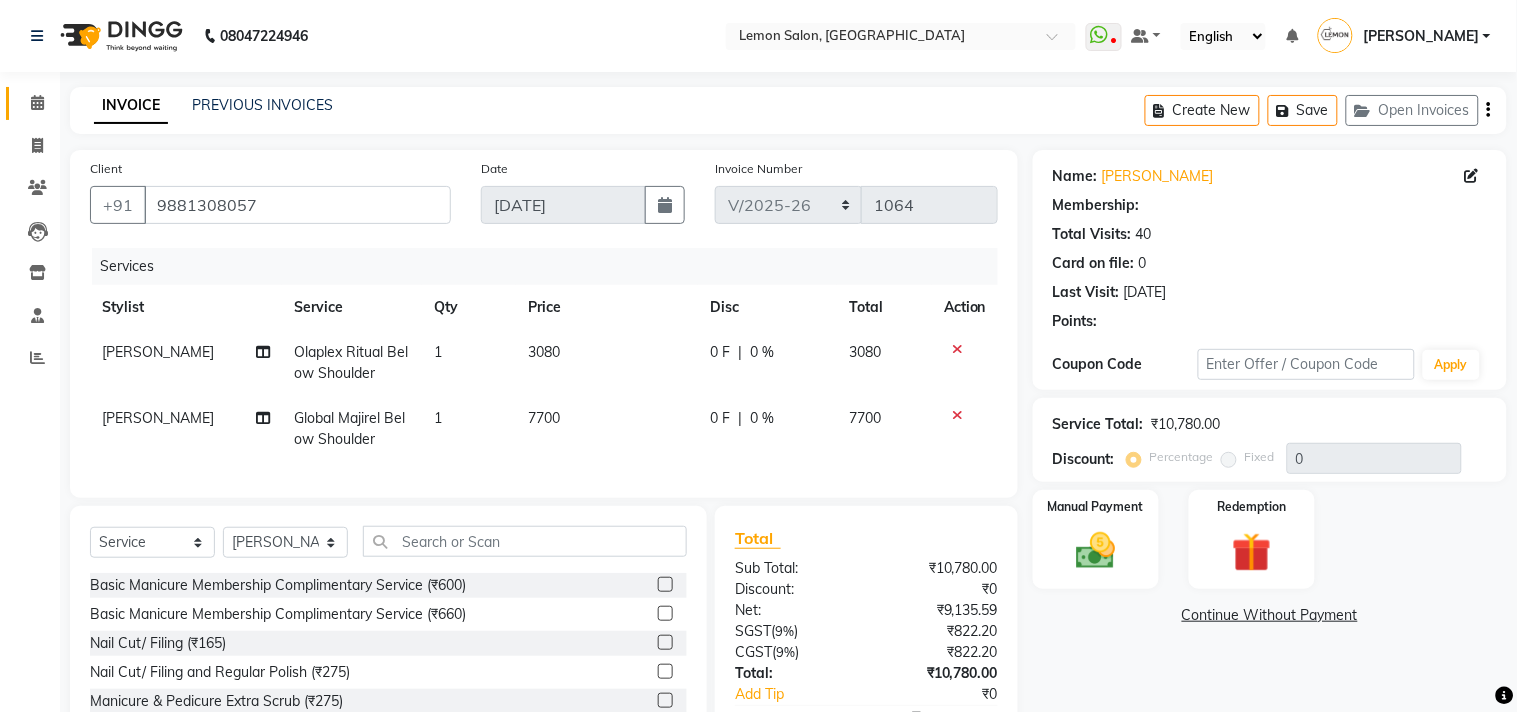 select on "1: Object" 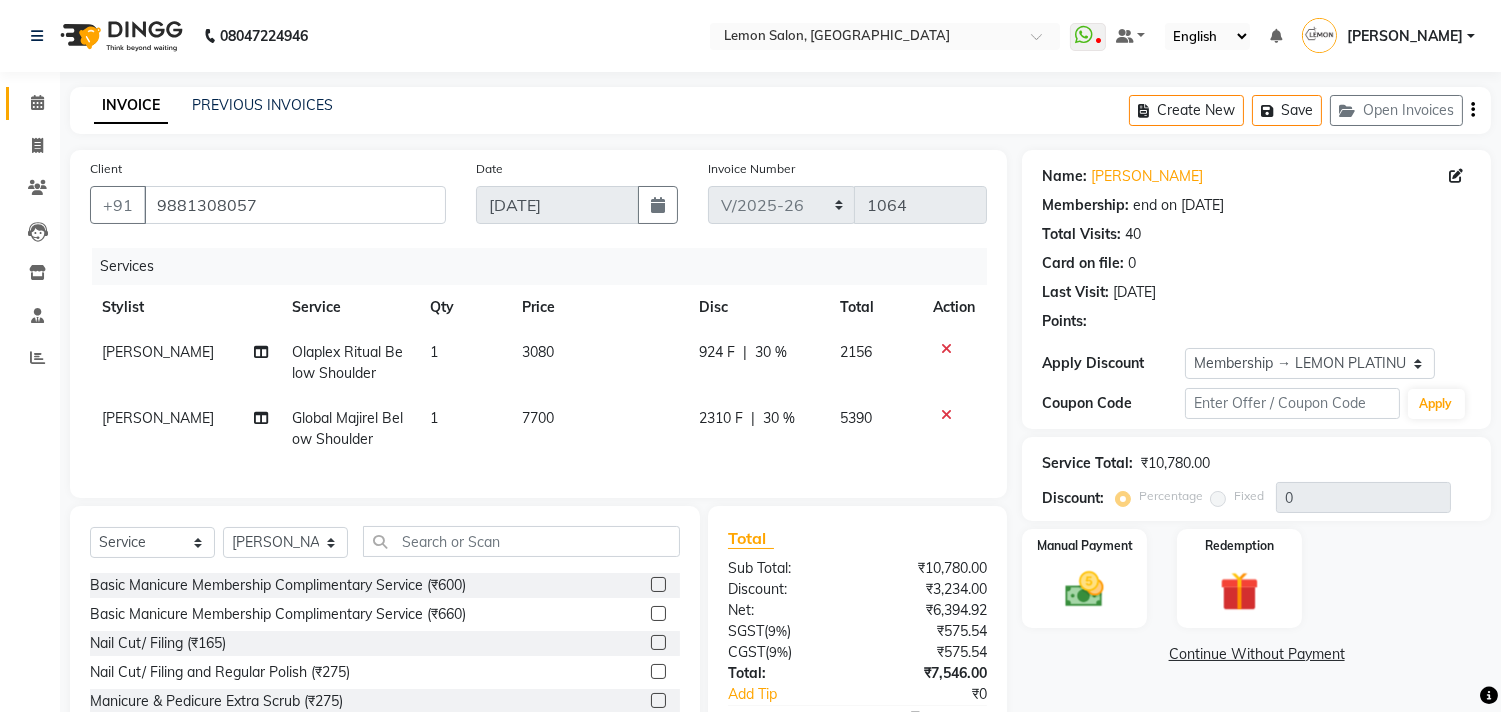 type on "30" 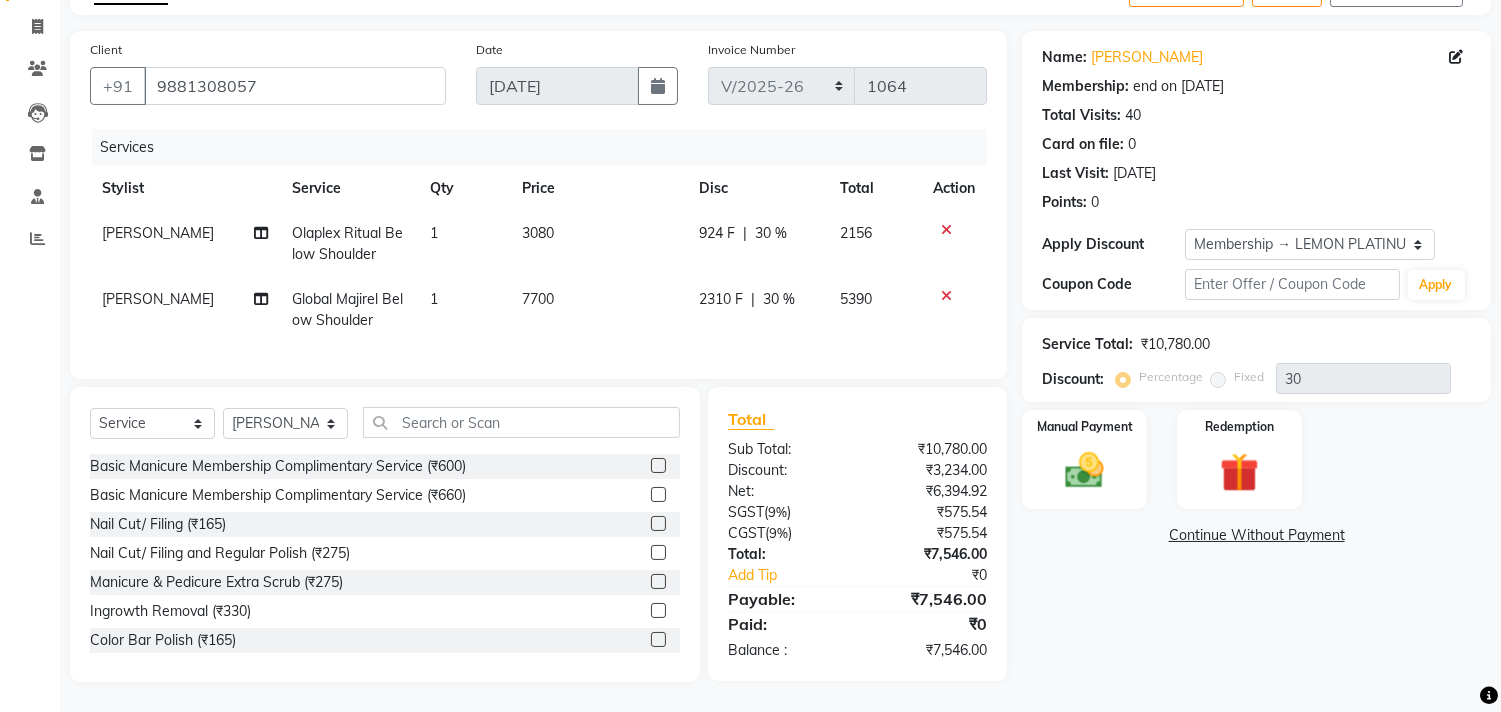 scroll, scrollTop: 135, scrollLeft: 0, axis: vertical 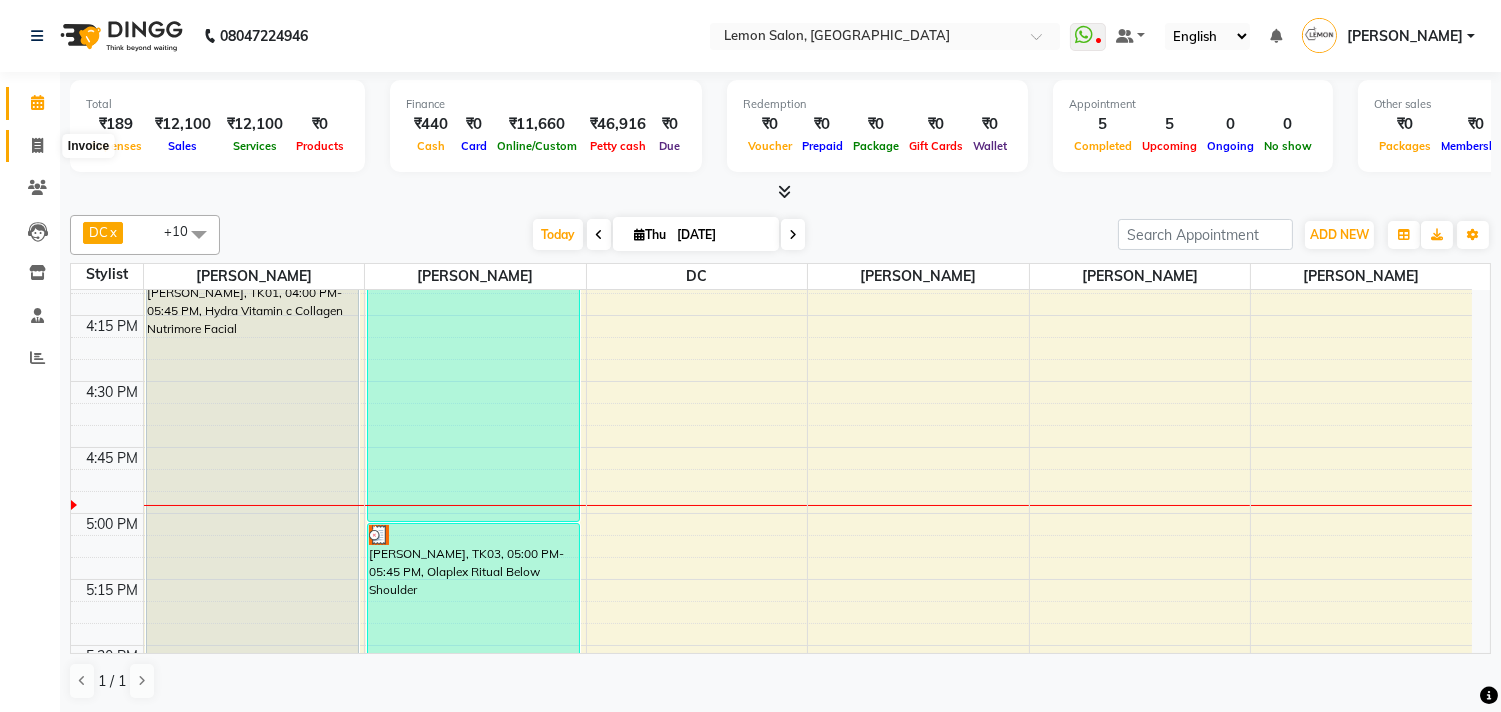 click 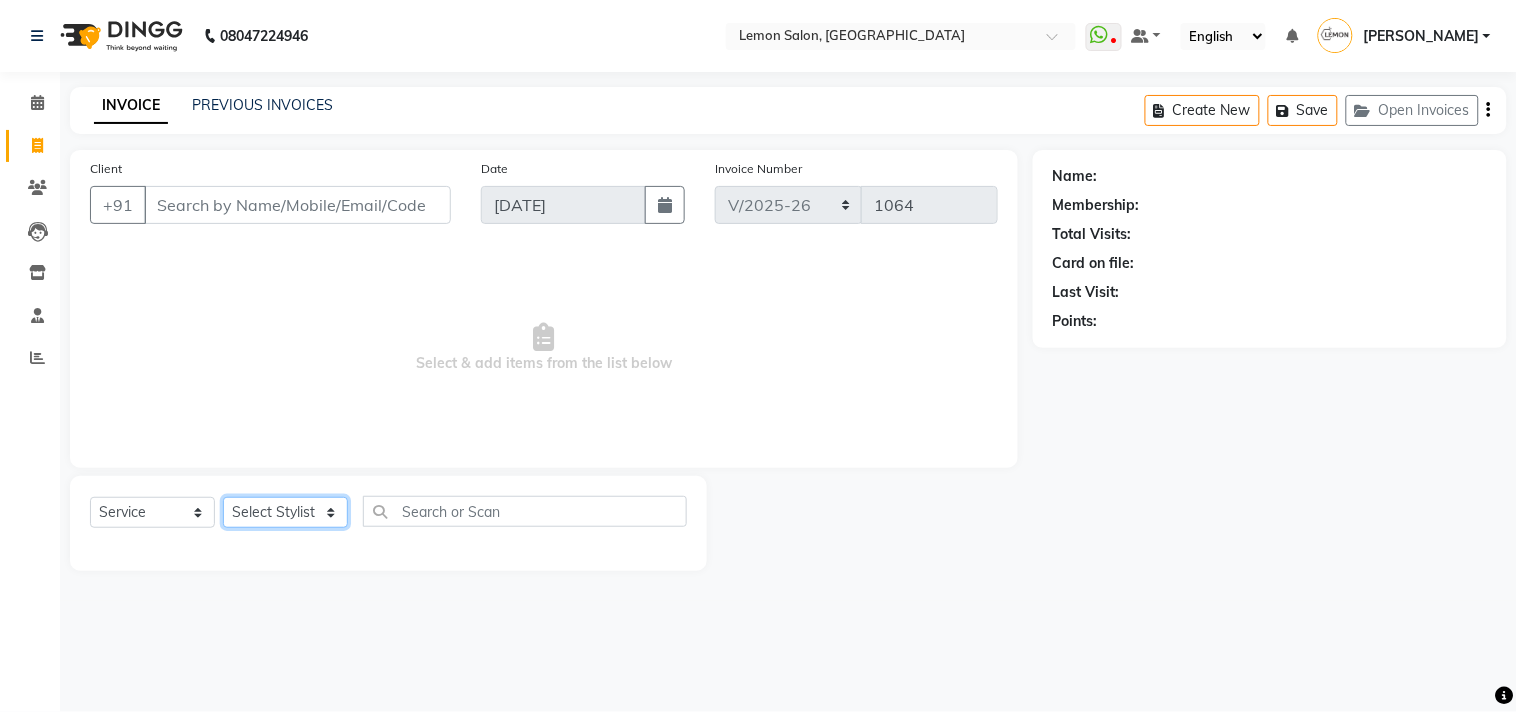 click on "Select Stylist [PERSON_NAME] DC [PERSON_NAME] [PERSON_NAME] [PERSON_NAME] [PERSON_NAME] [PERSON_NAME] Kandivali [PERSON_NAME] [PERSON_NAME]" 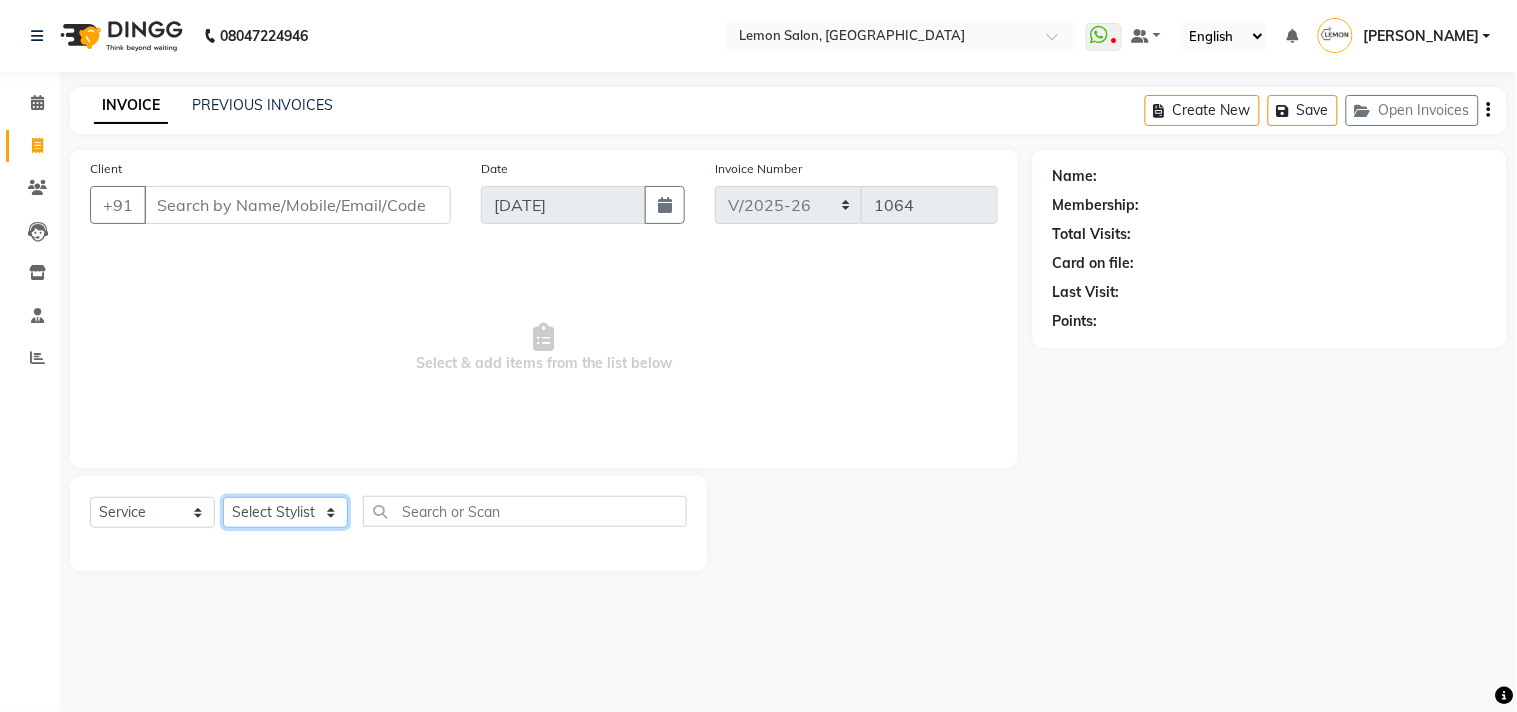 select on "78780" 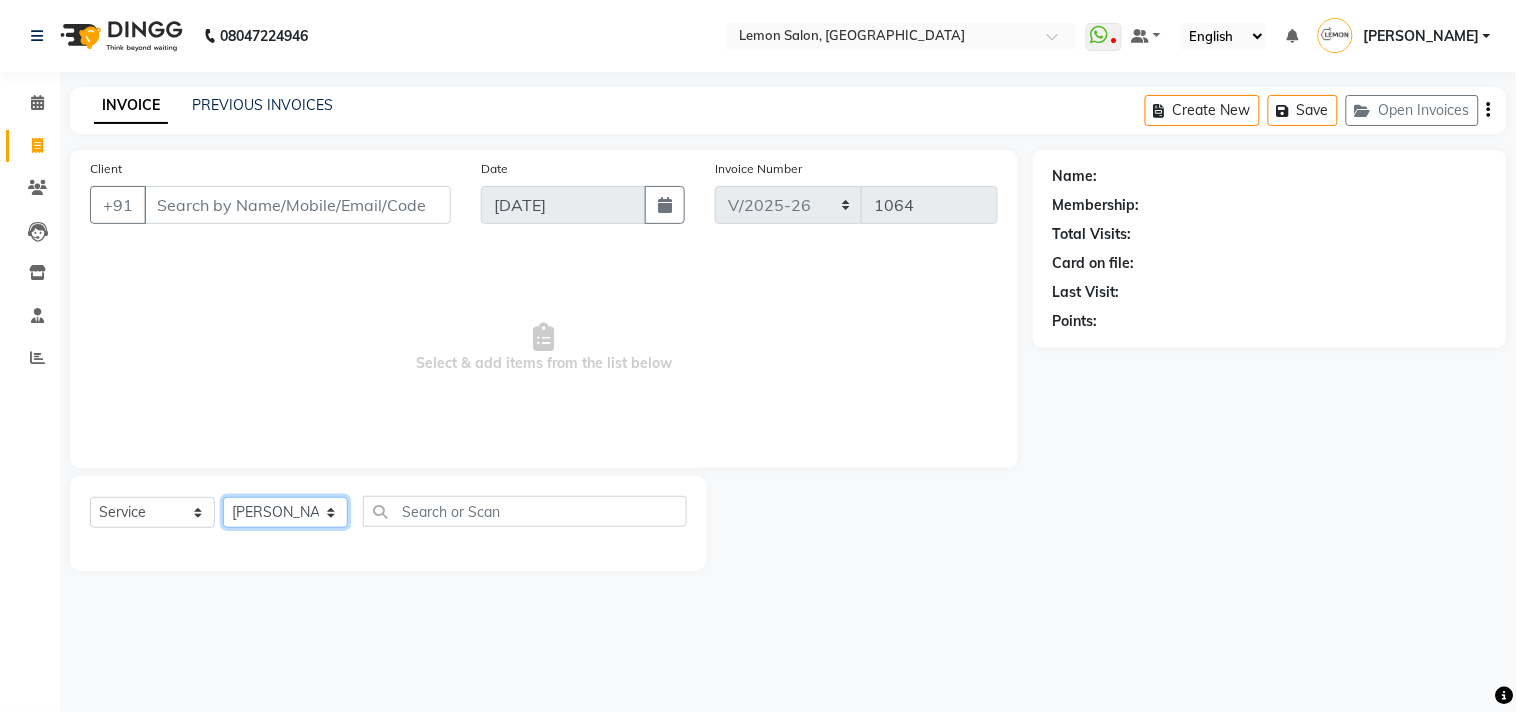 click on "Select Stylist [PERSON_NAME] DC [PERSON_NAME] [PERSON_NAME] [PERSON_NAME] [PERSON_NAME] [PERSON_NAME] Kandivali [PERSON_NAME] [PERSON_NAME]" 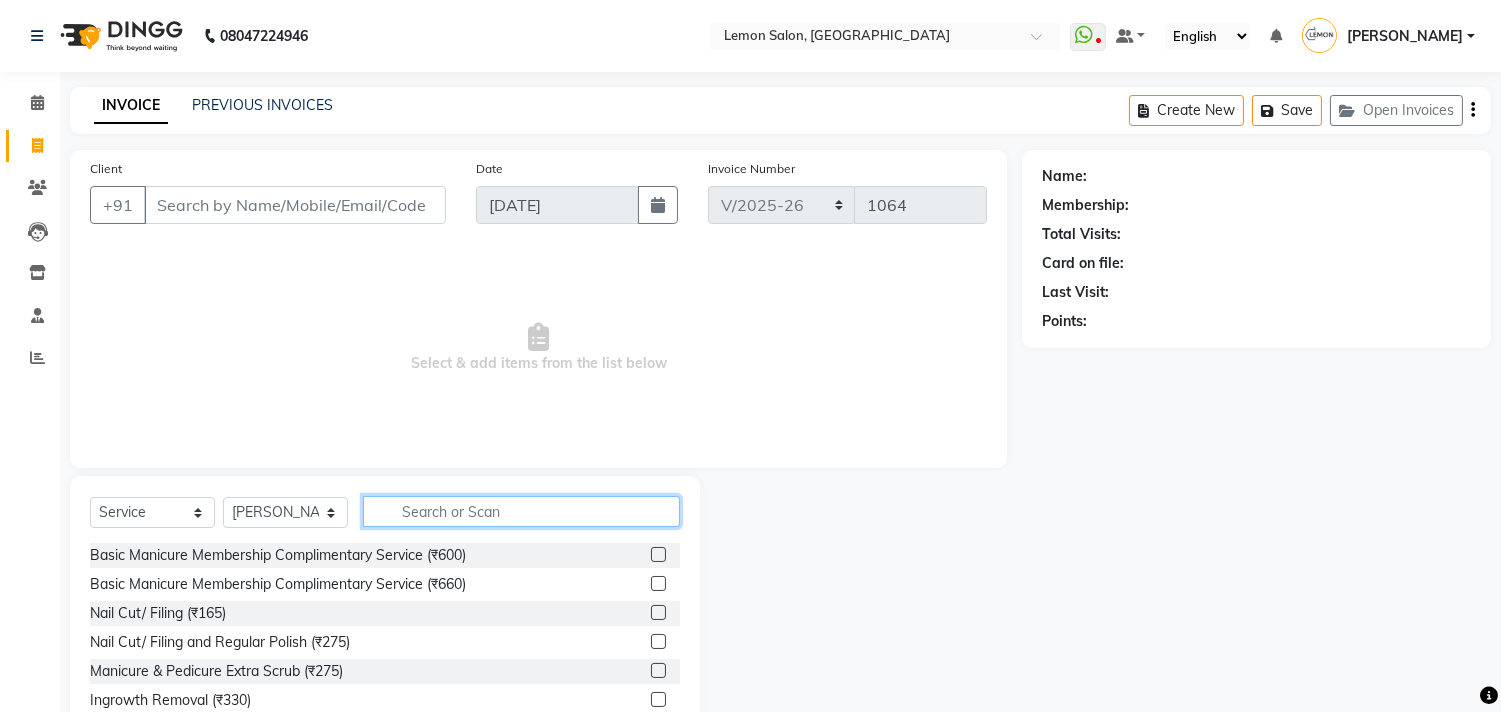 click 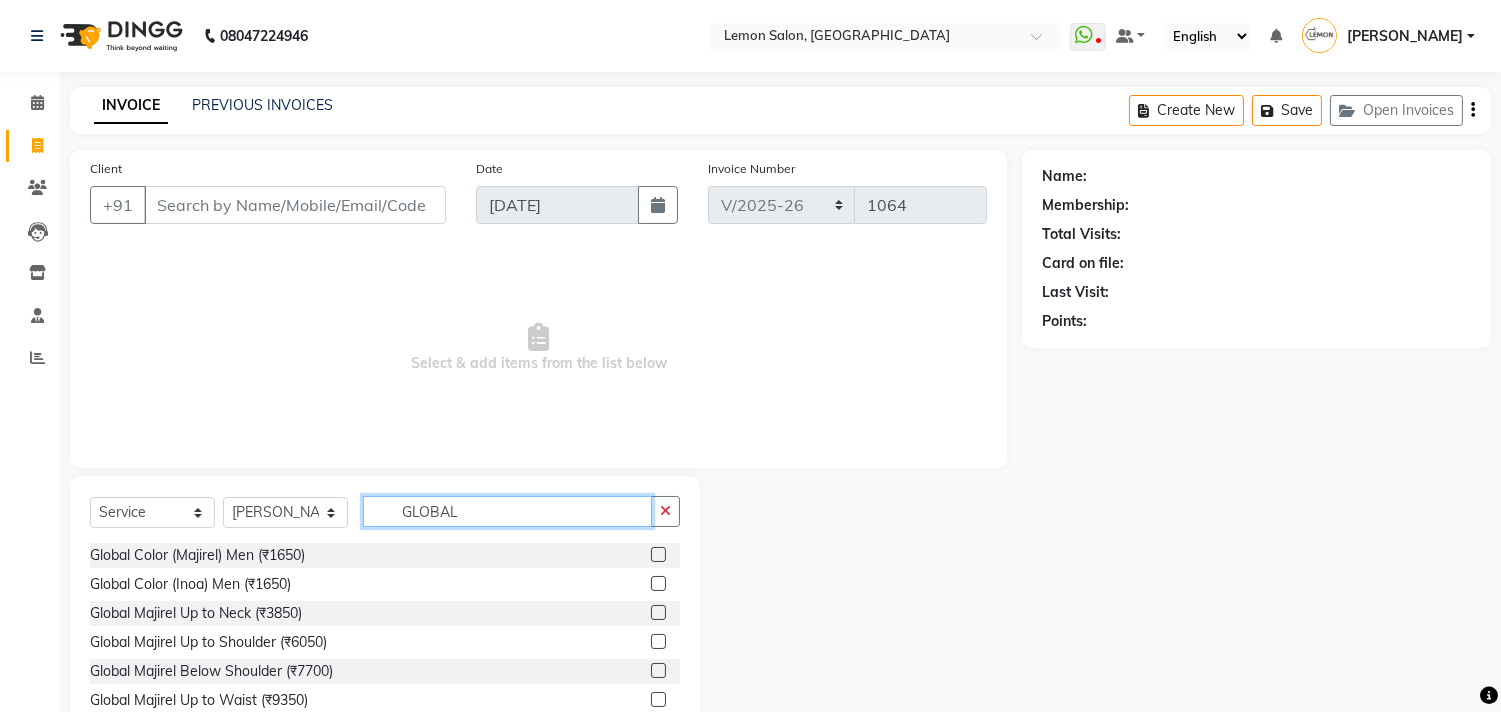 type on "GLOBAL" 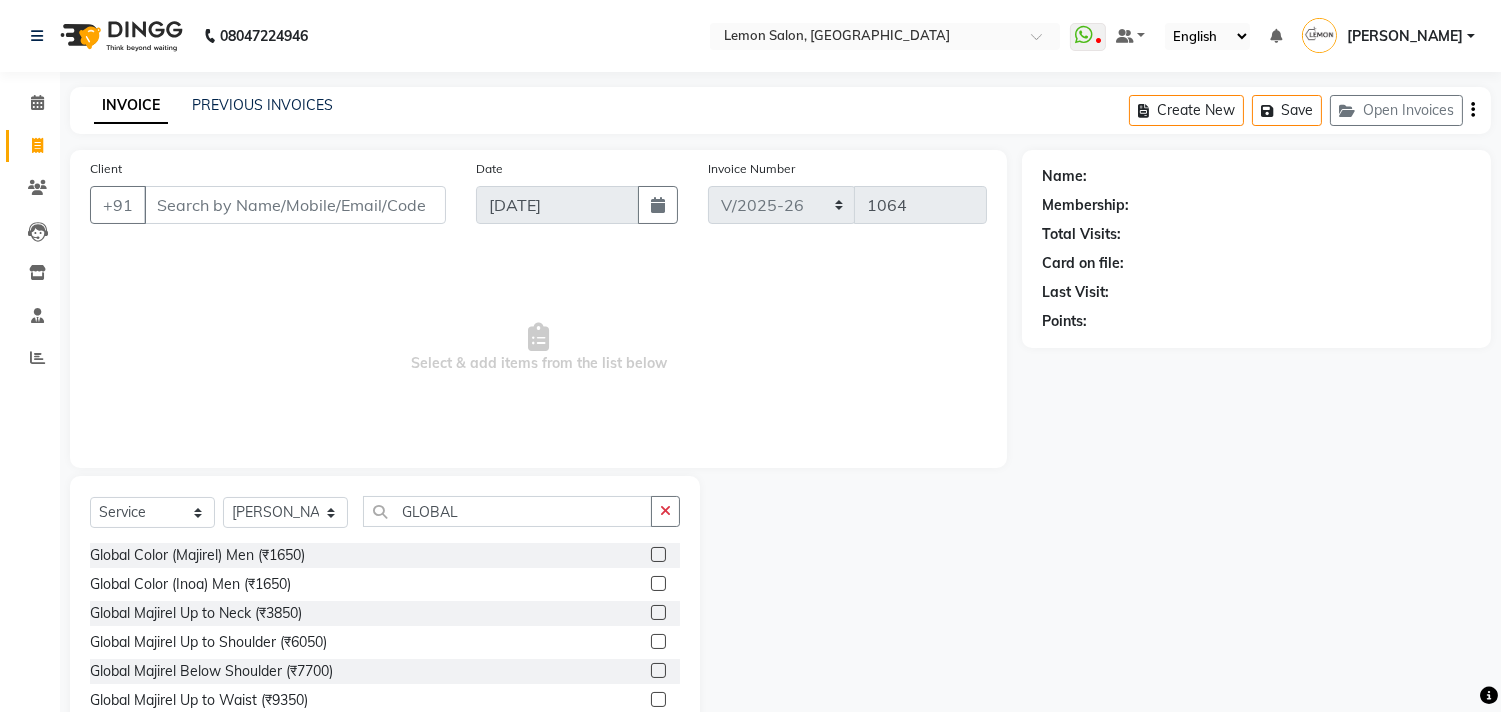 click 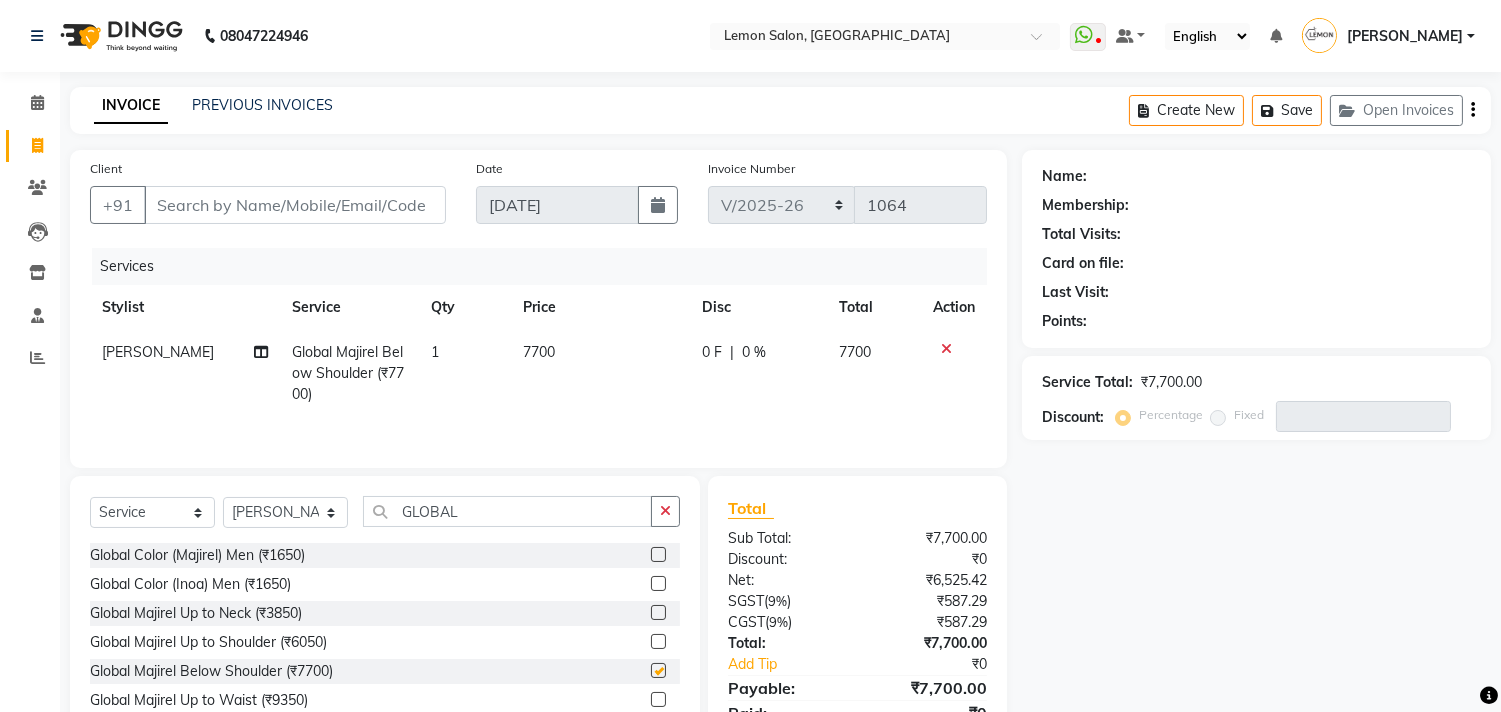 checkbox on "false" 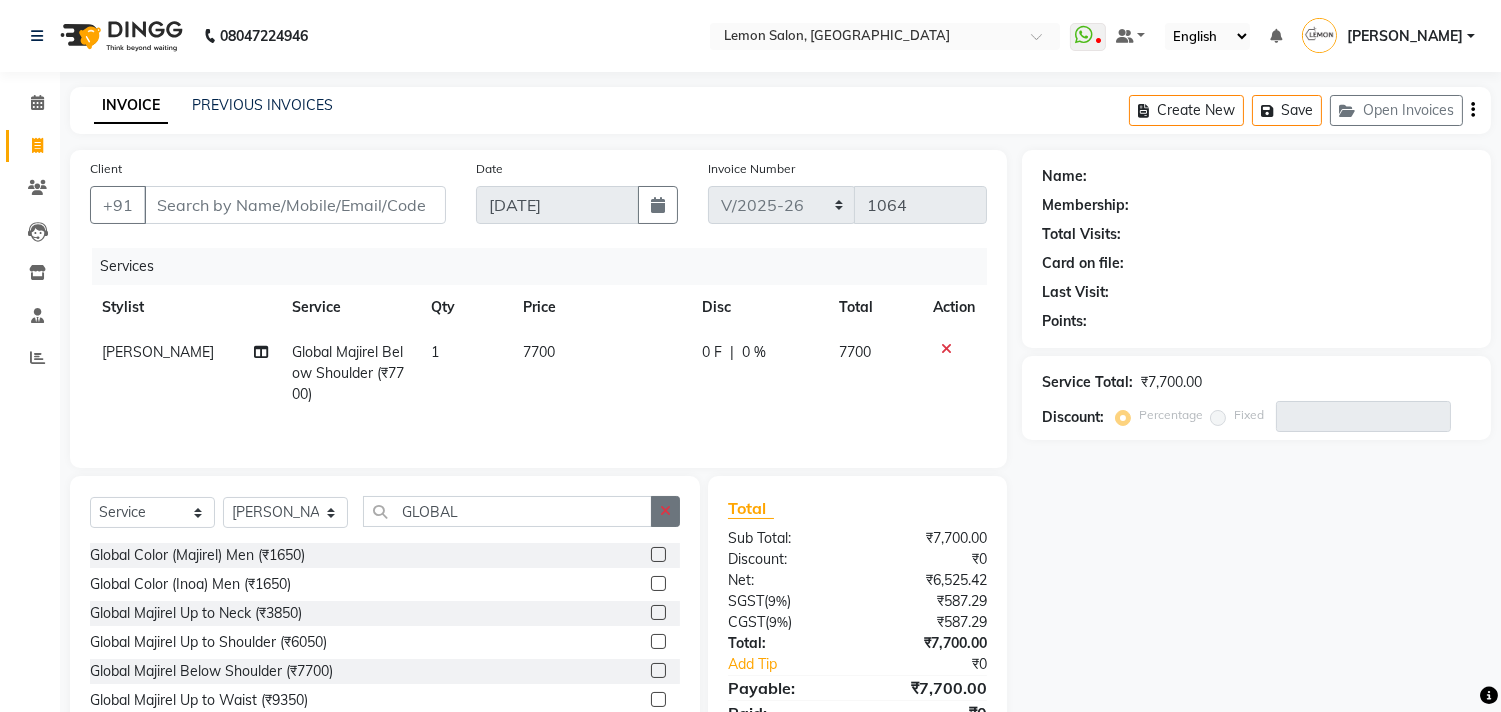 click 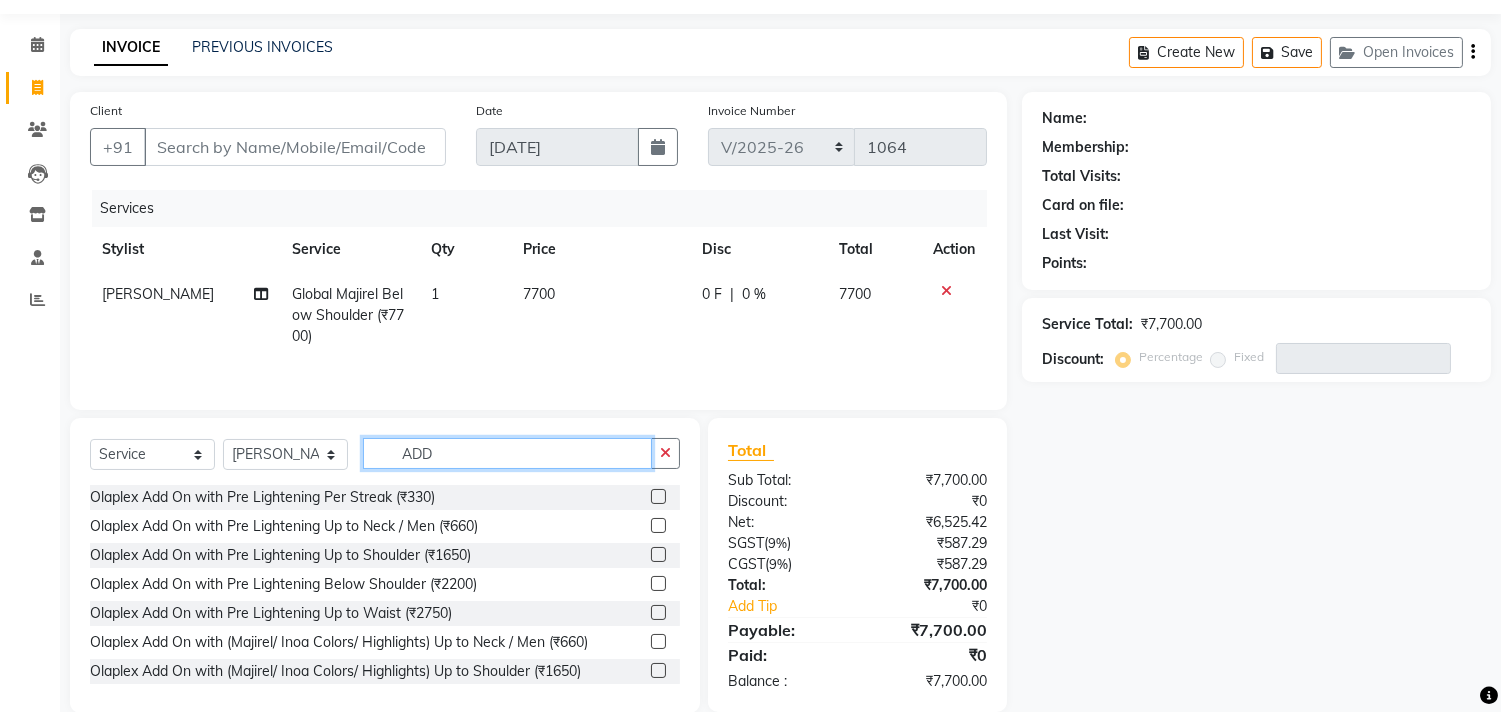 scroll, scrollTop: 91, scrollLeft: 0, axis: vertical 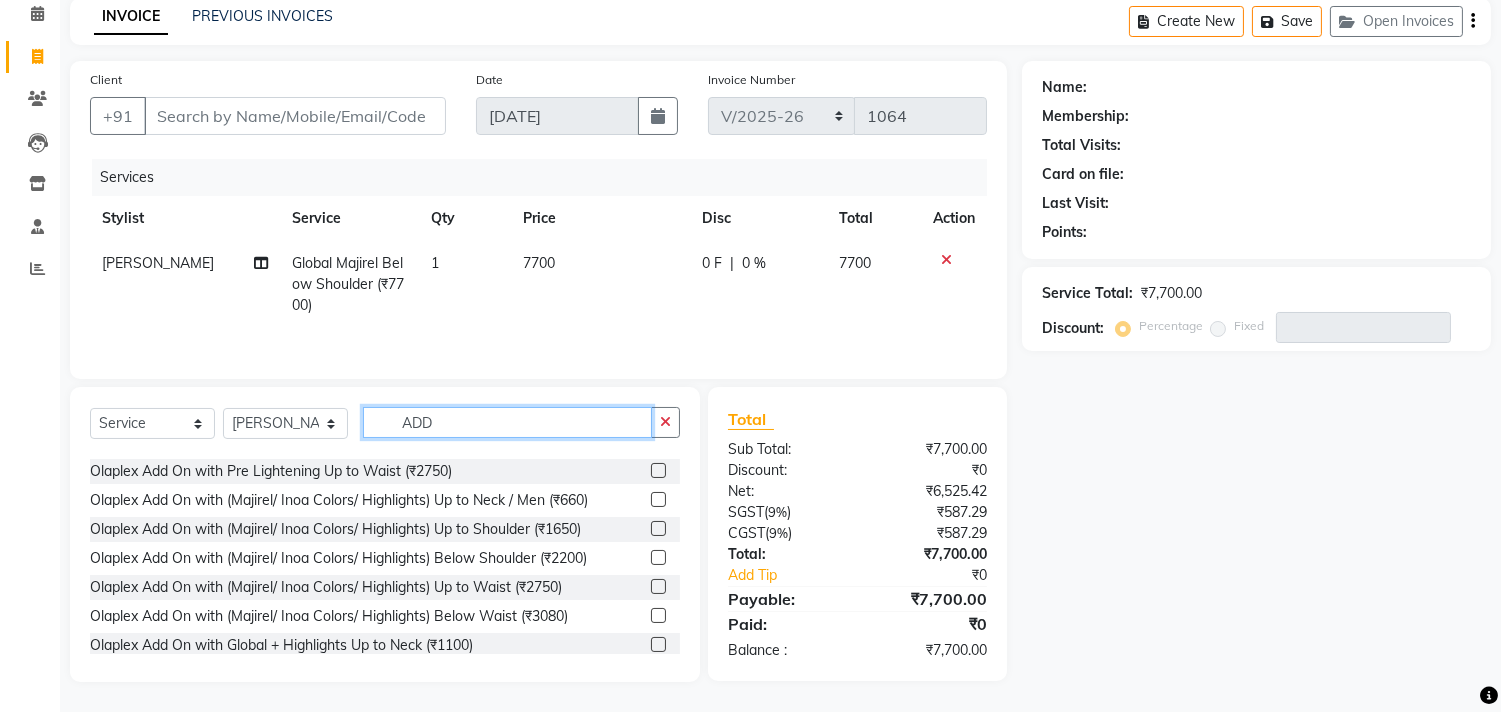 type on "ADD" 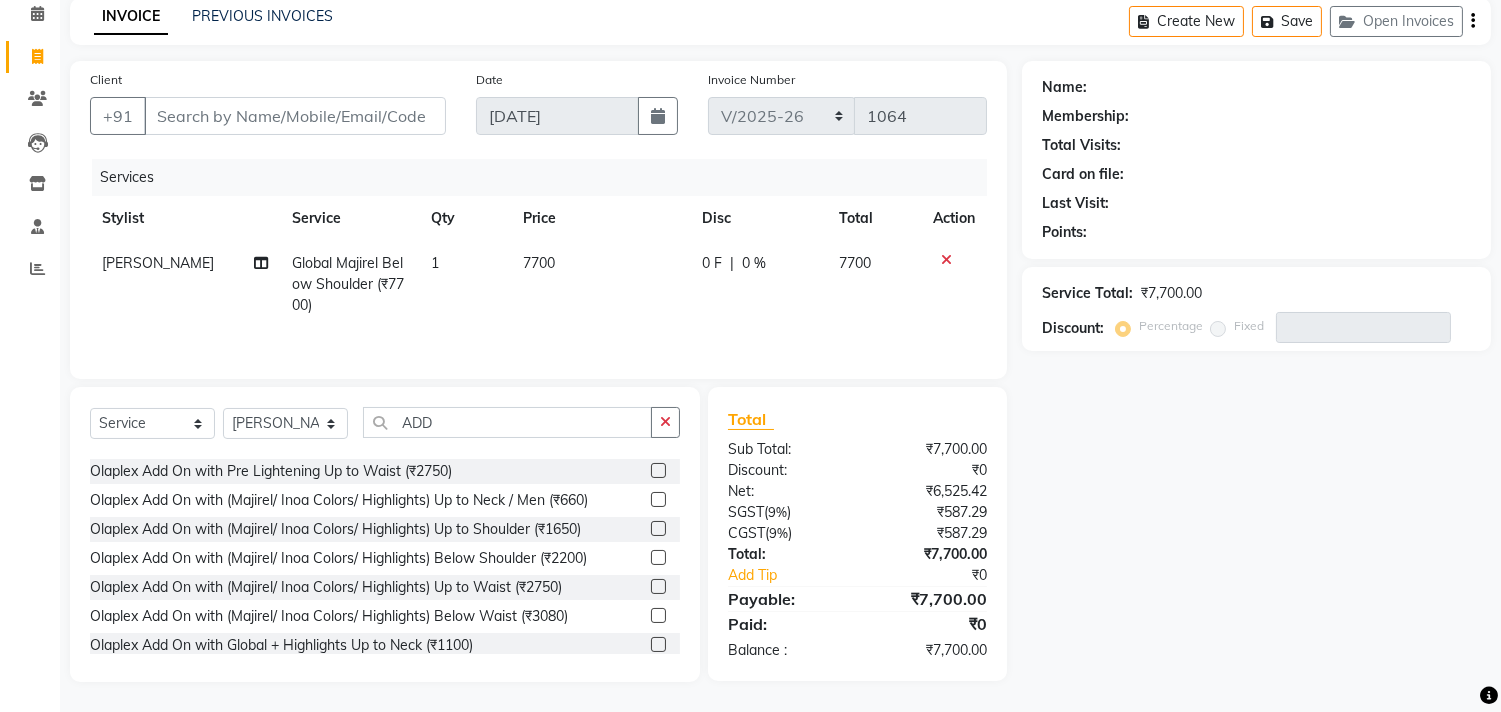 click 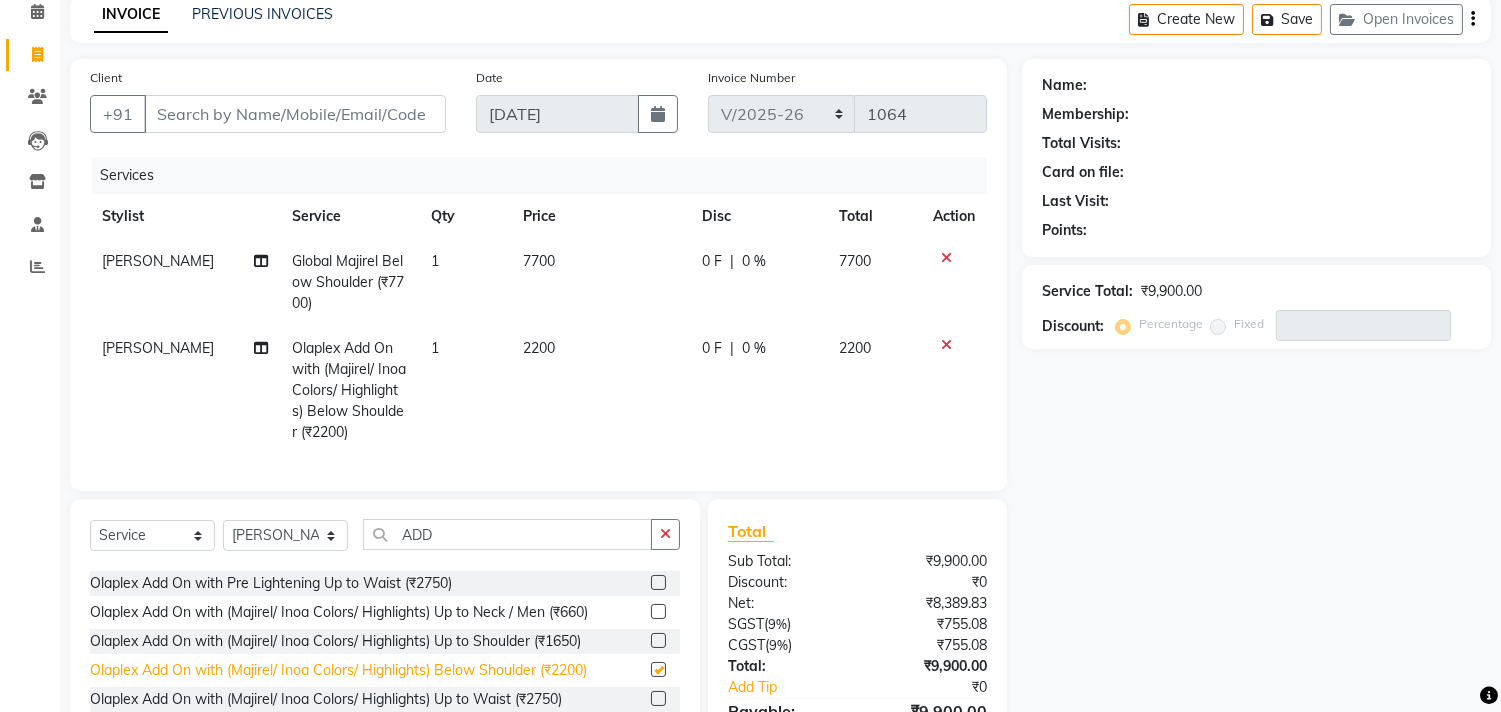 checkbox on "false" 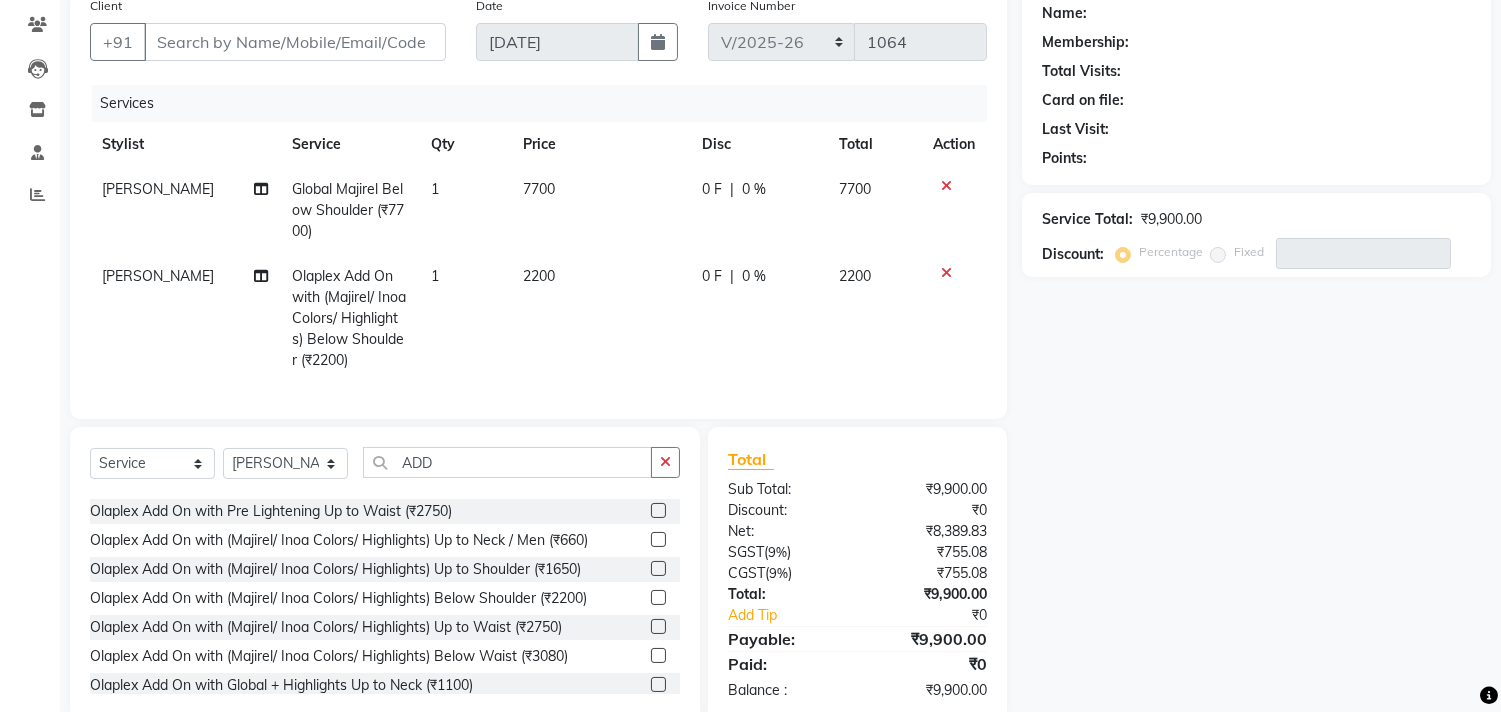 scroll, scrollTop: 202, scrollLeft: 0, axis: vertical 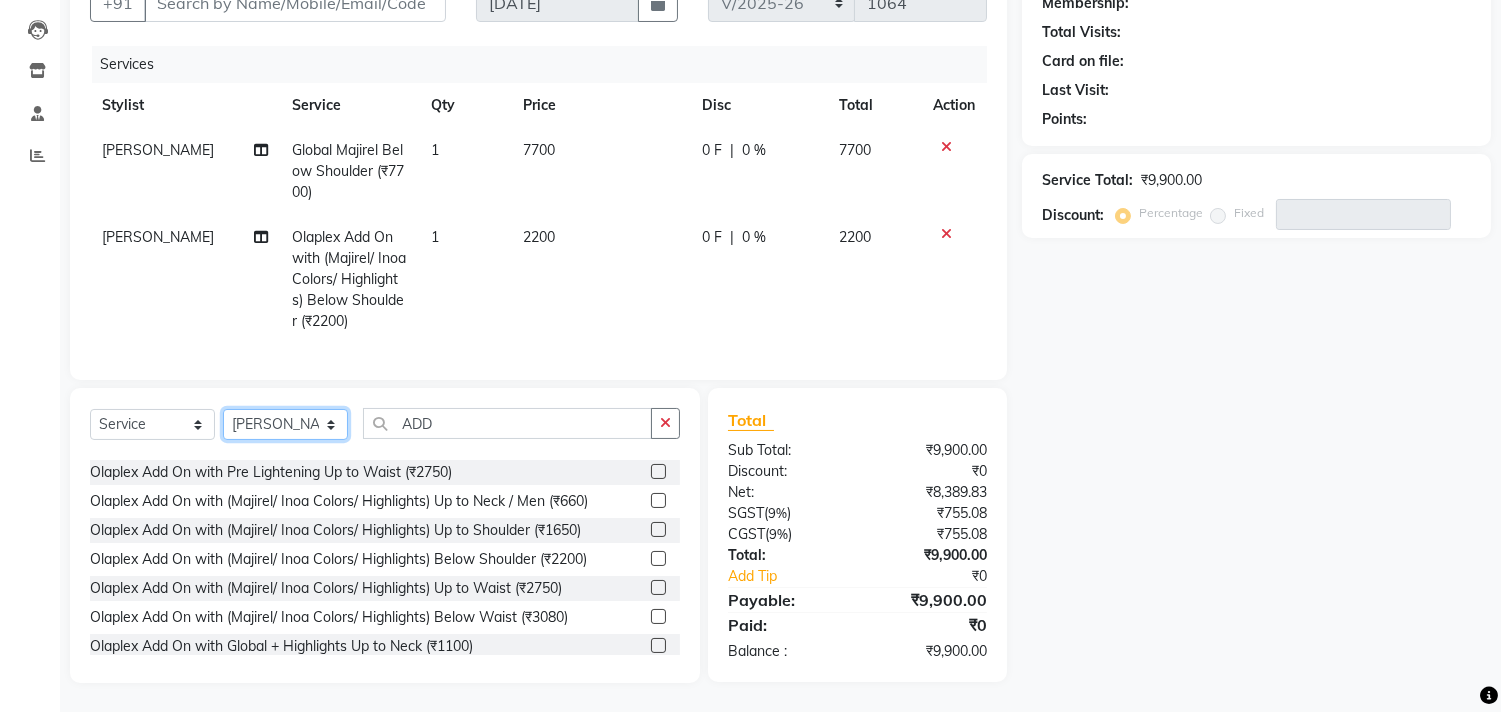click on "Select Stylist [PERSON_NAME] DC [PERSON_NAME] [PERSON_NAME] [PERSON_NAME] [PERSON_NAME] [PERSON_NAME] Kandivali [PERSON_NAME] [PERSON_NAME]" 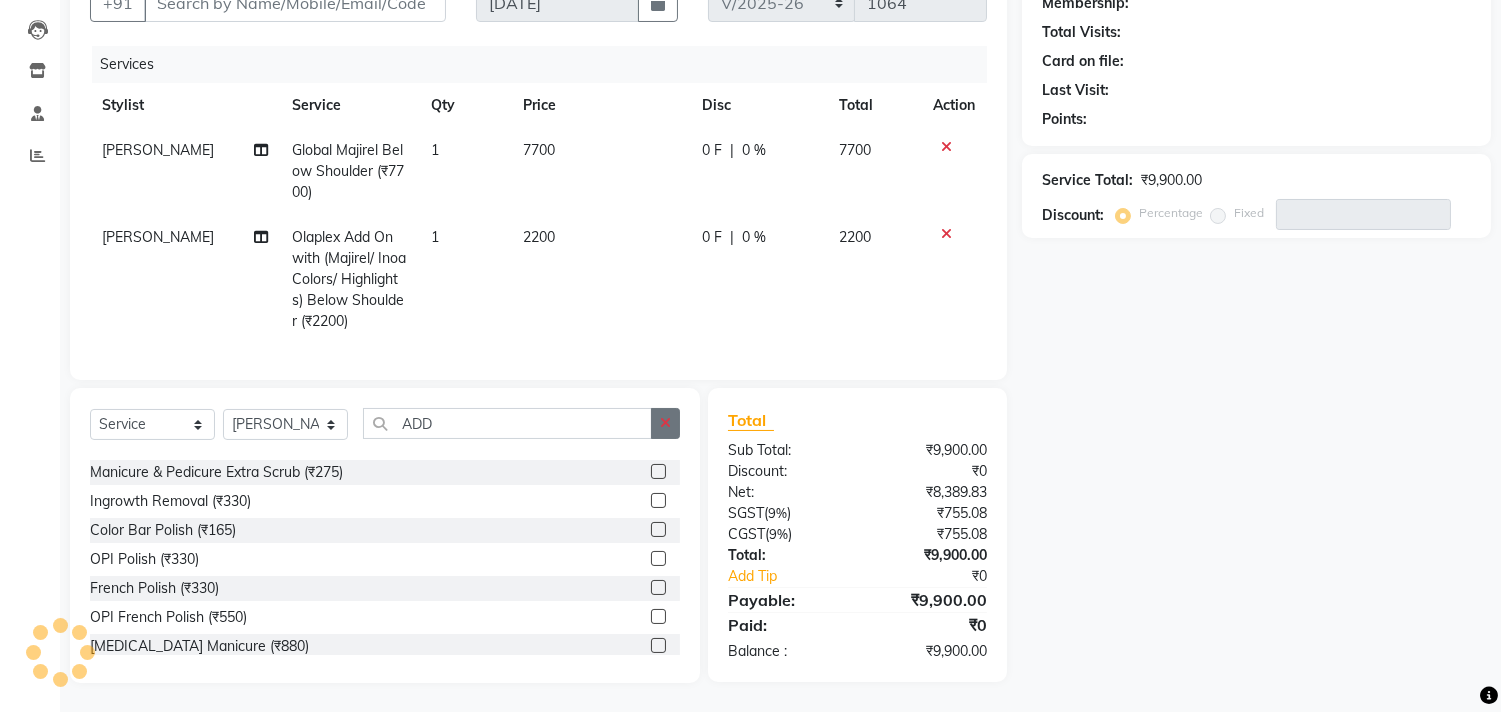 click 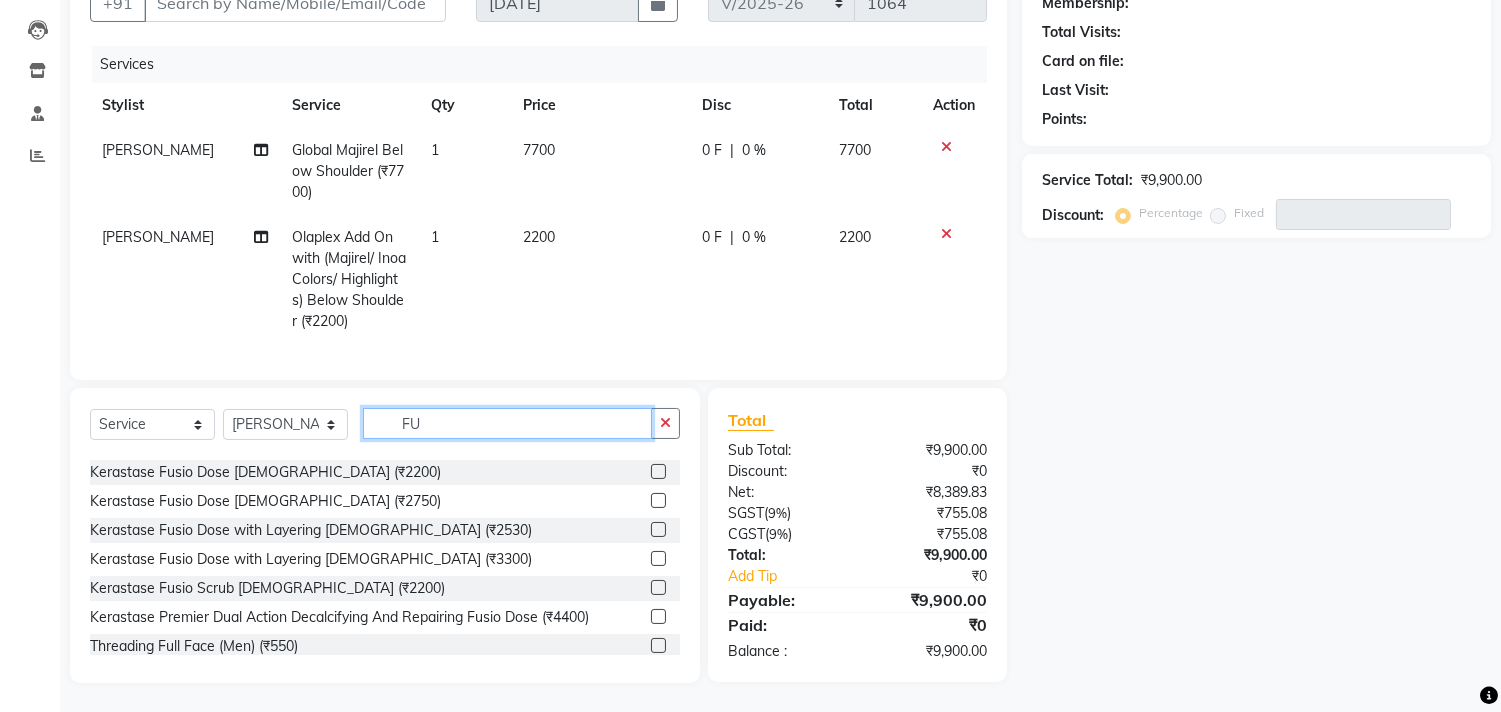 scroll, scrollTop: 0, scrollLeft: 0, axis: both 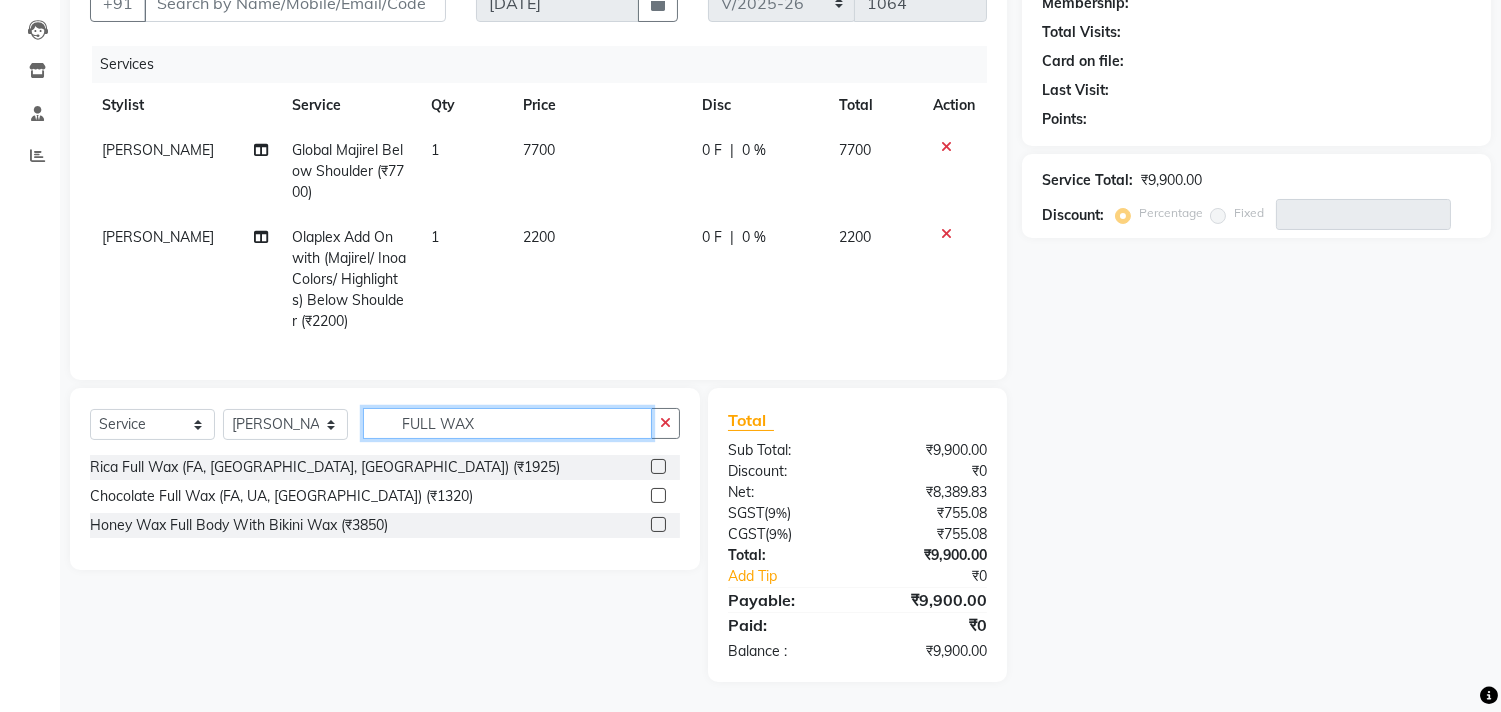 type on "FULL WAX" 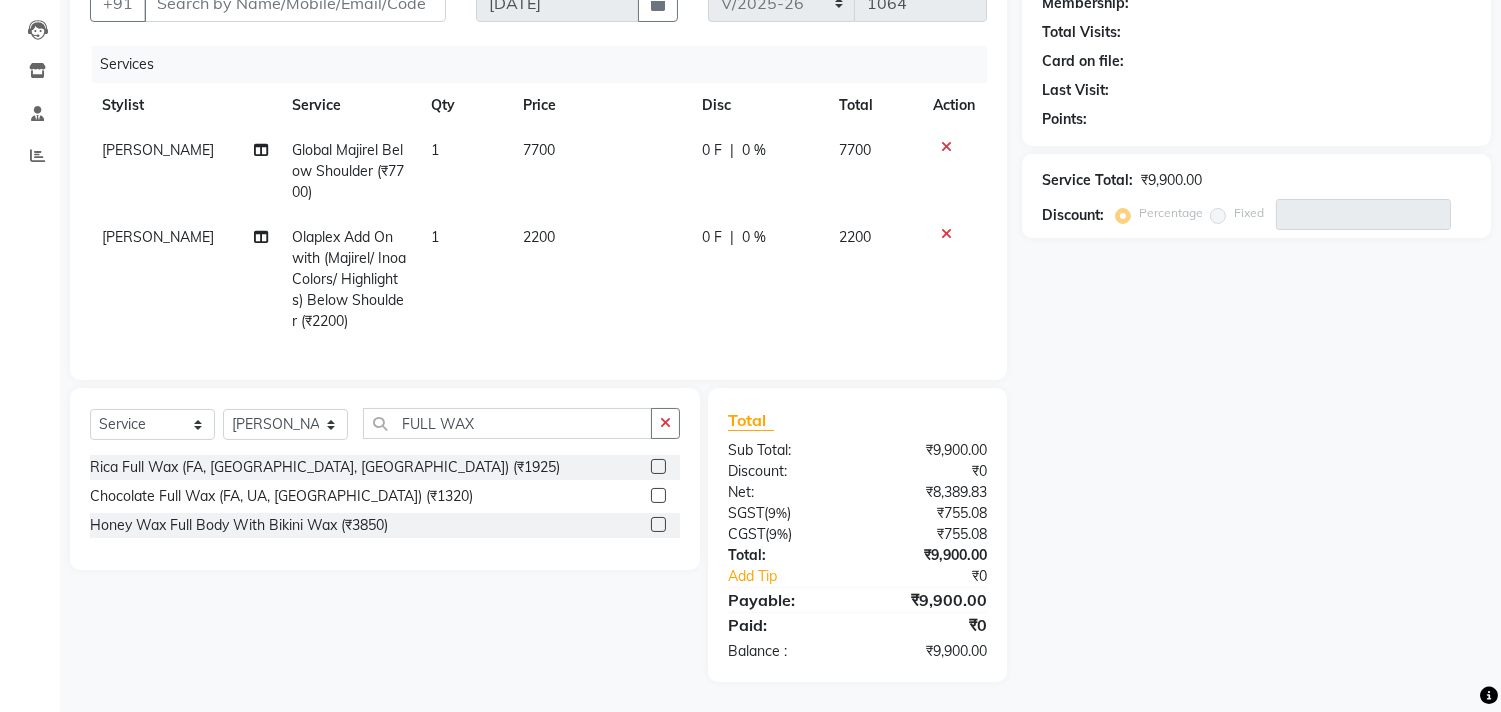click 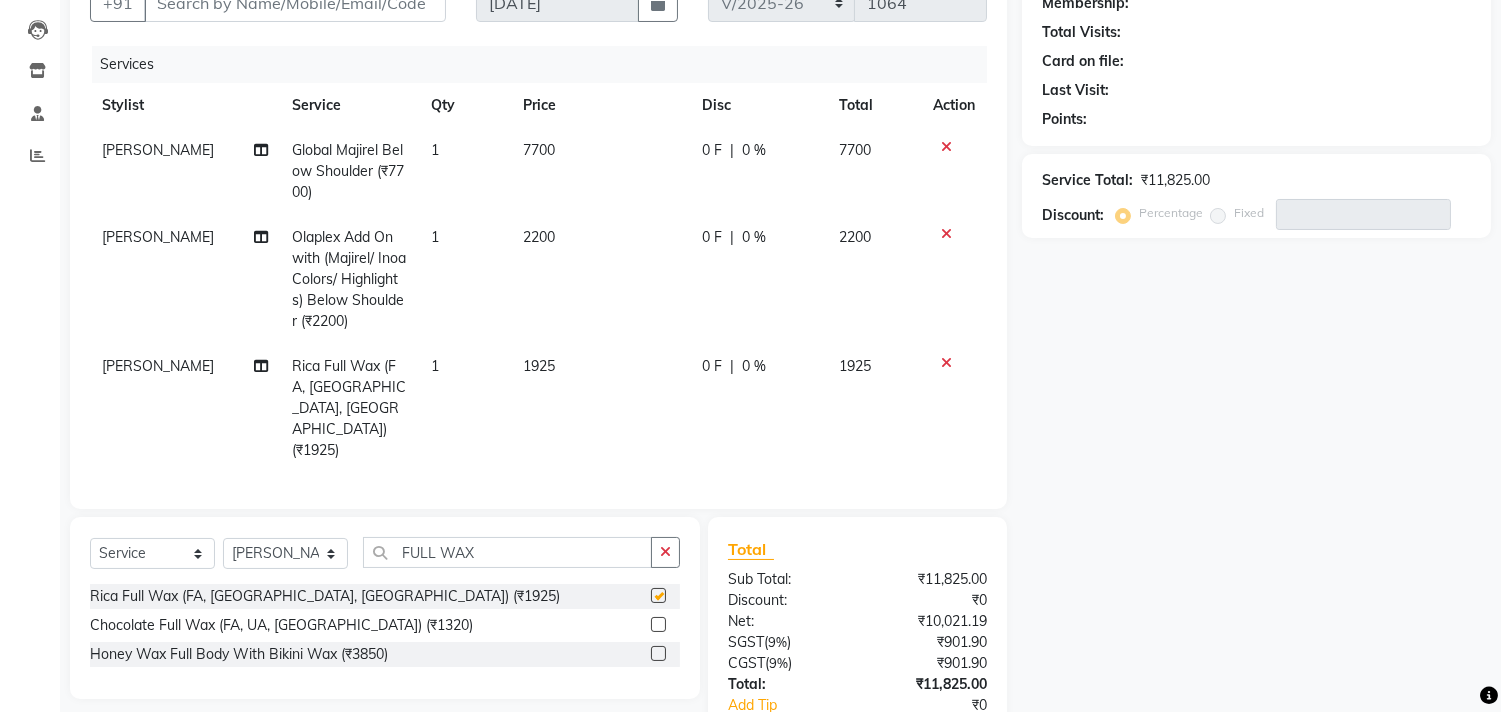 checkbox on "false" 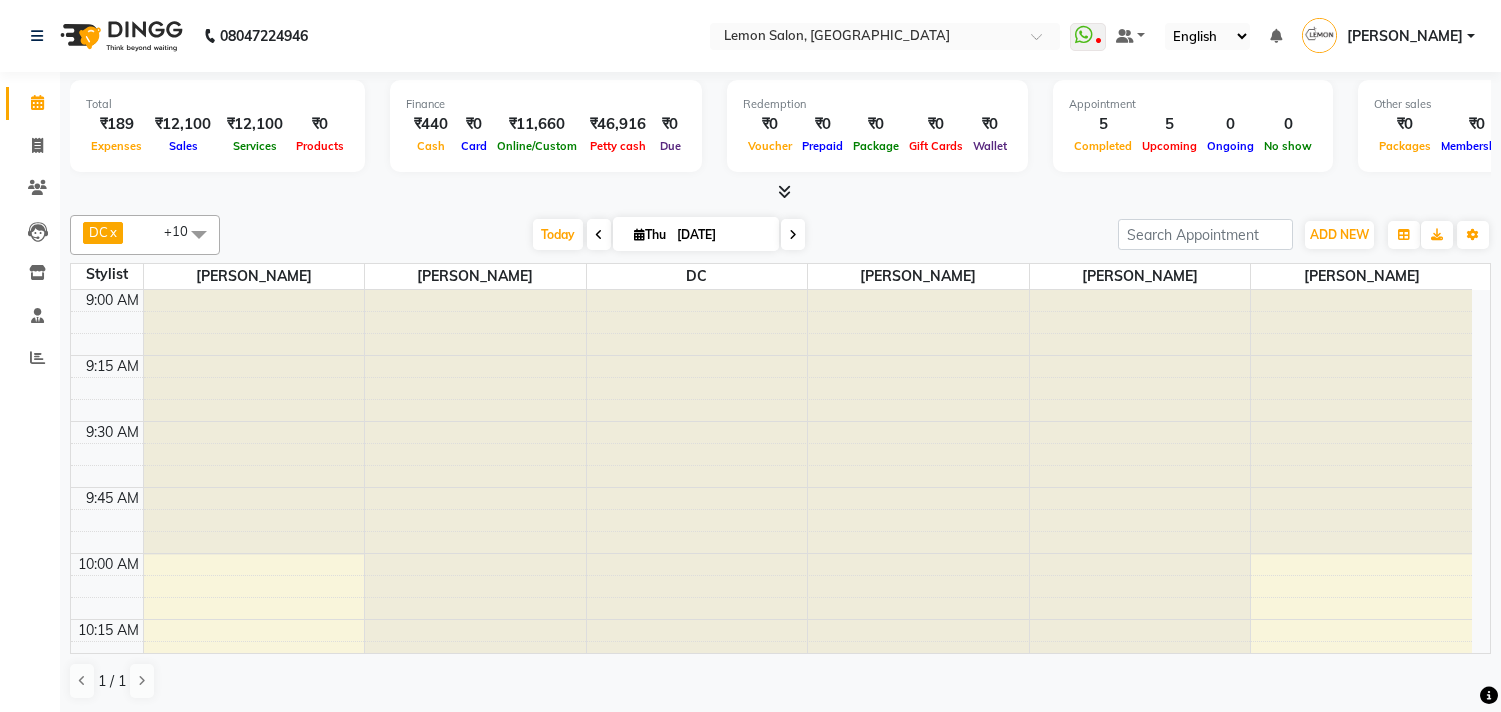 scroll, scrollTop: 0, scrollLeft: 0, axis: both 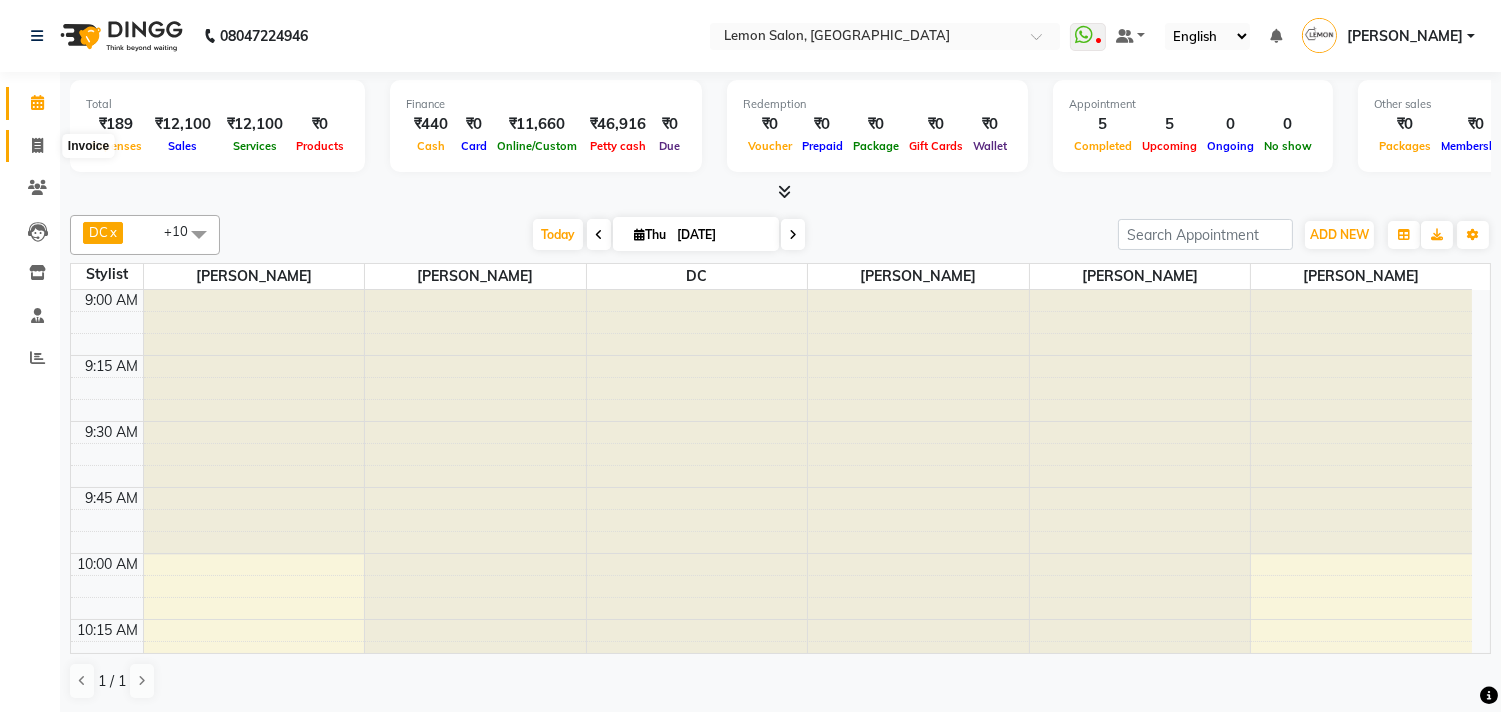 click 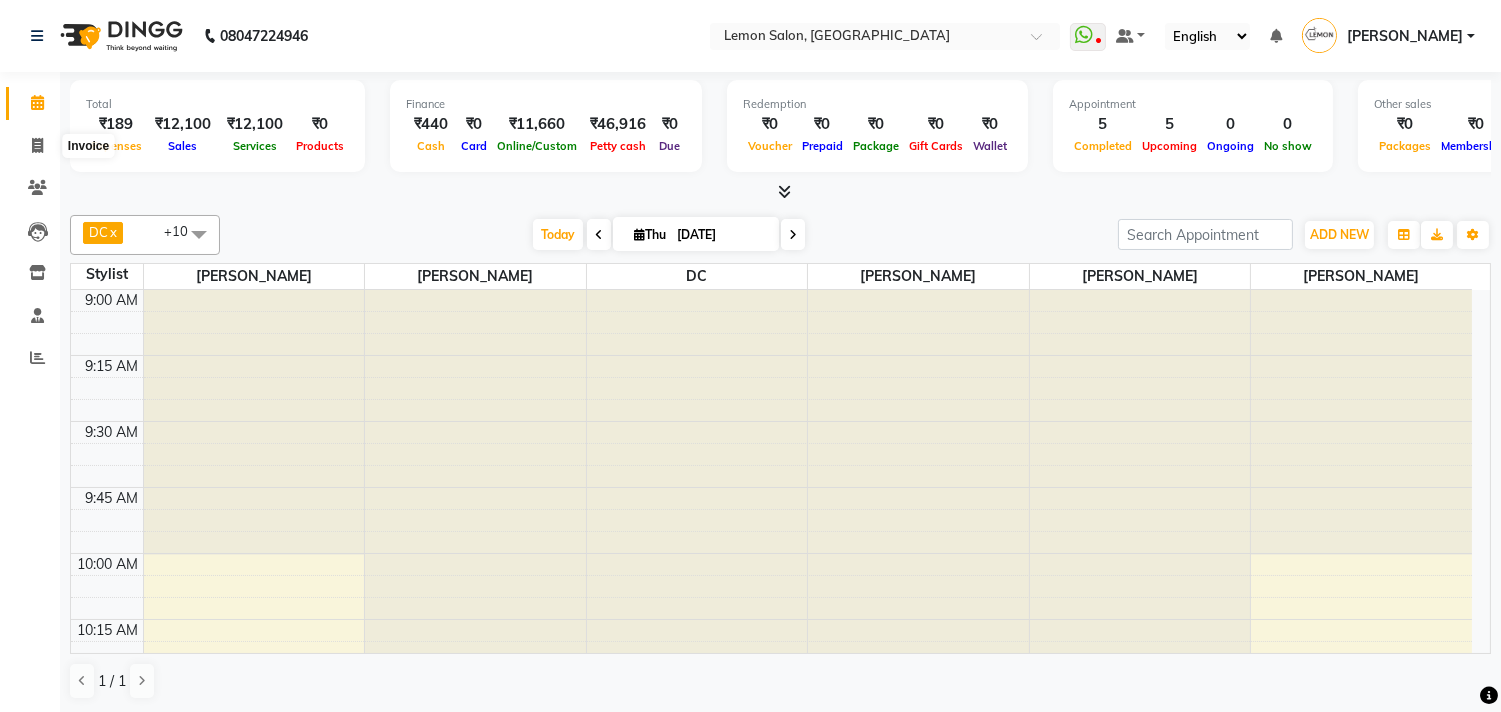 select on "service" 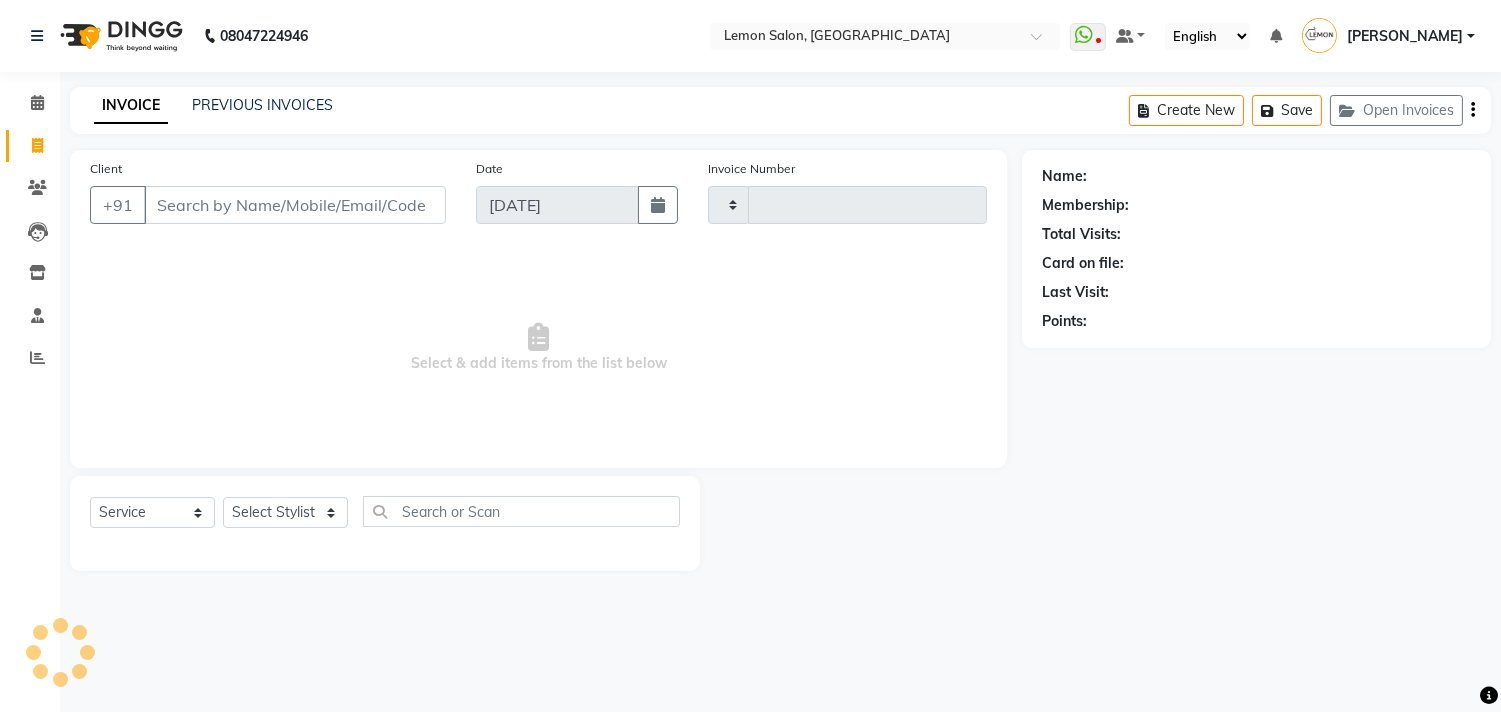 type on "1065" 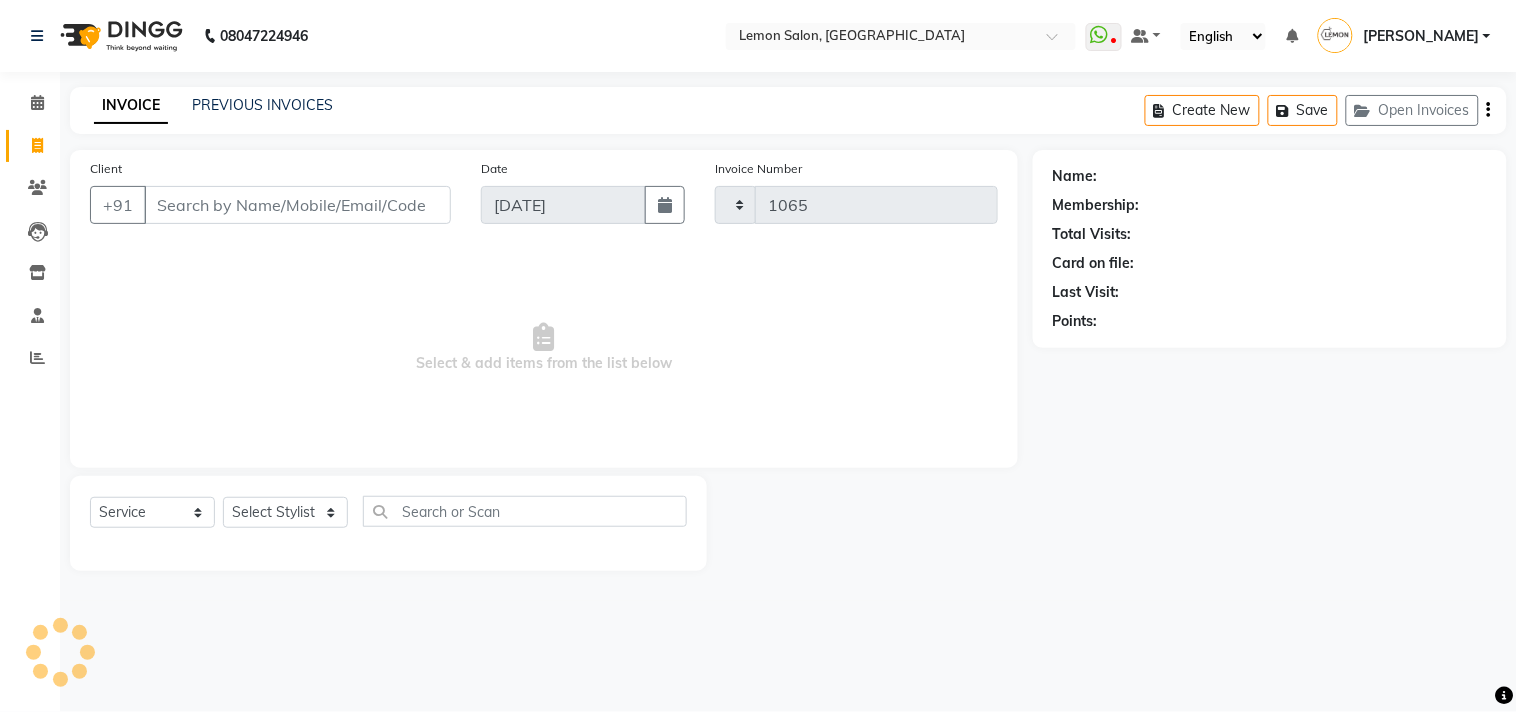 select on "569" 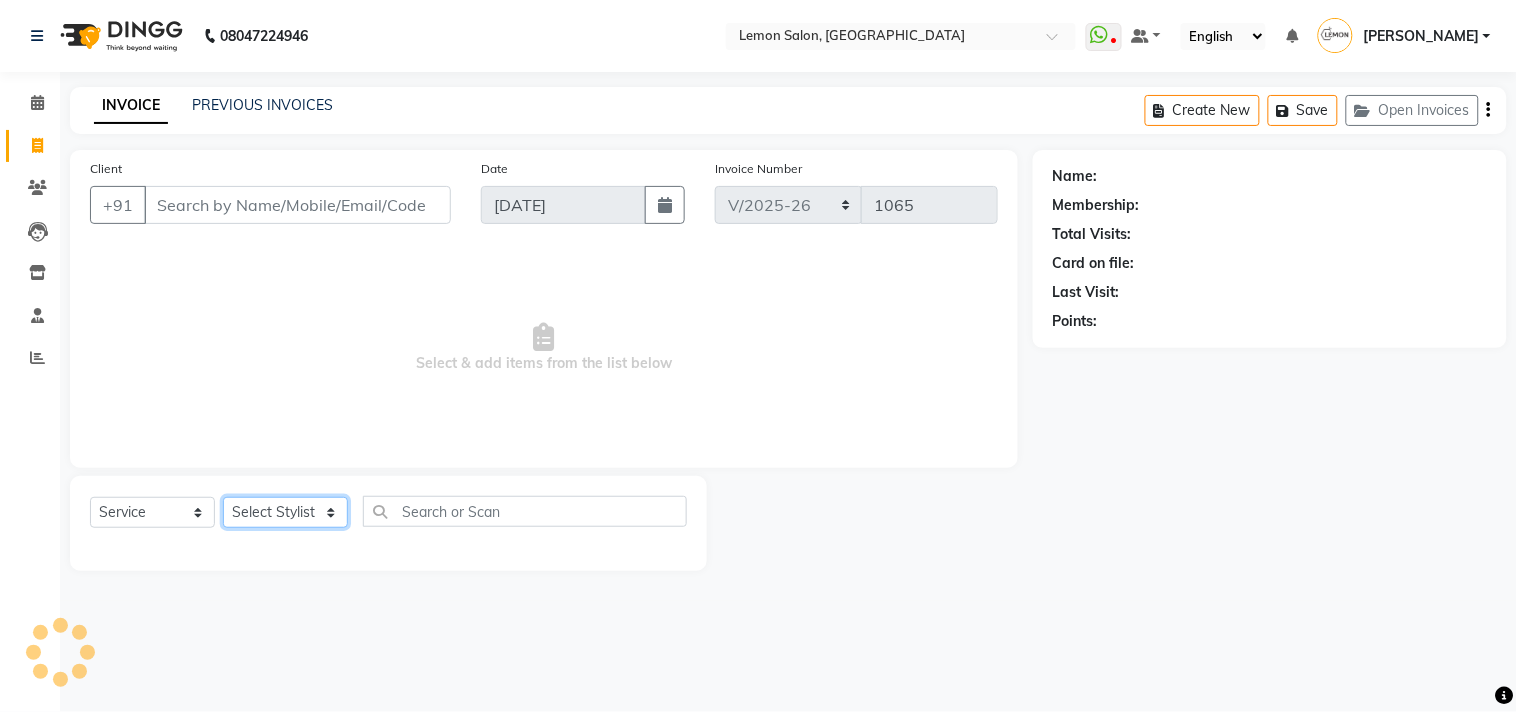 click on "Select Stylist" 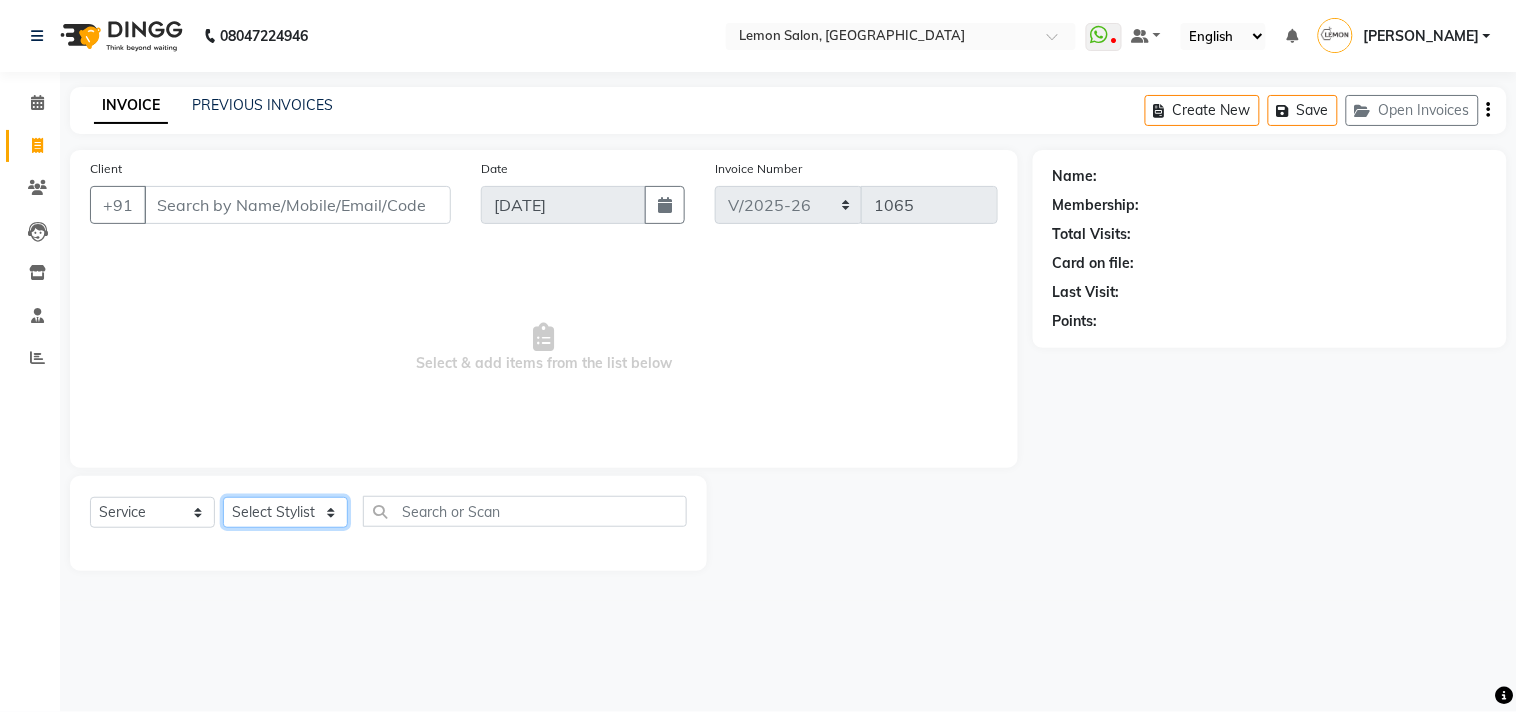 select on "66497" 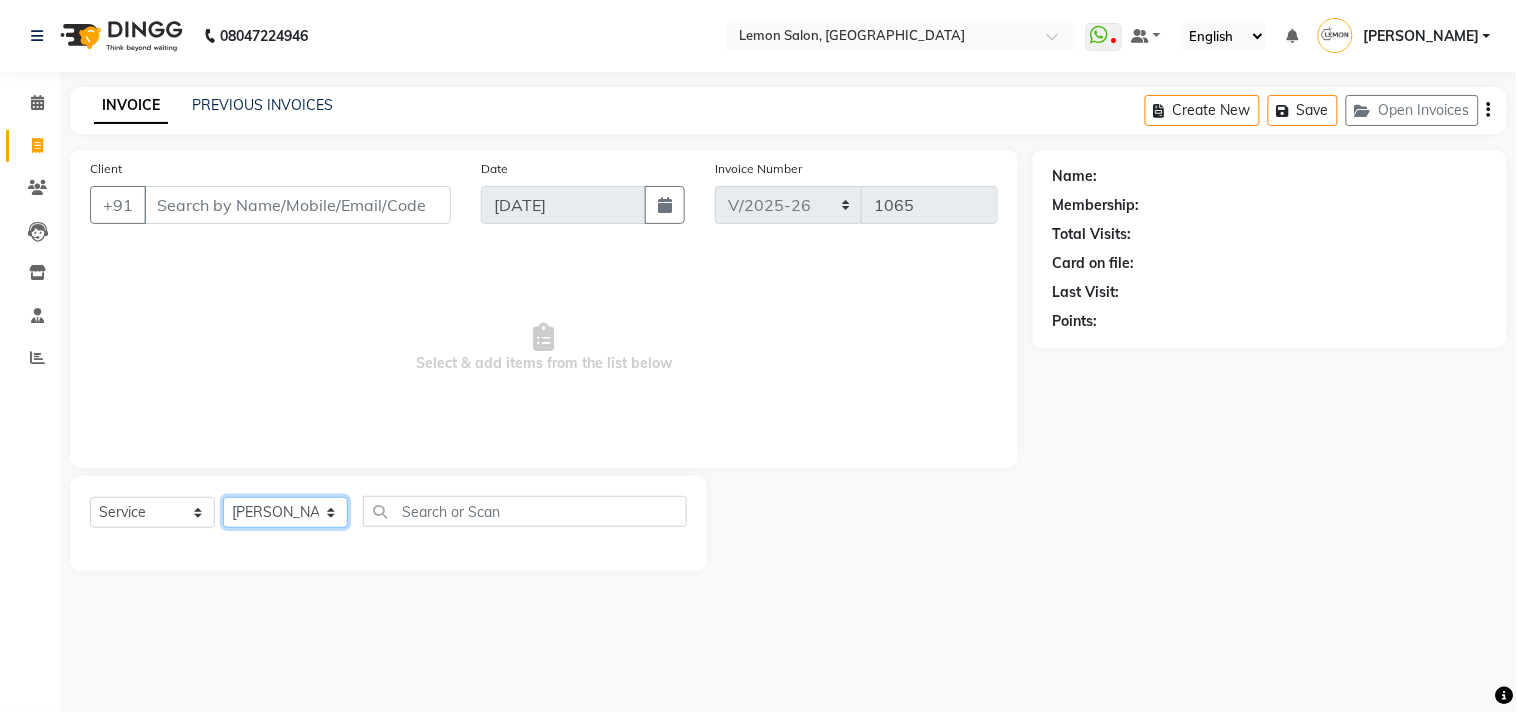 click on "Select Stylist [PERSON_NAME] DC [PERSON_NAME] [PERSON_NAME] [PERSON_NAME] [PERSON_NAME] [PERSON_NAME] Kandivali [PERSON_NAME] [PERSON_NAME]" 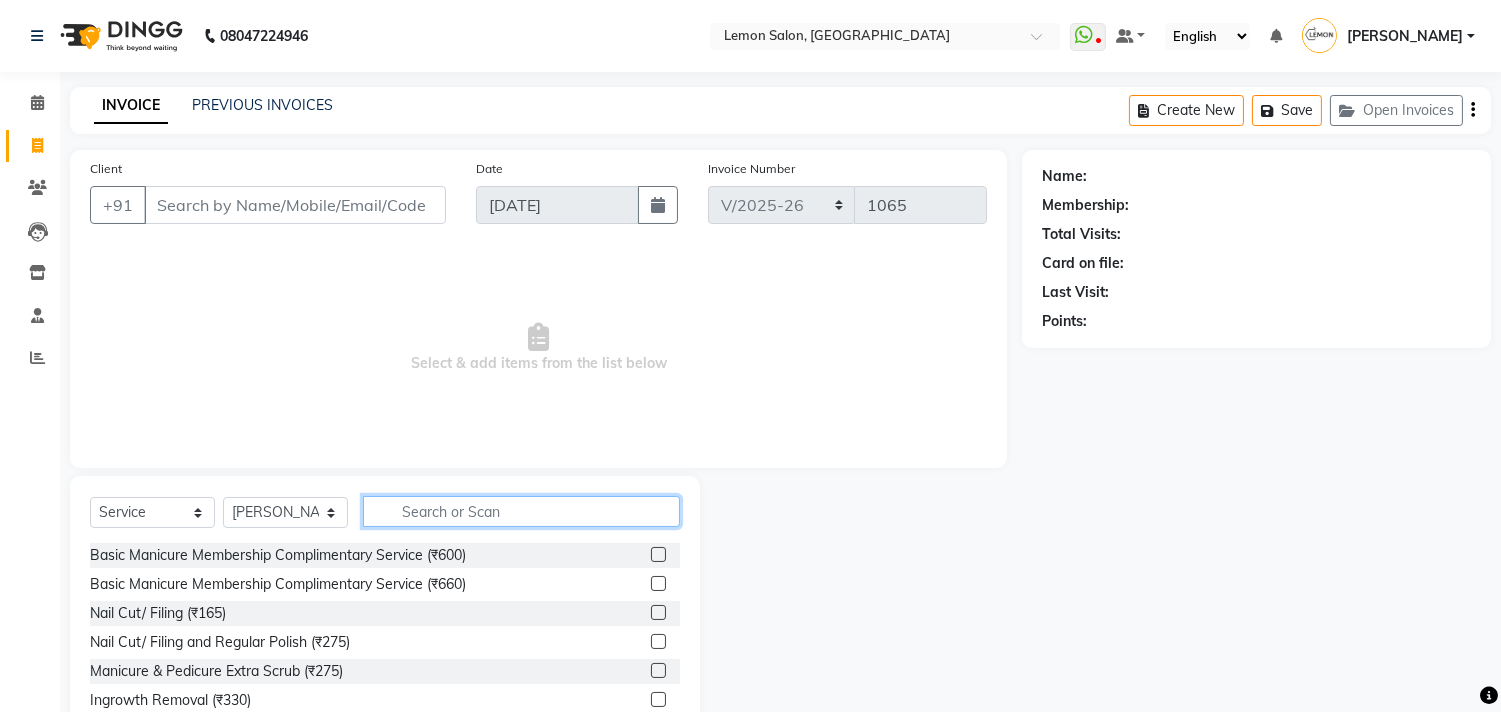 click 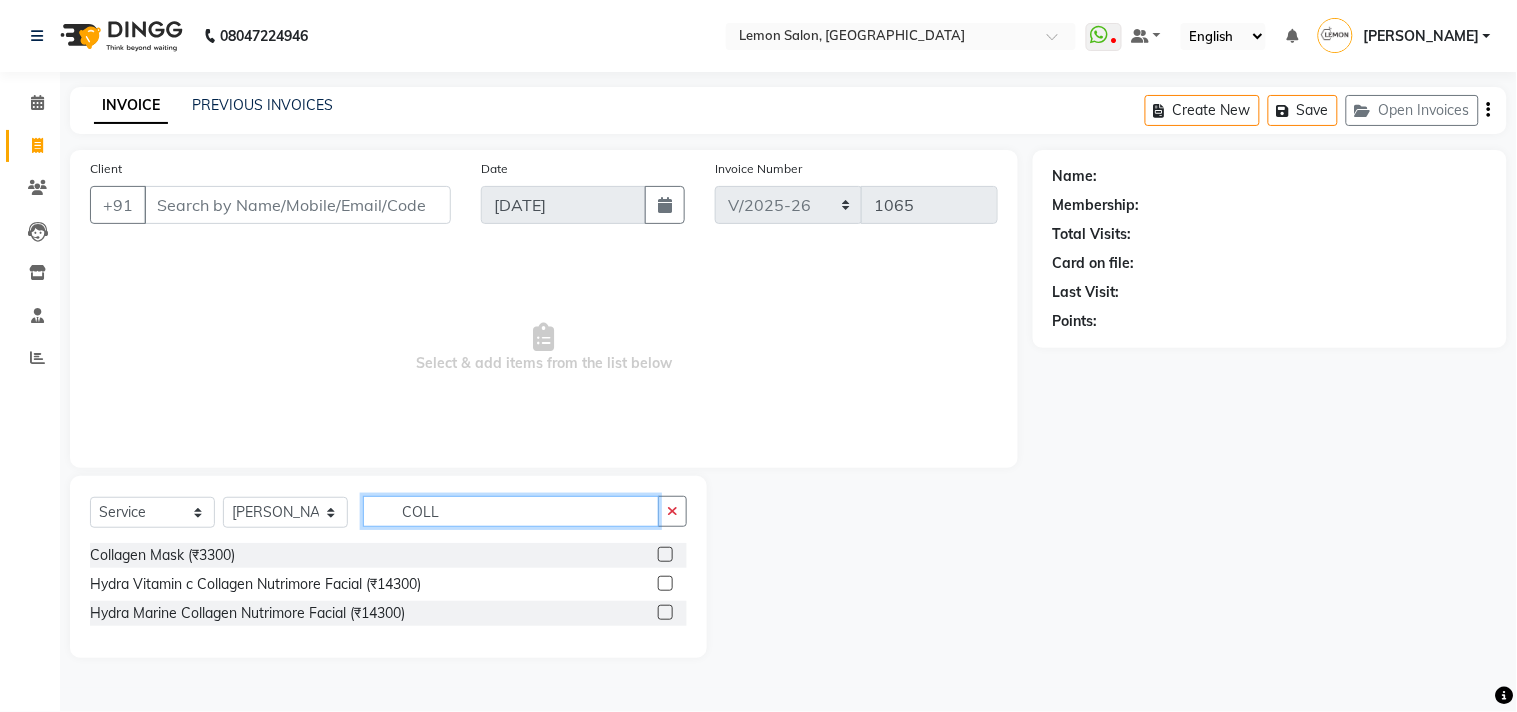 type on "COLL" 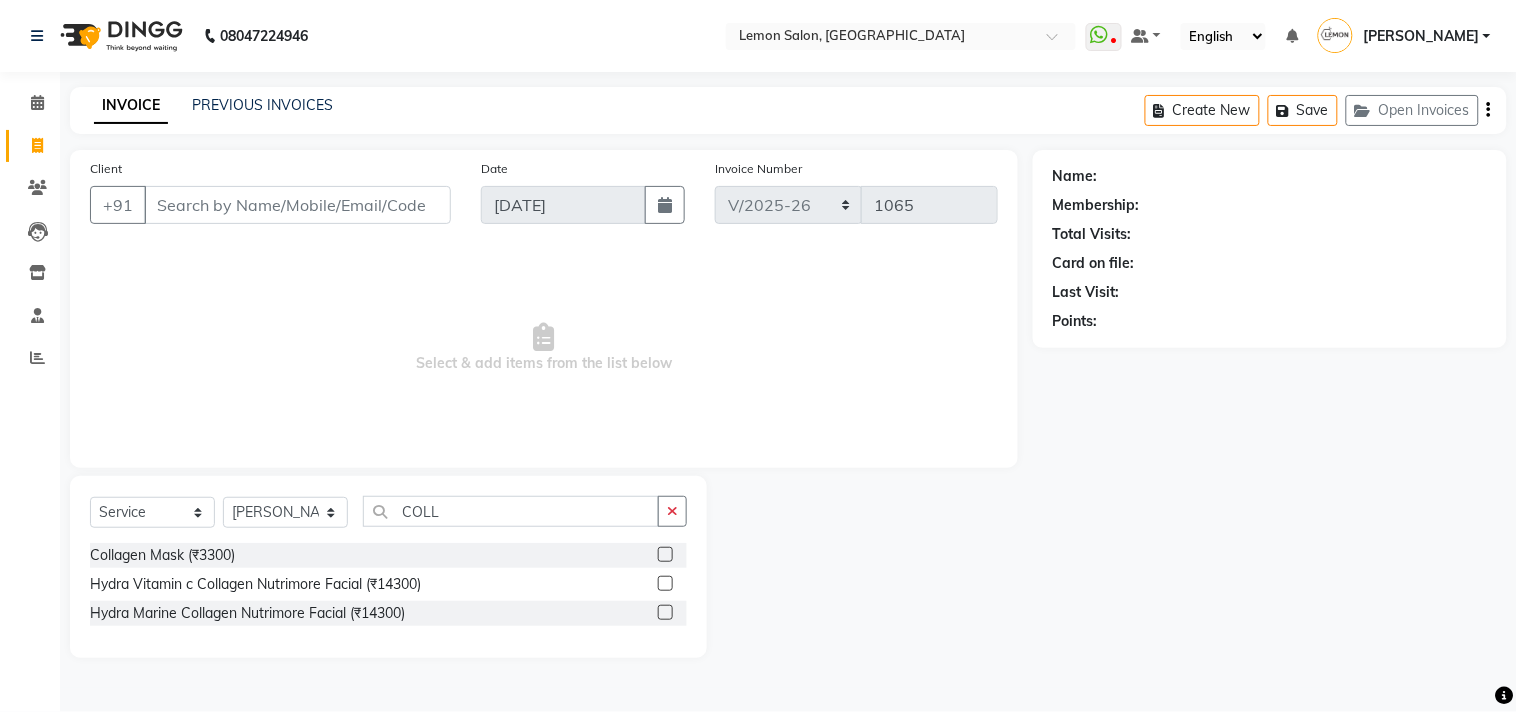 click 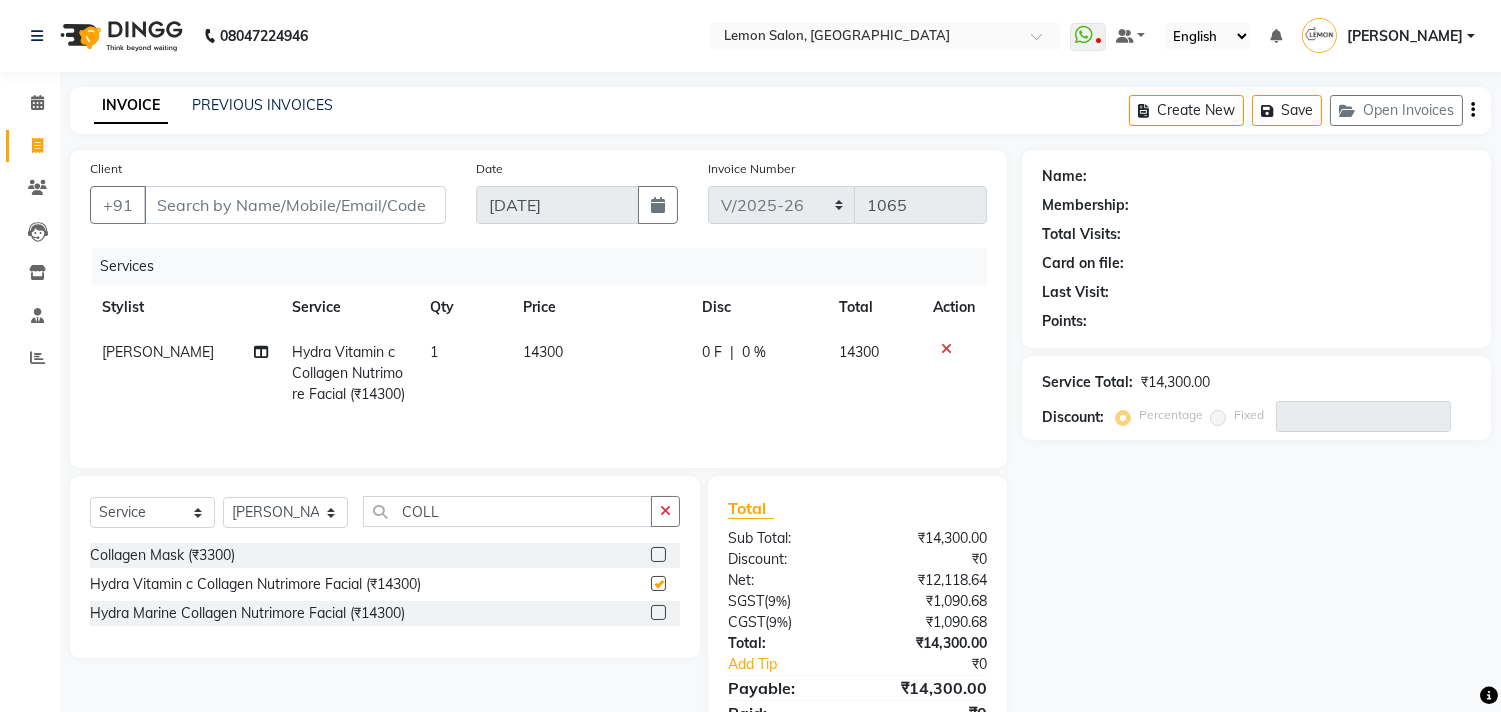 checkbox on "false" 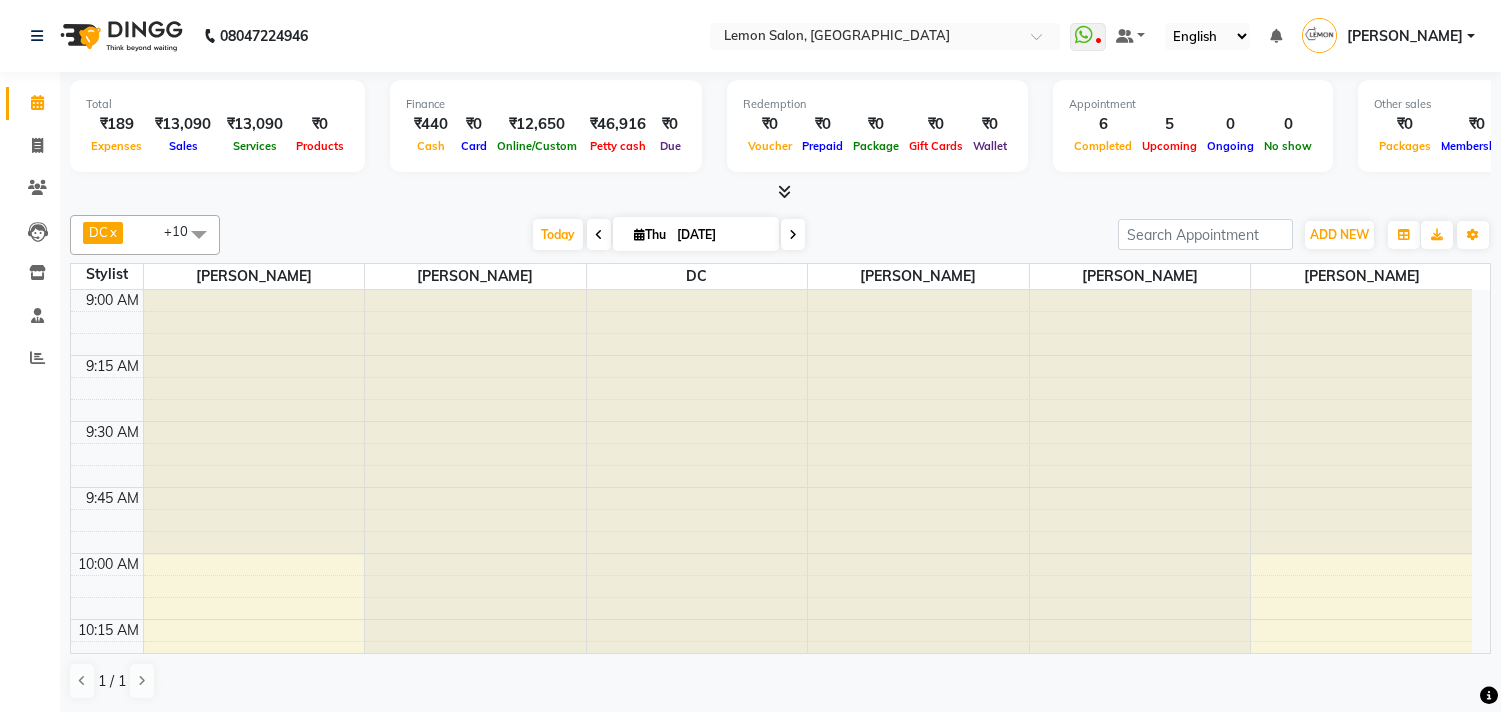 scroll, scrollTop: 0, scrollLeft: 0, axis: both 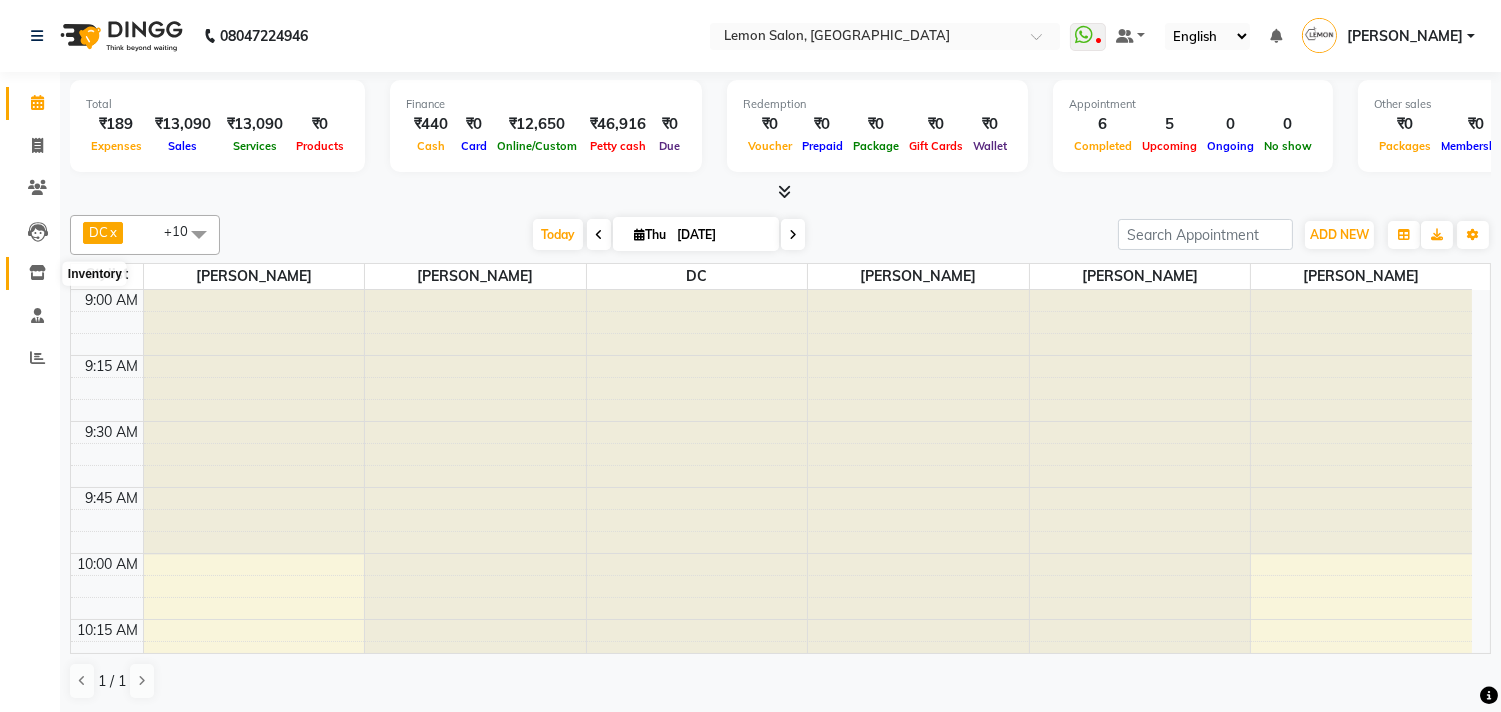 click 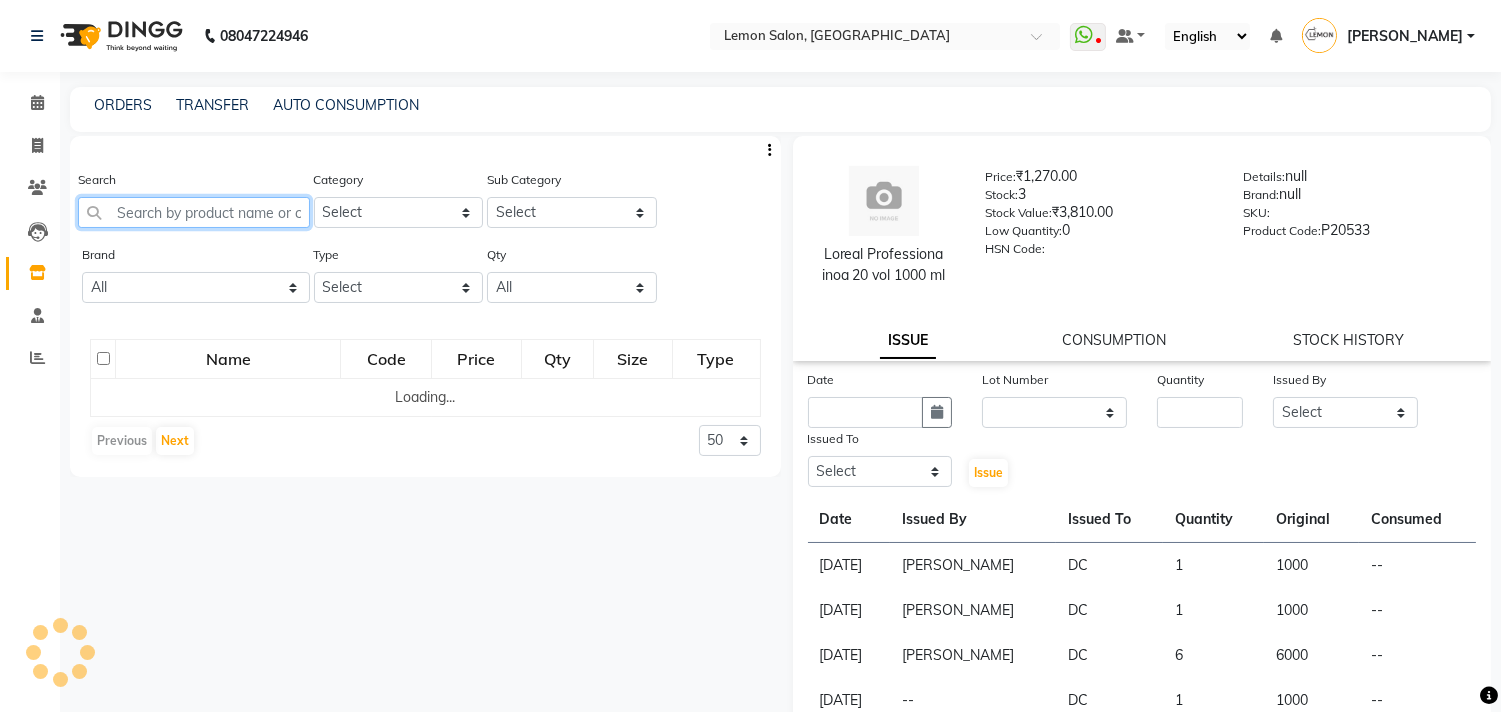click 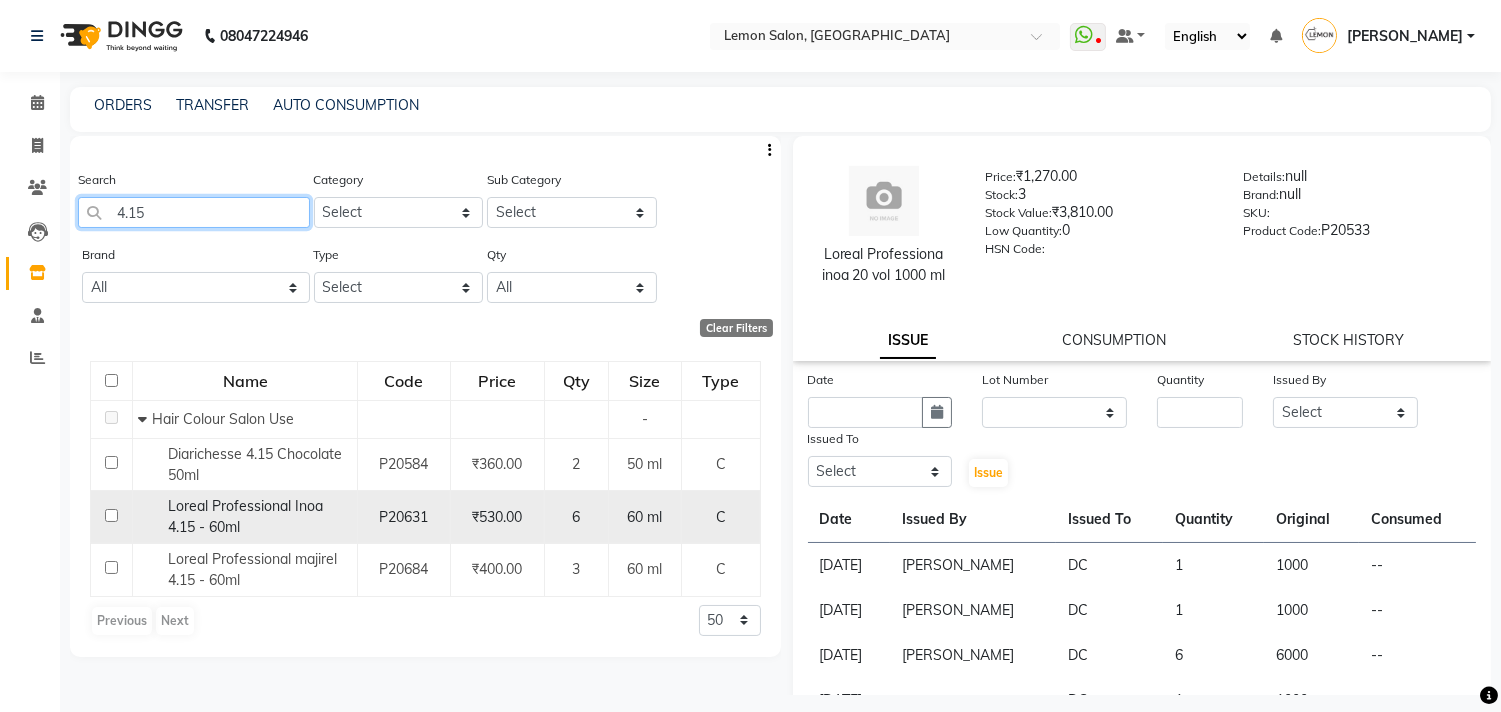 type on "4.15" 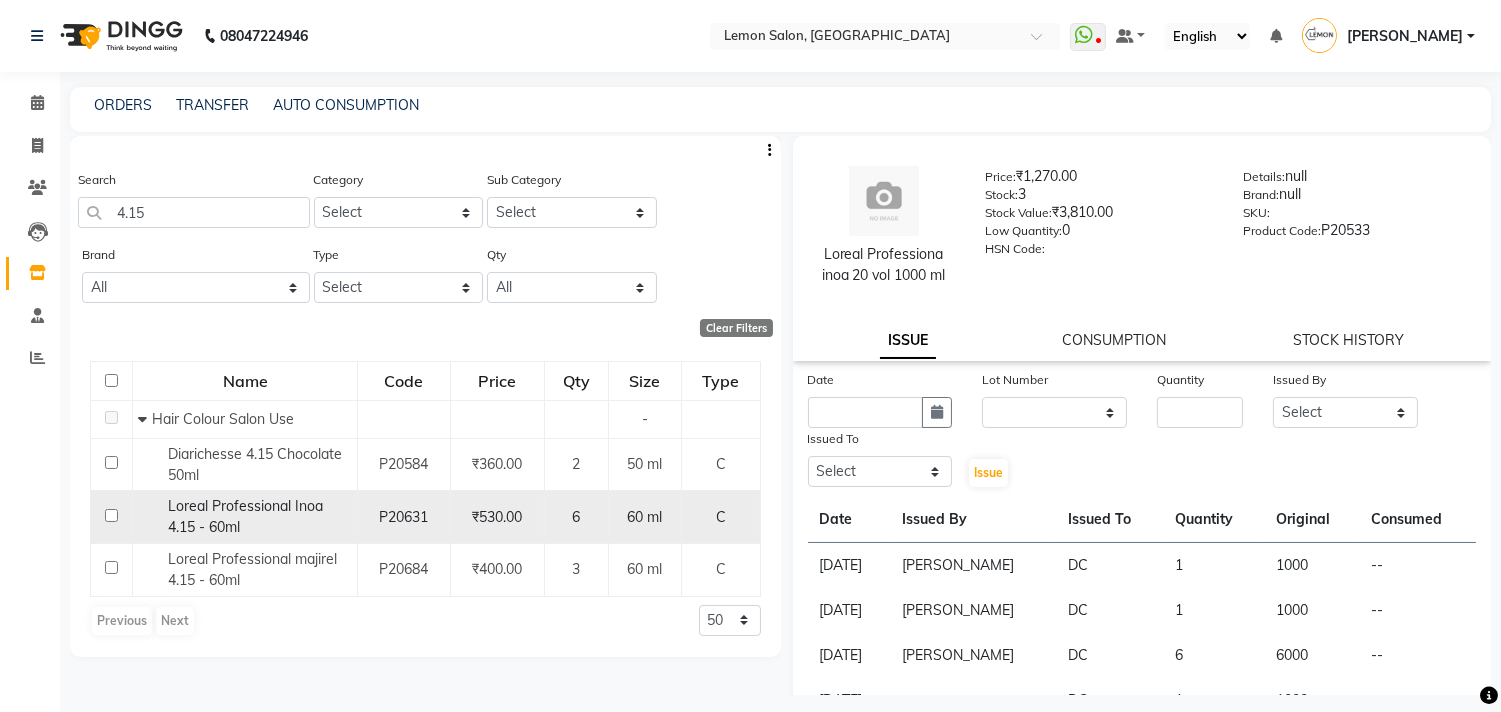 click 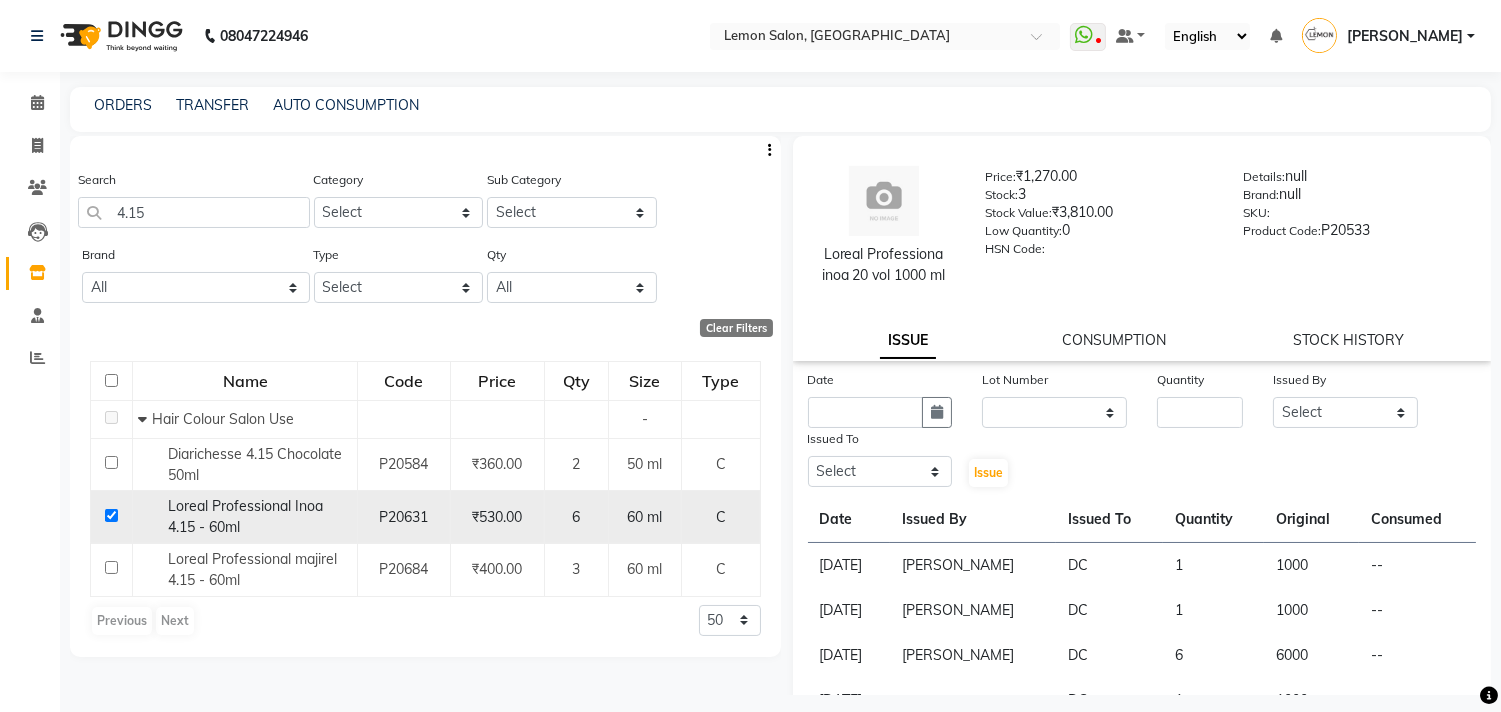 checkbox on "true" 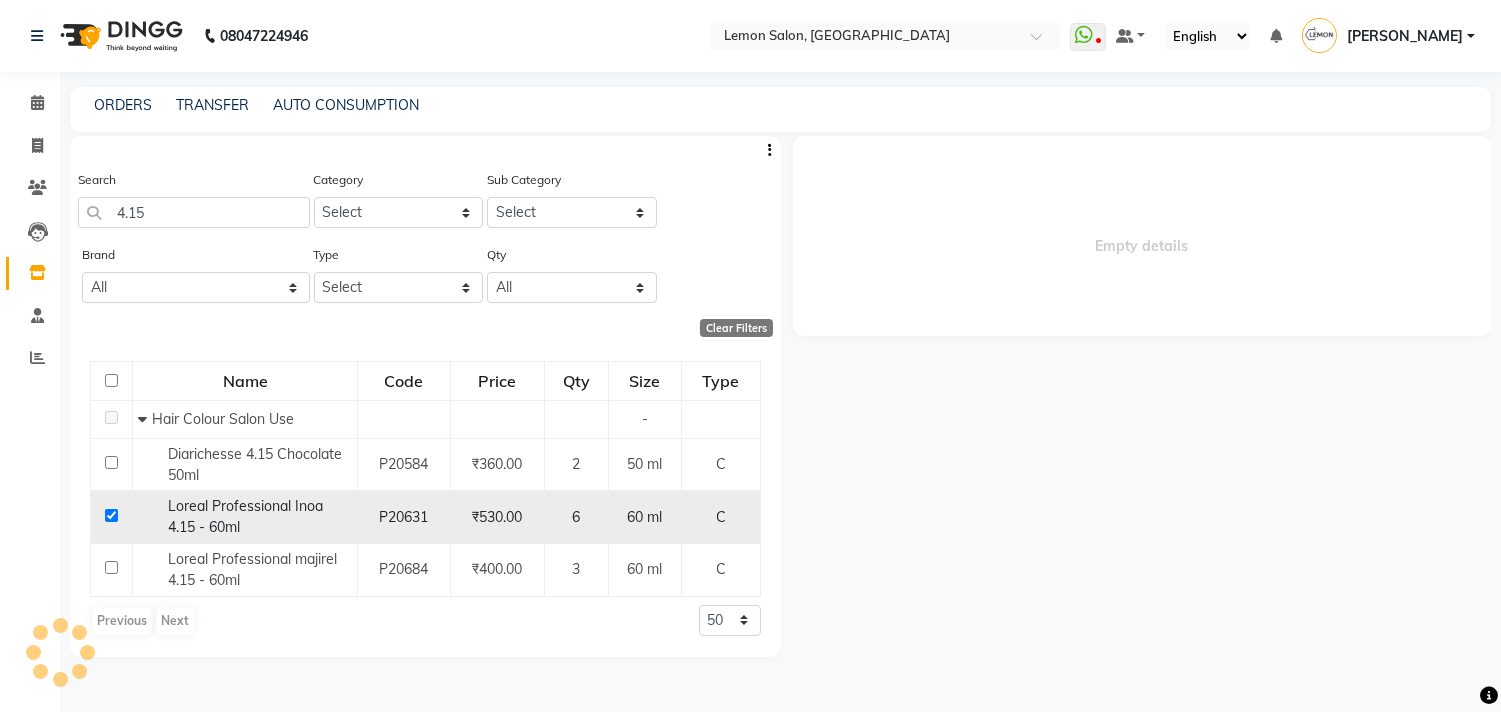 select 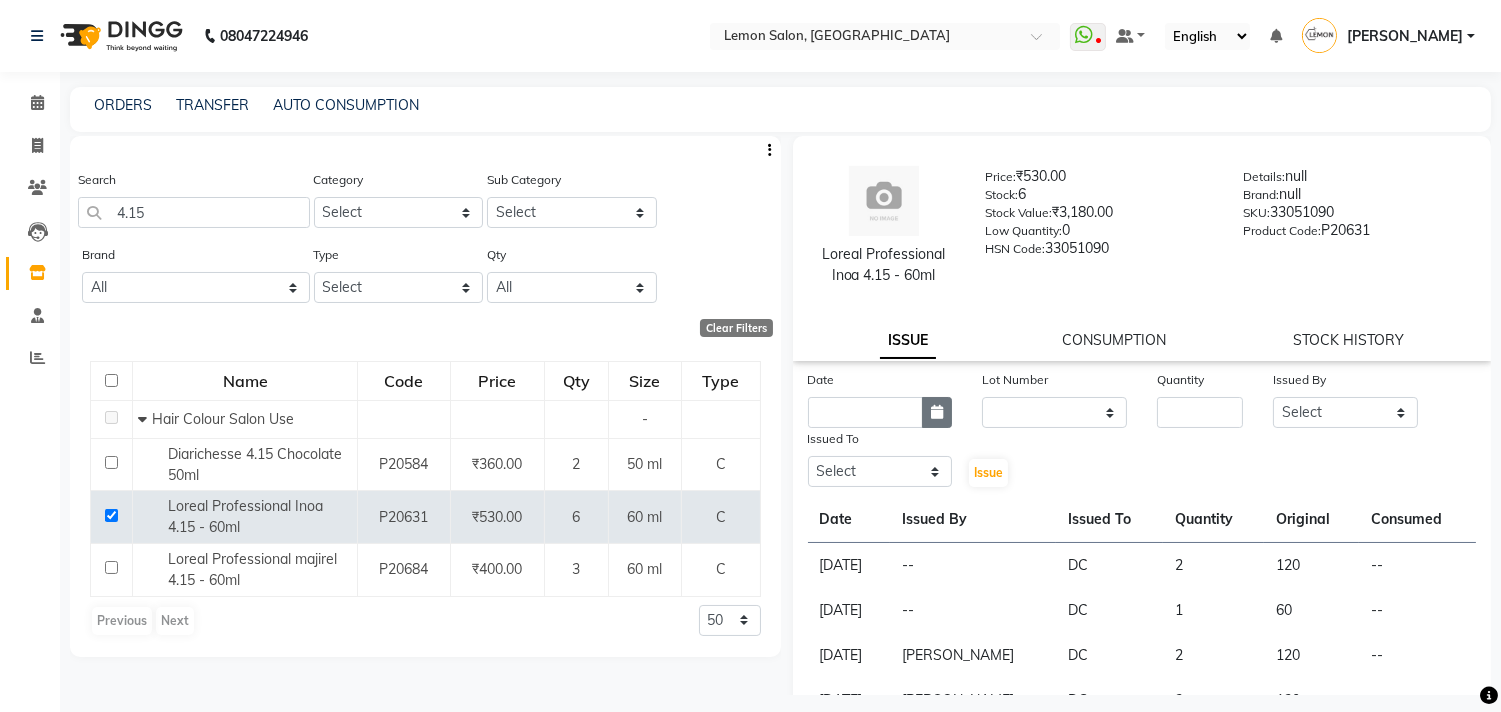 click 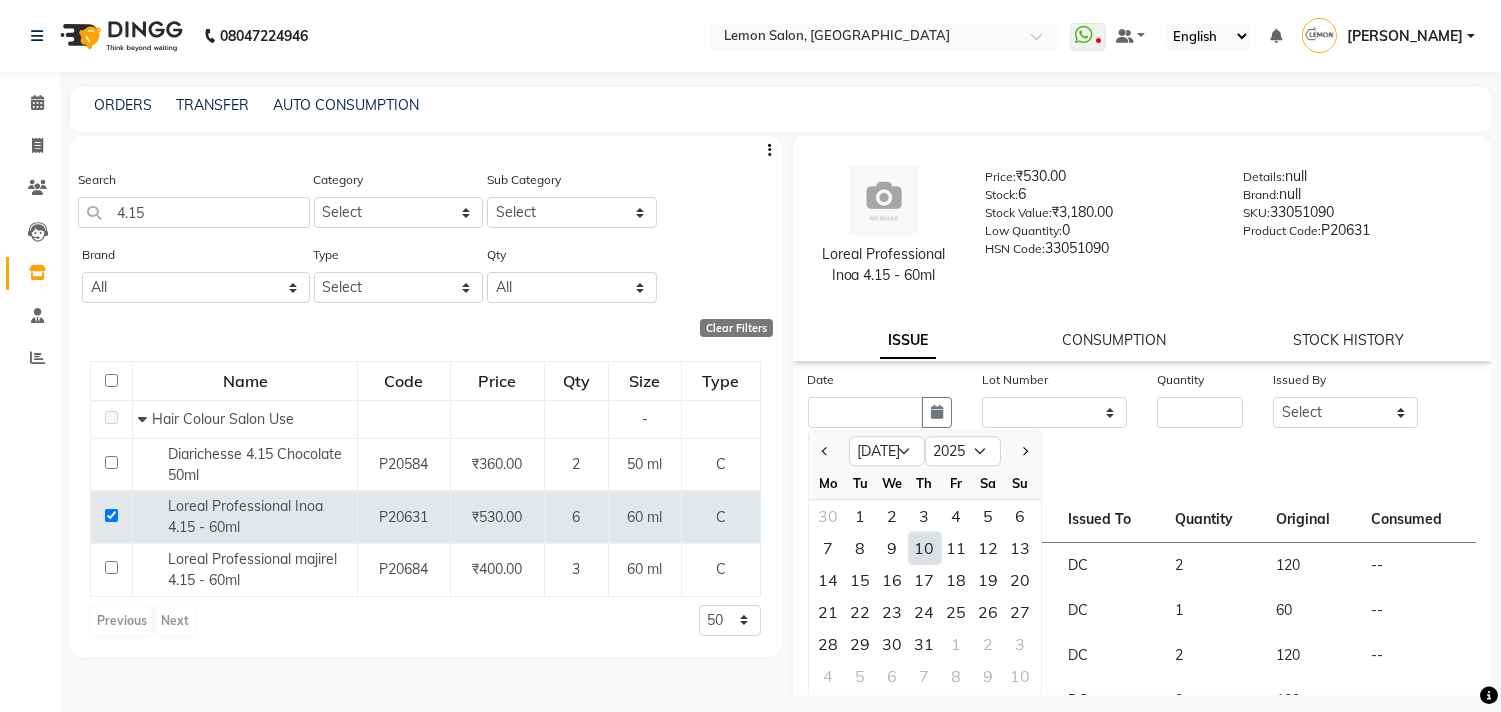 click on "10" 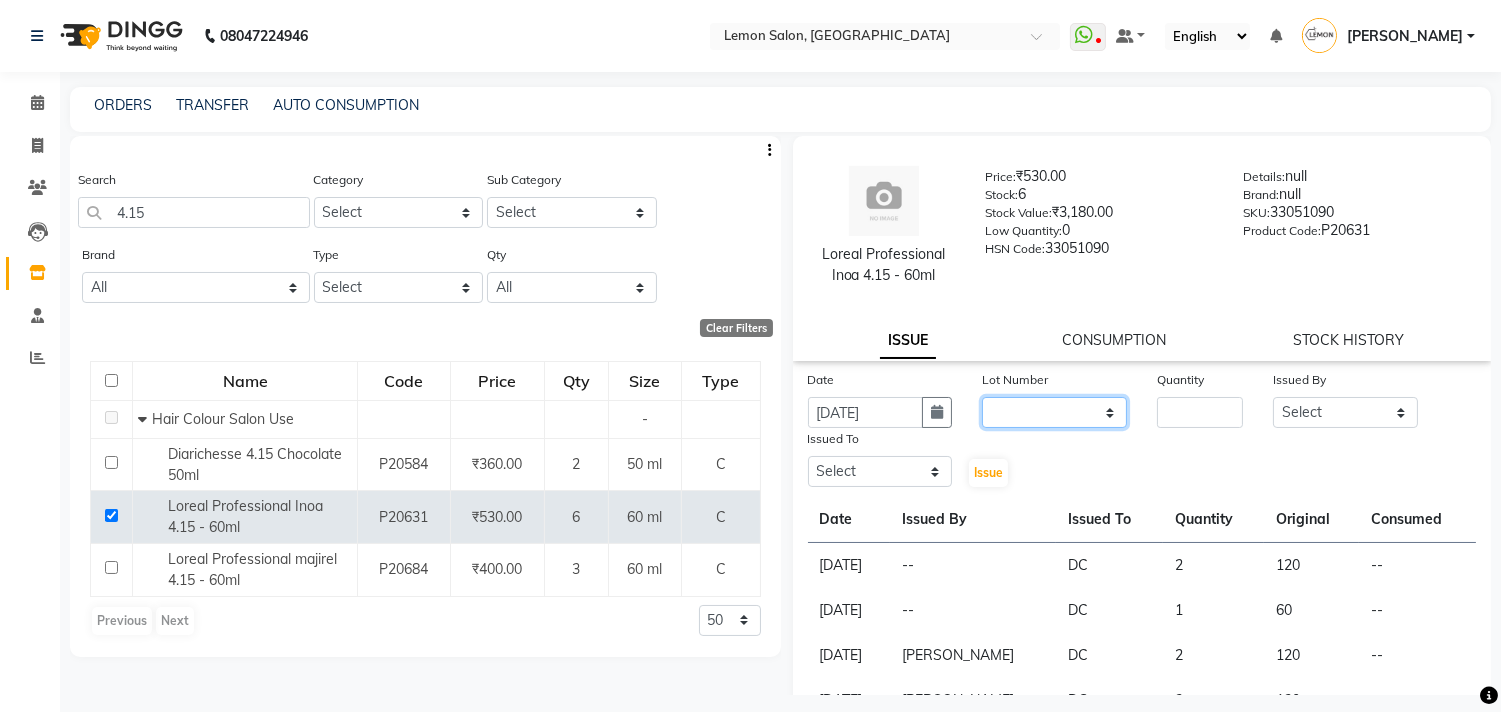 click on "None" 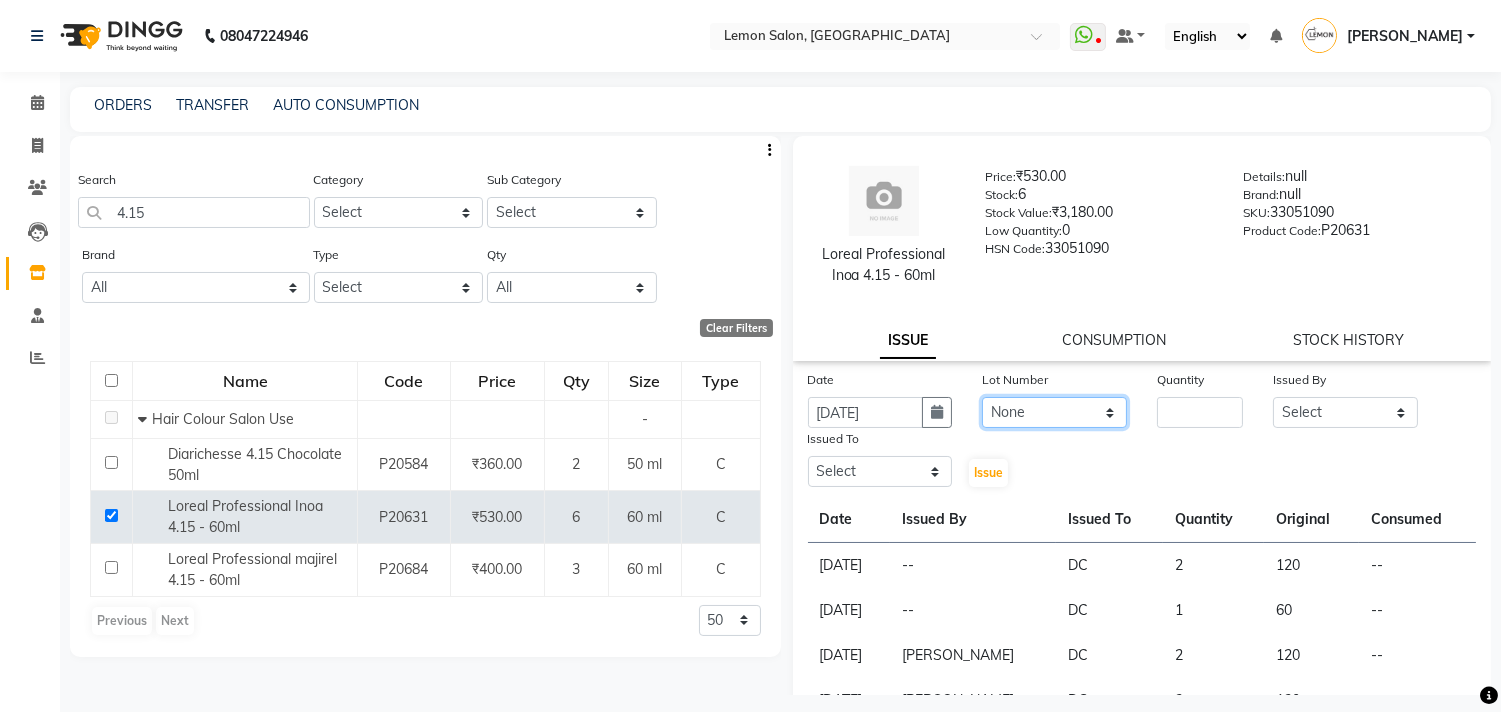 click on "None" 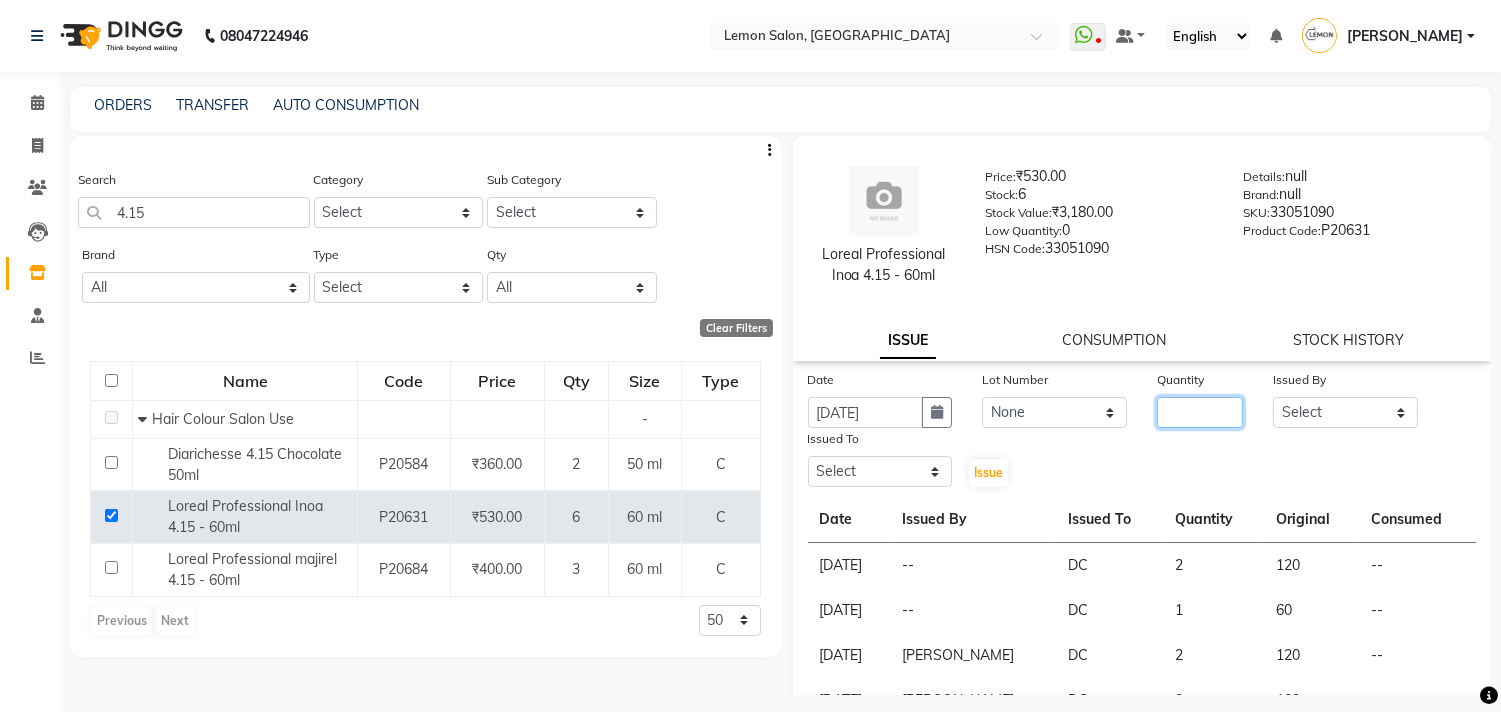 click 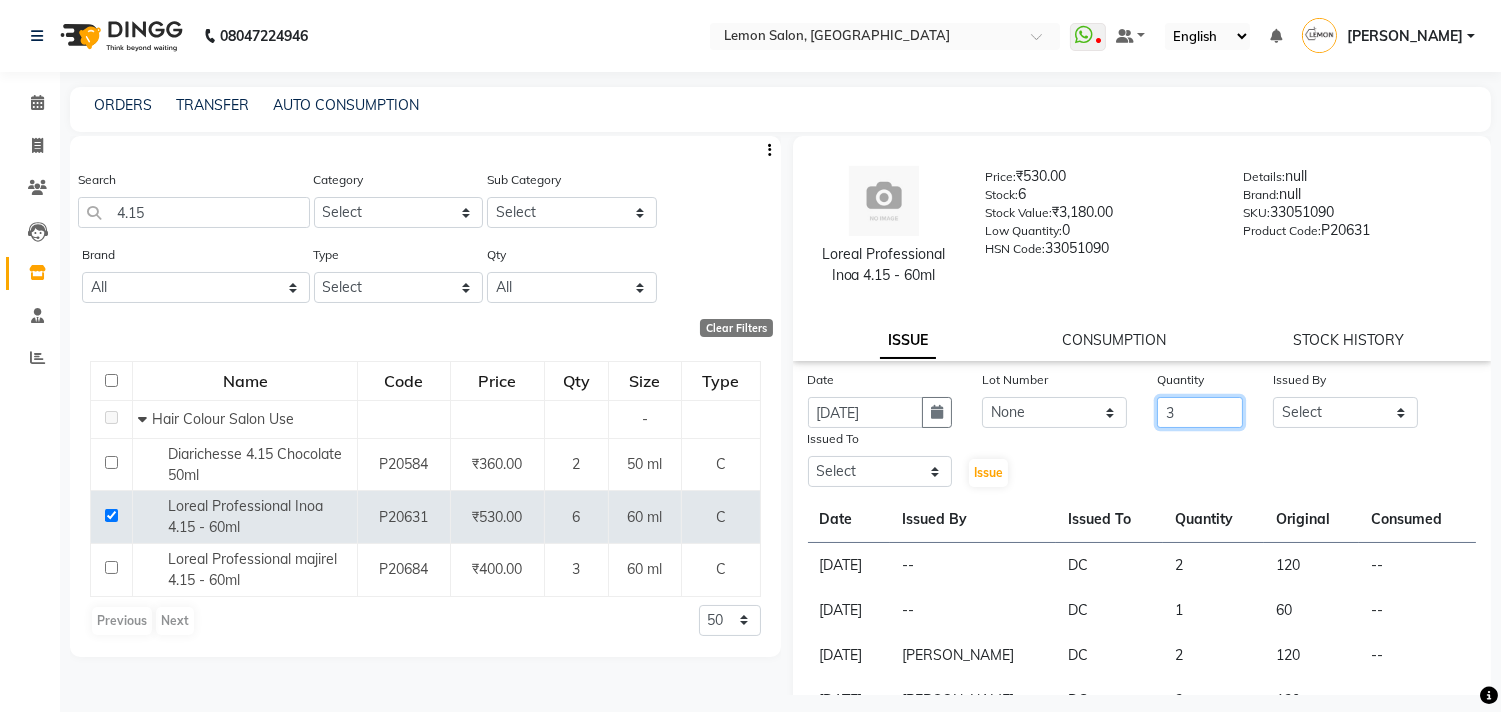 type on "3" 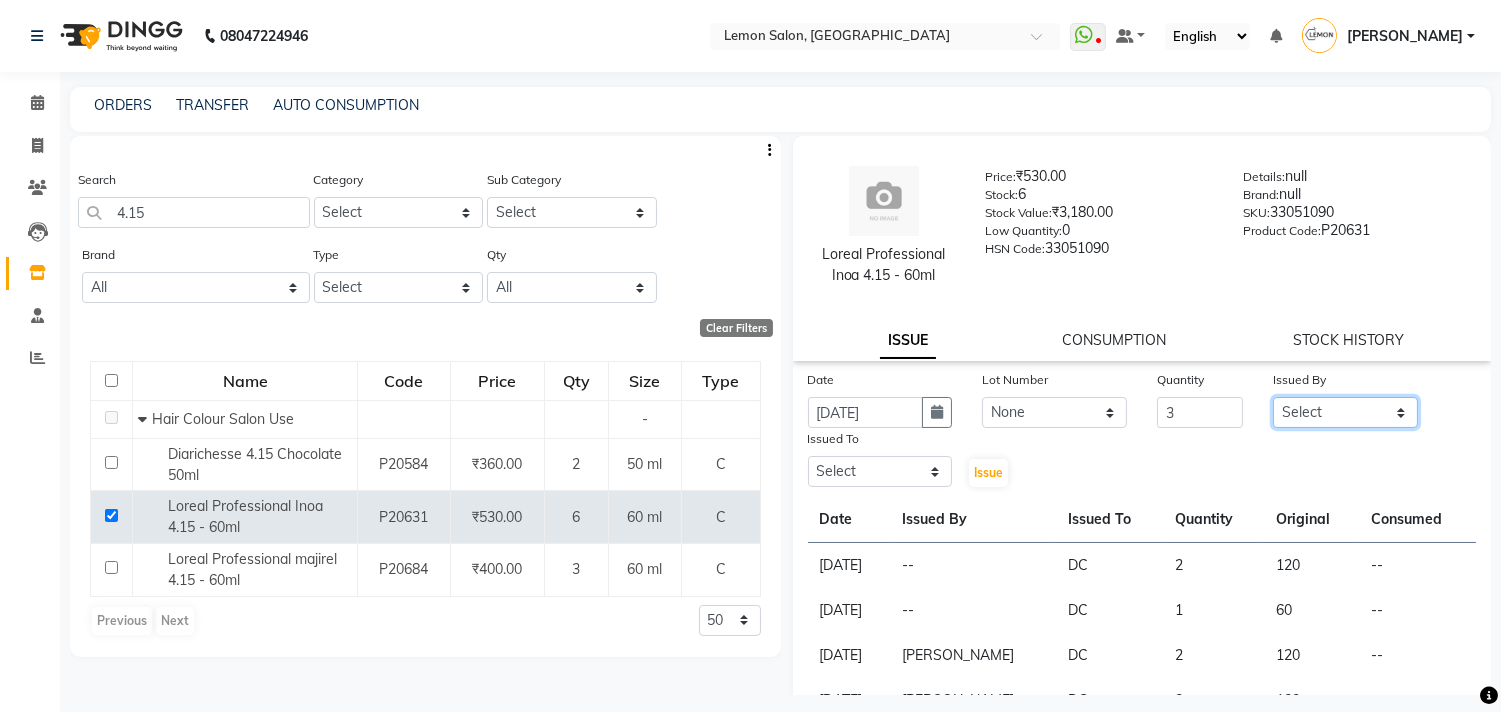 click on "Select Arun Arndive DC Faheem Malik Gufran Salmani Payal Maurya Riya Adawade Shoeb Salmani Kandivali Swati Sharma Yunus Yusuf Shaikh" 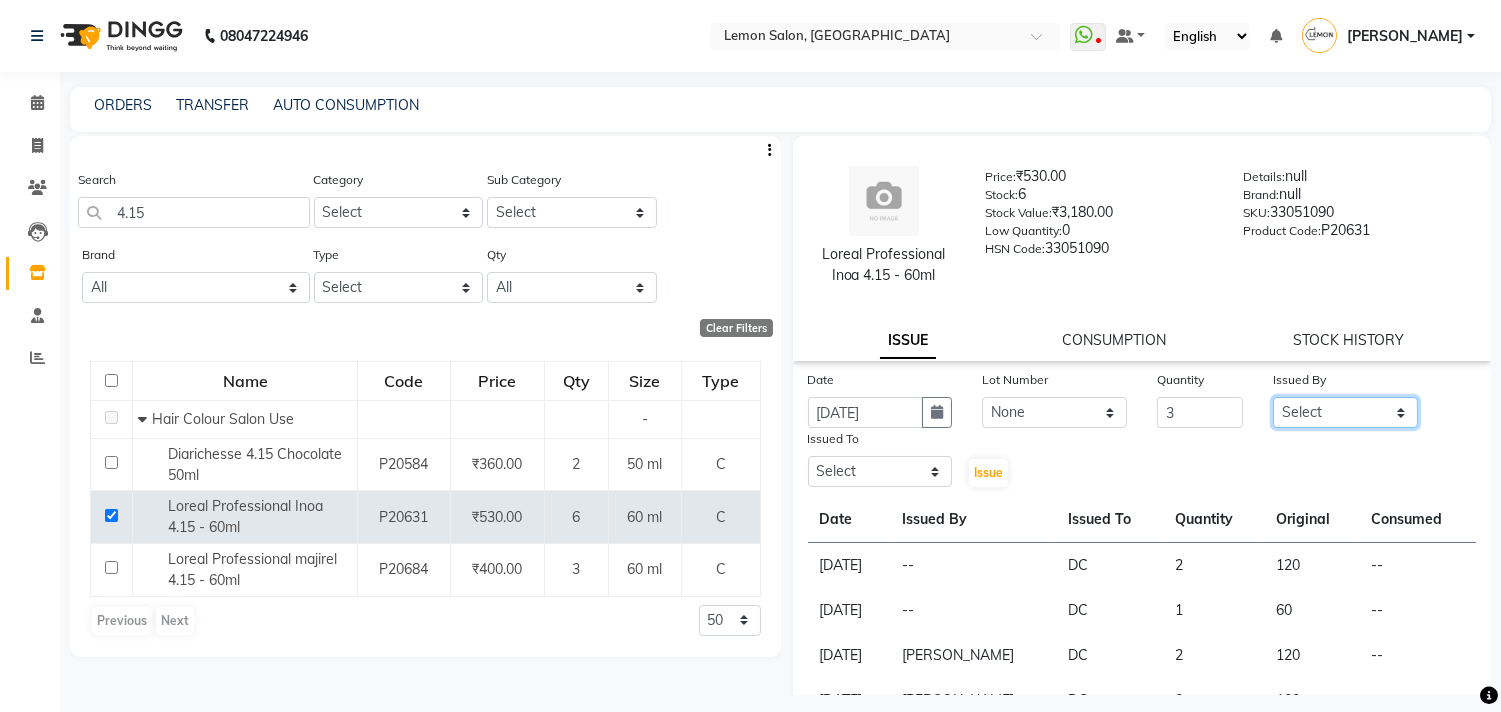 select on "8819" 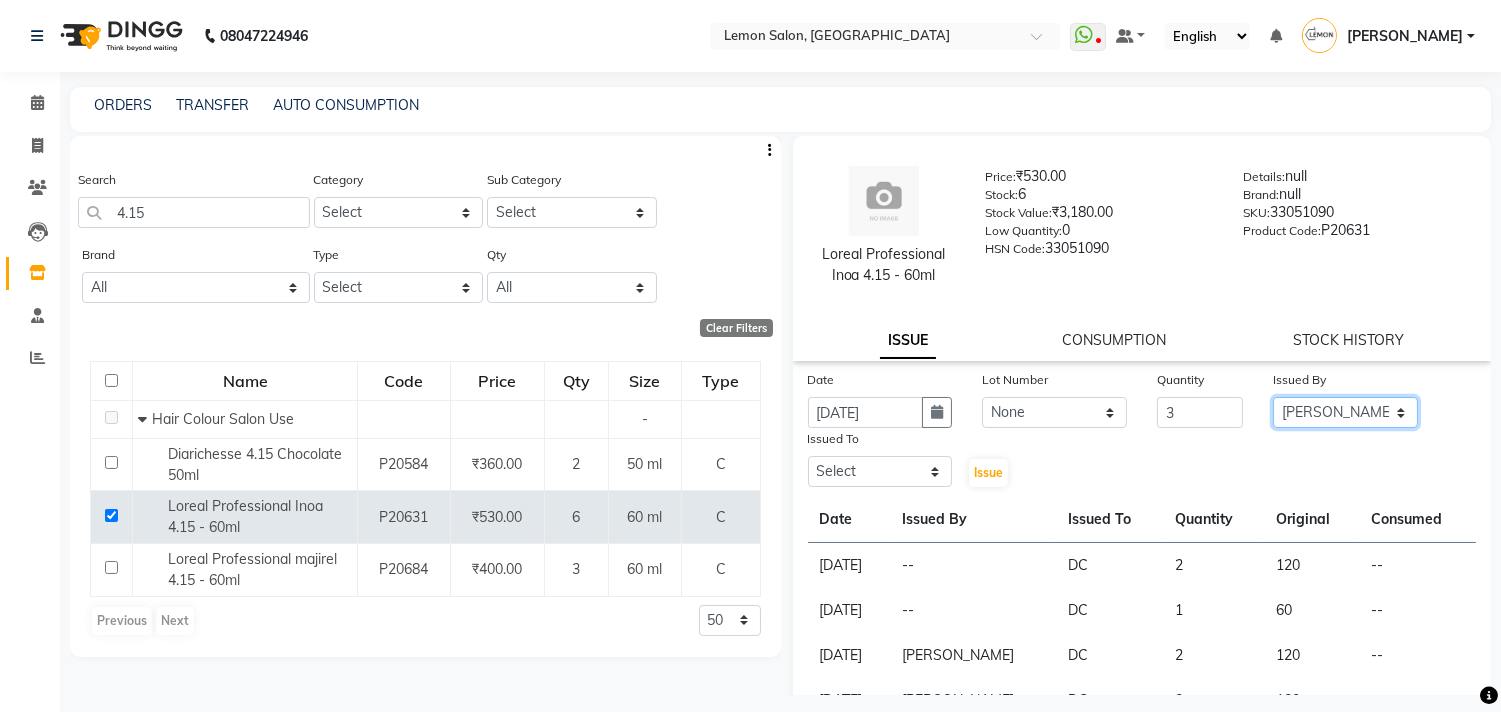 click on "Select Arun Arndive DC Faheem Malik Gufran Salmani Payal Maurya Riya Adawade Shoeb Salmani Kandivali Swati Sharma Yunus Yusuf Shaikh" 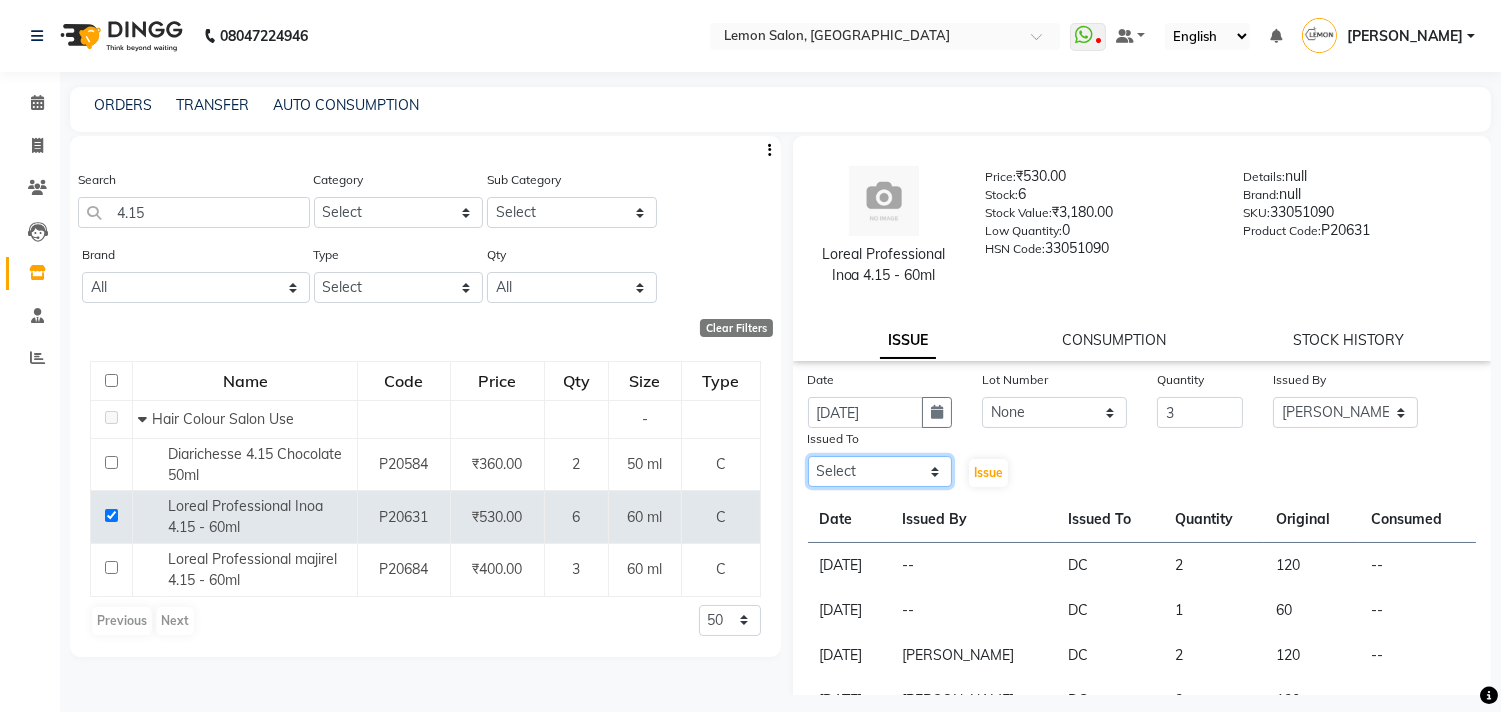 click on "Select Arun Arndive DC Faheem Malik Gufran Salmani Payal Maurya Riya Adawade Shoeb Salmani Kandivali Swati Sharma Yunus Yusuf Shaikh" 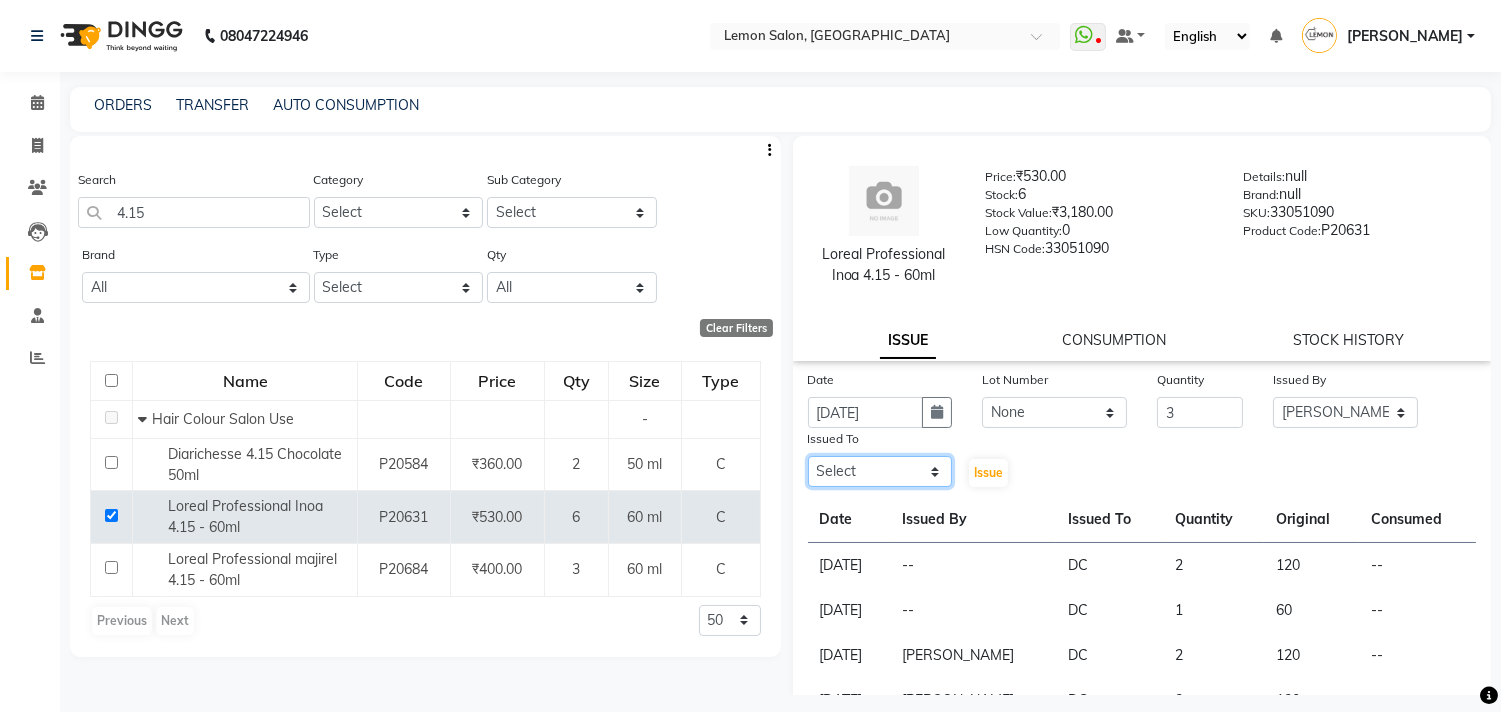 select on "7880" 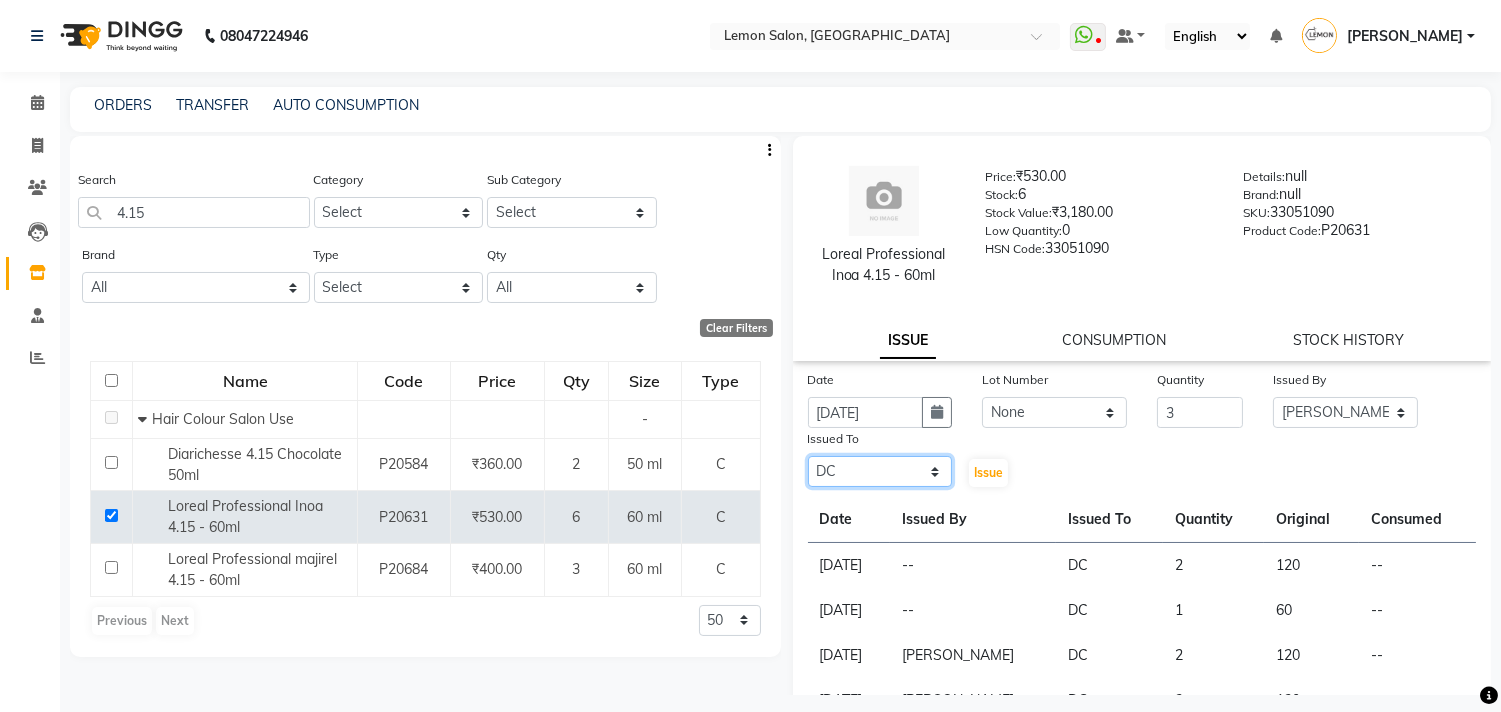 click on "Select Arun Arndive DC Faheem Malik Gufran Salmani Payal Maurya Riya Adawade Shoeb Salmani Kandivali Swati Sharma Yunus Yusuf Shaikh" 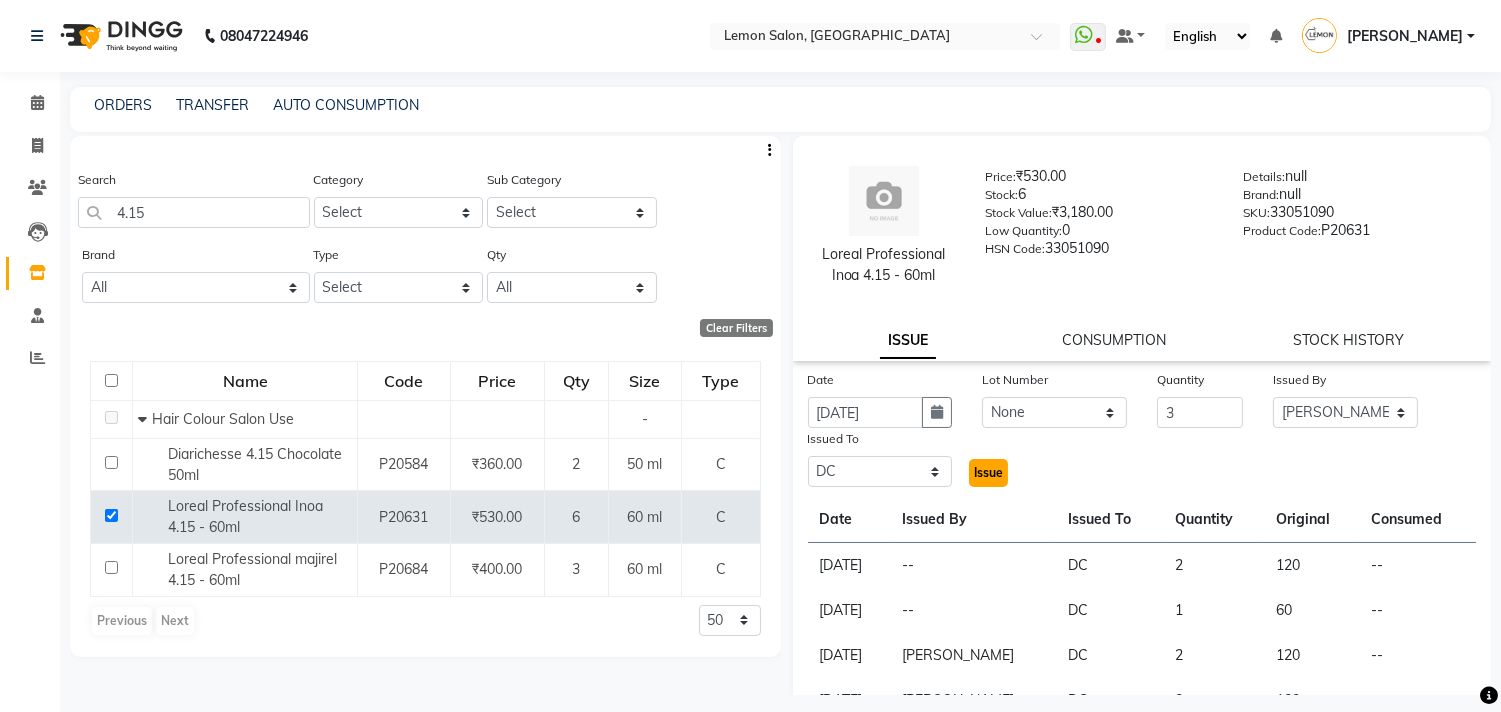 click on "Issue" 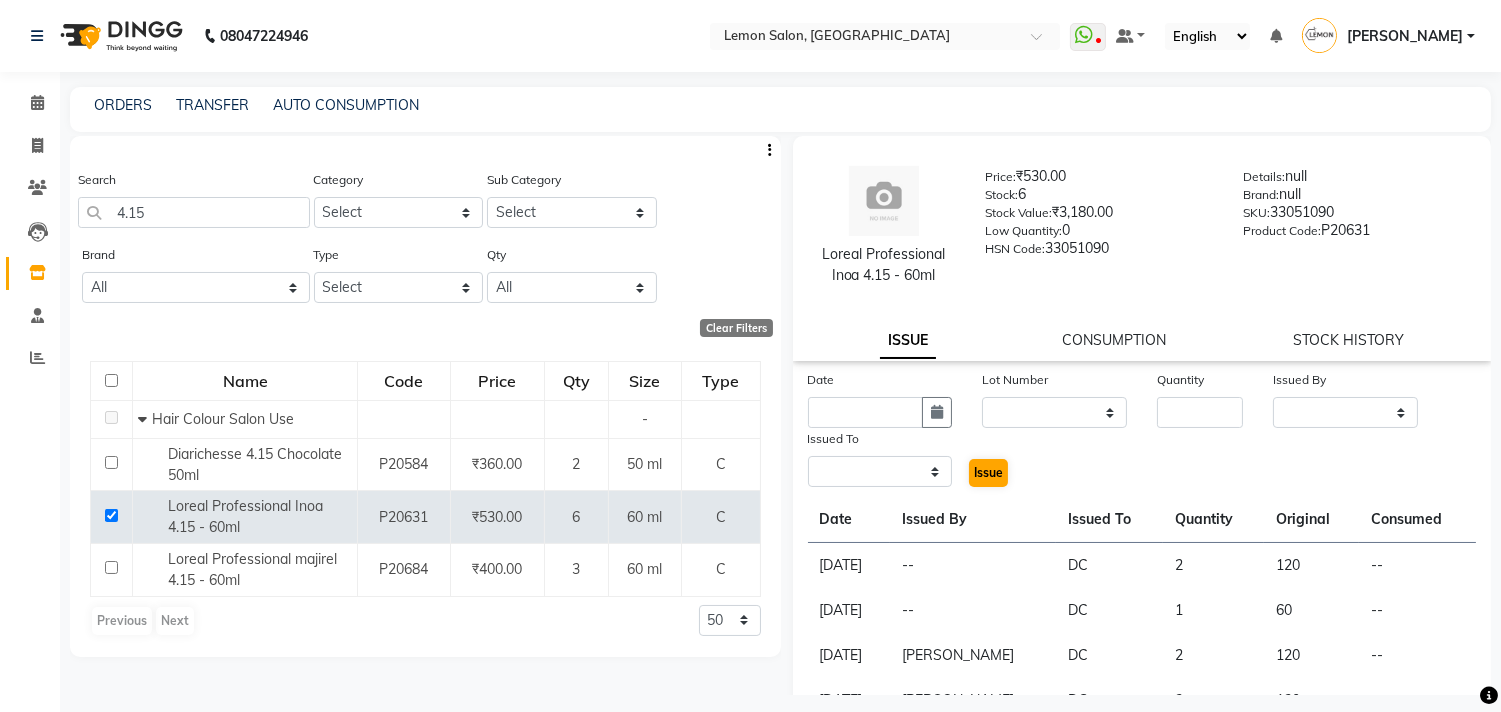 select 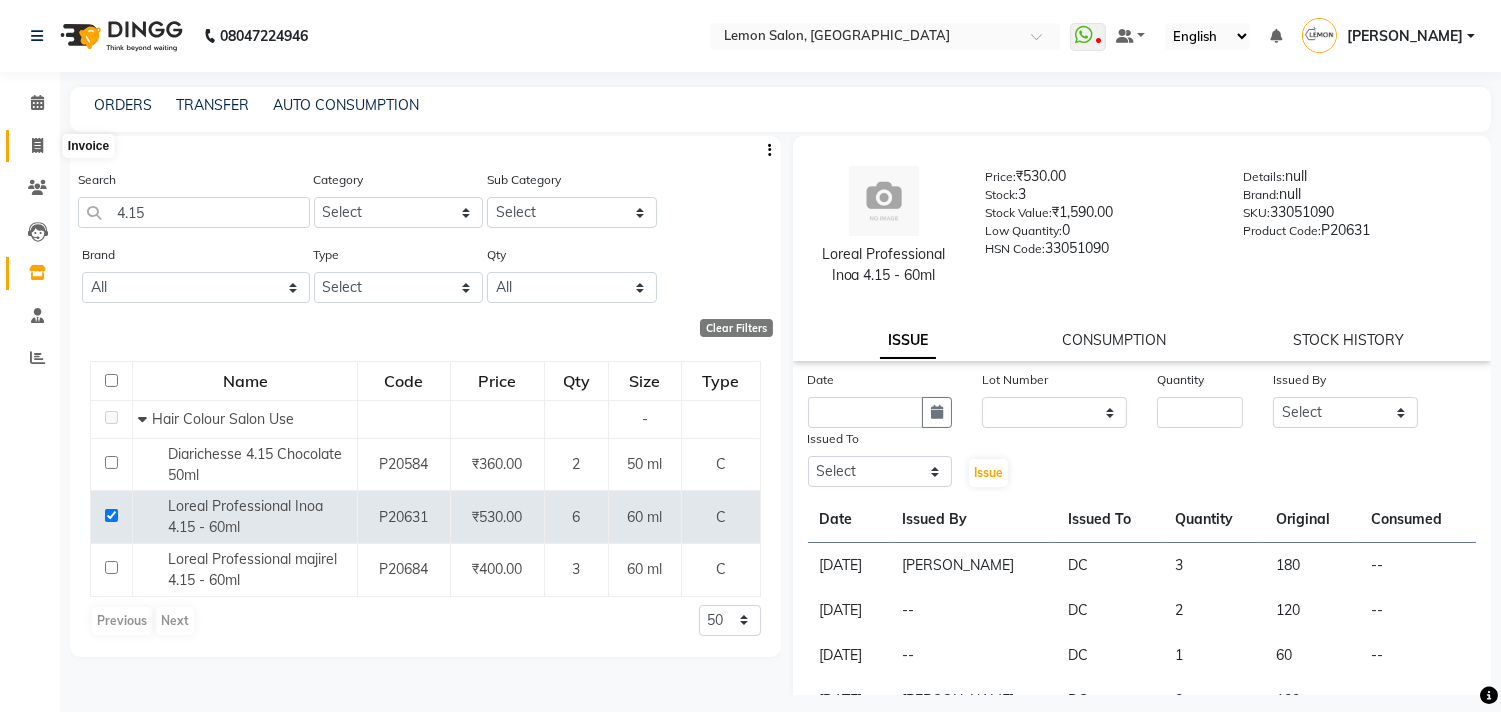 click 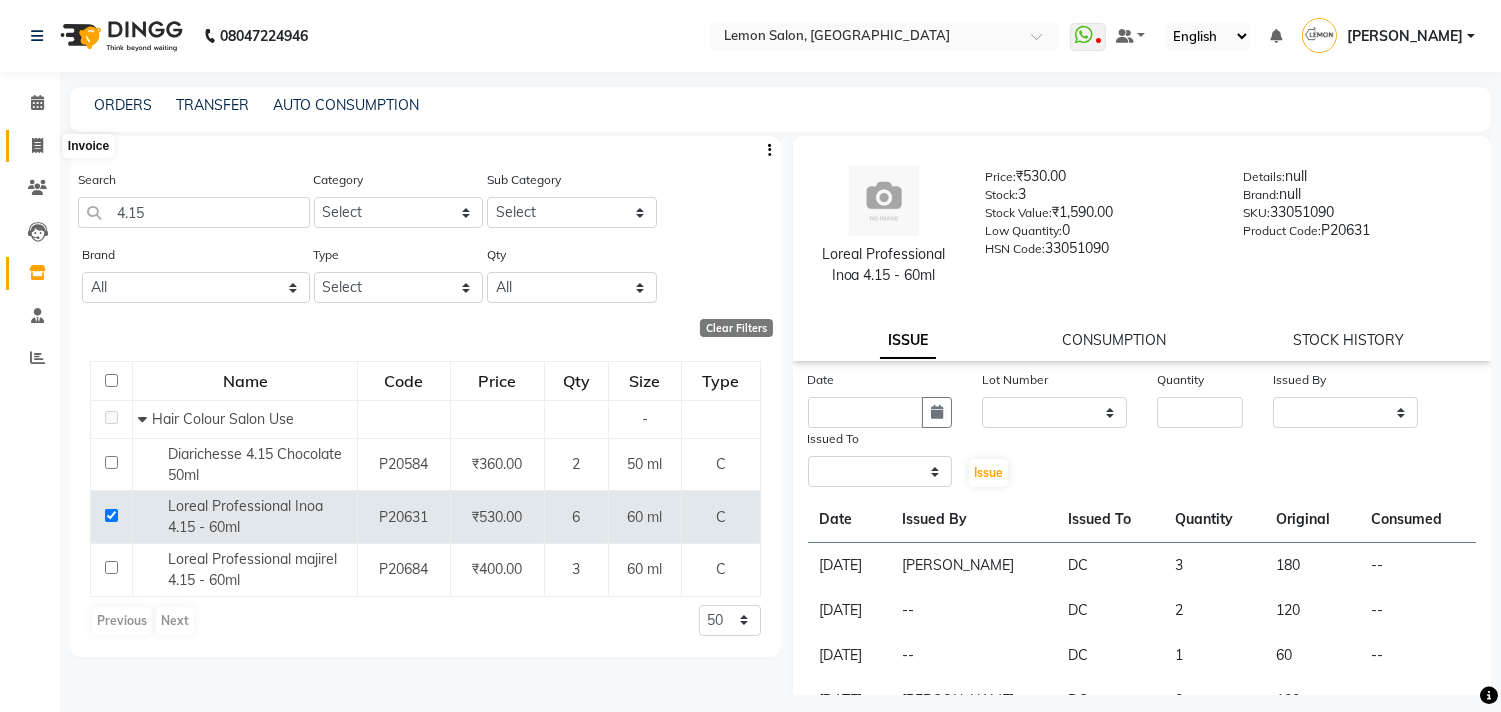 select on "569" 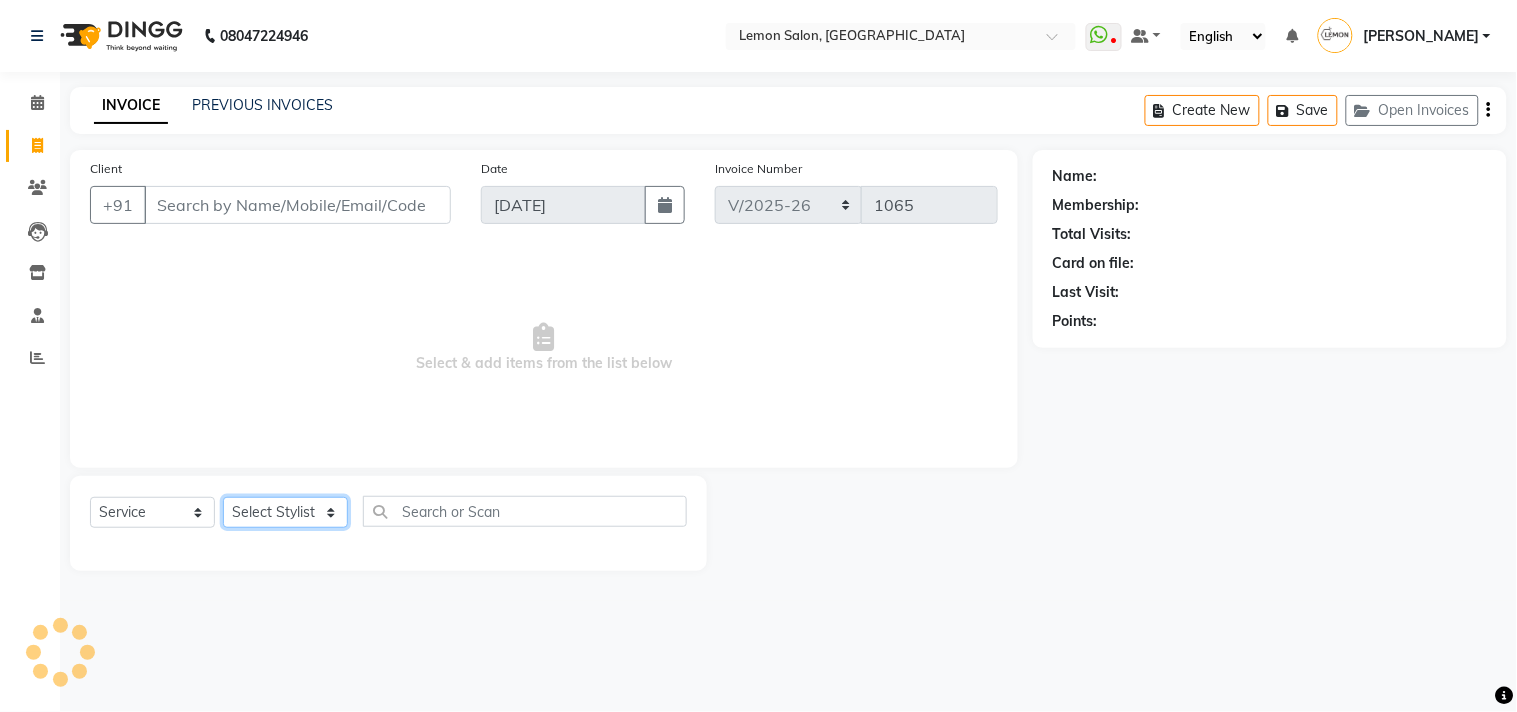click on "Select Stylist Arun Arndive DC Faheem Malik Gufran Salmani Payal Maurya Riya Adawade Shoeb Salmani Kandivali Swati Sharma Yunus Yusuf Shaikh" 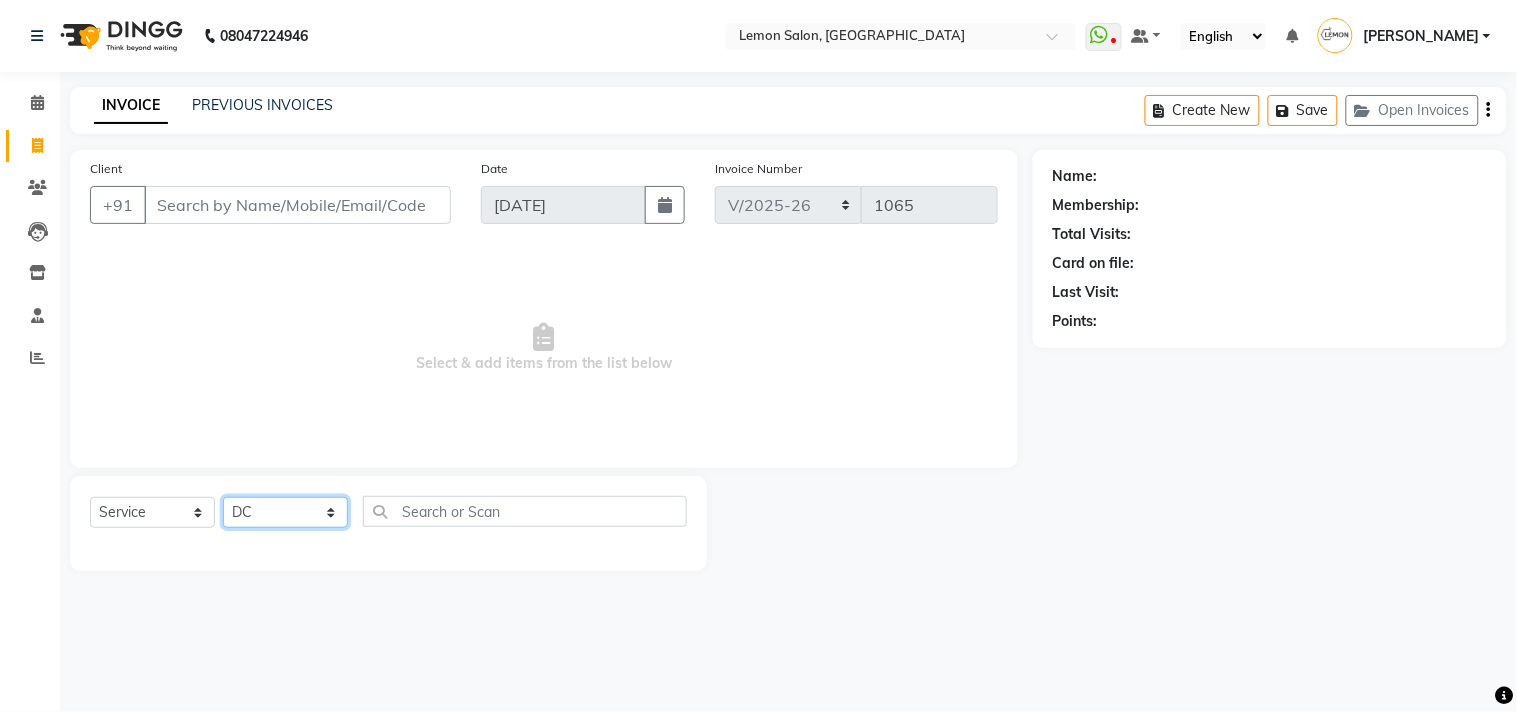 click on "Select Stylist Arun Arndive DC Faheem Malik Gufran Salmani Payal Maurya Riya Adawade Shoeb Salmani Kandivali Swati Sharma Yunus Yusuf Shaikh" 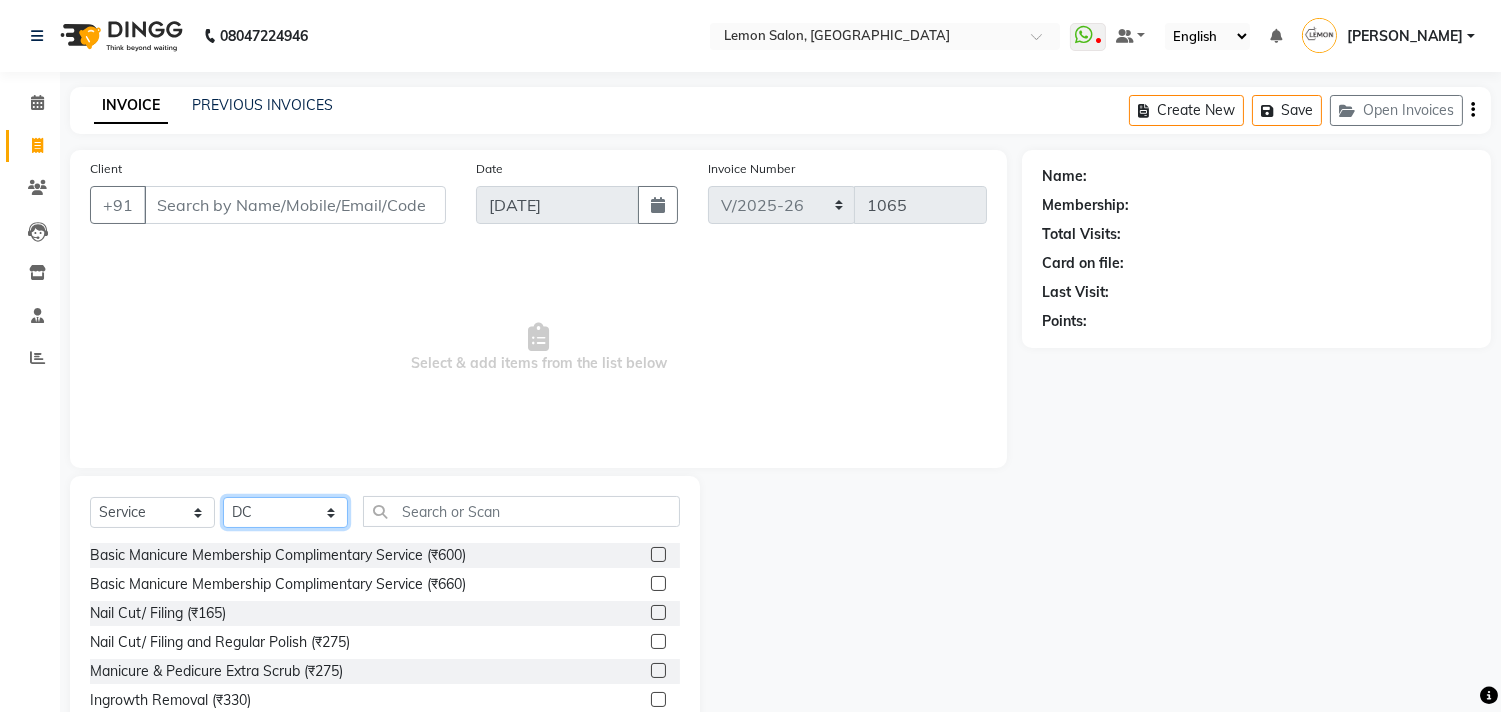 click on "Select Stylist Arun Arndive DC Faheem Malik Gufran Salmani Payal Maurya Riya Adawade Shoeb Salmani Kandivali Swati Sharma Yunus Yusuf Shaikh" 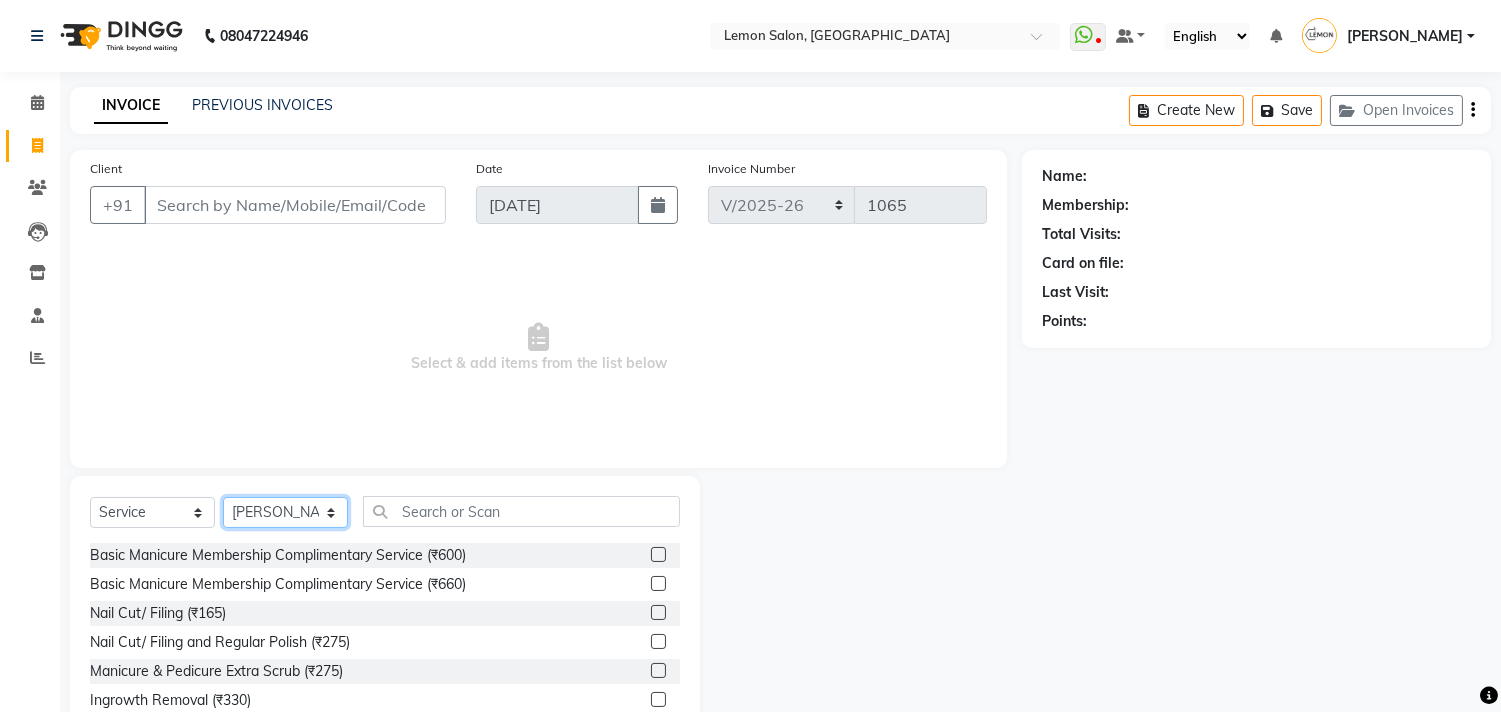 click on "Select Stylist [PERSON_NAME] DC [PERSON_NAME] [PERSON_NAME] [PERSON_NAME] [PERSON_NAME] [PERSON_NAME] Kandivali [PERSON_NAME] [PERSON_NAME]" 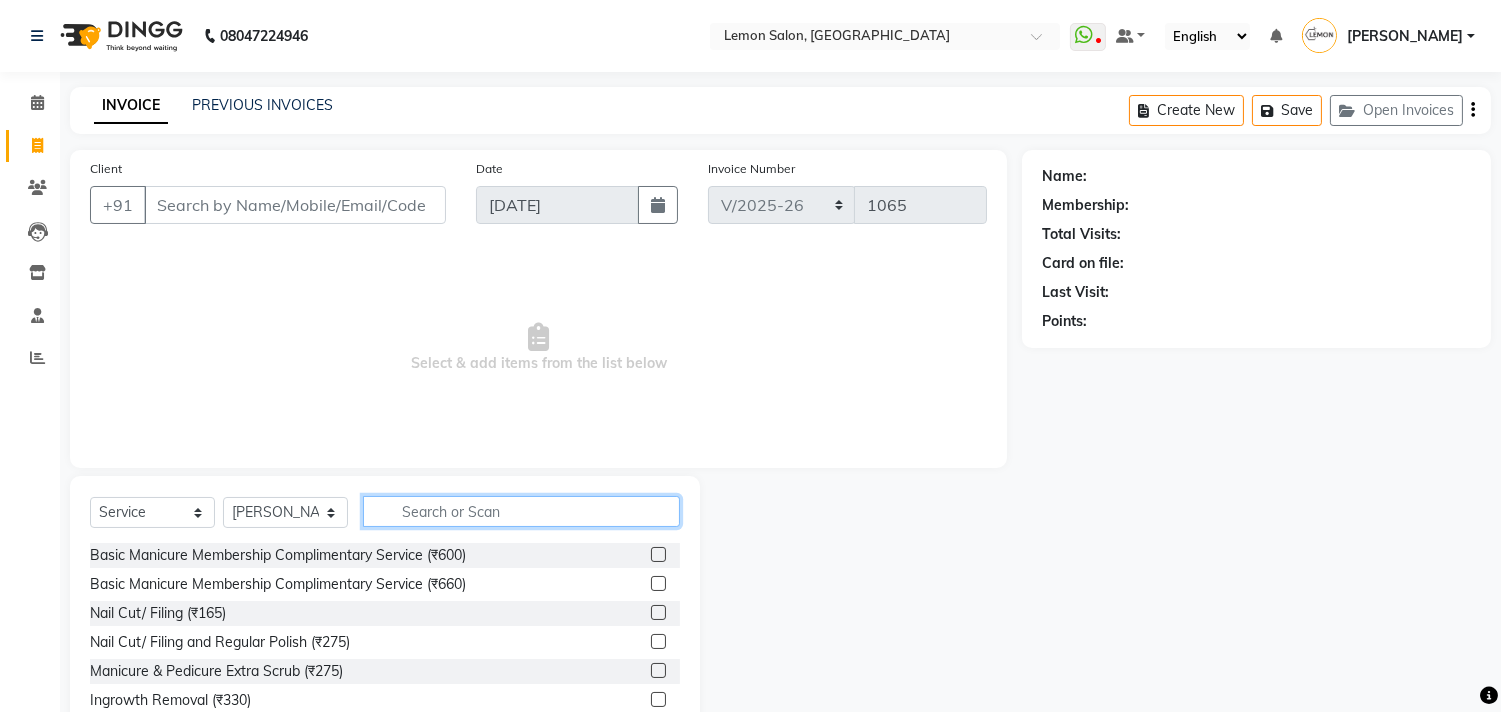 click 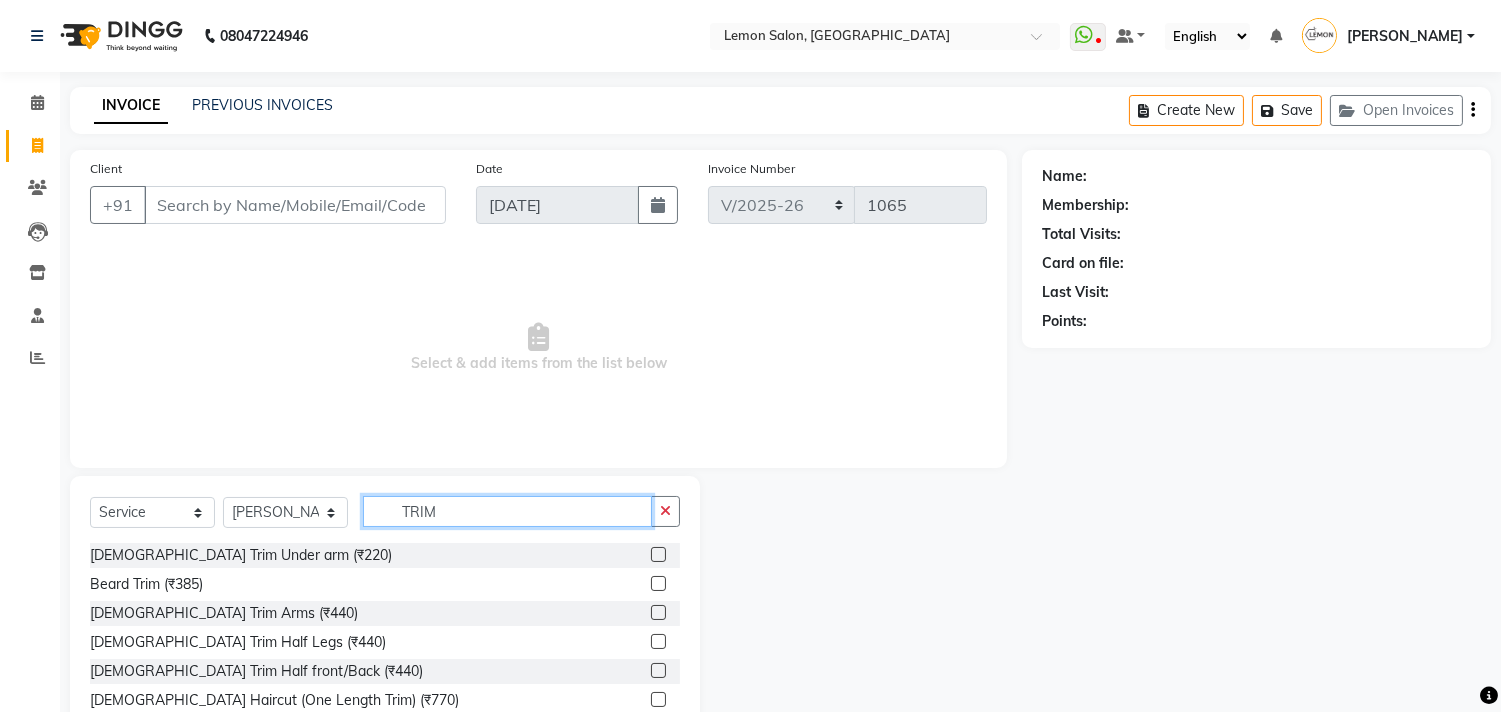 type on "TRIM" 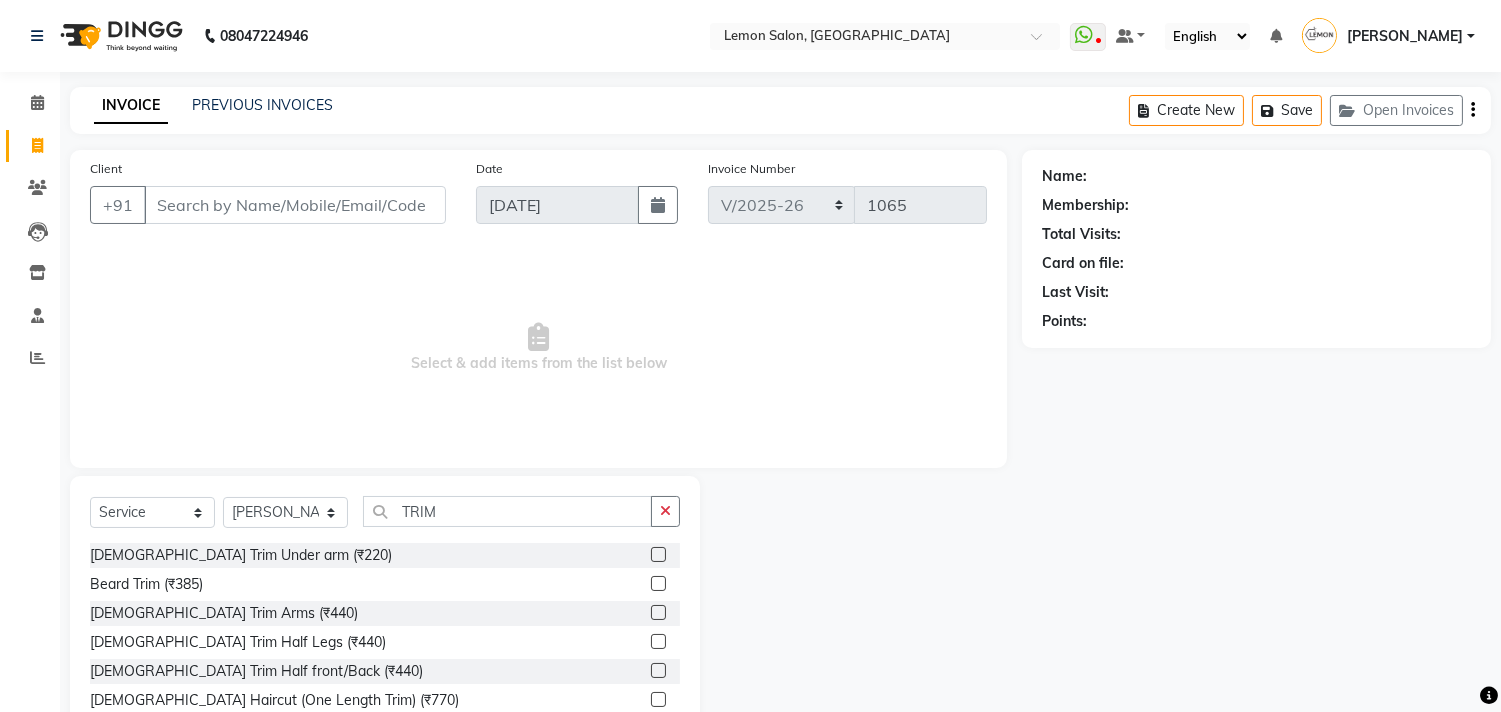 click 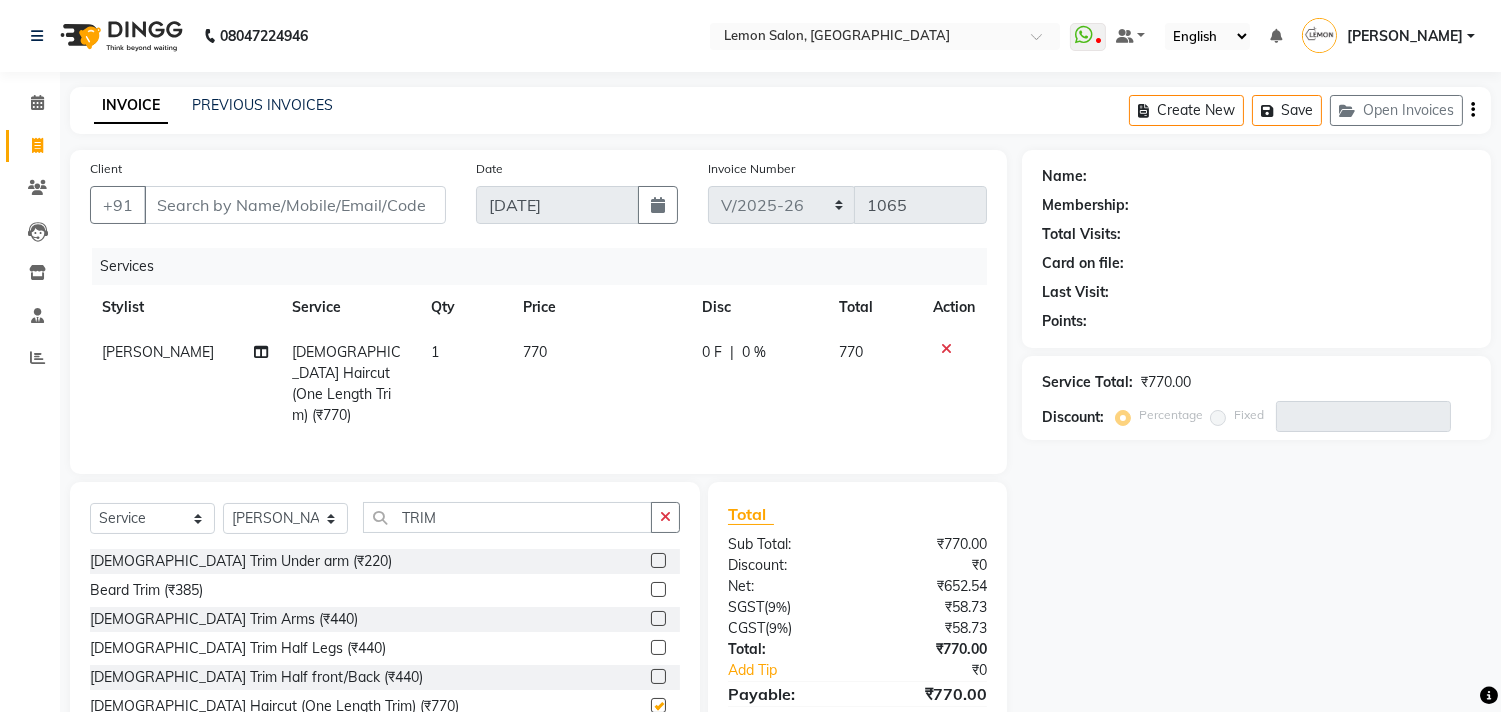 checkbox on "false" 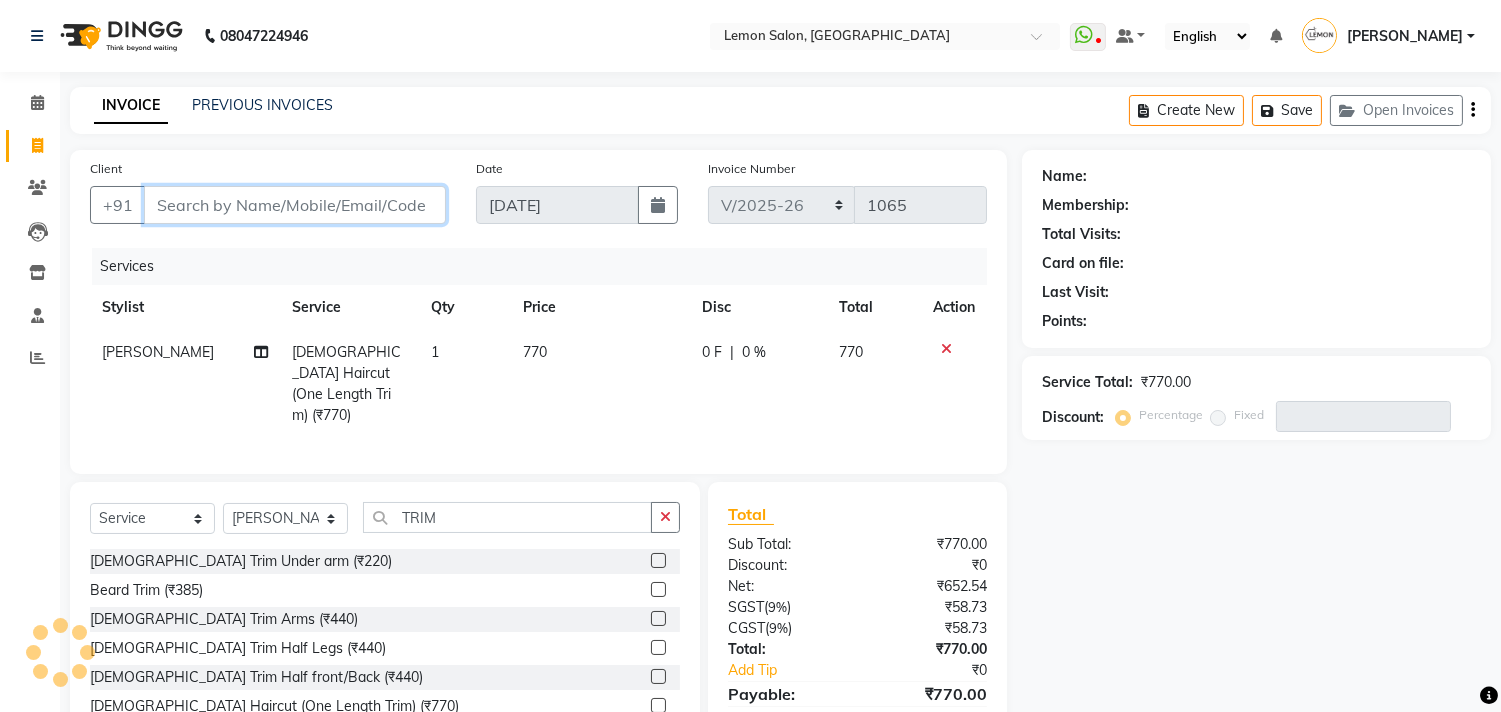 click on "Client" at bounding box center (295, 205) 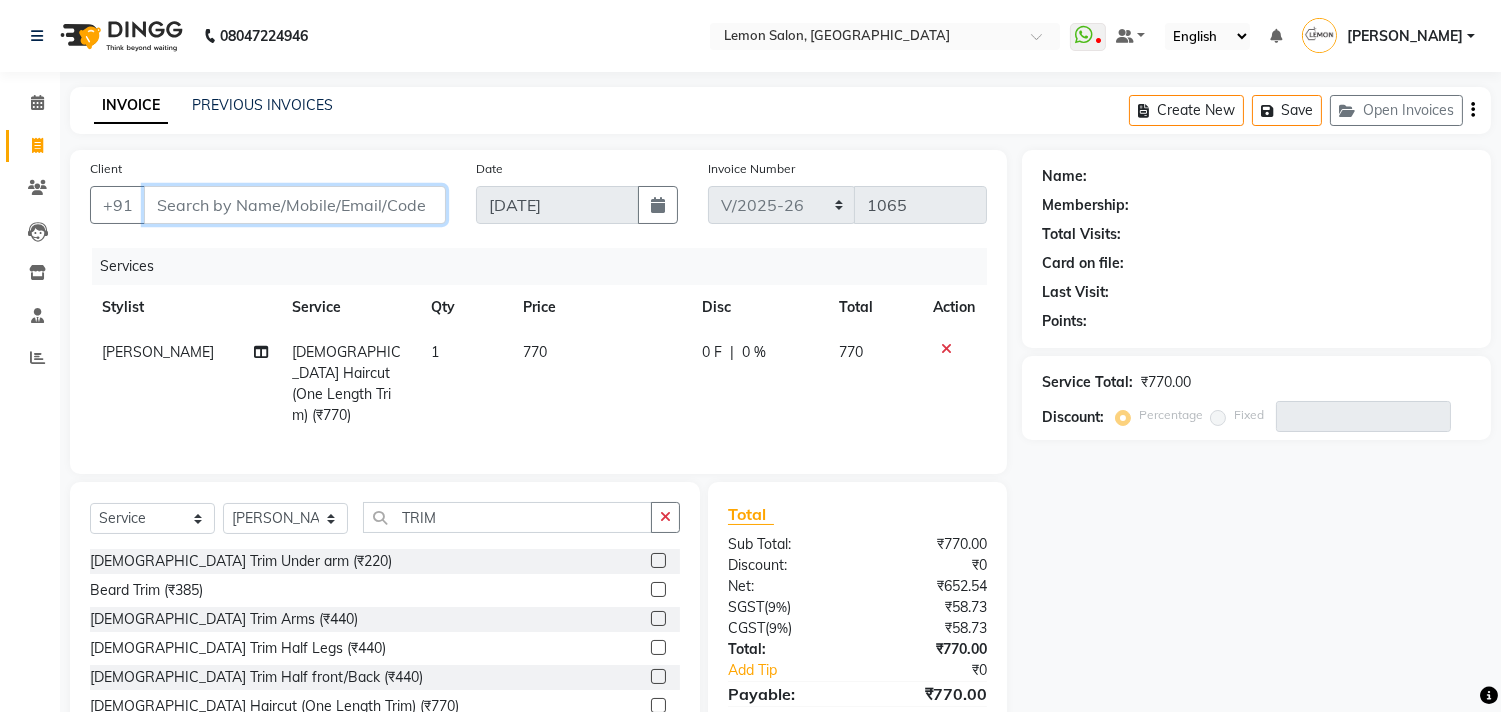 paste on "7977388716" 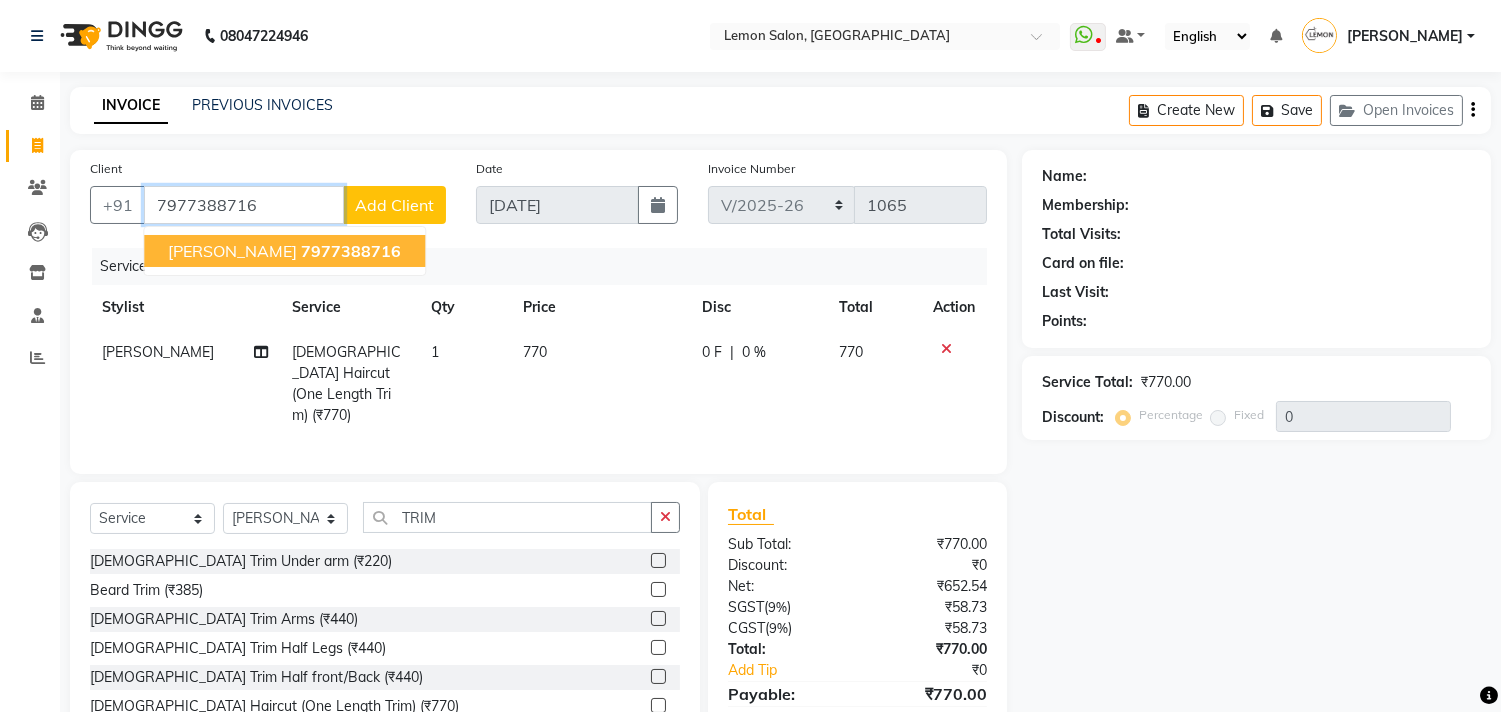 click on "7977388716" 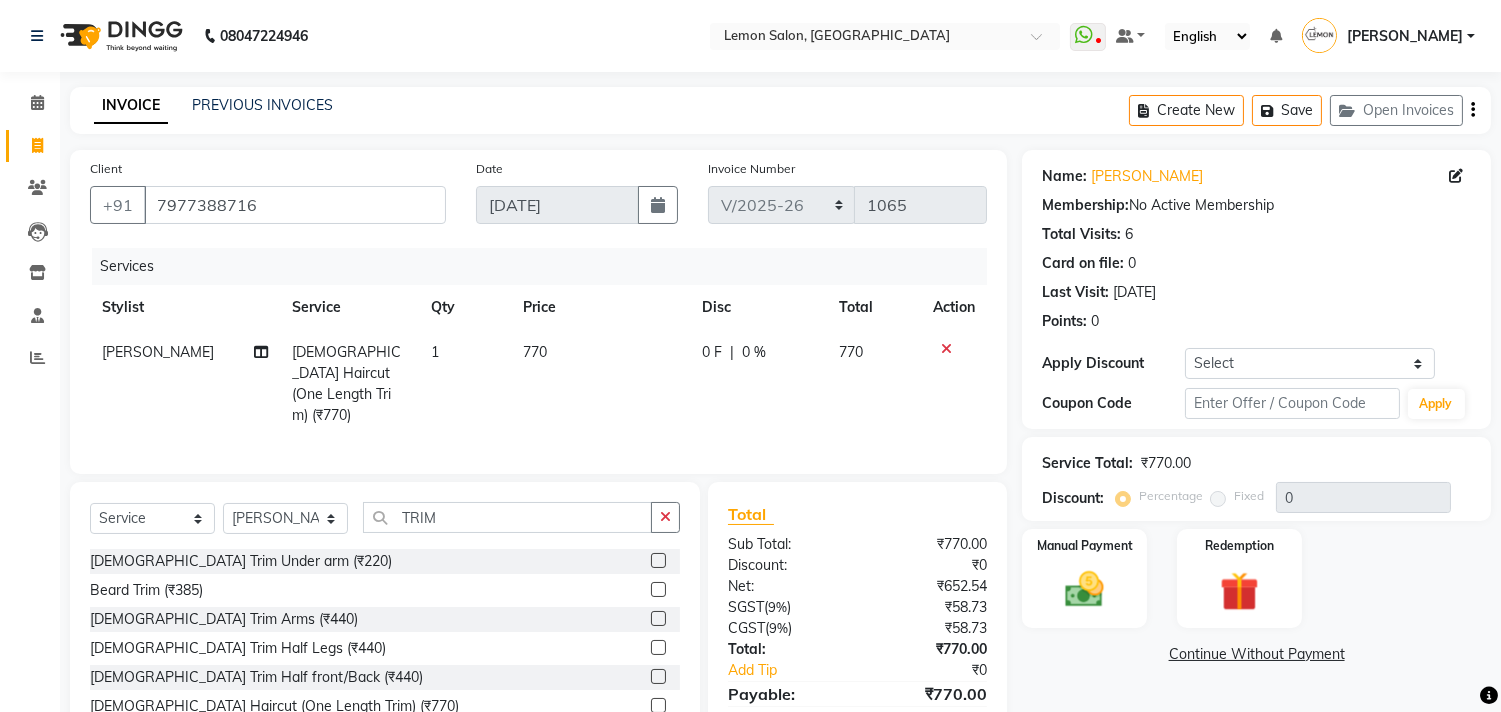 scroll, scrollTop: 91, scrollLeft: 0, axis: vertical 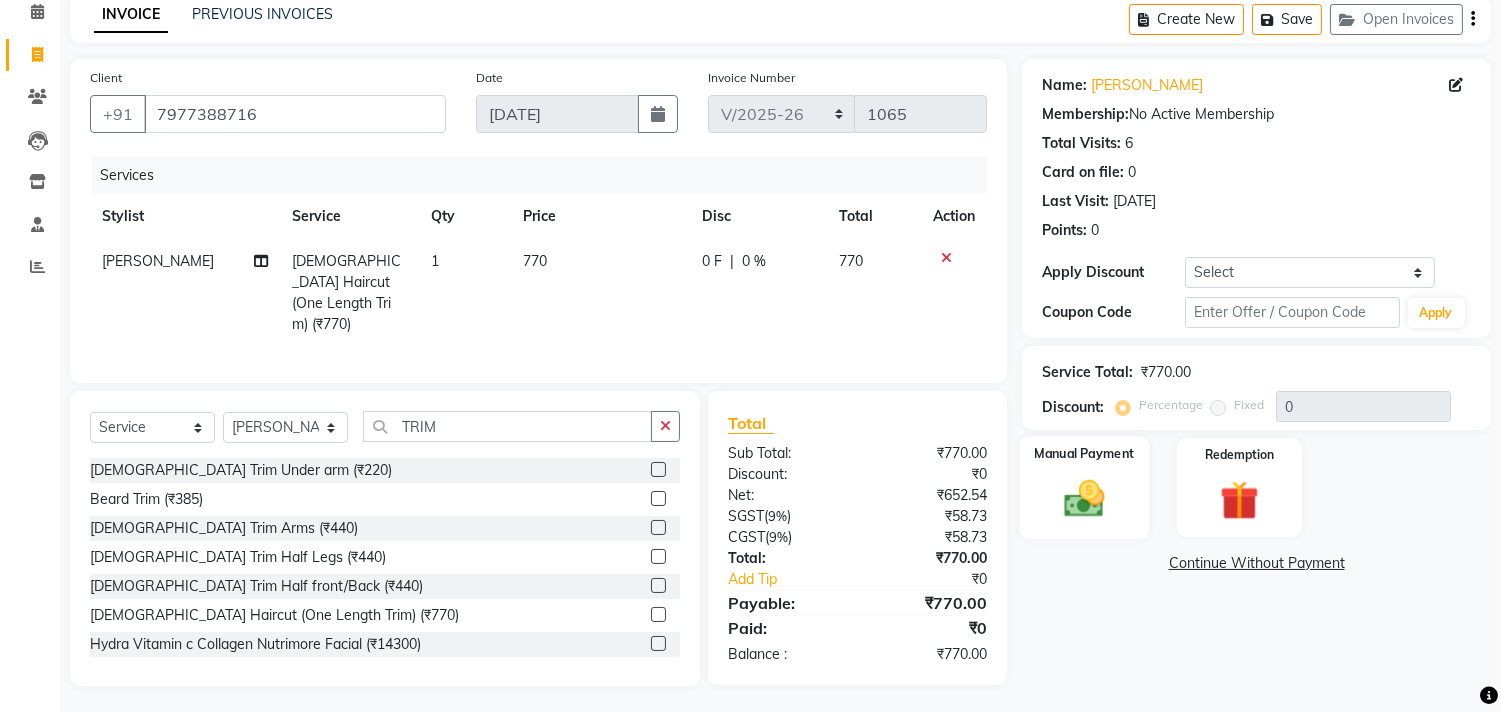 click 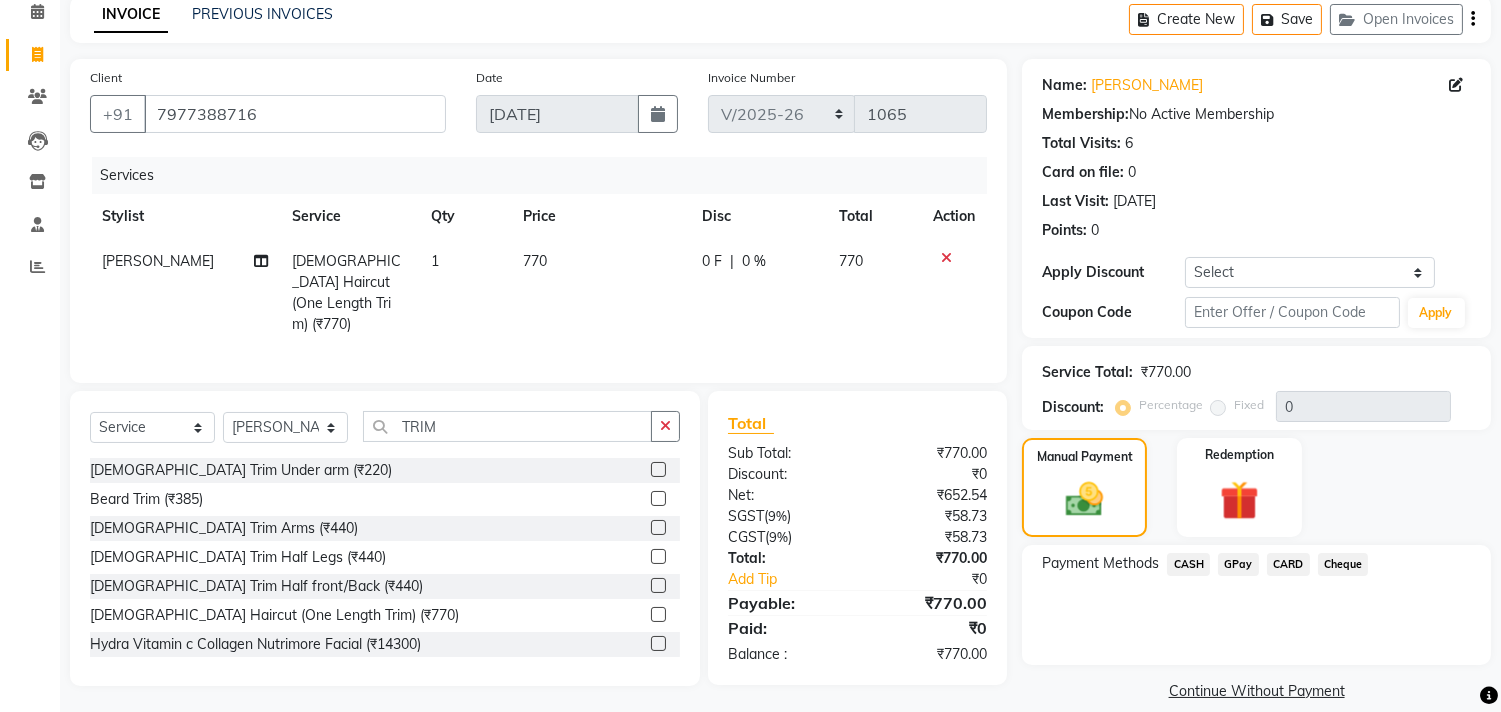 click on "CARD" 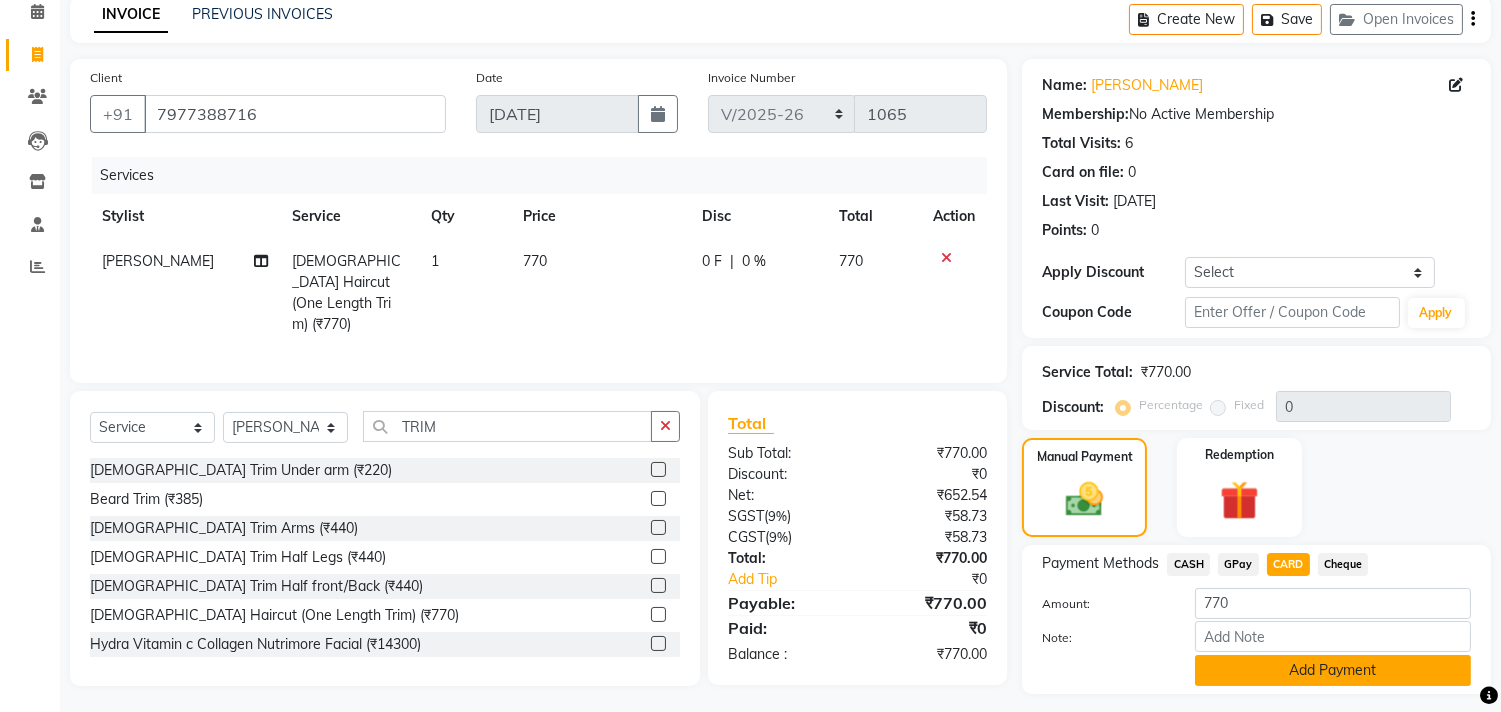drag, startPoint x: 1261, startPoint y: 677, endPoint x: 1352, endPoint y: 445, distance: 249.20874 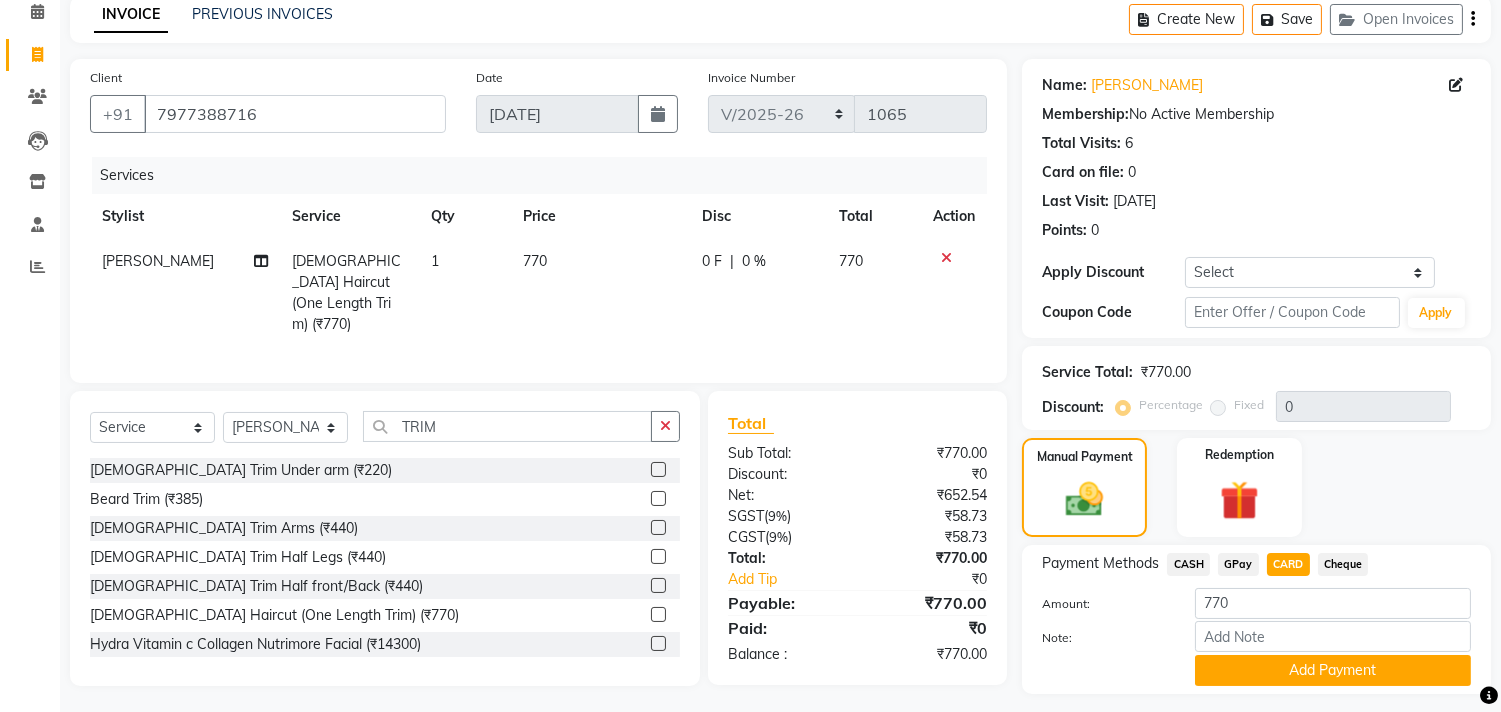 click on "Add Payment" 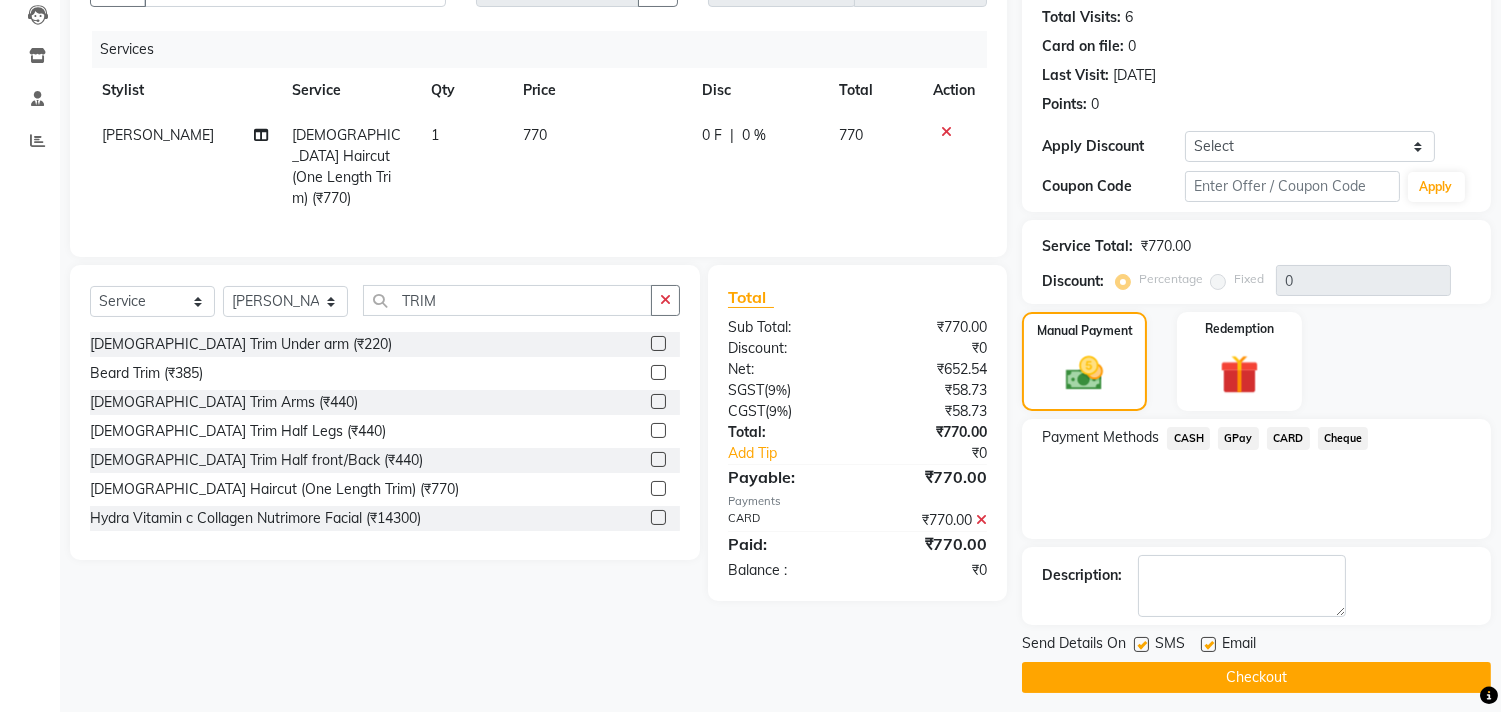 scroll, scrollTop: 227, scrollLeft: 0, axis: vertical 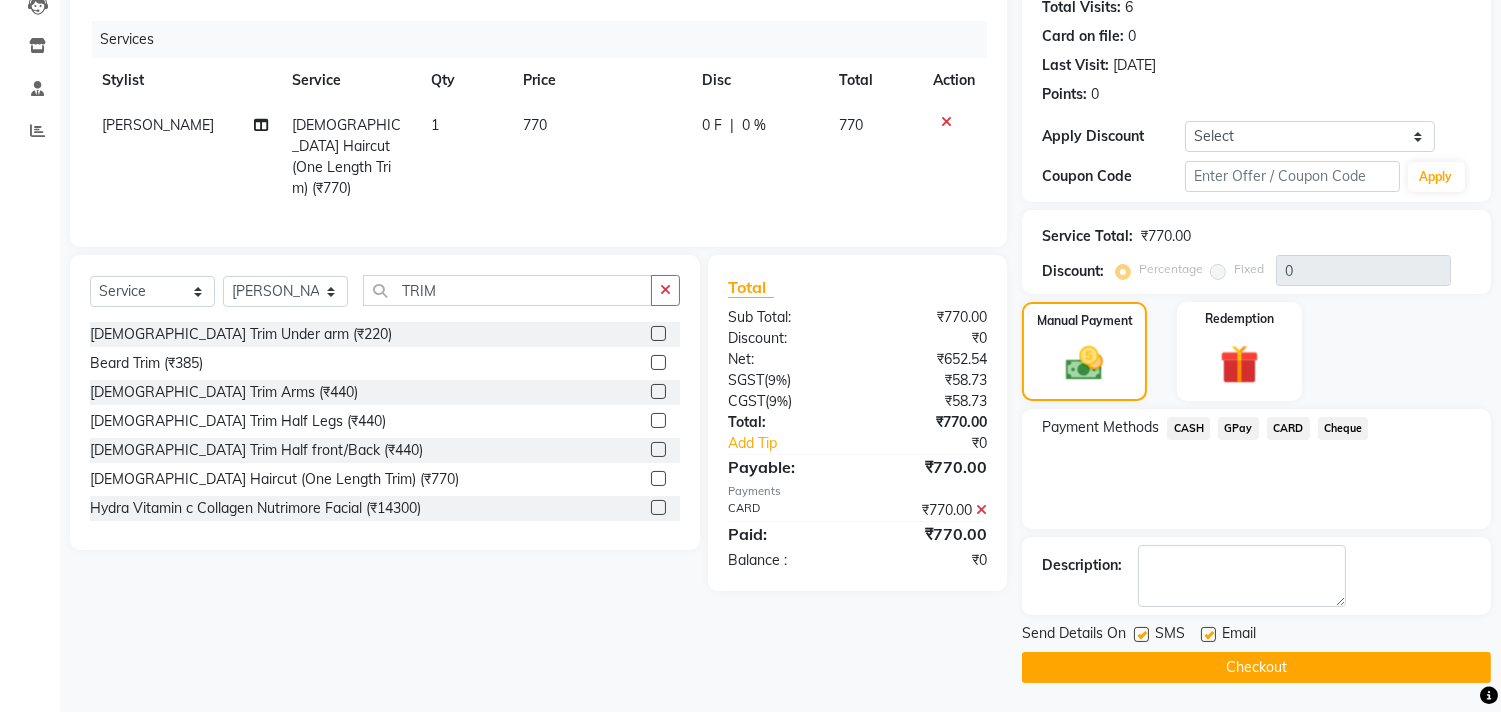 click on "Checkout" 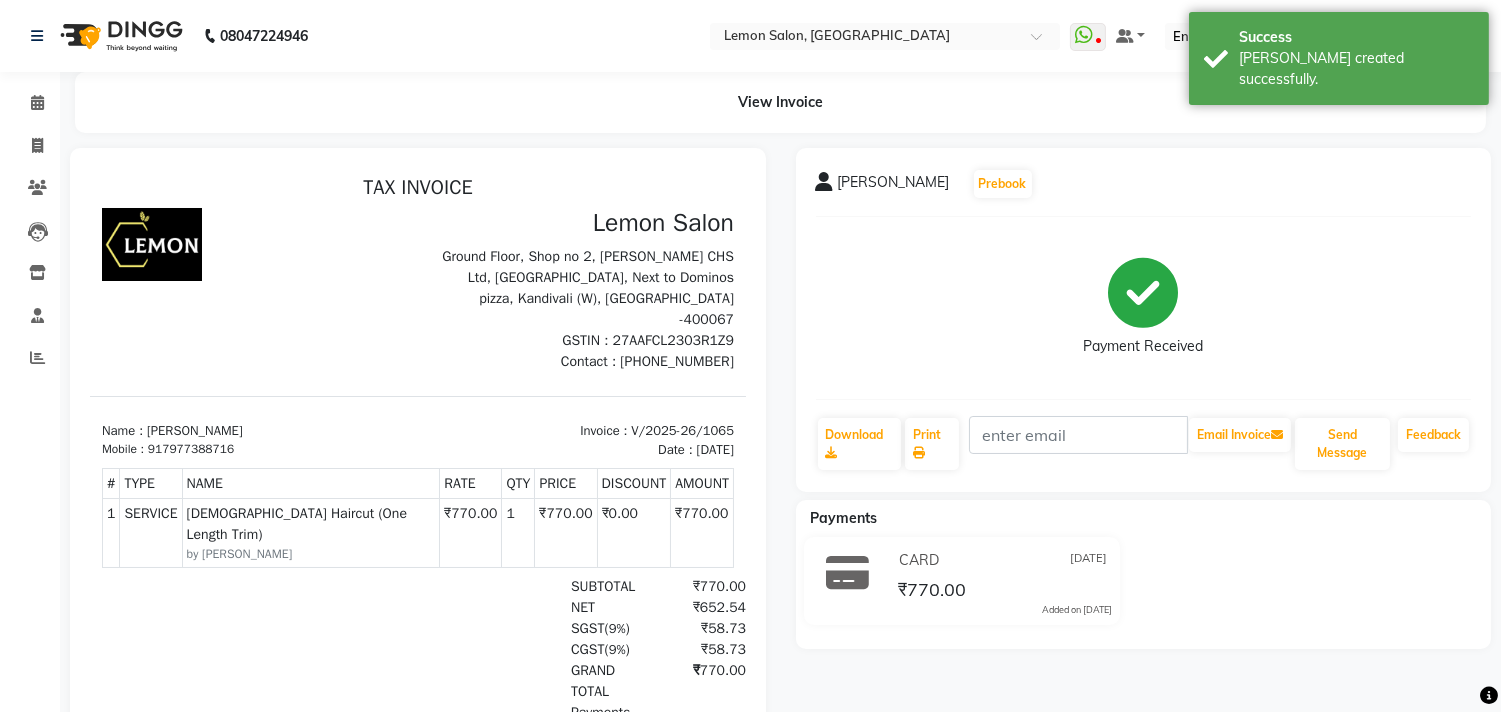 scroll, scrollTop: 0, scrollLeft: 0, axis: both 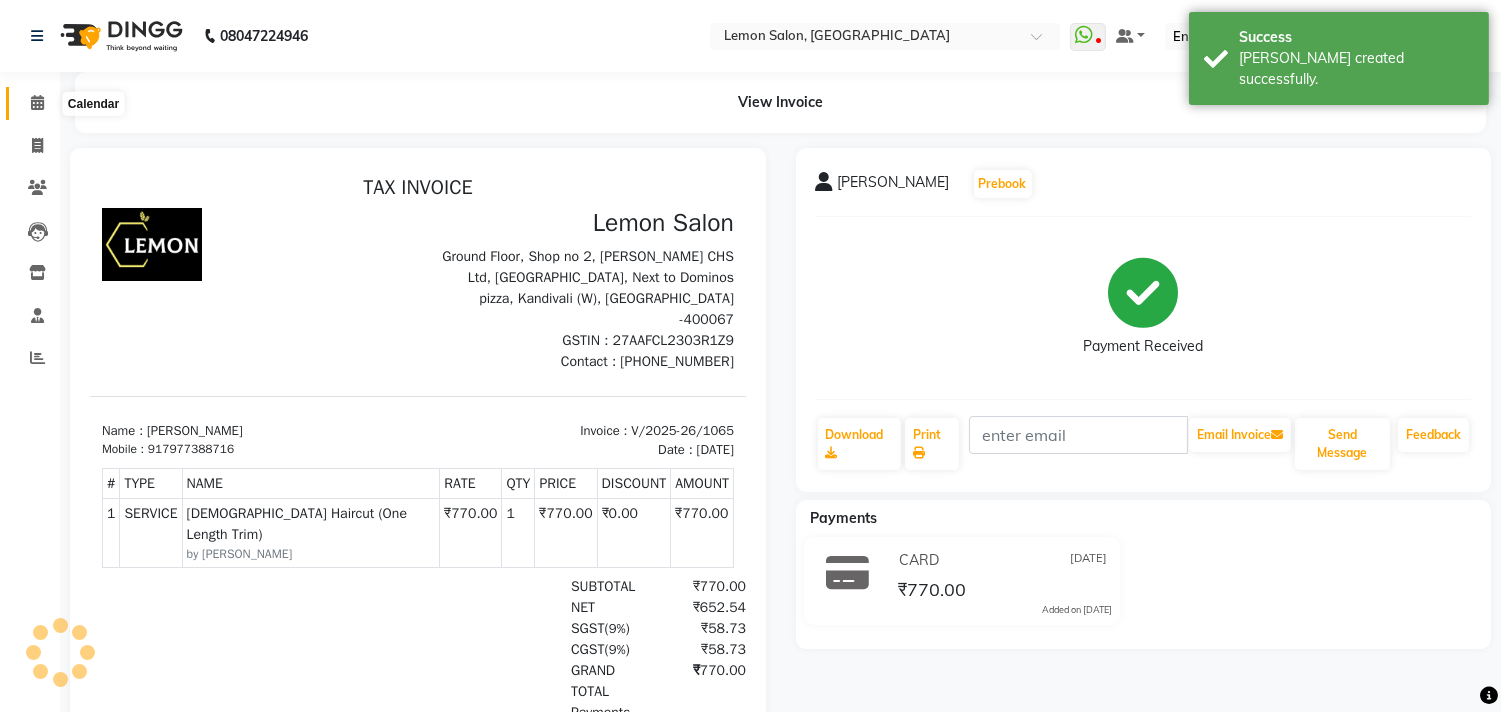 click 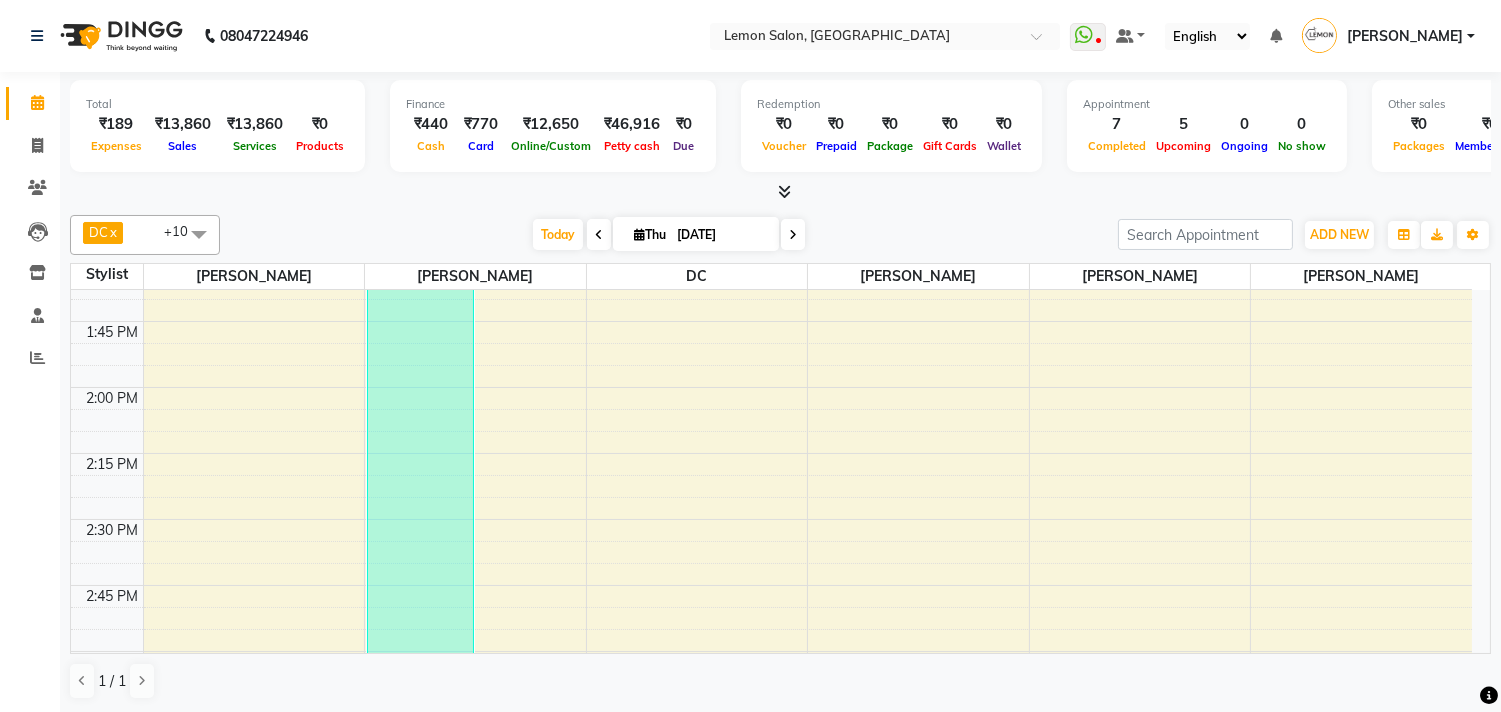 scroll, scrollTop: 666, scrollLeft: 0, axis: vertical 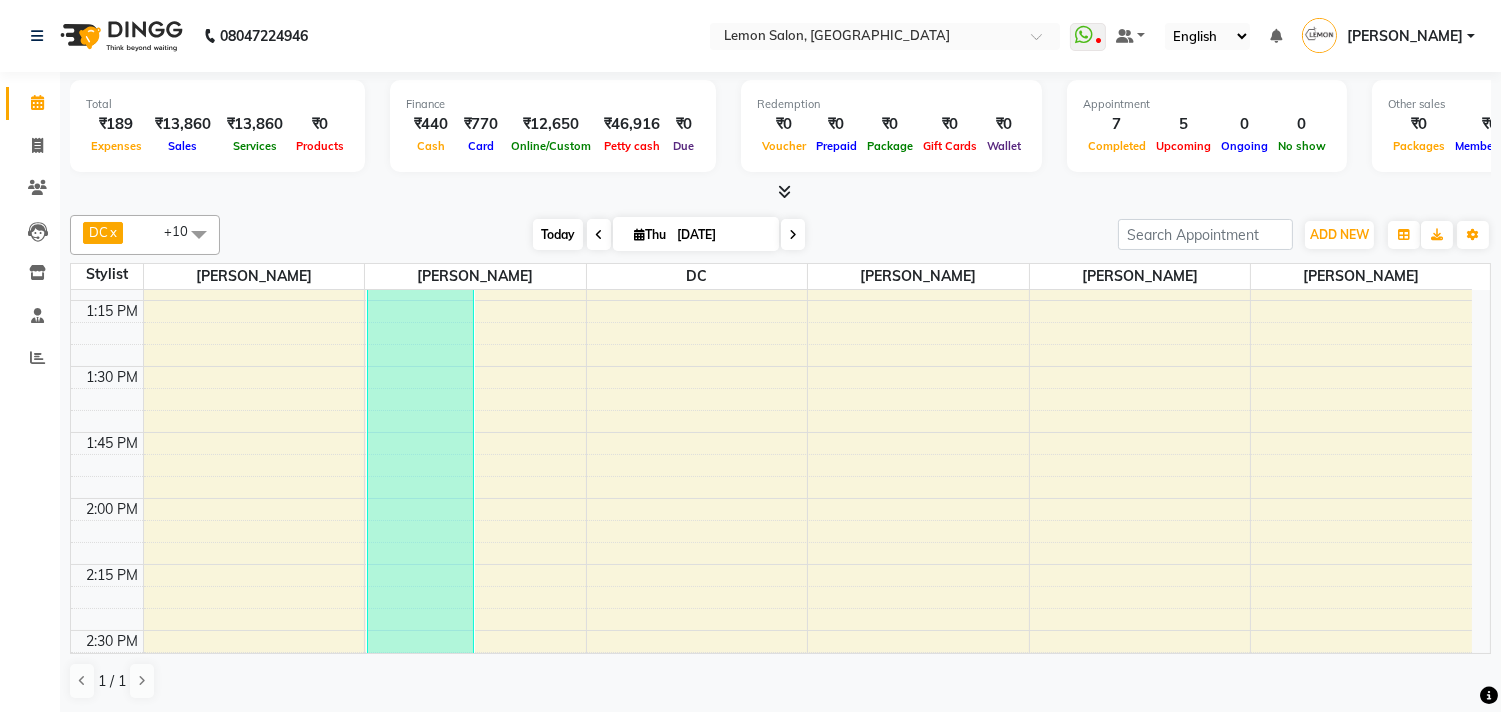 click on "Today" at bounding box center (558, 234) 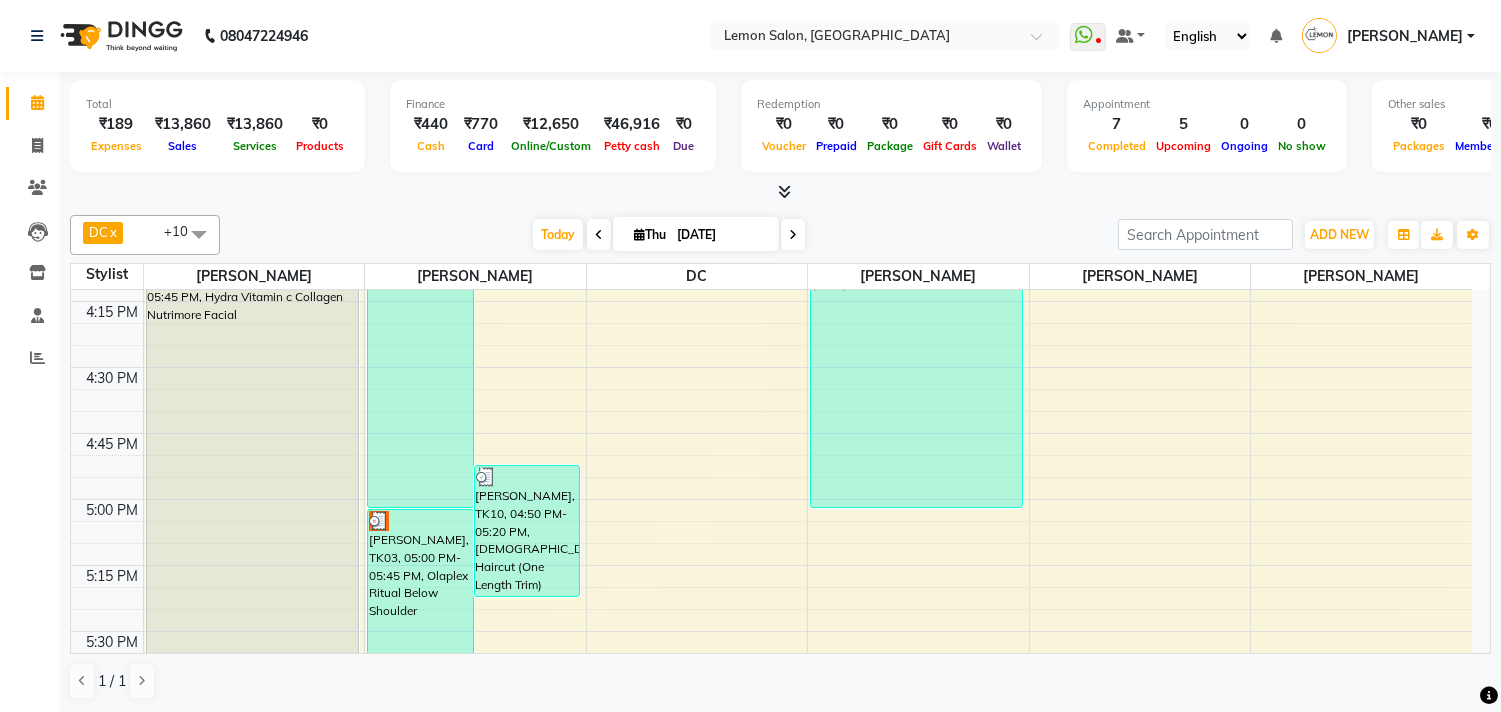 scroll, scrollTop: 1901, scrollLeft: 0, axis: vertical 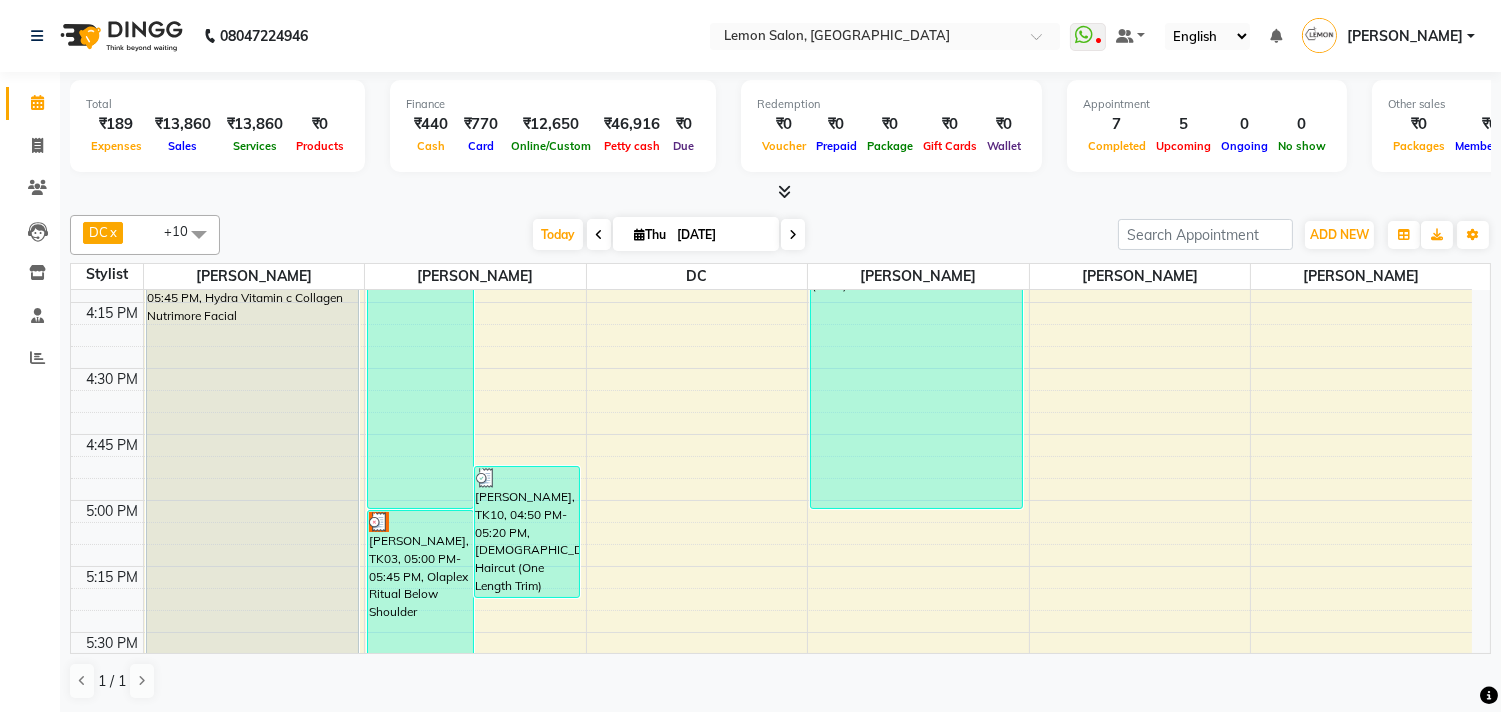 click at bounding box center [599, 235] 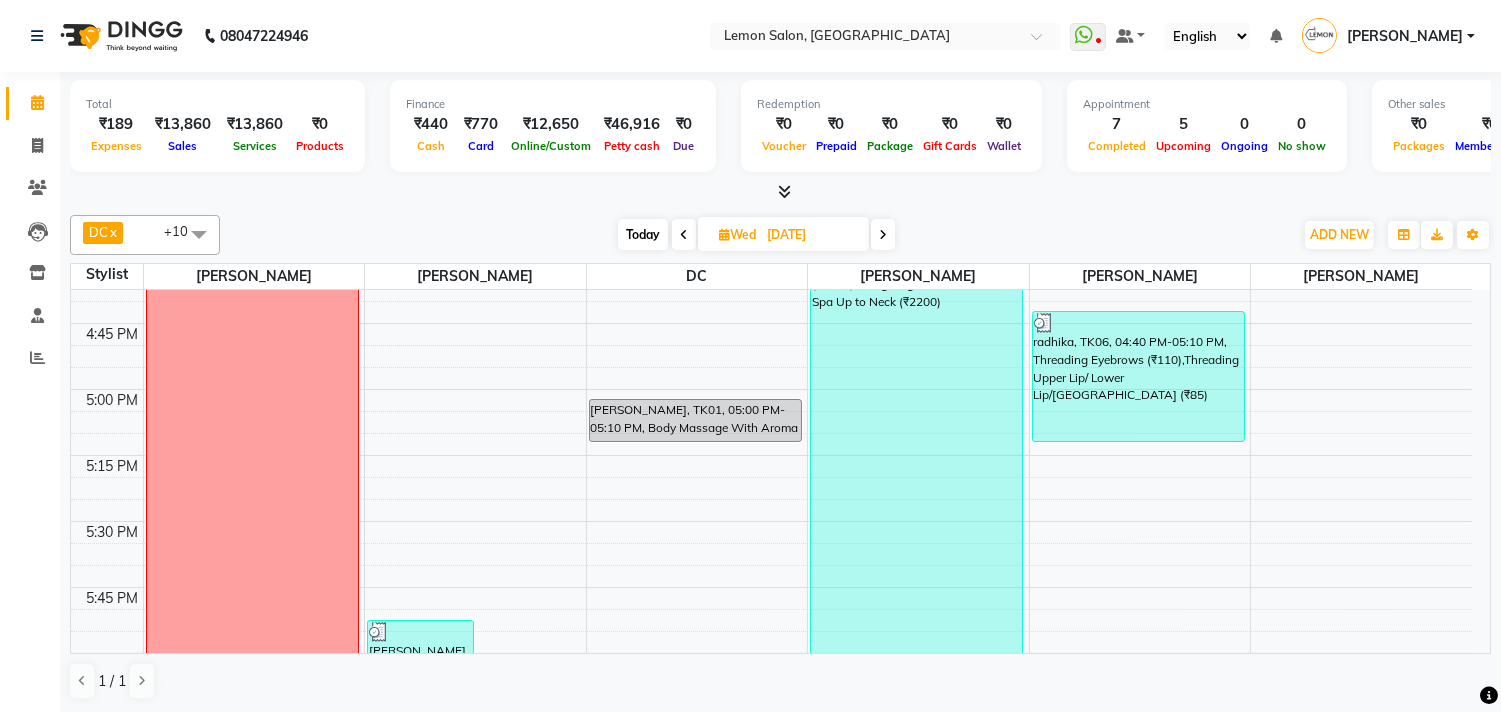 scroll, scrollTop: 1901, scrollLeft: 0, axis: vertical 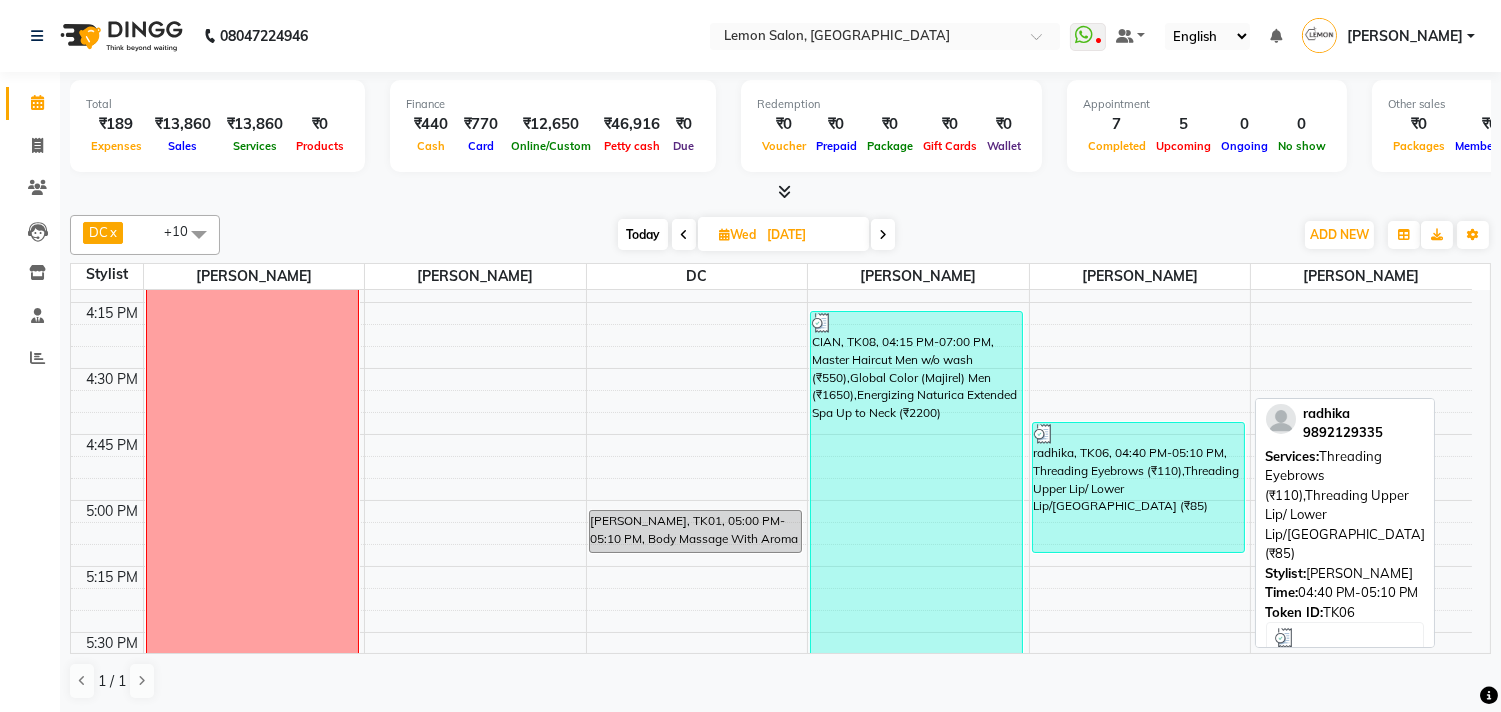 click on "radhika, TK06, 04:40 PM-05:10 PM, Threading Eyebrows (₹110),Threading Upper Lip/ Lower Lip/Chin (₹85)" at bounding box center [1138, 487] 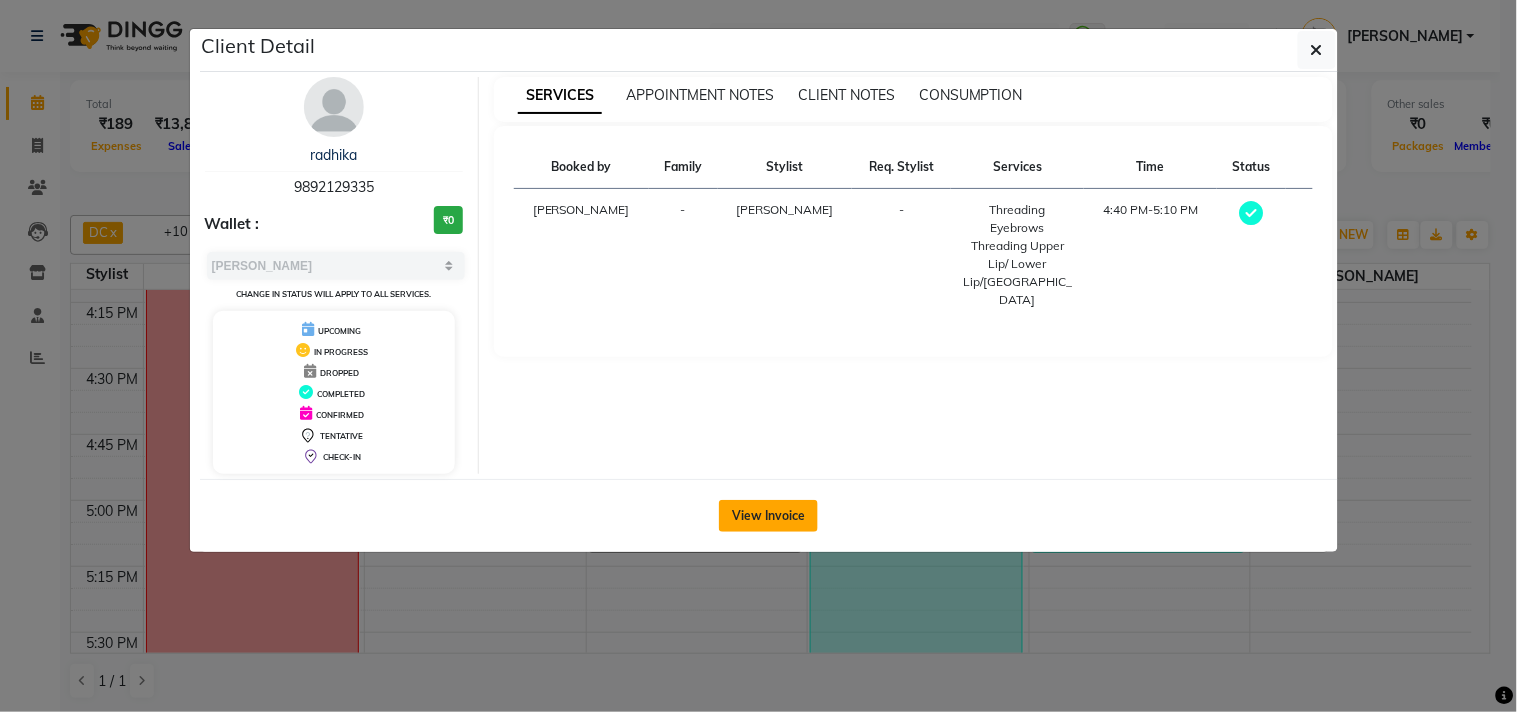 click on "View Invoice" 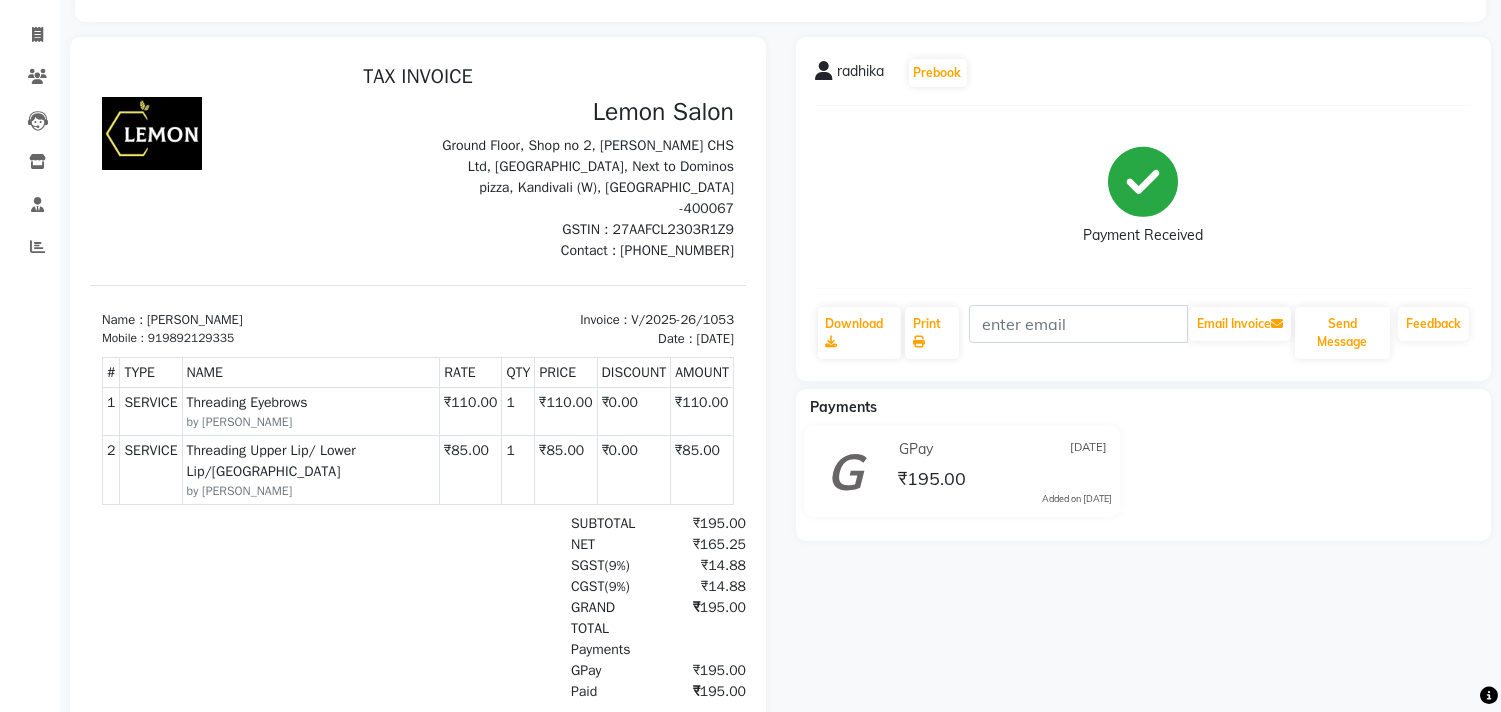 scroll, scrollTop: 0, scrollLeft: 0, axis: both 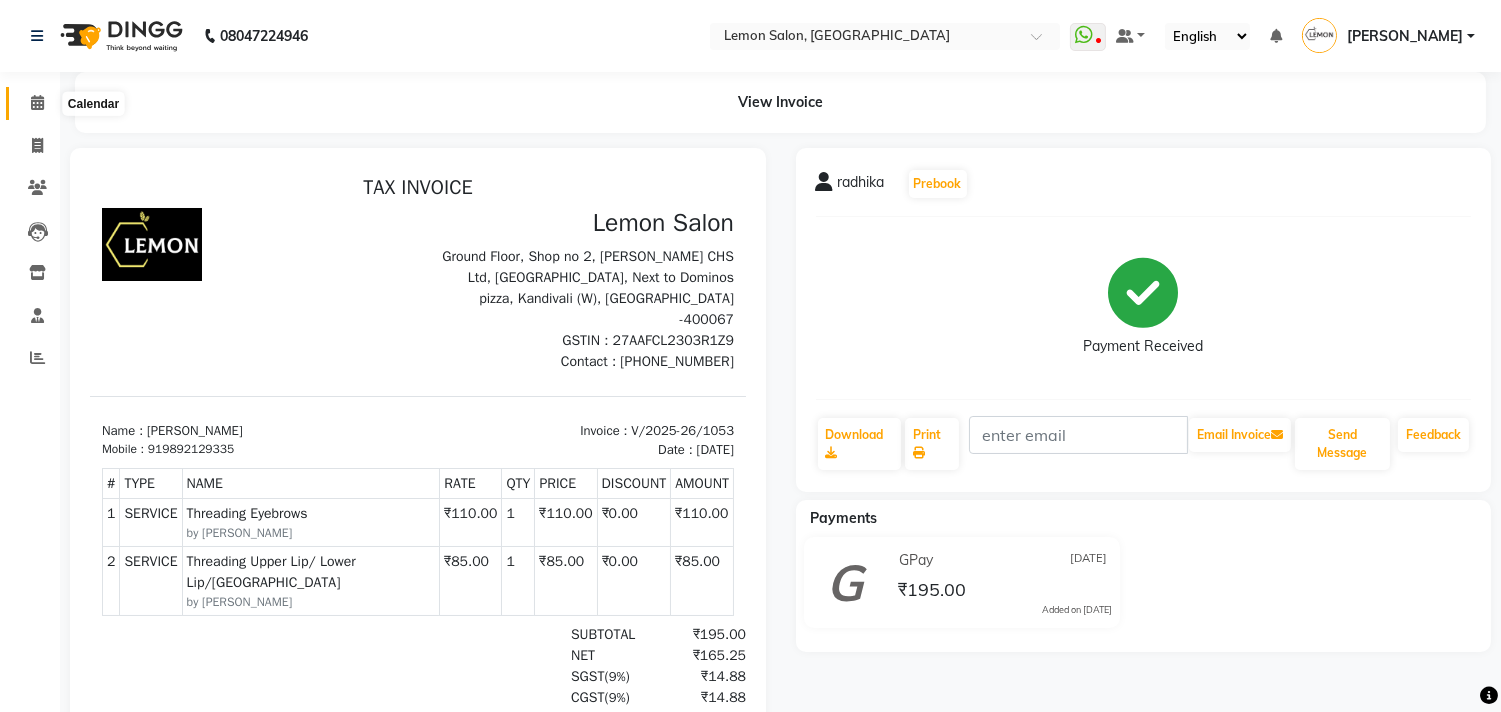 click 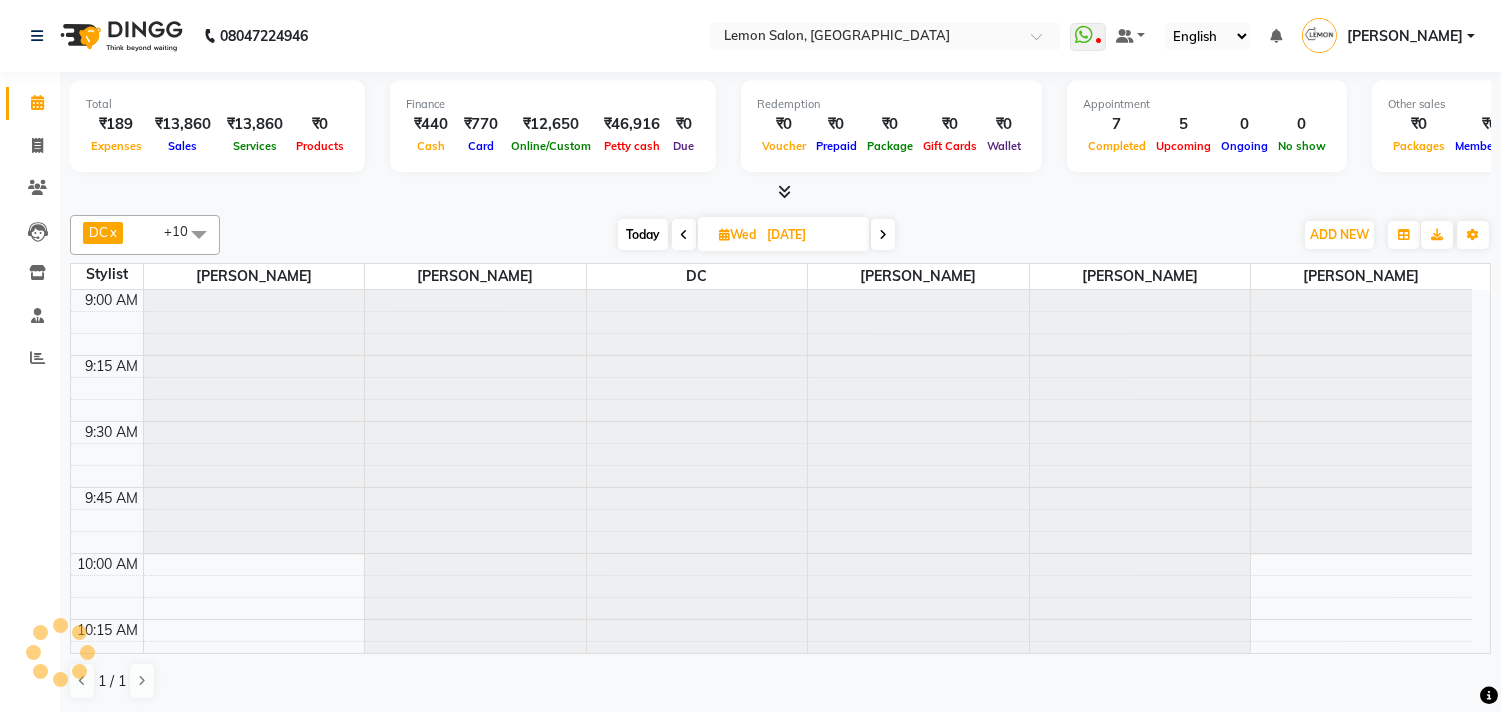 scroll, scrollTop: 0, scrollLeft: 0, axis: both 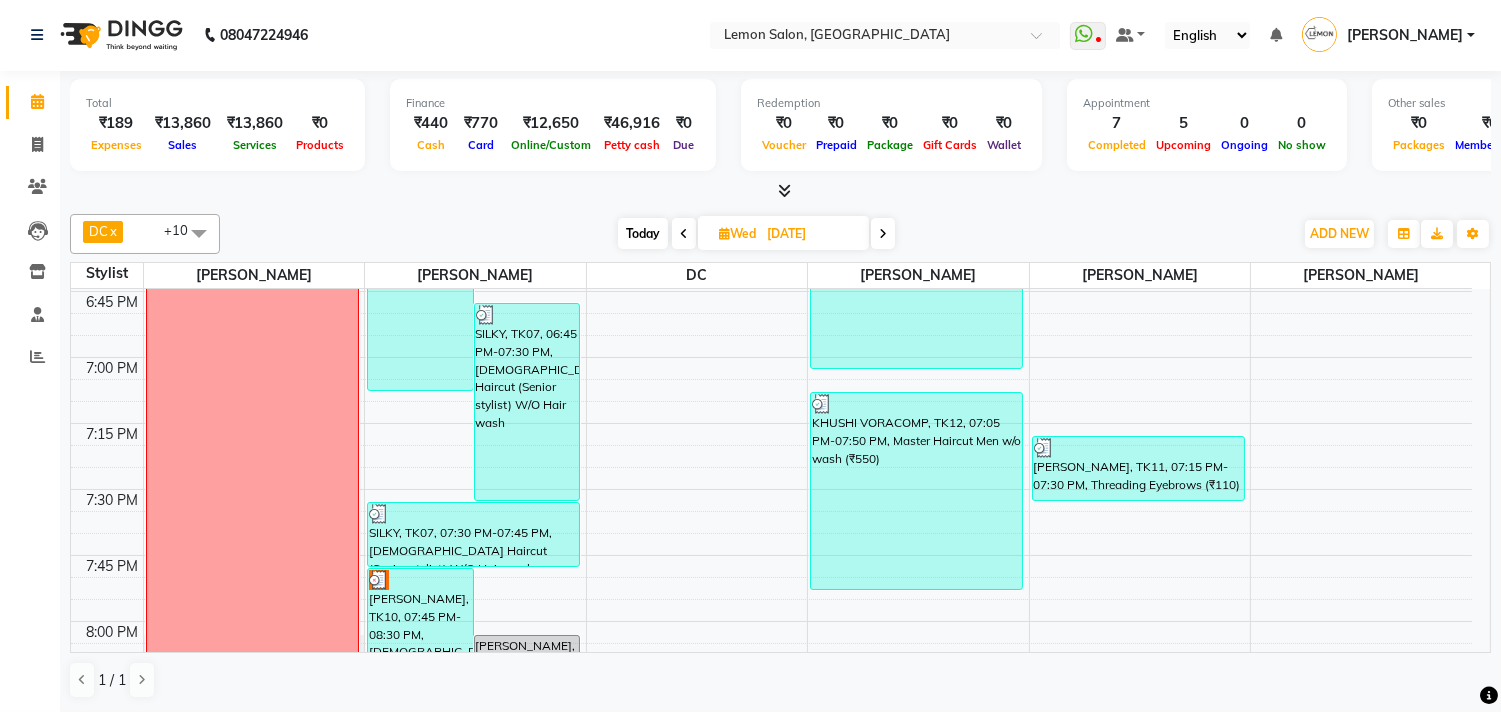 click on "Today" at bounding box center [643, 233] 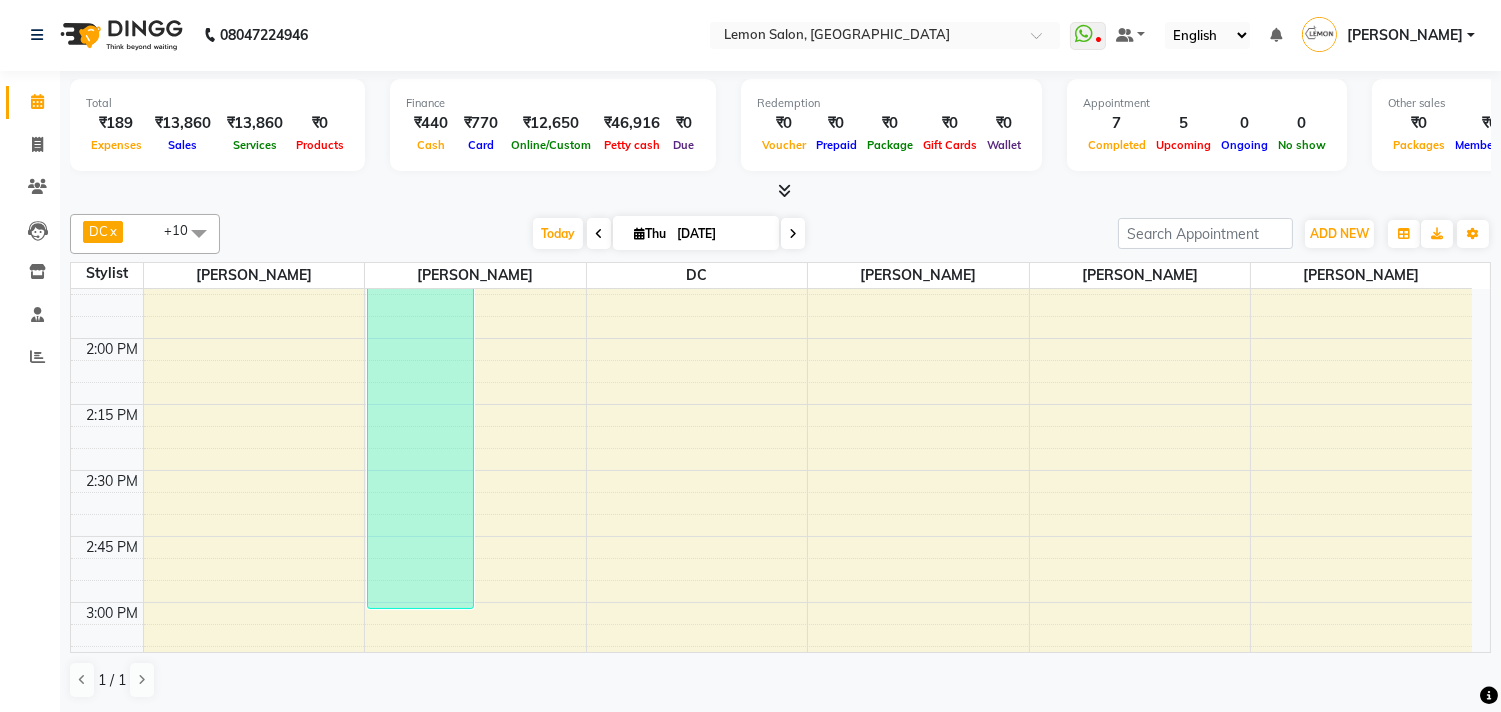 scroll, scrollTop: 1012, scrollLeft: 0, axis: vertical 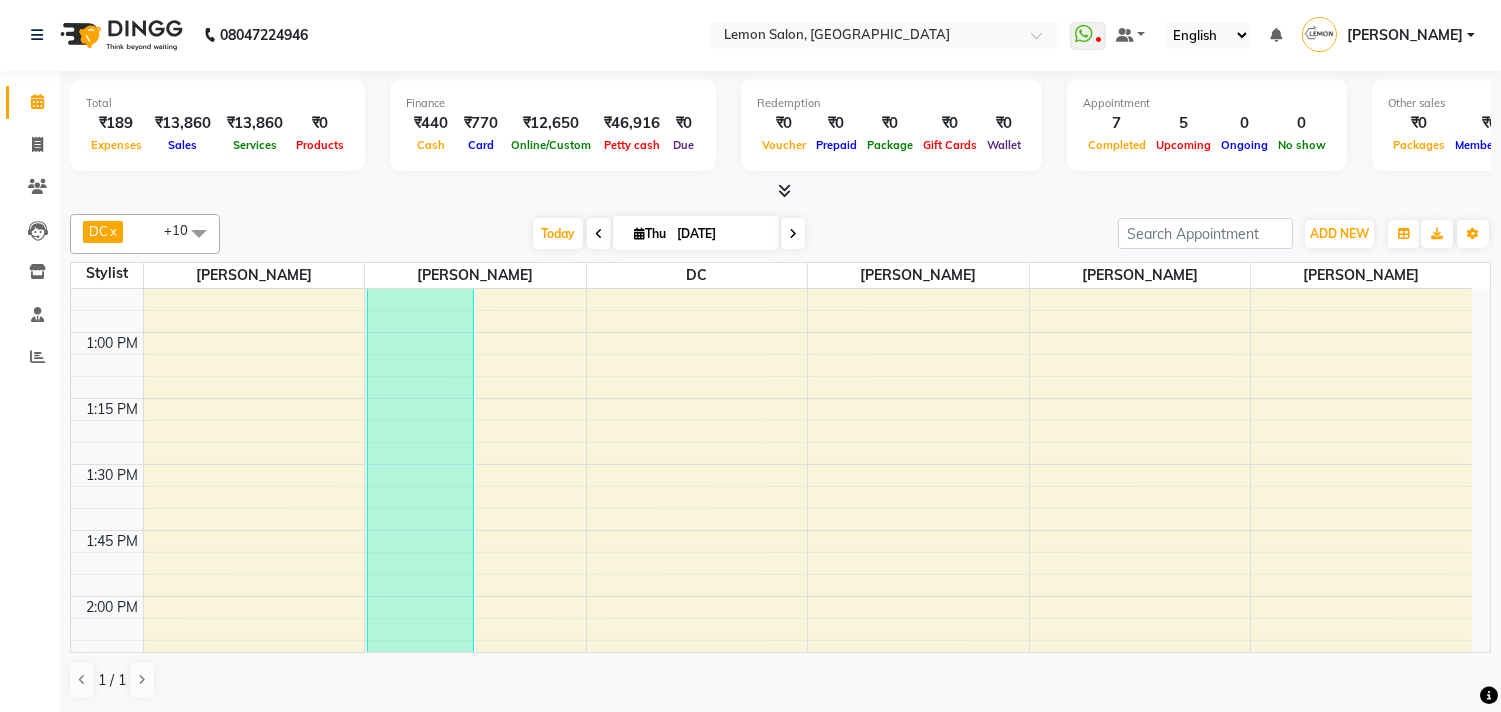 click at bounding box center [599, 234] 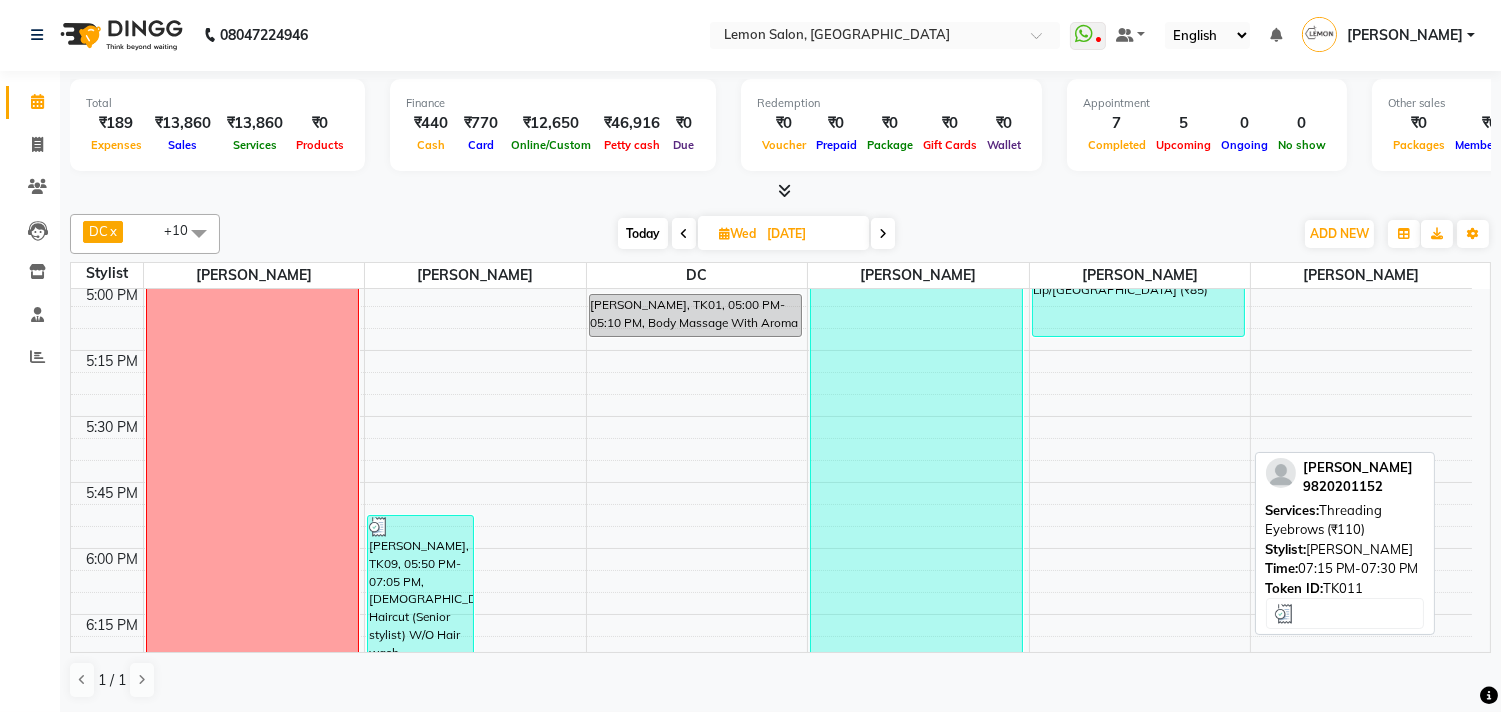scroll, scrollTop: 1943, scrollLeft: 0, axis: vertical 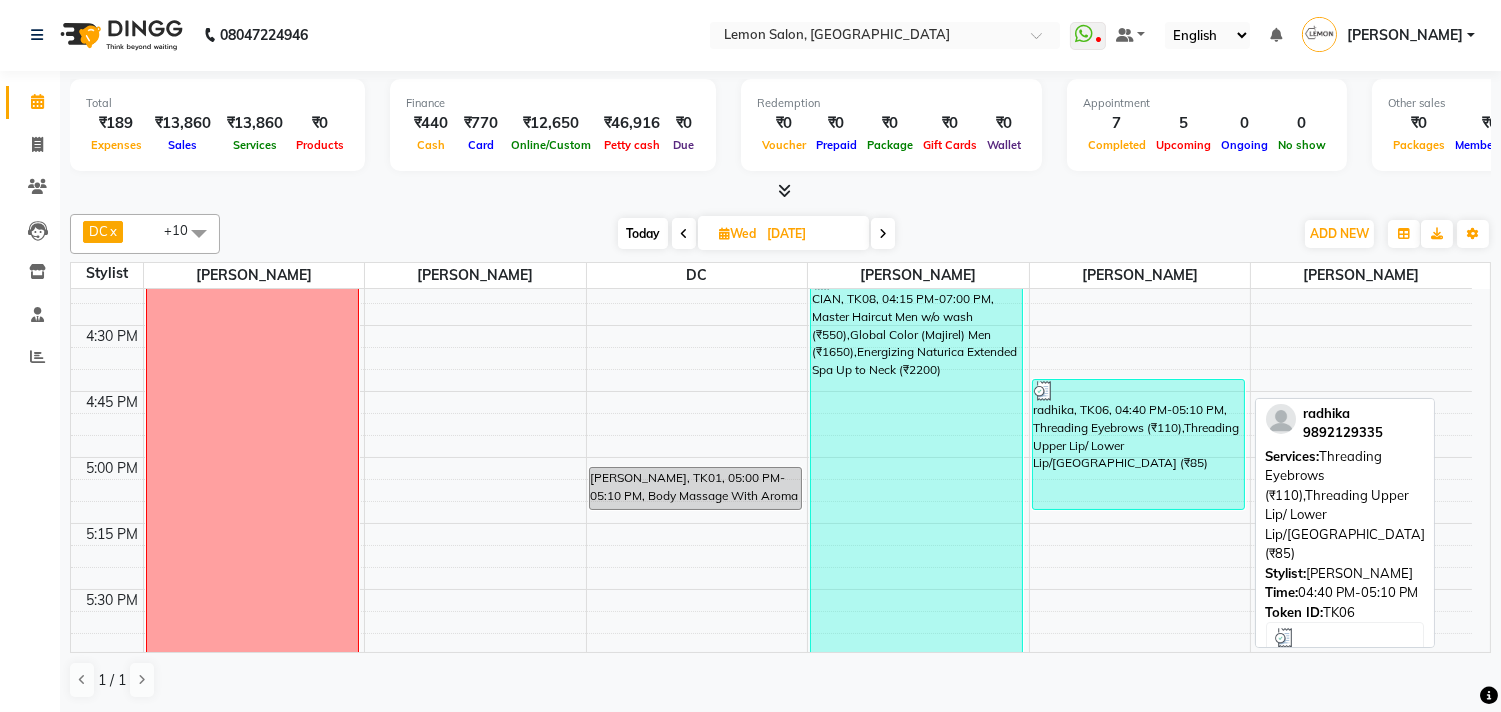 click on "radhika, TK06, 04:40 PM-05:10 PM, Threading Eyebrows (₹110),Threading Upper Lip/ Lower Lip/Chin (₹85)" at bounding box center (1138, 444) 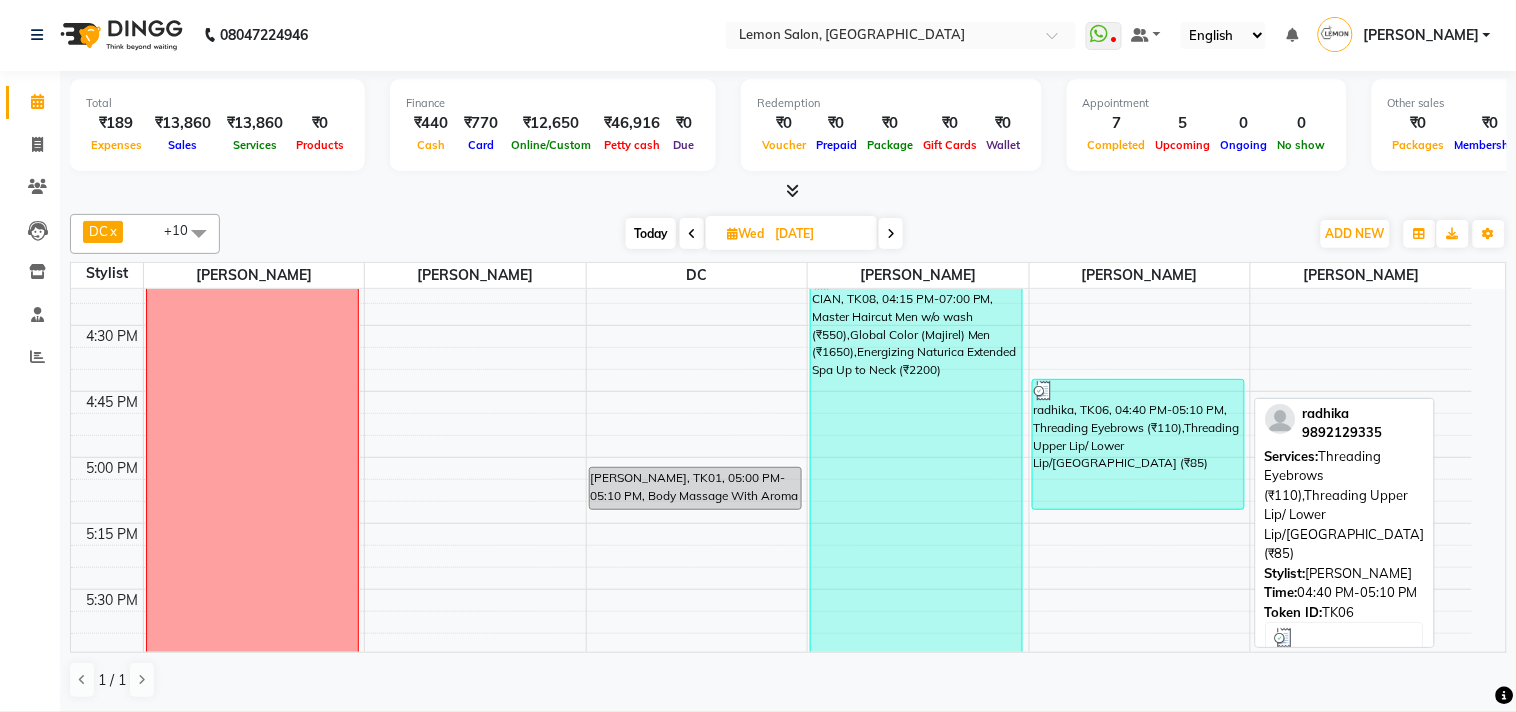 select on "3" 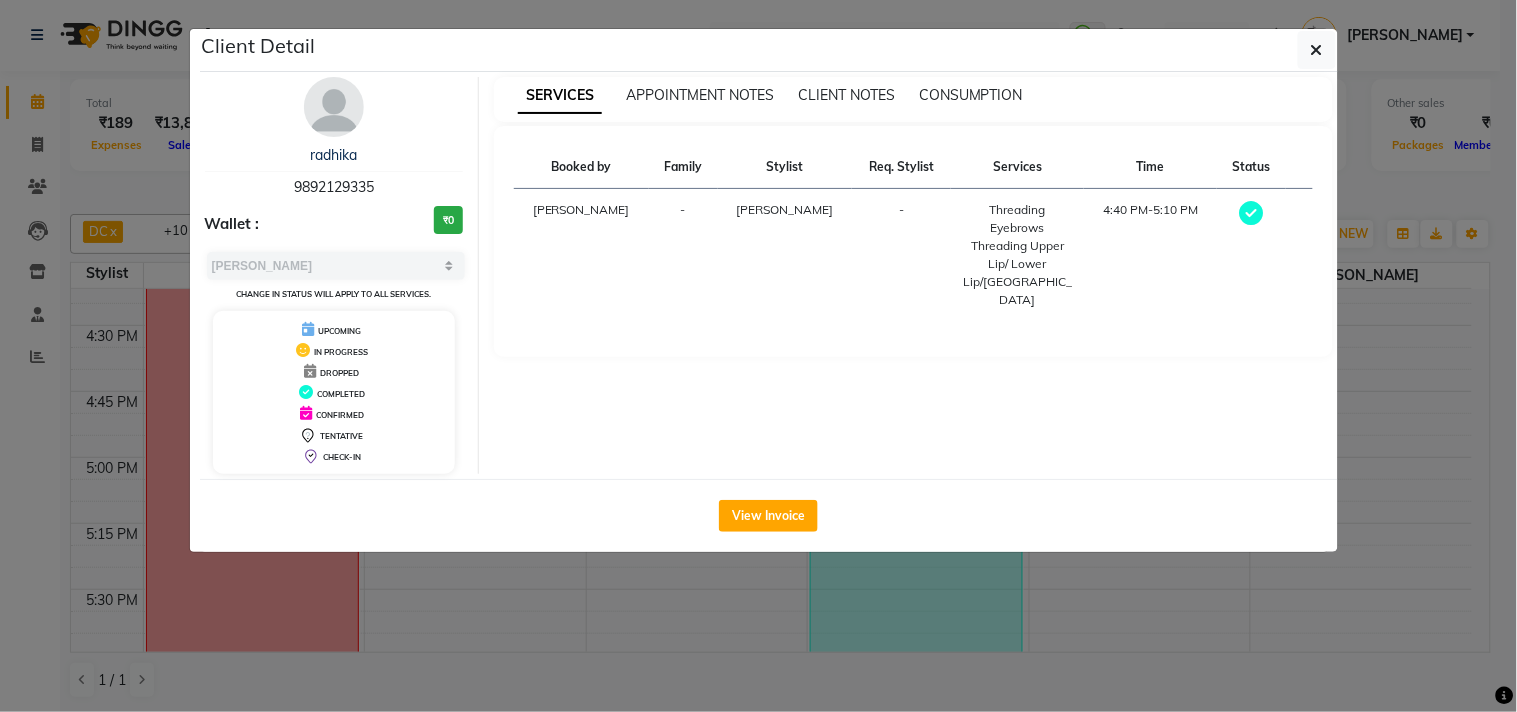 click on "radhika" at bounding box center [334, 155] 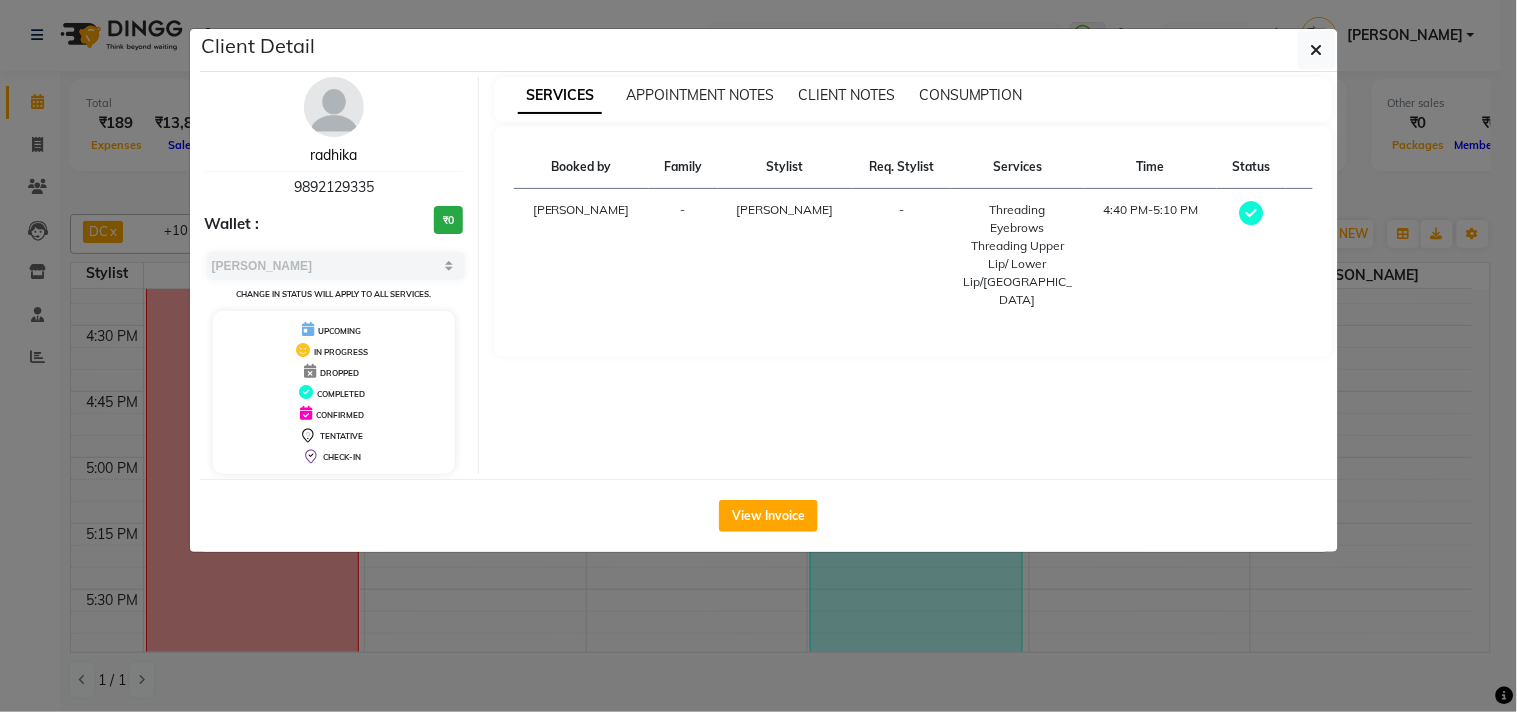click on "radhika" at bounding box center (333, 155) 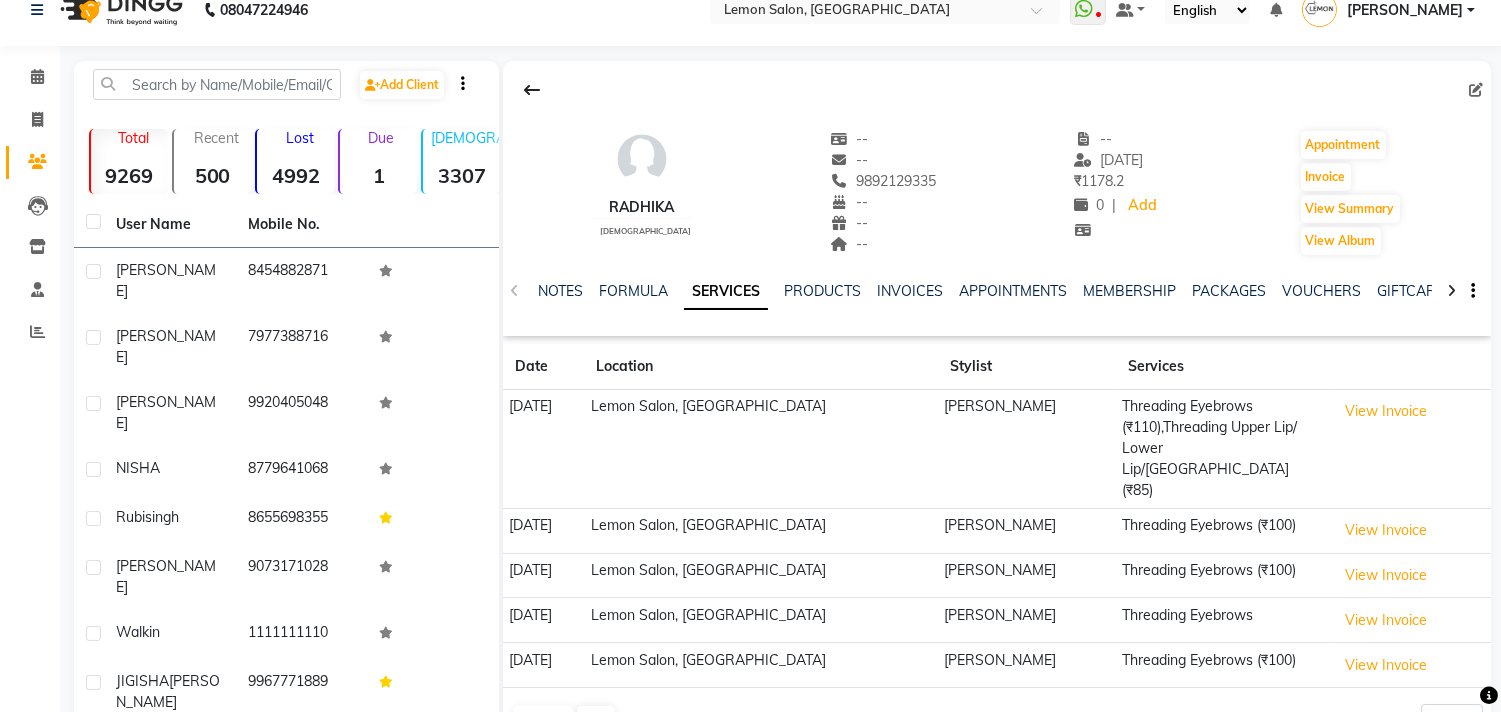 scroll, scrollTop: 0, scrollLeft: 0, axis: both 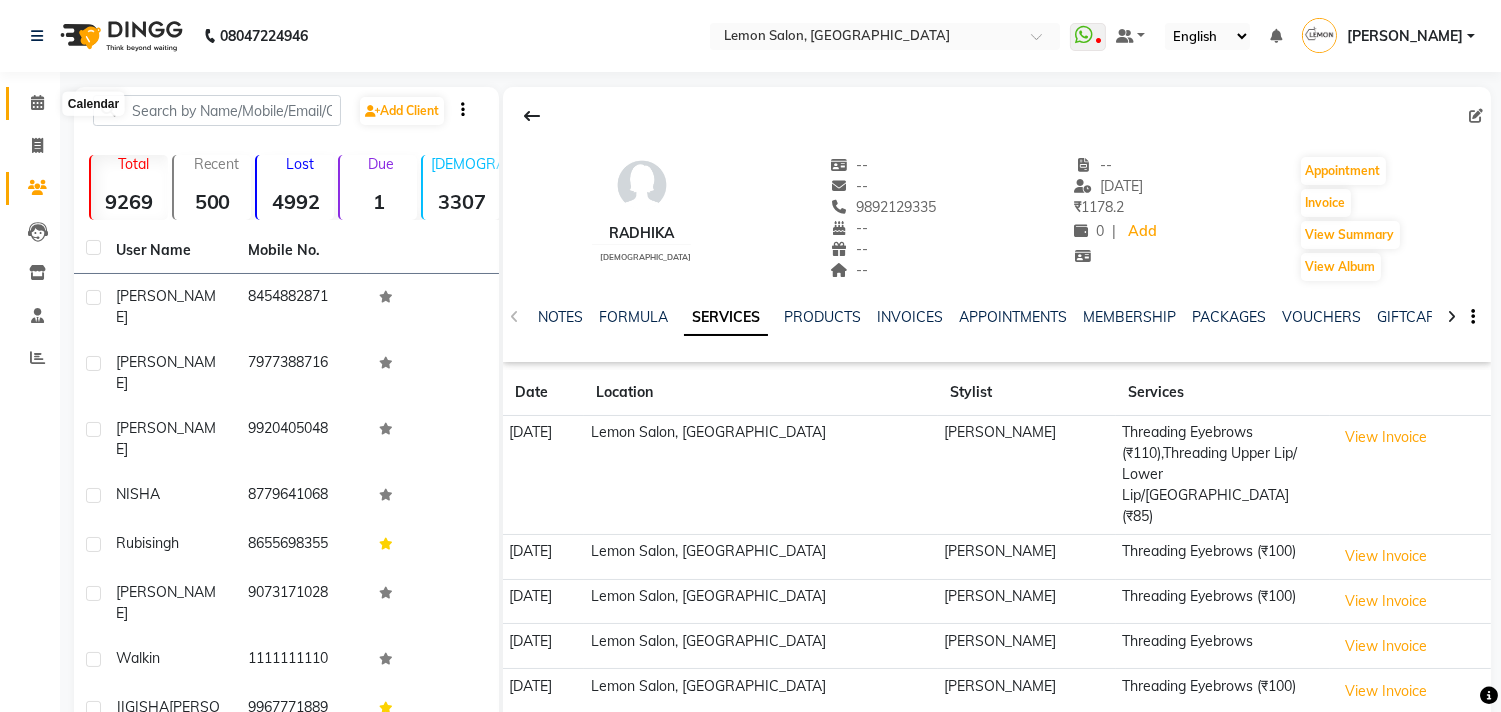 click 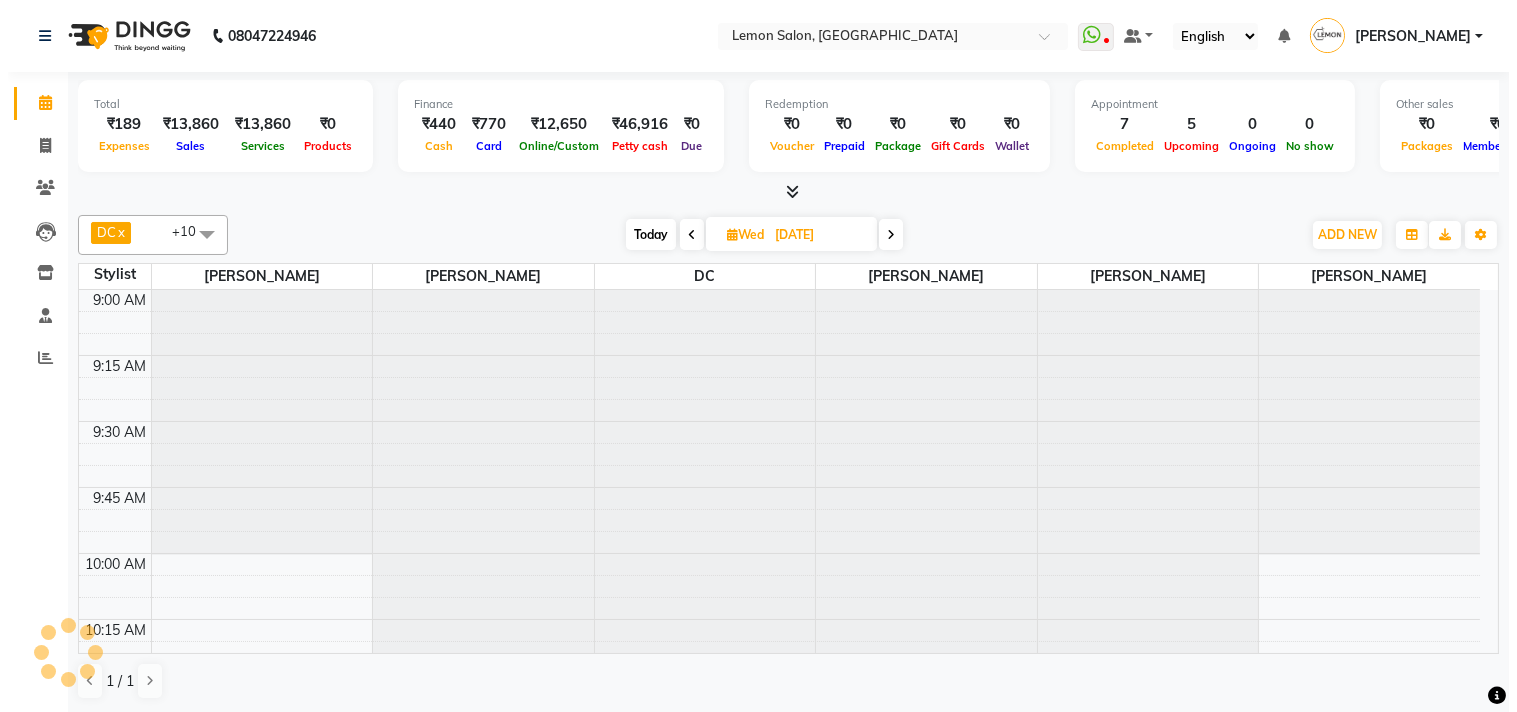 scroll, scrollTop: 0, scrollLeft: 0, axis: both 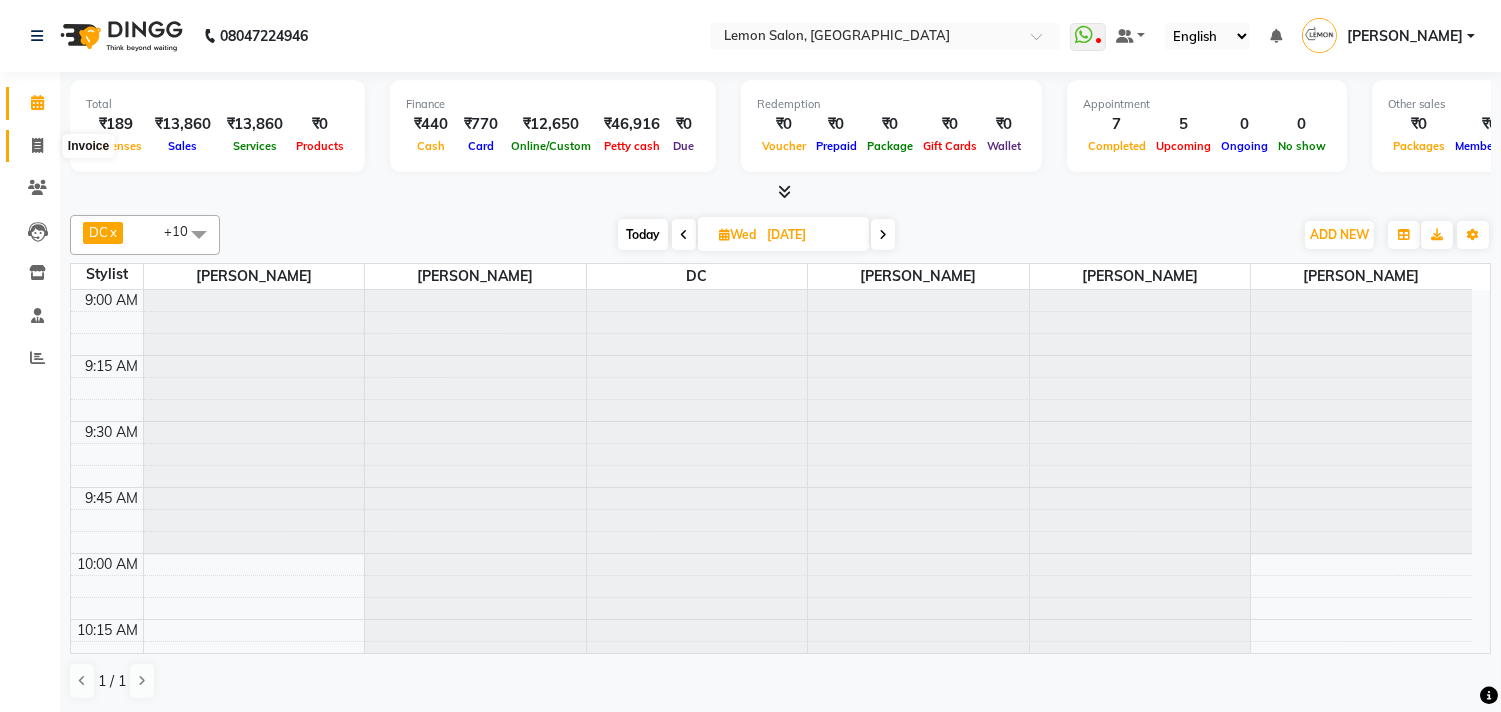 click 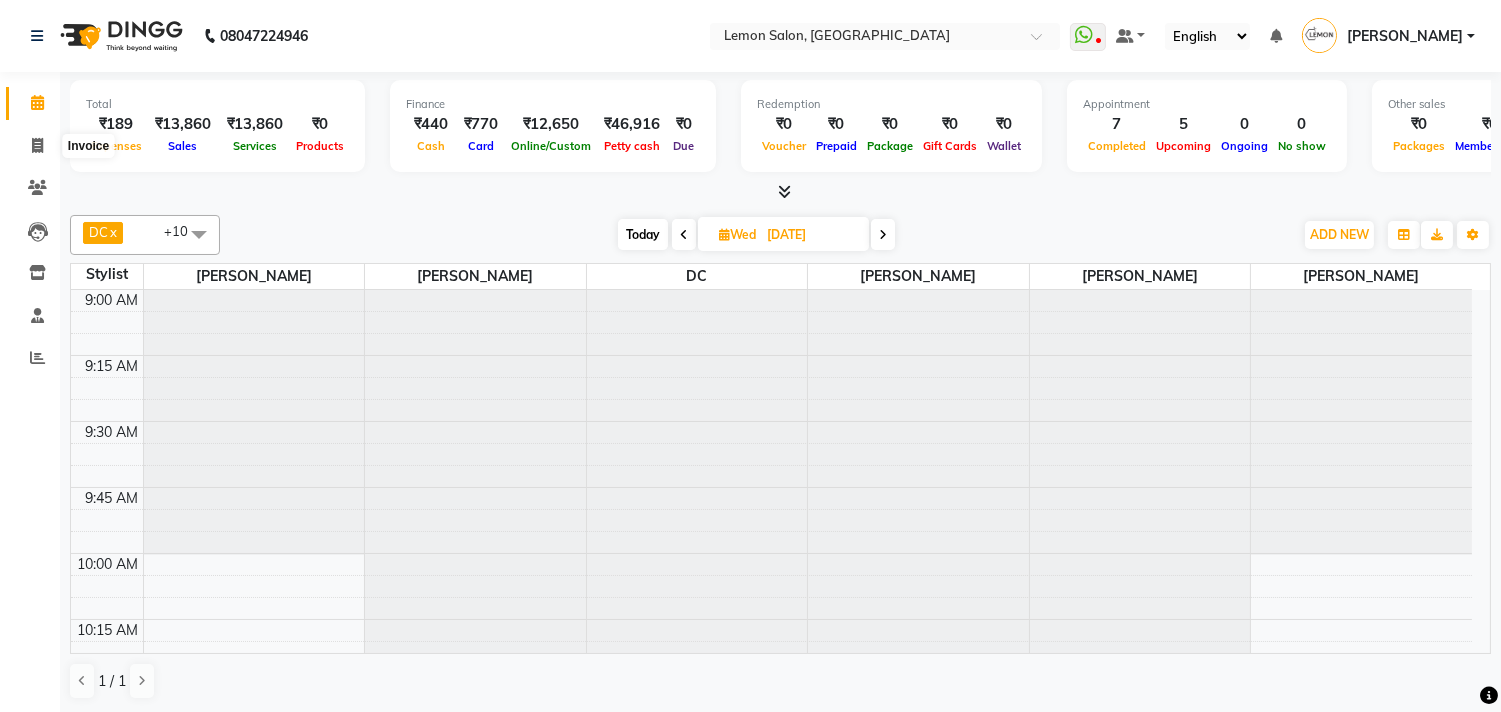 select on "service" 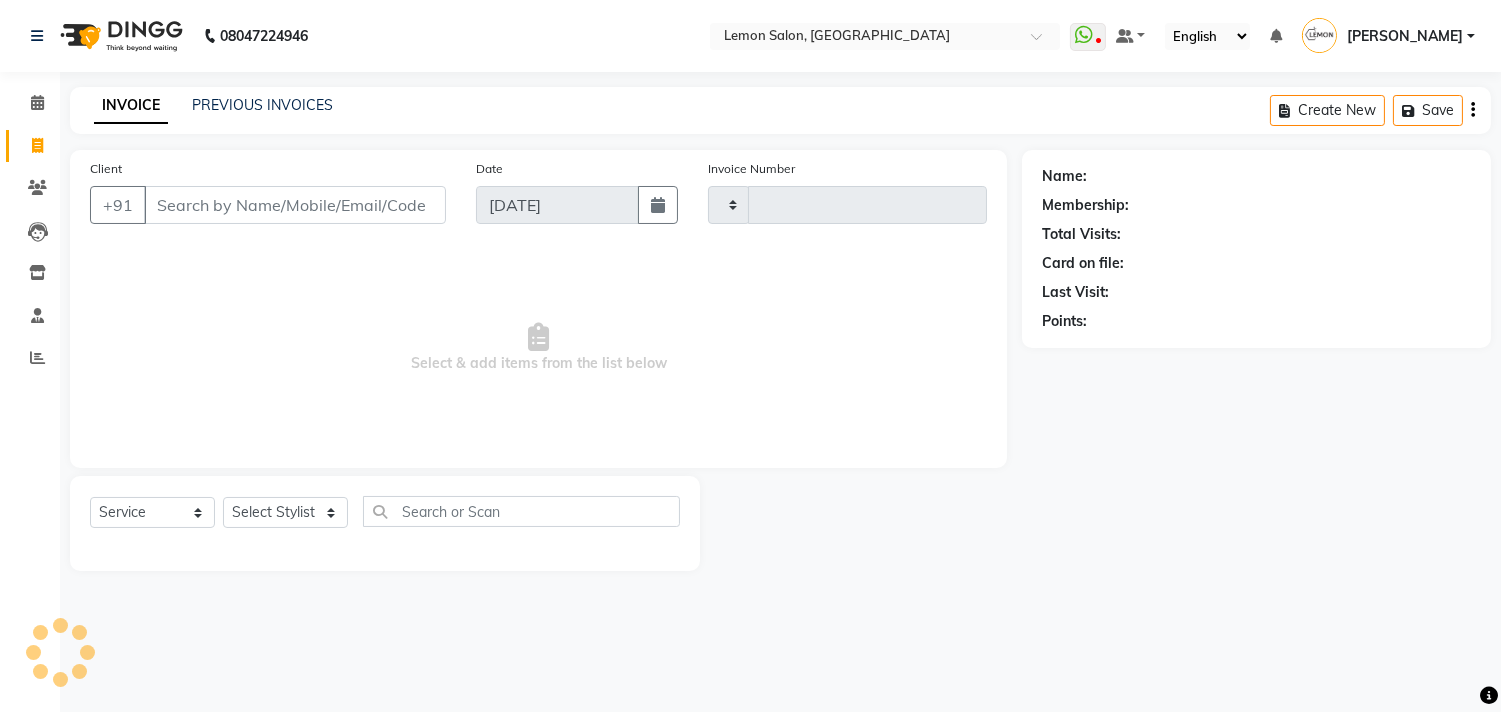 type on "1066" 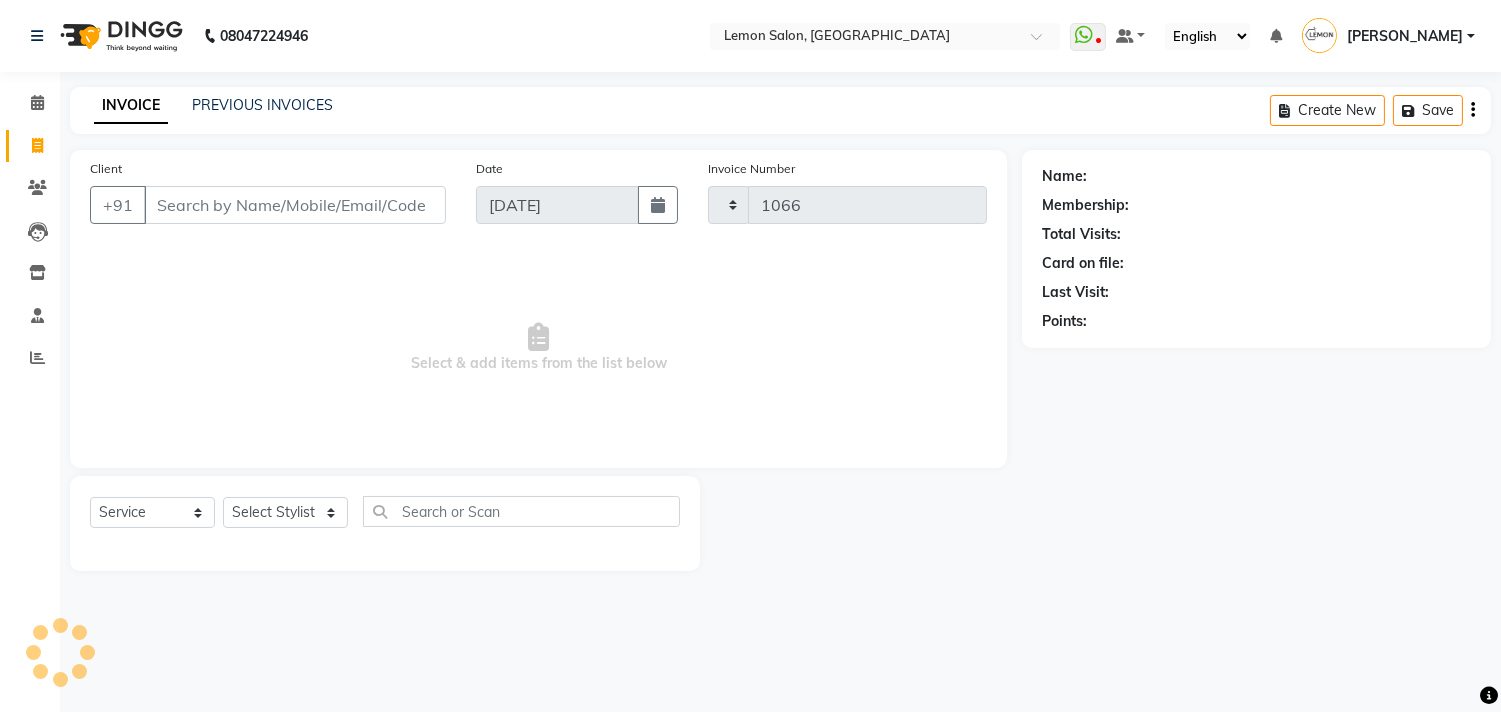 select on "569" 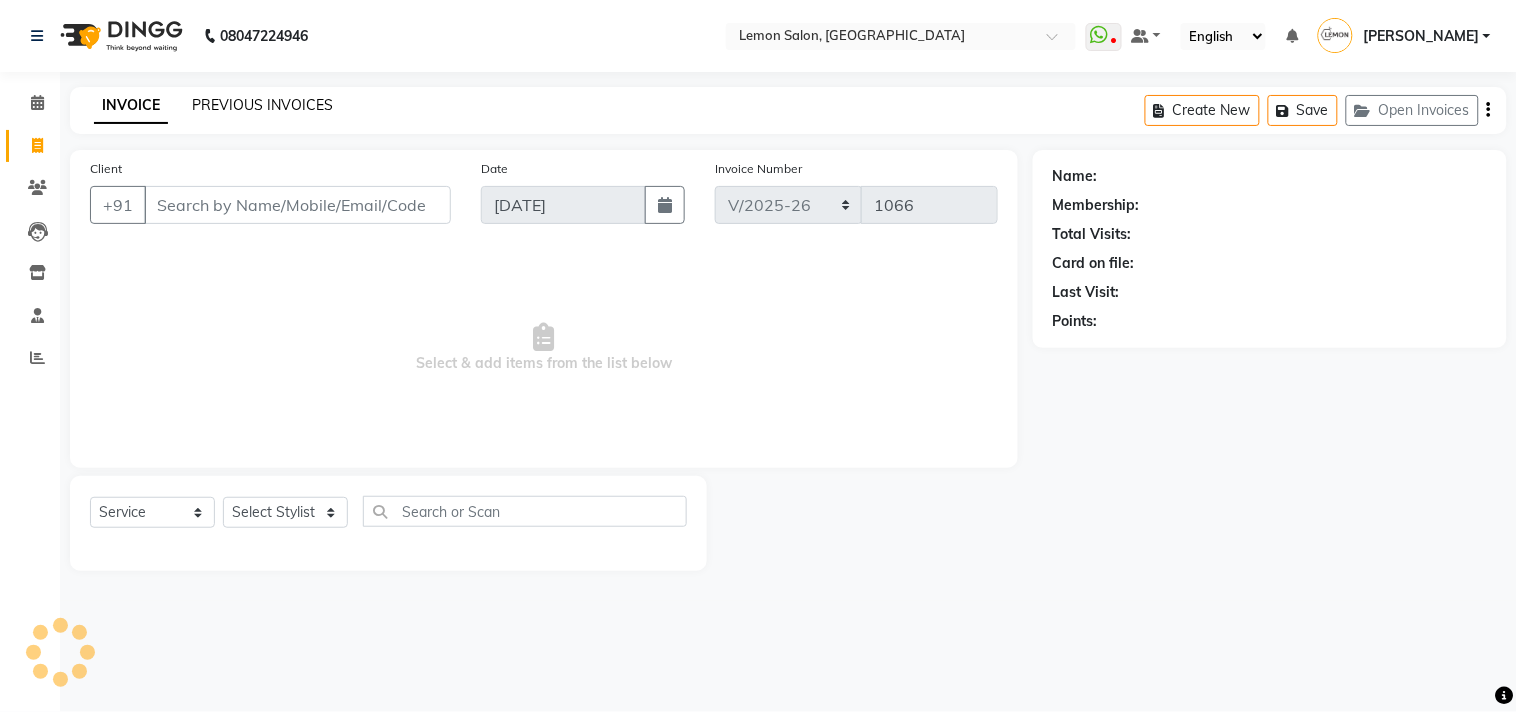 click on "PREVIOUS INVOICES" 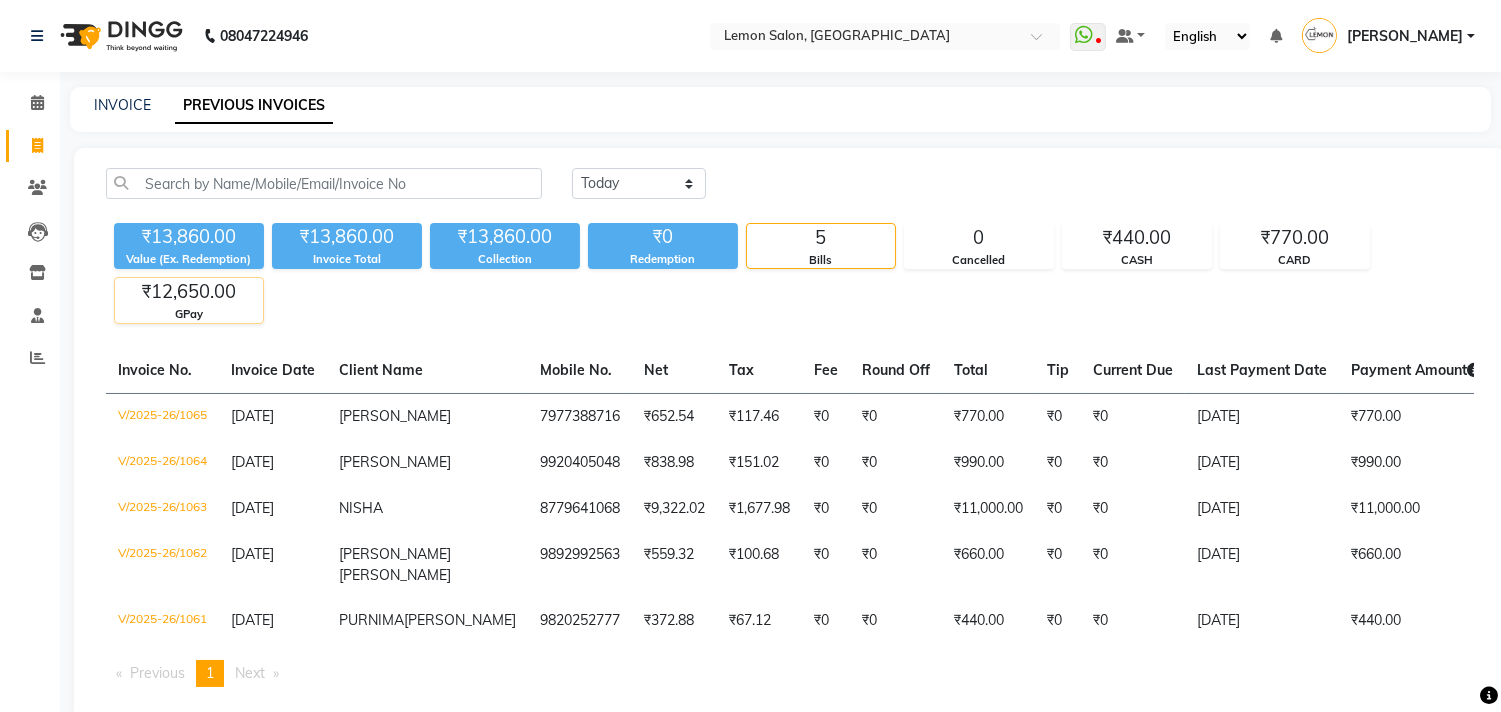 click on "GPay" 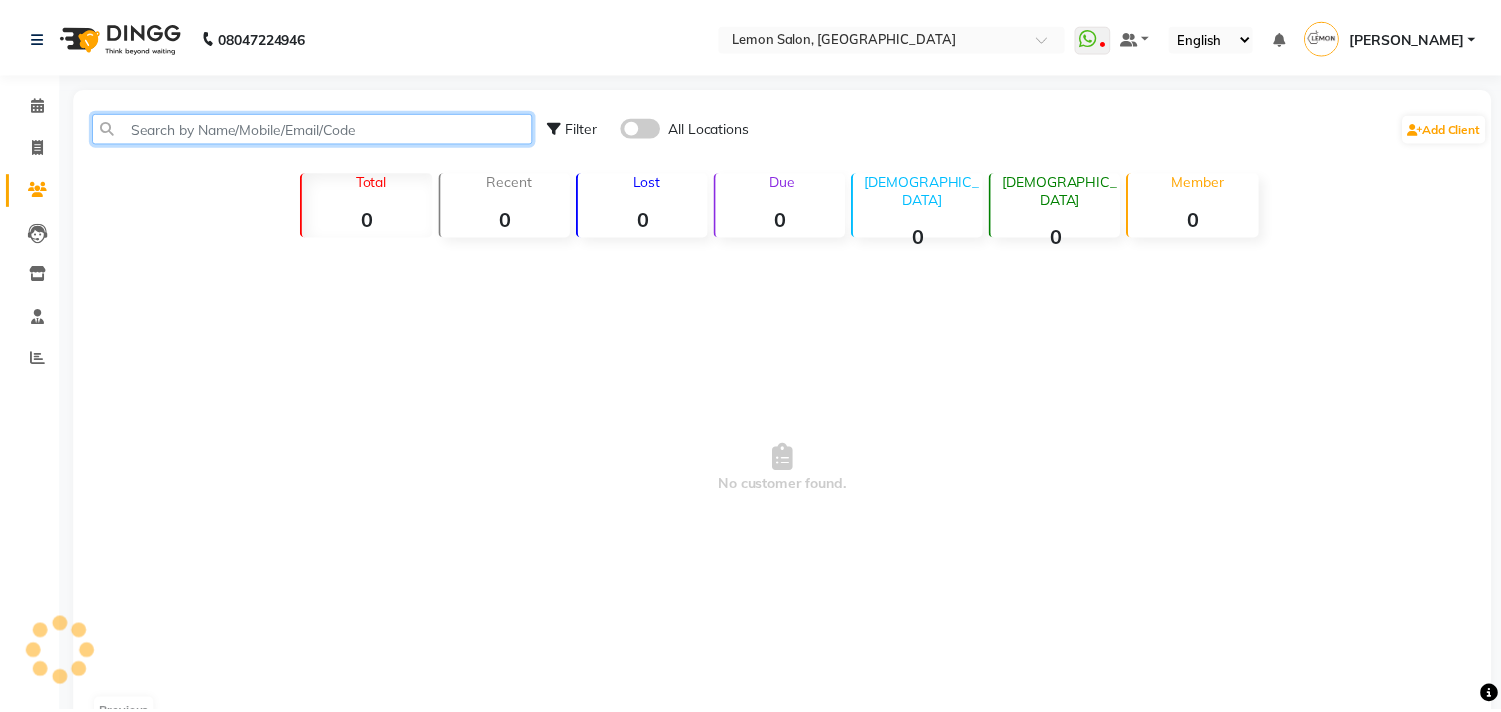 scroll, scrollTop: 0, scrollLeft: 0, axis: both 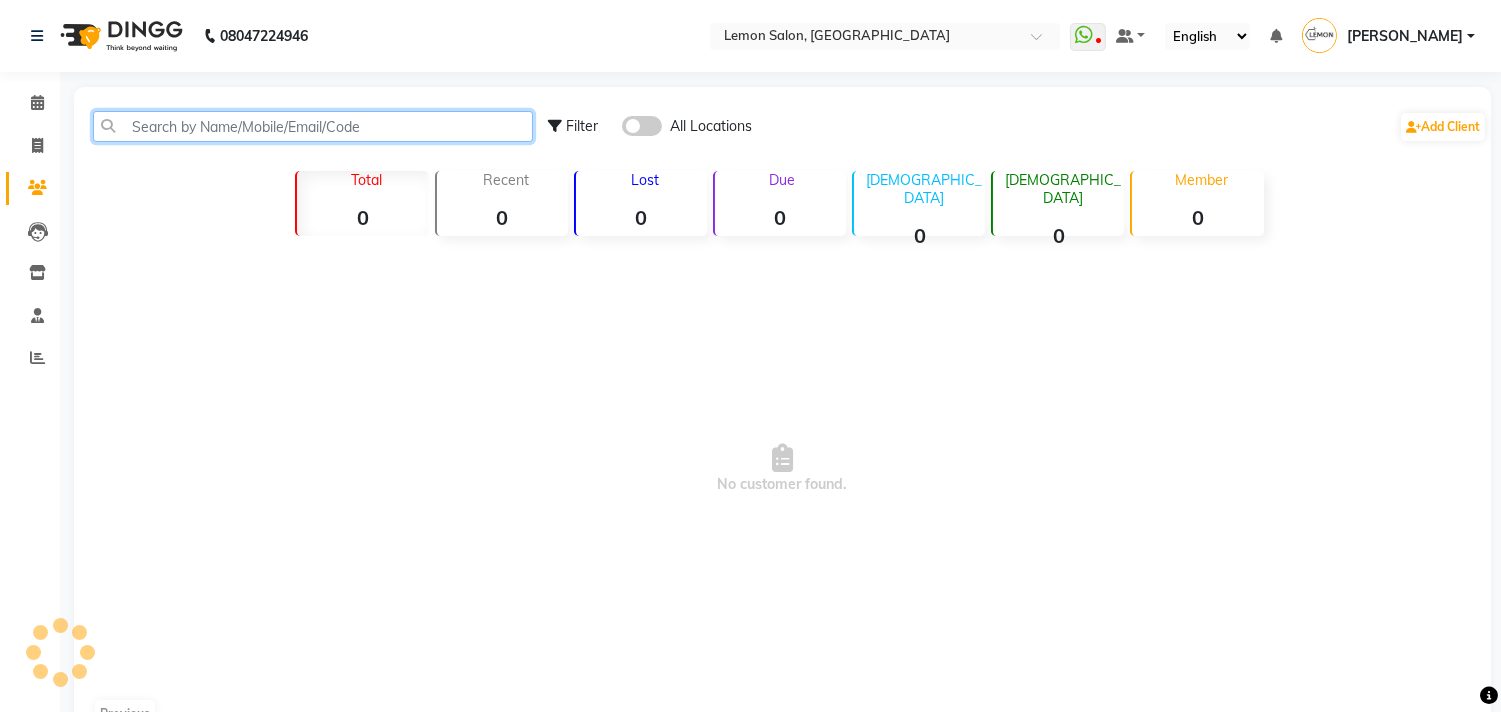 click 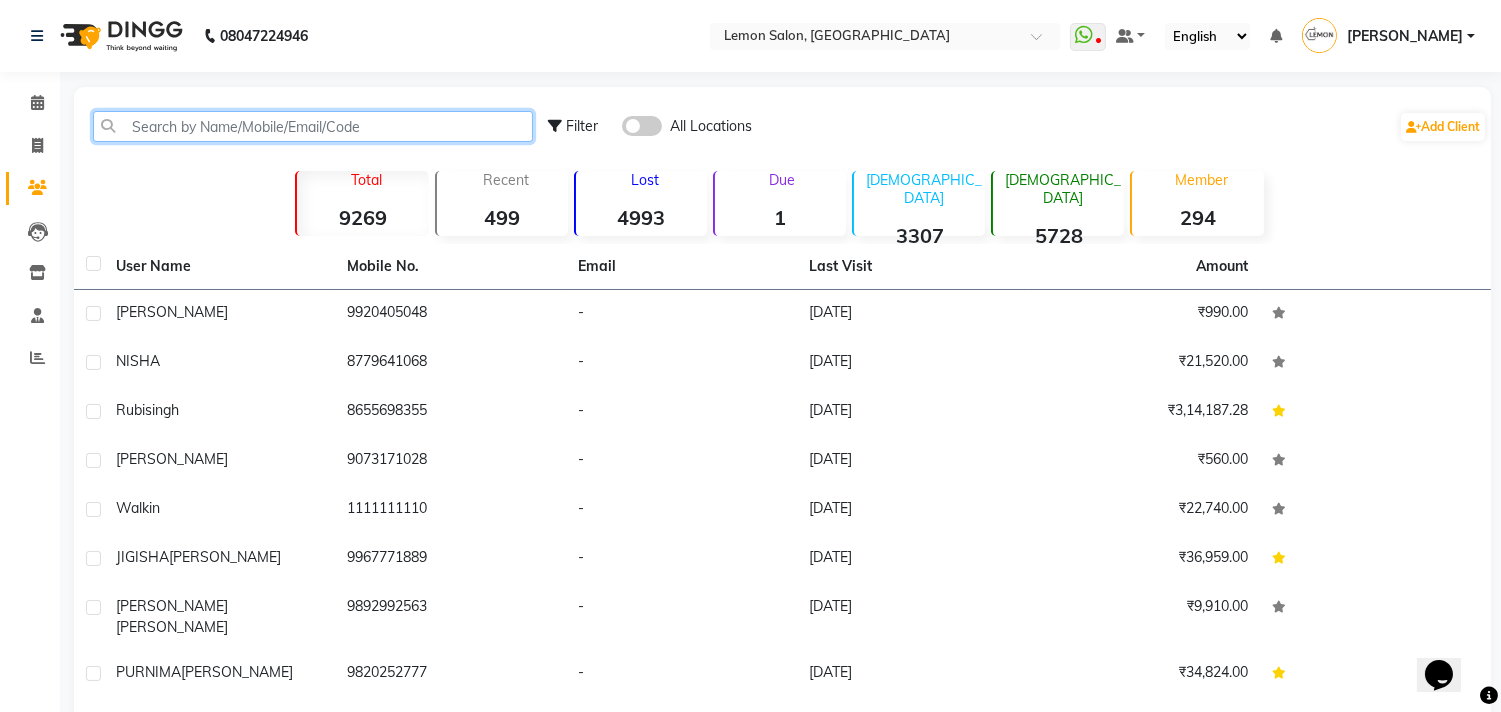 scroll, scrollTop: 0, scrollLeft: 0, axis: both 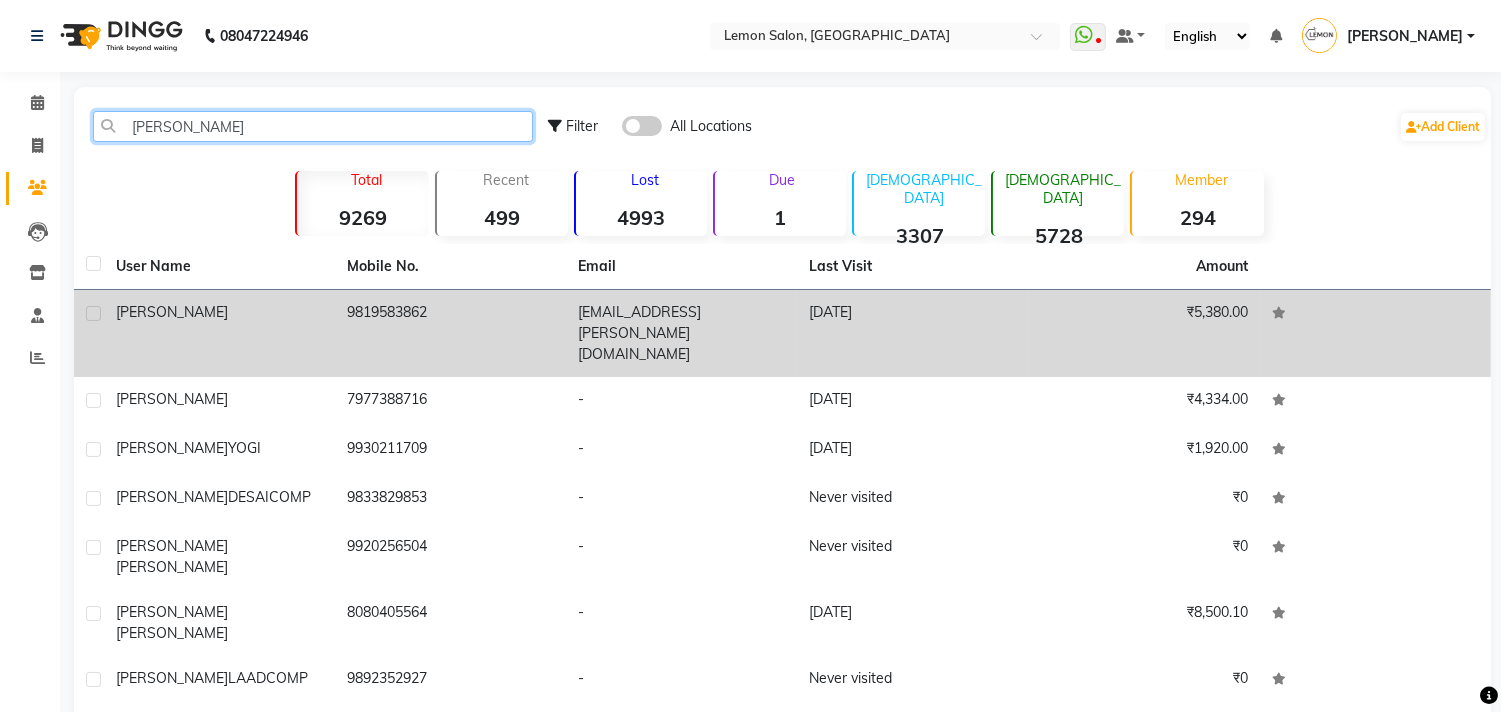 type on "[PERSON_NAME]" 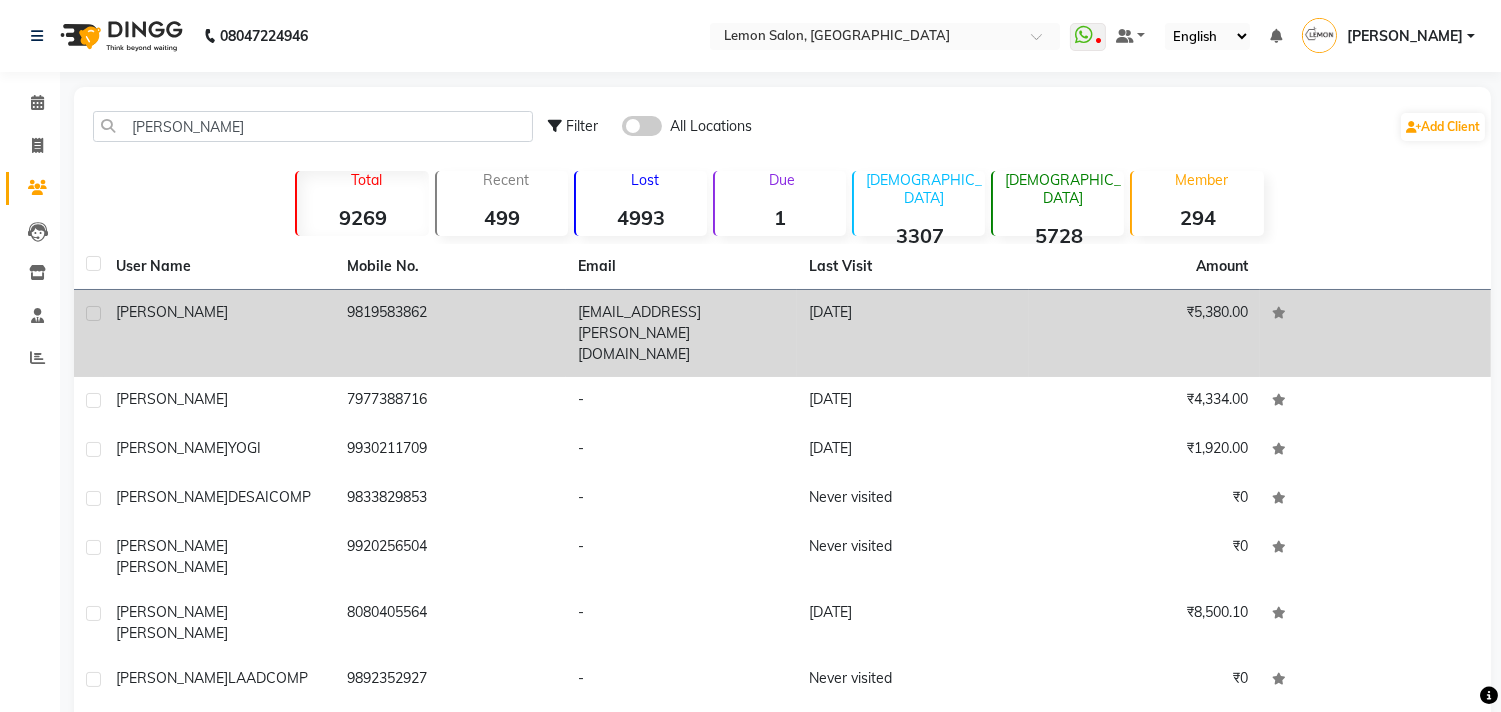 click on "[PERSON_NAME]" 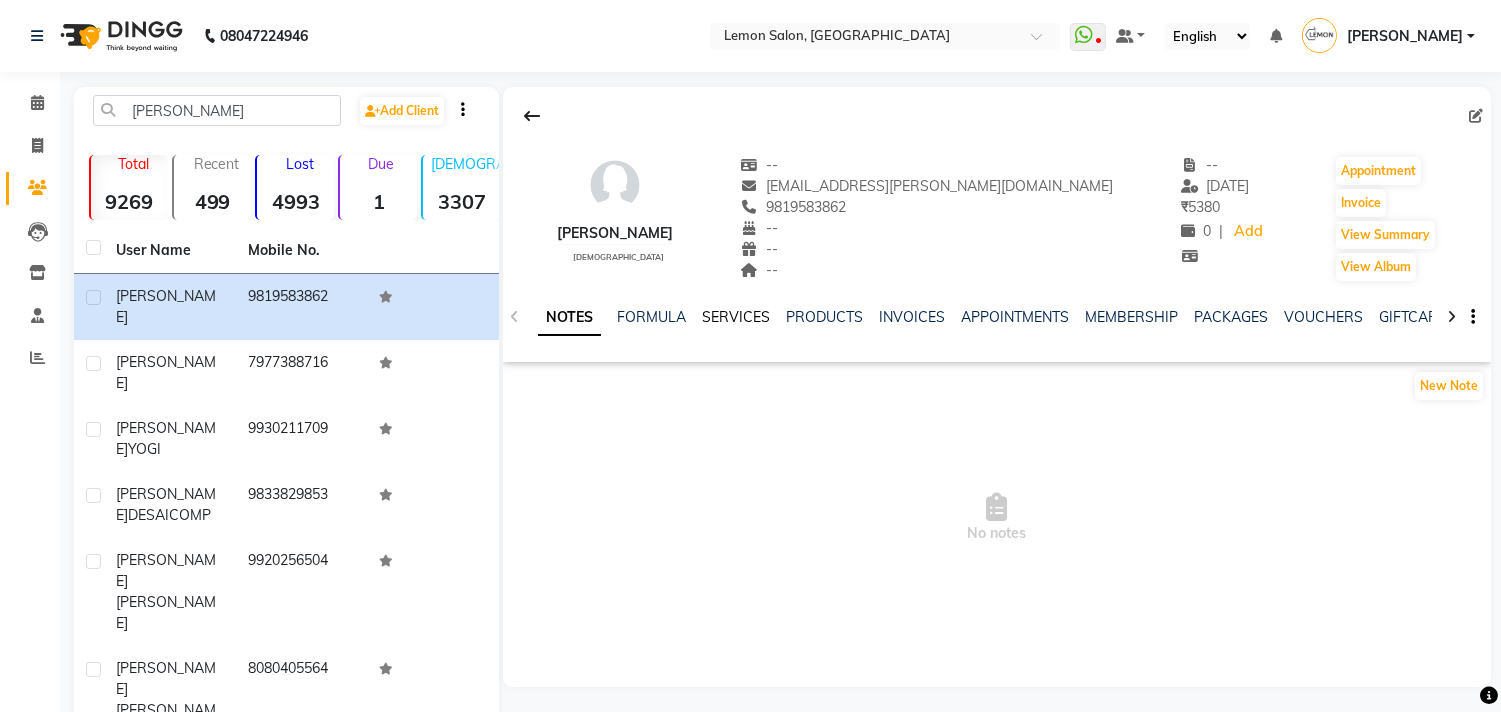 click on "SERVICES" 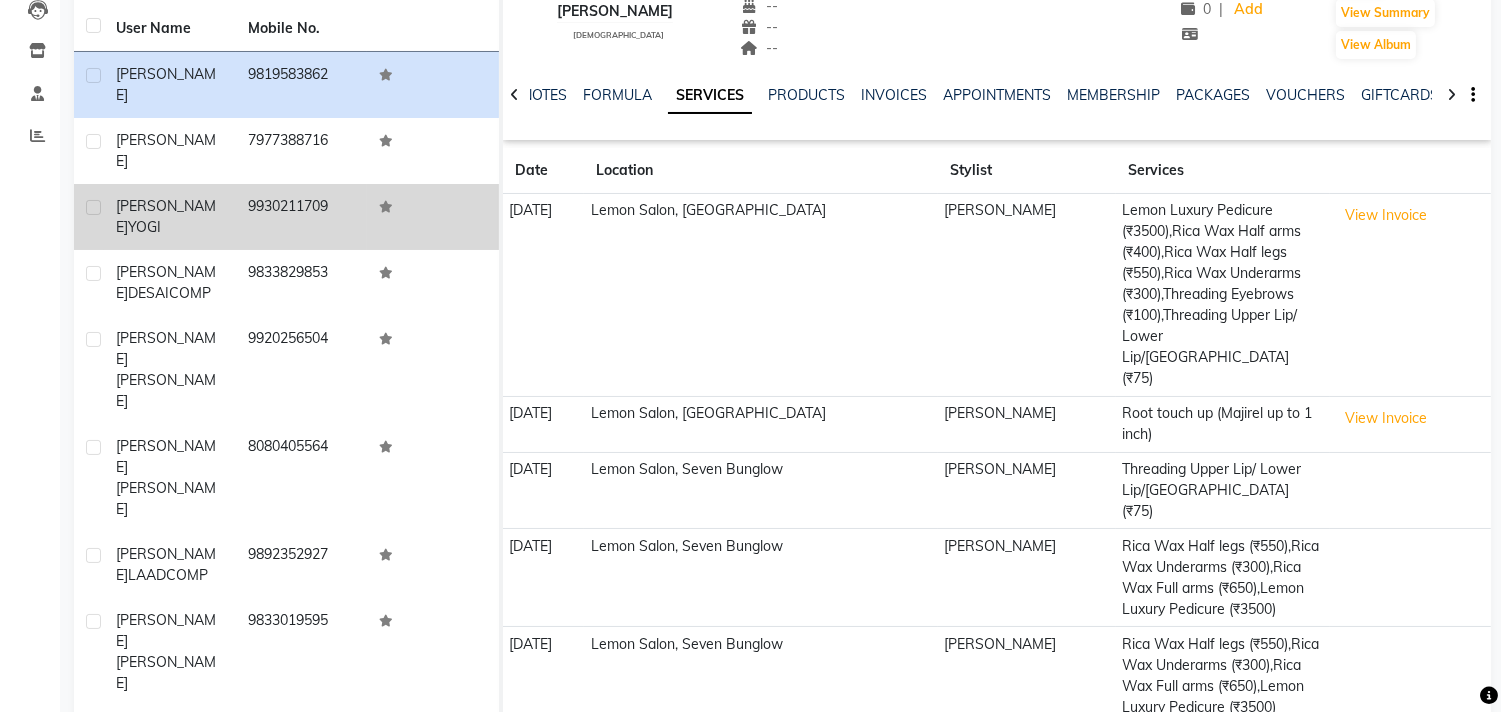 scroll, scrollTop: 111, scrollLeft: 0, axis: vertical 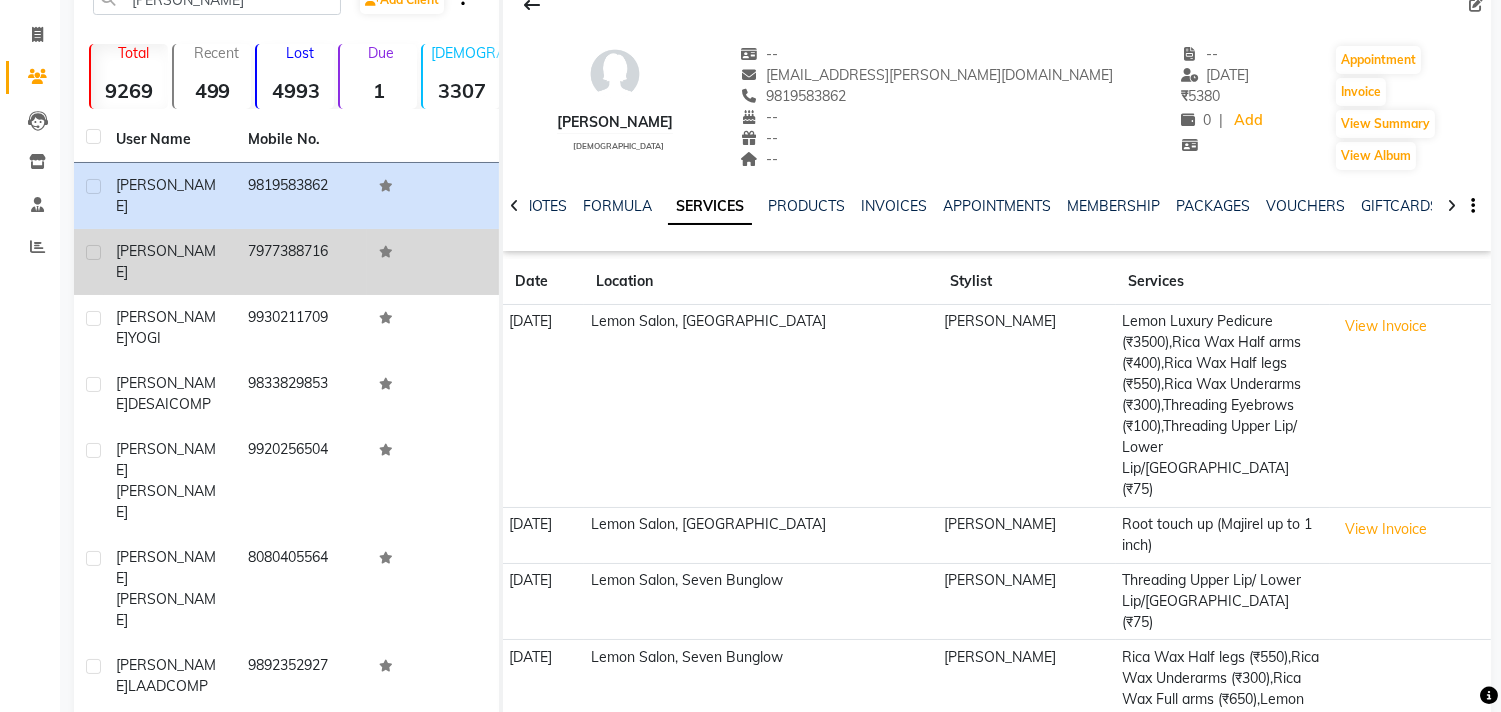 click on "[PERSON_NAME]" 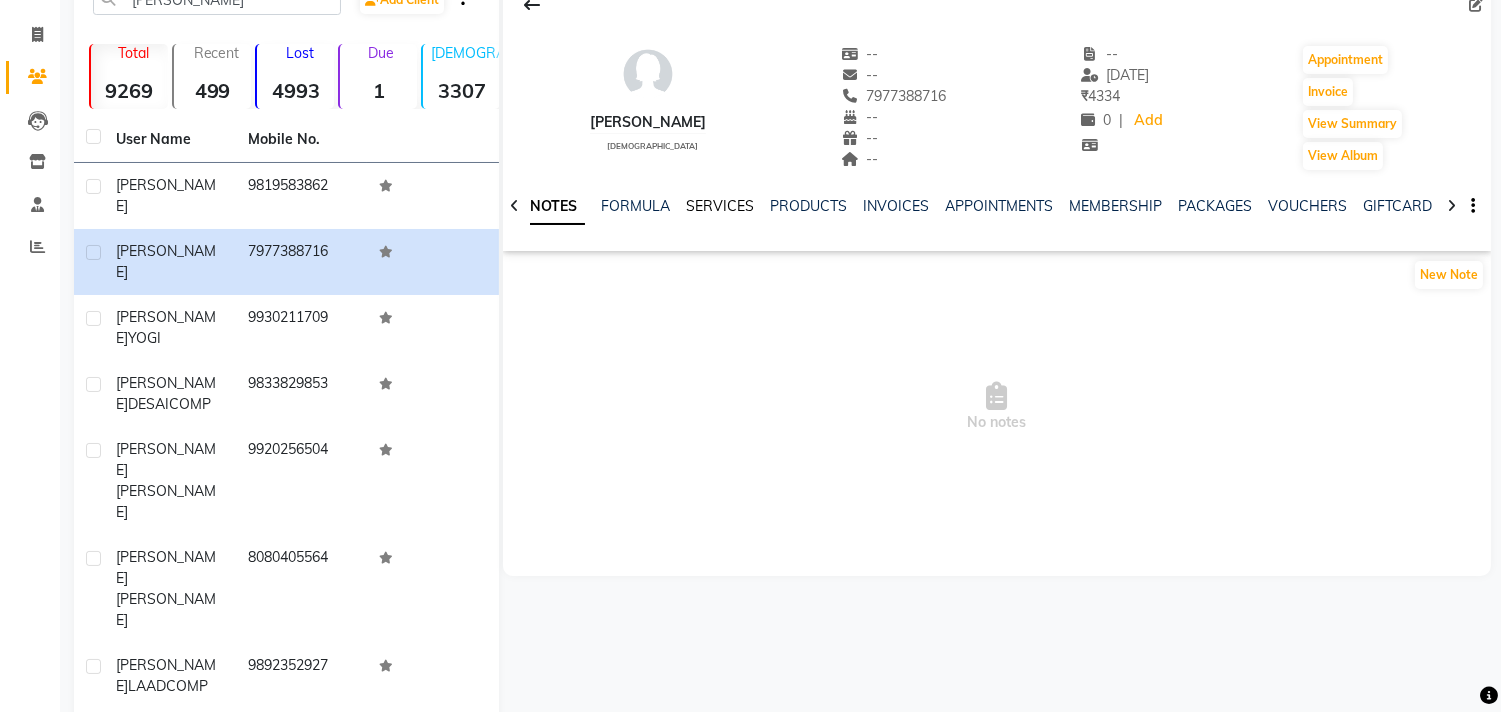 click on "SERVICES" 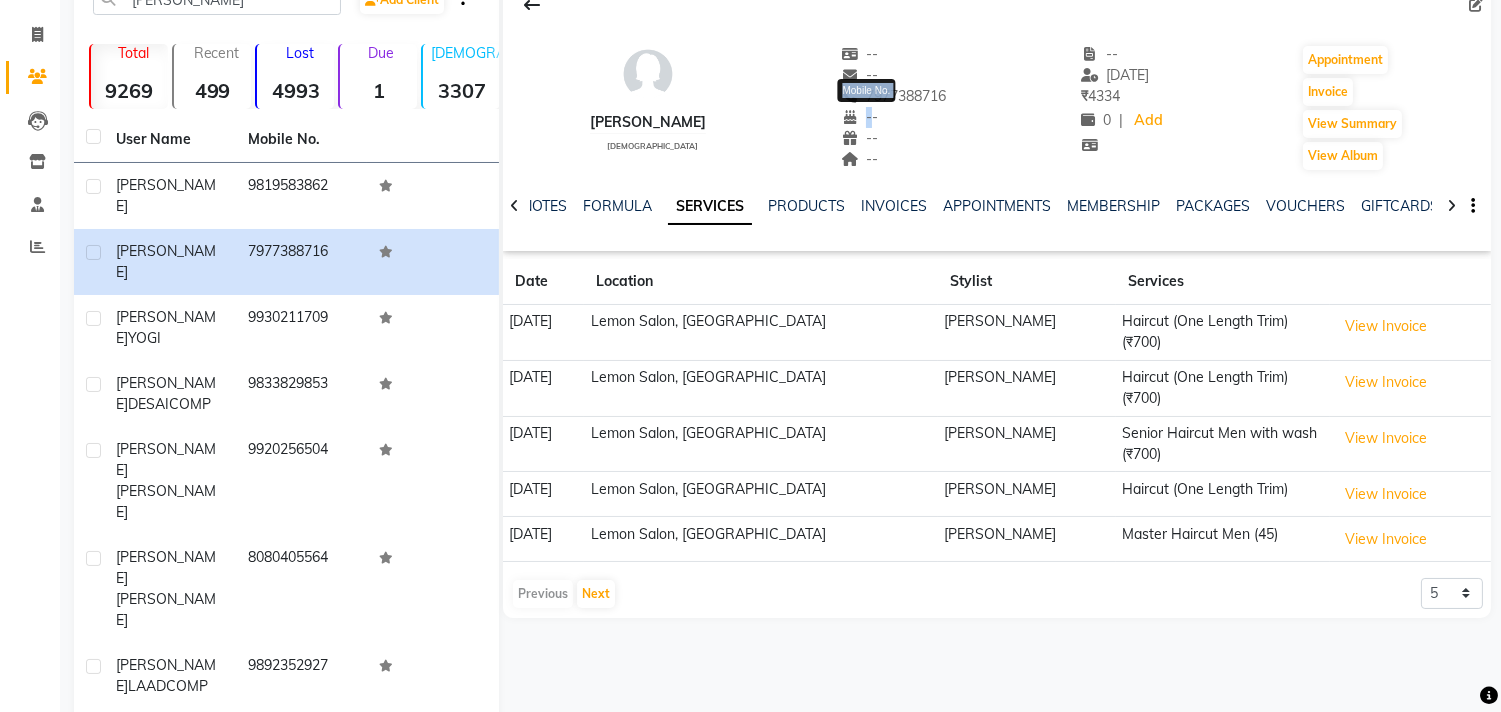 drag, startPoint x: 841, startPoint y: 106, endPoint x: 905, endPoint y: 102, distance: 64.12488 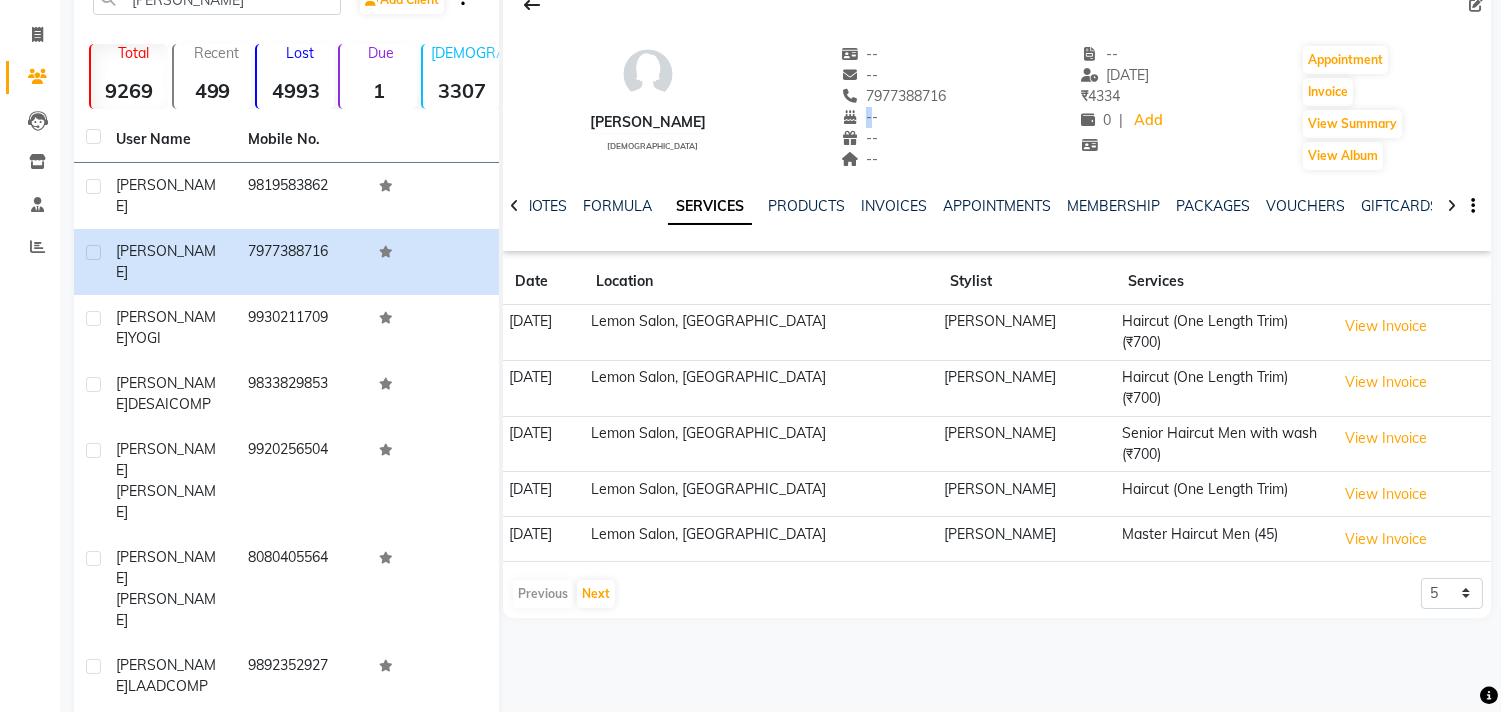 drag, startPoint x: 833, startPoint y: 98, endPoint x: 926, endPoint y: 95, distance: 93.04838 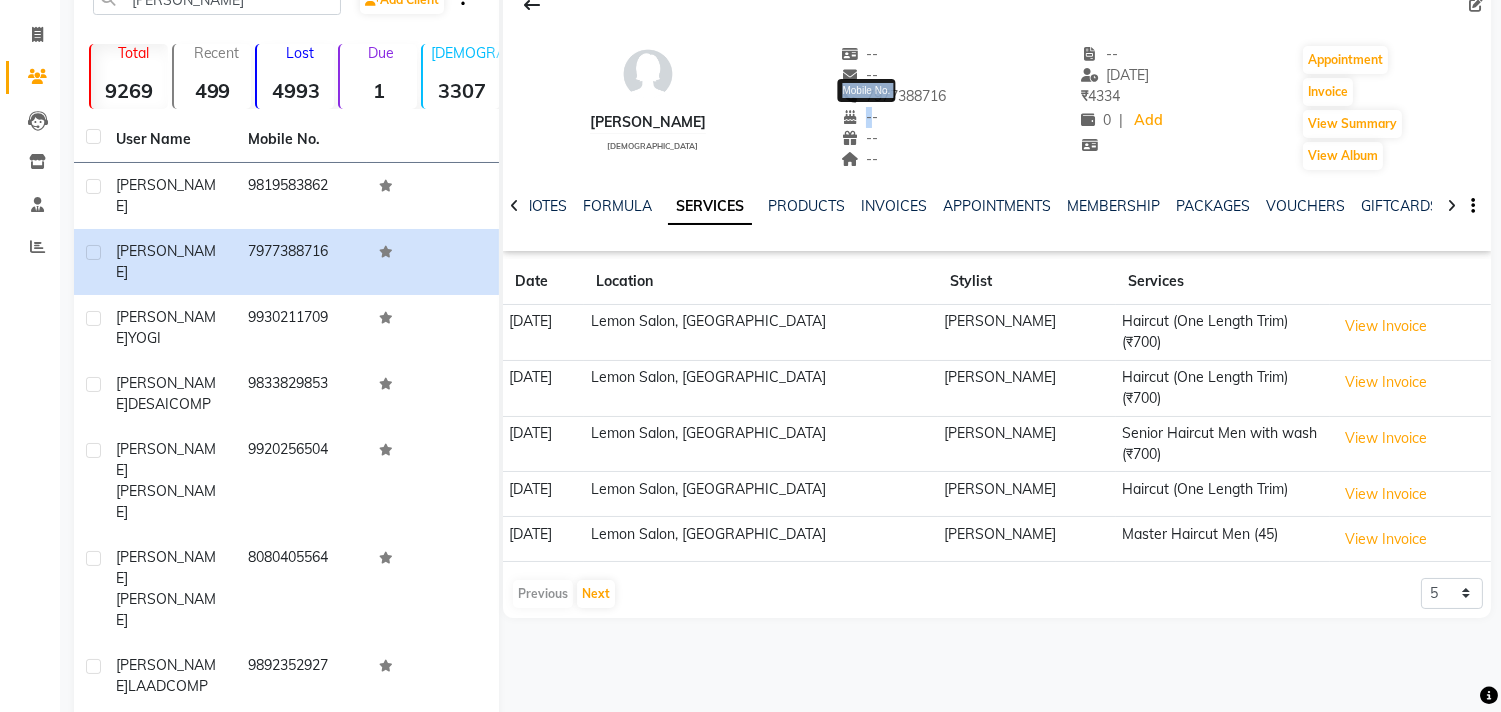 copy on "7977388716" 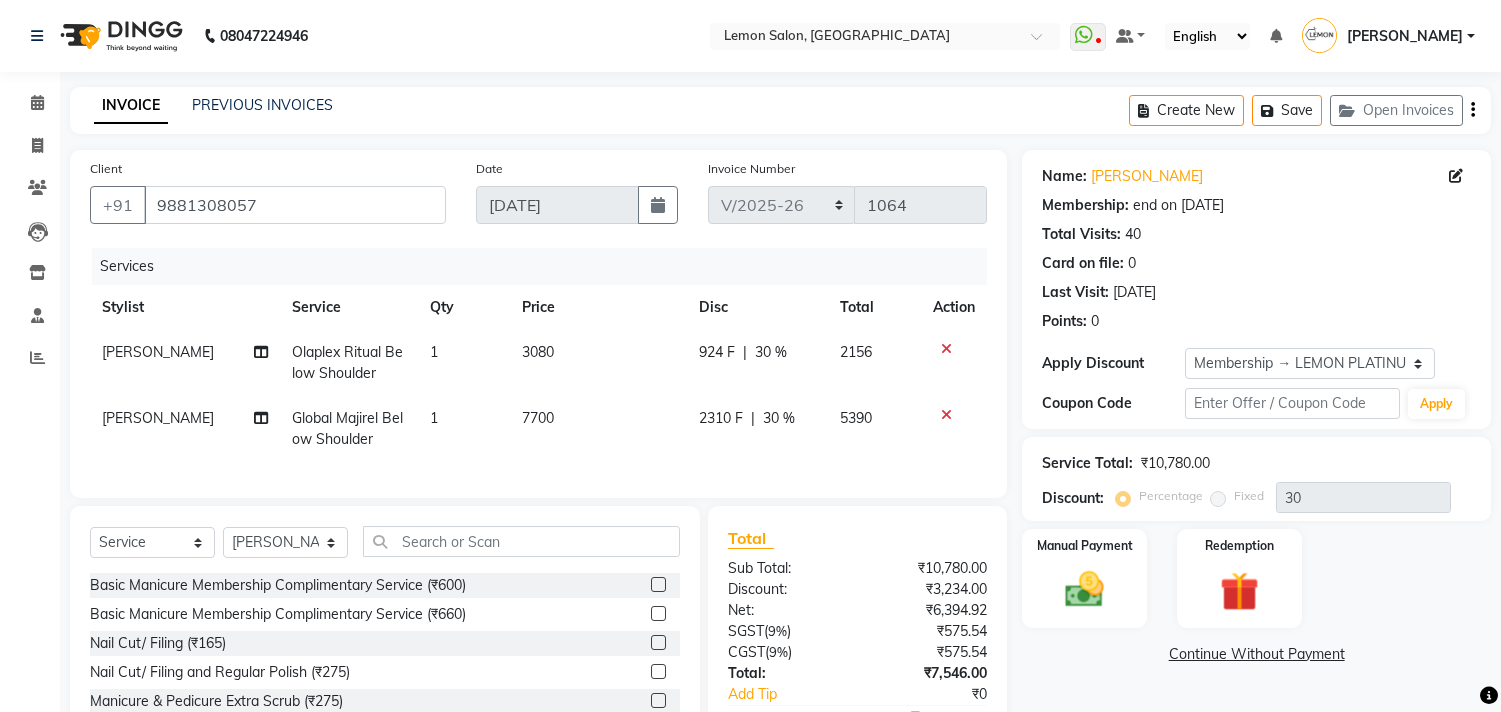 select on "569" 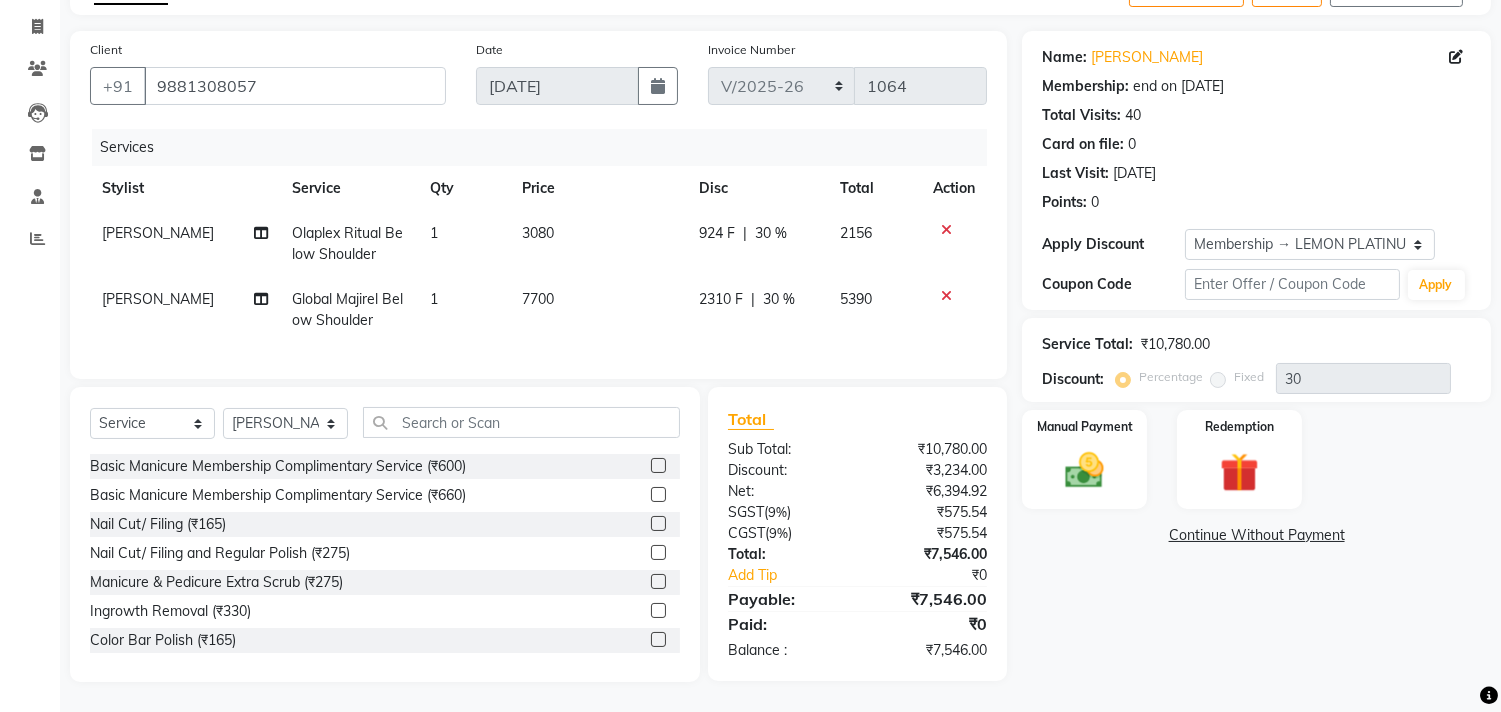 scroll, scrollTop: 0, scrollLeft: 0, axis: both 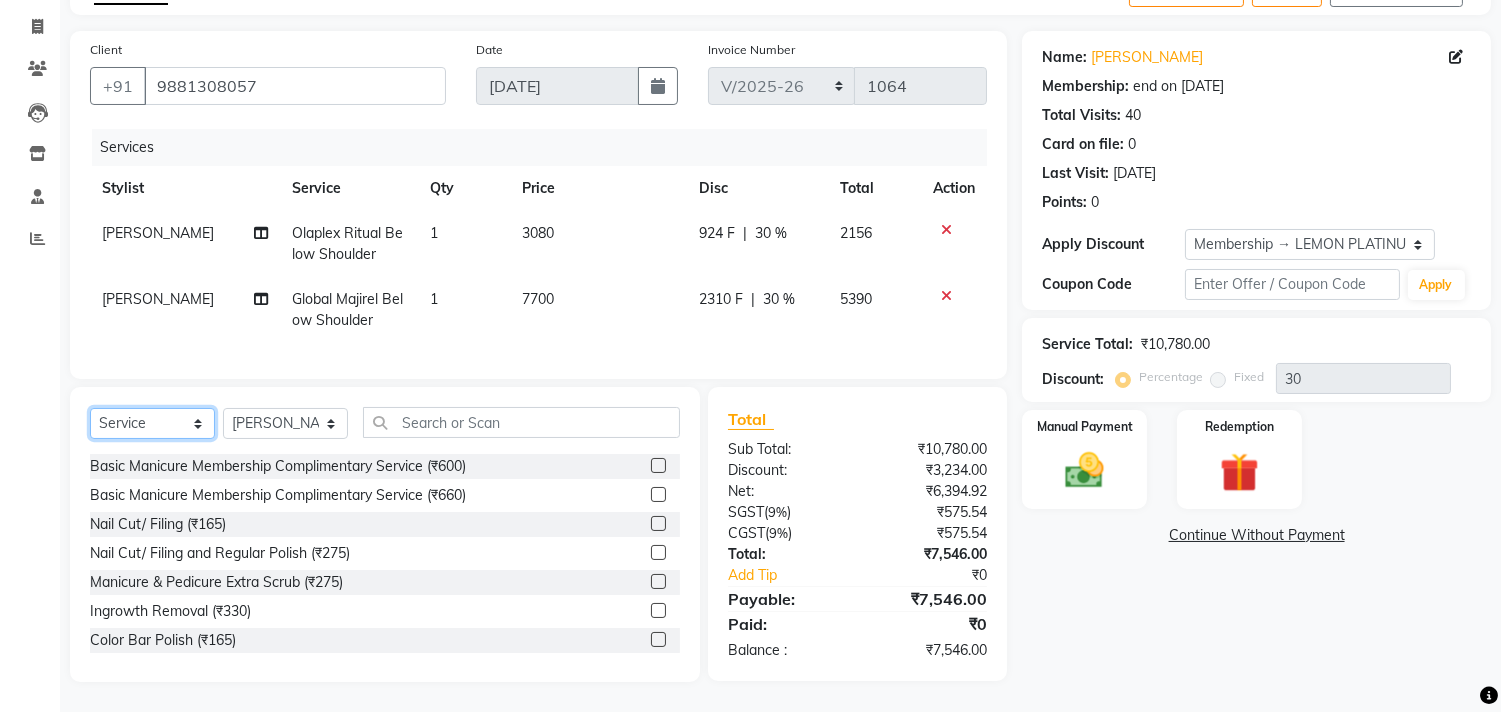 click on "Select  Service  Product  Membership  Package Voucher Prepaid Gift Card" 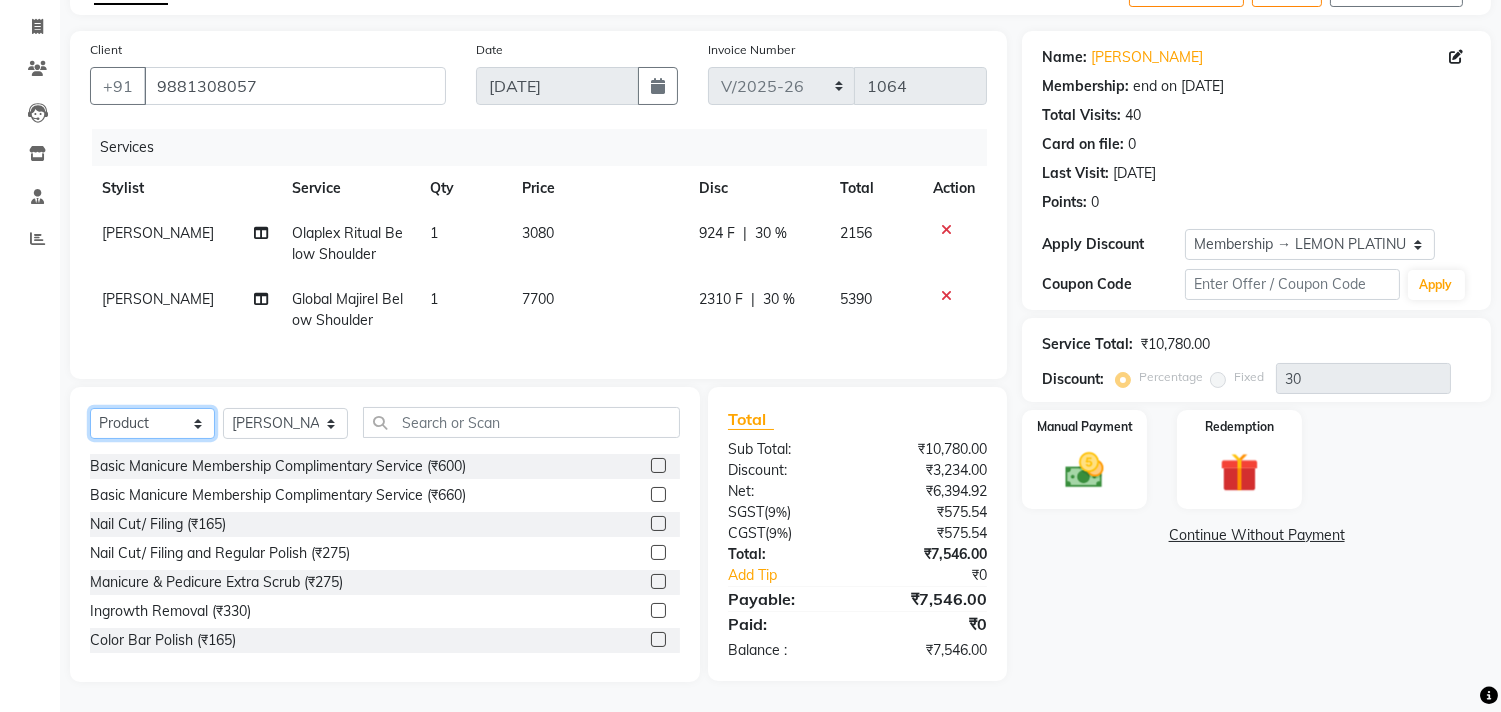 click on "Select  Service  Product  Membership  Package Voucher Prepaid Gift Card" 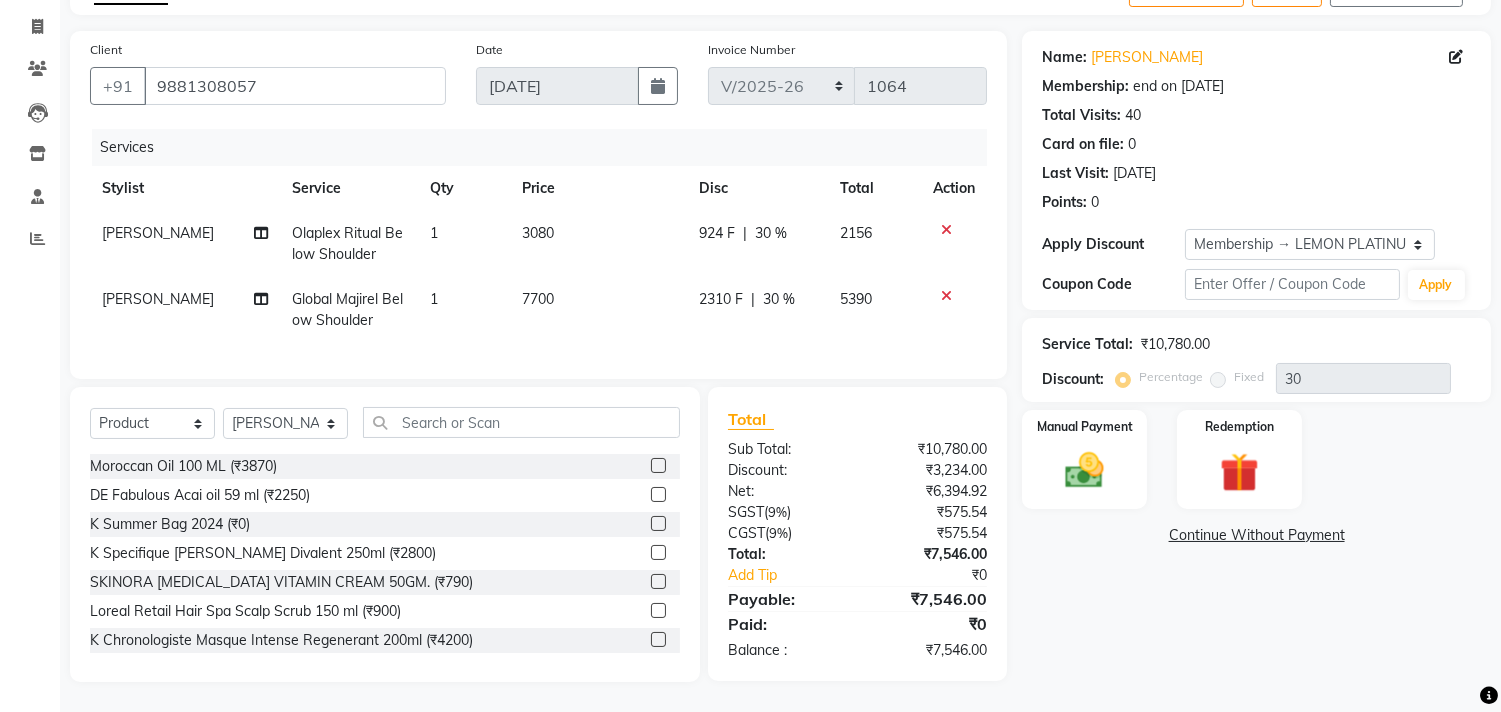 click on "Select  Service  Product  Membership  Package Voucher Prepaid Gift Card  Select Stylist Arun Arndive DC Faheem Malik Gufran Salmani Payal Maurya Riya Adawade Shoeb Salmani Kandivali Swati Sharma Yunus Yusuf Shaikh Moroccan Oil 100 ML (₹3870)  DE Fabulous Acai oil 59 ml (₹2250)  K Summer Bag 2024 (₹0)  K Specifique Bain Divalent 250ml (₹2800)  SKINORA HYALURONIC ACID VITAMIN CREAM 50GM. (₹790)  Loreal Retail Hair Spa Scalp Scrub 150 ml (₹900)  K Chronologiste Masque Intense Regenerant 200ml (₹4200)  Schwarzkopf 9-55 (₹400)  Schwarzkopf 7-55 (royal) (₹400)  Schwarzkopf Osis Sparkler Spray 300 ml (₹1450)  Schwarzkopf Osis The Strong No 3 - 300 ML (₹1900)  Schwarzkopf 6-80 (₹425)  Schwarzkopf l-44(beige) (₹449)  Schwarzkopf 5-50 (₹425)  Schwarzkopf 6-0 royal (₹400)  Schwarzkopf 4-60 (₹425)  Green Tea ( 1 box 100 pcs ) (₹625)  IMagic Clipper New (₹11999)  neckrest (₹2950)  Qod Argan Sachet Shampoo and Conditioner Pouch 20ml (₹1)  QOD Argan Hair Shampoo 300 ml (₹1650)" 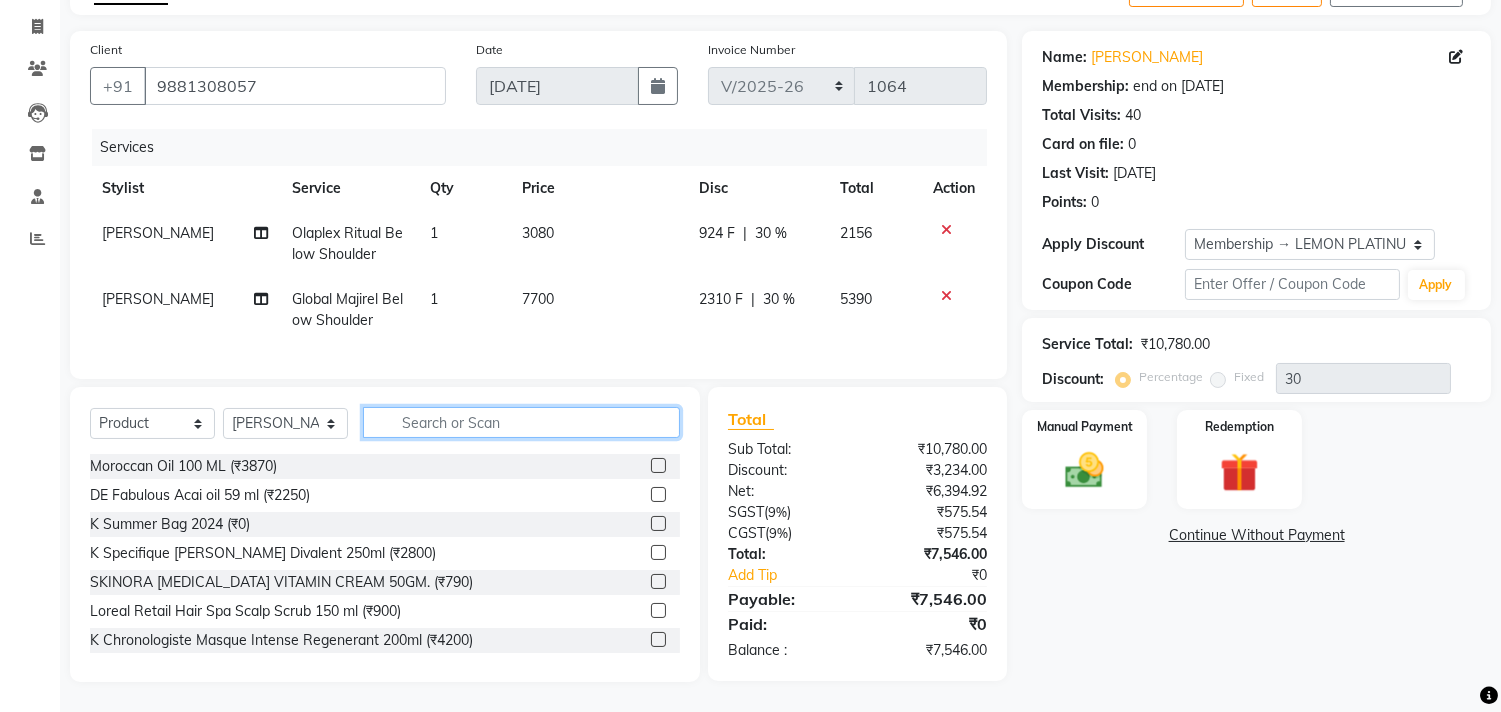 click 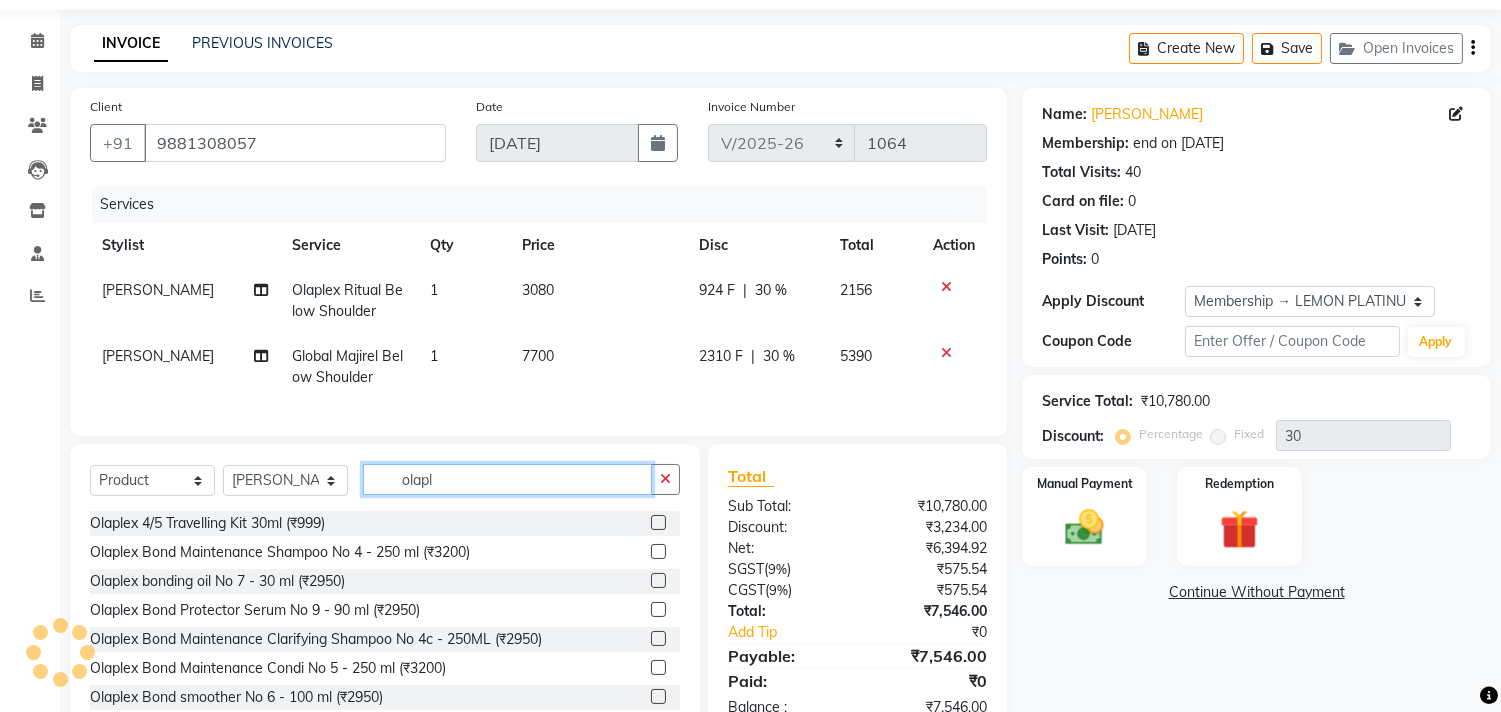 scroll, scrollTop: 24, scrollLeft: 0, axis: vertical 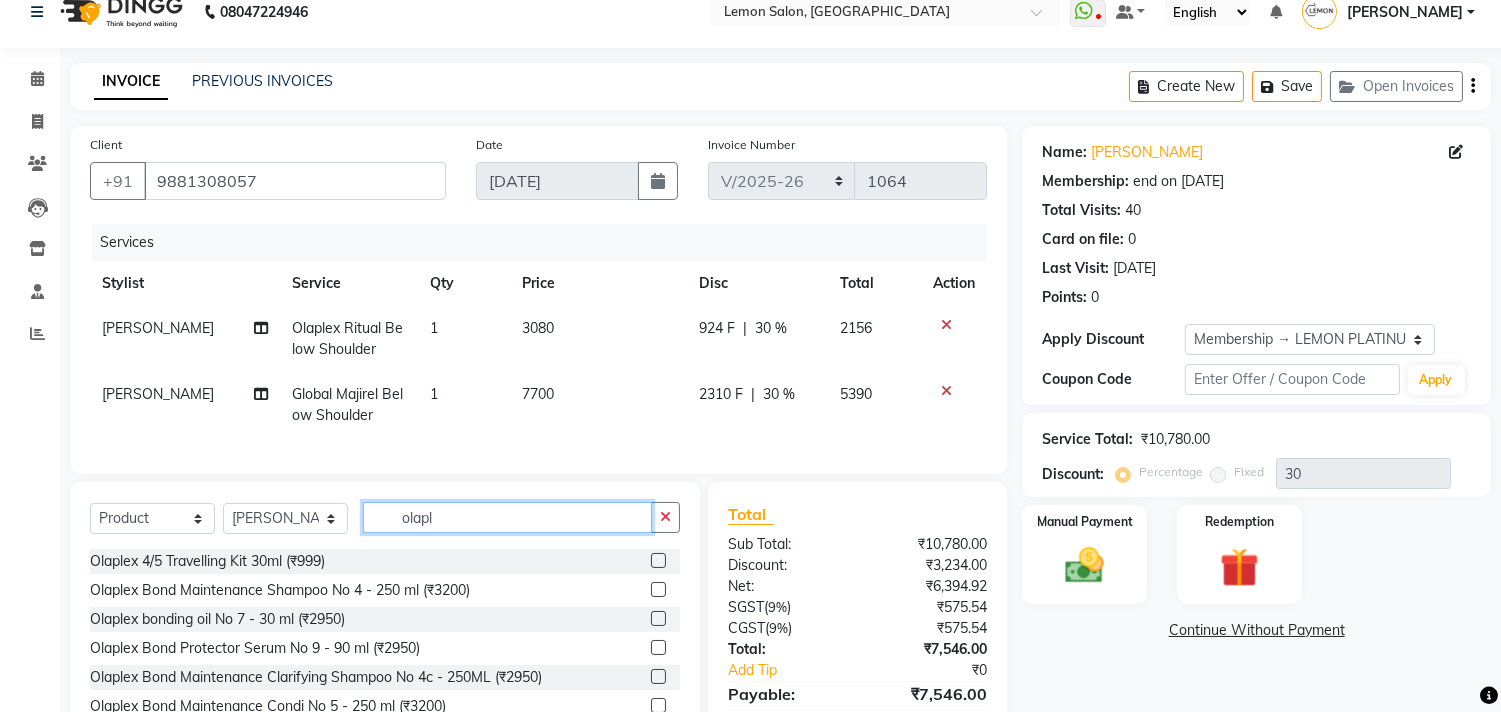 type on "olapl" 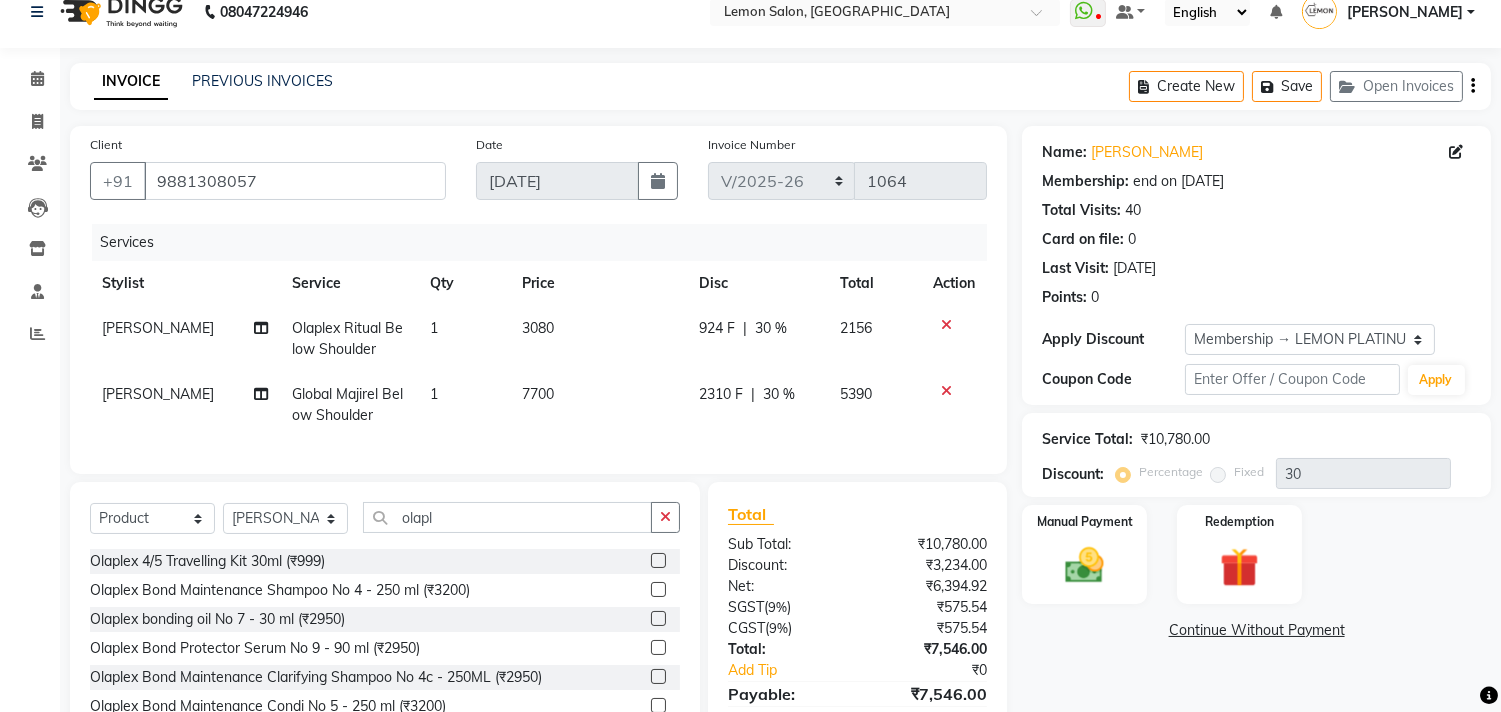 click 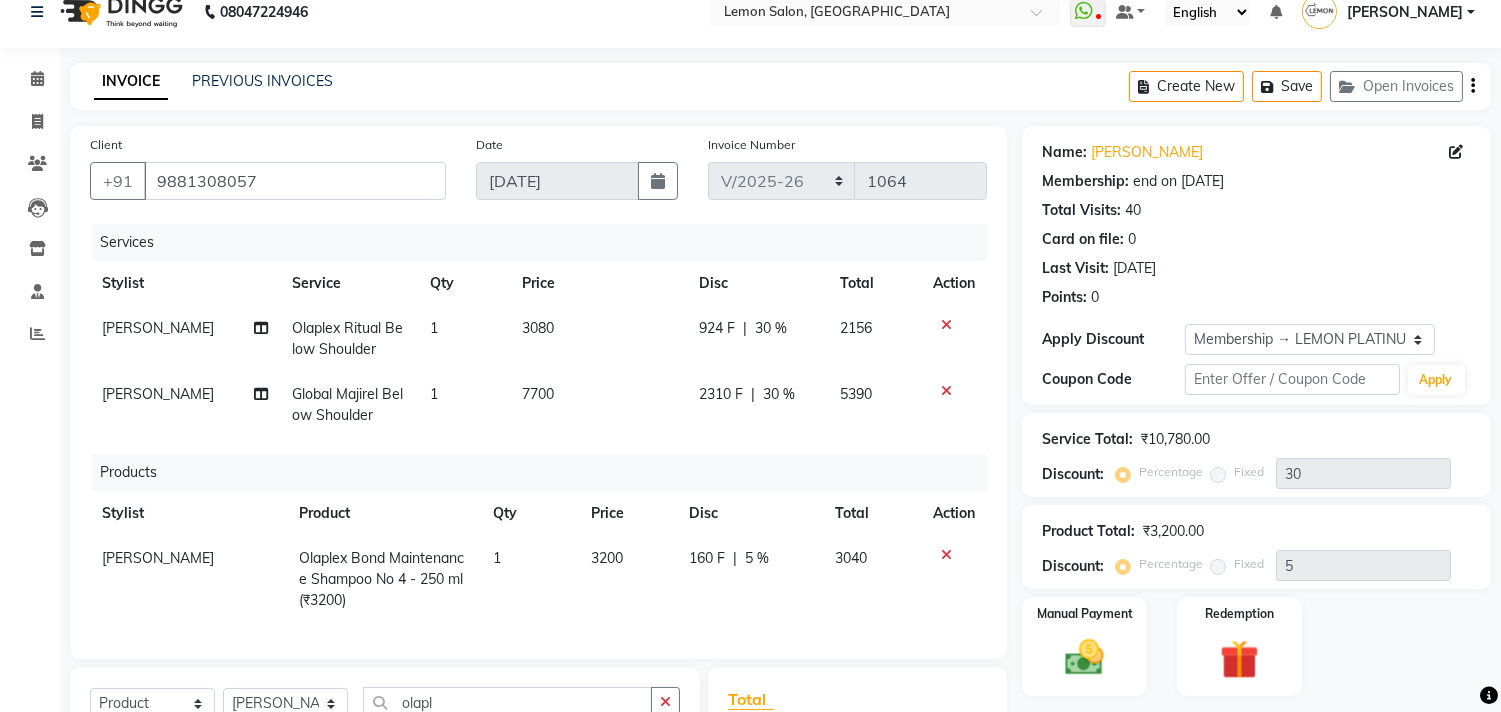 checkbox on "false" 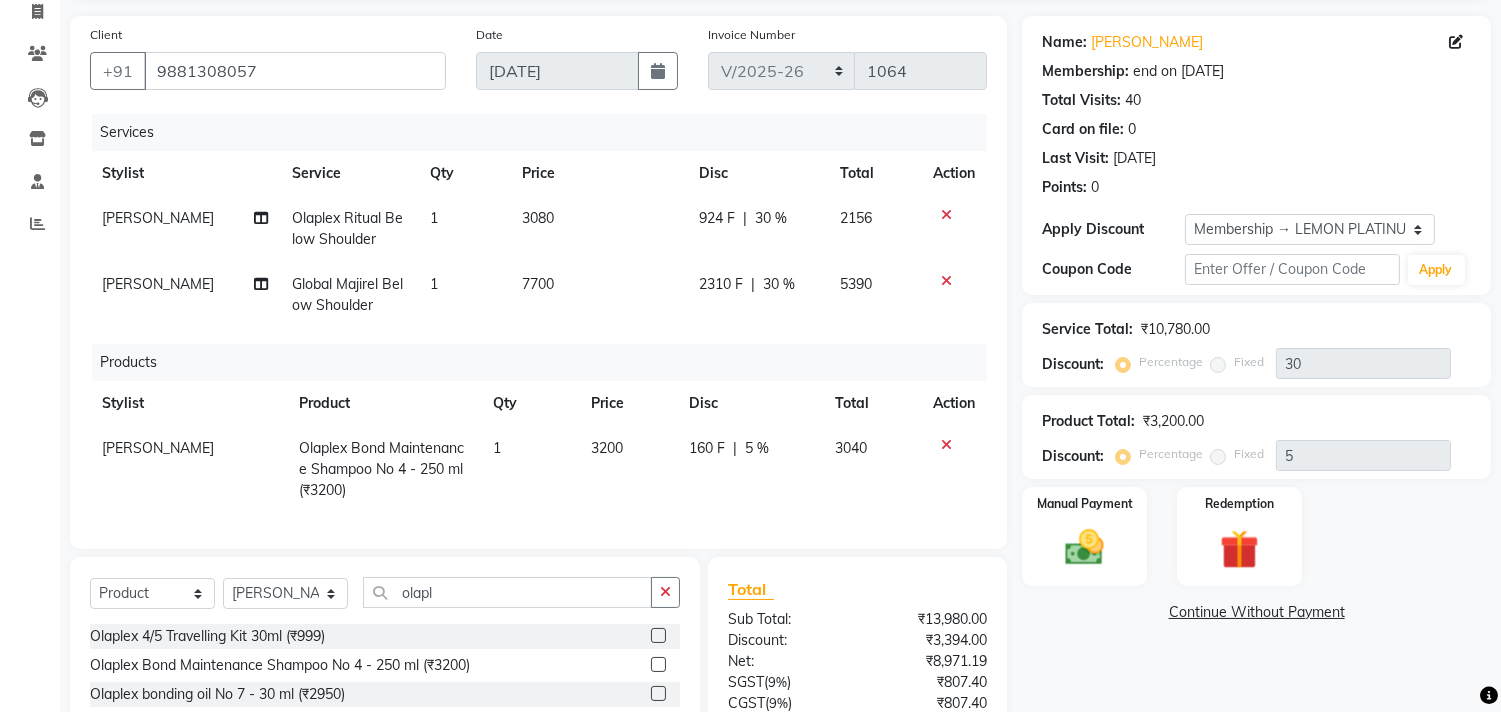 scroll, scrollTop: 135, scrollLeft: 0, axis: vertical 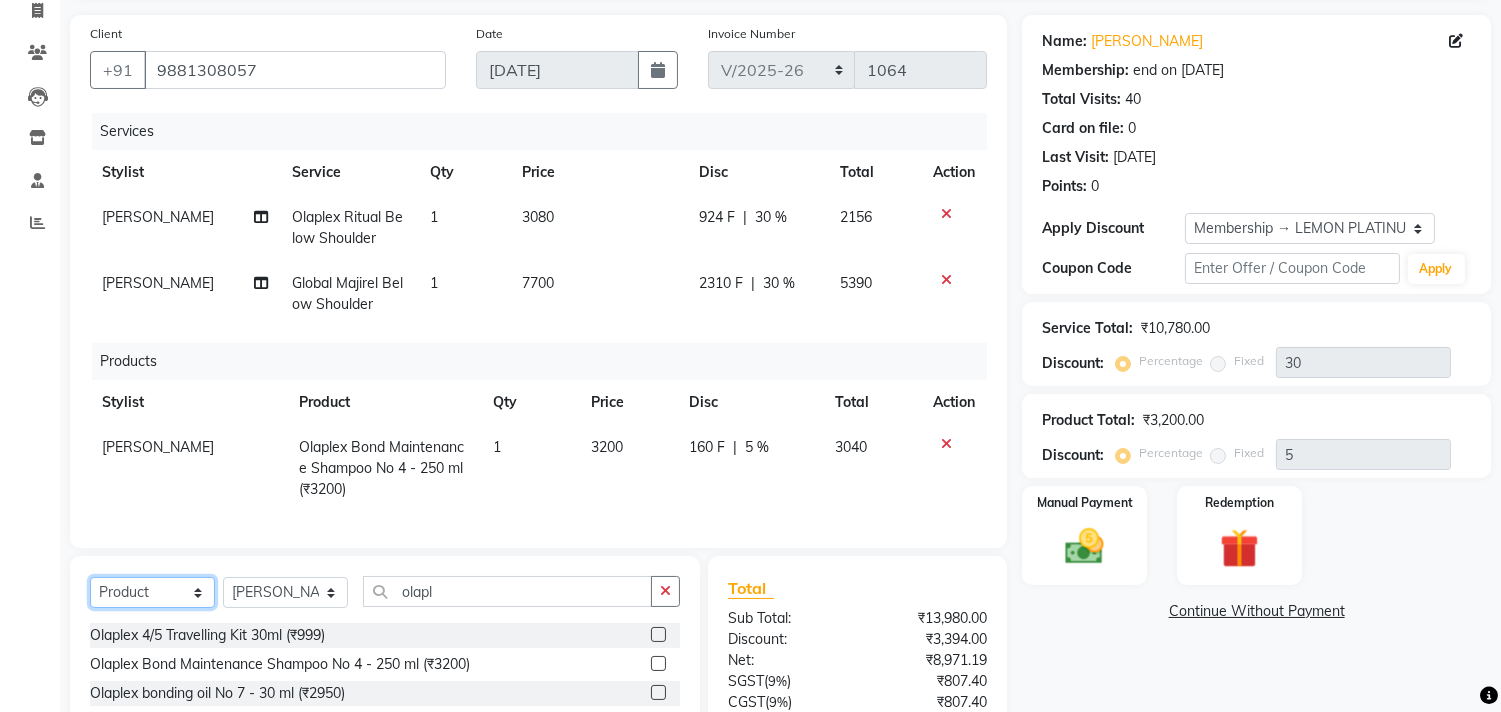 click on "Select  Service  Product  Membership  Package Voucher Prepaid Gift Card" 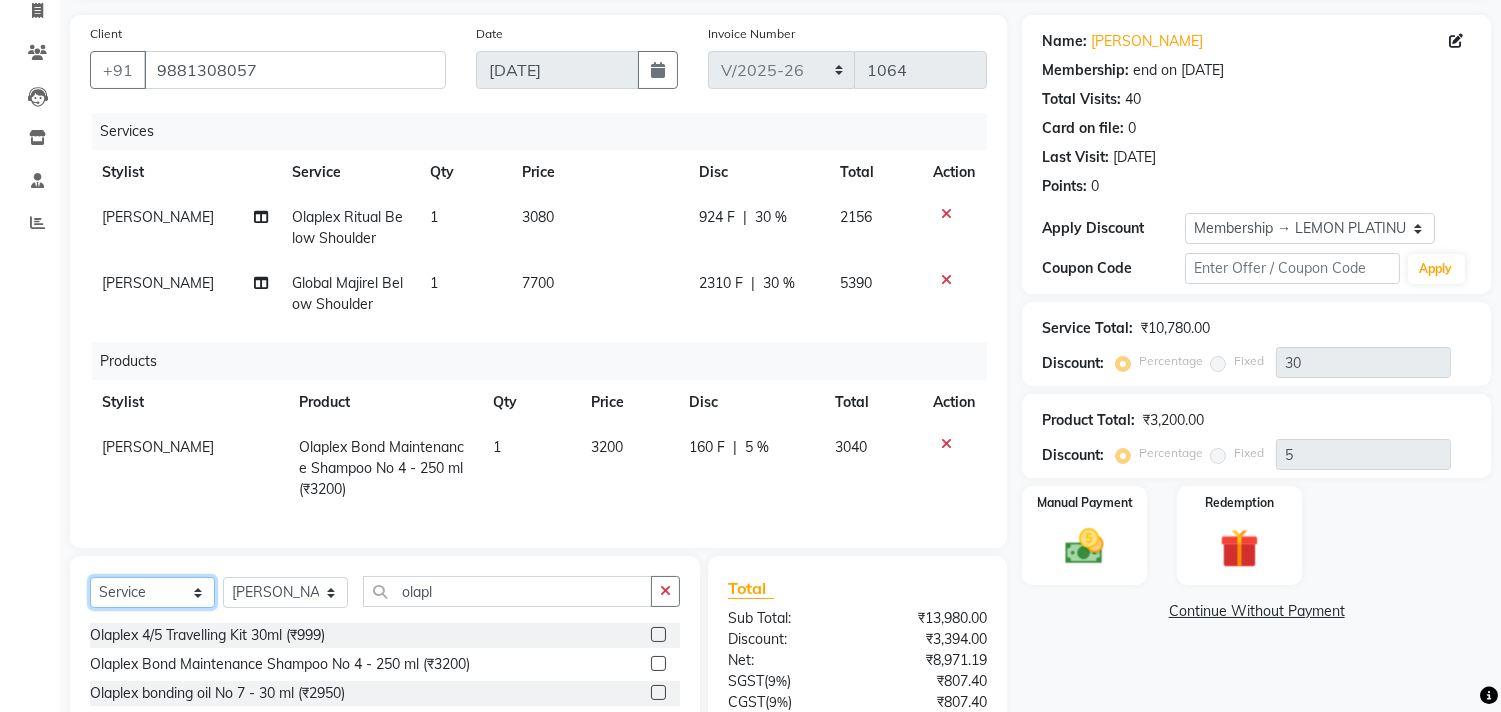 click on "Select  Service  Product  Membership  Package Voucher Prepaid Gift Card" 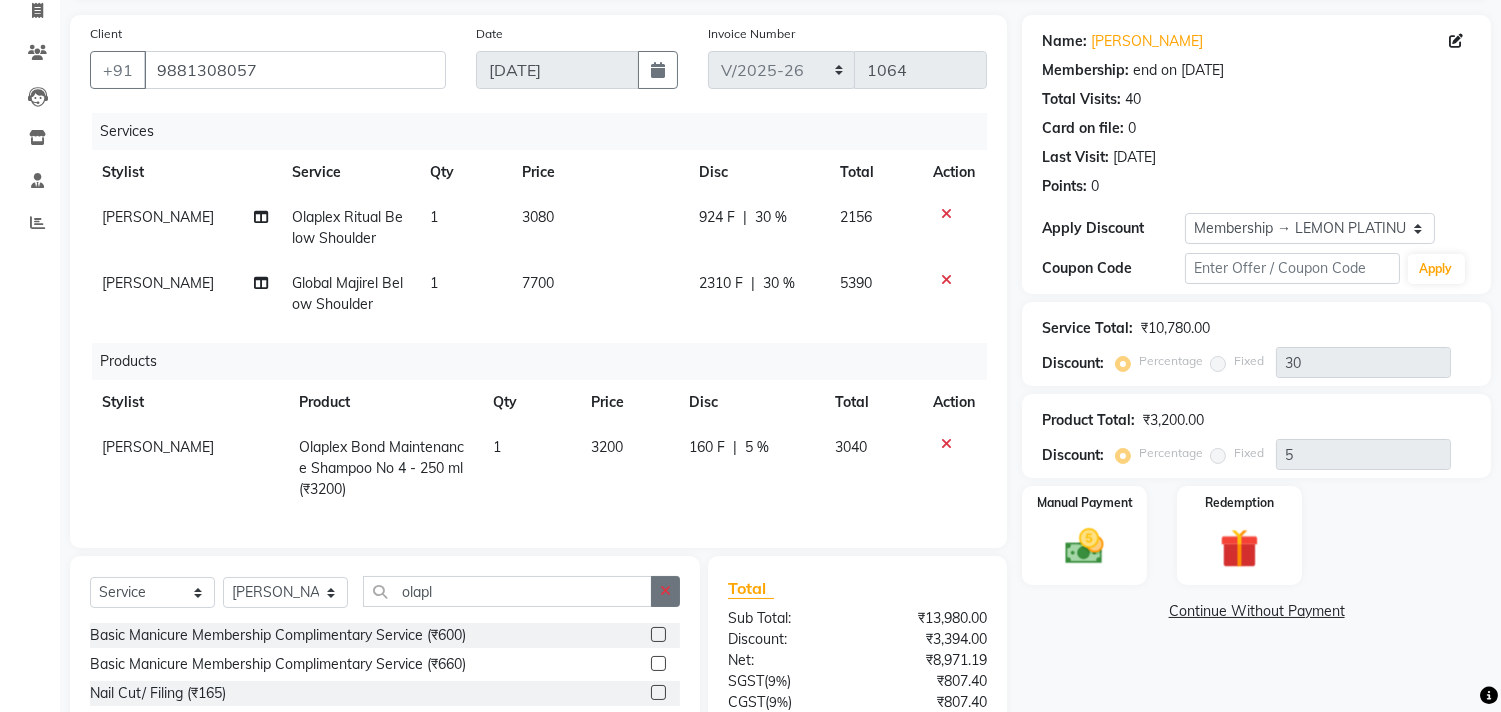 click 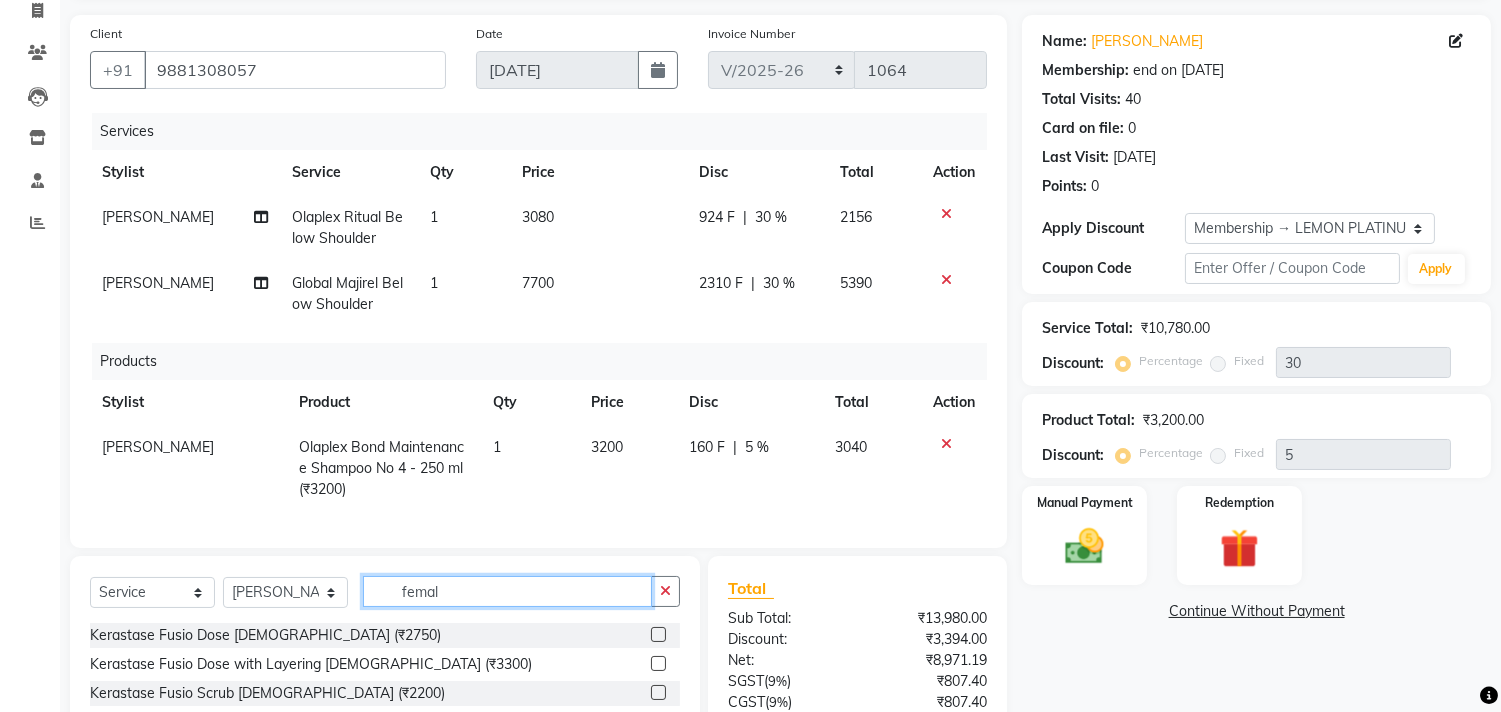 scroll, scrollTop: 321, scrollLeft: 0, axis: vertical 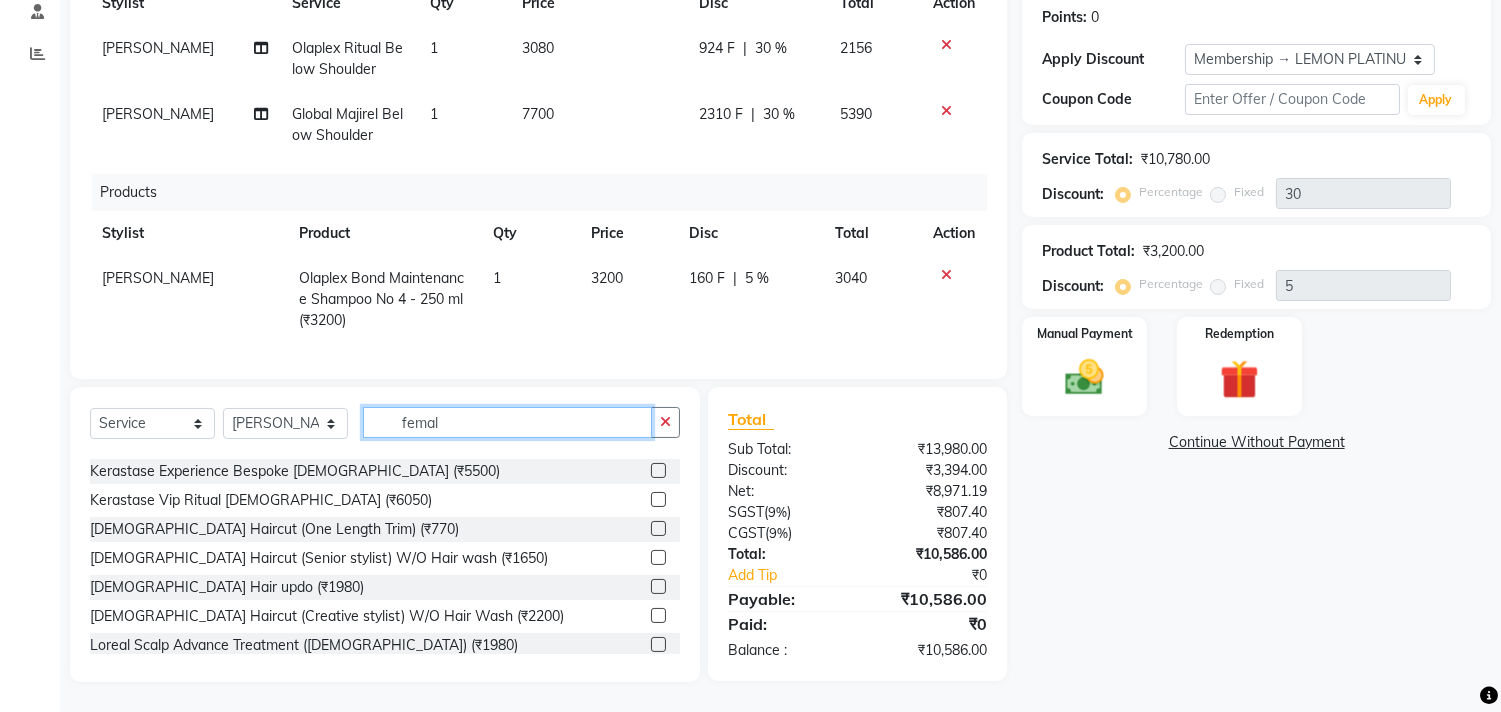 type on "femal" 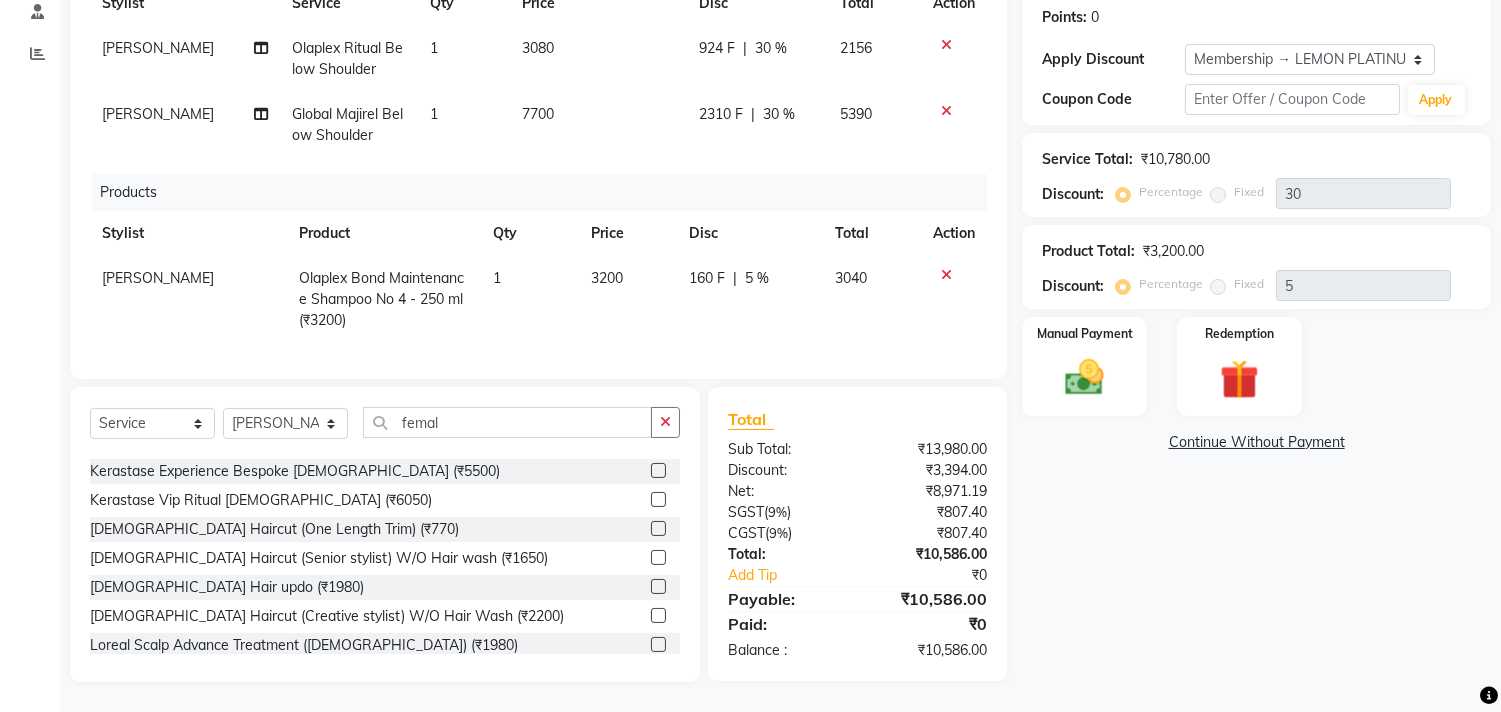 click 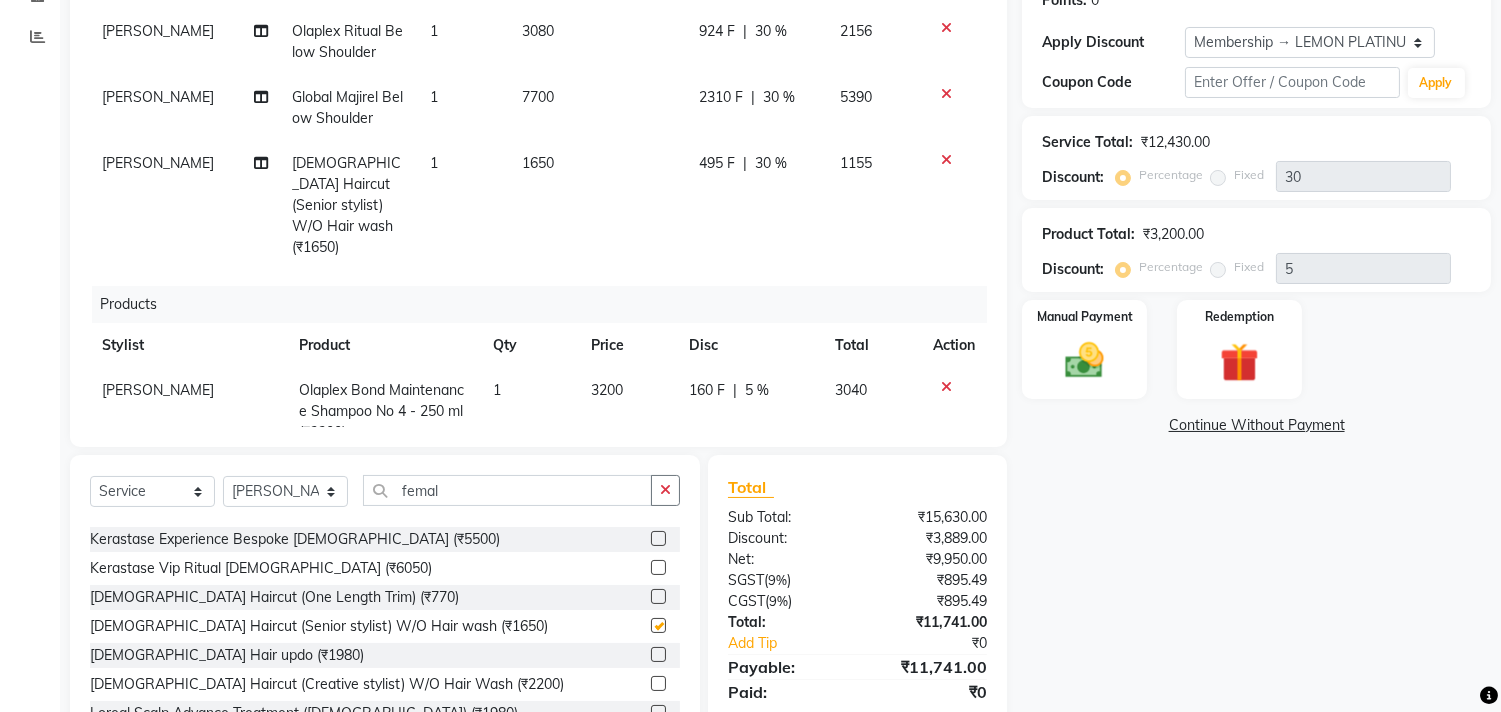 checkbox on "false" 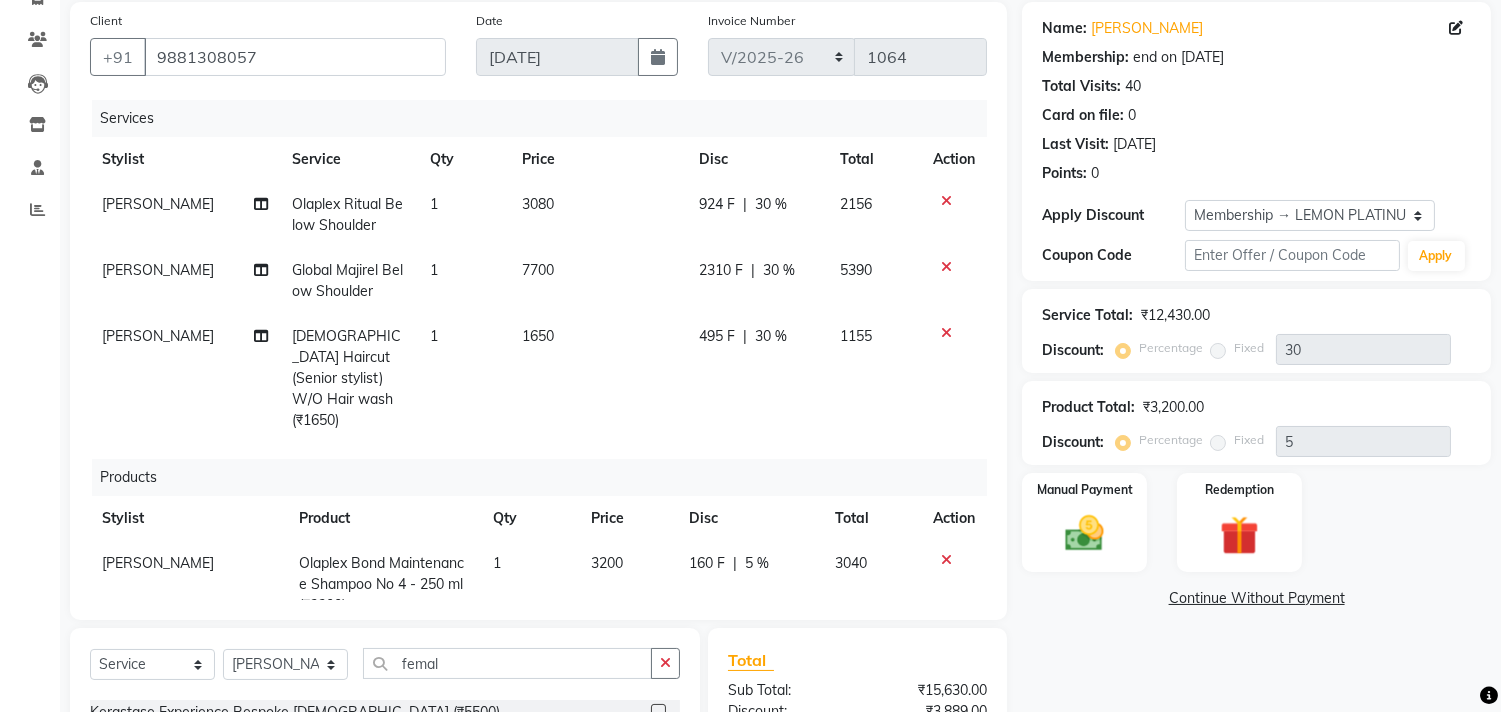 scroll, scrollTop: 98, scrollLeft: 0, axis: vertical 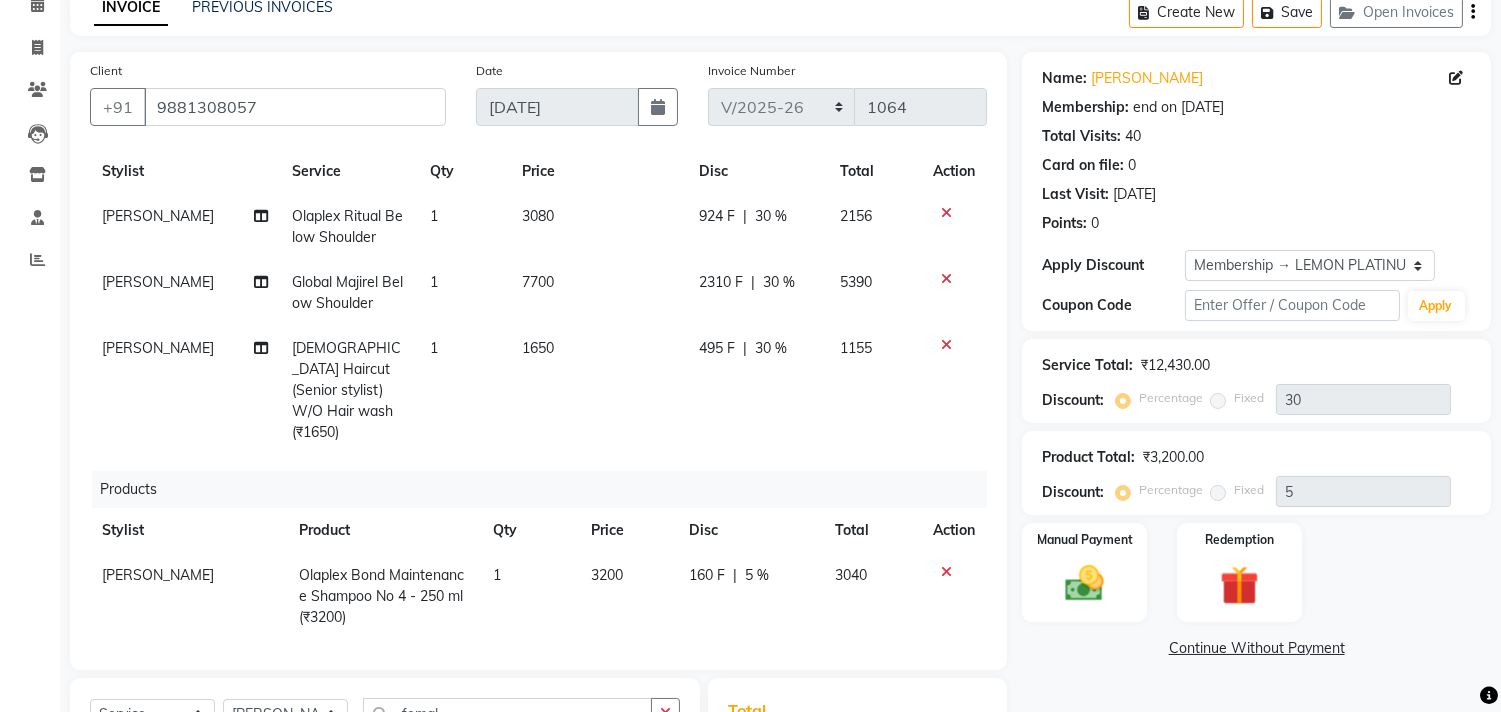 click 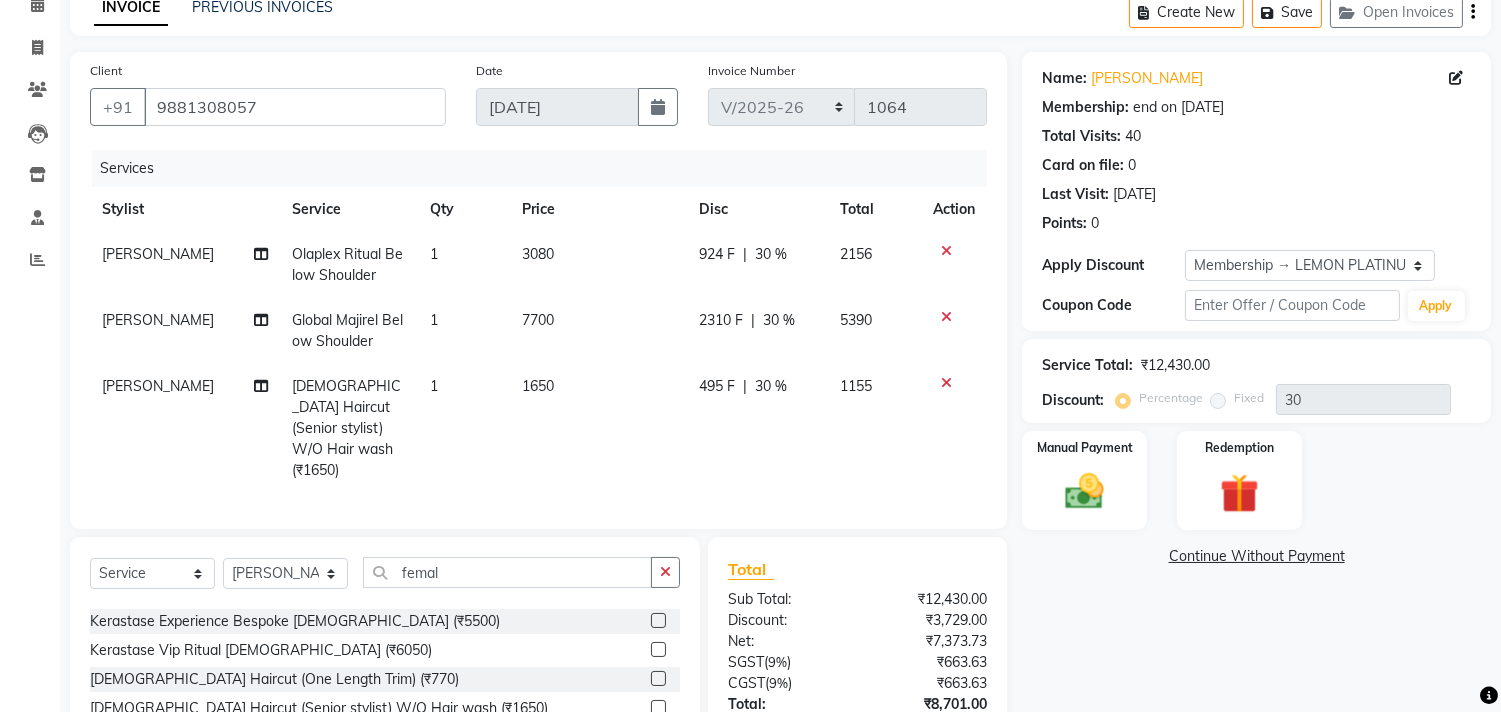 scroll, scrollTop: 0, scrollLeft: 0, axis: both 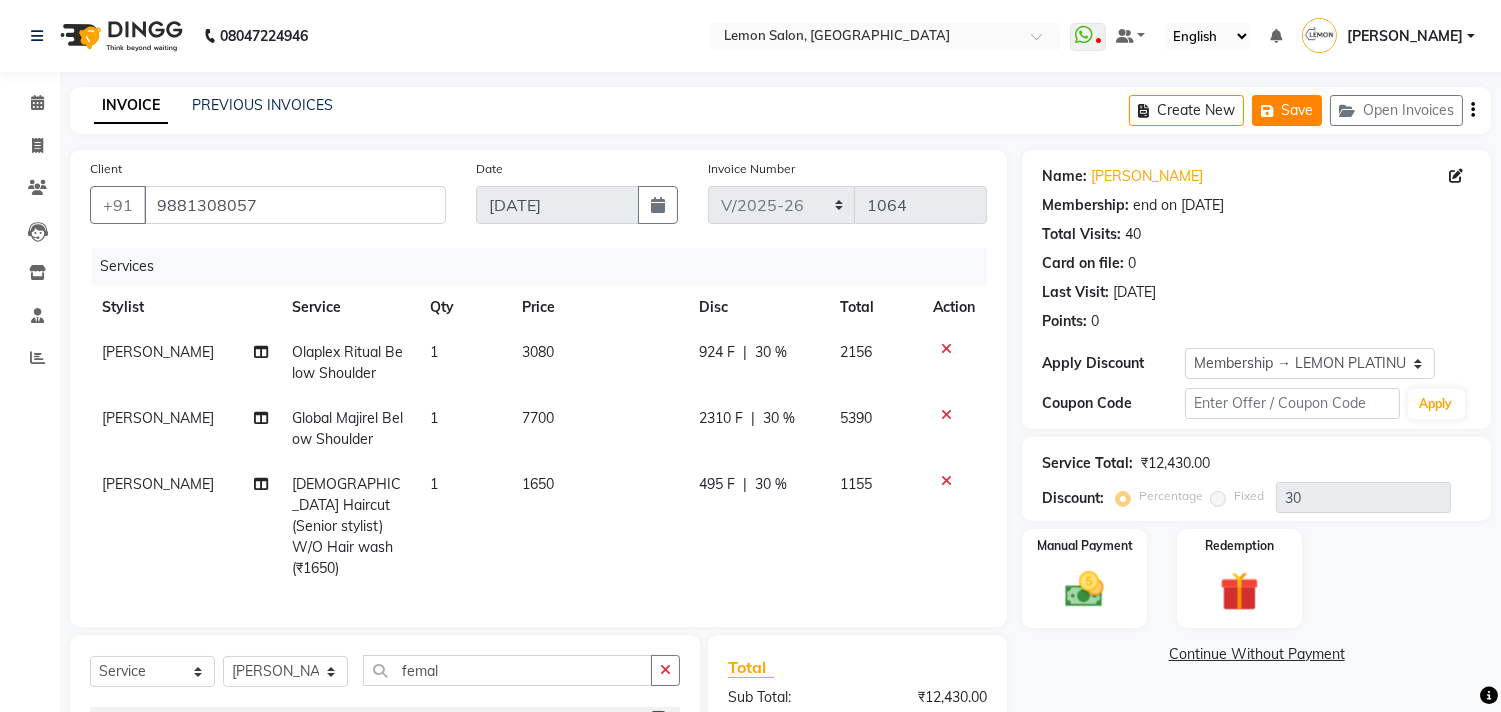 click on "Save" 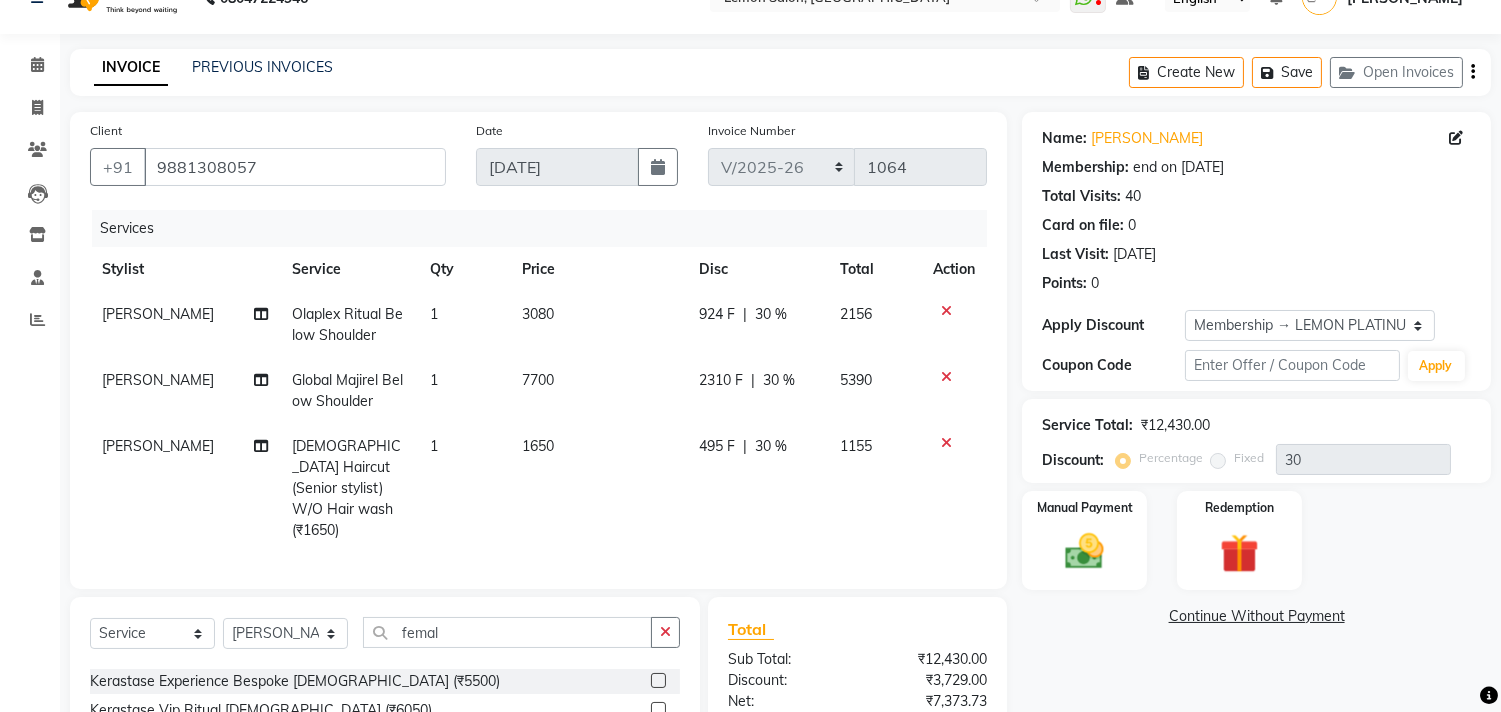 scroll, scrollTop: 0, scrollLeft: 0, axis: both 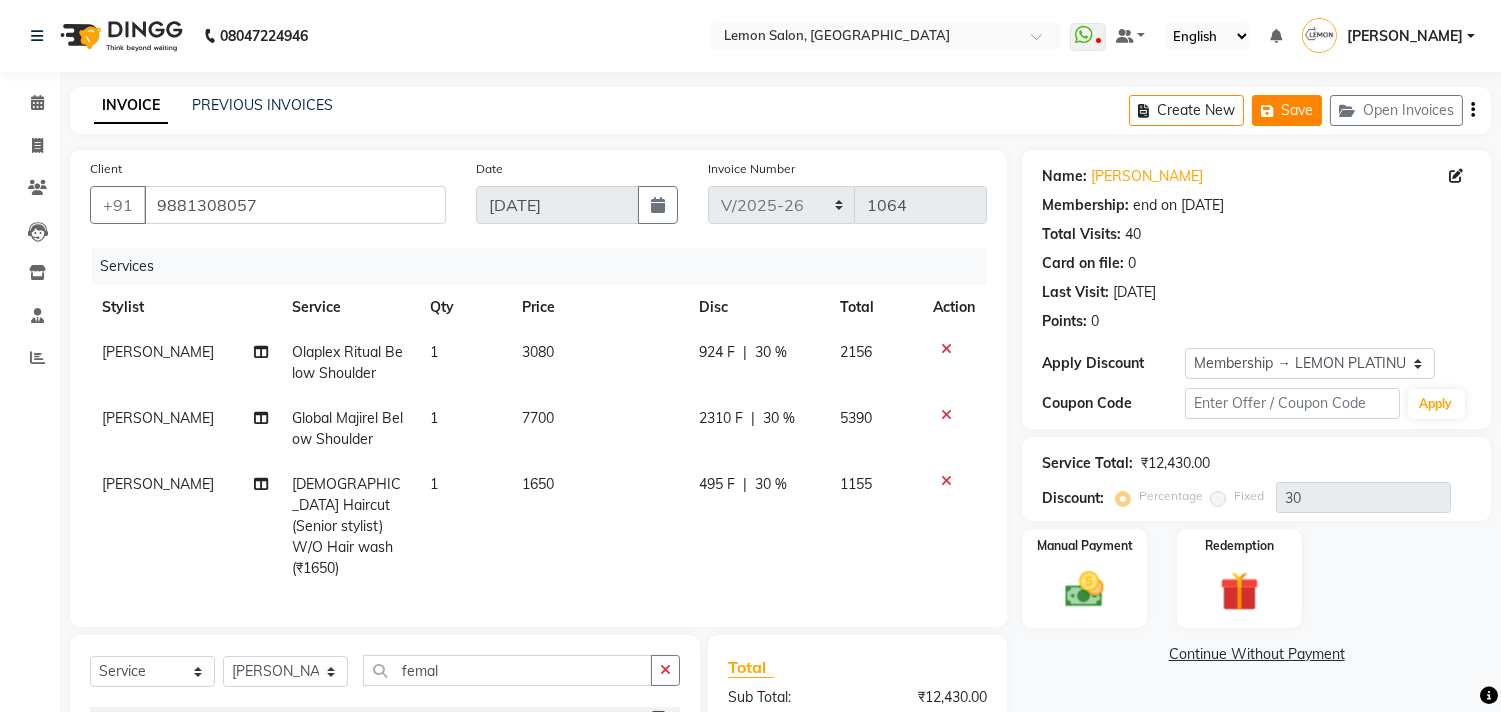 click on "Save" 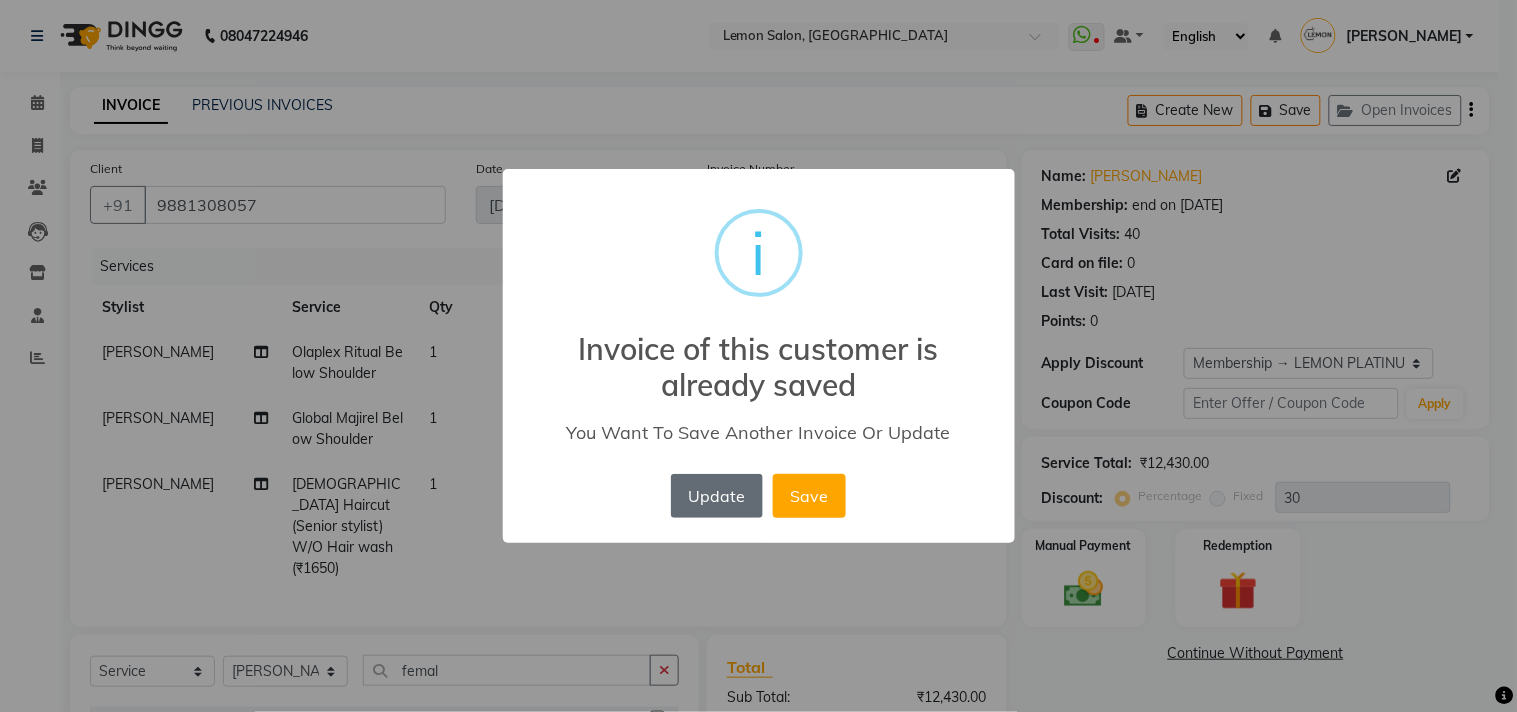 click on "Update" at bounding box center [717, 496] 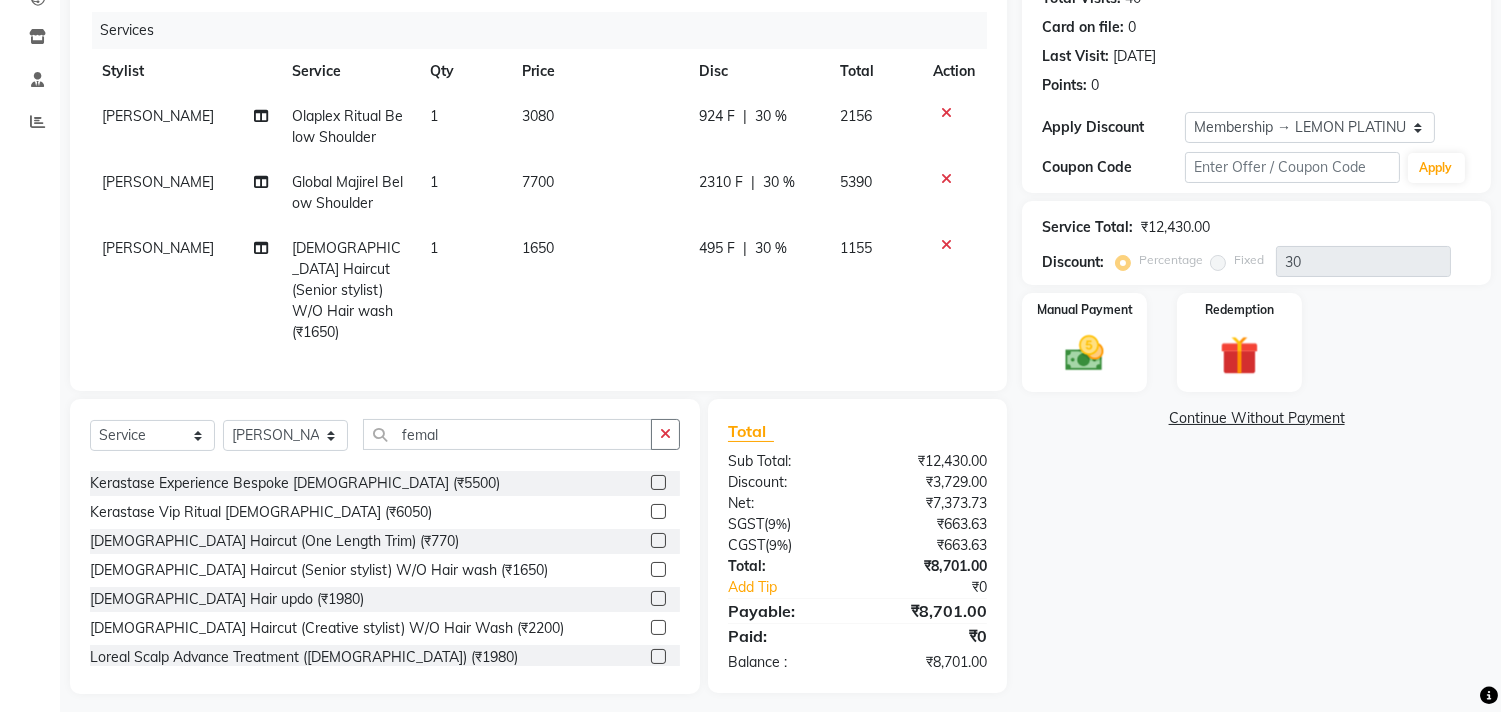 scroll, scrollTop: 243, scrollLeft: 0, axis: vertical 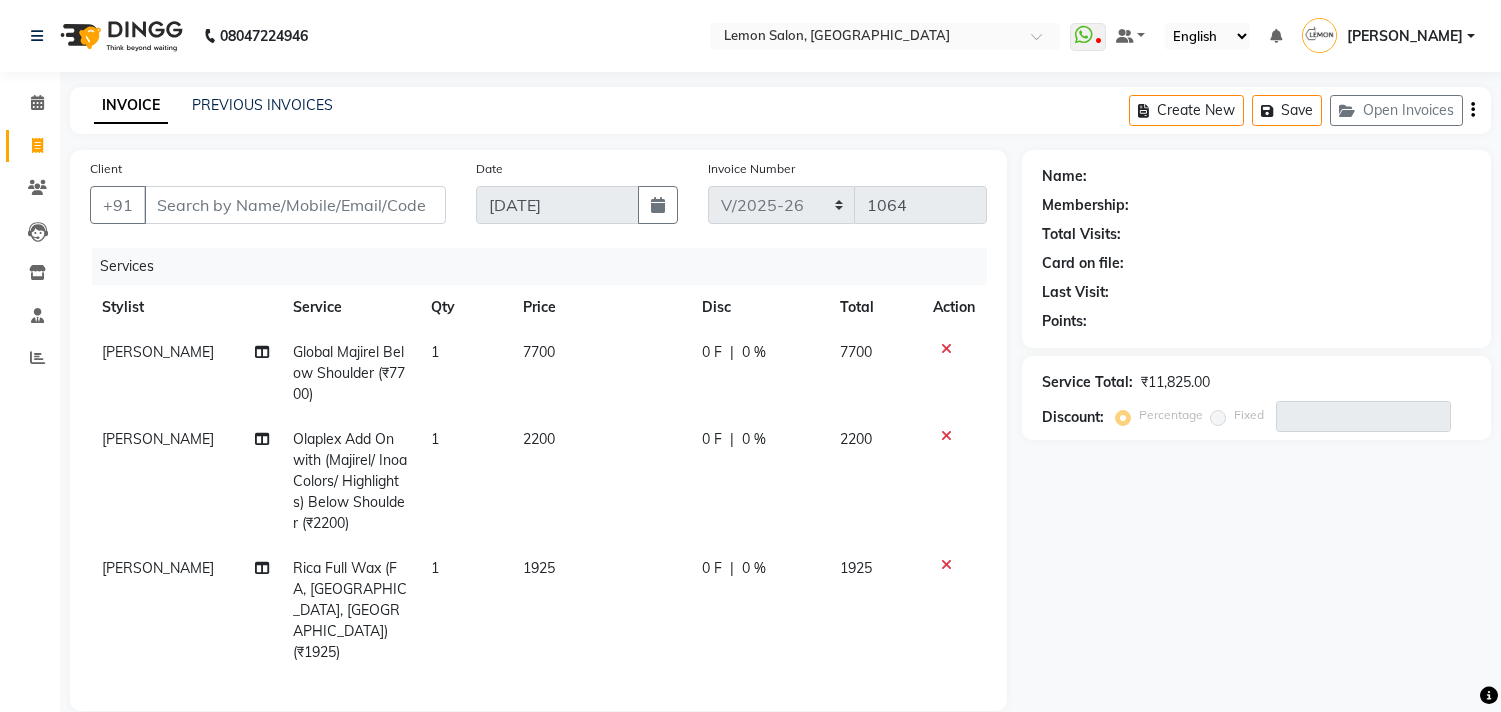 select on "569" 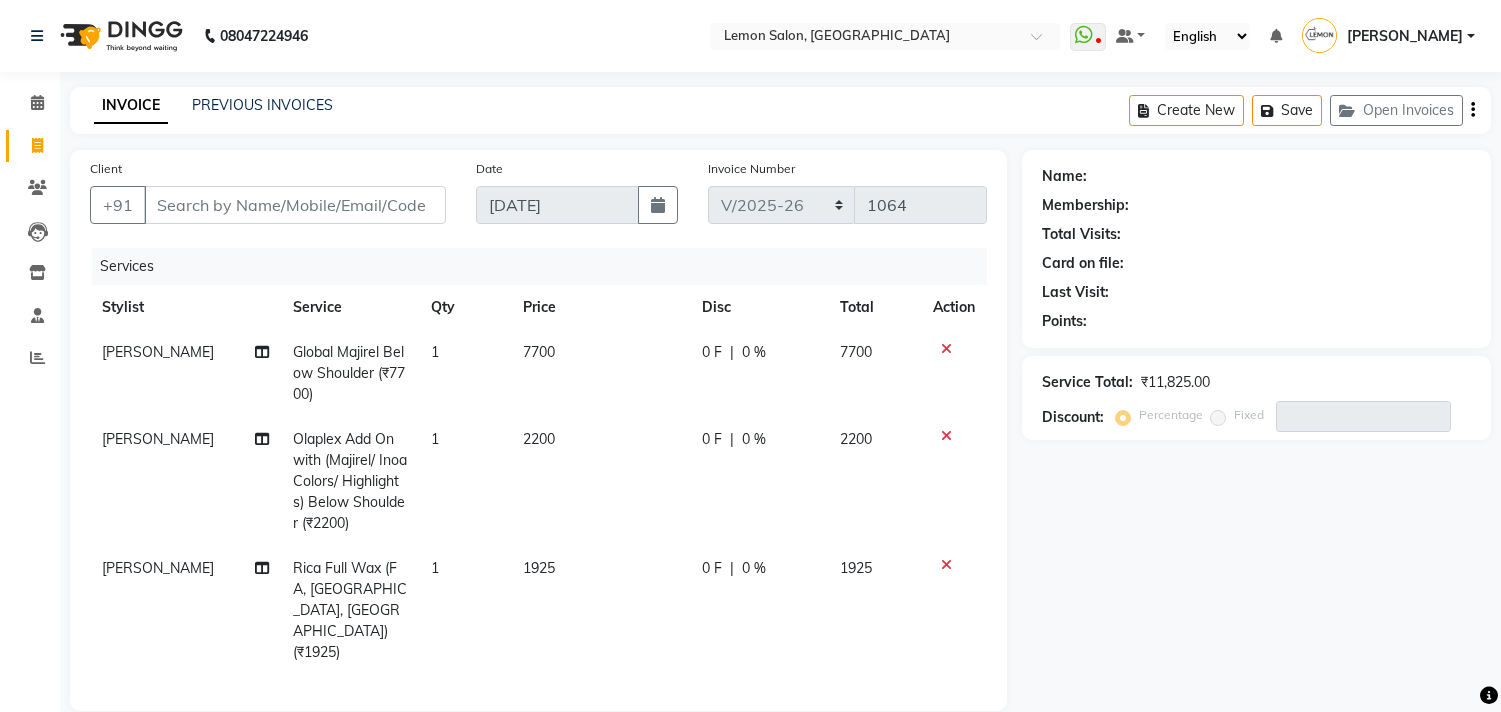 scroll, scrollTop: 202, scrollLeft: 0, axis: vertical 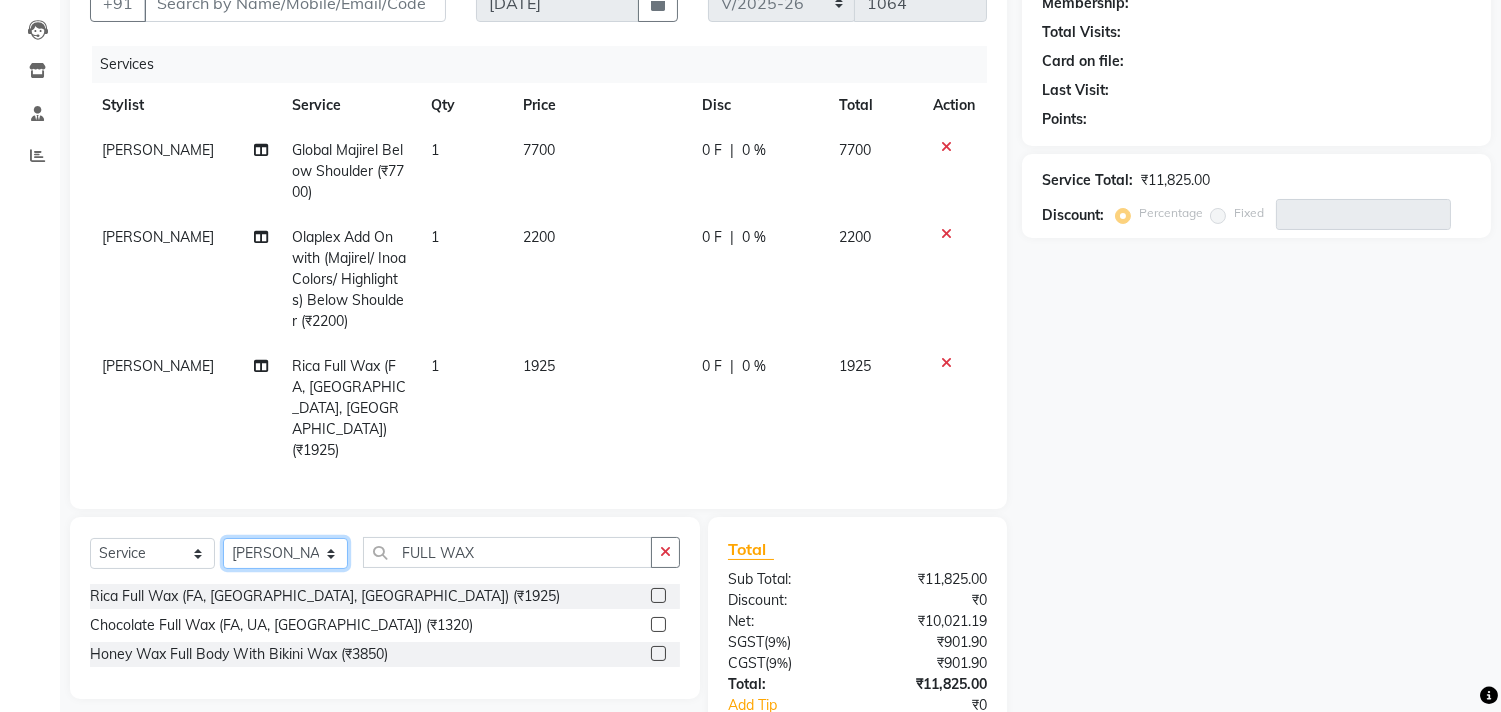 click on "Select Stylist Arun Arndive DC Faheem Malik Gufran Salmani Payal Maurya Riya Adawade Shoeb Salmani Kandivali Swati Sharma Yunus Yusuf Shaikh" 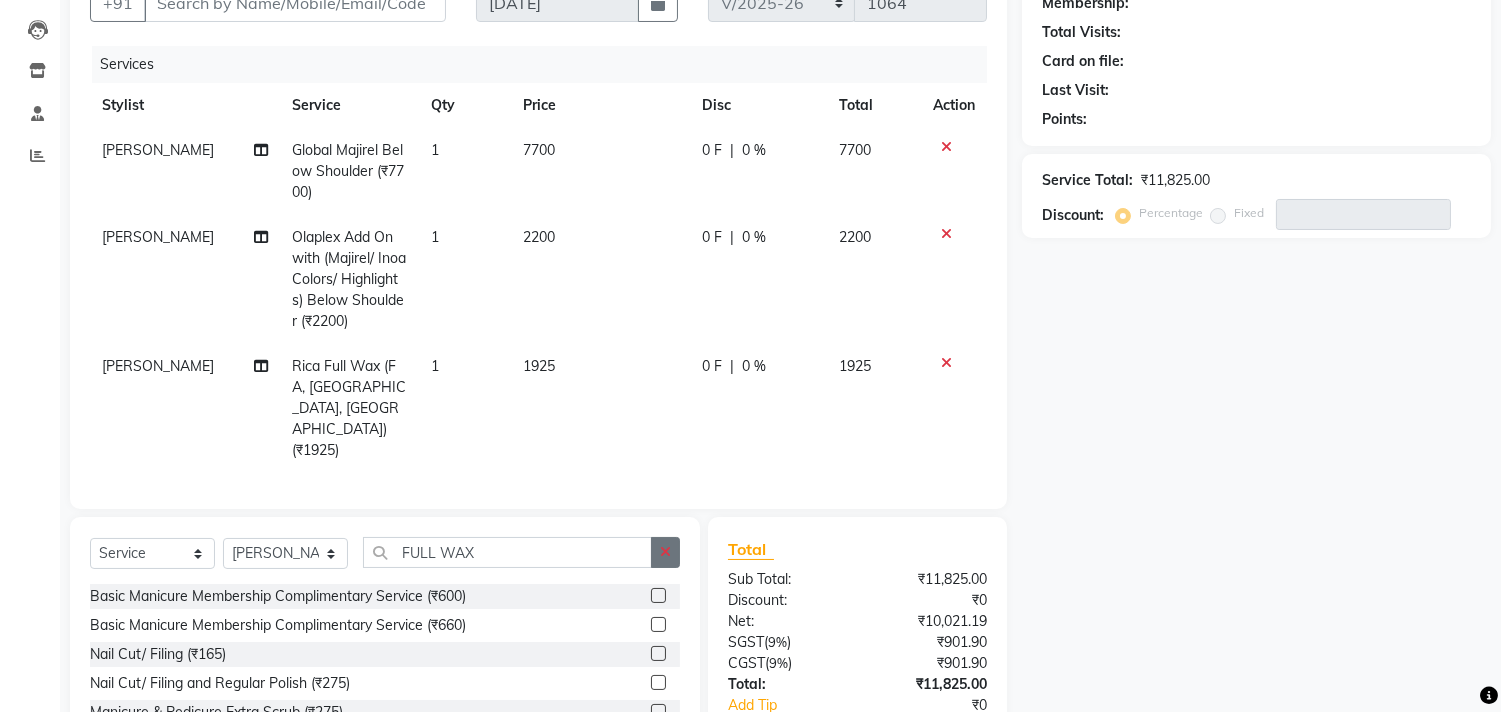 click 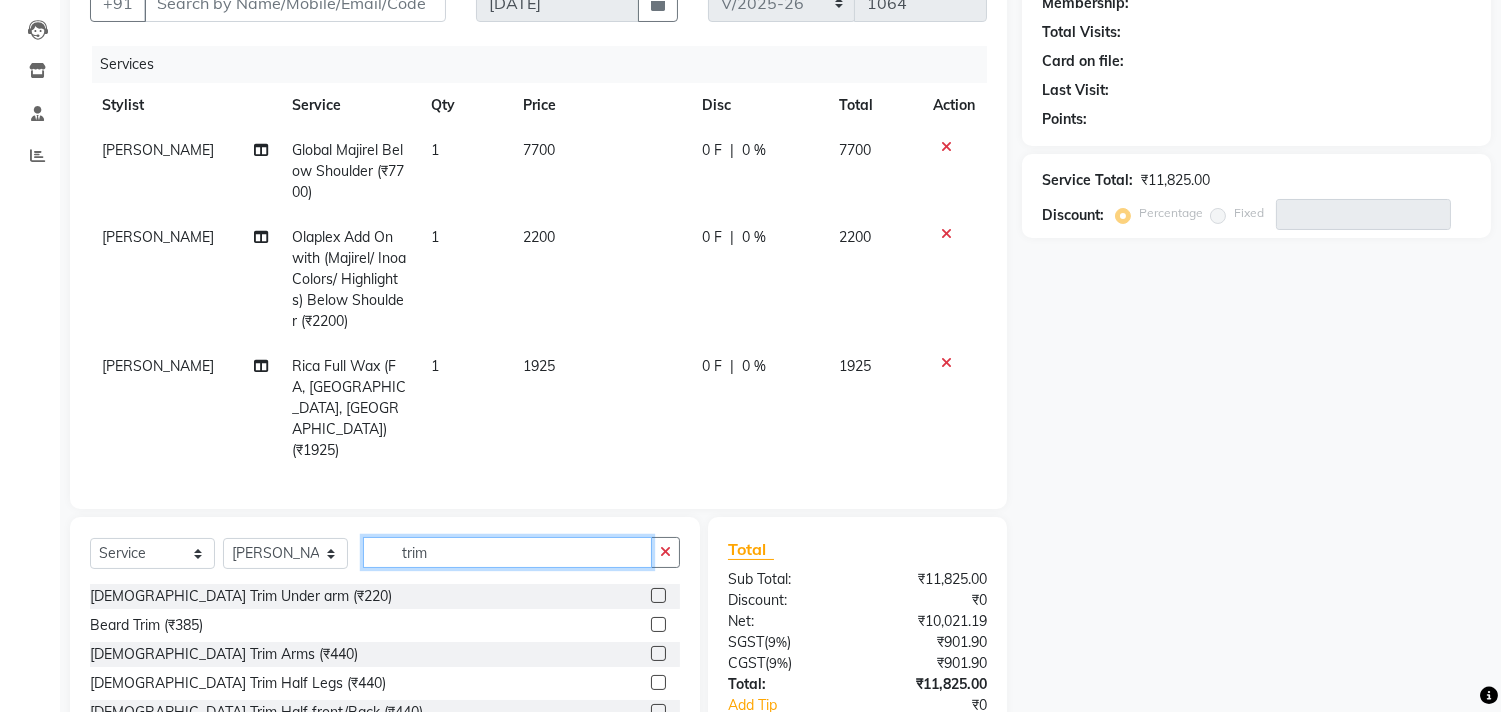 scroll, scrollTop: 31, scrollLeft: 0, axis: vertical 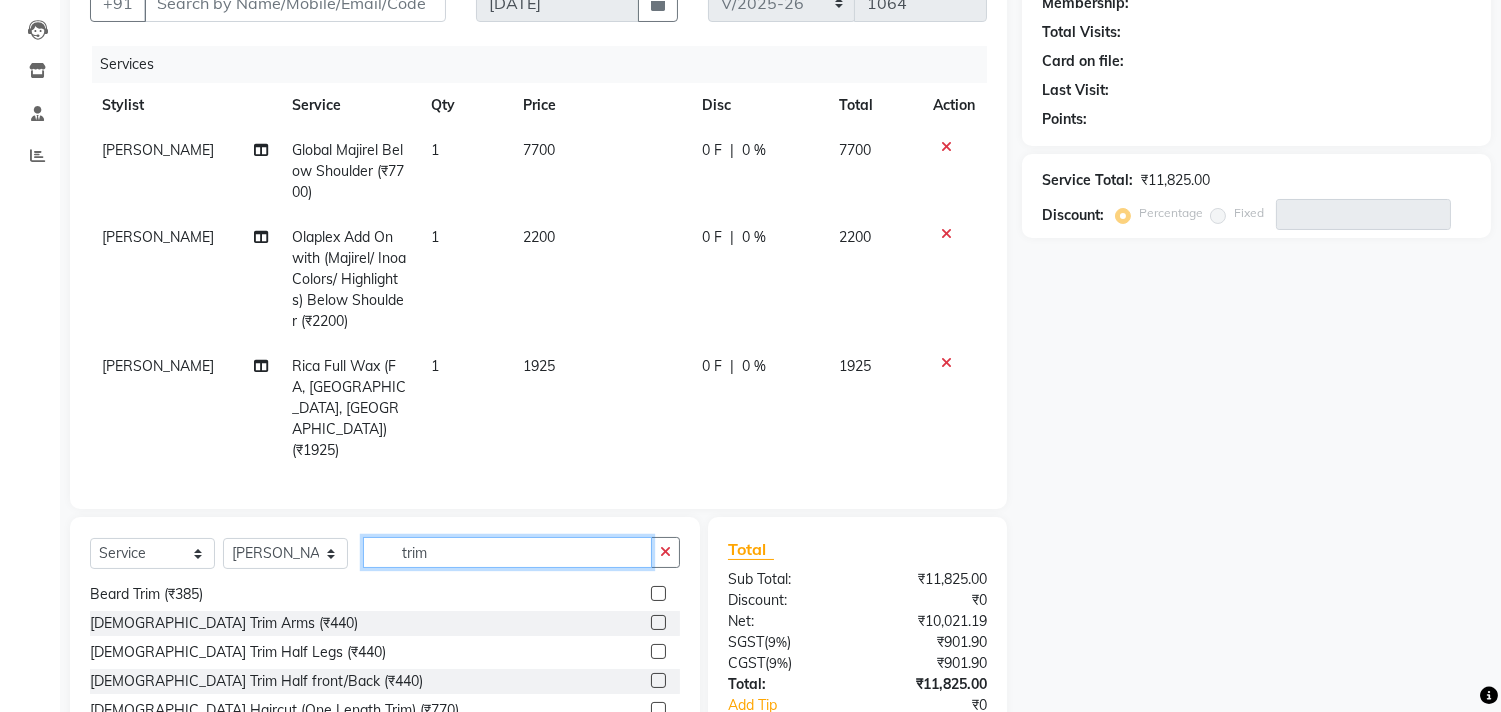 type on "trim" 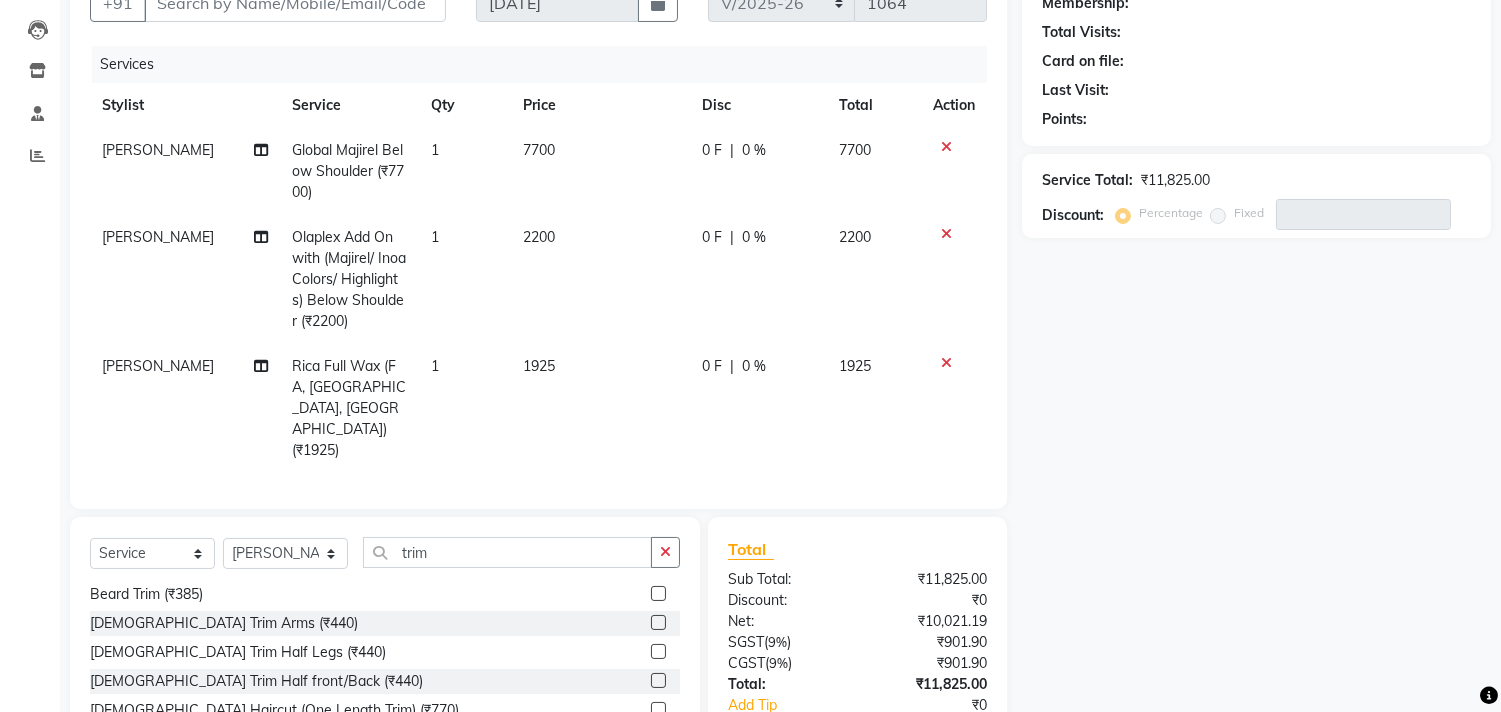 drag, startPoint x: 638, startPoint y: 682, endPoint x: 745, endPoint y: 395, distance: 306.29724 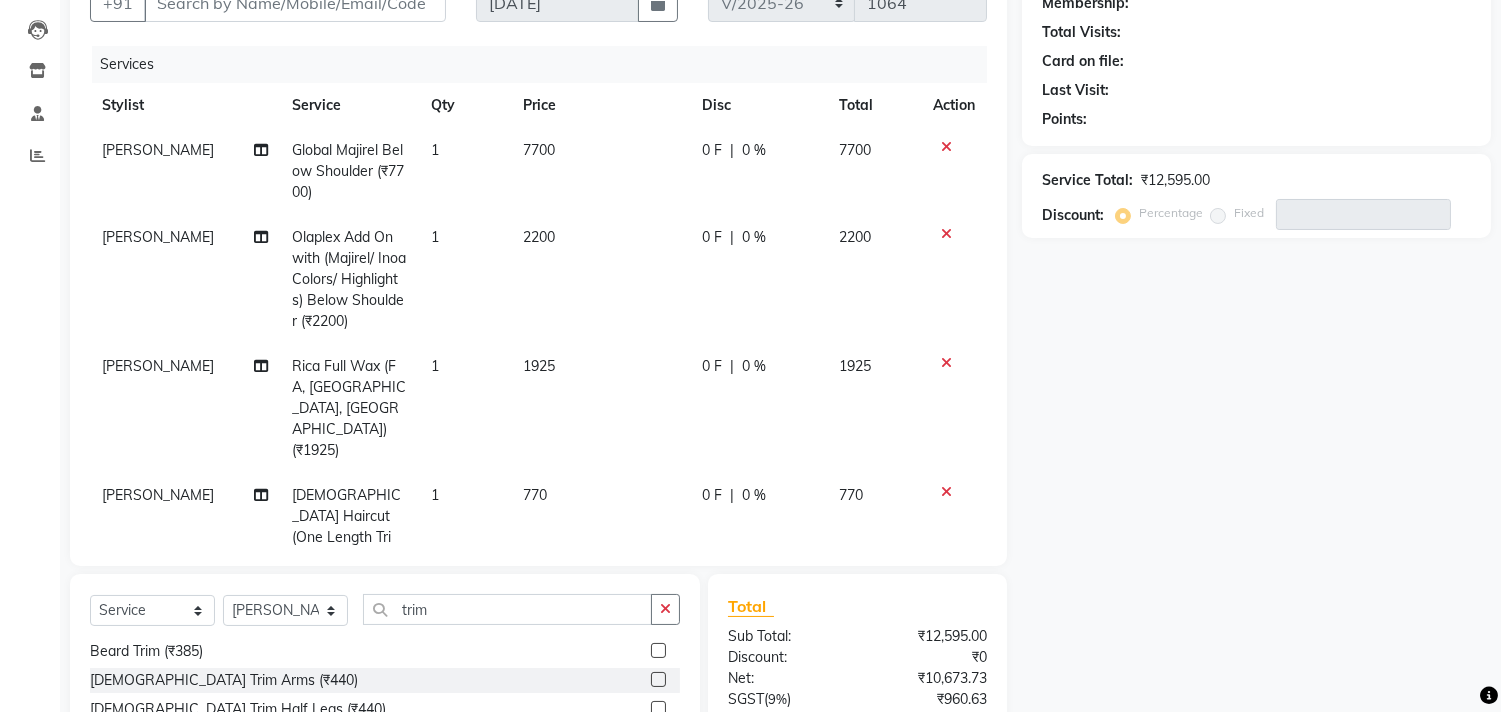 checkbox on "false" 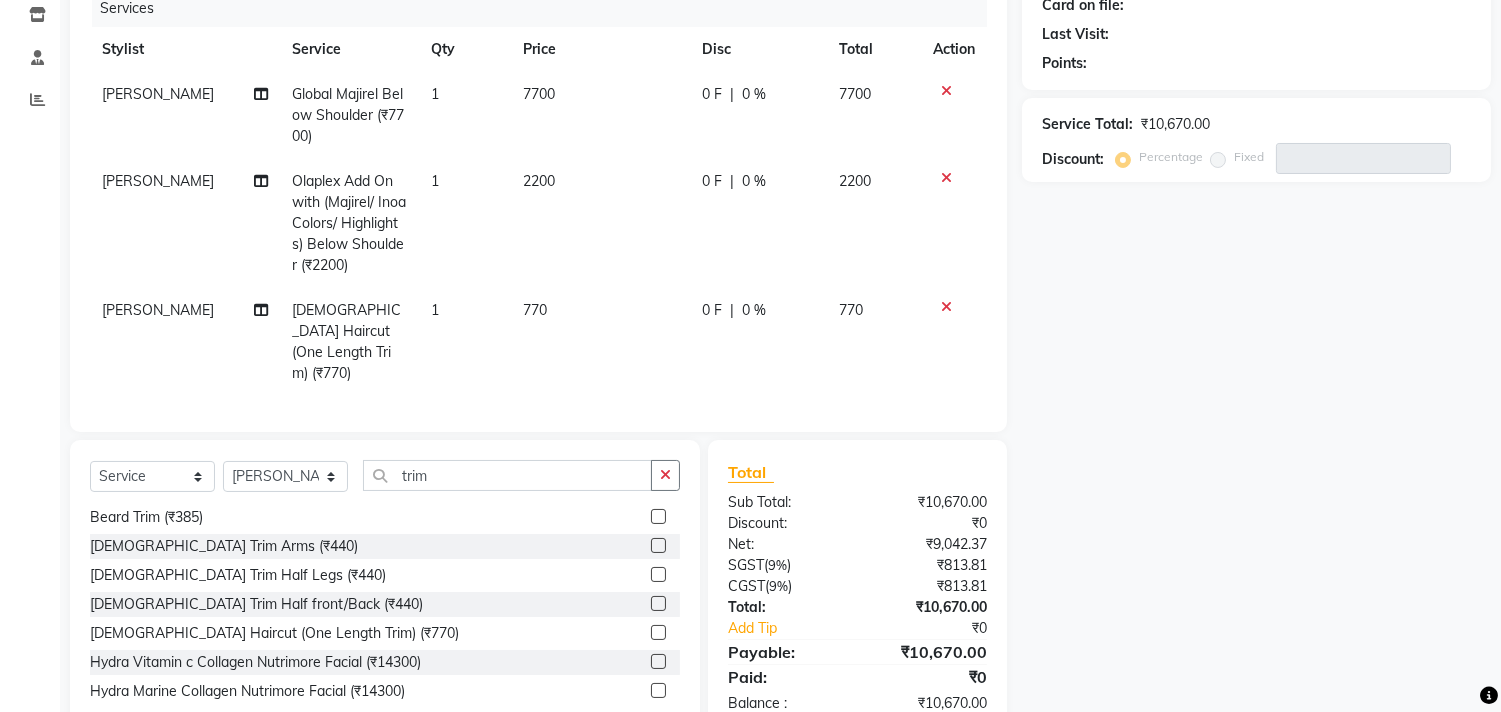 scroll, scrollTop: 290, scrollLeft: 0, axis: vertical 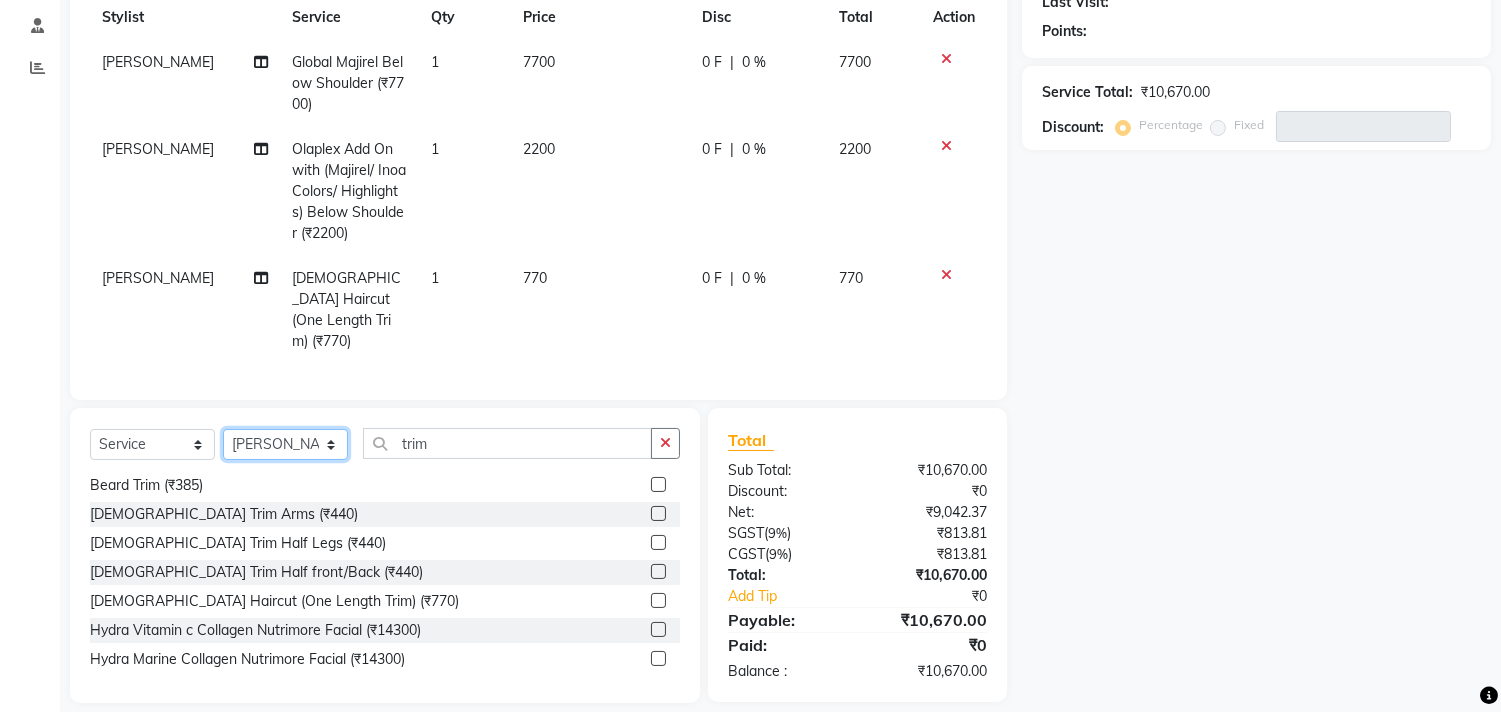 click on "Select Stylist Arun Arndive DC Faheem Malik Gufran Salmani Payal Maurya Riya Adawade Shoeb Salmani Kandivali Swati Sharma Yunus Yusuf Shaikh" 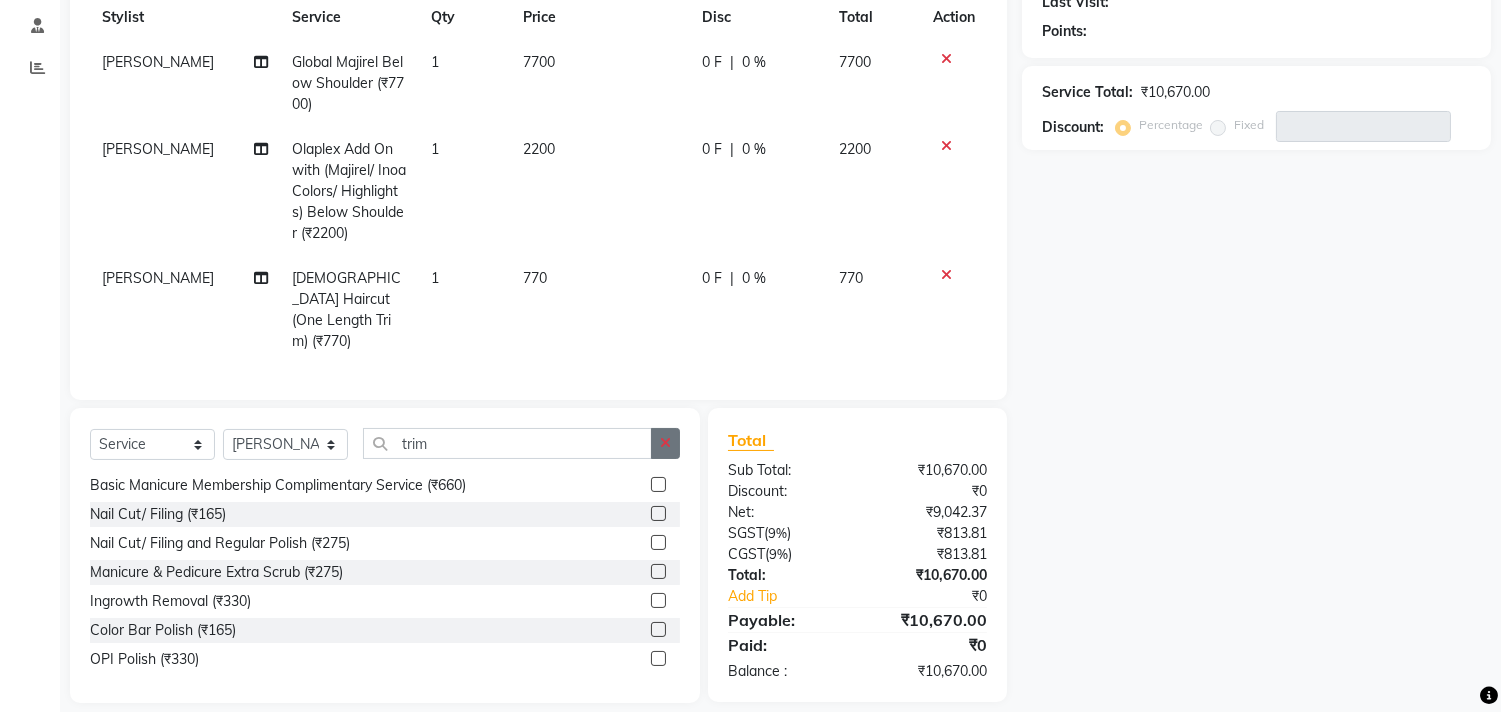 click 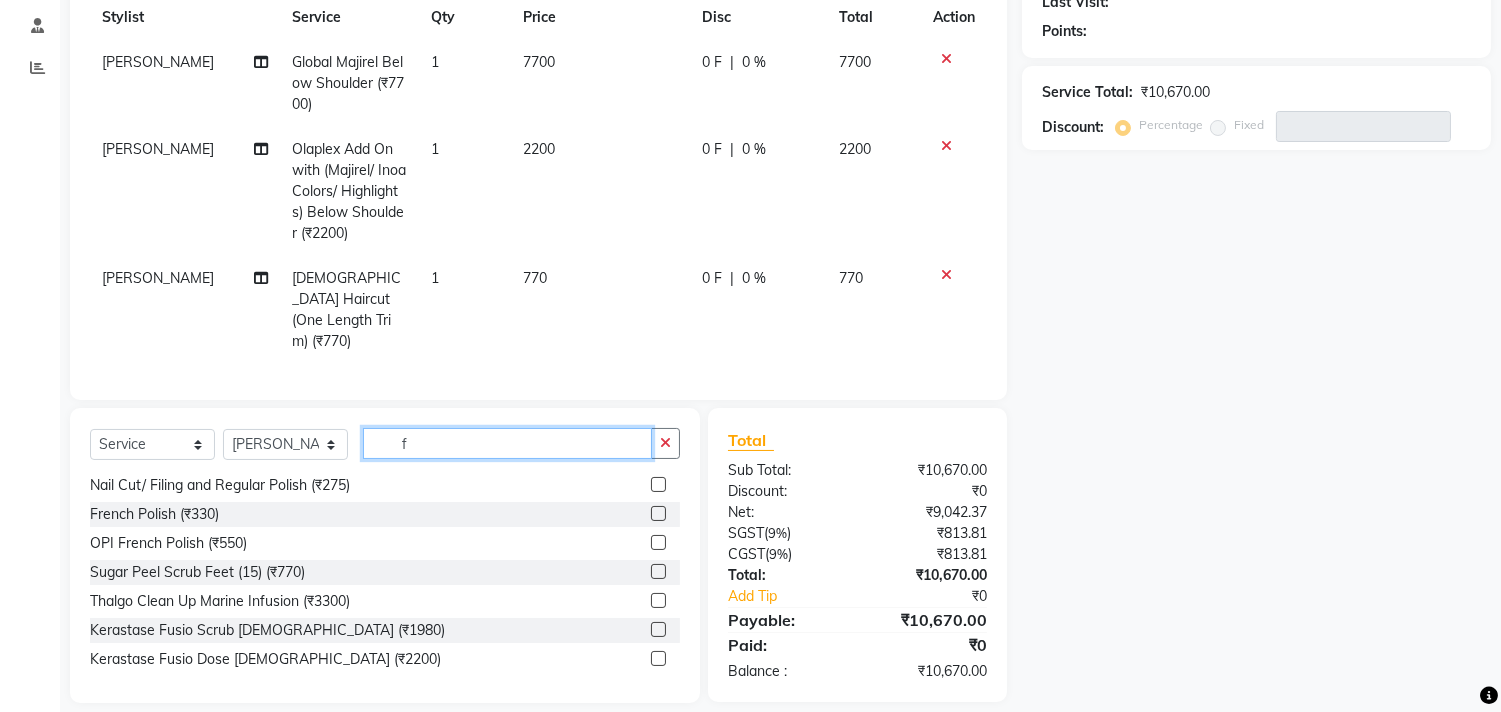 scroll, scrollTop: 0, scrollLeft: 0, axis: both 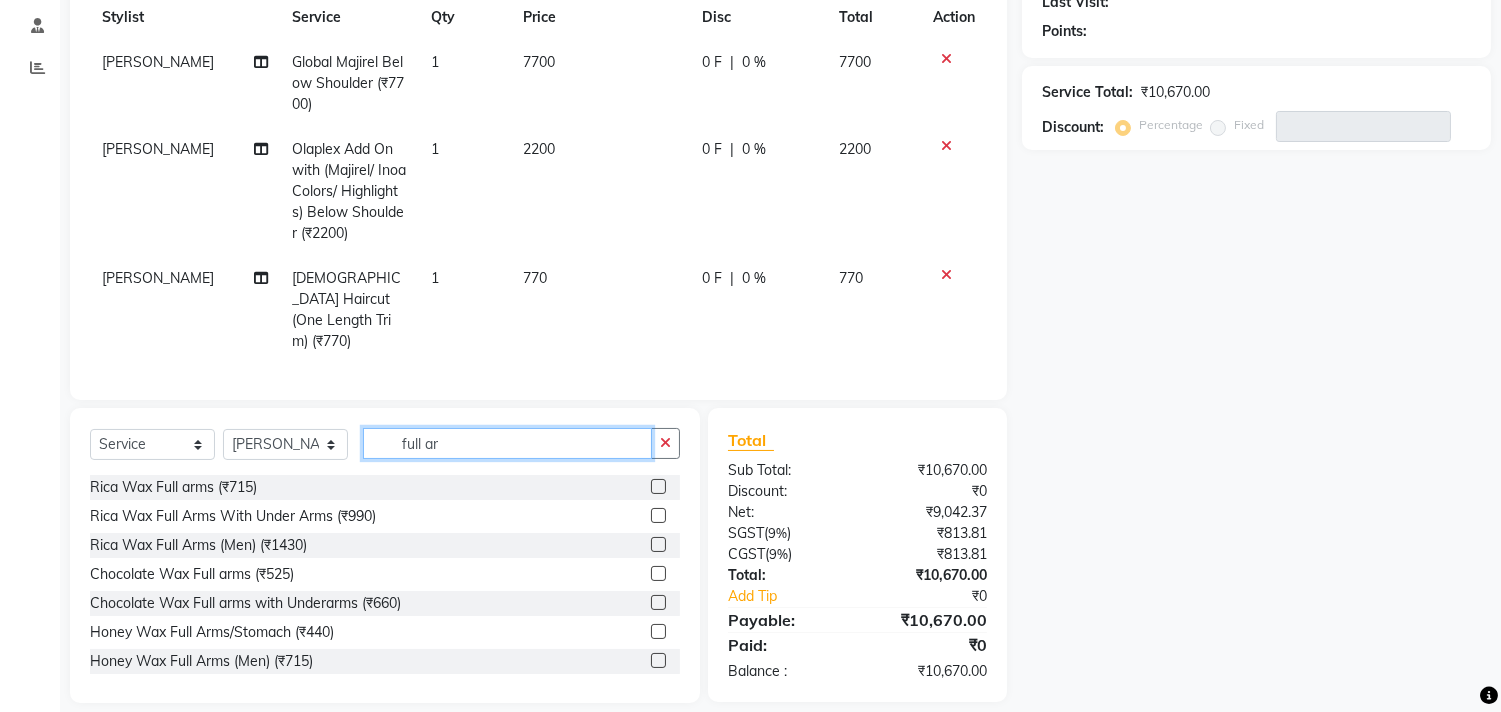 type on "full ar" 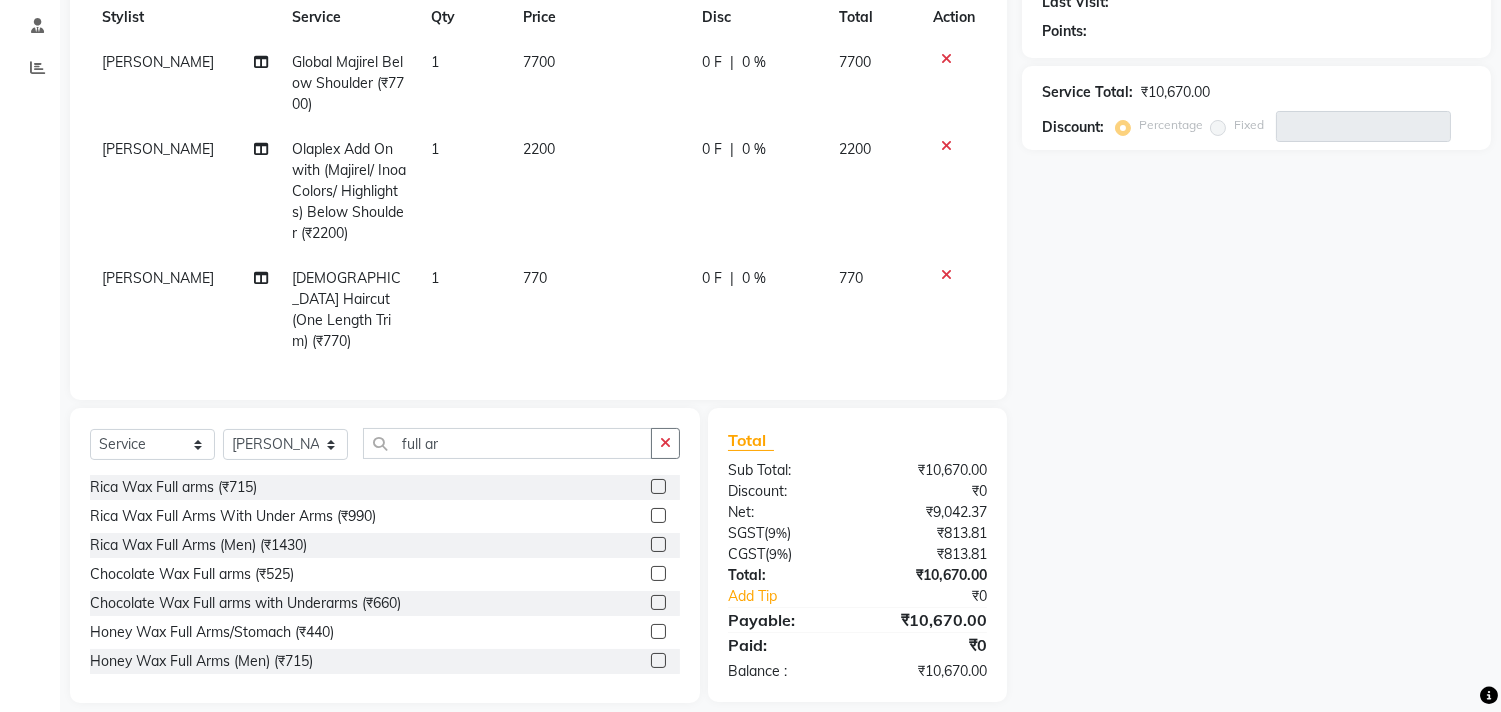 click 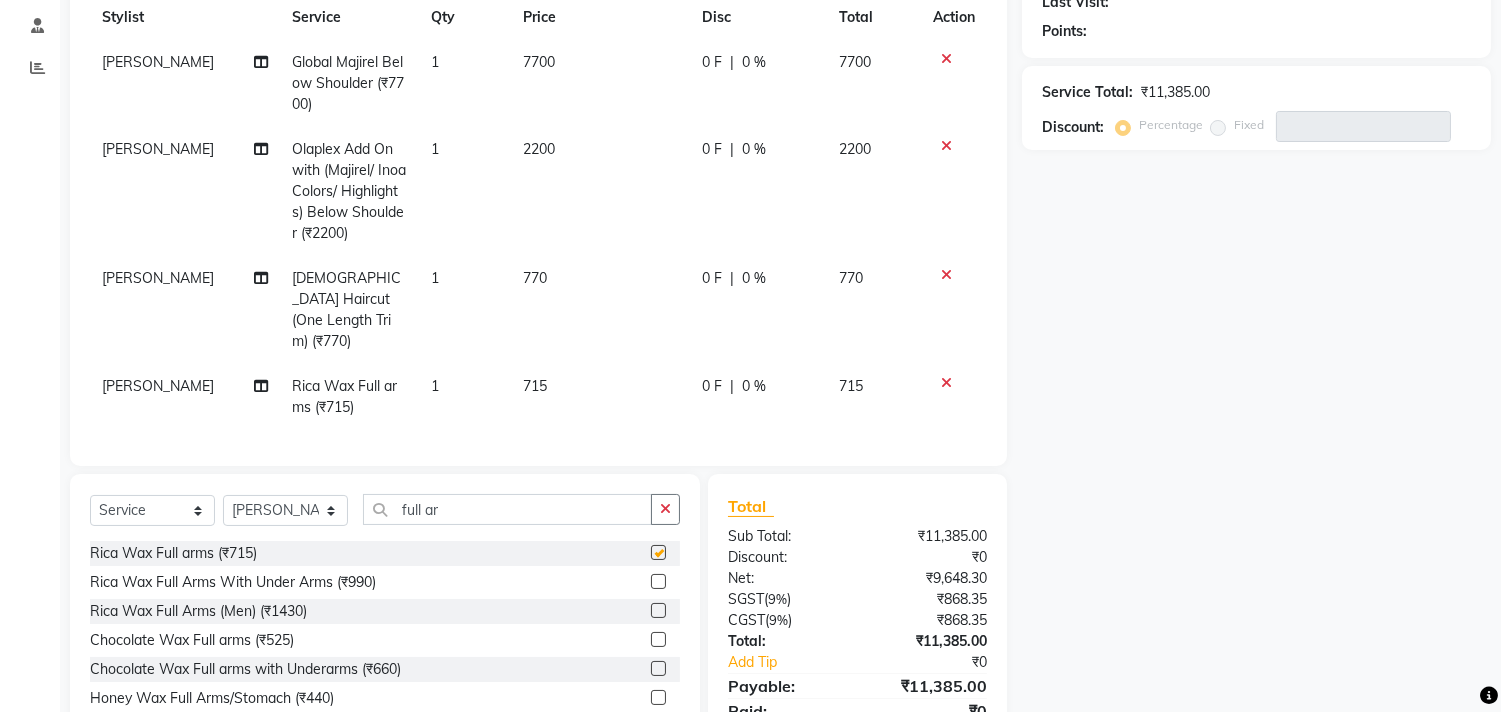 checkbox on "false" 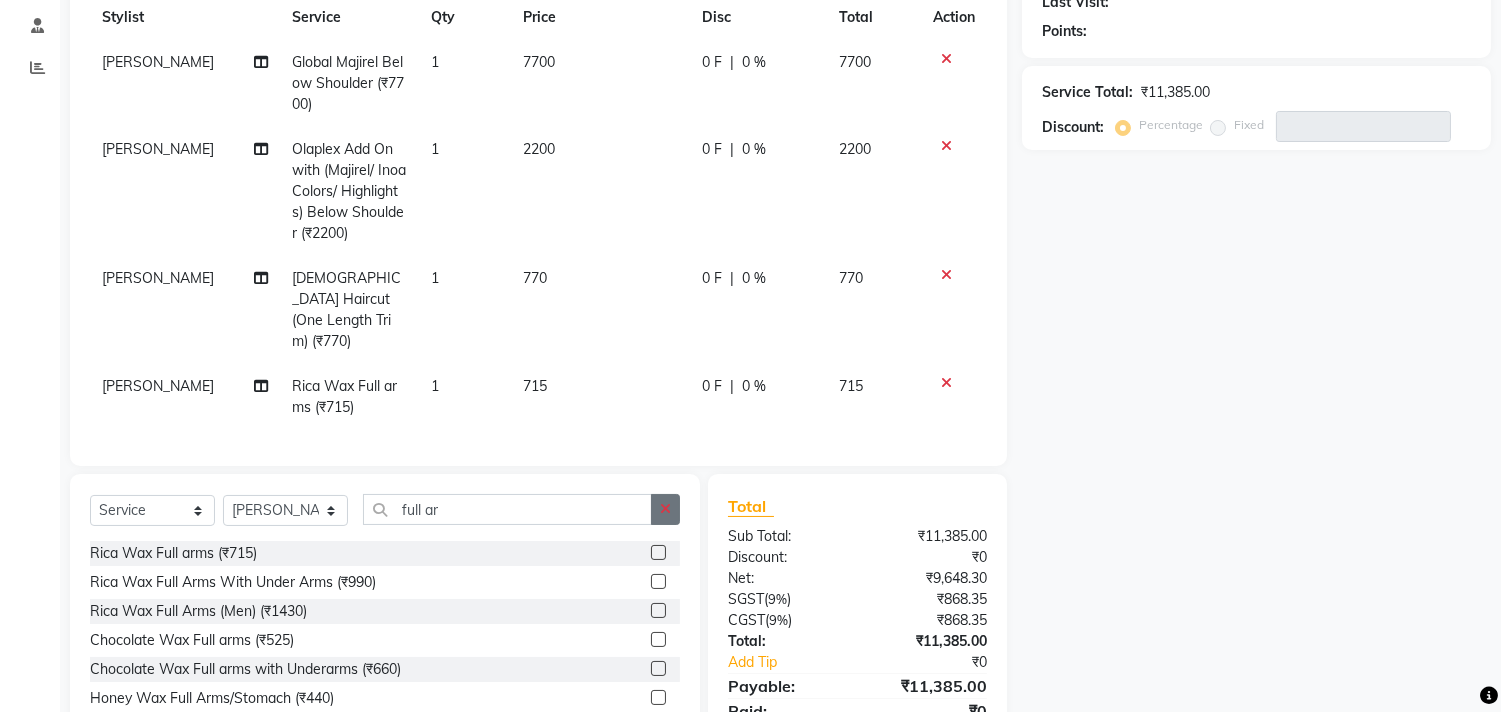 click 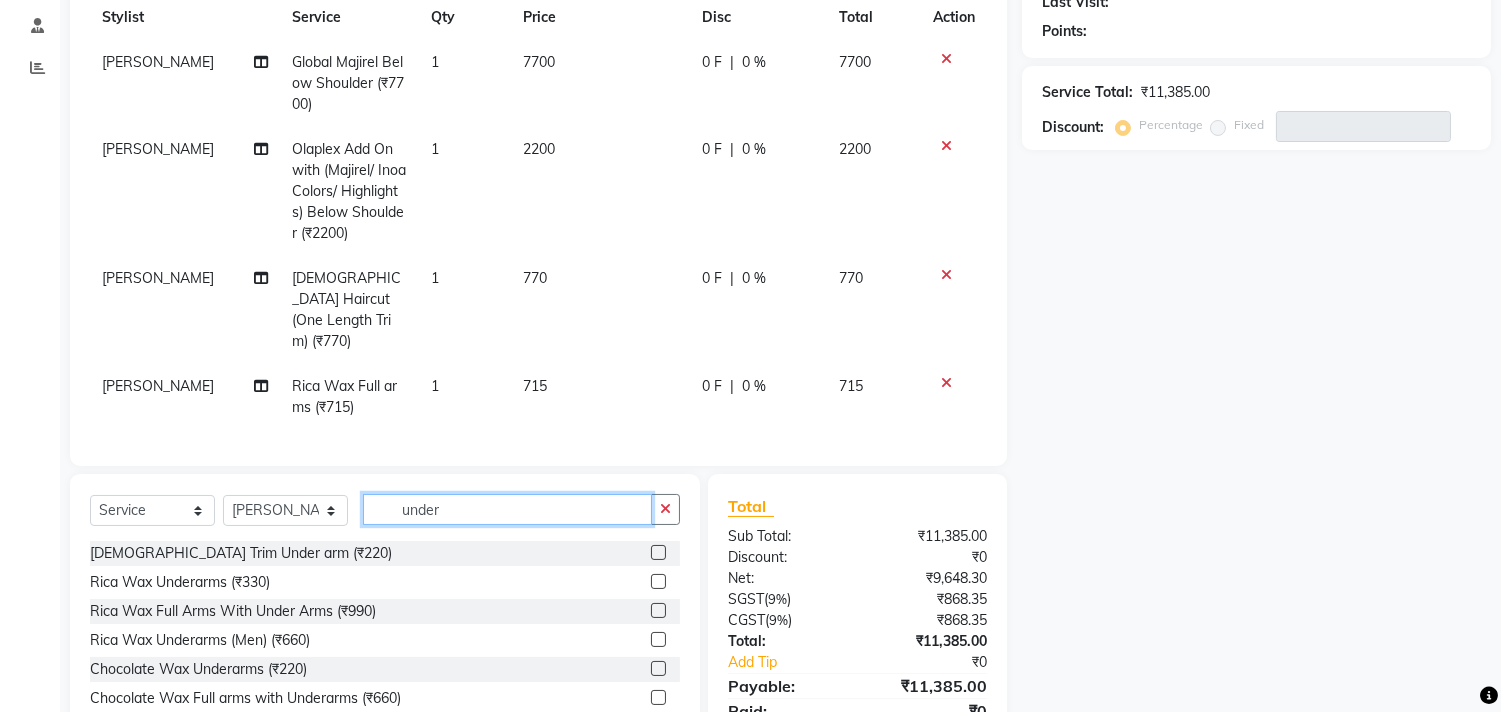 type on "under" 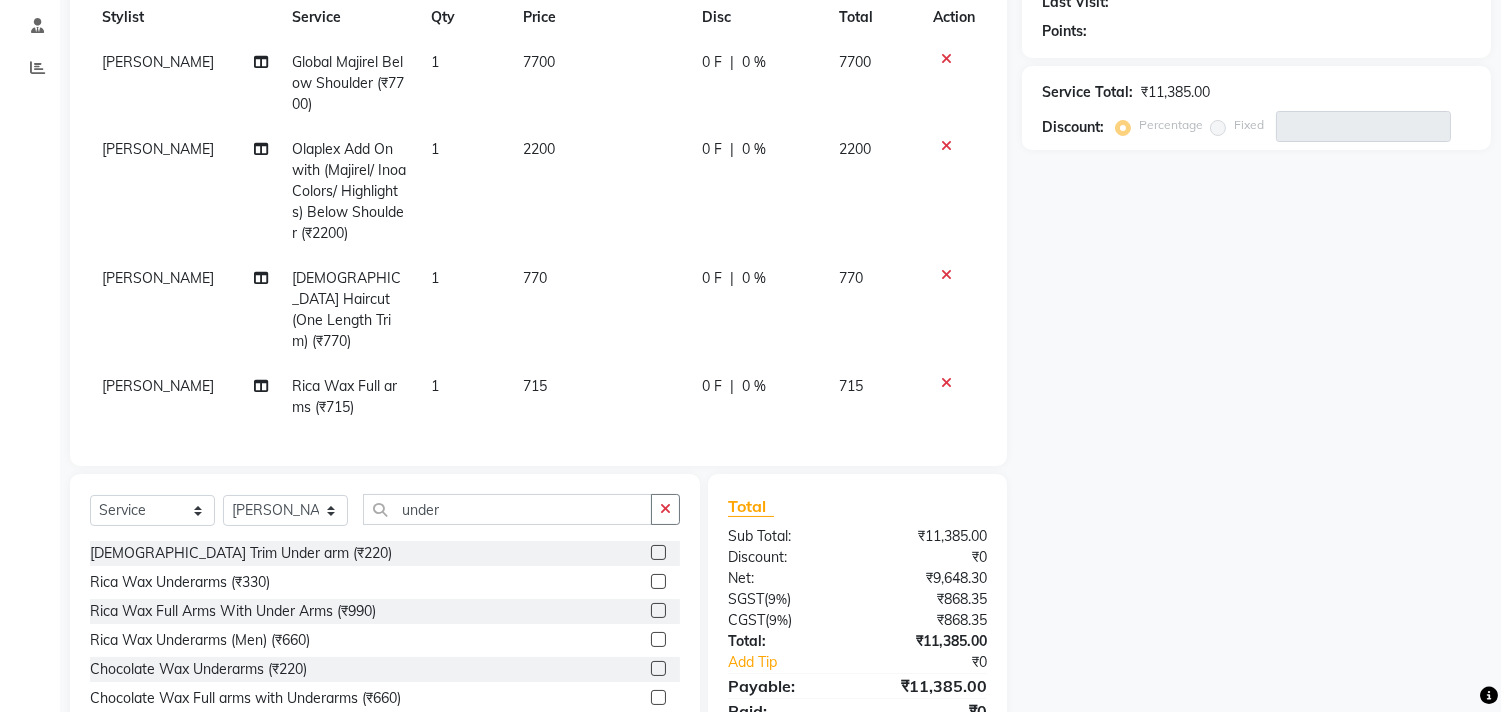 click 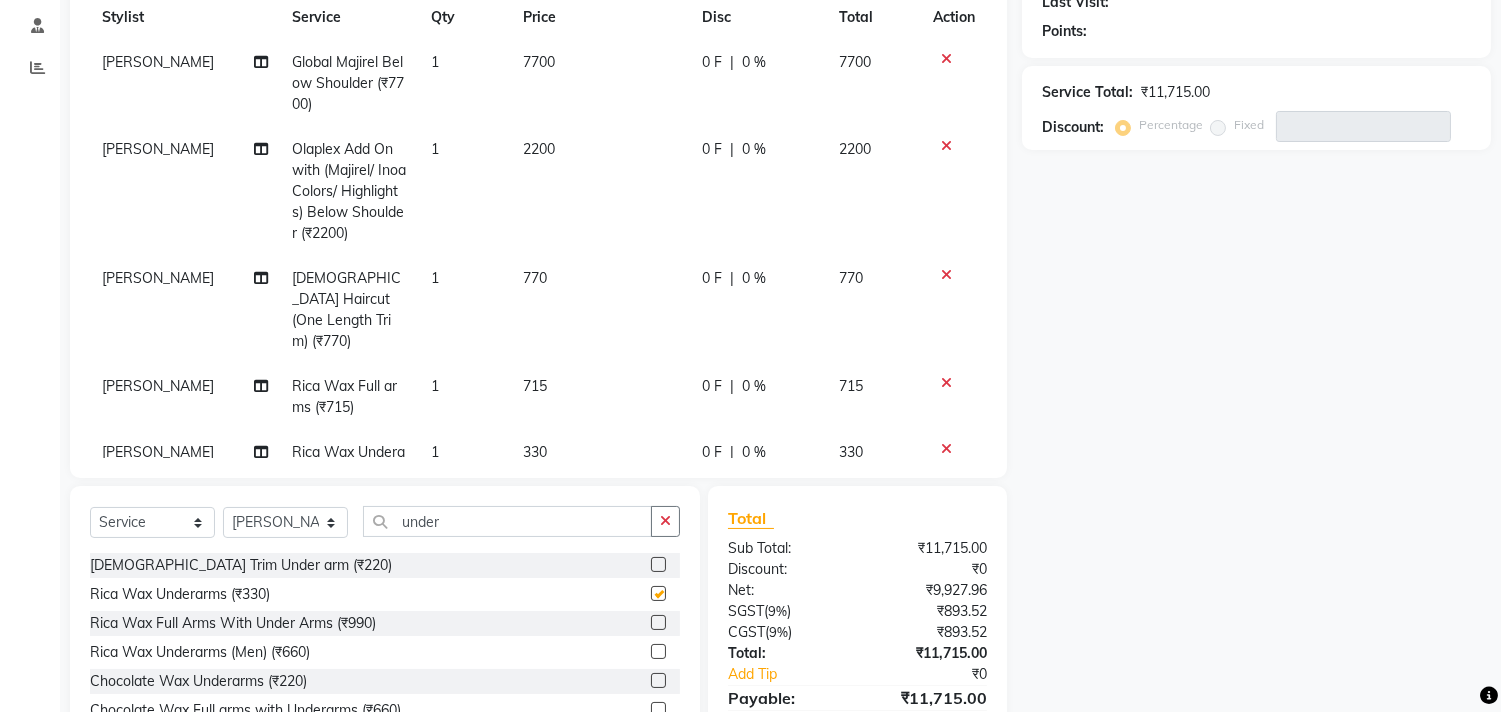 scroll, scrollTop: 48, scrollLeft: 0, axis: vertical 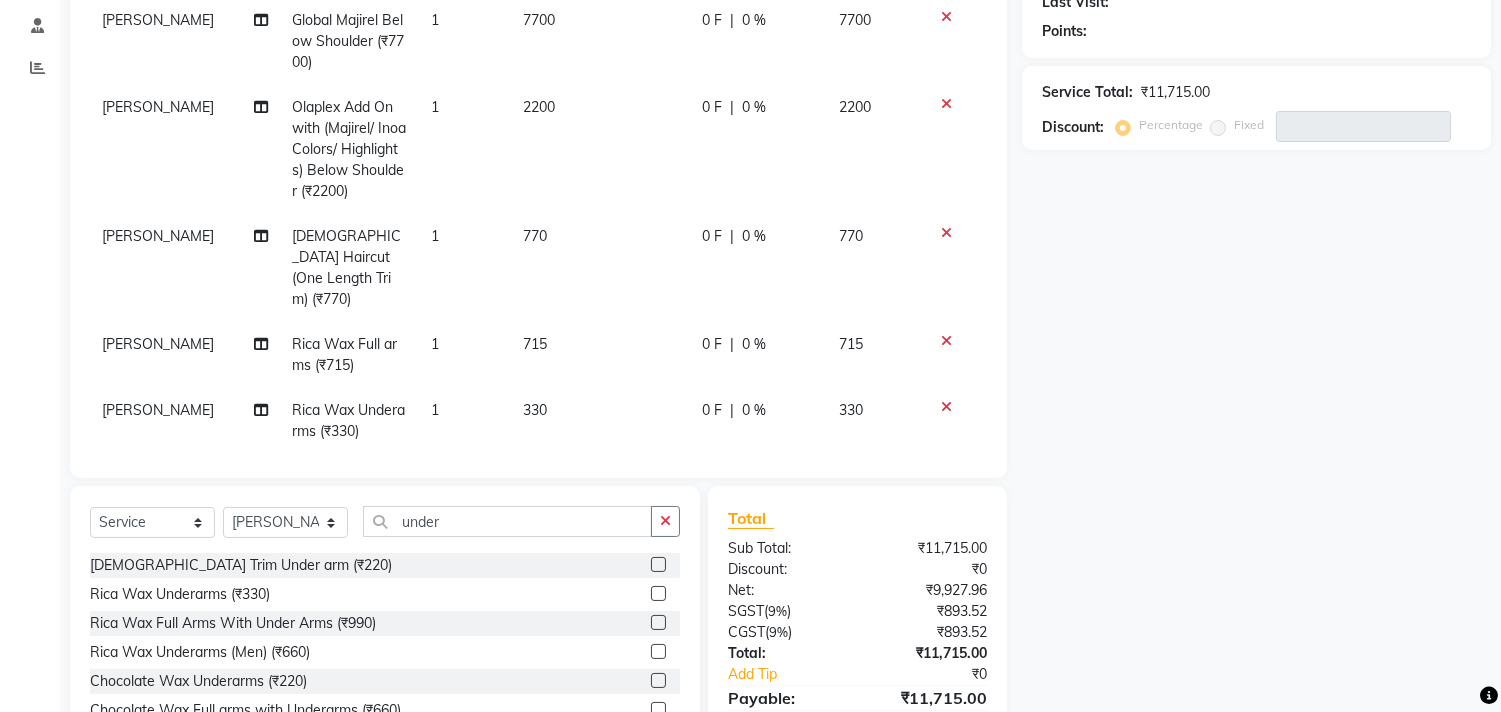 checkbox on "false" 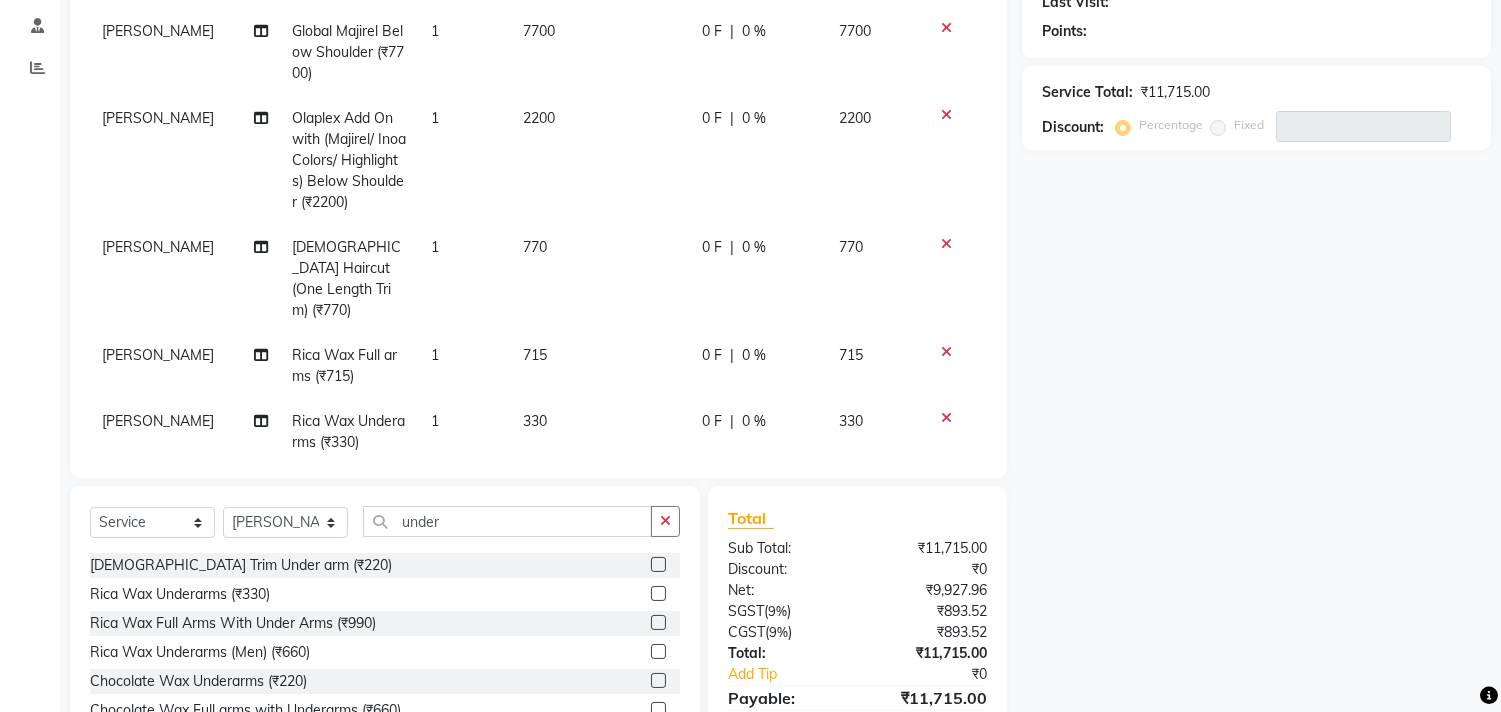 scroll, scrollTop: 0, scrollLeft: 0, axis: both 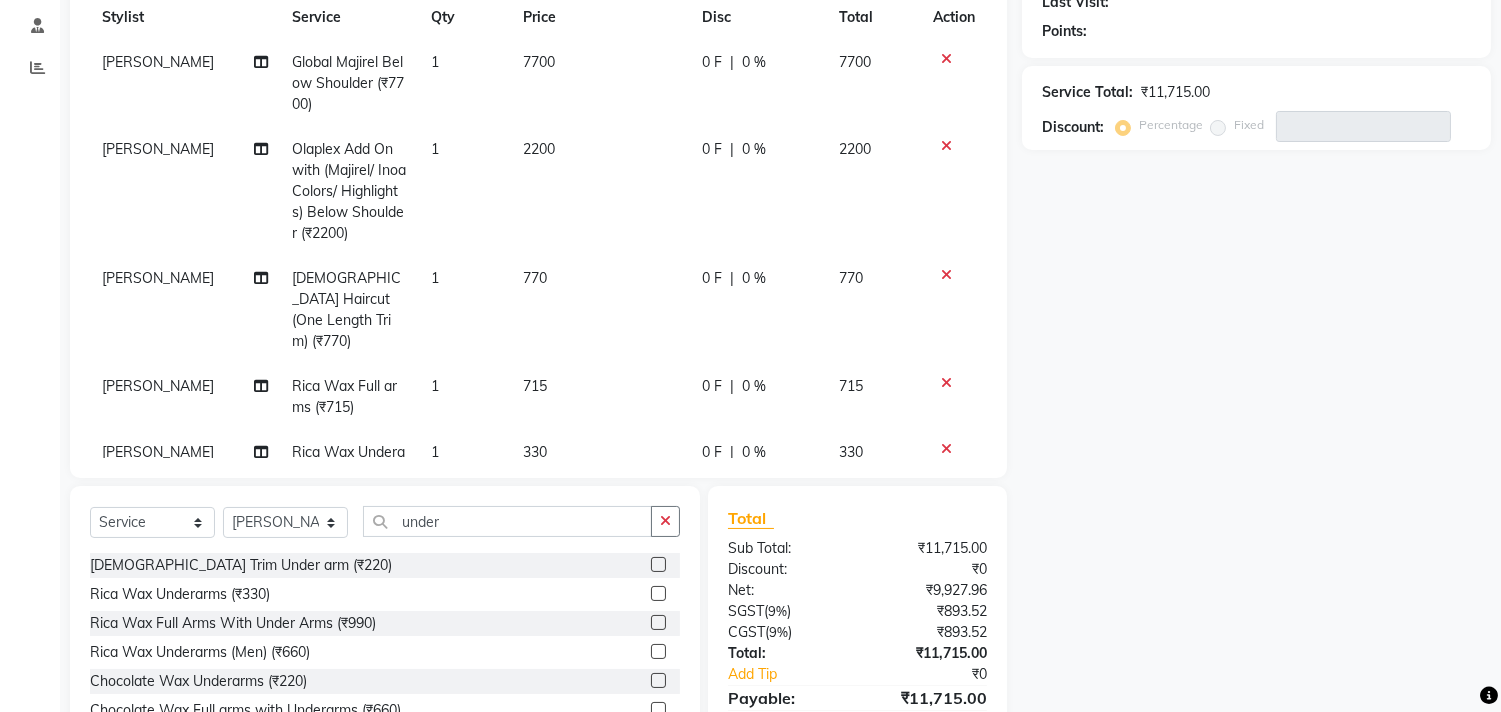 click on "Female Haircut (One Length Trim) (₹770)" 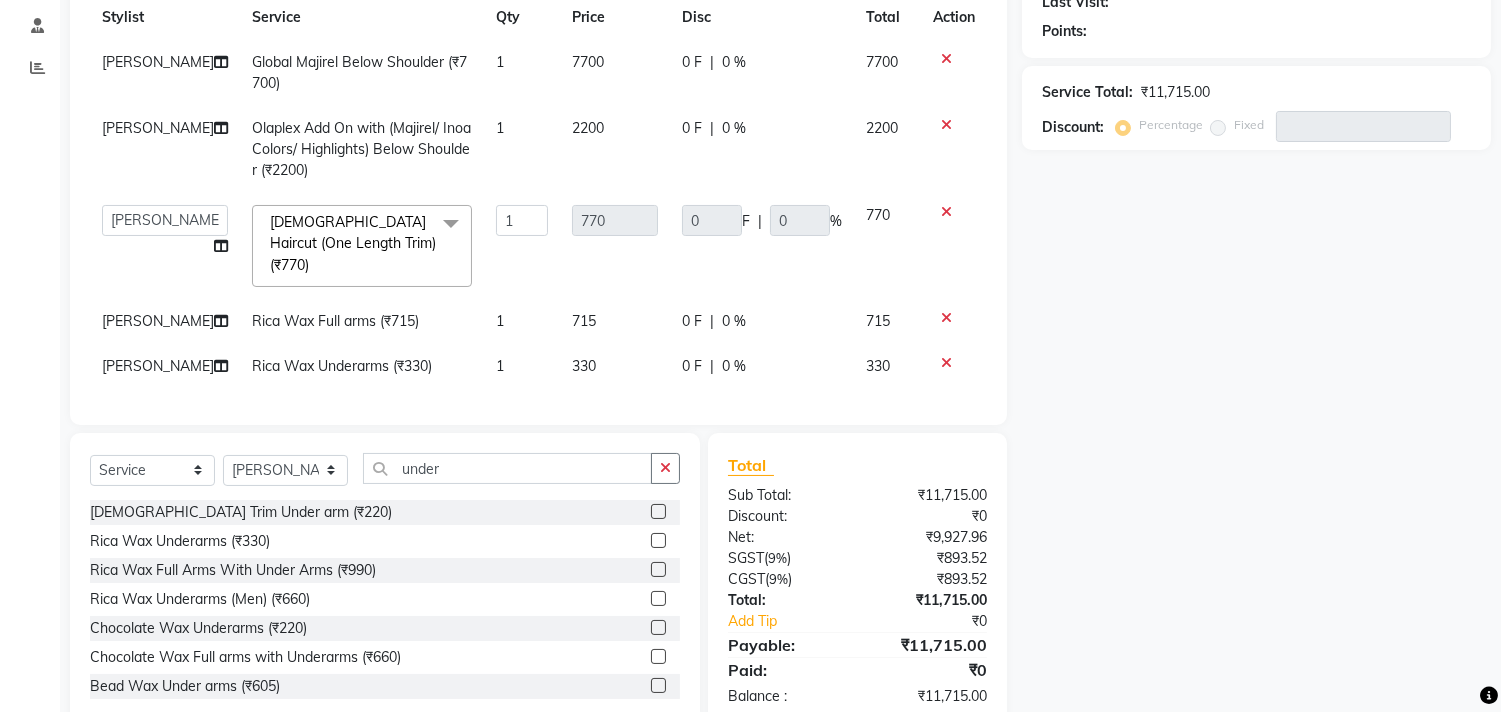 click on "Female Haircut (One Length Trim) (₹770)" 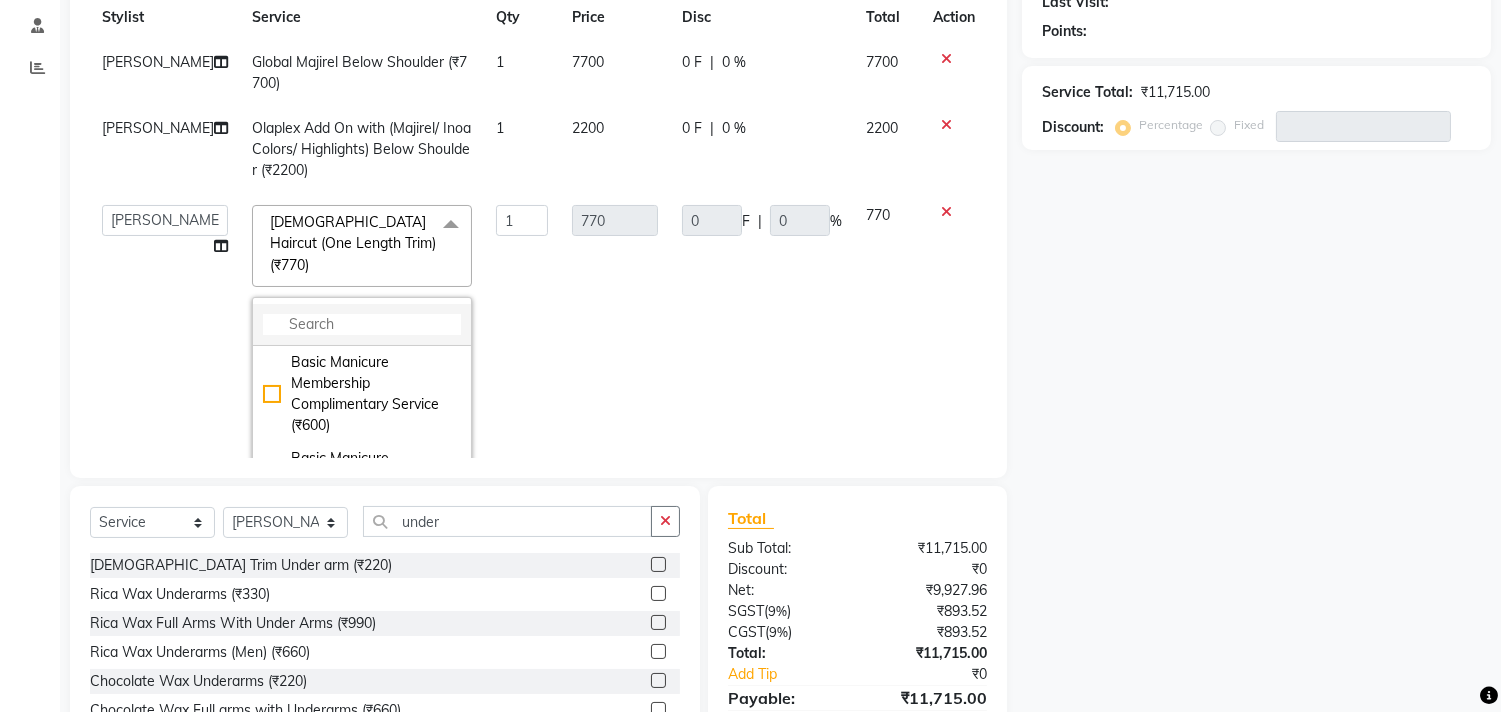 click 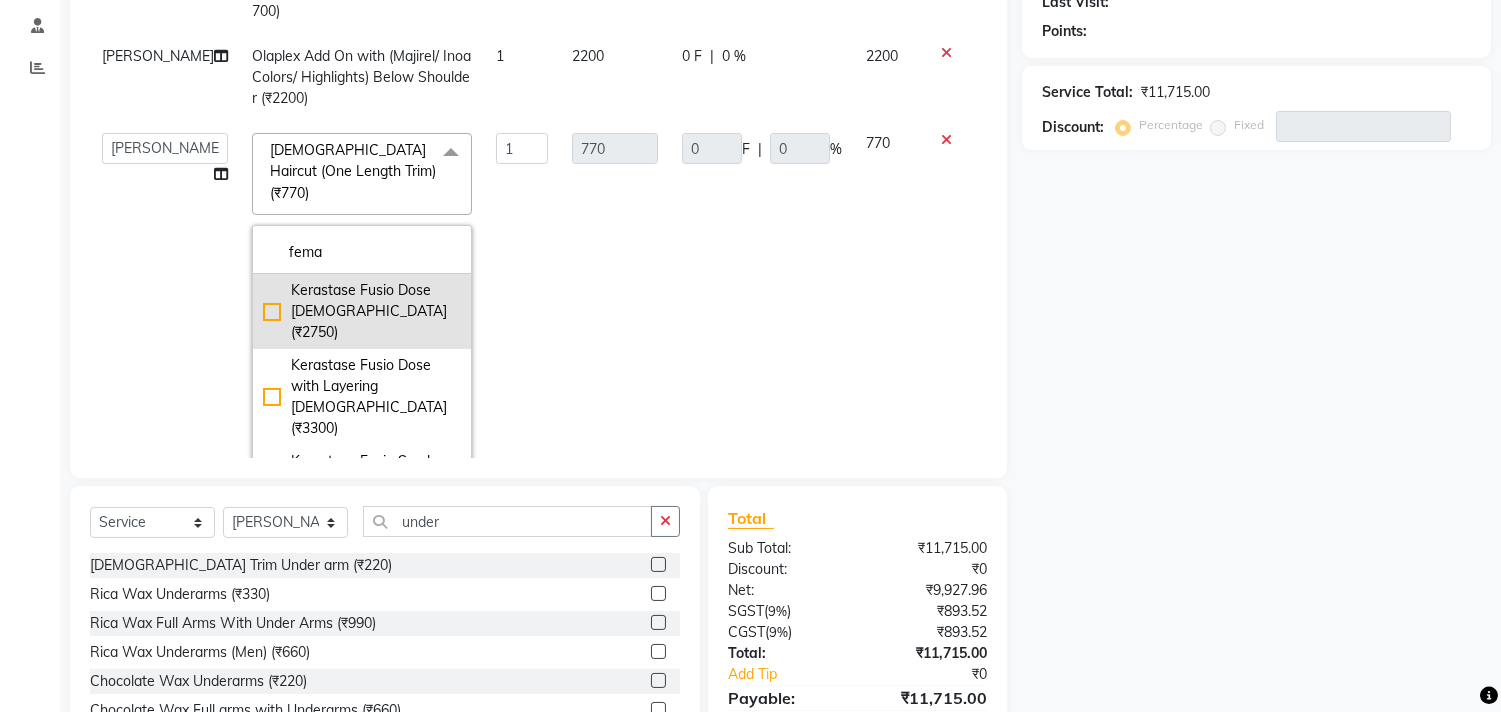 scroll, scrollTop: 111, scrollLeft: 0, axis: vertical 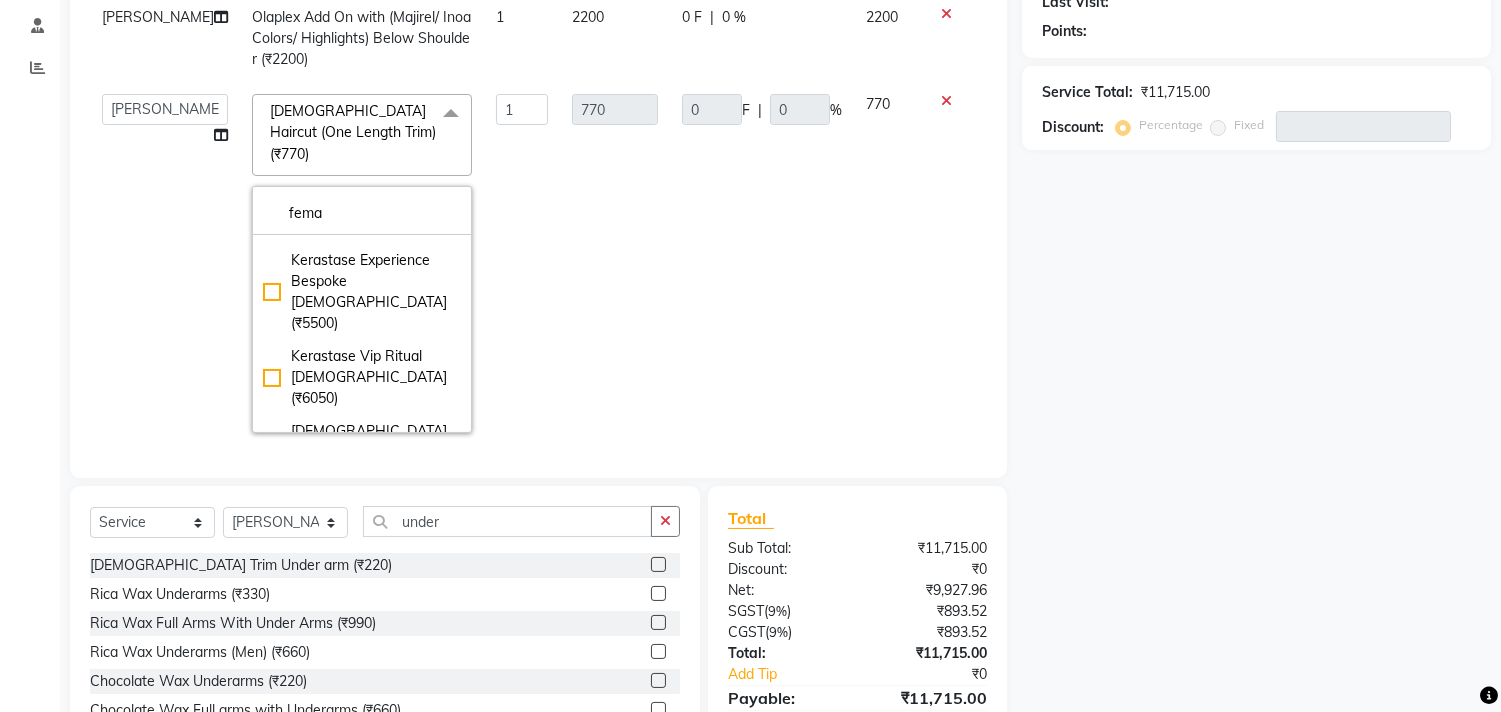 type on "fema" 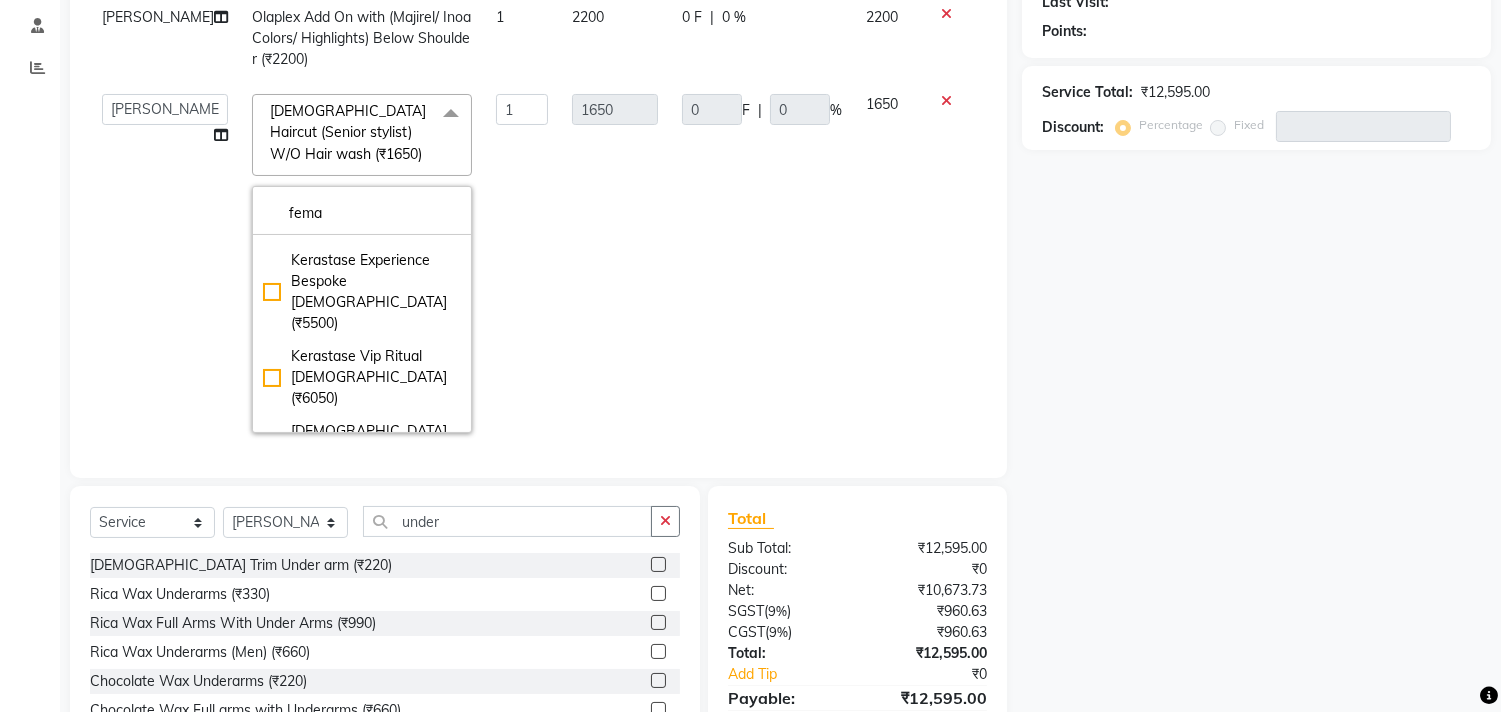 click on "Name: Membership: Total Visits: Card on file: Last Visit:  Points:  Service Total:  ₹12,595.00  Discount:  Percentage   Fixed" 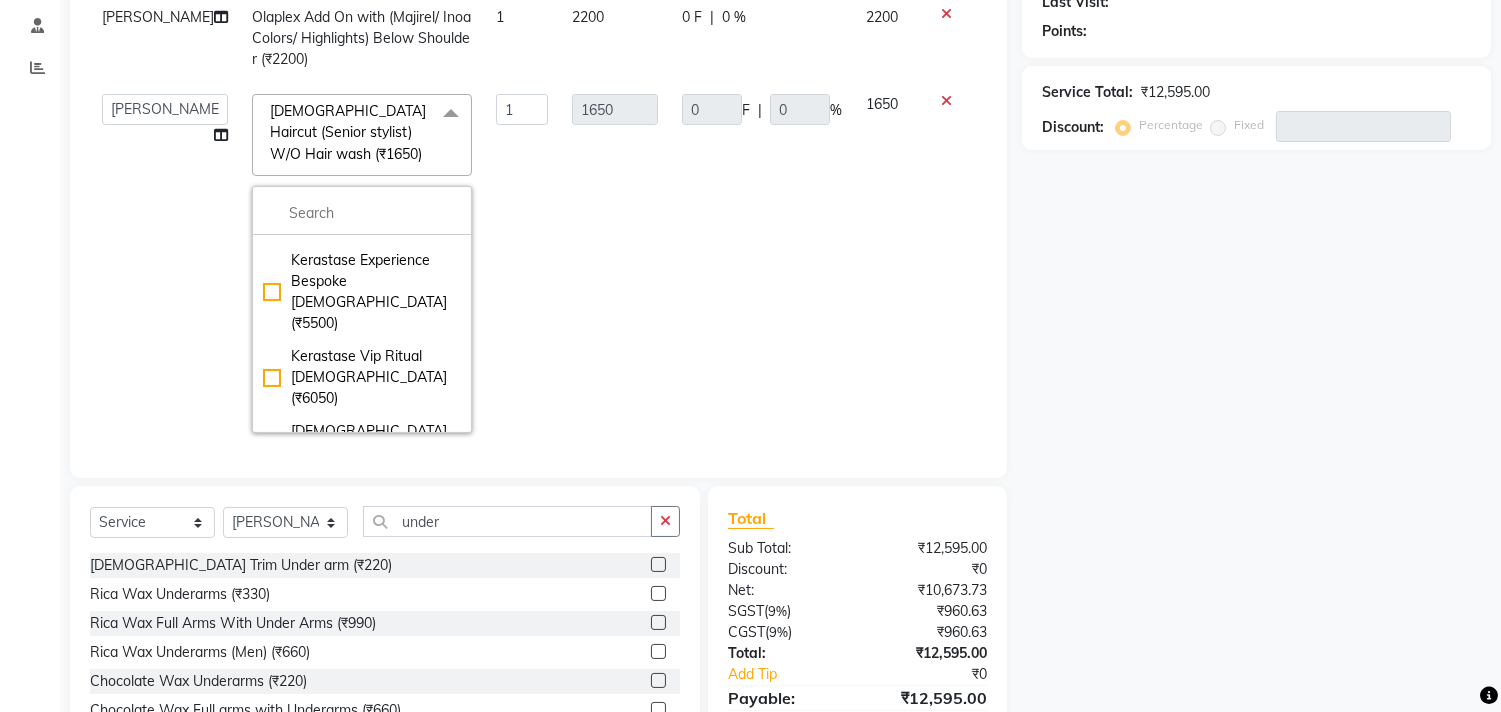 scroll, scrollTop: 0, scrollLeft: 0, axis: both 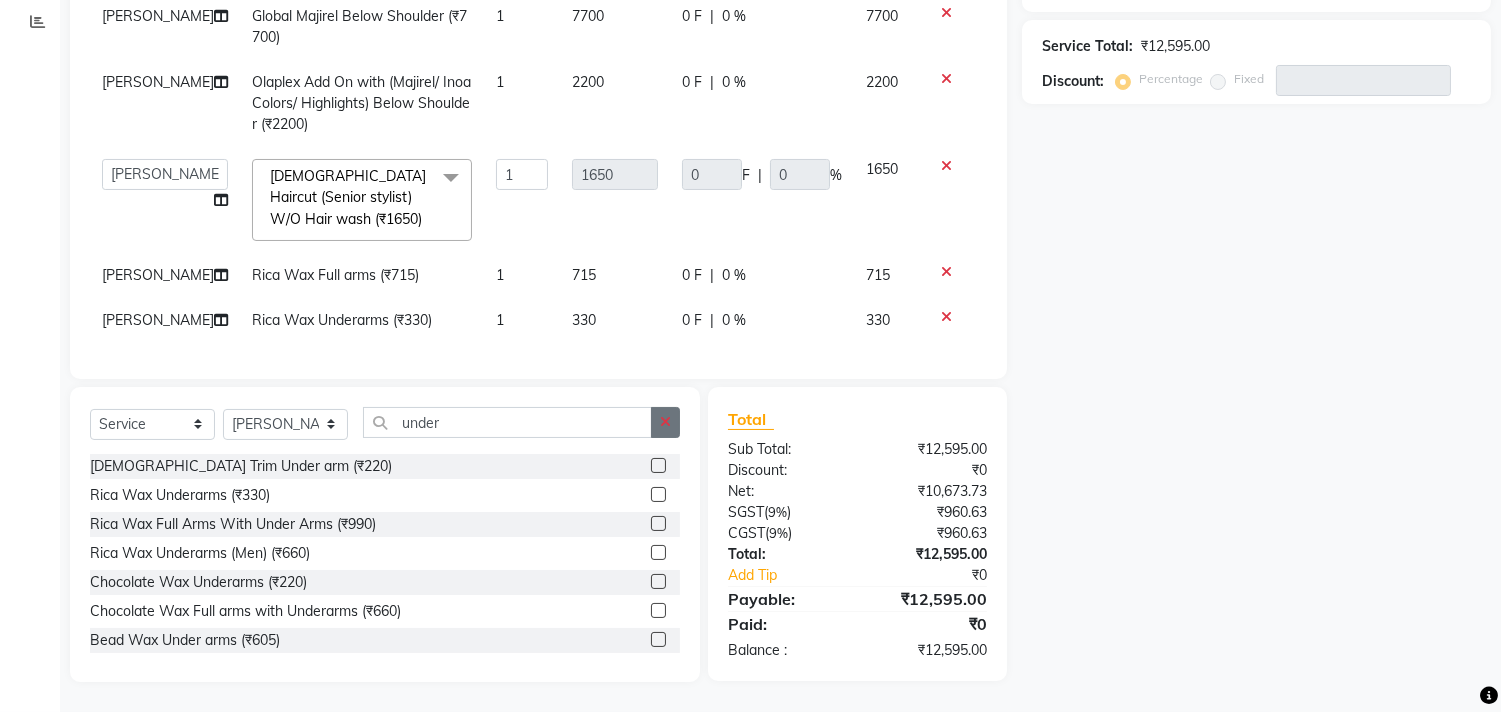 click 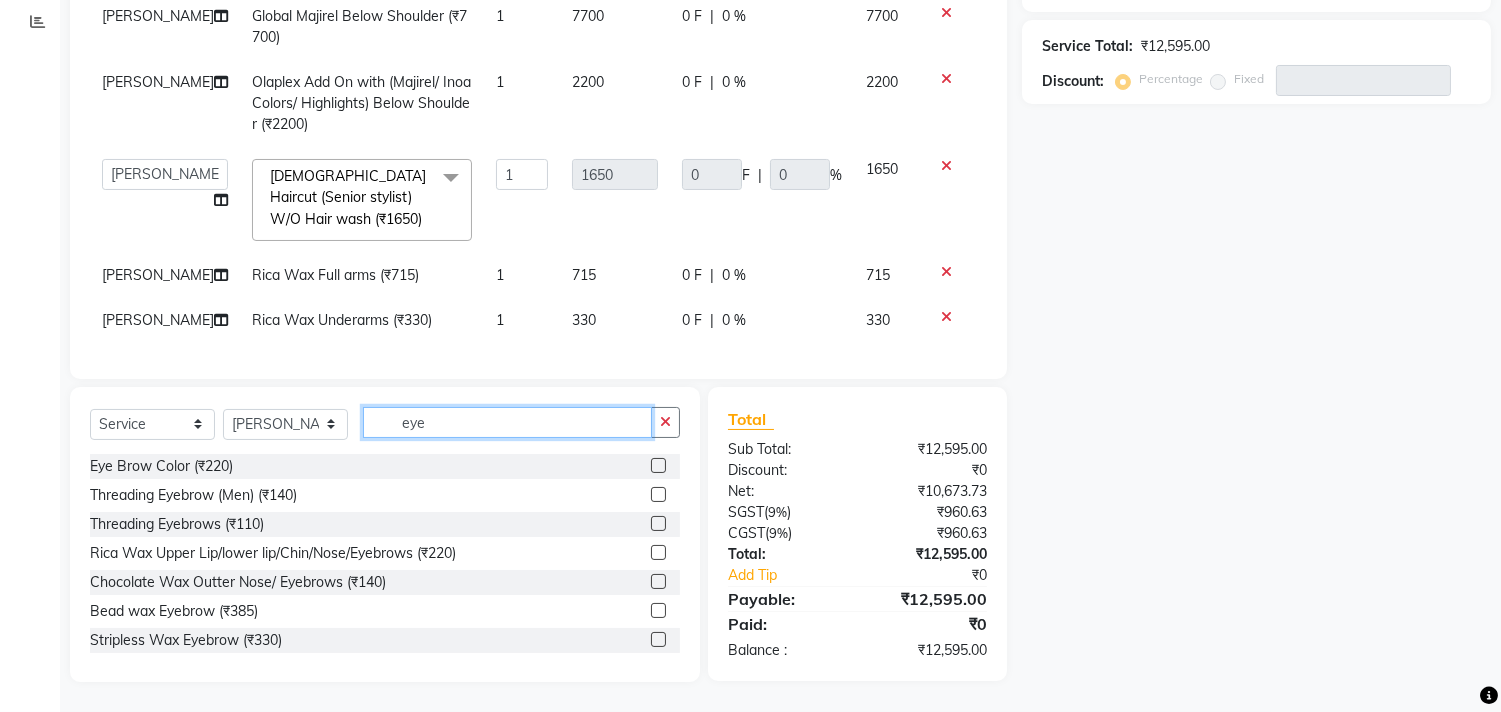 type on "eye" 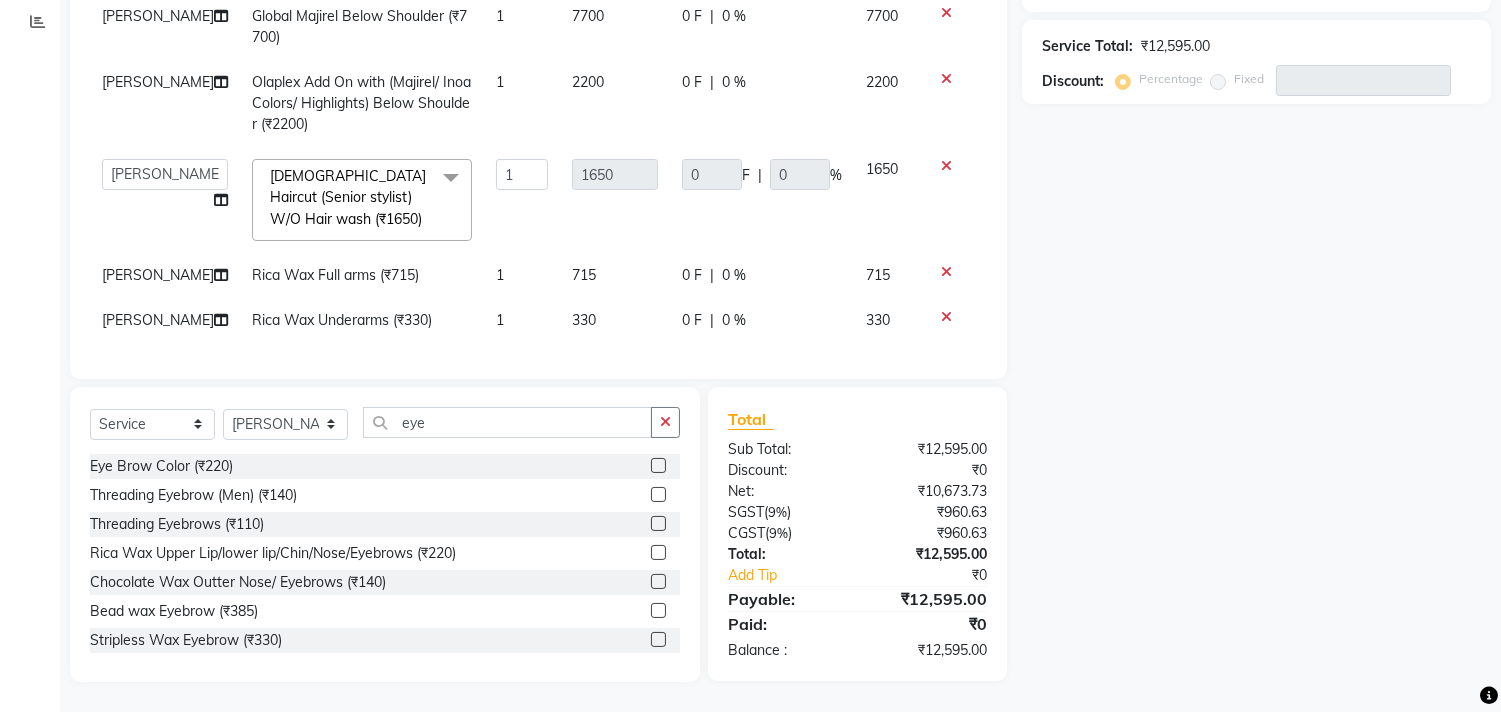 click 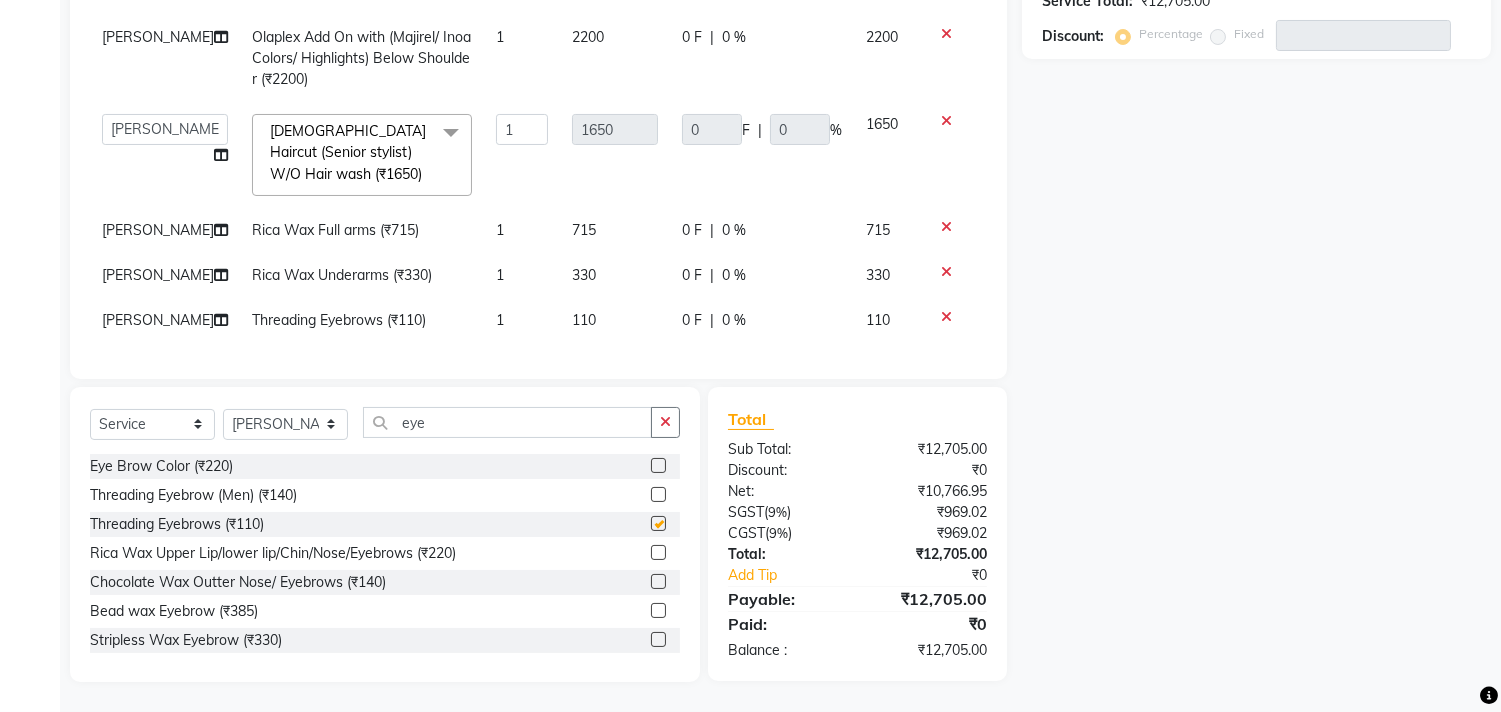 checkbox on "false" 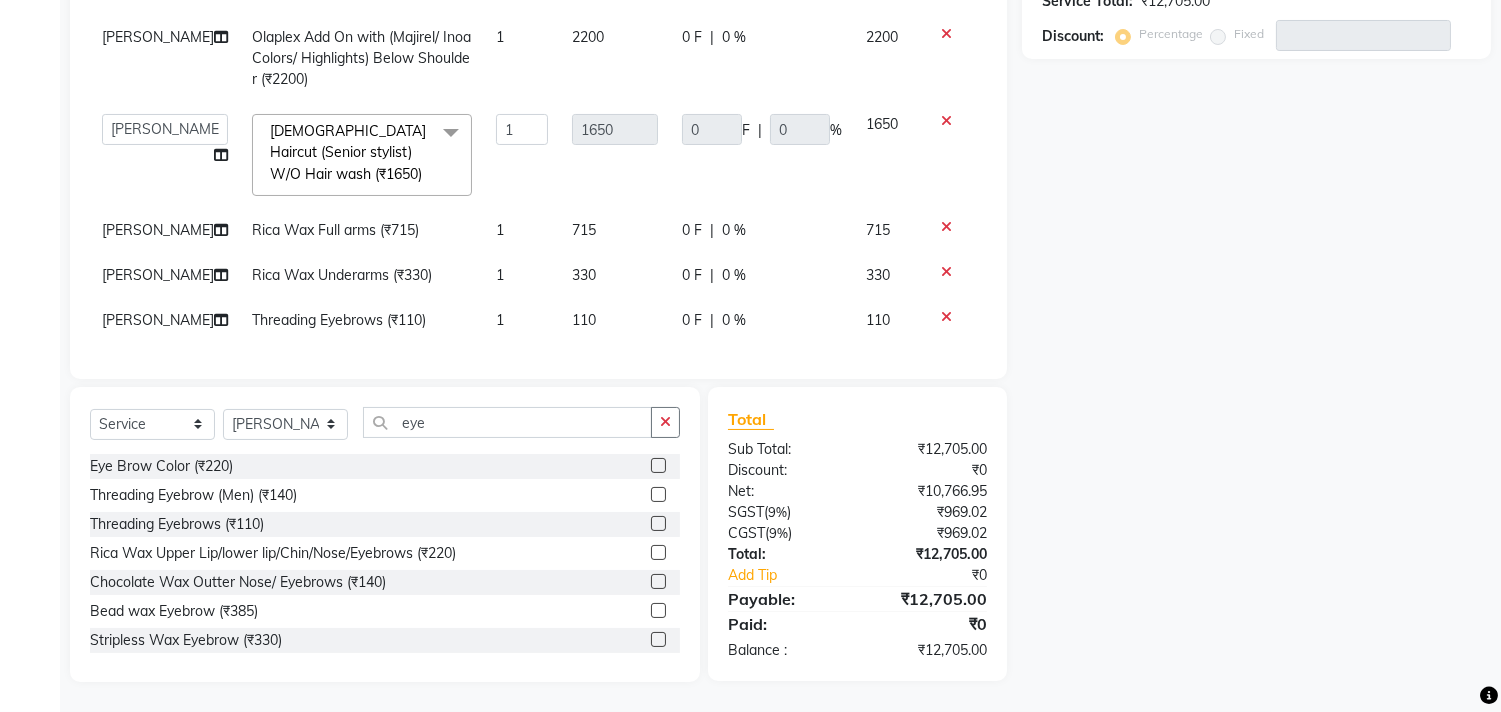 scroll, scrollTop: 72, scrollLeft: 0, axis: vertical 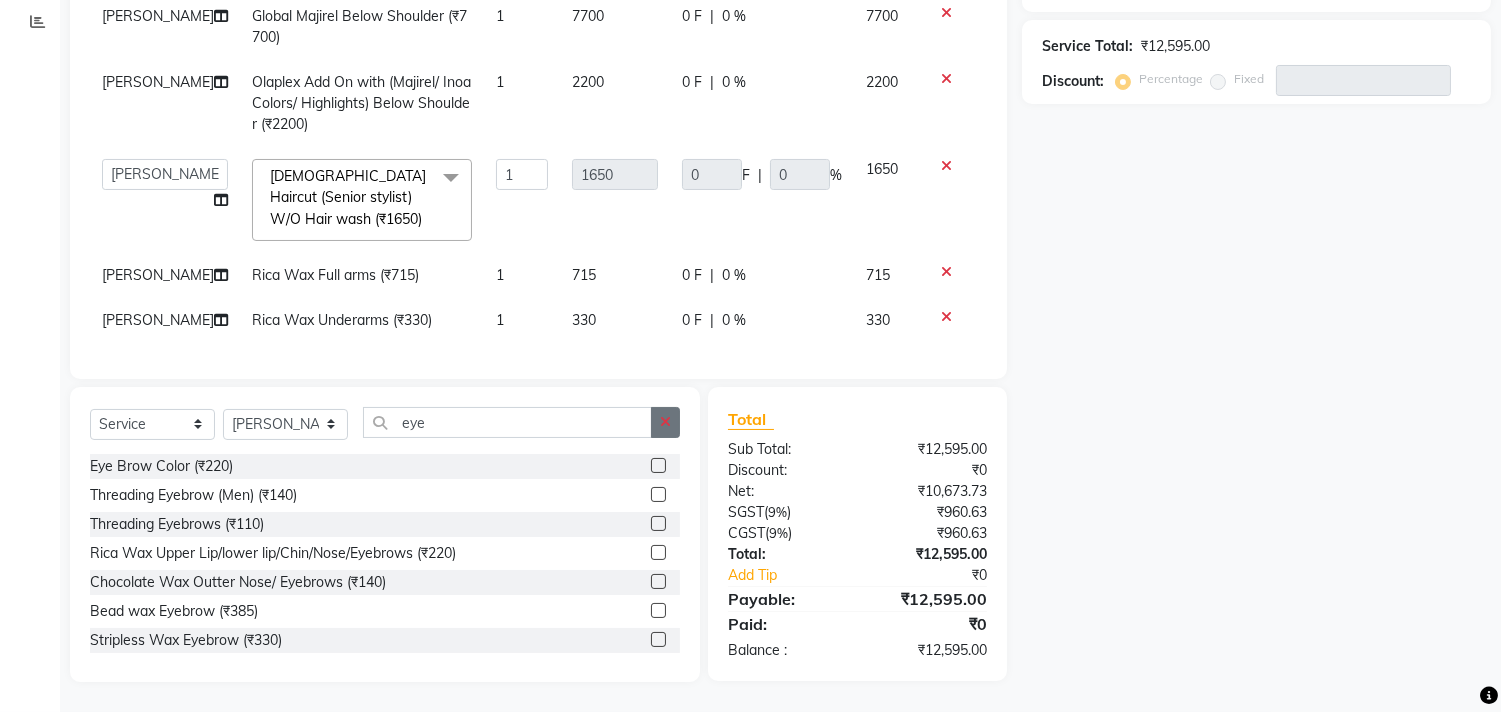 click 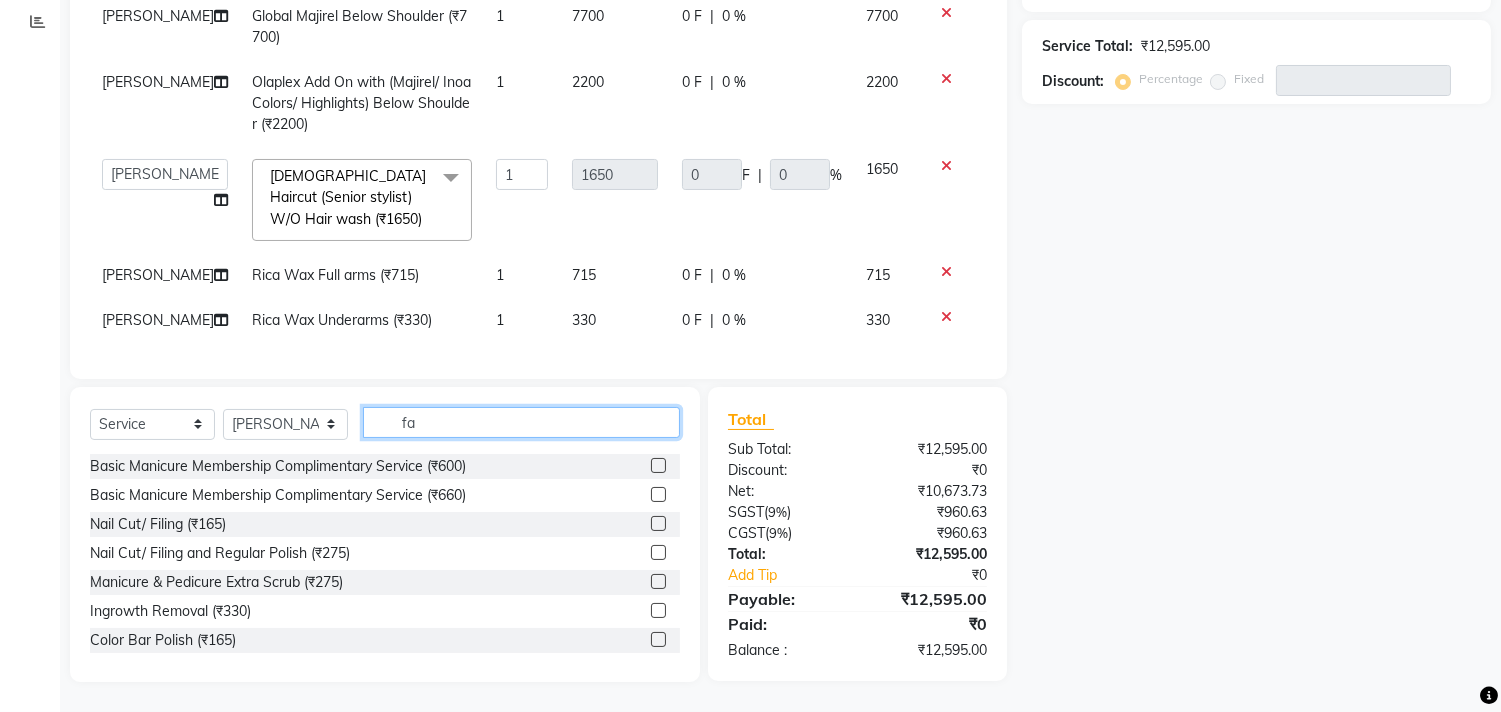 scroll, scrollTop: 378, scrollLeft: 0, axis: vertical 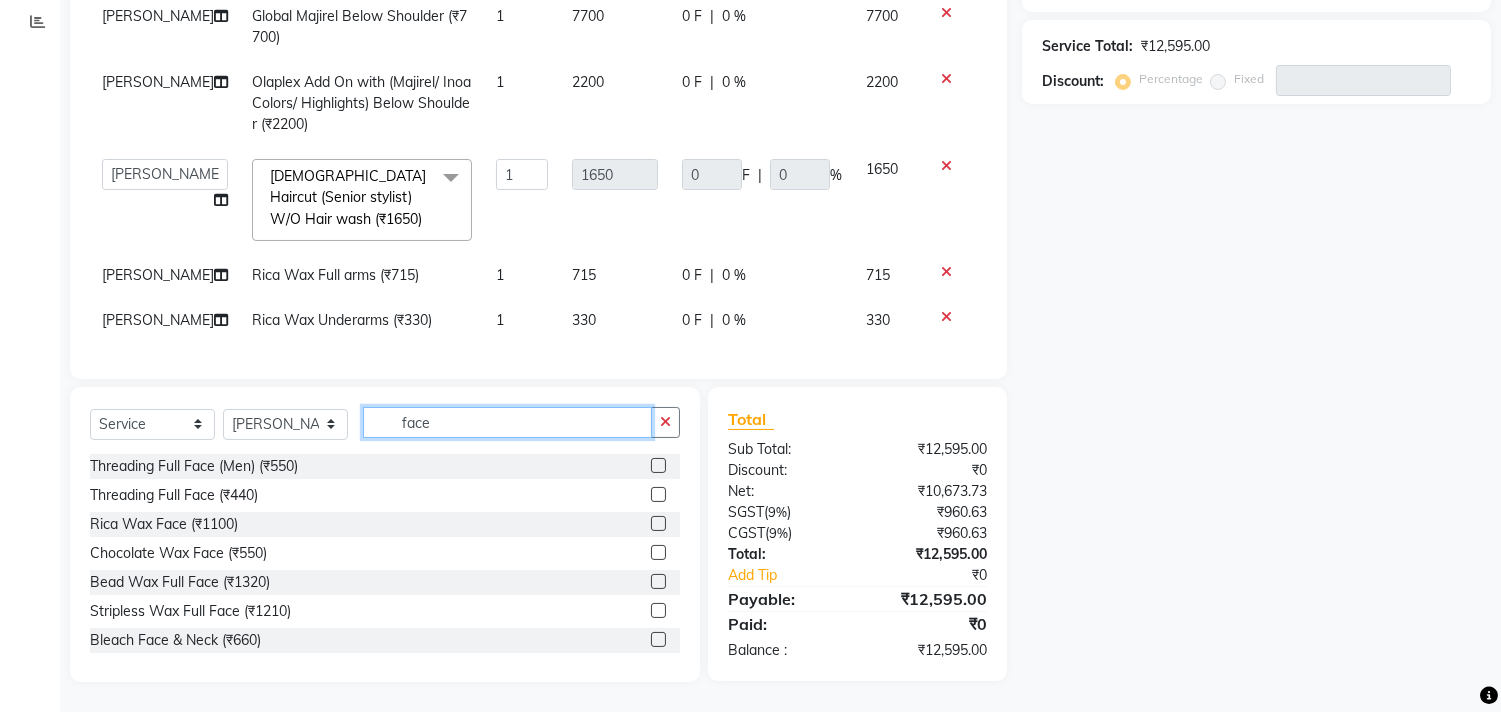 type on "face" 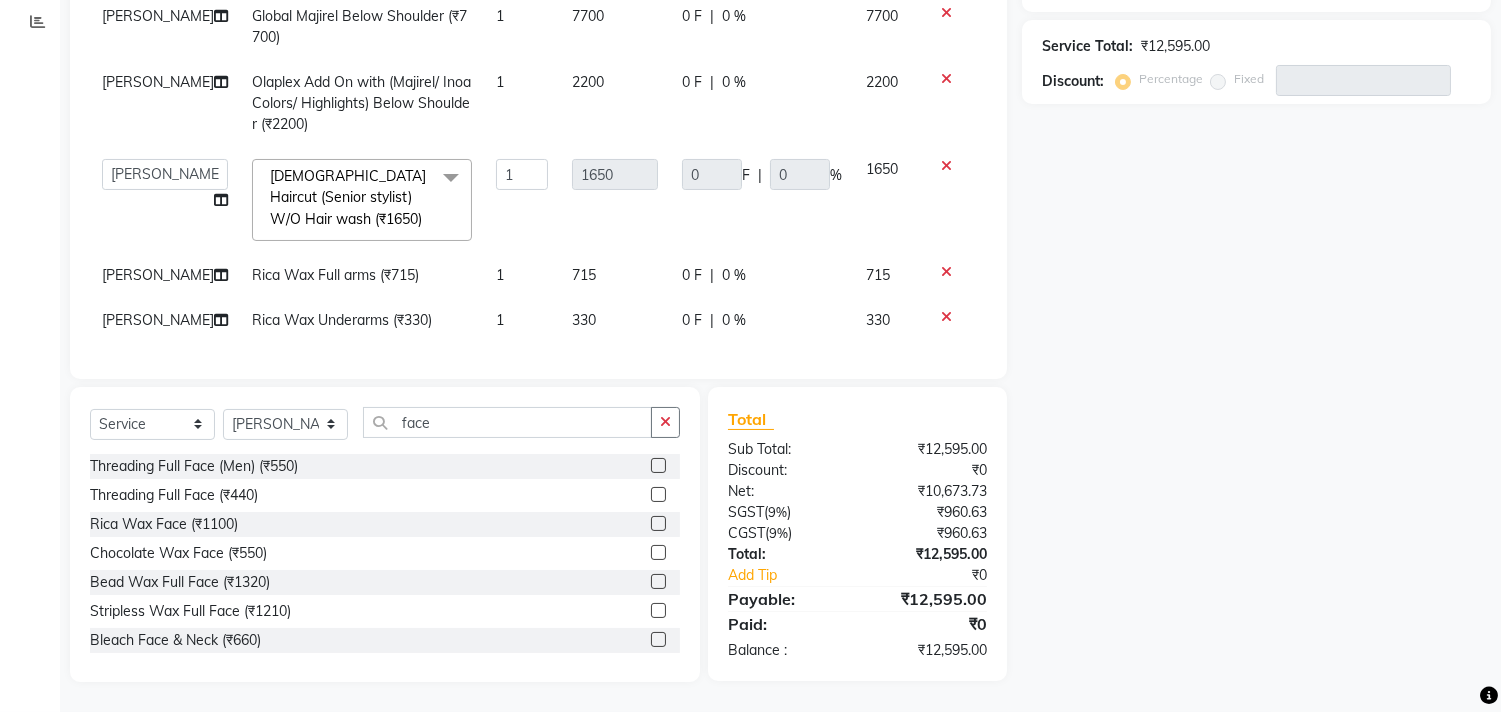 click 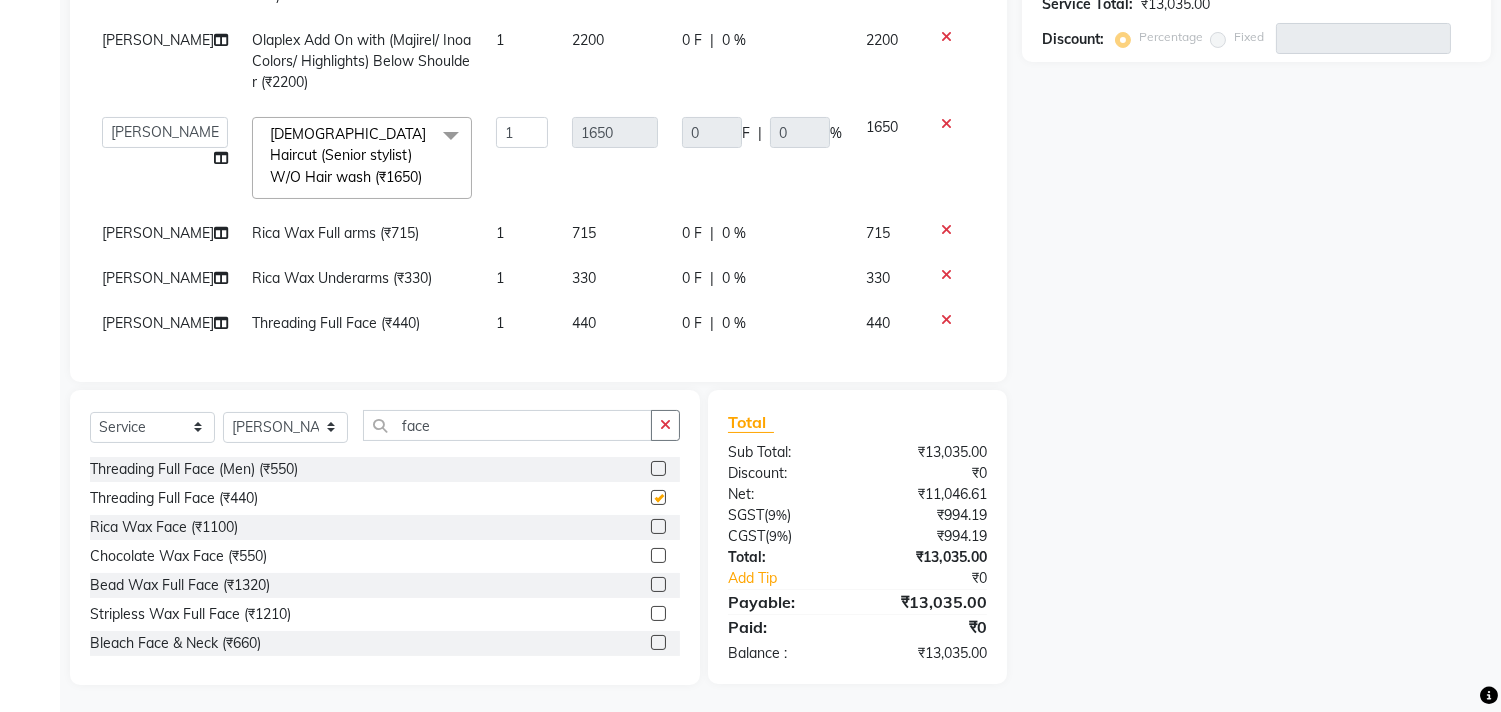 checkbox on "false" 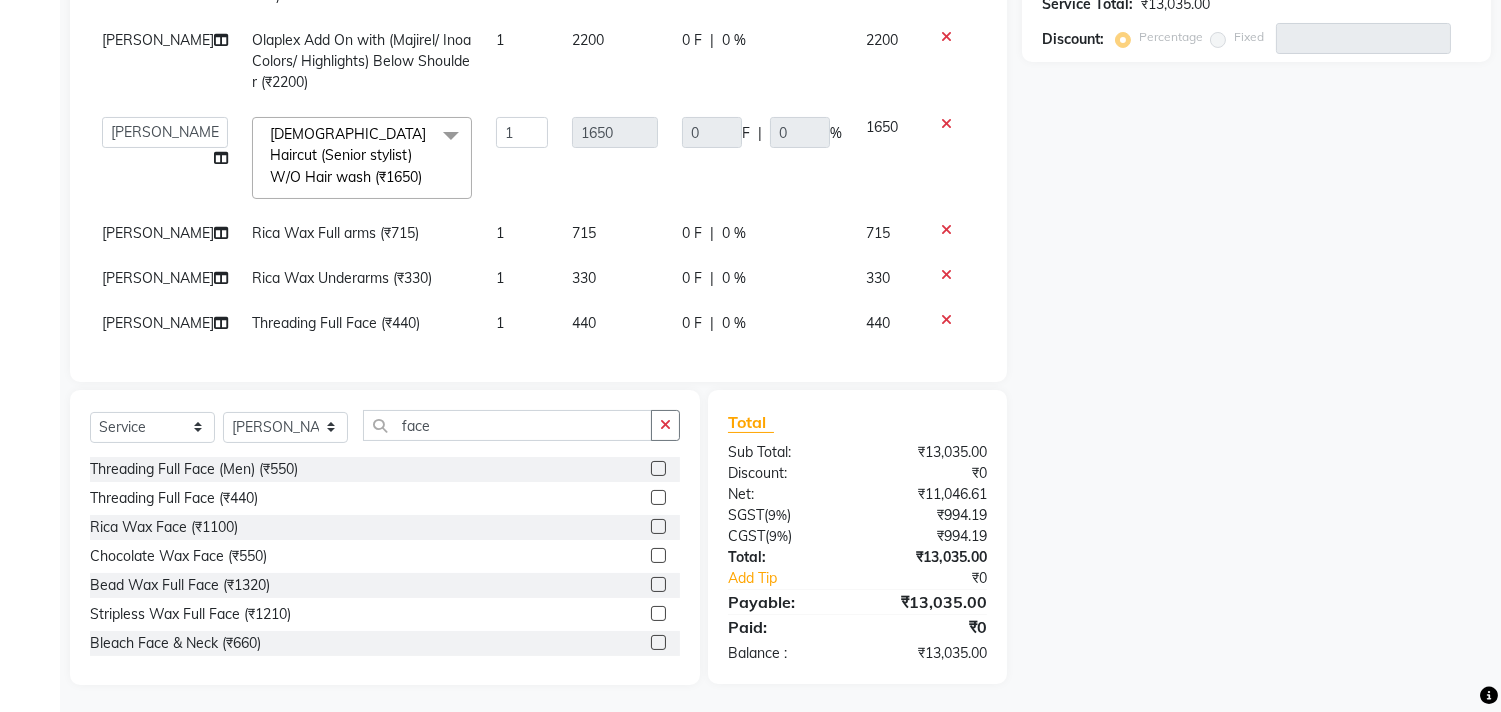 scroll, scrollTop: 0, scrollLeft: 0, axis: both 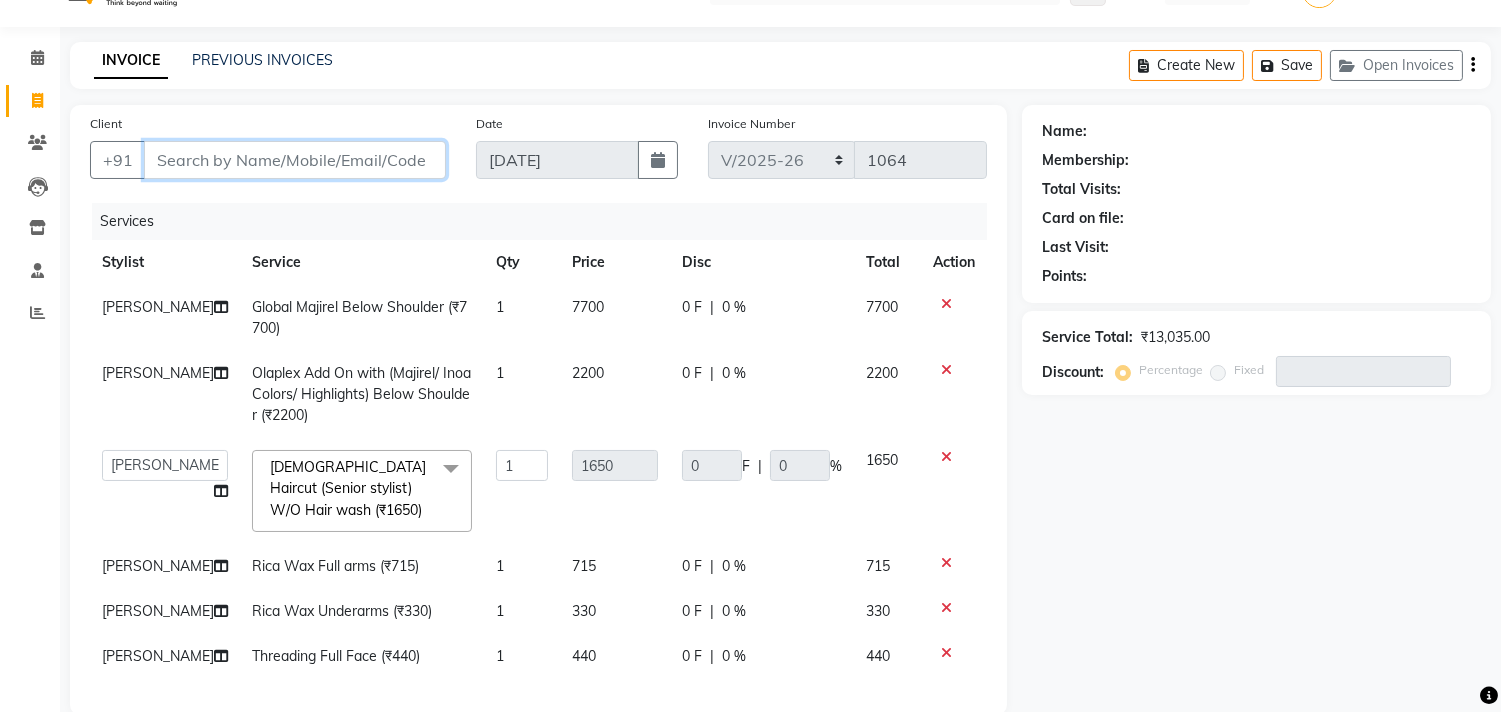 click on "Client" at bounding box center [295, 160] 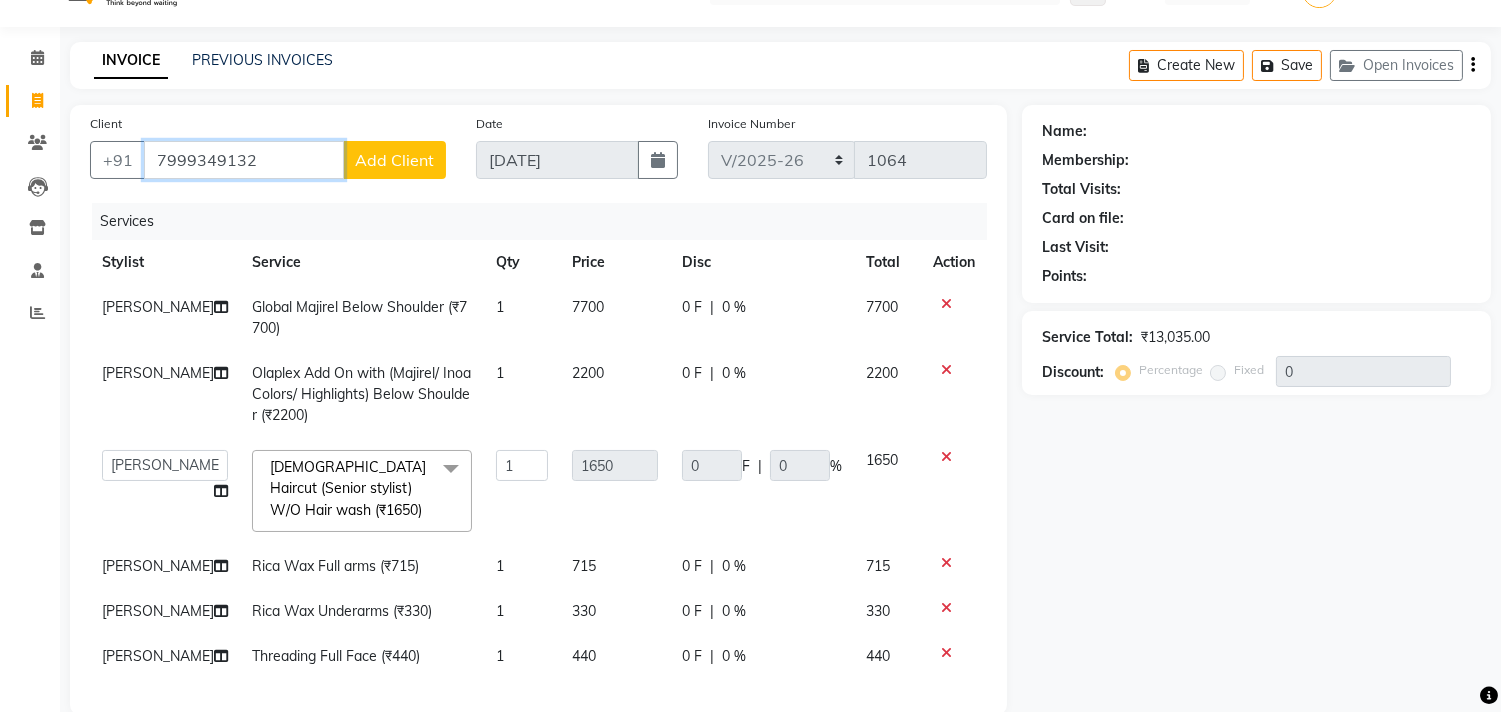 type on "7999349132" 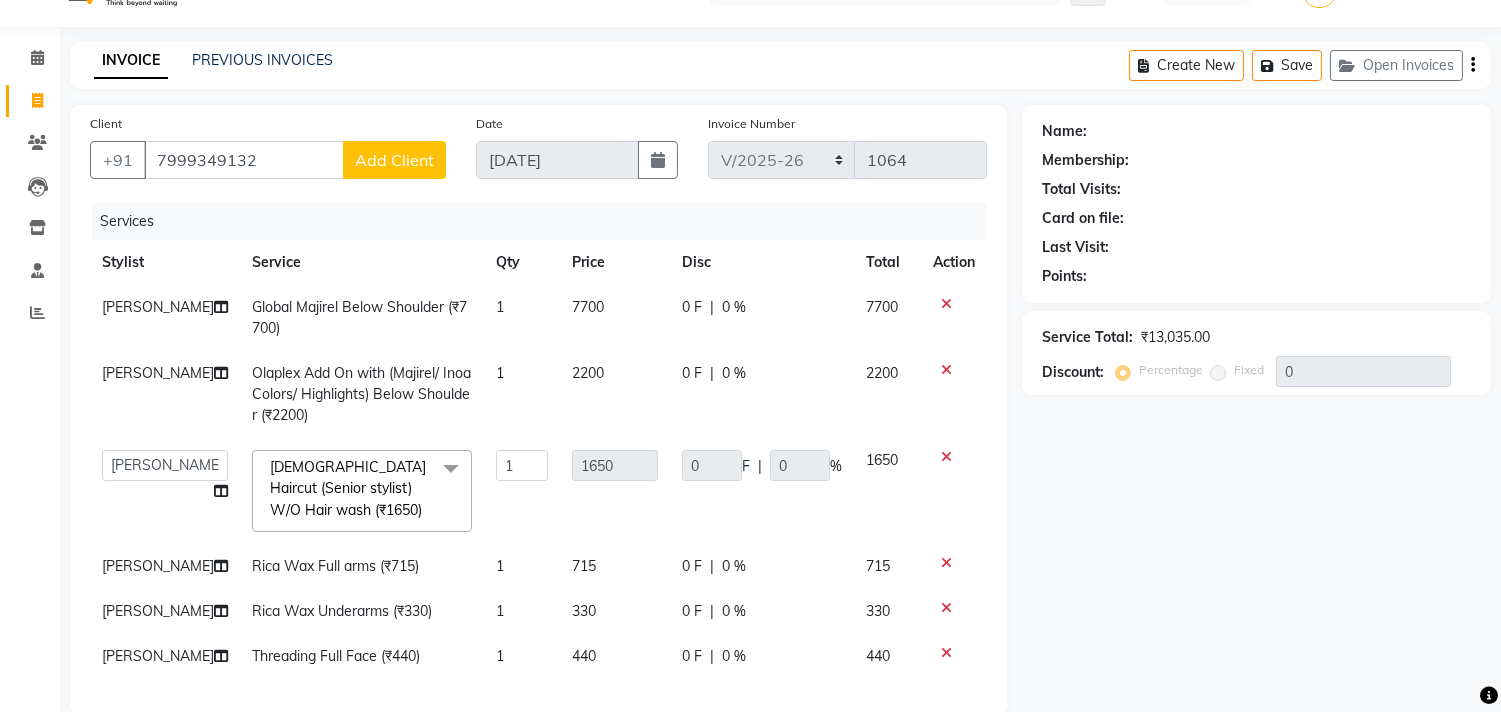 click on "Add Client" 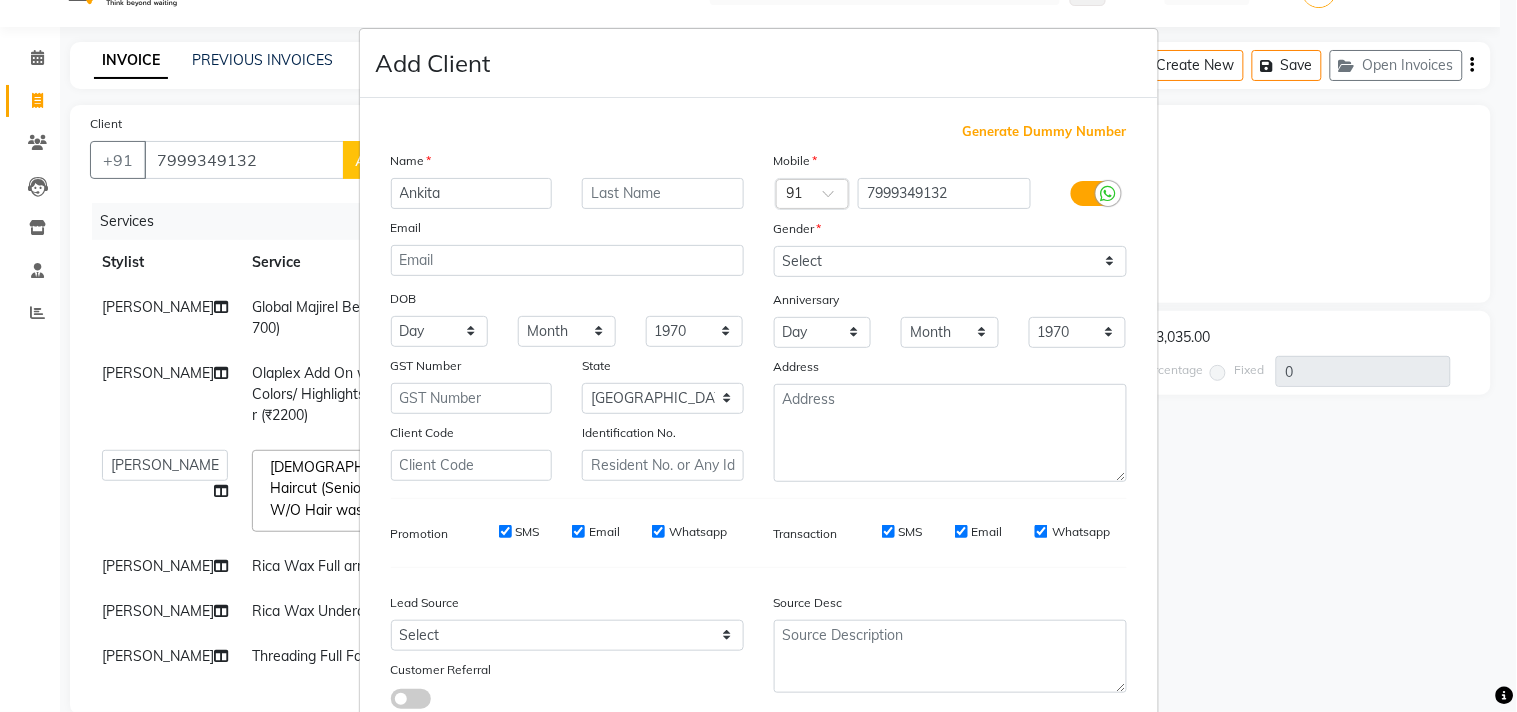 type on "Ankita" 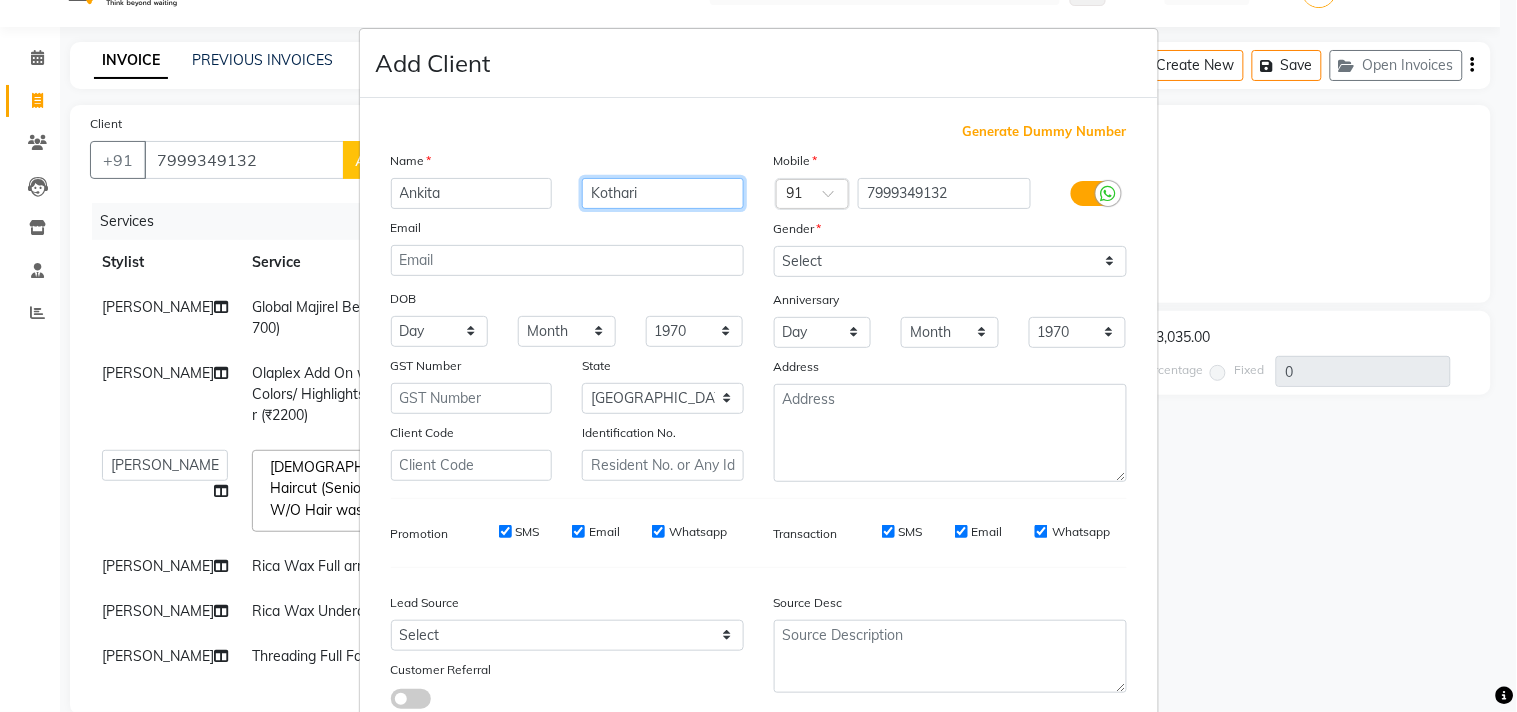 type on "Kothari" 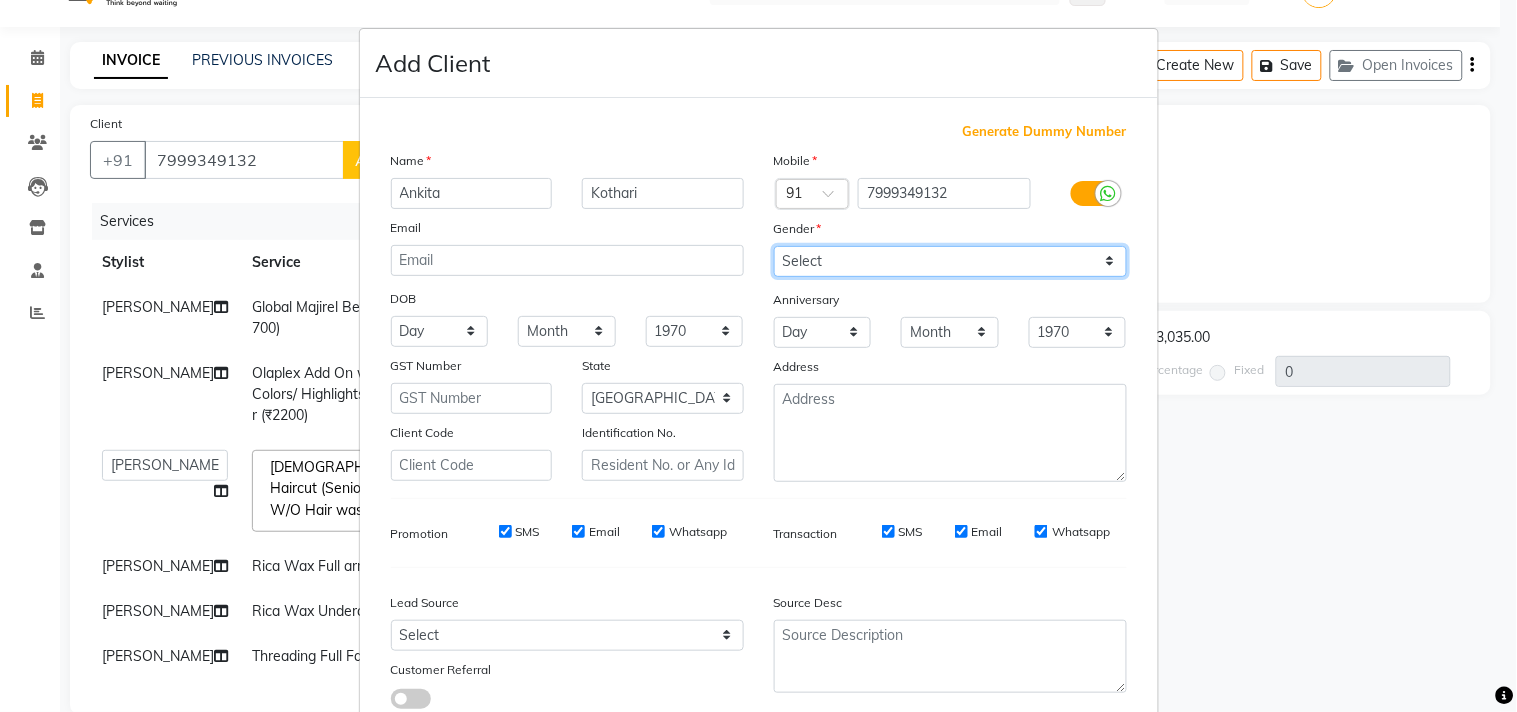click on "Select Male Female Other Prefer Not To Say" at bounding box center [950, 261] 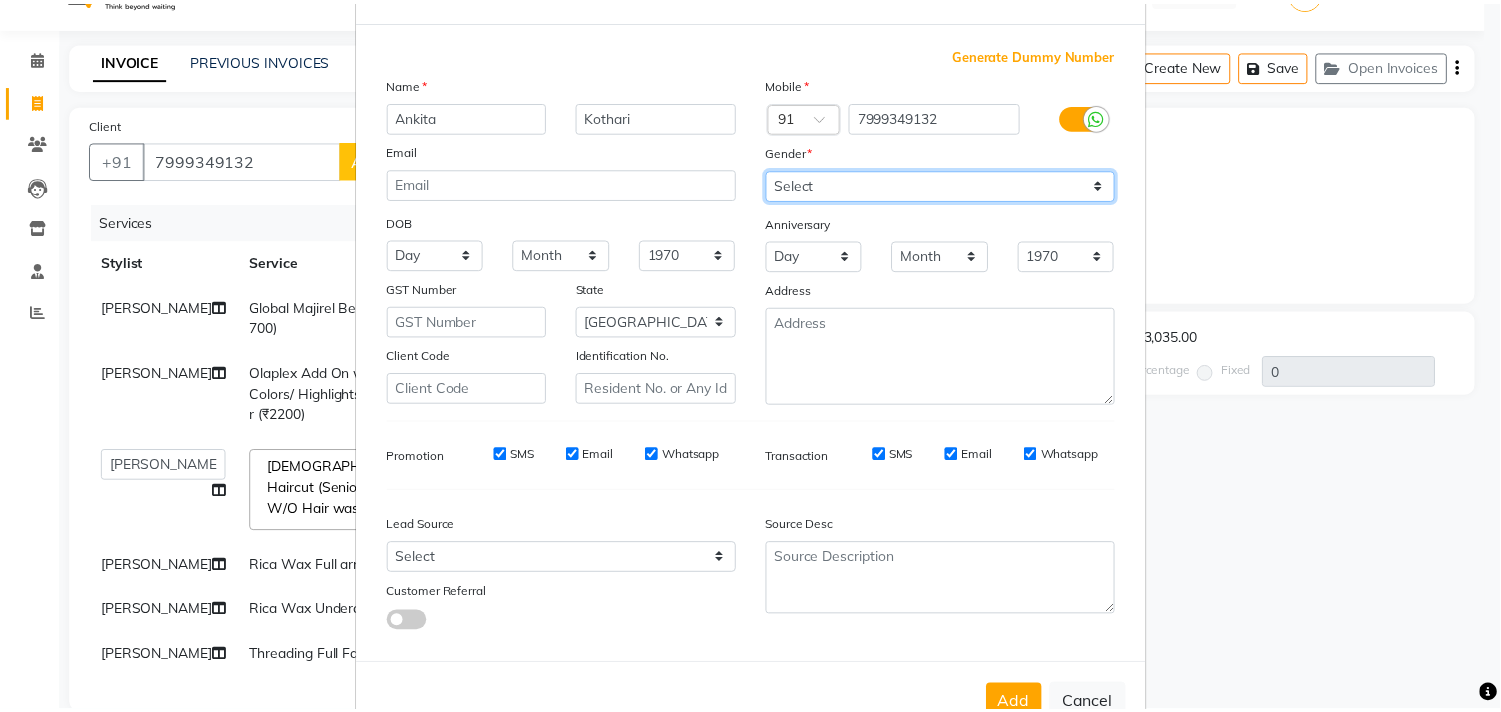 scroll, scrollTop: 138, scrollLeft: 0, axis: vertical 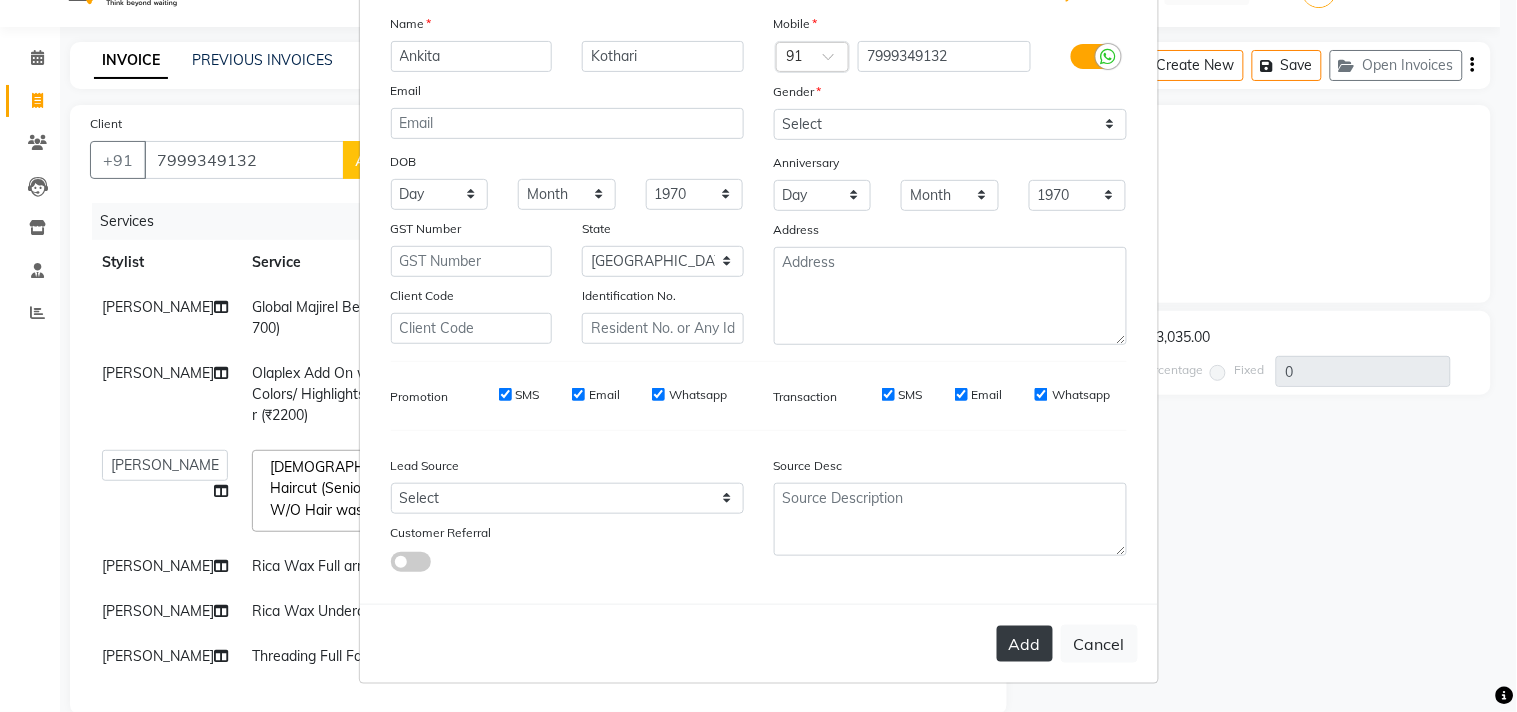 click on "Add" at bounding box center (1025, 644) 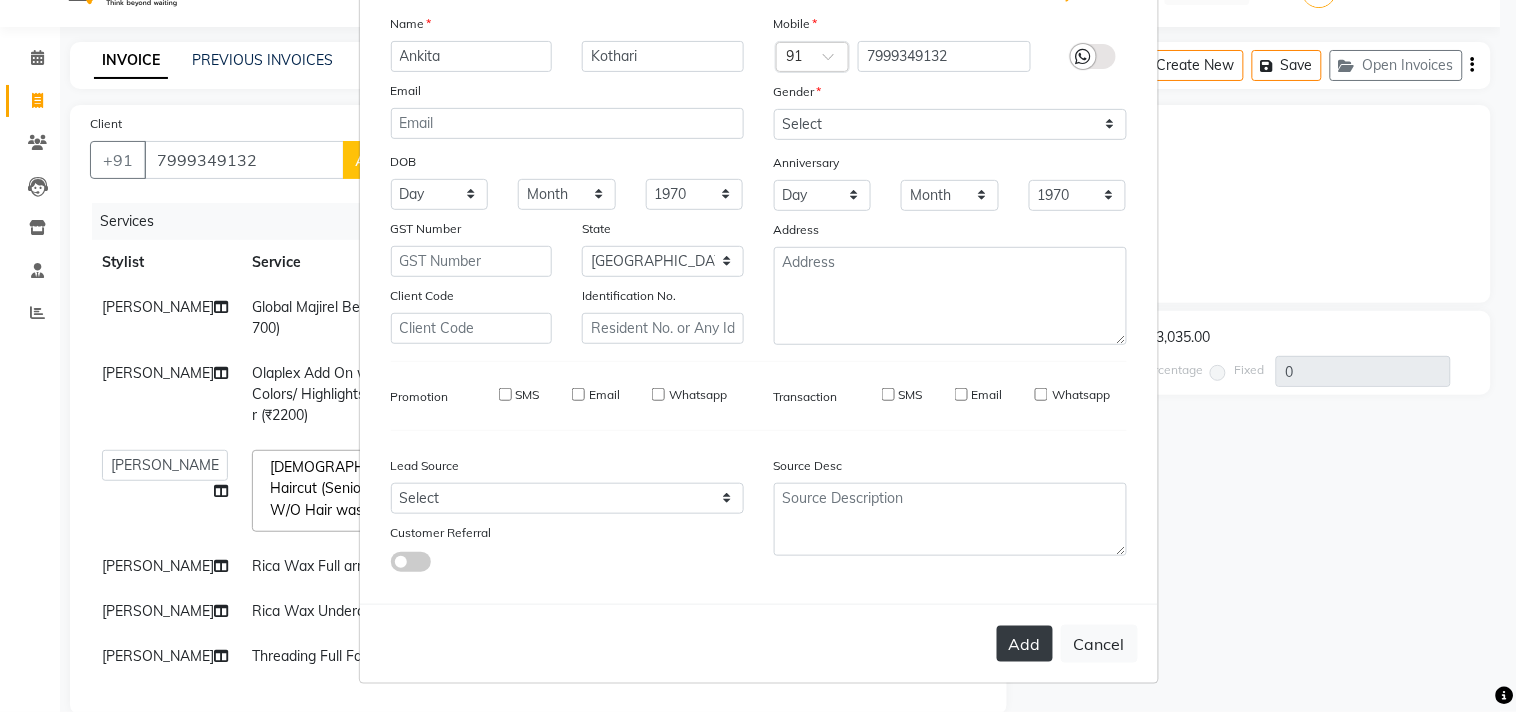 type 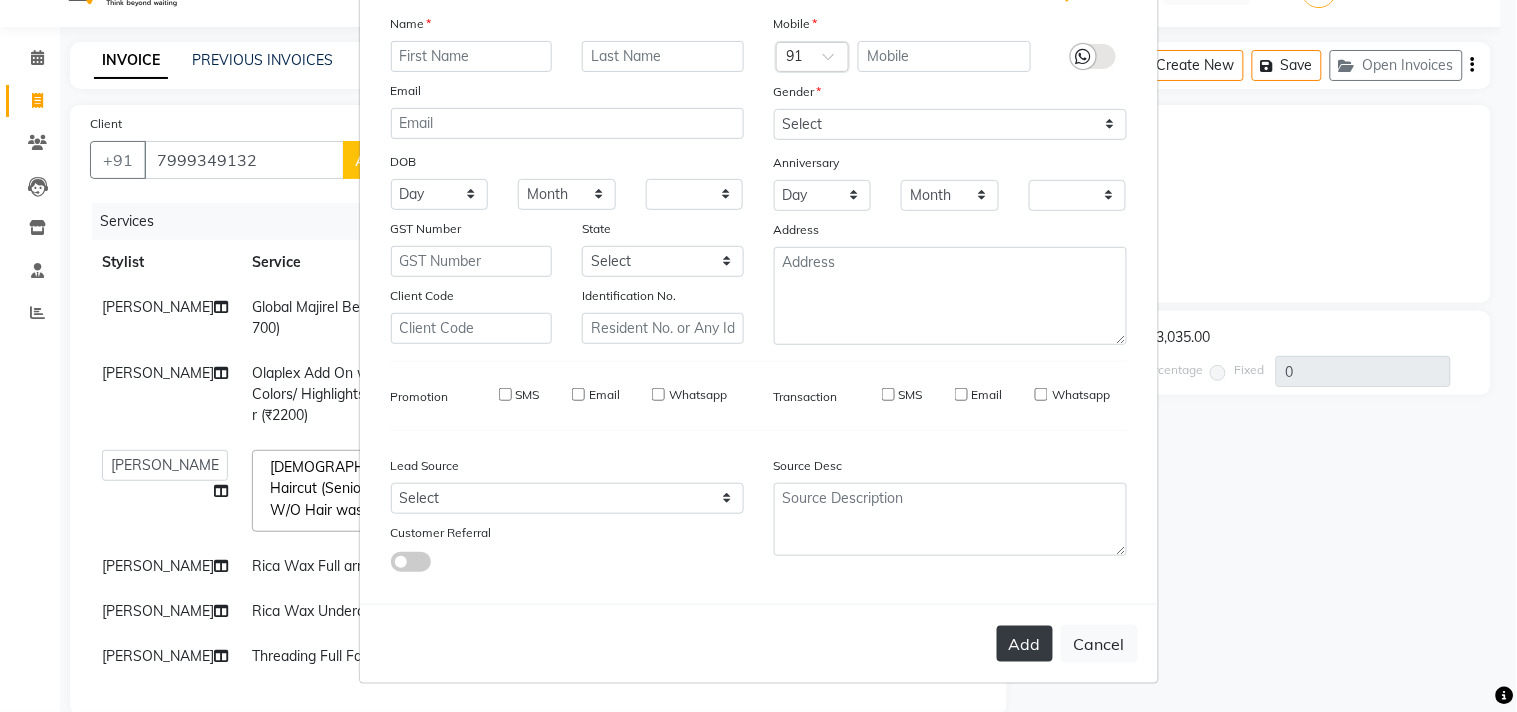 checkbox on "false" 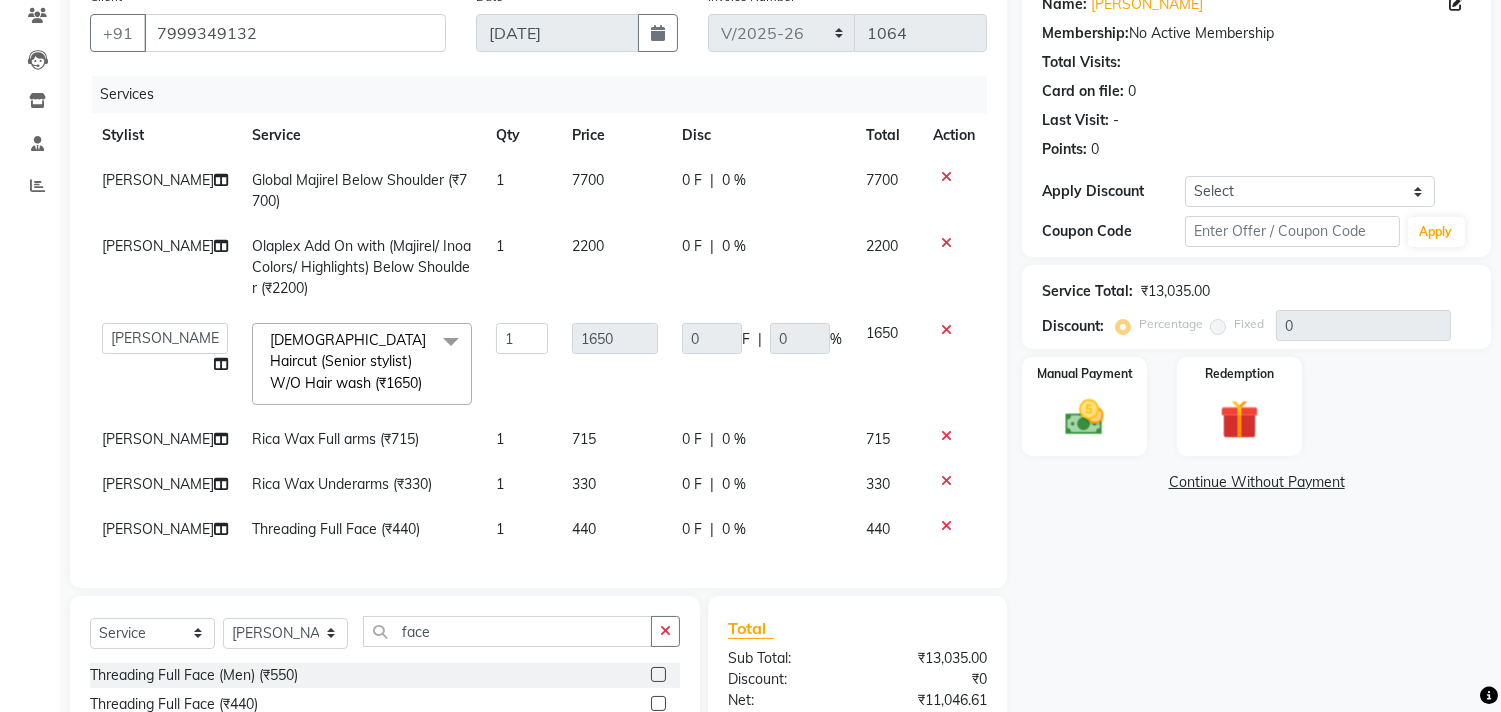 scroll, scrollTop: 166, scrollLeft: 0, axis: vertical 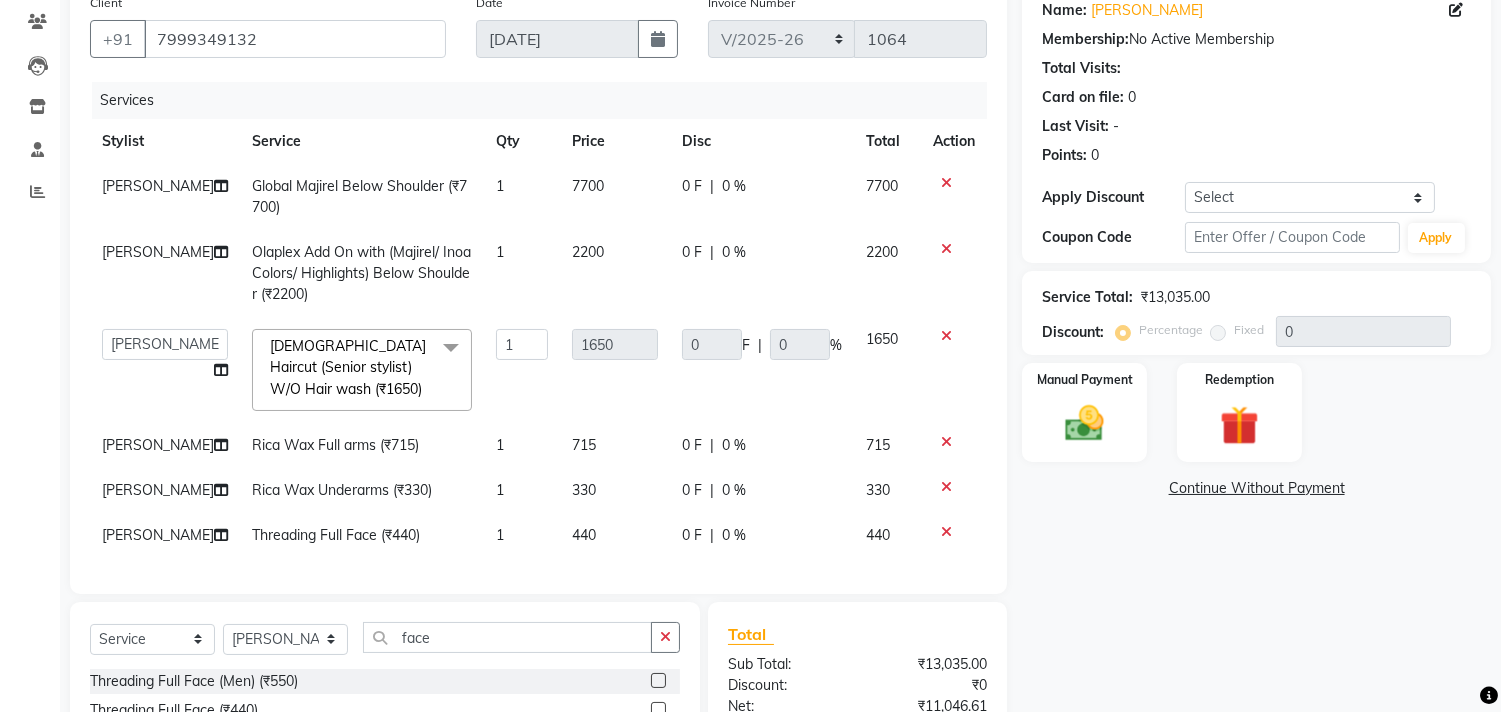 click 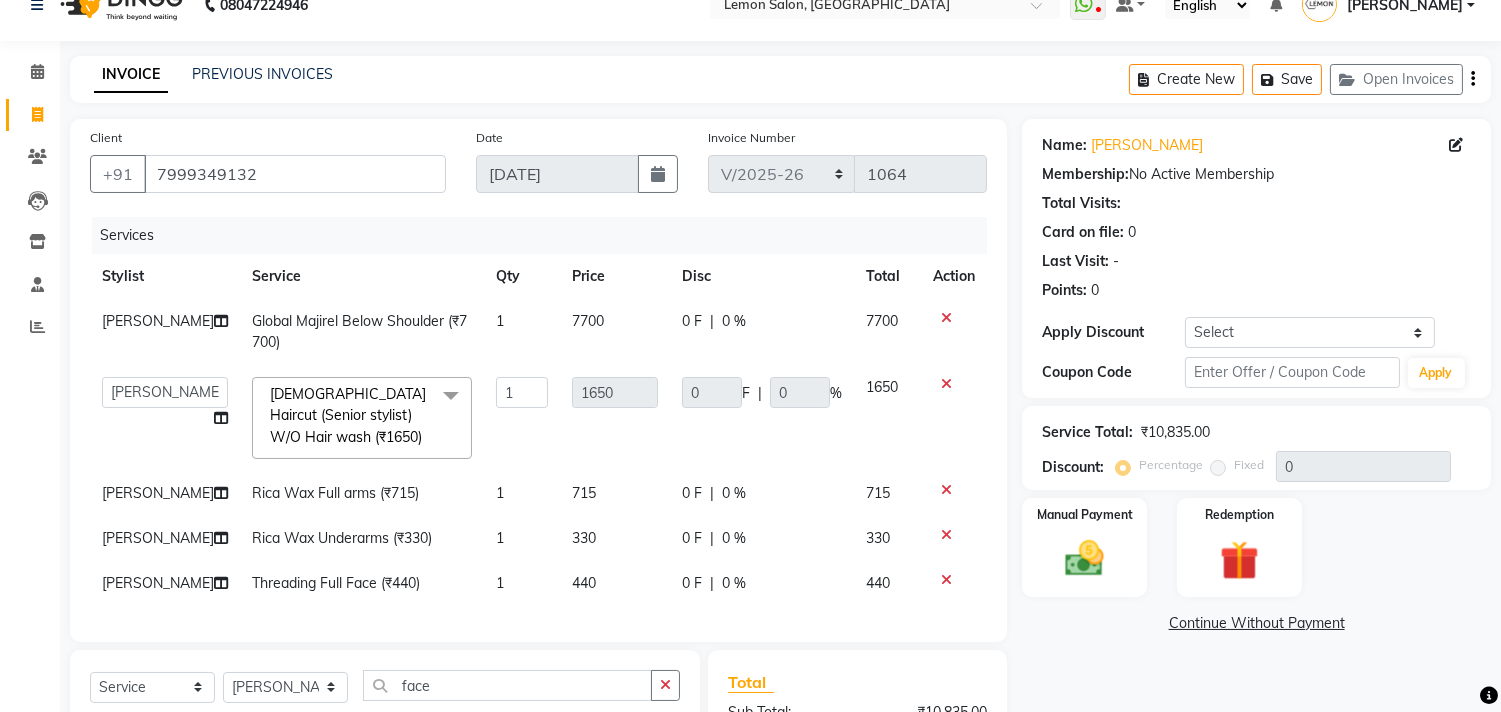 scroll, scrollTop: 24, scrollLeft: 0, axis: vertical 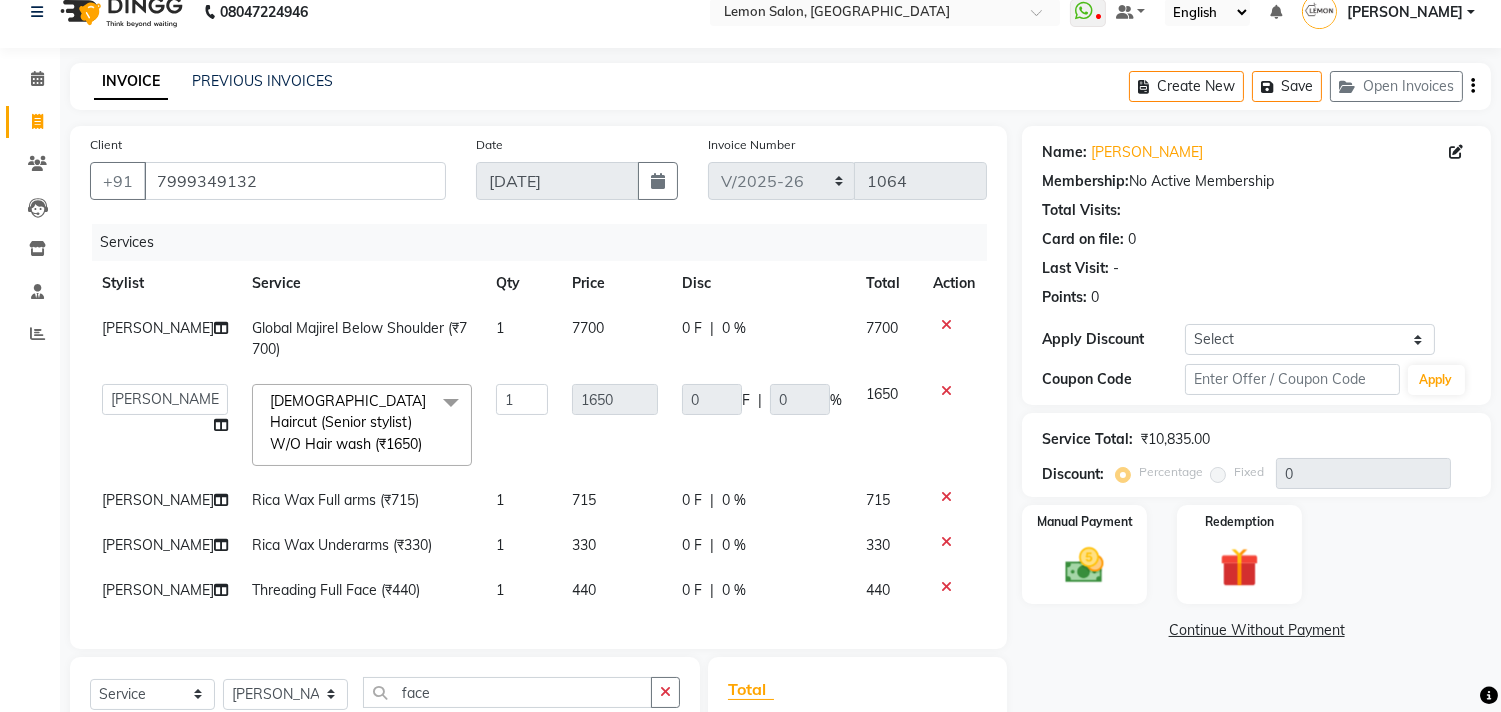 click on "Female Haircut (Senior stylist) W/O Hair wash (₹1650)" 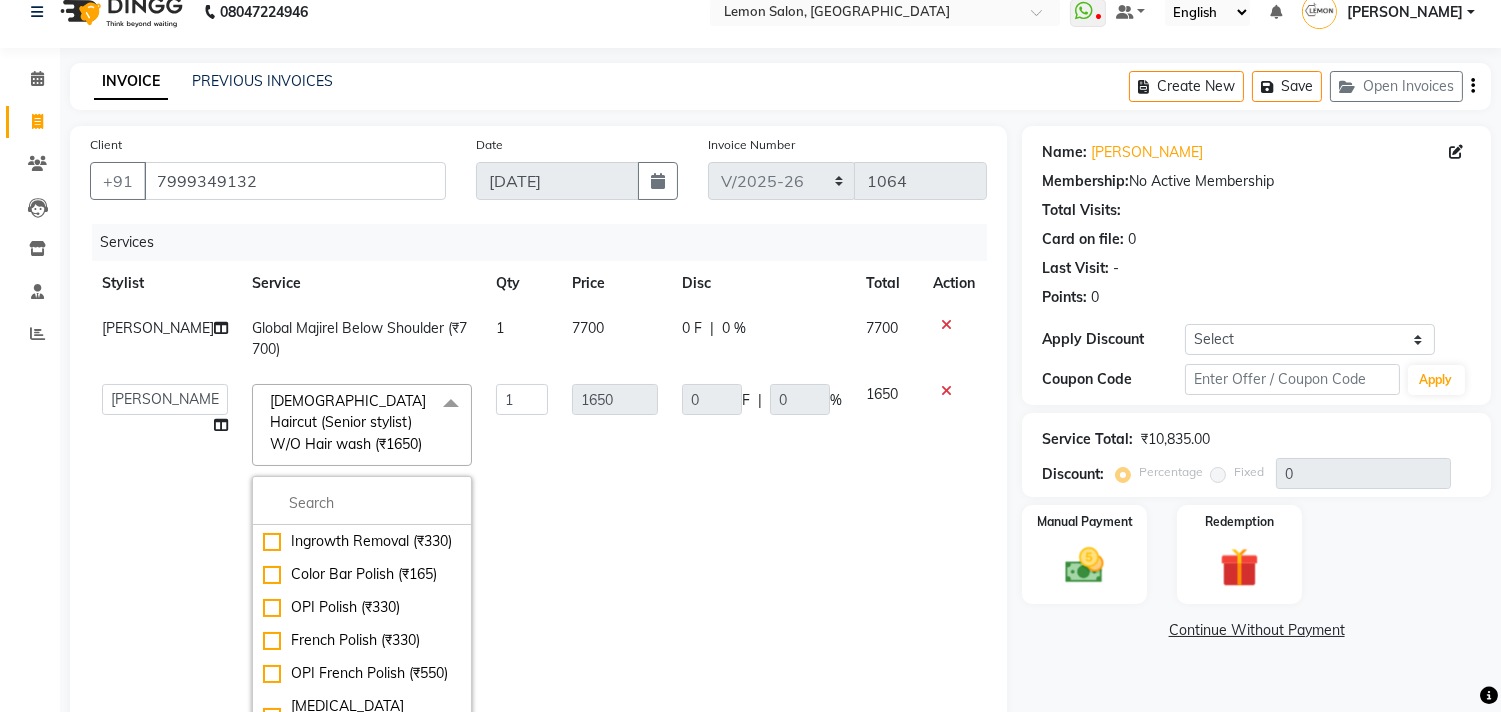 click on "Global Majirel Below Shoulder (₹7700)" 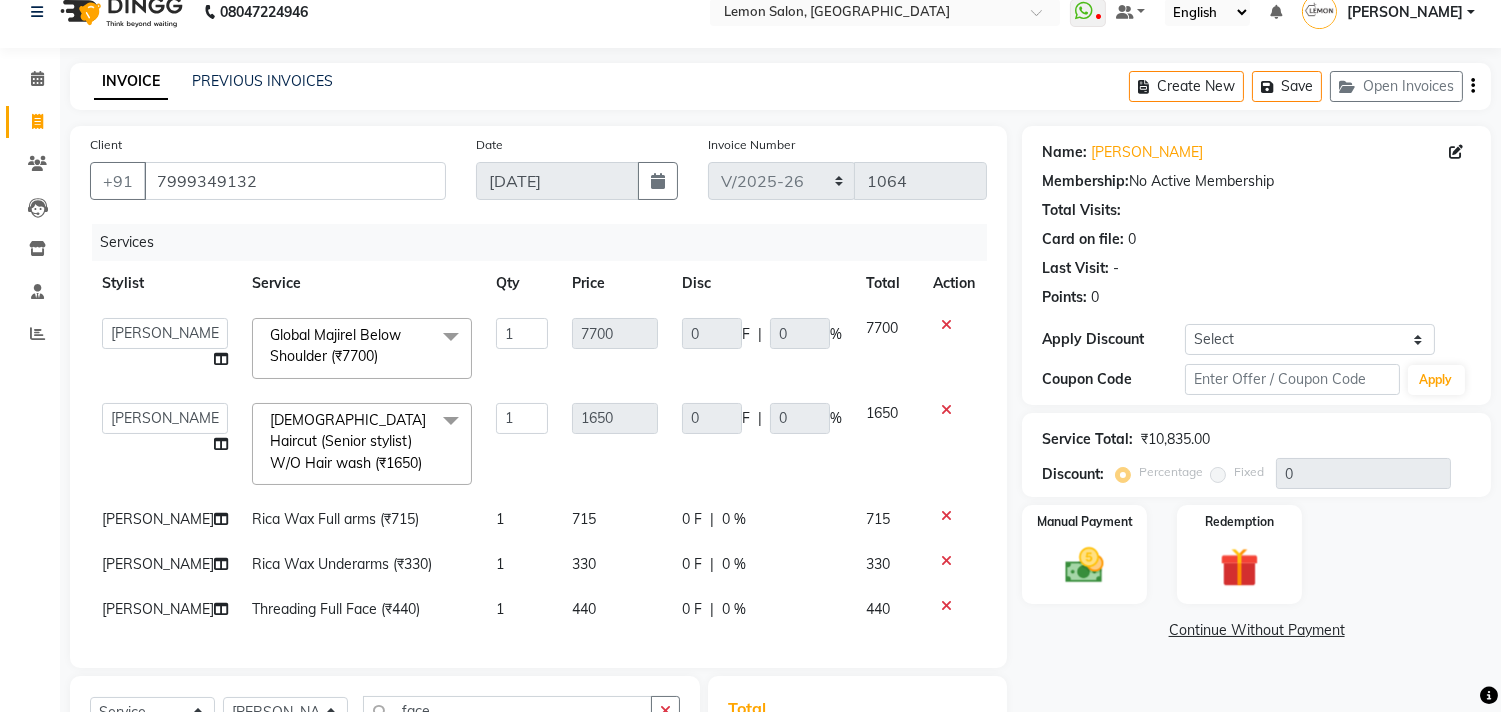 click on "Global Majirel Below Shoulder (₹7700)  x" 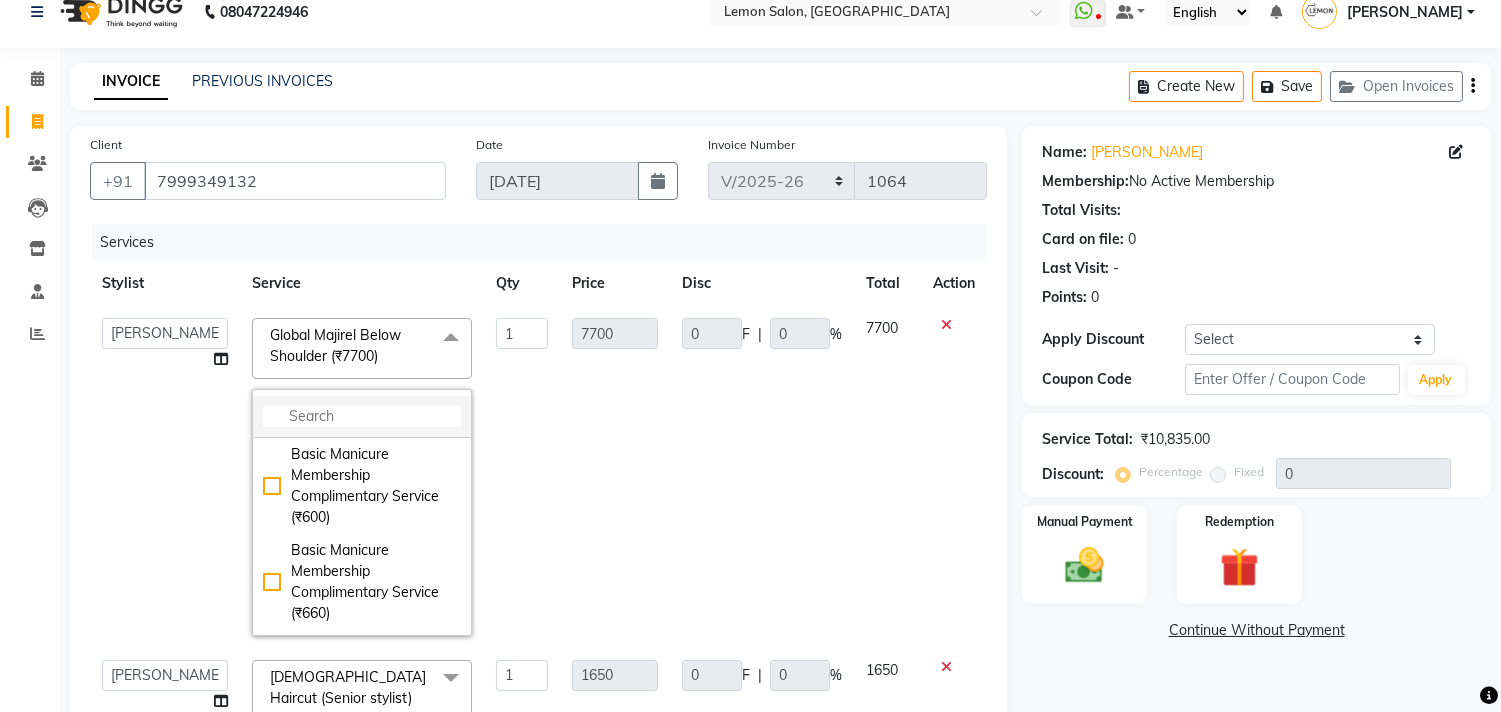 click 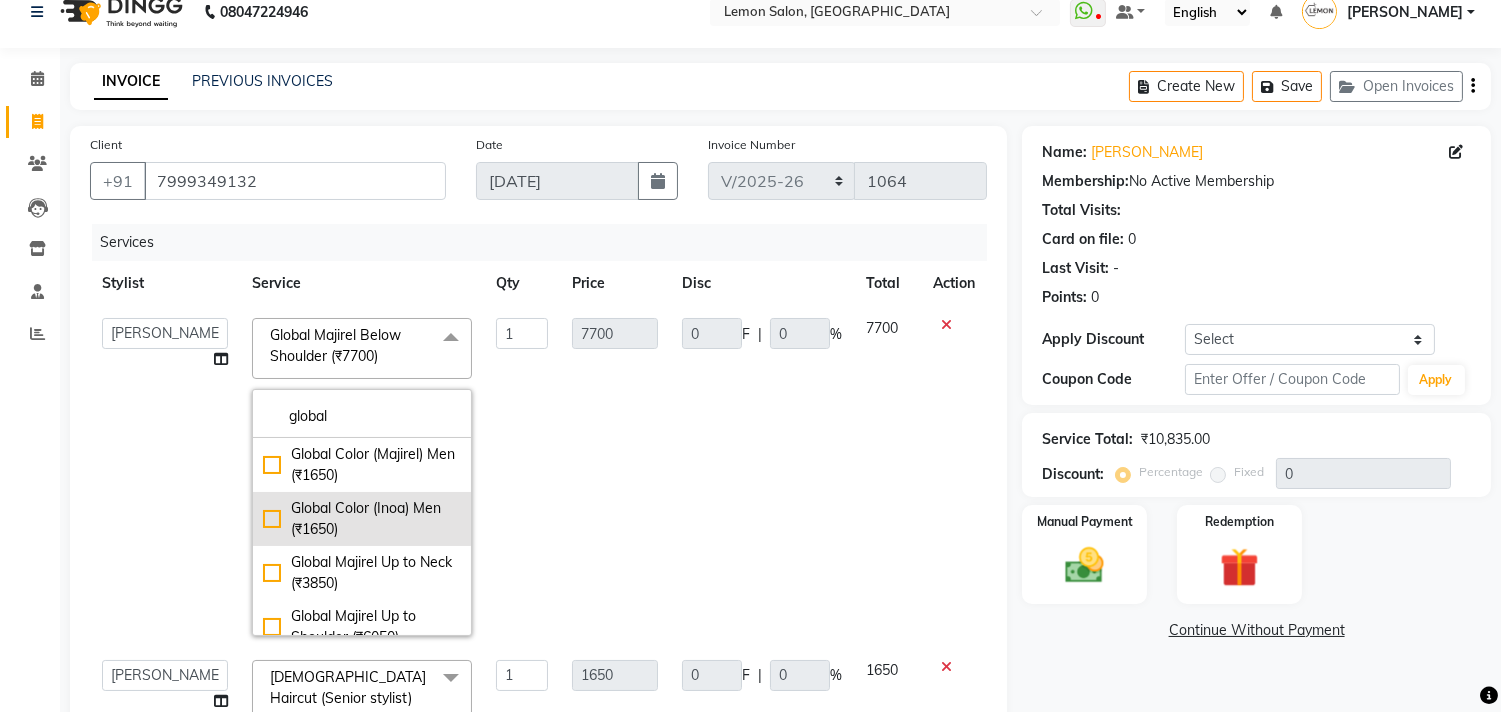 scroll, scrollTop: 111, scrollLeft: 0, axis: vertical 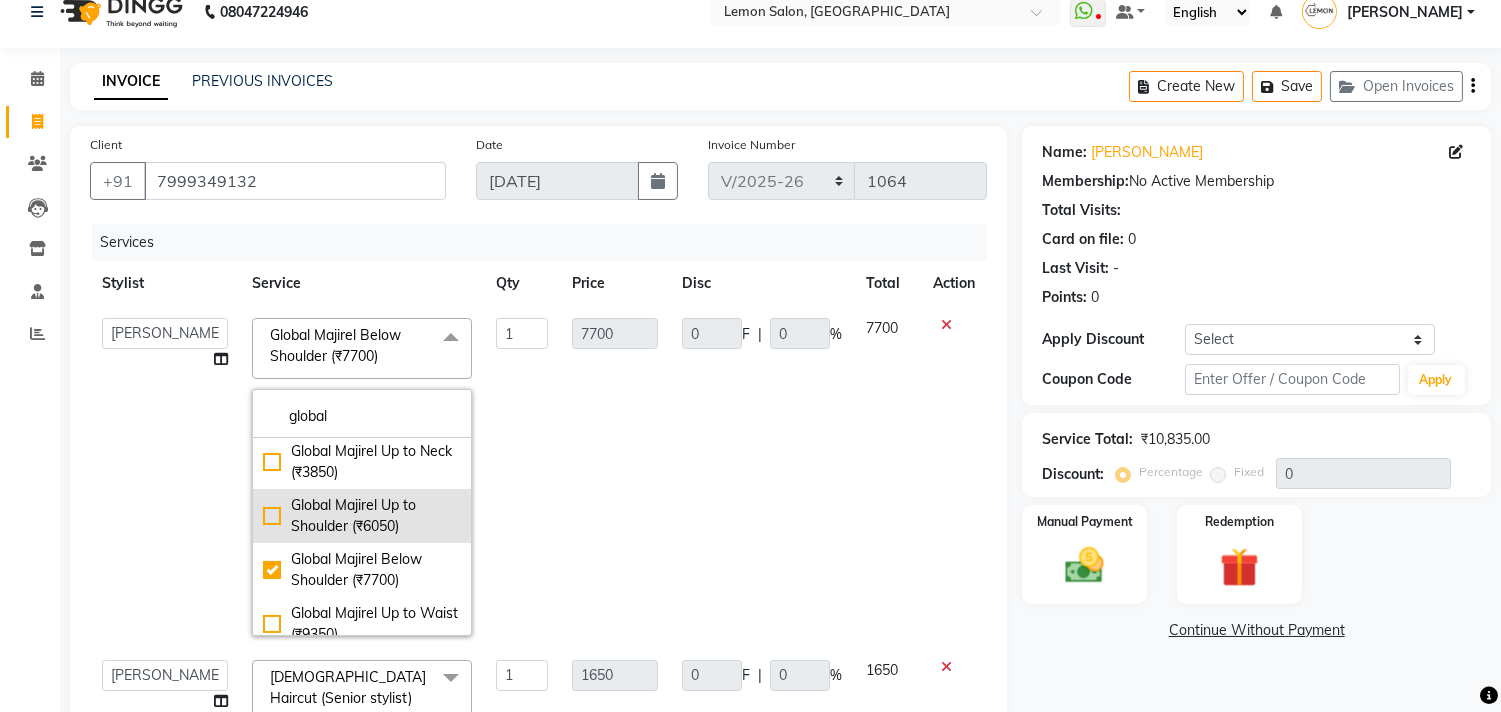 type on "global" 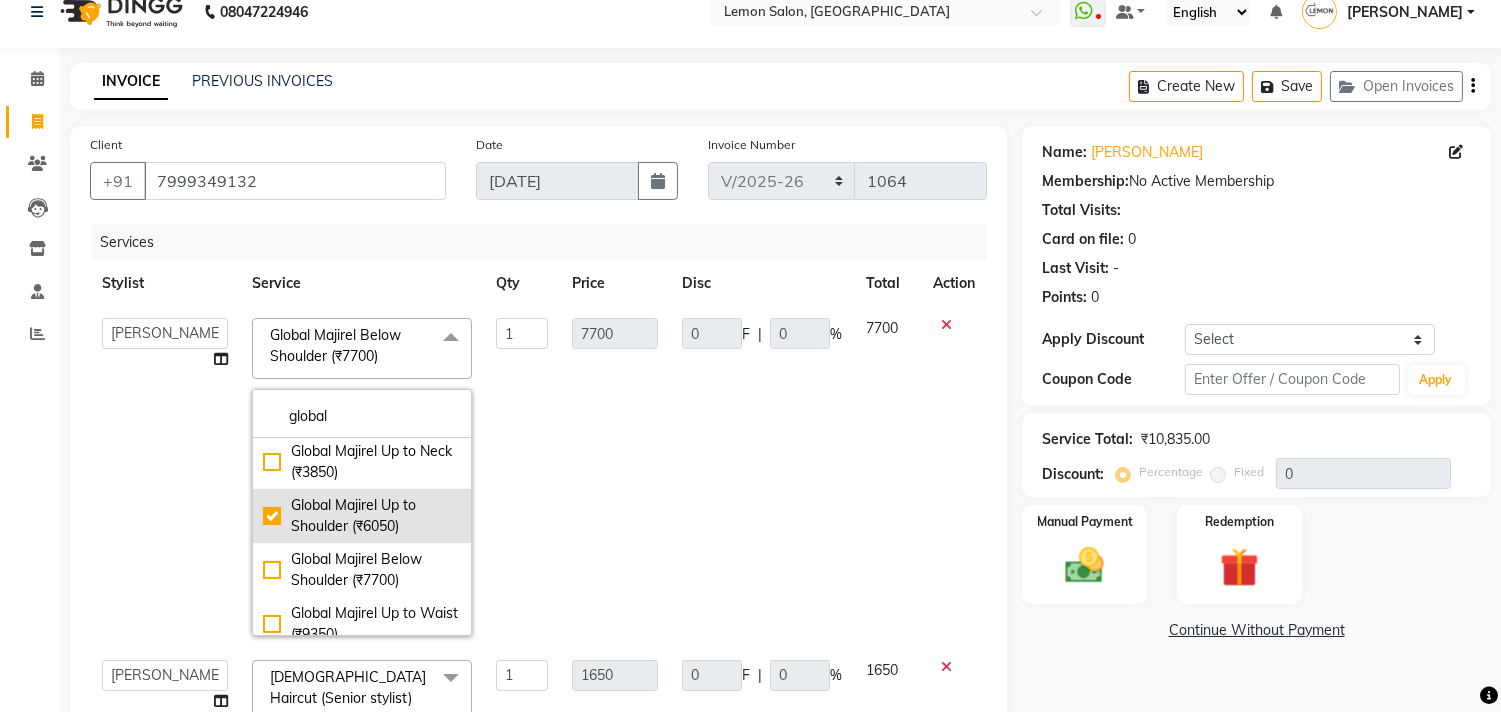 checkbox on "true" 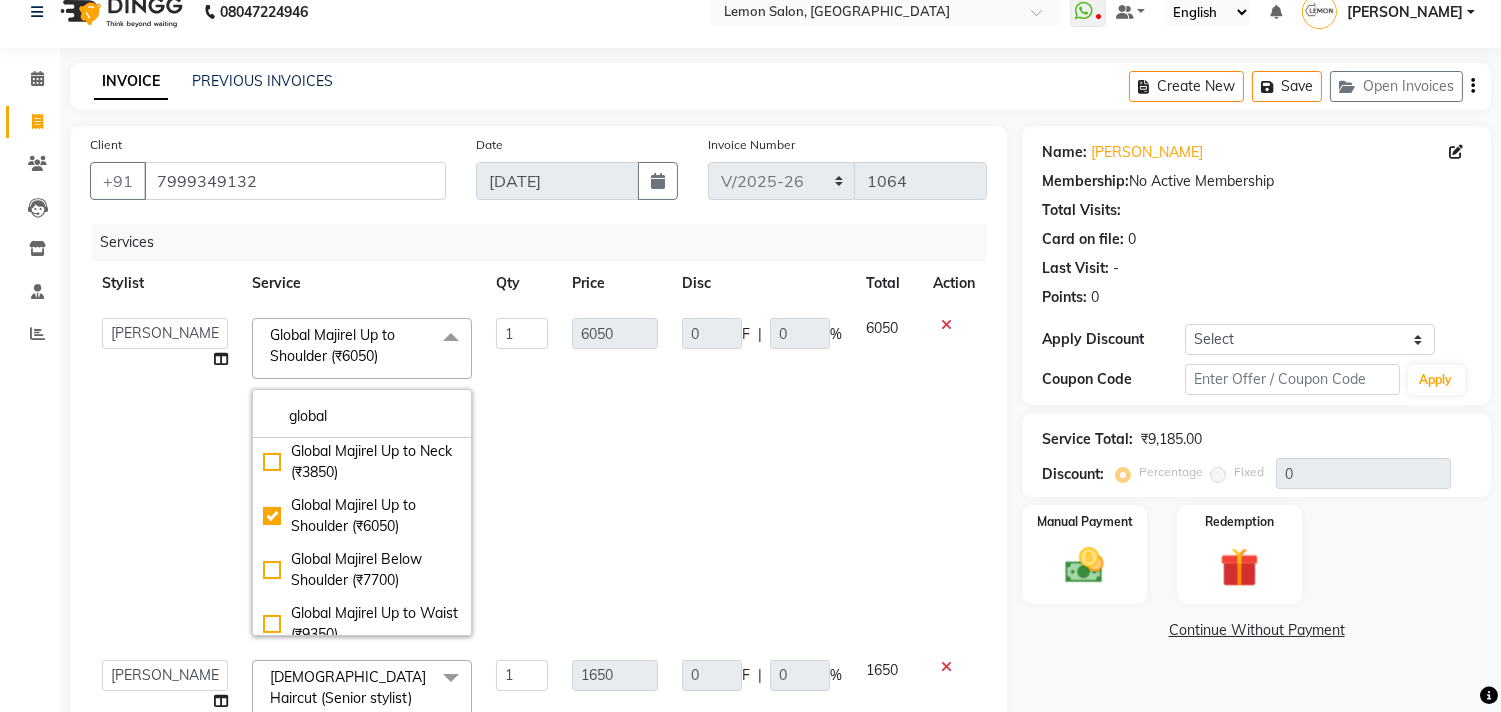 click on "0 F | 0 %" 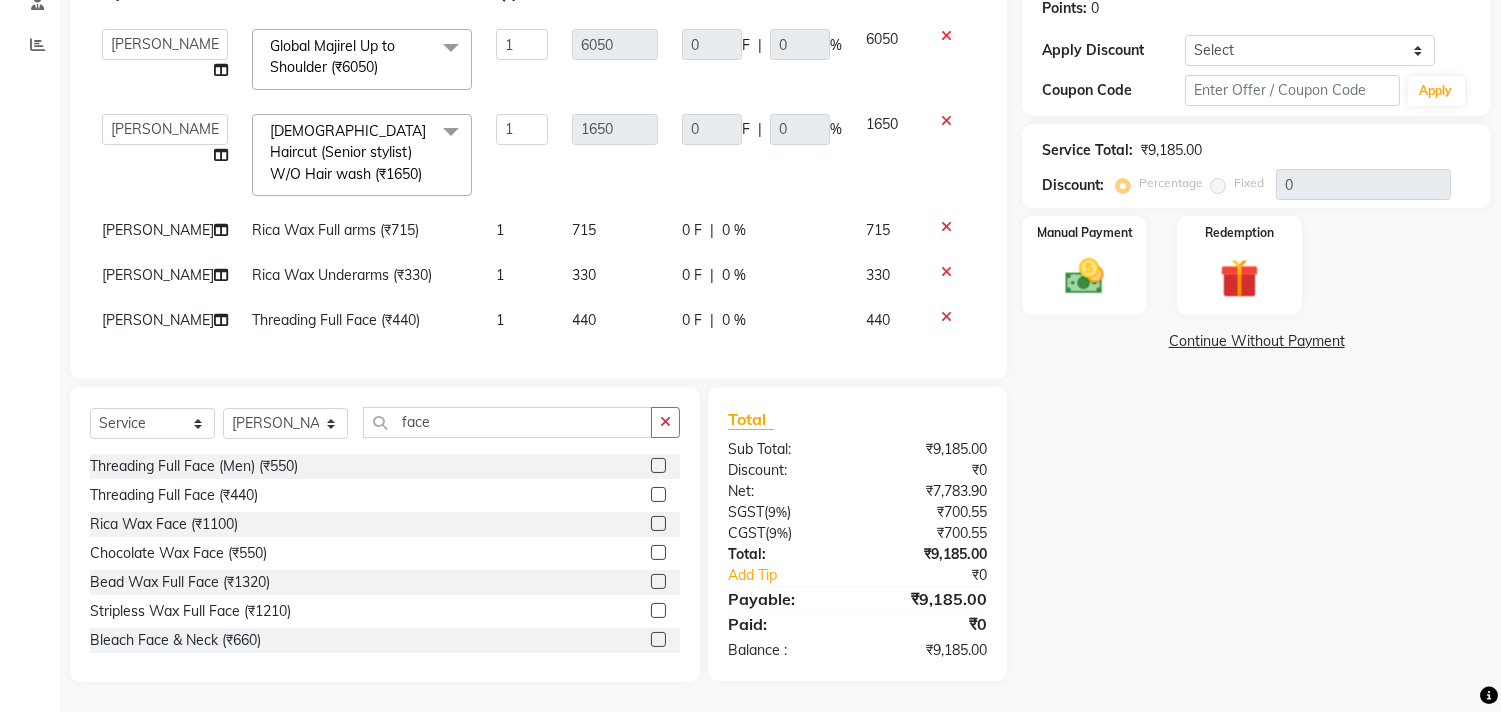 scroll, scrollTop: 0, scrollLeft: 0, axis: both 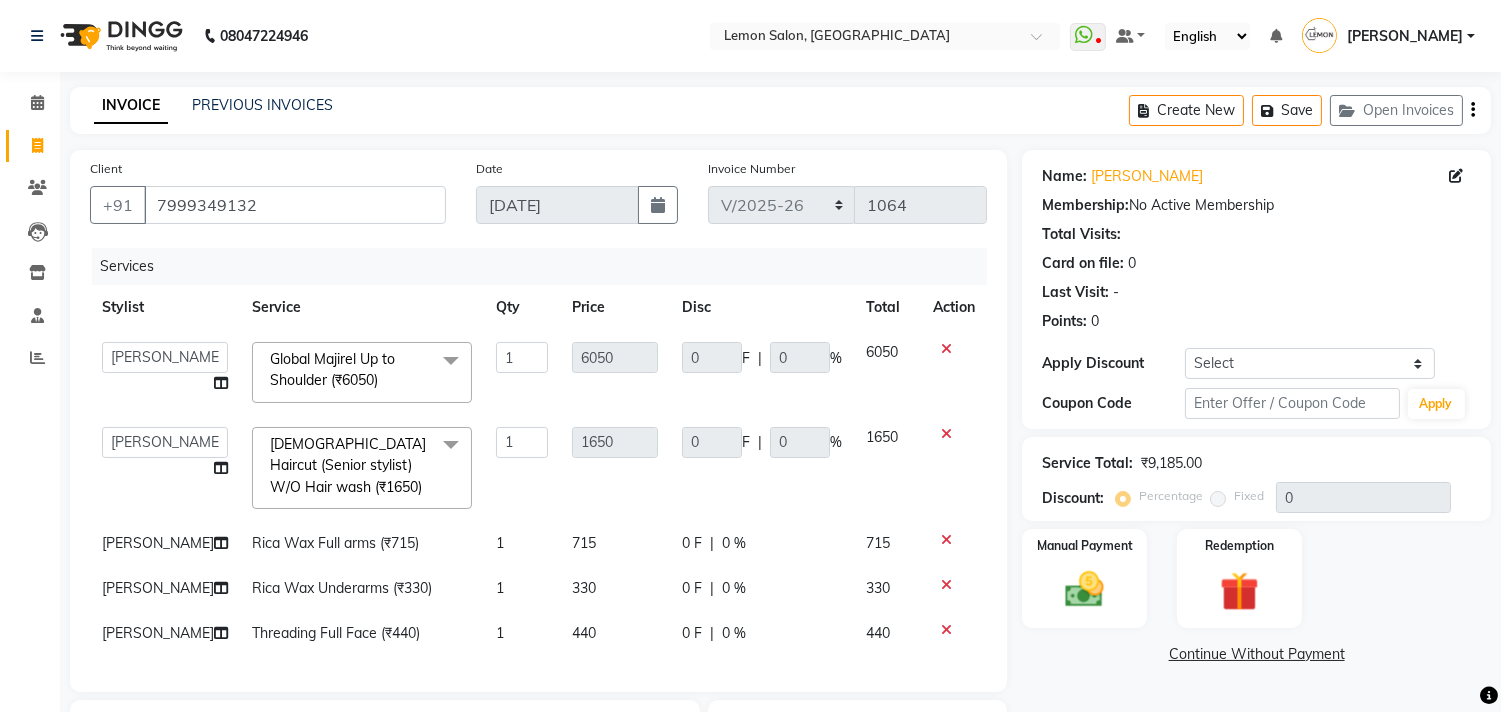 click on "Global Majirel Up to Shoulder (₹6050)" 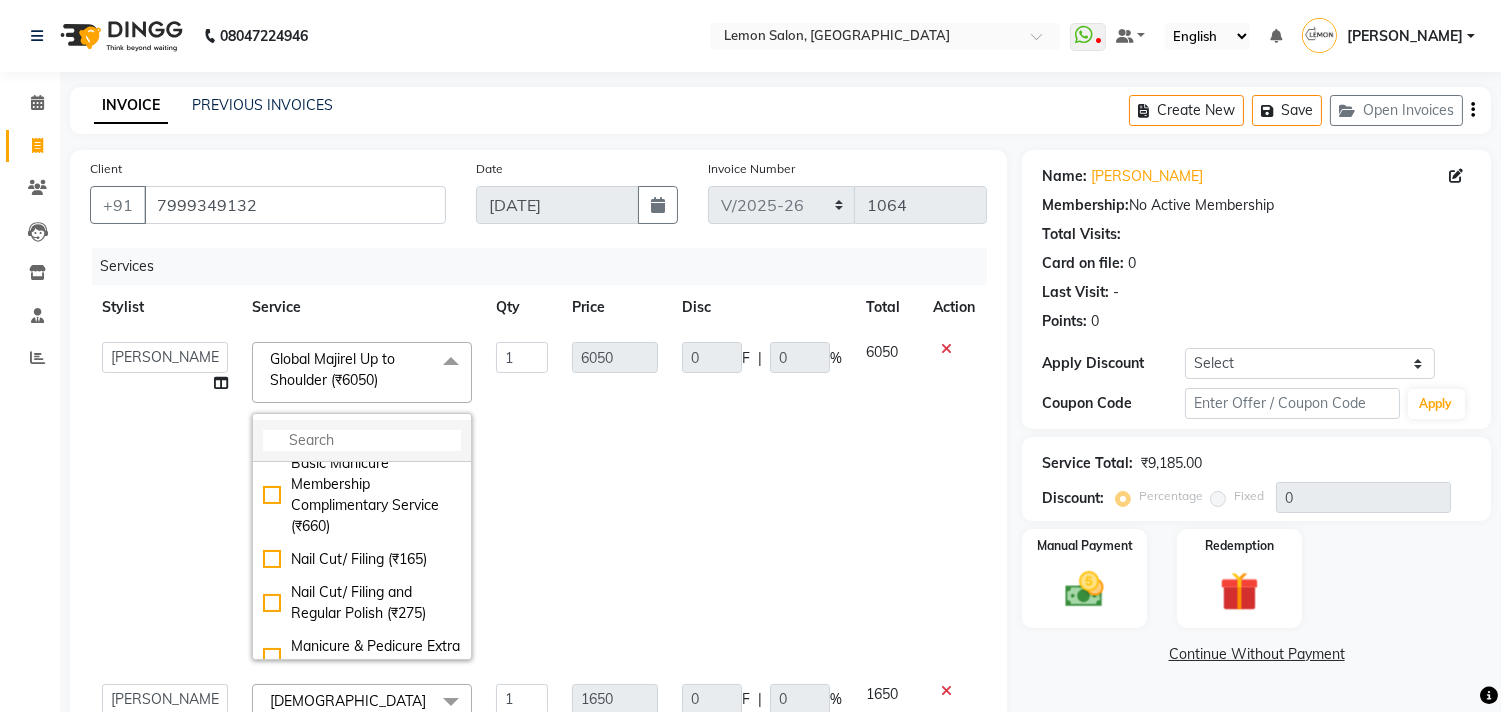 click 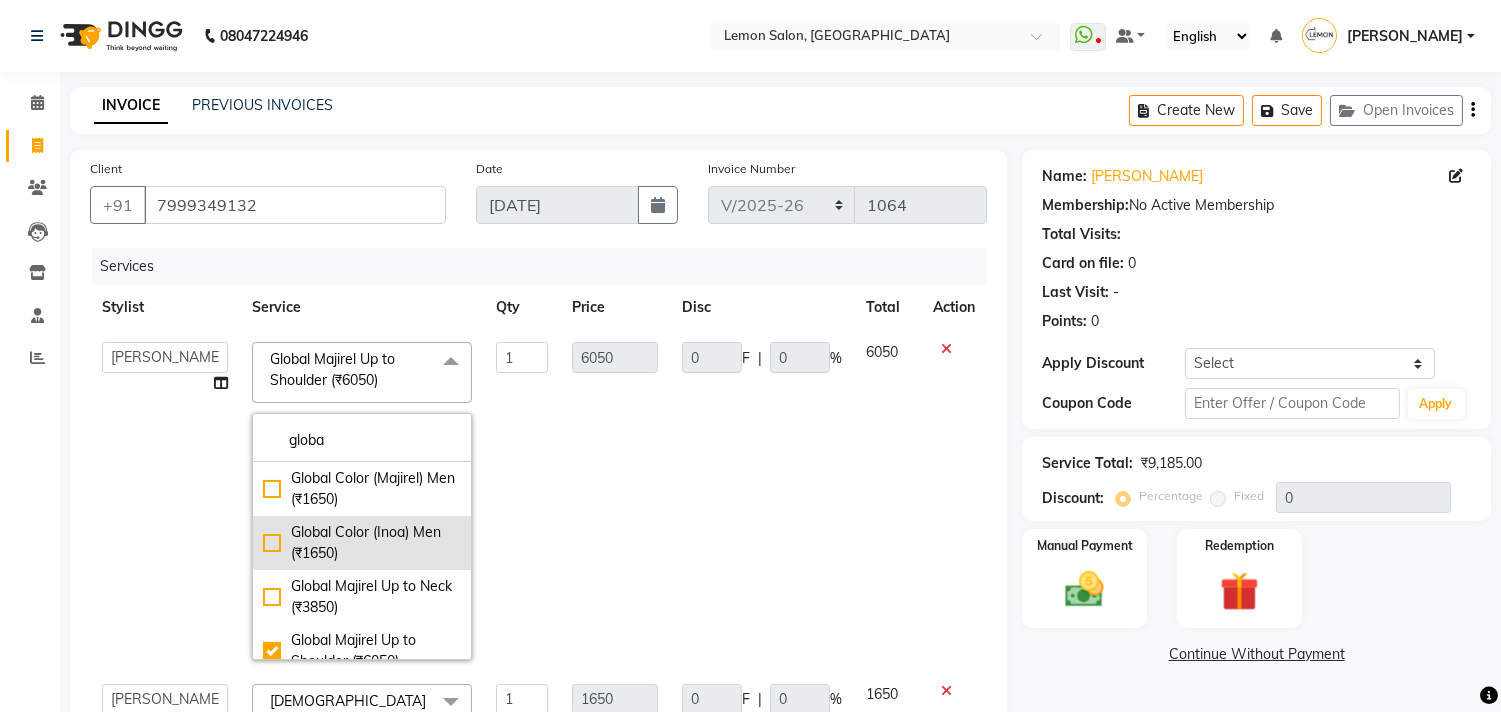 scroll, scrollTop: 111, scrollLeft: 0, axis: vertical 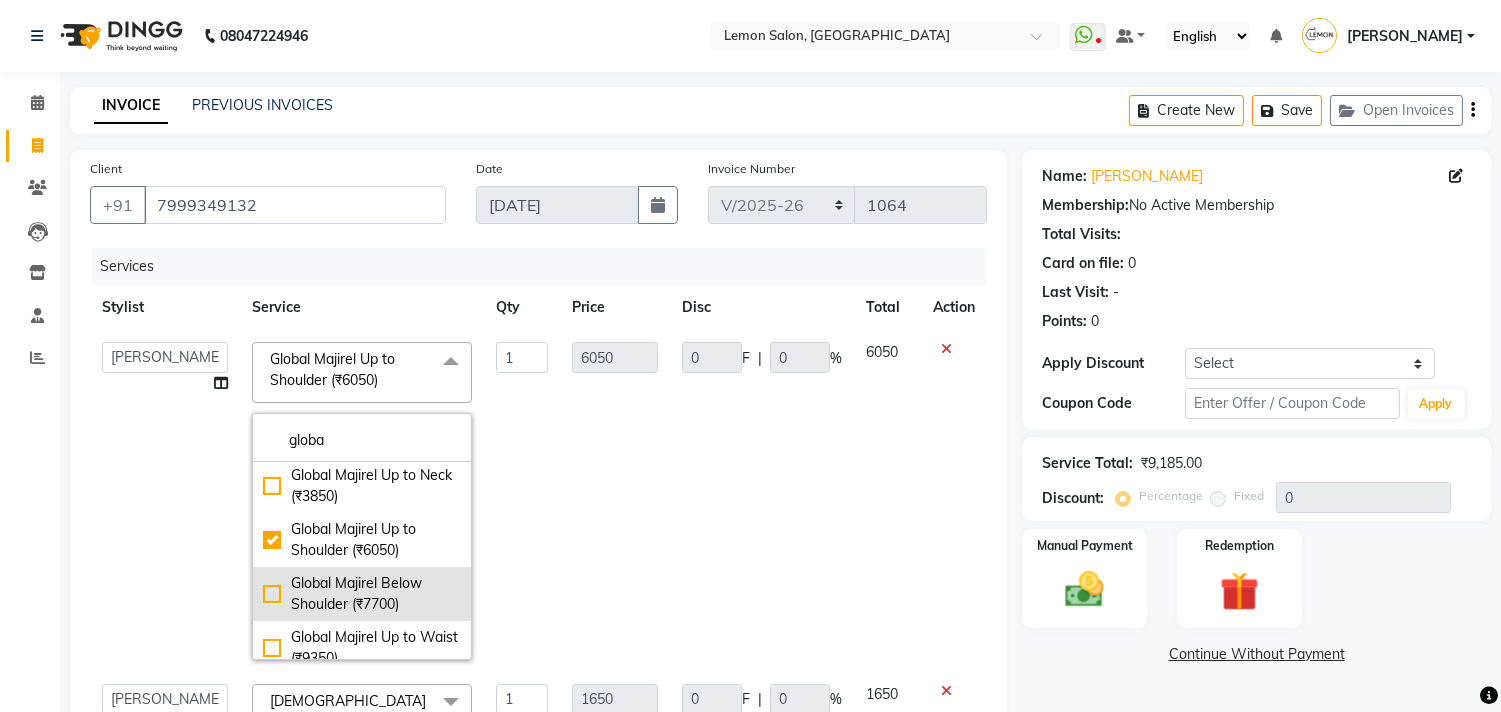 type on "globa" 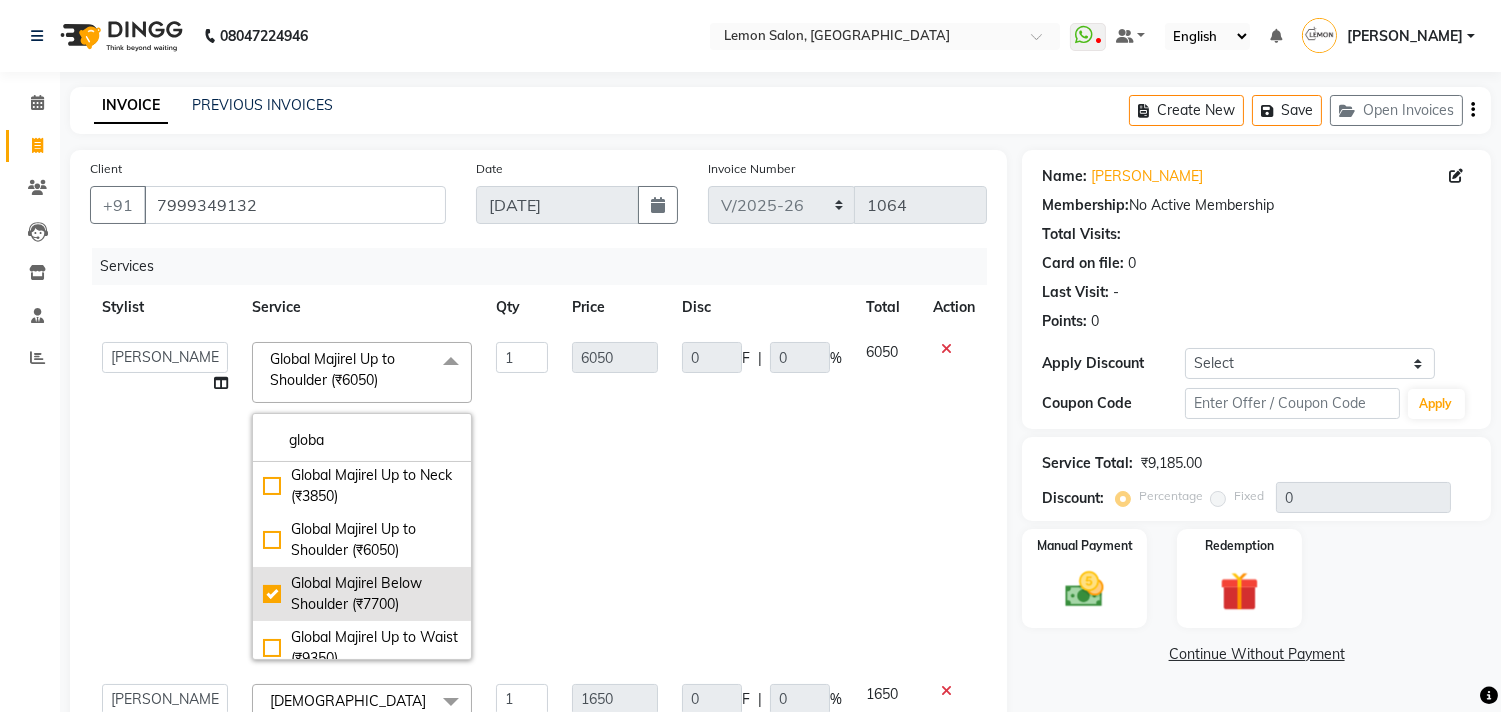 checkbox on "false" 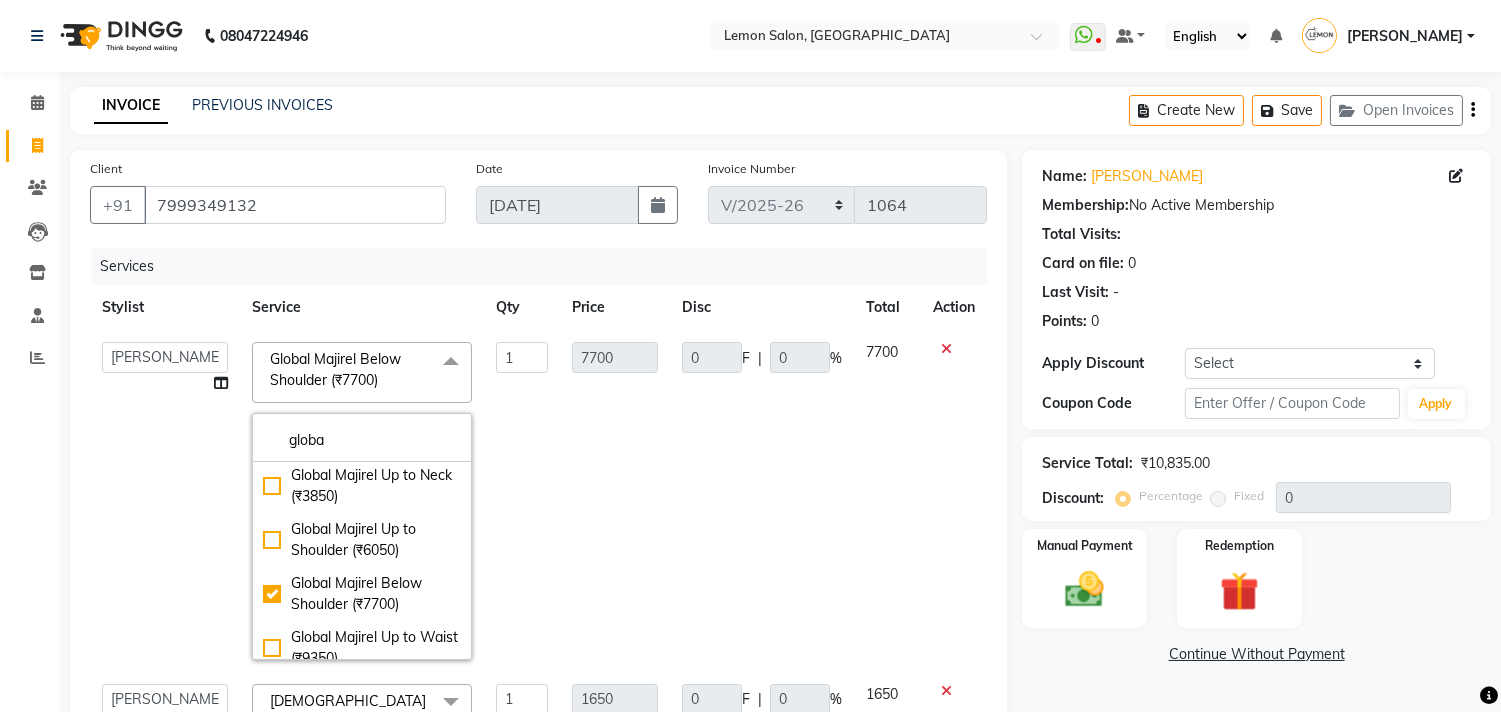click on "0 F | 0 %" 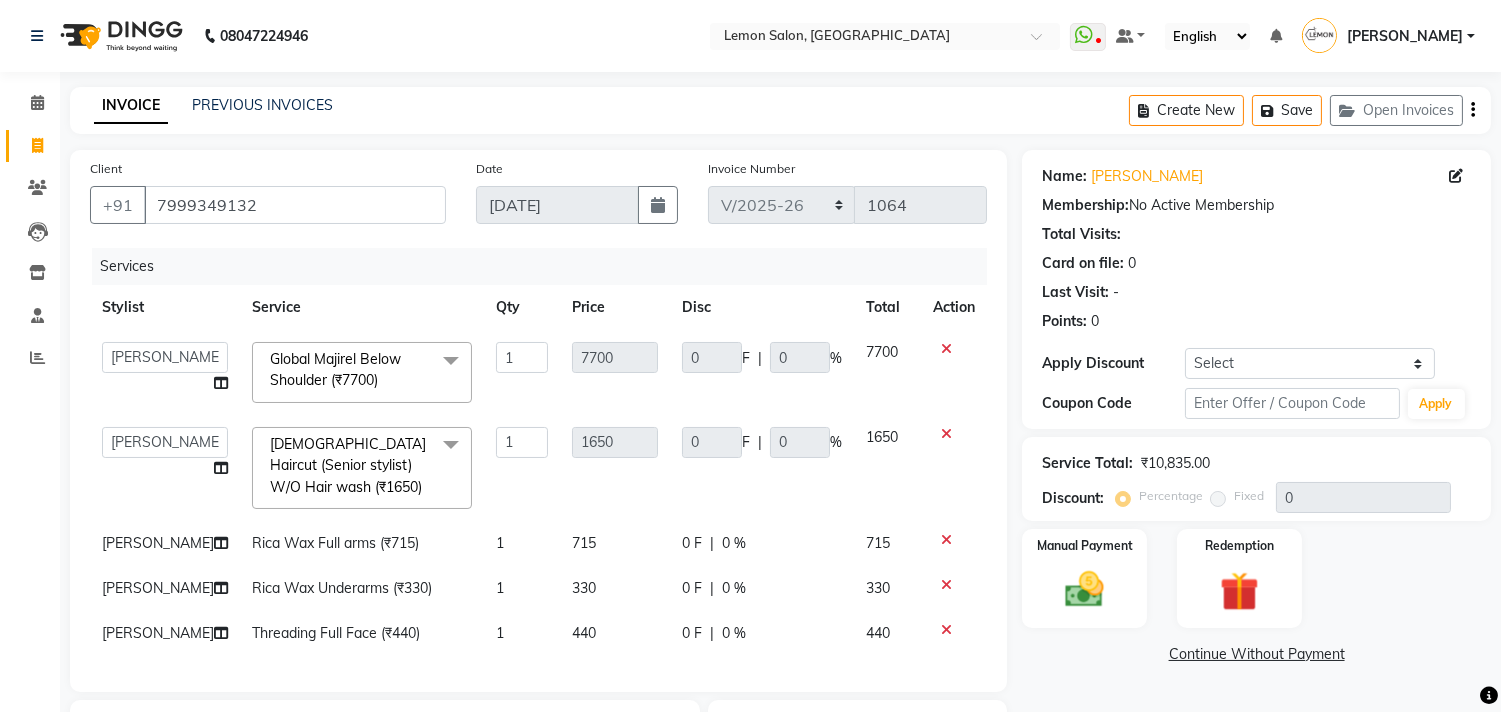 scroll, scrollTop: 3, scrollLeft: 0, axis: vertical 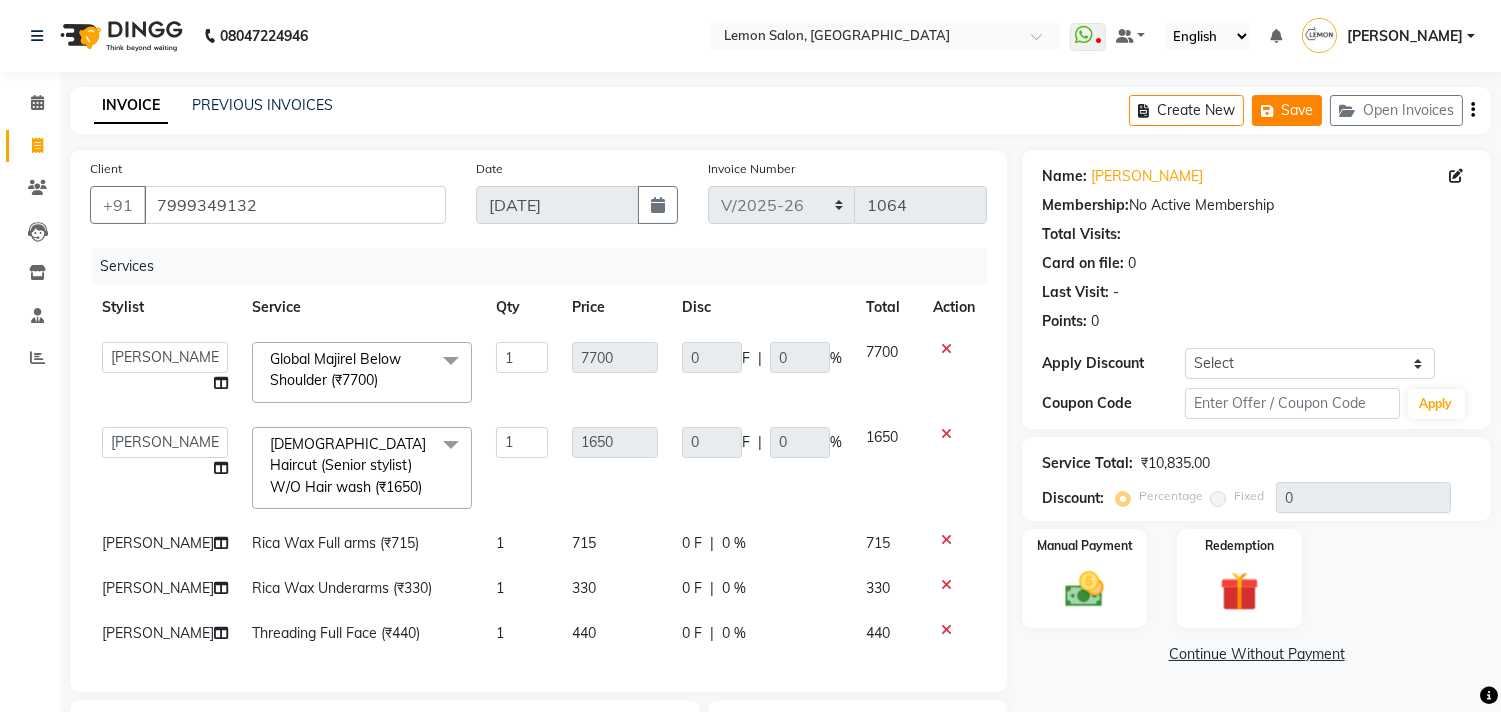 click on "Save" 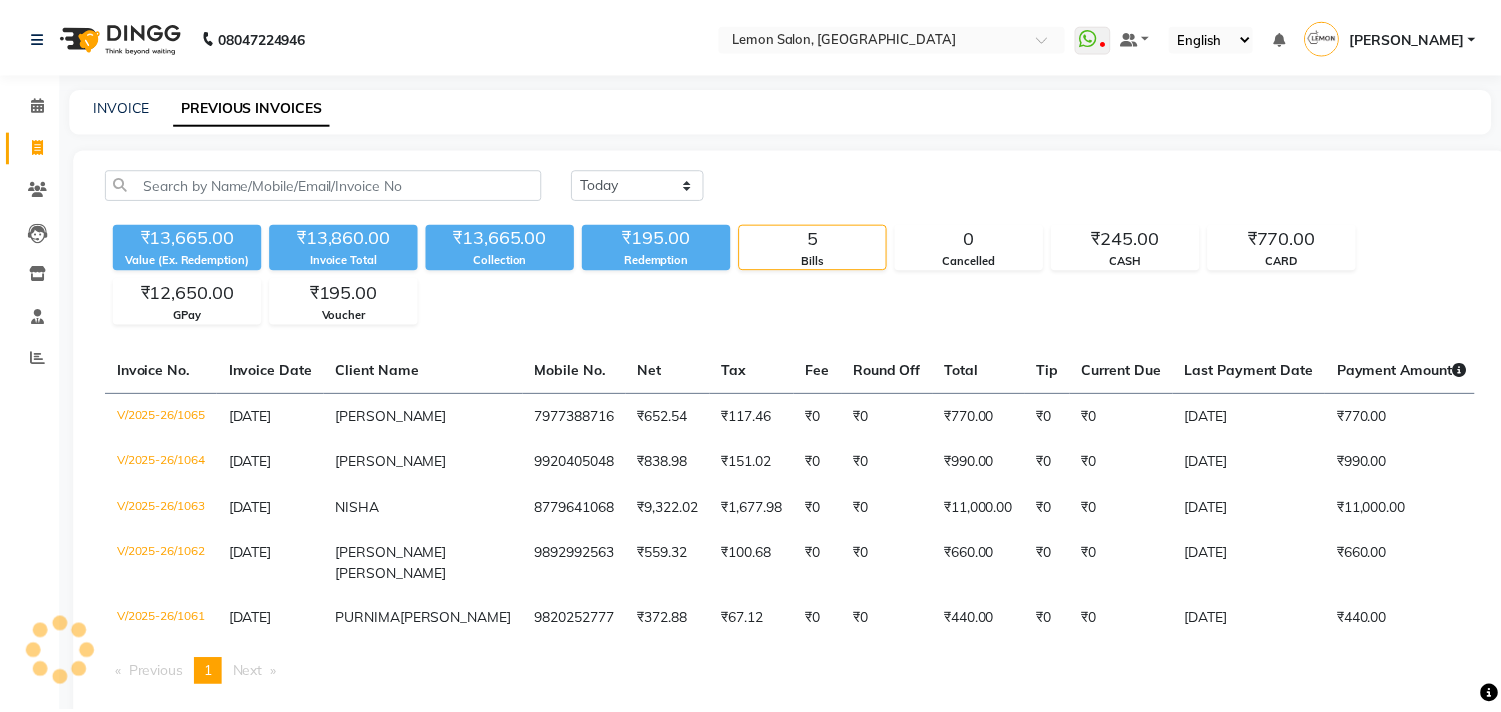 scroll, scrollTop: 0, scrollLeft: 0, axis: both 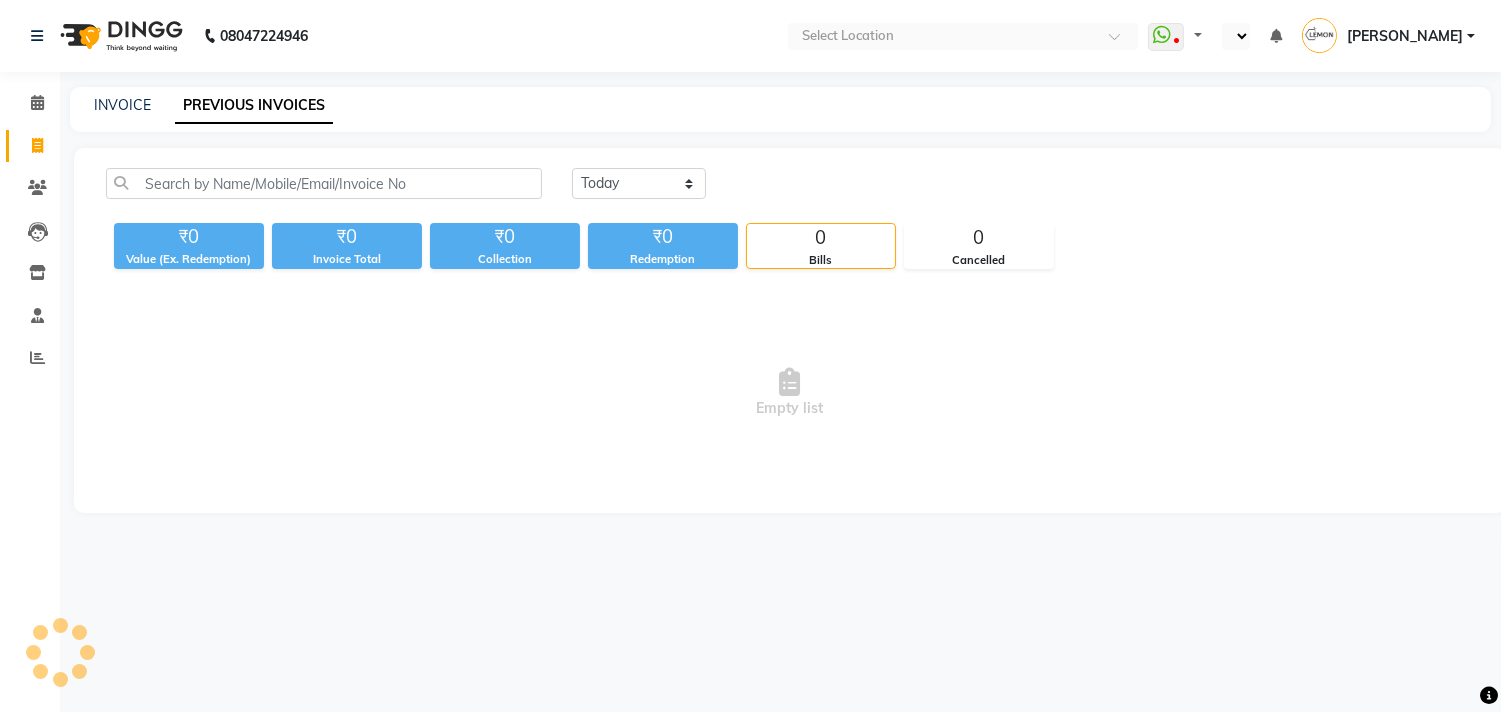 select on "en" 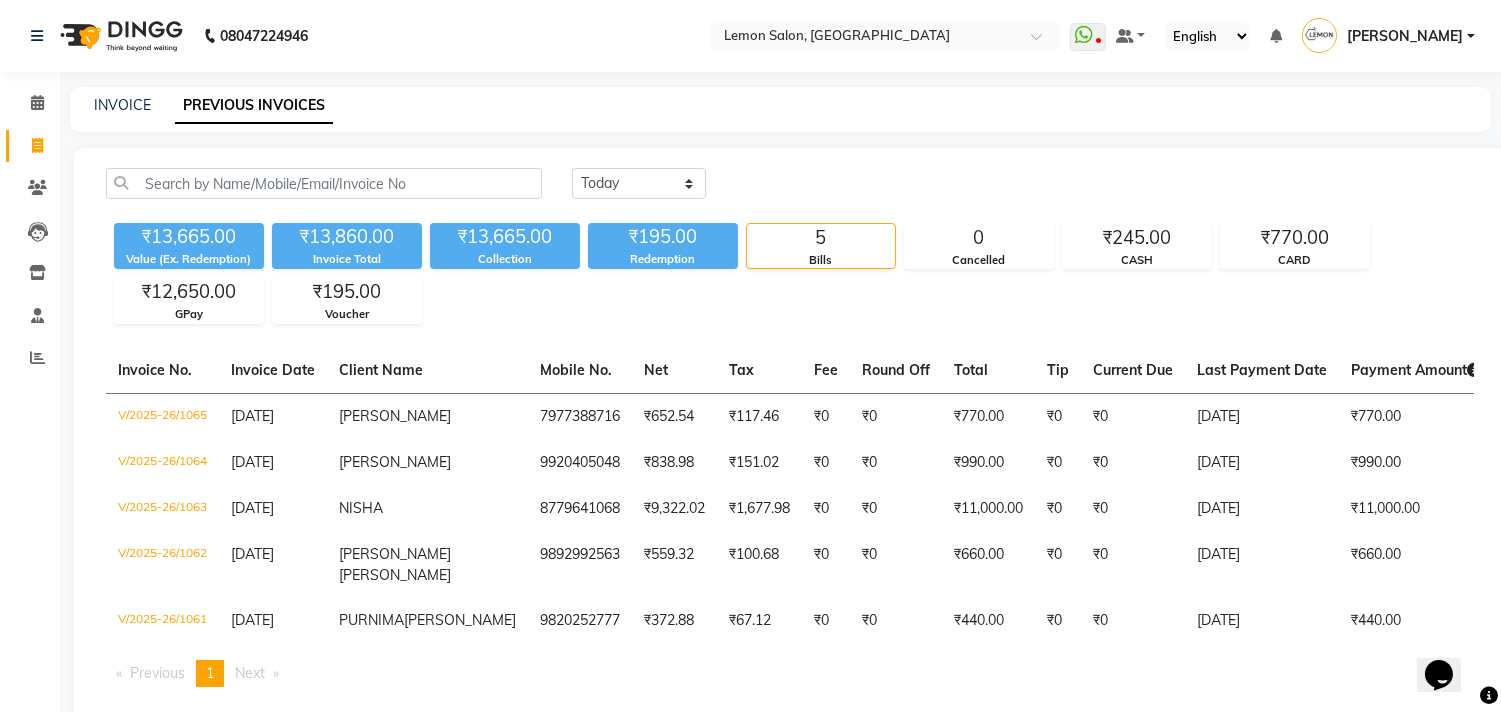 scroll, scrollTop: 0, scrollLeft: 0, axis: both 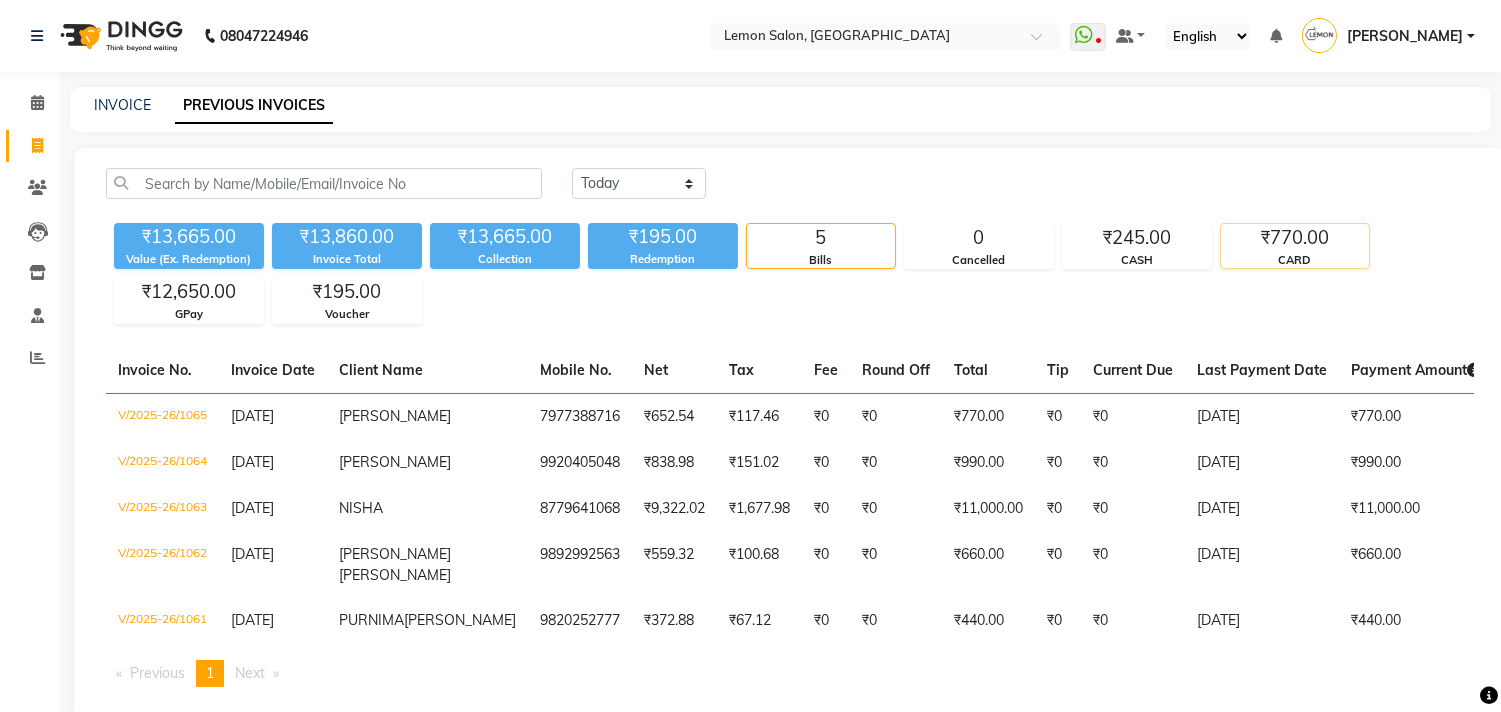 click on "₹770.00" 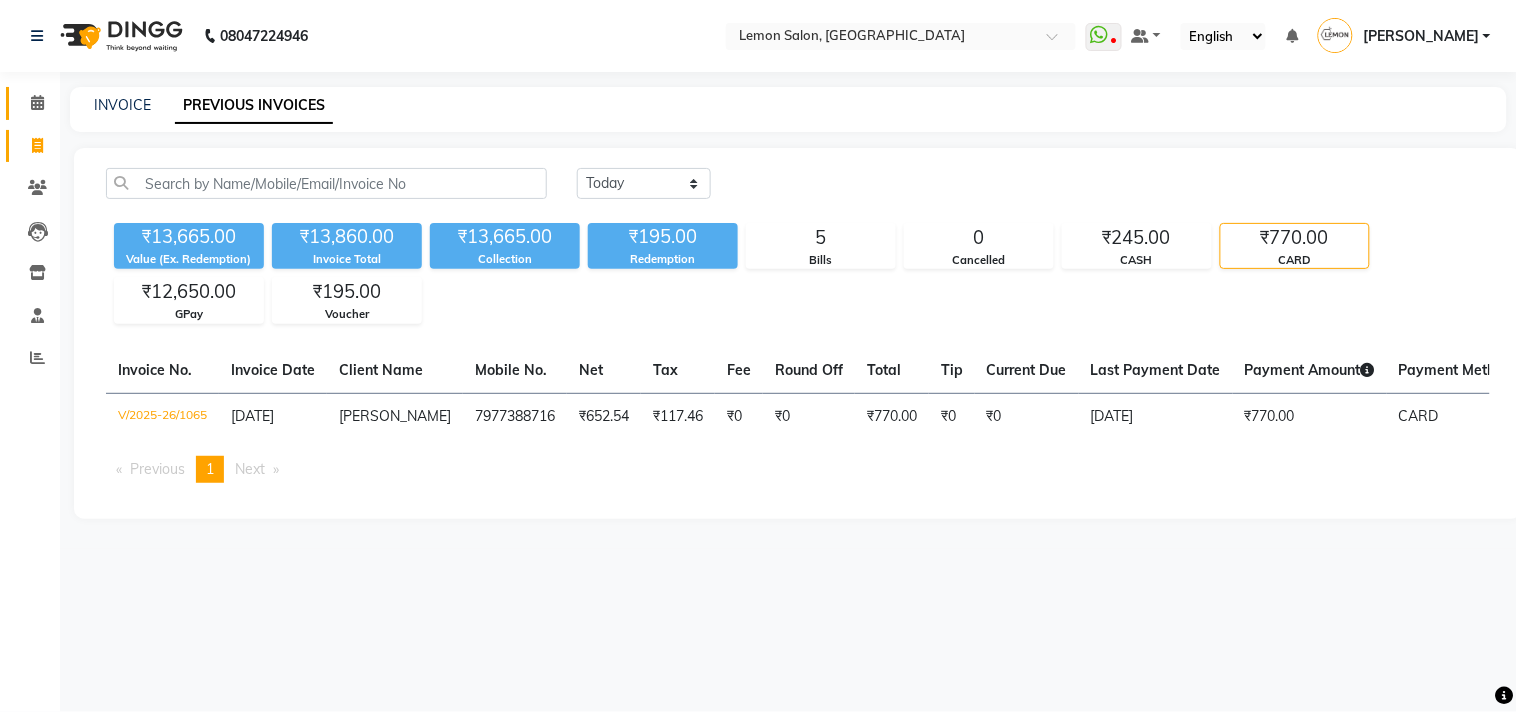 click on "Calendar" 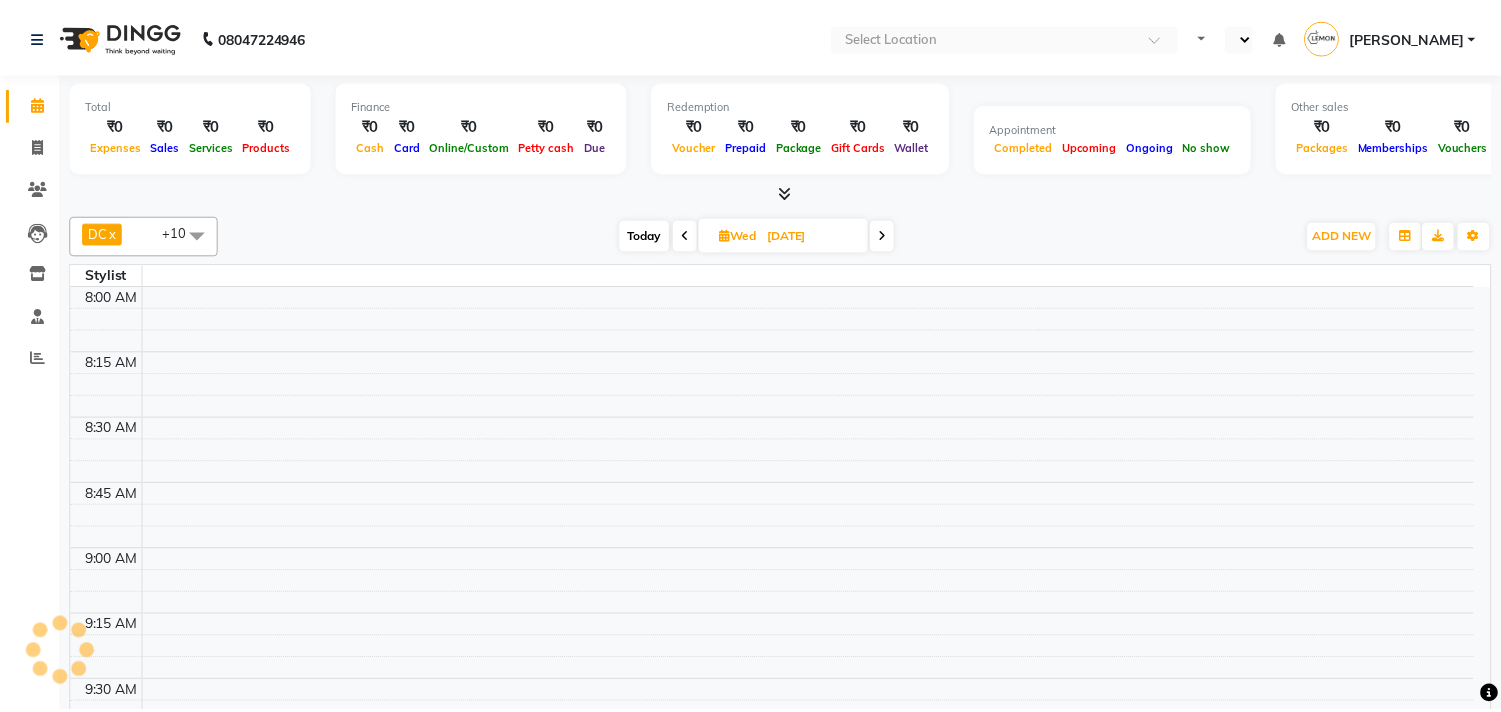 scroll, scrollTop: 0, scrollLeft: 0, axis: both 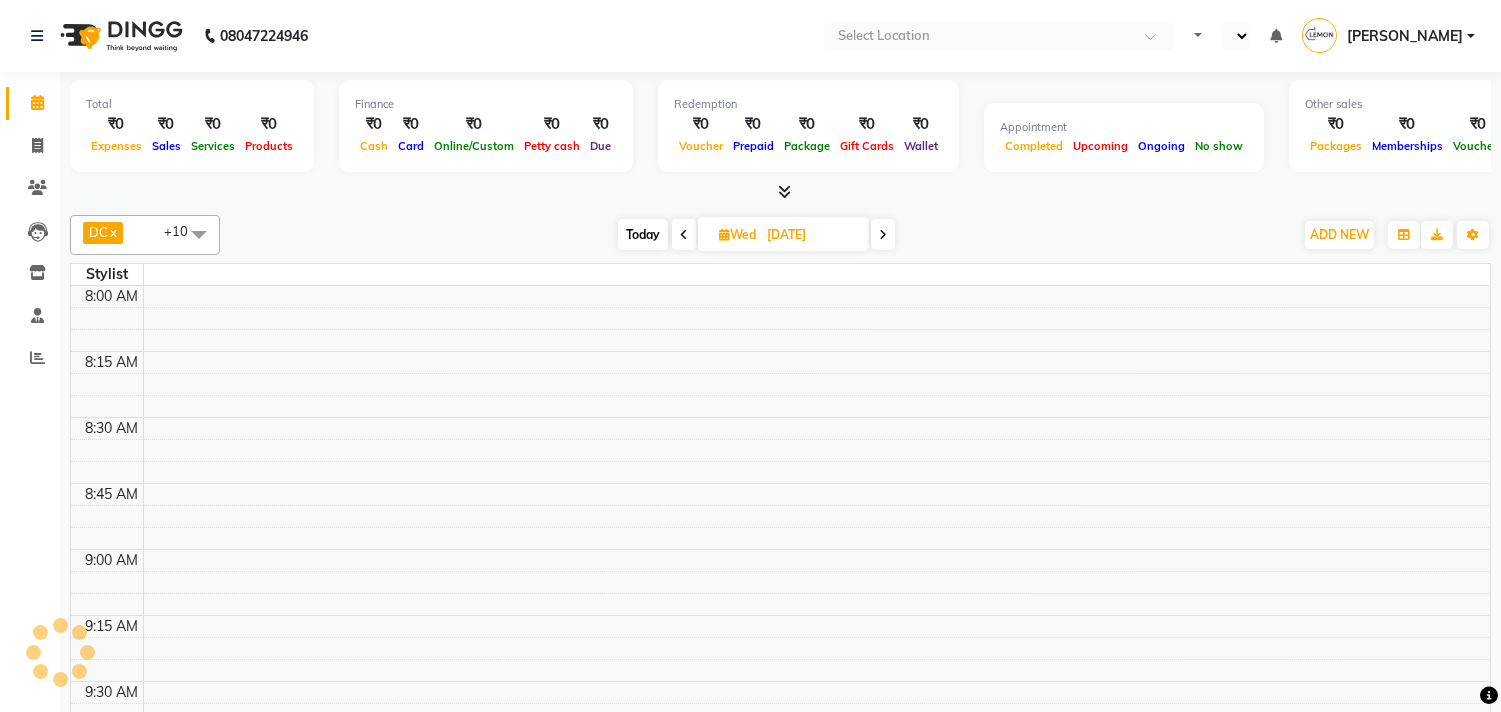 select on "en" 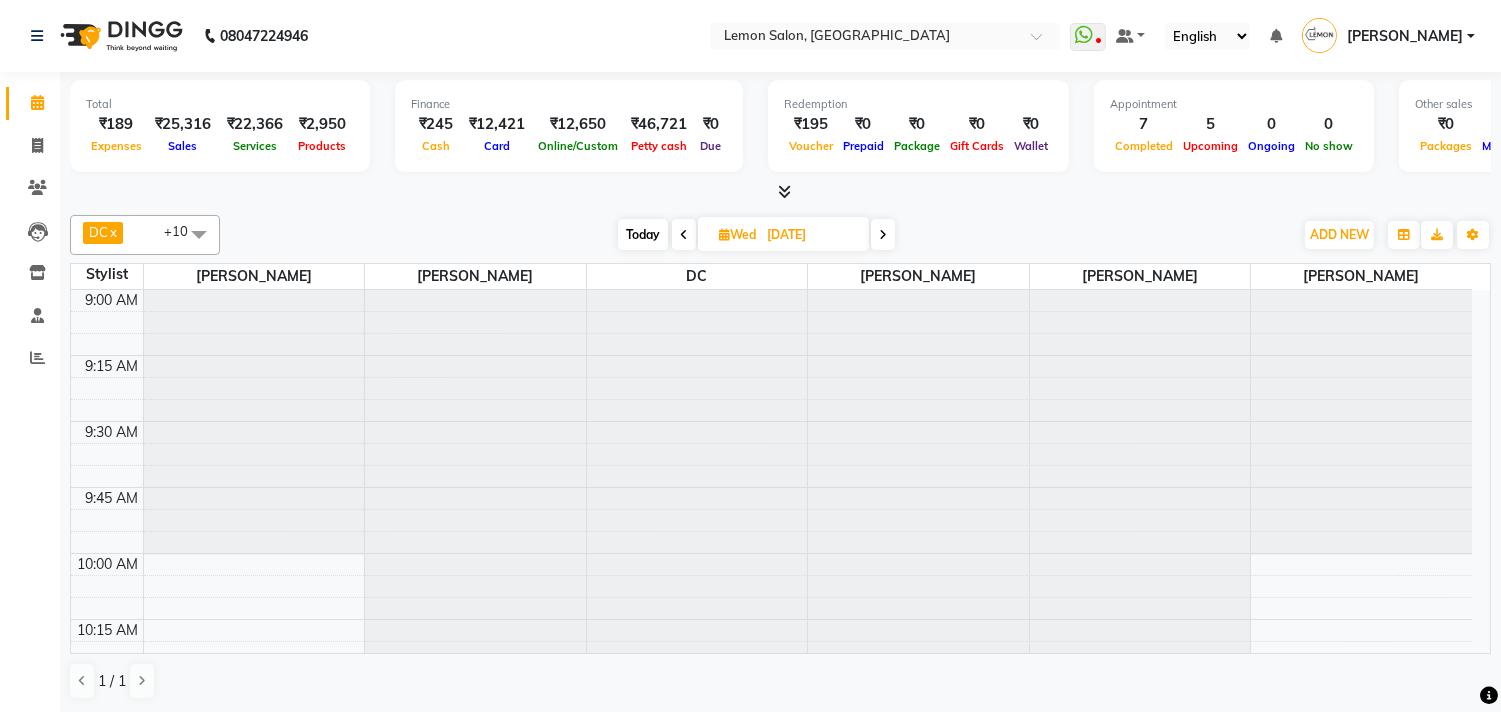 scroll, scrollTop: 0, scrollLeft: 0, axis: both 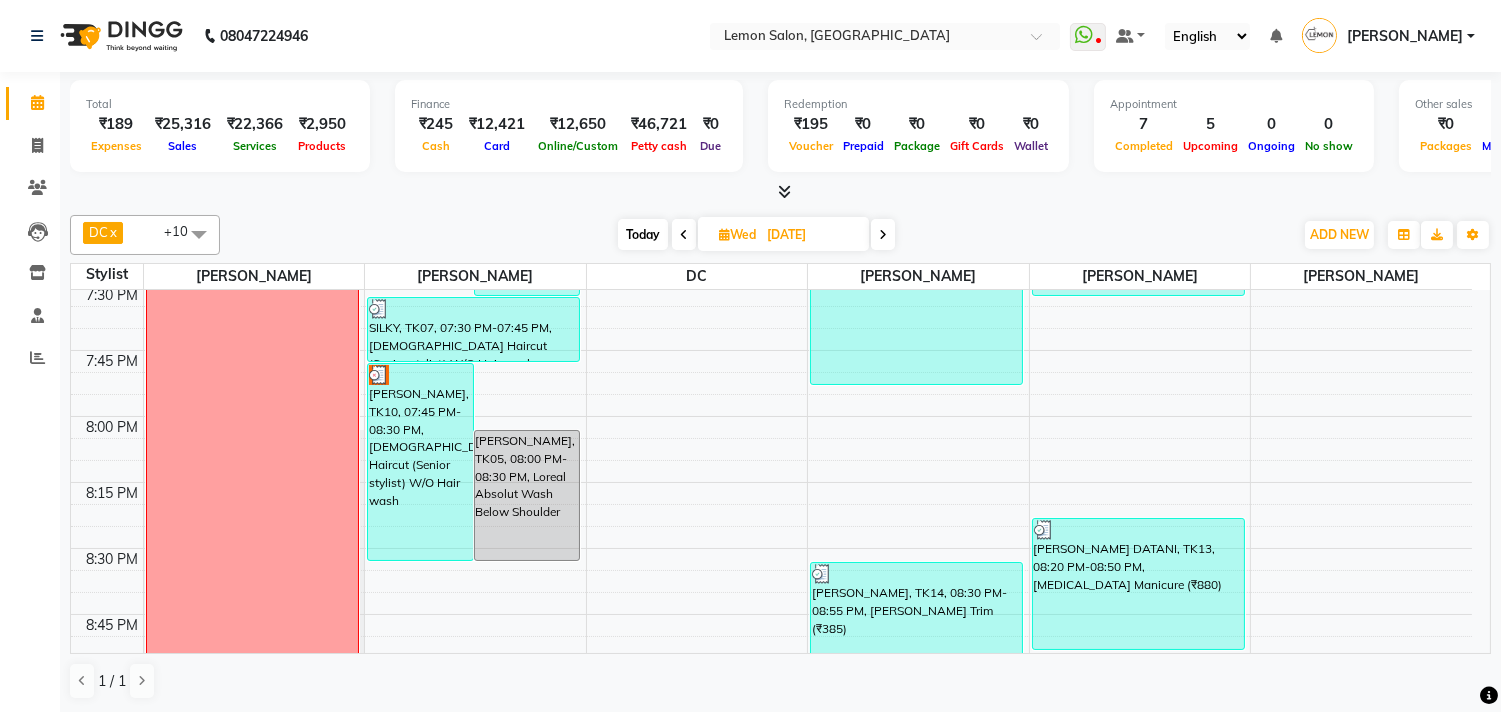 click on "Today" at bounding box center (643, 234) 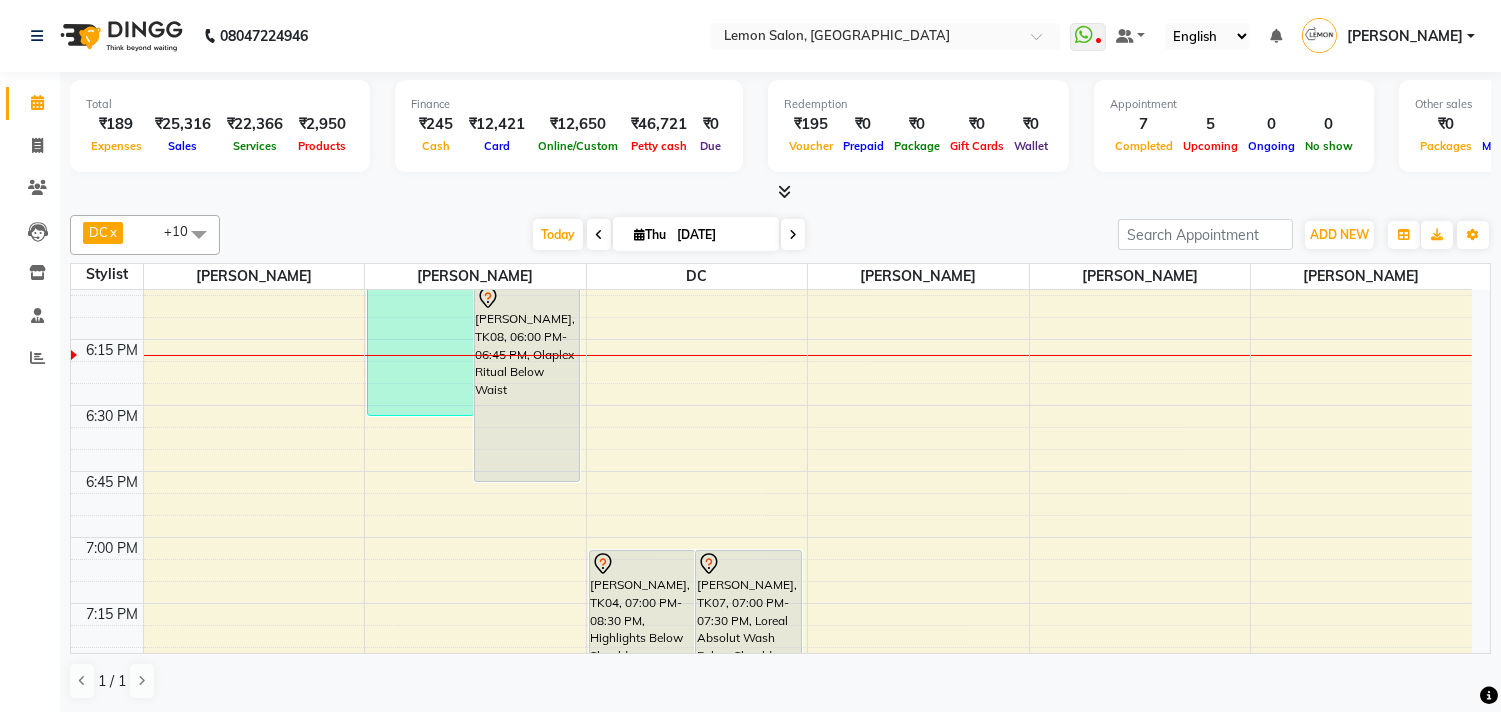 scroll, scrollTop: 2498, scrollLeft: 0, axis: vertical 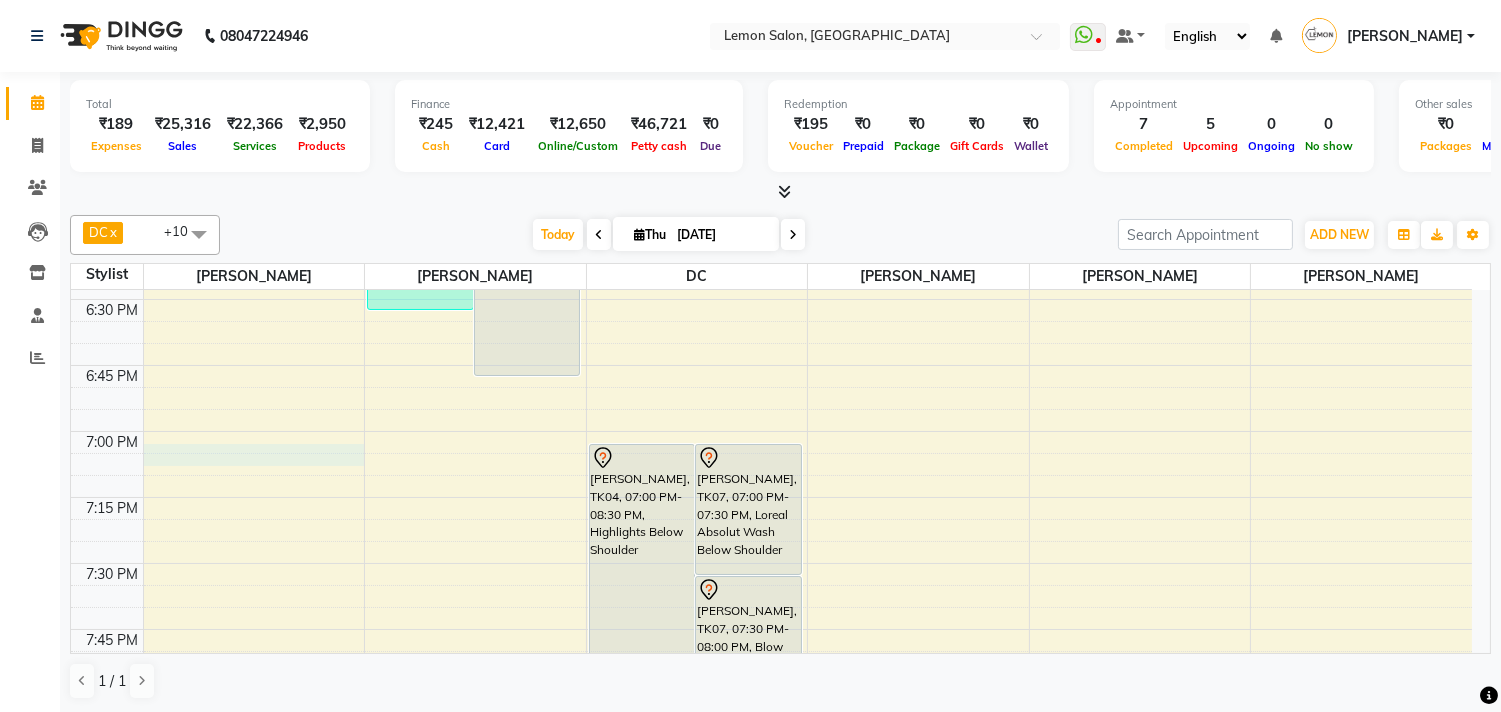 click on "9:00 AM 9:15 AM 9:30 AM 9:45 AM 10:00 AM 10:15 AM 10:30 AM 10:45 AM 11:00 AM 11:15 AM 11:30 AM 11:45 AM 12:00 PM 12:15 PM 12:30 PM 12:45 PM 1:00 PM 1:15 PM 1:30 PM 1:45 PM 2:00 PM 2:15 PM 2:30 PM 2:45 PM 3:00 PM 3:15 PM 3:30 PM 3:45 PM 4:00 PM 4:15 PM 4:30 PM 4:45 PM 5:00 PM 5:15 PM 5:30 PM 5:45 PM 6:00 PM 6:15 PM 6:30 PM 6:45 PM 7:00 PM 7:15 PM 7:30 PM 7:45 PM 8:00 PM 8:15 PM 8:30 PM 8:45 PM 9:00 PM 9:15 PM 9:30 PM 9:45 PM 10:00 PM 10:15 PM 10:30 PM 10:45 PM             [PERSON_NAME], TK01, 04:00 PM-05:45 PM, Hydra Vitamin c Collagen Nutrimore Facial     NISHA, TK02, 11:15 AM-03:00 PM, Global Majirel Up to Shoulder (₹6050),Highlights Up to Shoulder (₹6050),[DEMOGRAPHIC_DATA] Haircut (Senior stylist) W/O Hair wash (₹1650)     [PERSON_NAME], TK06, 11:30 AM-12:15 PM, Loreal Absolut Wash Up to Waist (₹825)     [PERSON_NAME], TK03, 03:30 PM-05:00 PM, Global Majirel Below Shoulder     [PERSON_NAME], TK10, 04:50 PM-05:20 PM, [DEMOGRAPHIC_DATA] Haircut (One Length Trim) (₹770)" at bounding box center [771, -361] 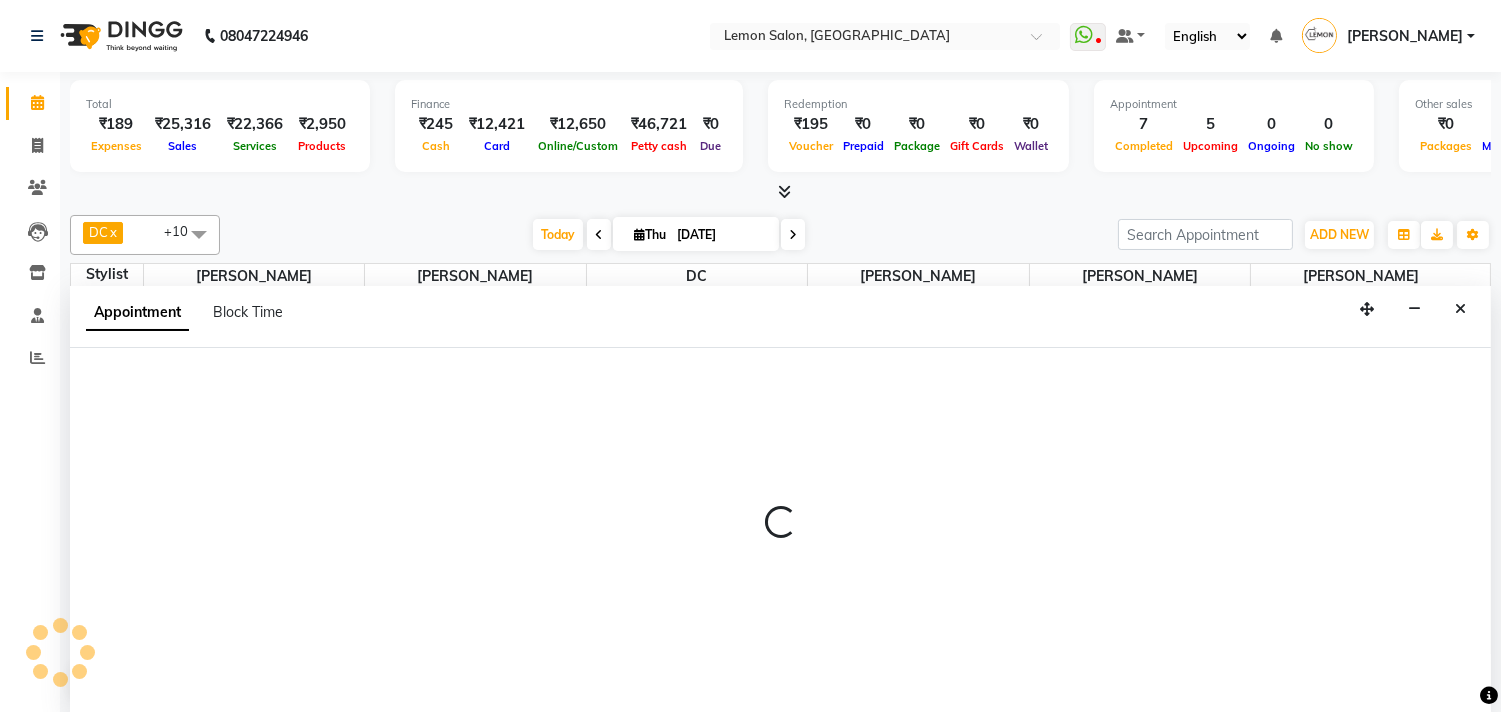 scroll, scrollTop: 1, scrollLeft: 0, axis: vertical 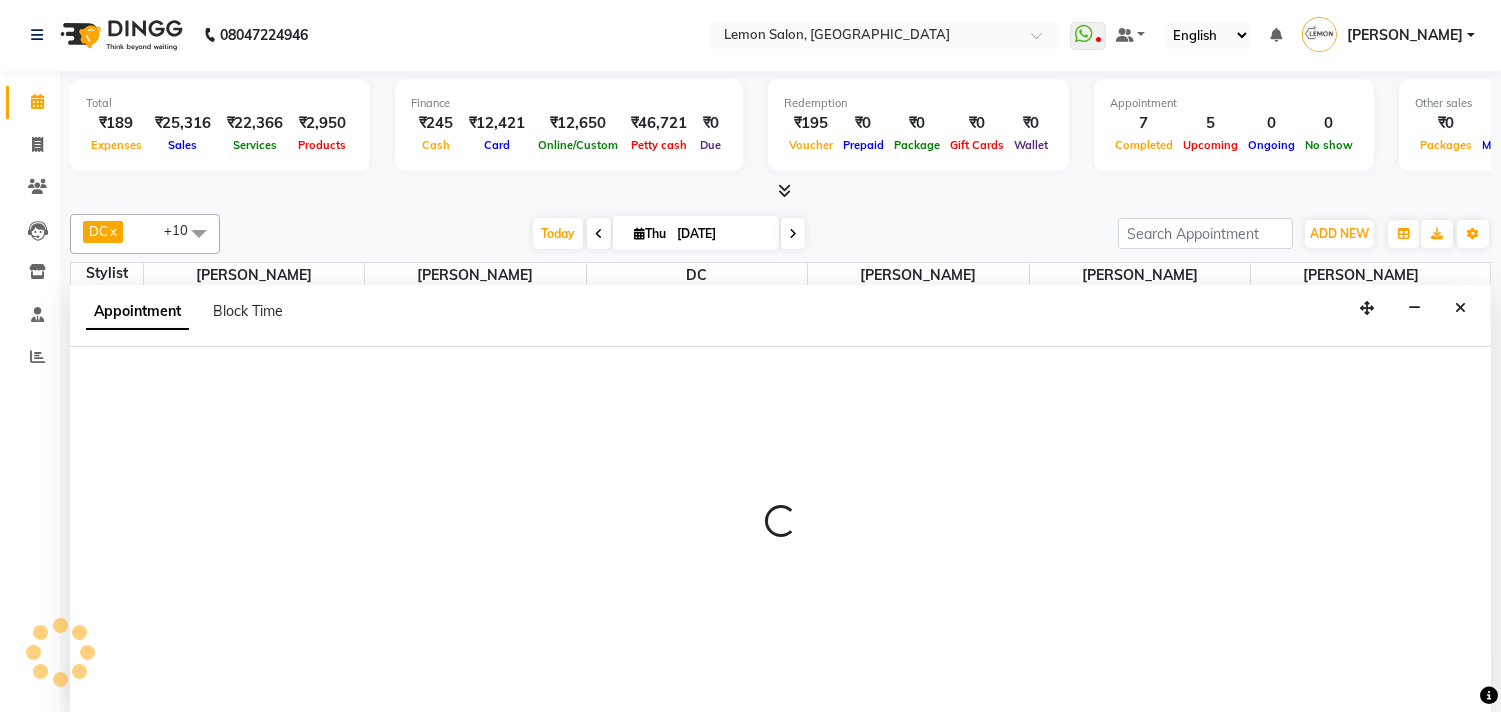 select on "7383" 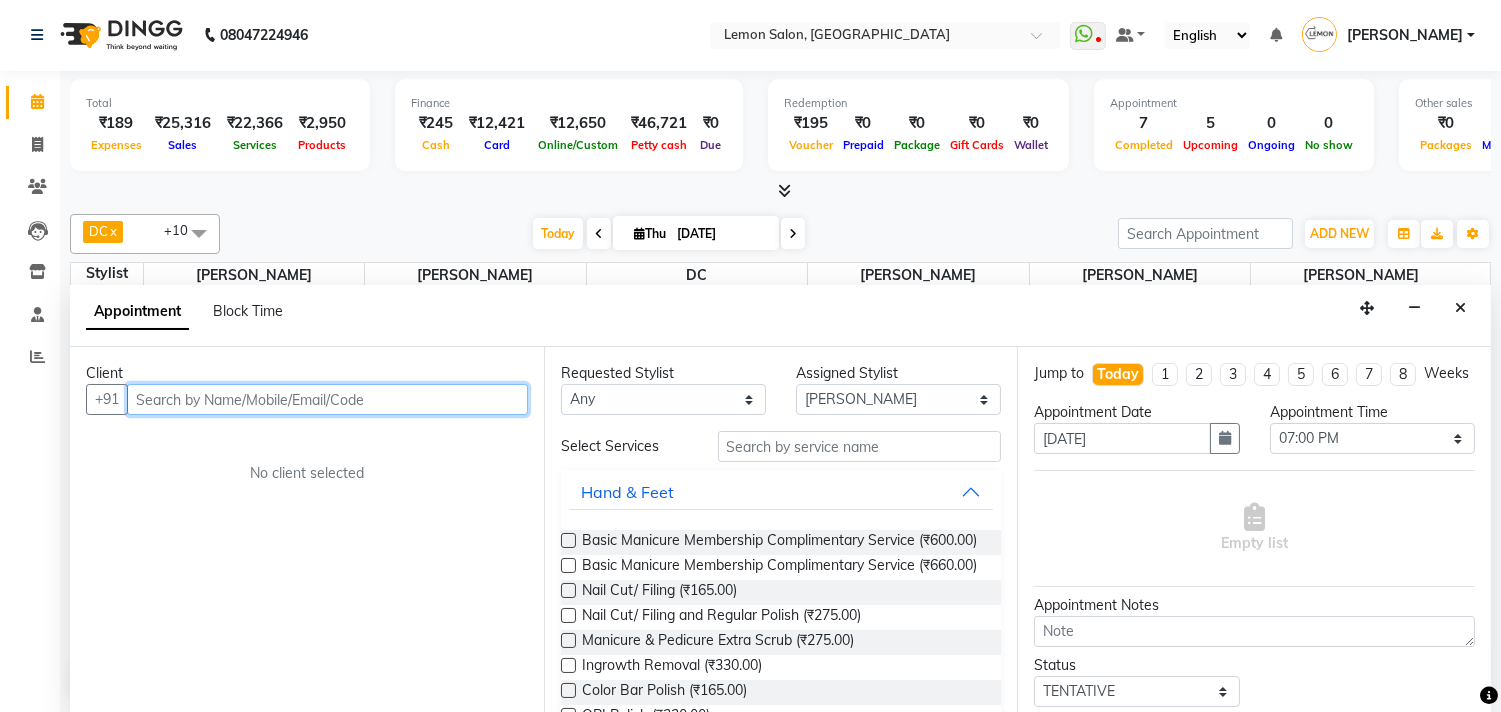 click at bounding box center [327, 399] 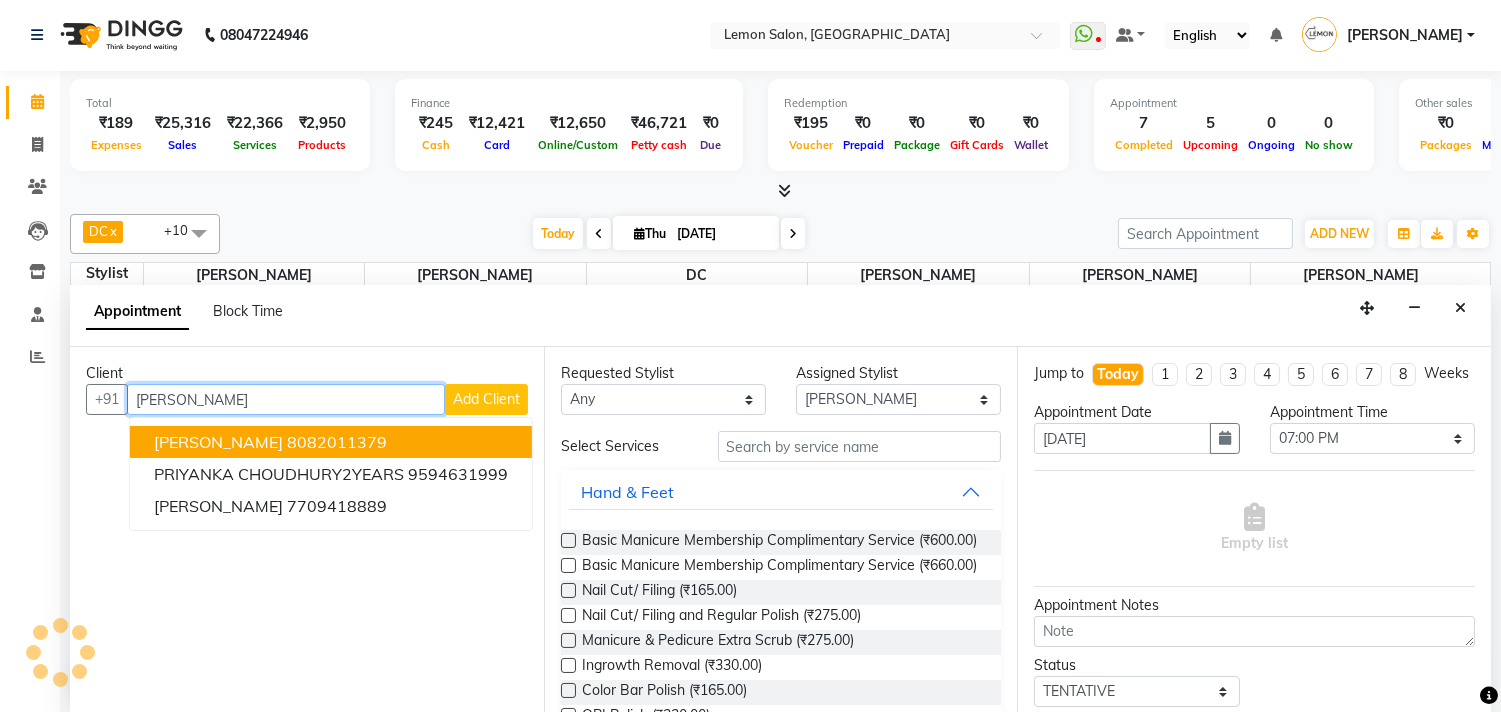 click on "[PERSON_NAME]" at bounding box center [218, 442] 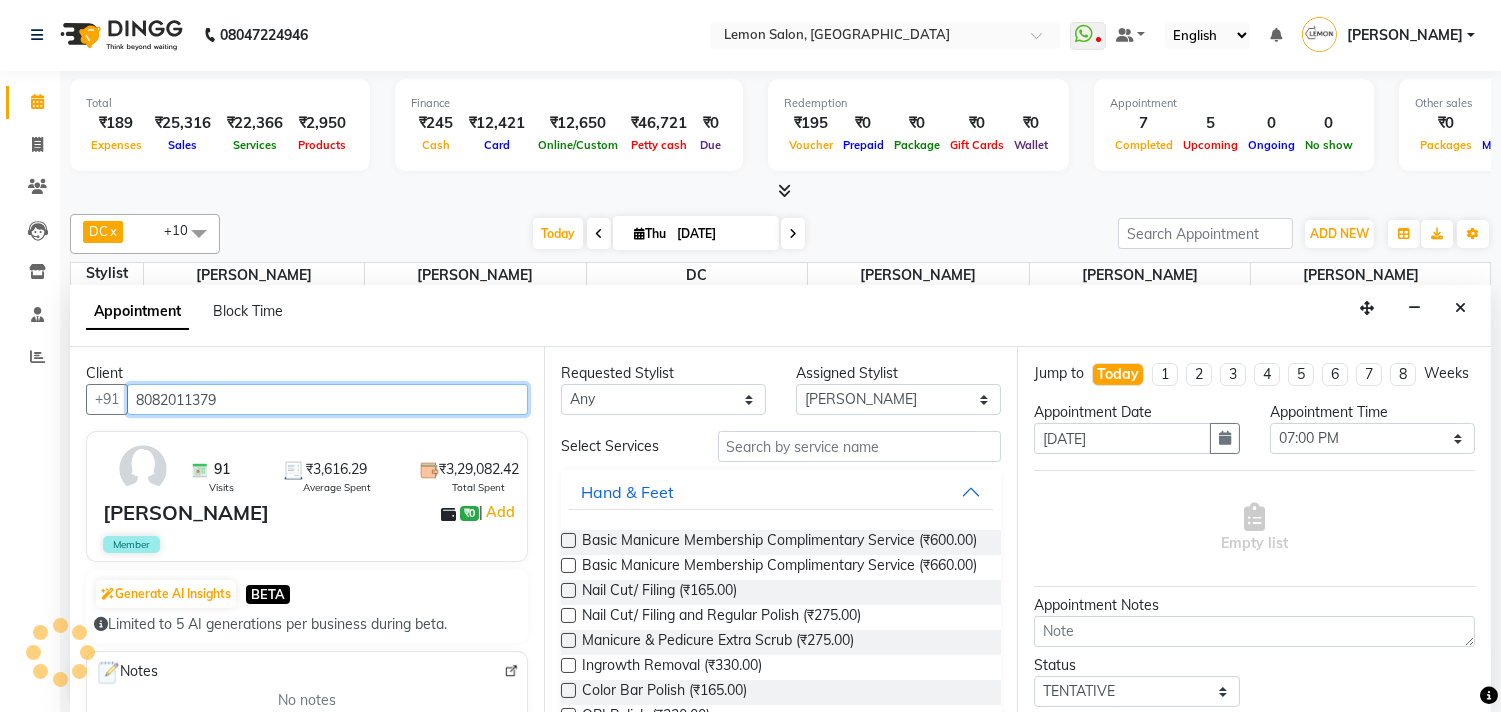 type on "8082011379" 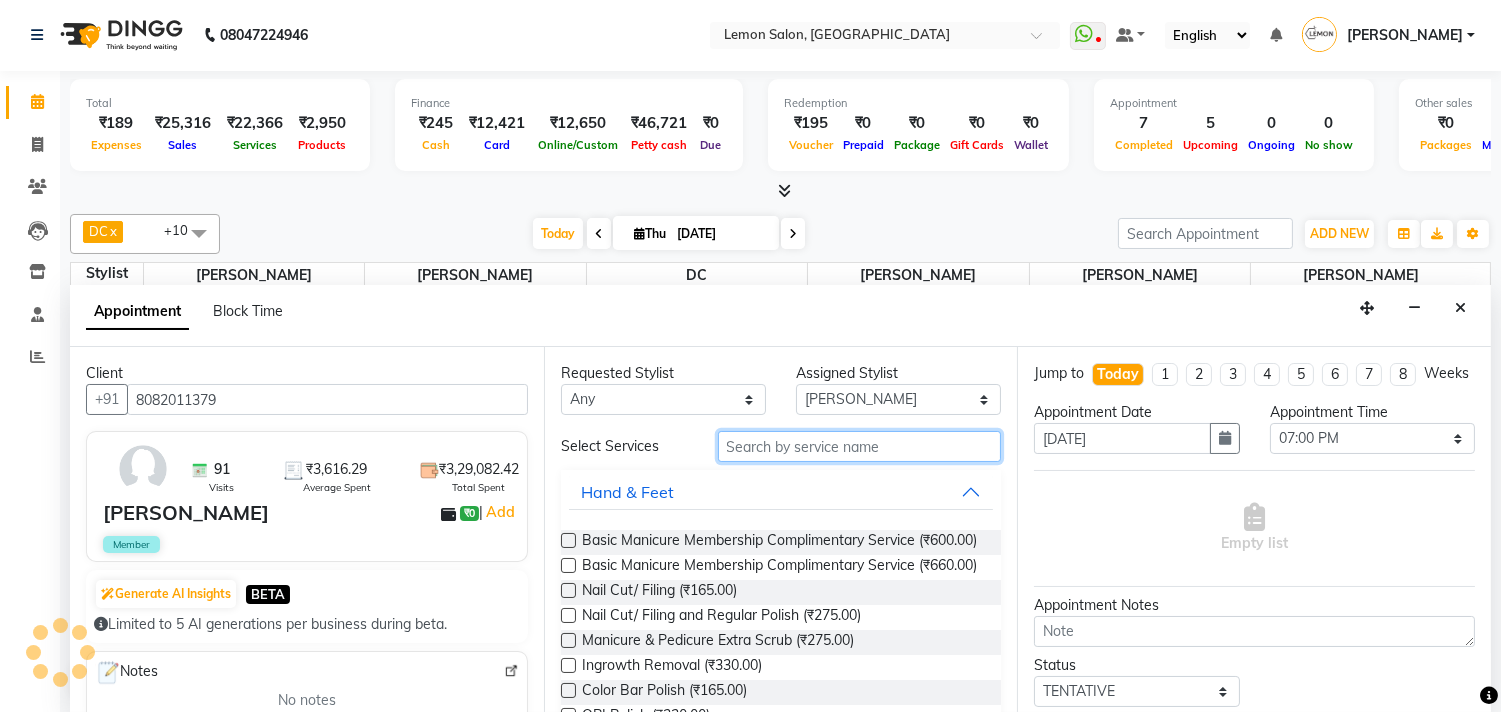 click at bounding box center [860, 446] 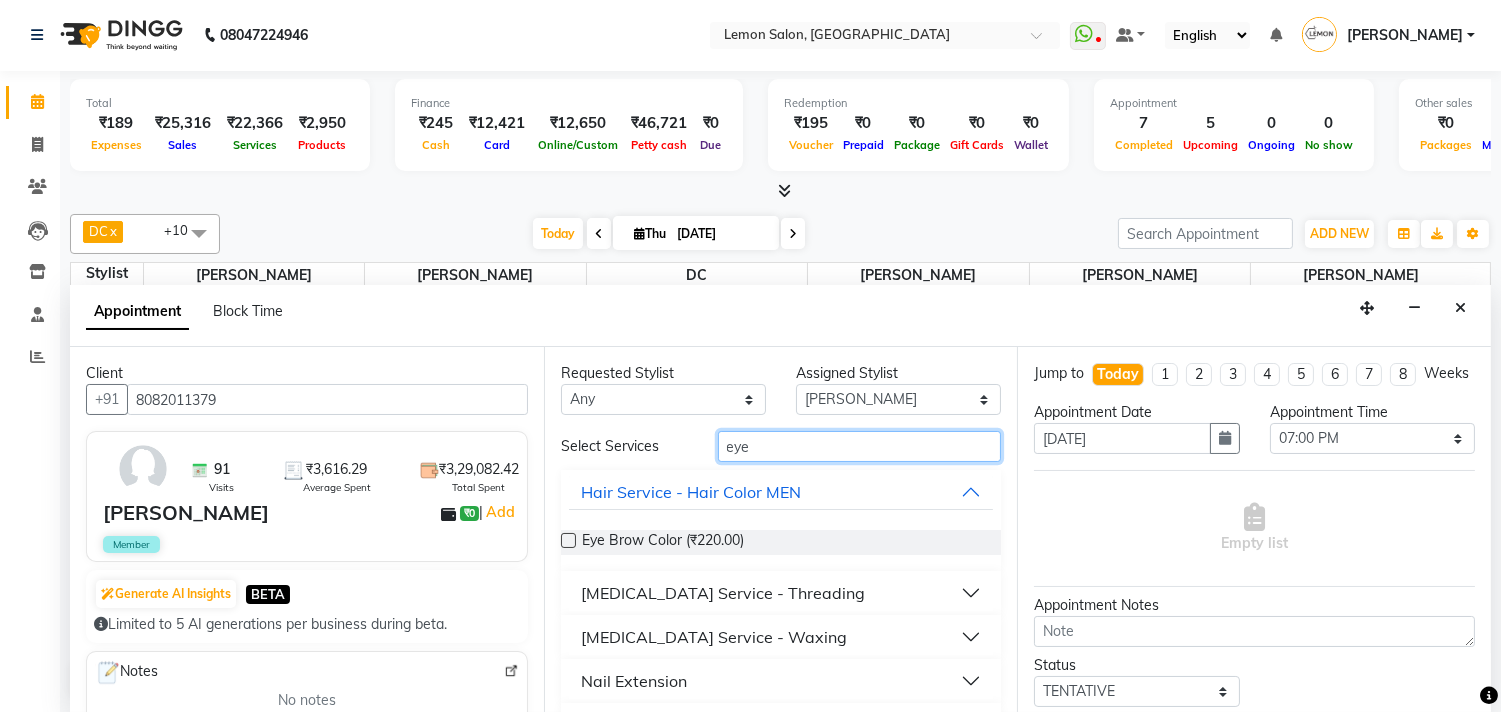 type on "eye" 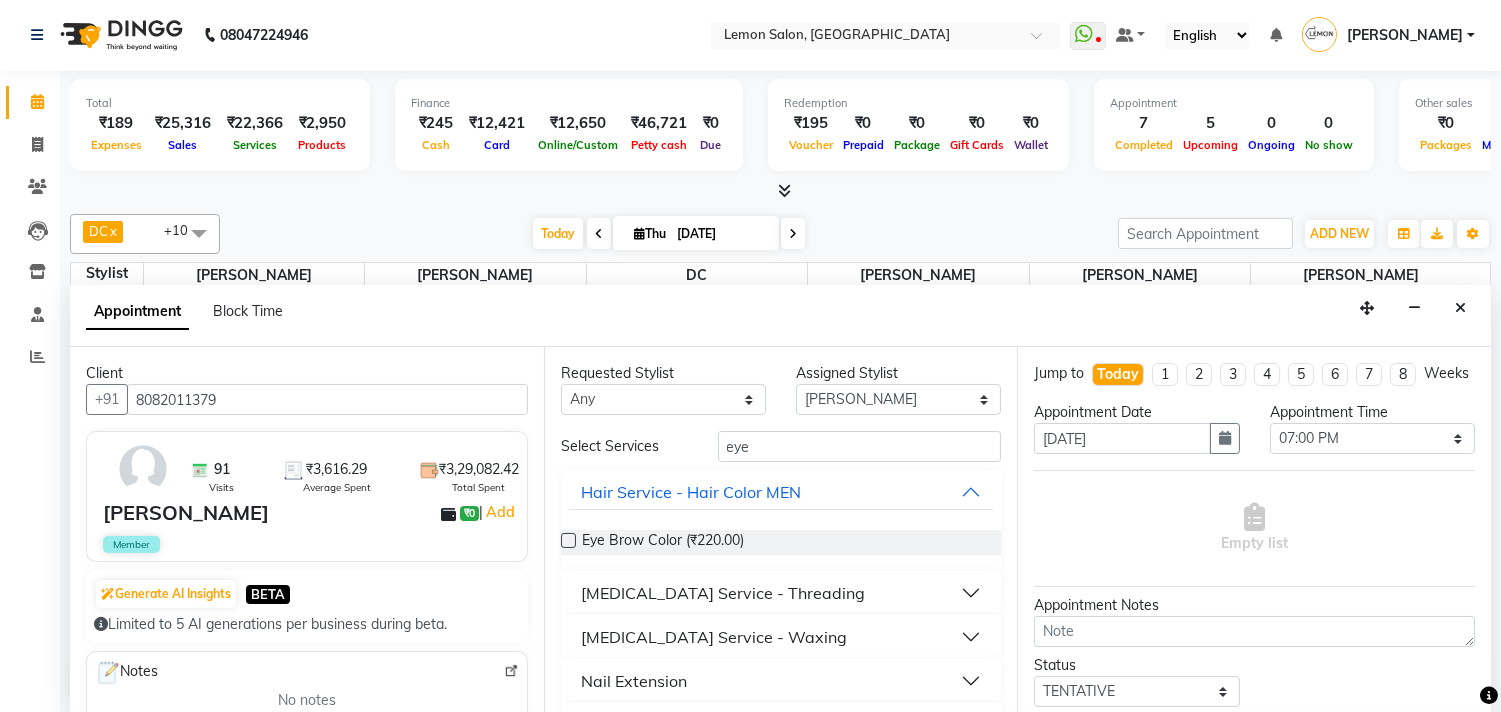 click on "Skin Care Service - Threading" at bounding box center [723, 593] 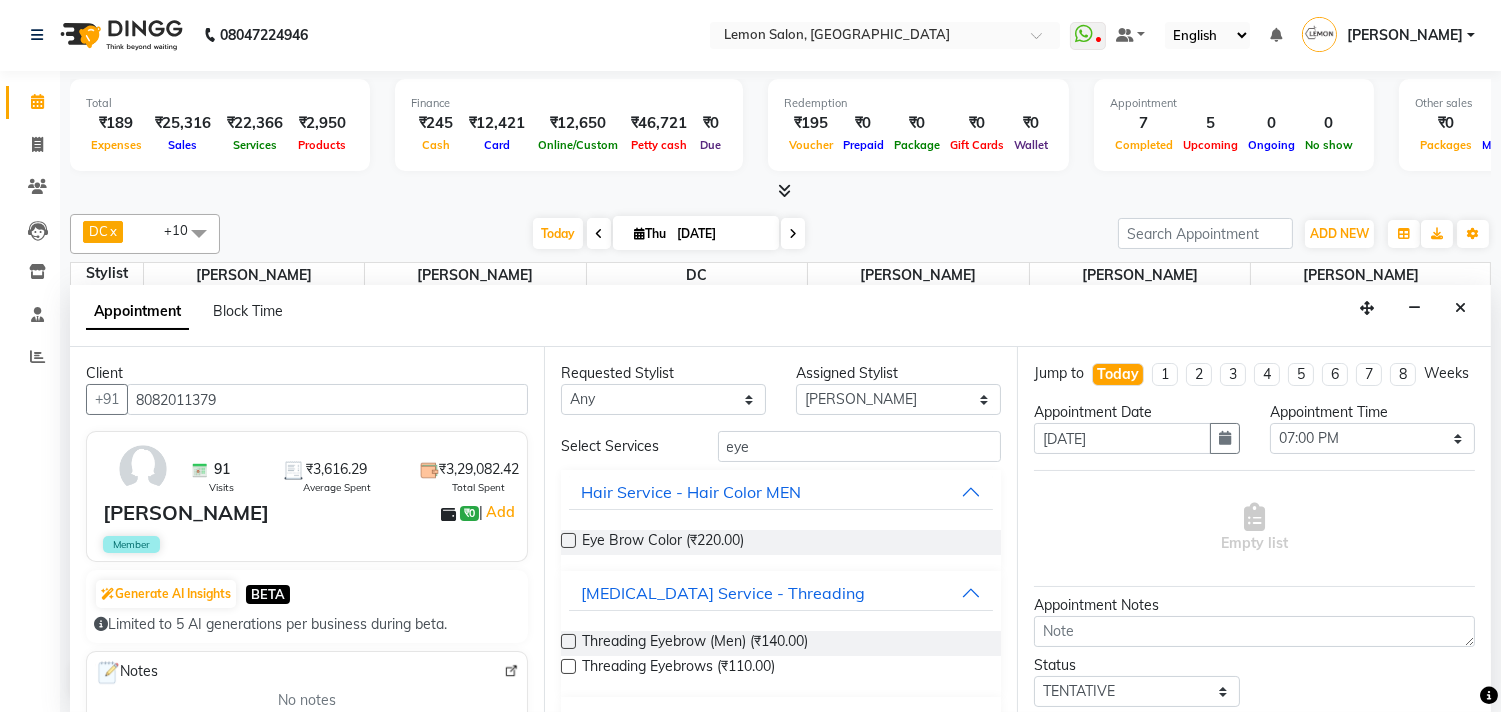 click at bounding box center [568, 666] 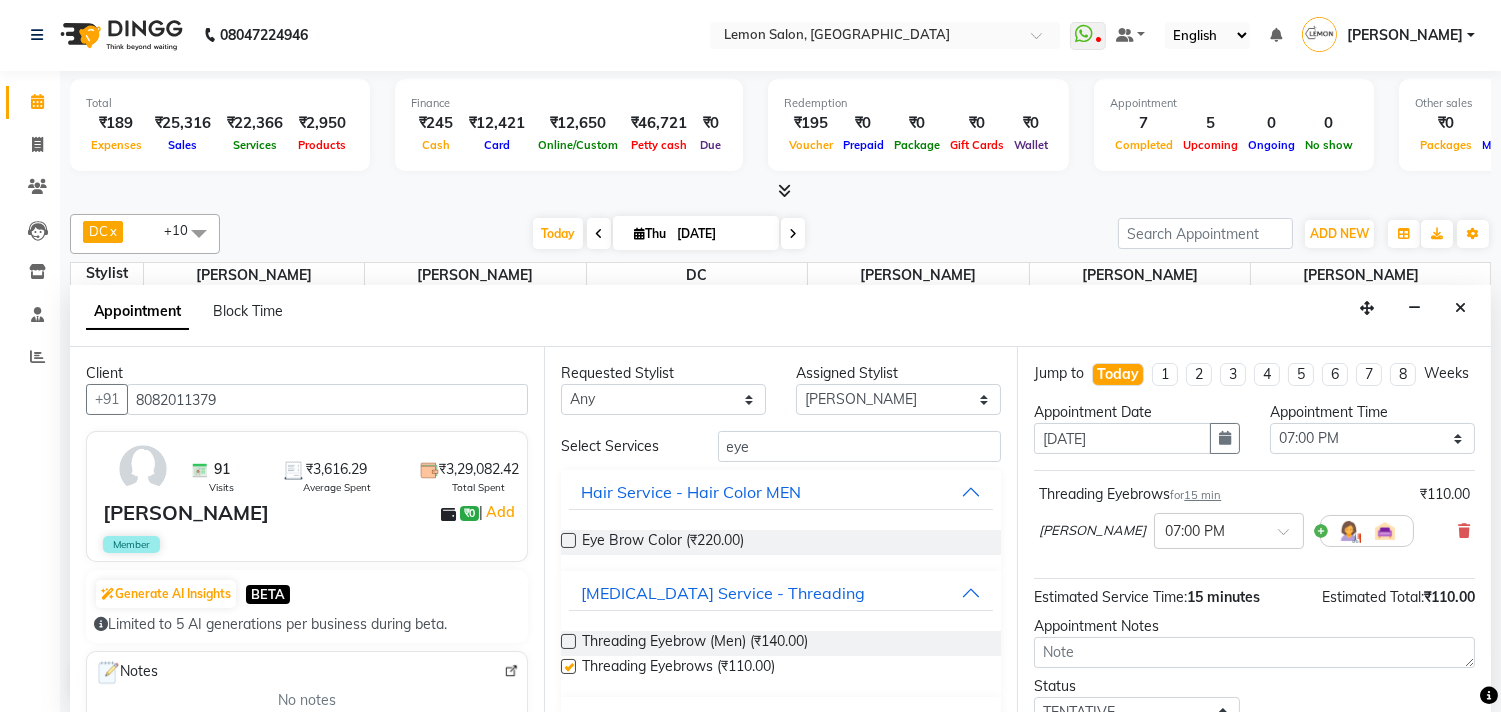 checkbox on "false" 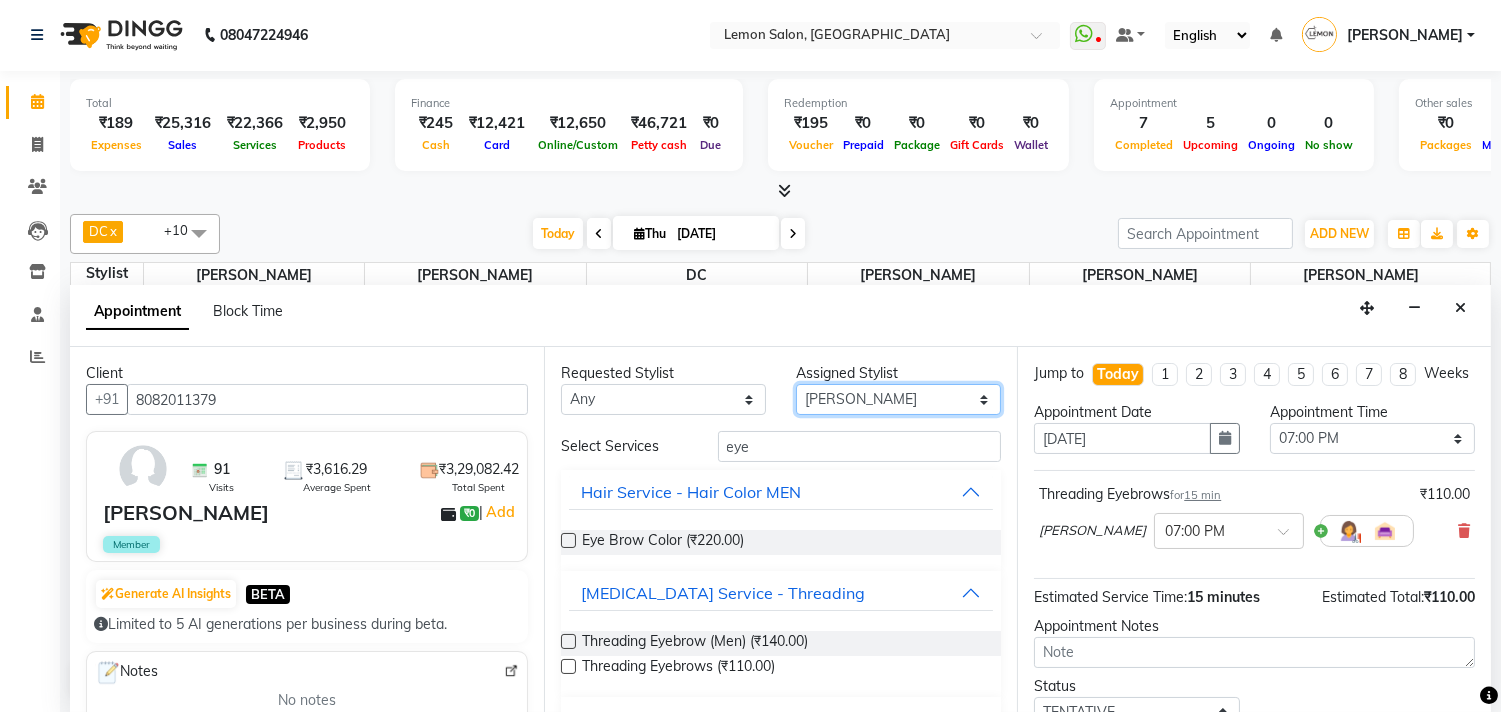 click on "Select Arun Arndive DC Faheem Malik Gufran Salmani Payal Maurya Riya Adawade Shoeb Salmani Kandivali Swati Sharma Yunus Yusuf Shaikh" at bounding box center [898, 399] 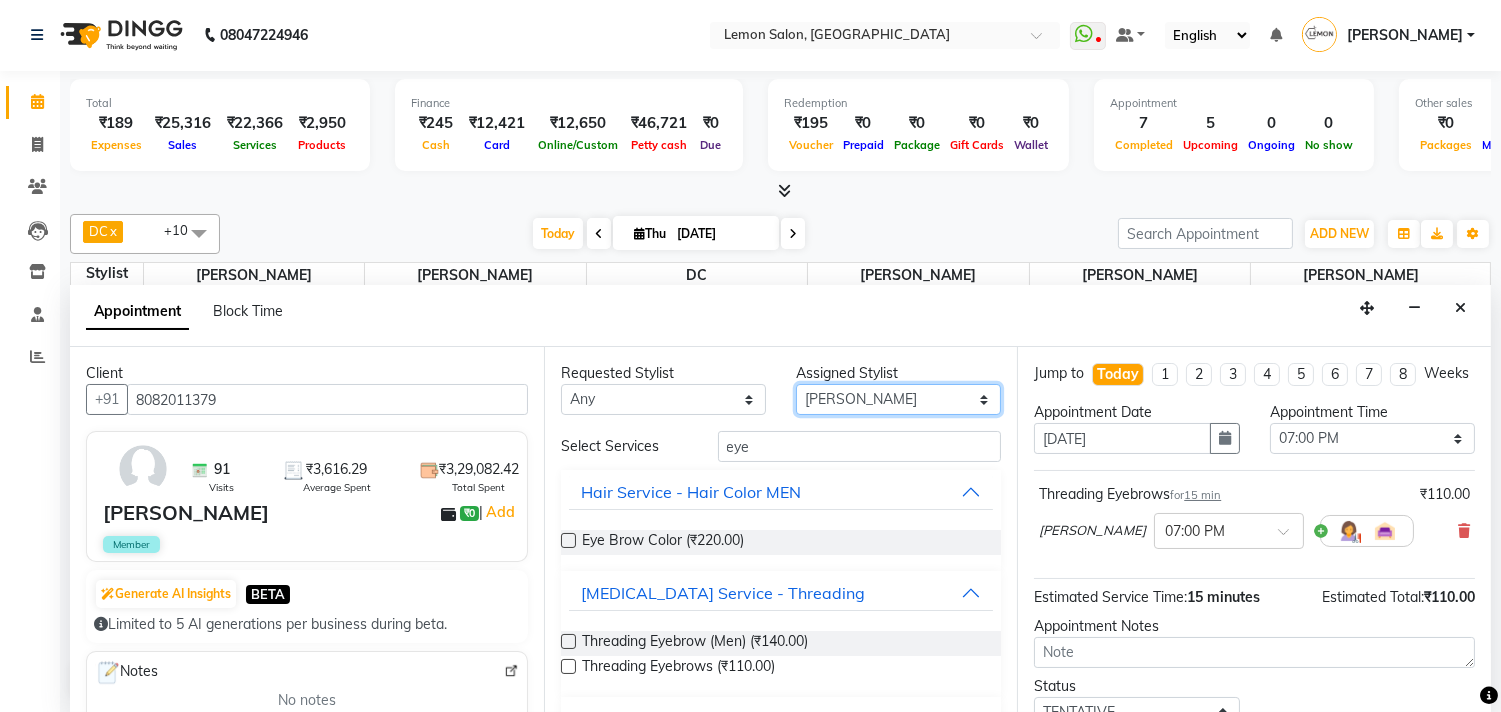 select on "7385" 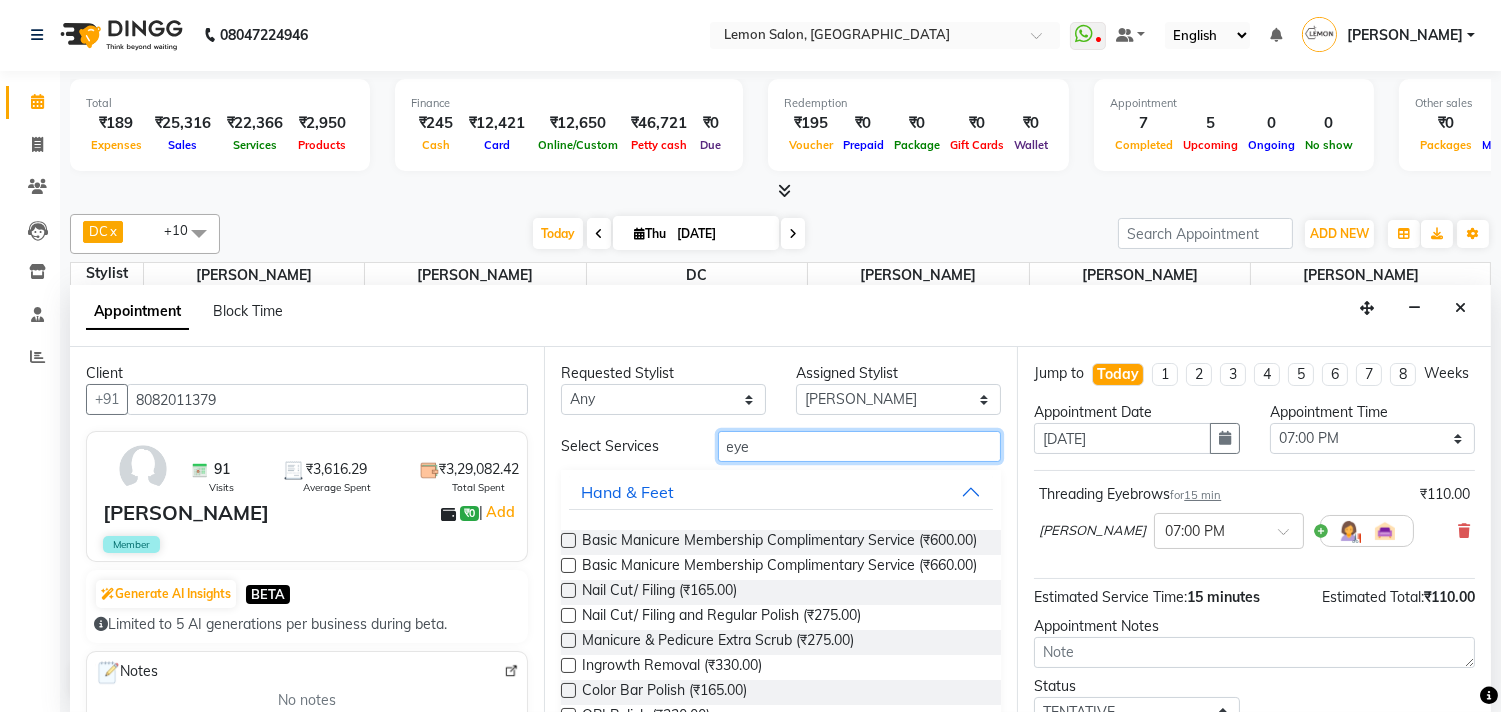 drag, startPoint x: 773, startPoint y: 461, endPoint x: 680, endPoint y: 465, distance: 93.08598 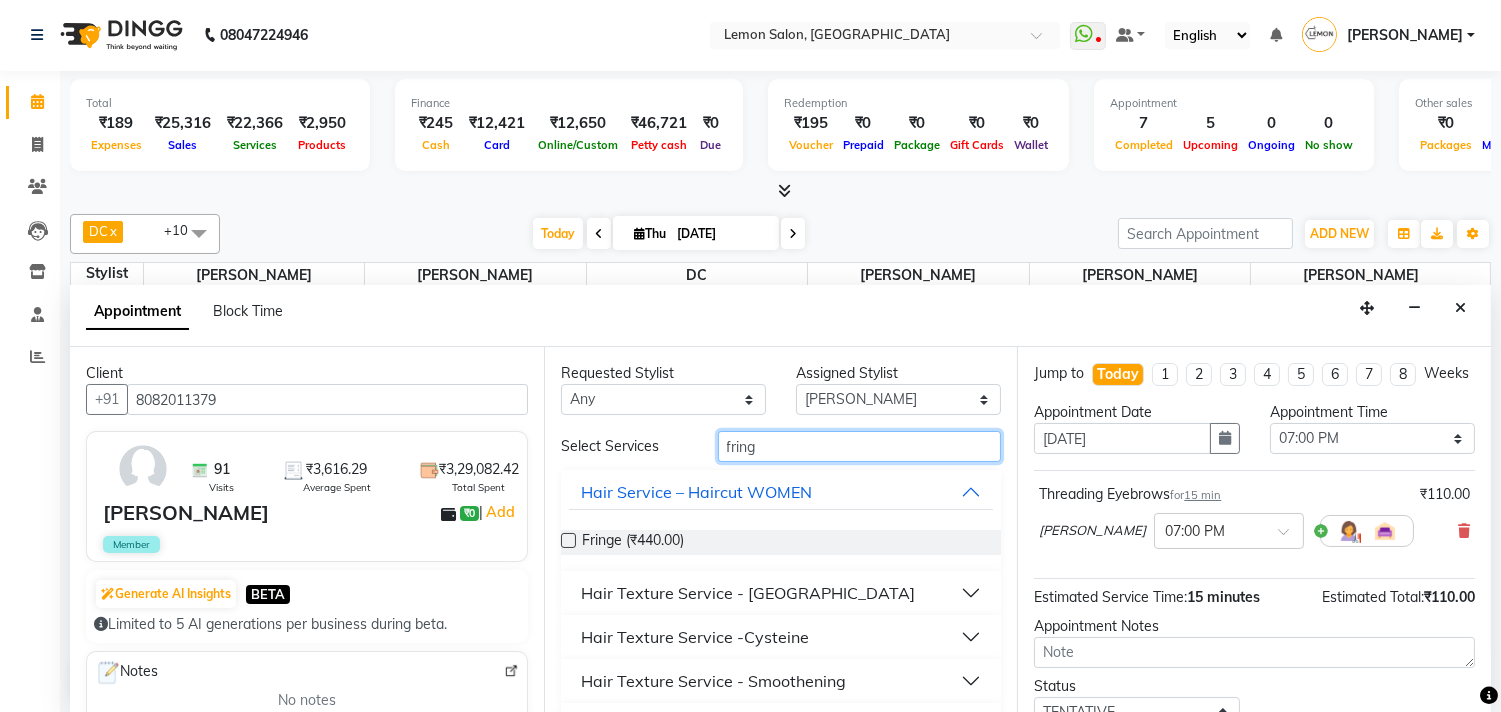 type on "fring" 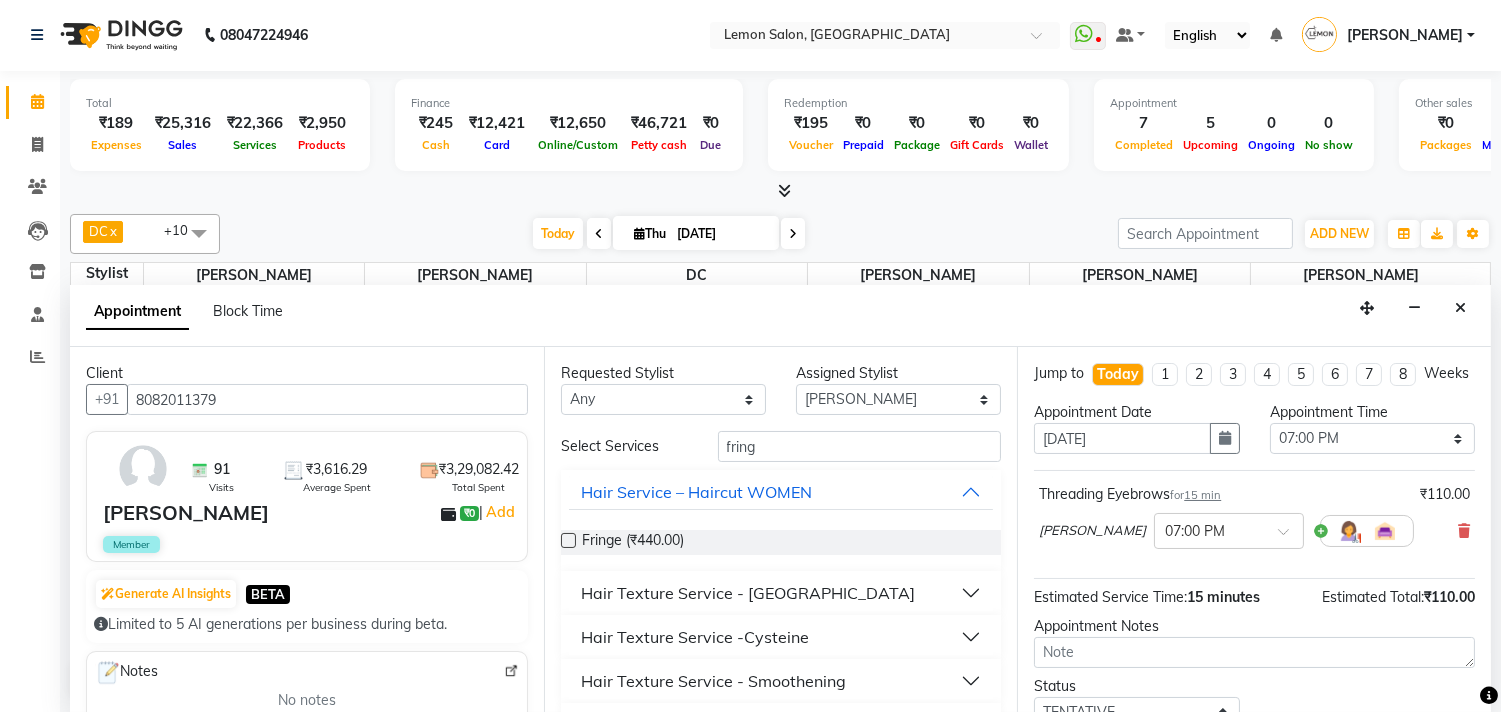 click at bounding box center [568, 540] 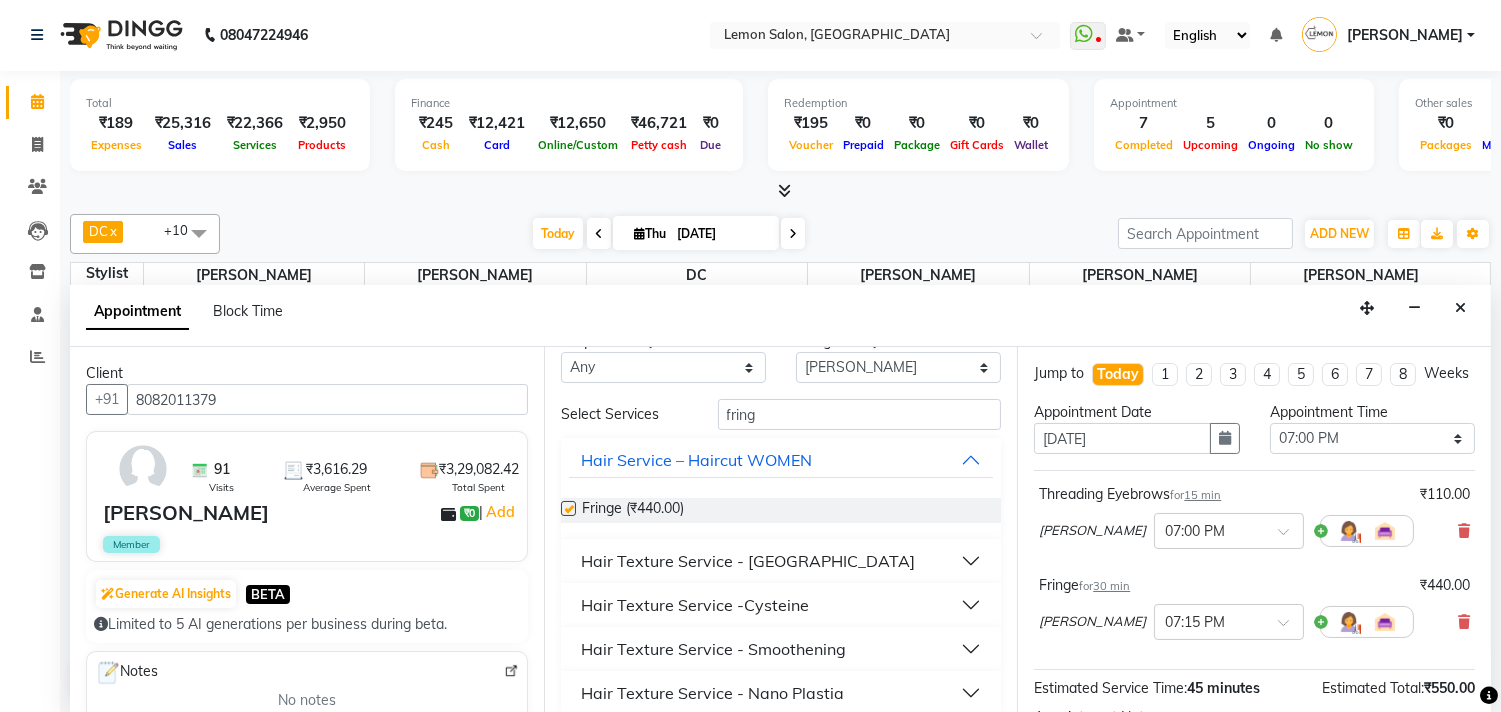 checkbox on "false" 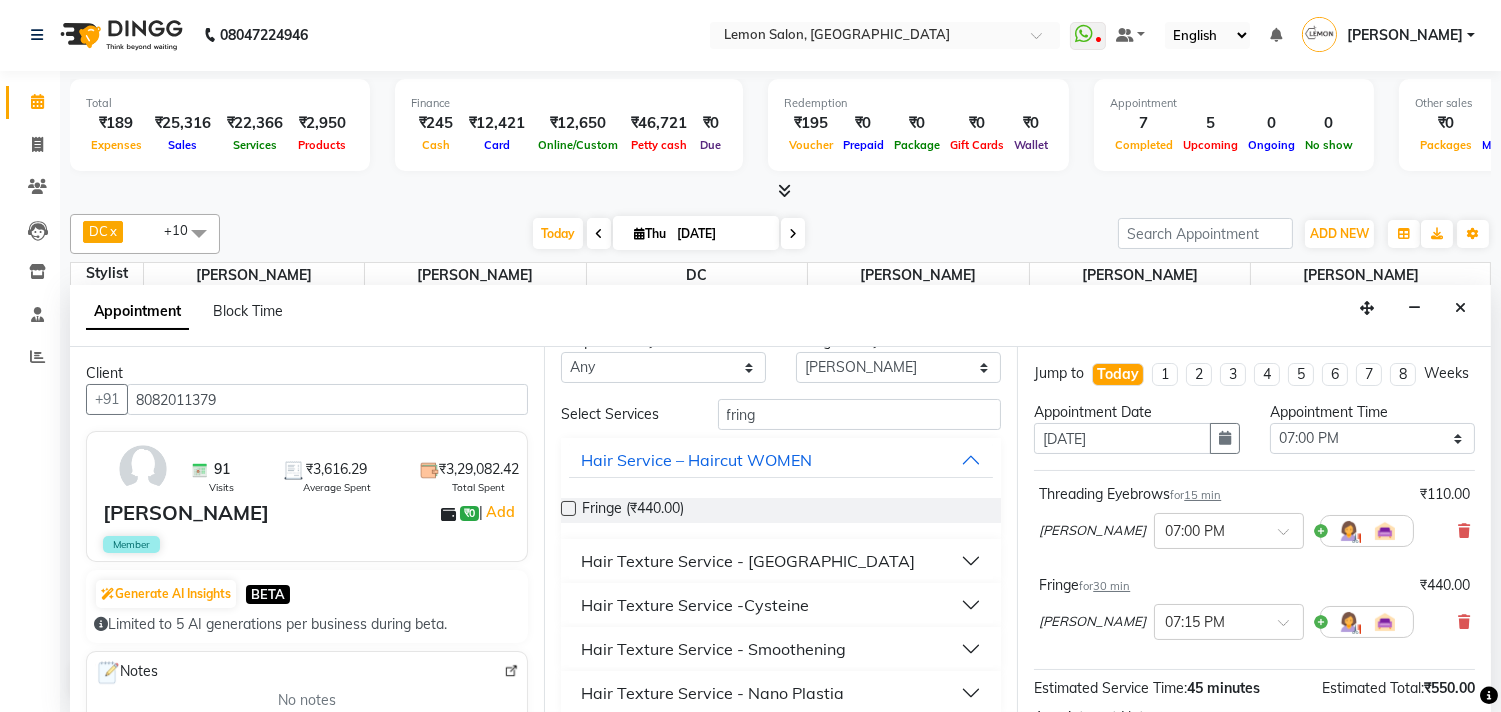scroll, scrollTop: 50, scrollLeft: 0, axis: vertical 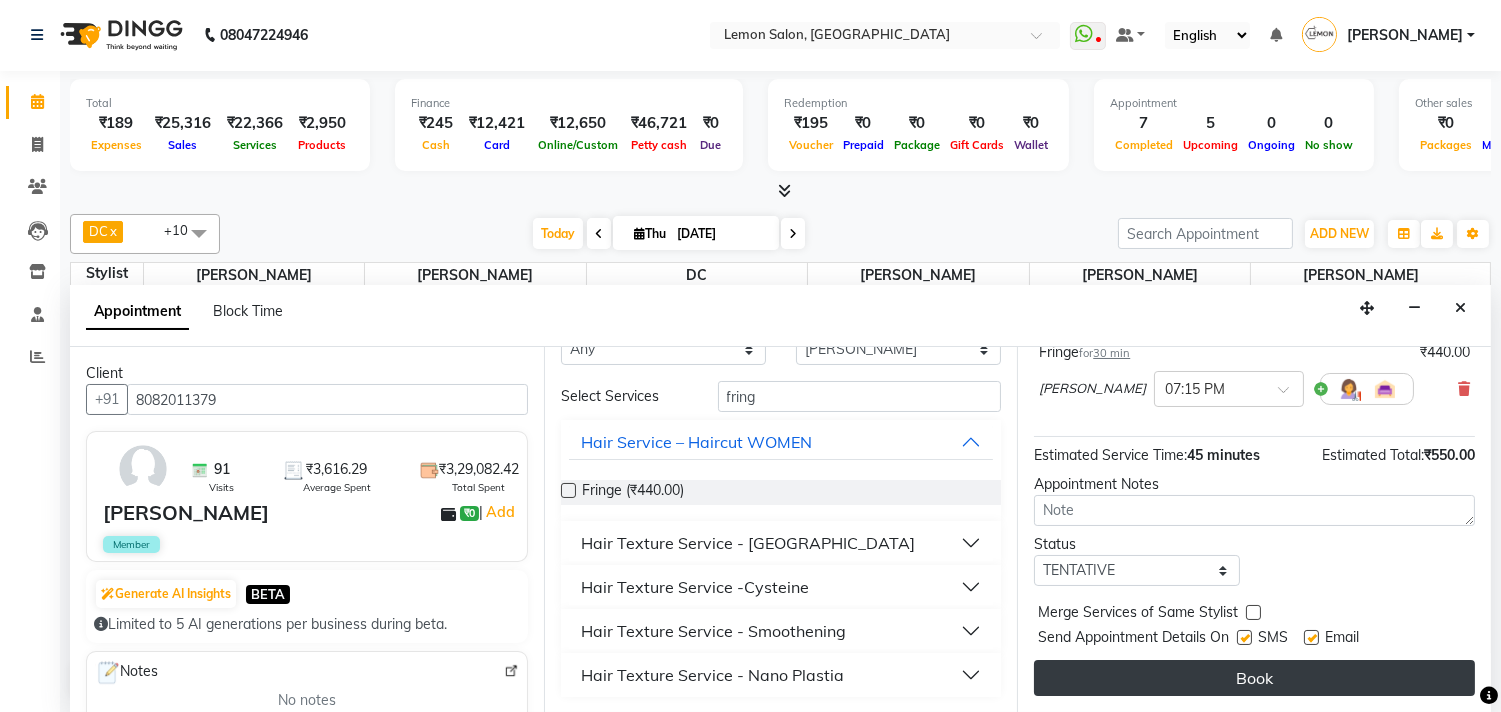 click on "Book" at bounding box center [1254, 678] 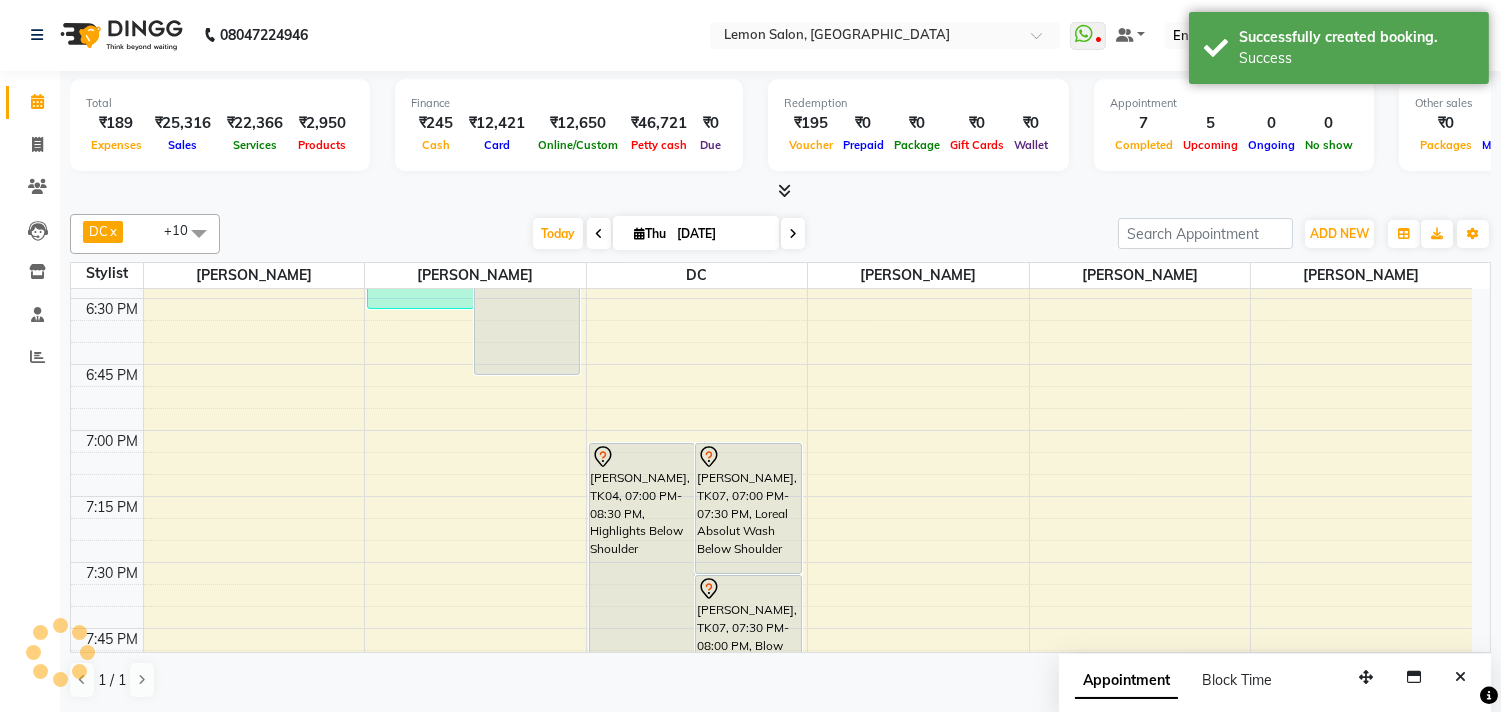scroll, scrollTop: 0, scrollLeft: 0, axis: both 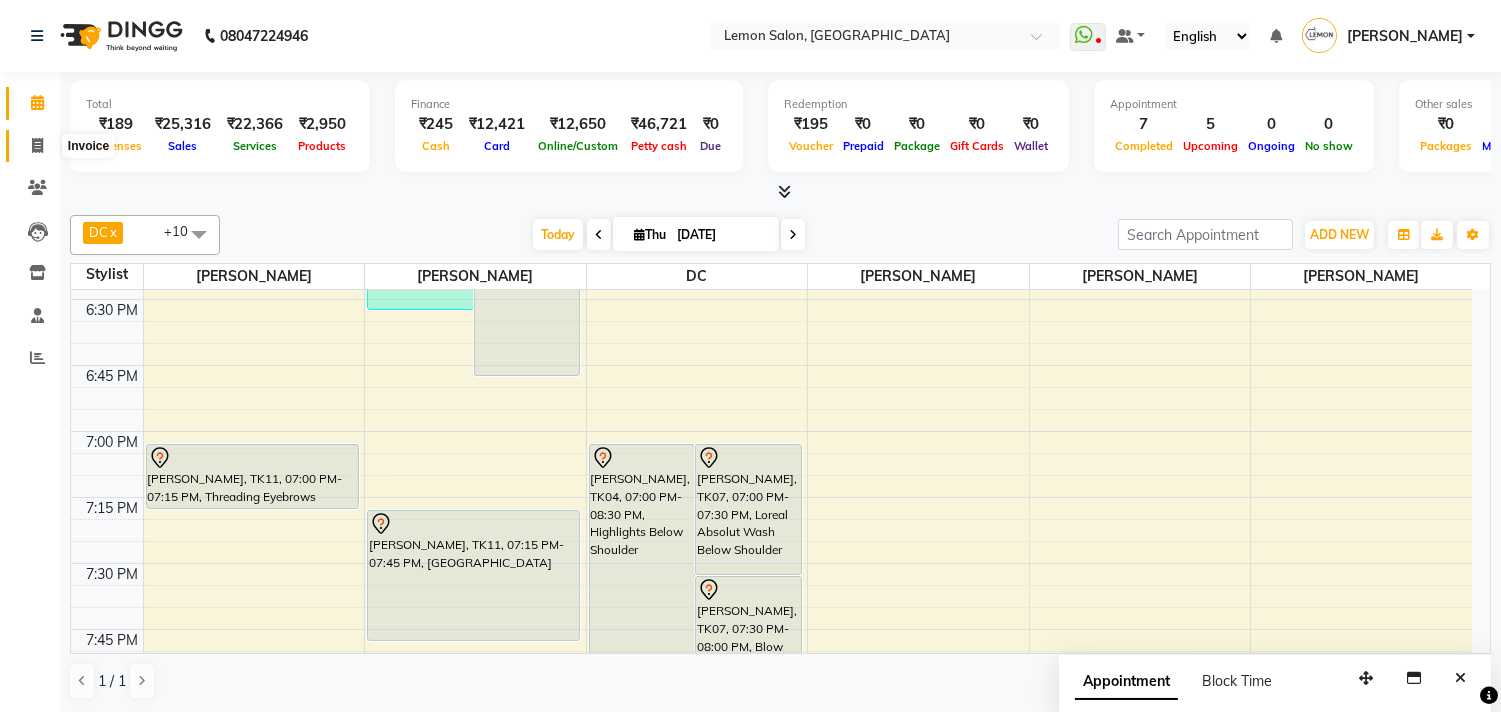 click 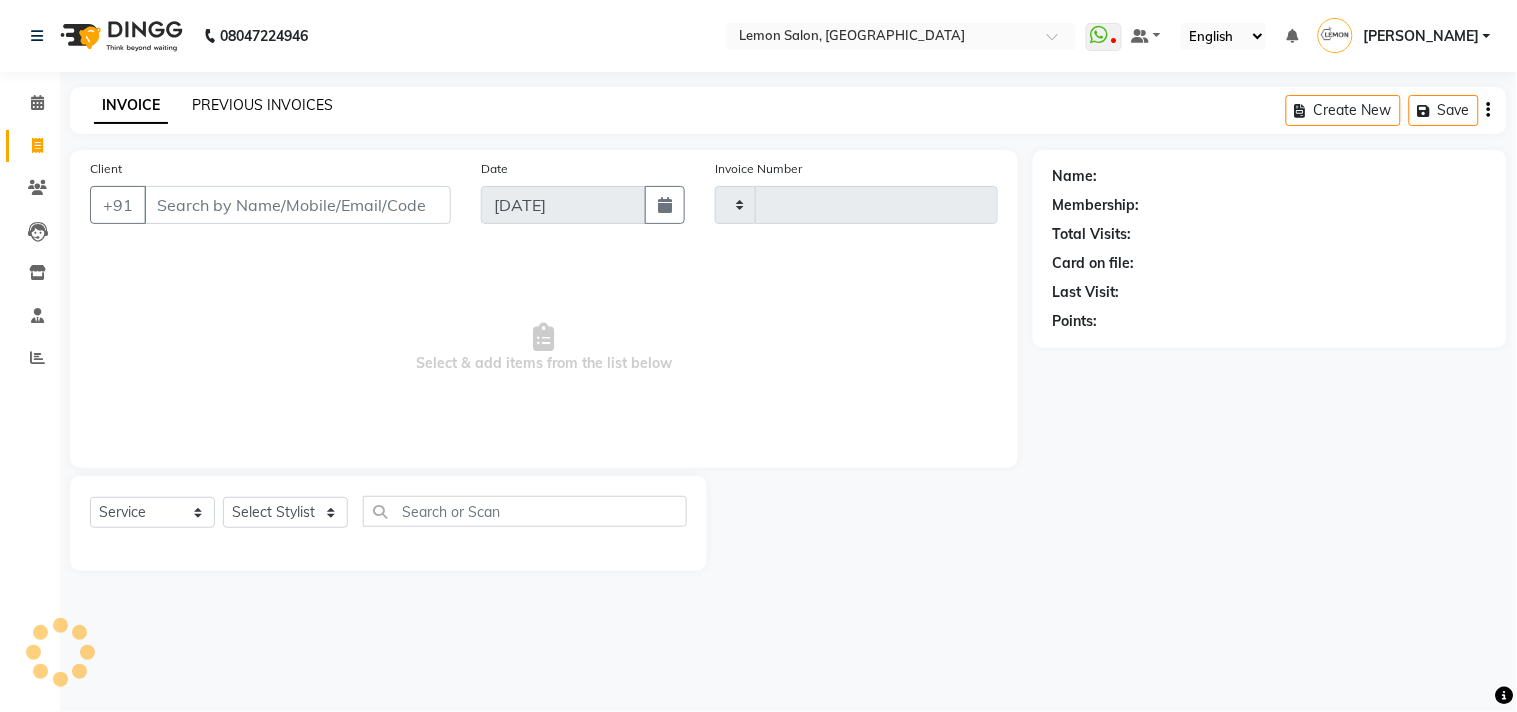 type on "1068" 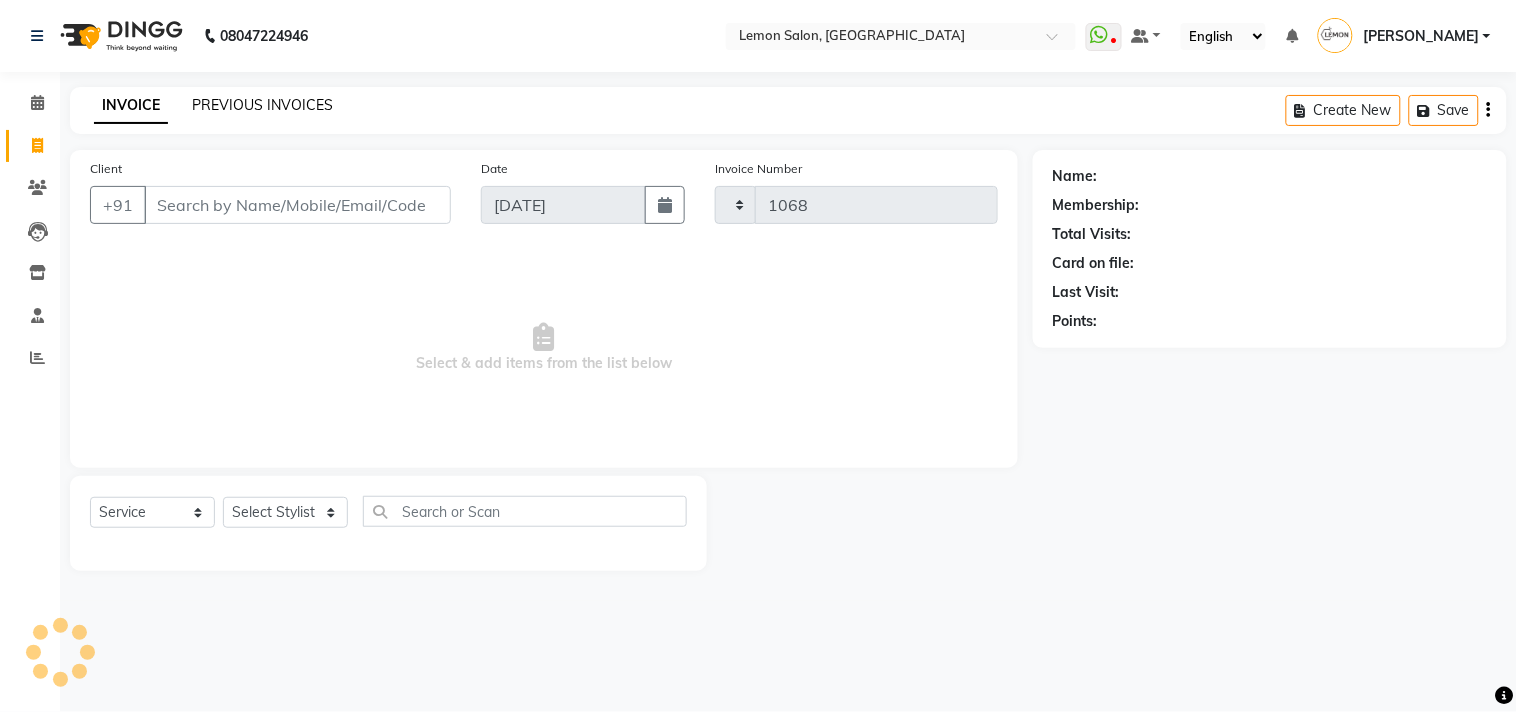 select on "569" 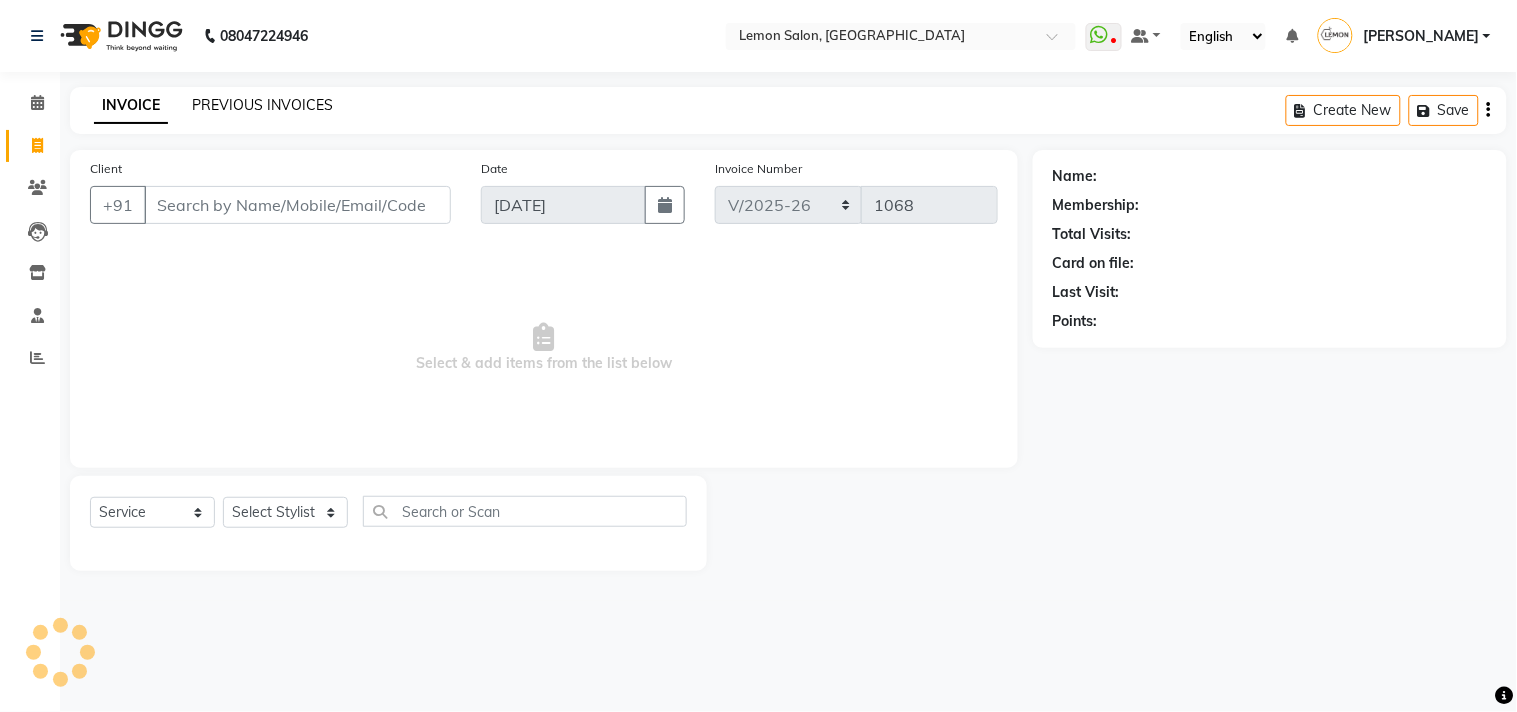 click on "PREVIOUS INVOICES" 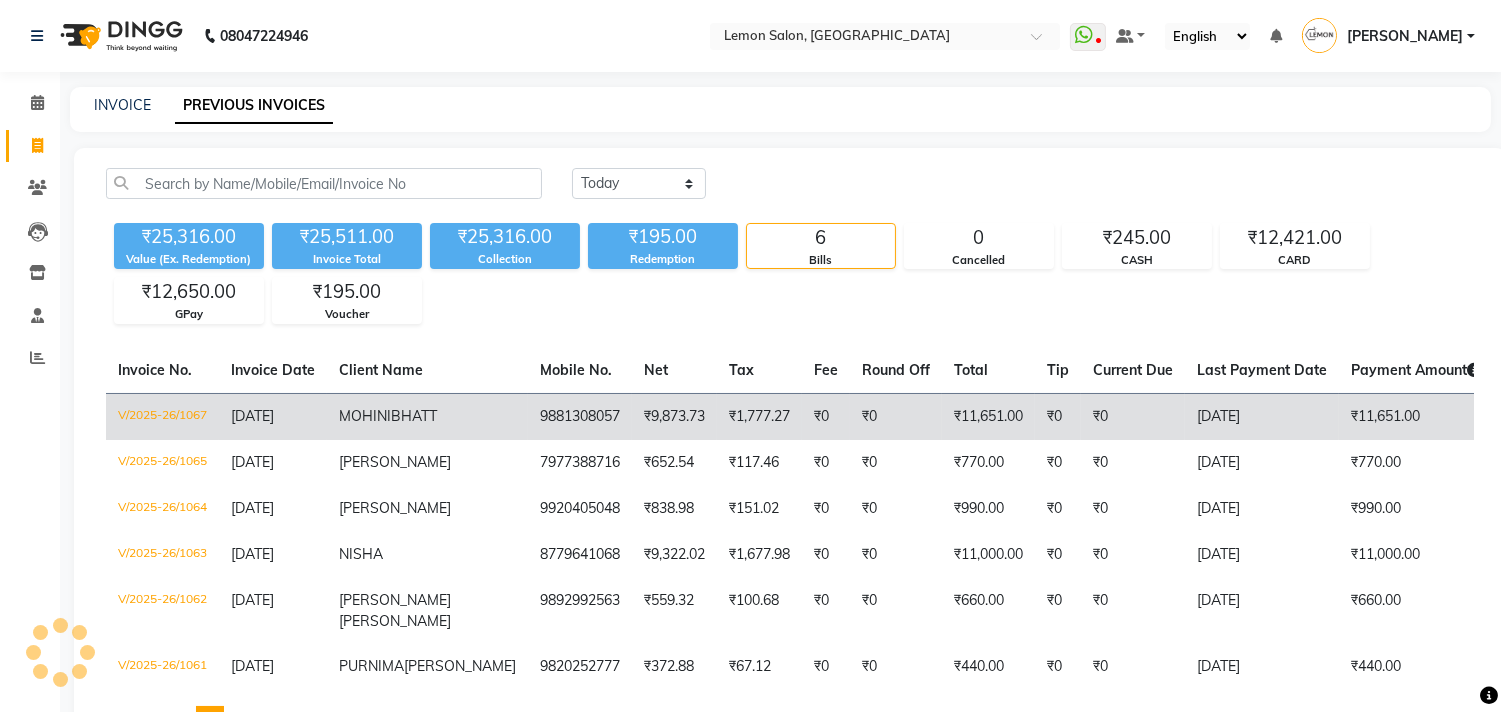 click on "MOHINI" 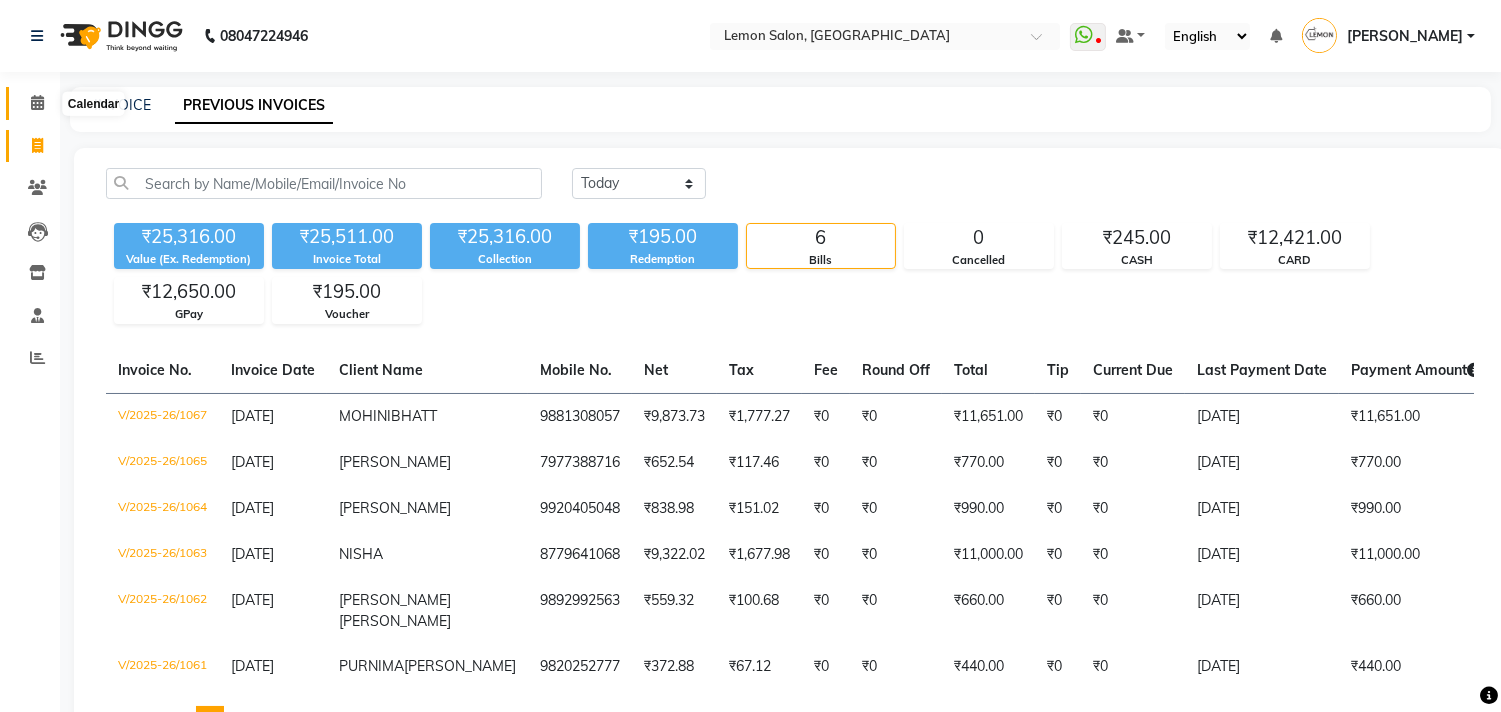 click 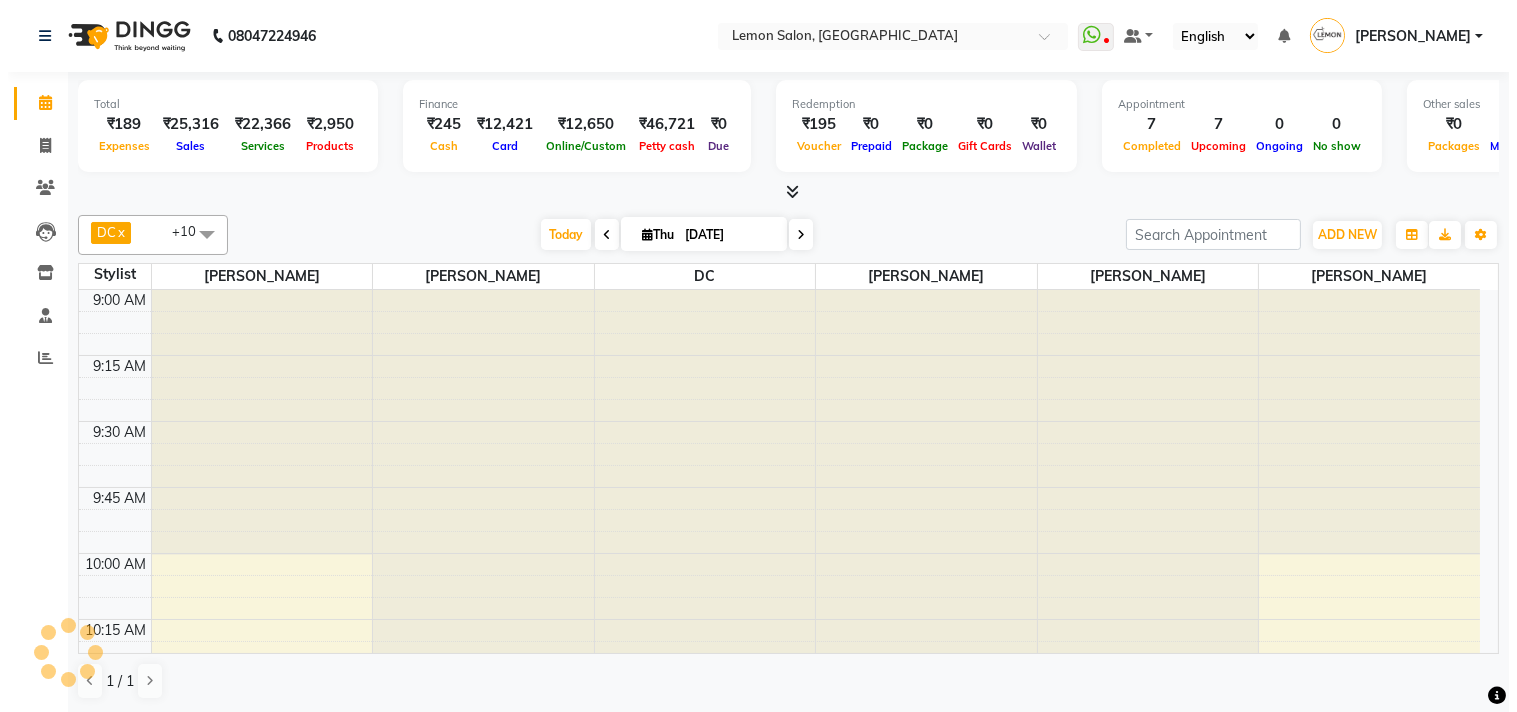 scroll, scrollTop: 2387, scrollLeft: 0, axis: vertical 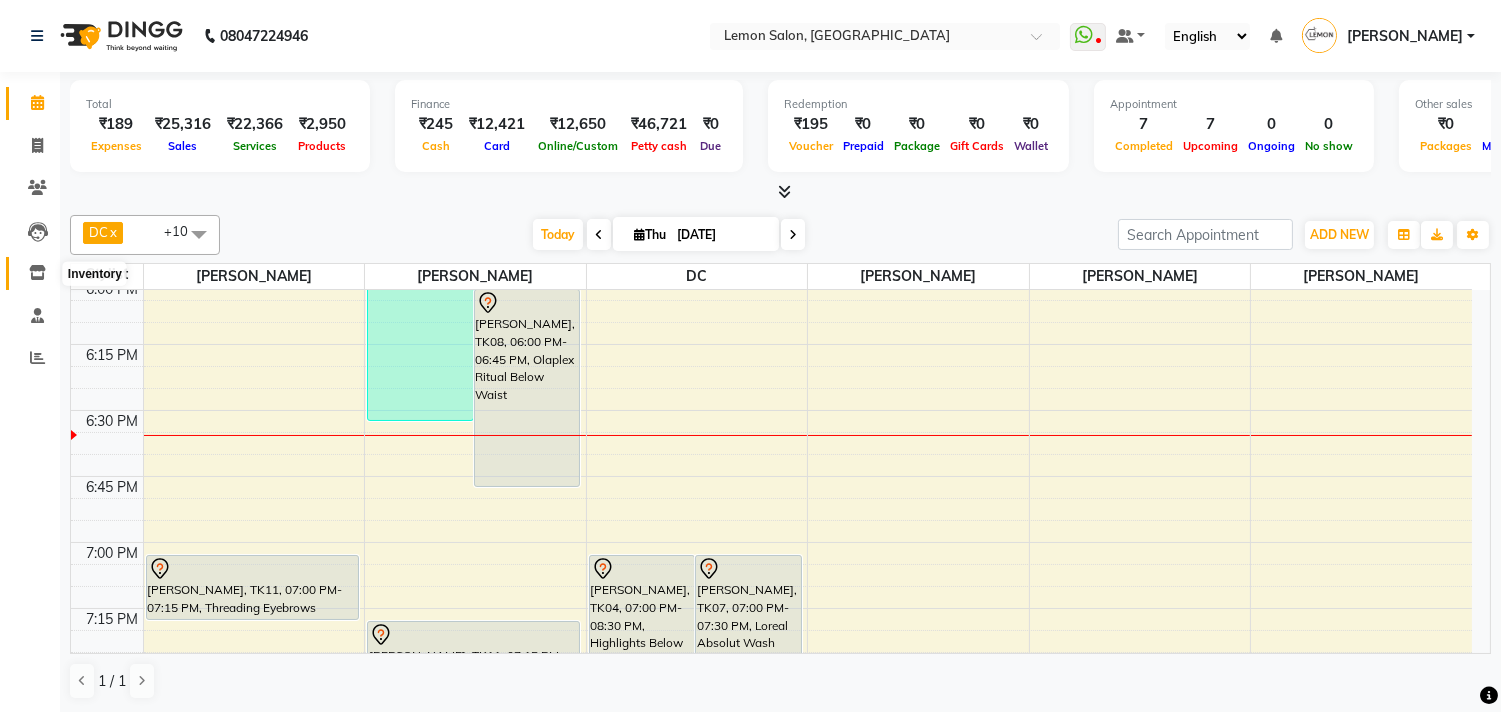 click 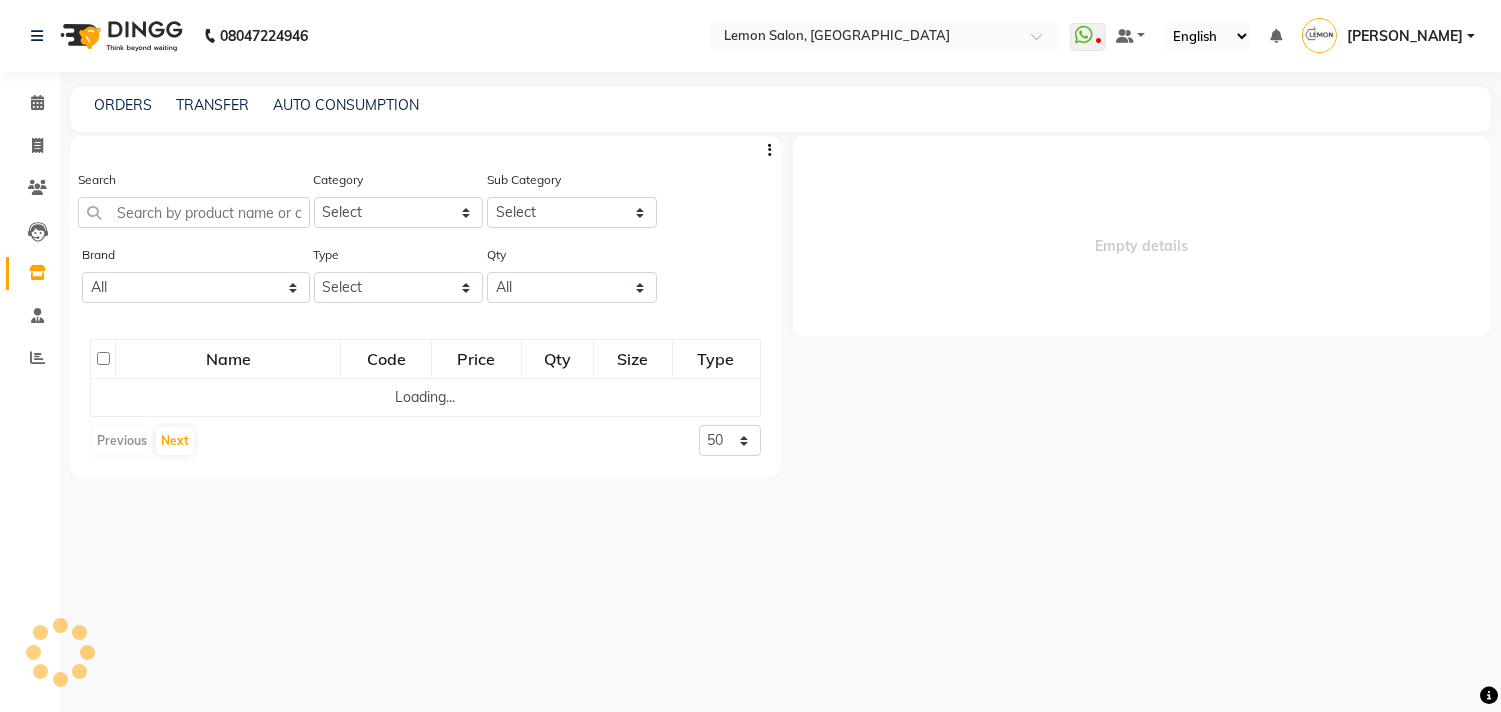 select 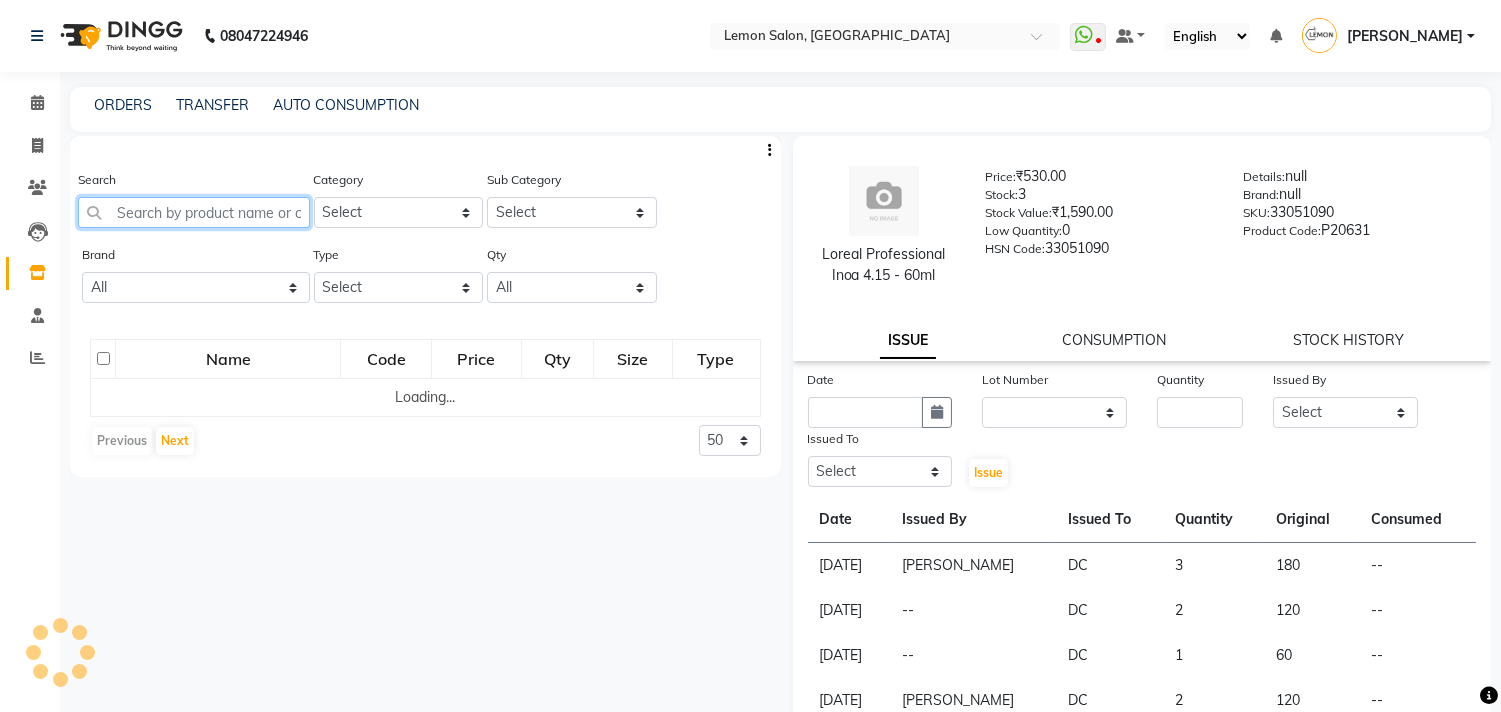 click 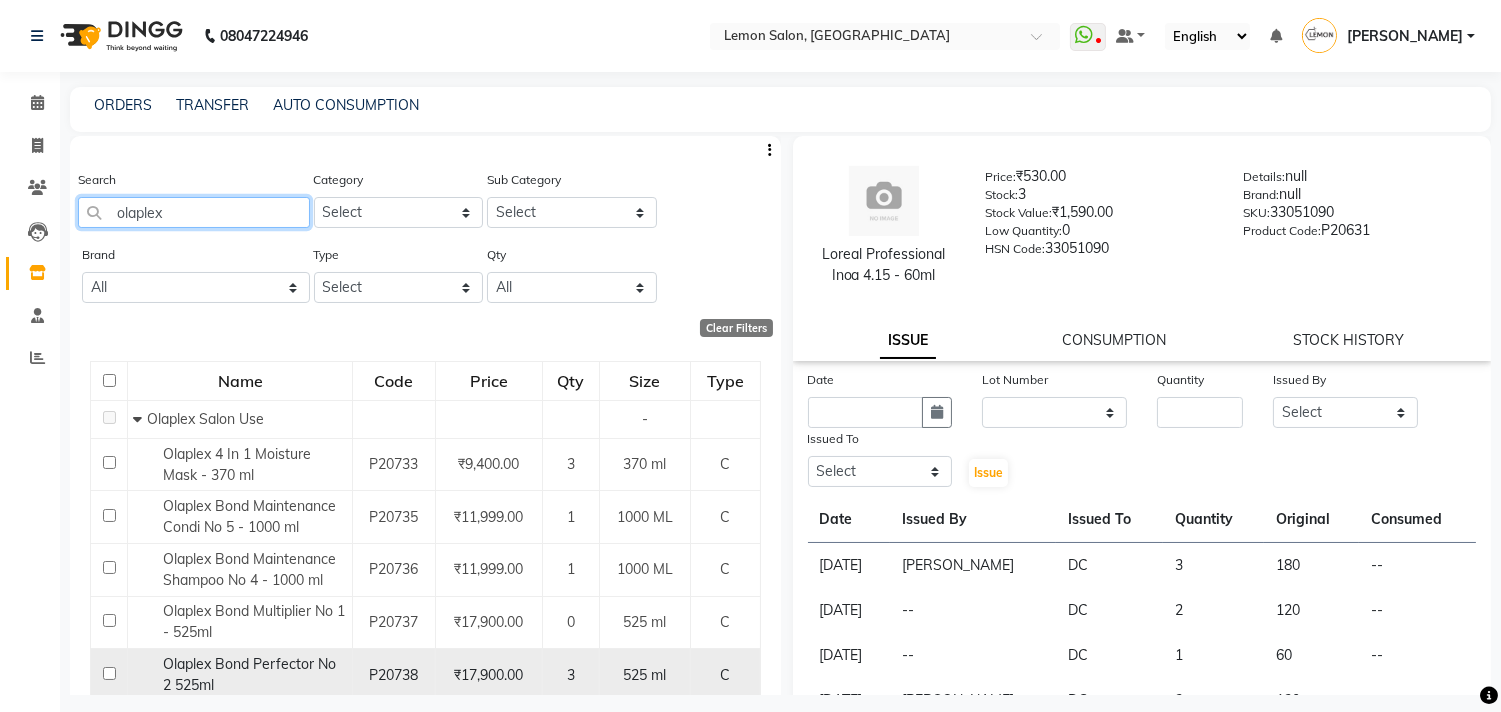 type on "olaplex" 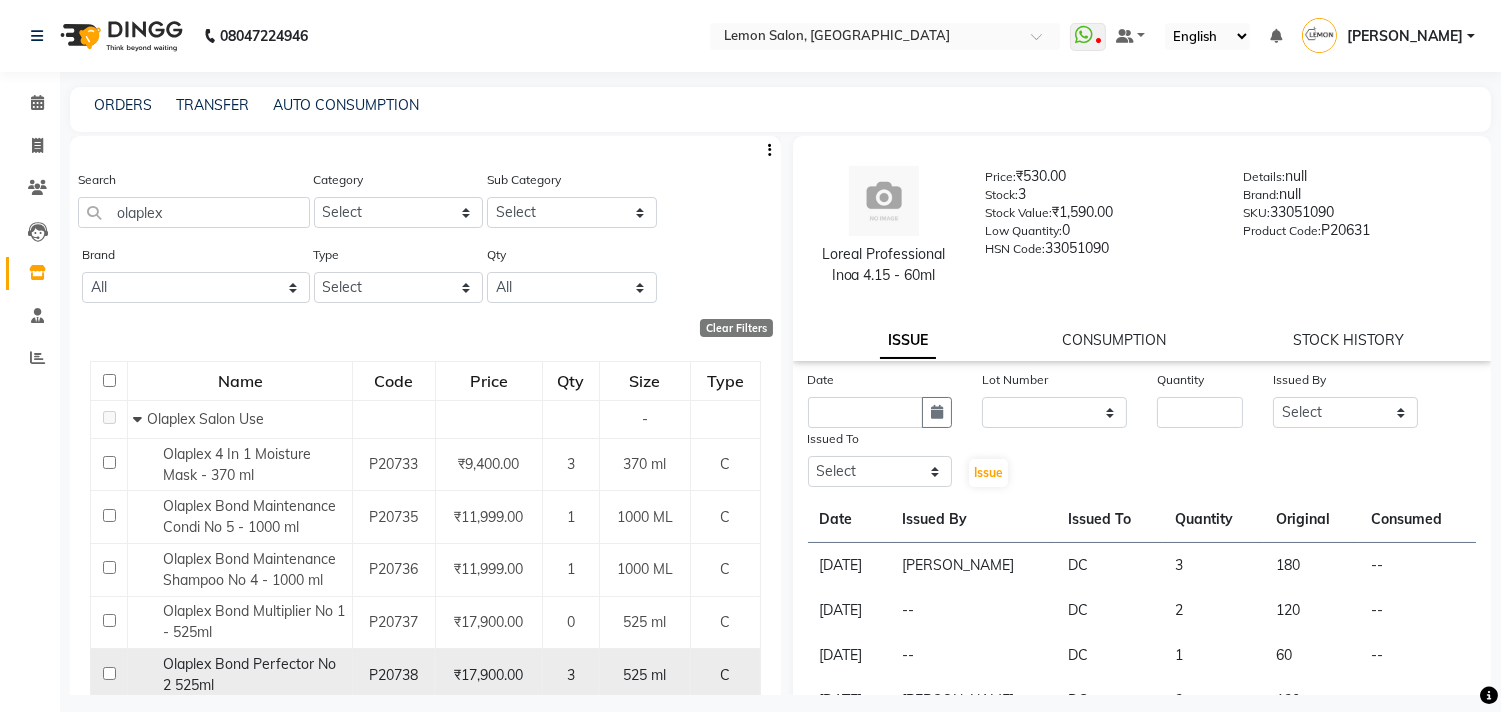 click 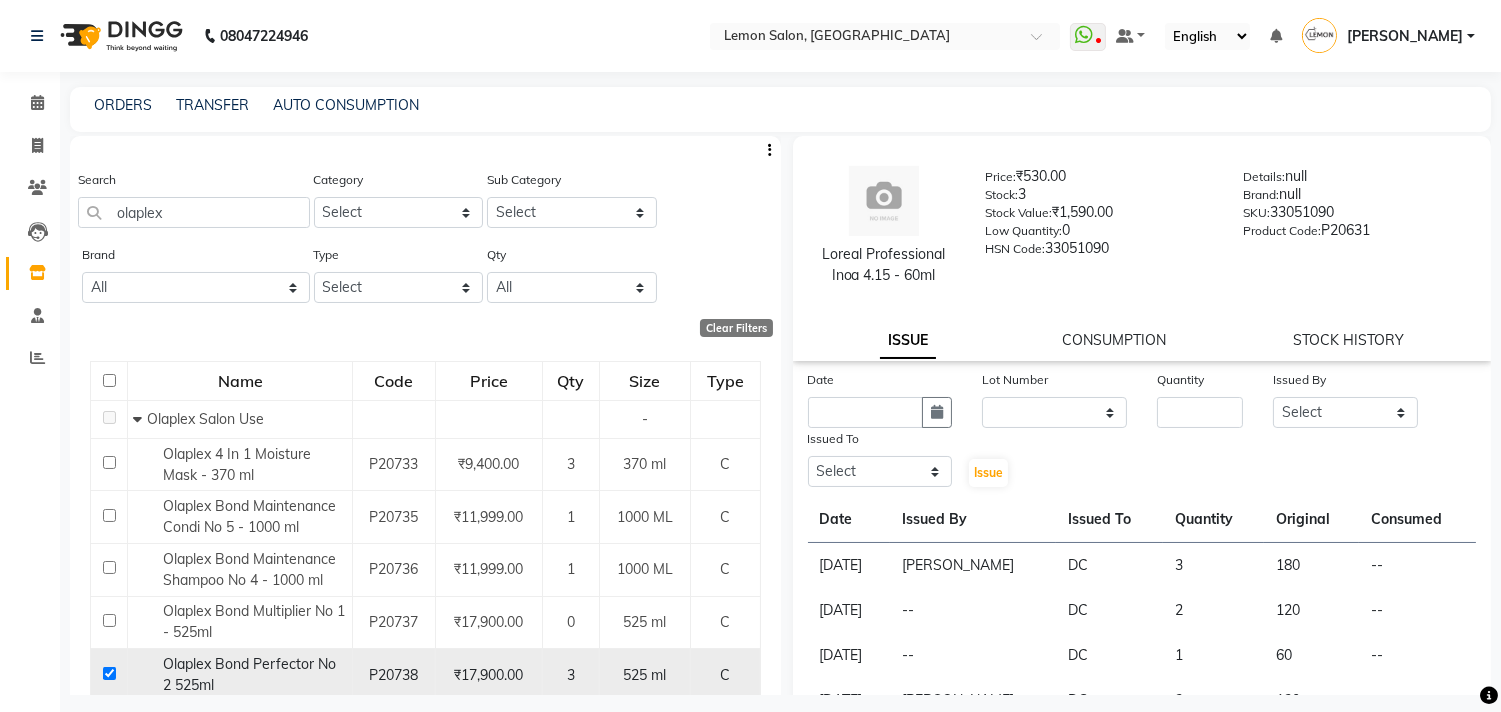checkbox on "true" 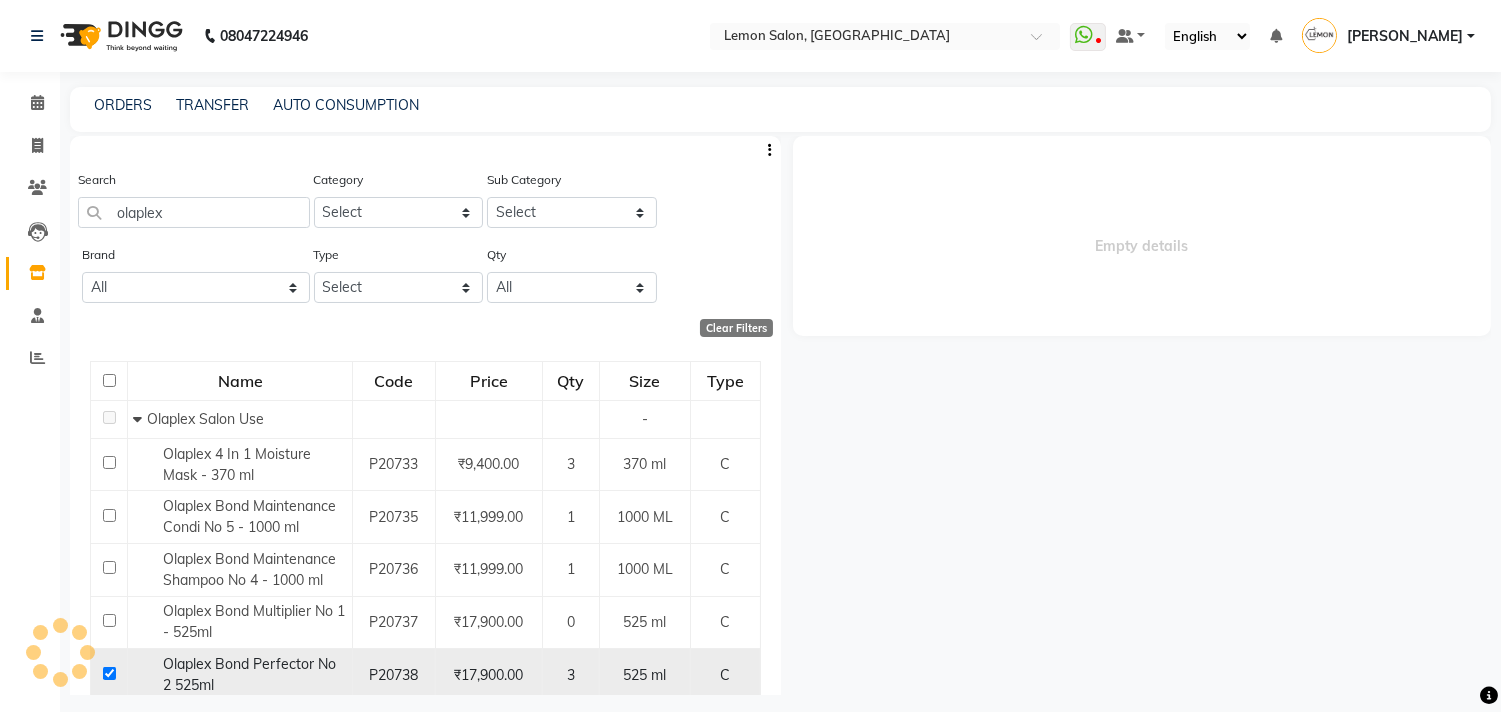 select 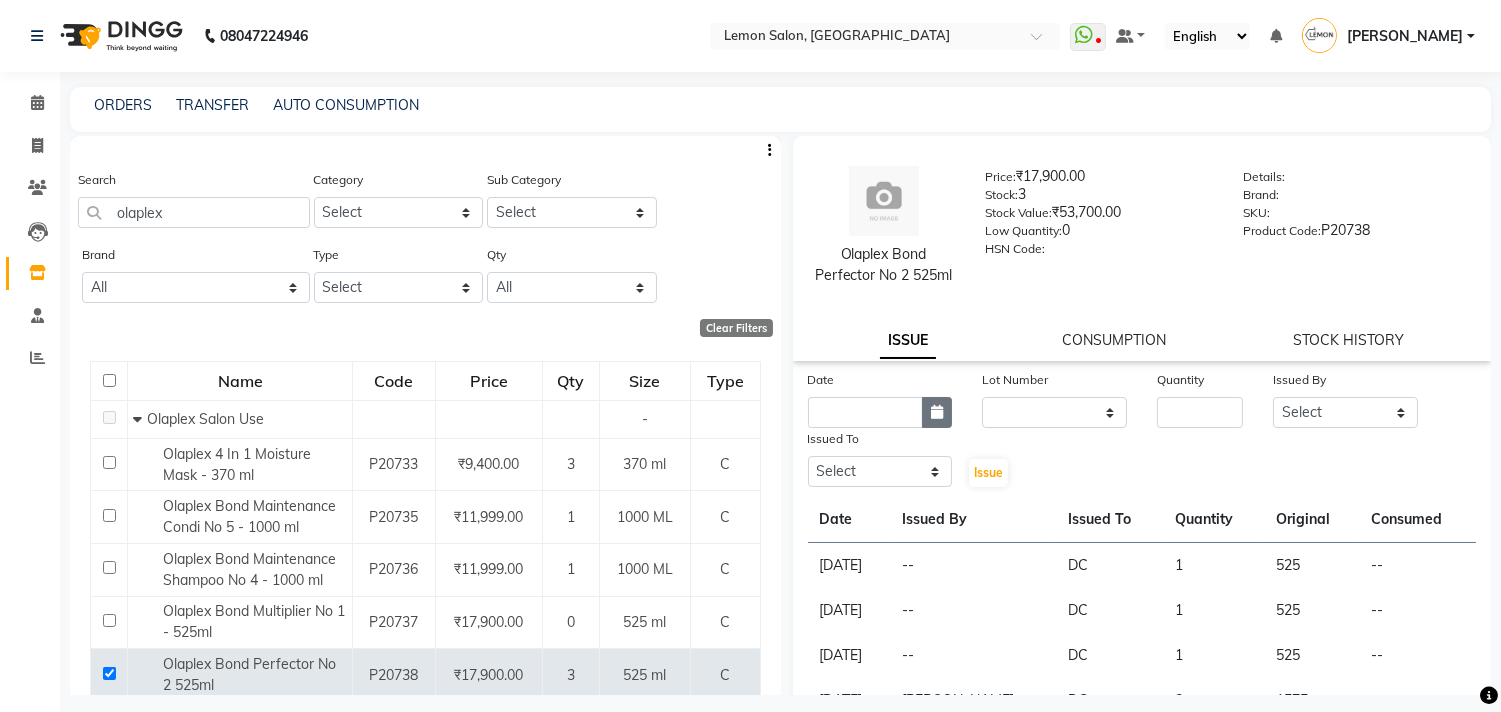 click 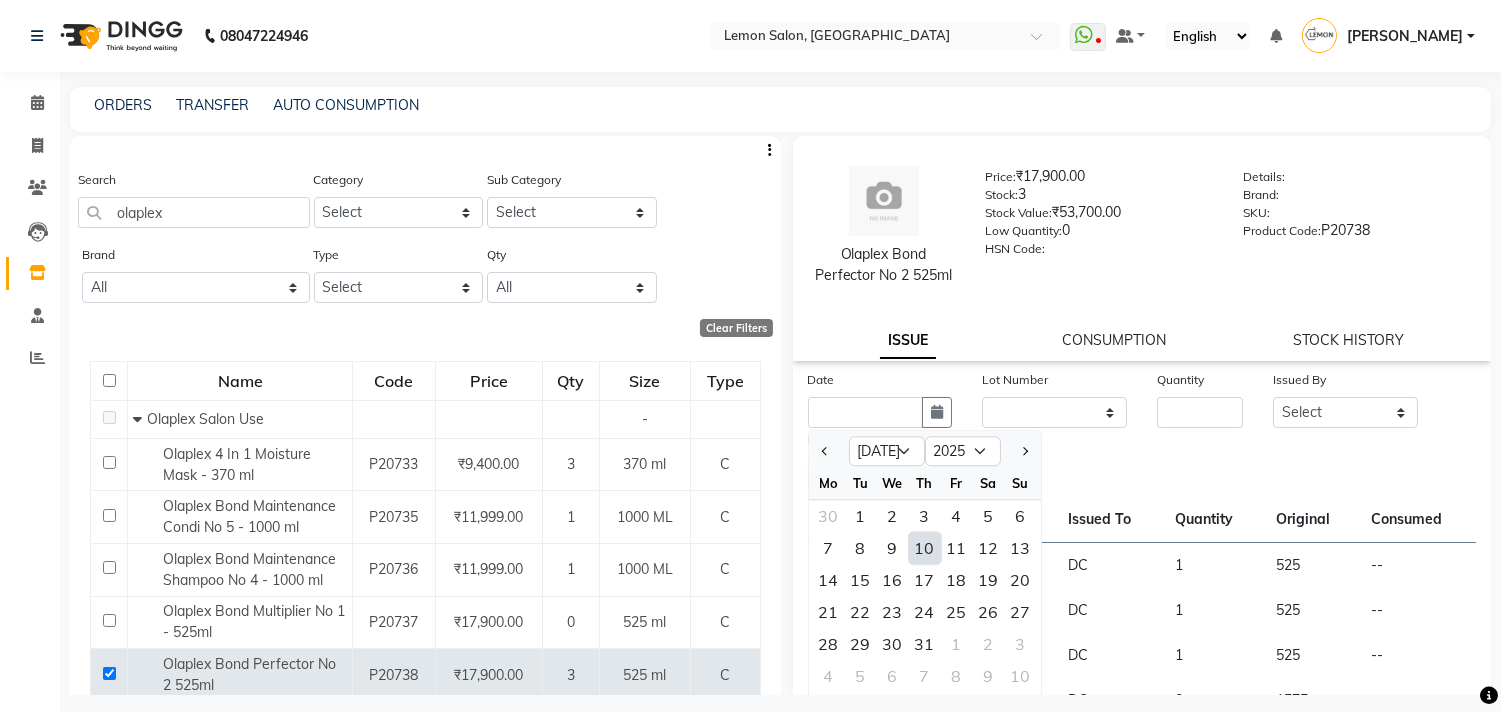 click on "10" 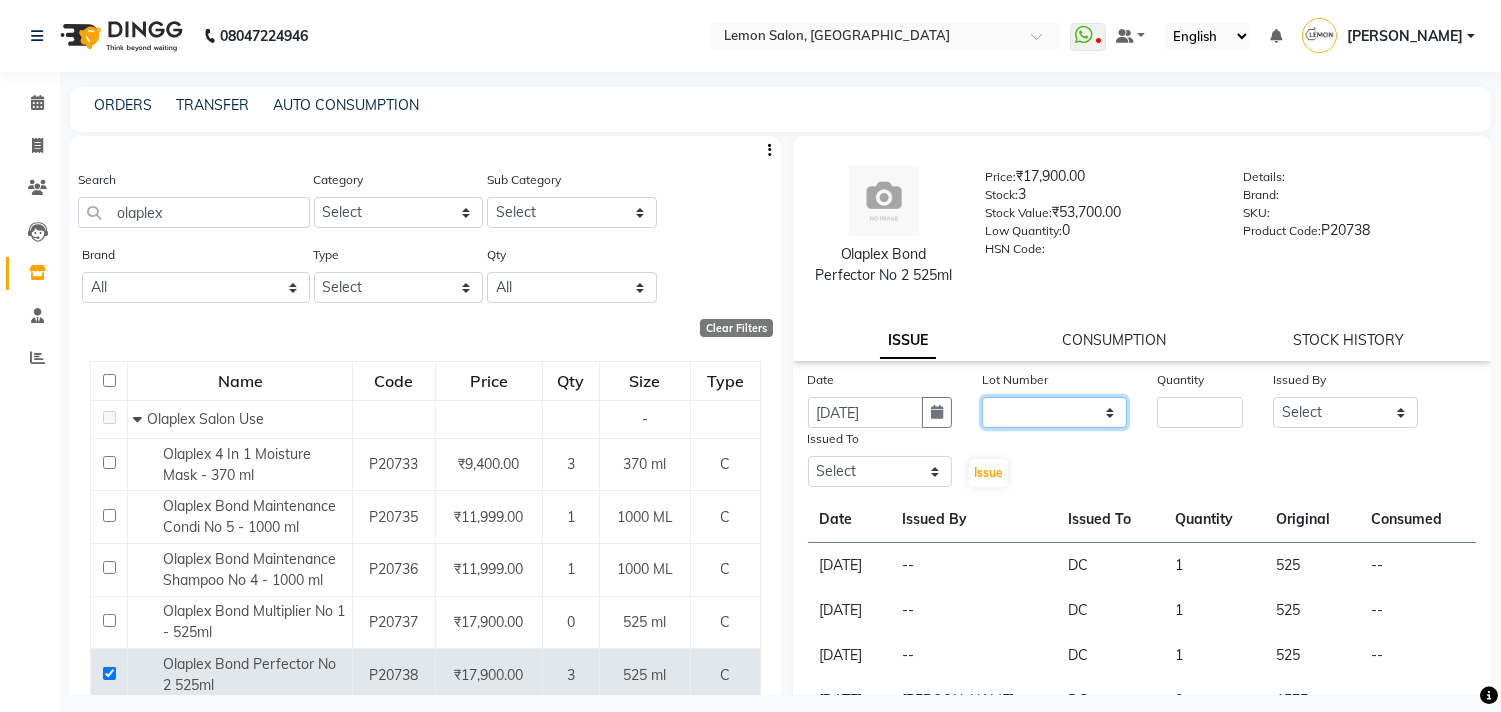 click on "None" 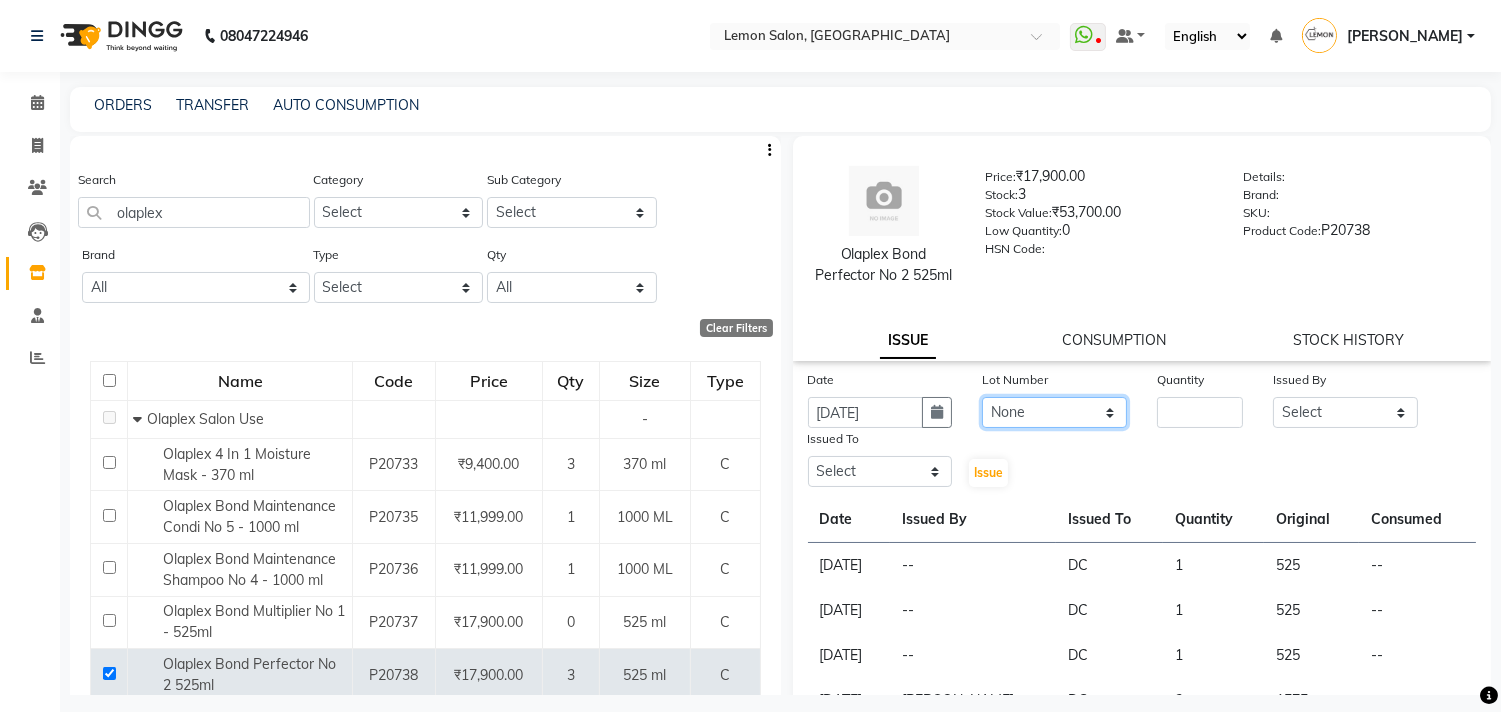 click on "None" 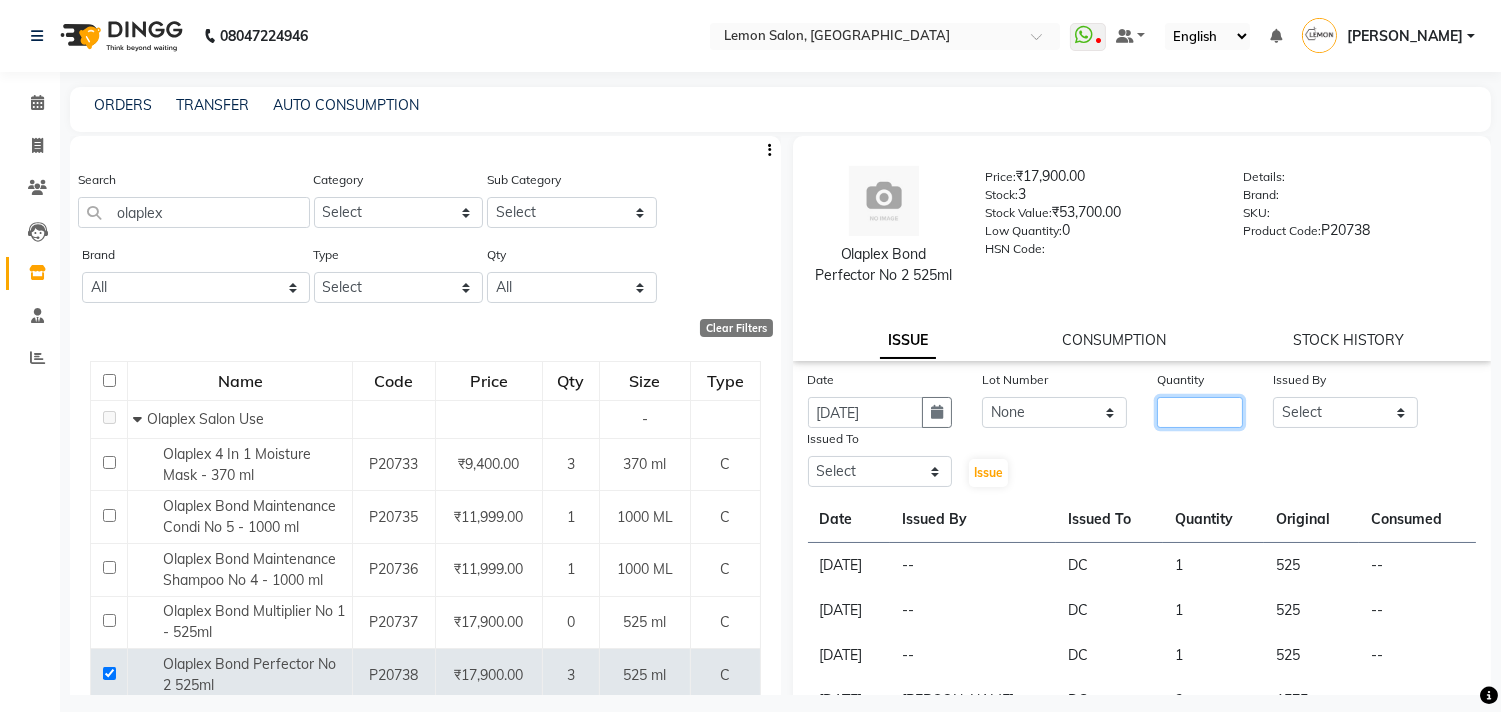click 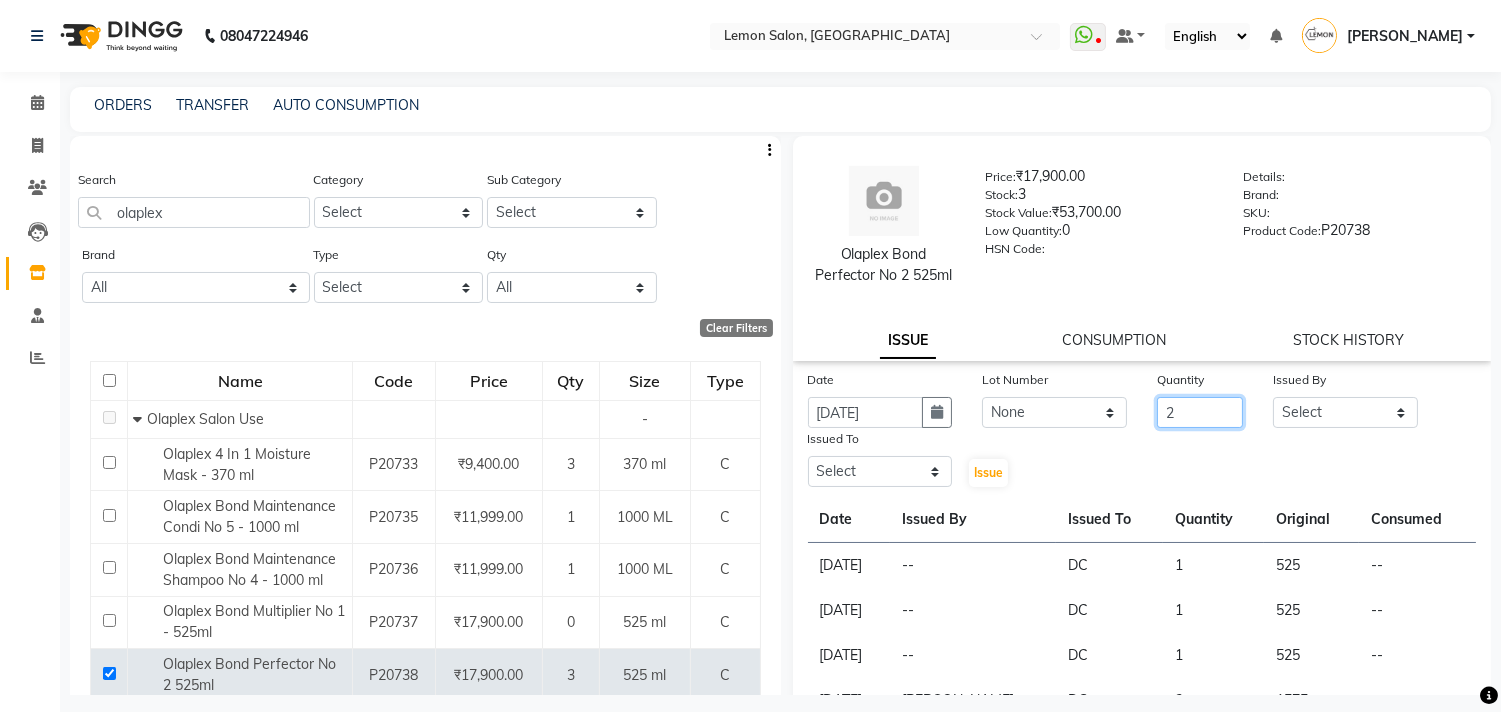 type on "2" 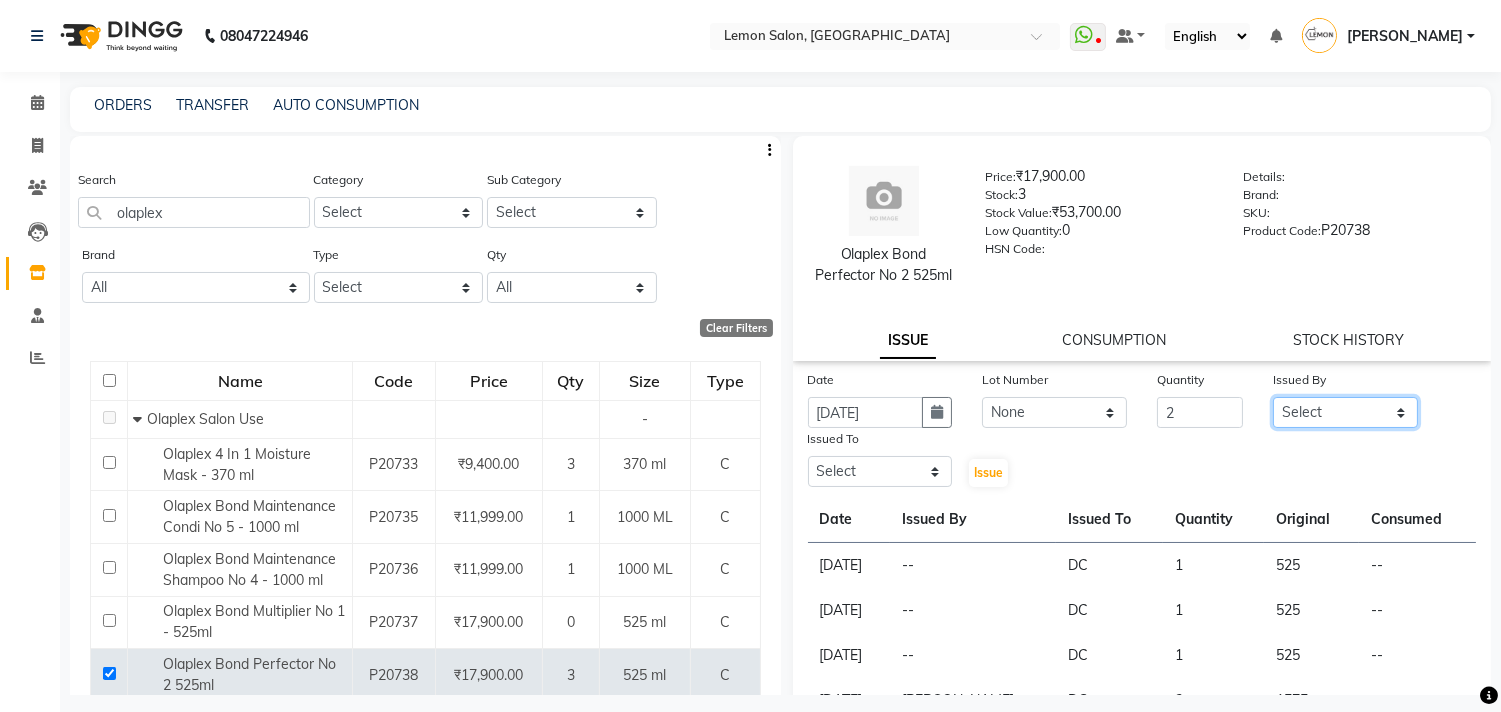 click on "Select Arun Arndive DC Faheem Malik Gufran Salmani Payal Maurya Riya Adawade Shoeb Salmani Kandivali Swati Sharma Yunus Yusuf Shaikh" 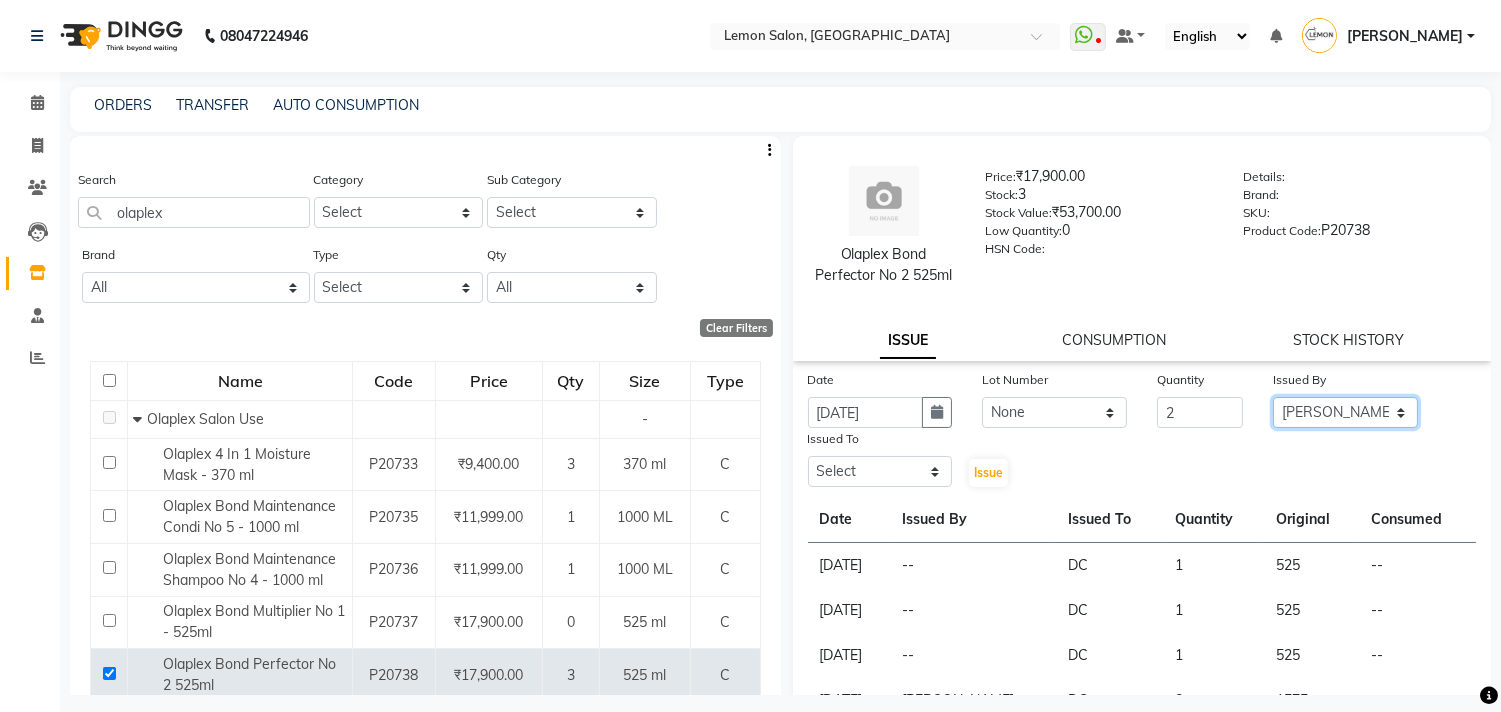 click on "Select Arun Arndive DC Faheem Malik Gufran Salmani Payal Maurya Riya Adawade Shoeb Salmani Kandivali Swati Sharma Yunus Yusuf Shaikh" 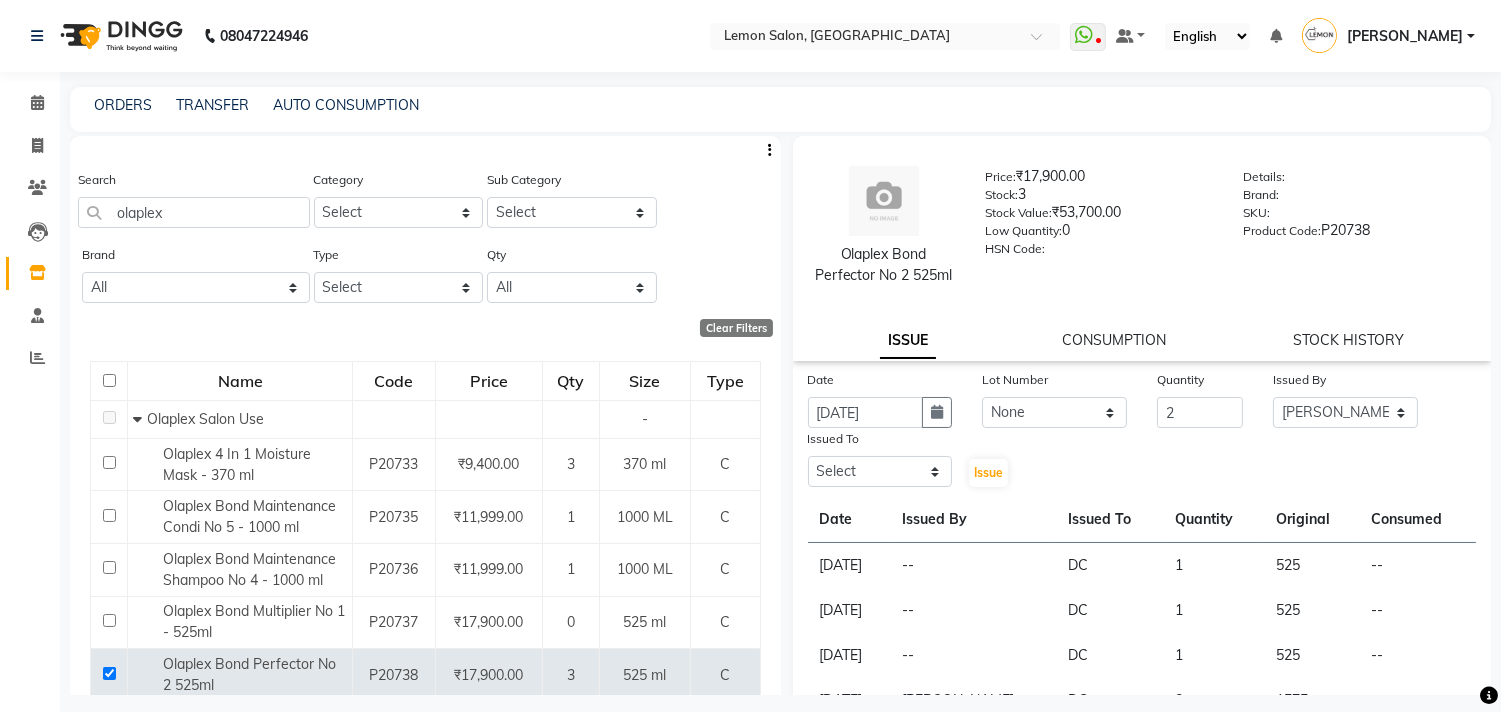 click on "Issued To Select Arun Arndive DC Faheem Malik Gufran Salmani Payal Maurya Riya Adawade Shoeb Salmani Kandivali Swati Sharma Yunus Yusuf Shaikh" 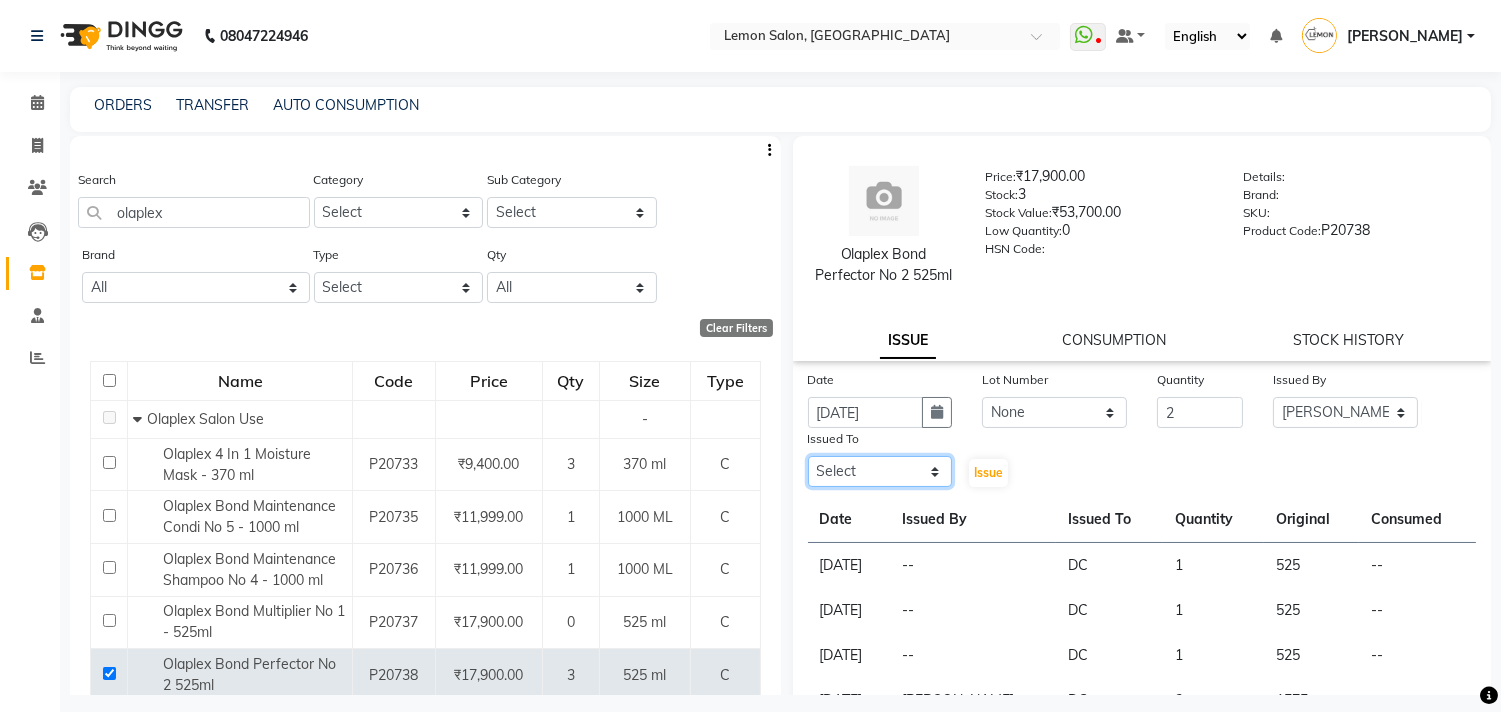 click on "Select Arun Arndive DC Faheem Malik Gufran Salmani Payal Maurya Riya Adawade Shoeb Salmani Kandivali Swati Sharma Yunus Yusuf Shaikh" 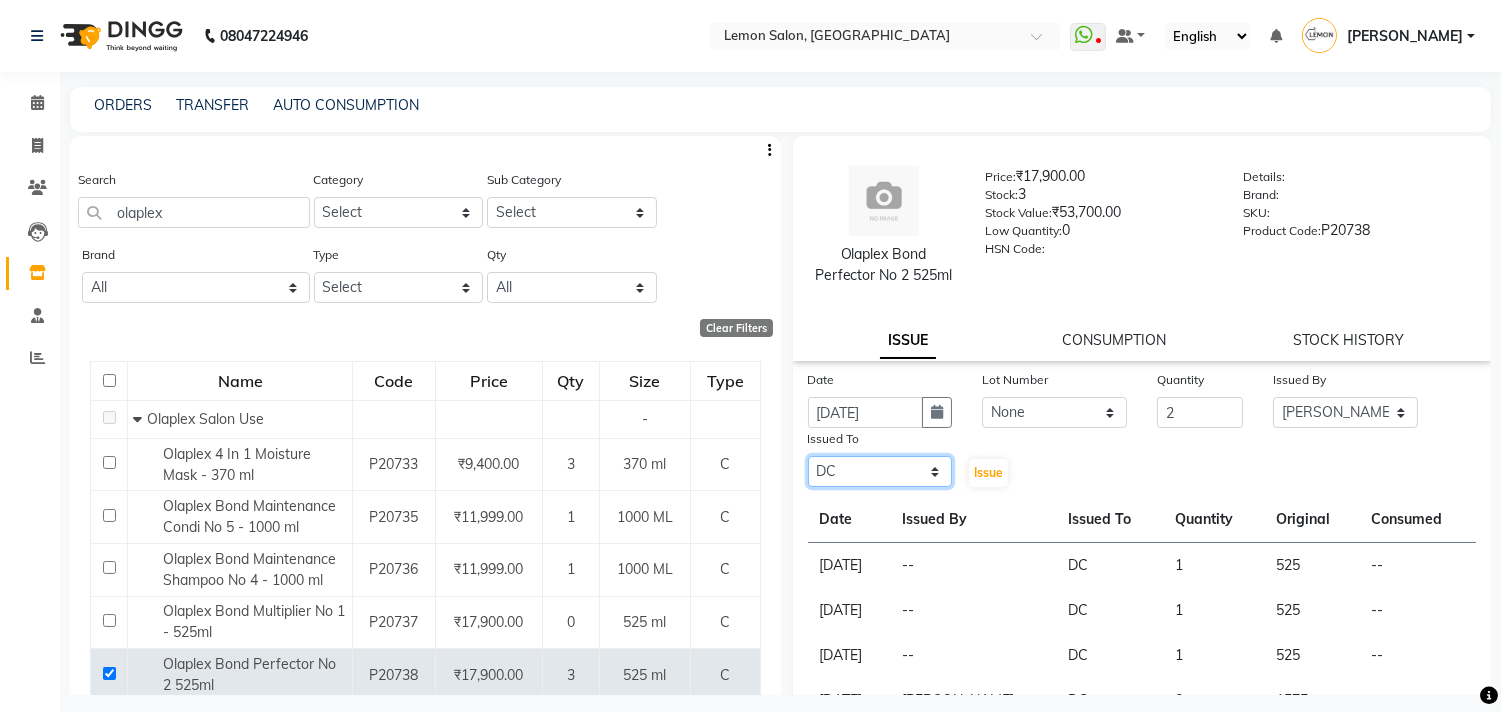 click on "Select Arun Arndive DC Faheem Malik Gufran Salmani Payal Maurya Riya Adawade Shoeb Salmani Kandivali Swati Sharma Yunus Yusuf Shaikh" 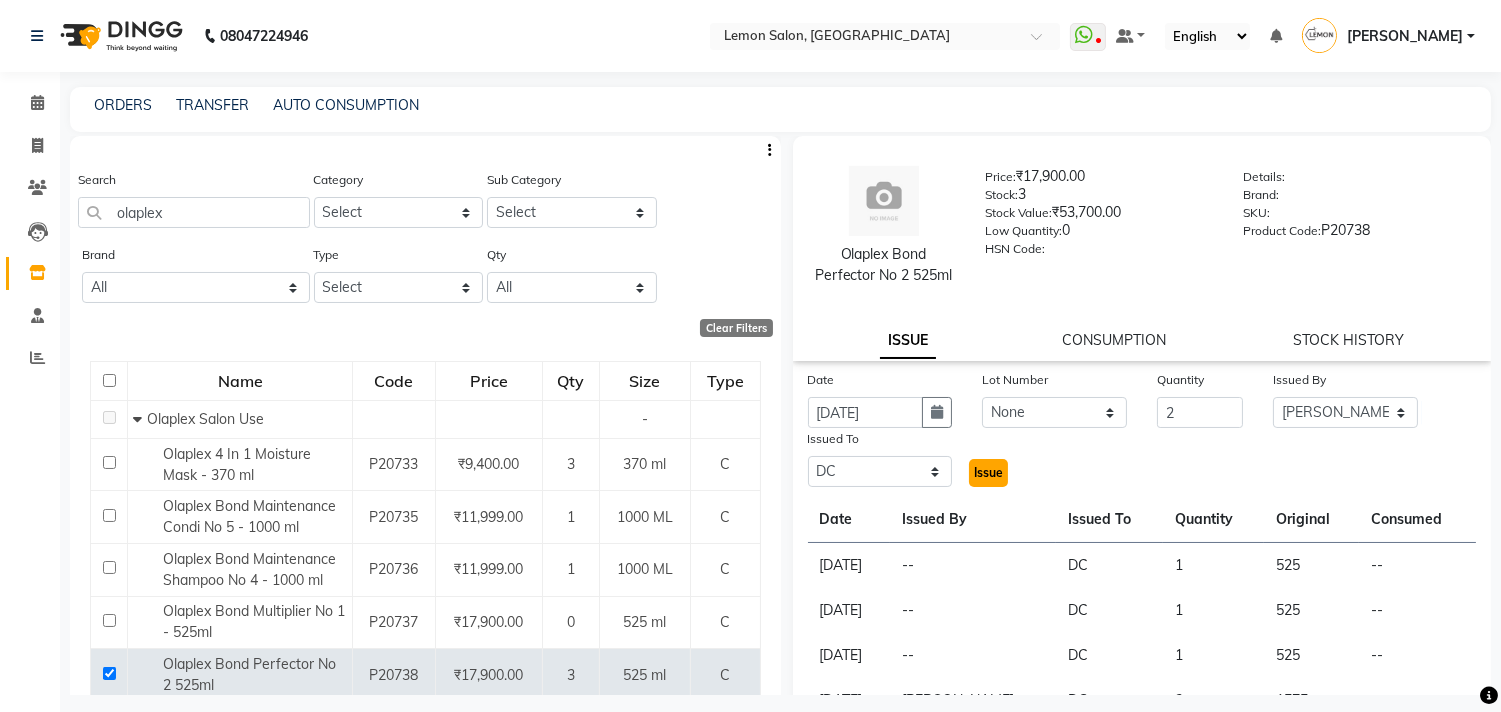 click on "Issue" 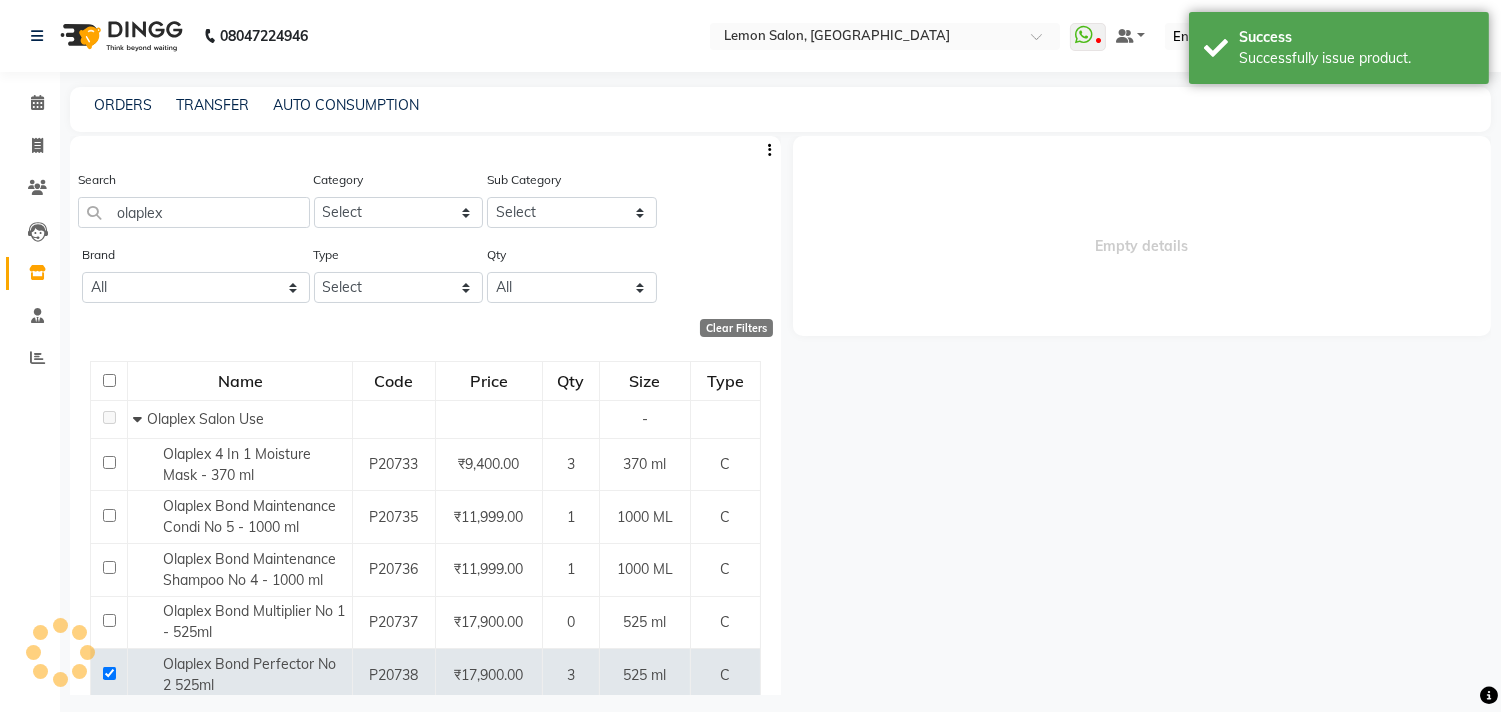 select 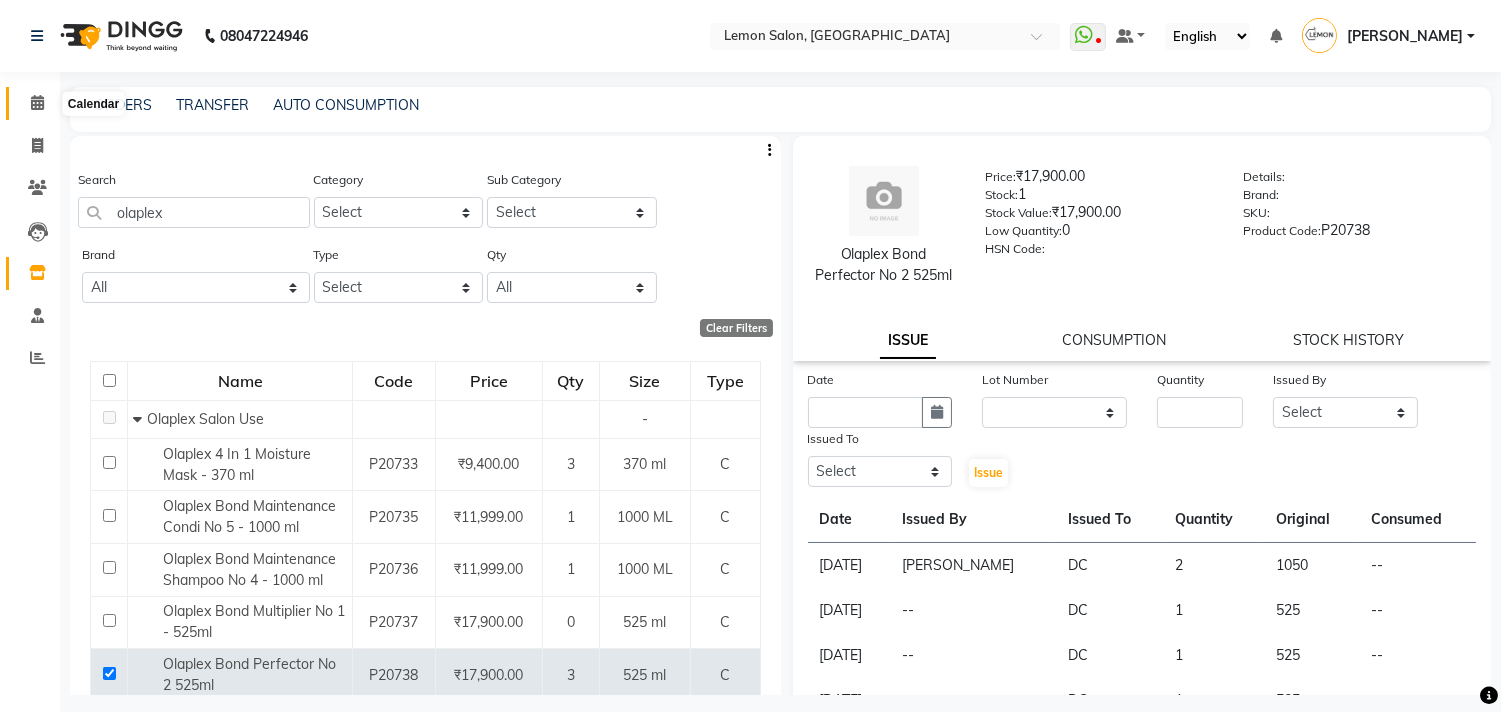 click 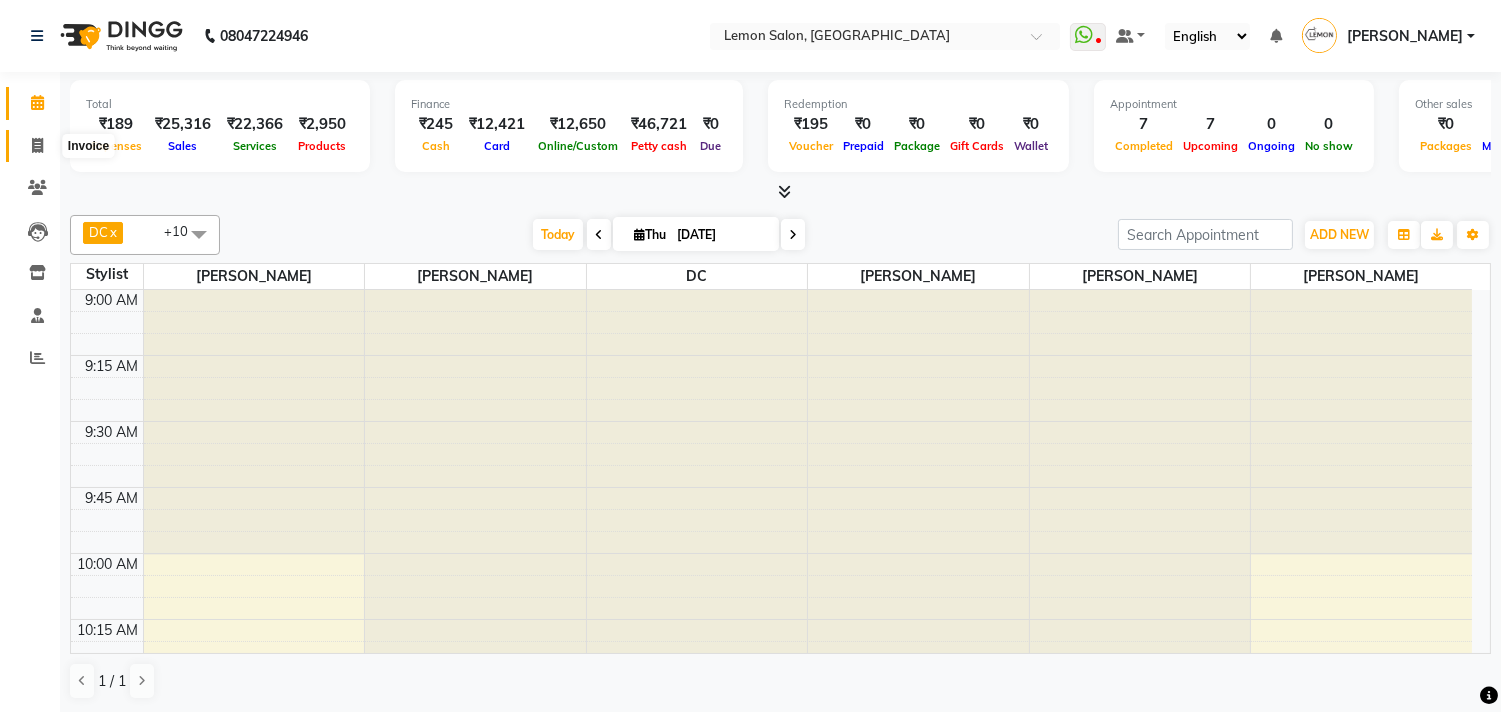 click 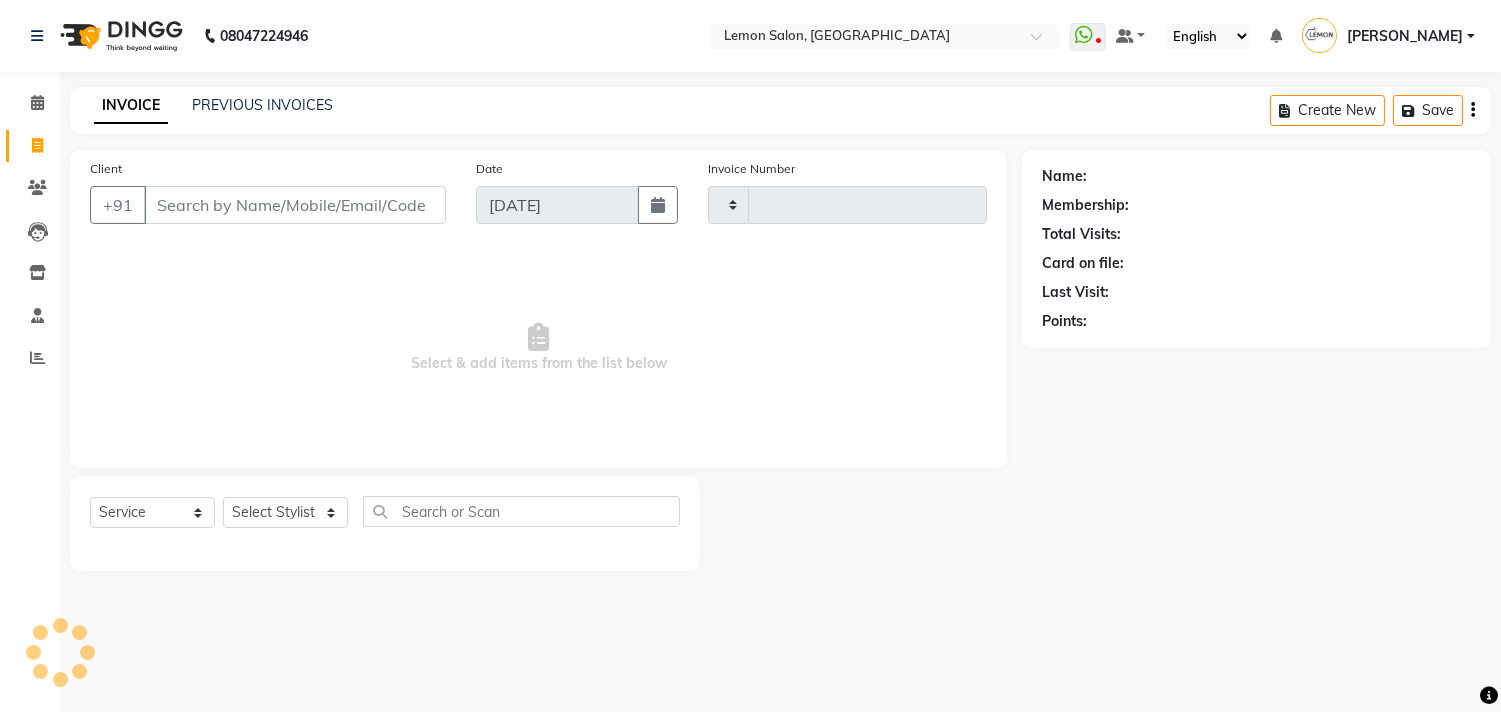 type on "1068" 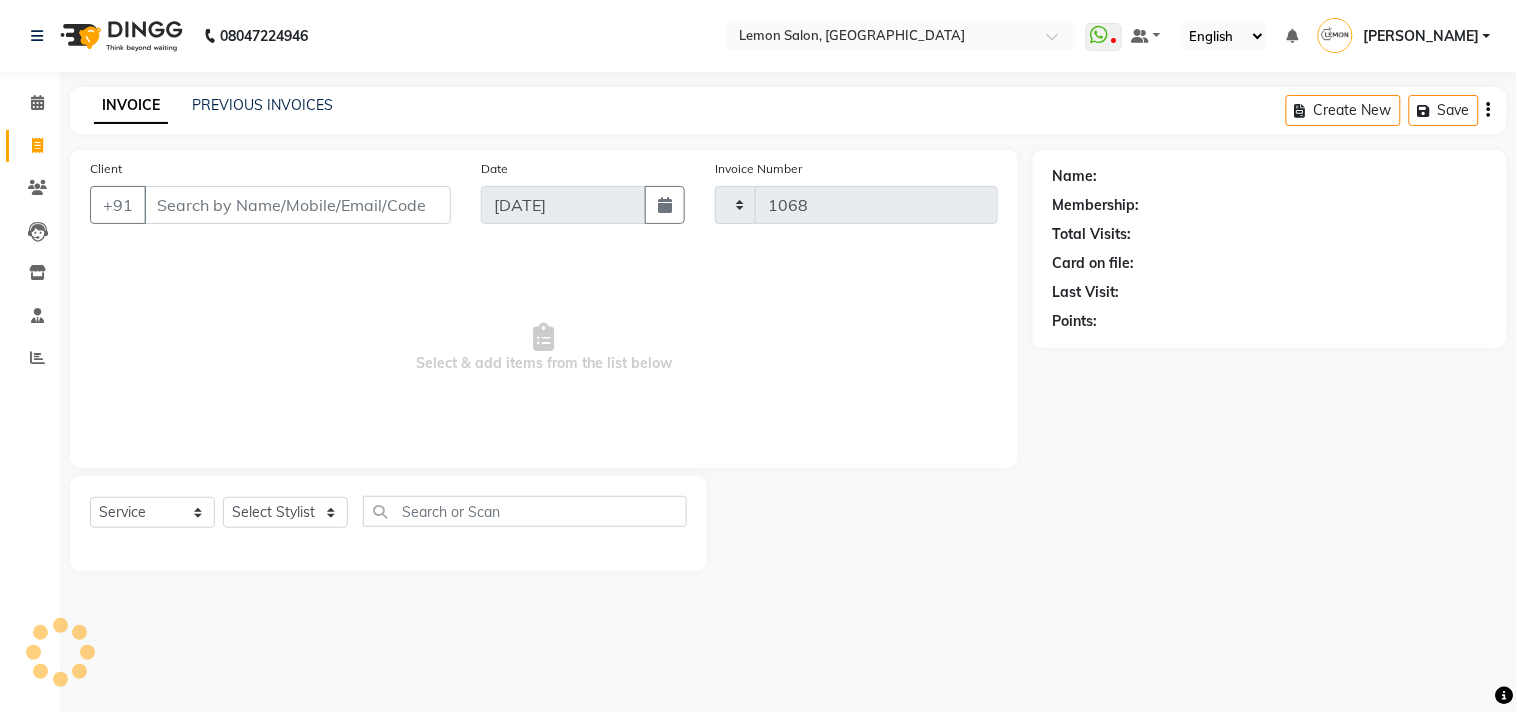select on "569" 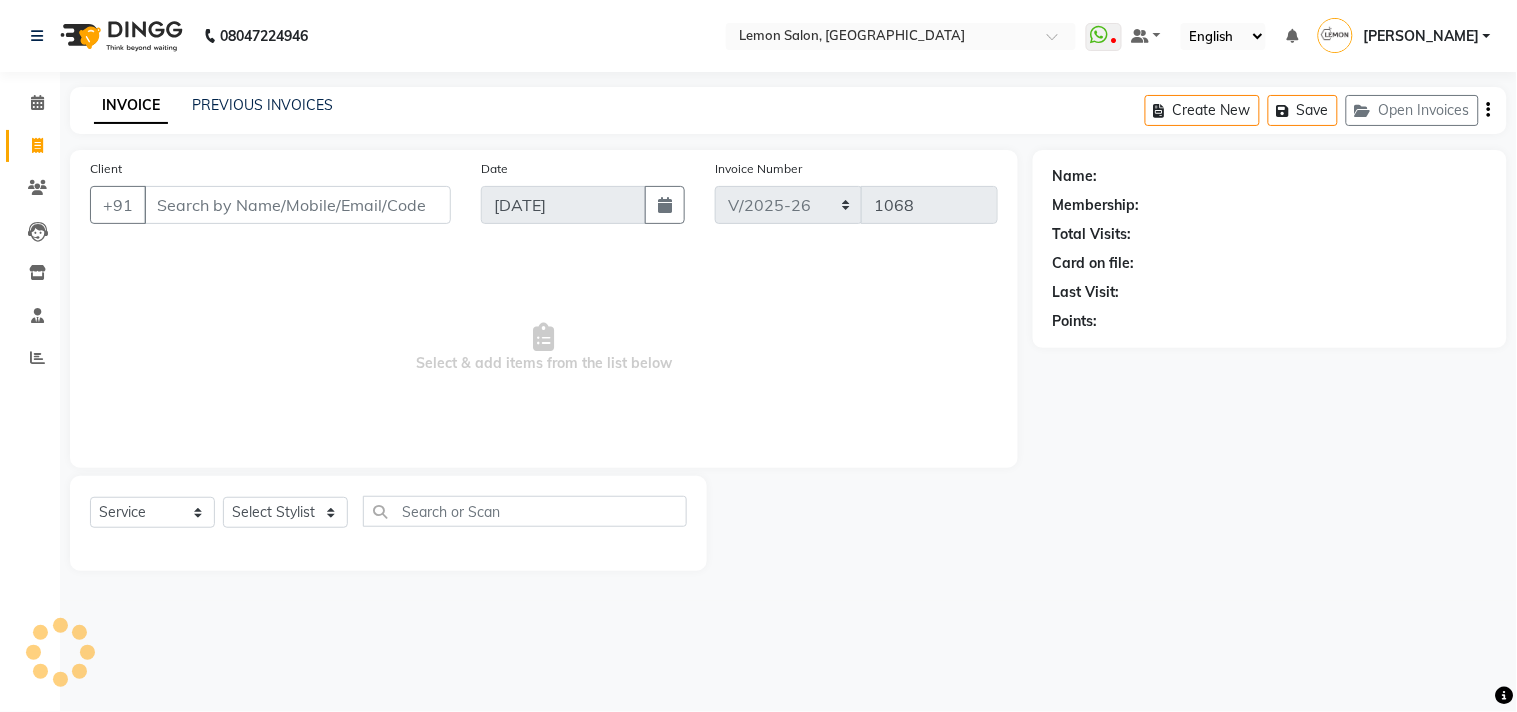 click on "Client" at bounding box center [297, 205] 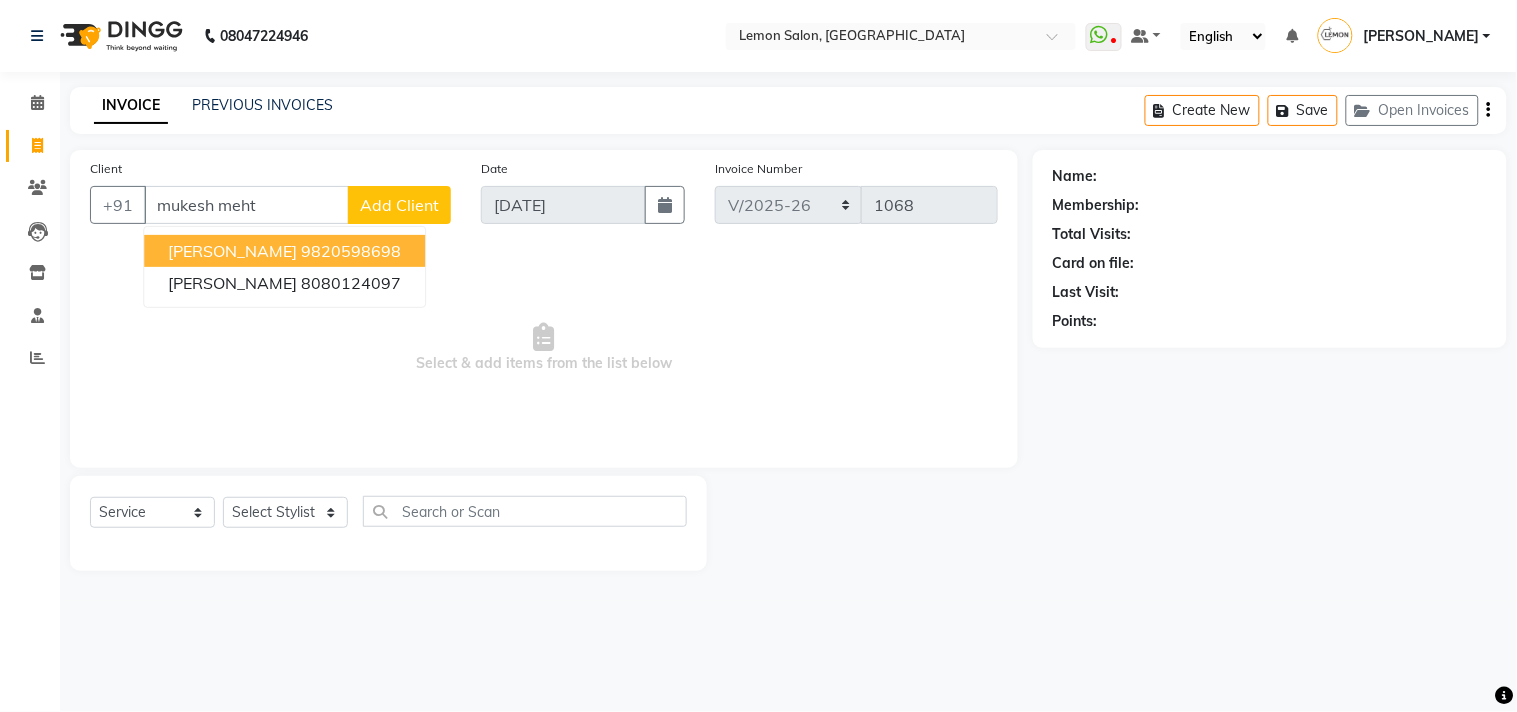 type on "mukesh meht" 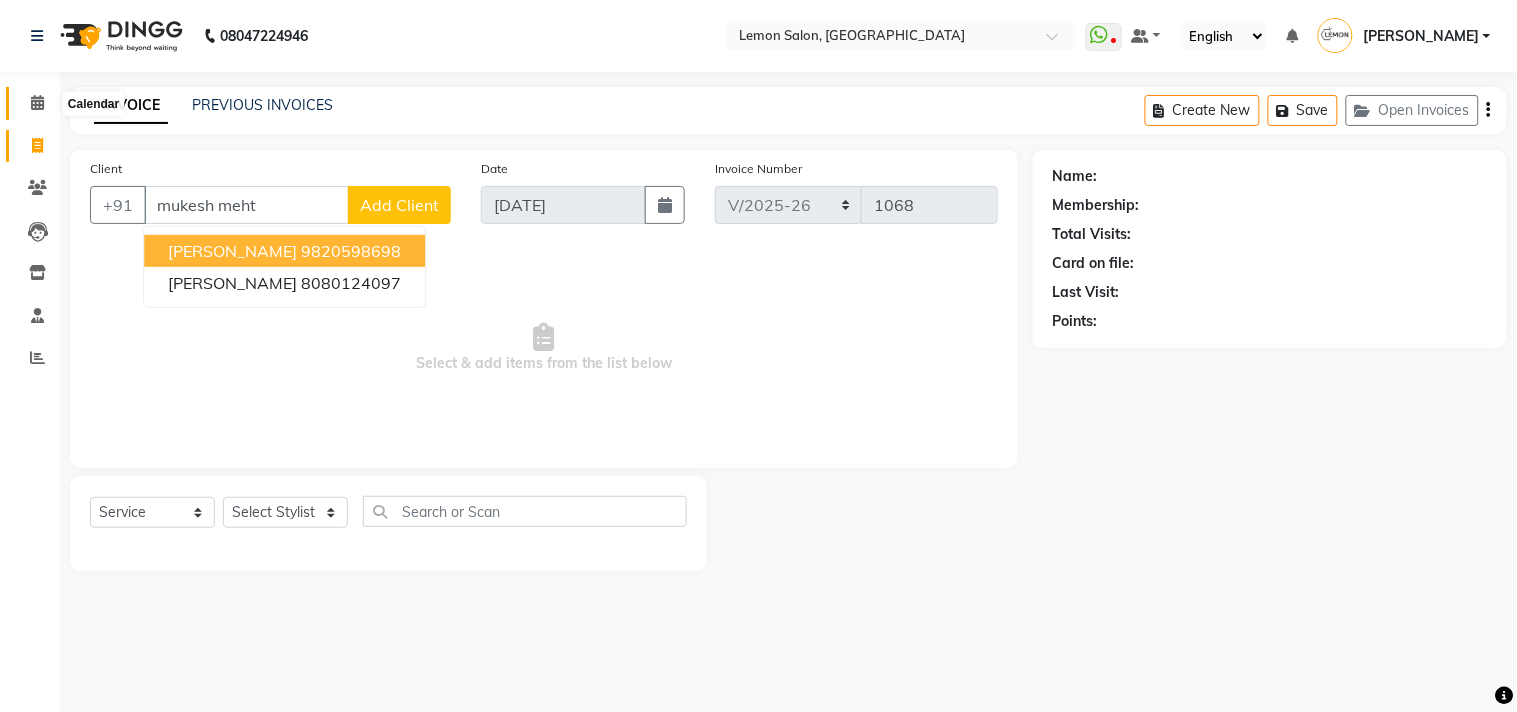 click 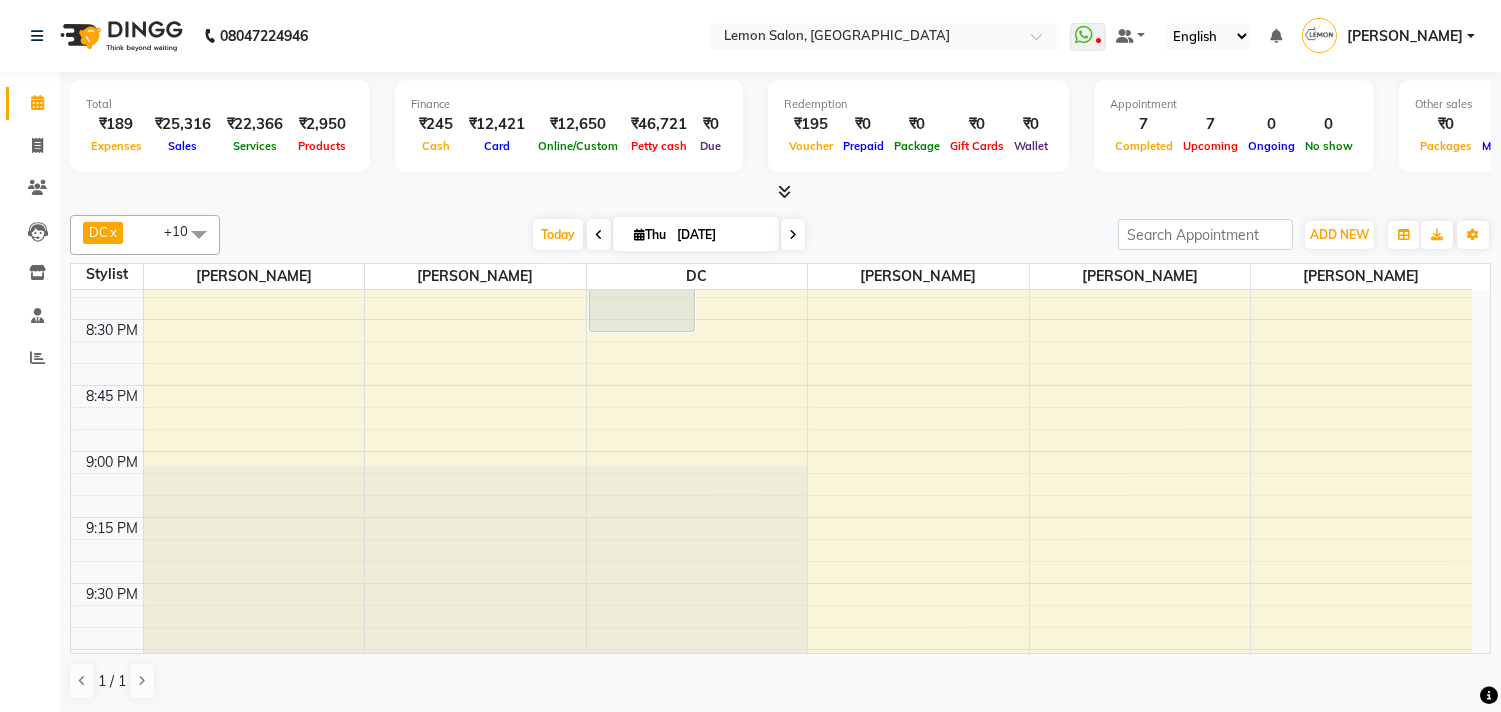 scroll, scrollTop: 2562, scrollLeft: 0, axis: vertical 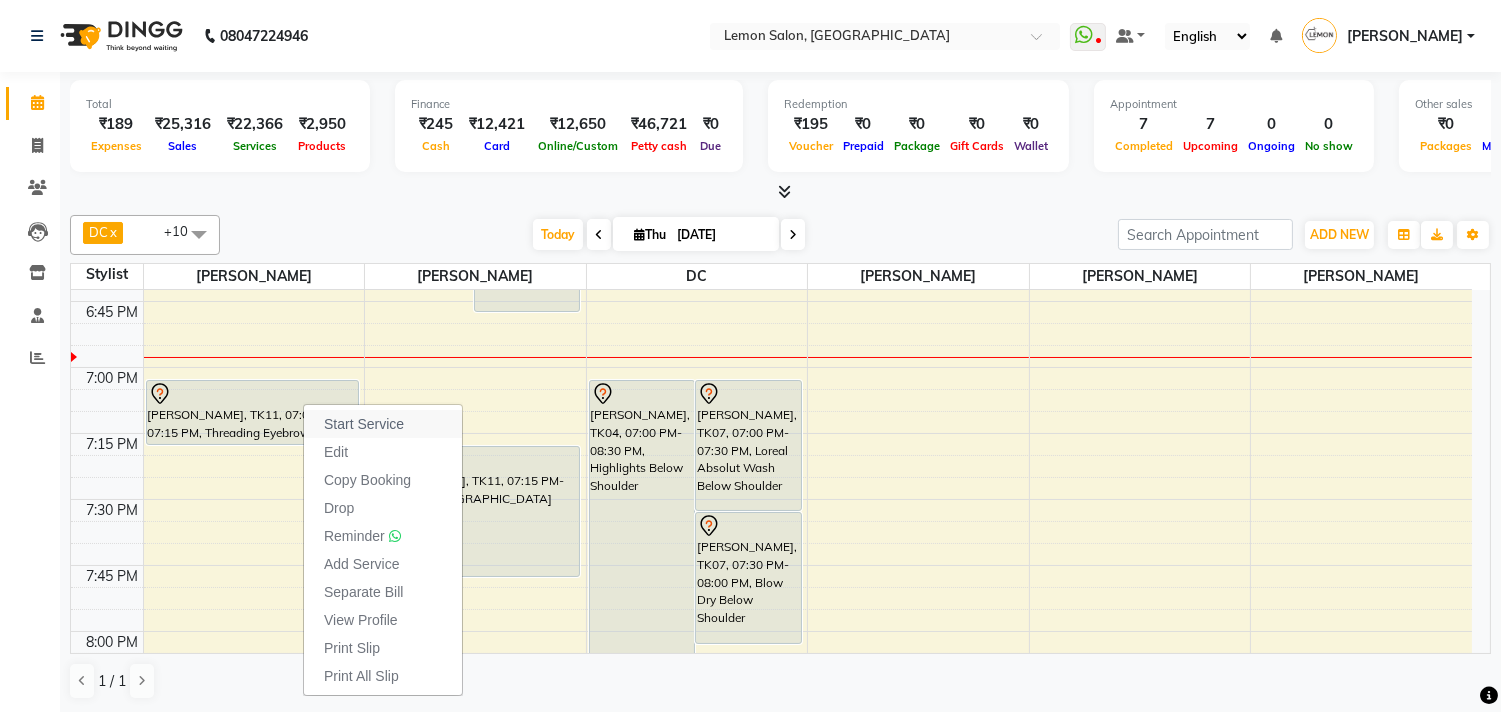 click on "Start Service" at bounding box center (364, 424) 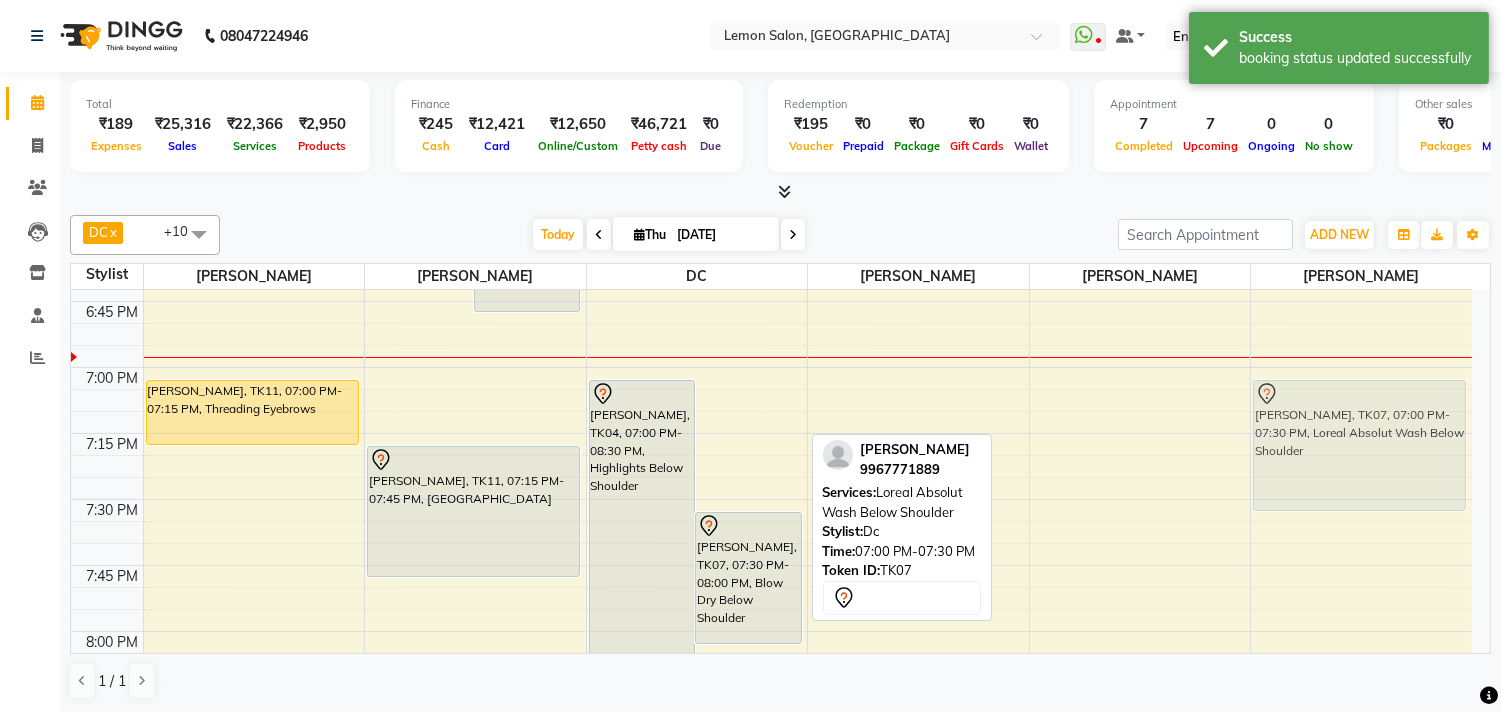 drag, startPoint x: 742, startPoint y: 407, endPoint x: 1271, endPoint y: 406, distance: 529.0009 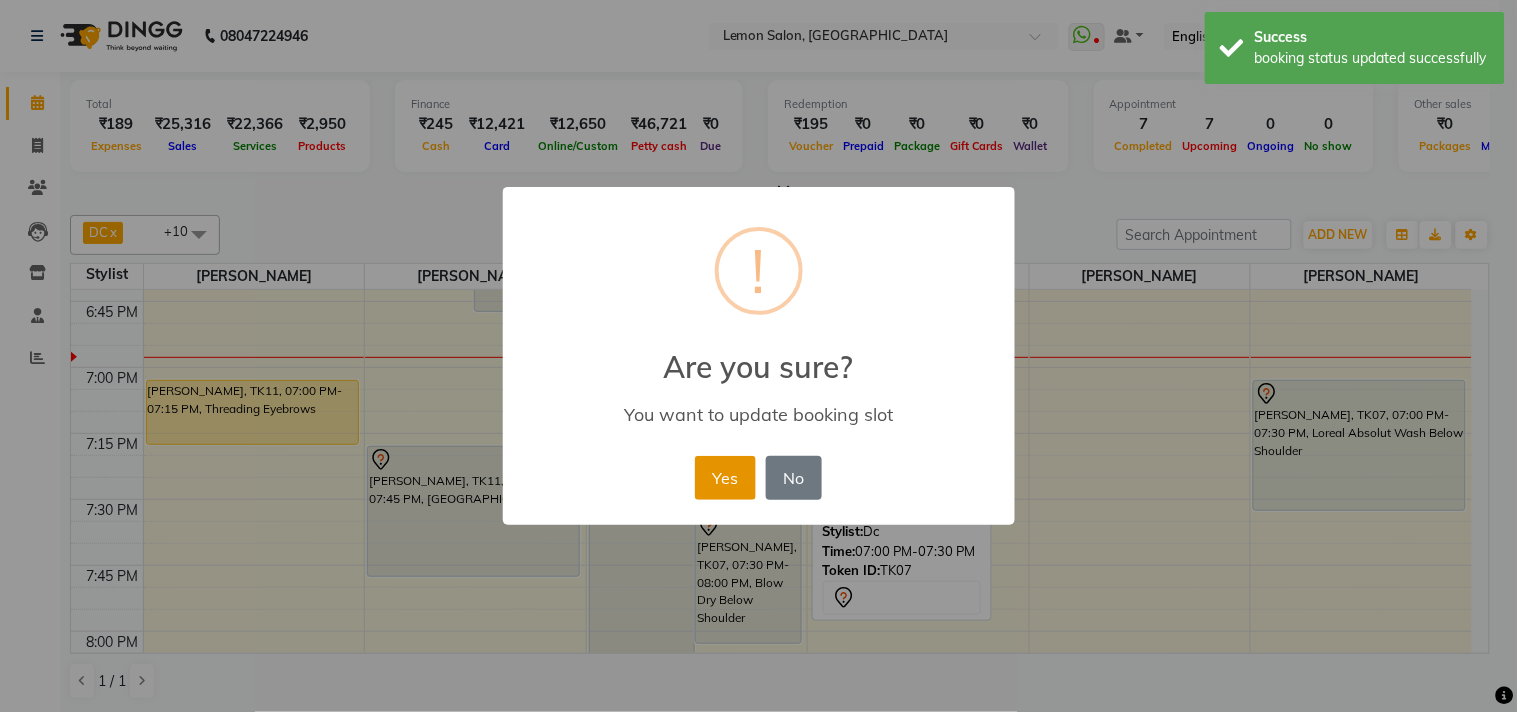 click on "Yes" at bounding box center (725, 478) 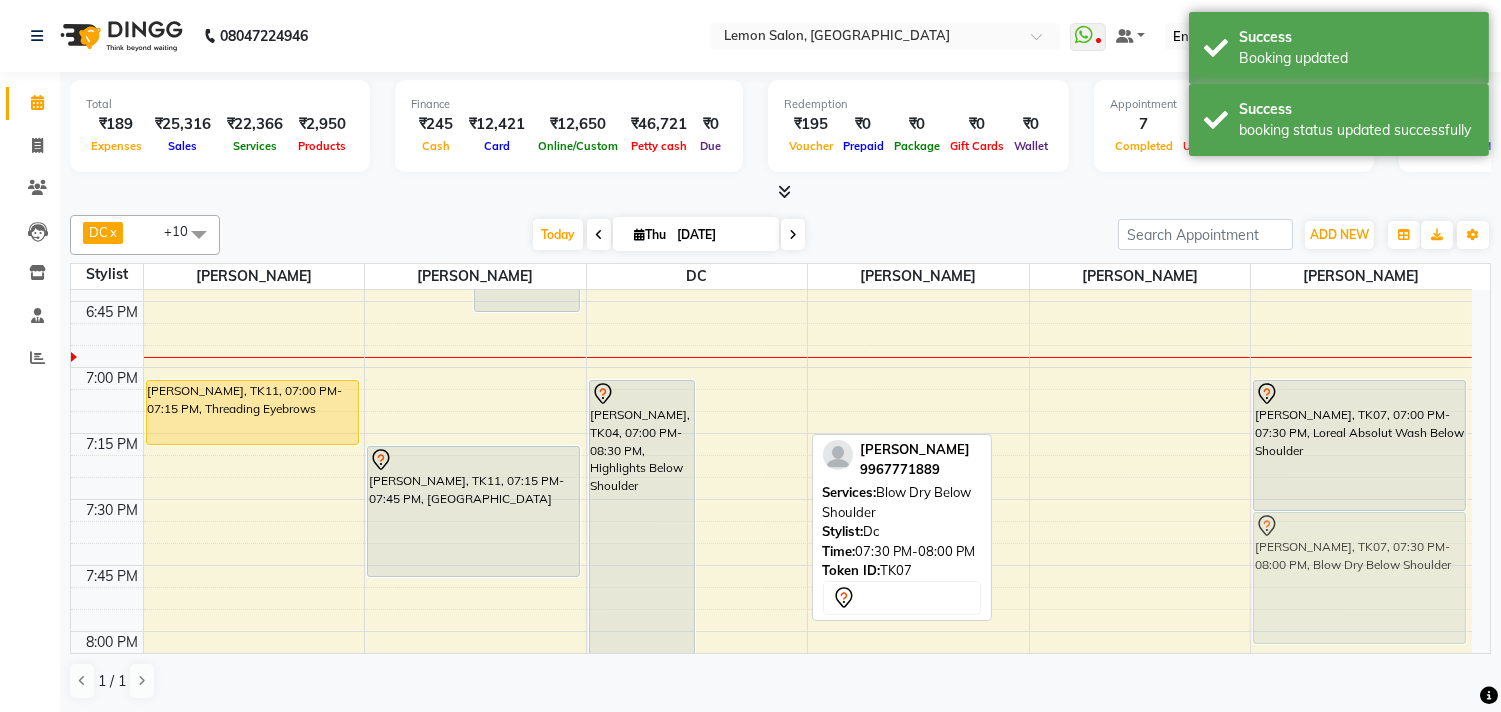drag, startPoint x: 761, startPoint y: 541, endPoint x: 1294, endPoint y: 546, distance: 533.02344 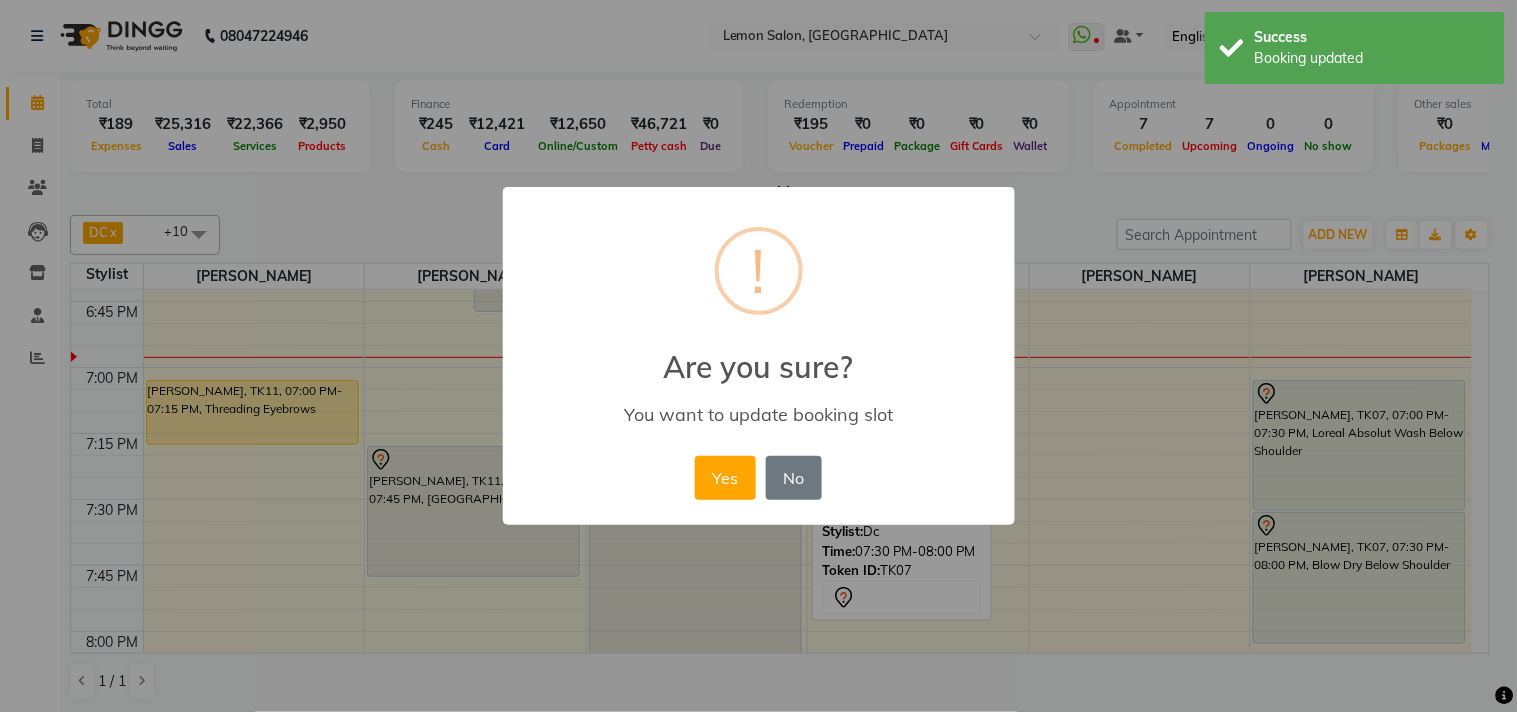 click on "Yes No No" at bounding box center (758, 478) 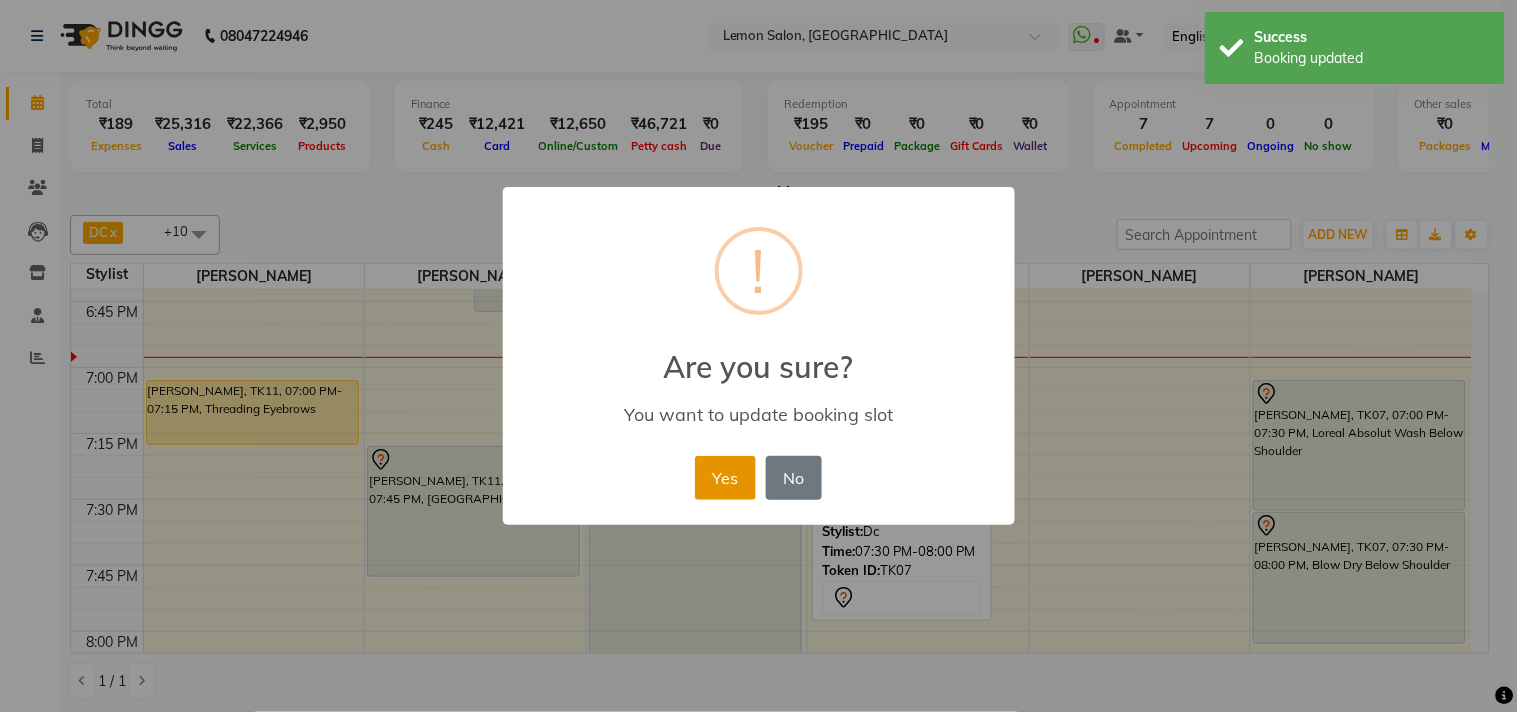 click on "Yes" at bounding box center [725, 478] 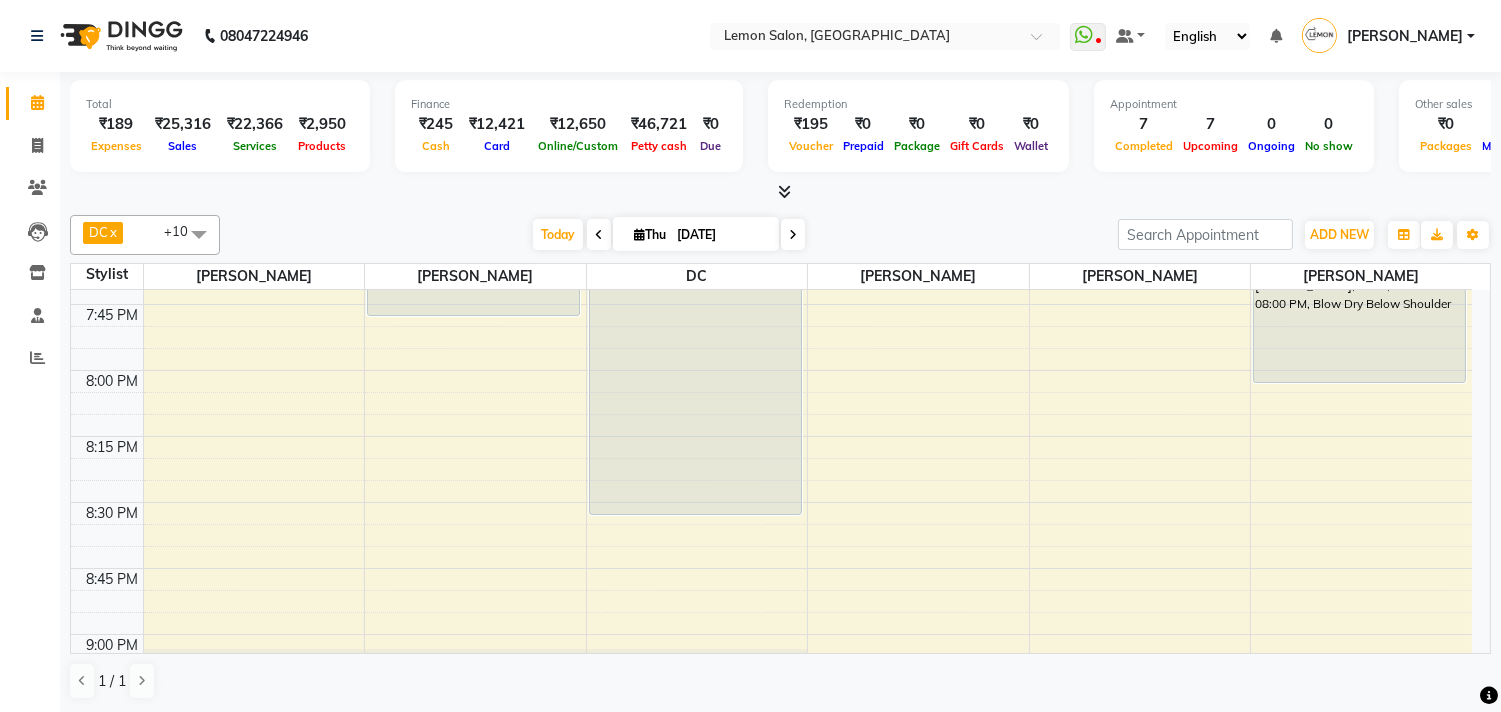scroll, scrollTop: 2784, scrollLeft: 0, axis: vertical 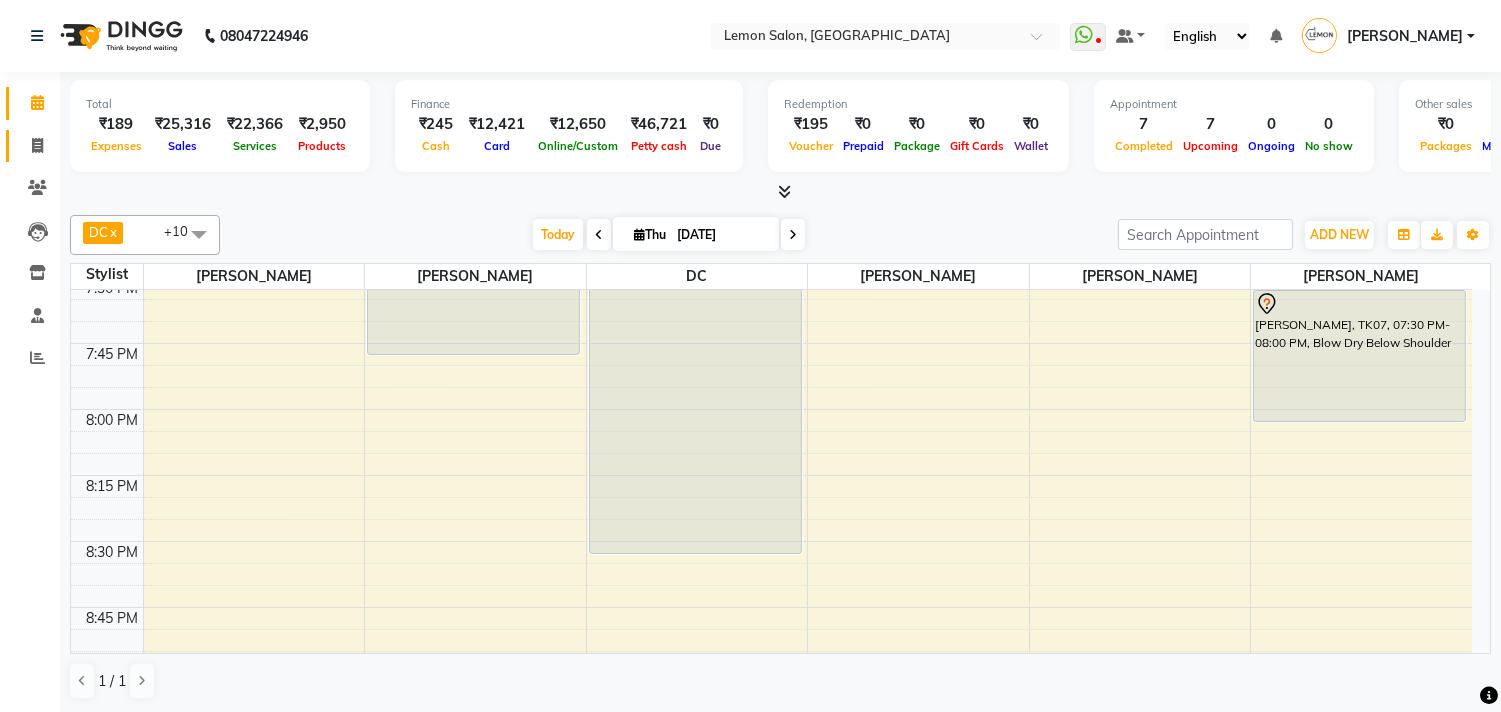 click on "Invoice" 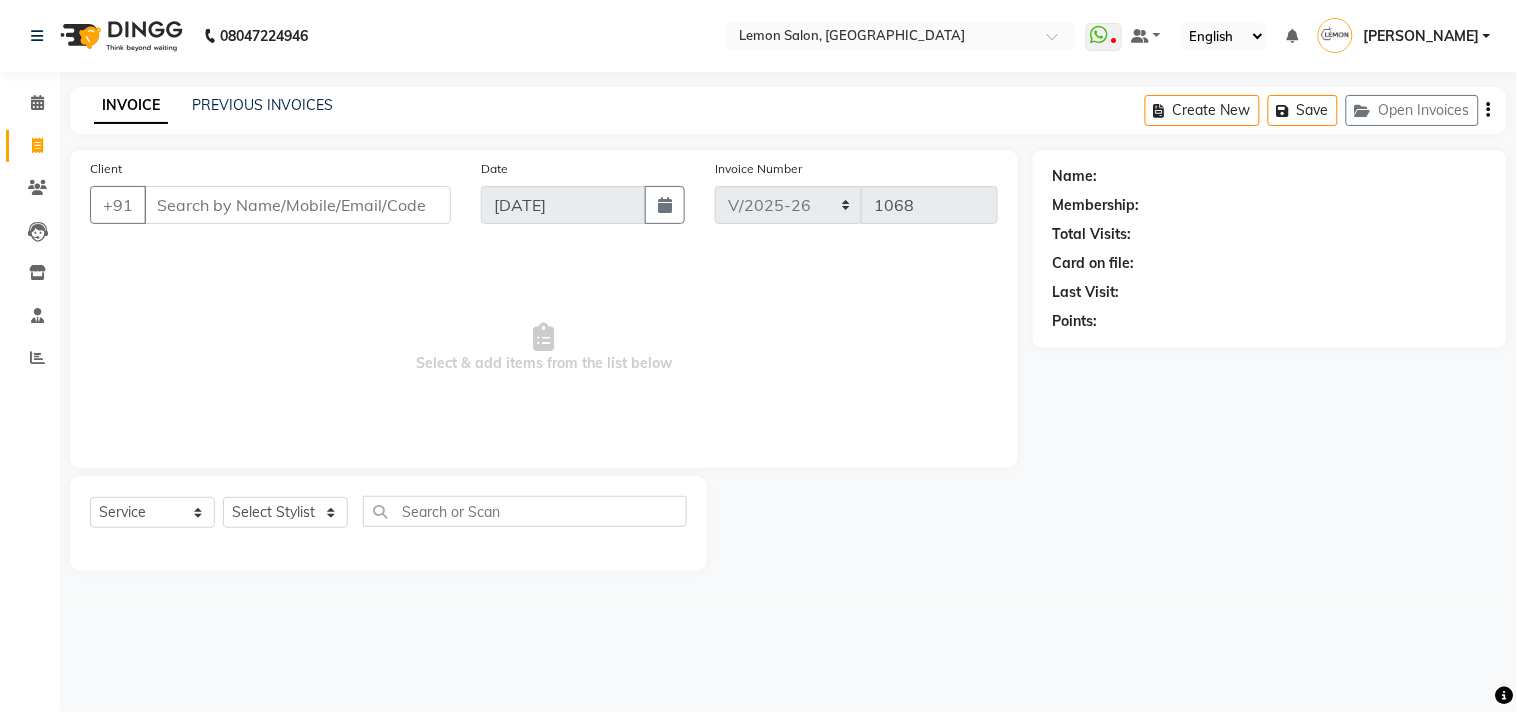 click on "Select  Service  Product  Membership  Package Voucher Prepaid Gift Card  Select Stylist Arun Arndive DC Faheem Malik Gufran Salmani Payal Maurya Riya Adawade Shoeb Salmani Kandivali Swati Sharma Yunus Yusuf Shaikh" 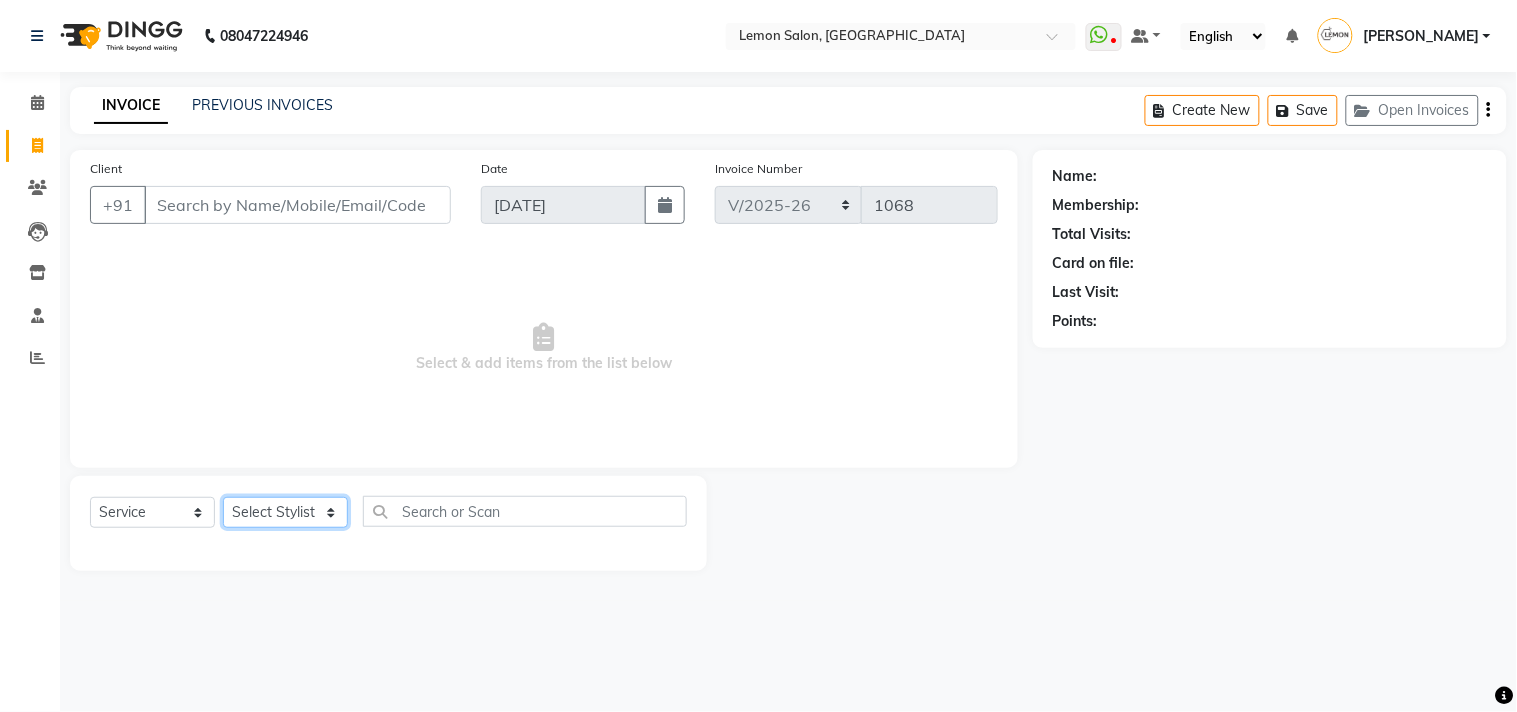 click on "Select Stylist Arun Arndive DC Faheem Malik Gufran Salmani Payal Maurya Riya Adawade Shoeb Salmani Kandivali Swati Sharma Yunus Yusuf Shaikh" 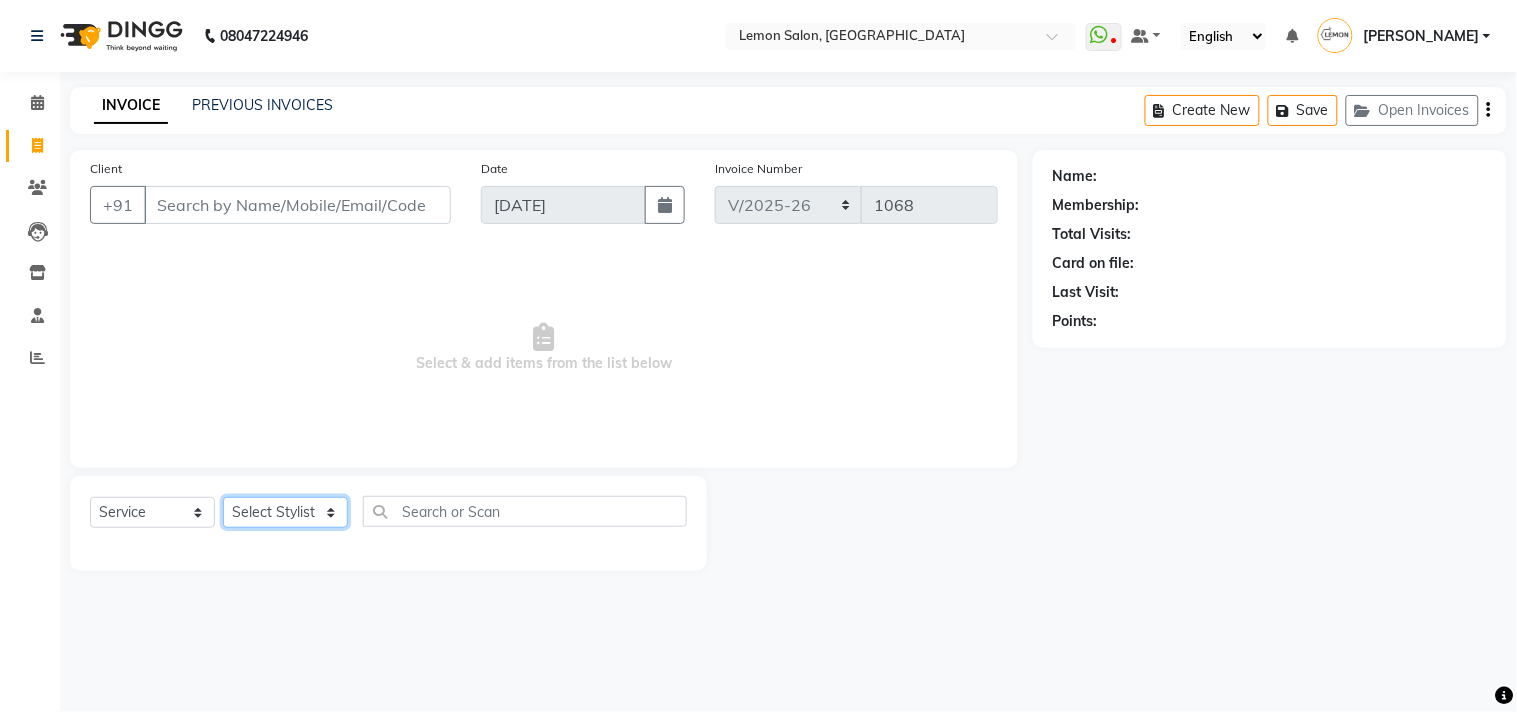 select on "66497" 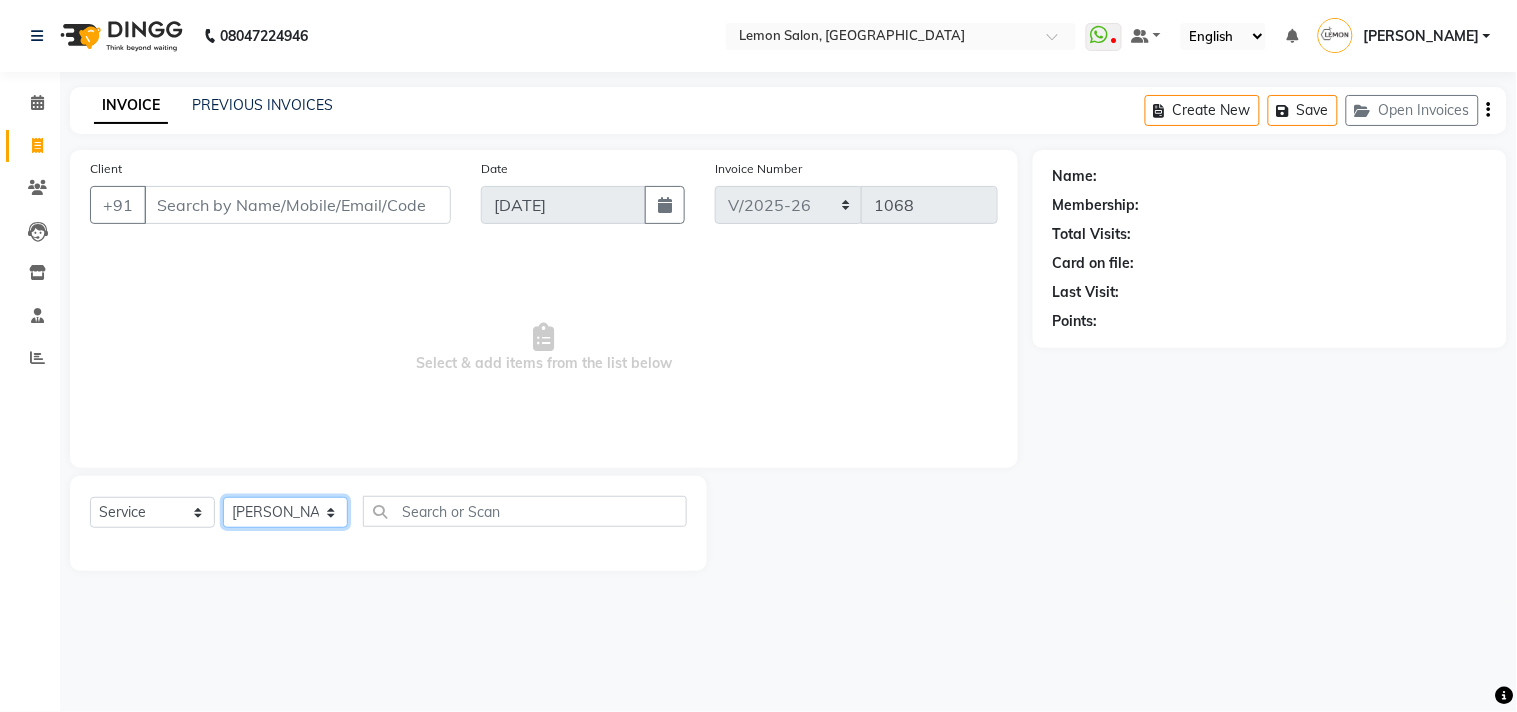 click on "Select Stylist Arun Arndive DC Faheem Malik Gufran Salmani Payal Maurya Riya Adawade Shoeb Salmani Kandivali Swati Sharma Yunus Yusuf Shaikh" 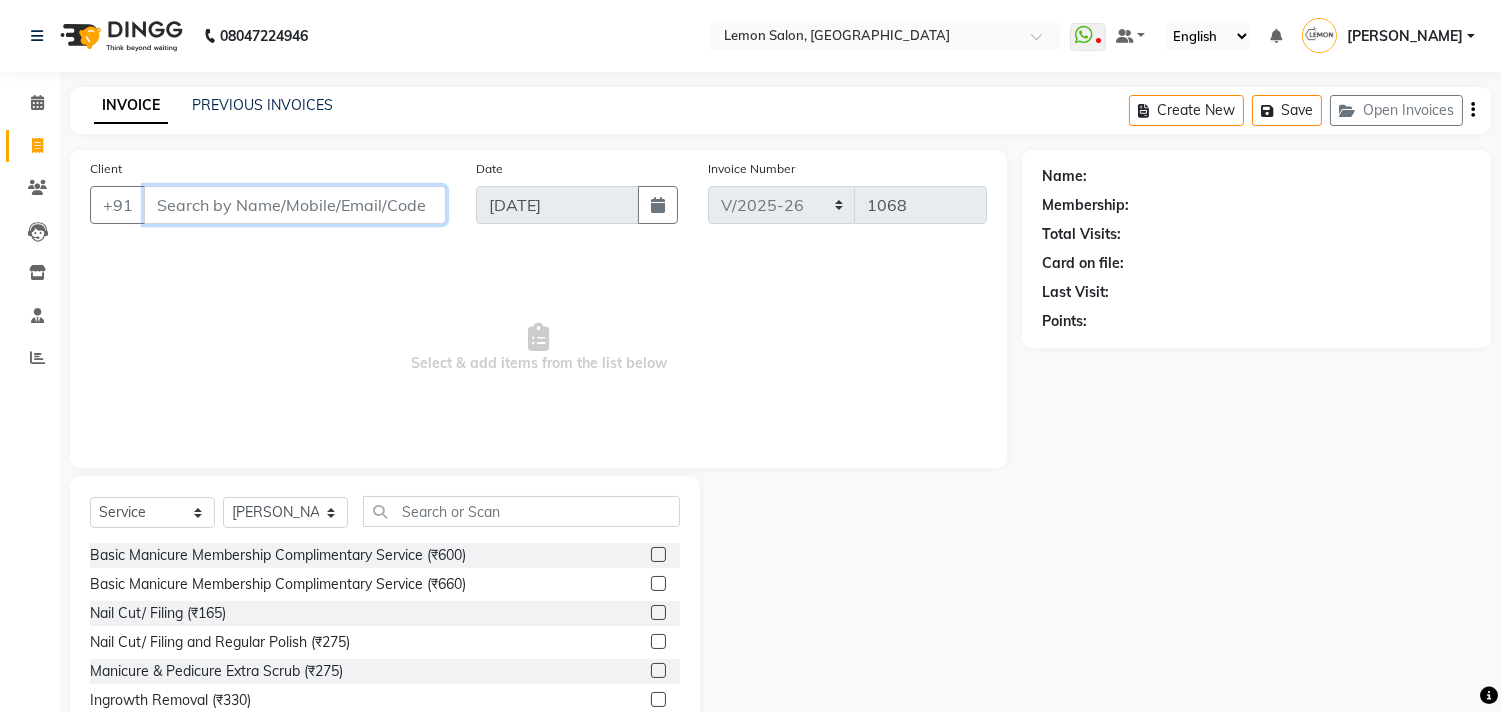 click on "Client" at bounding box center (295, 205) 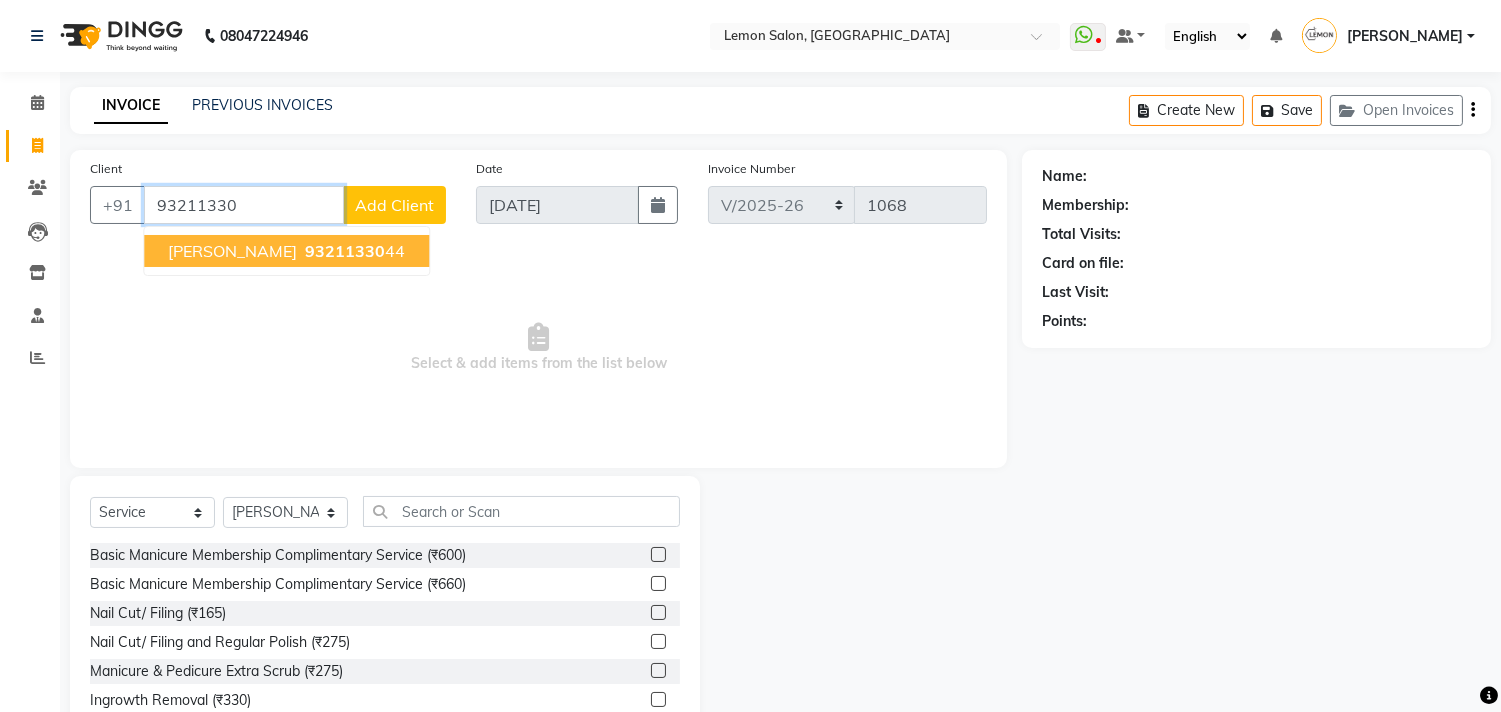click on "DHRUV KUMARCOMP" at bounding box center [232, 251] 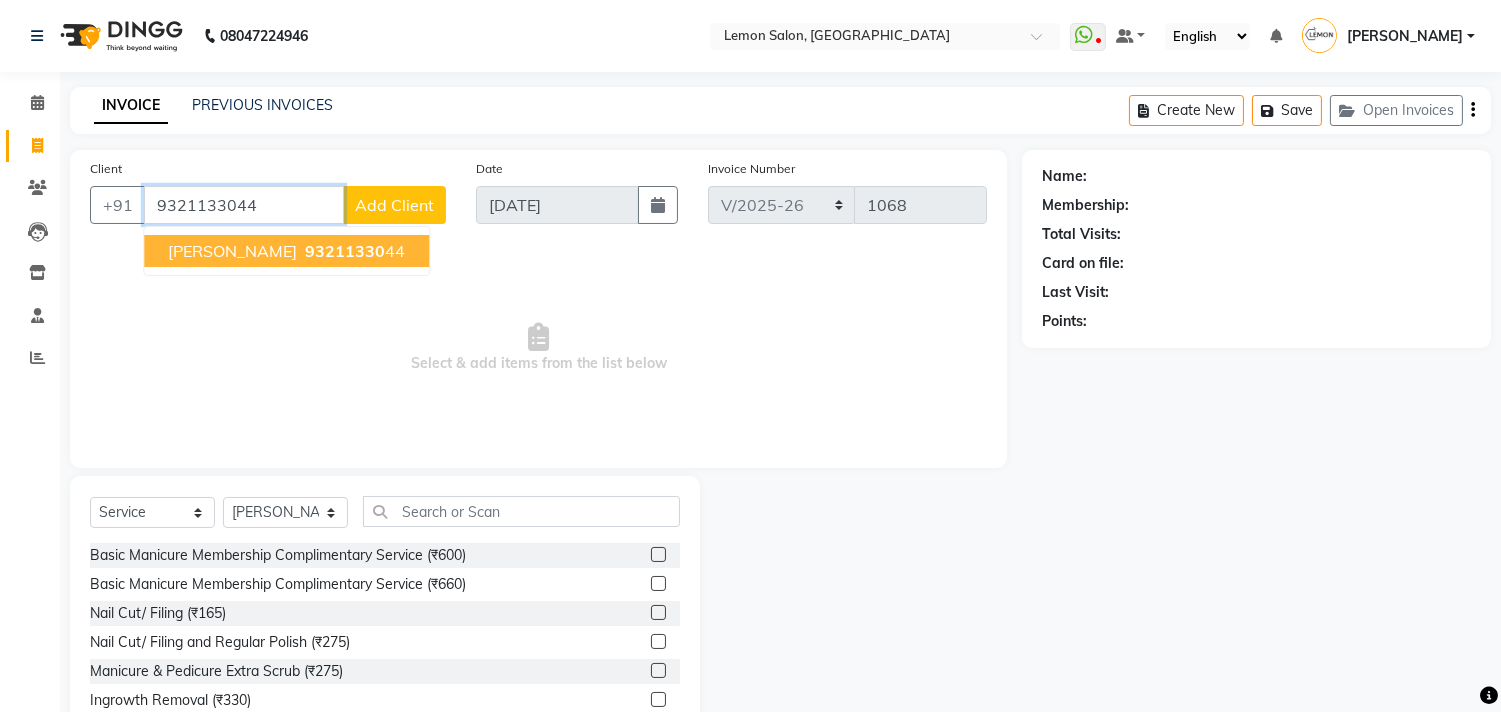 type on "9321133044" 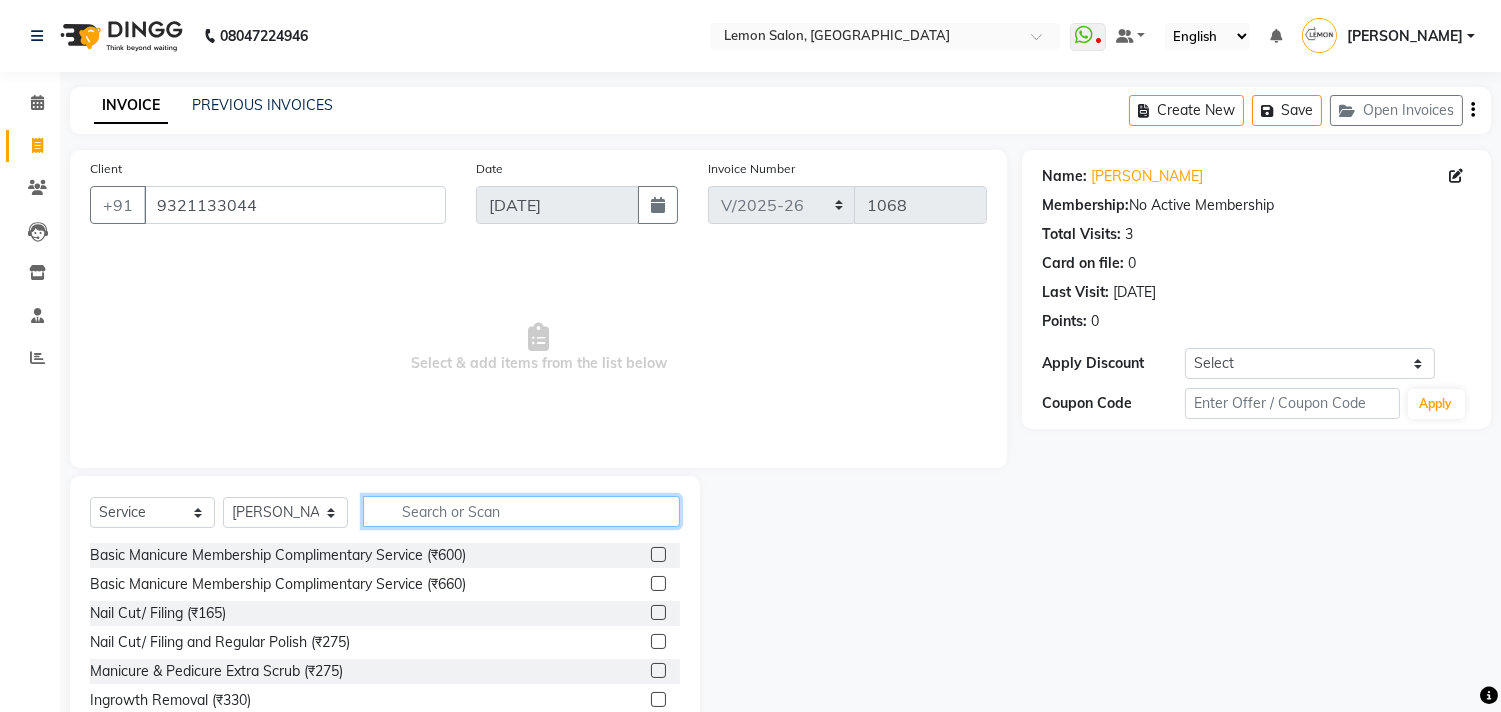 click 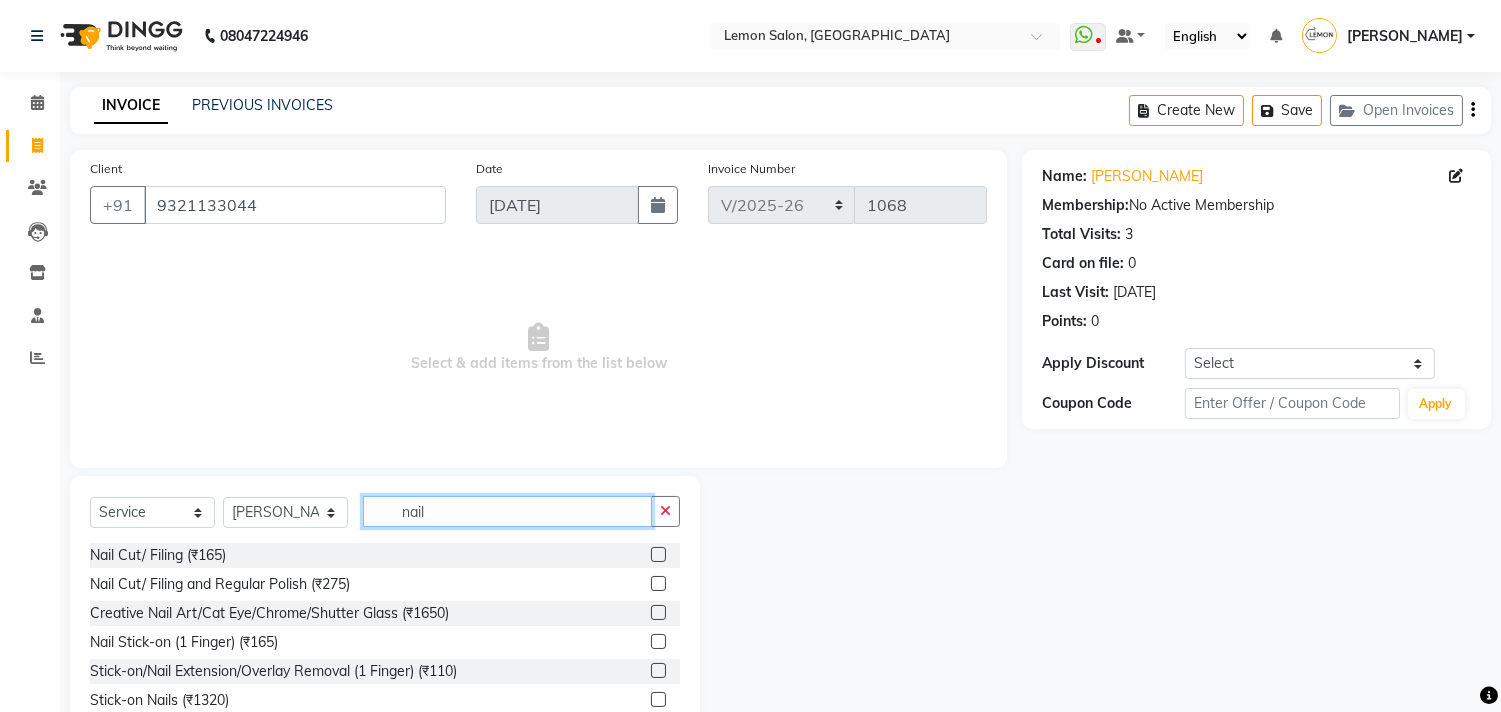 type on "nail" 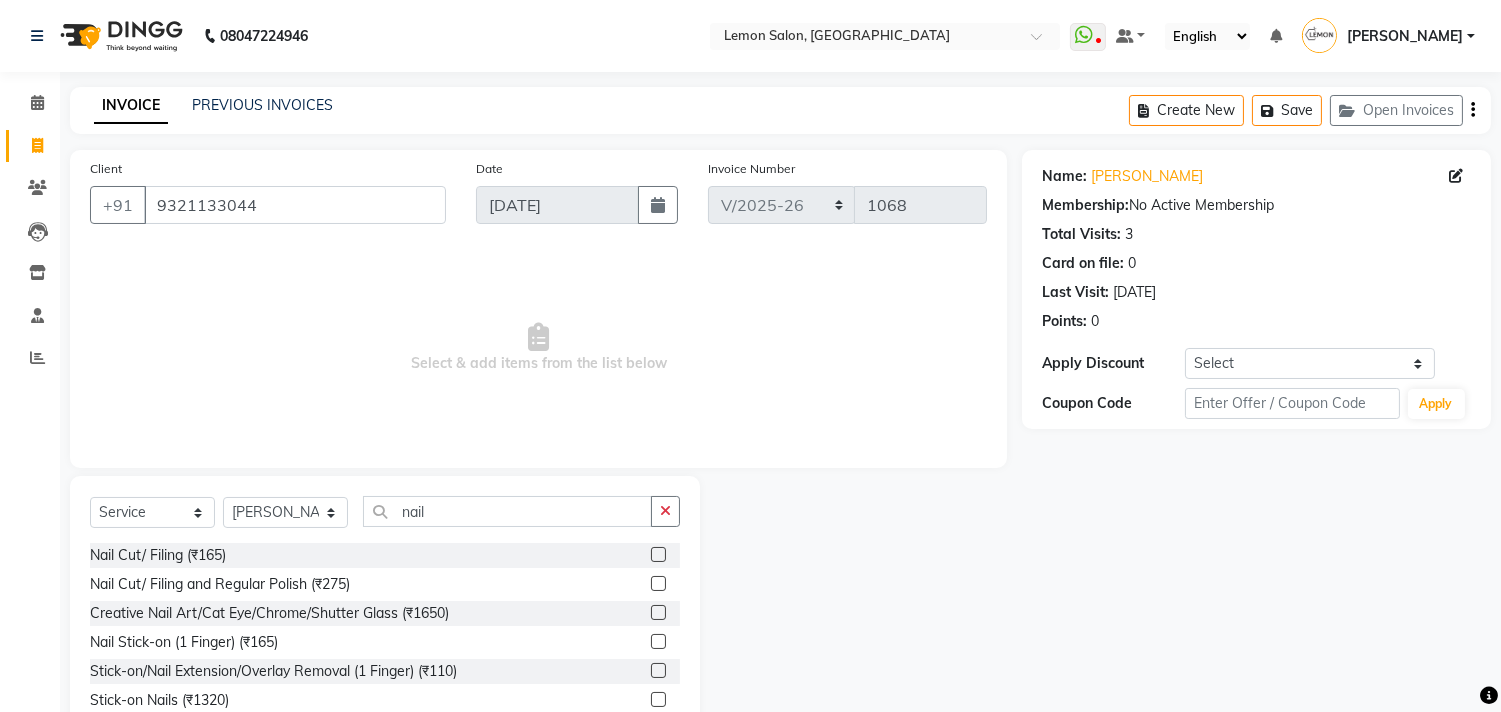 click 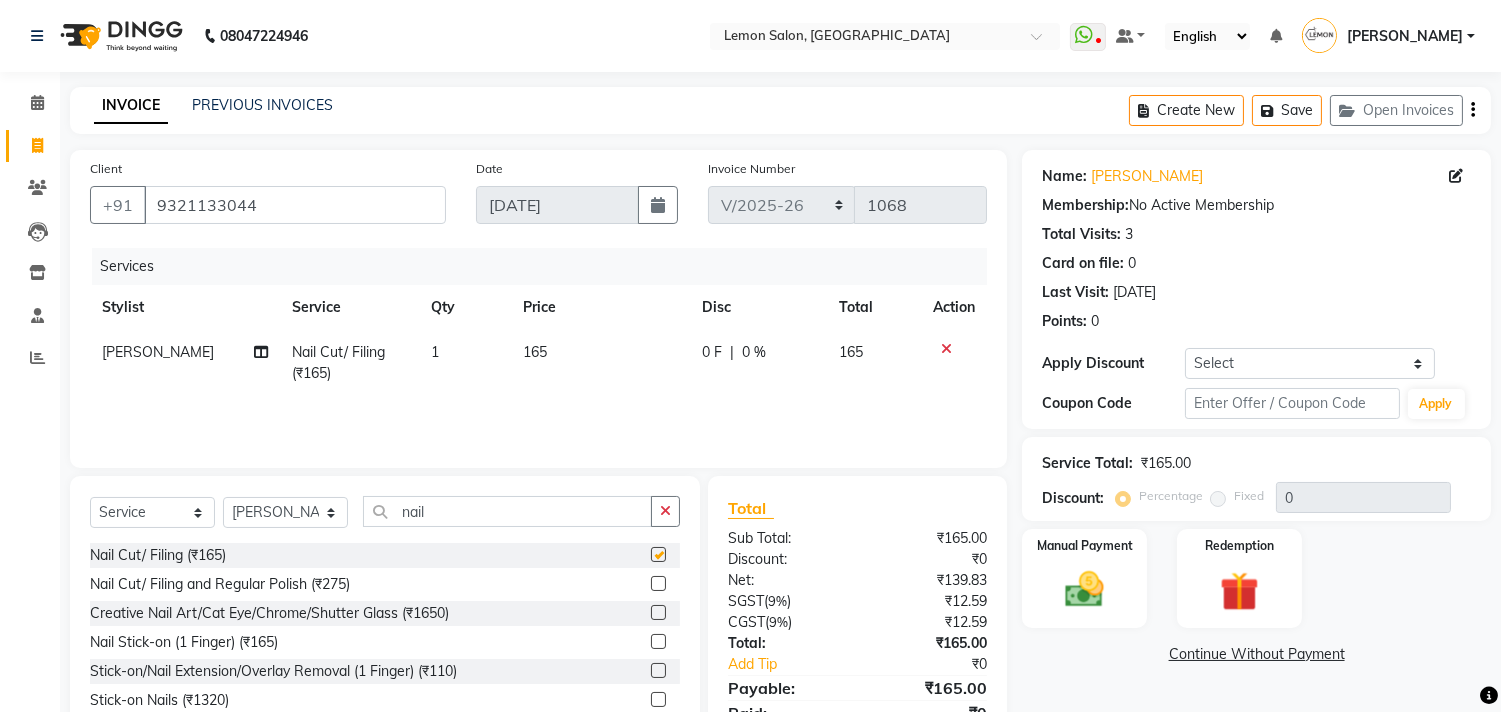 checkbox on "false" 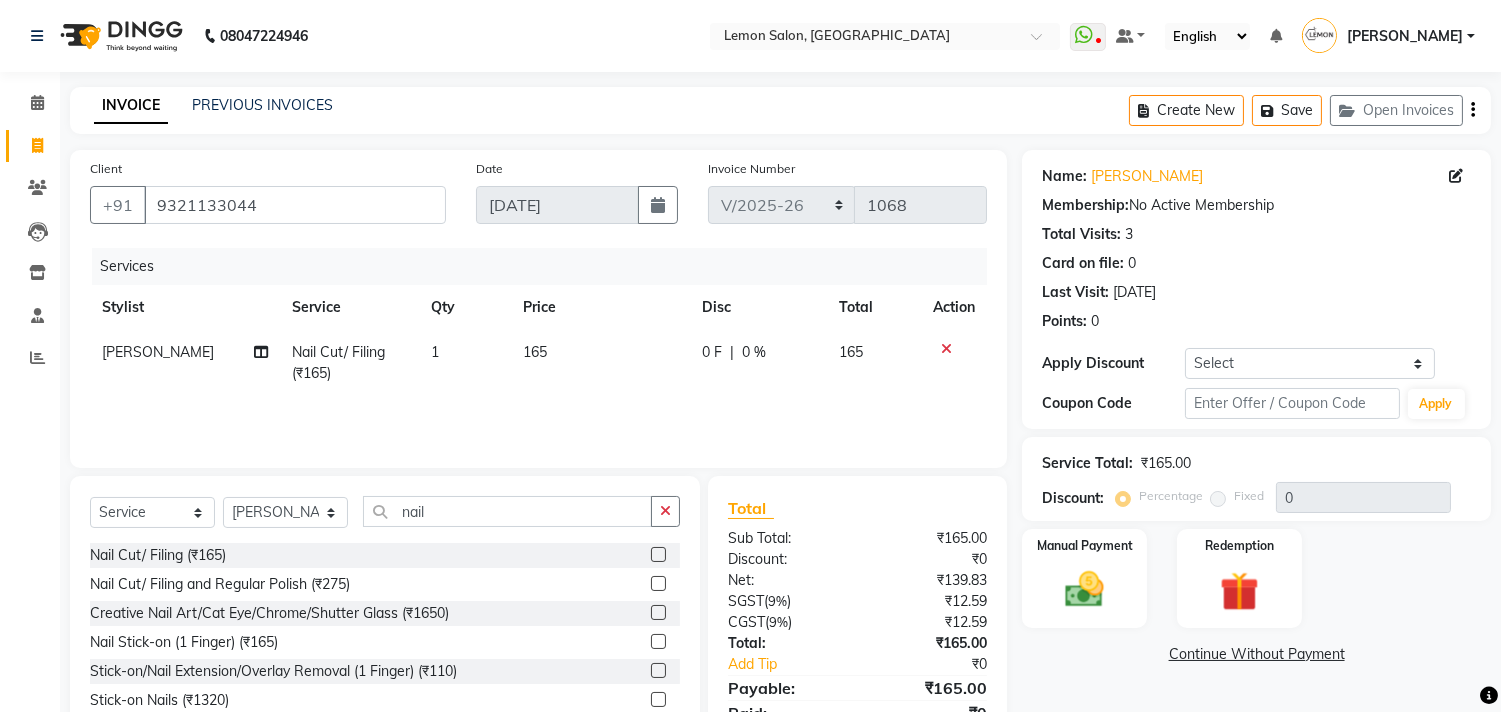 scroll, scrollTop: 88, scrollLeft: 0, axis: vertical 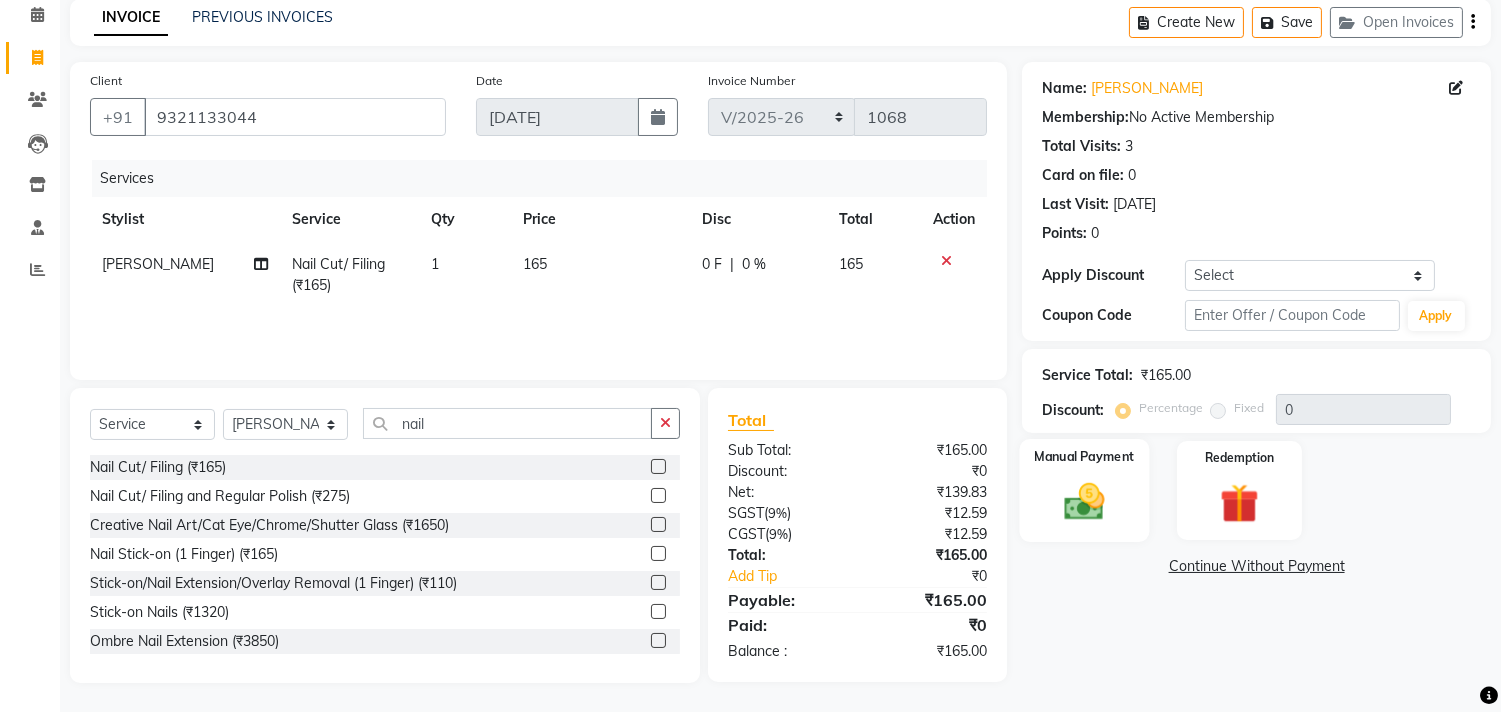 click 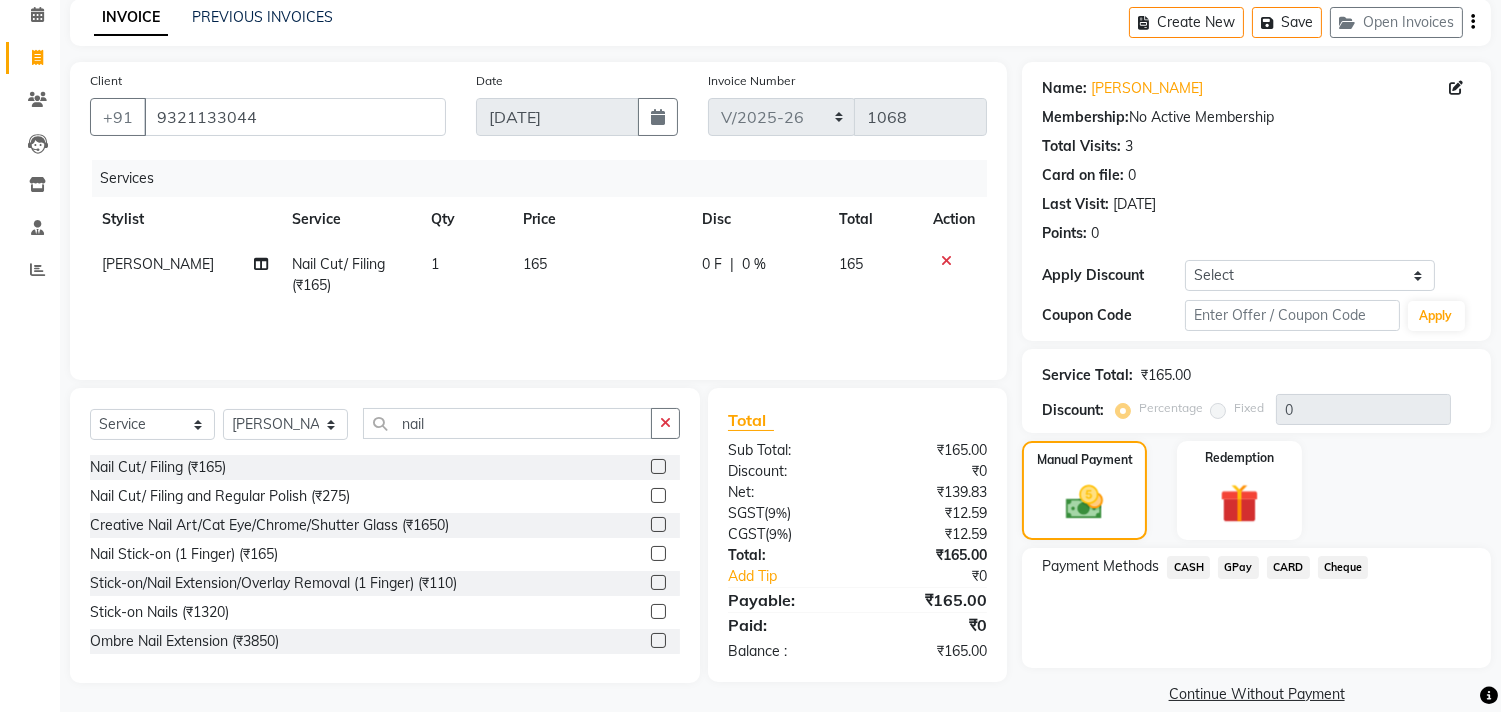 click on "GPay" 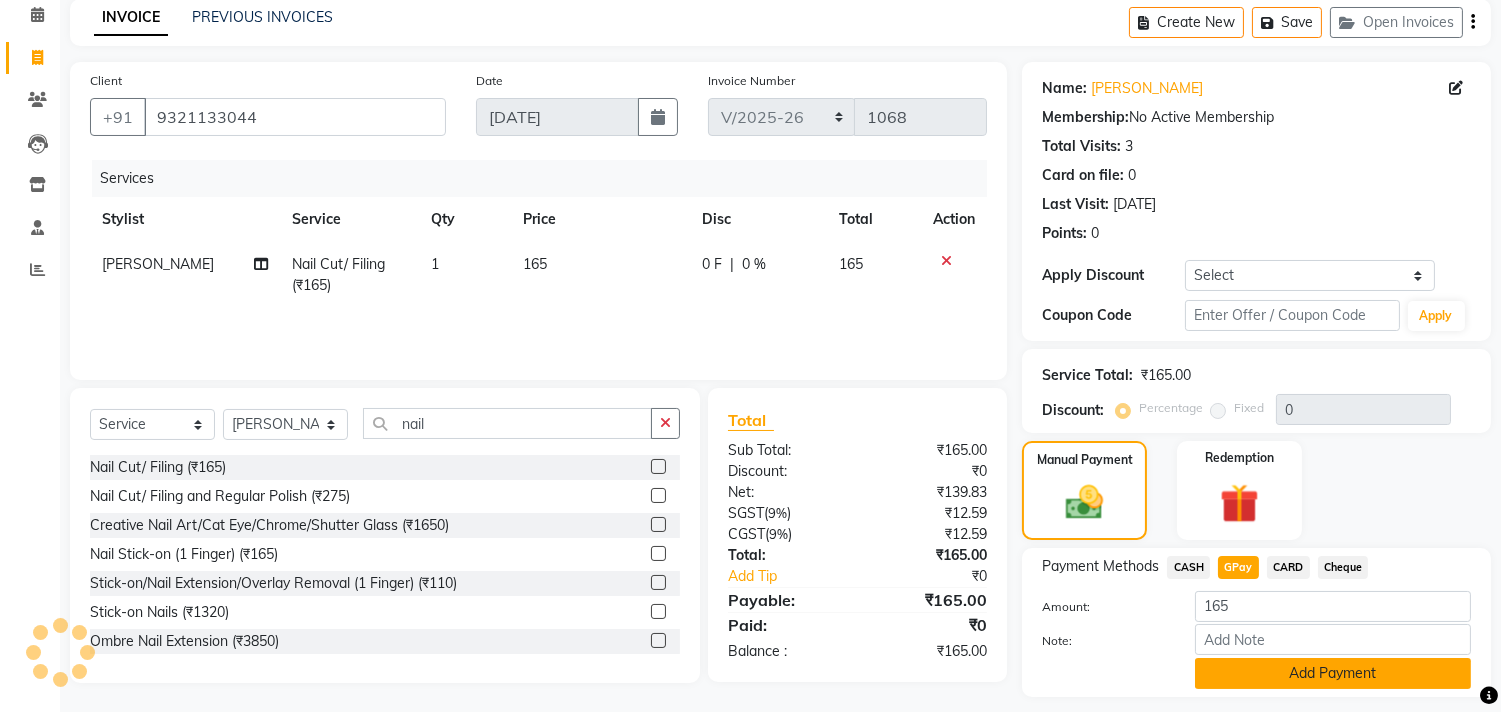 click on "Add Payment" 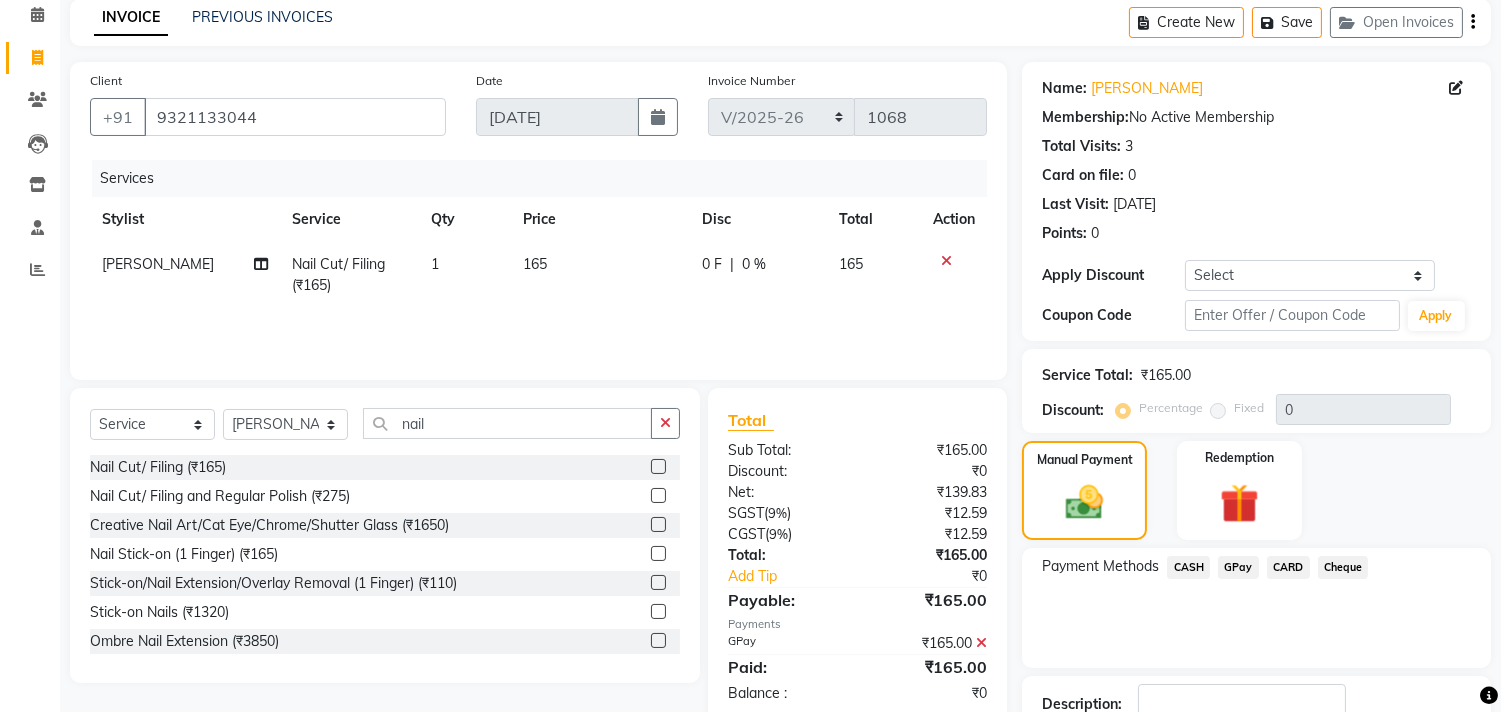 scroll, scrollTop: 227, scrollLeft: 0, axis: vertical 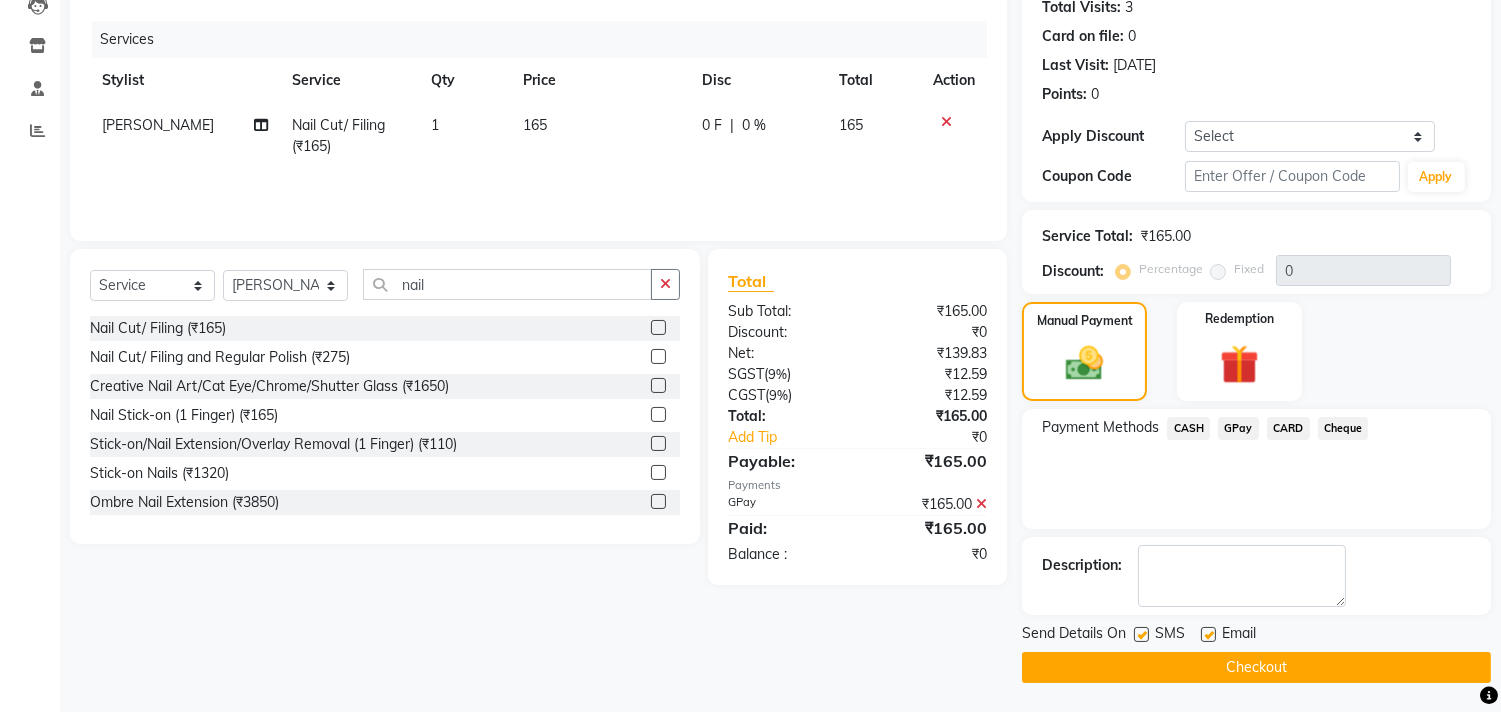 click 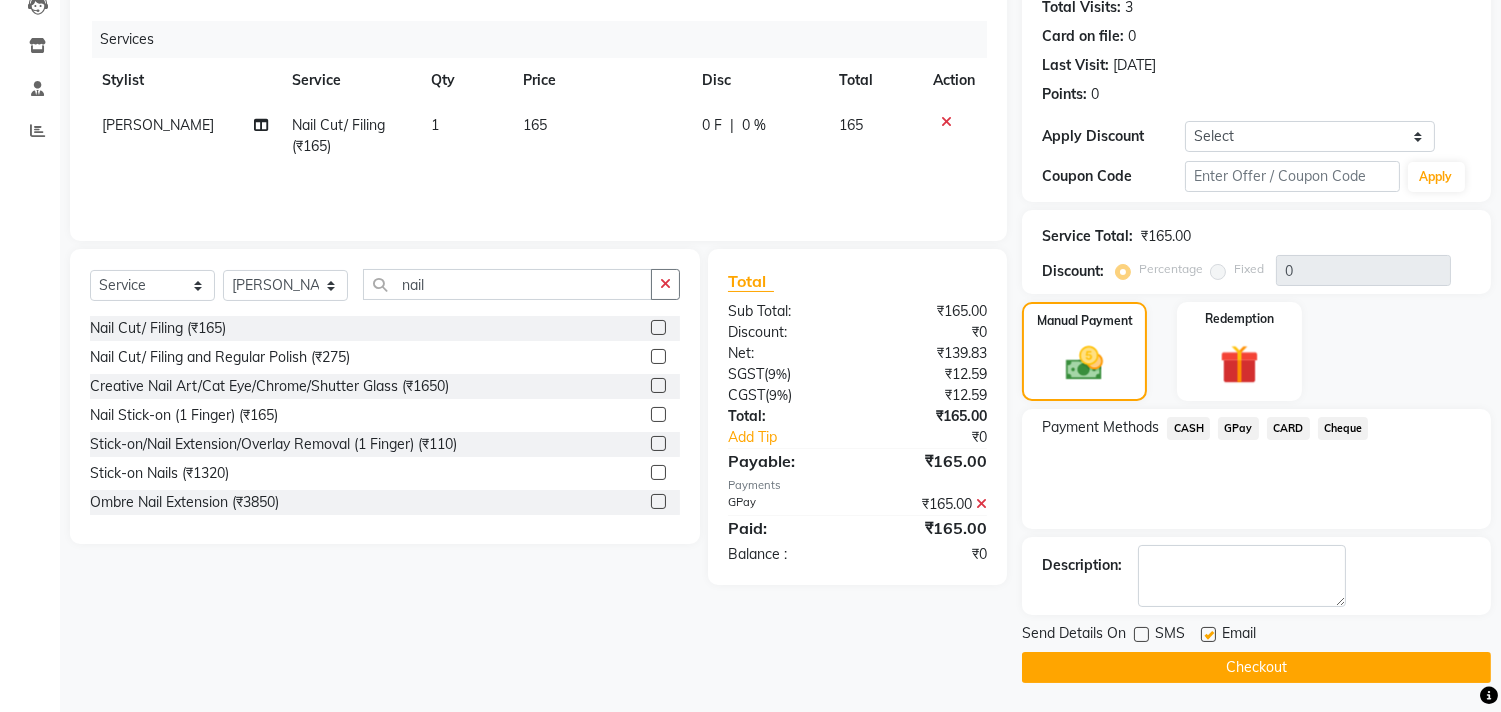 click 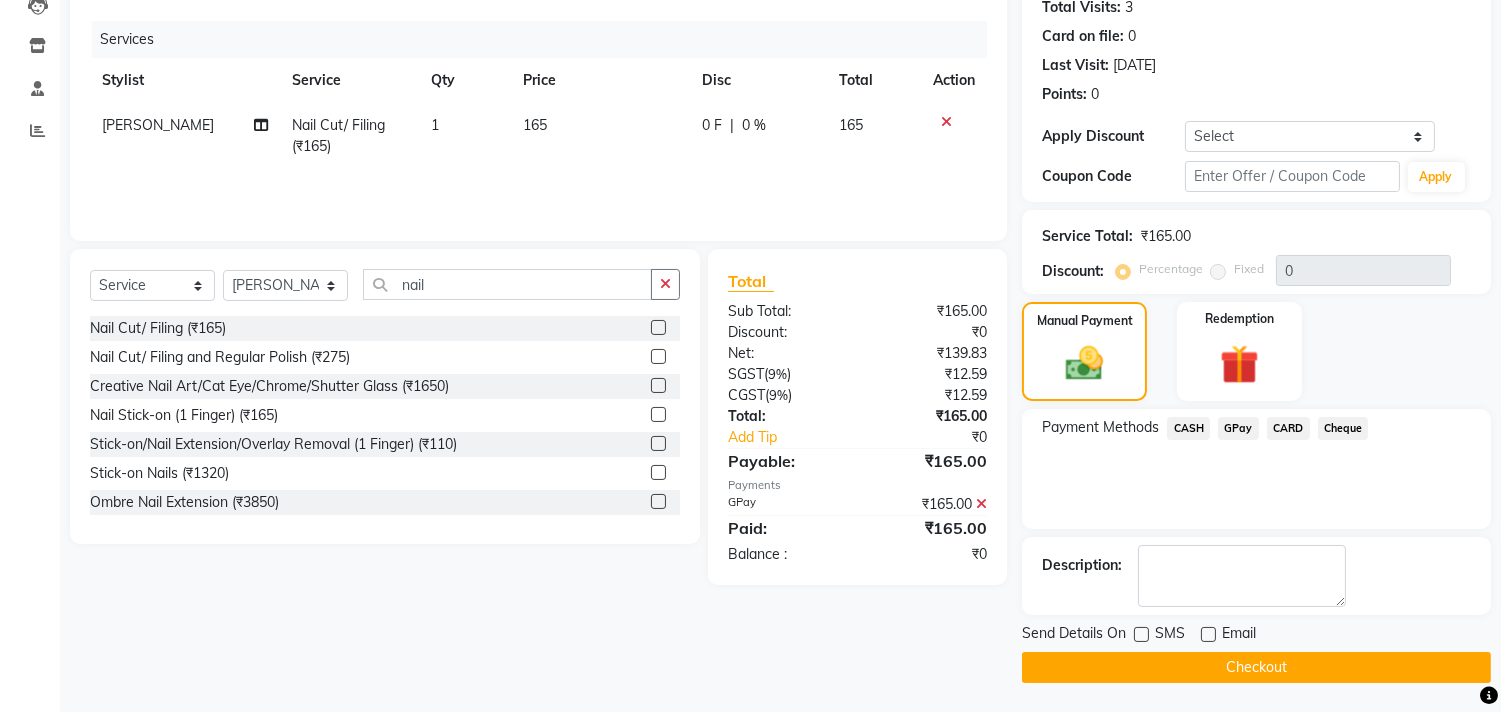 click 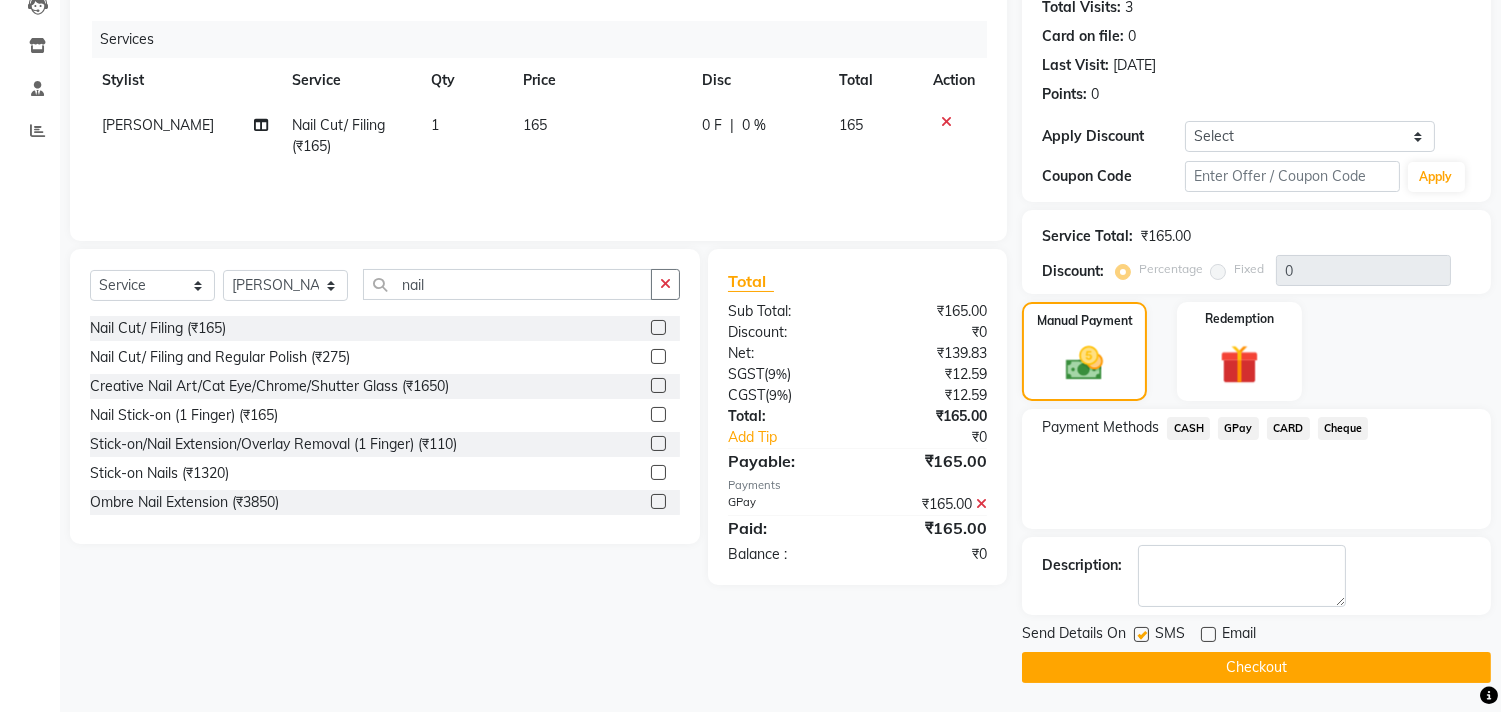click on "Checkout" 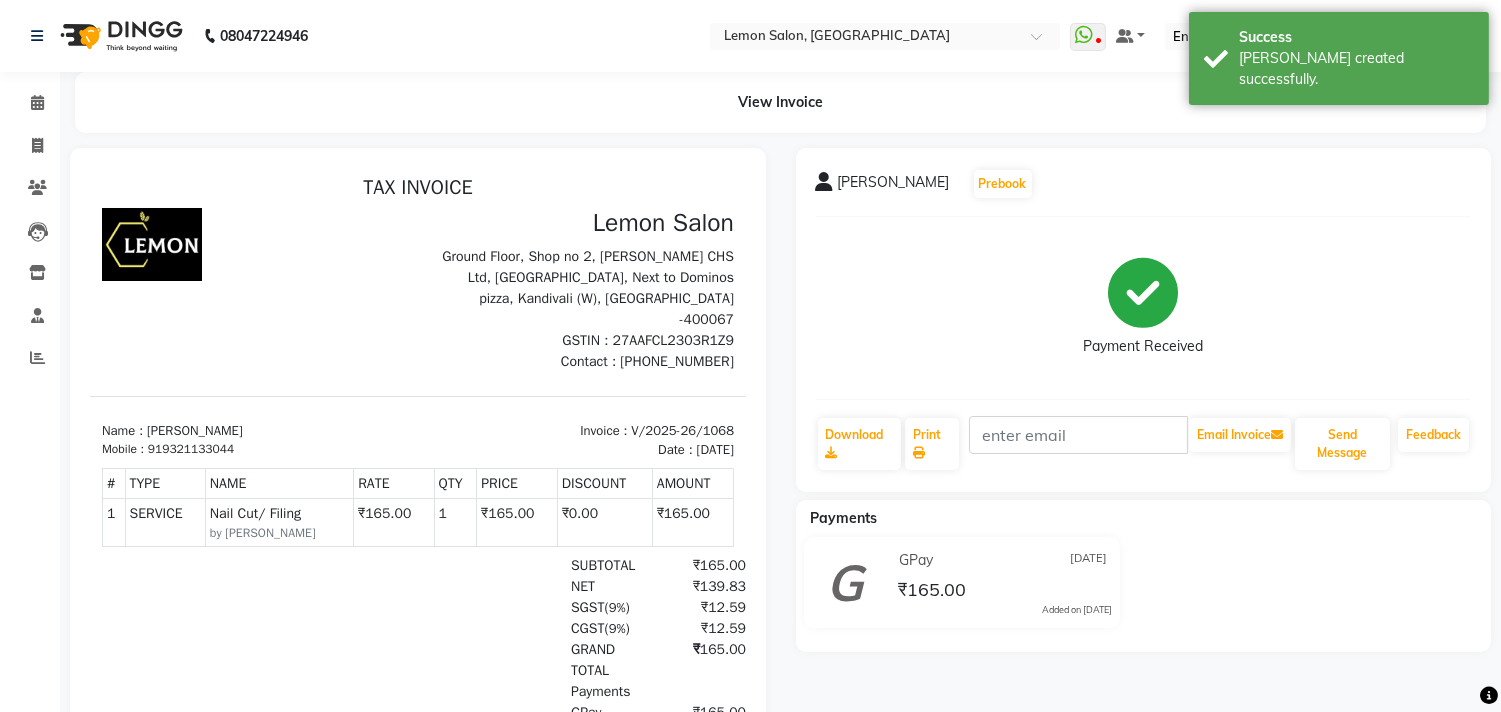 scroll, scrollTop: 0, scrollLeft: 0, axis: both 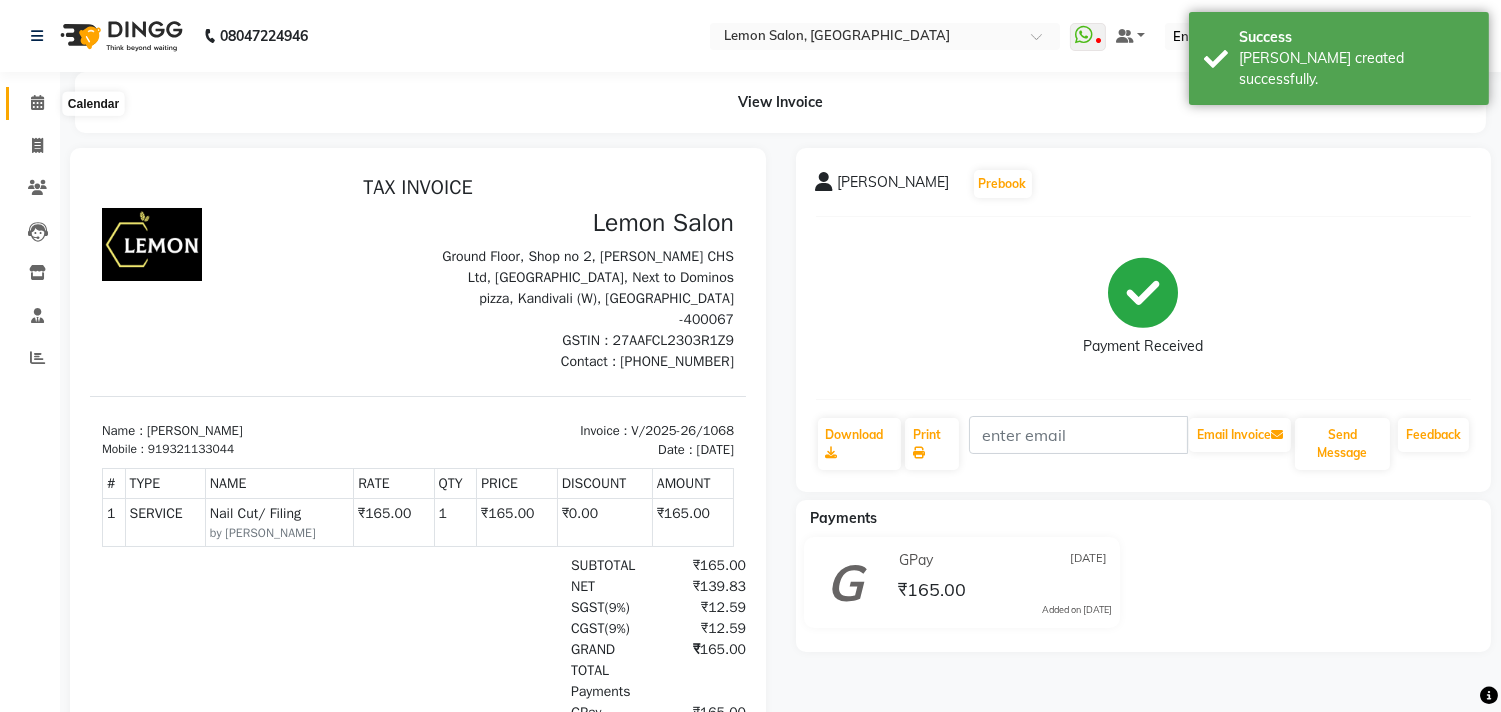 click 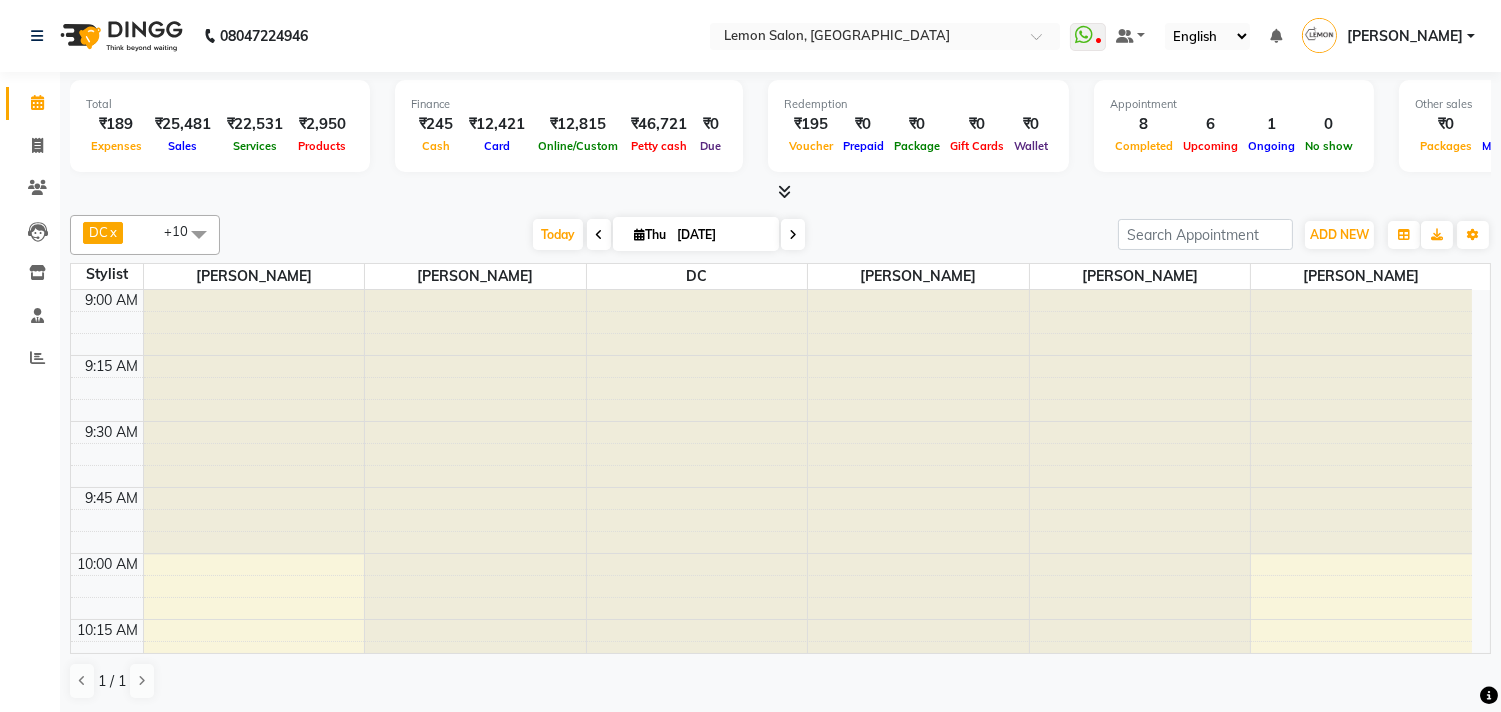 scroll, scrollTop: 0, scrollLeft: 0, axis: both 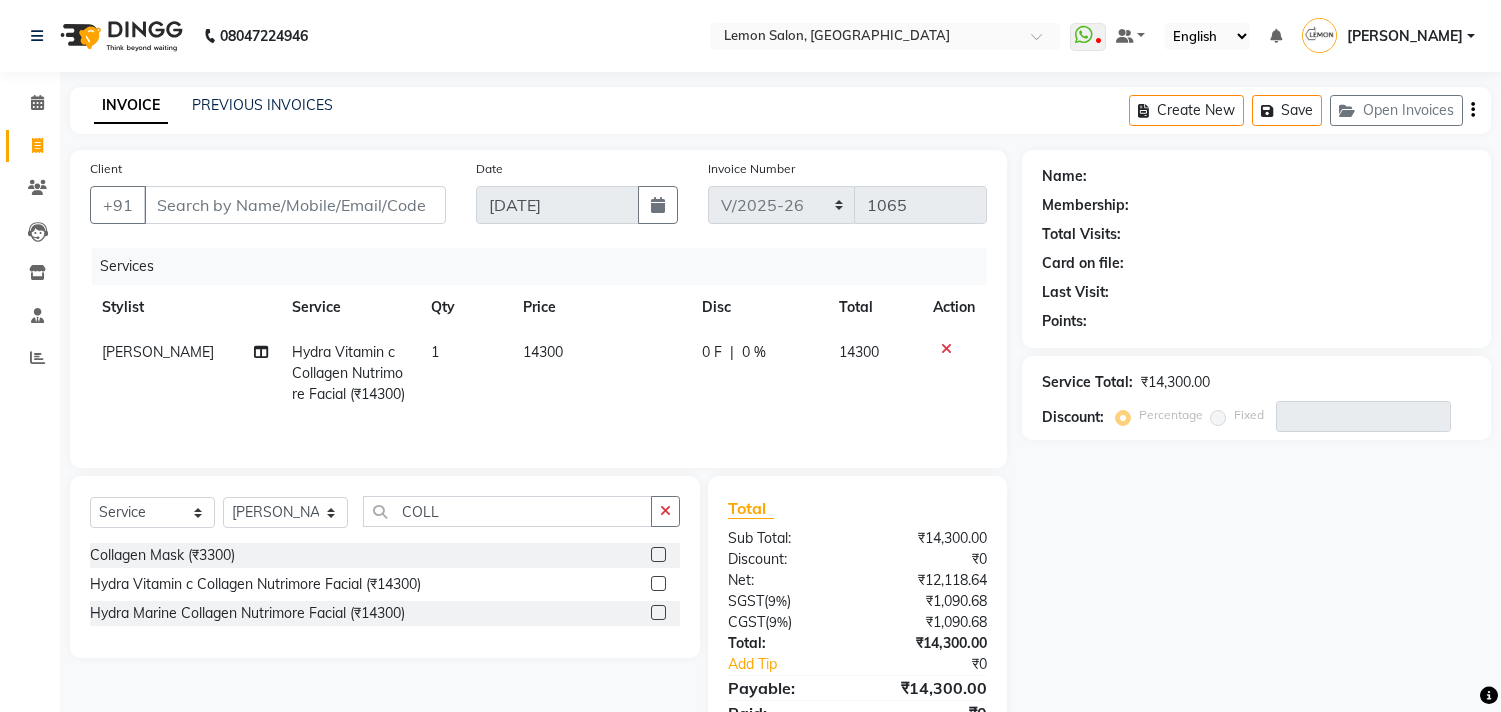 select on "569" 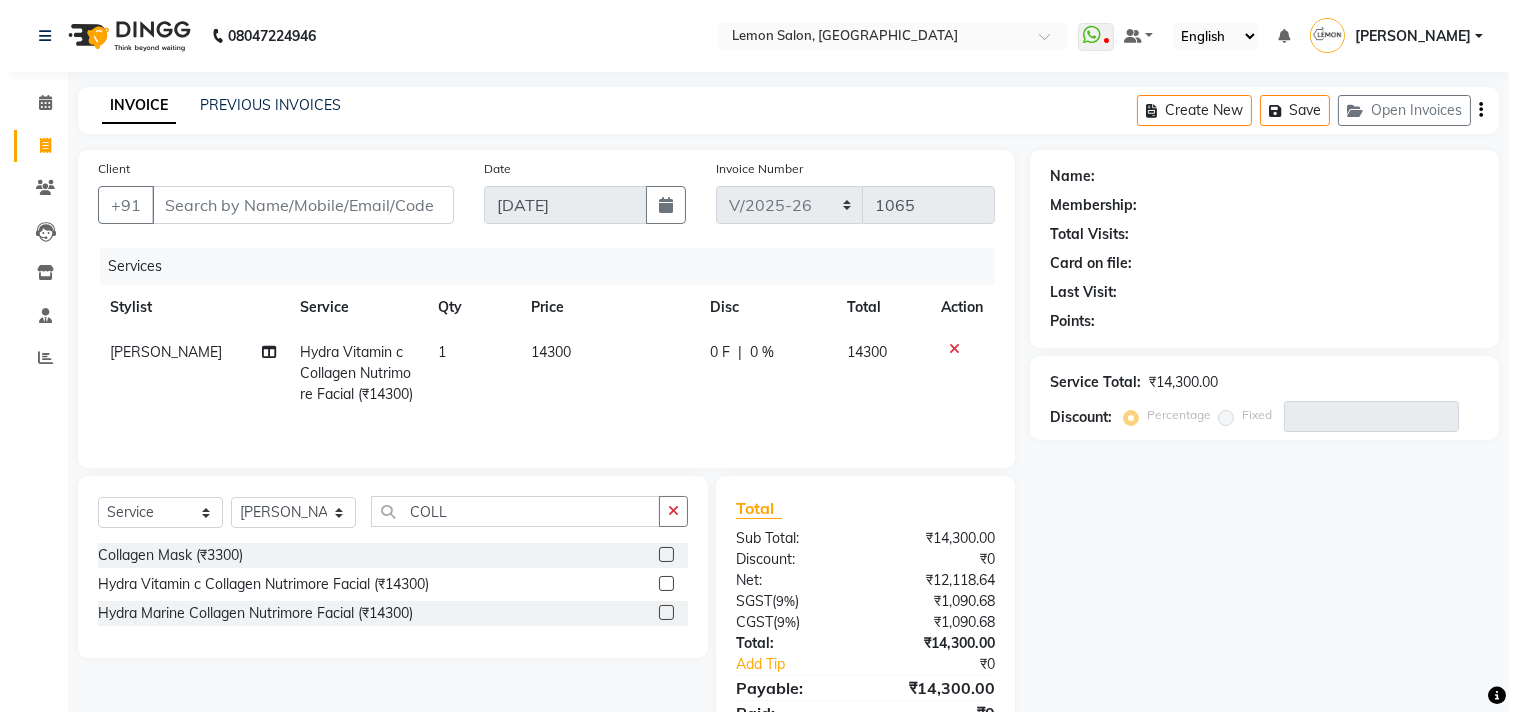 scroll, scrollTop: 0, scrollLeft: 0, axis: both 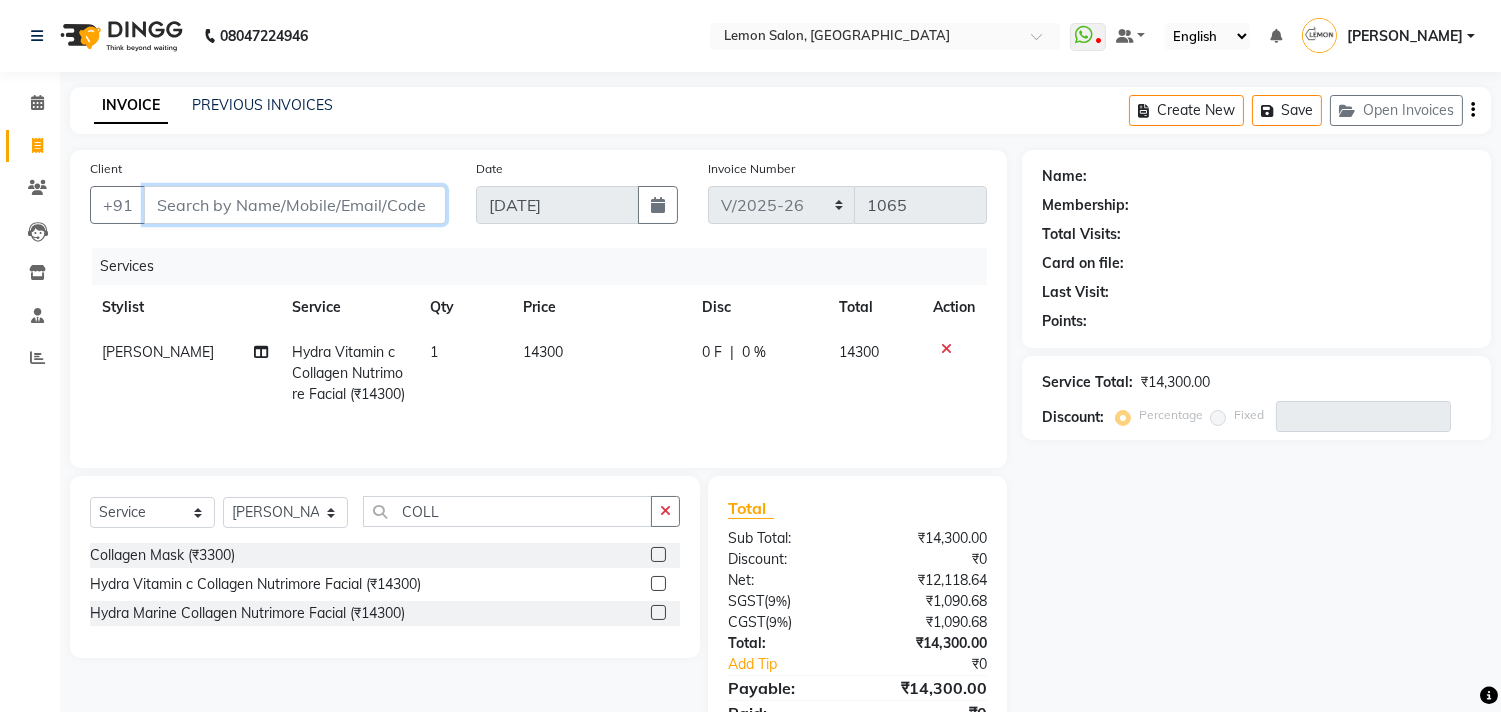 click on "Client" at bounding box center [295, 205] 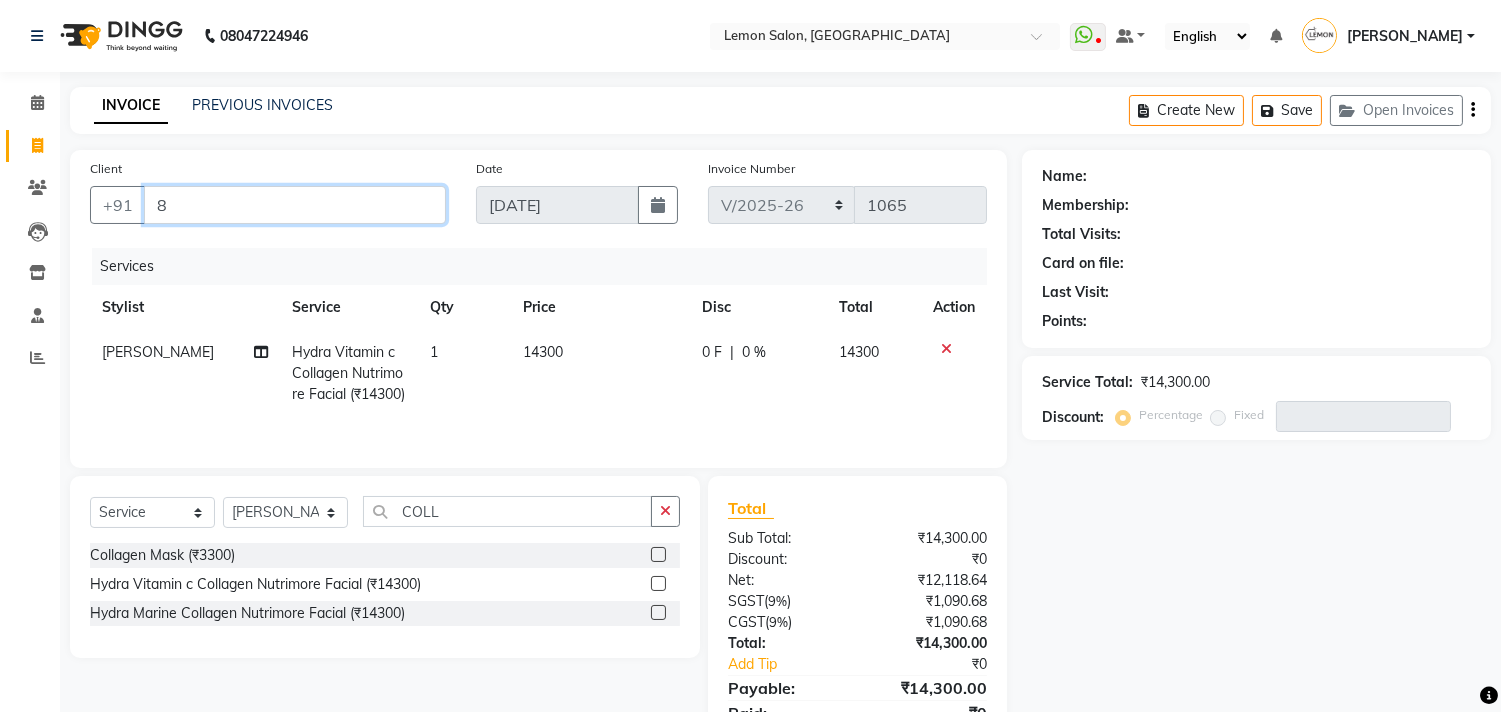 type on "0" 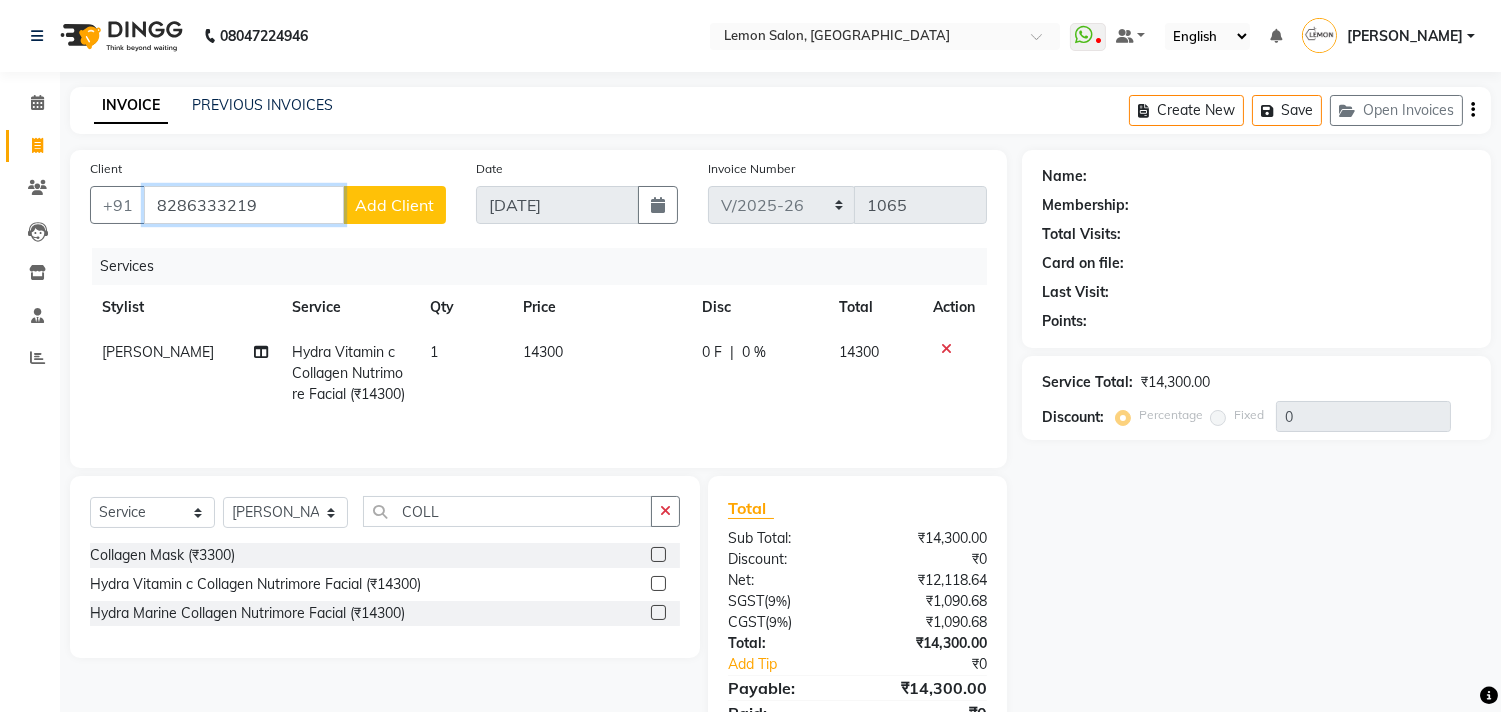 type on "8286333219" 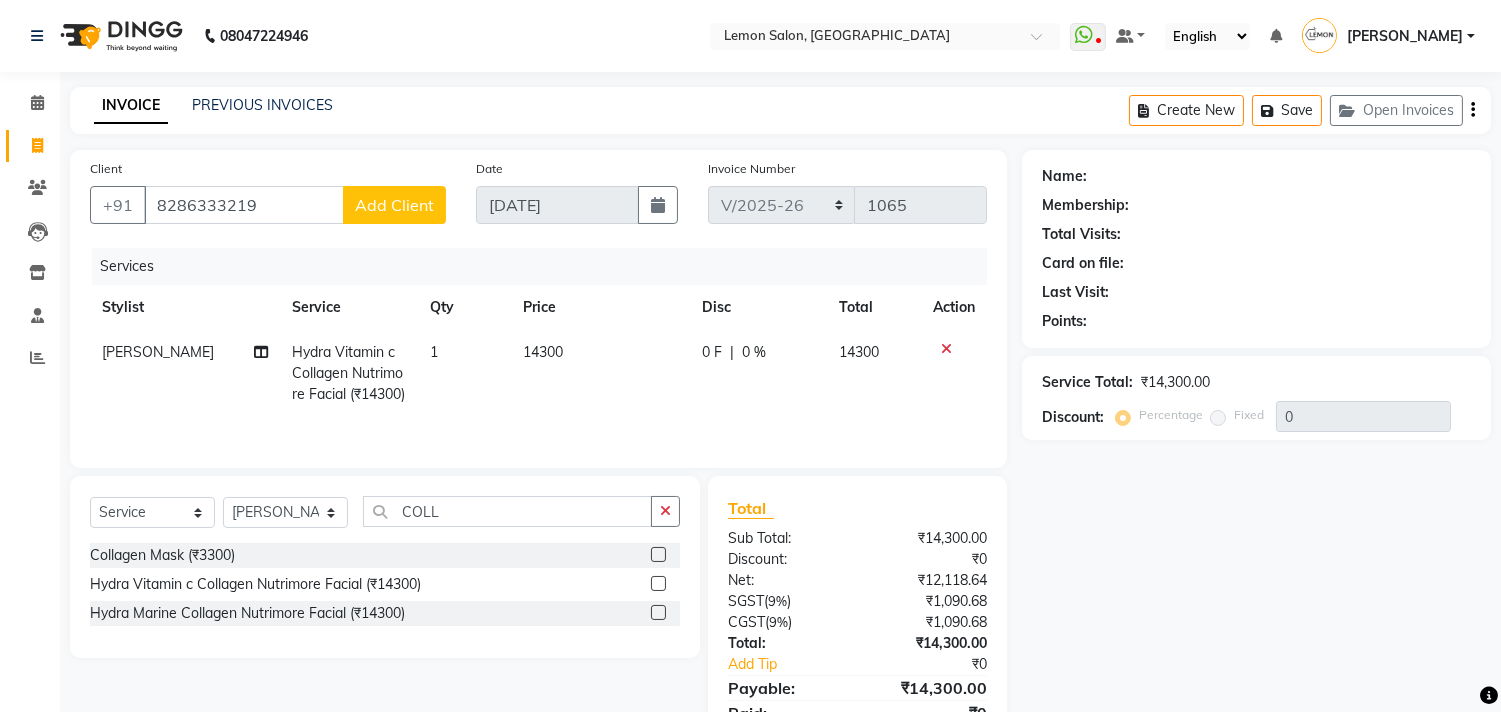 click on "Add Client" 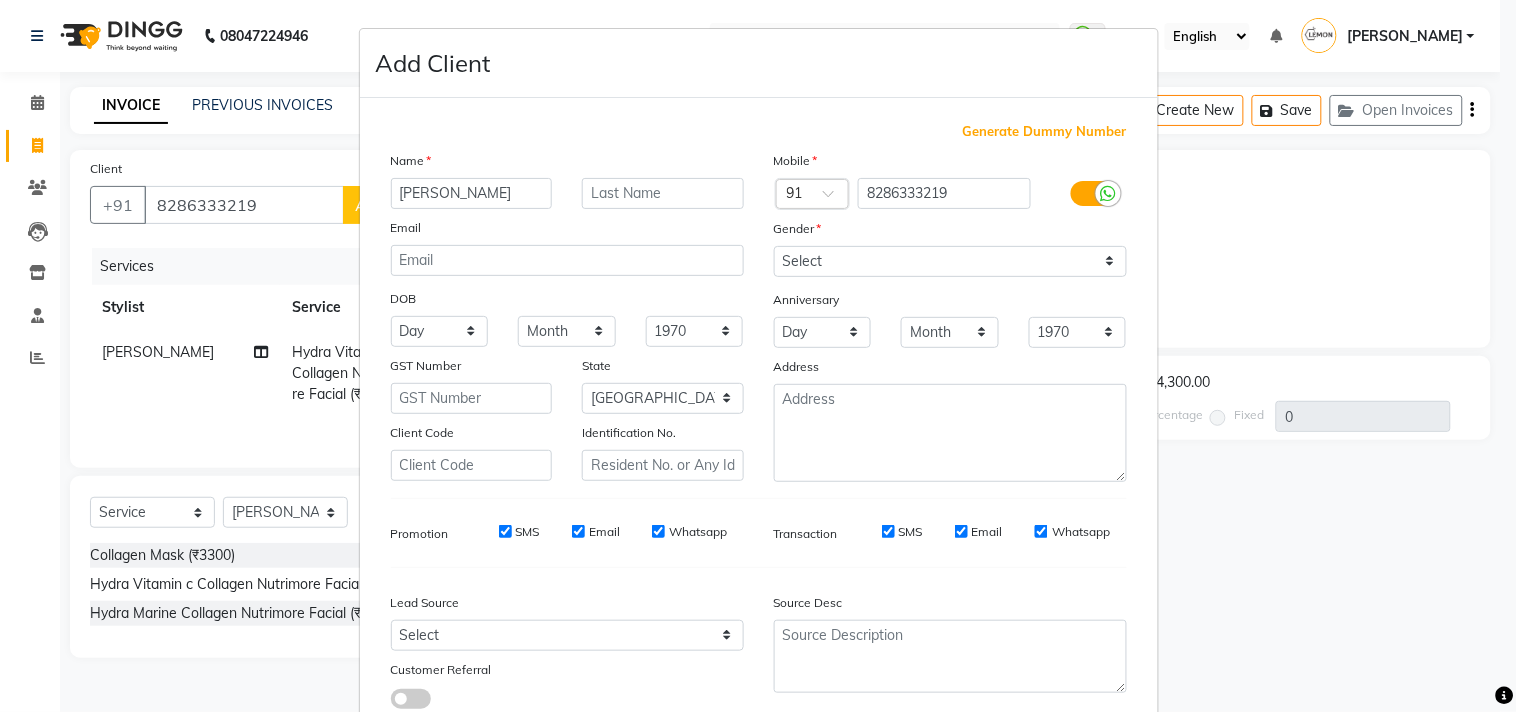 type on "[PERSON_NAME]" 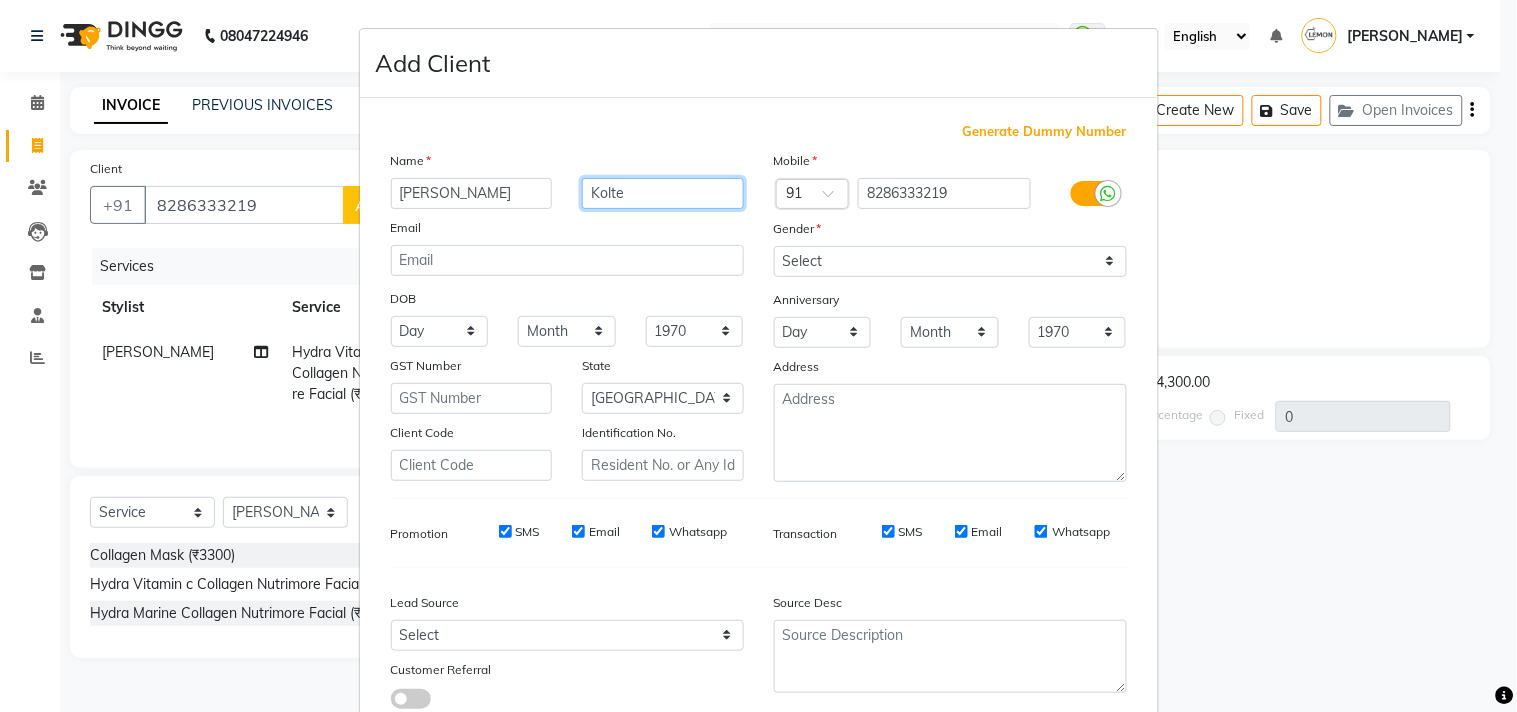 type on "Kolte" 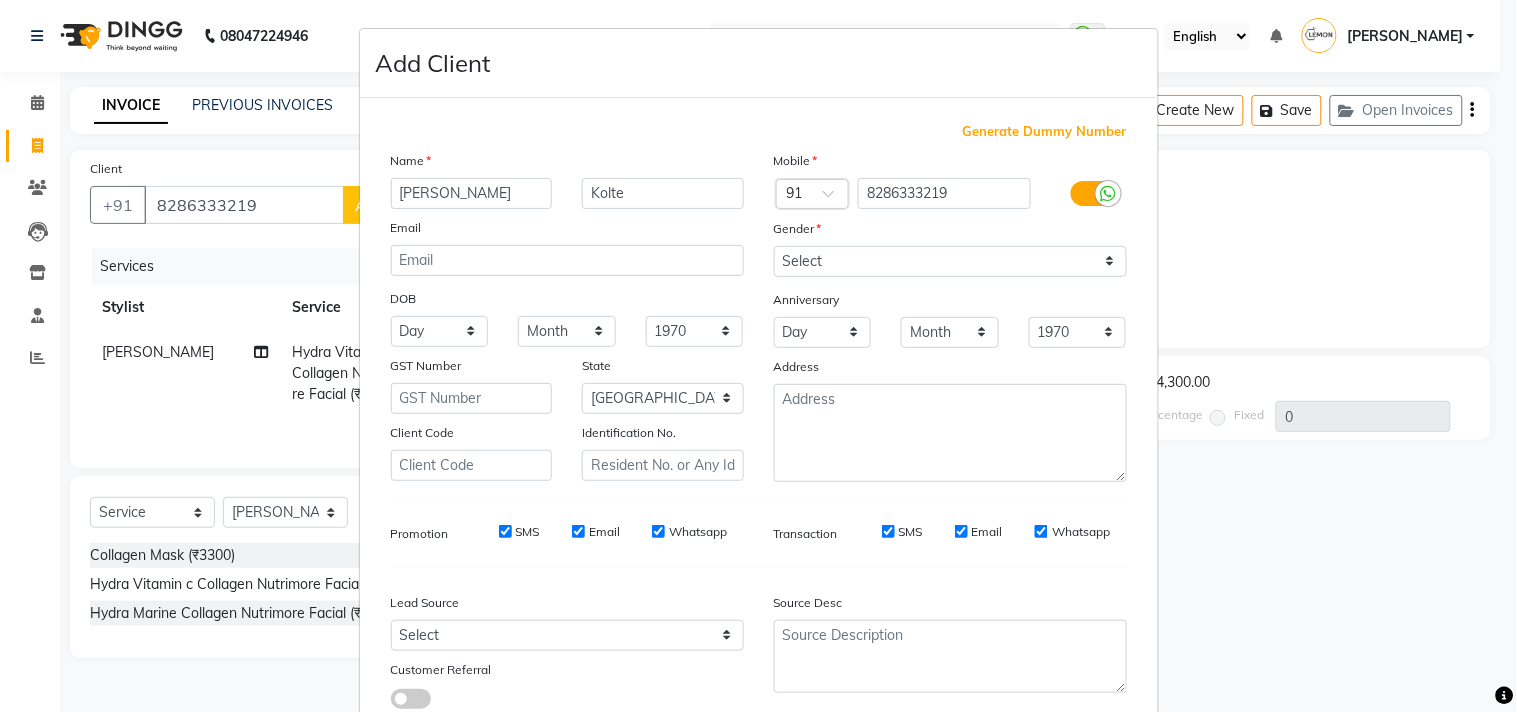 click on "Gender" at bounding box center (791, 232) 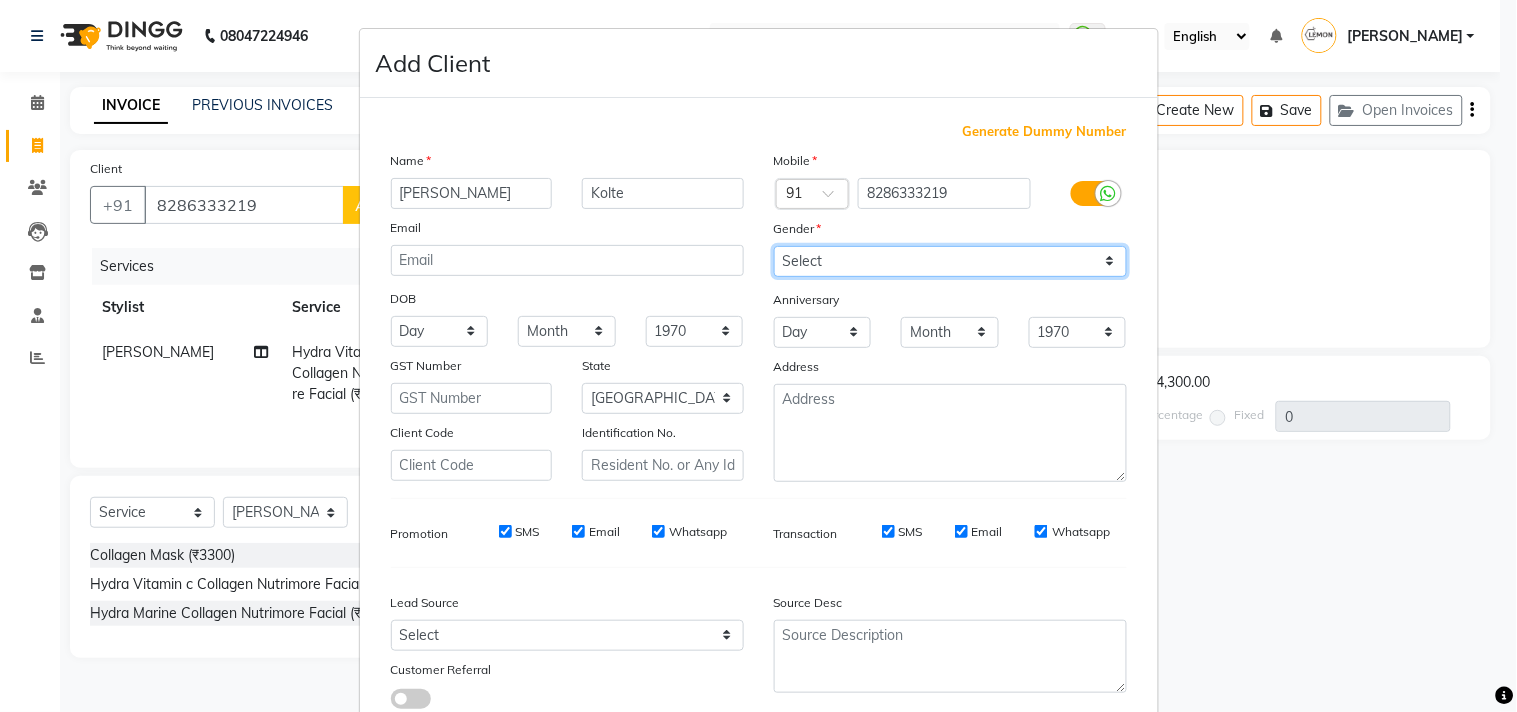 click on "Select [DEMOGRAPHIC_DATA] [DEMOGRAPHIC_DATA] Other Prefer Not To Say" at bounding box center (950, 261) 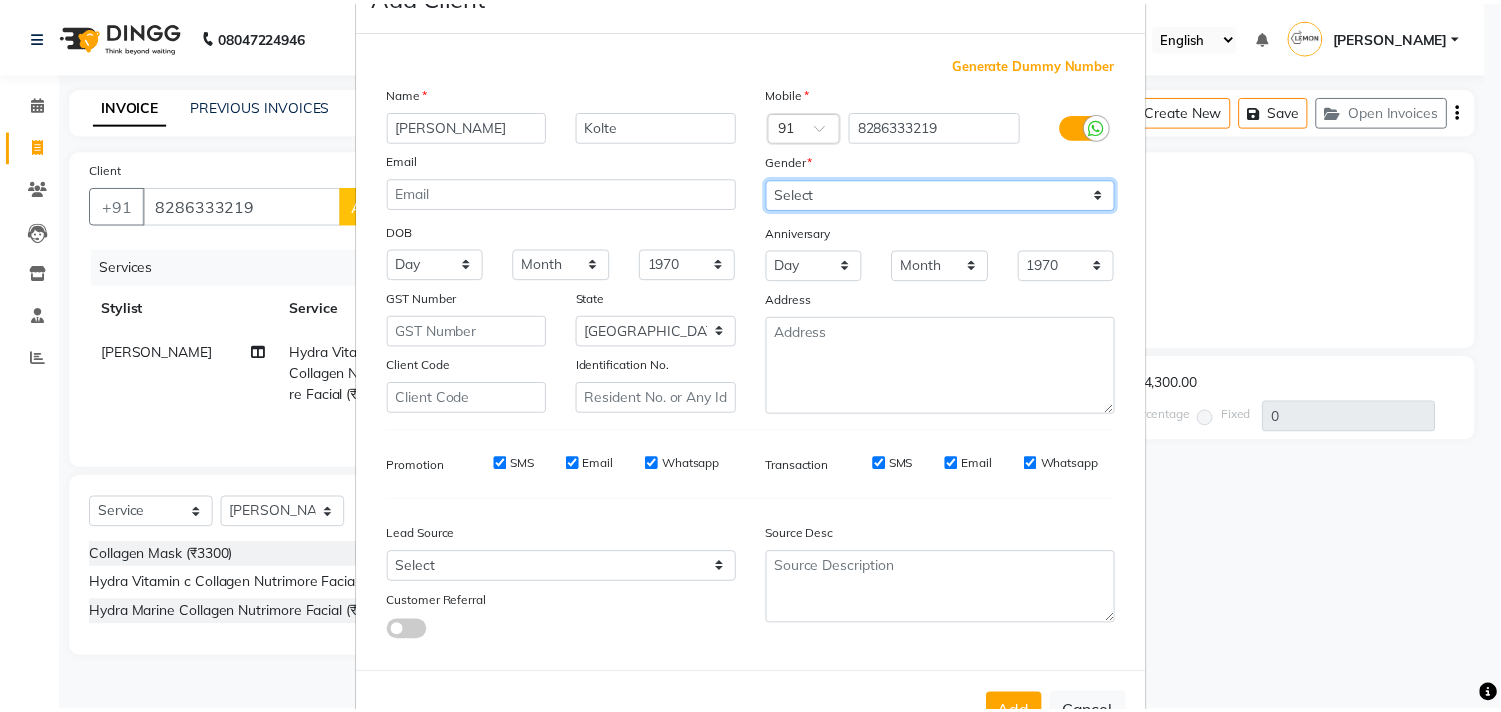 scroll, scrollTop: 138, scrollLeft: 0, axis: vertical 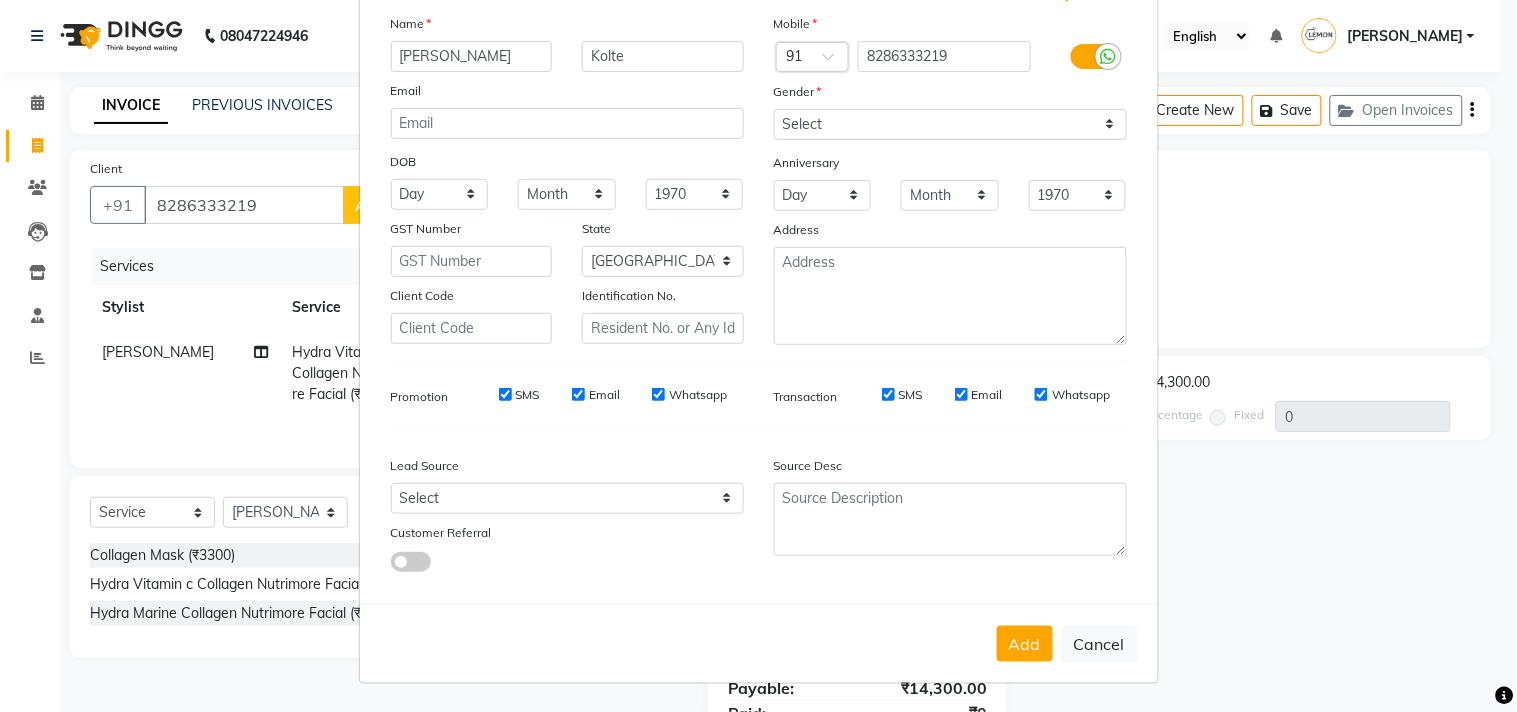 click on "Add" at bounding box center (1025, 644) 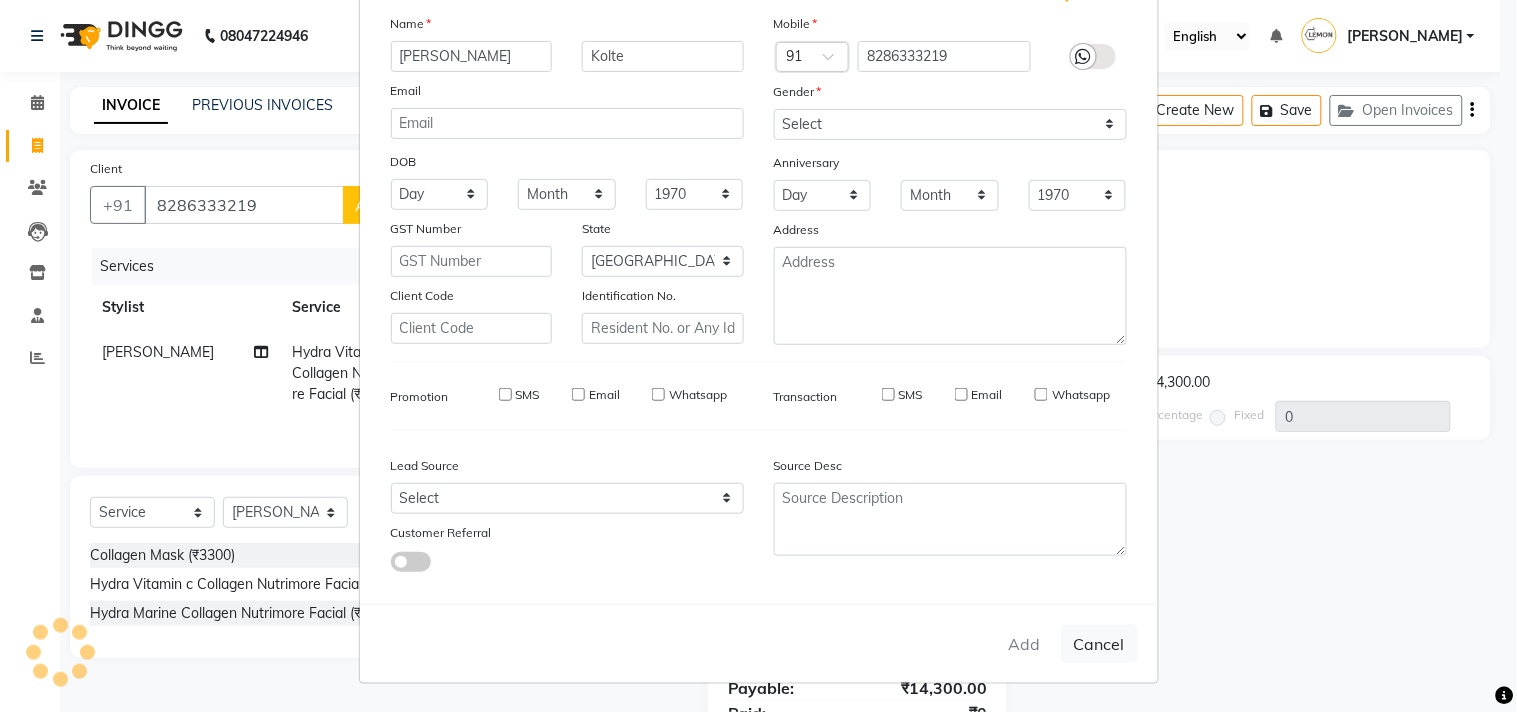 type 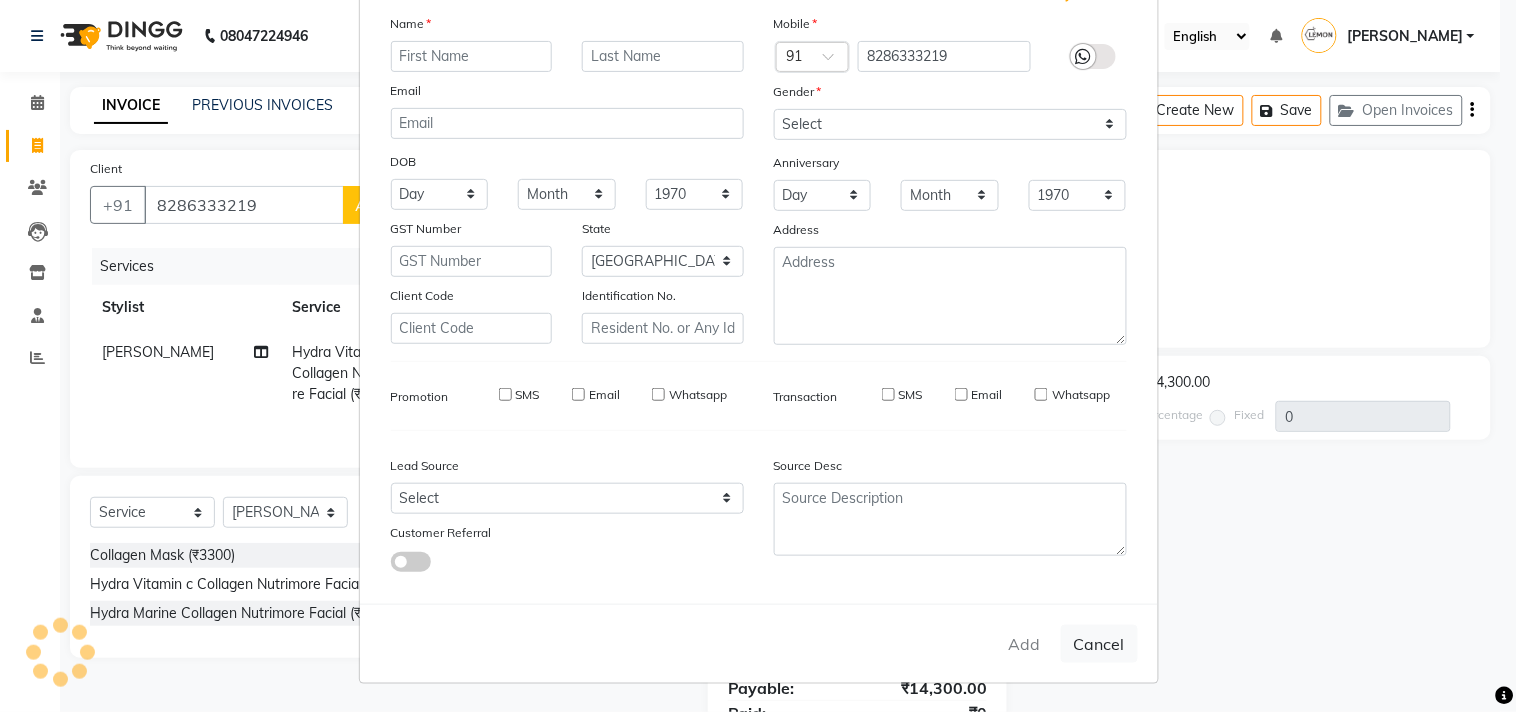 select 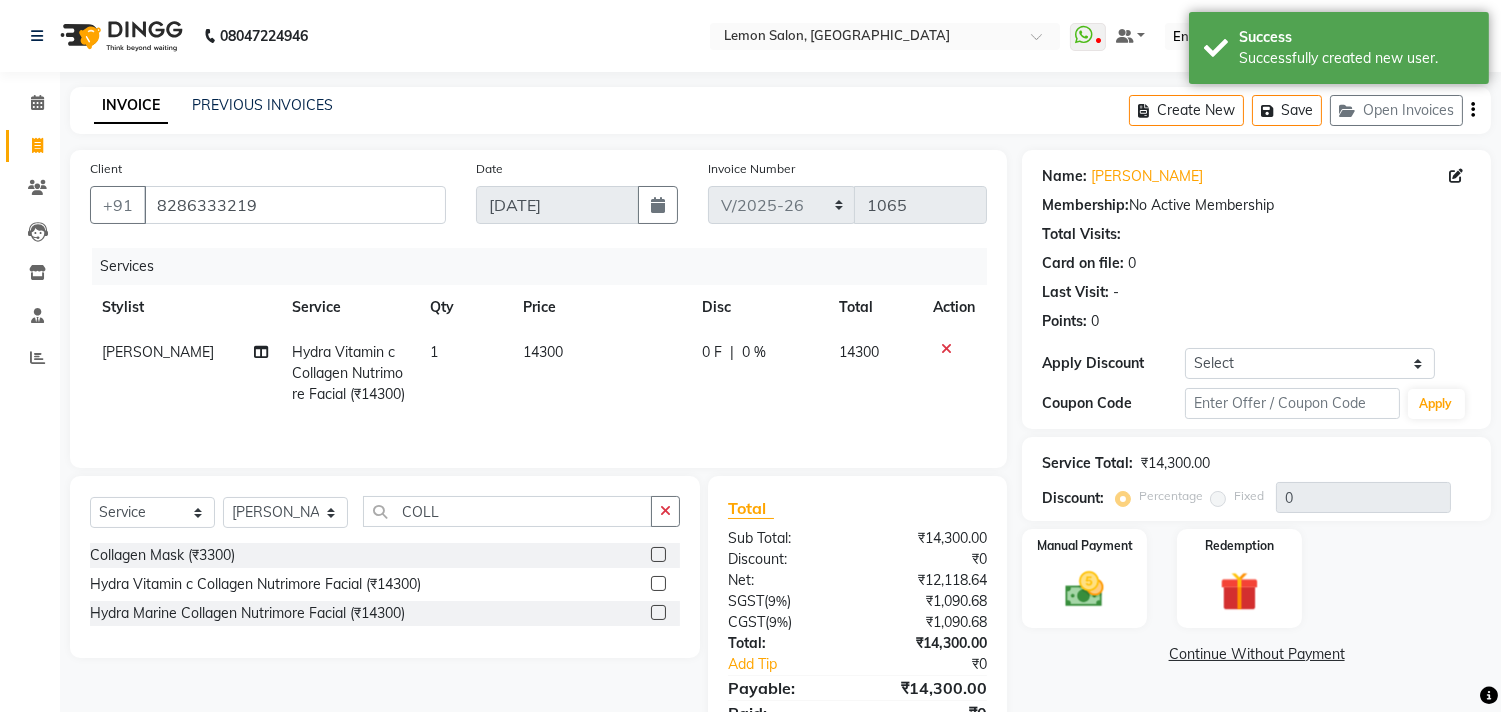 click on "Coupon Code Apply" 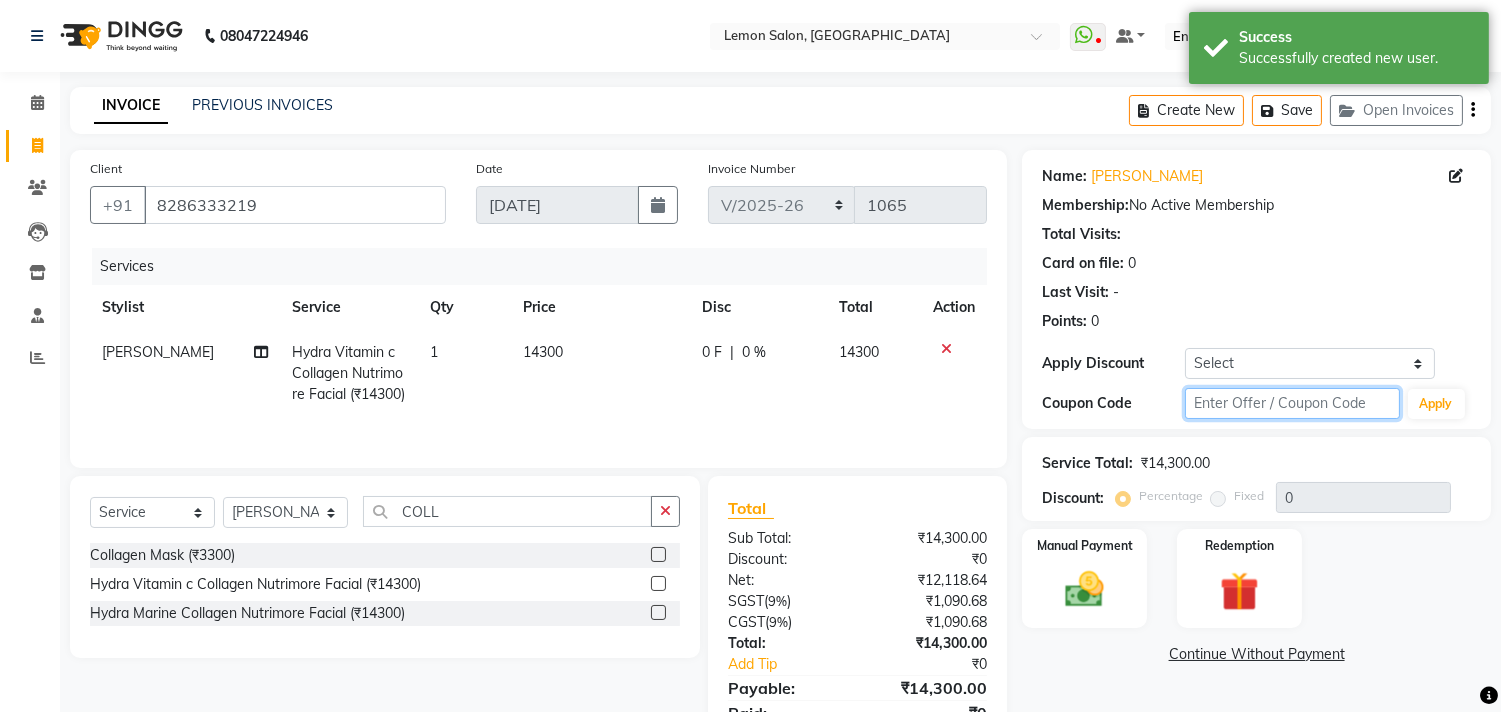 click 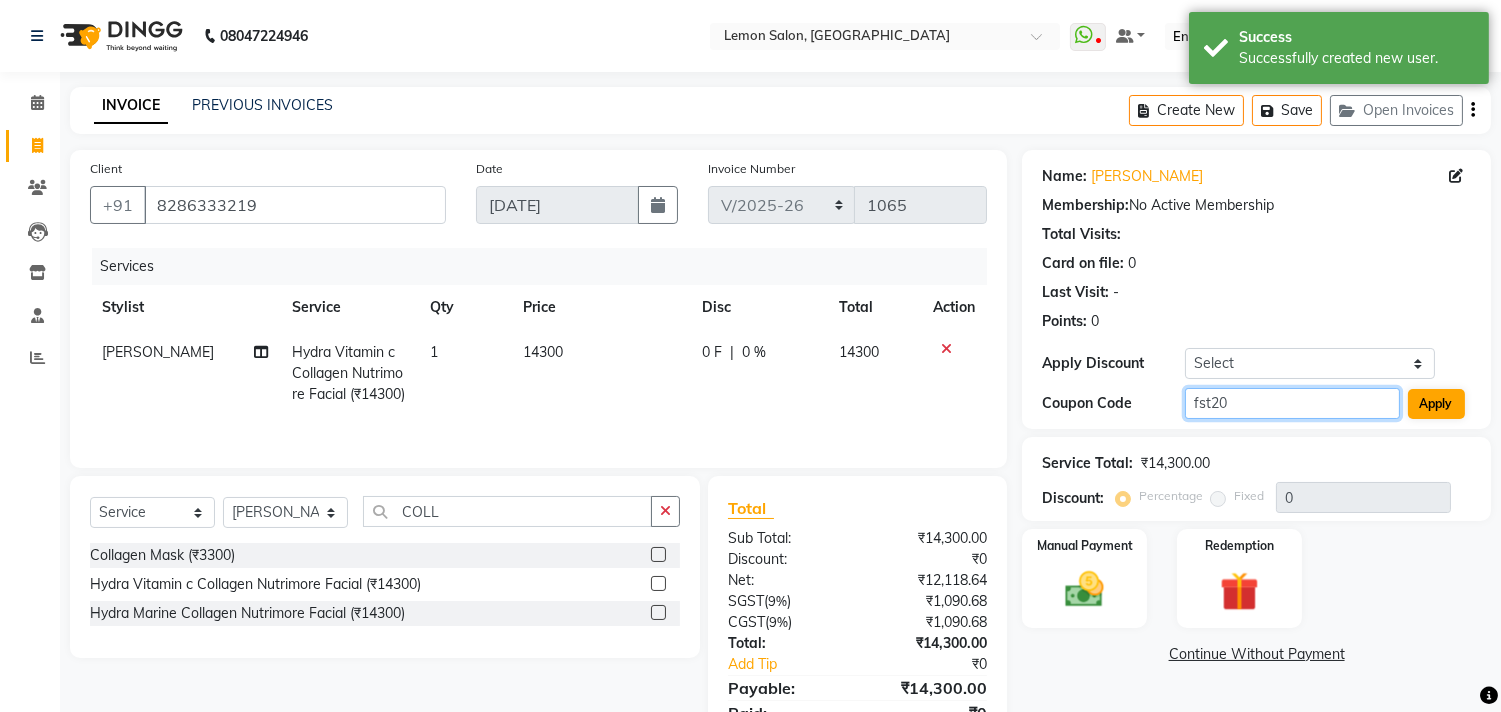 type on "fst20" 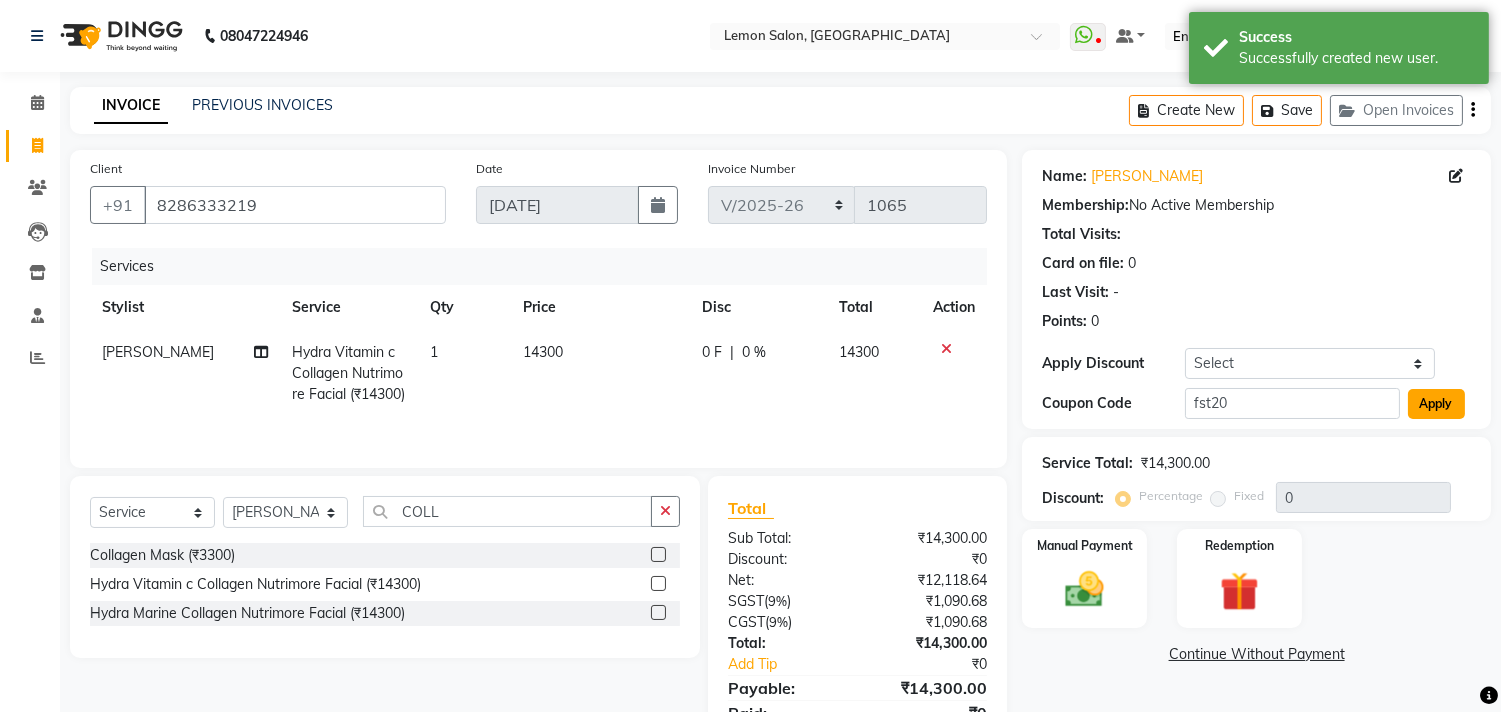 click on "Apply" 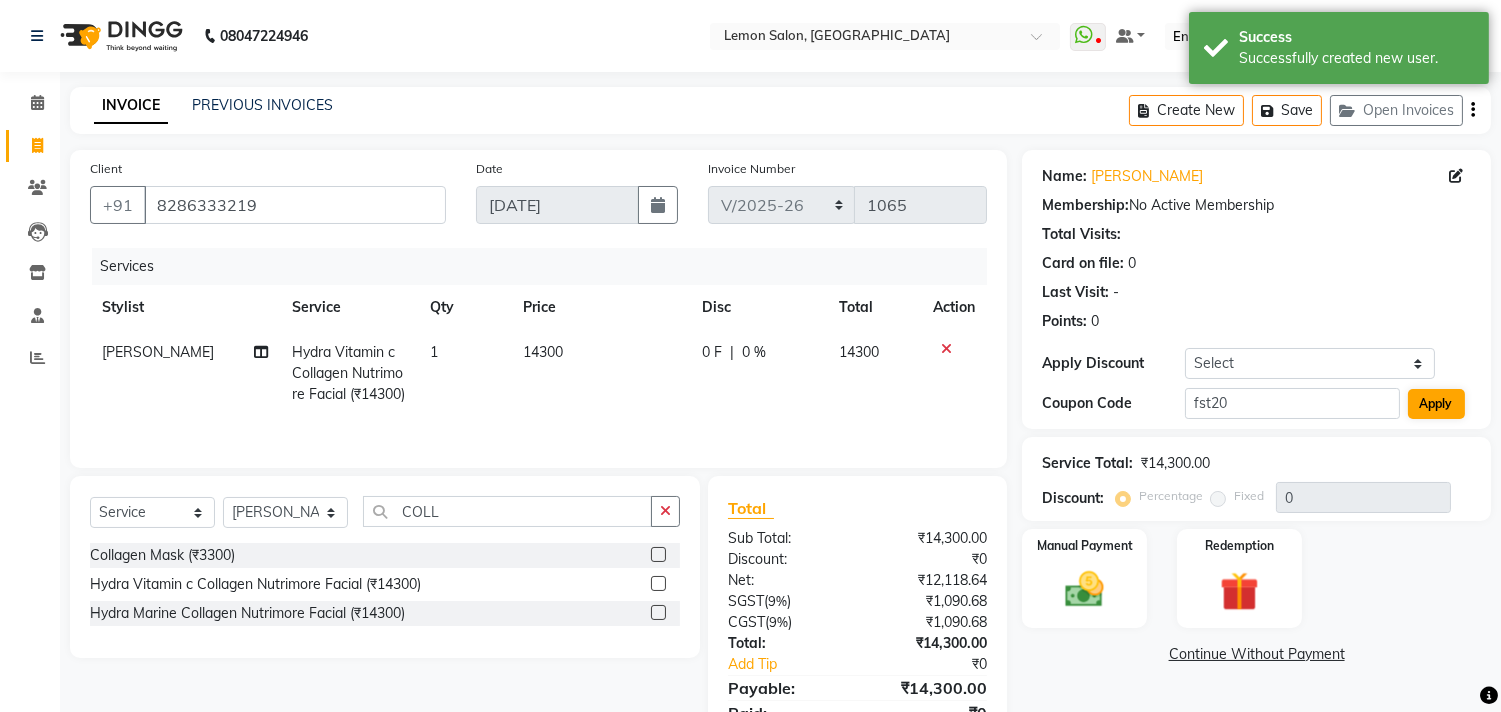 type on "20" 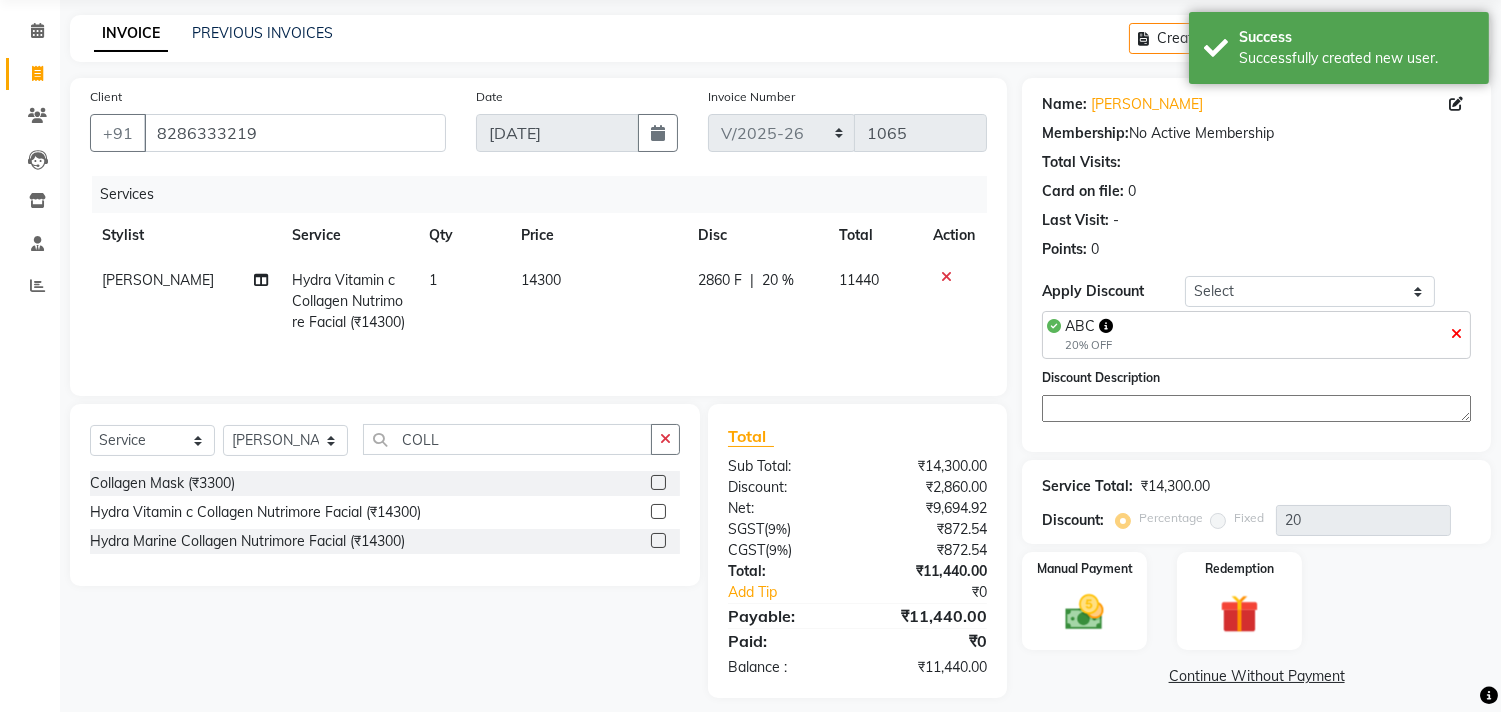scroll, scrollTop: 111, scrollLeft: 0, axis: vertical 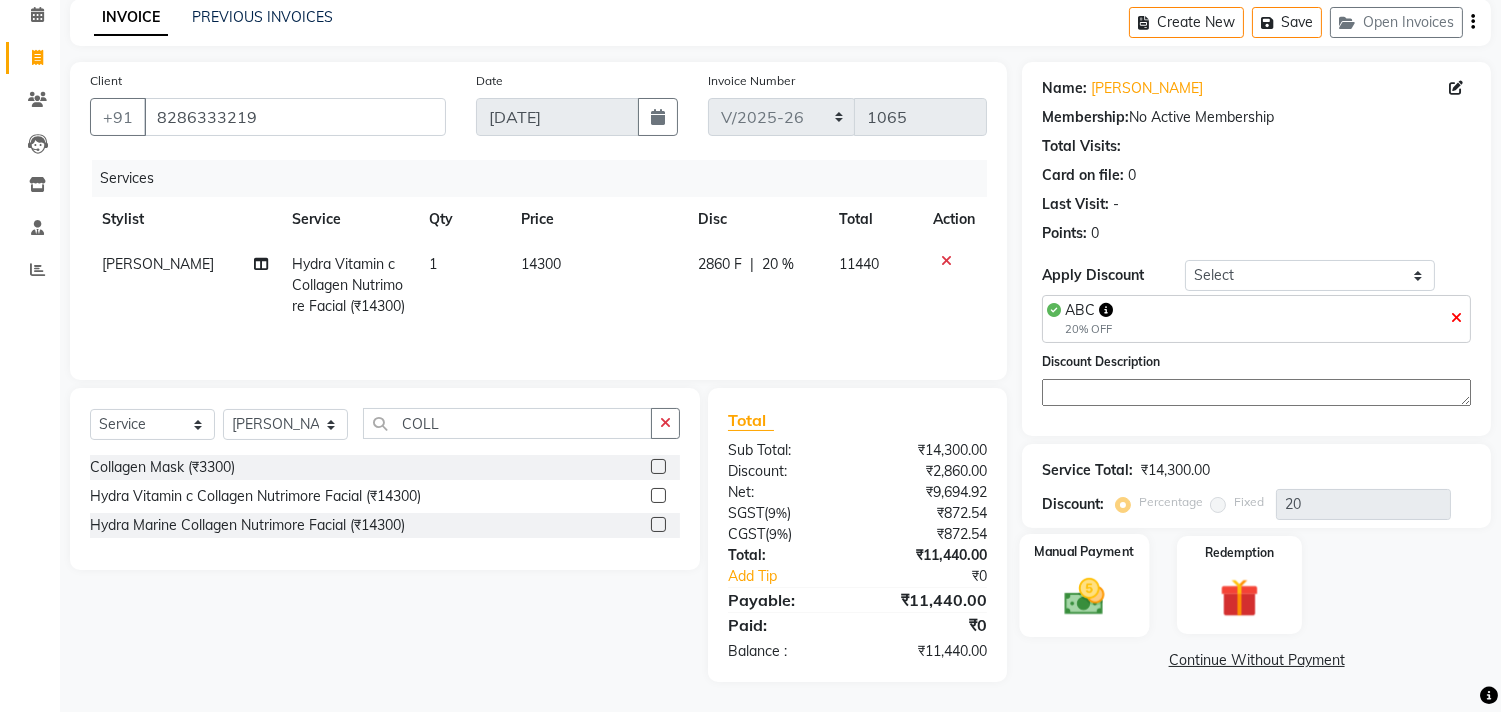 click 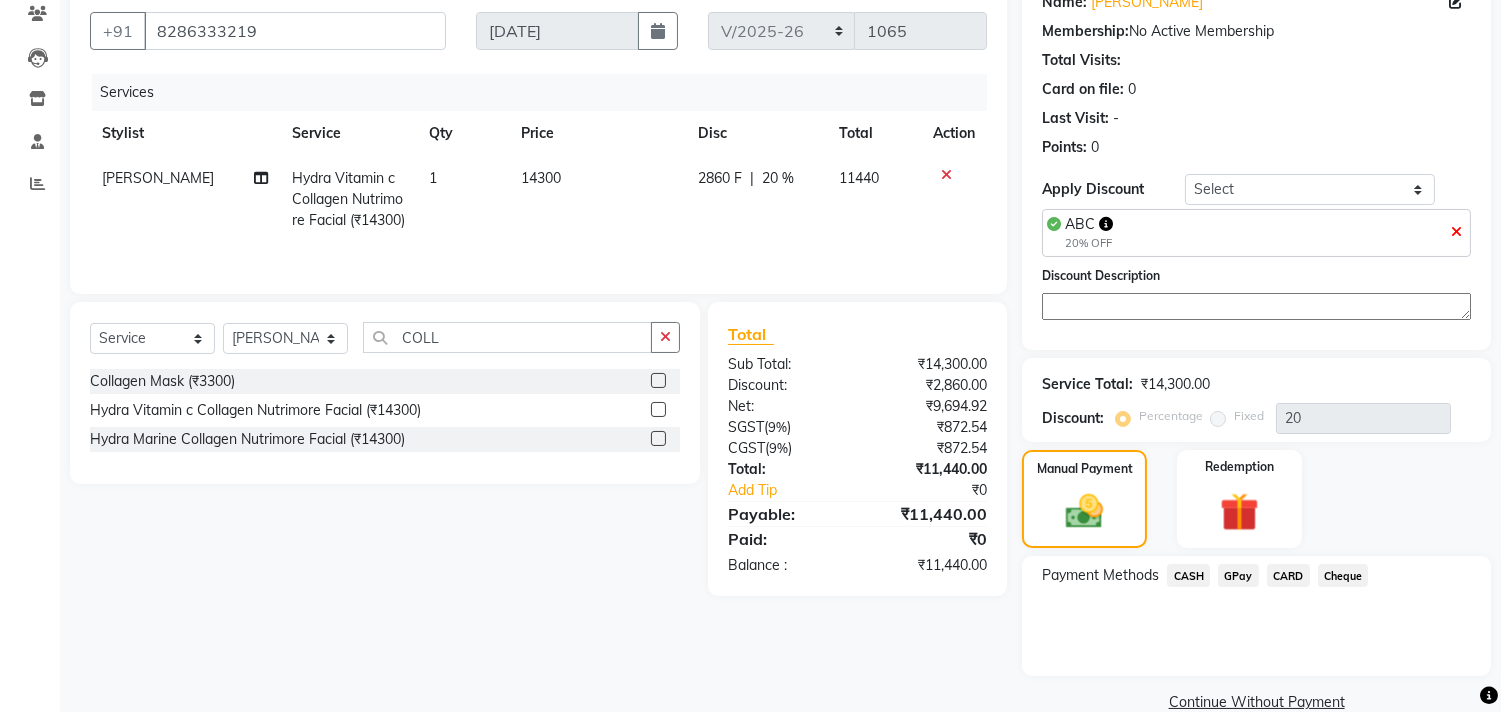 scroll, scrollTop: 208, scrollLeft: 0, axis: vertical 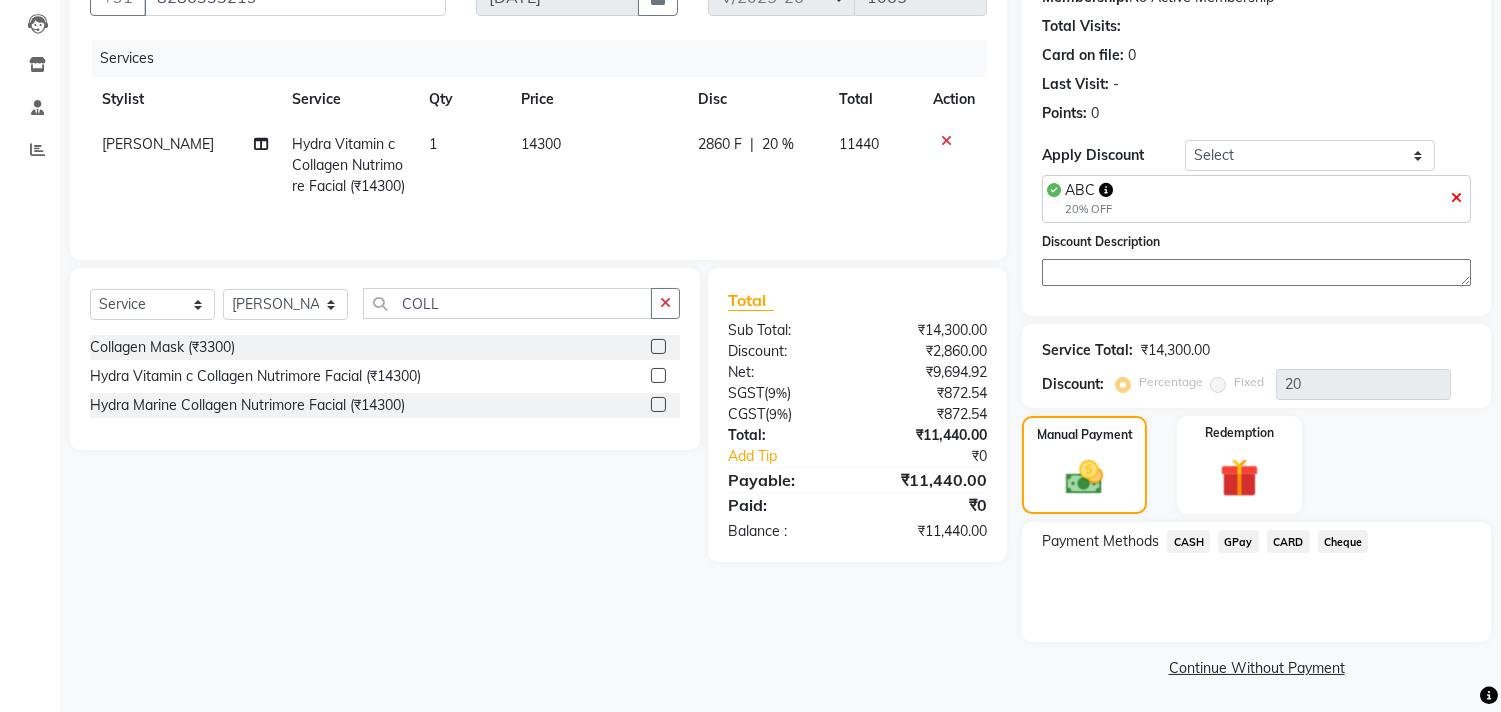click on "GPay" 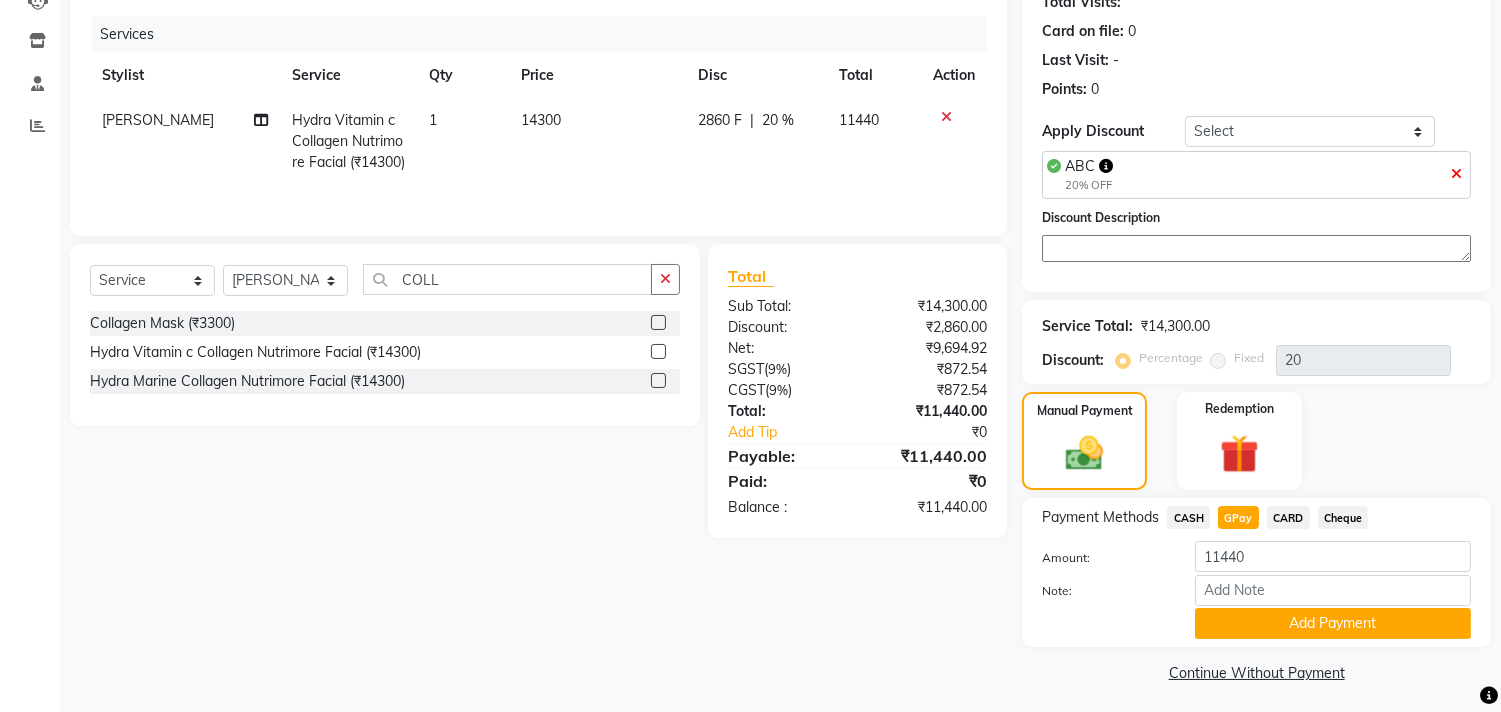 scroll, scrollTop: 238, scrollLeft: 0, axis: vertical 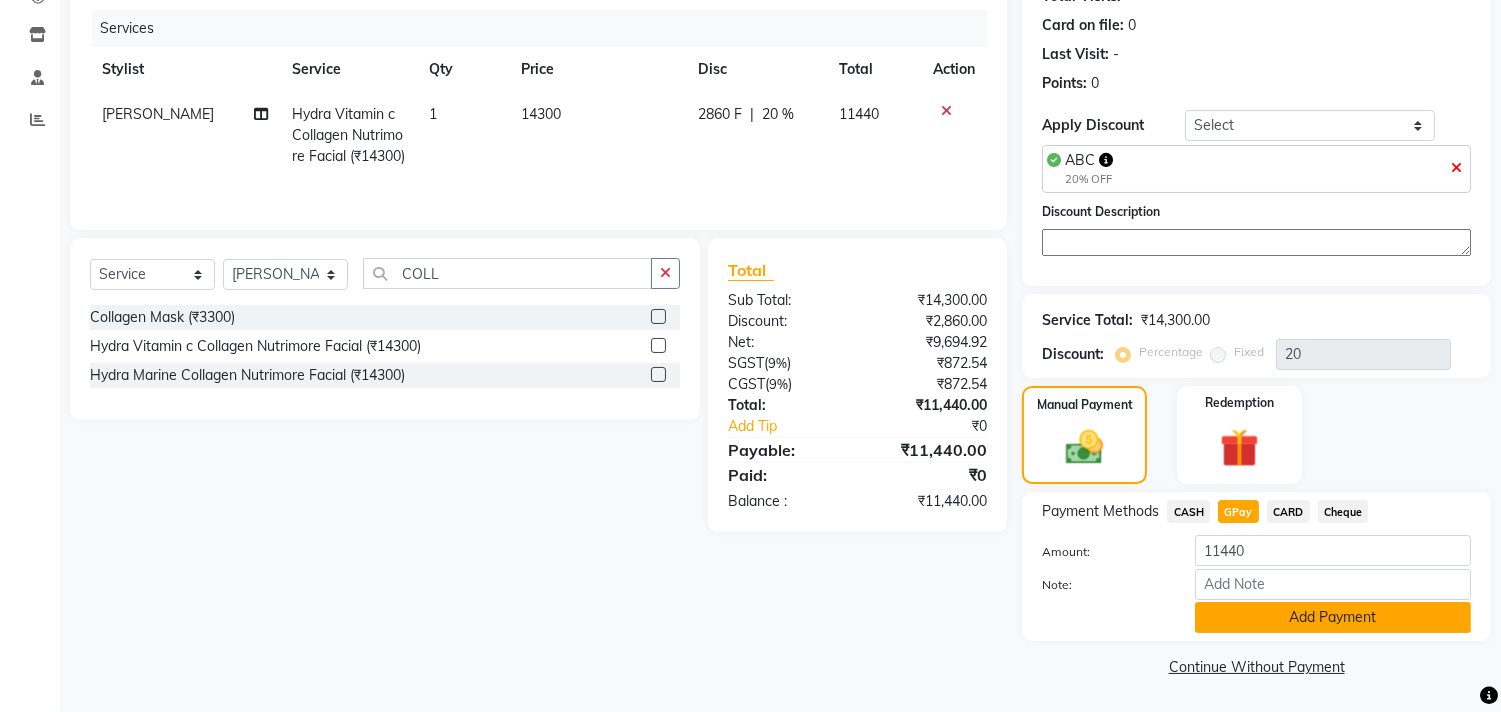 click on "Add Payment" 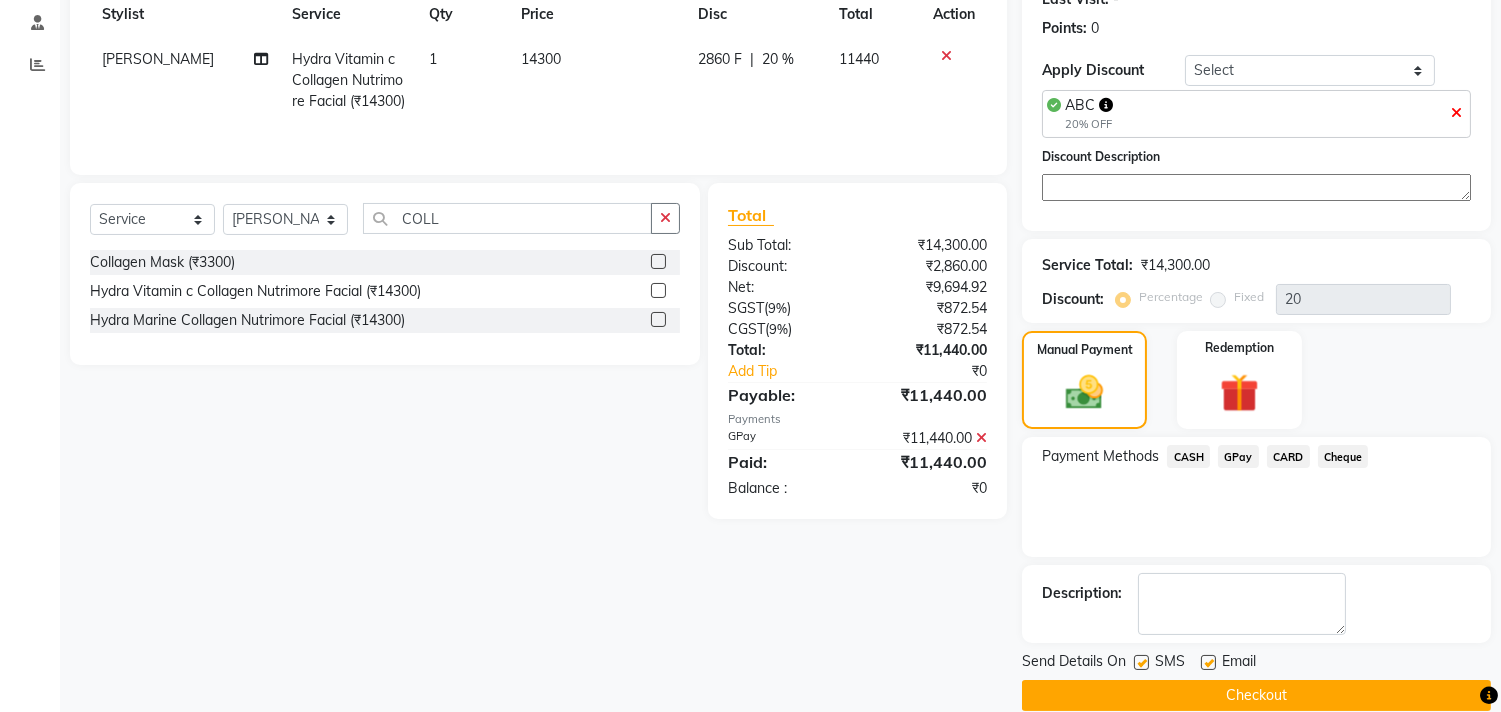 scroll, scrollTop: 322, scrollLeft: 0, axis: vertical 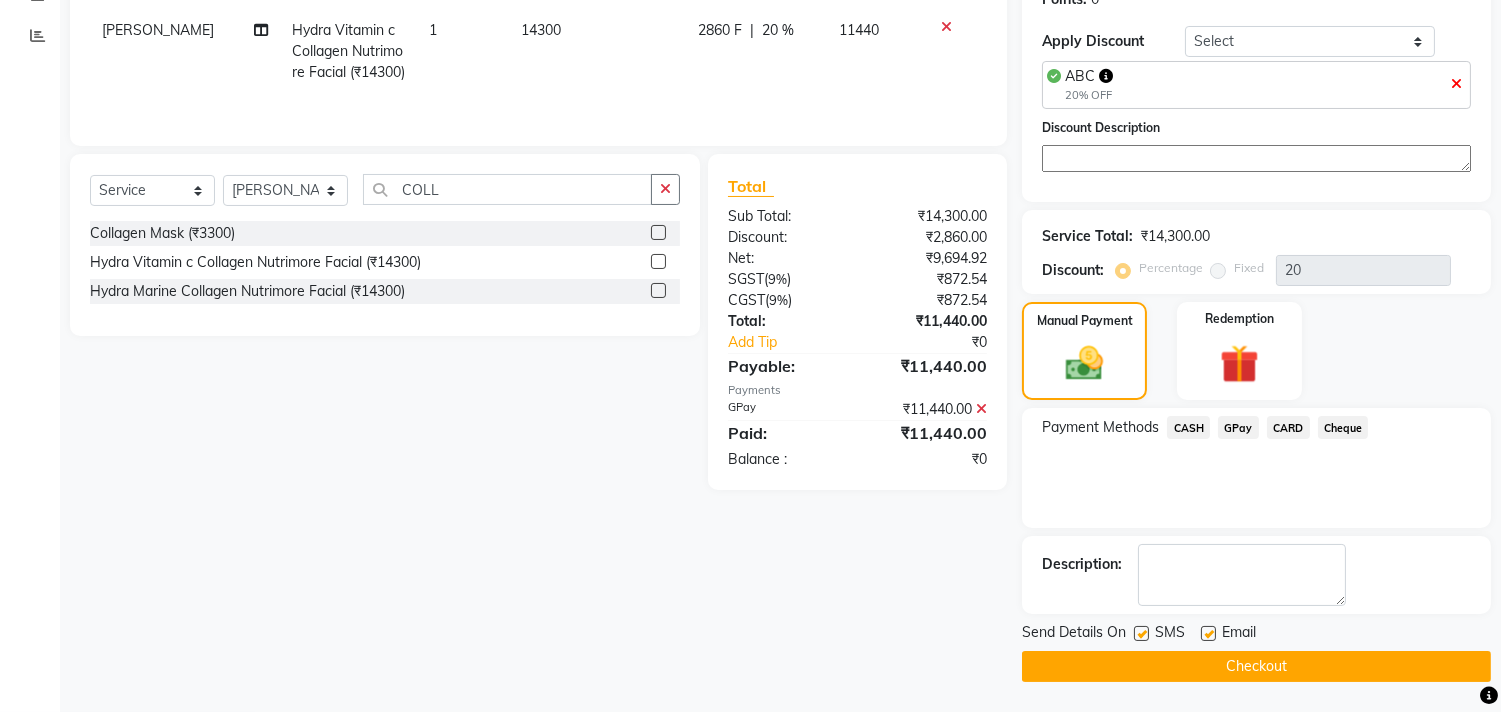 click on "Checkout" 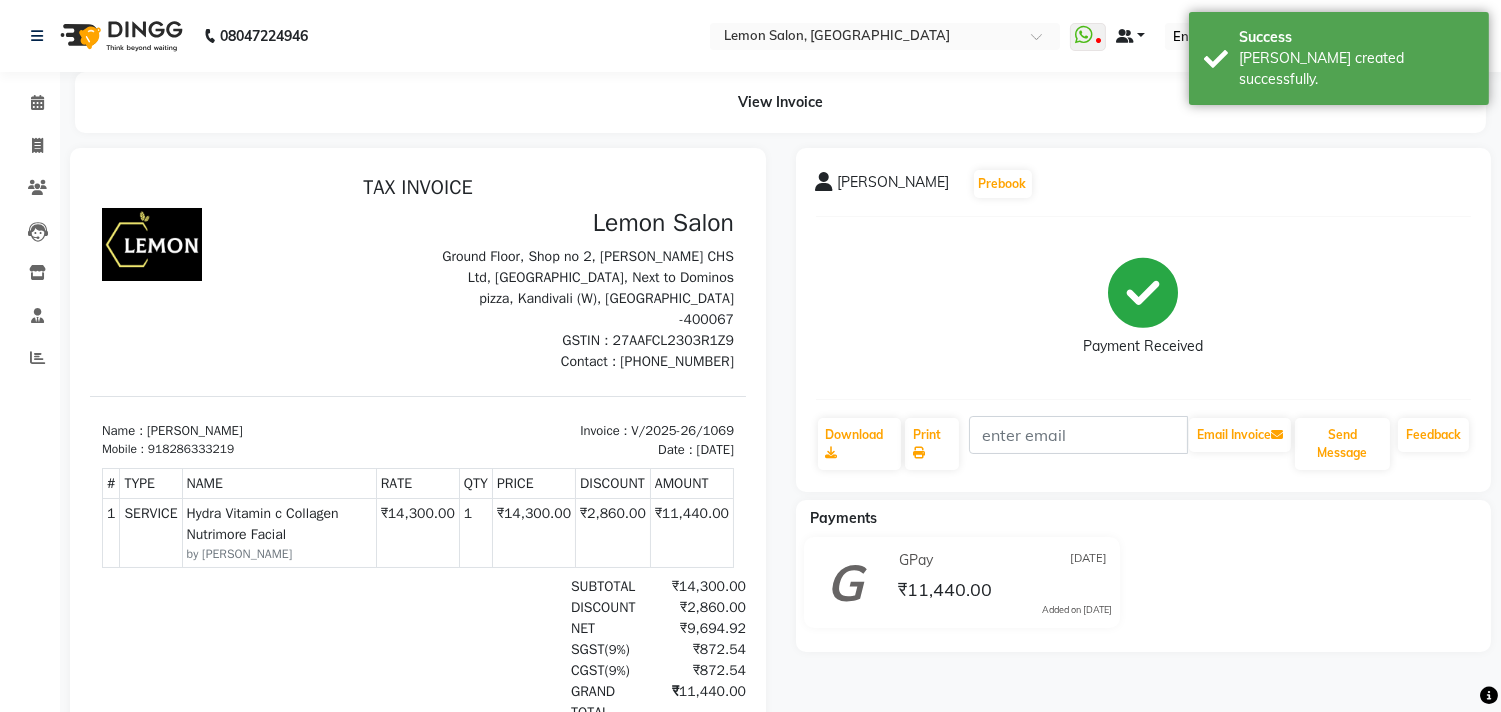 scroll, scrollTop: 0, scrollLeft: 0, axis: both 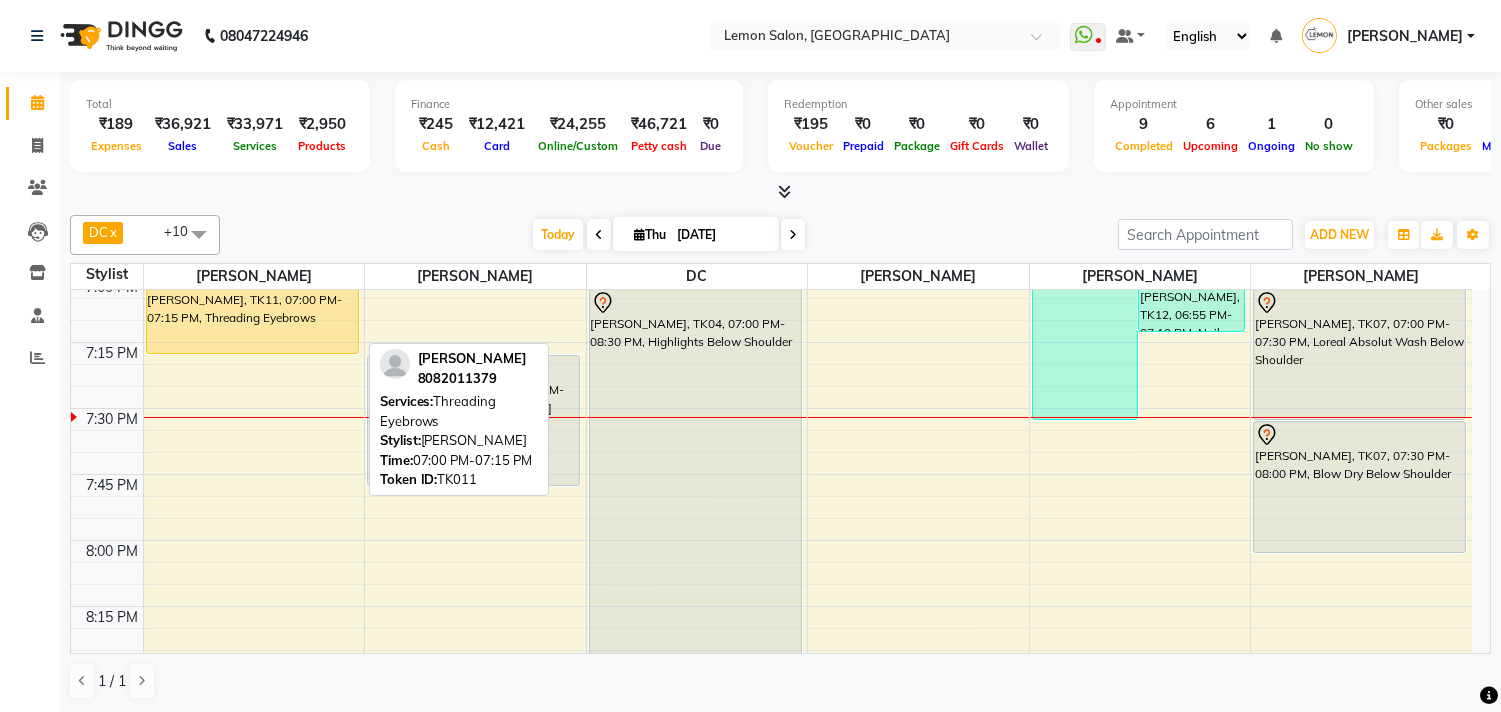 click on "[PERSON_NAME], TK11, 07:00 PM-07:15 PM, Threading Eyebrows" at bounding box center (252, 321) 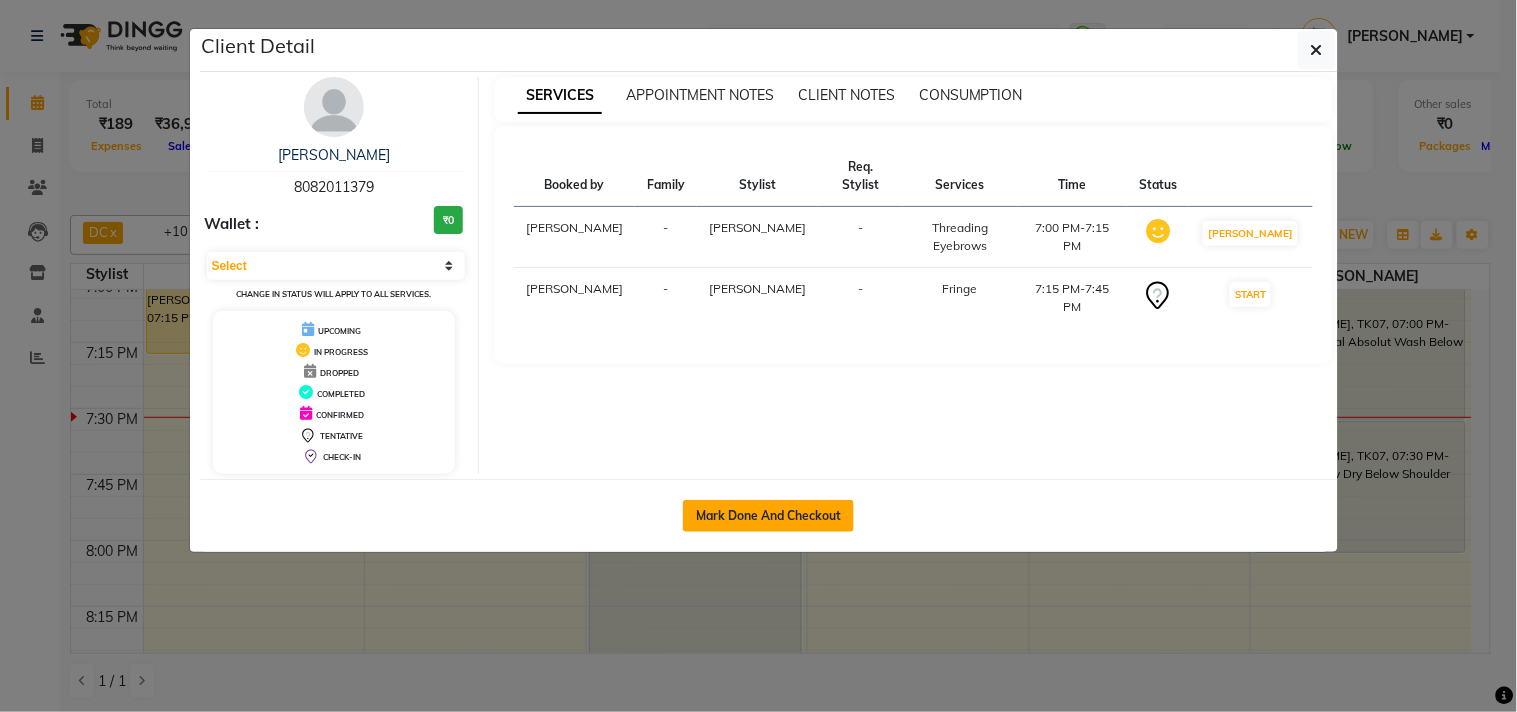 click on "Mark Done And Checkout" 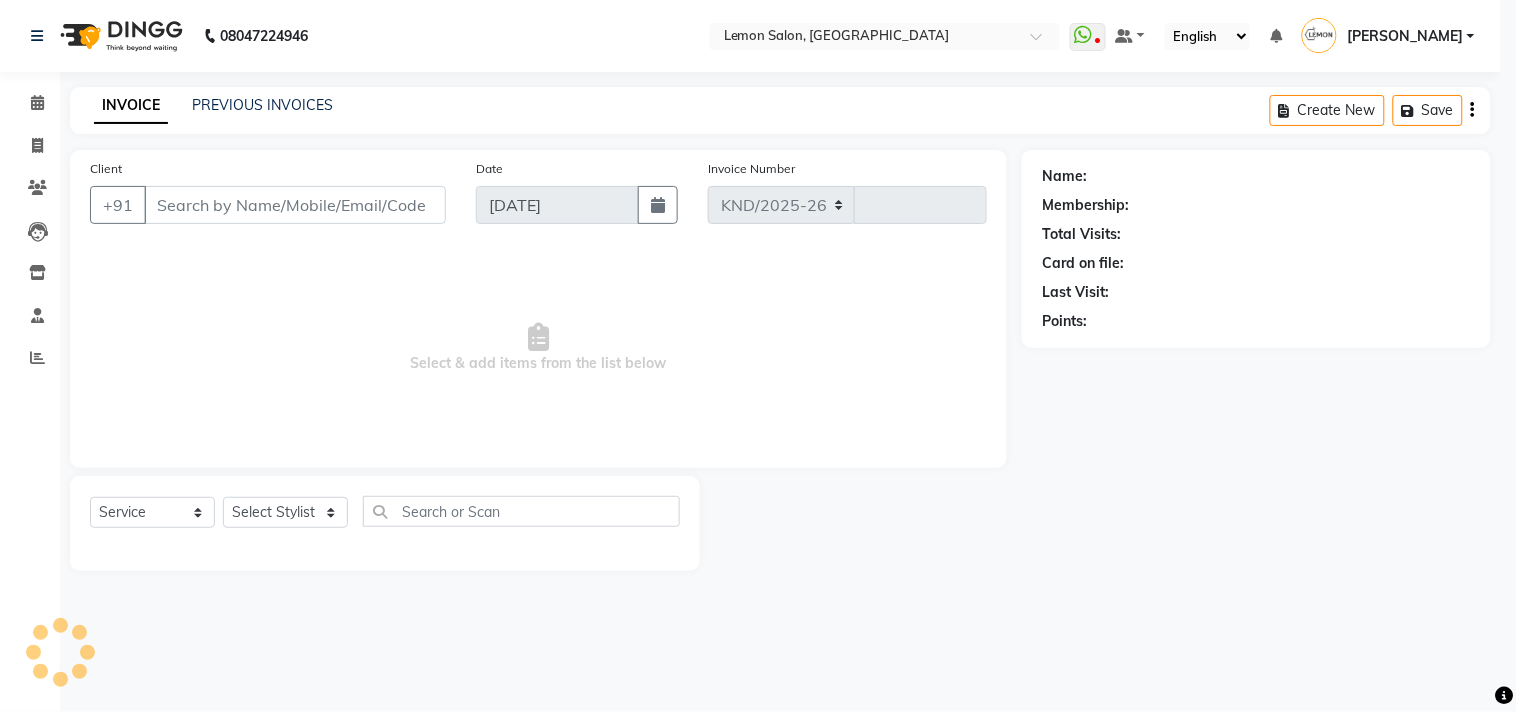 select on "569" 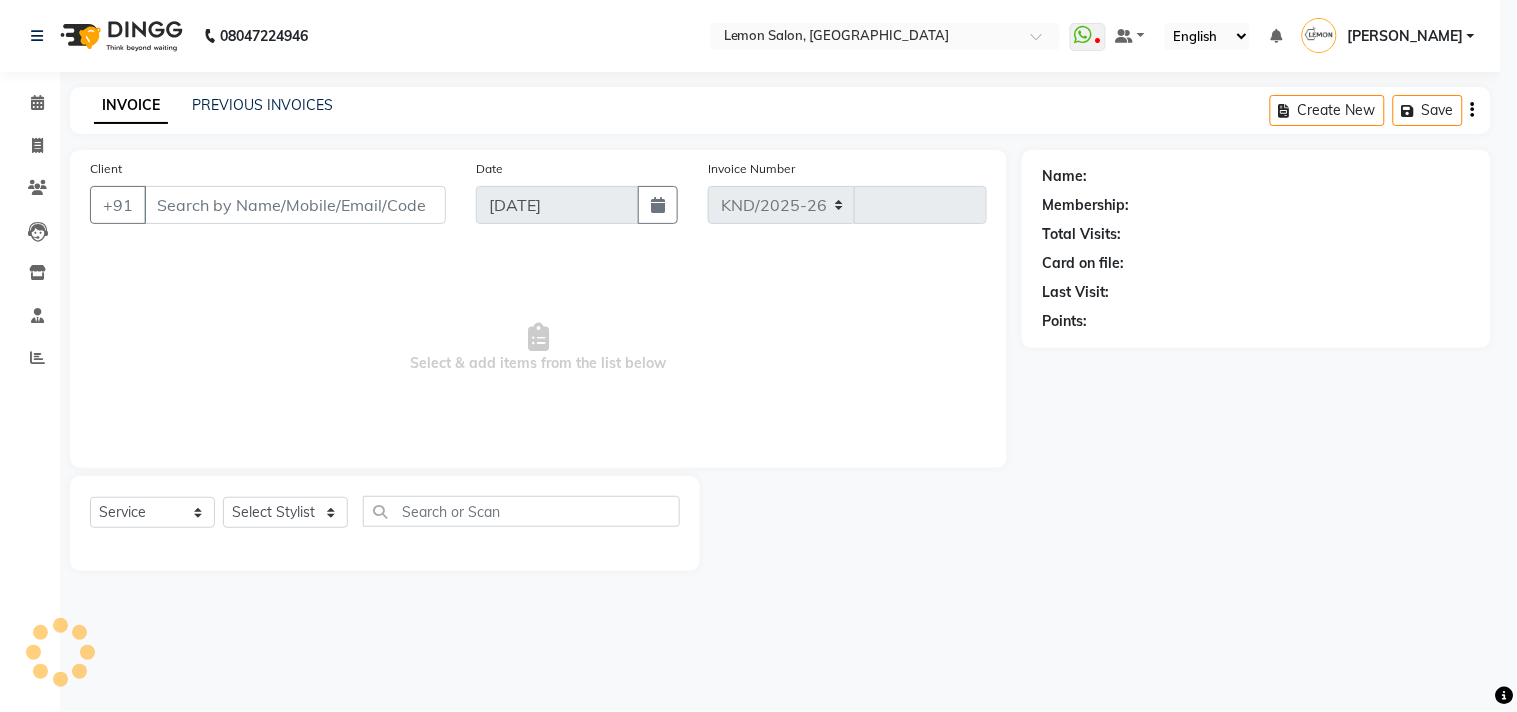 type on "1070" 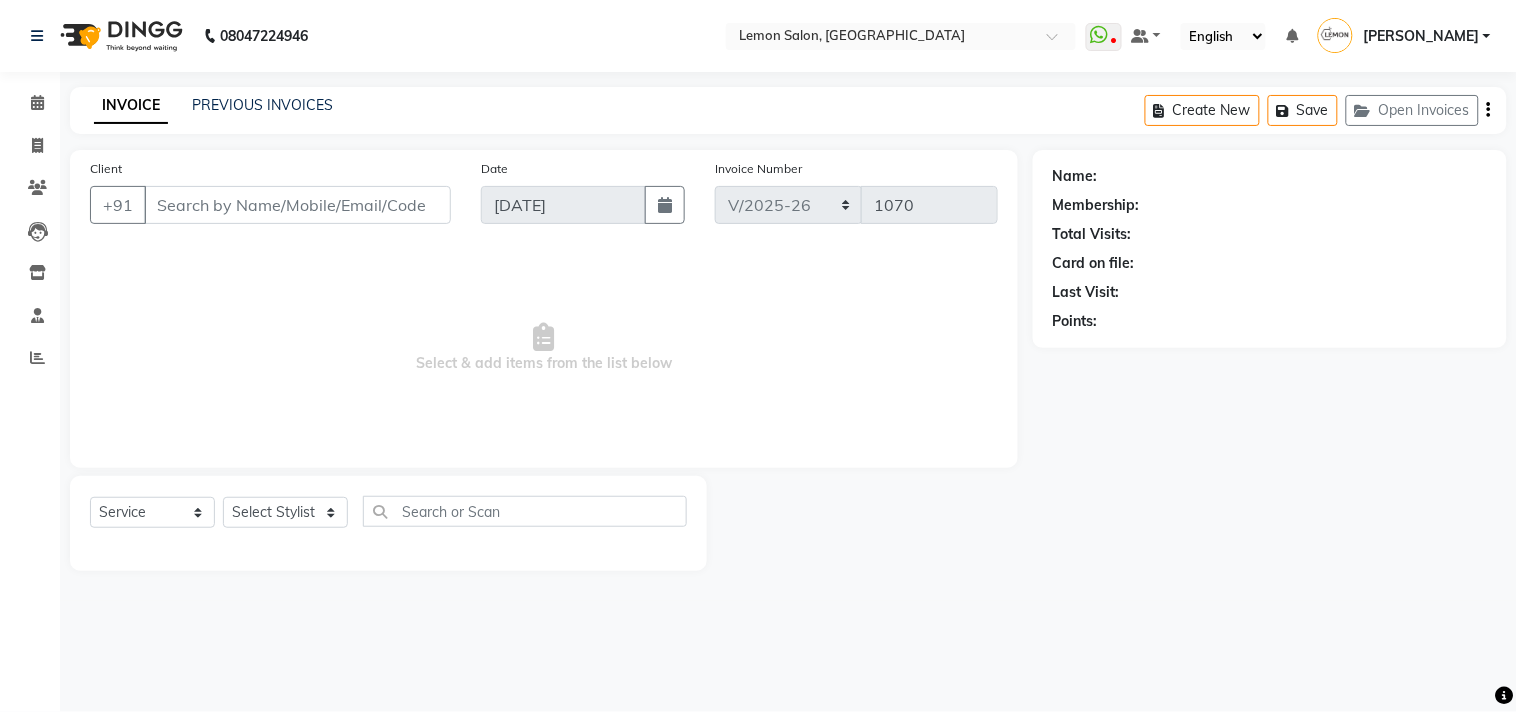 type on "8082011379" 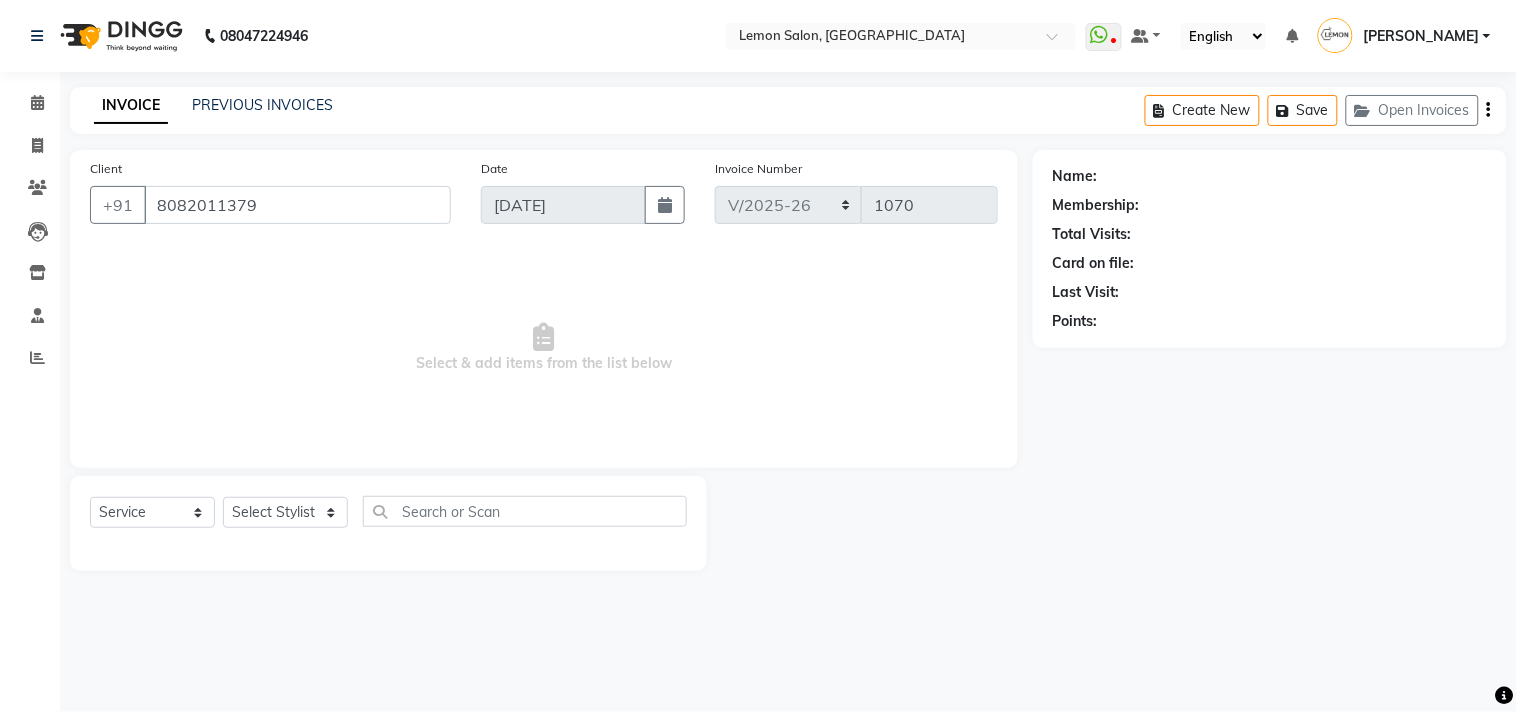 select on "7385" 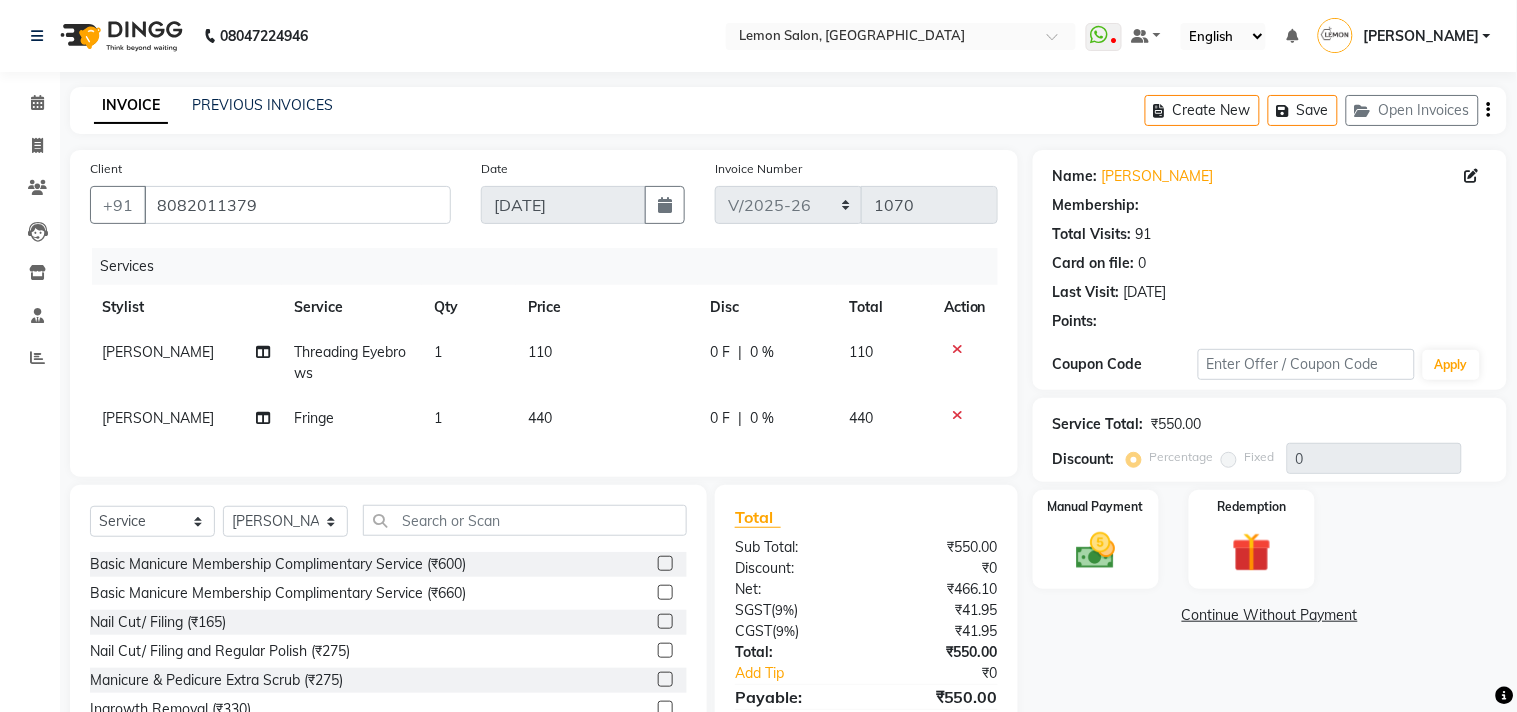 select on "1: Object" 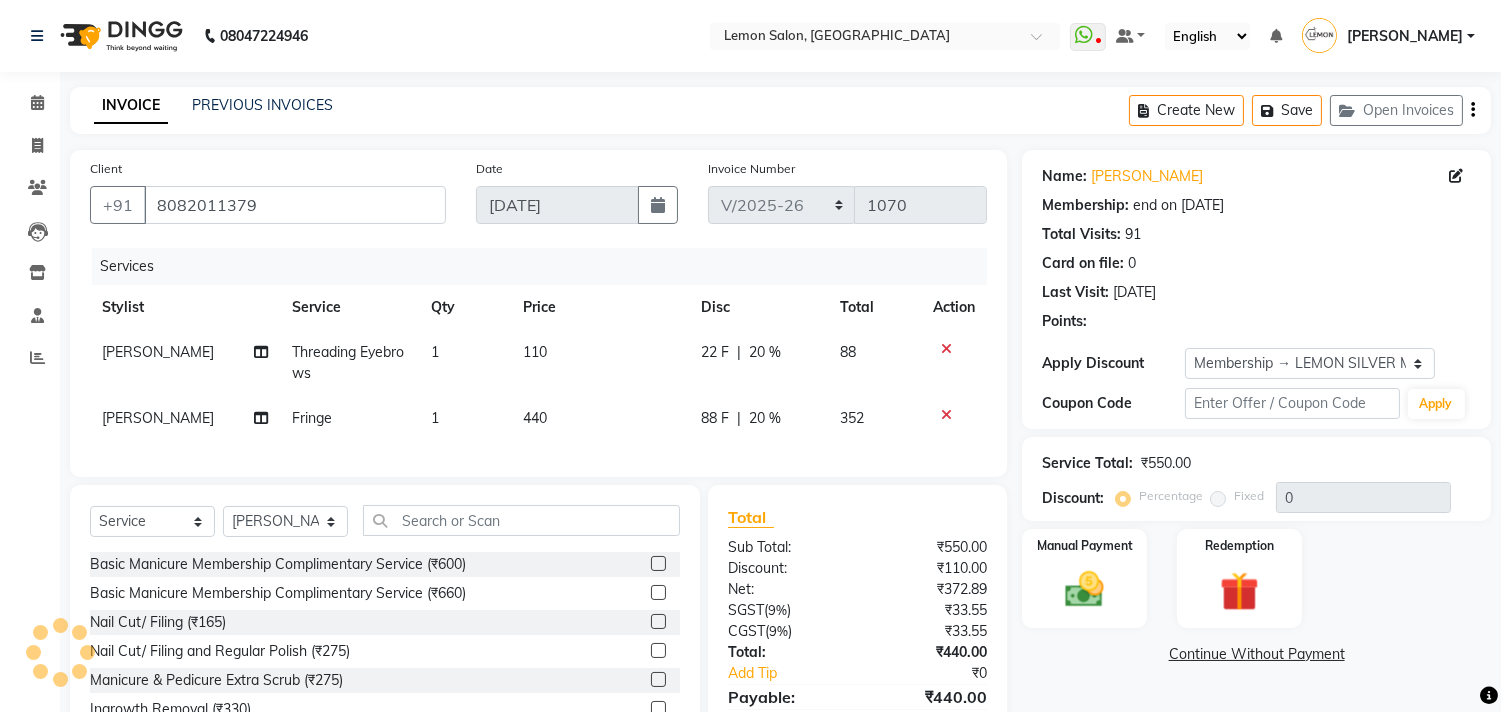 type on "20" 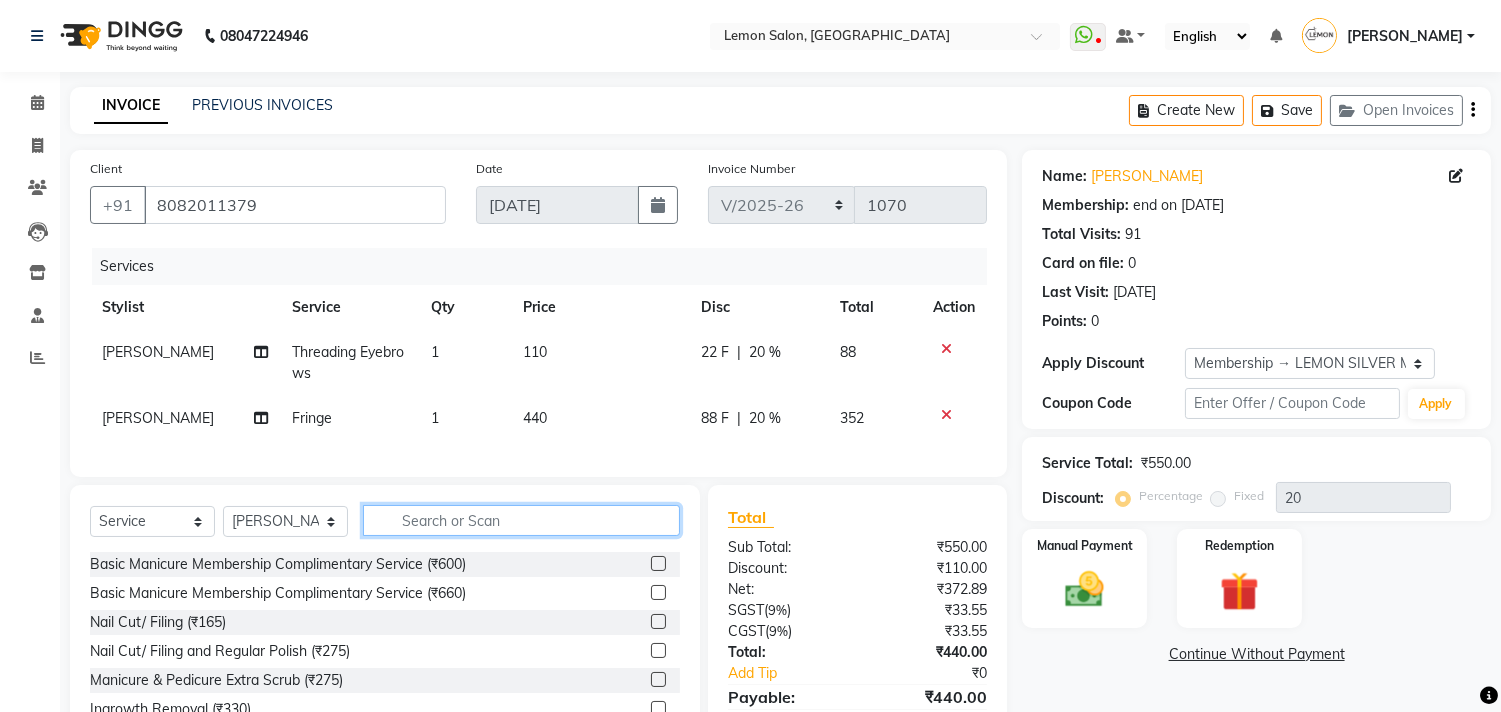 click 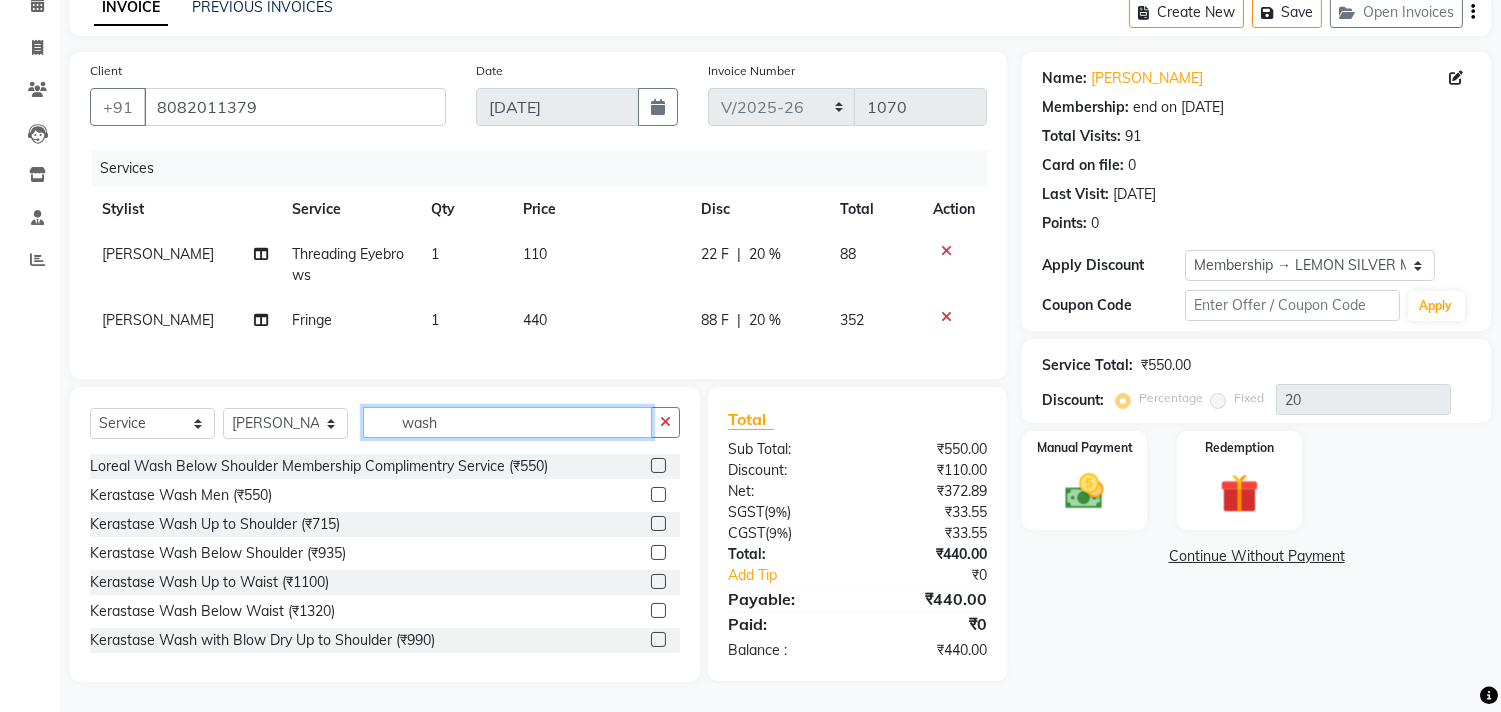 scroll, scrollTop: 114, scrollLeft: 0, axis: vertical 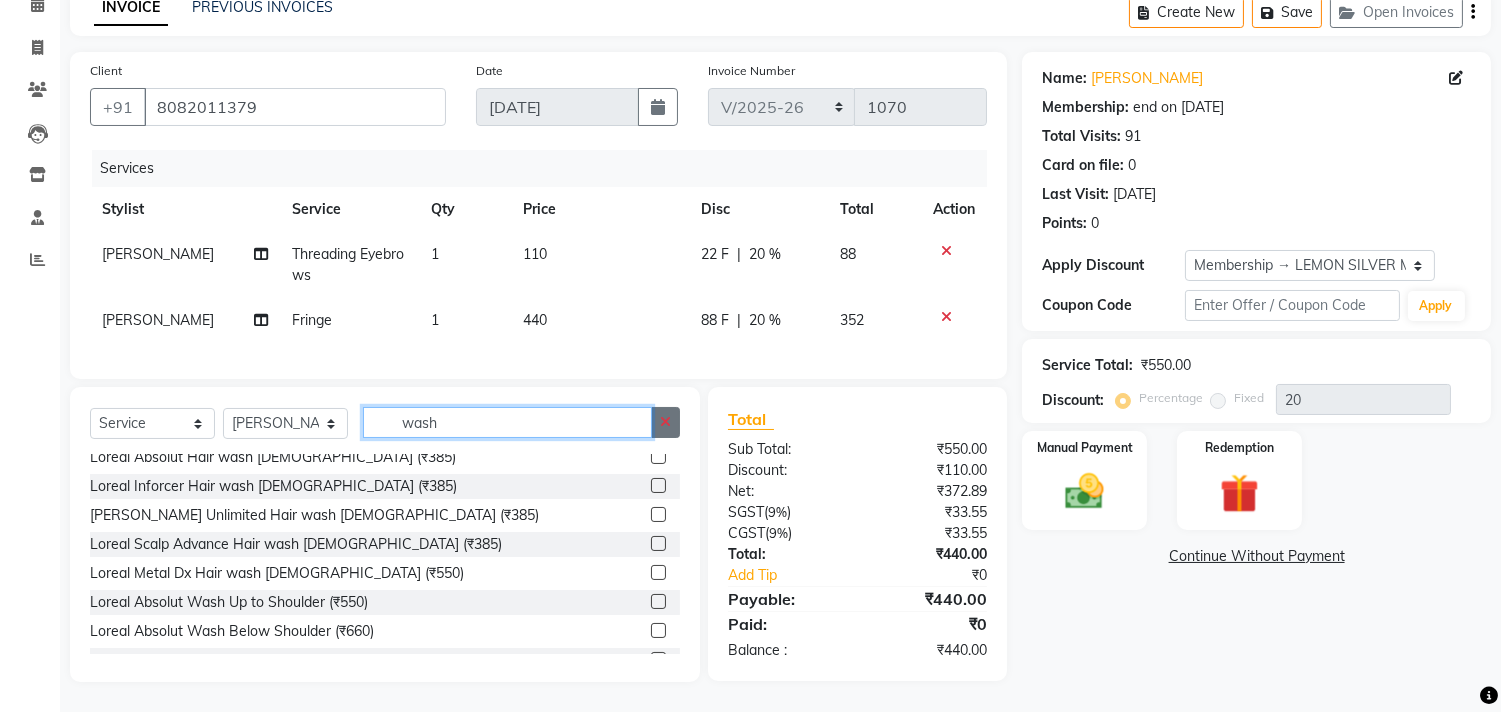 type on "wash" 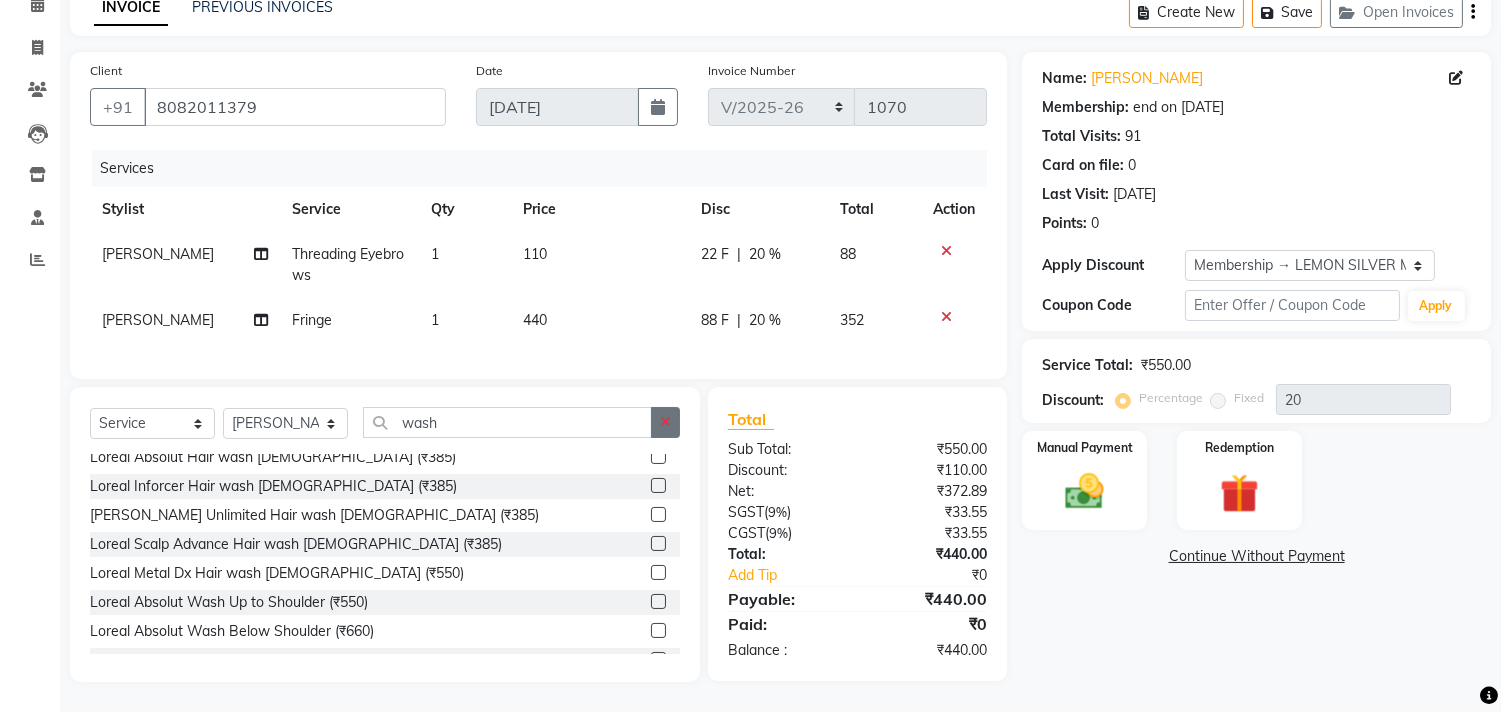 click 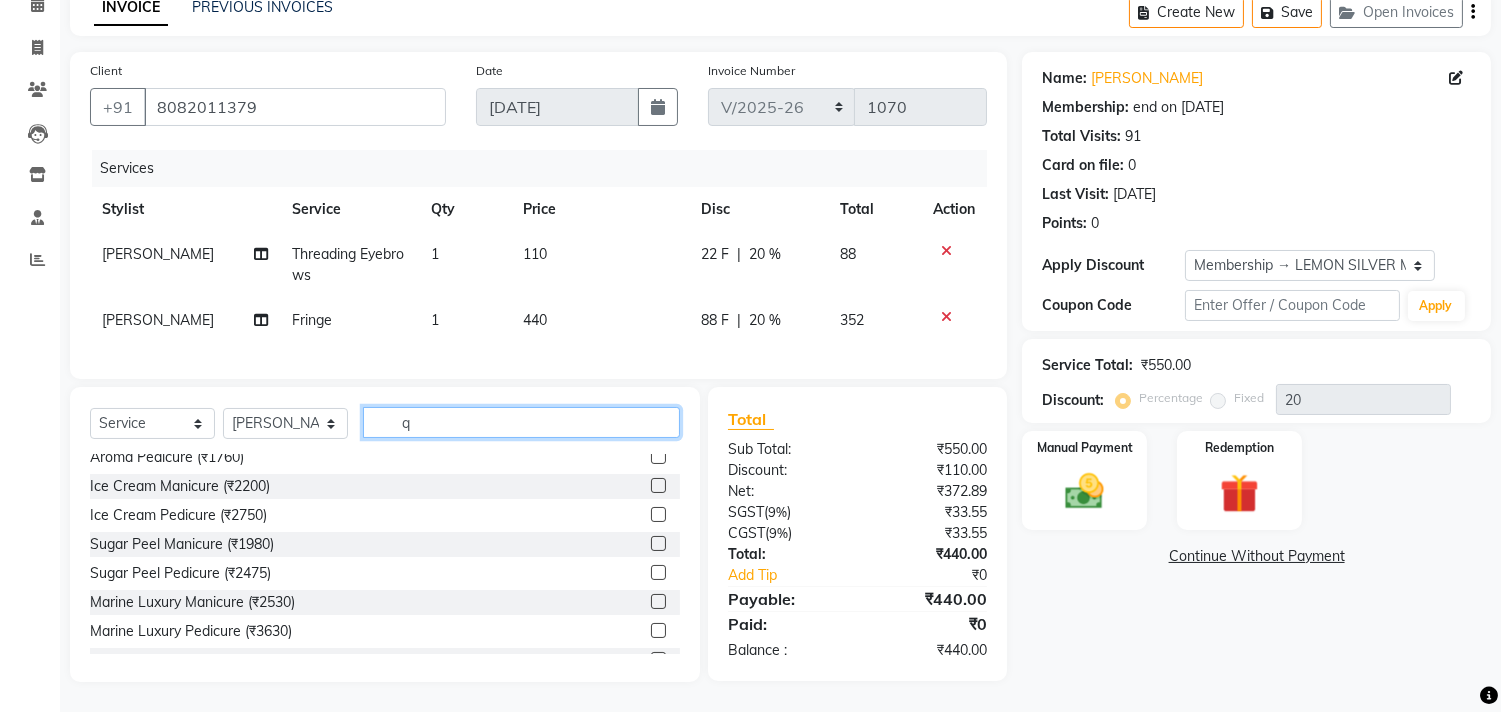 scroll, scrollTop: 0, scrollLeft: 0, axis: both 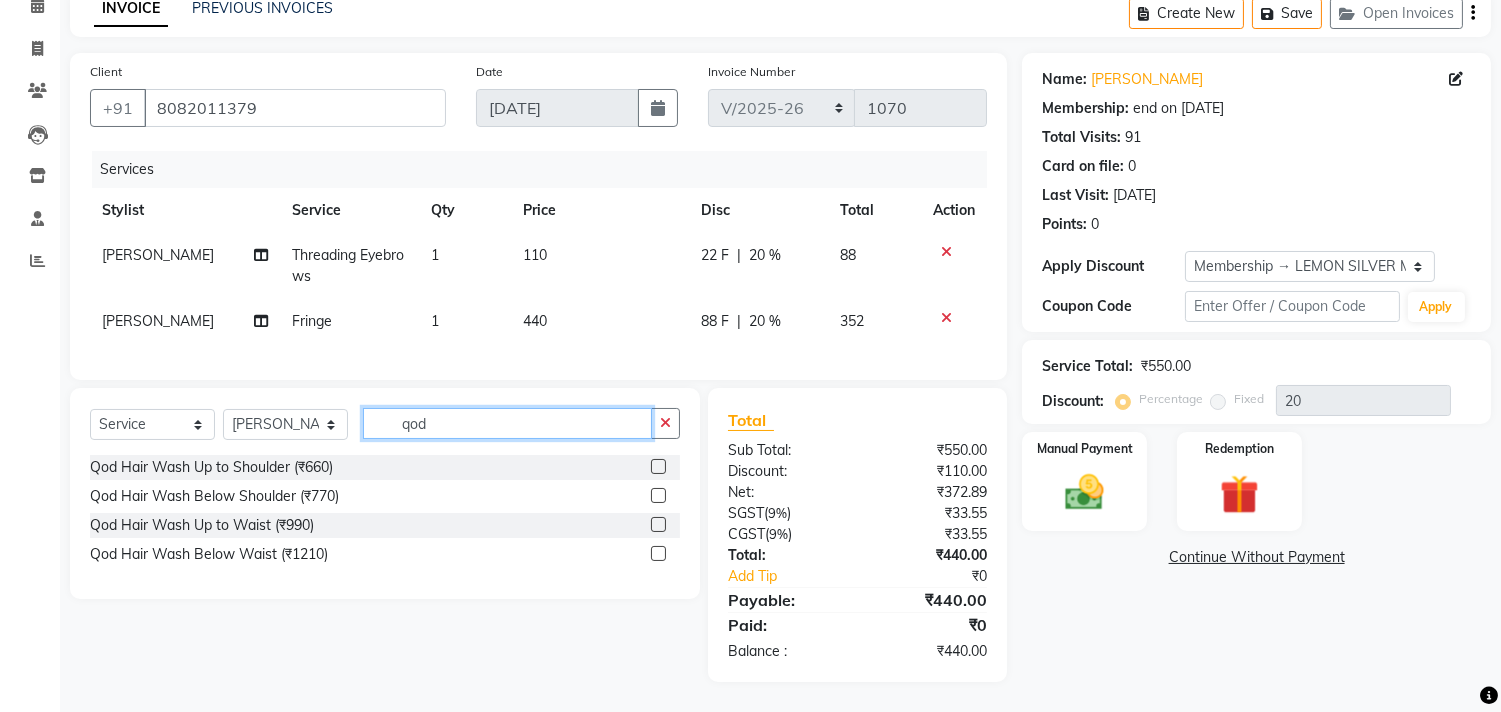 type on "qod" 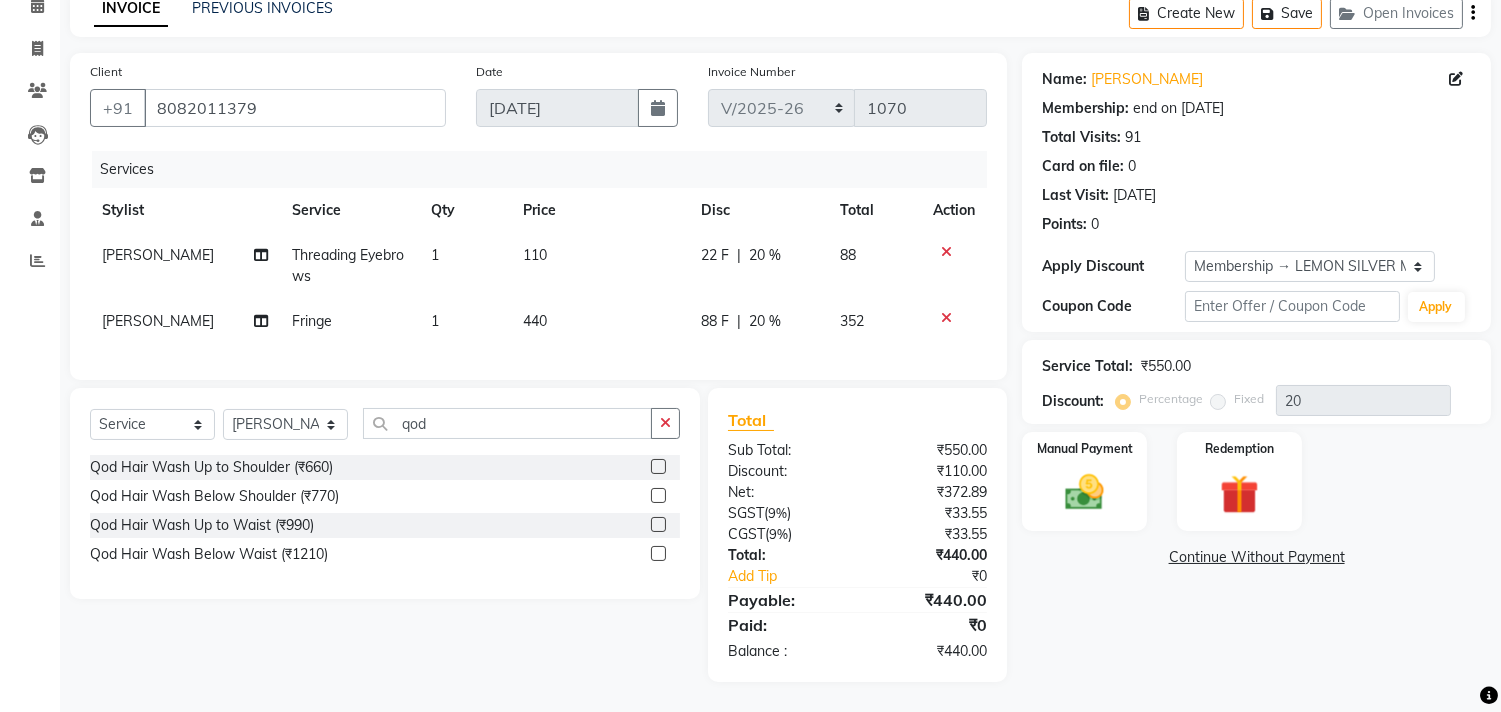 click 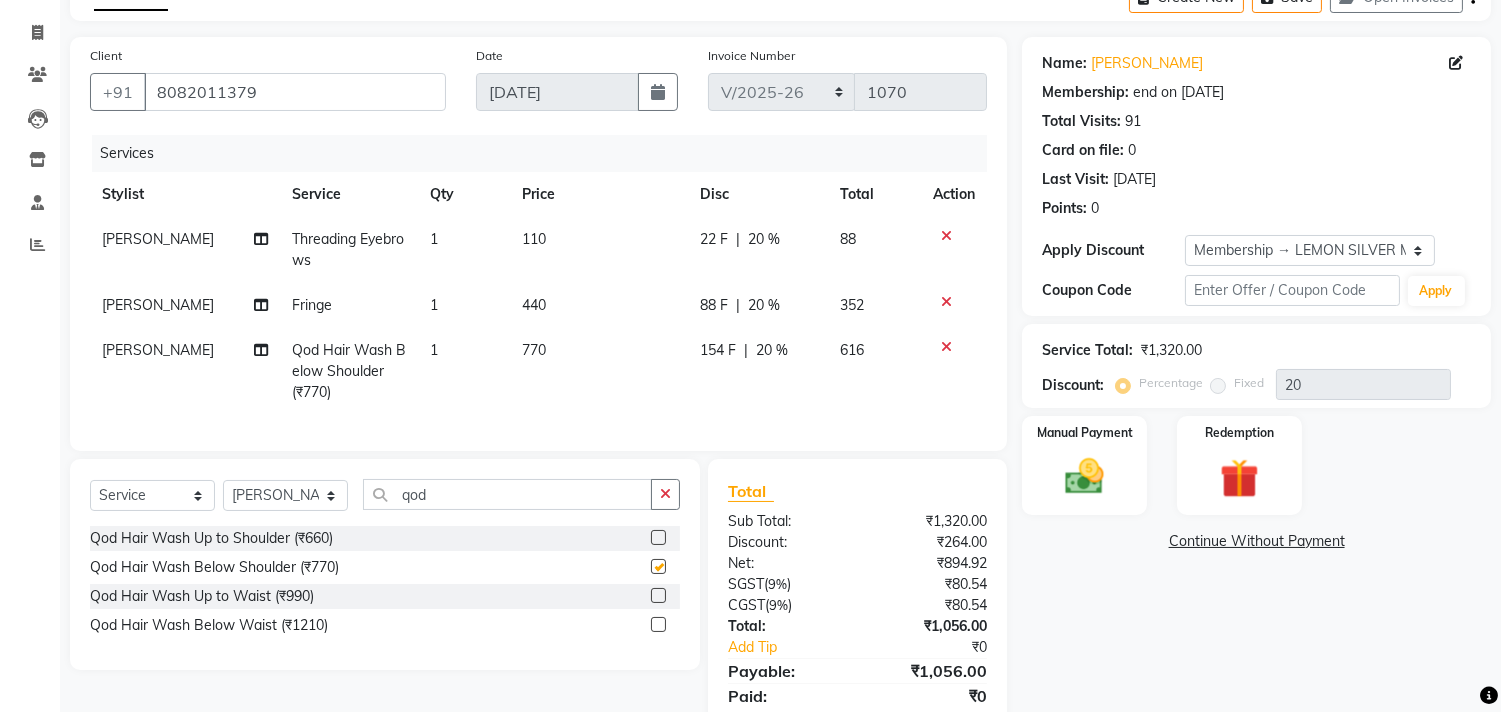 scroll, scrollTop: 201, scrollLeft: 0, axis: vertical 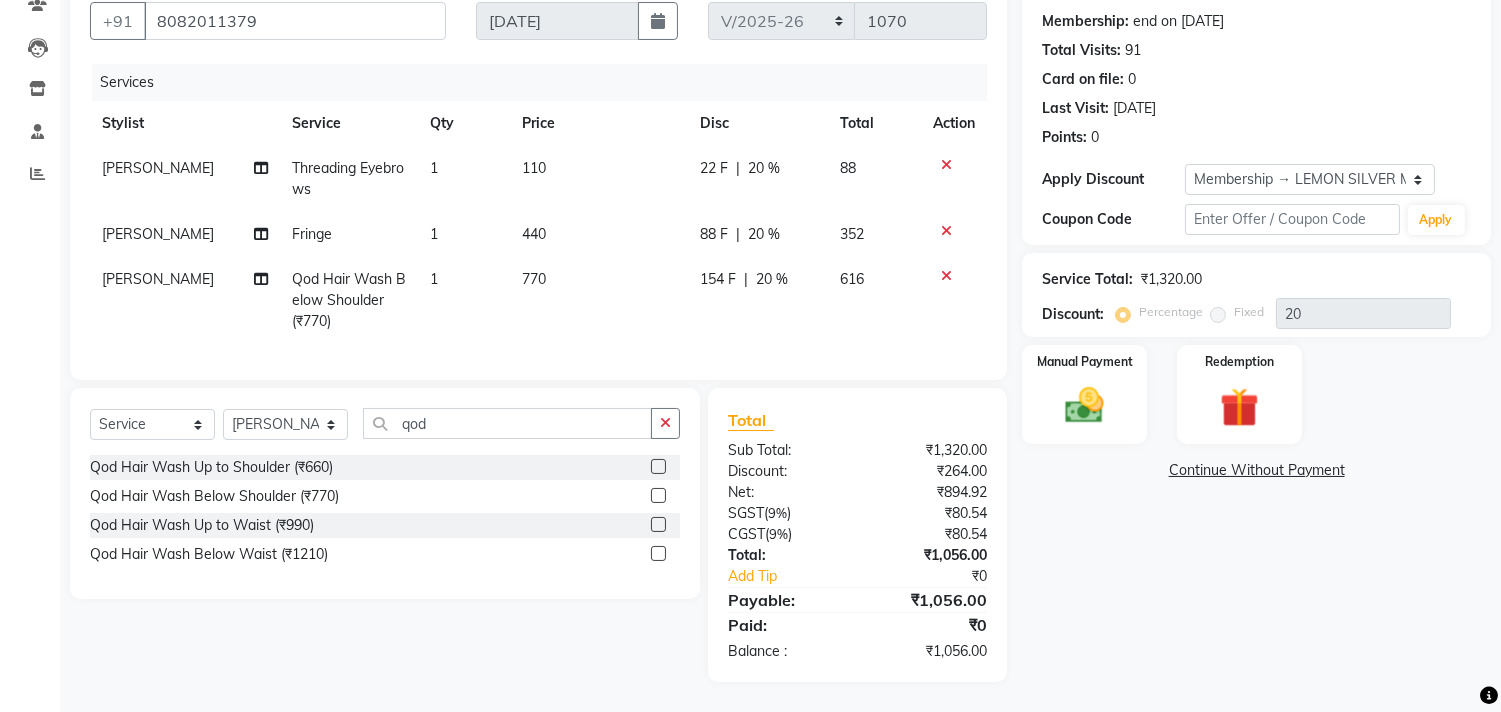 checkbox on "false" 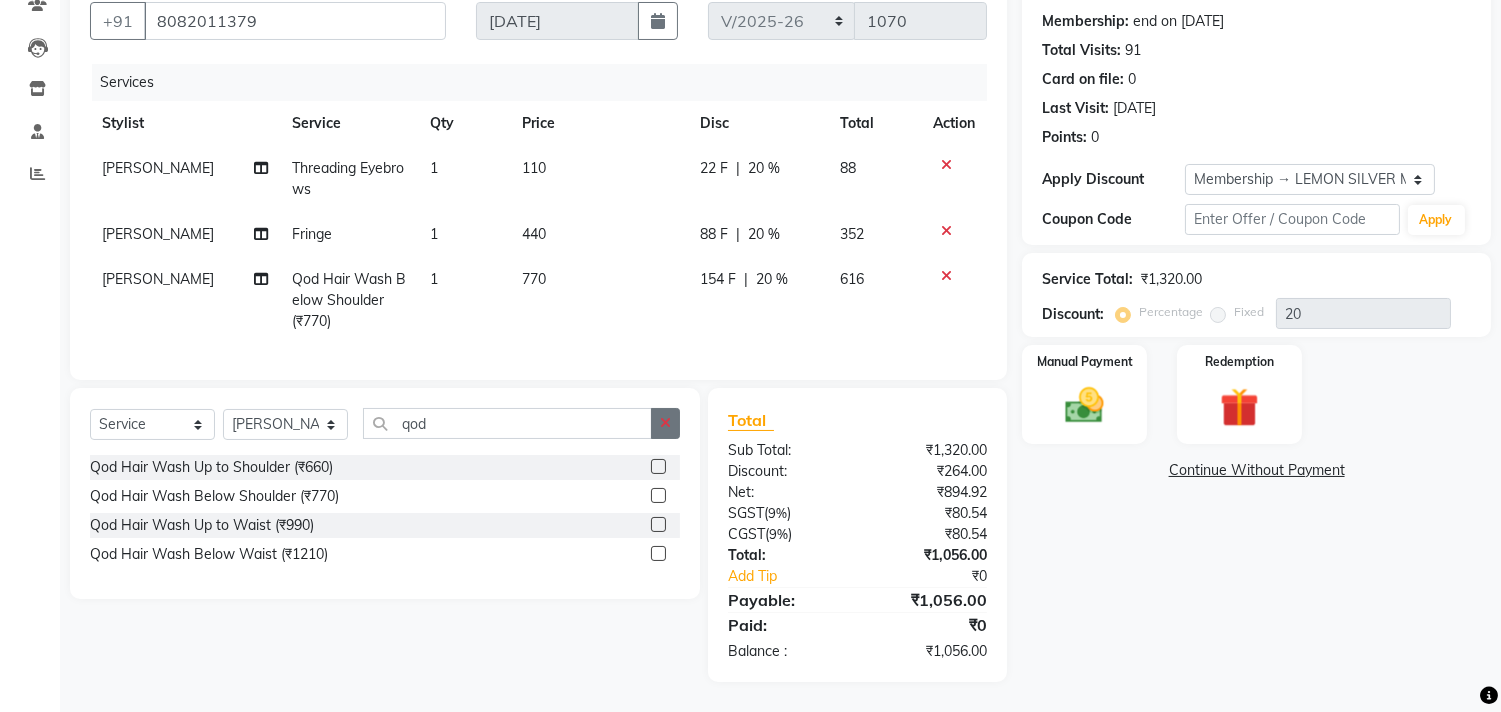 click 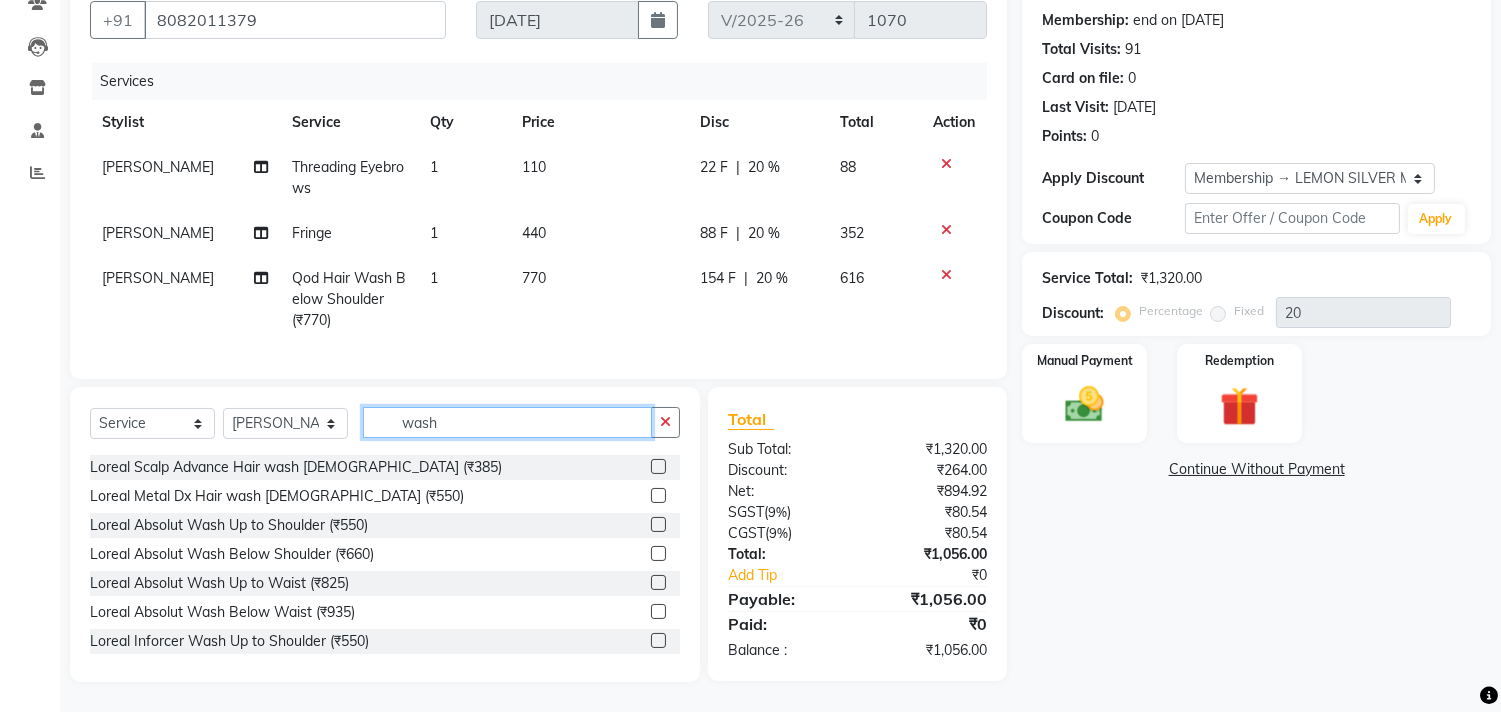 scroll, scrollTop: 555, scrollLeft: 0, axis: vertical 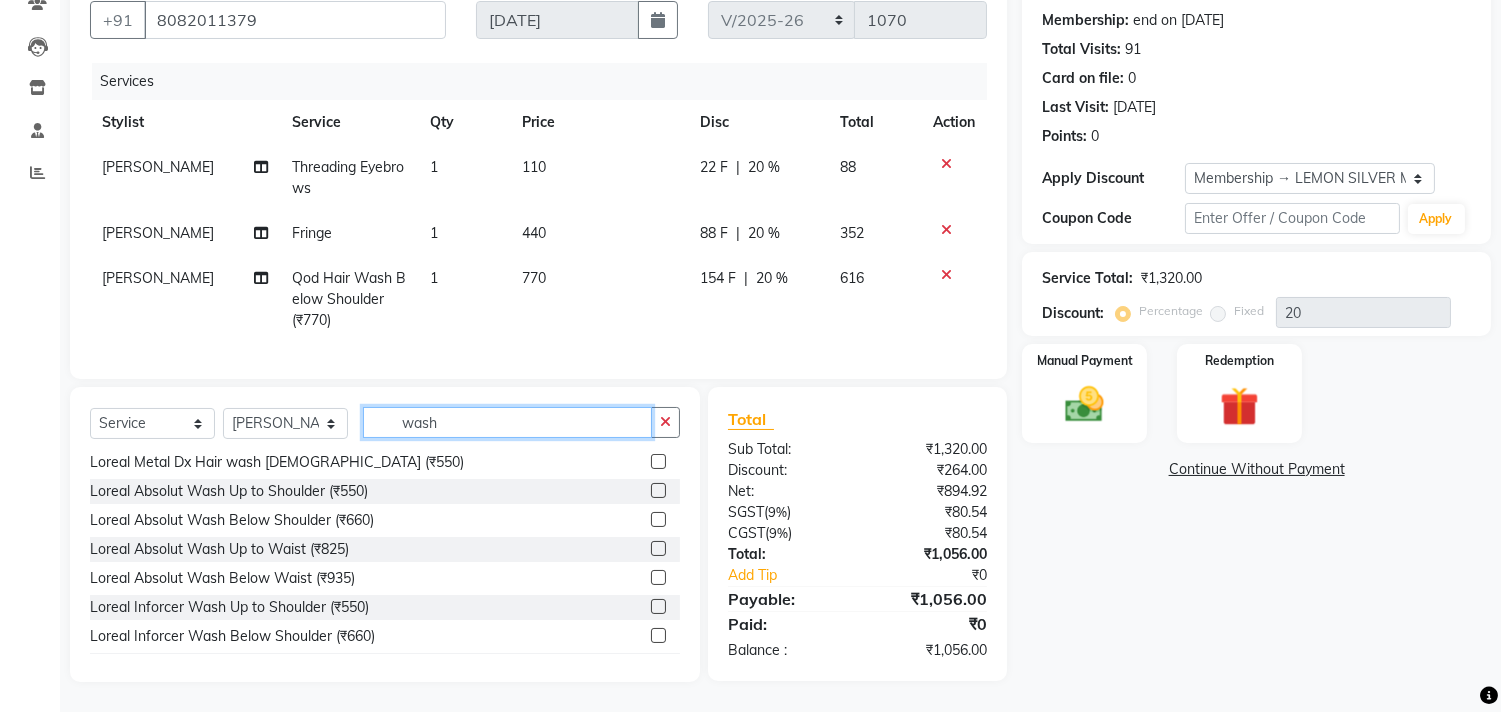 type on "wash" 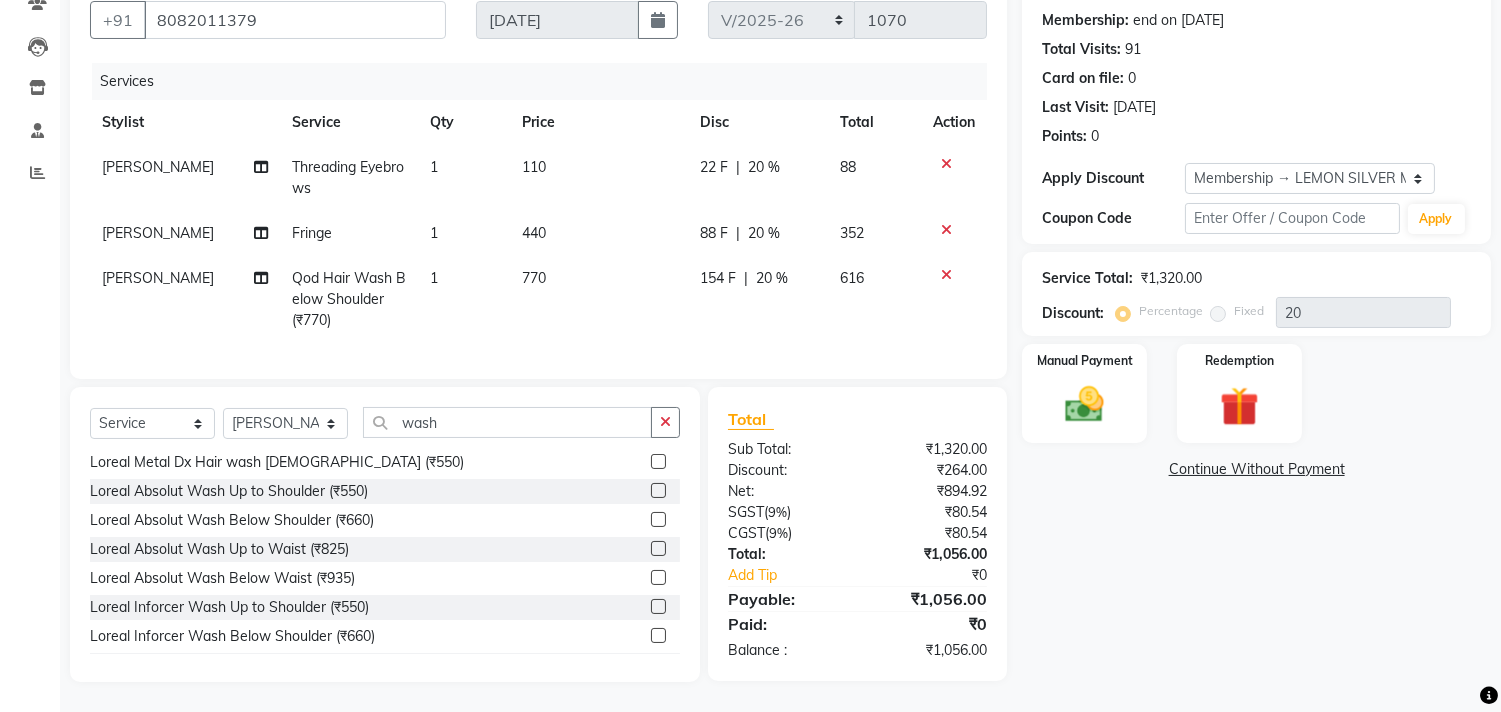 click 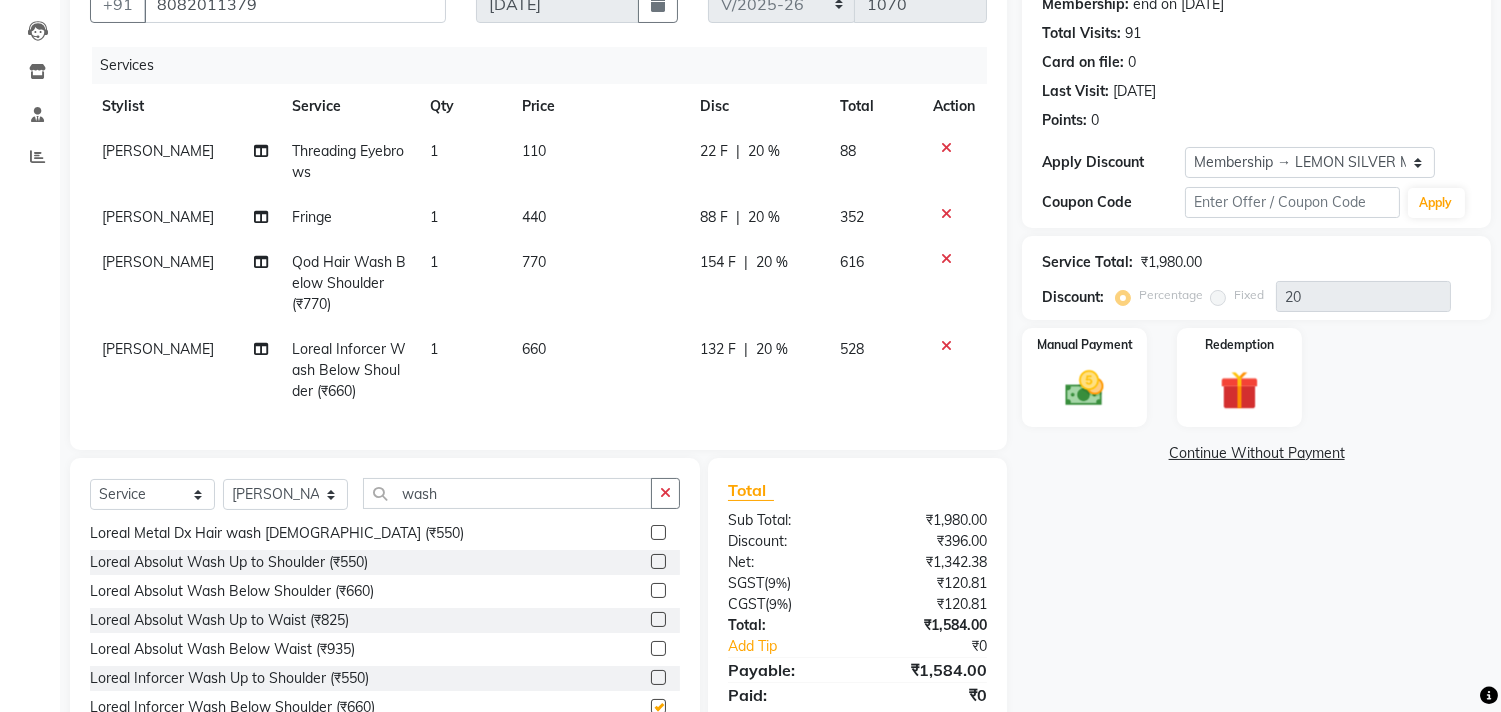 checkbox on "false" 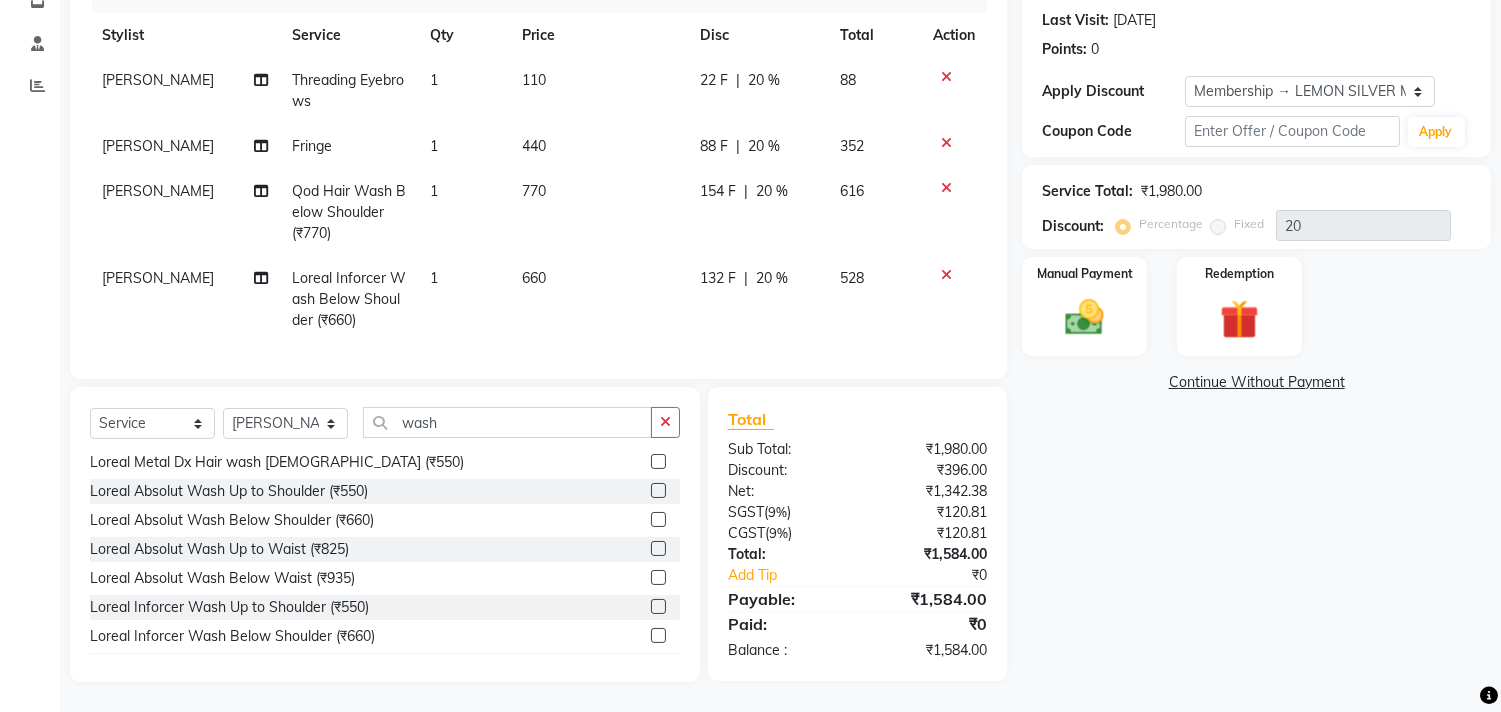 scroll, scrollTop: 288, scrollLeft: 0, axis: vertical 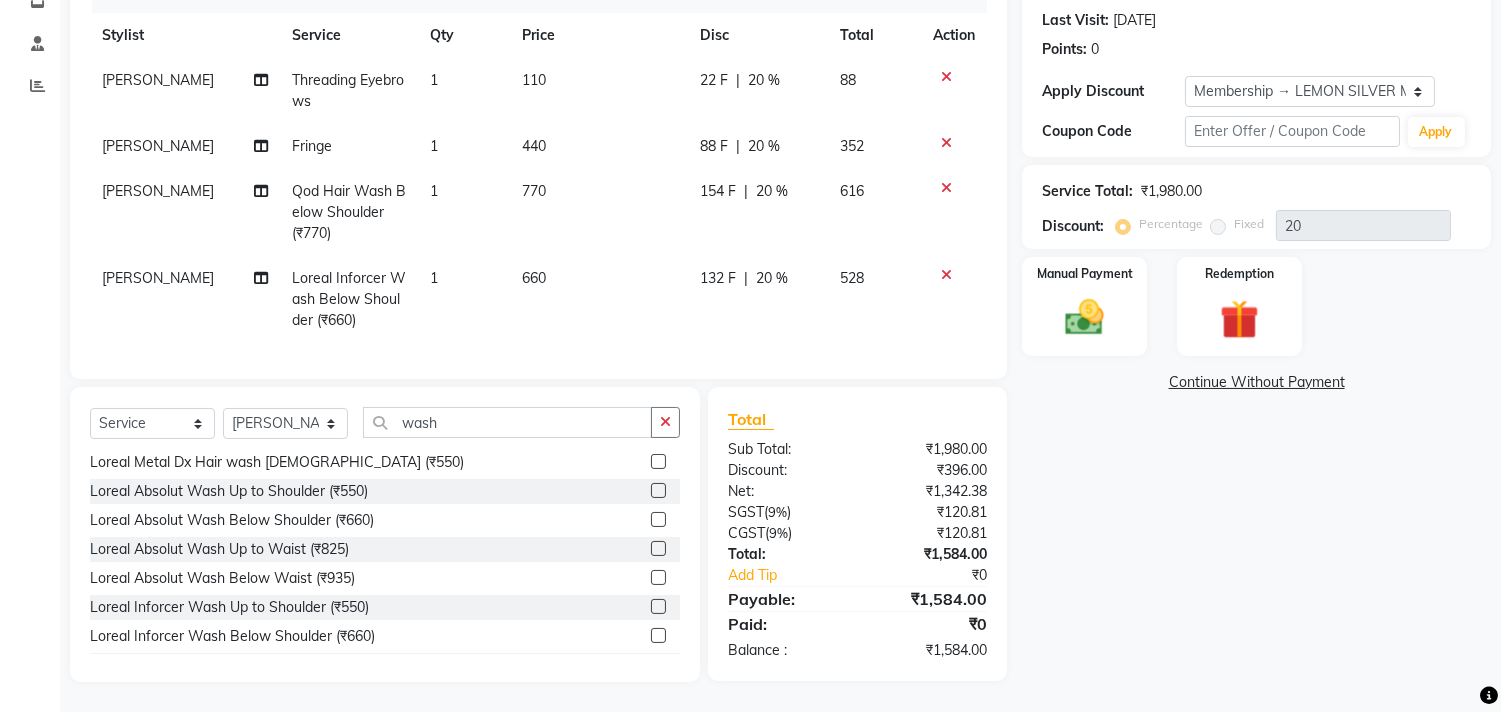 click 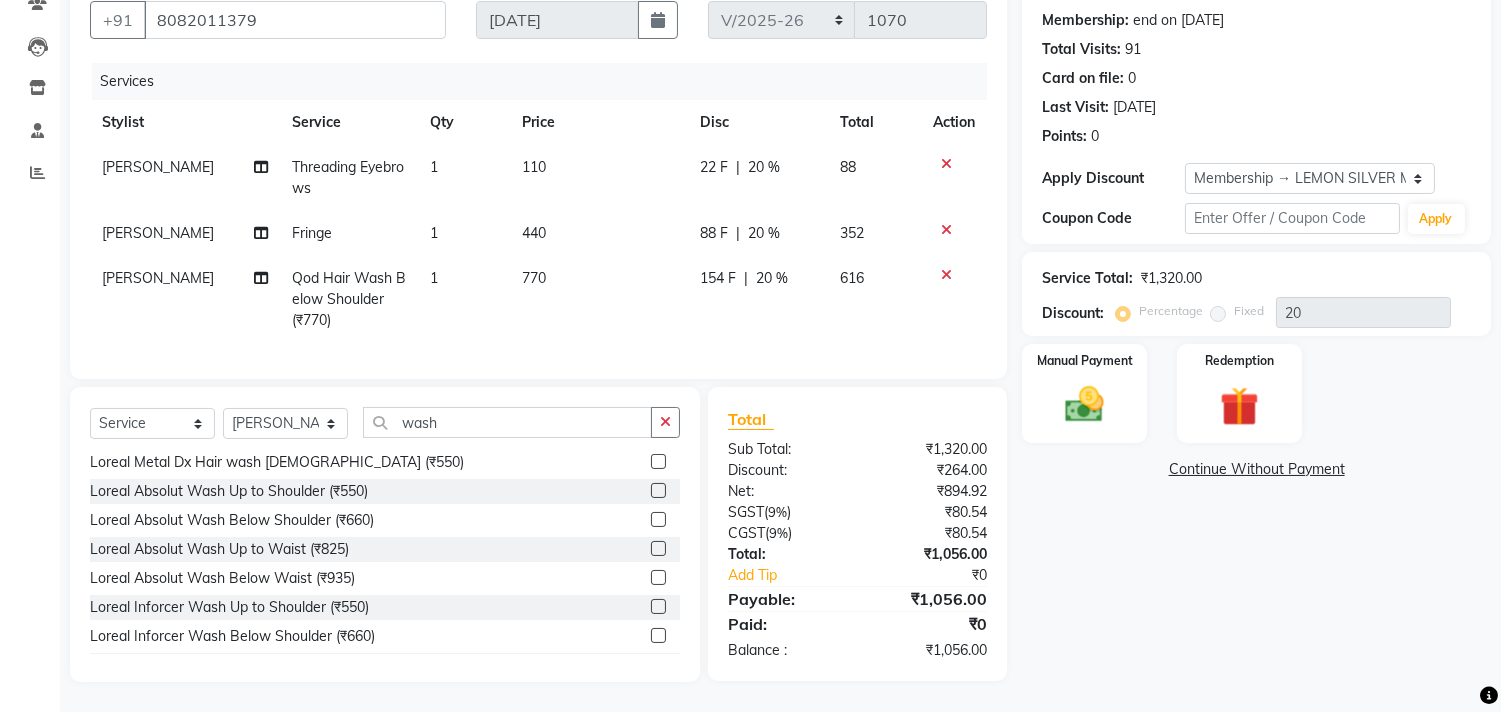 click on "Qod Hair Wash Below Shoulder (₹770)" 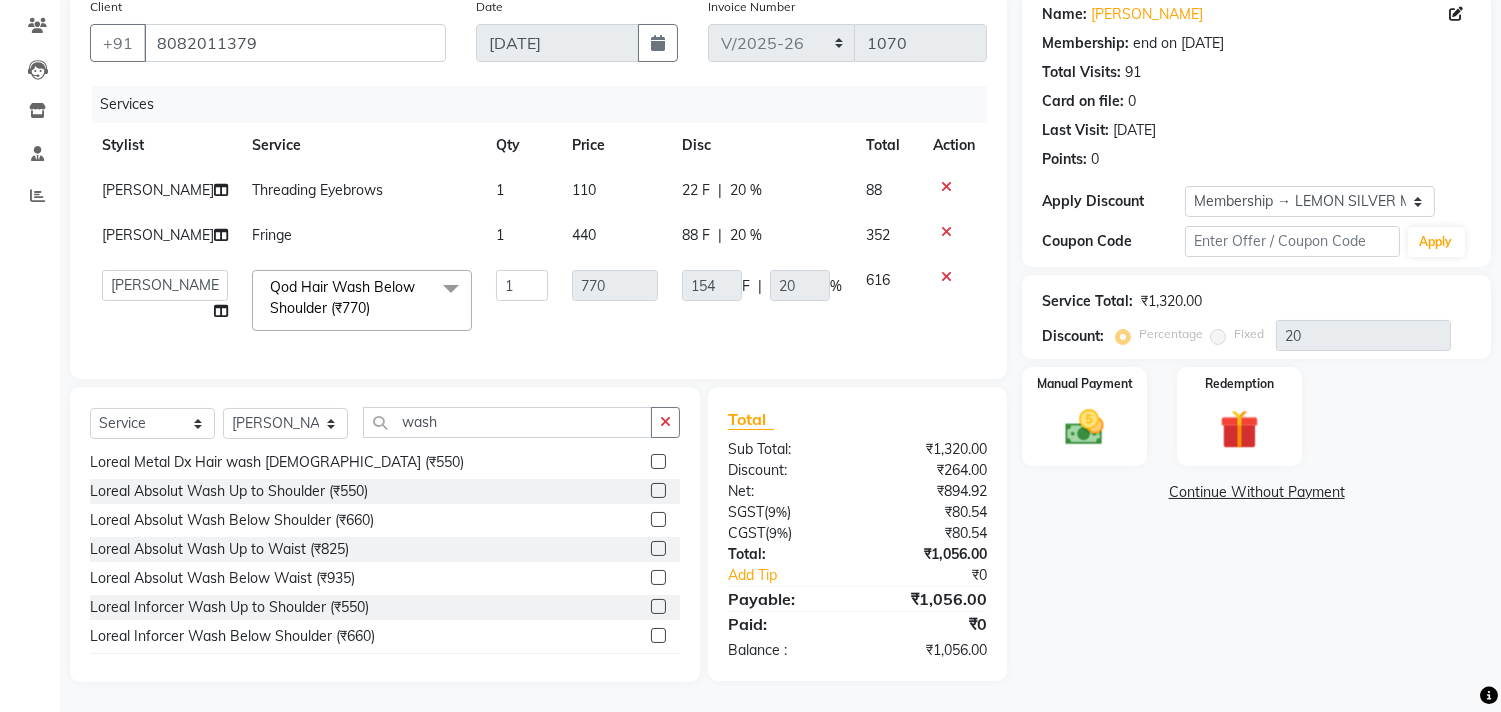 click on "Qod Hair Wash Below Shoulder (₹770)  x" 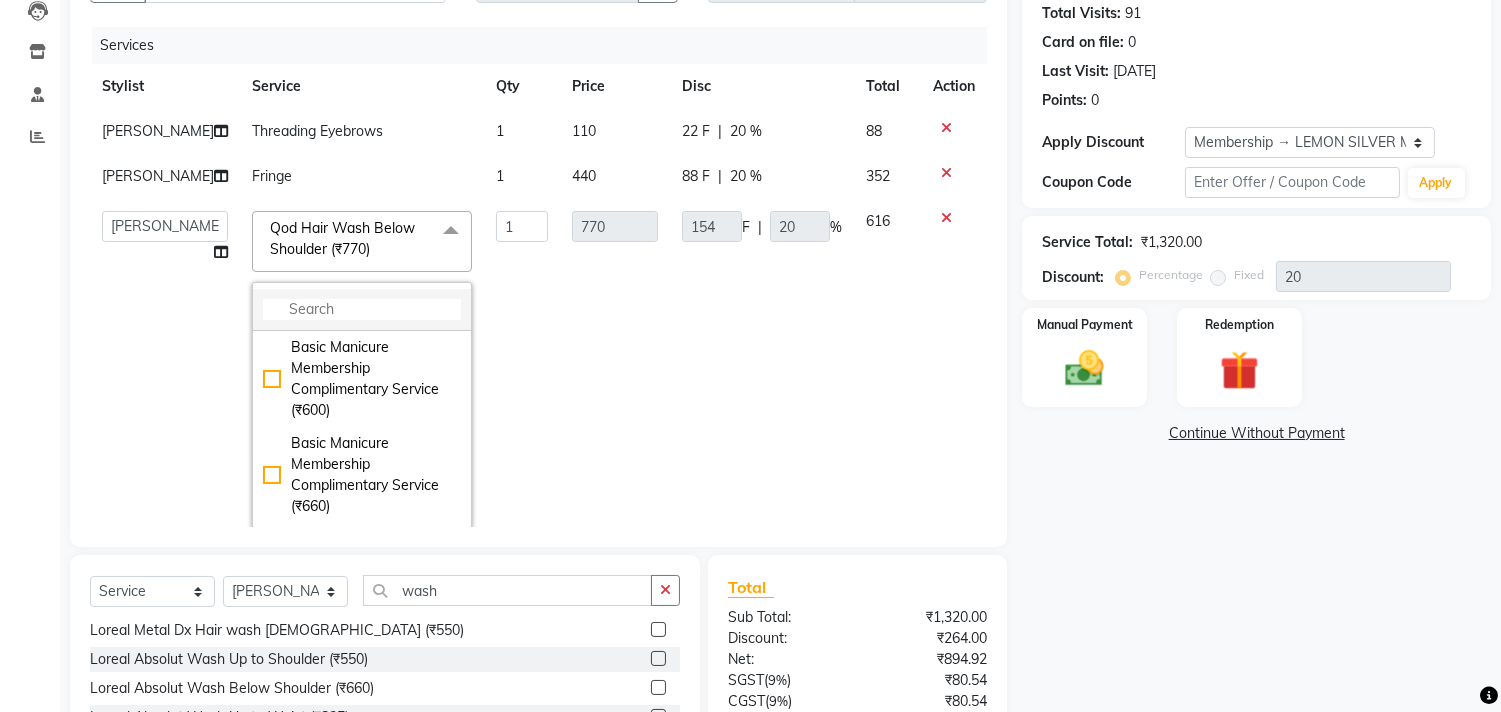 click 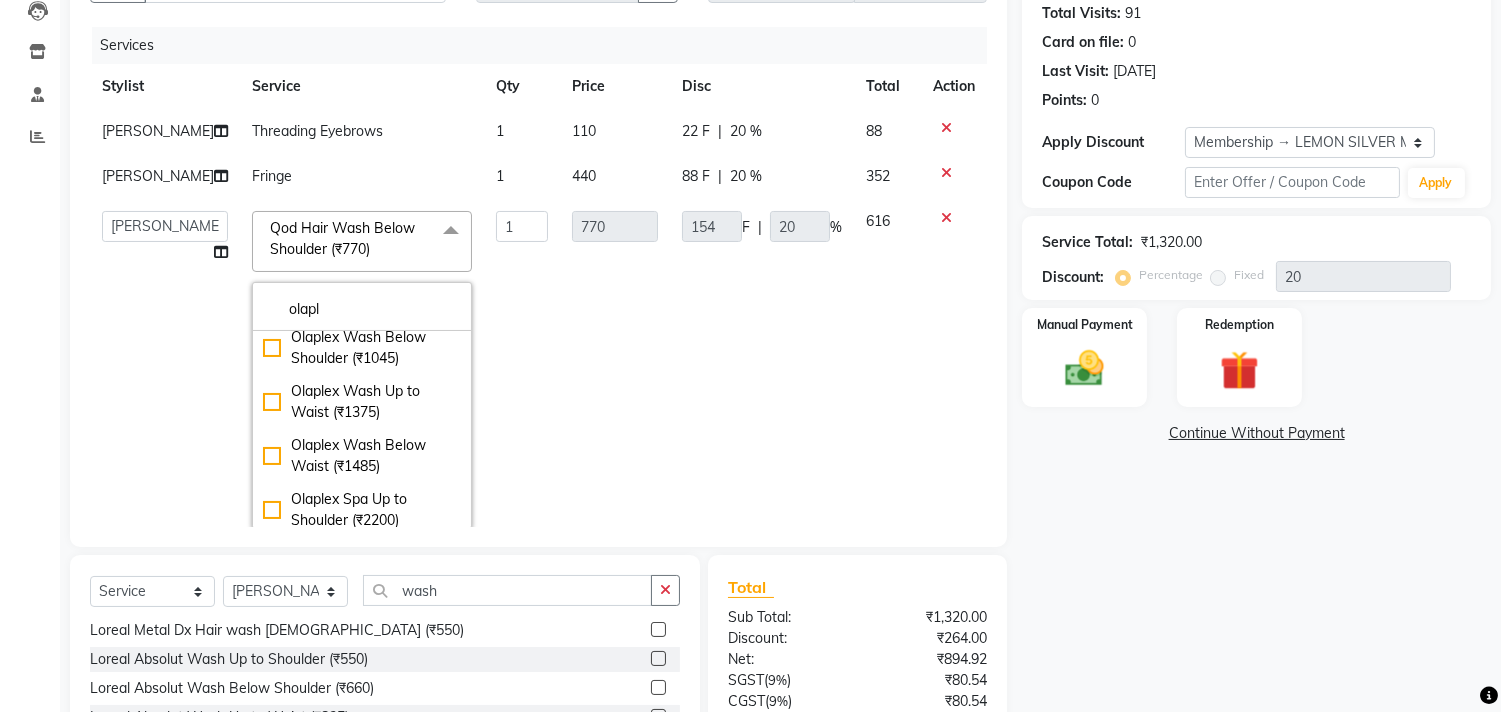 scroll, scrollTop: 1777, scrollLeft: 0, axis: vertical 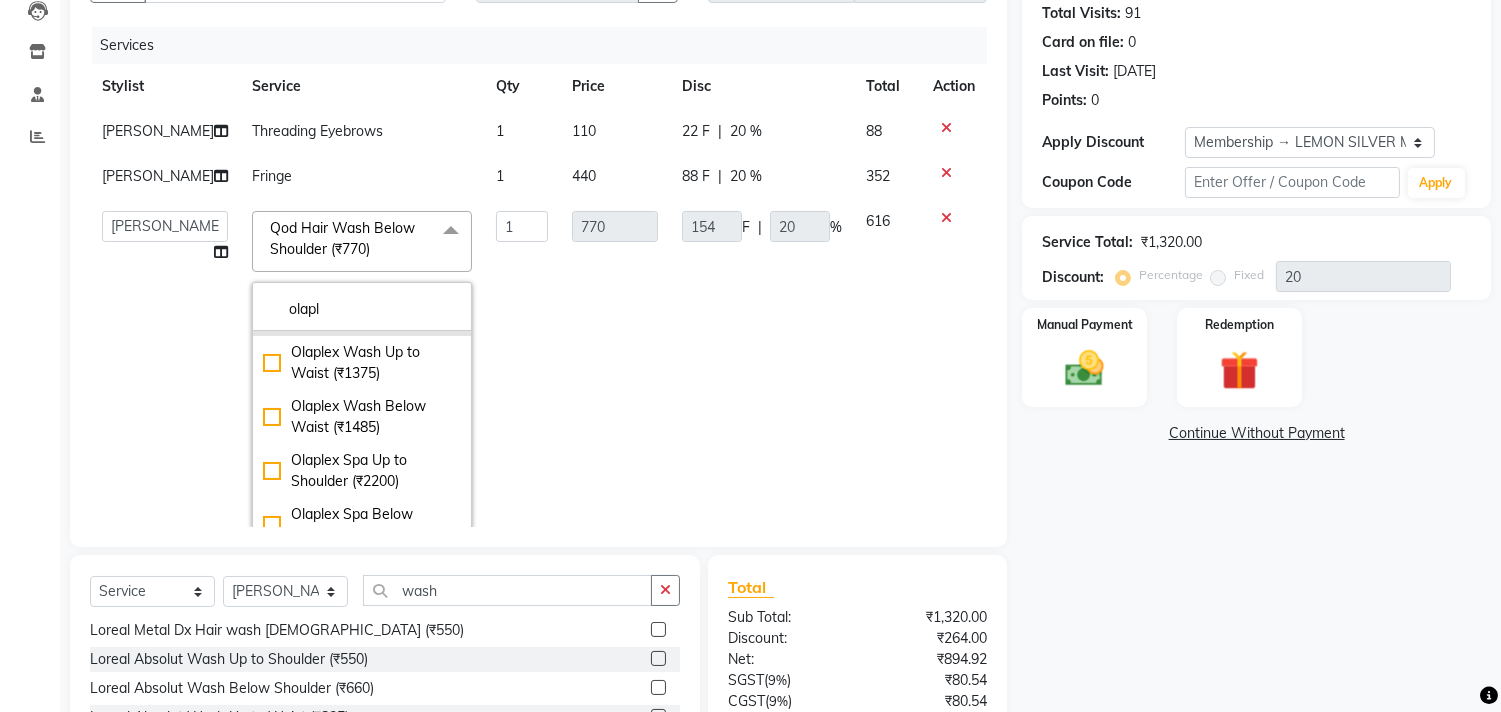 type on "olapl" 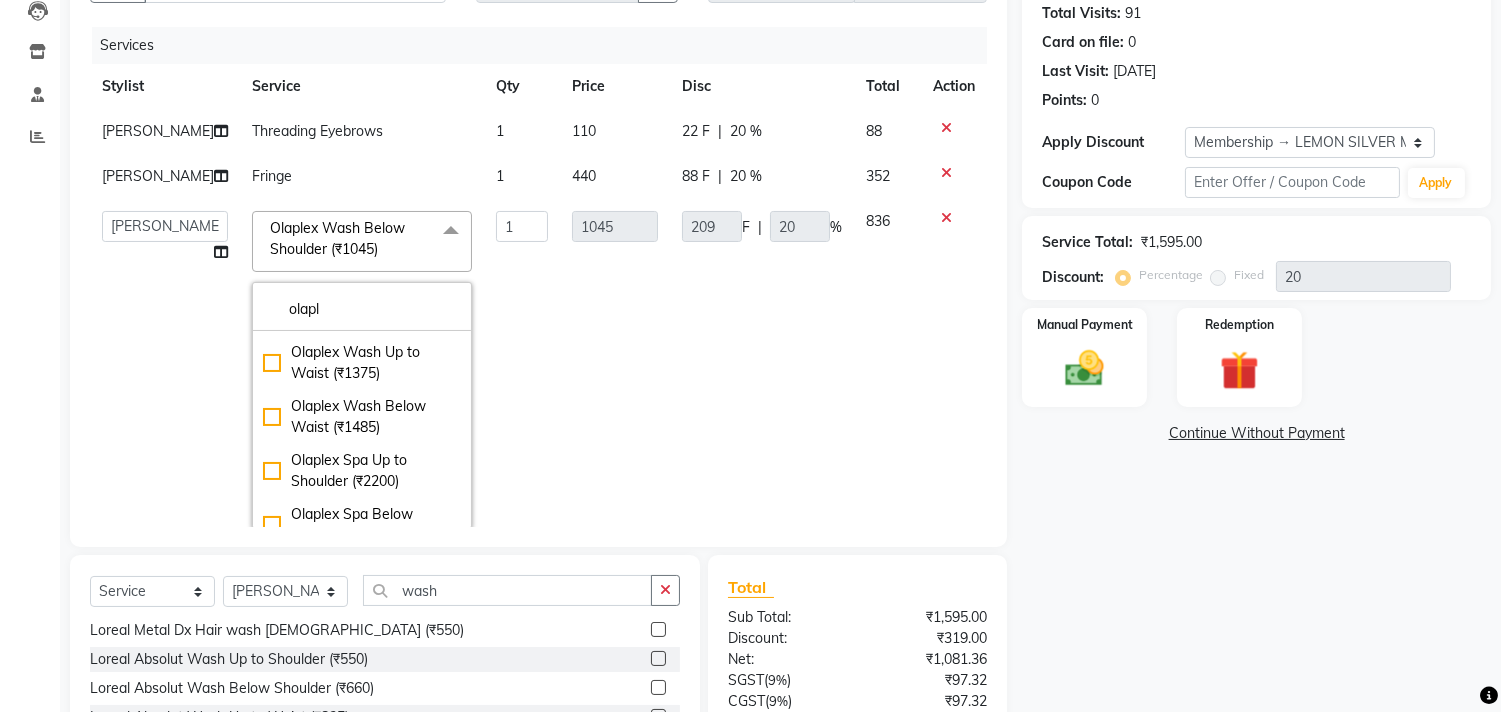 click on "Name: [PERSON_NAME] Membership: end on [DATE] Total Visits:  91 Card on file:  0 Last Visit:   [DATE] Points:   0  Apply Discount Select Membership → LEMON SILVER MEMBERSHIP Coupon → Abc Coupon Code Apply Service Total:  ₹1,595.00  Discount:  Percentage   Fixed  20 Manual Payment Redemption  Continue Without Payment" 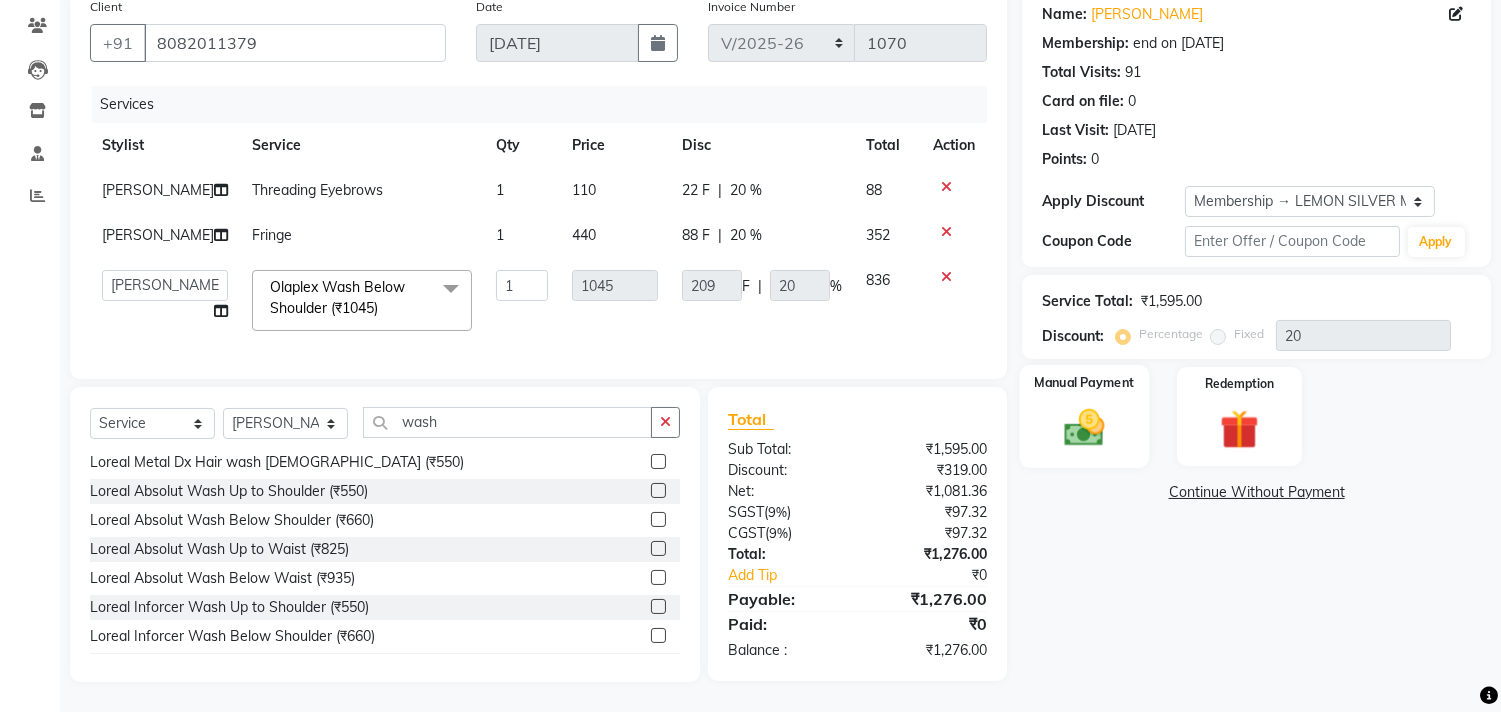 scroll, scrollTop: 221, scrollLeft: 0, axis: vertical 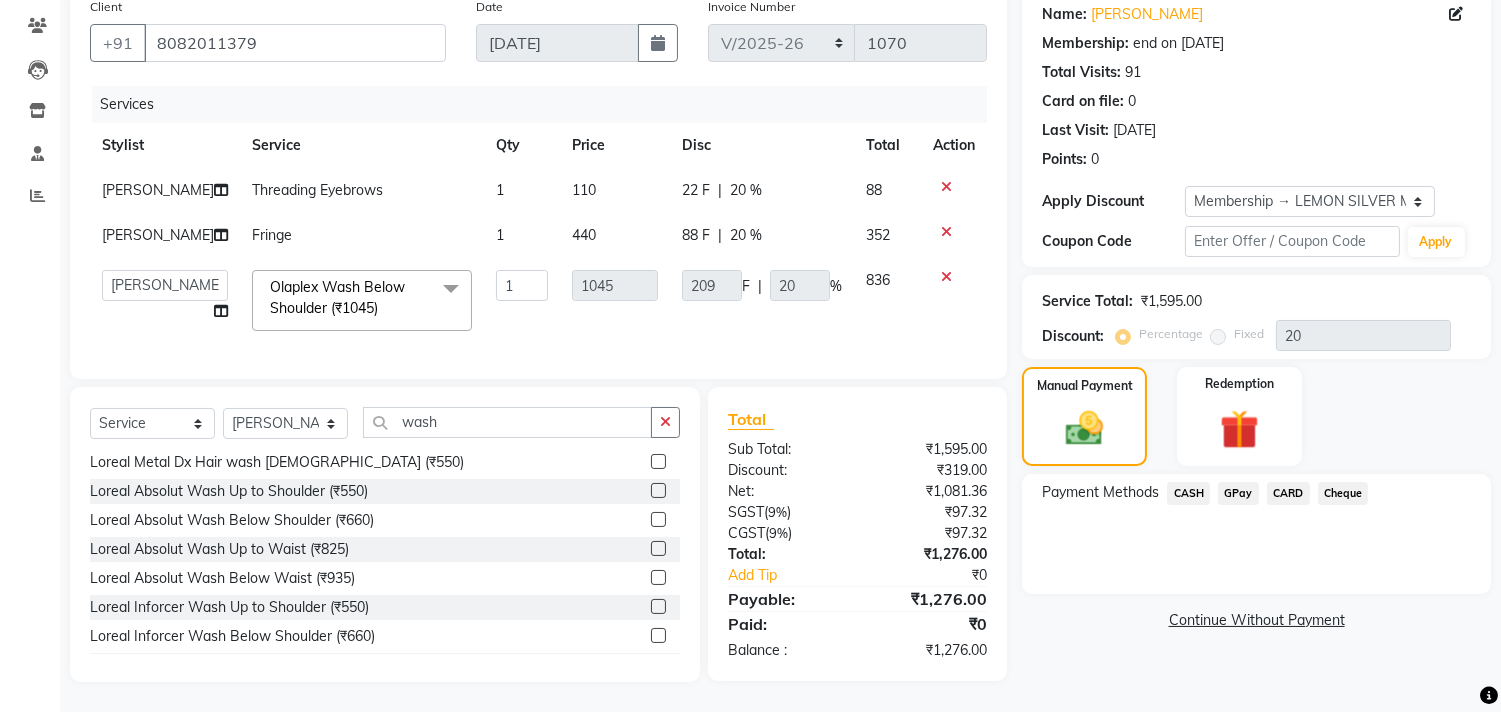 click on "CASH" 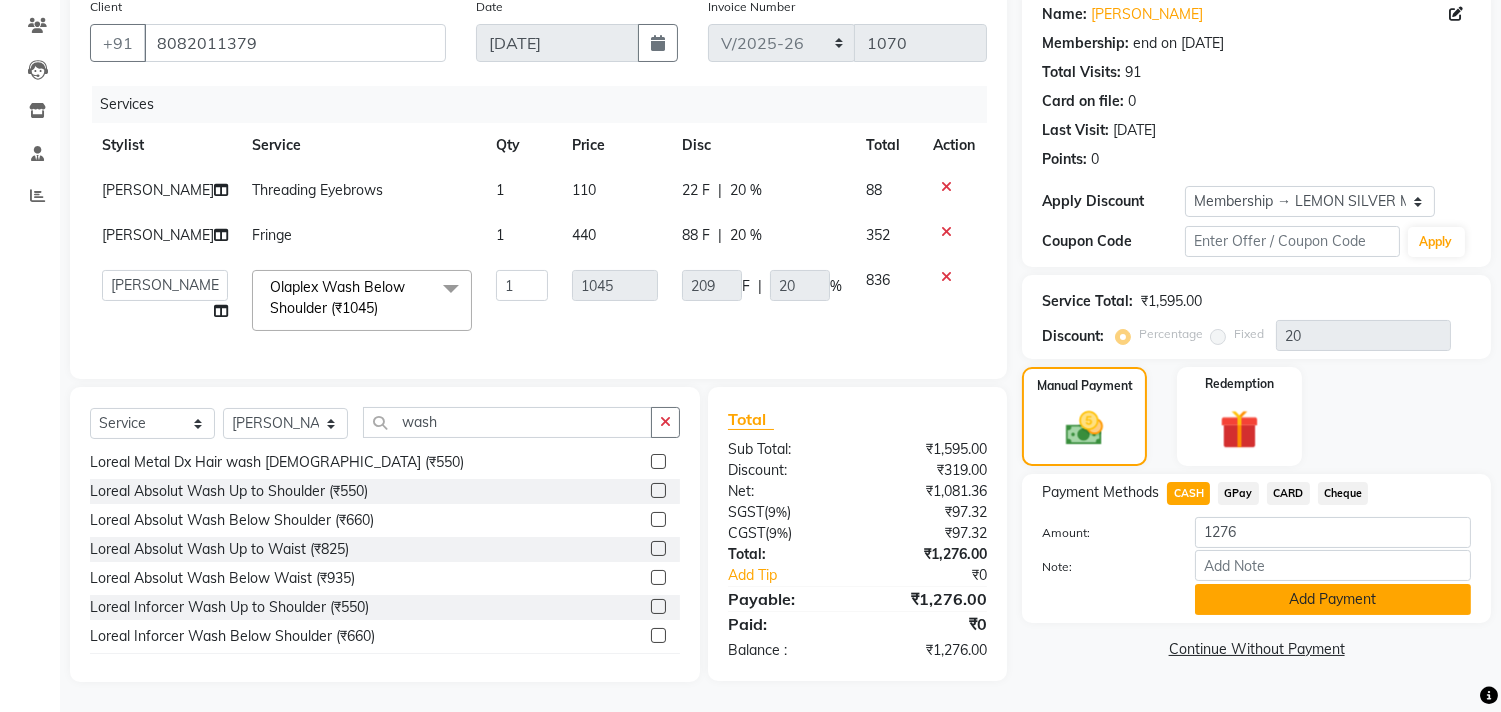 click on "Add Payment" 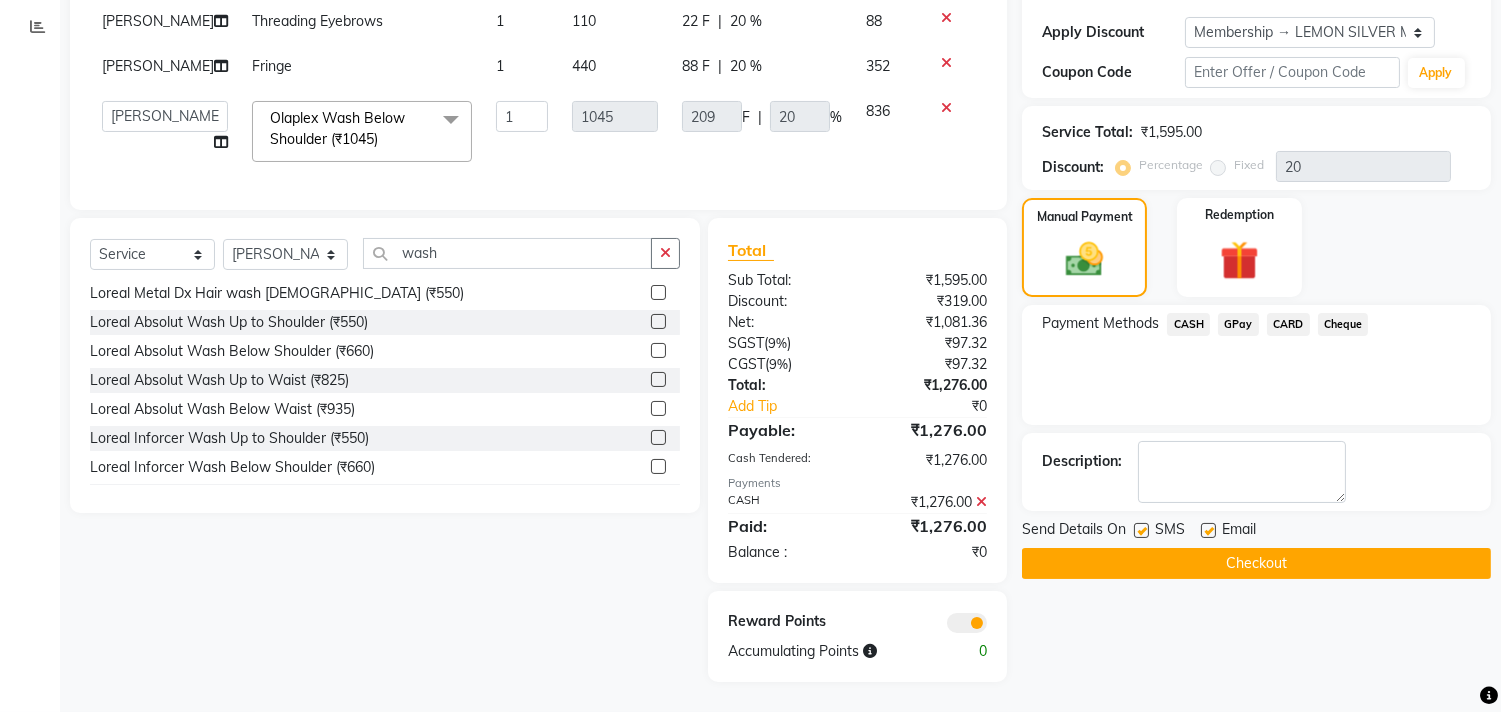 scroll, scrollTop: 390, scrollLeft: 0, axis: vertical 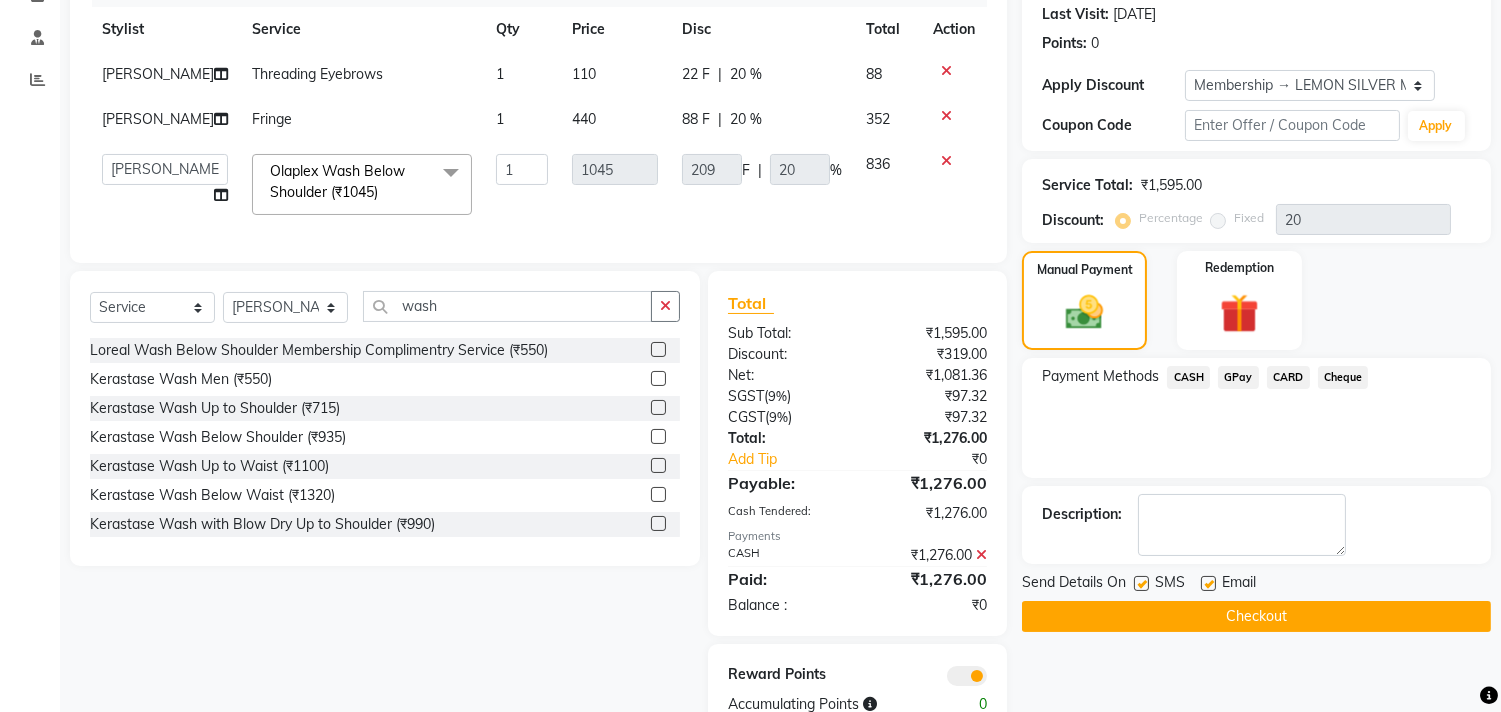click 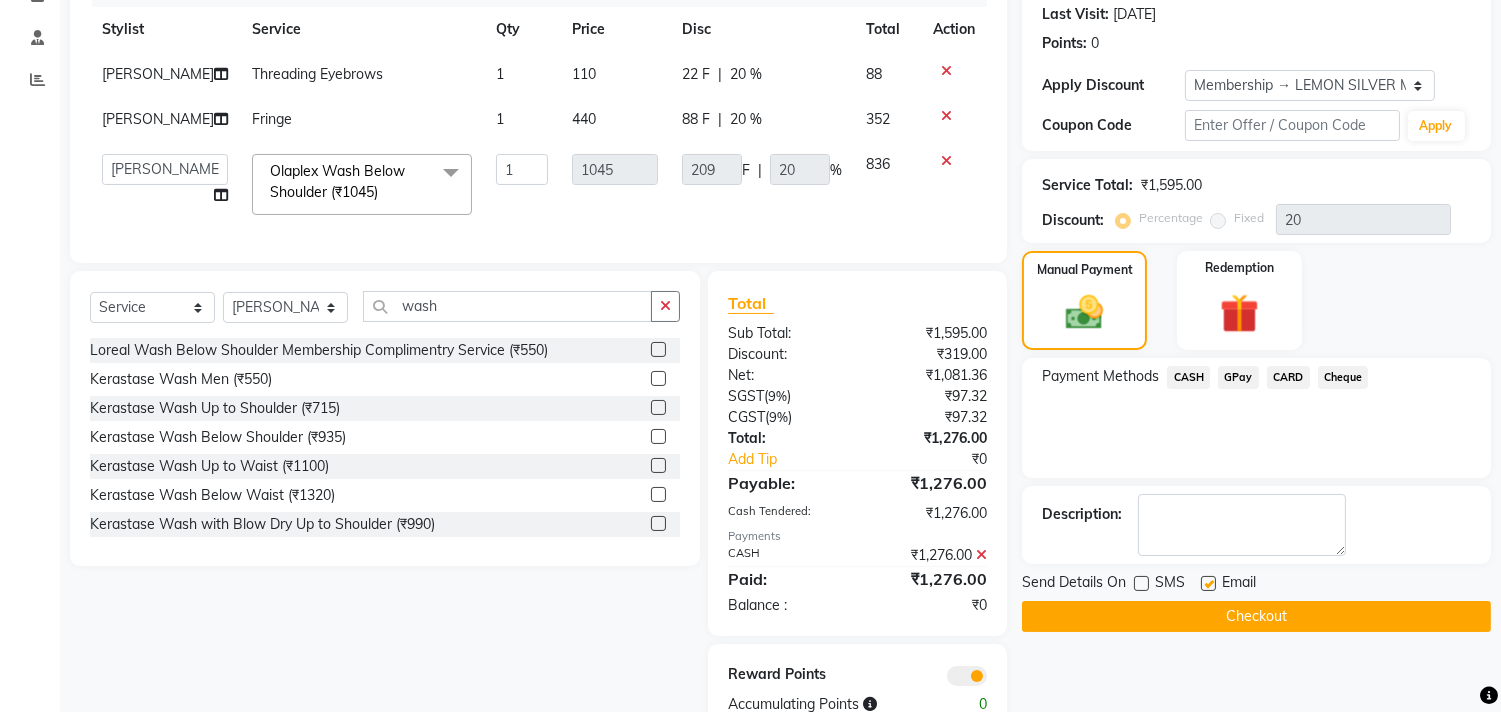 click 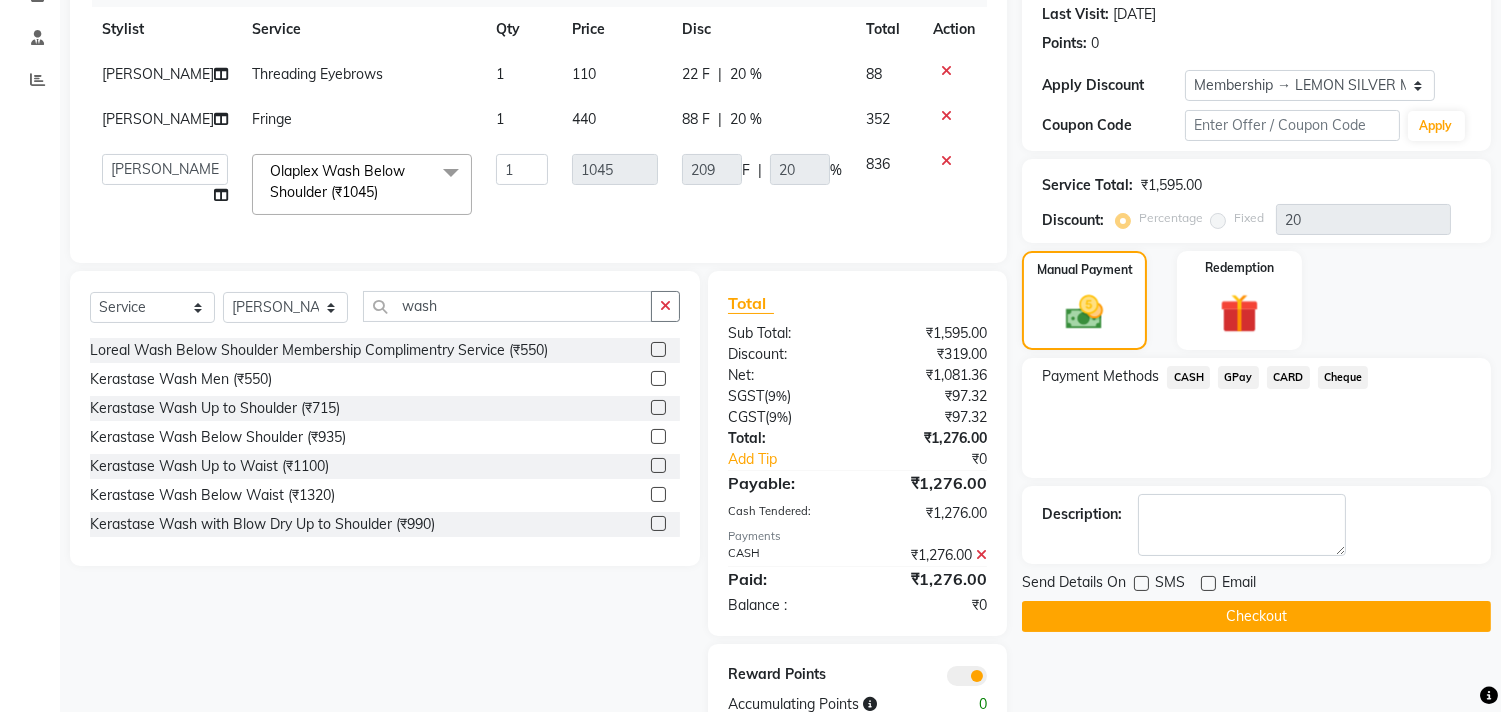 click on "Checkout" 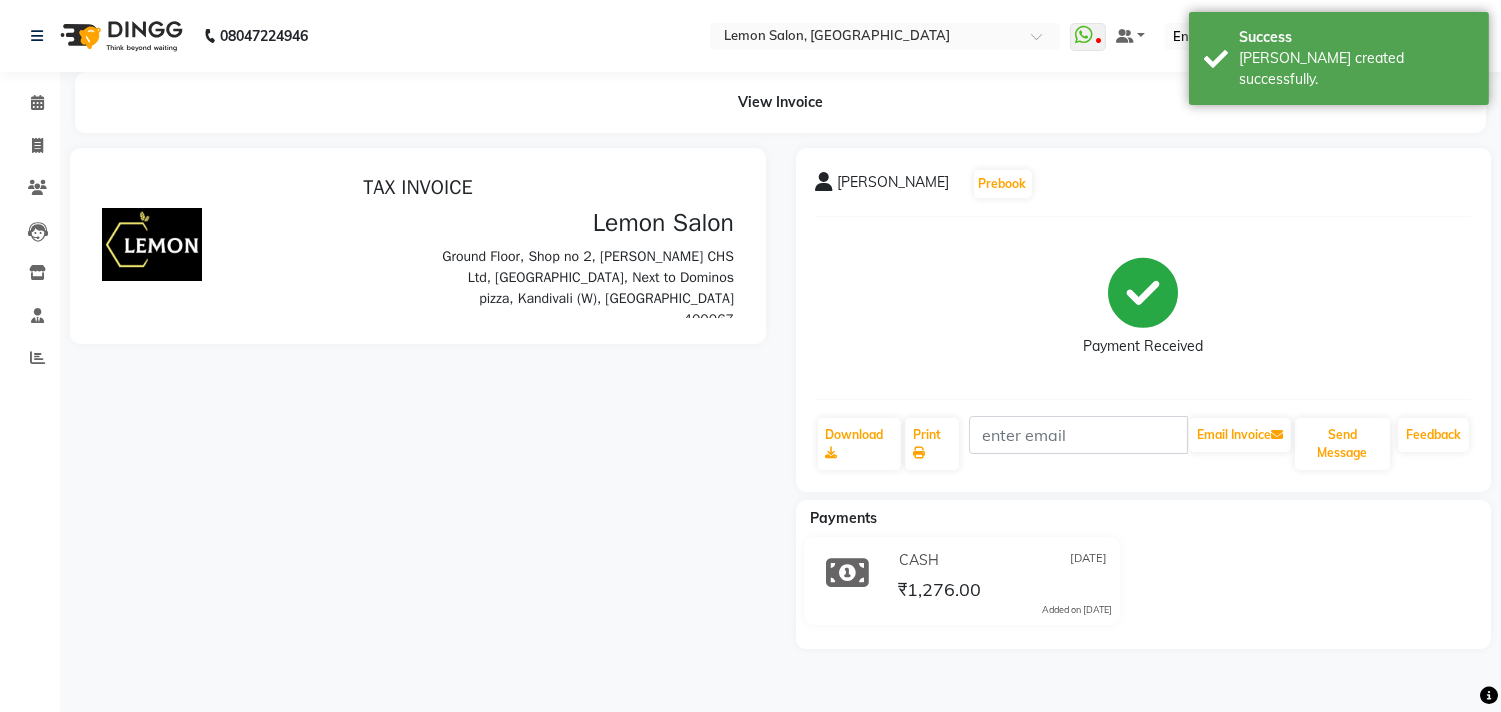 scroll, scrollTop: 0, scrollLeft: 0, axis: both 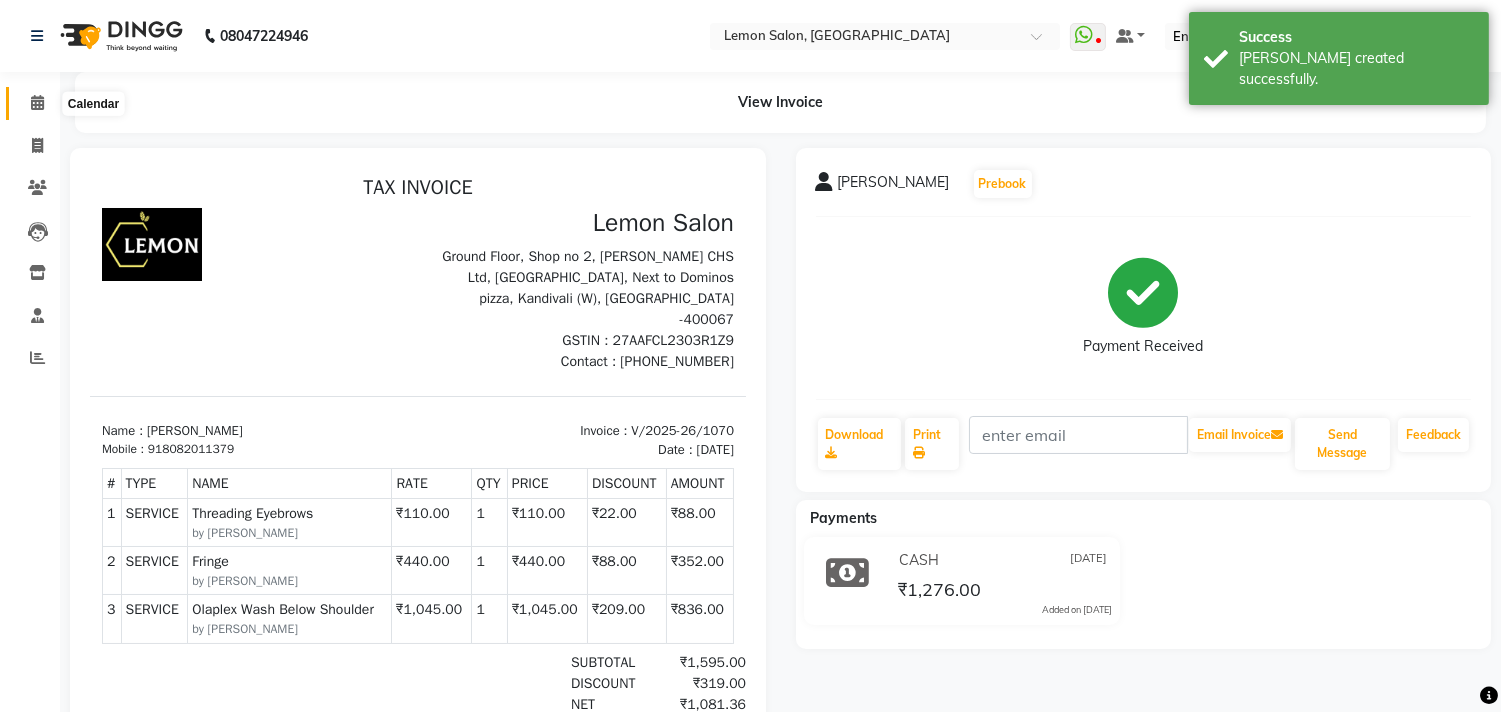 click 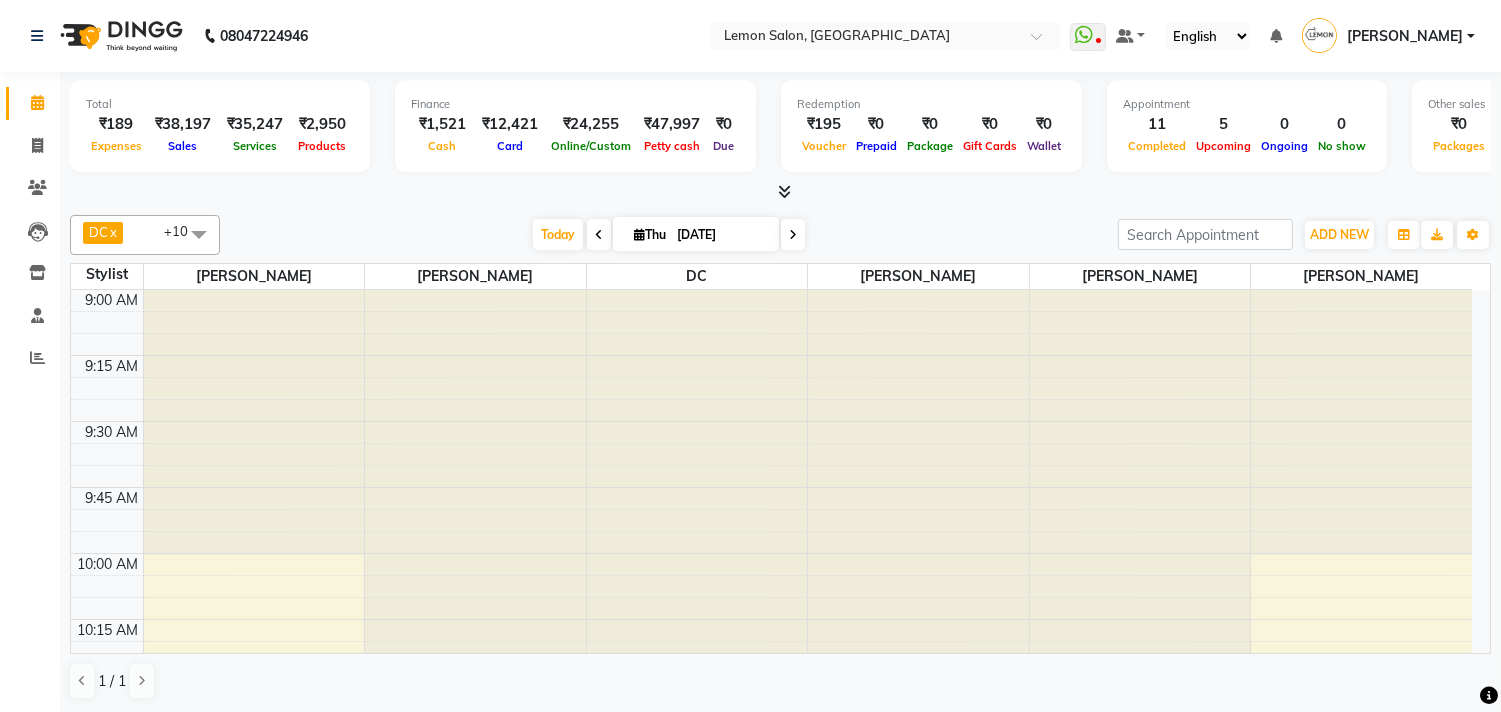 click on "[DATE]" at bounding box center (721, 235) 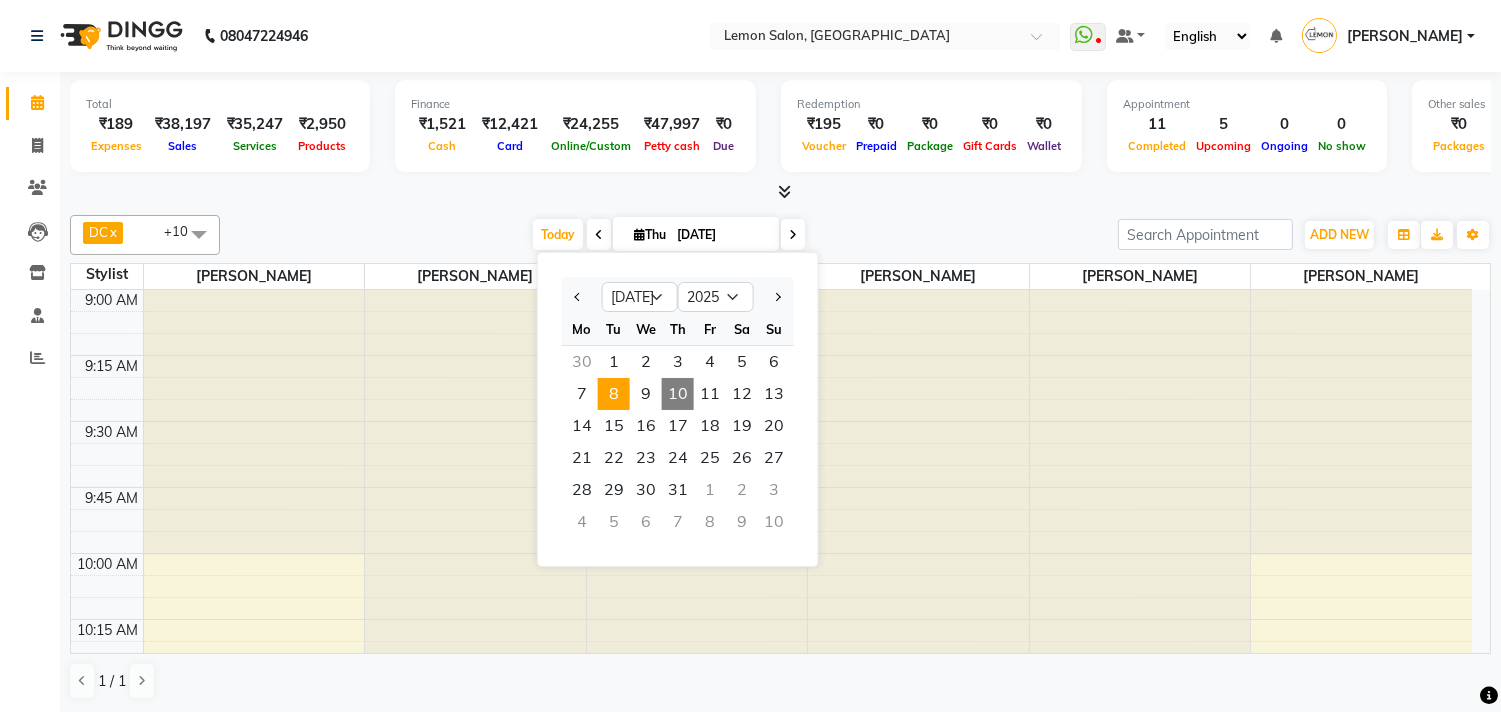 click on "8" at bounding box center (614, 394) 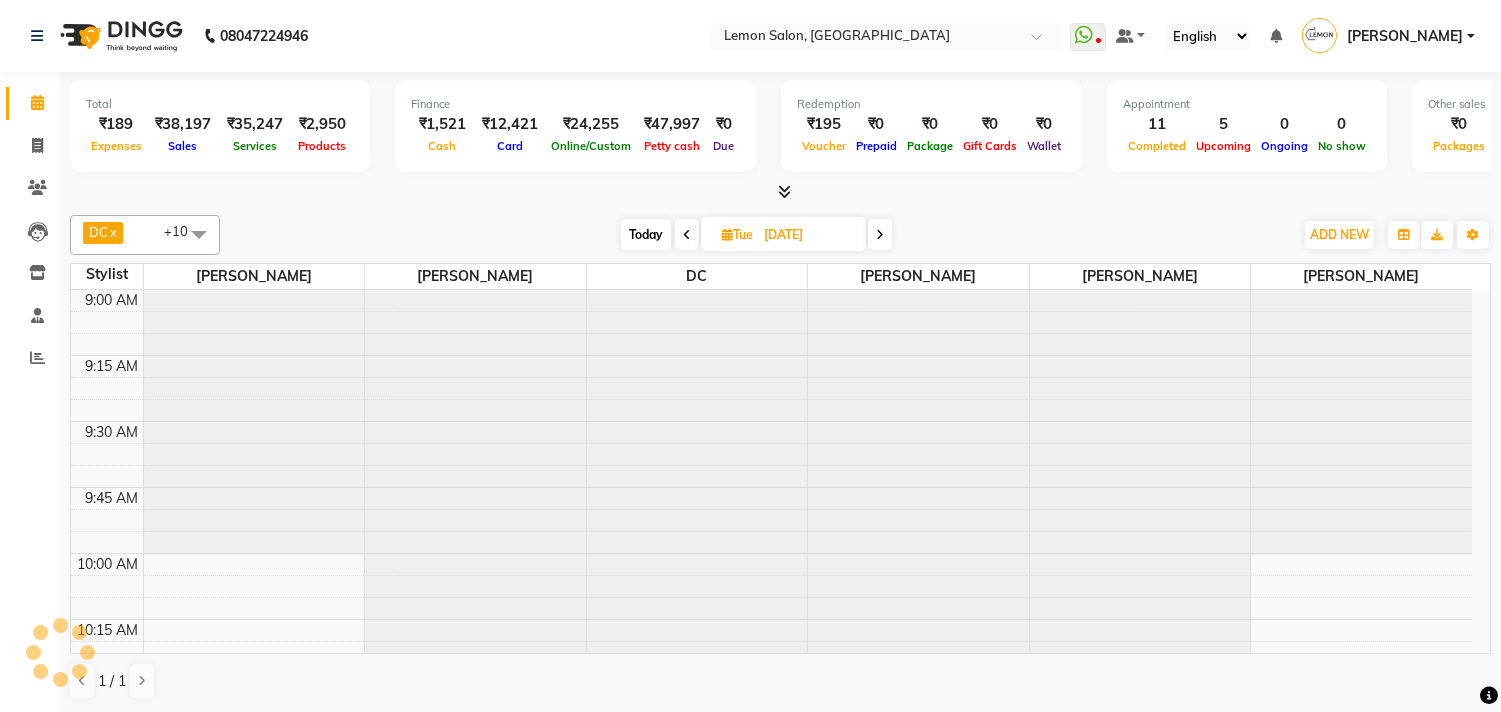 scroll, scrollTop: 2653, scrollLeft: 0, axis: vertical 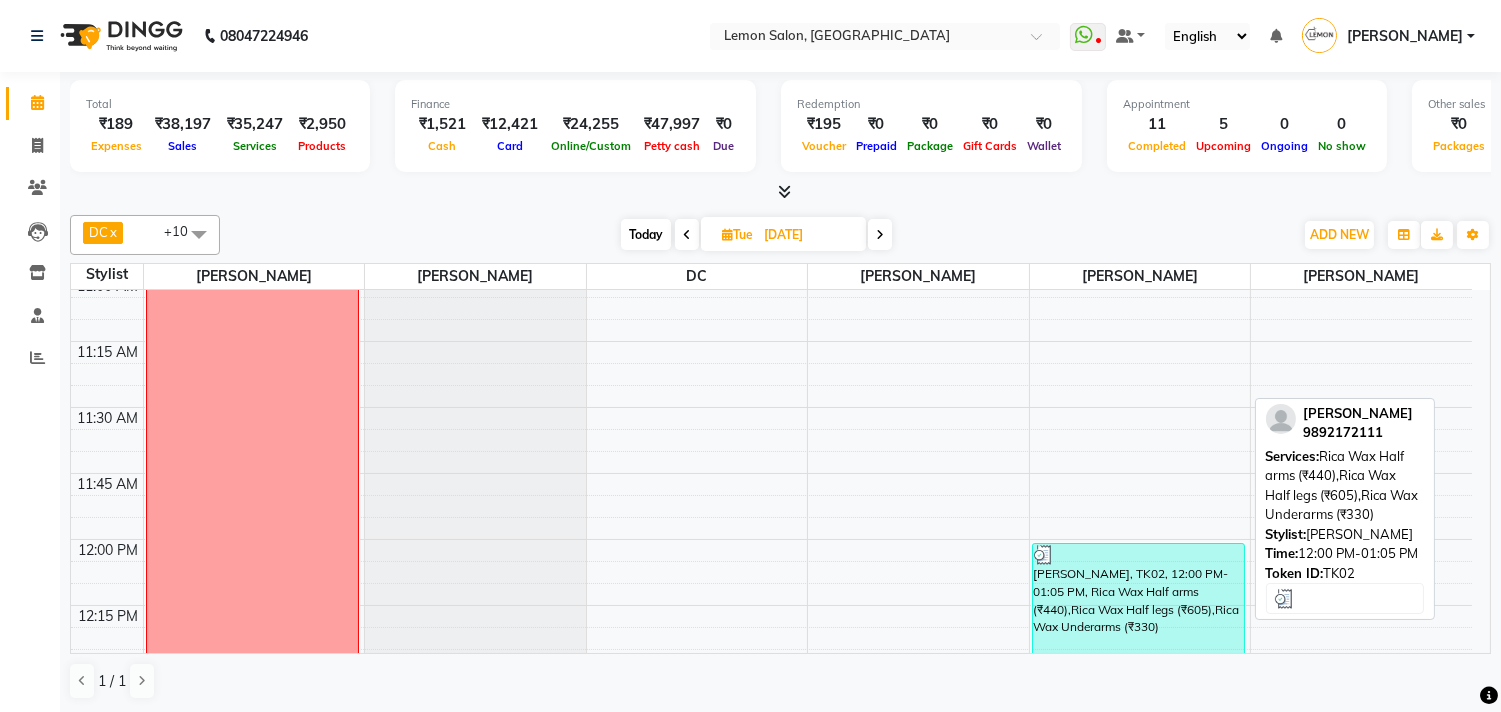 click on "[PERSON_NAME], TK02, 12:00 PM-01:05 PM, Rica Wax Half arms (₹440),Rica Wax Half legs (₹605),Rica Wax Underarms (₹330)" at bounding box center (1138, 686) 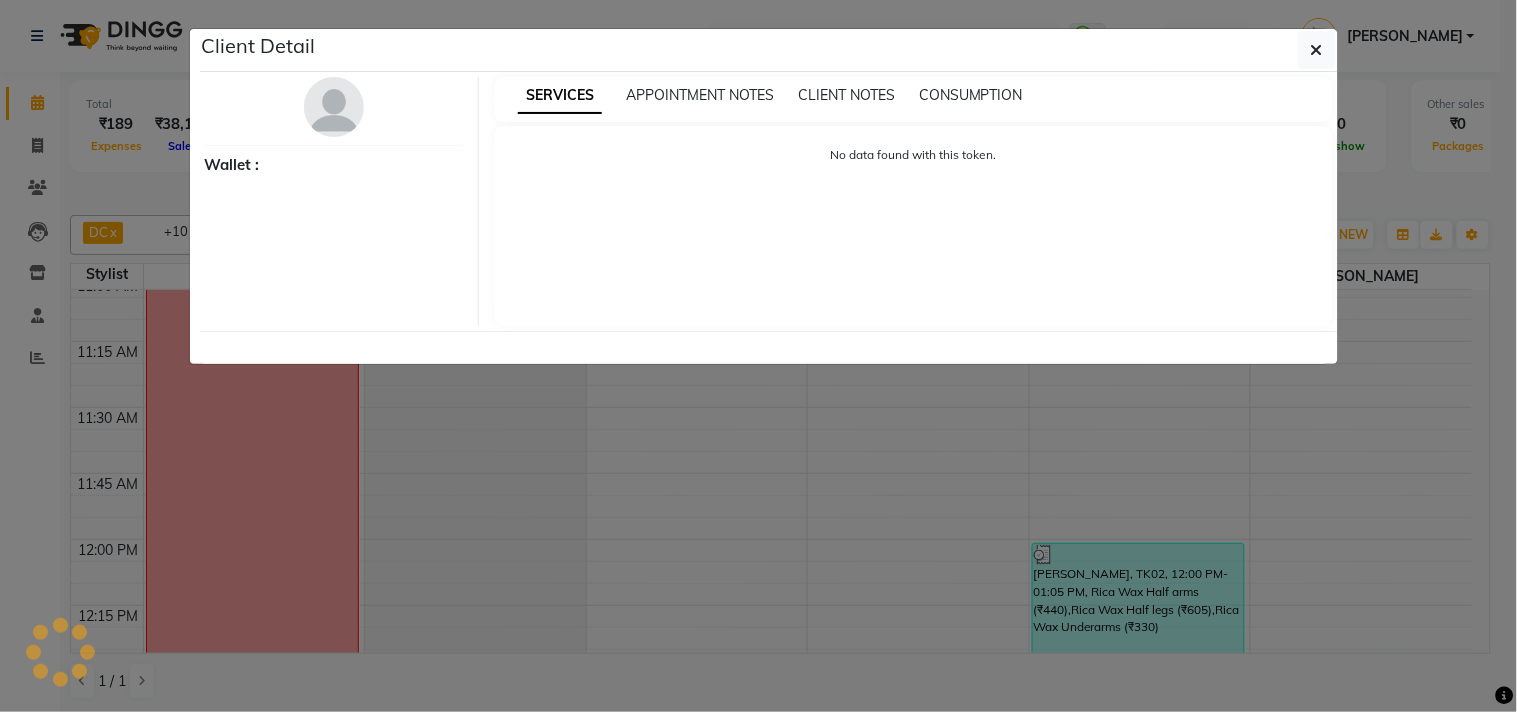 select on "3" 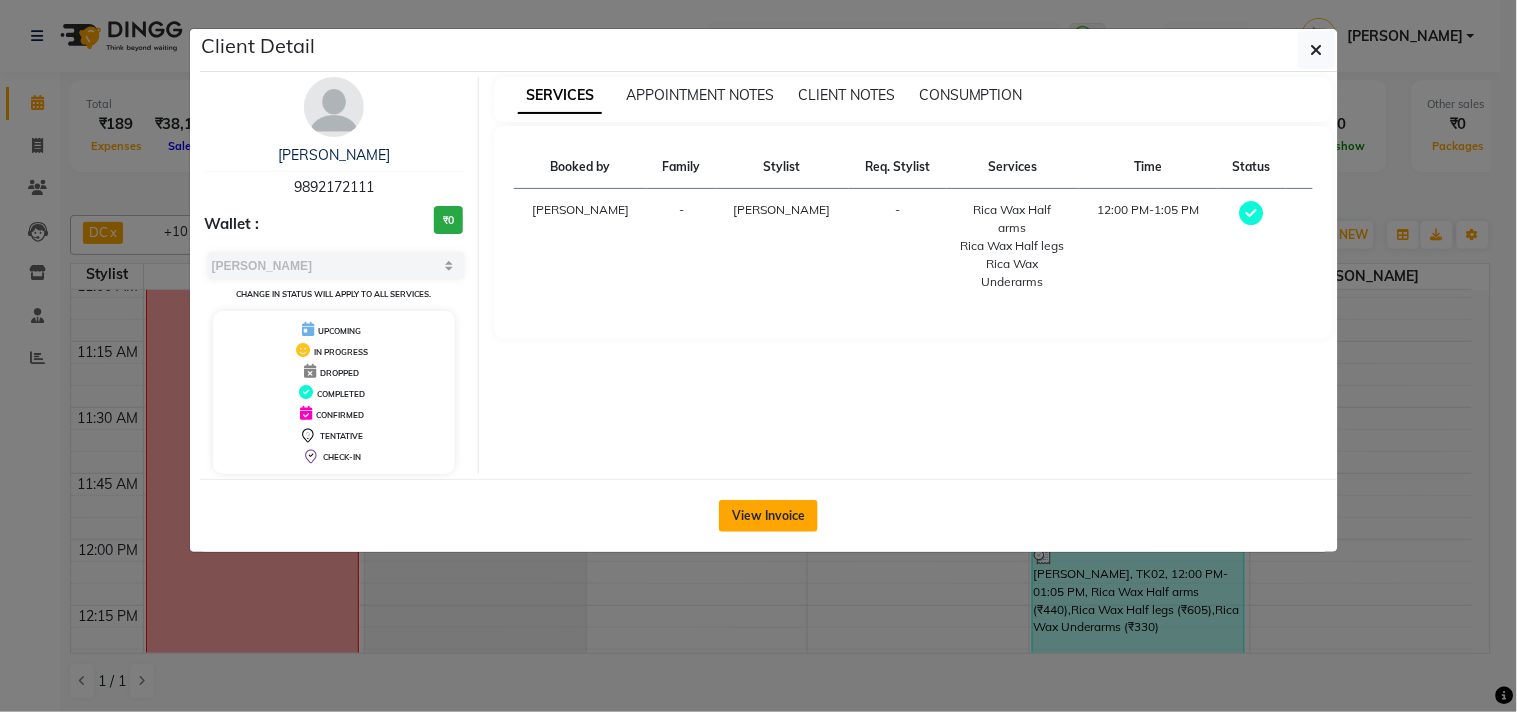 click on "View Invoice" 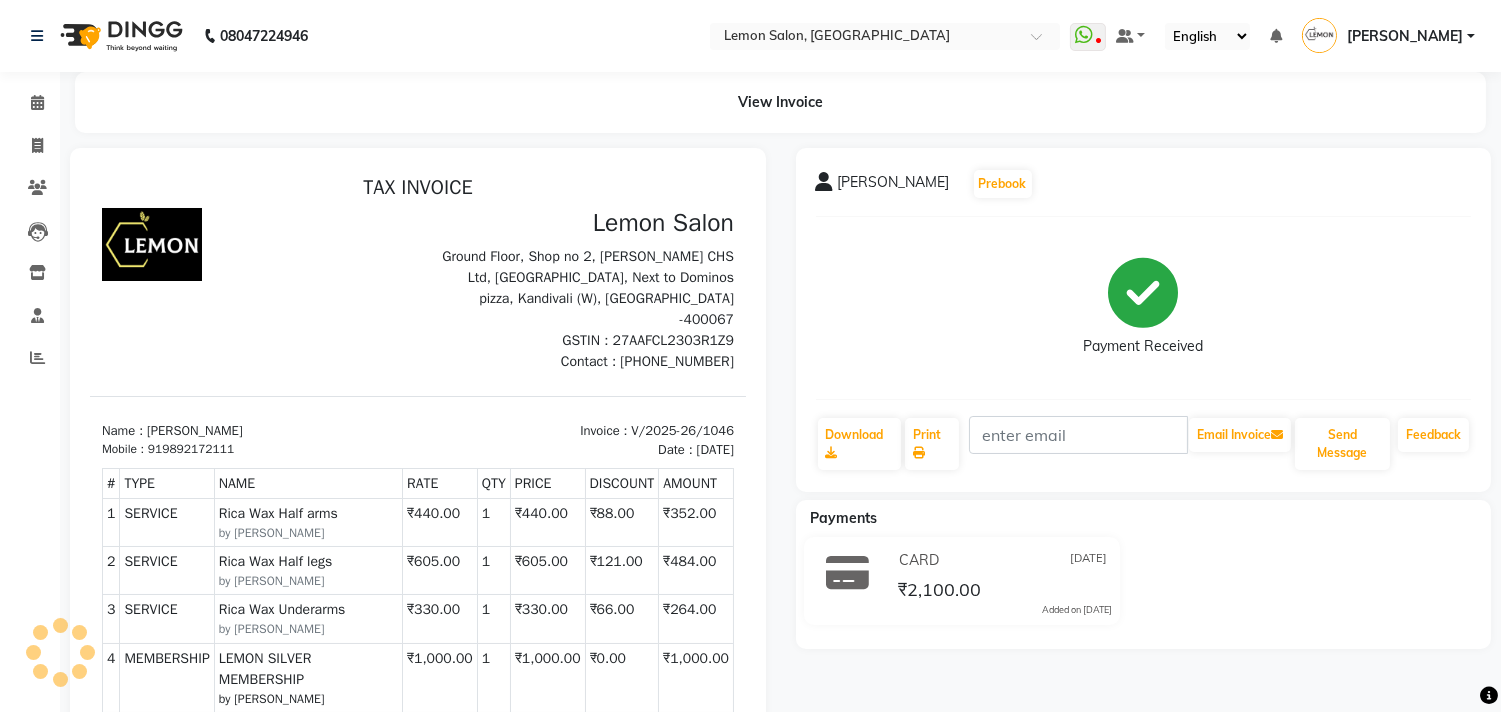 scroll, scrollTop: 0, scrollLeft: 0, axis: both 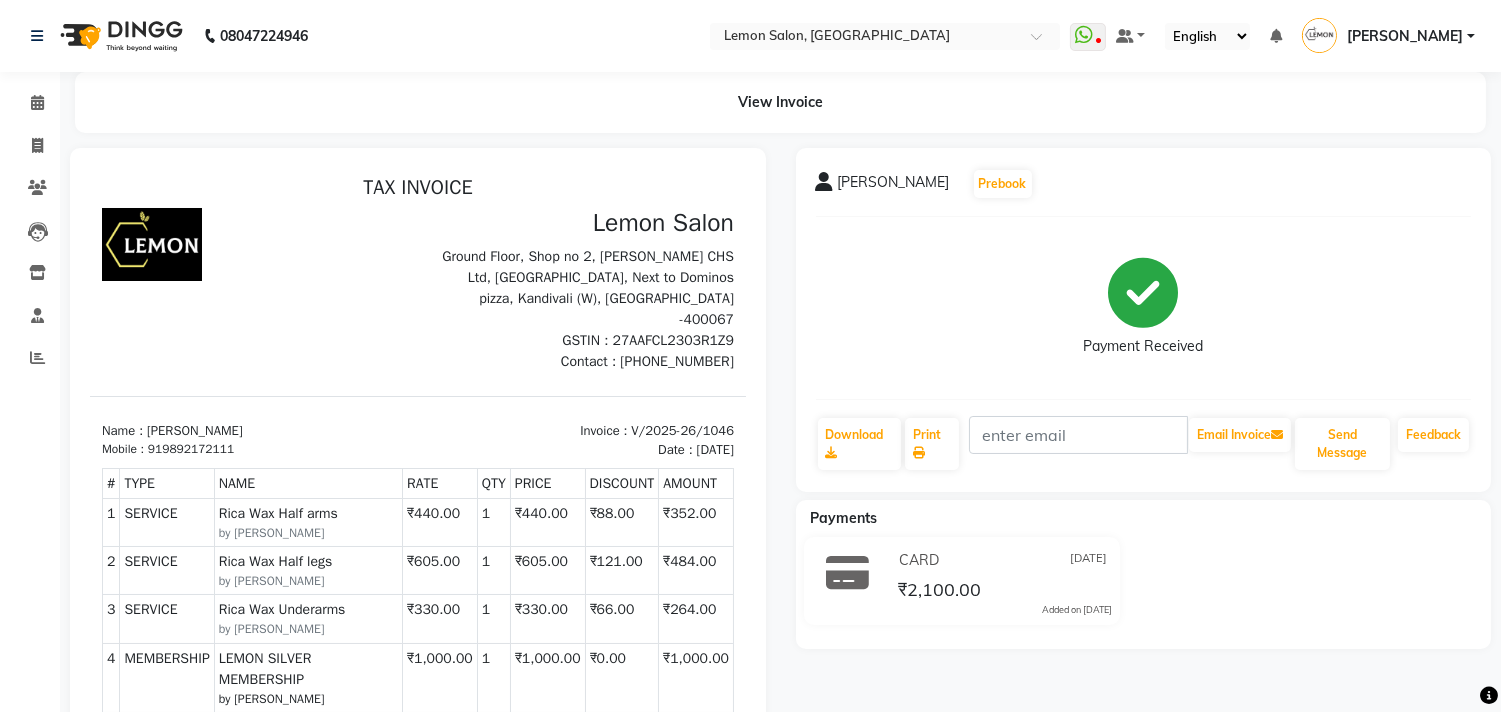 drag, startPoint x: 532, startPoint y: 411, endPoint x: 700, endPoint y: 431, distance: 169.1863 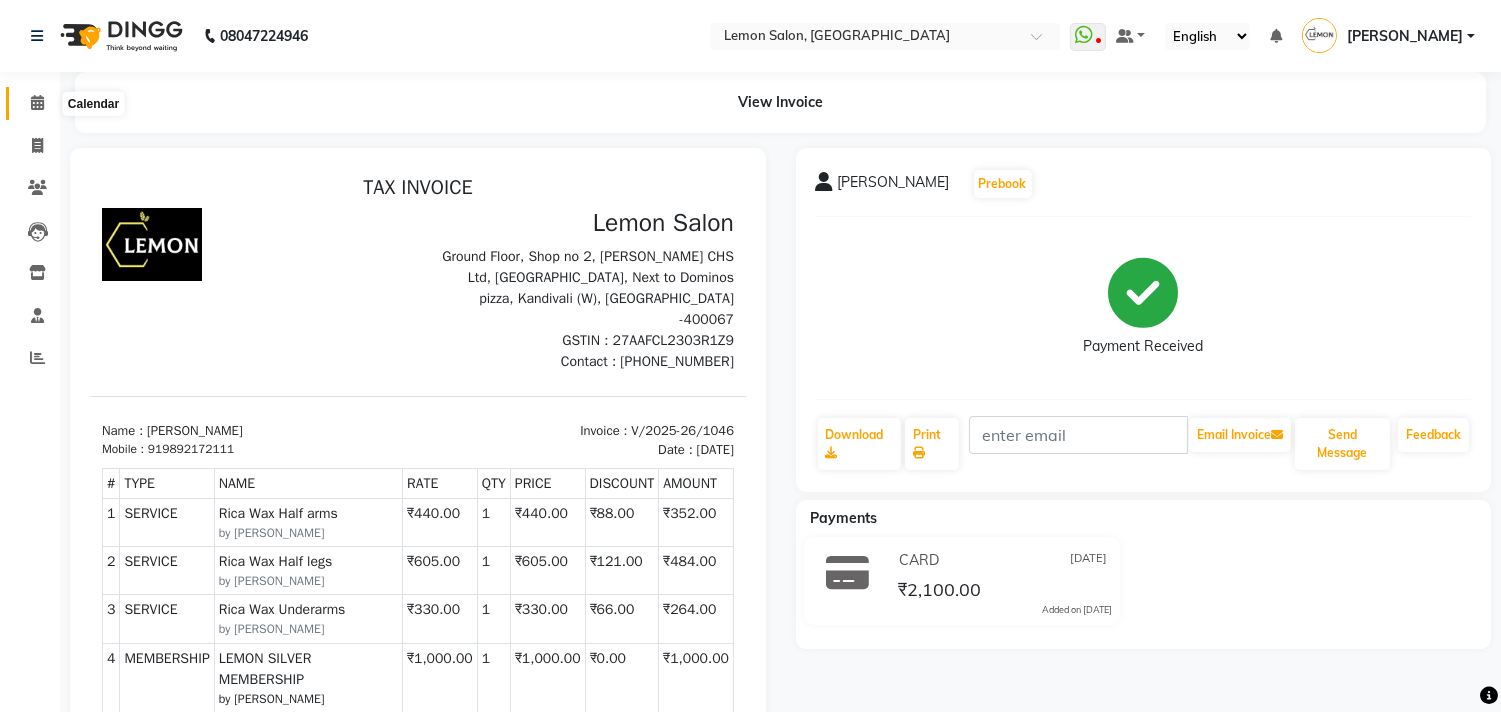 click 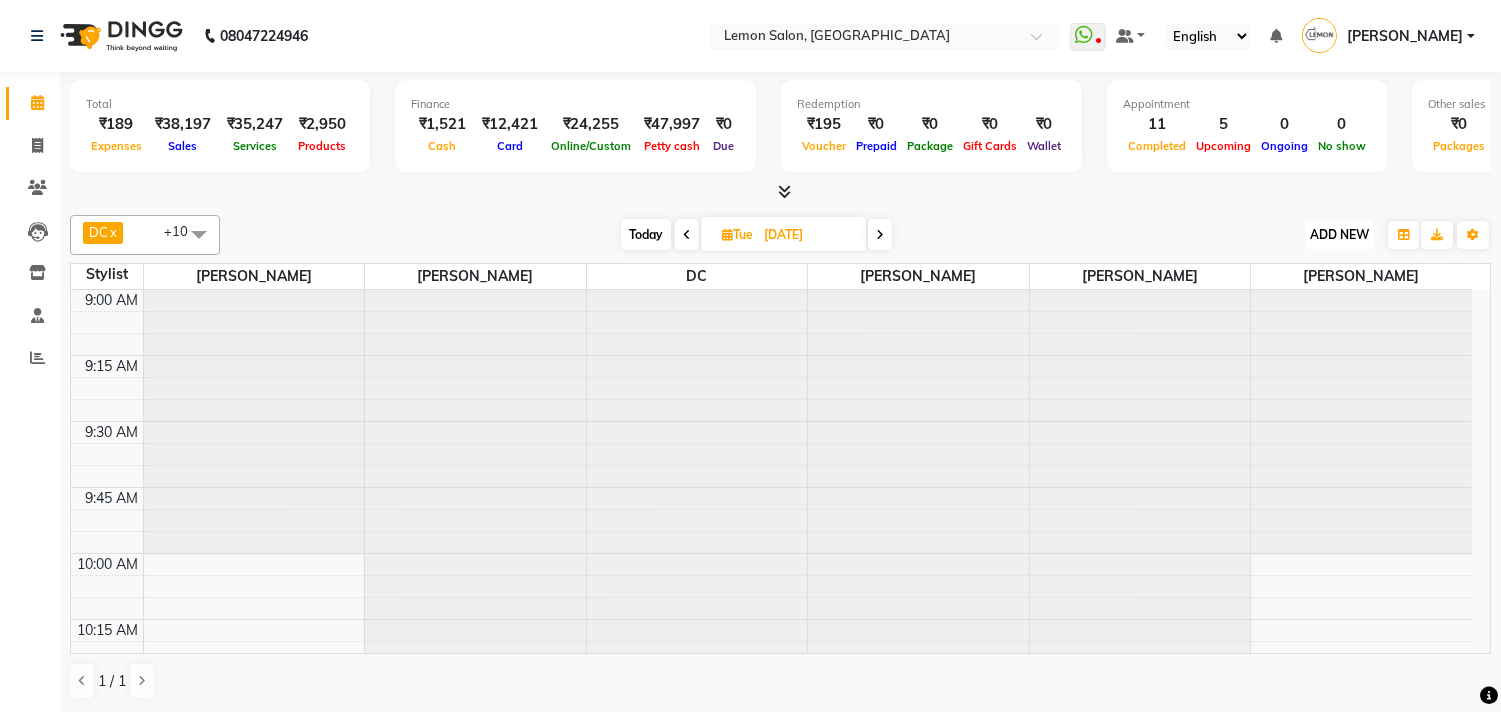 click on "ADD NEW" at bounding box center [1339, 234] 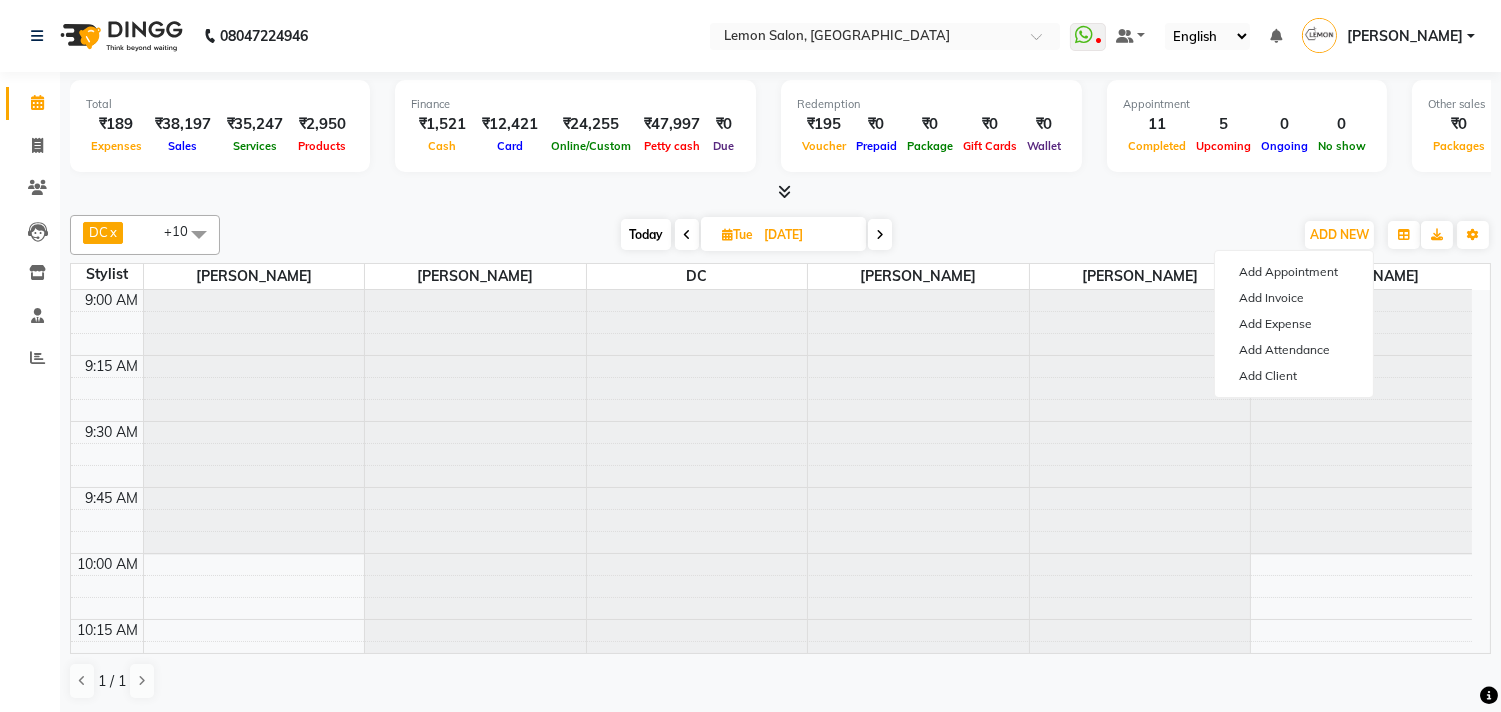 click on "Today" at bounding box center (646, 234) 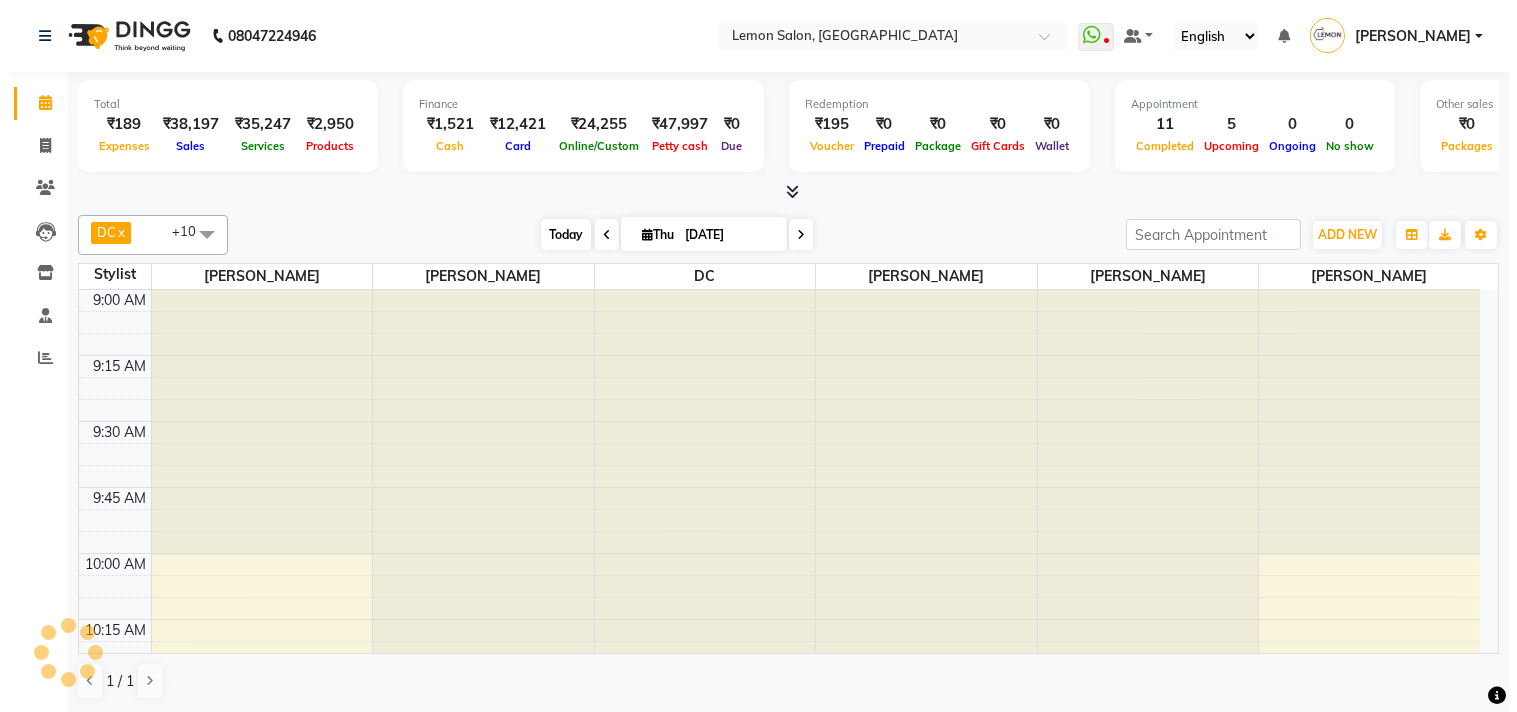 scroll, scrollTop: 2653, scrollLeft: 0, axis: vertical 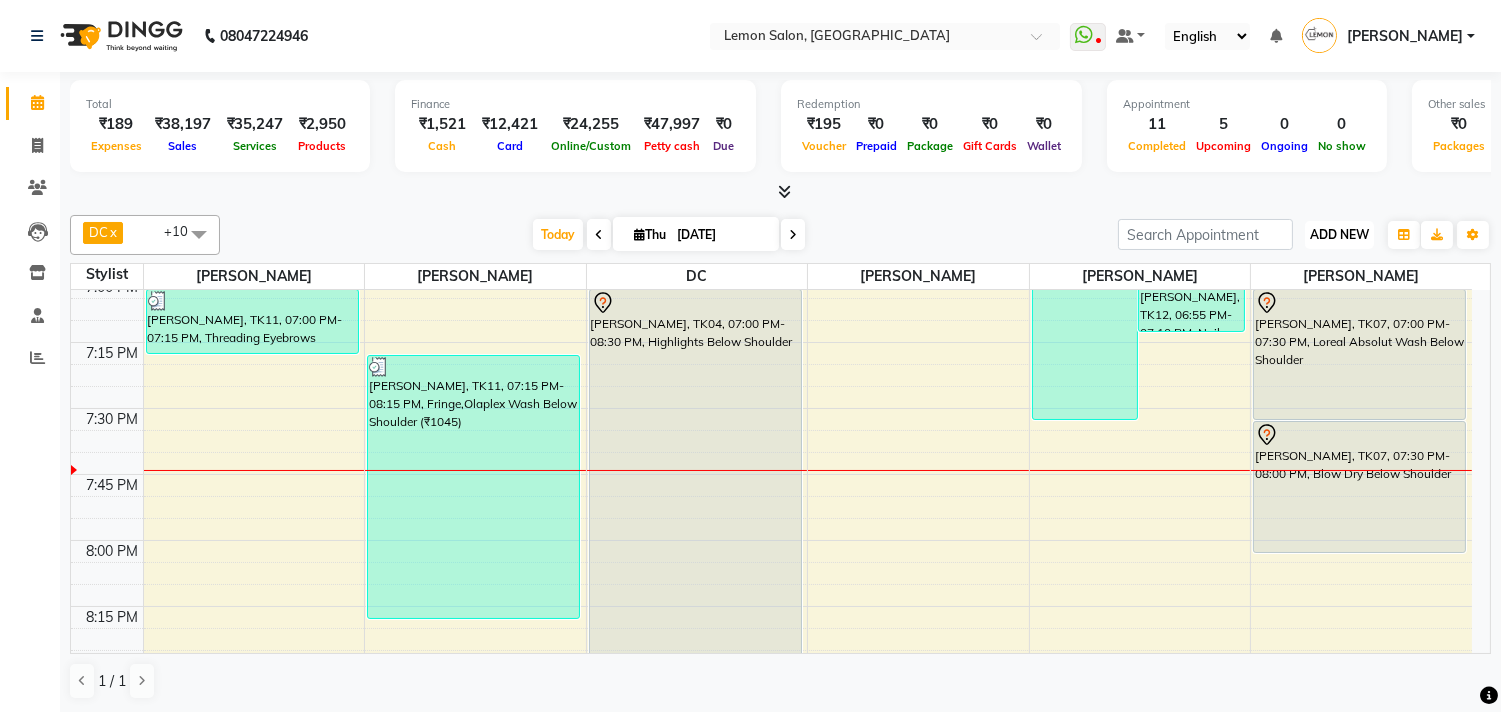click on "ADD NEW" at bounding box center (1339, 234) 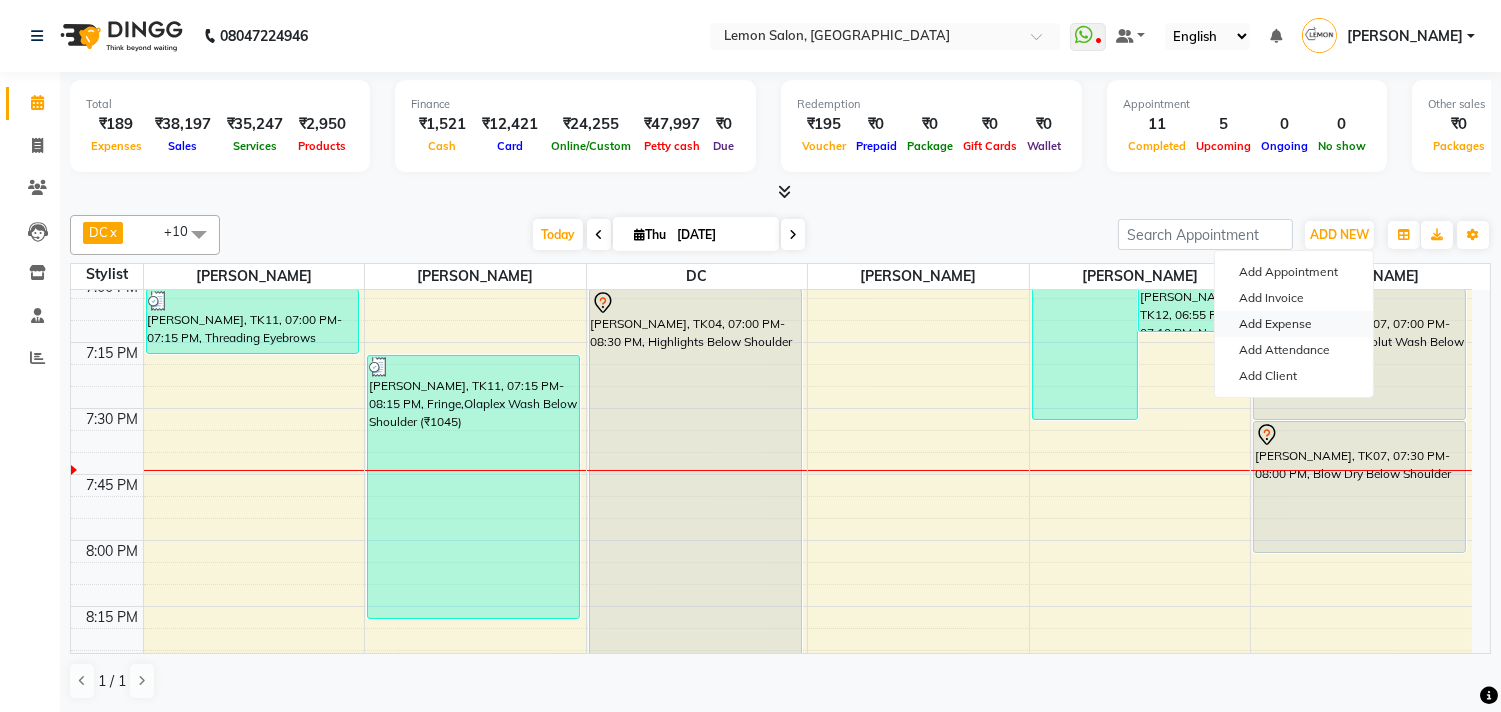 click on "Add Expense" at bounding box center (1294, 324) 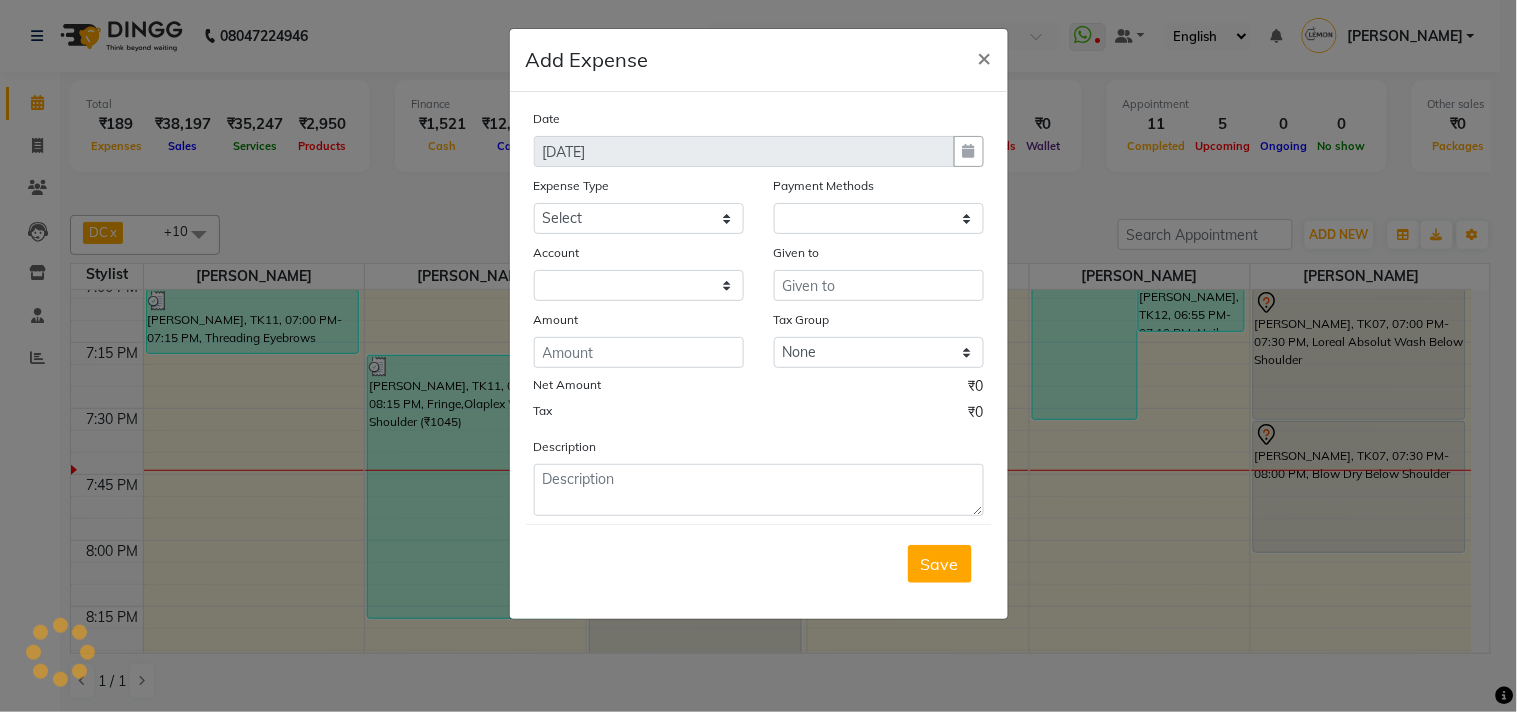 select on "1" 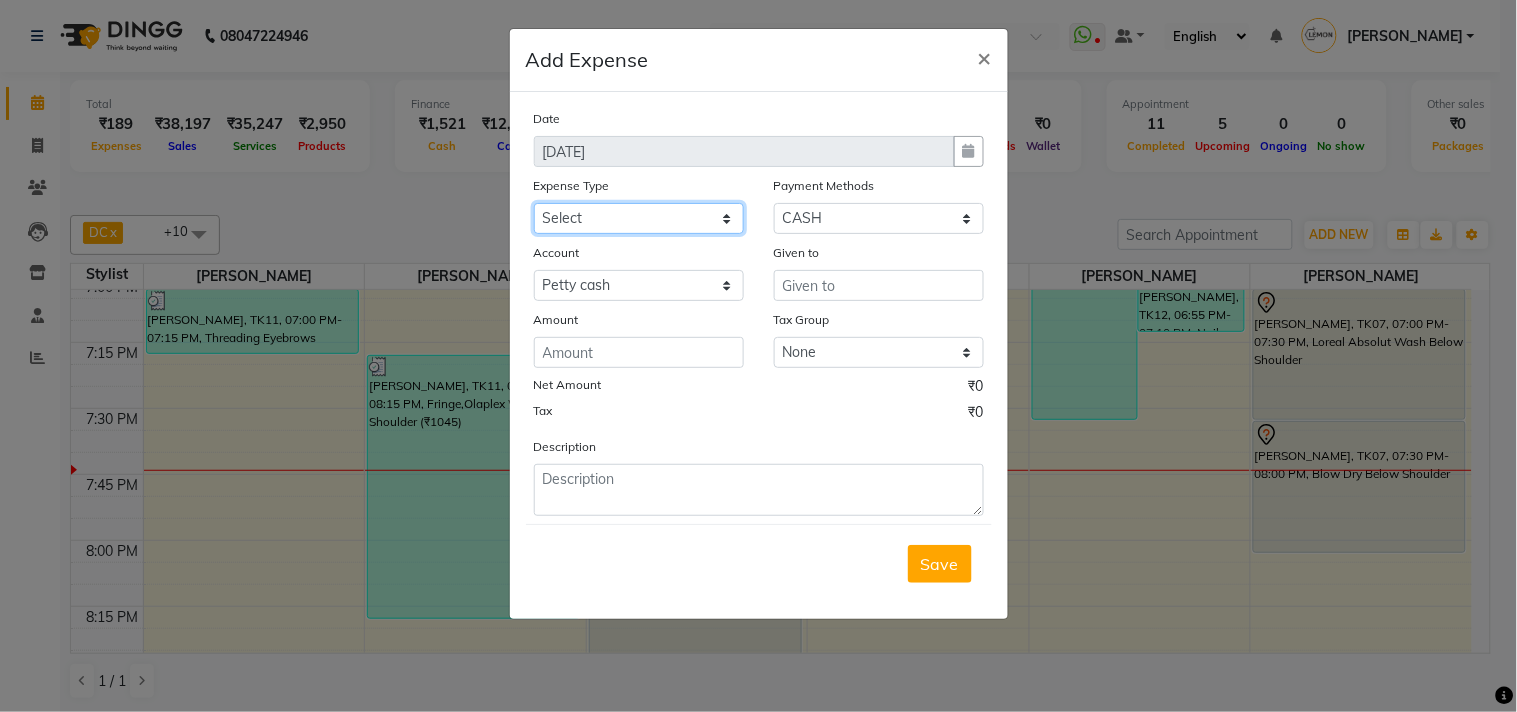 click on "Select Advance Cash transfer to hub Laundry Loan Membership Milk Miscellaneous MONTHLY GROCERY Prepaid Product Tip" 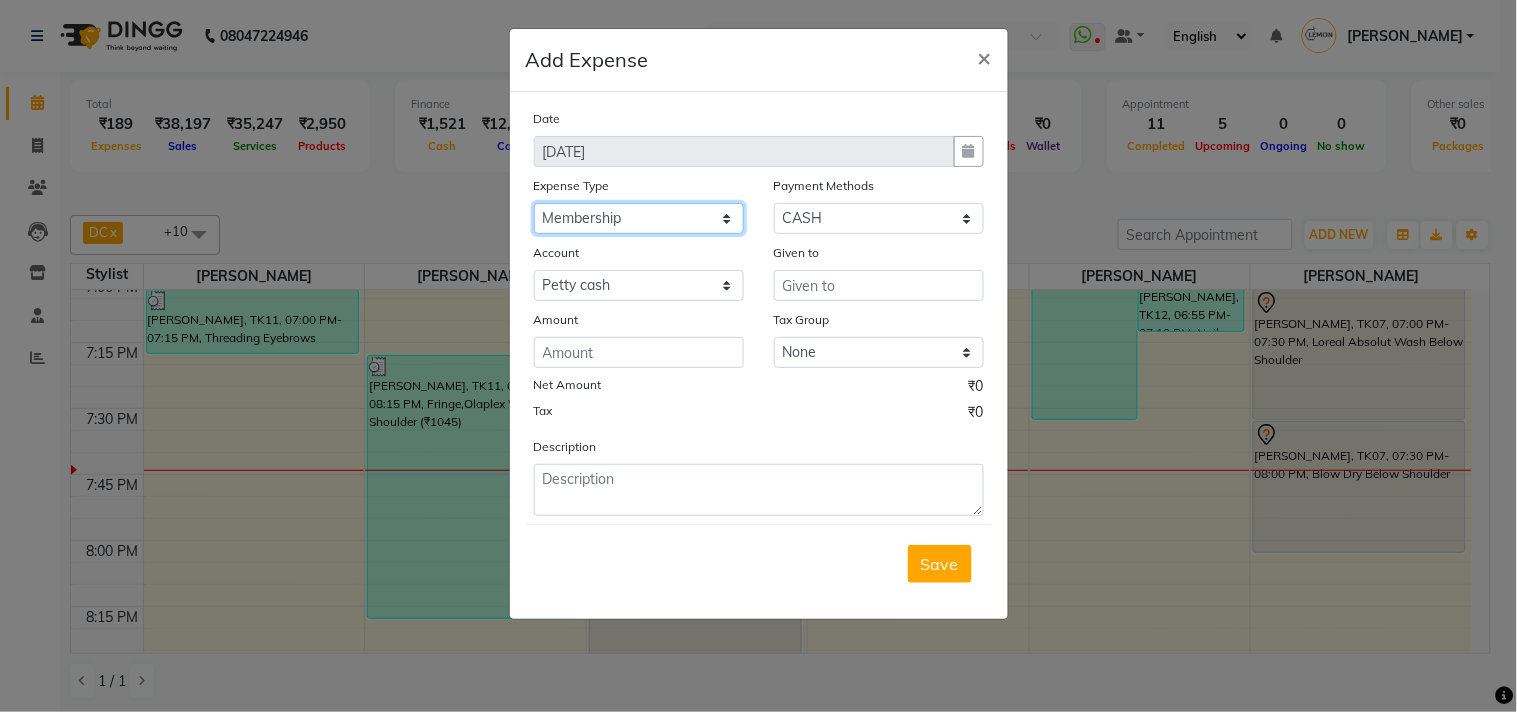 click on "Select Advance Cash transfer to hub Laundry Loan Membership Milk Miscellaneous MONTHLY GROCERY Prepaid Product Tip" 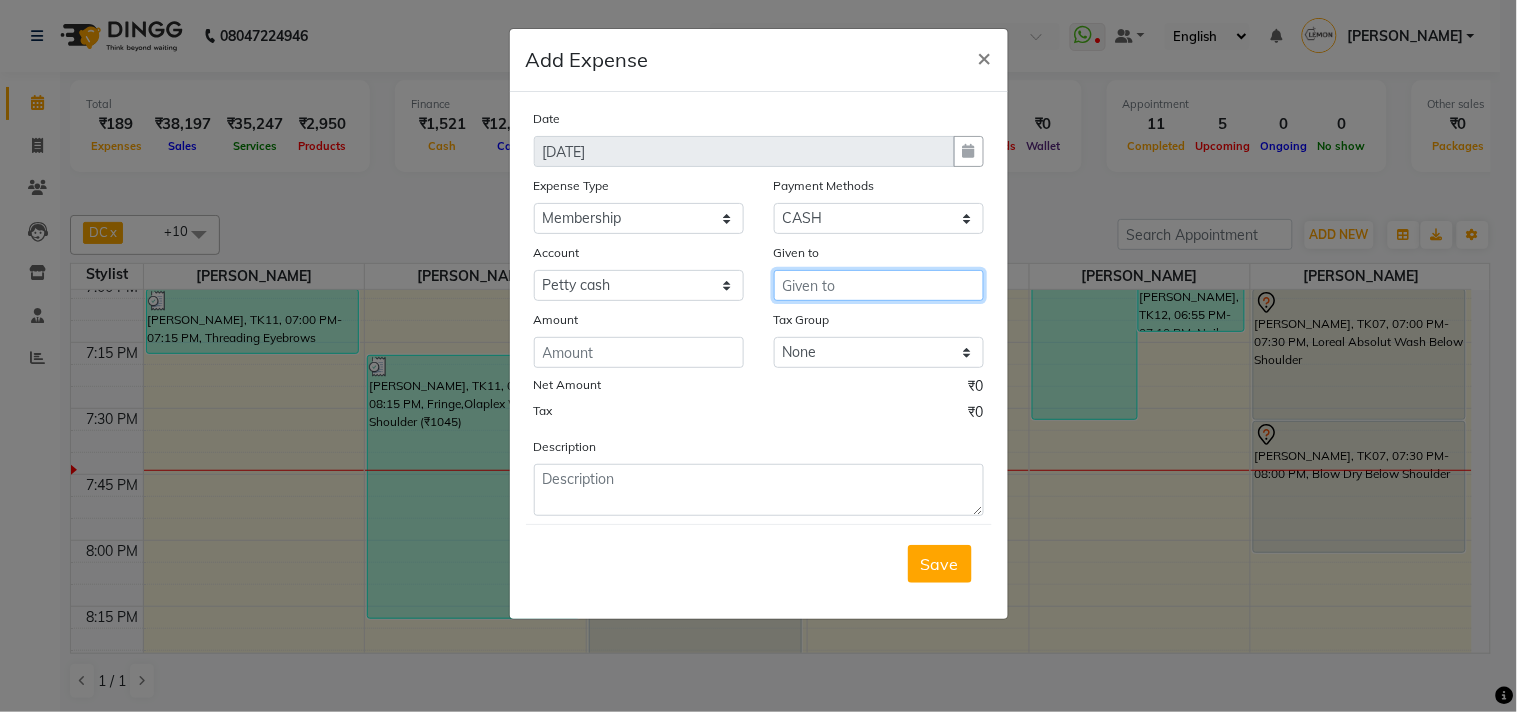 click at bounding box center (879, 285) 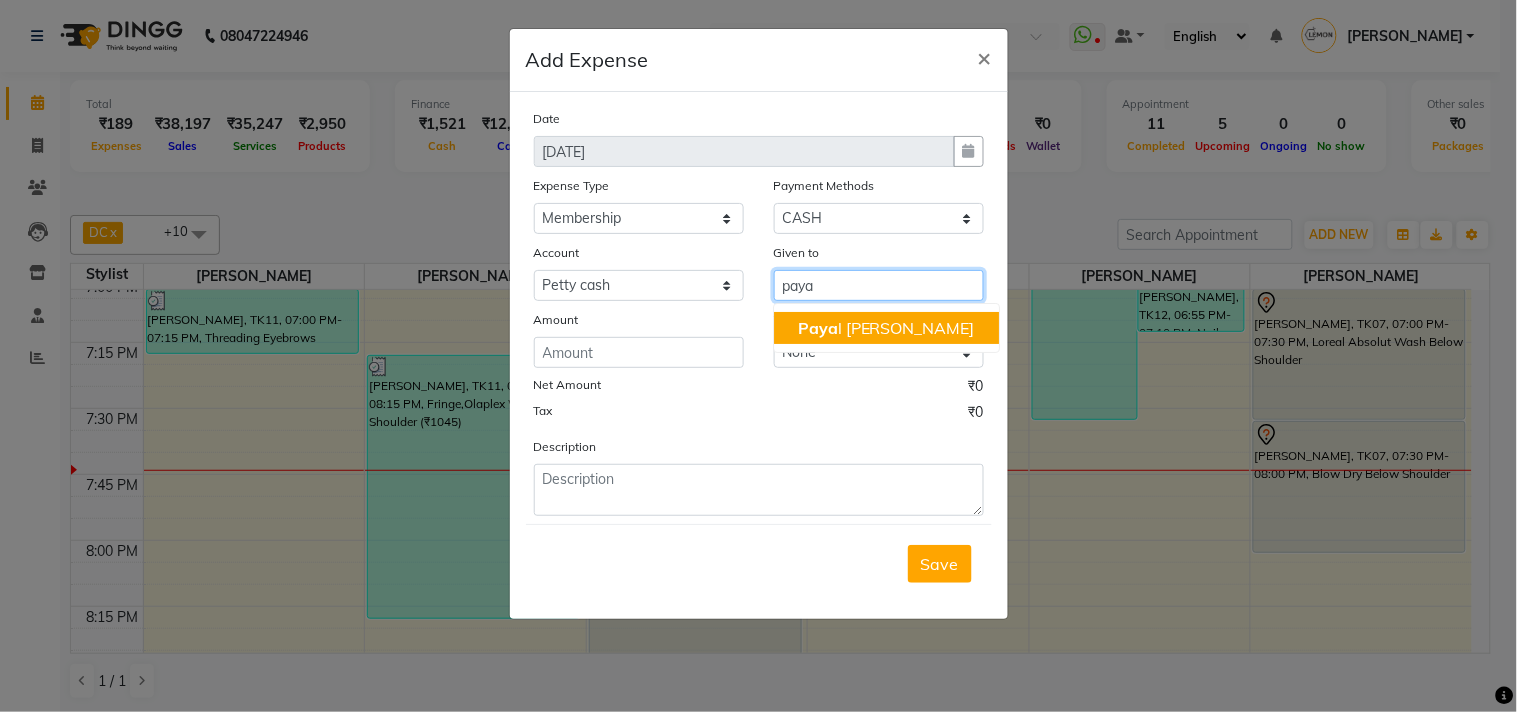 click on "Paya" 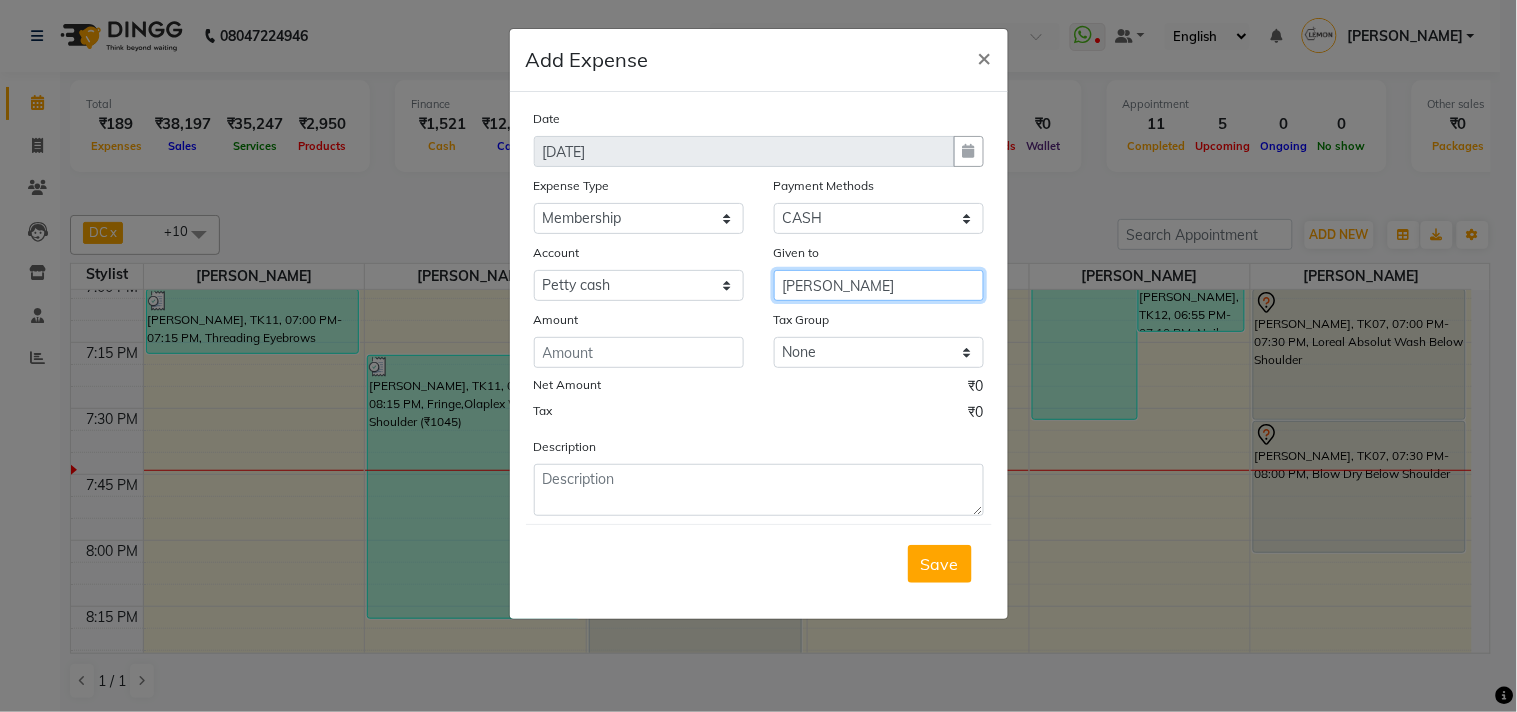 type on "[PERSON_NAME]" 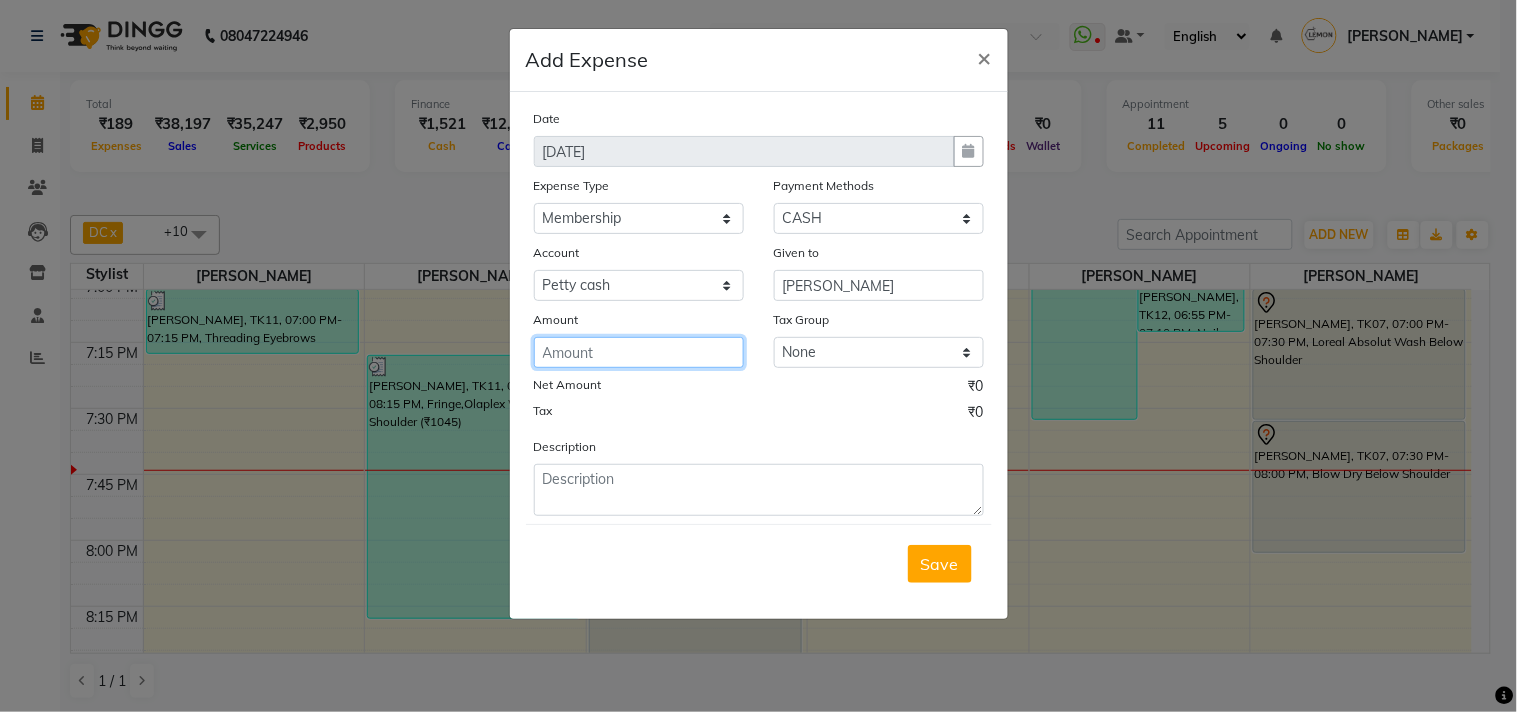 click 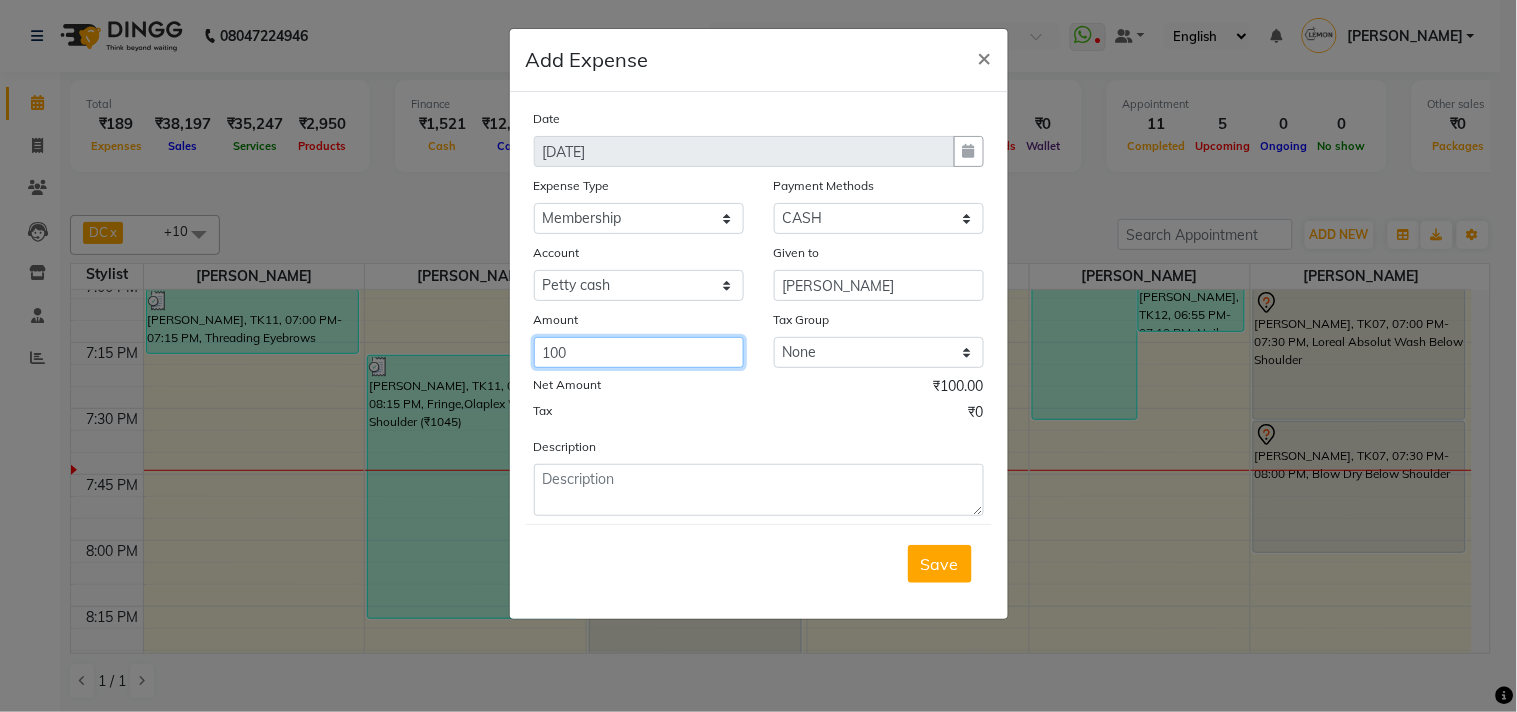 type on "100" 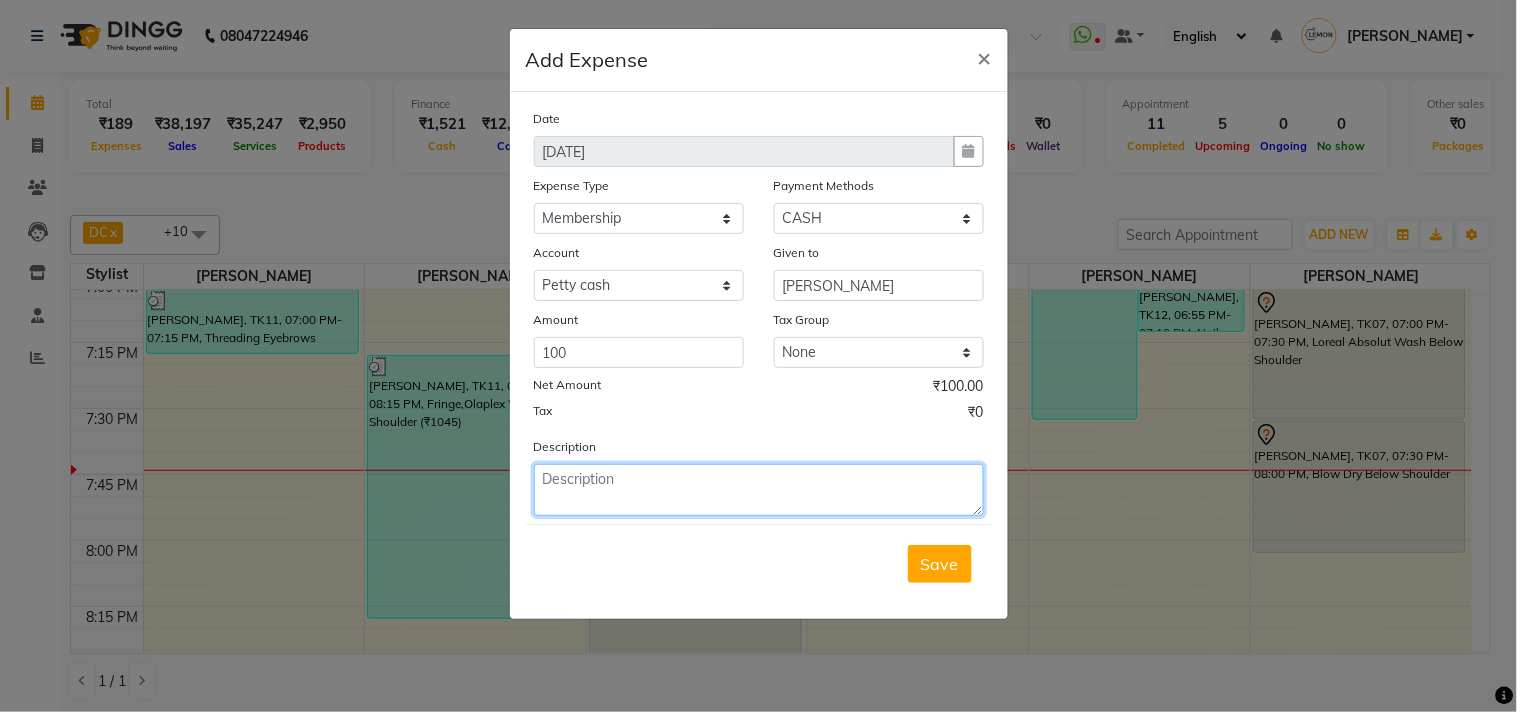 click 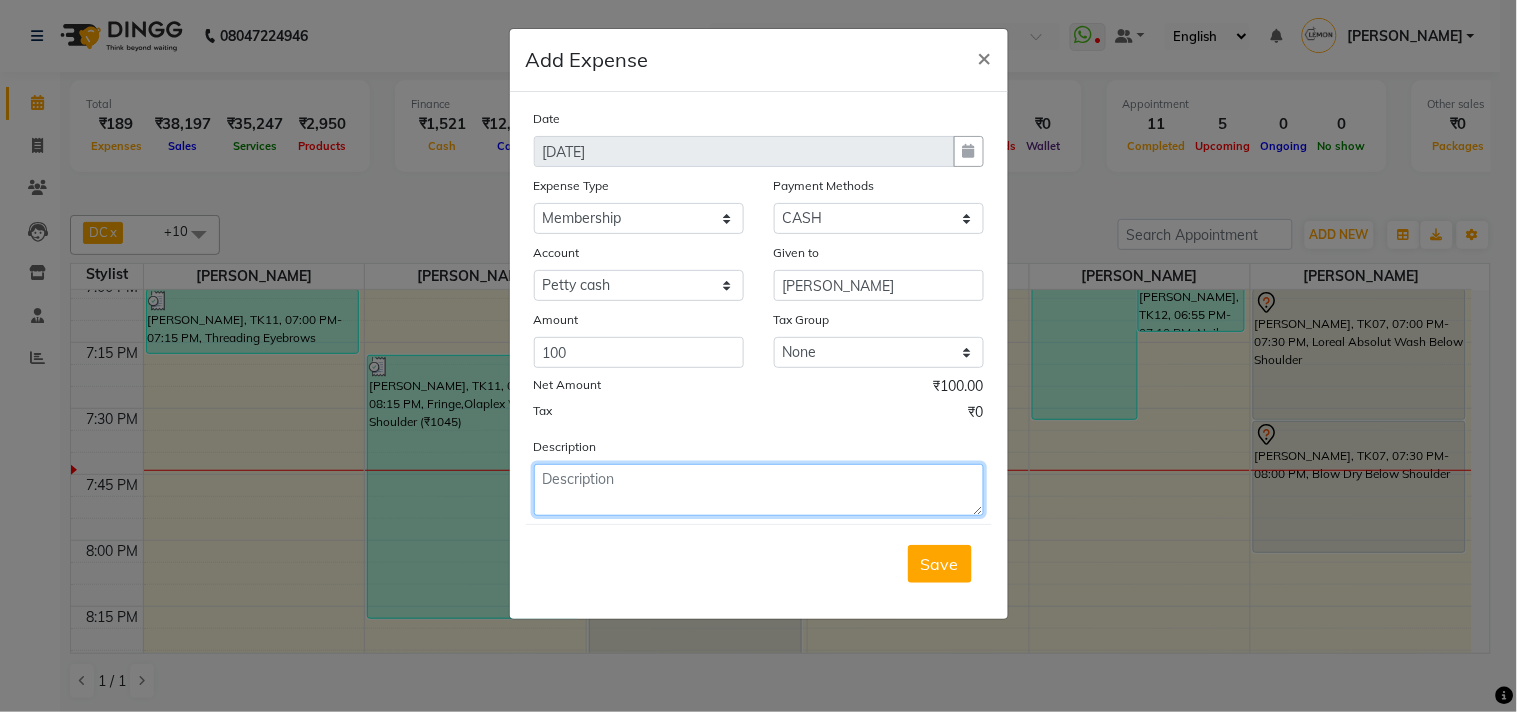 paste on "Invoice : V/2025-26/1046
Date : July 8, 2025" 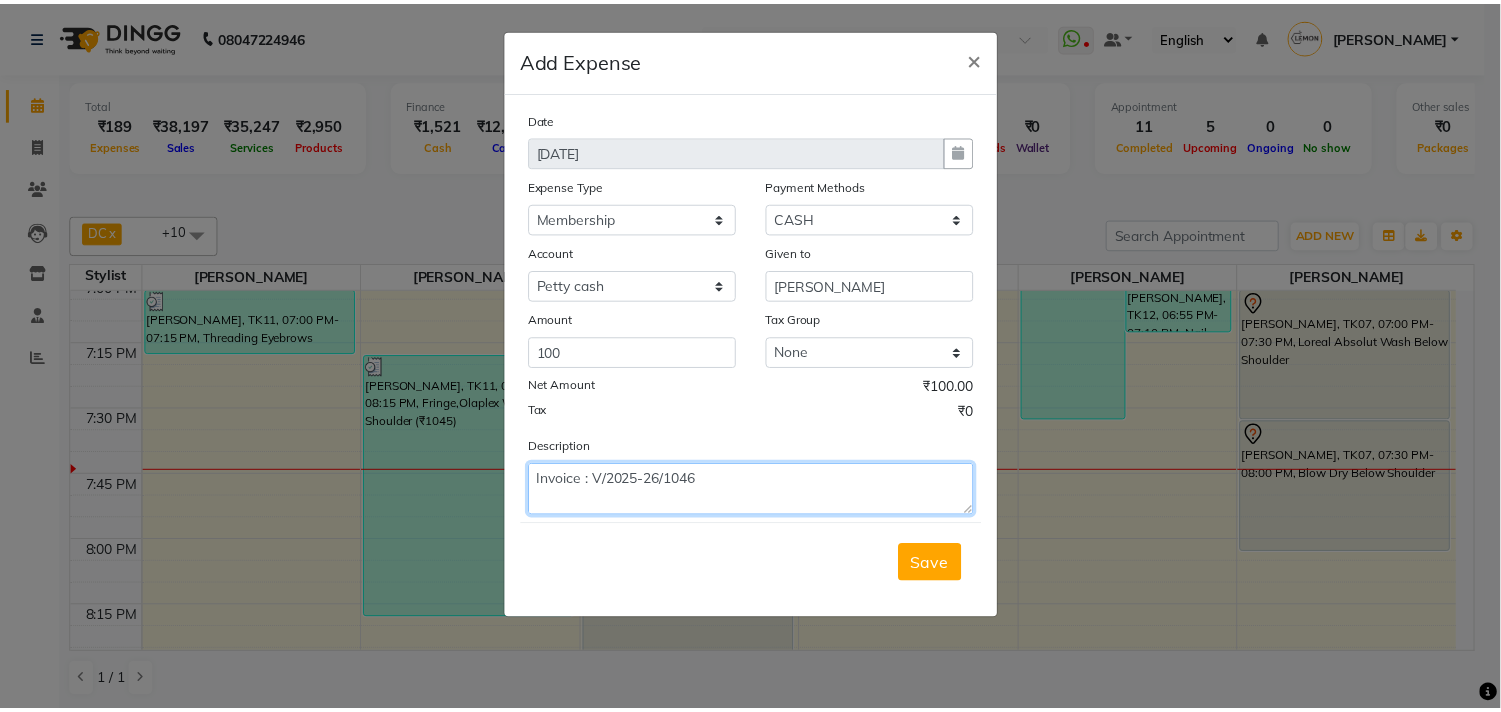 scroll, scrollTop: 15, scrollLeft: 0, axis: vertical 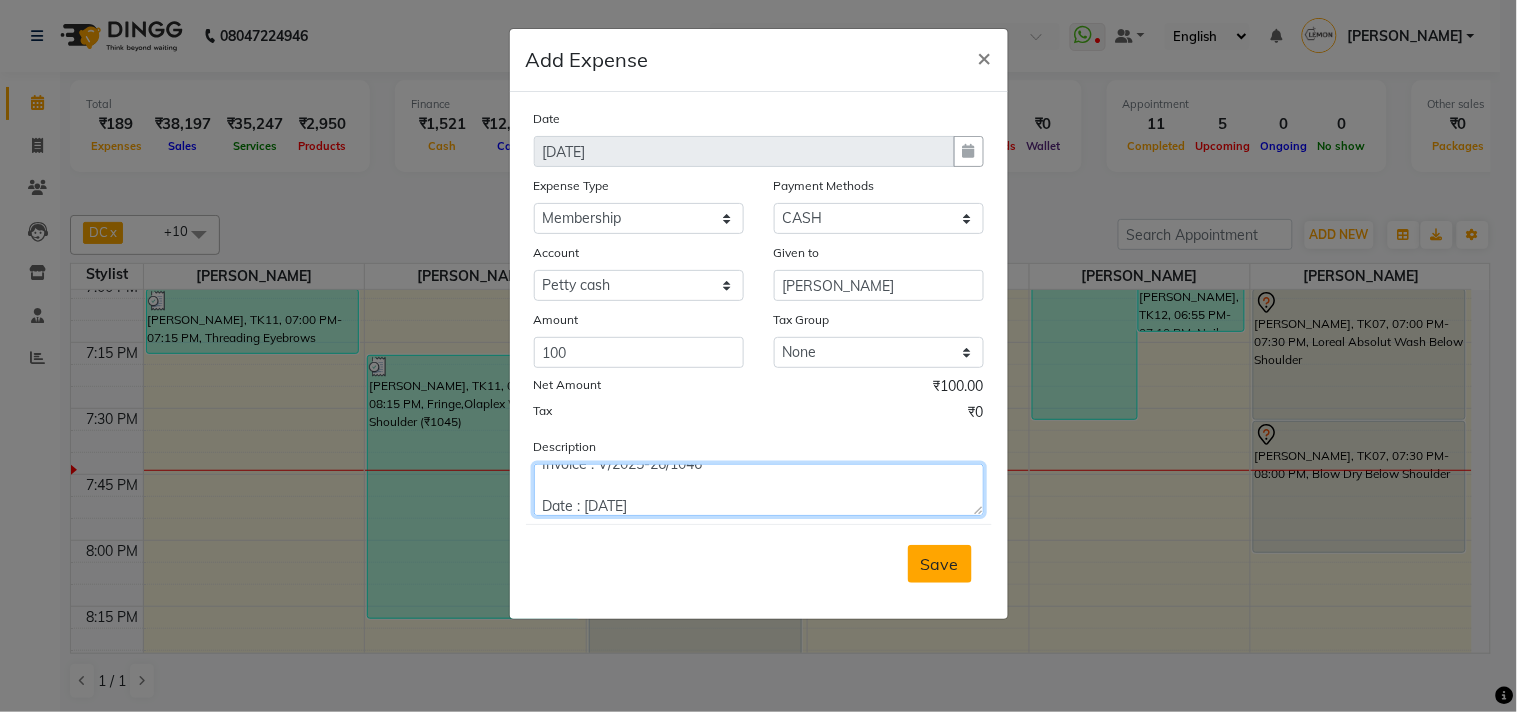 type on "Invoice : V/2025-26/1046
Date : July 8, 2025" 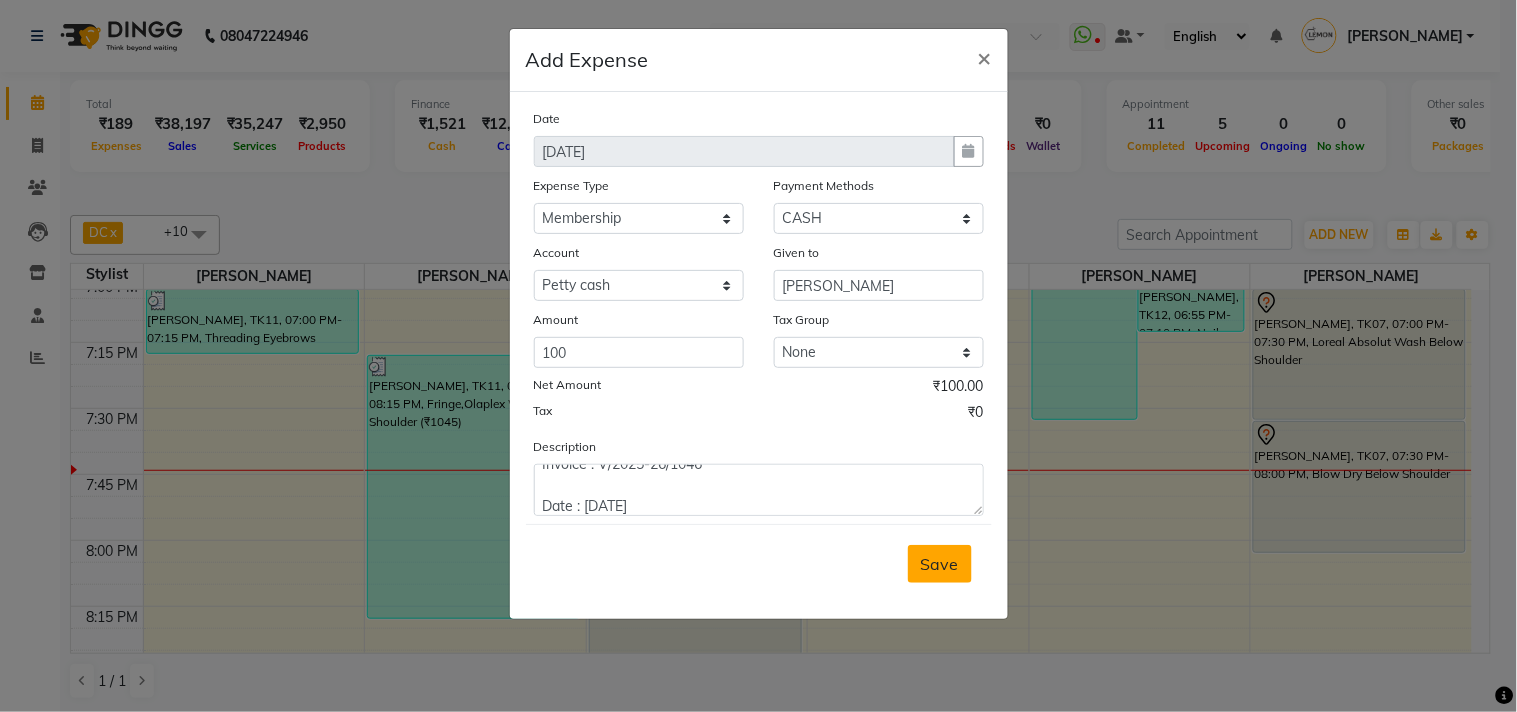 click on "Save" at bounding box center [940, 564] 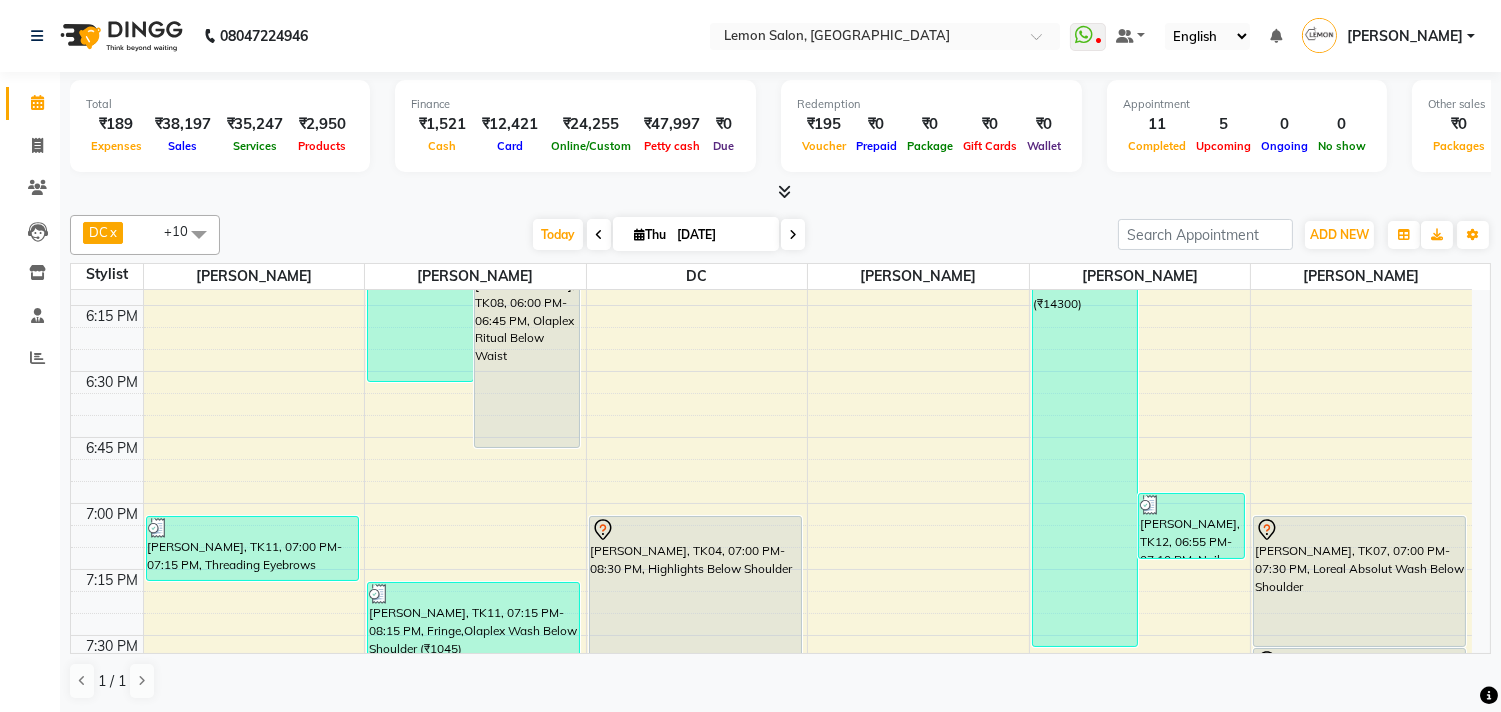 scroll, scrollTop: 2237, scrollLeft: 0, axis: vertical 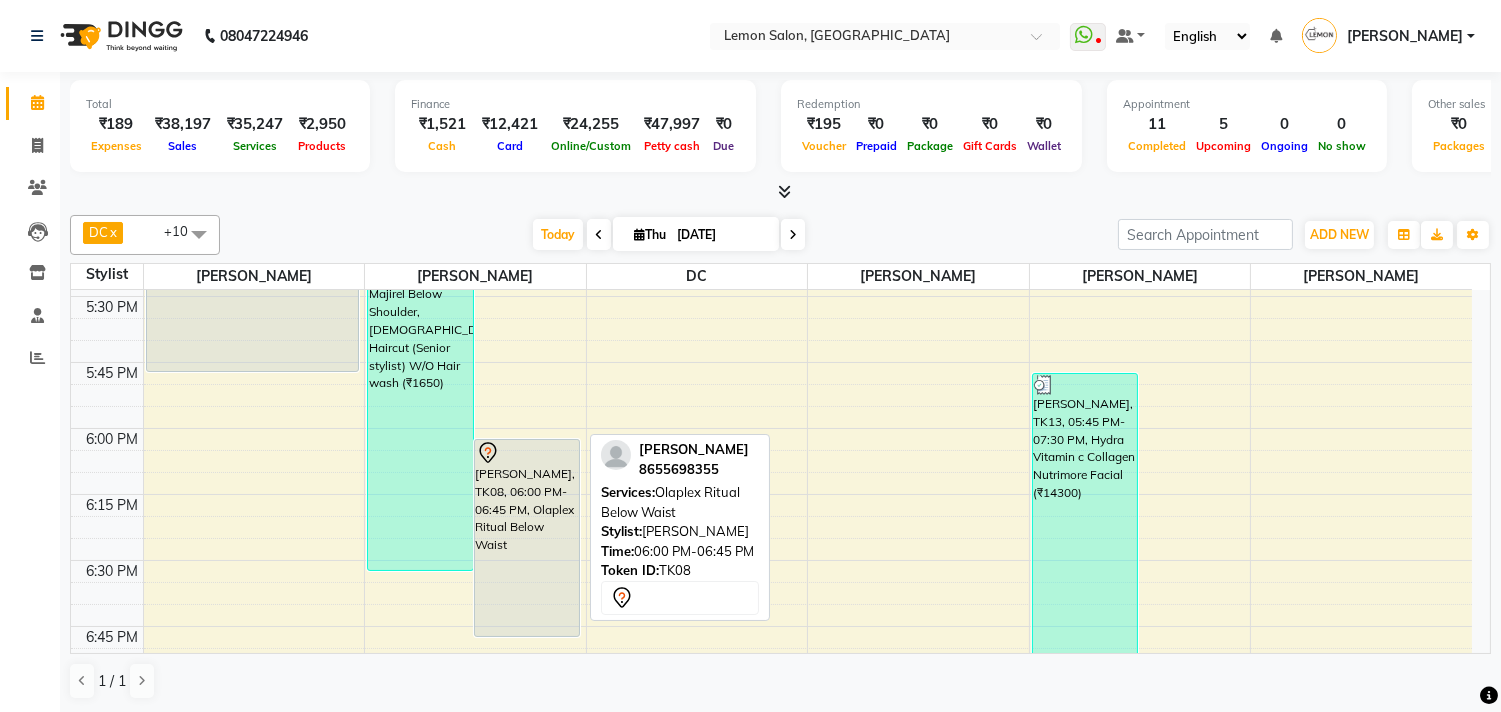 click on "[PERSON_NAME], TK08, 06:00 PM-06:45 PM, Olaplex Ritual Below Waist" at bounding box center [527, 538] 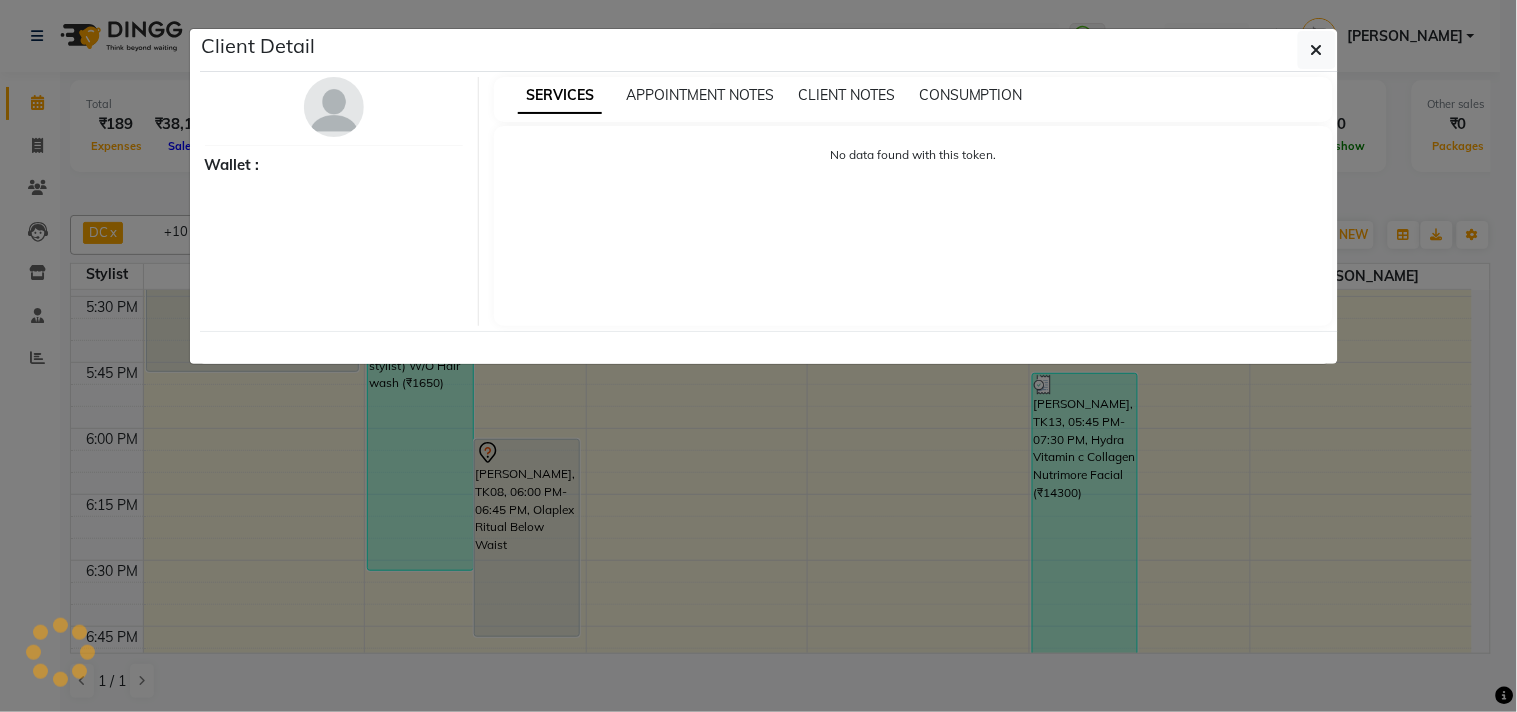 select on "7" 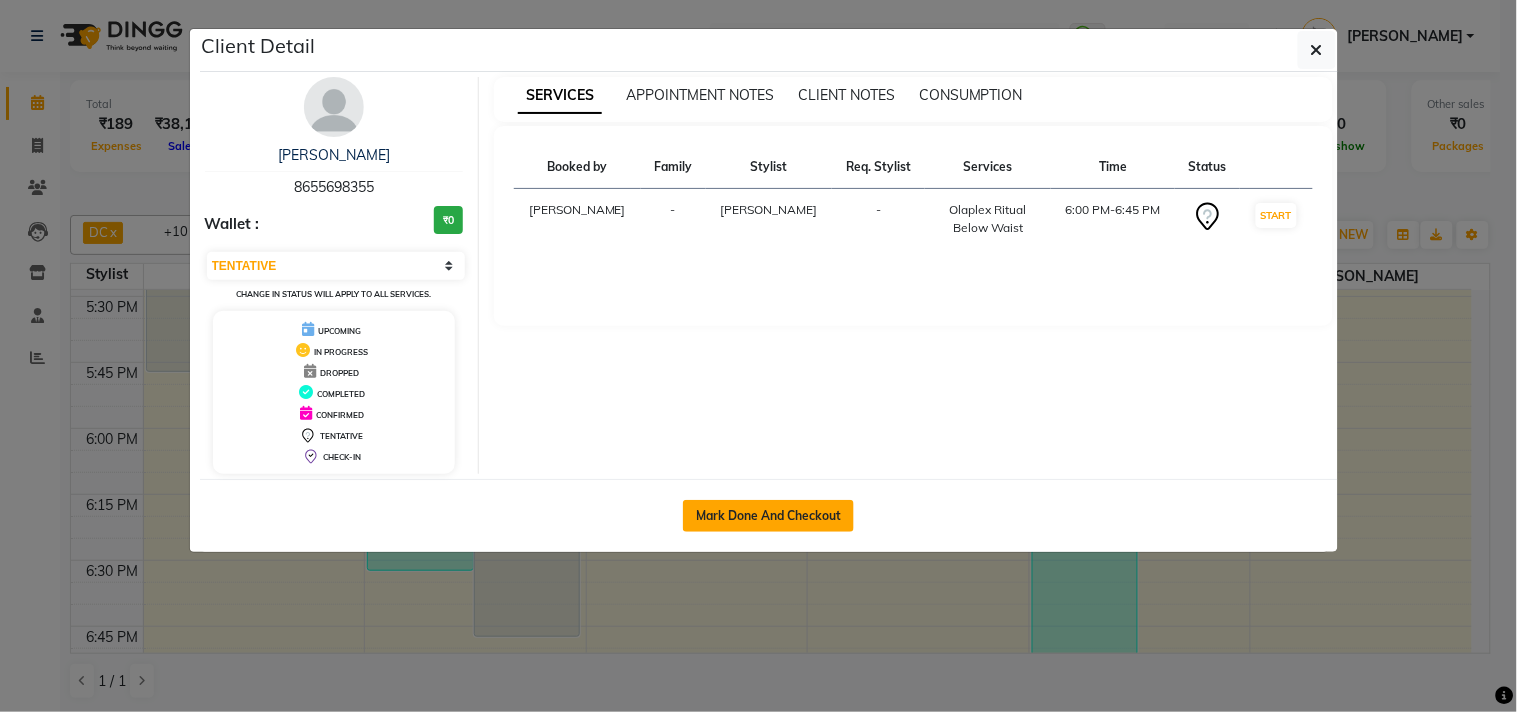 click on "Mark Done And Checkout" 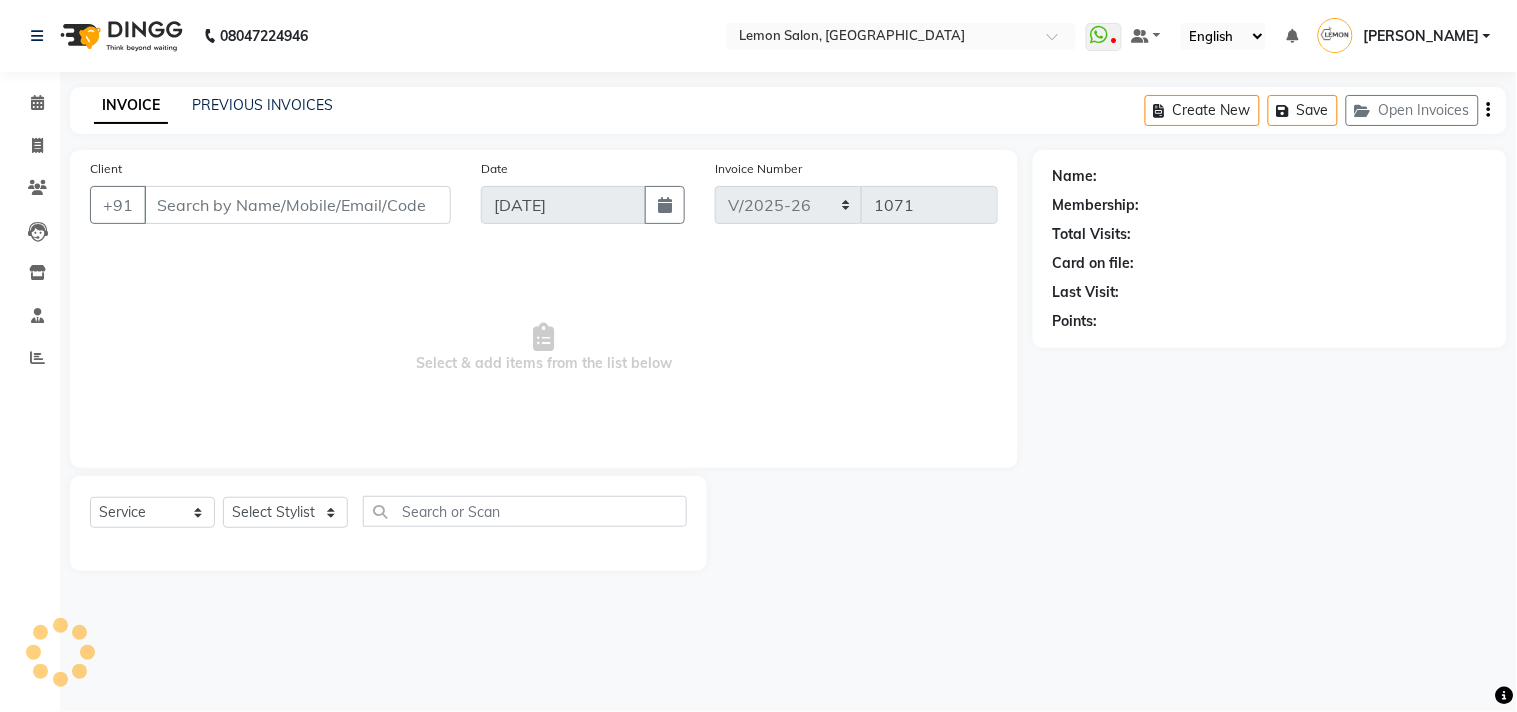 type on "8655698355" 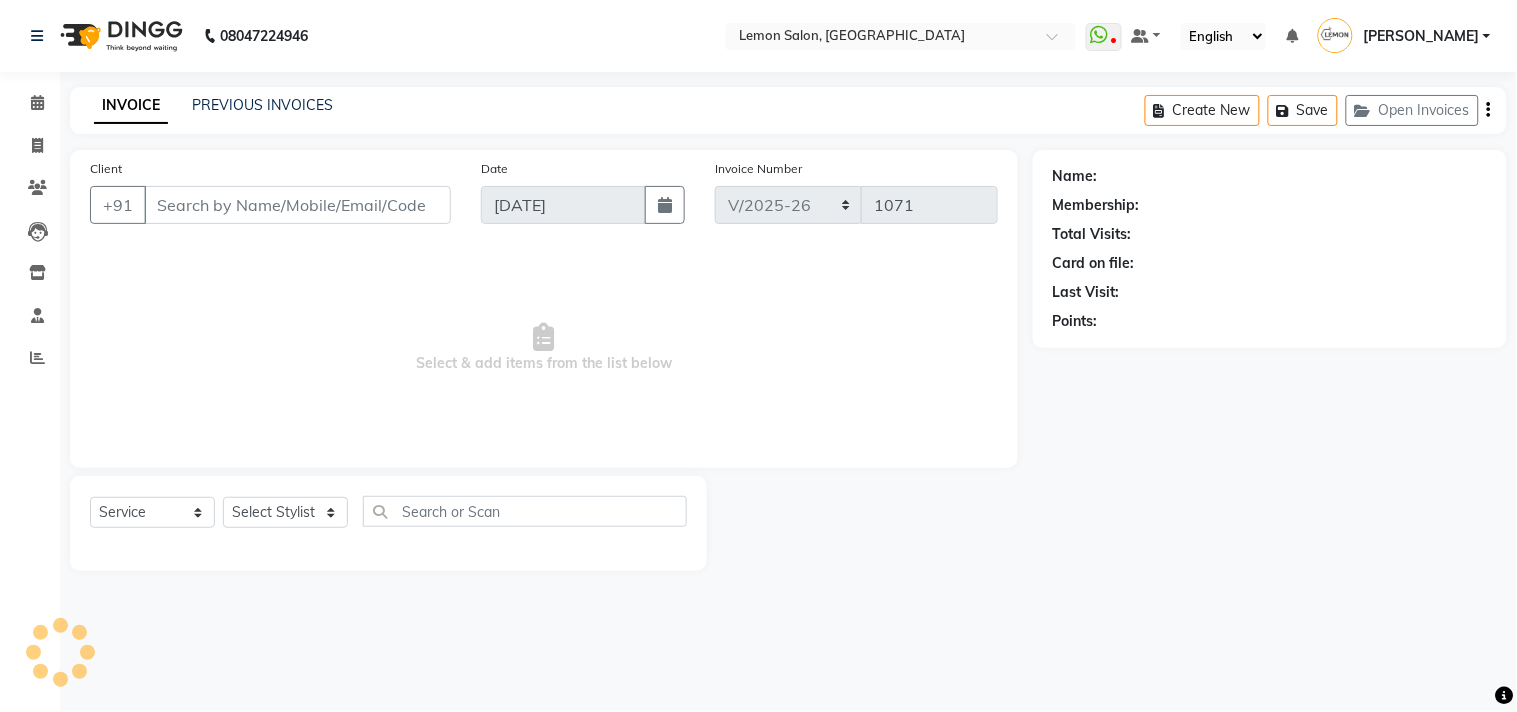 select on "7385" 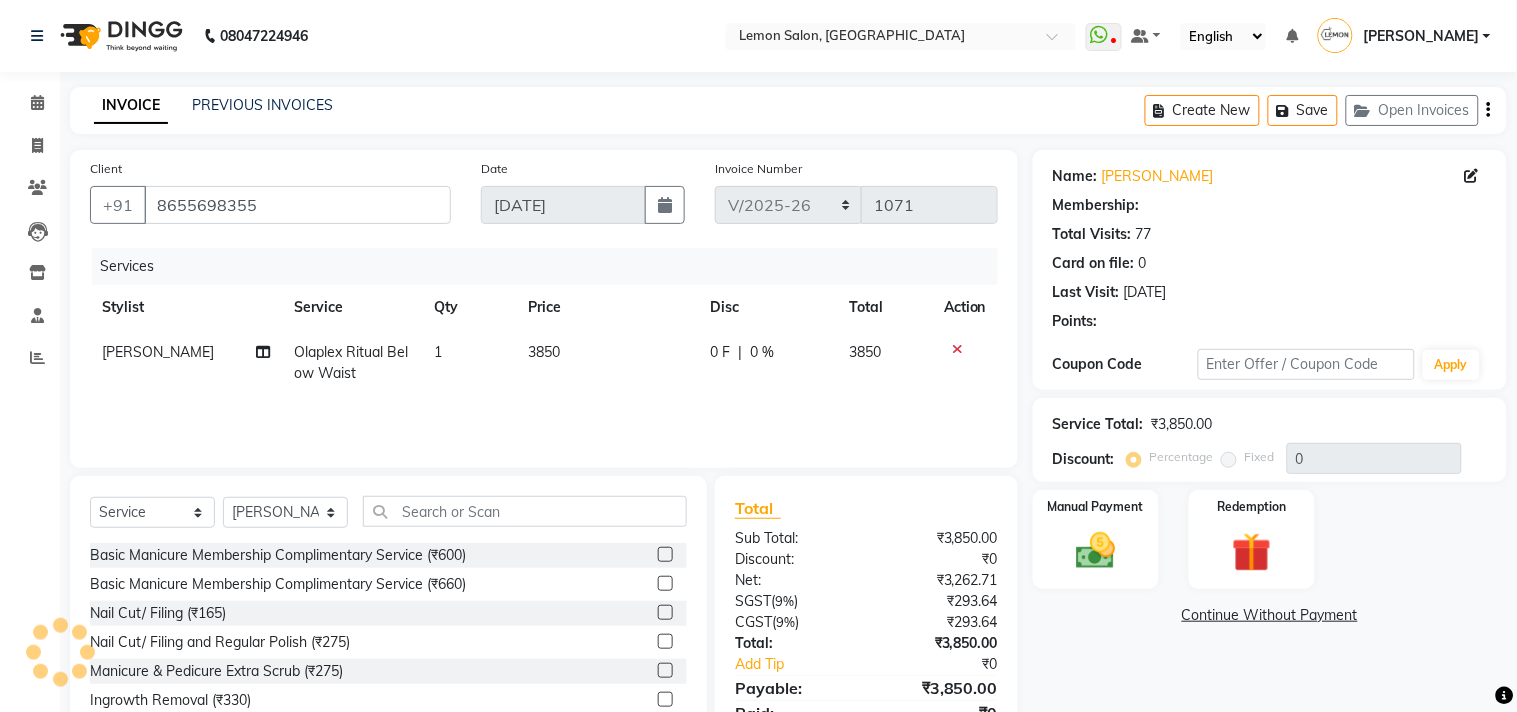 select on "1: Object" 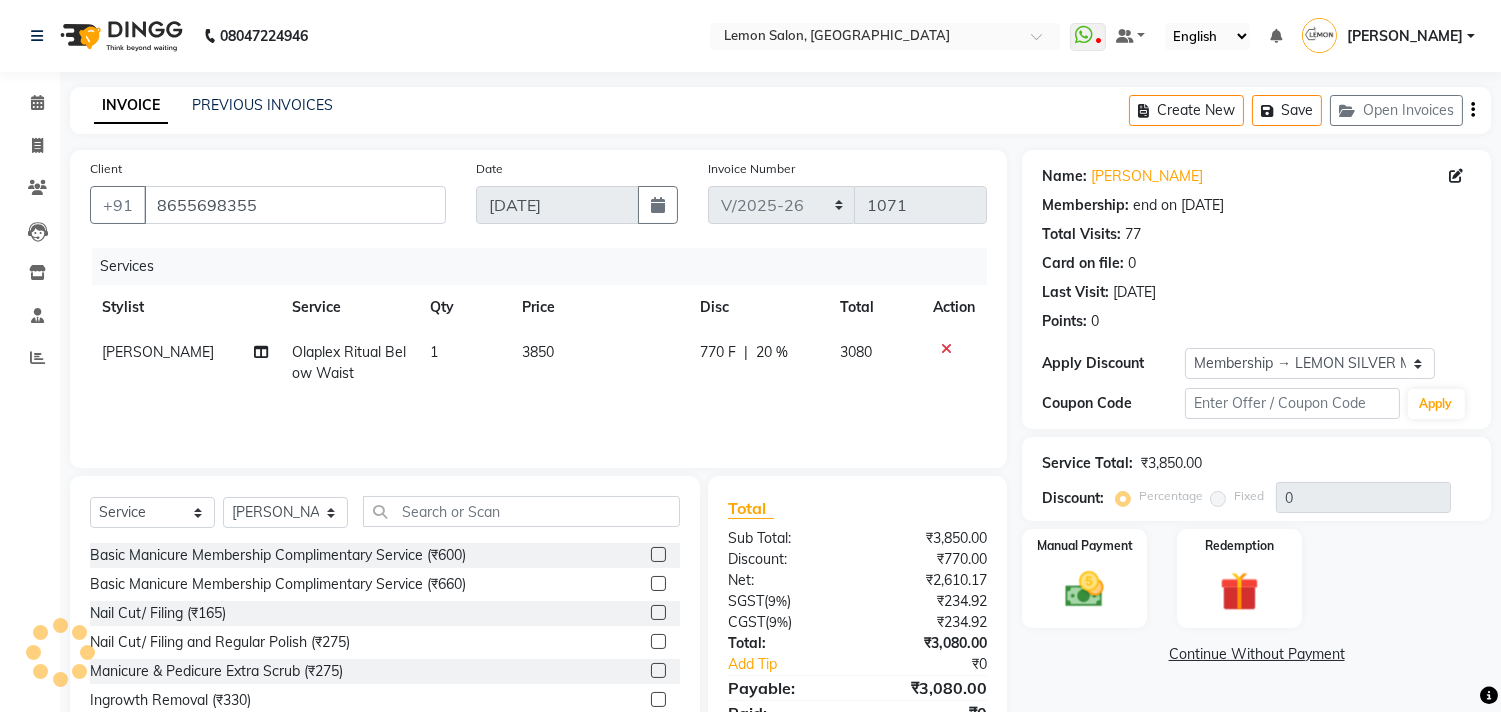 type on "20" 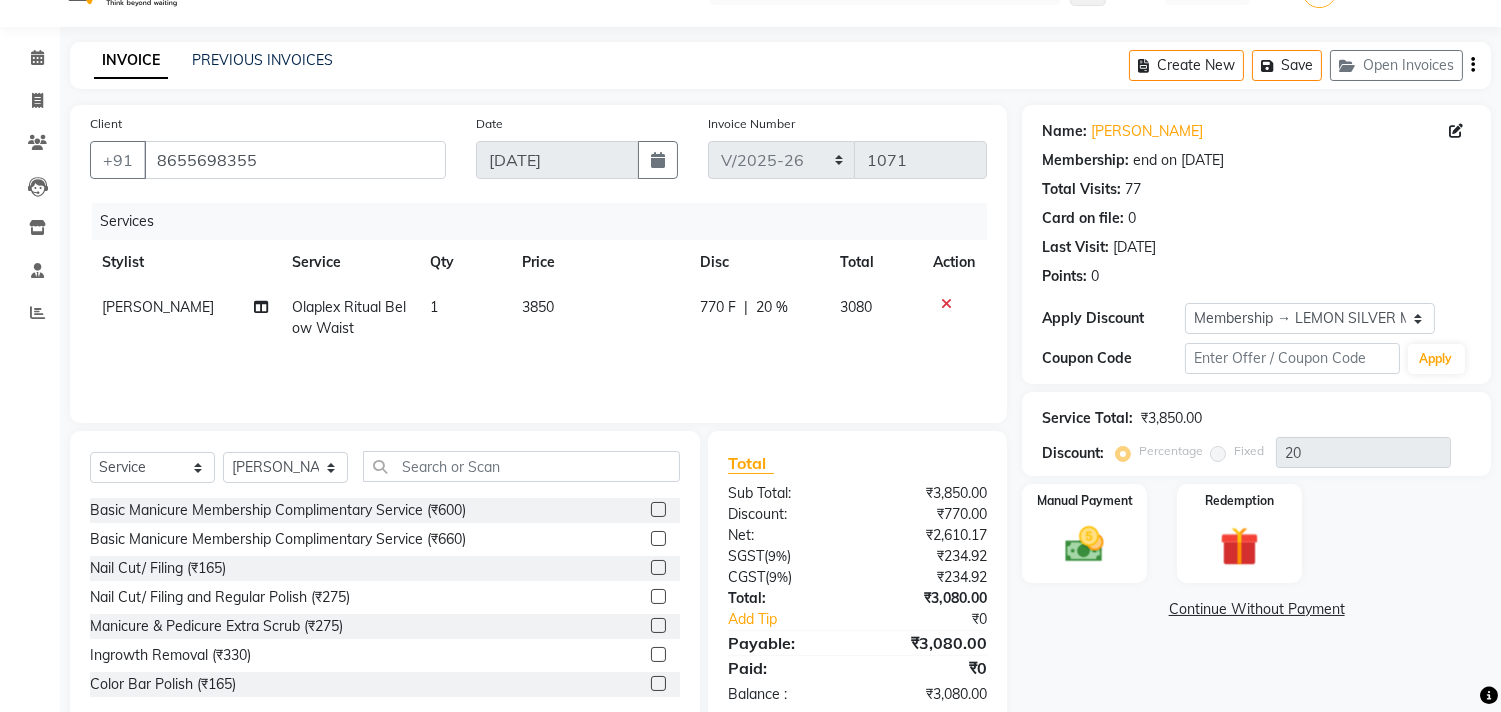 scroll, scrollTop: 88, scrollLeft: 0, axis: vertical 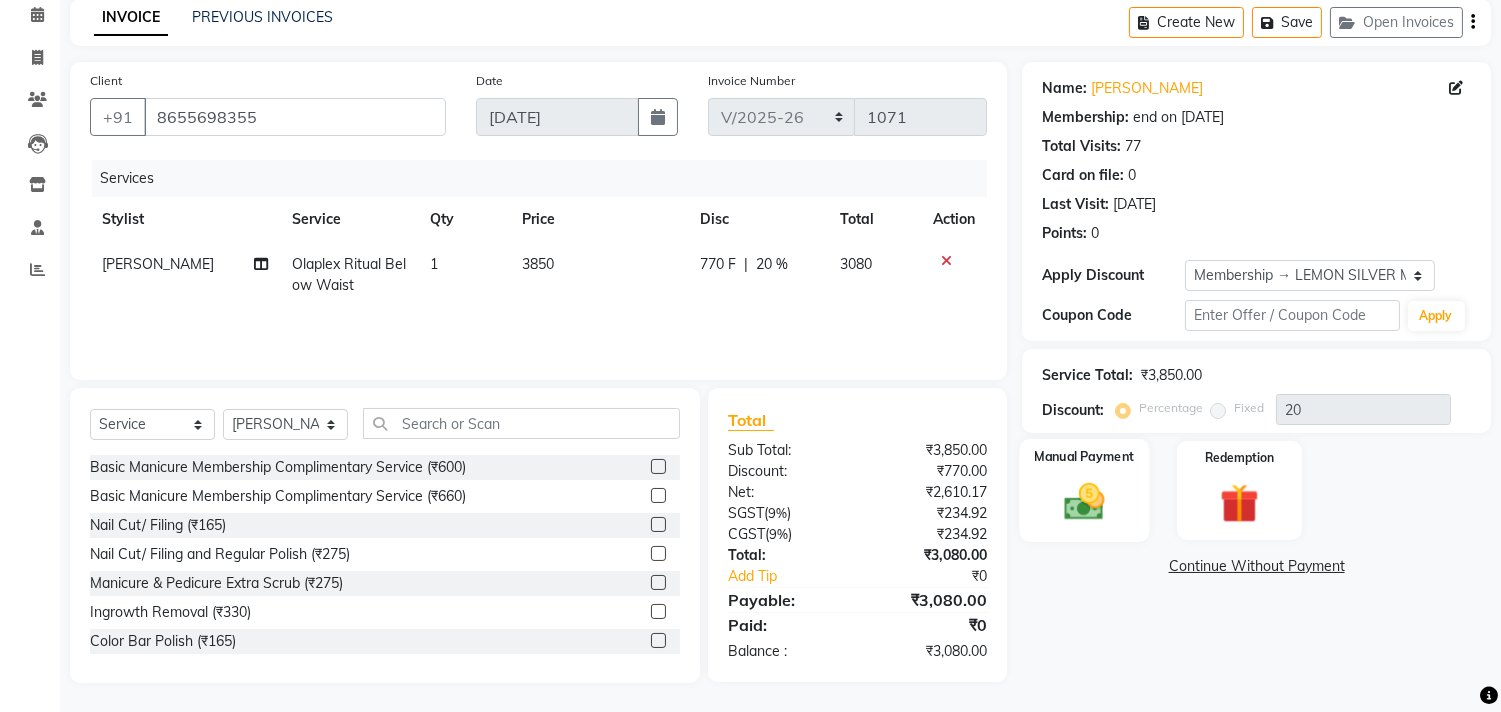 click 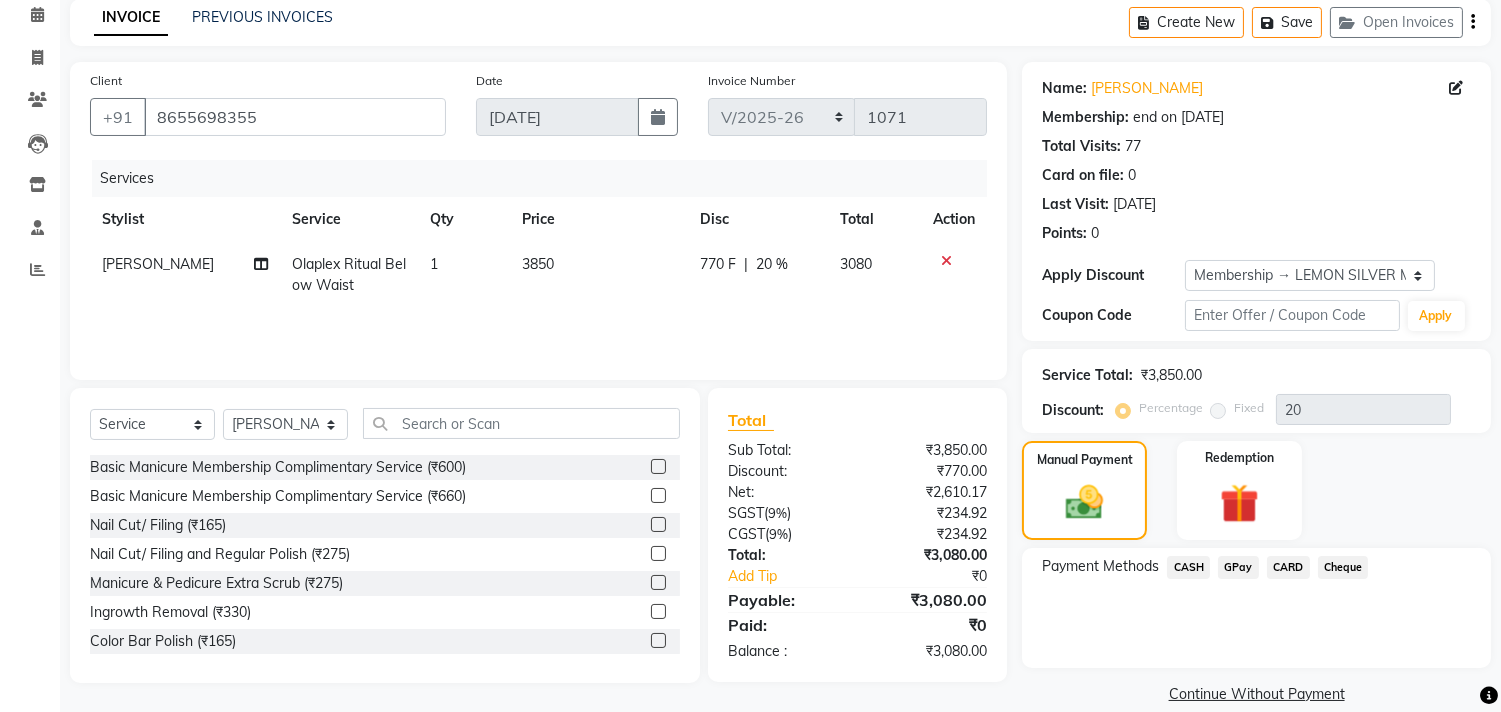 click on "CASH" 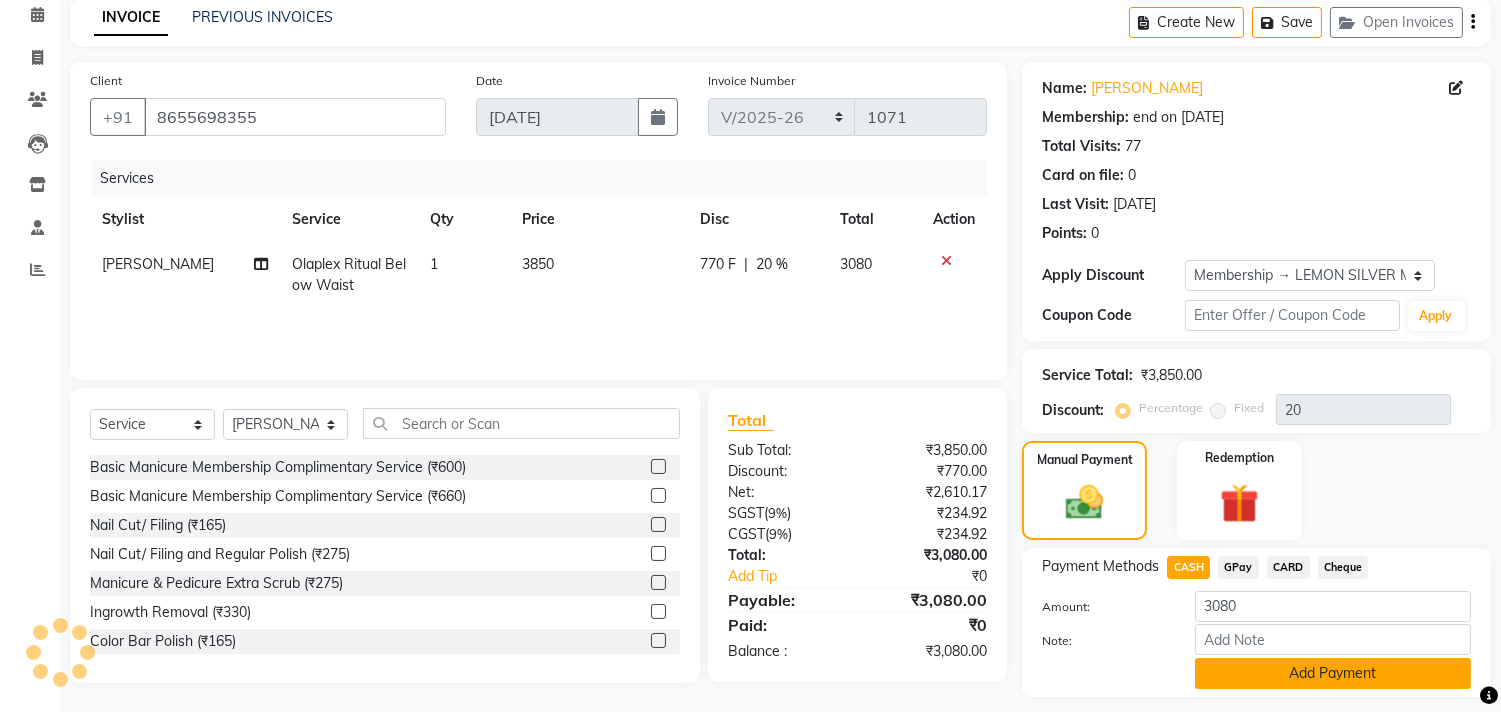 click on "Add Payment" 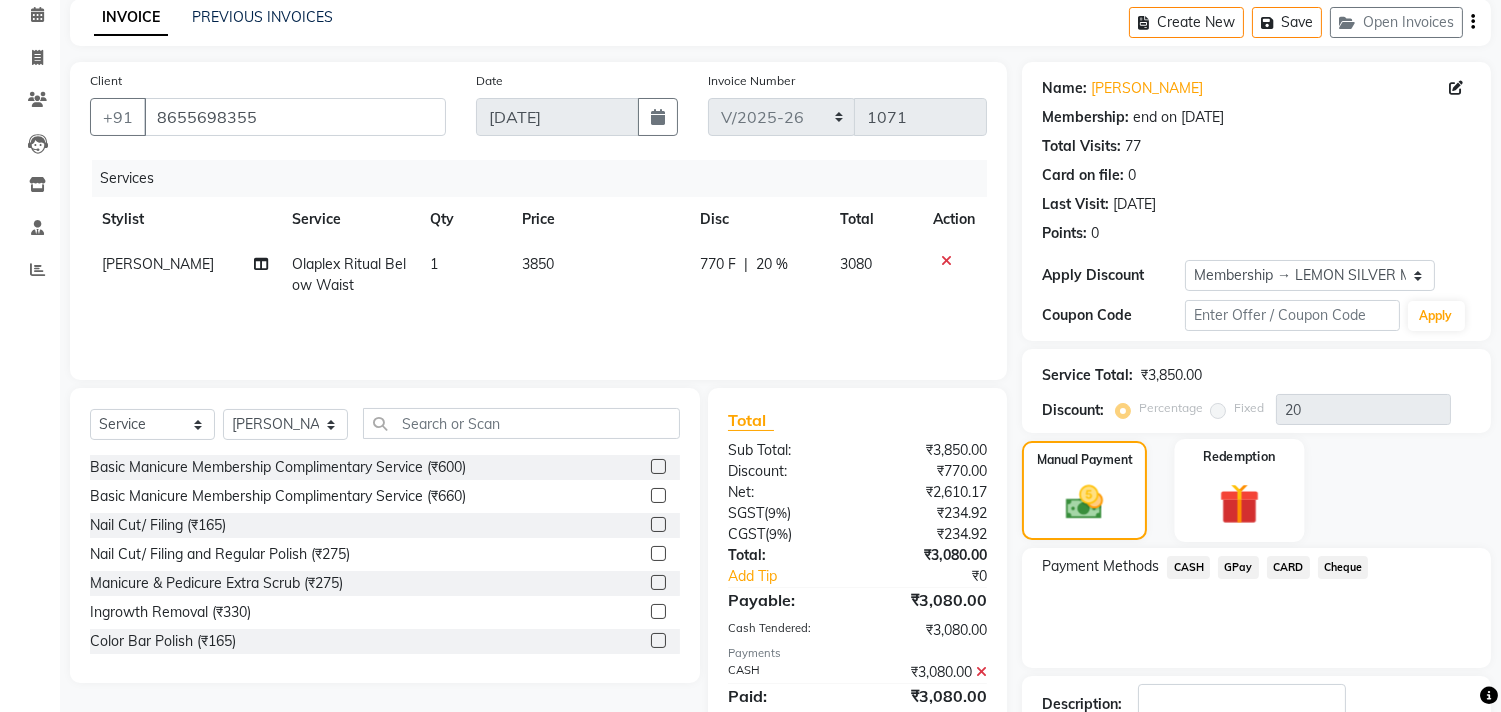 scroll, scrollTop: 257, scrollLeft: 0, axis: vertical 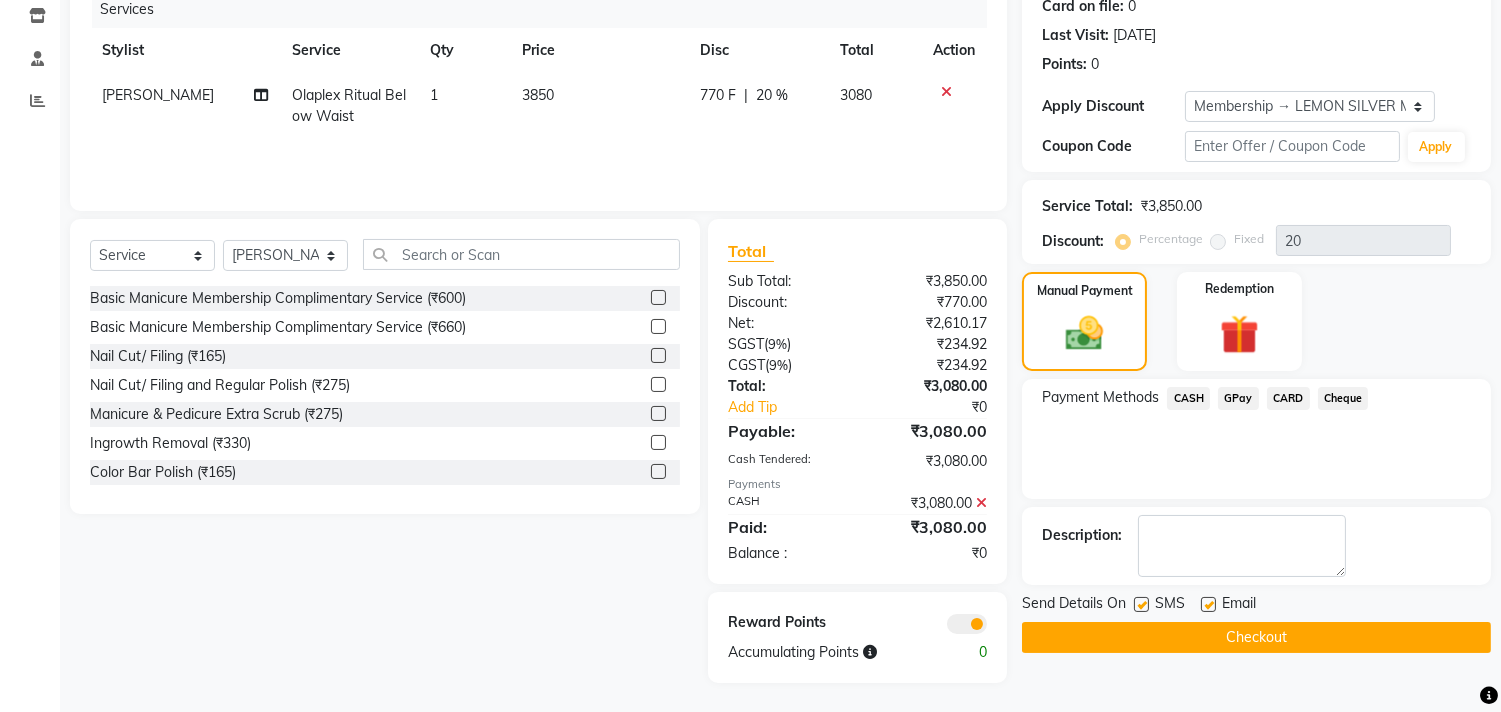 click 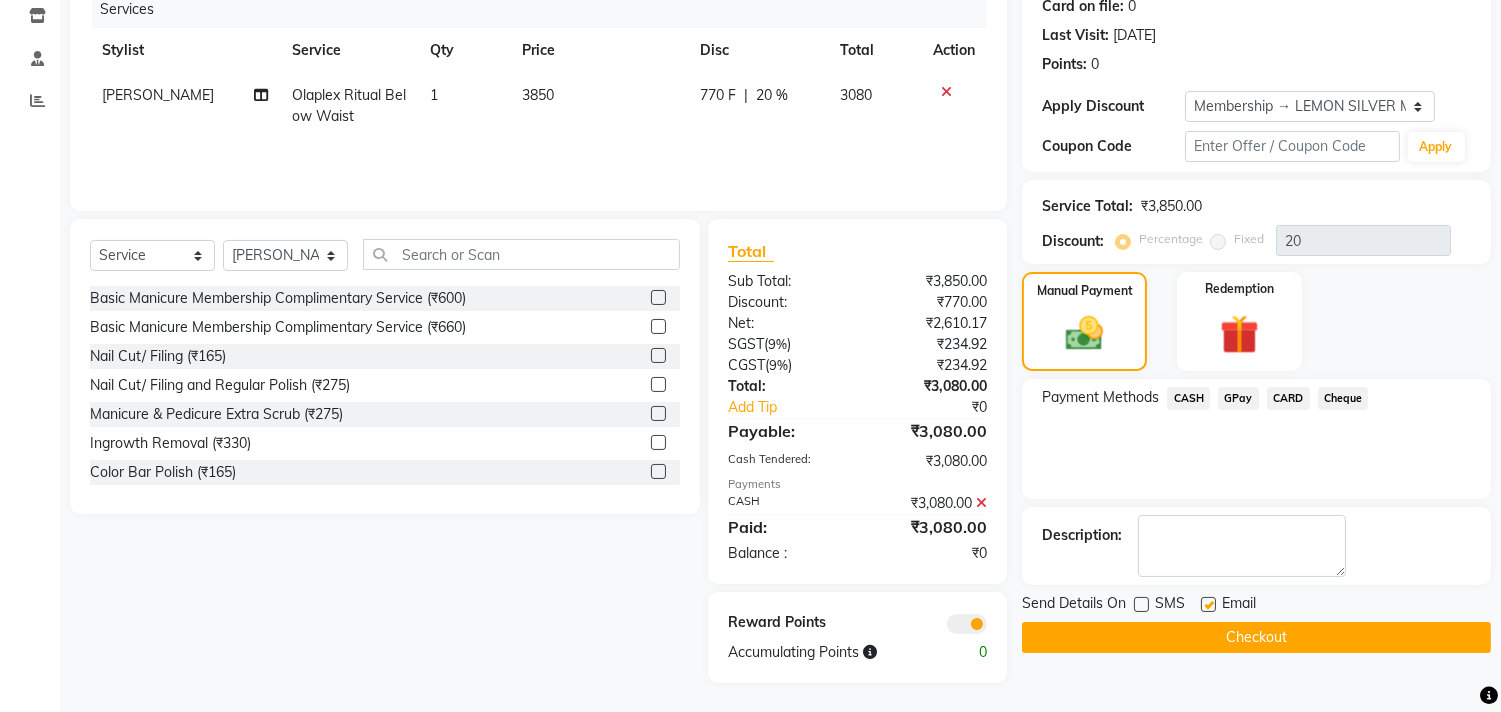 click 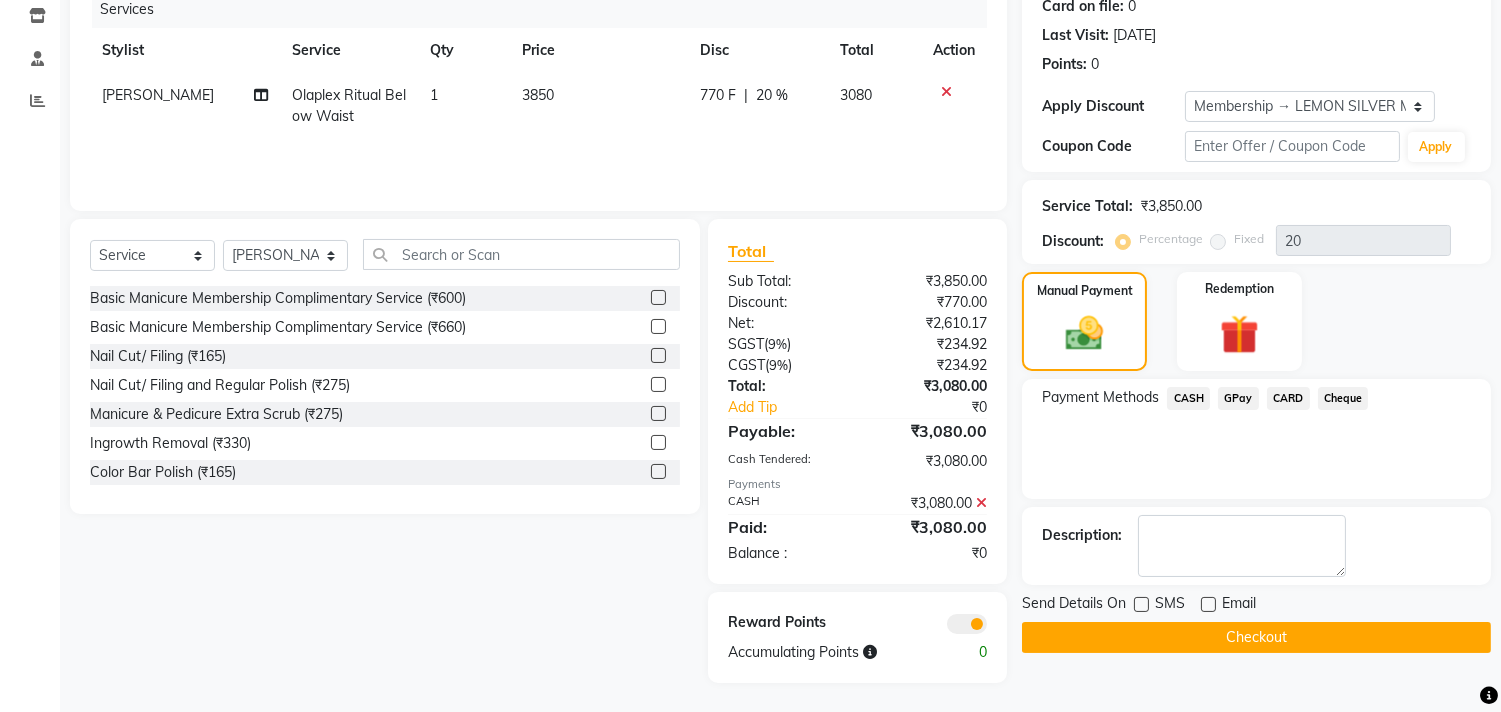 click on "Checkout" 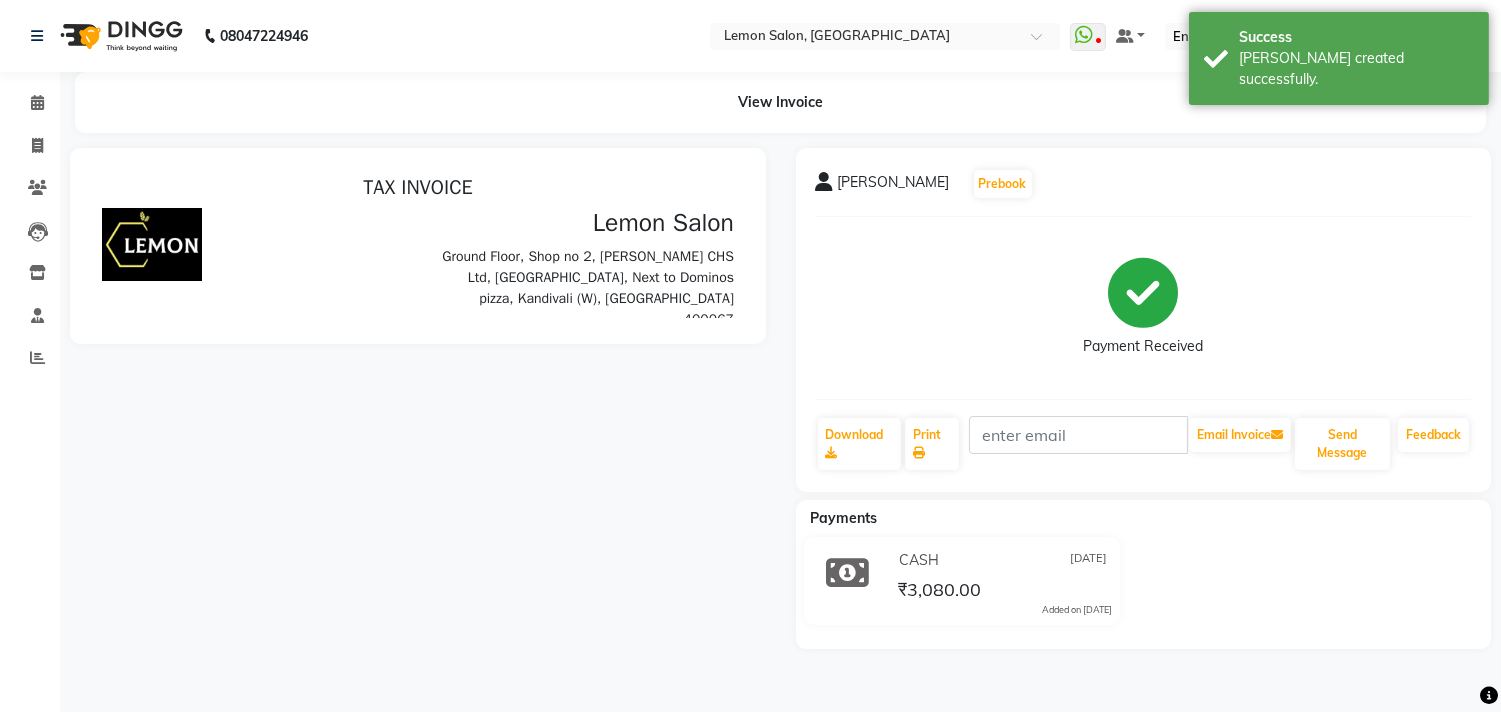 scroll, scrollTop: 0, scrollLeft: 0, axis: both 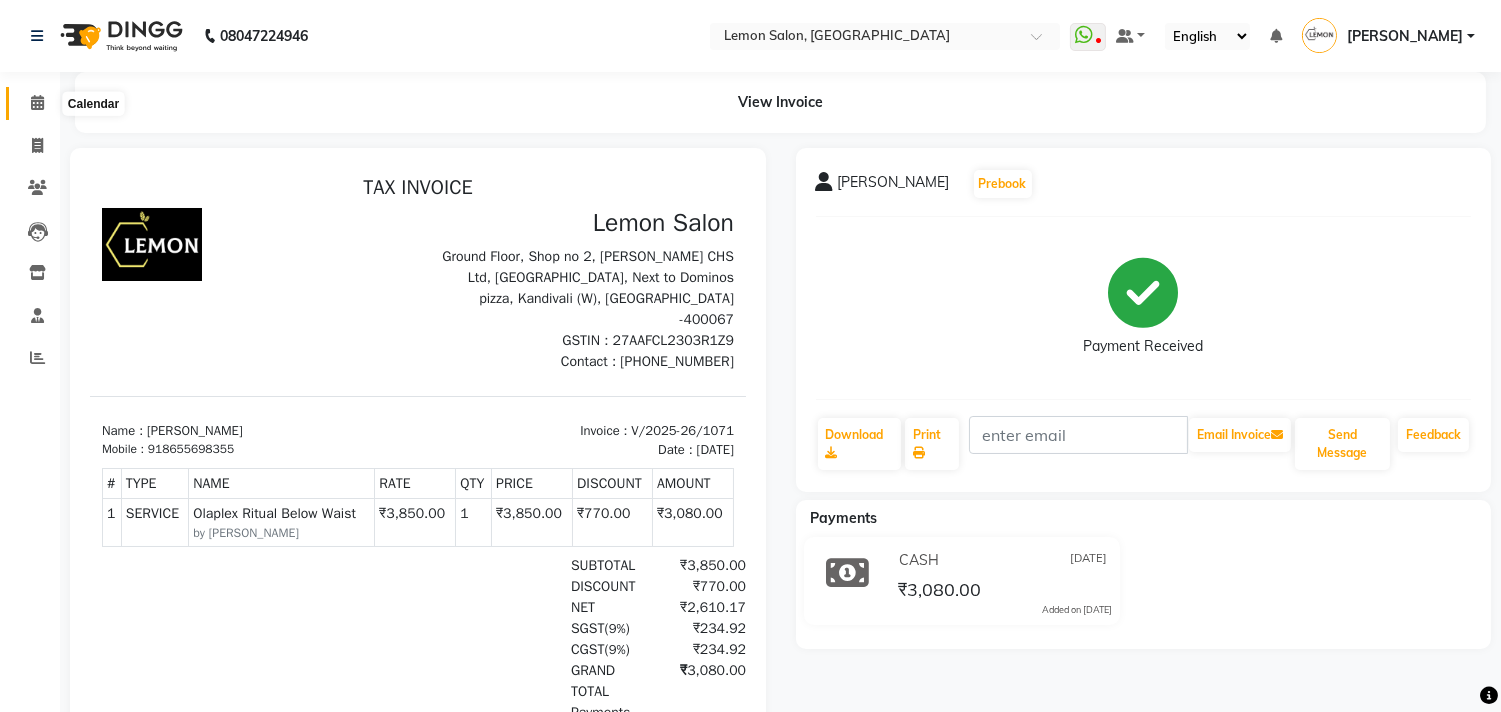 click 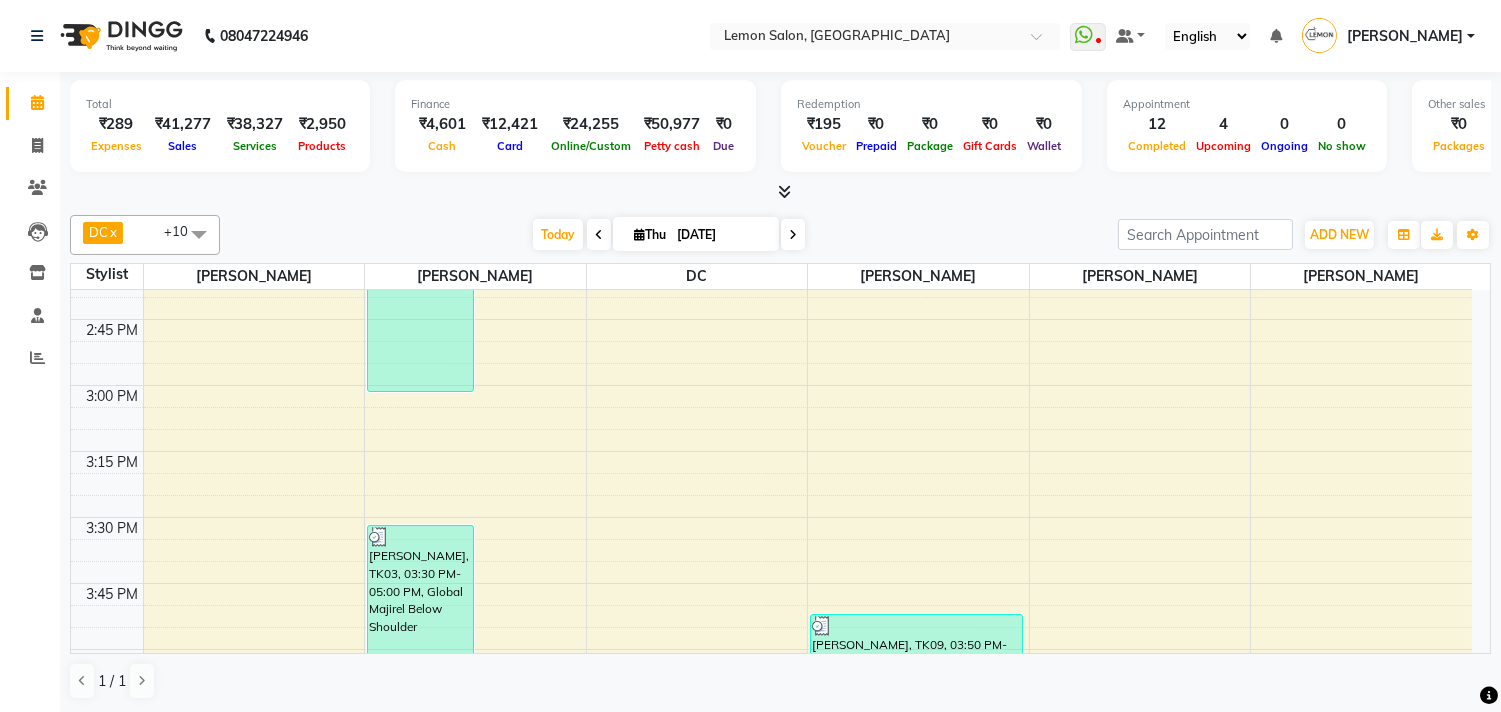 scroll, scrollTop: 1888, scrollLeft: 0, axis: vertical 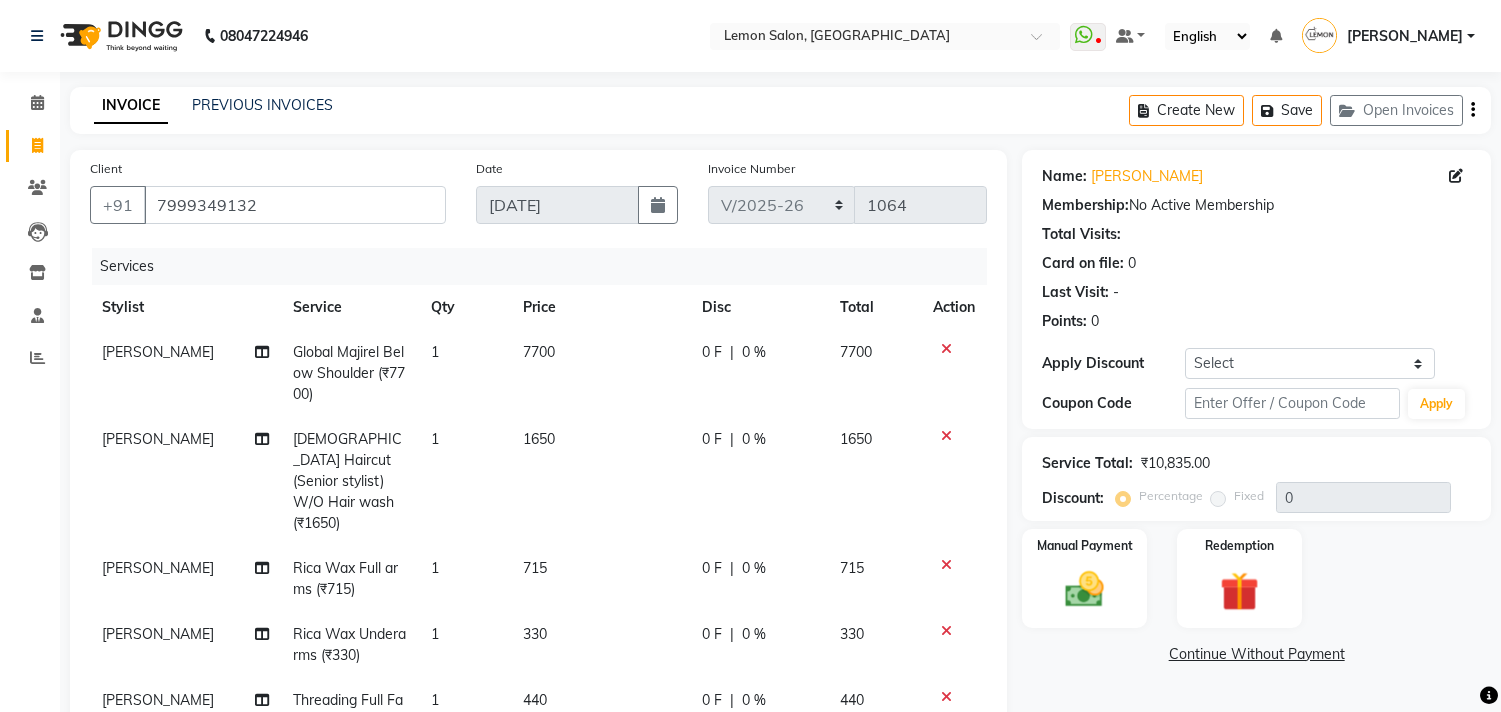 select on "569" 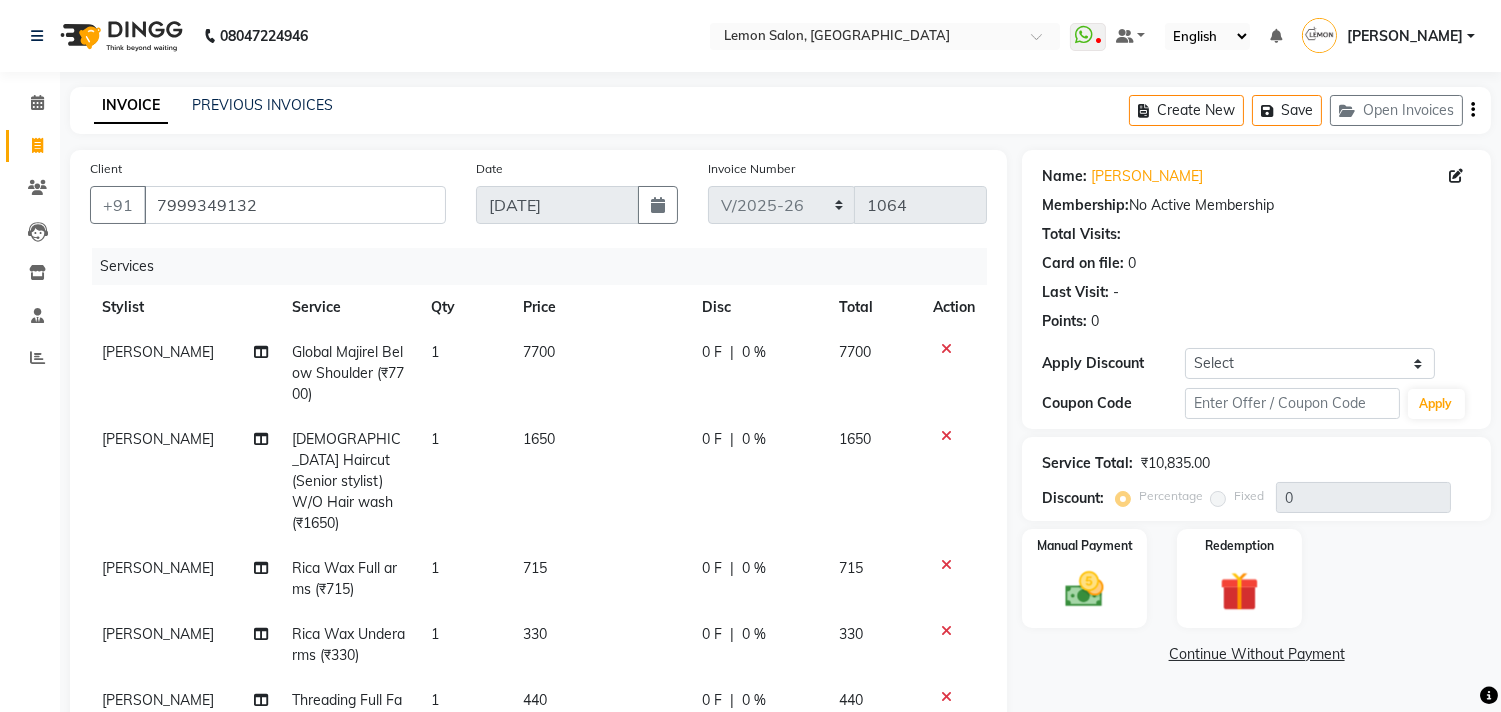scroll, scrollTop: 0, scrollLeft: 0, axis: both 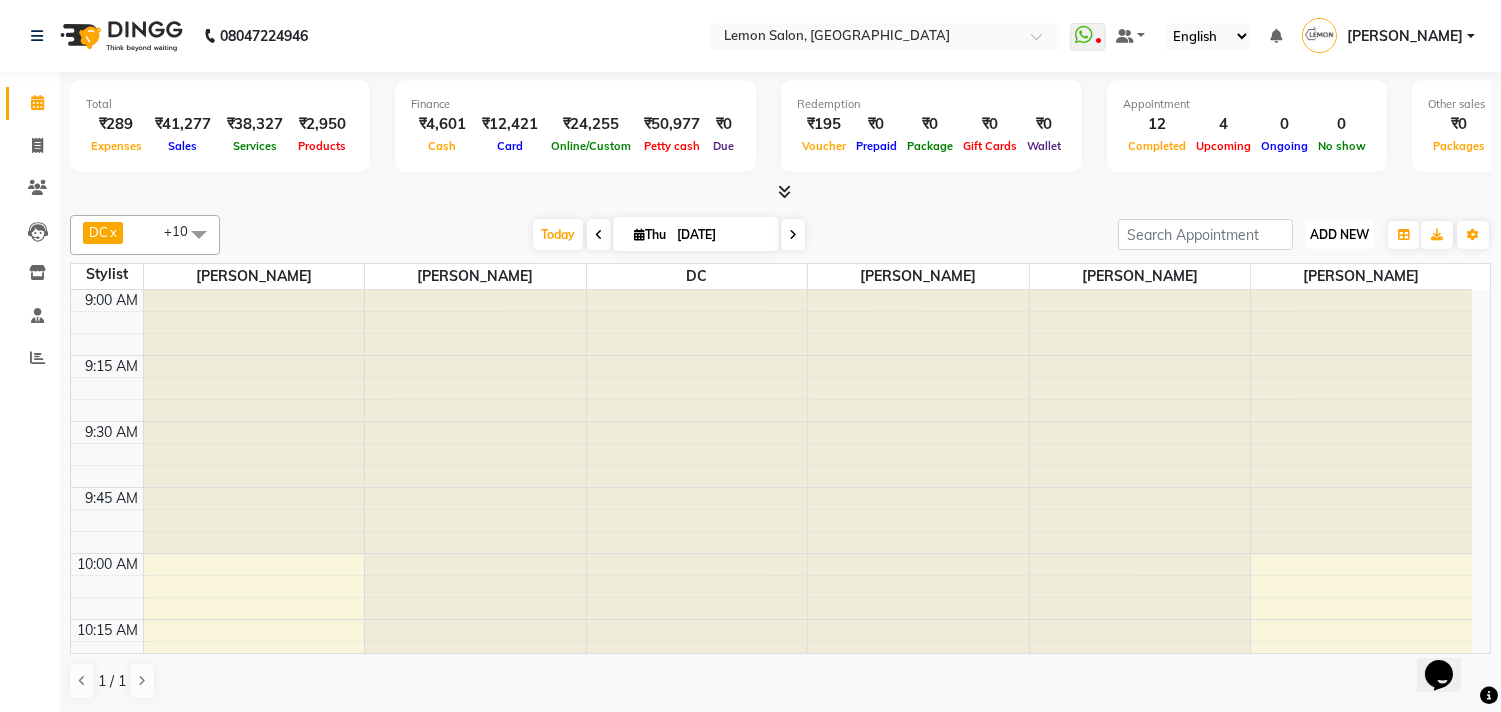 click on "ADD NEW" at bounding box center (1339, 234) 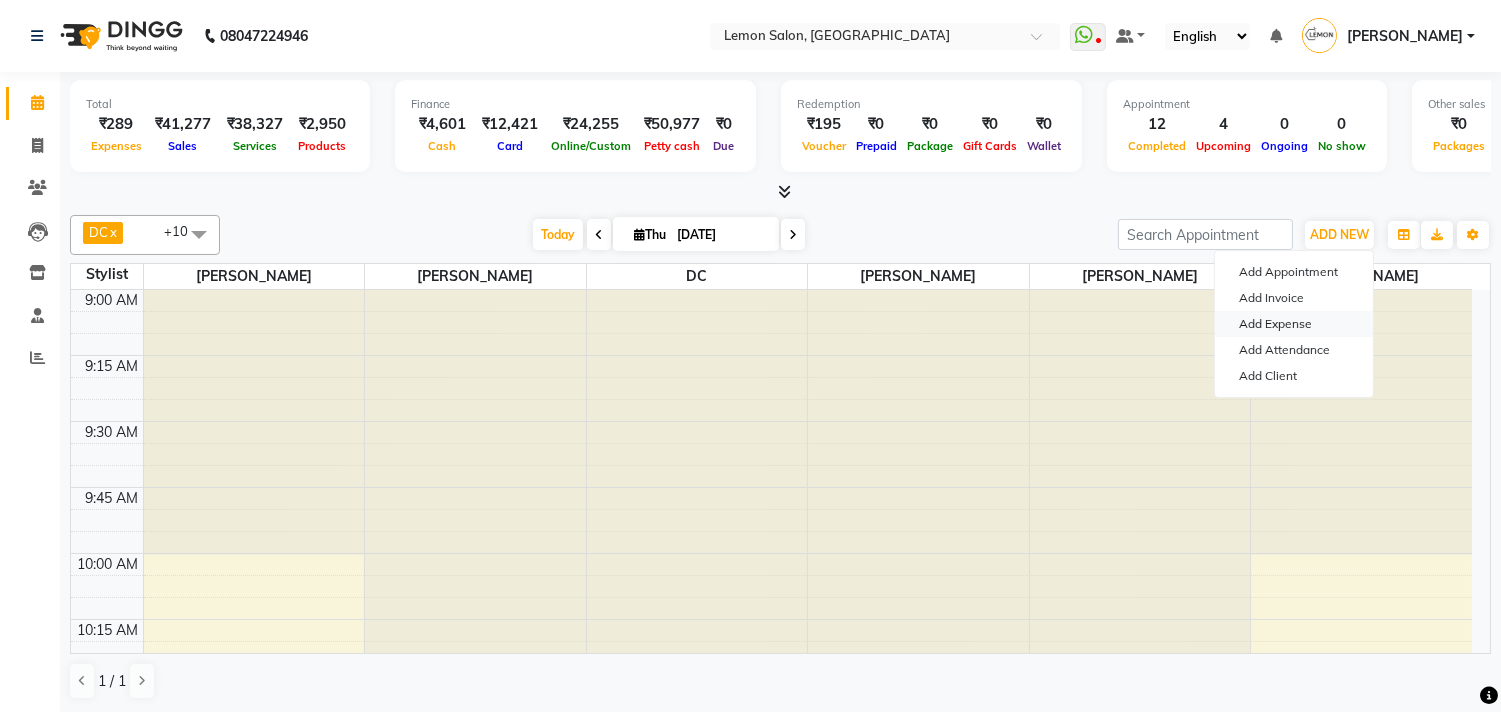 click on "Add Expense" at bounding box center [1294, 324] 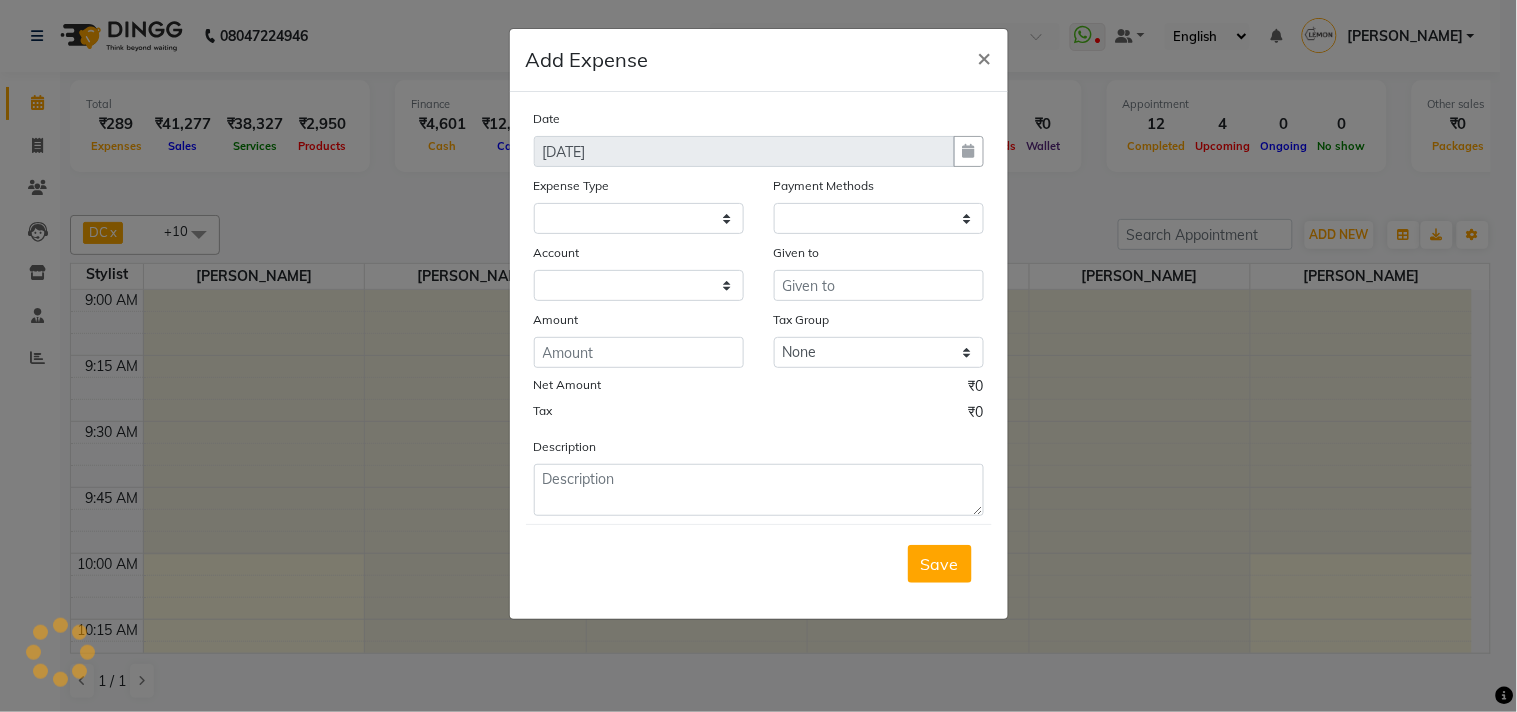 select 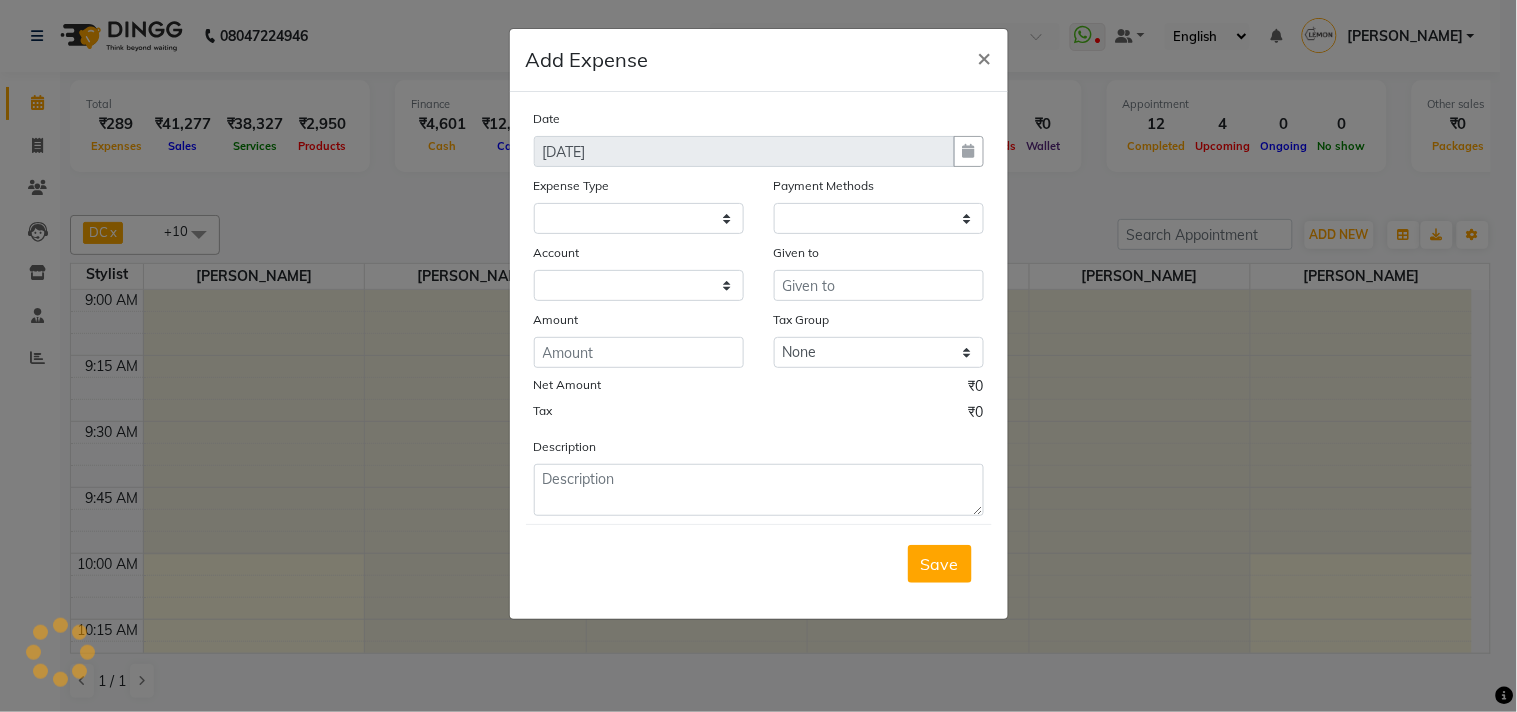 select on "1" 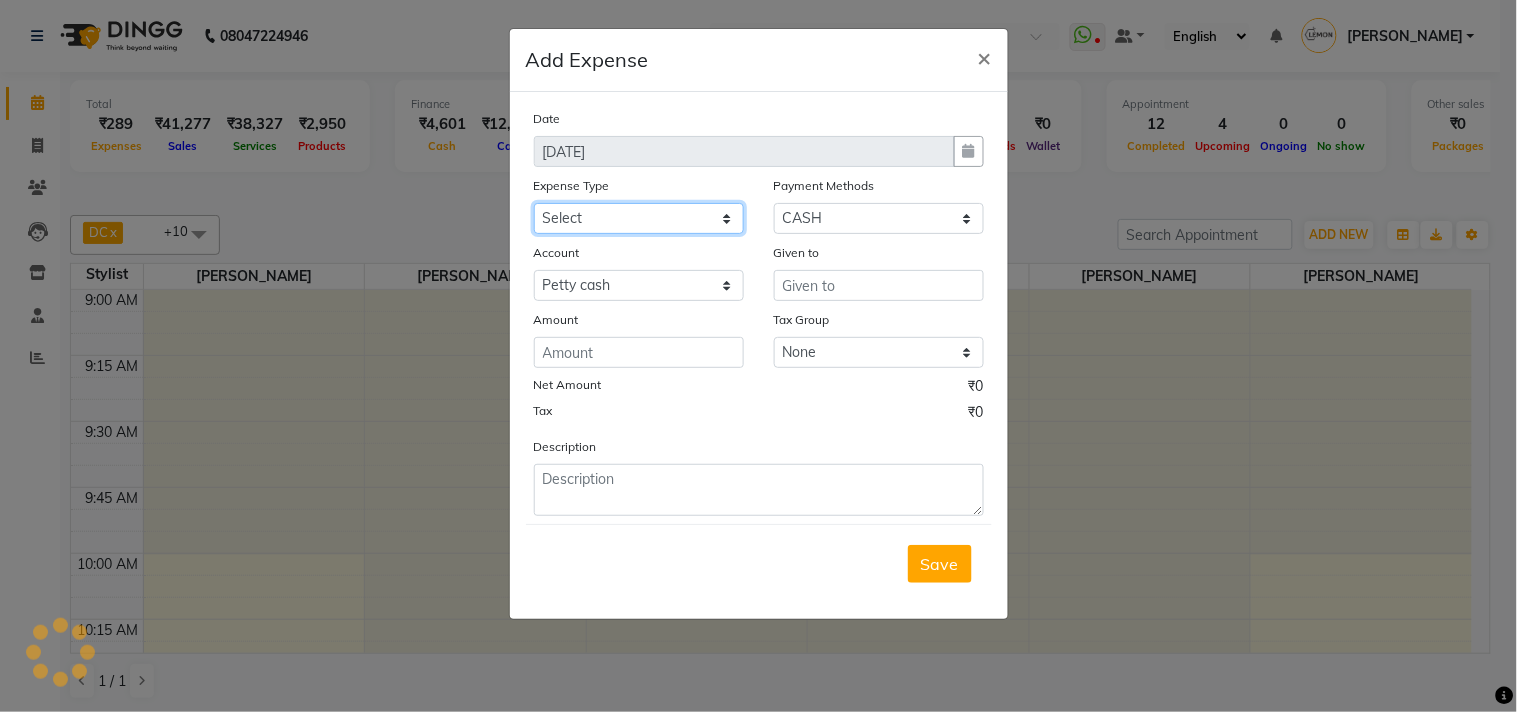 click on "Select Advance Cash transfer to hub Laundry Loan Membership Milk Miscellaneous MONTHLY GROCERY Prepaid Product Tip" 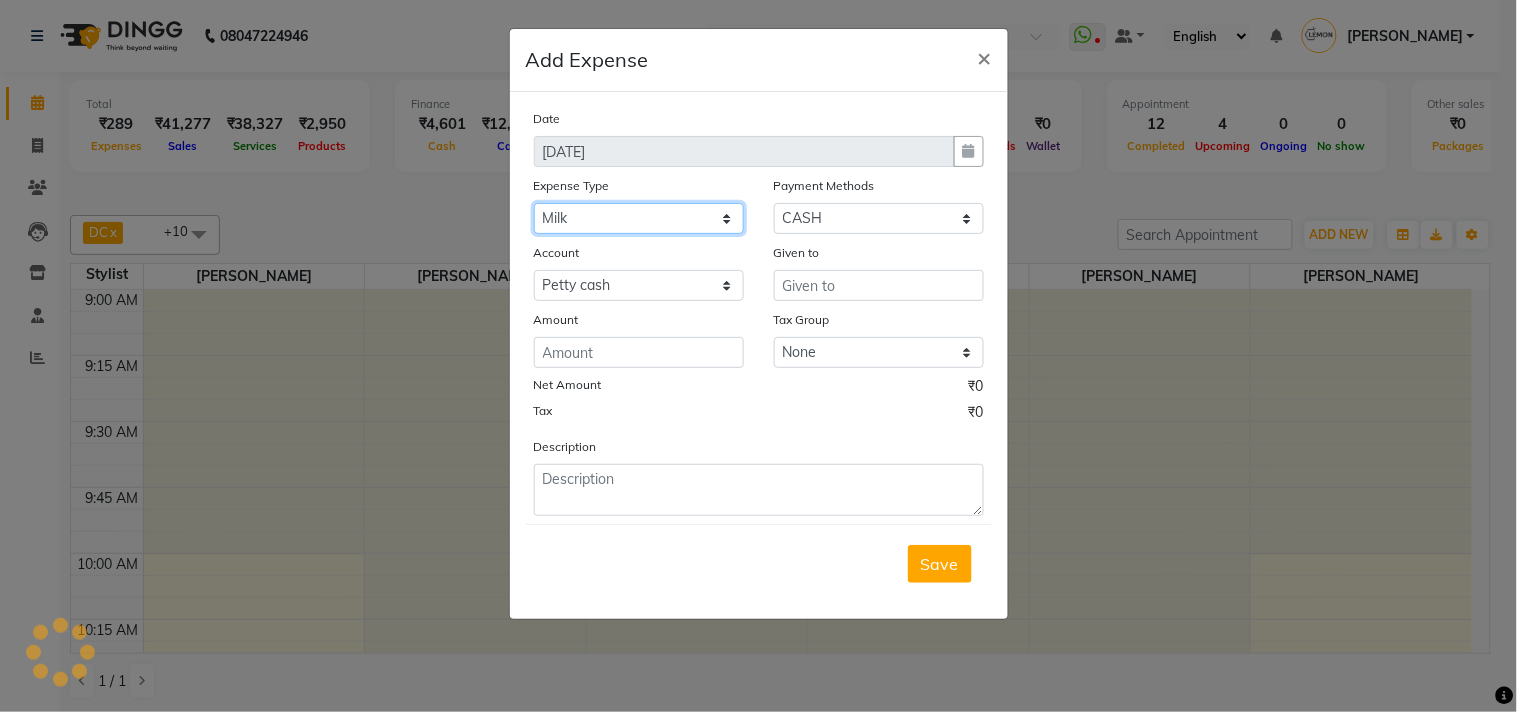 click on "Select Advance Cash transfer to hub Laundry Loan Membership Milk Miscellaneous MONTHLY GROCERY Prepaid Product Tip" 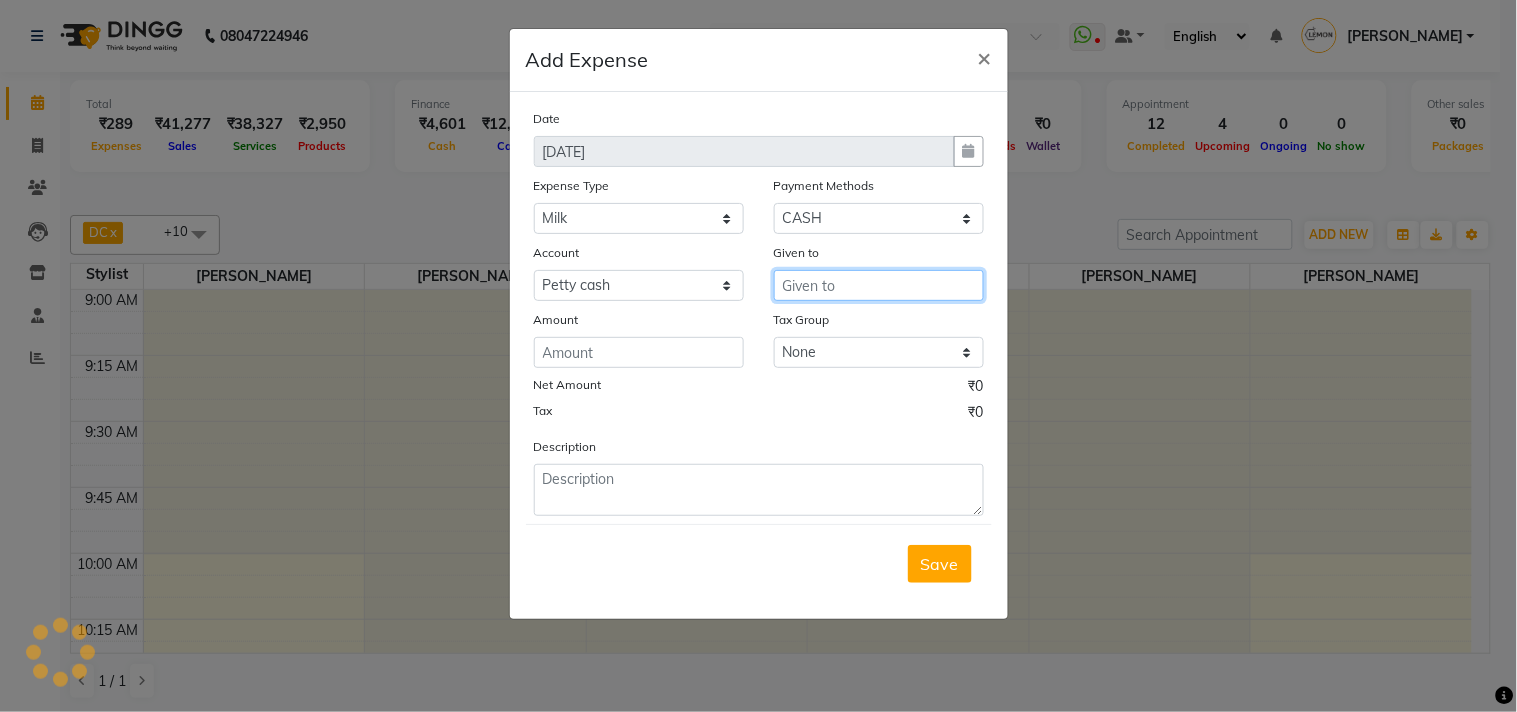 click at bounding box center [879, 285] 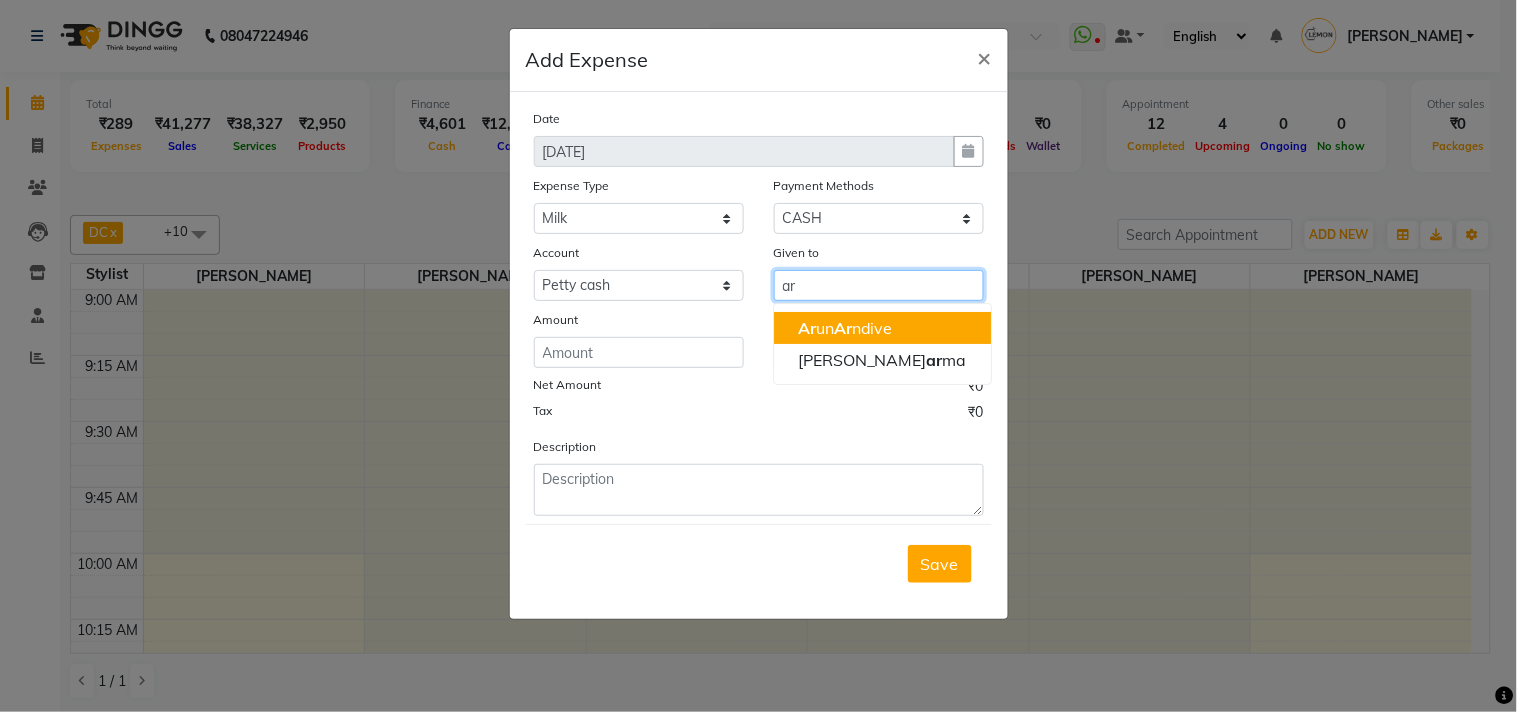 click on "Ar" 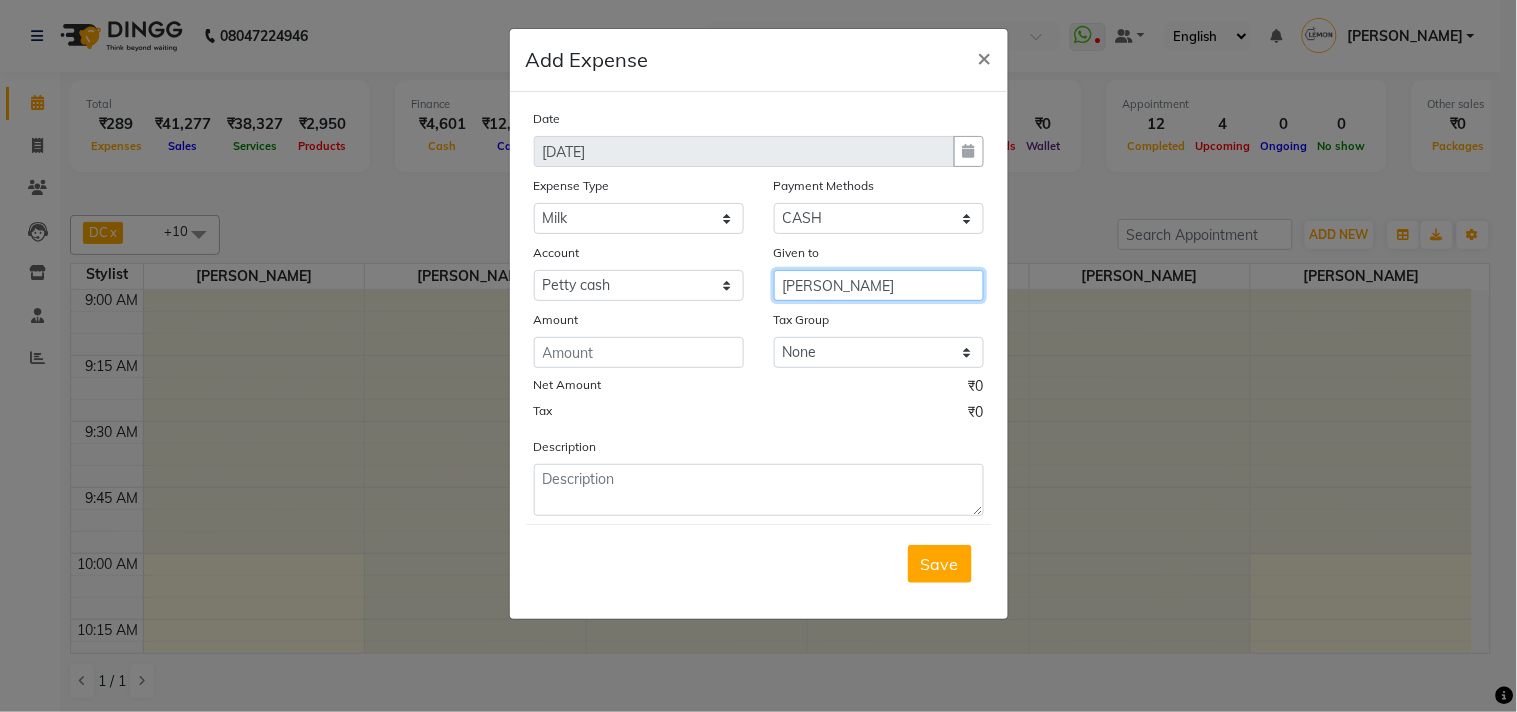 type on "[PERSON_NAME]" 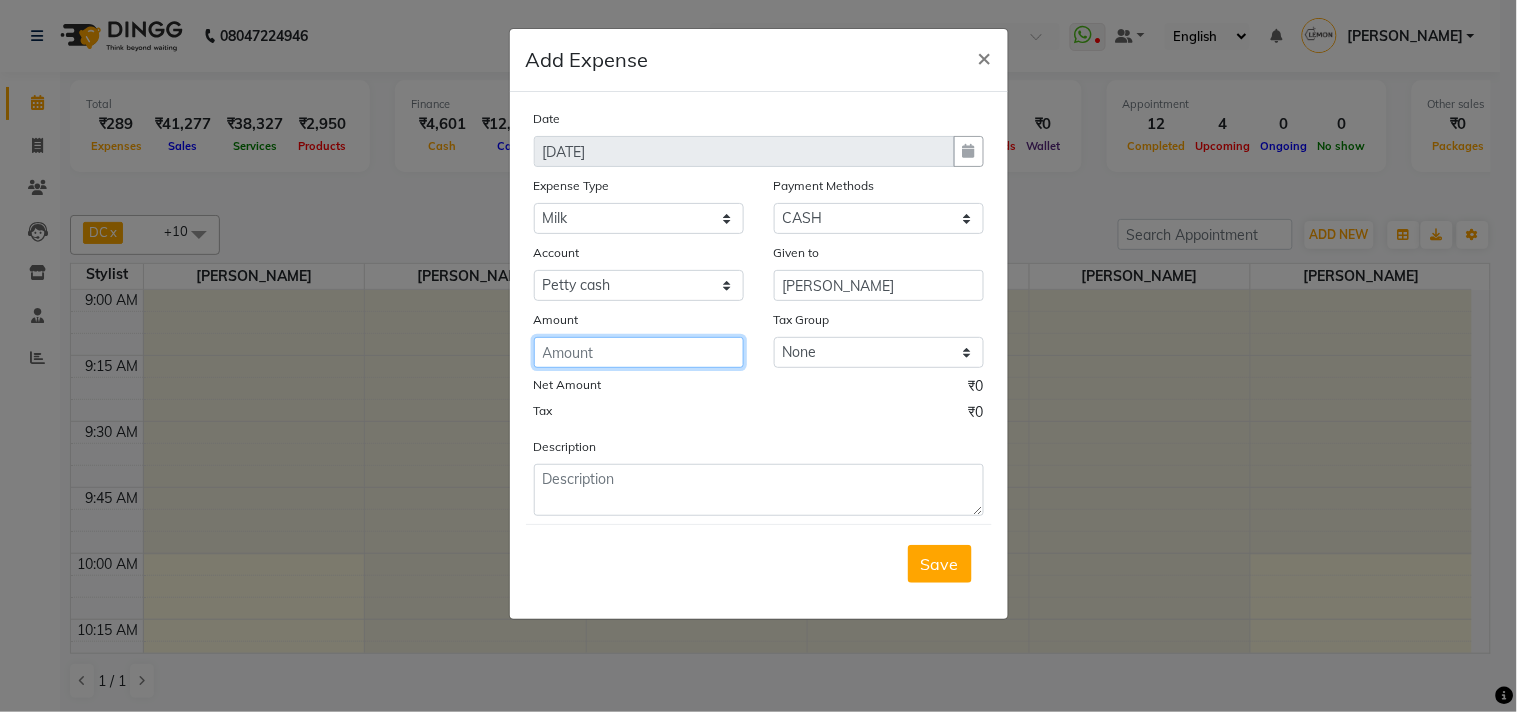 click 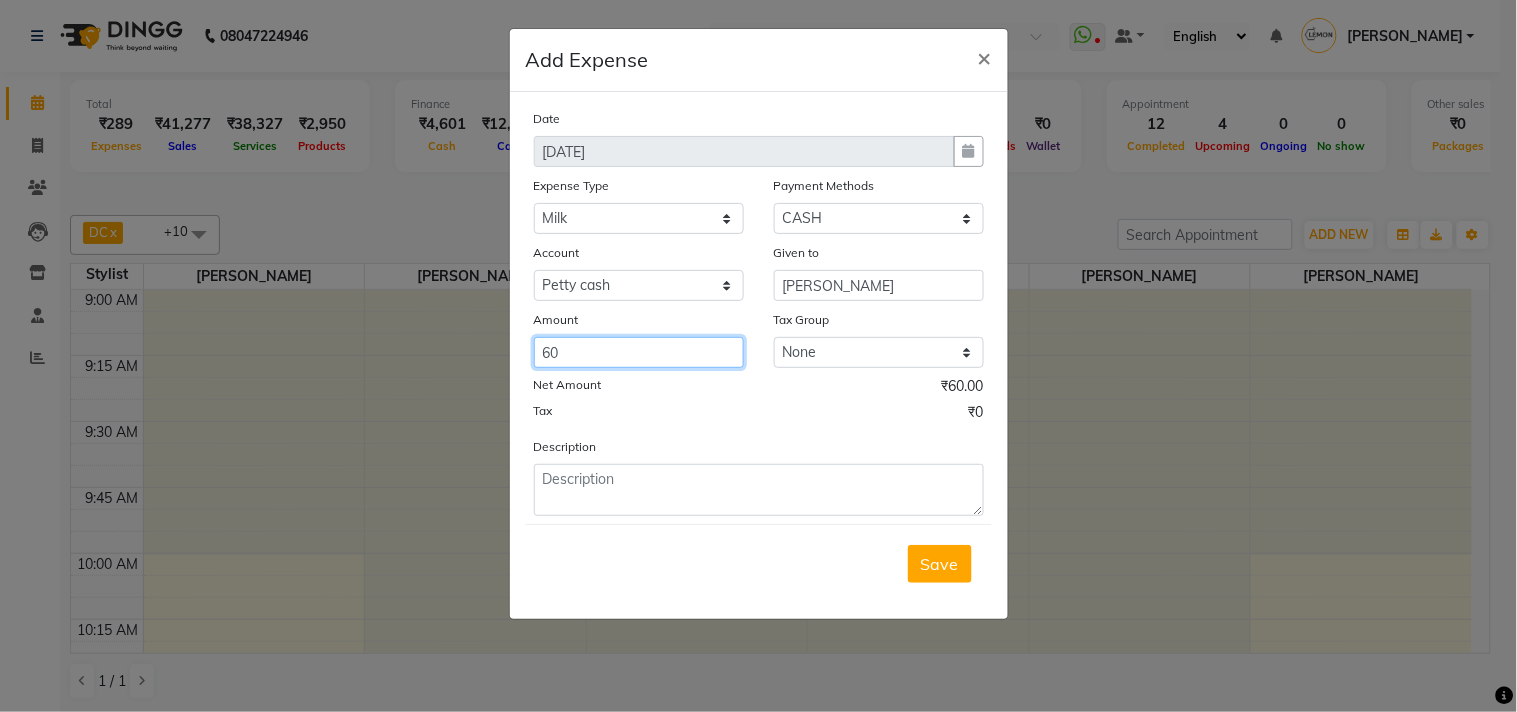 type on "60" 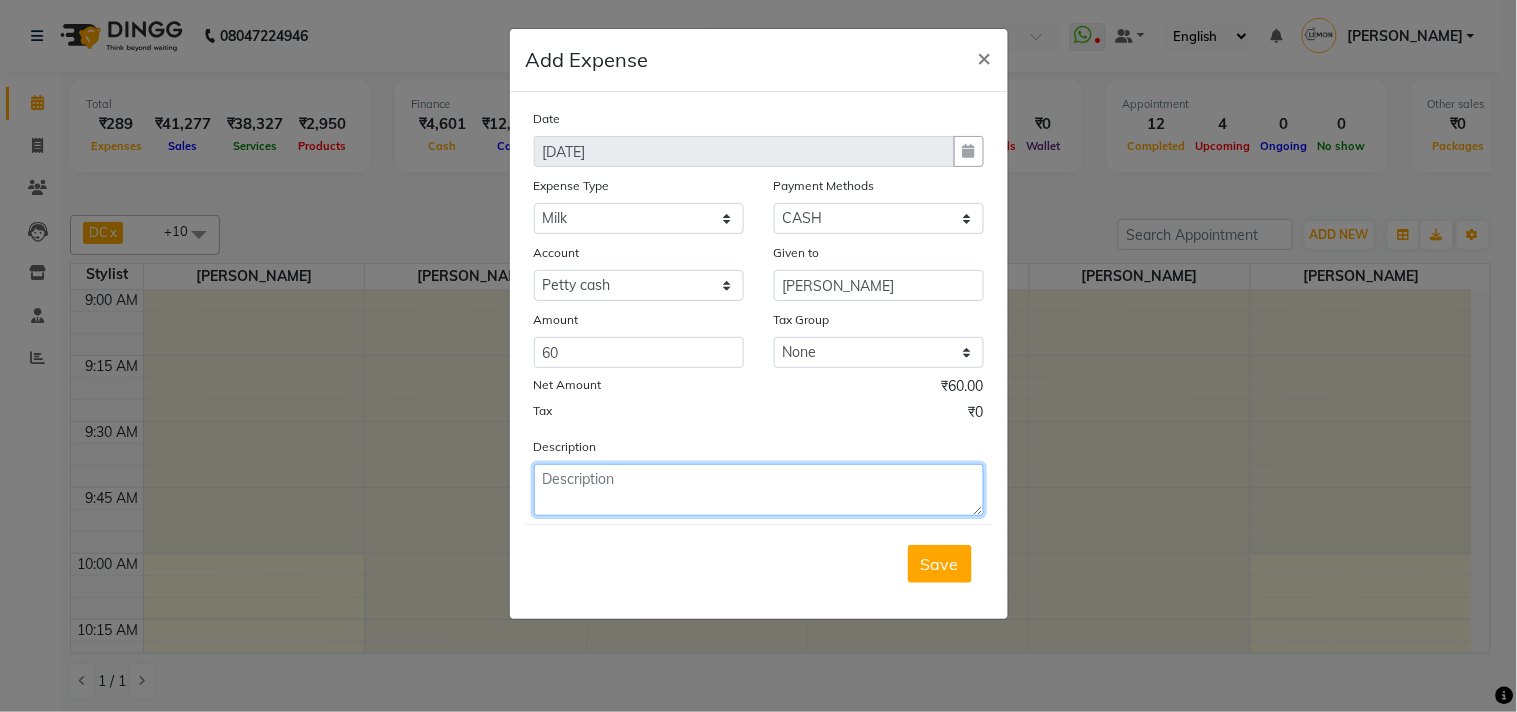 click 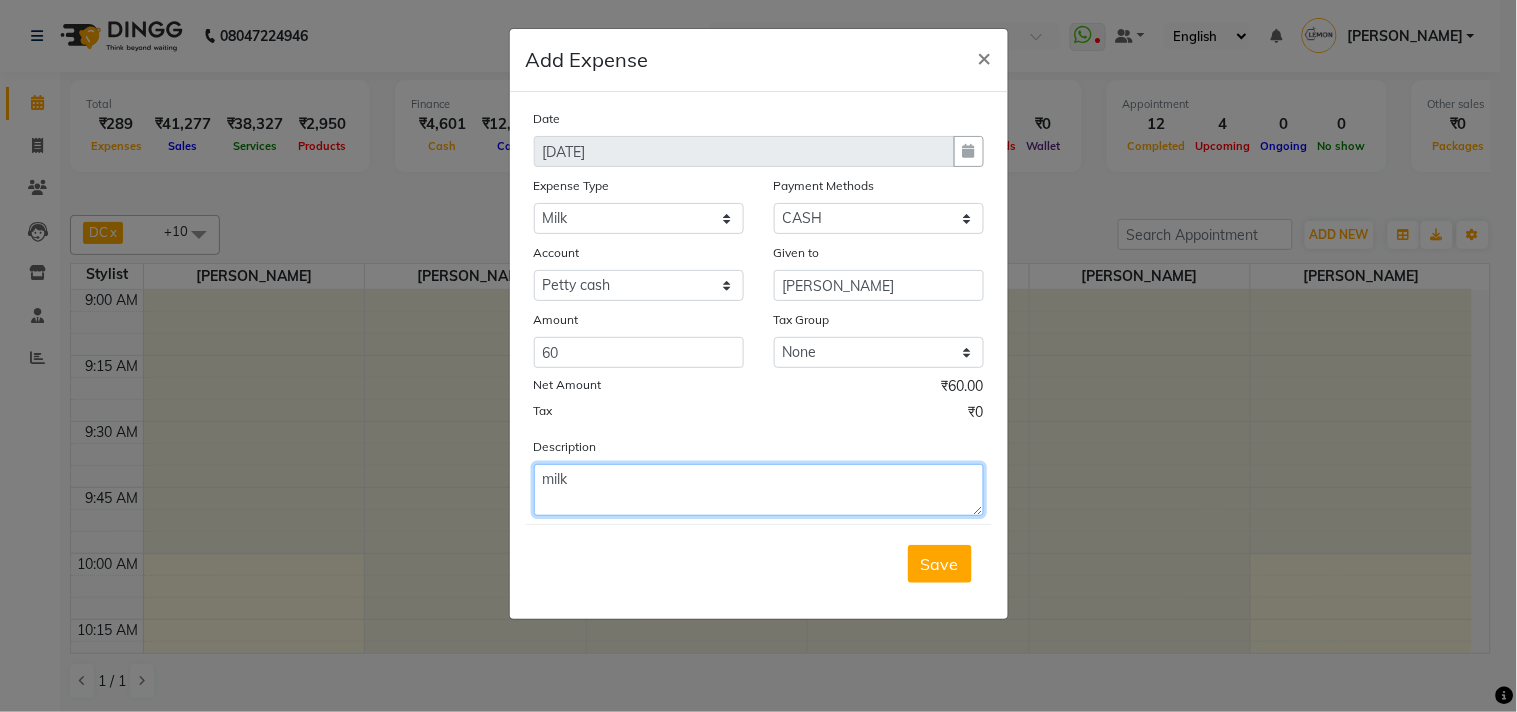 type on "milk" 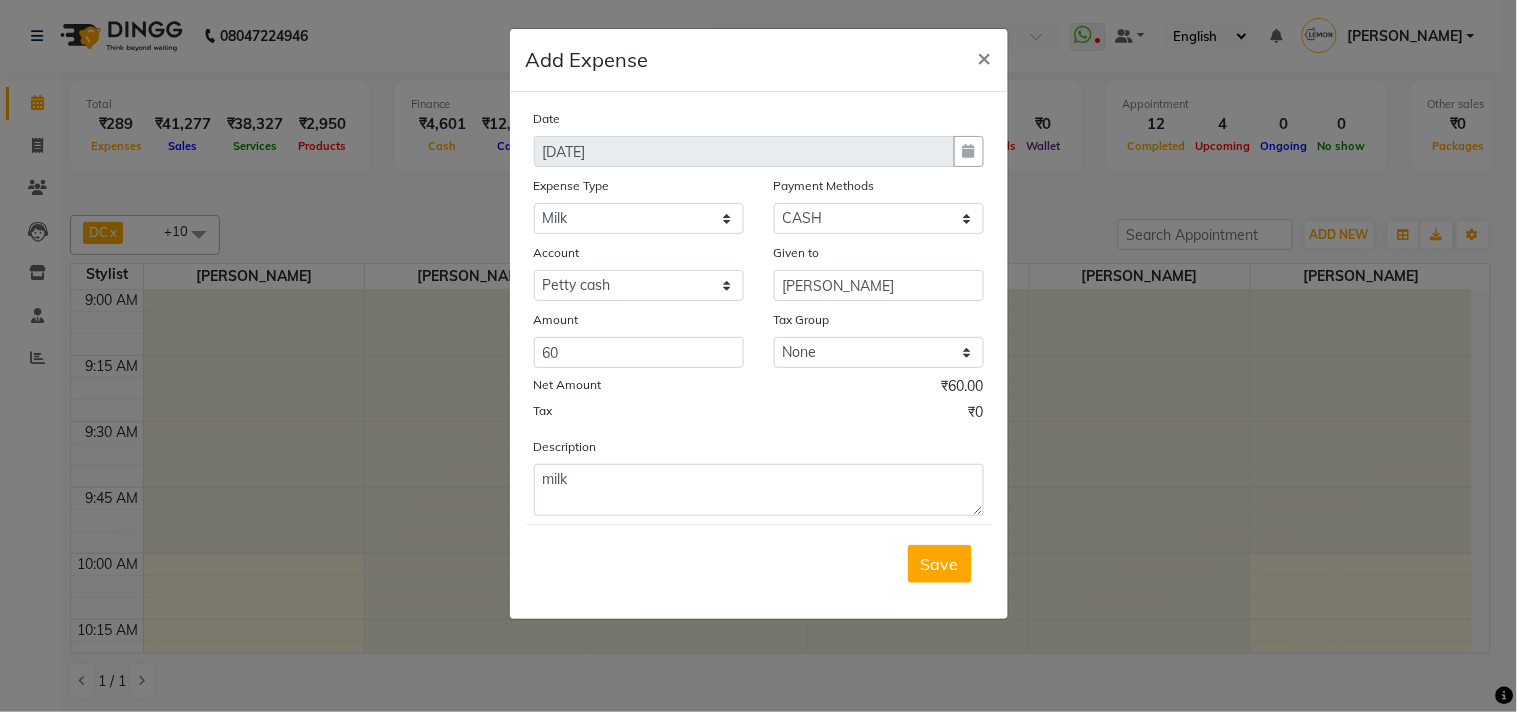 click on "Save" 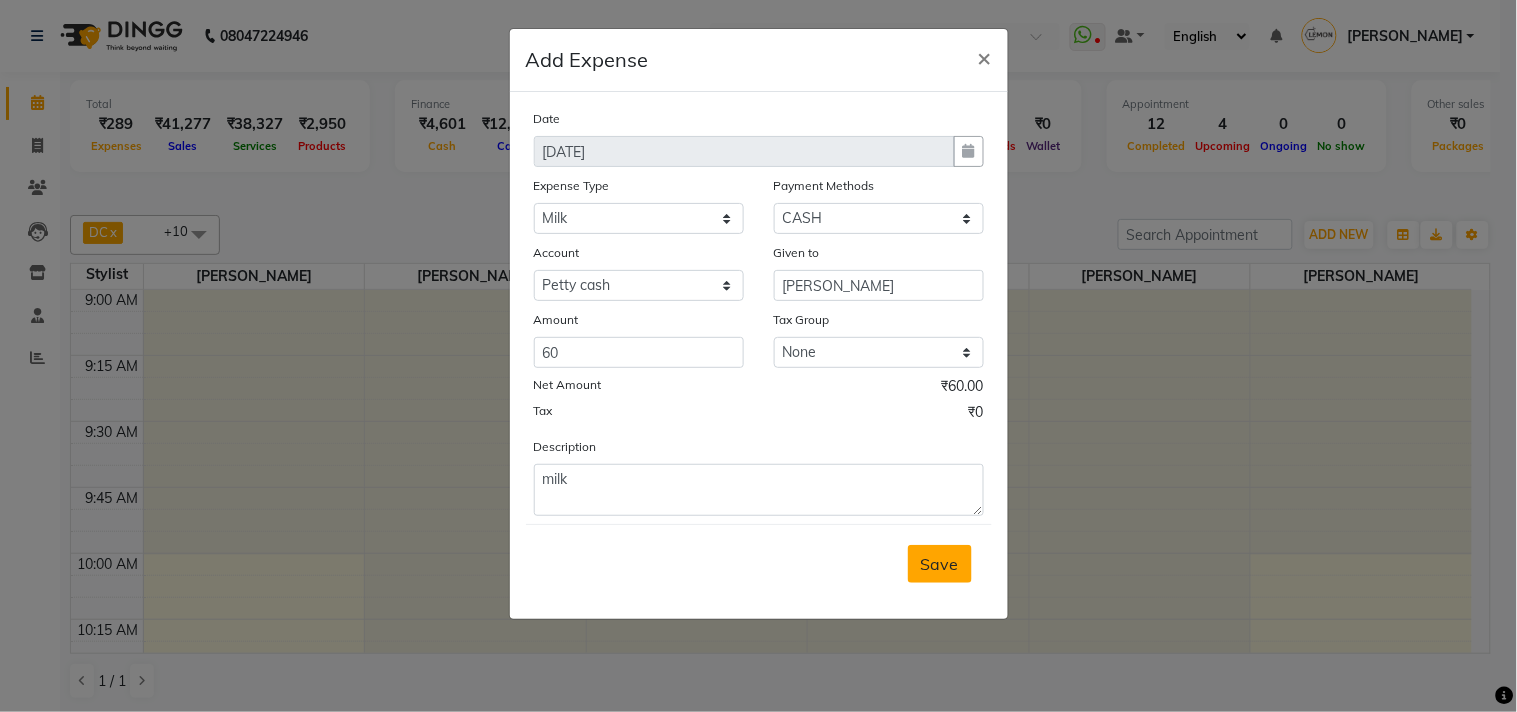 click on "Save" at bounding box center [940, 564] 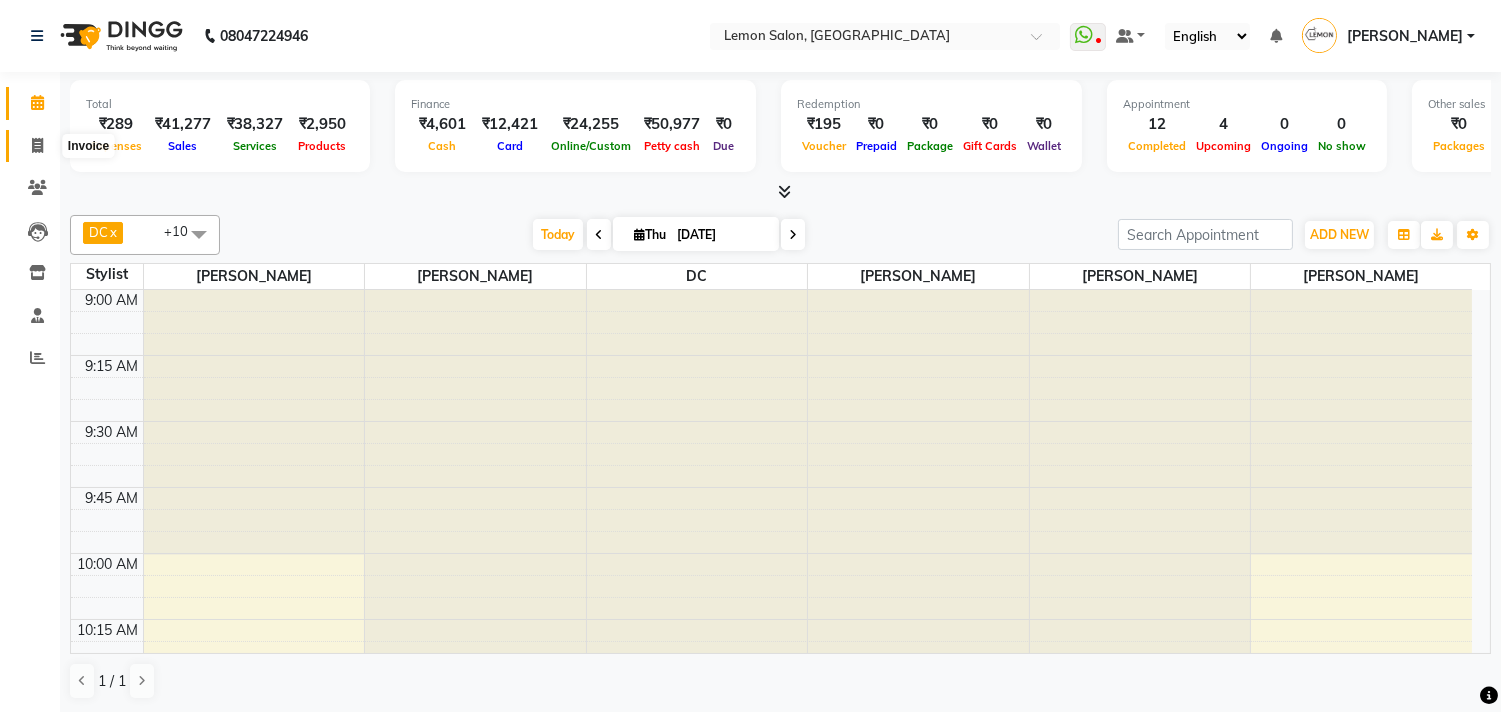 click 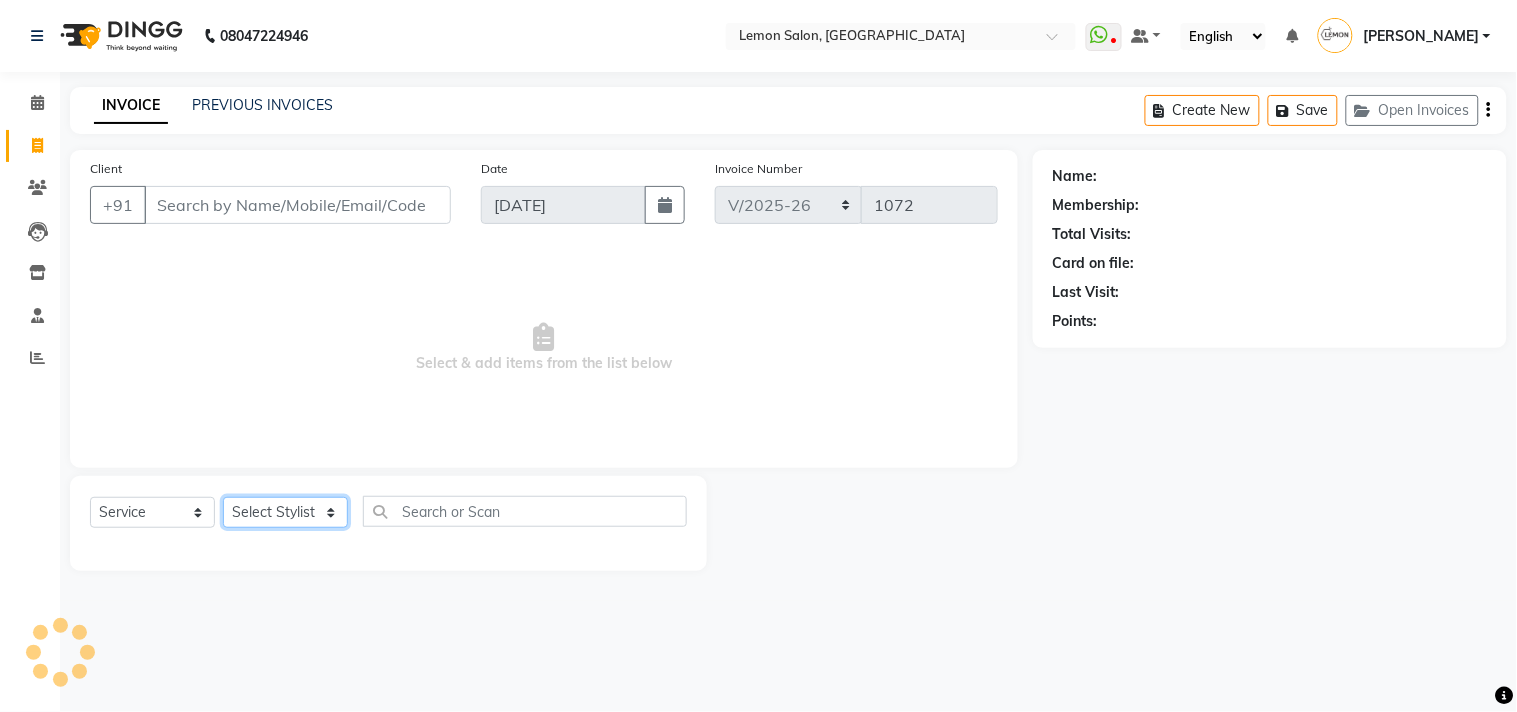 click on "Select Stylist" 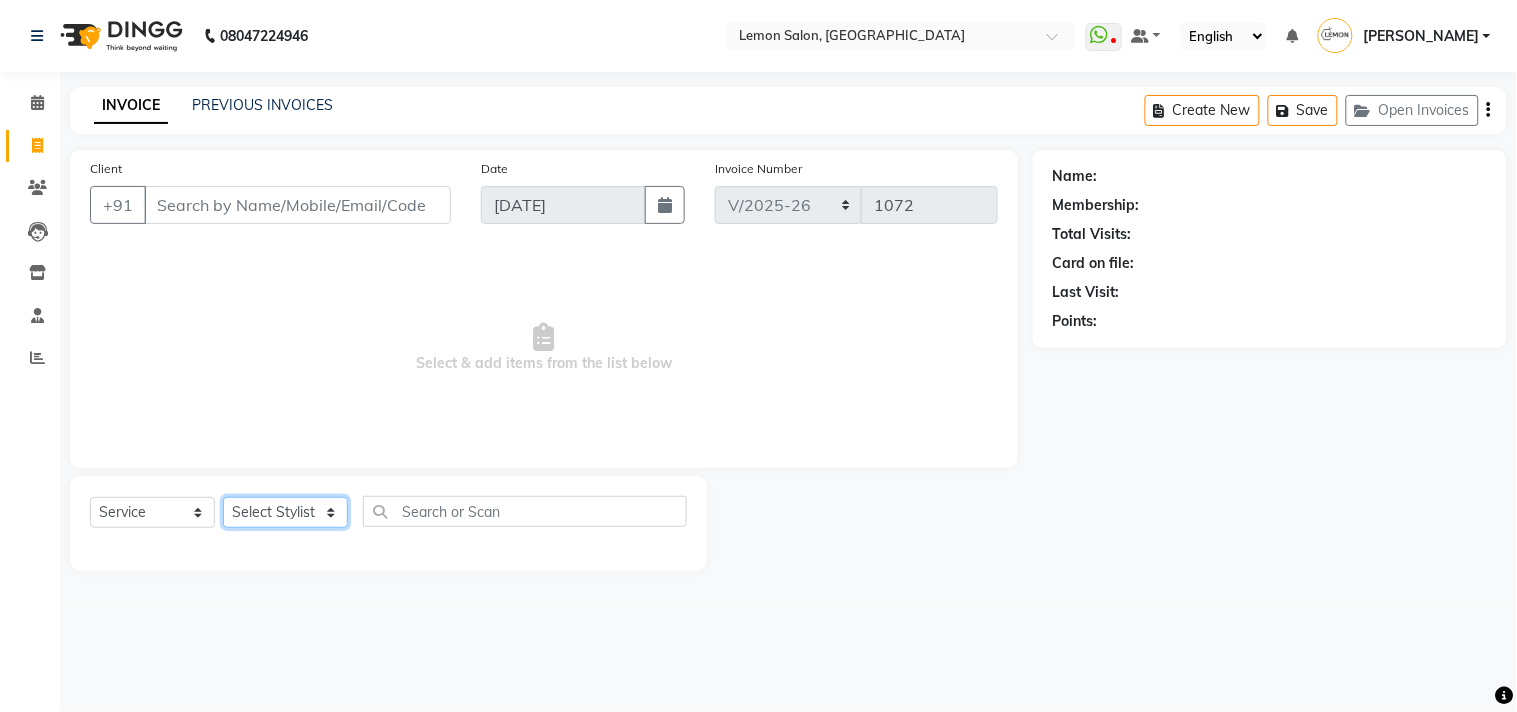 click on "Select Stylist [PERSON_NAME] DC [PERSON_NAME] [PERSON_NAME] [PERSON_NAME] [PERSON_NAME] [PERSON_NAME] Kandivali [PERSON_NAME] [PERSON_NAME]" 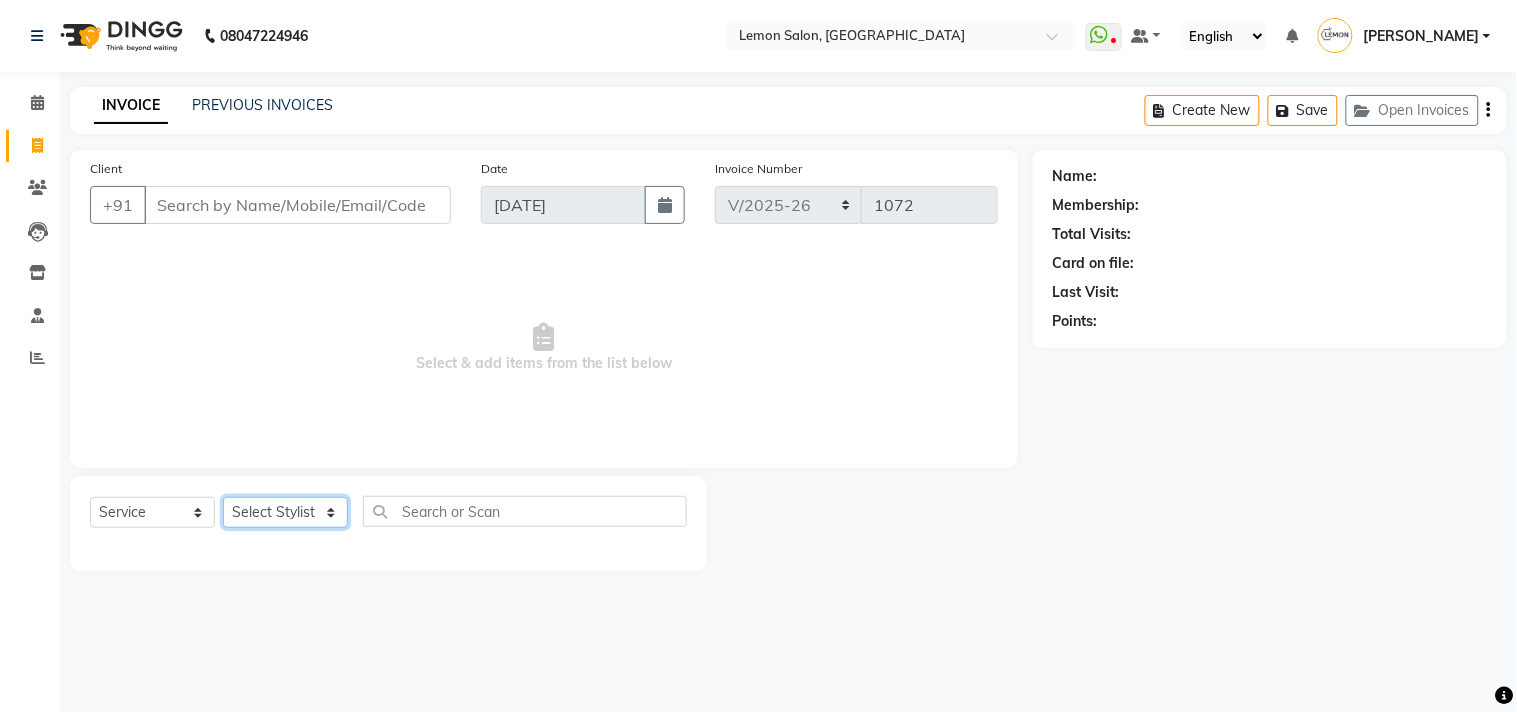 select on "7383" 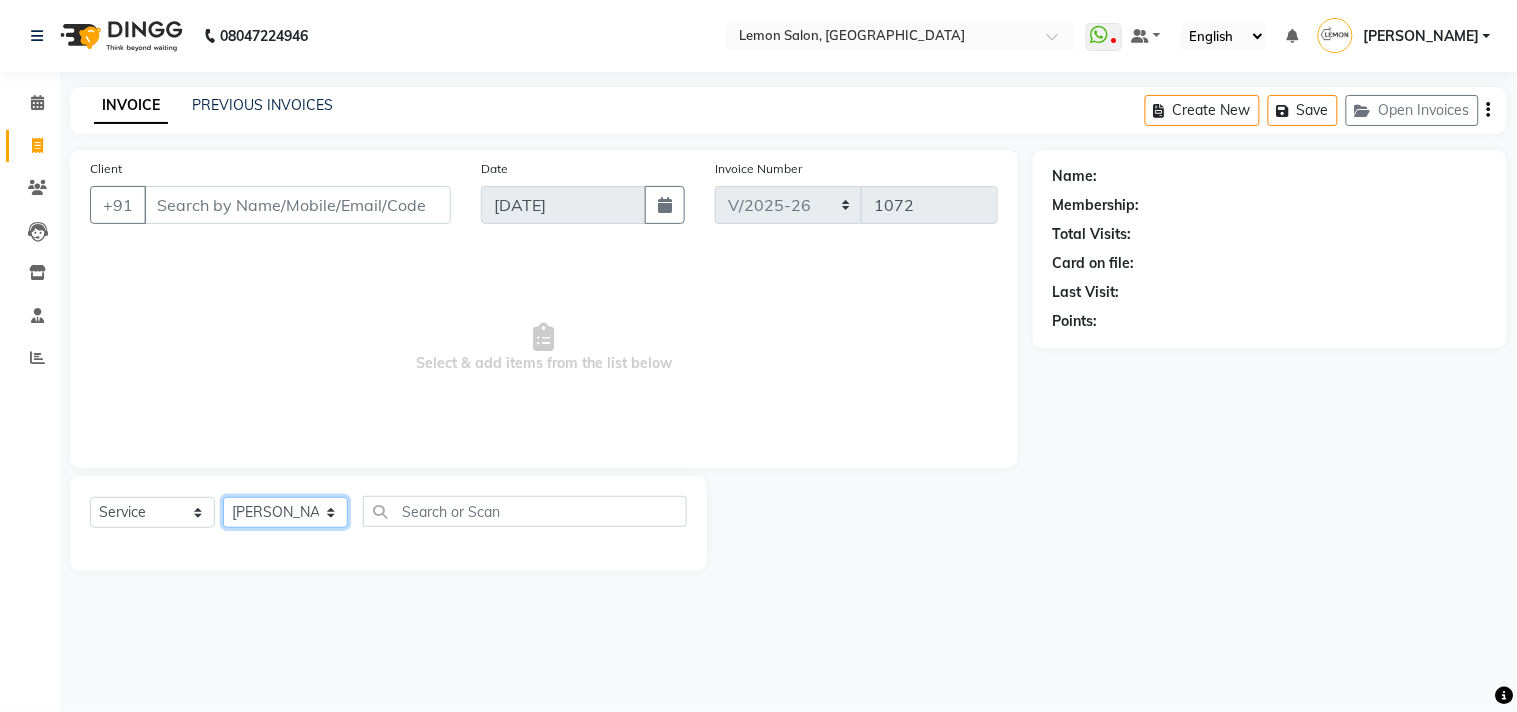 click on "Select Stylist [PERSON_NAME] DC [PERSON_NAME] [PERSON_NAME] [PERSON_NAME] [PERSON_NAME] [PERSON_NAME] Kandivali [PERSON_NAME] [PERSON_NAME]" 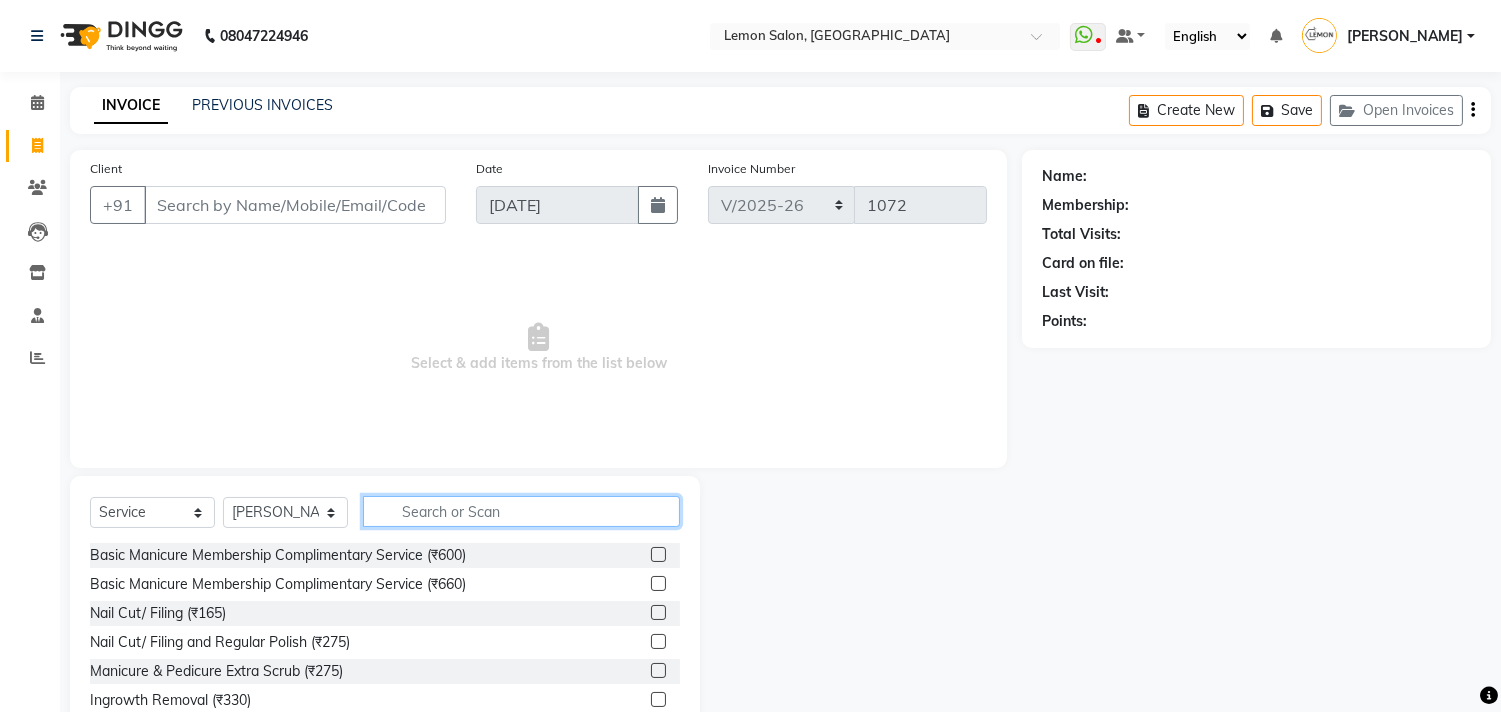 click 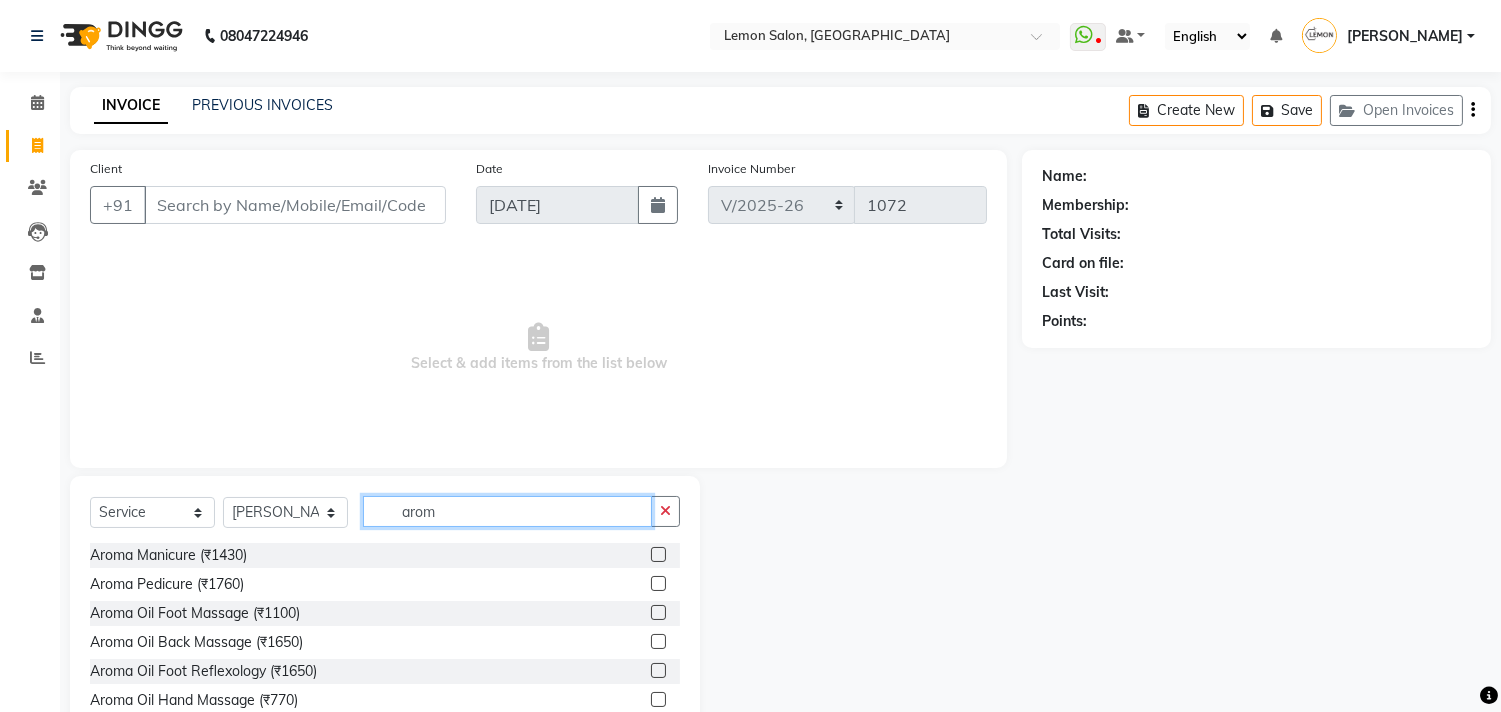 type on "arom" 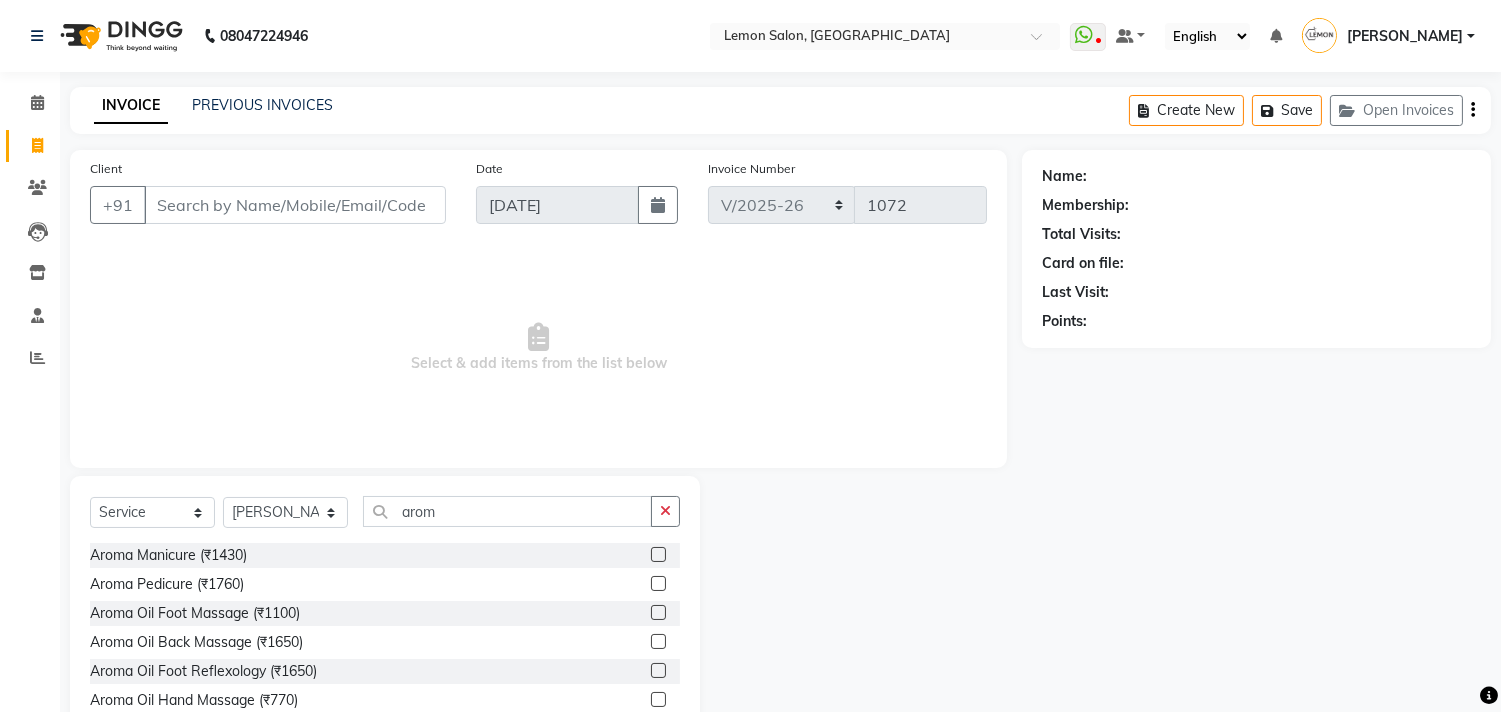 click 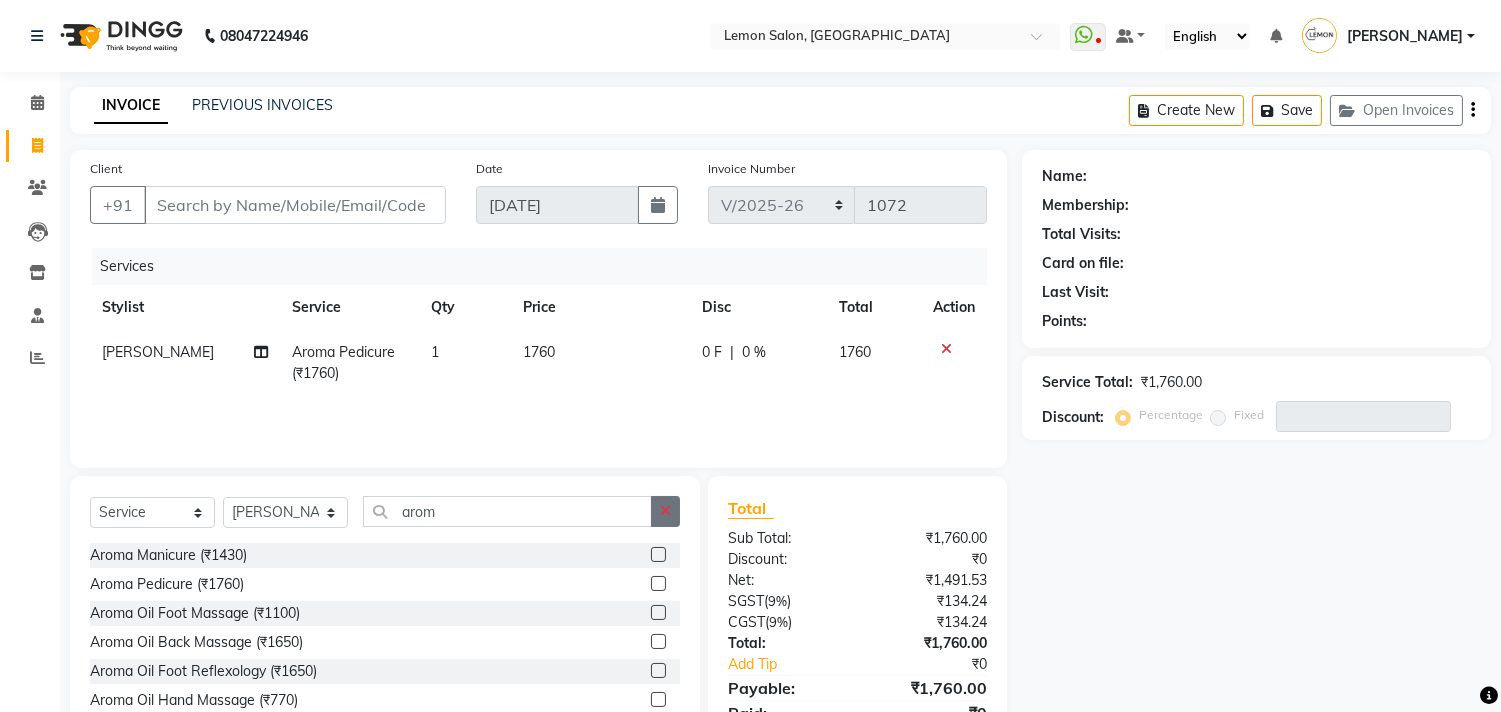 checkbox on "false" 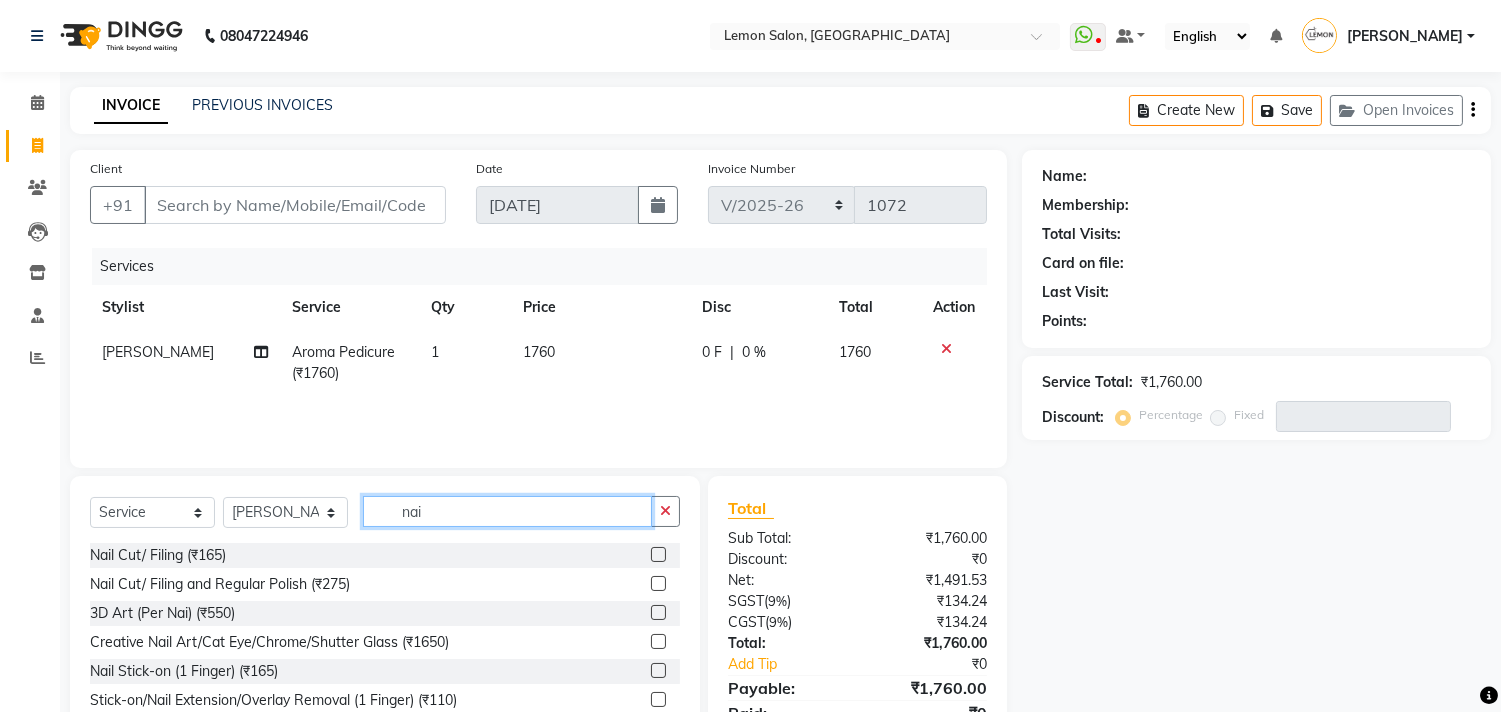 type on "nai" 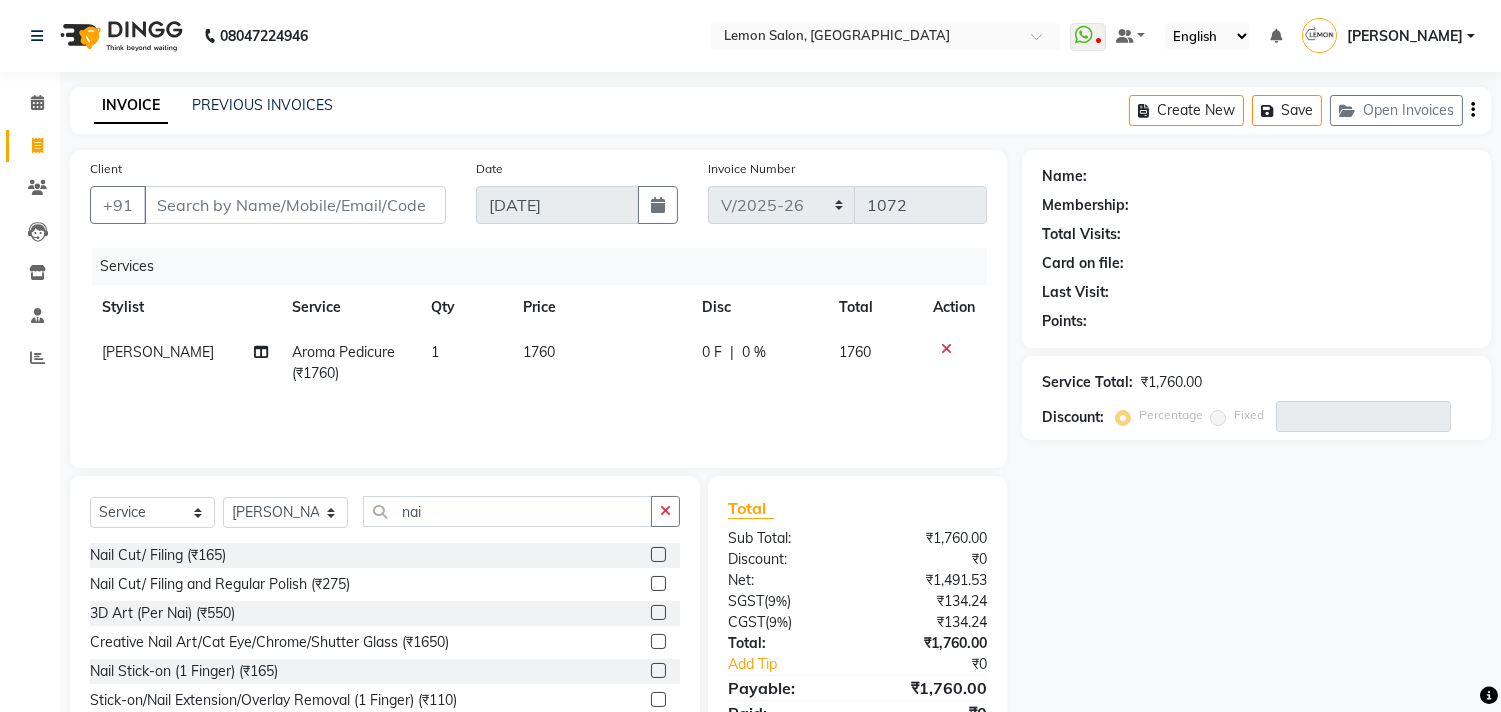 click 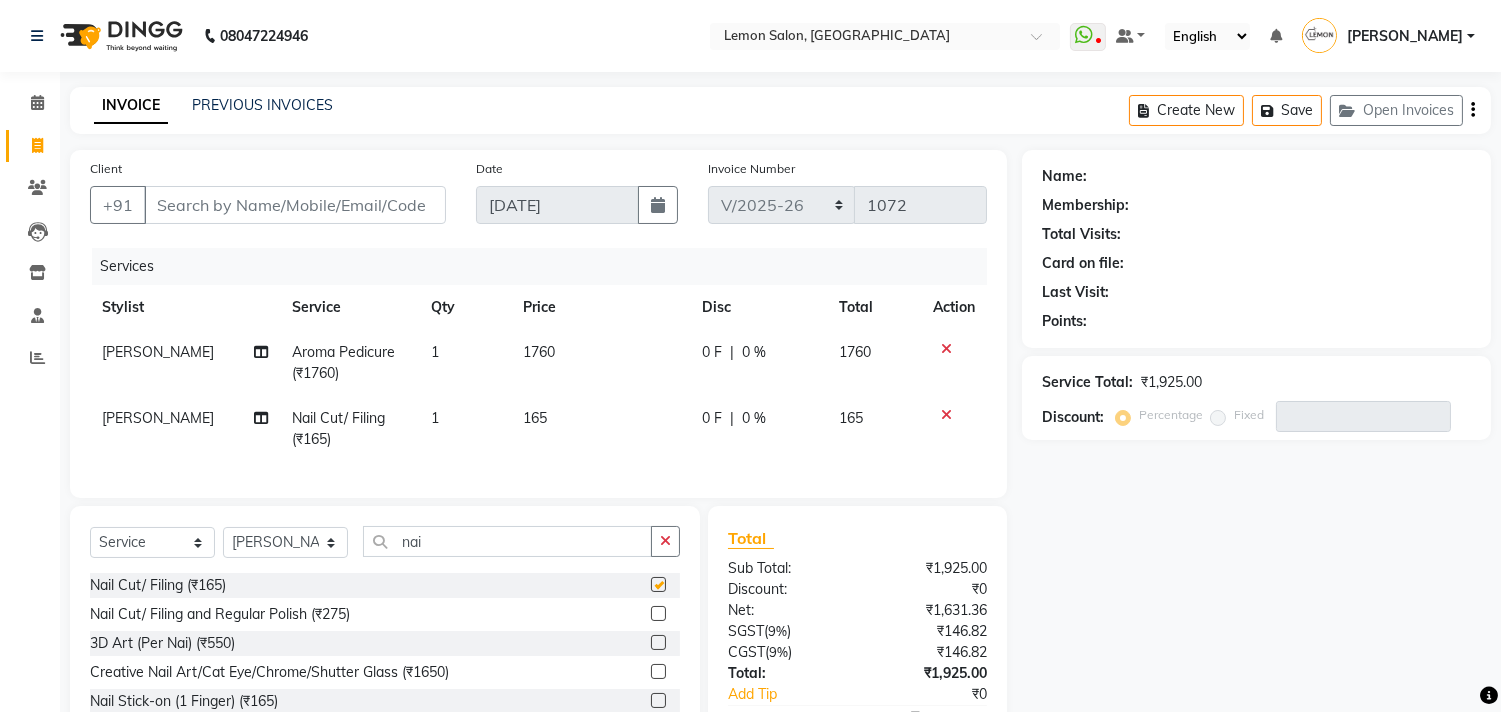checkbox on "false" 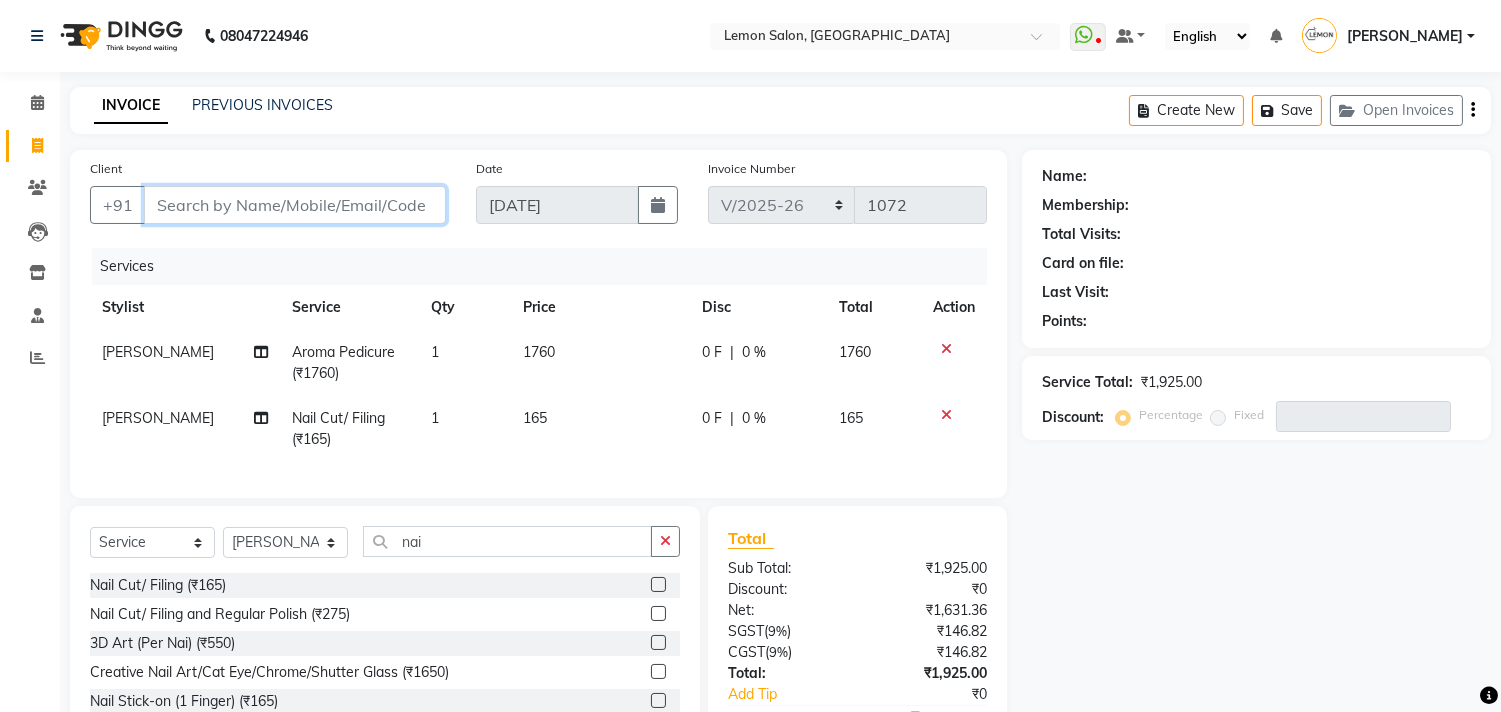 click on "Client" at bounding box center [295, 205] 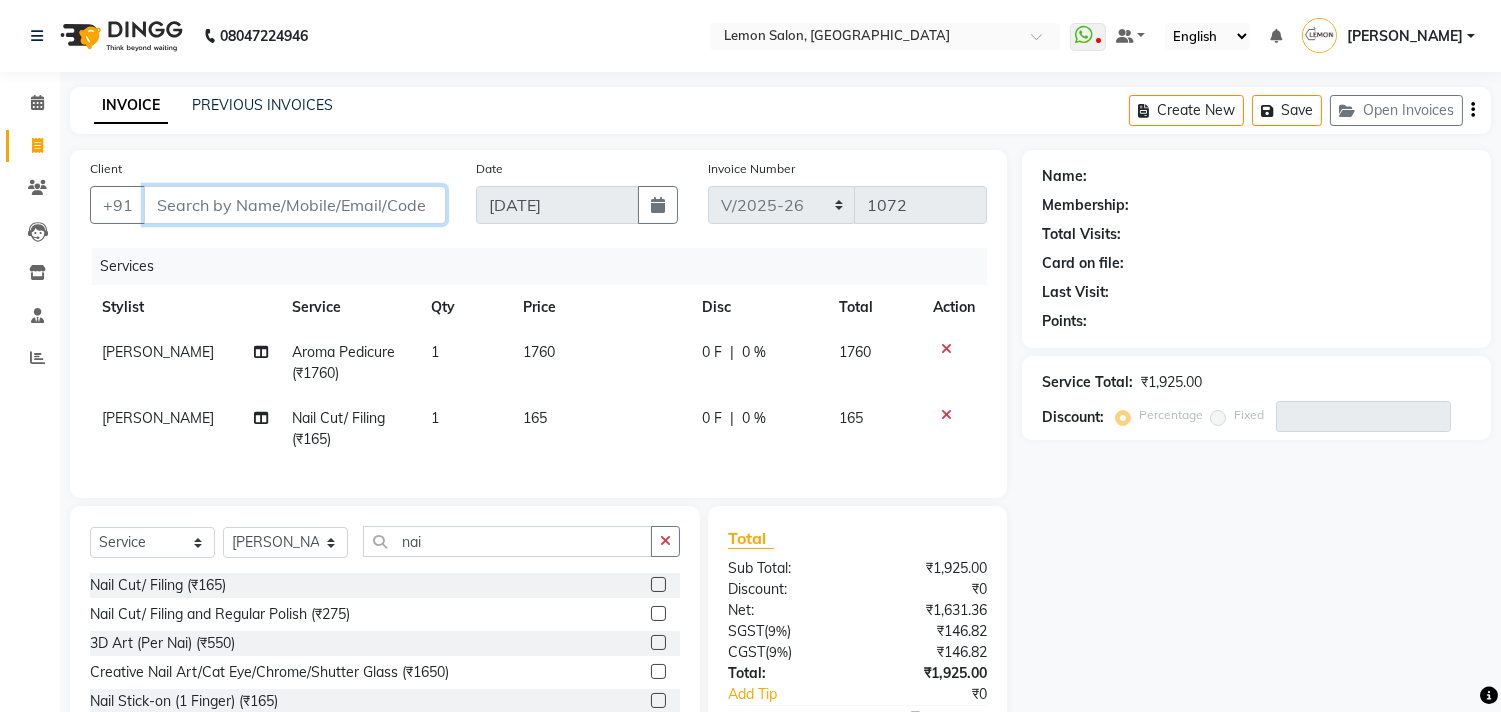 type on "9" 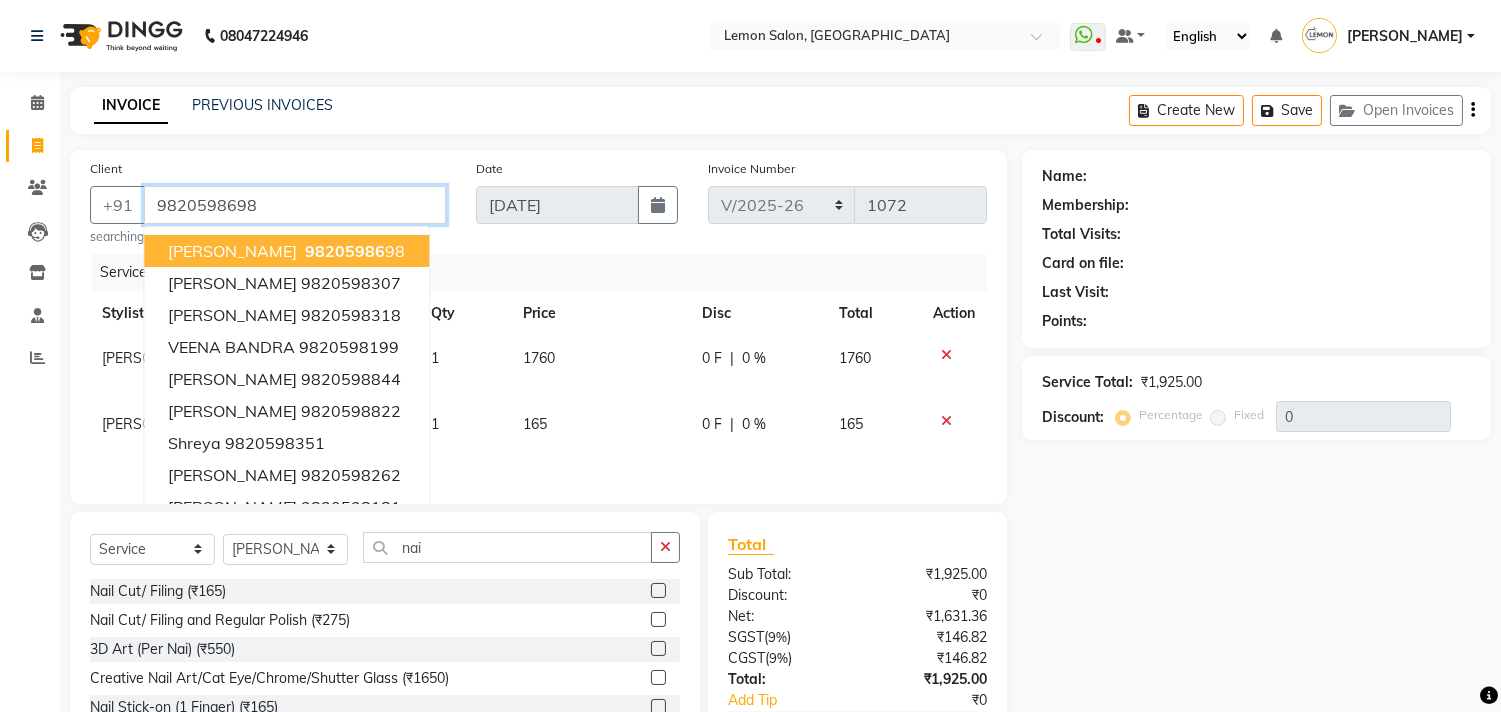 type on "9820598698" 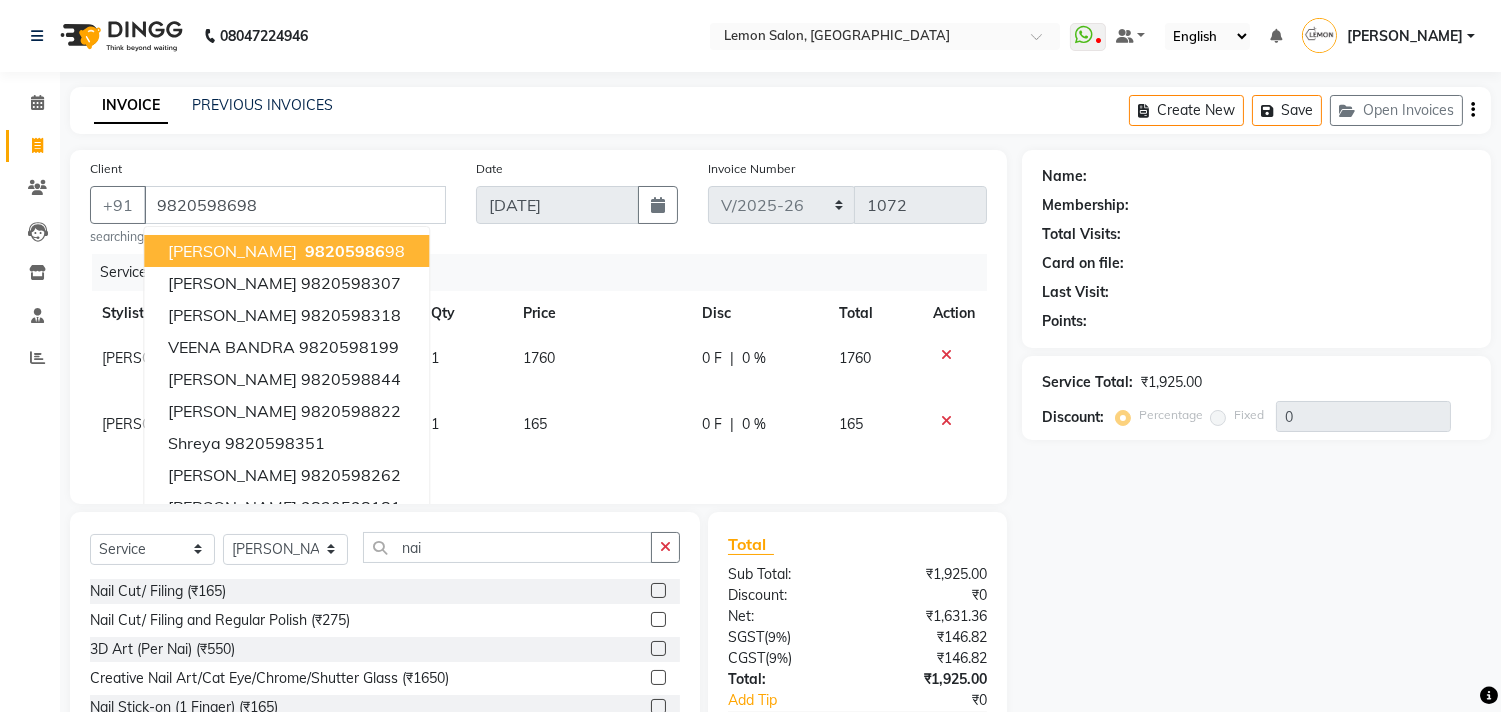 select on "1: Object" 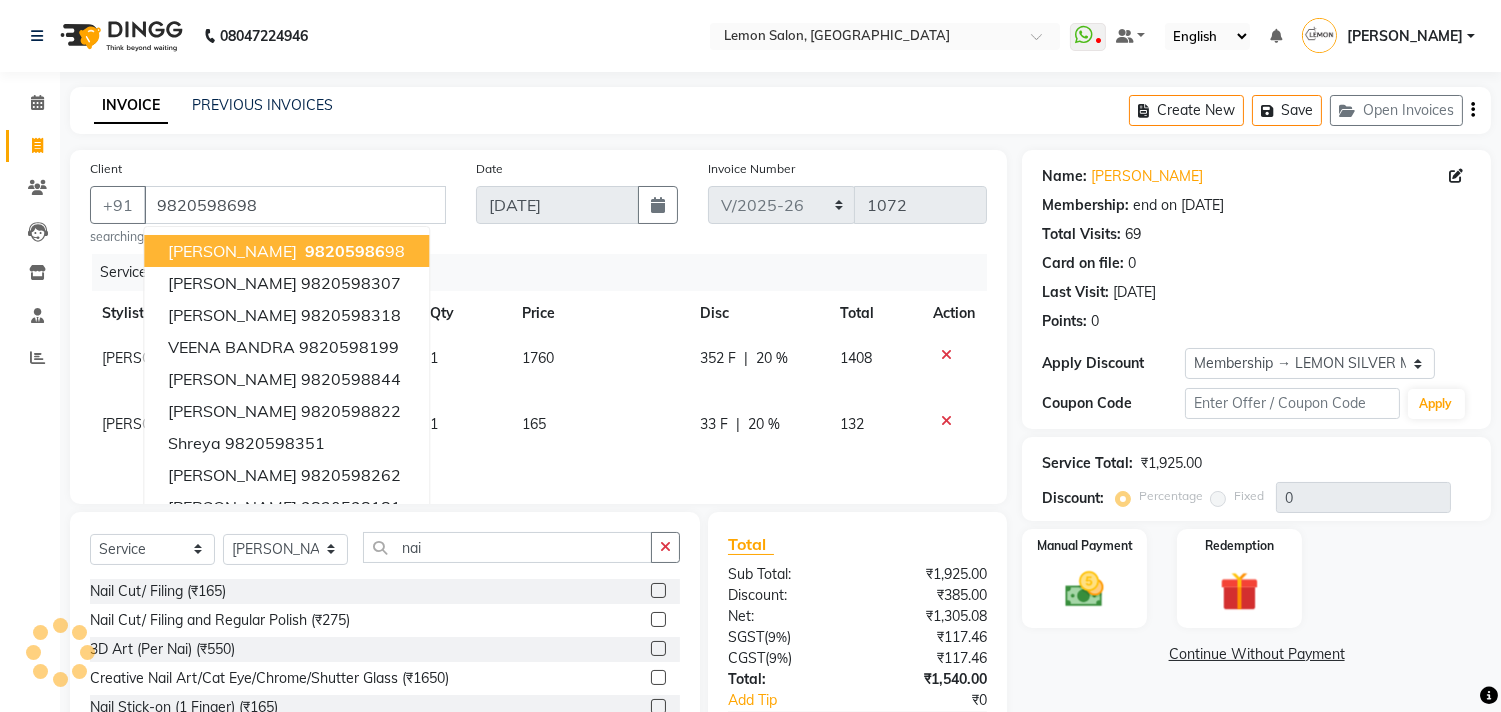 type on "20" 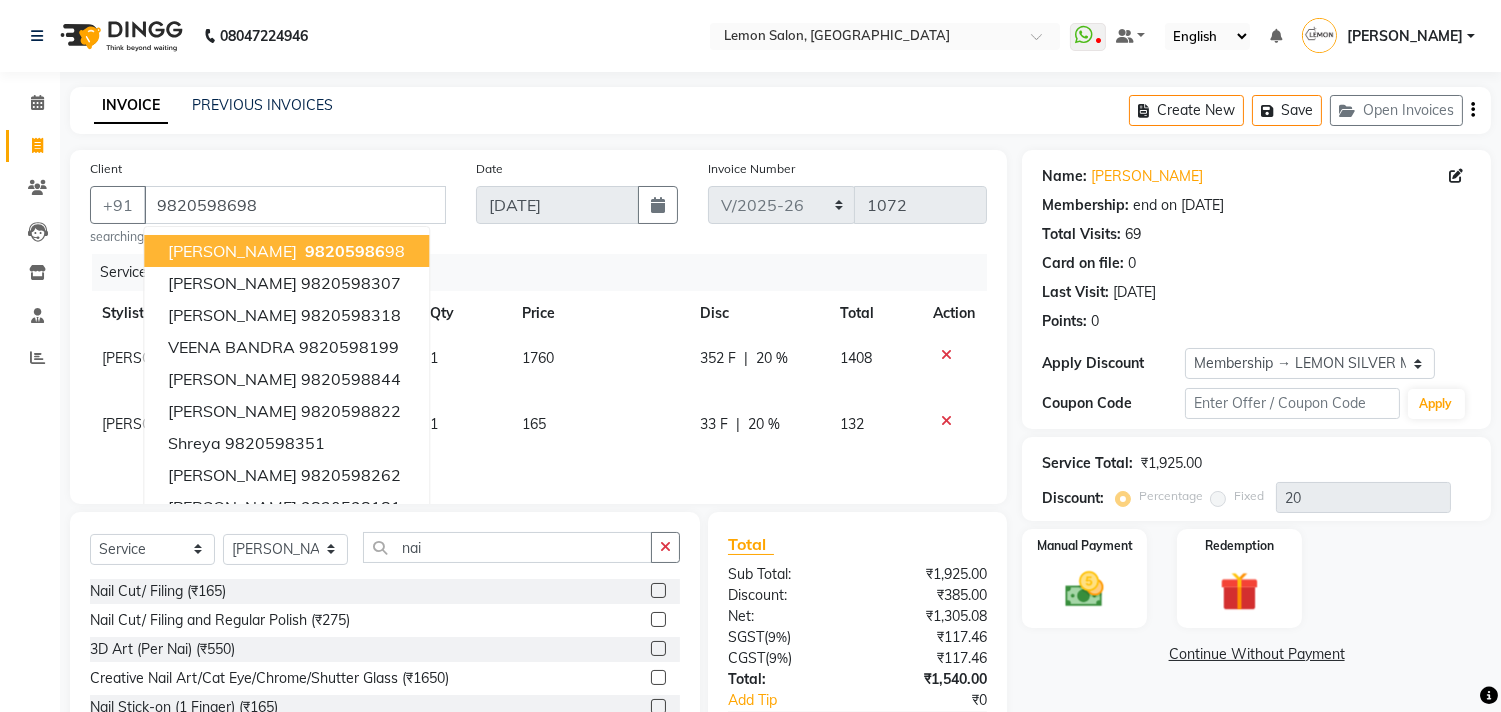 click on "Services" 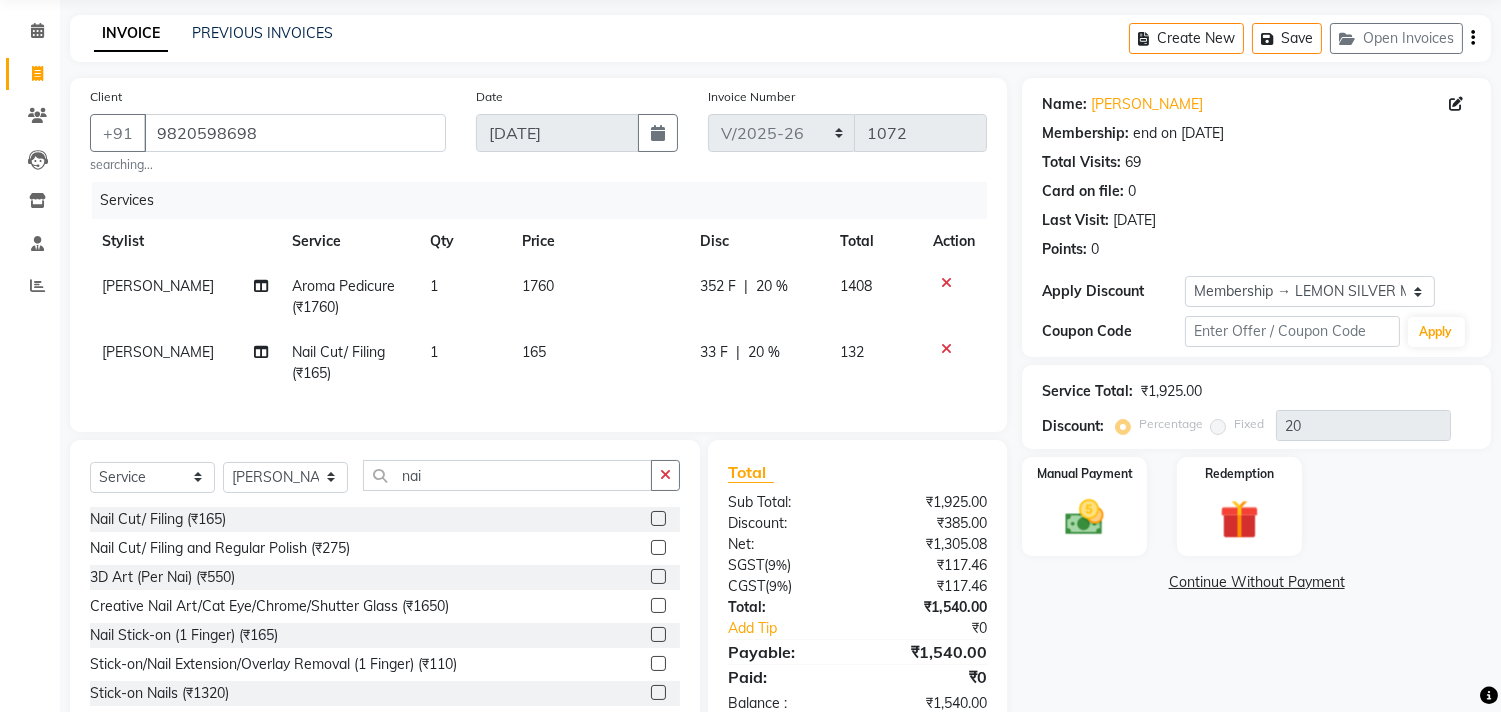 scroll, scrollTop: 142, scrollLeft: 0, axis: vertical 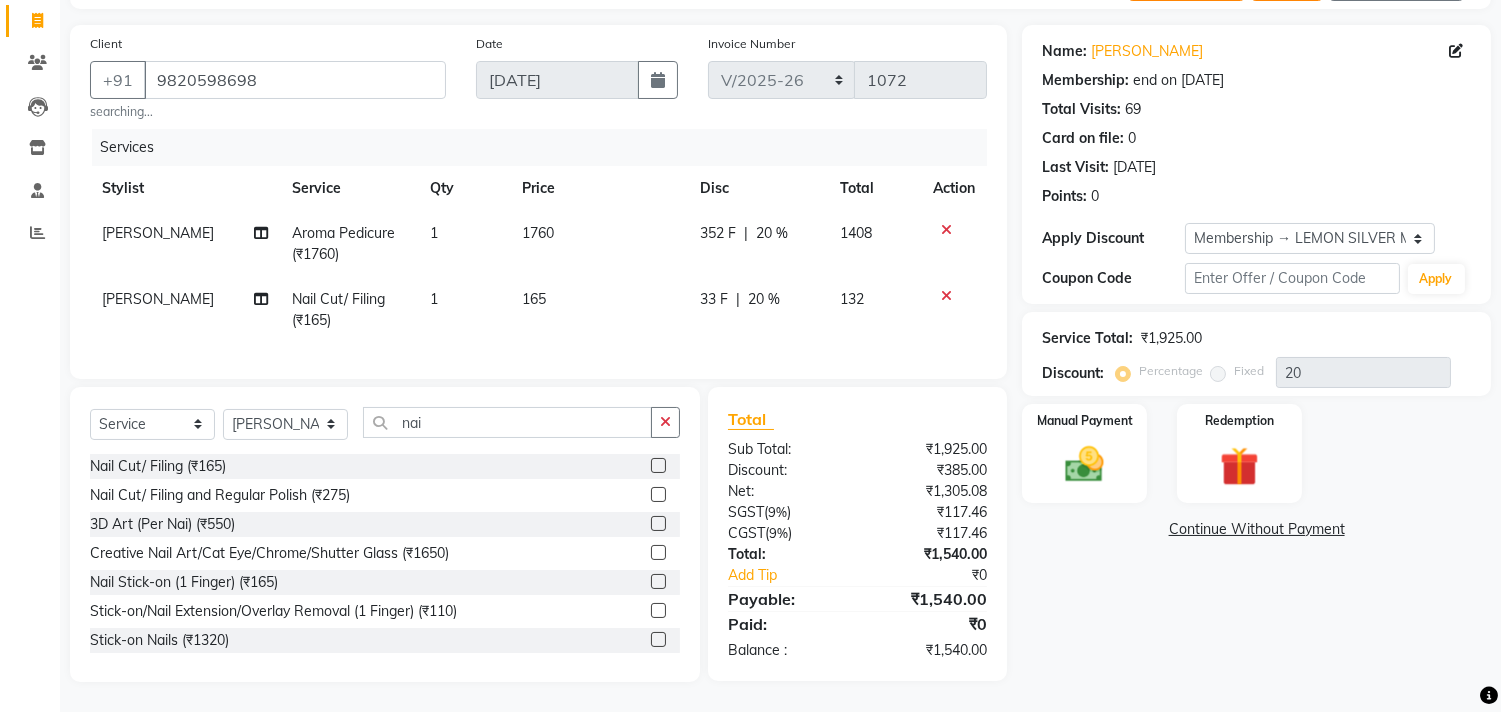 click 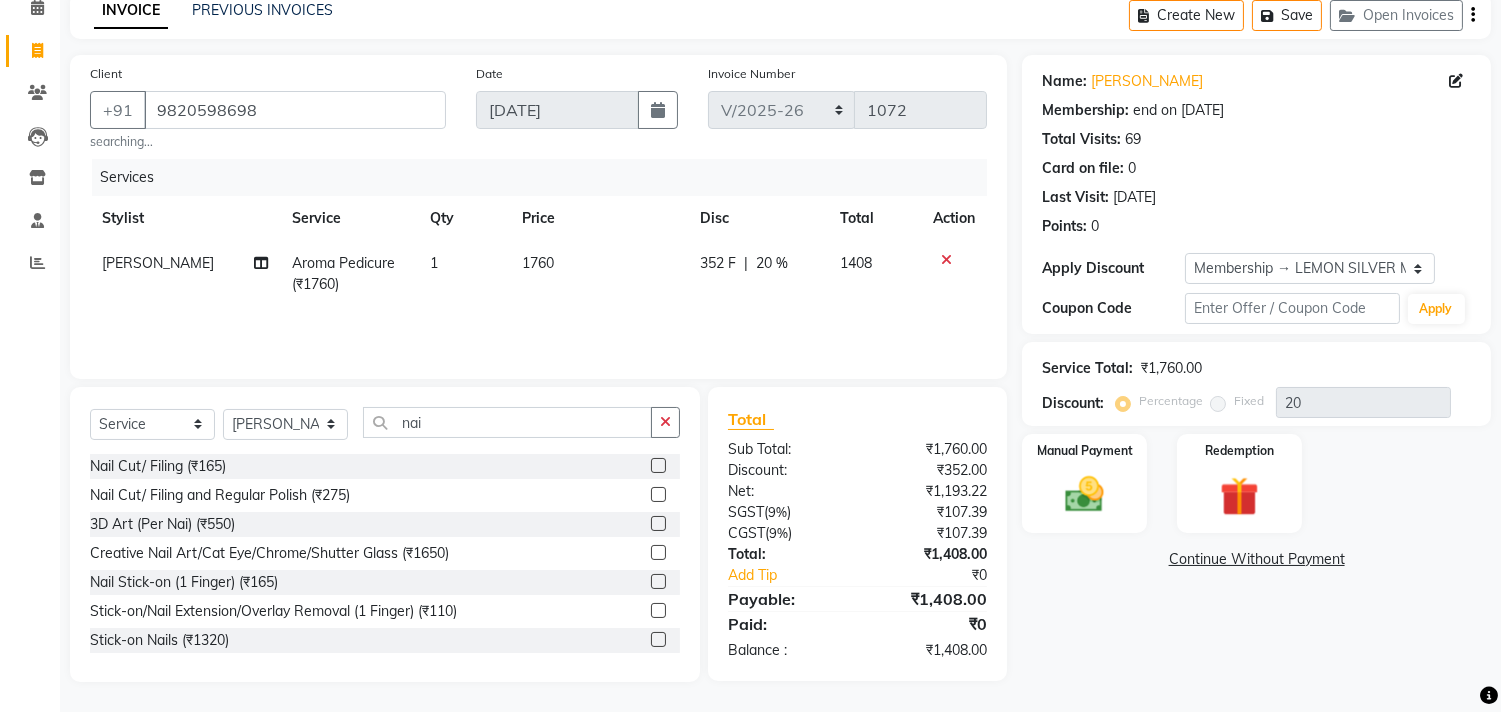 scroll, scrollTop: 95, scrollLeft: 0, axis: vertical 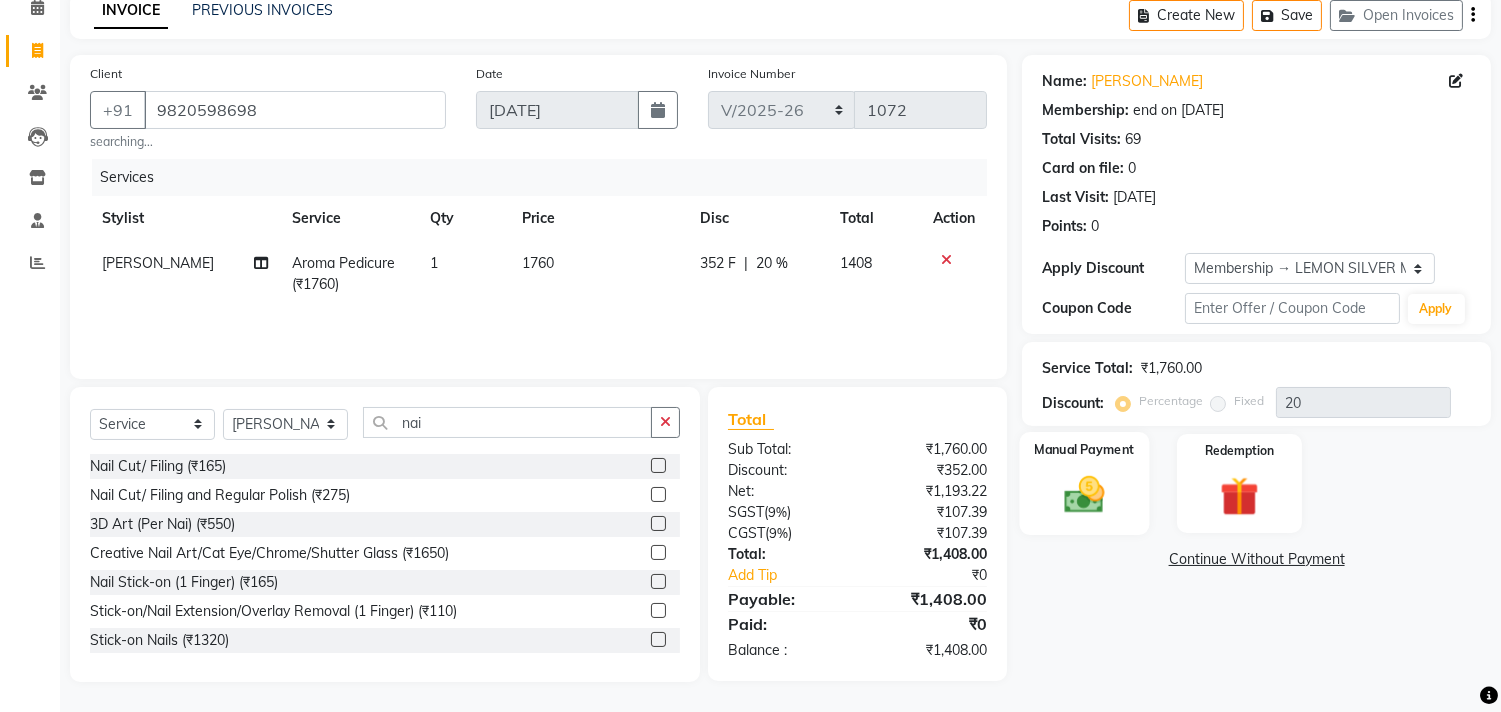 click 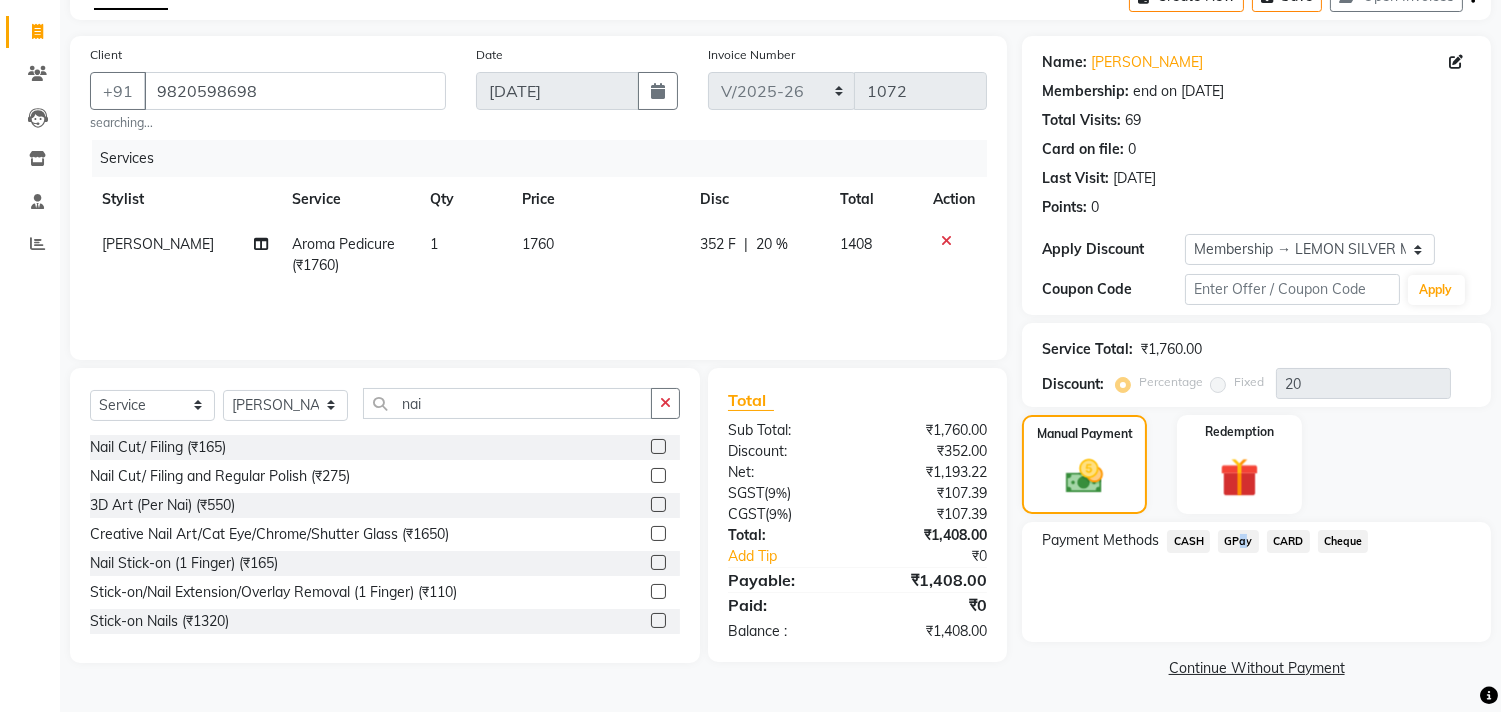 click on "GPay" 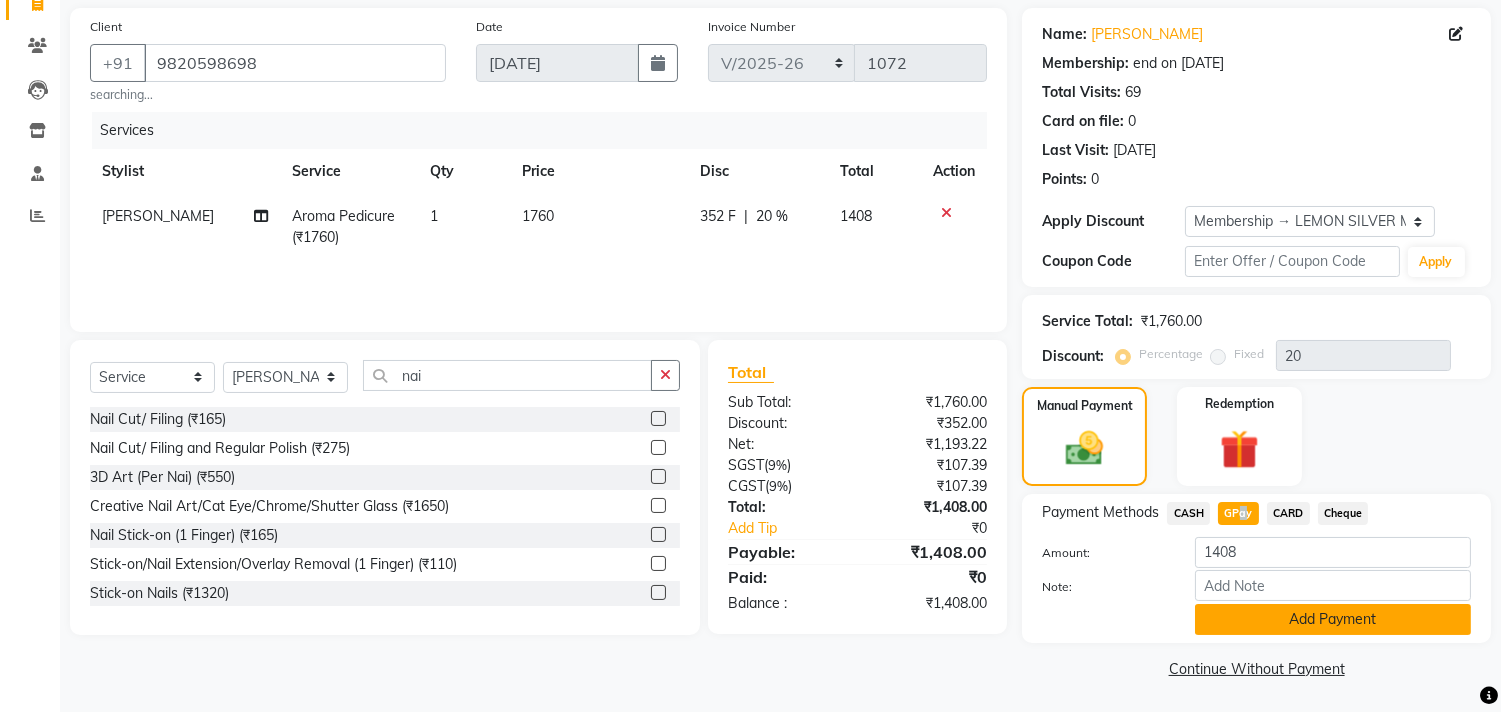 click on "Add Payment" 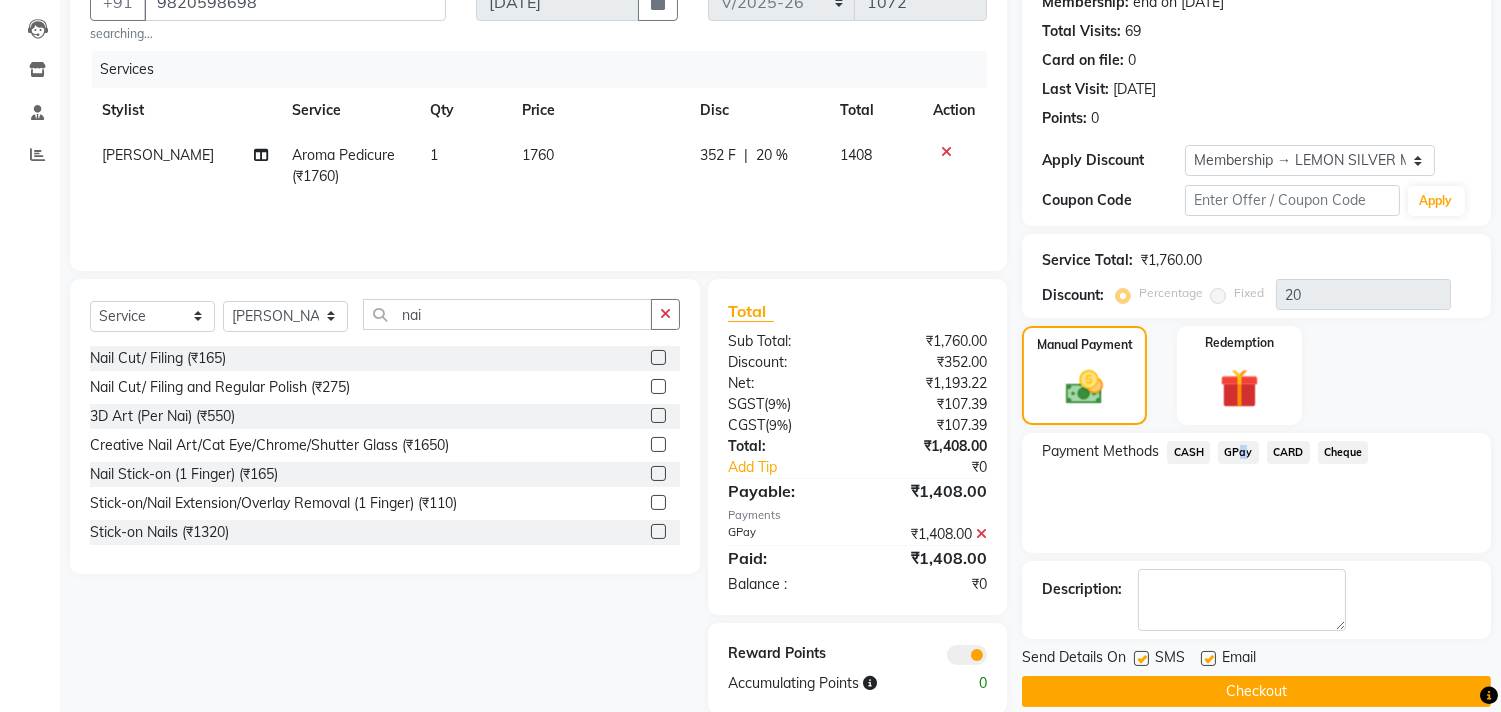 scroll, scrollTop: 235, scrollLeft: 0, axis: vertical 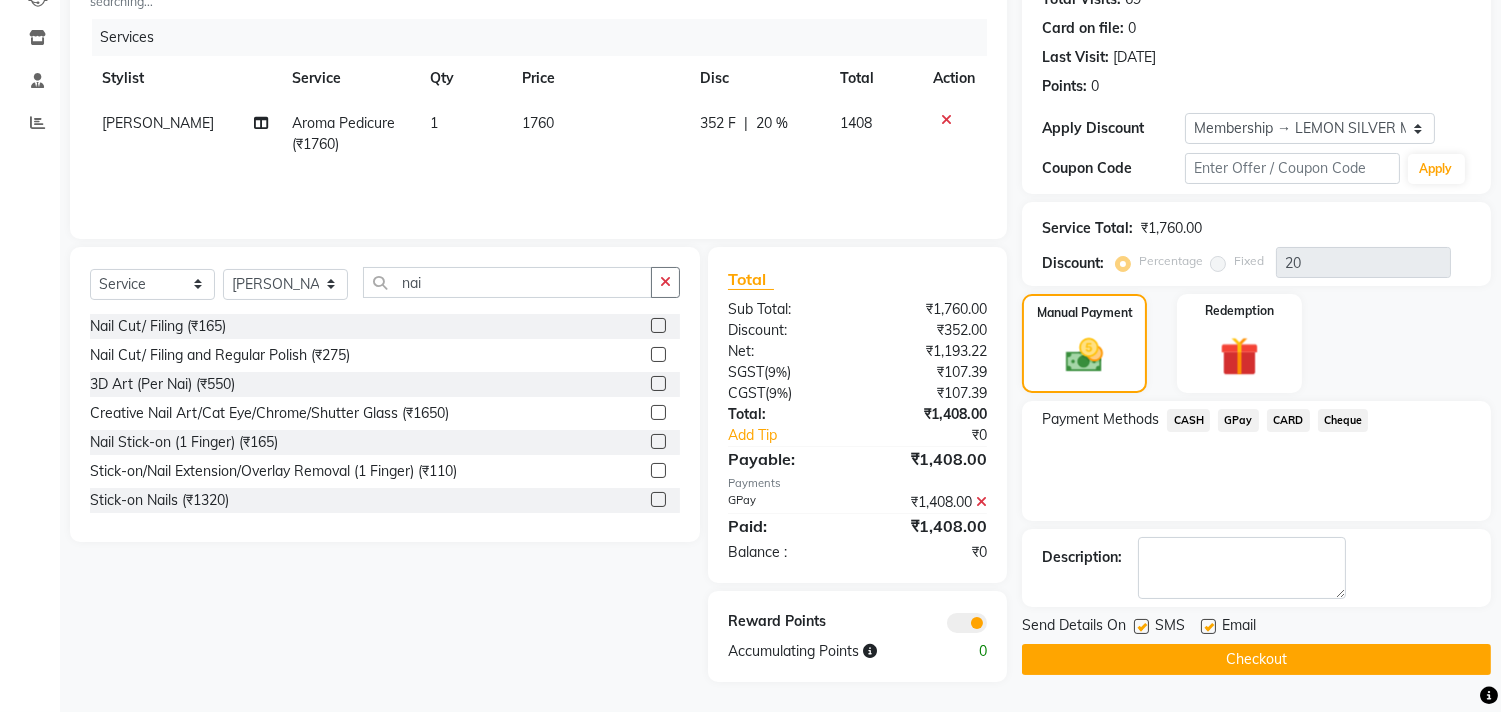 click 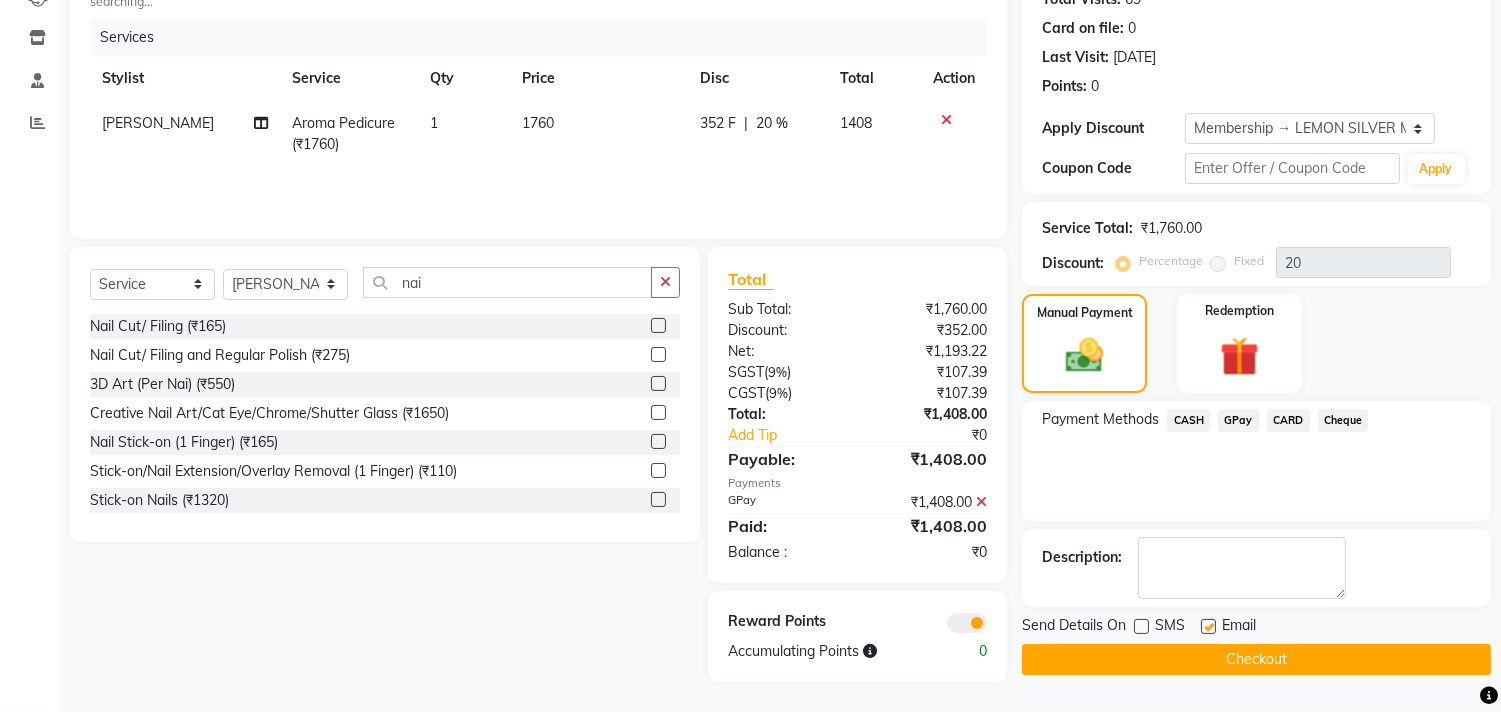 click 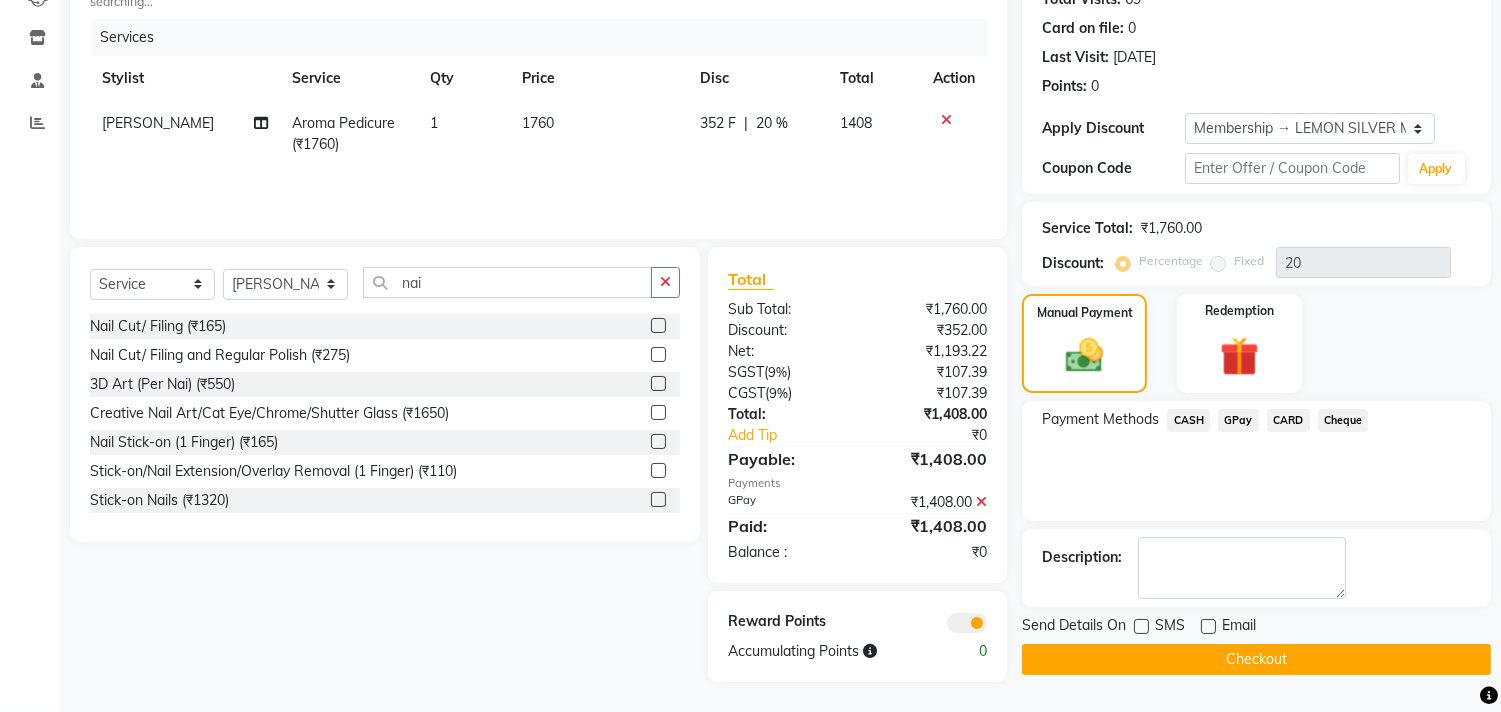 click on "Checkout" 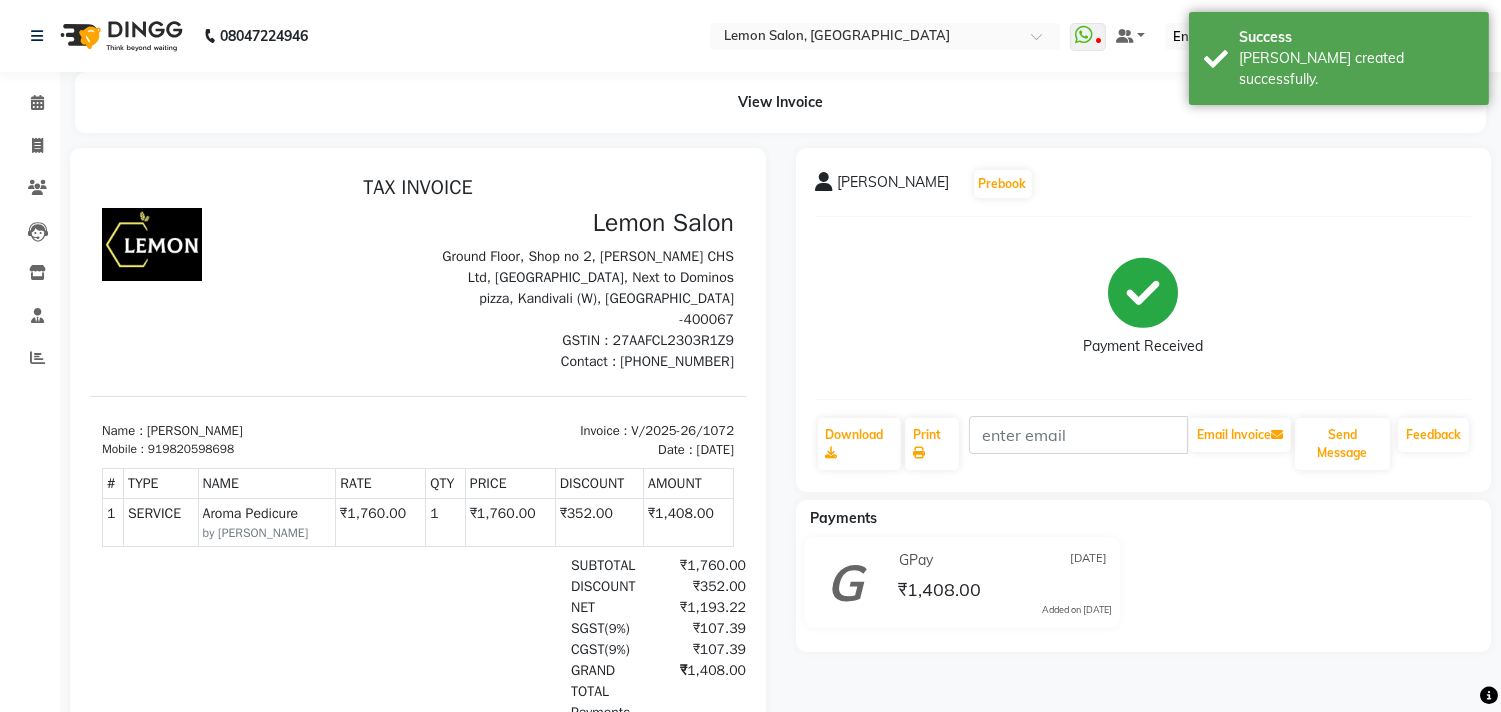 scroll, scrollTop: 0, scrollLeft: 0, axis: both 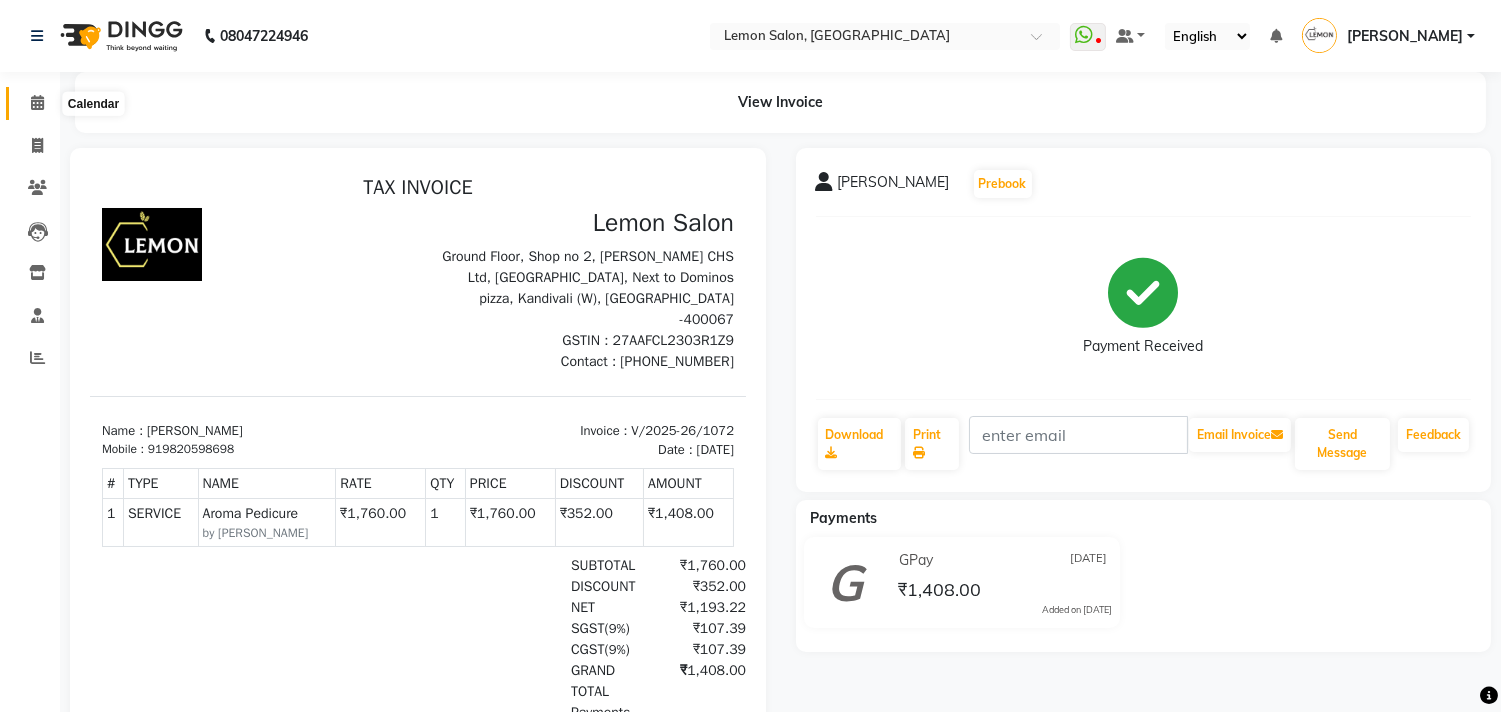 click 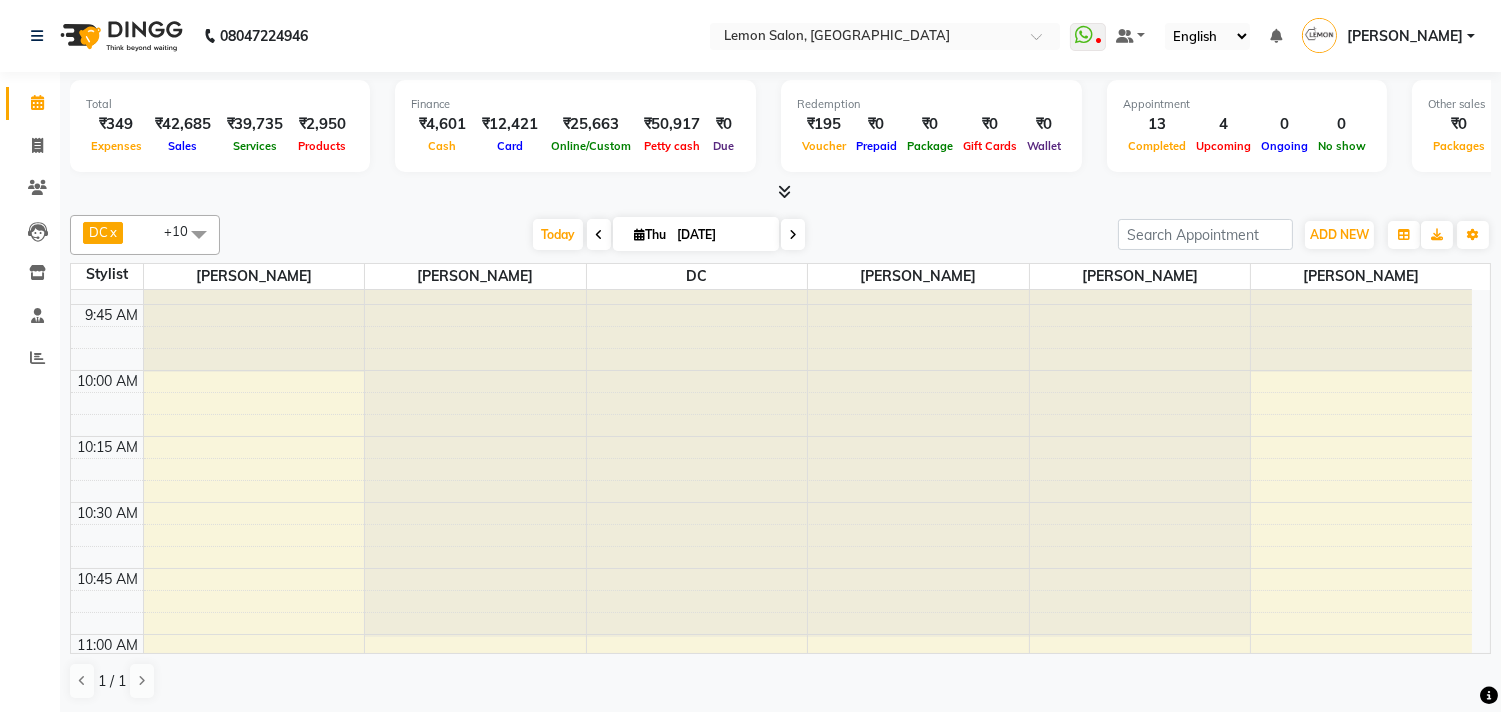 scroll, scrollTop: 222, scrollLeft: 0, axis: vertical 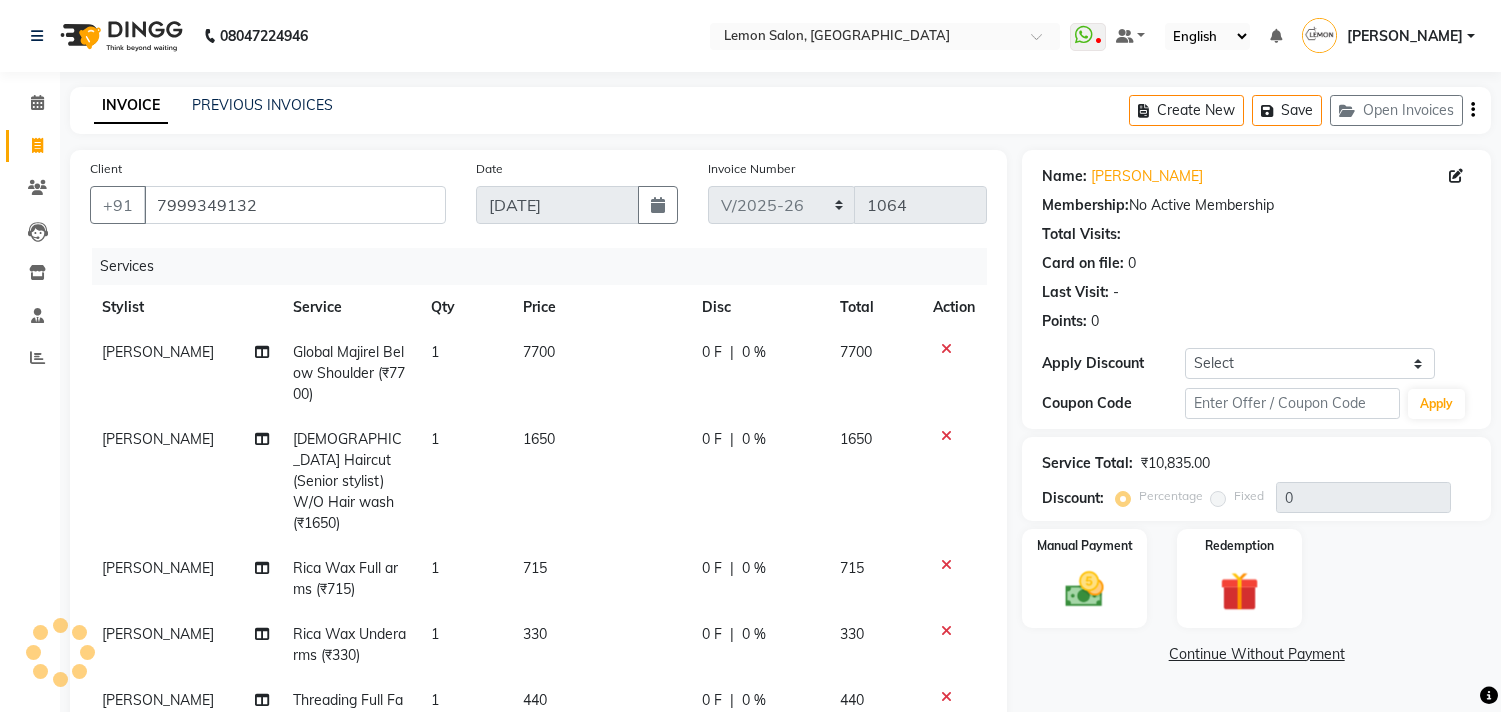 select on "569" 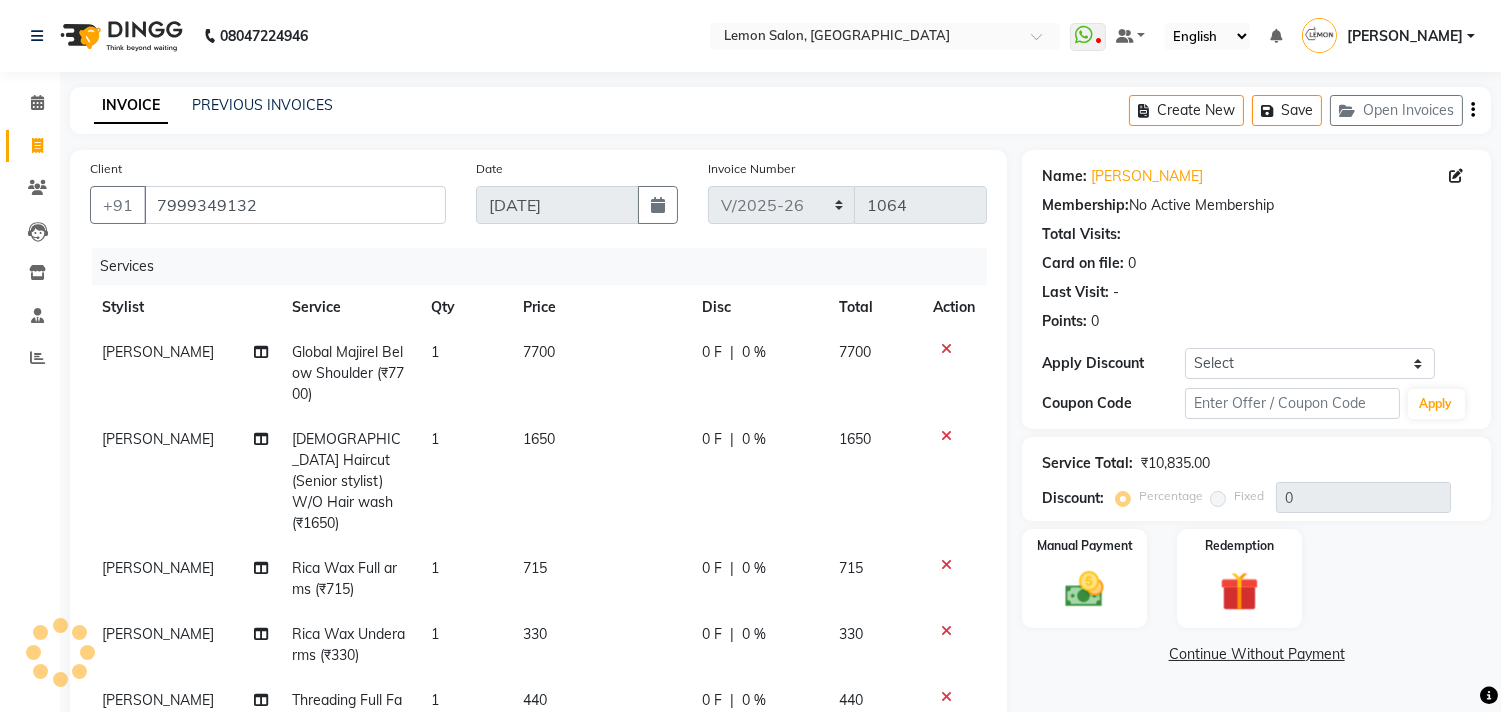 scroll, scrollTop: 0, scrollLeft: 0, axis: both 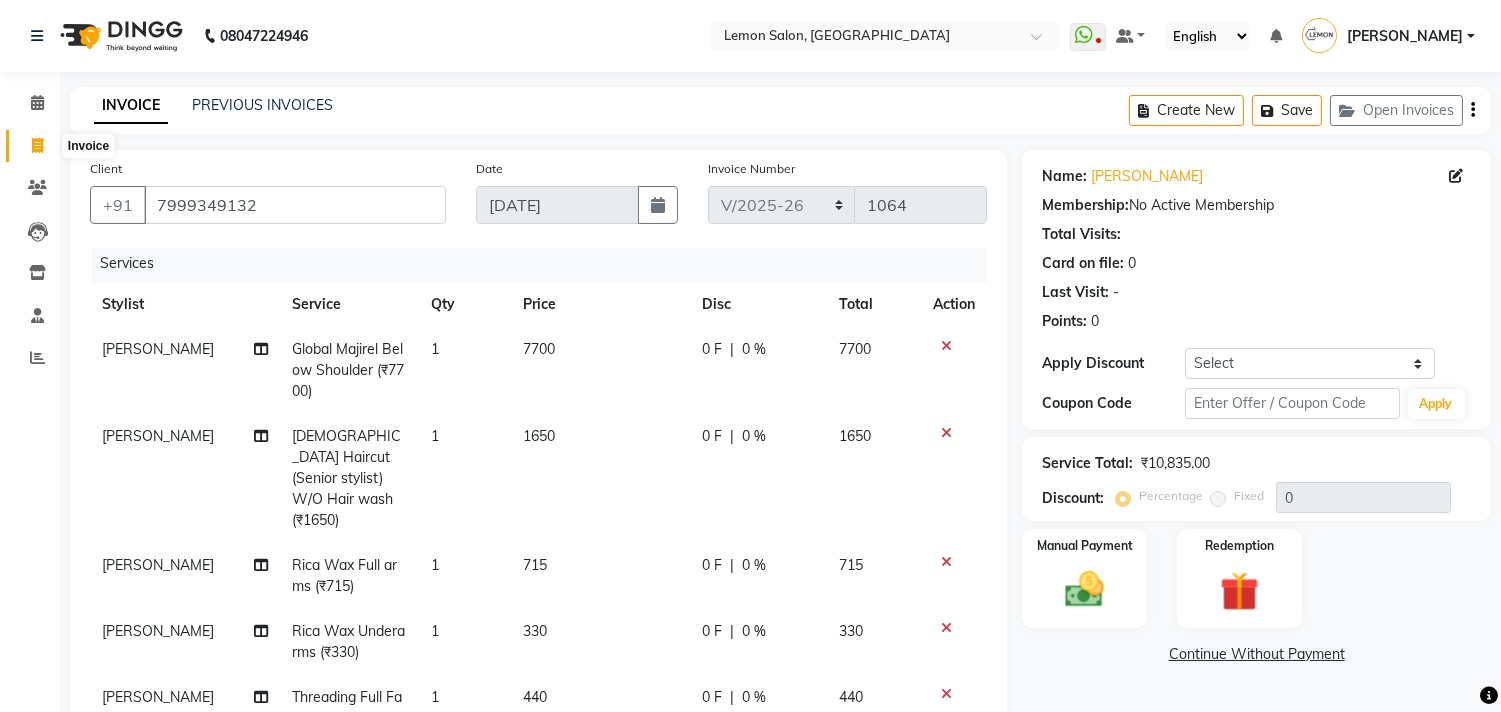 click 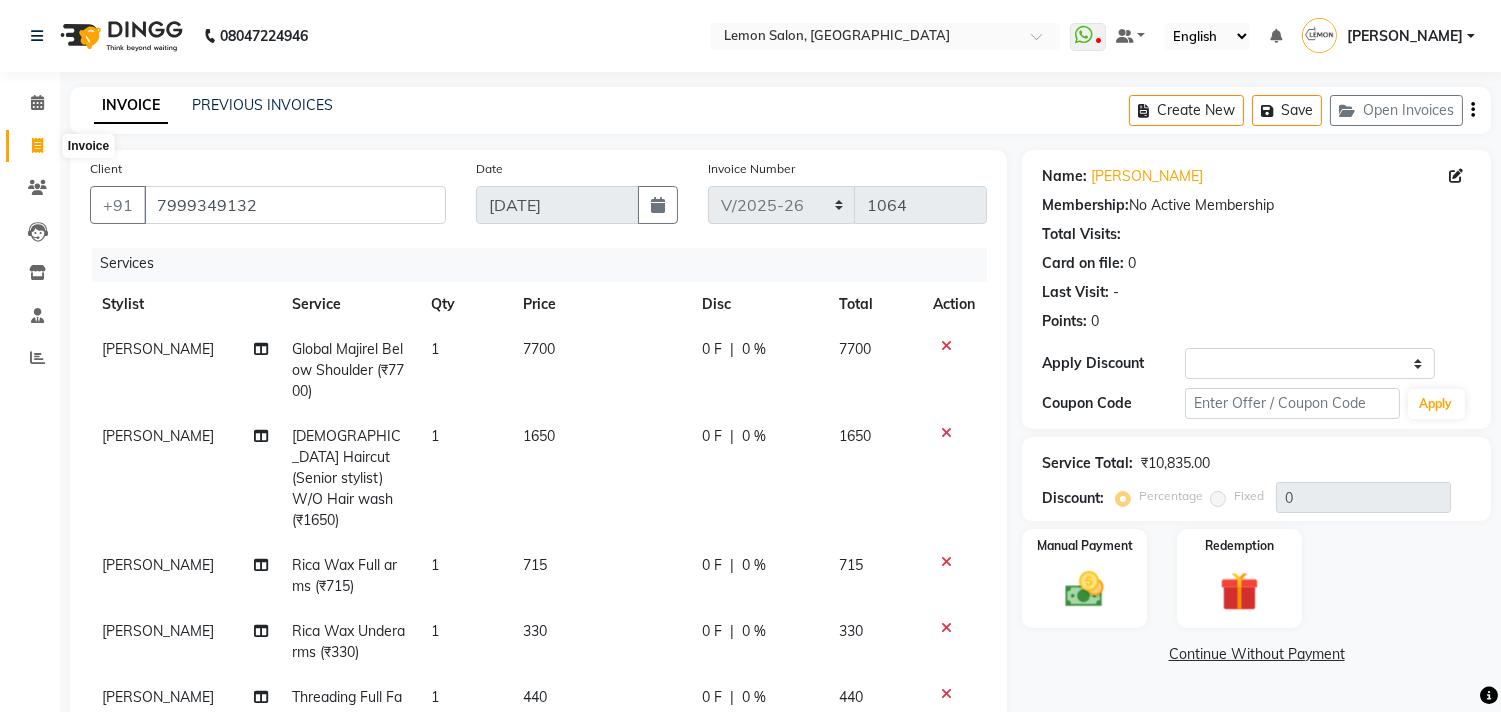select on "569" 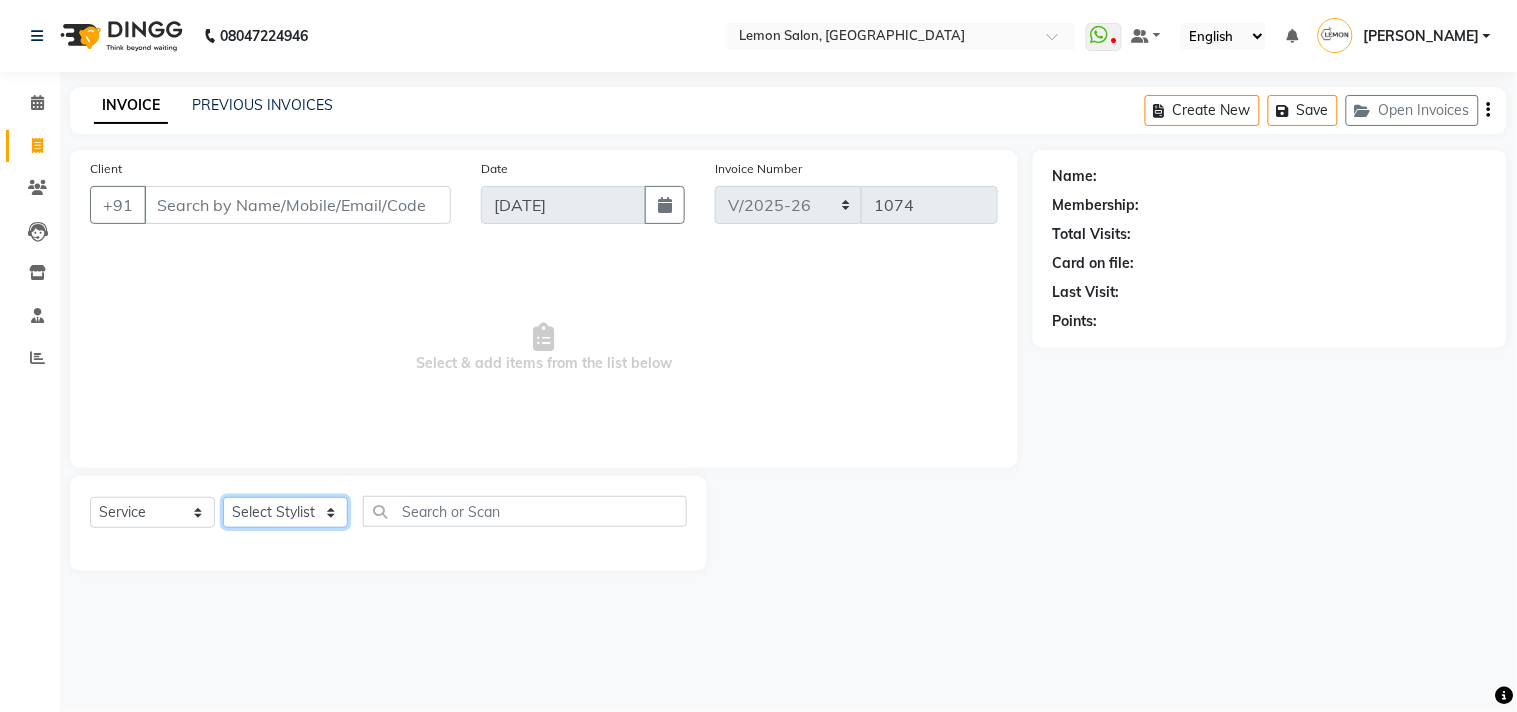 click on "Select Stylist [PERSON_NAME] DC [PERSON_NAME] [PERSON_NAME] [PERSON_NAME] [PERSON_NAME] [PERSON_NAME] Kandivali [PERSON_NAME] [PERSON_NAME]" 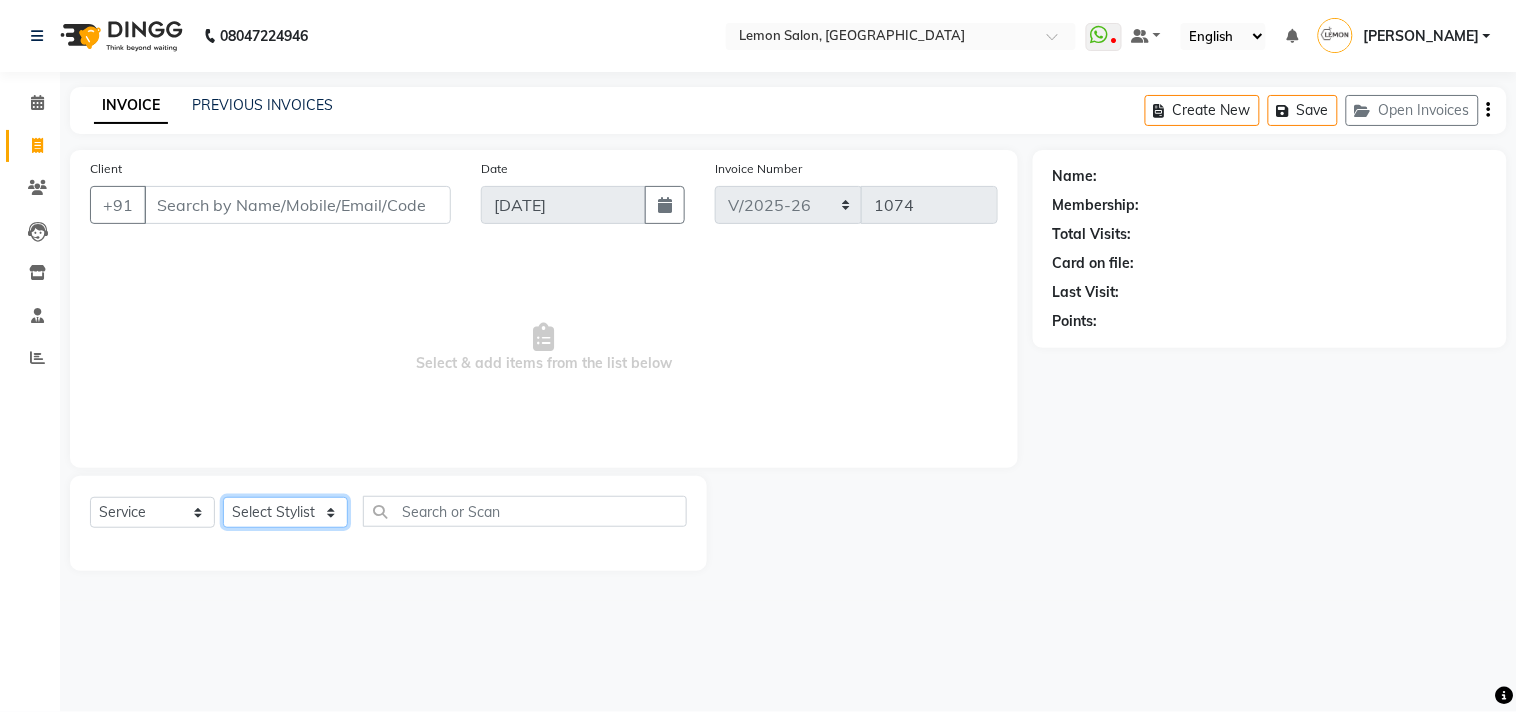 select on "7383" 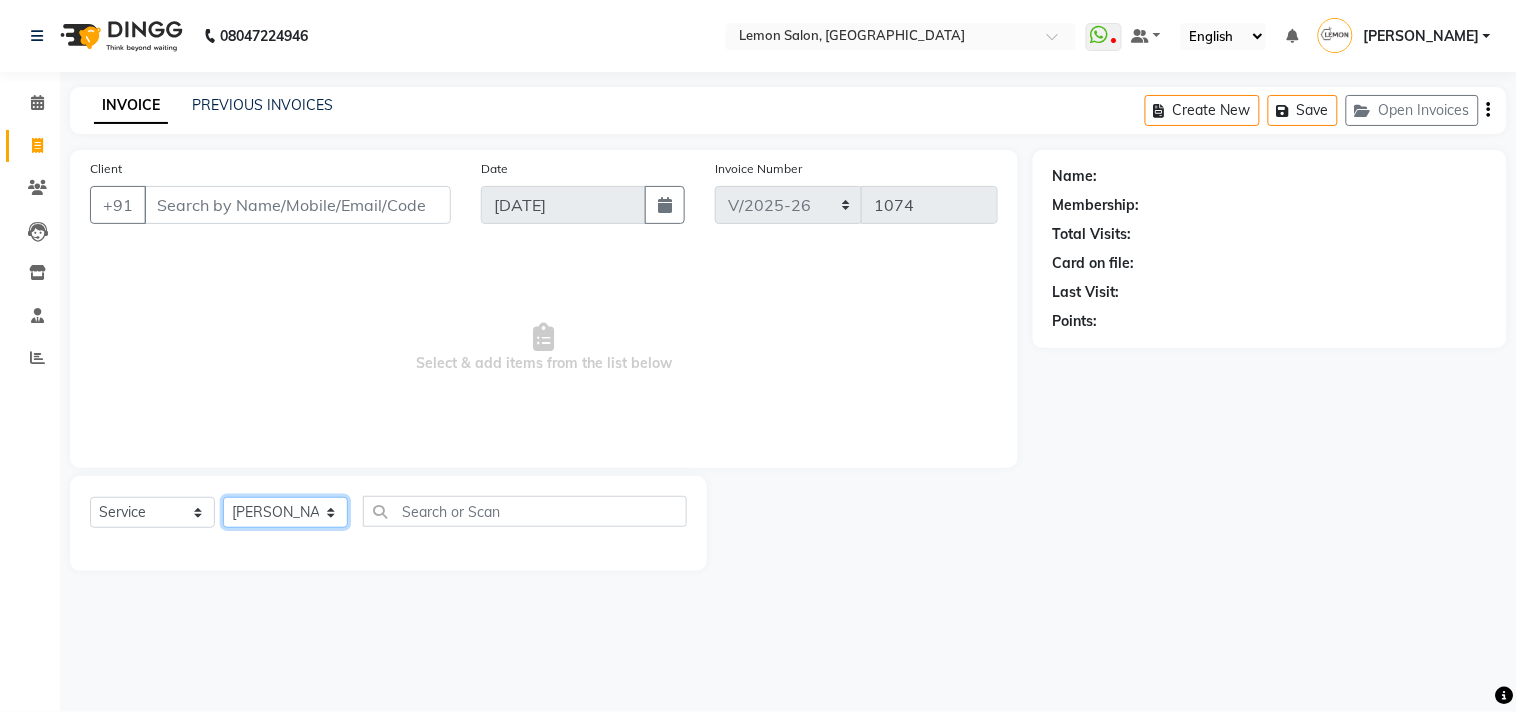 click on "Select Stylist [PERSON_NAME] DC [PERSON_NAME] [PERSON_NAME] [PERSON_NAME] [PERSON_NAME] [PERSON_NAME] Kandivali [PERSON_NAME] [PERSON_NAME]" 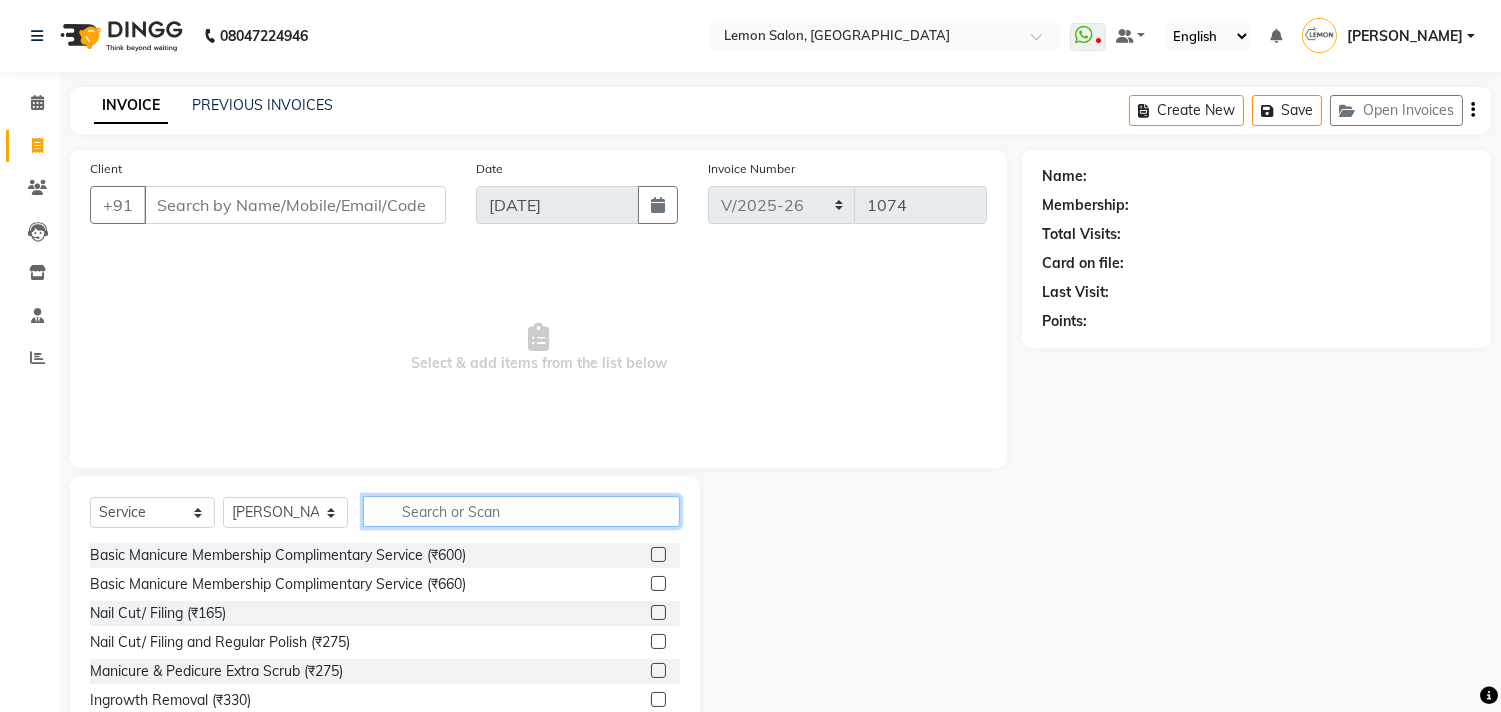 click 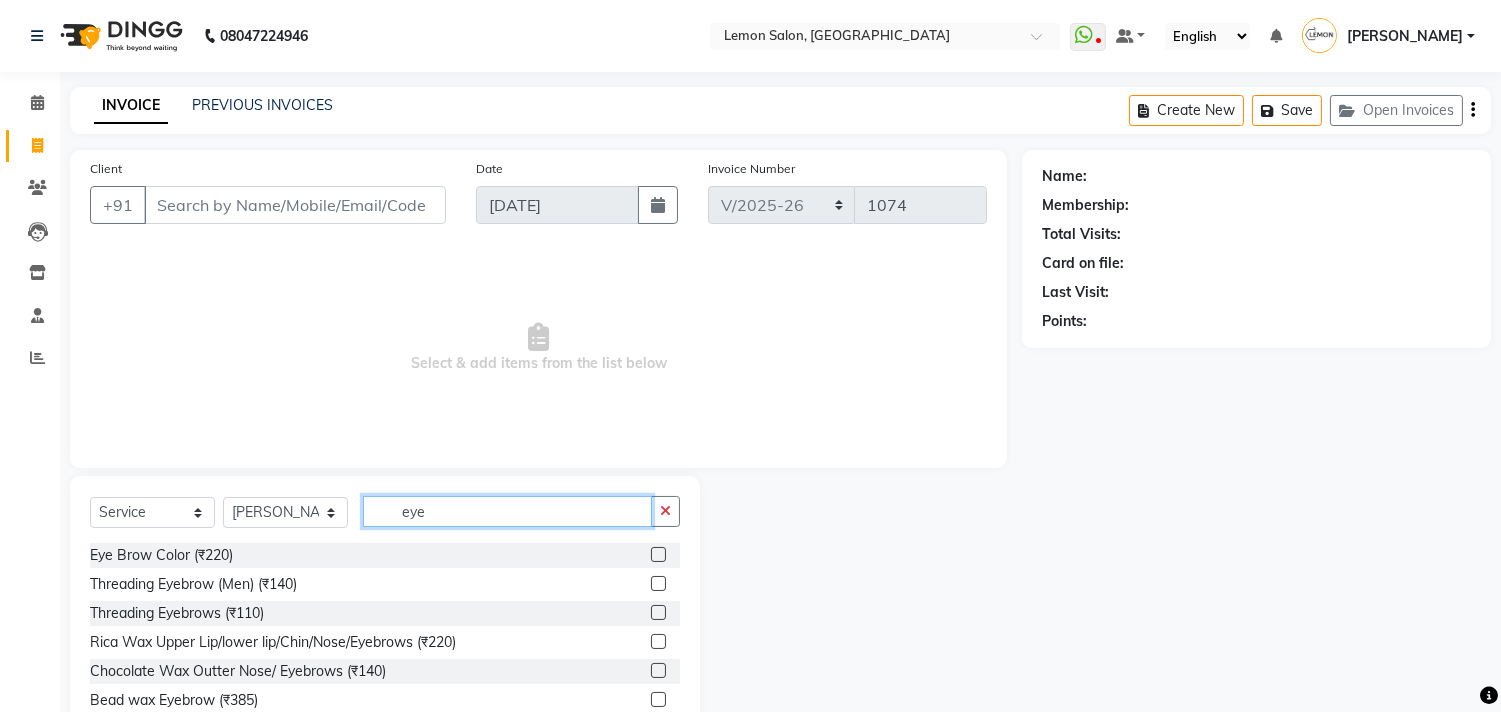 type on "eye" 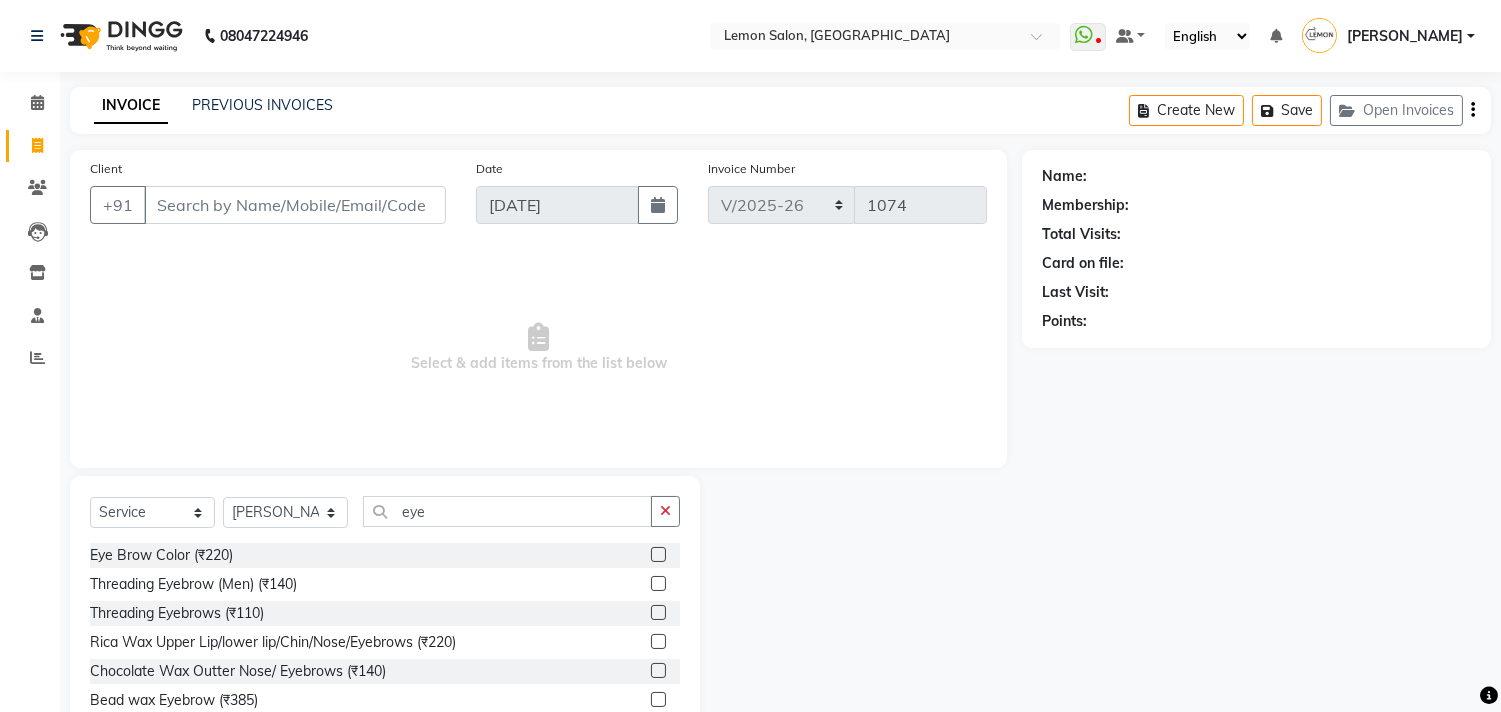 click 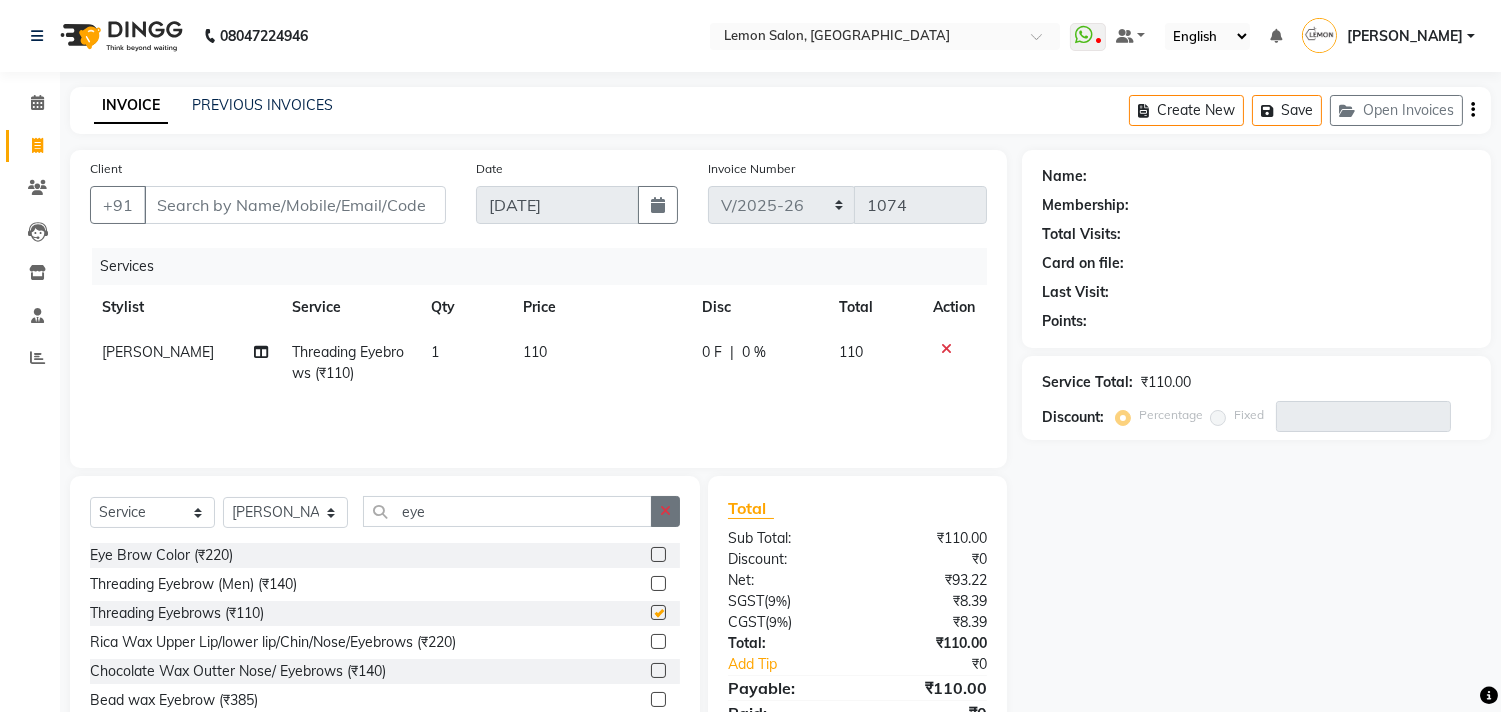 checkbox on "false" 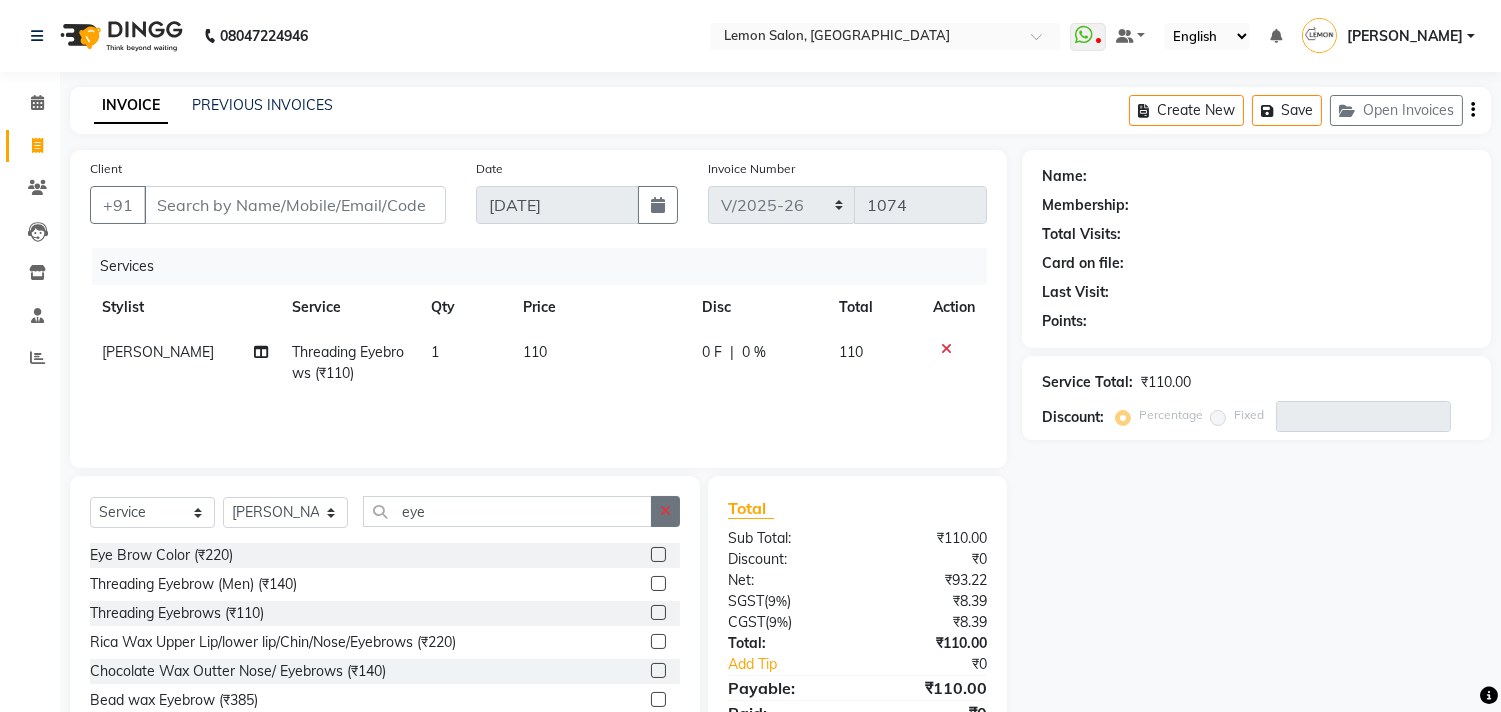 click 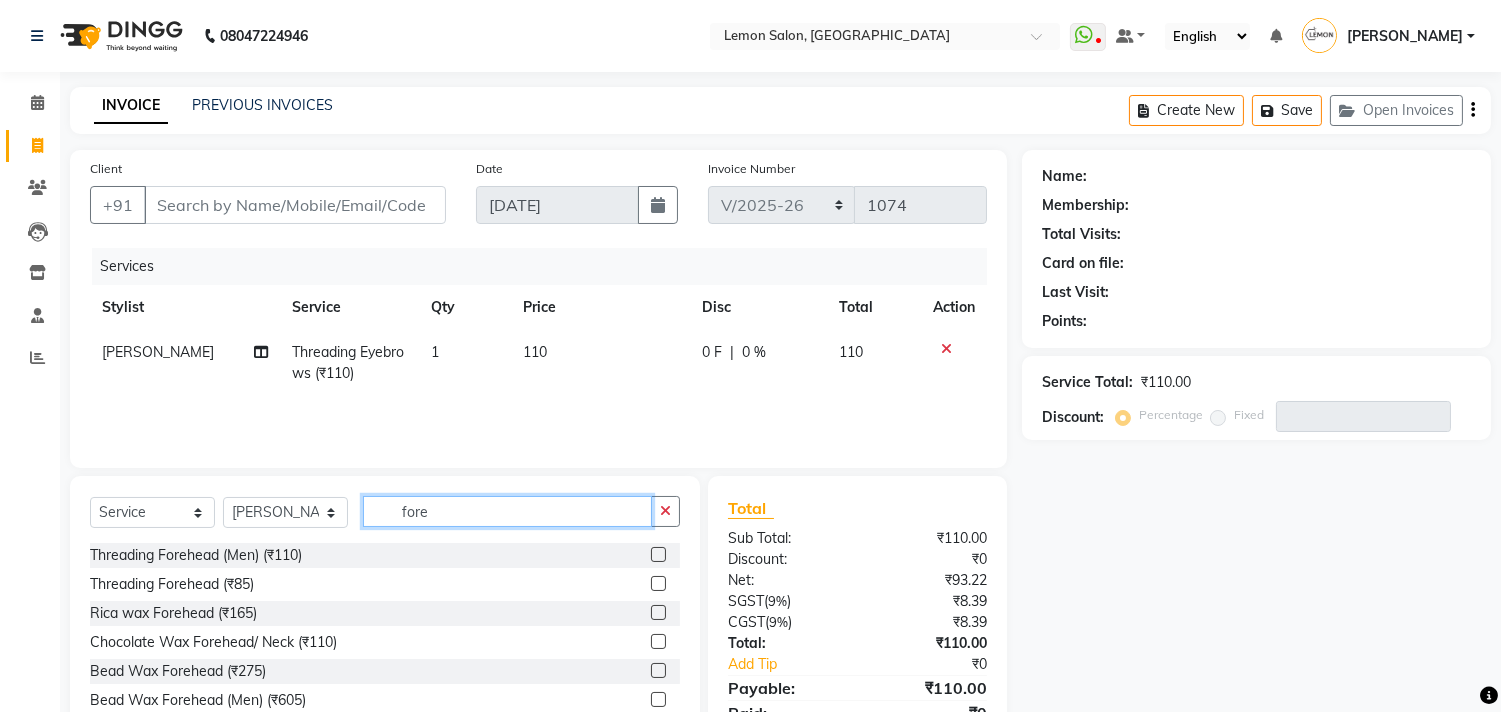 type on "fore" 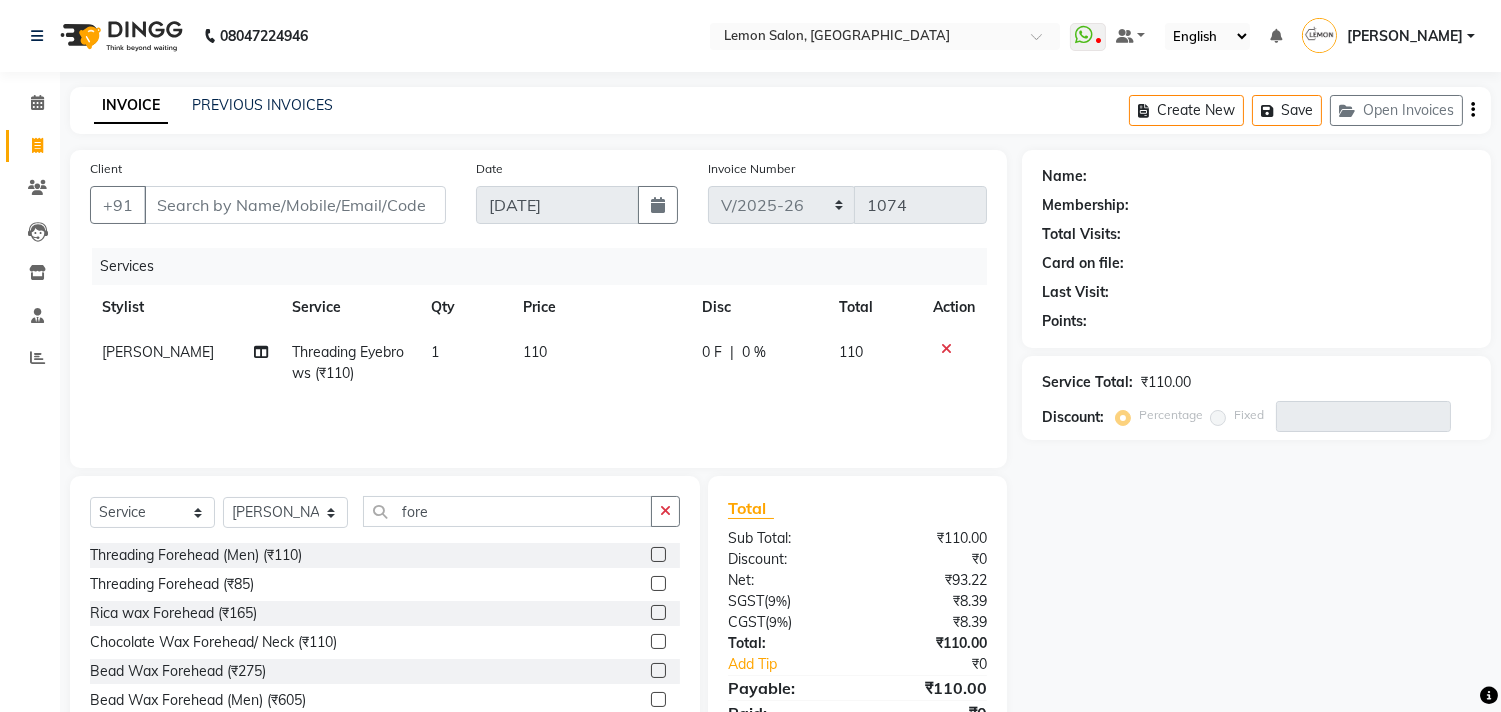 click 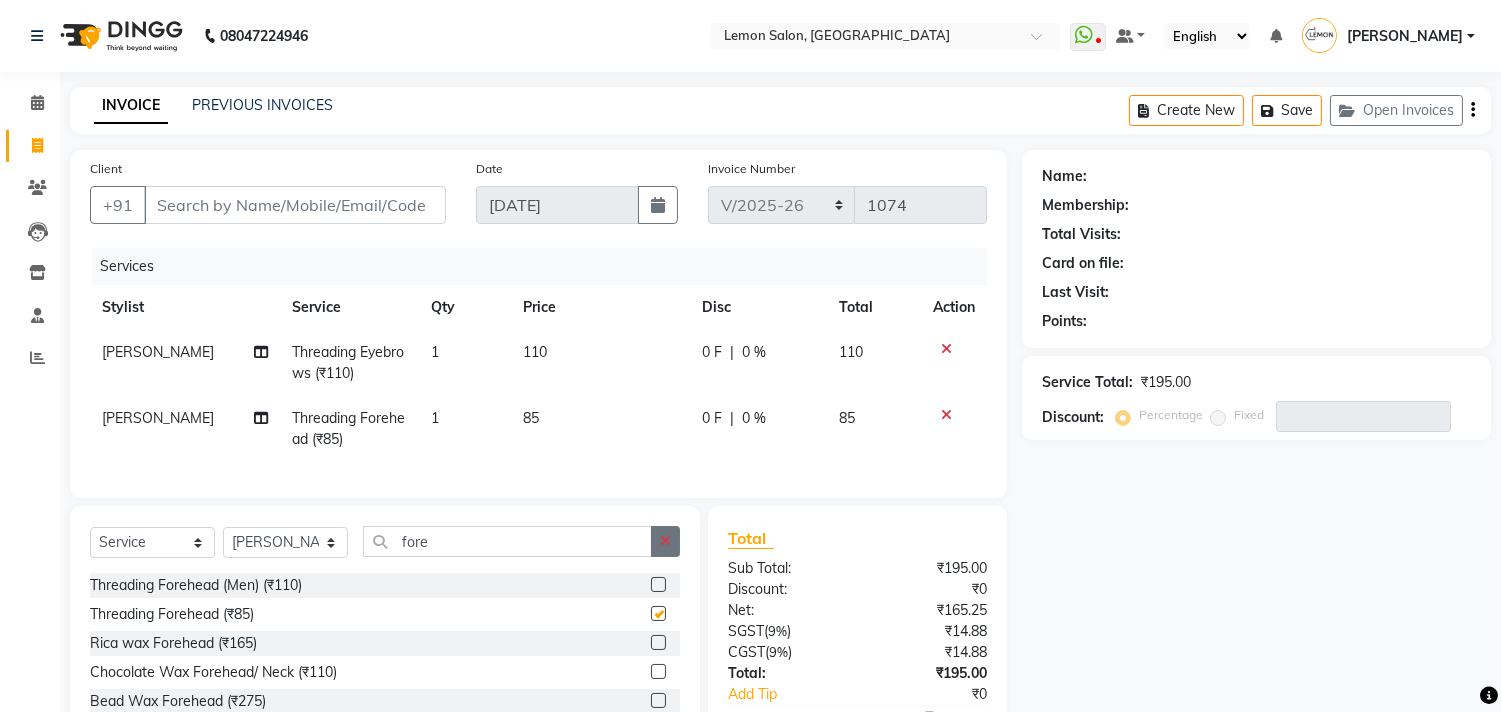 checkbox on "false" 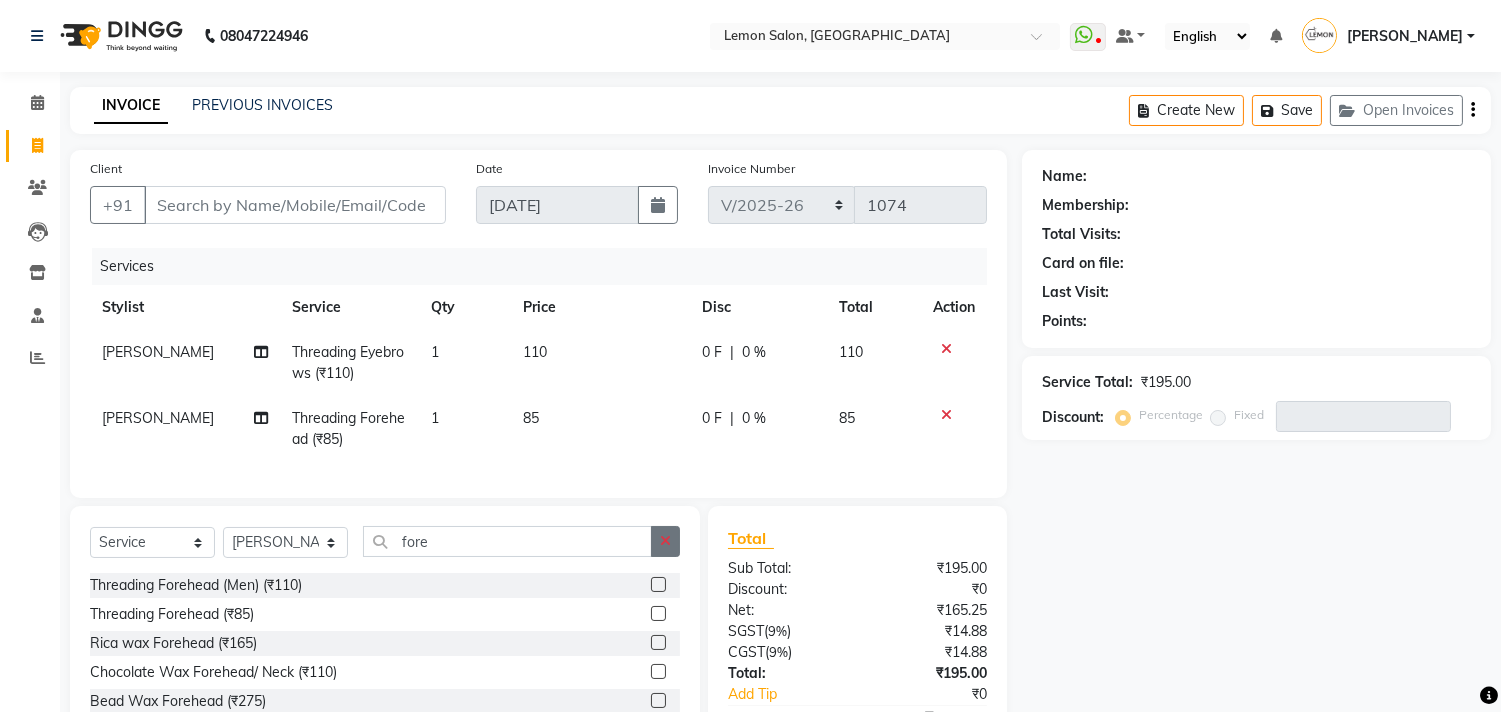 click 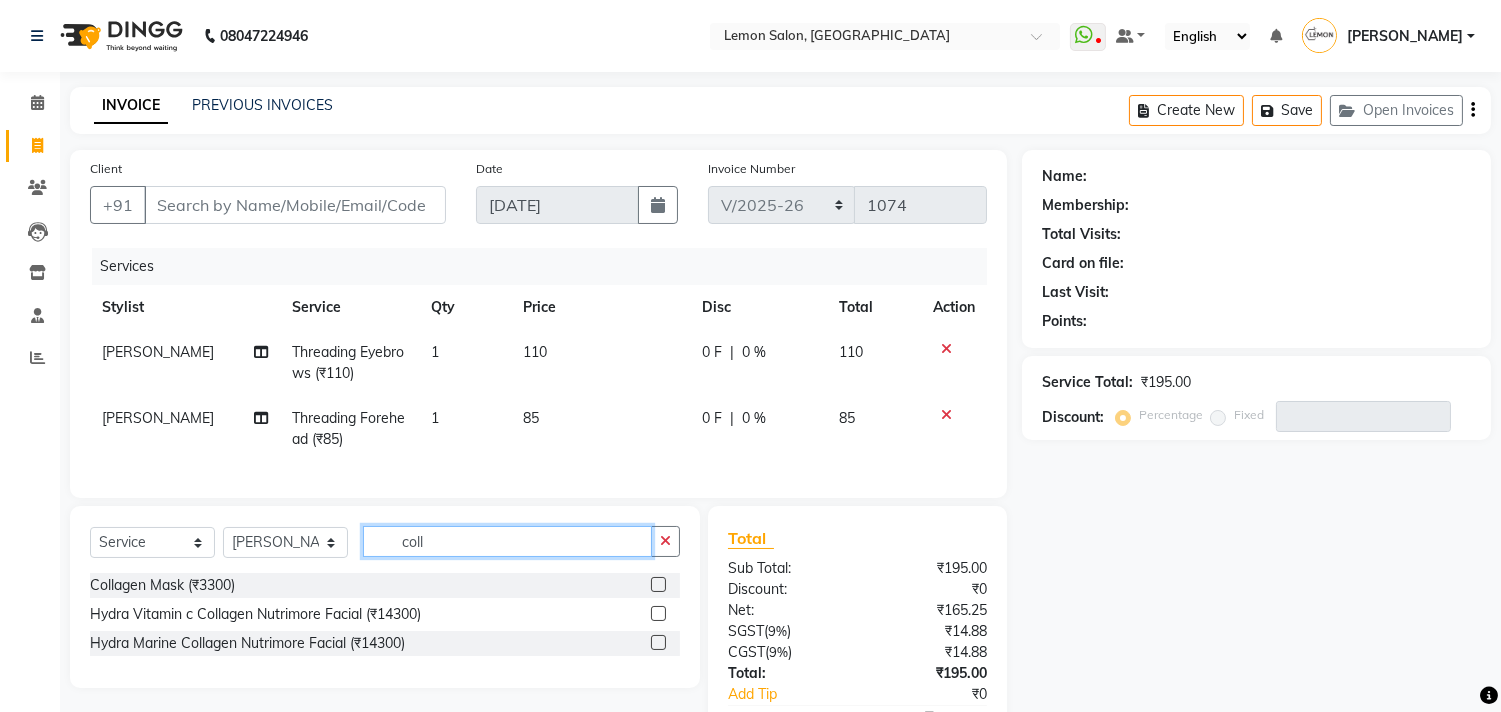 type on "coll" 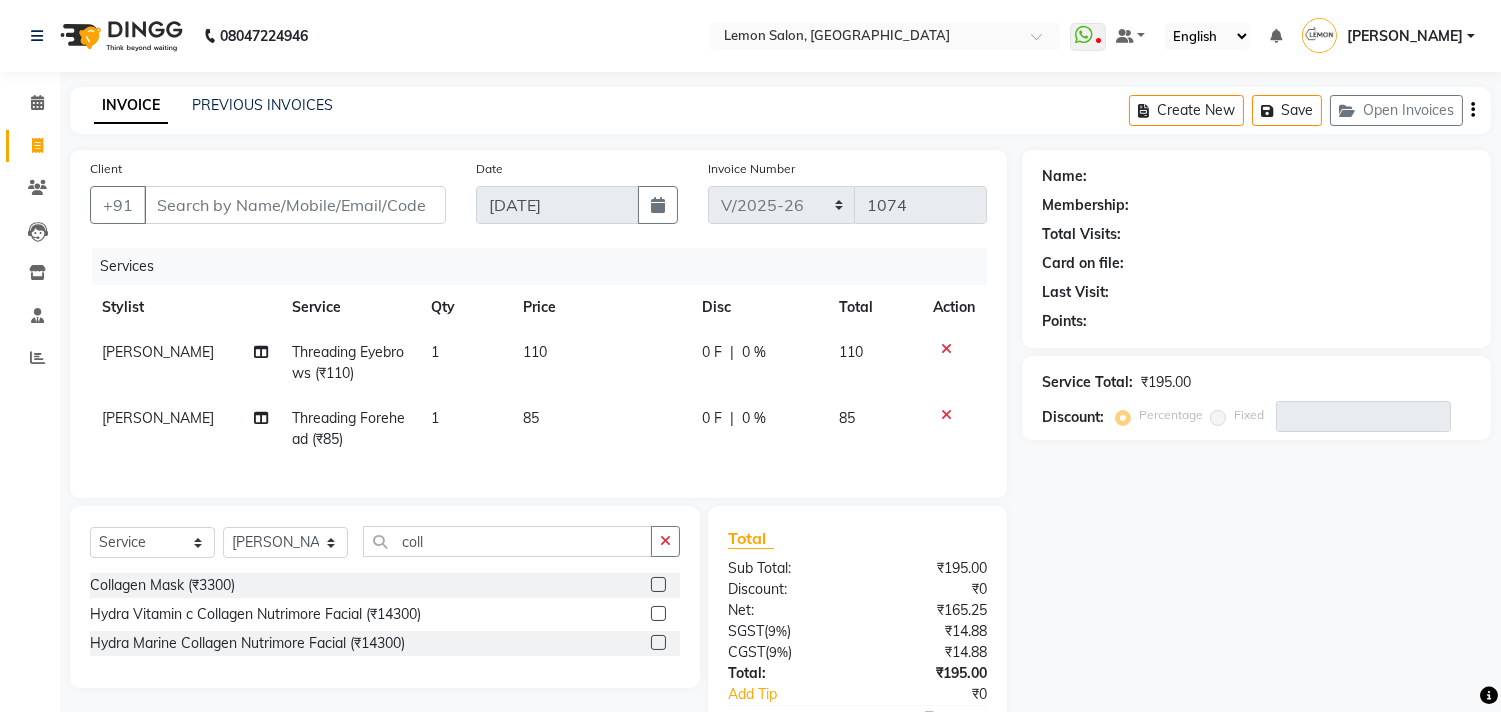 drag, startPoint x: 660, startPoint y: 600, endPoint x: 662, endPoint y: 386, distance: 214.00934 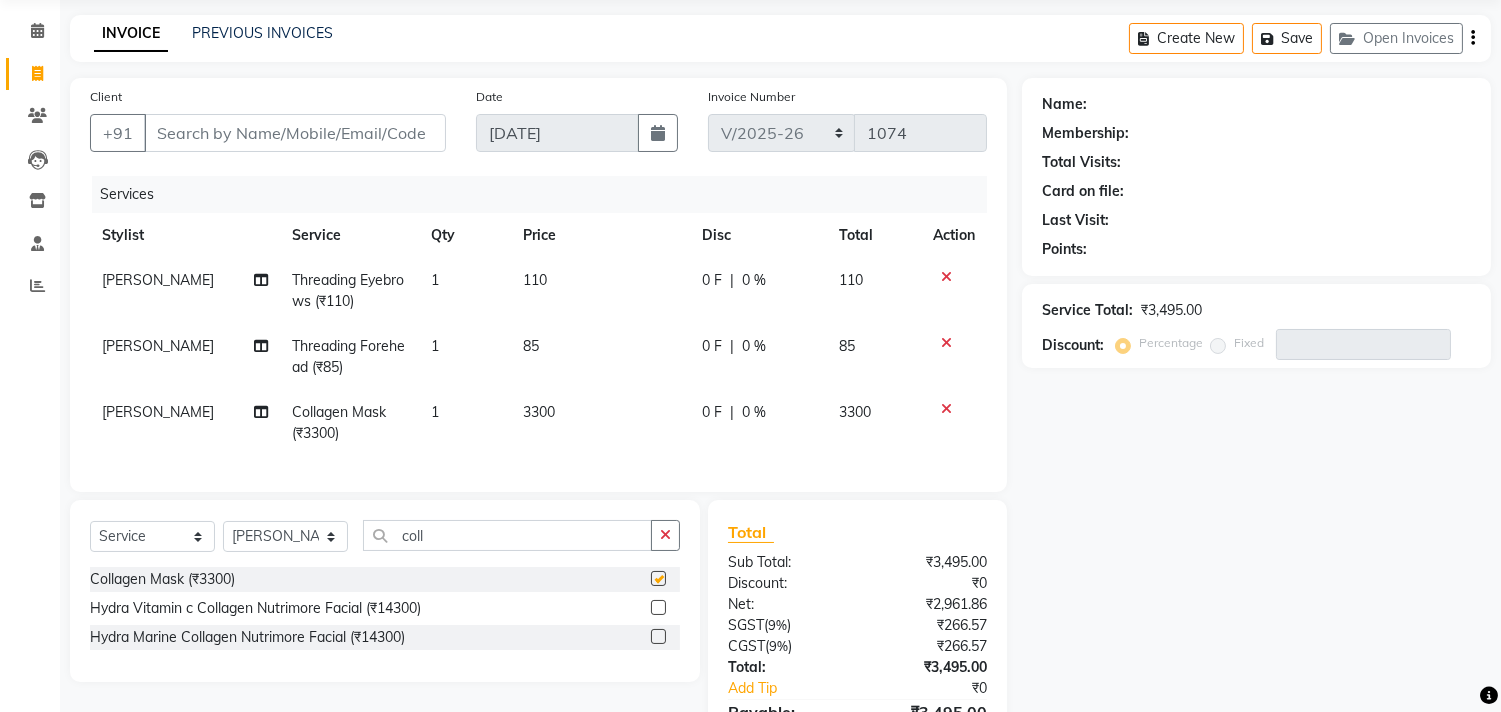 scroll, scrollTop: 111, scrollLeft: 0, axis: vertical 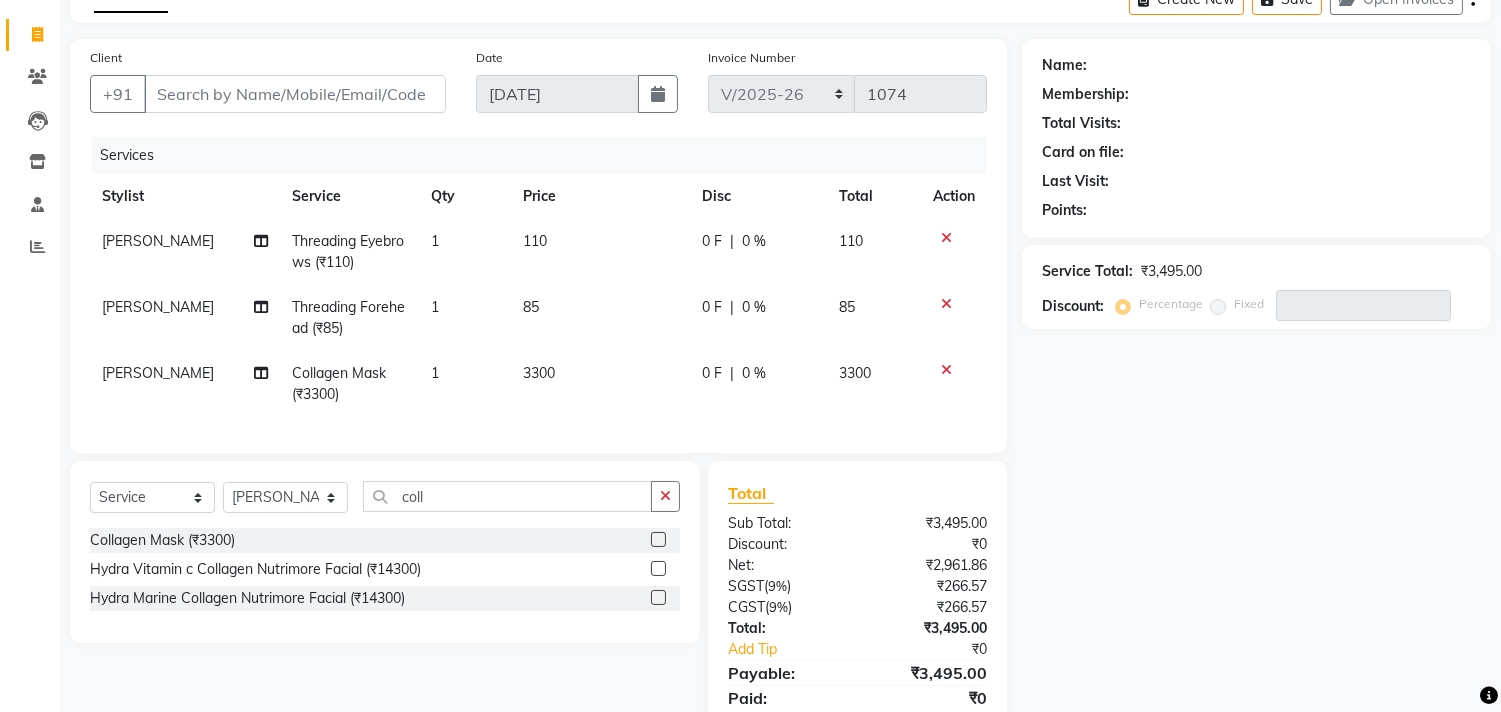 checkbox on "false" 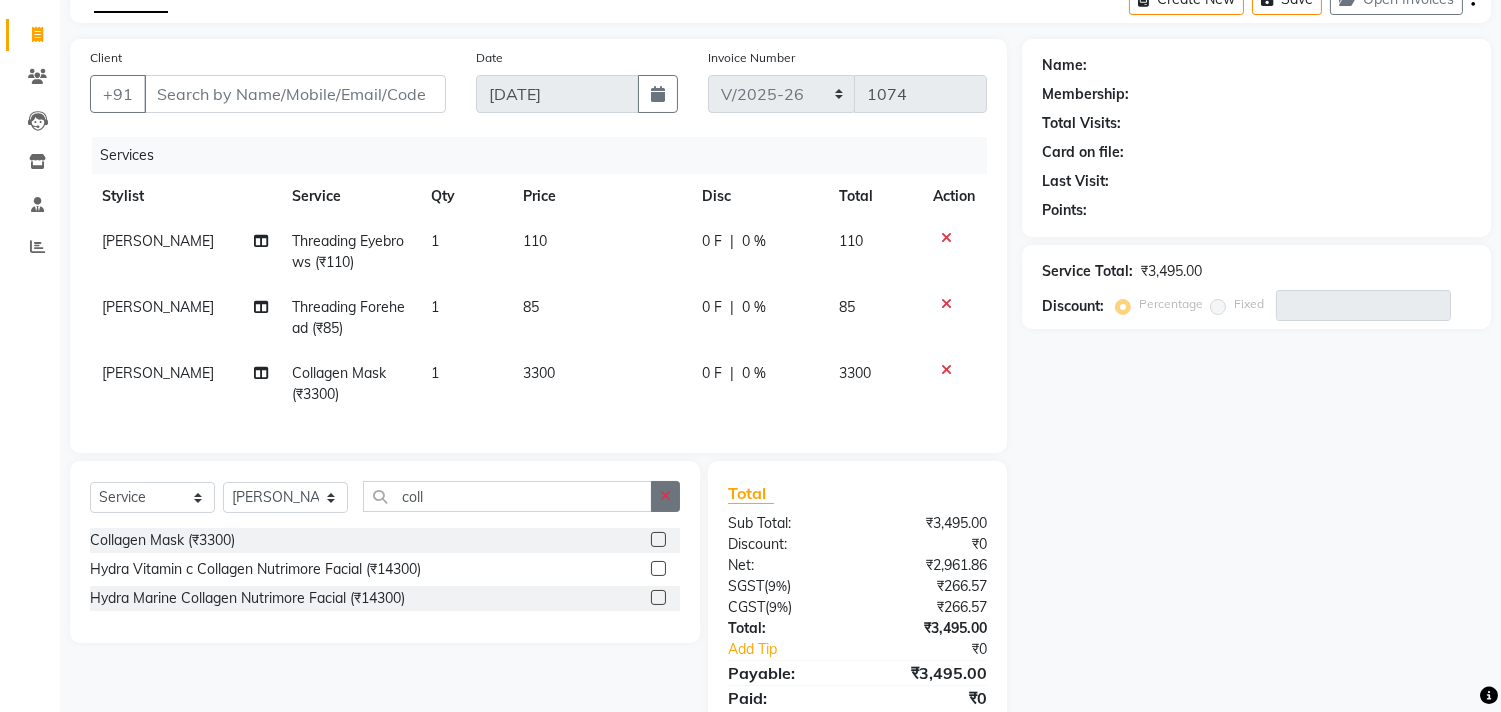 click 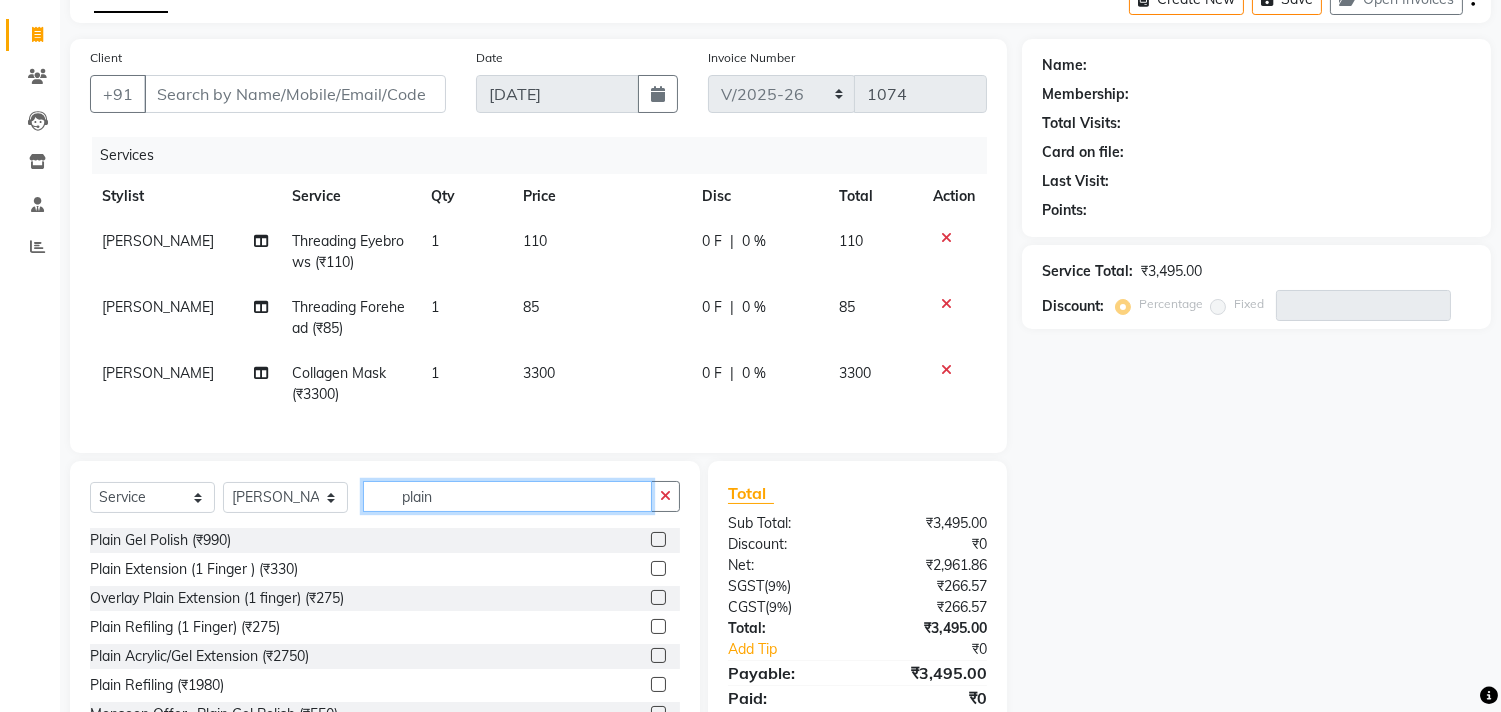 type on "plain" 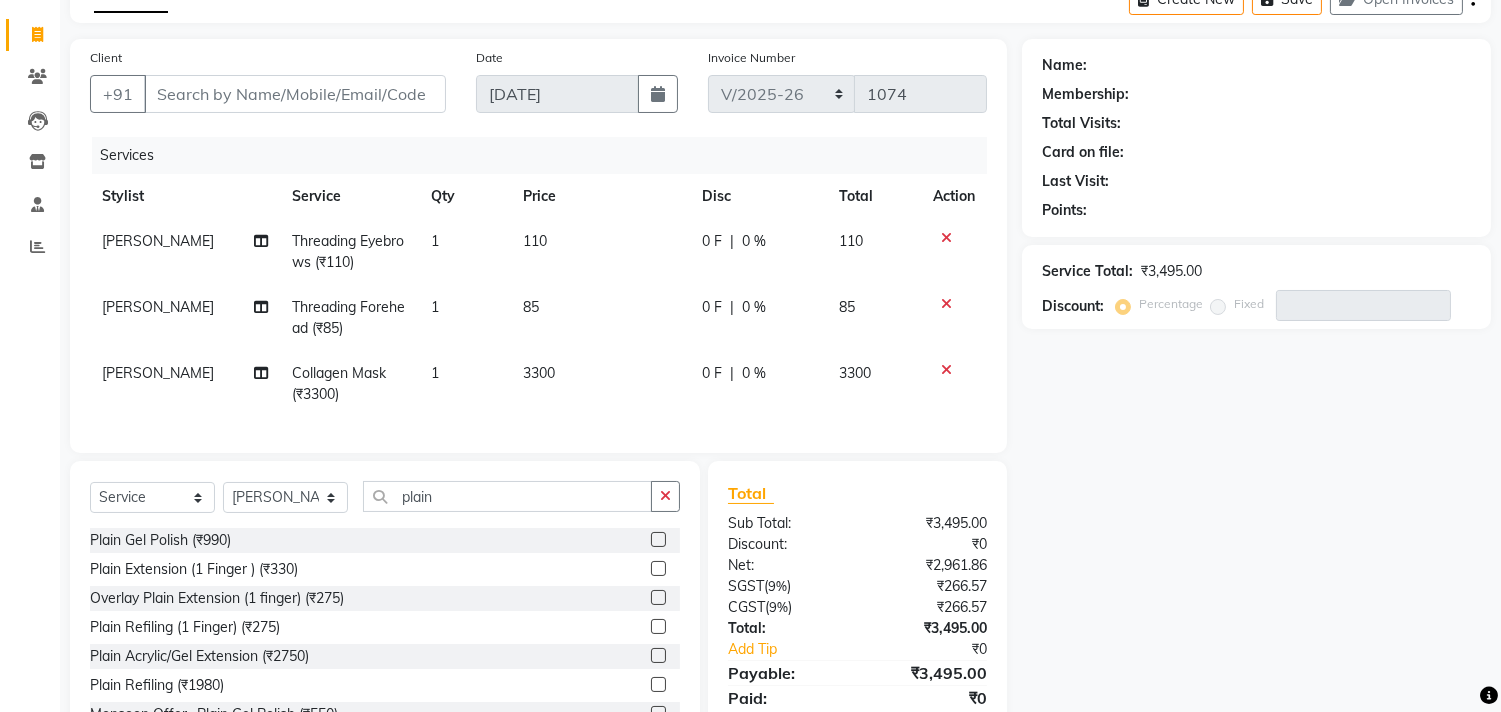 click 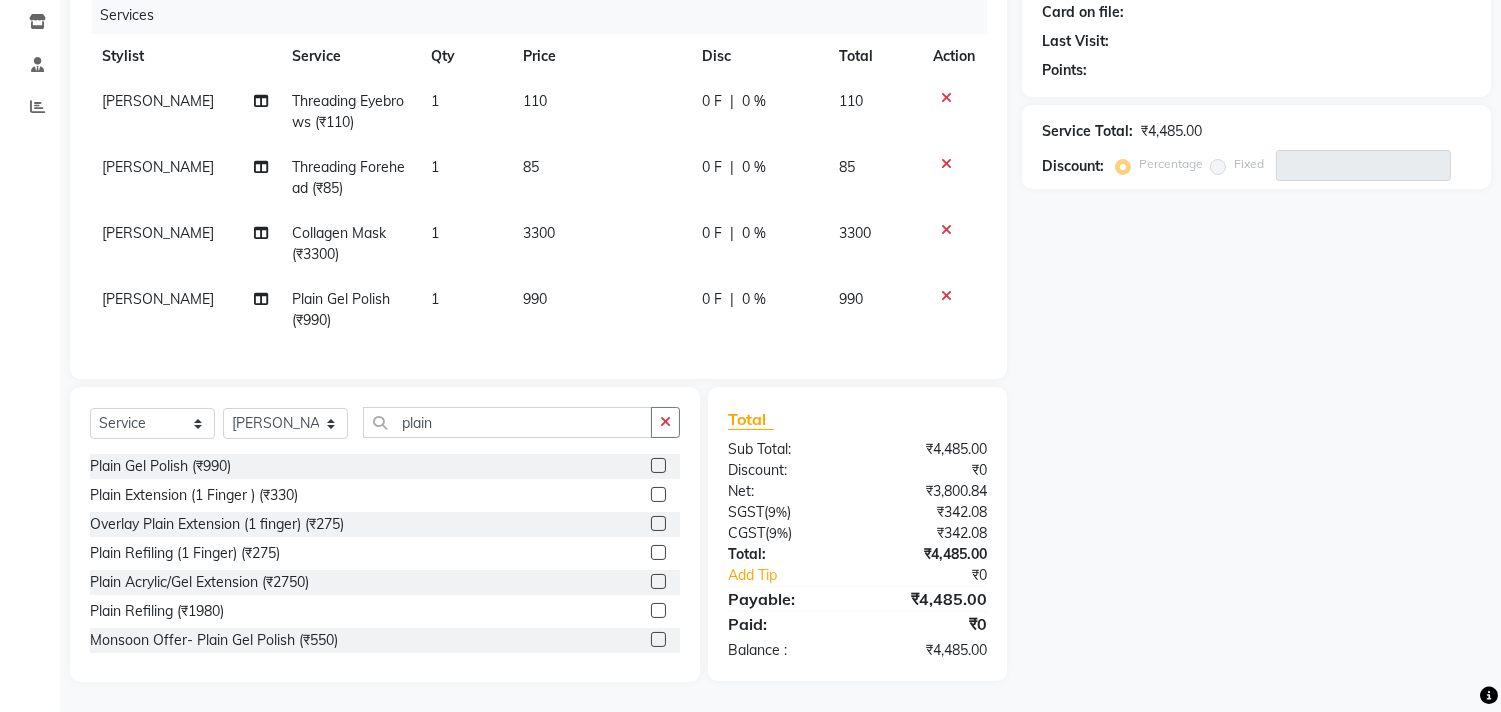 scroll, scrollTop: 267, scrollLeft: 0, axis: vertical 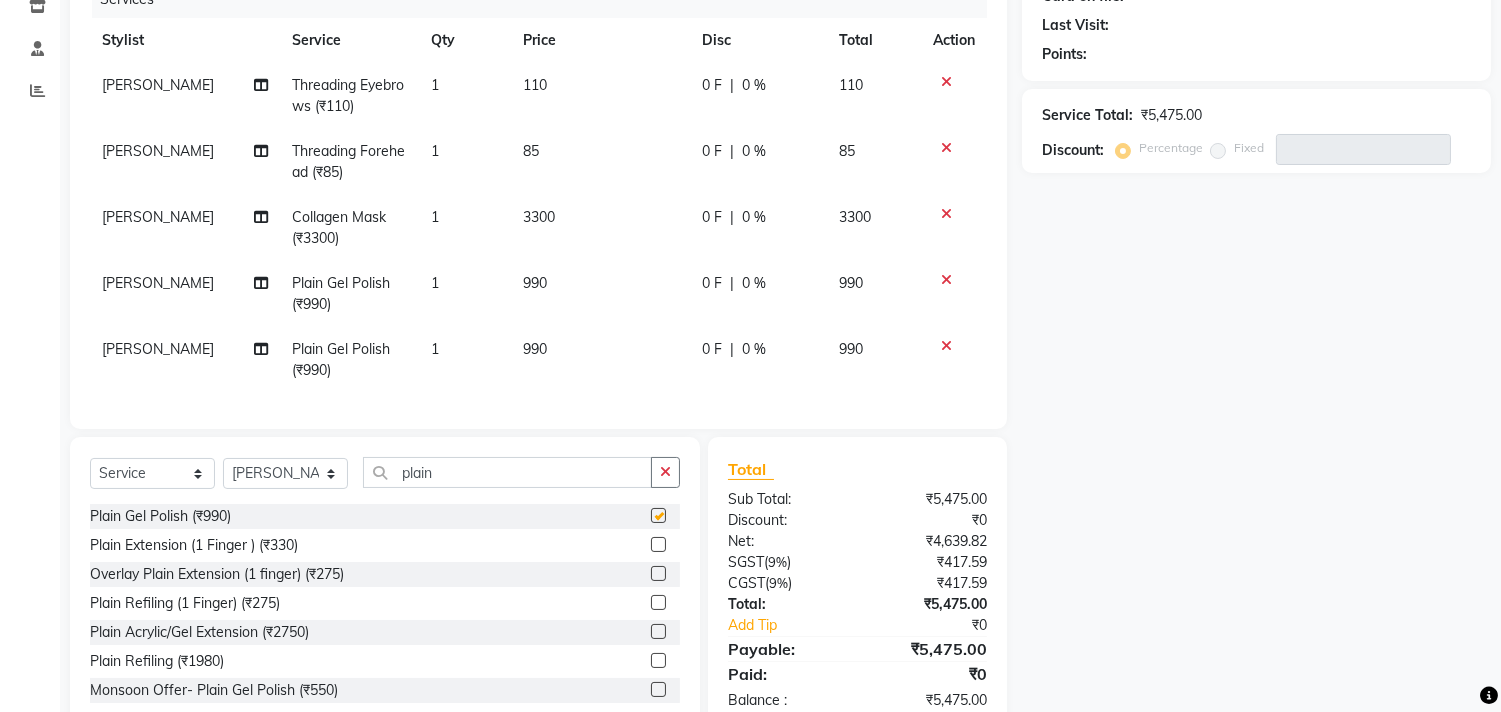 checkbox on "false" 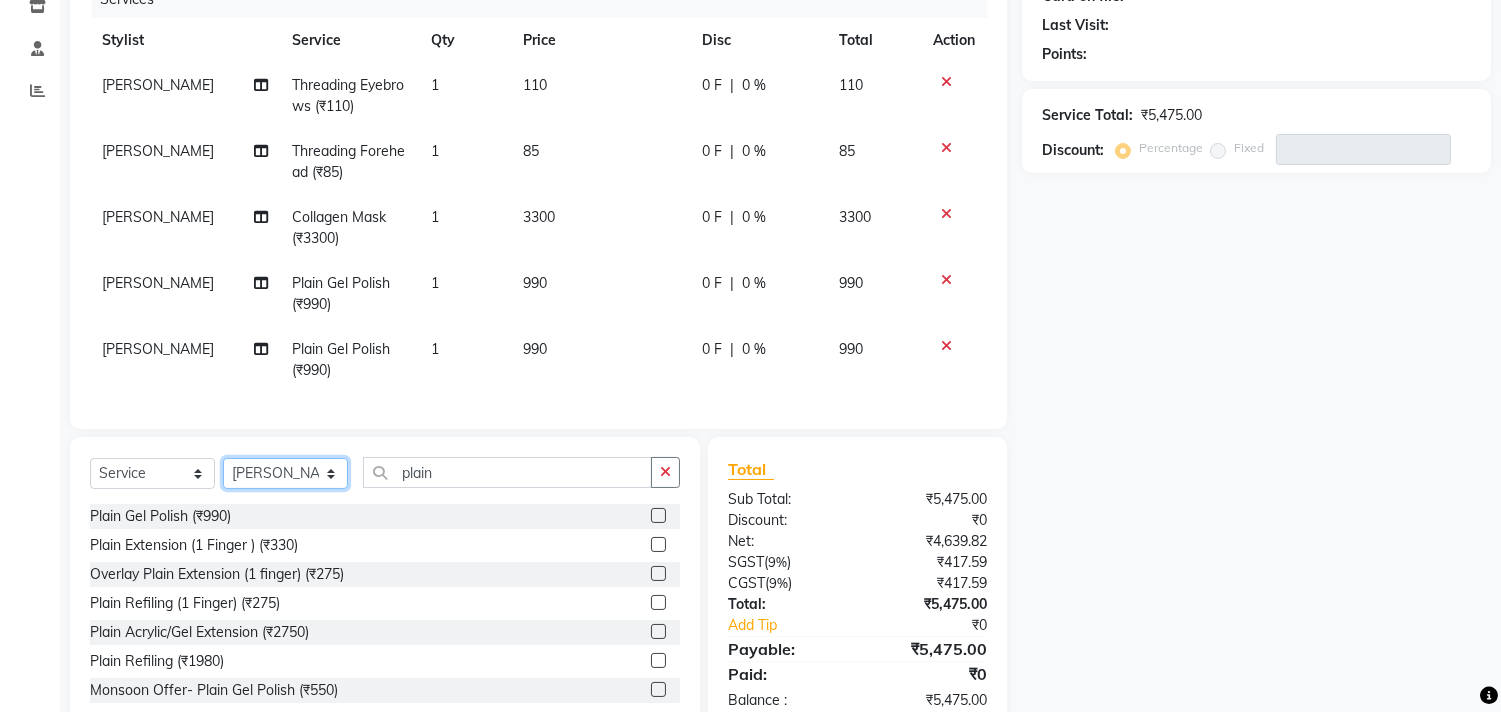 click on "Select Stylist Arun Arndive DC Faheem Malik Gufran Salmani Payal Maurya Riya Adawade Shoeb Salmani Kandivali Swati Sharma Yunus Yusuf Shaikh" 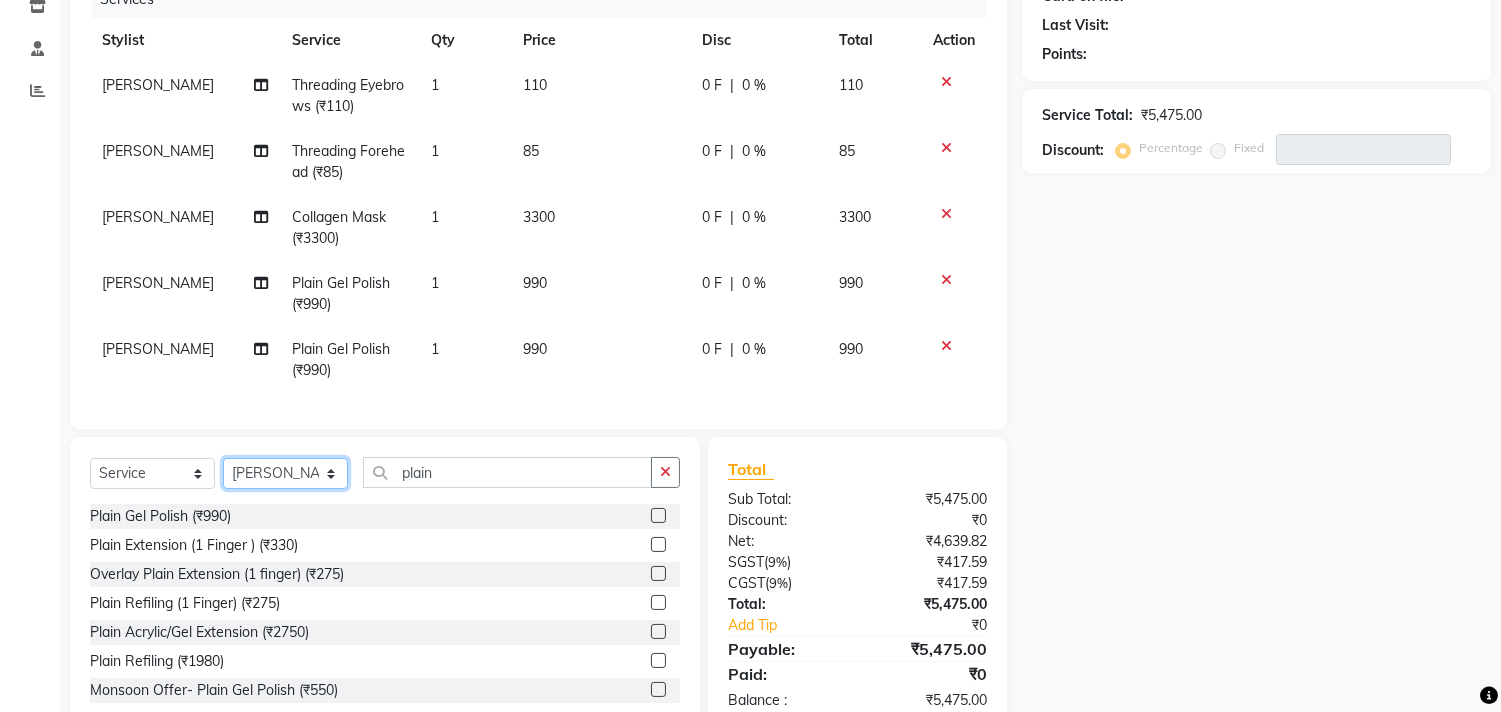 select on "7385" 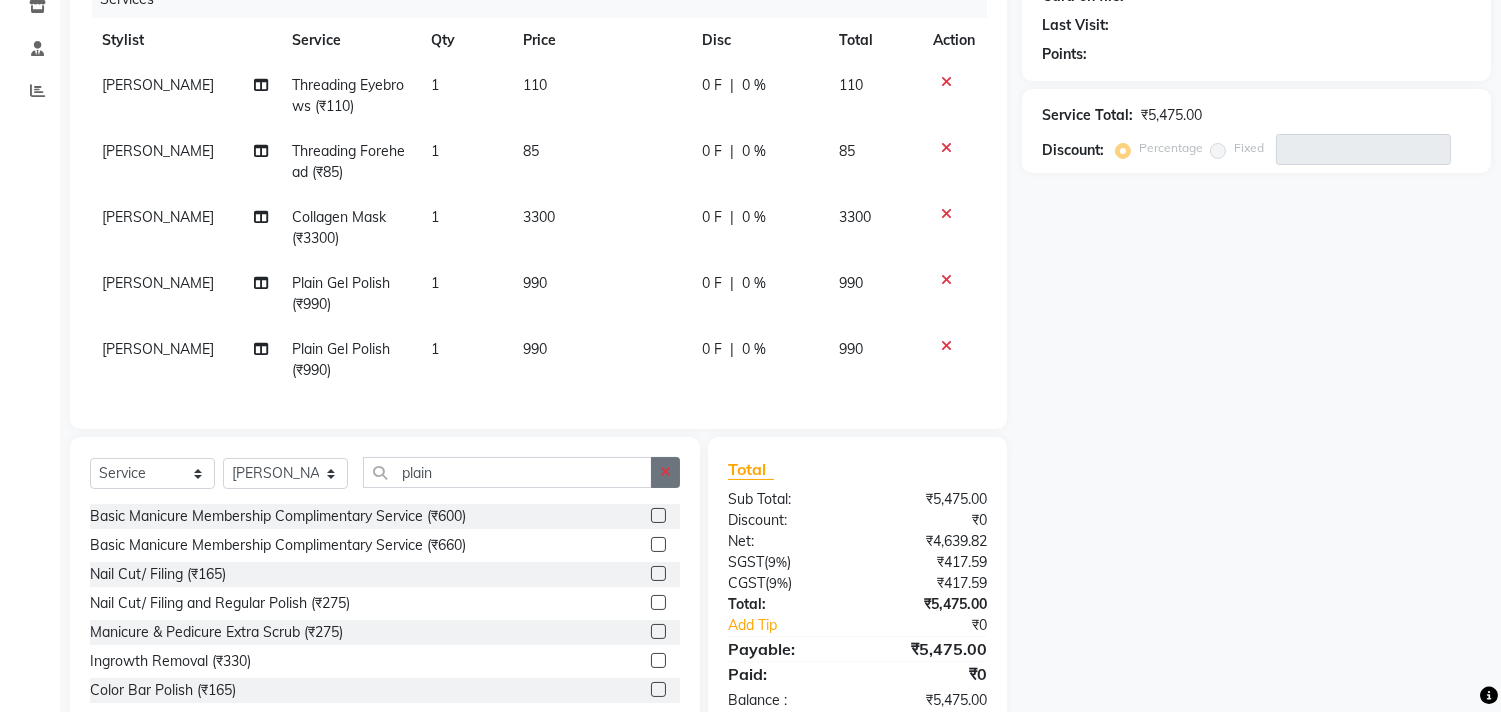 click 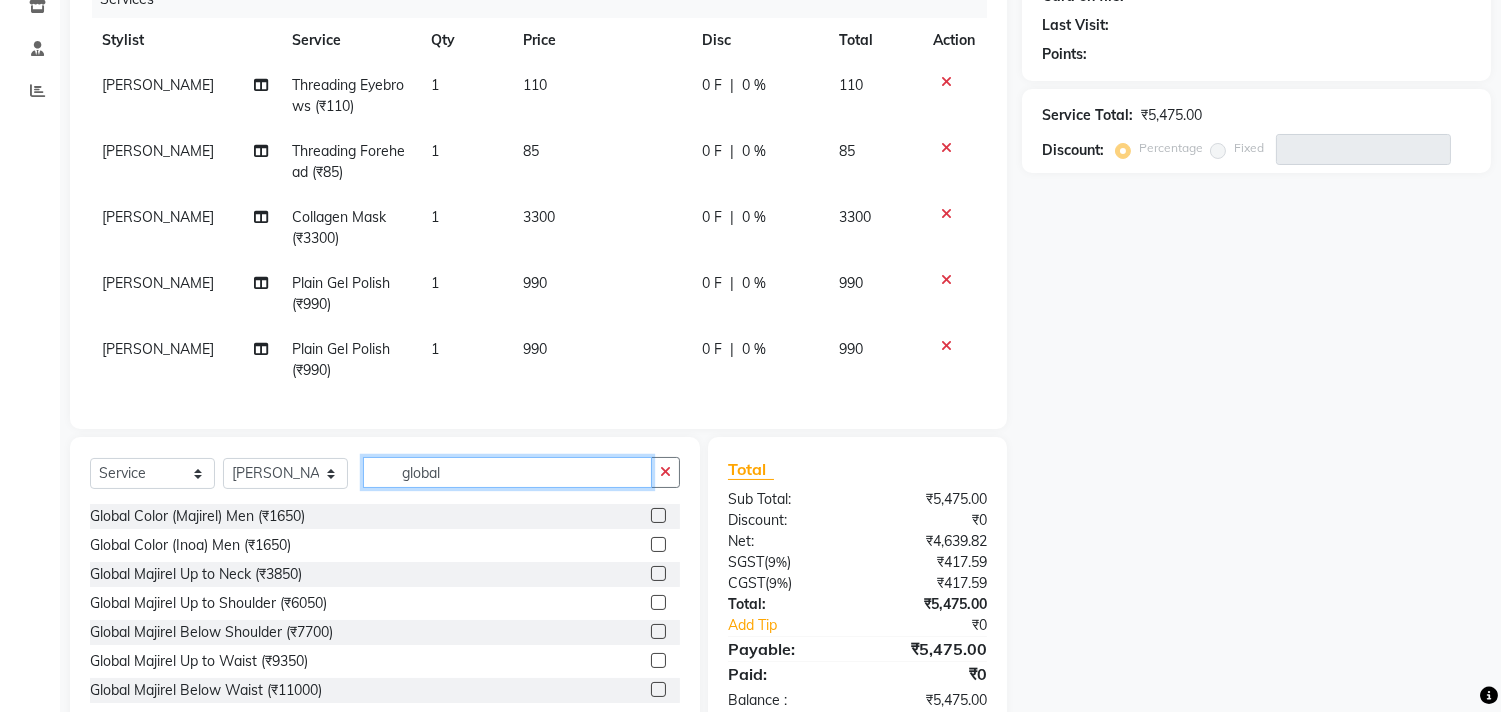 type on "global" 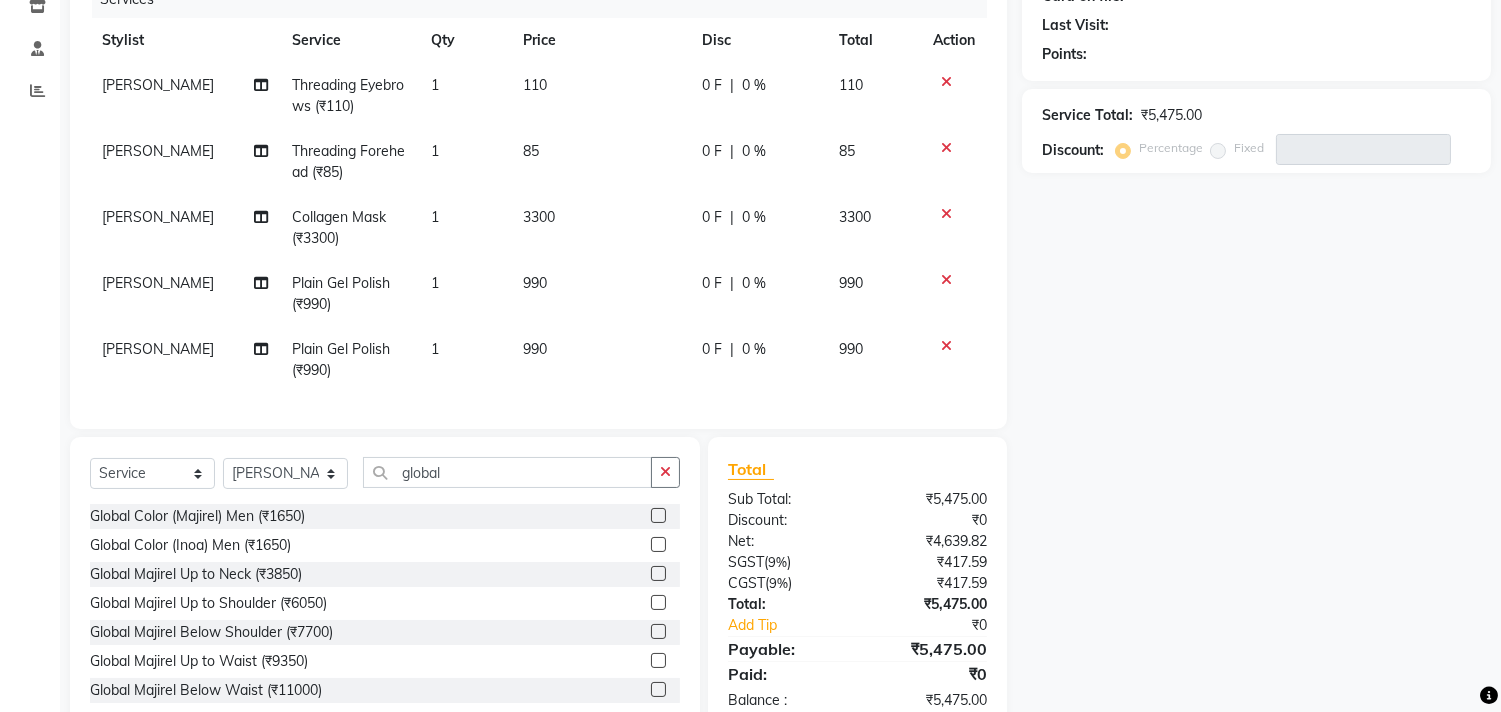 click 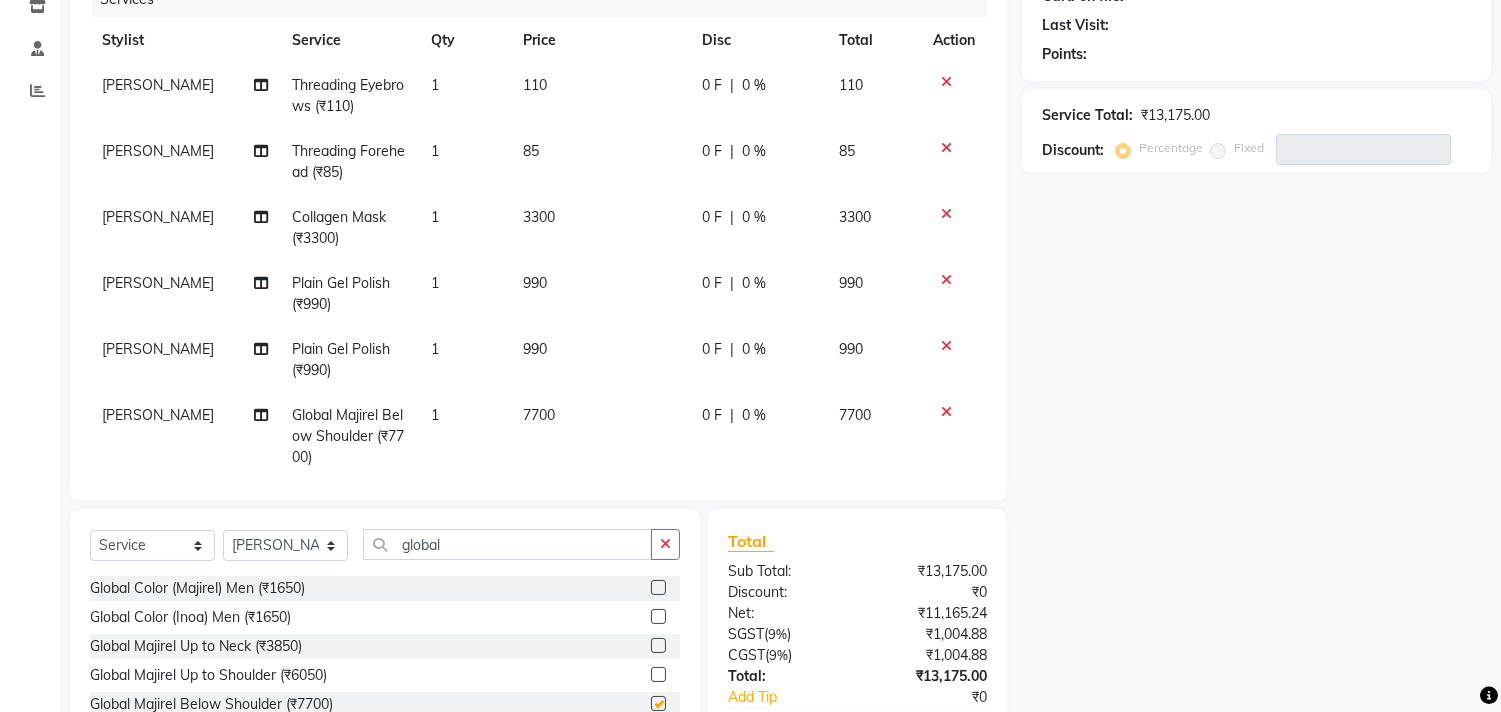 scroll, scrollTop: 31, scrollLeft: 0, axis: vertical 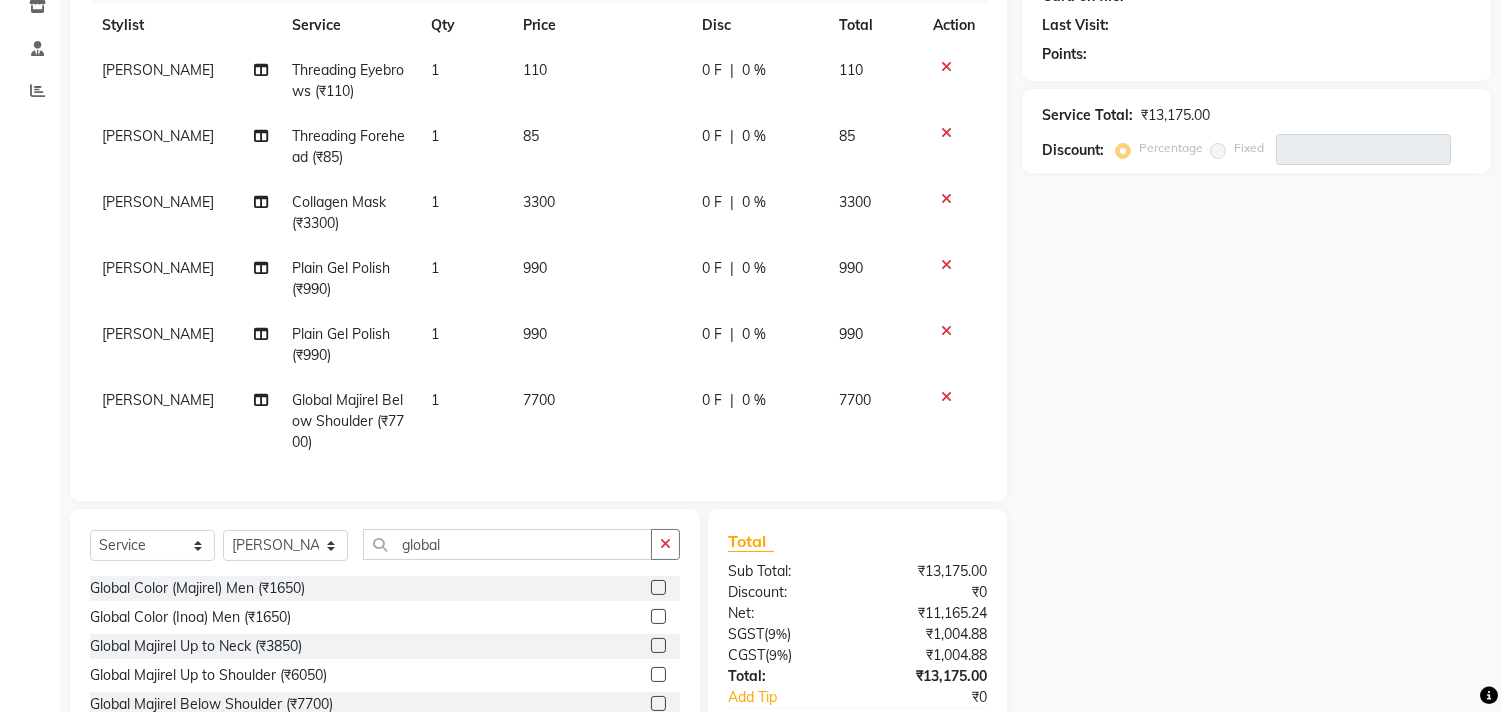 checkbox on "false" 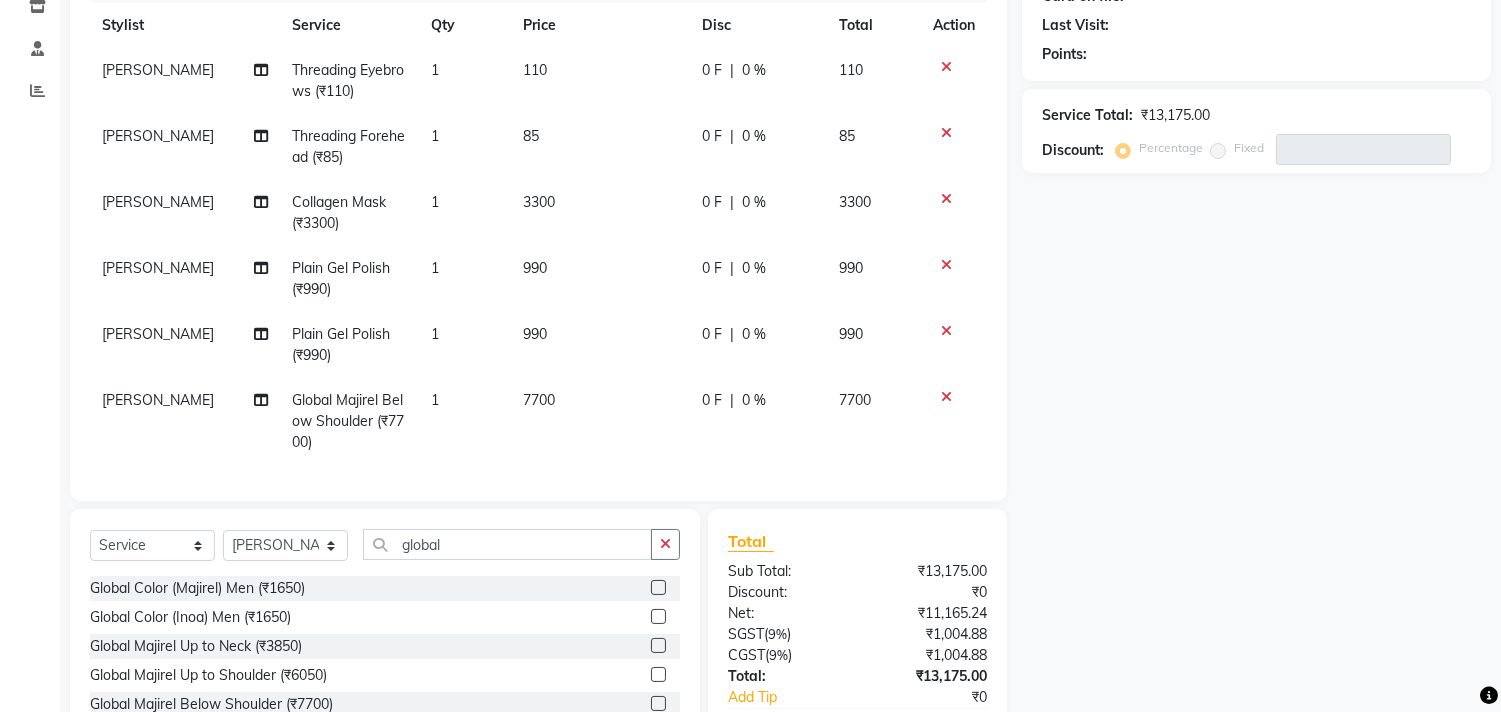 scroll, scrollTop: 0, scrollLeft: 0, axis: both 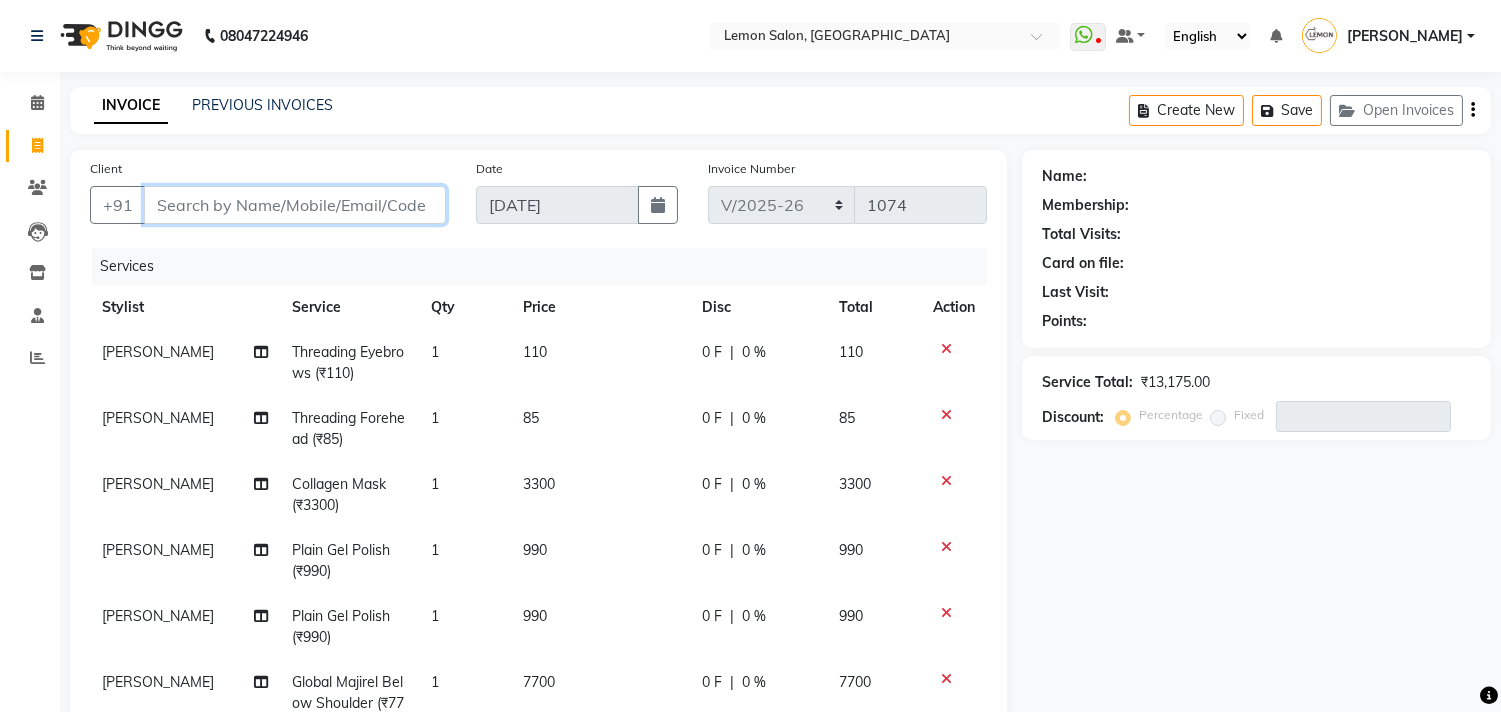 click on "Client" at bounding box center [295, 205] 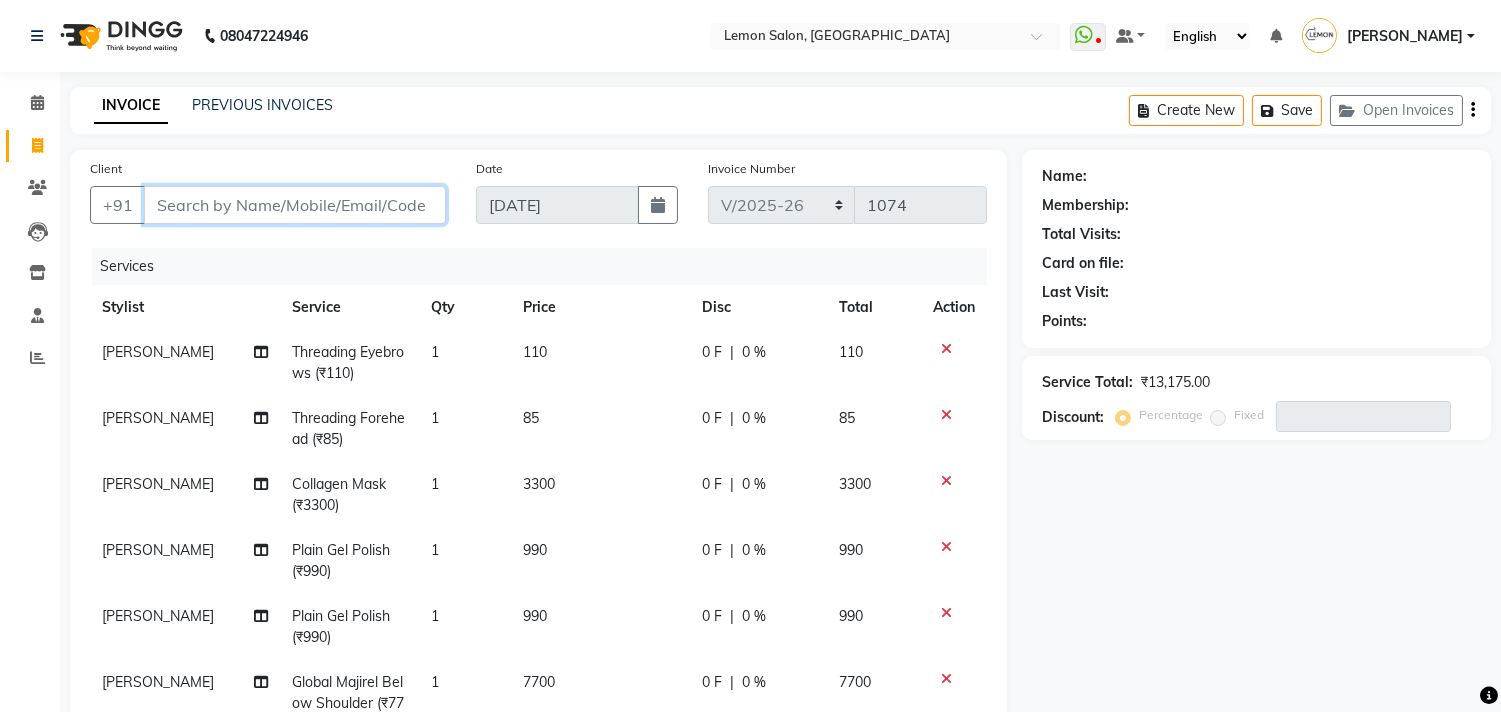 paste on "7506118170" 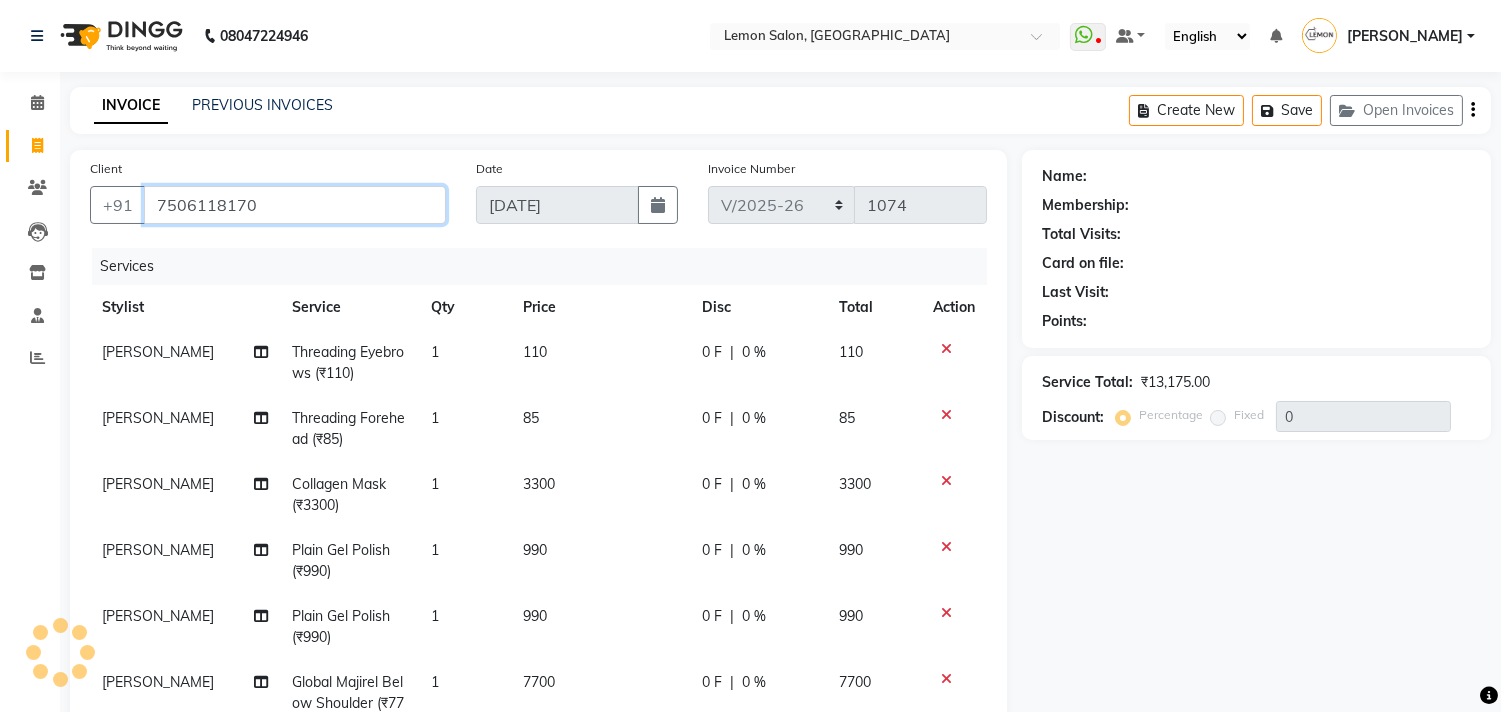 type on "7506118170" 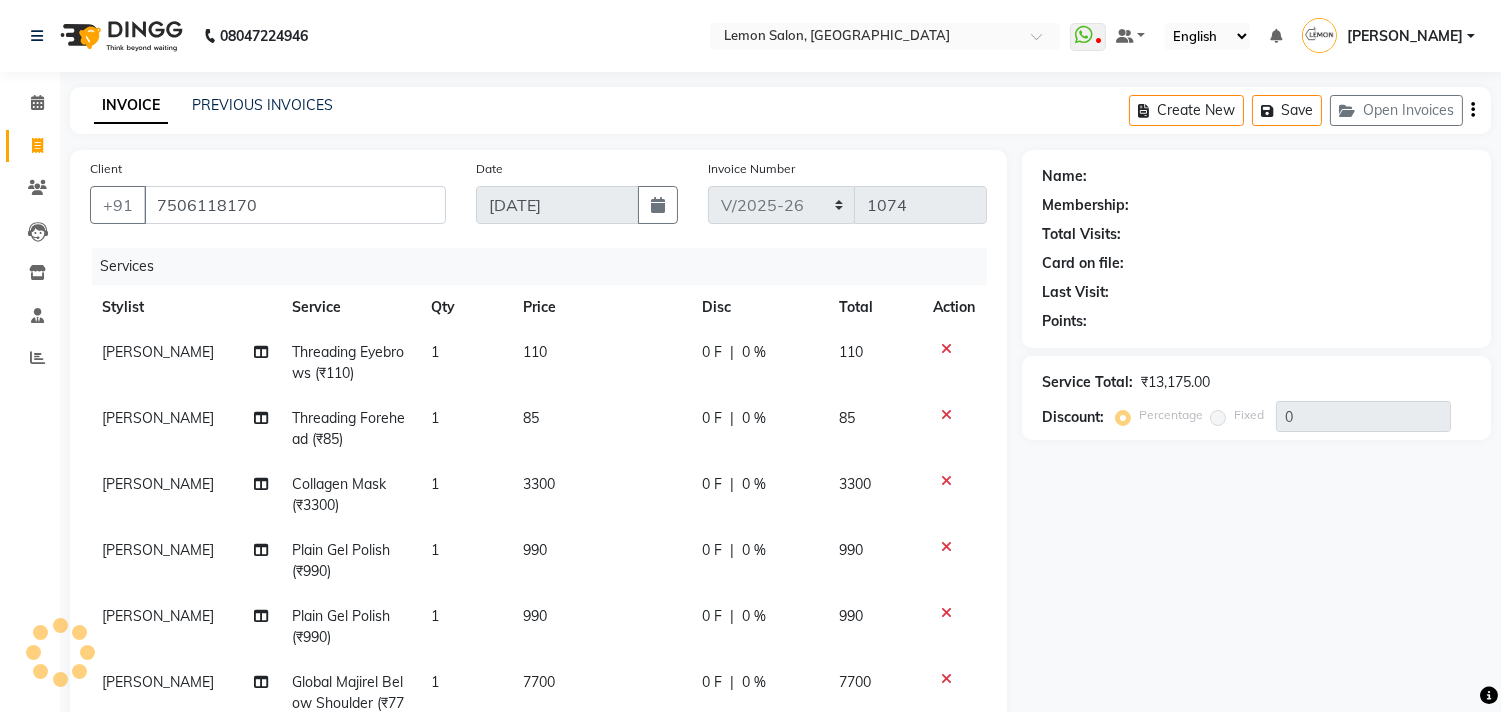 type on "20" 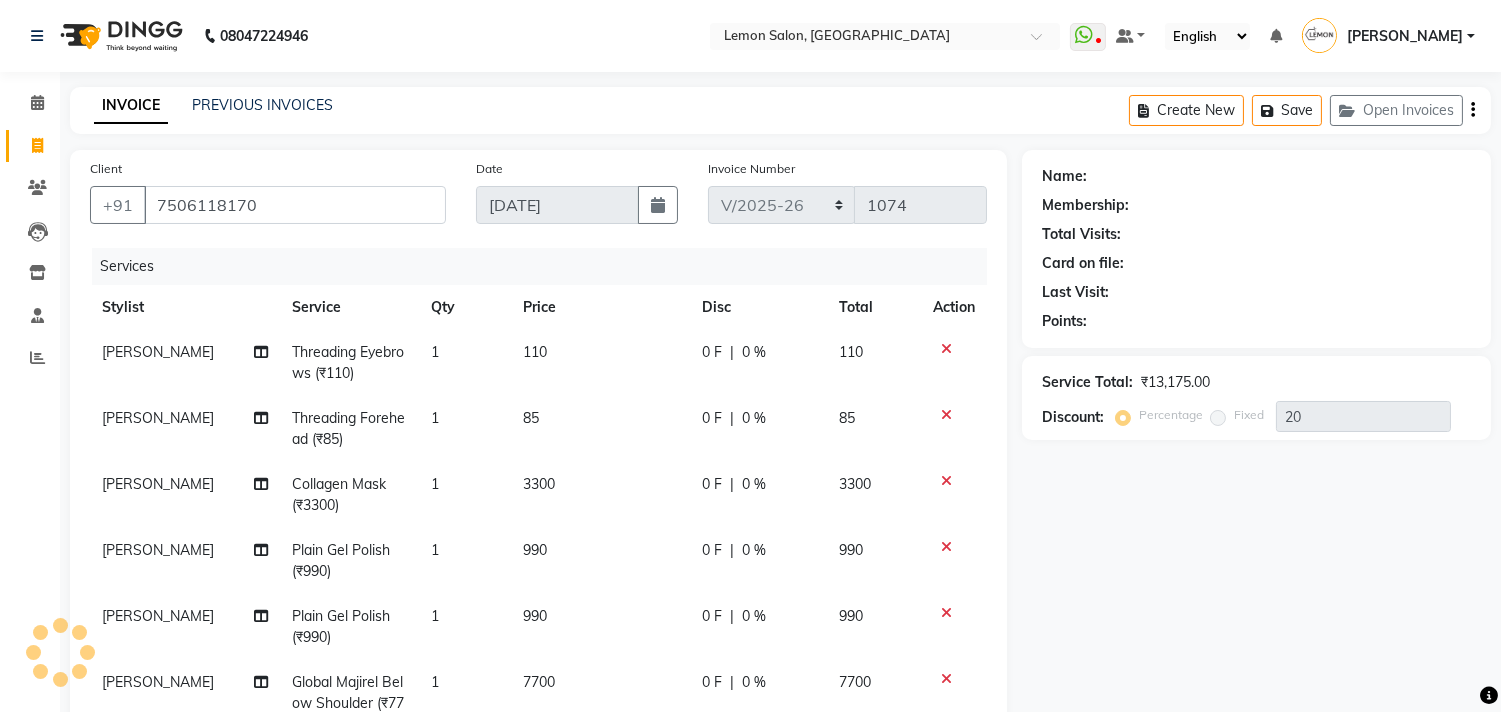 select on "1: Object" 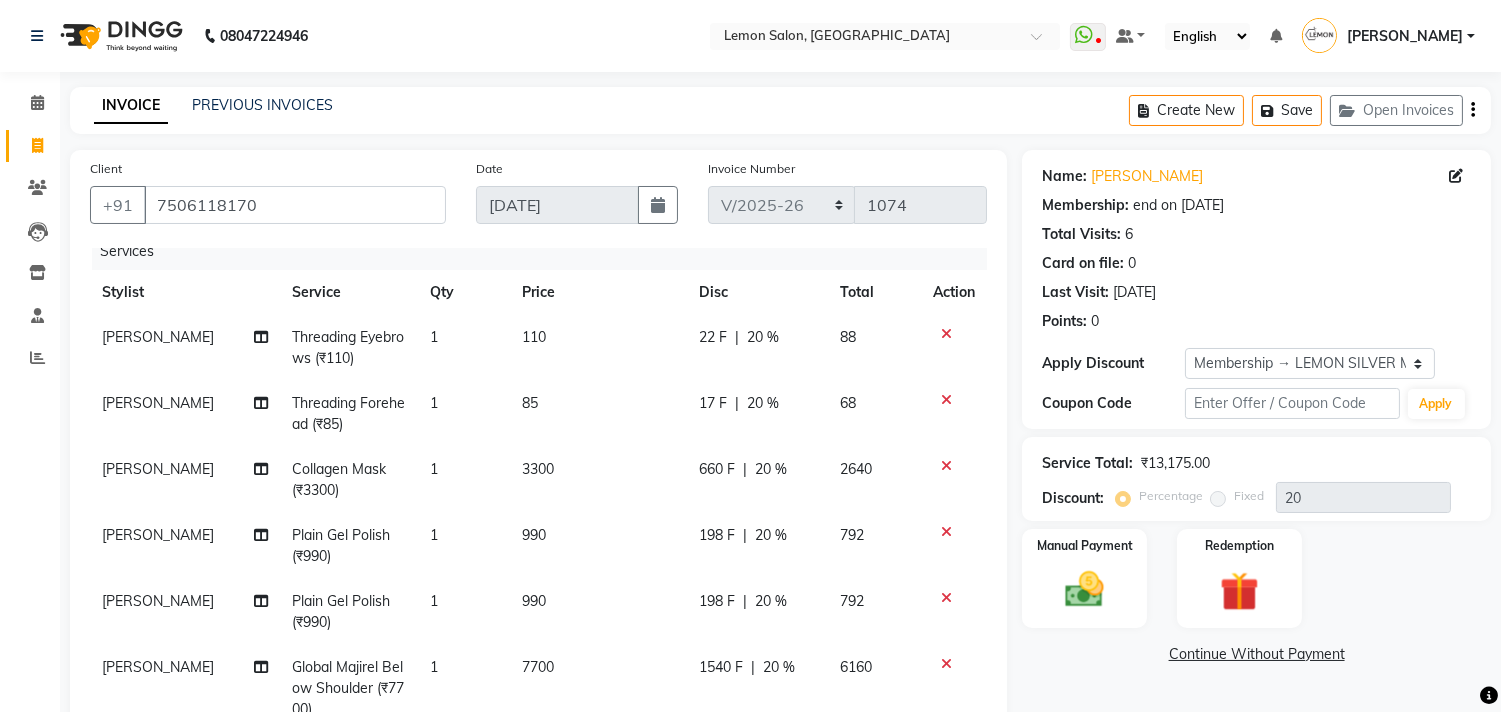 scroll, scrollTop: 31, scrollLeft: 0, axis: vertical 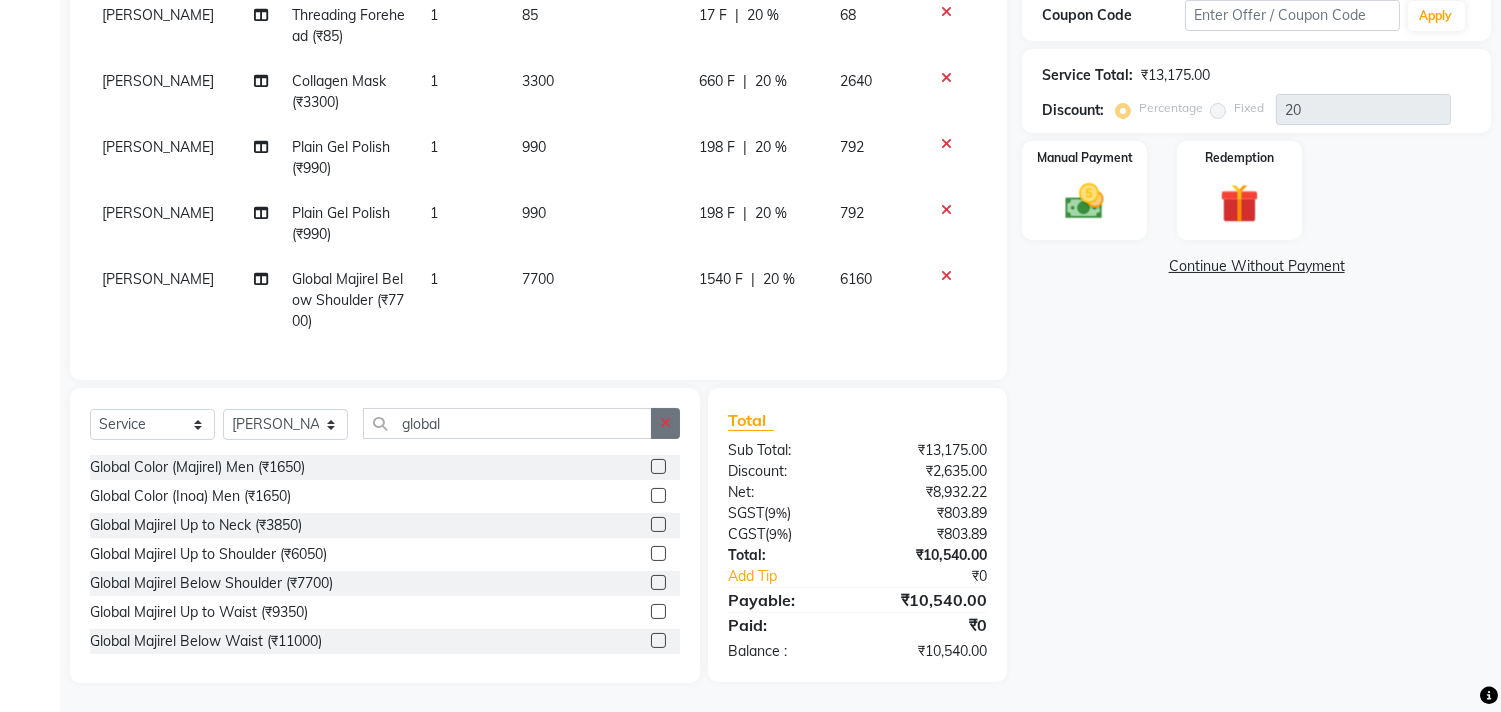 click 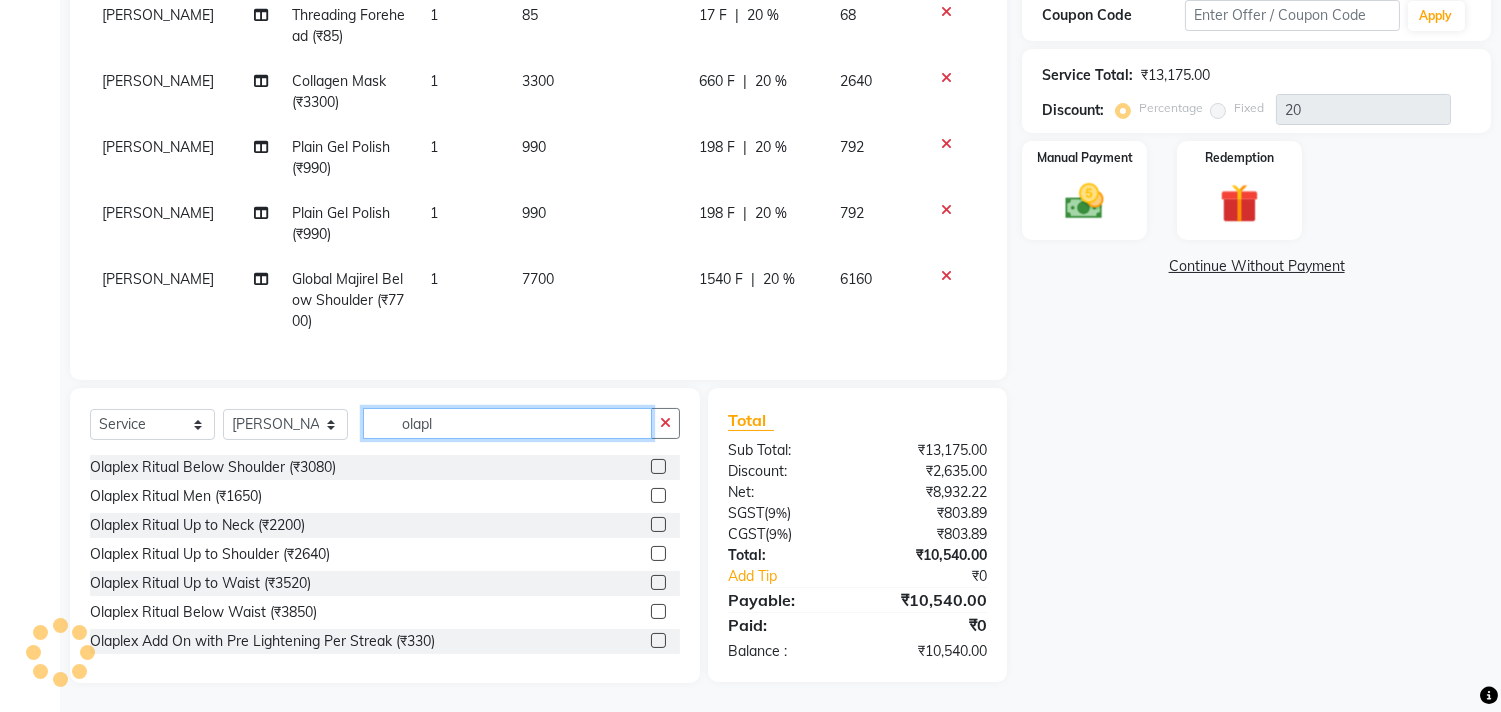 type on "olapl" 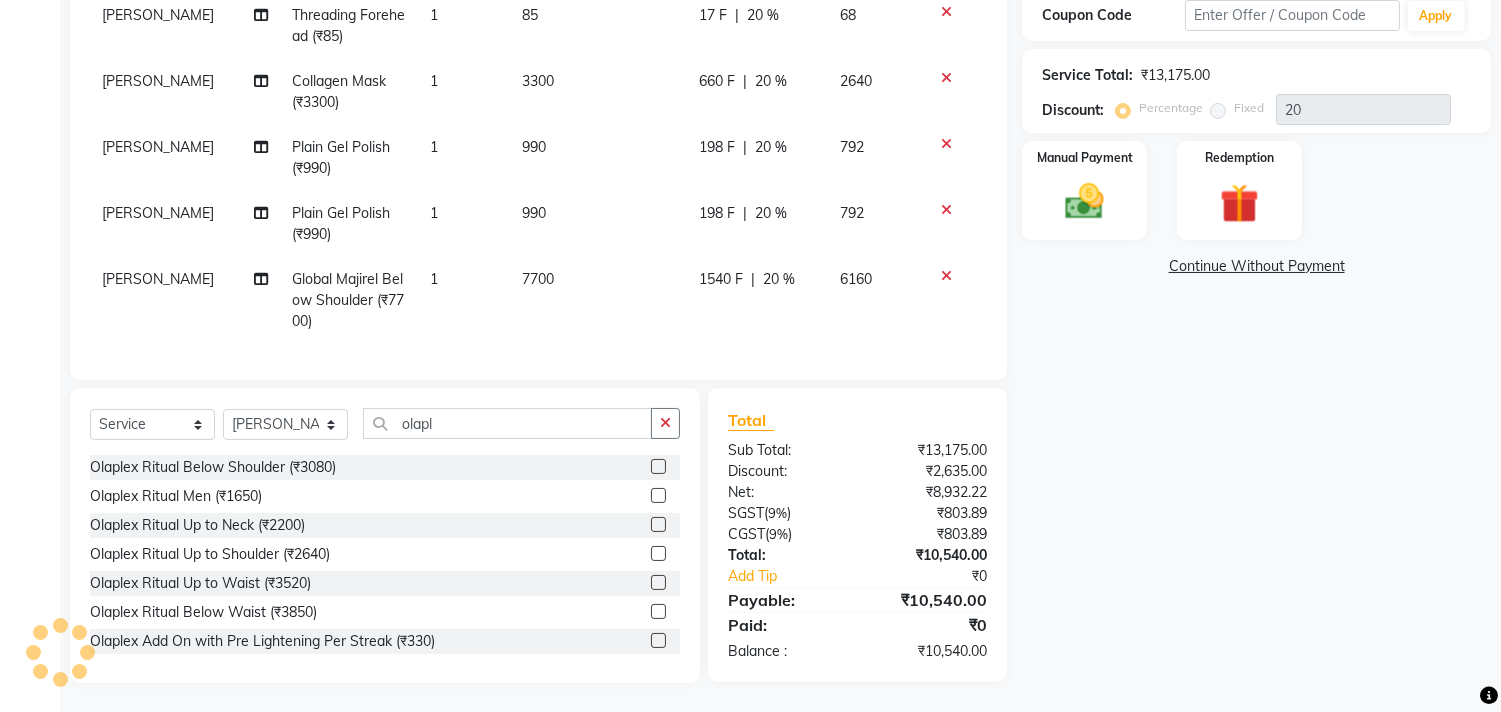 click 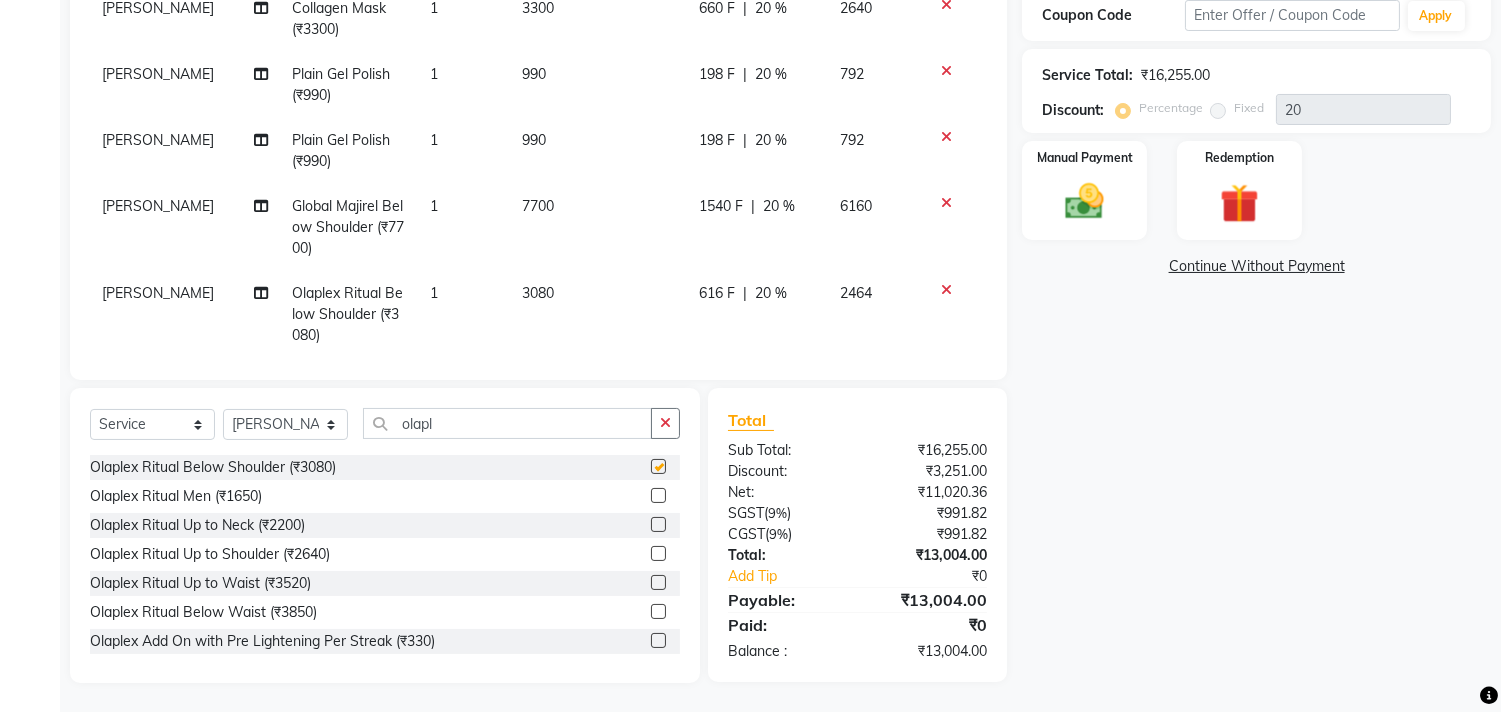 checkbox on "false" 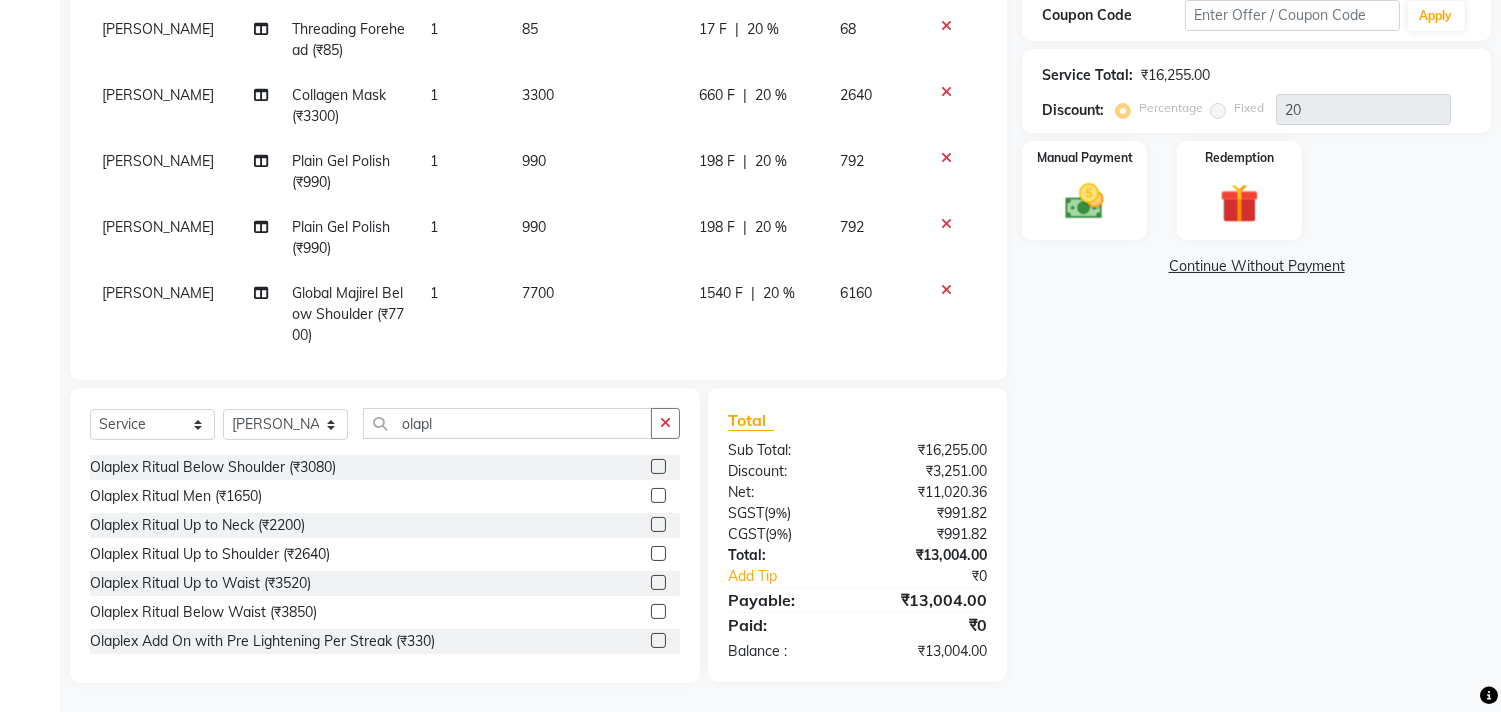 scroll, scrollTop: 0, scrollLeft: 0, axis: both 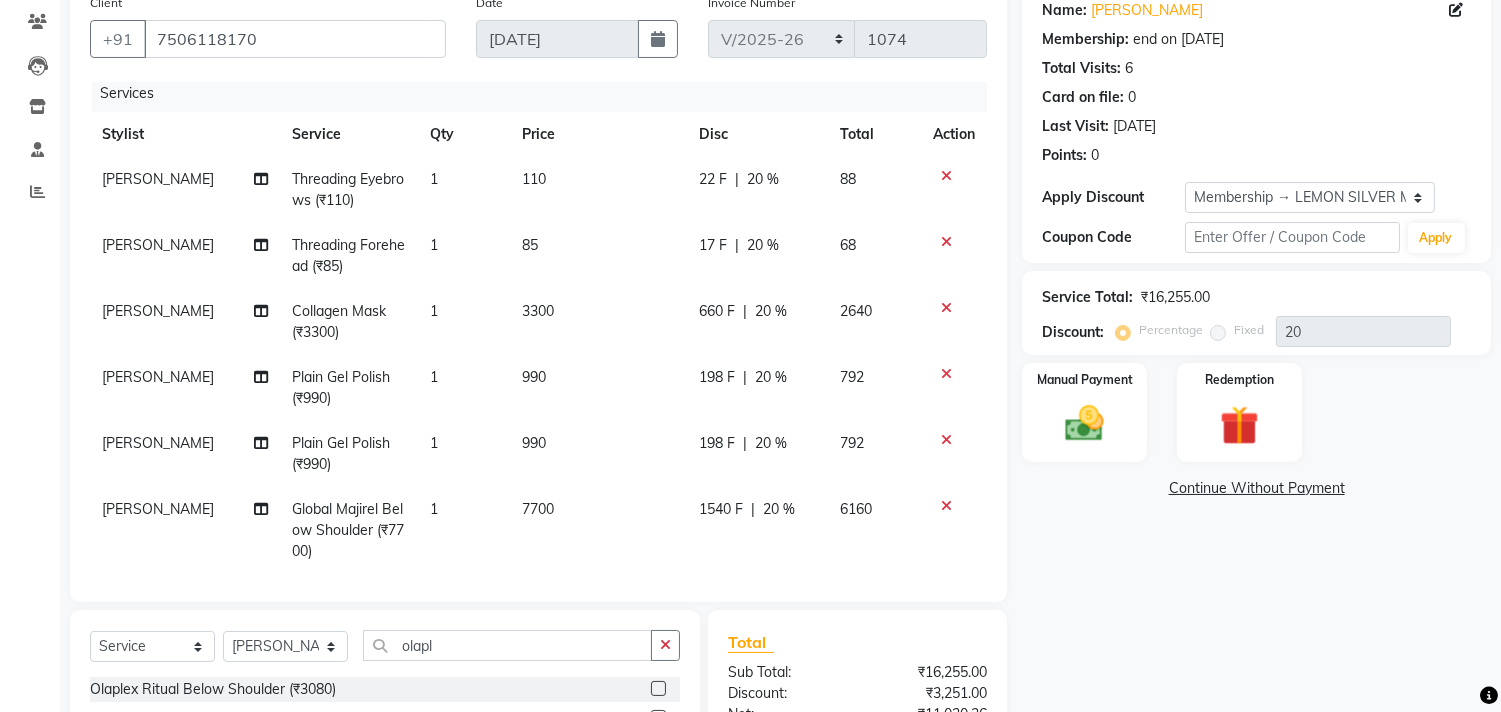 click on "1" 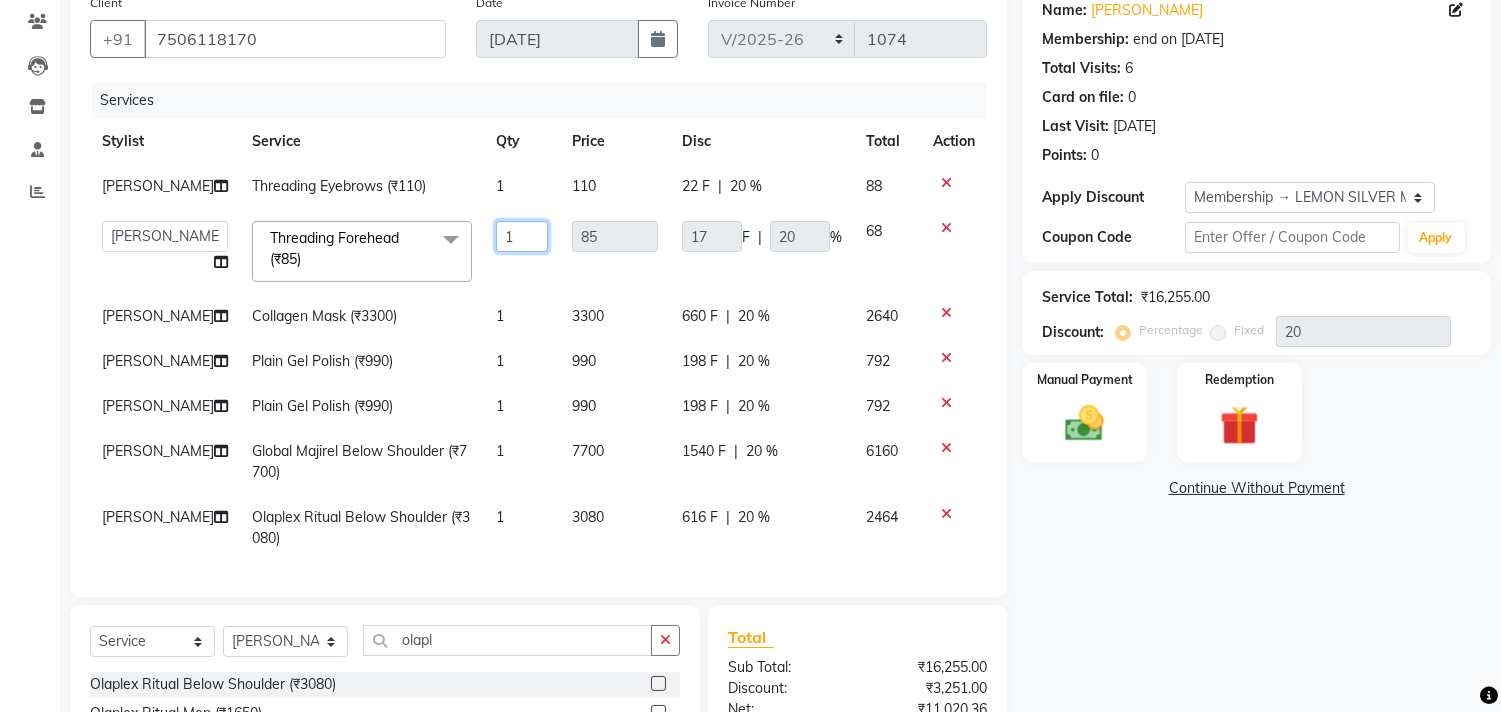 drag, startPoint x: 497, startPoint y: 258, endPoint x: 471, endPoint y: 263, distance: 26.476404 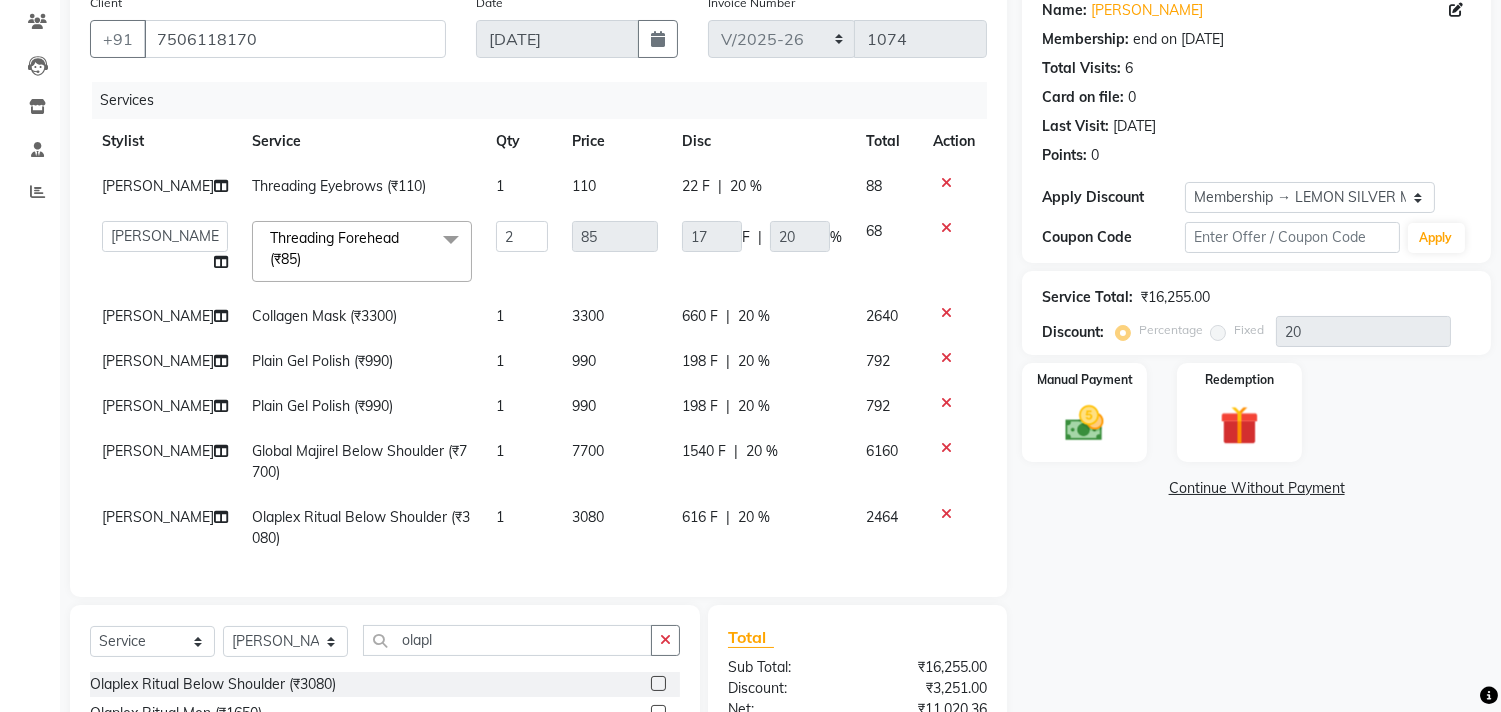 click on "Riya Adawade Threading Eyebrows (₹110) 1 110 22 F | 20 % 88  Arun Arndive   DC   Faheem Malik   Gufran Salmani   Payal Maurya   Riya Adawade   Shoeb Salmani Kandivali   Swati Sharma   Yunus Yusuf Shaikh  Threading Forehead (₹85)  x Basic Manicure Membership Complimentary Service  (₹600) Basic Manicure Membership Complimentary Service (₹660) Nail Cut/ Filing (₹165) Nail Cut/ Filing and Regular Polish (₹275) Manicure & Pedicure Extra Scrub (₹275) Ingrowth Removal (₹330) Color Bar Polish (₹165) OPI Polish (₹330) French Polish (₹330) OPI French Polish (₹550) Whitening Manicure (₹880) Whitening Pedicure (₹1100) Spa Manicure (₹1320) Spa Pedicure (₹1540) Aroma Manicure (₹1430) Aroma Pedicure (₹1760) Ice Cream Manicure (₹2200) Ice Cream Pedicure (₹2750) Sugar Peel Manicure (₹1980) Sugar Peel Pedicure (₹2475) Marine Luxury Manicure (₹2530) Marine Luxury Pedicure (₹3630) Lemon Luxury Manicure (₹3080) Lemon Luxury Pedicure (₹3850) Sugar Peel Scrub Hand (15 ) (₹660)" 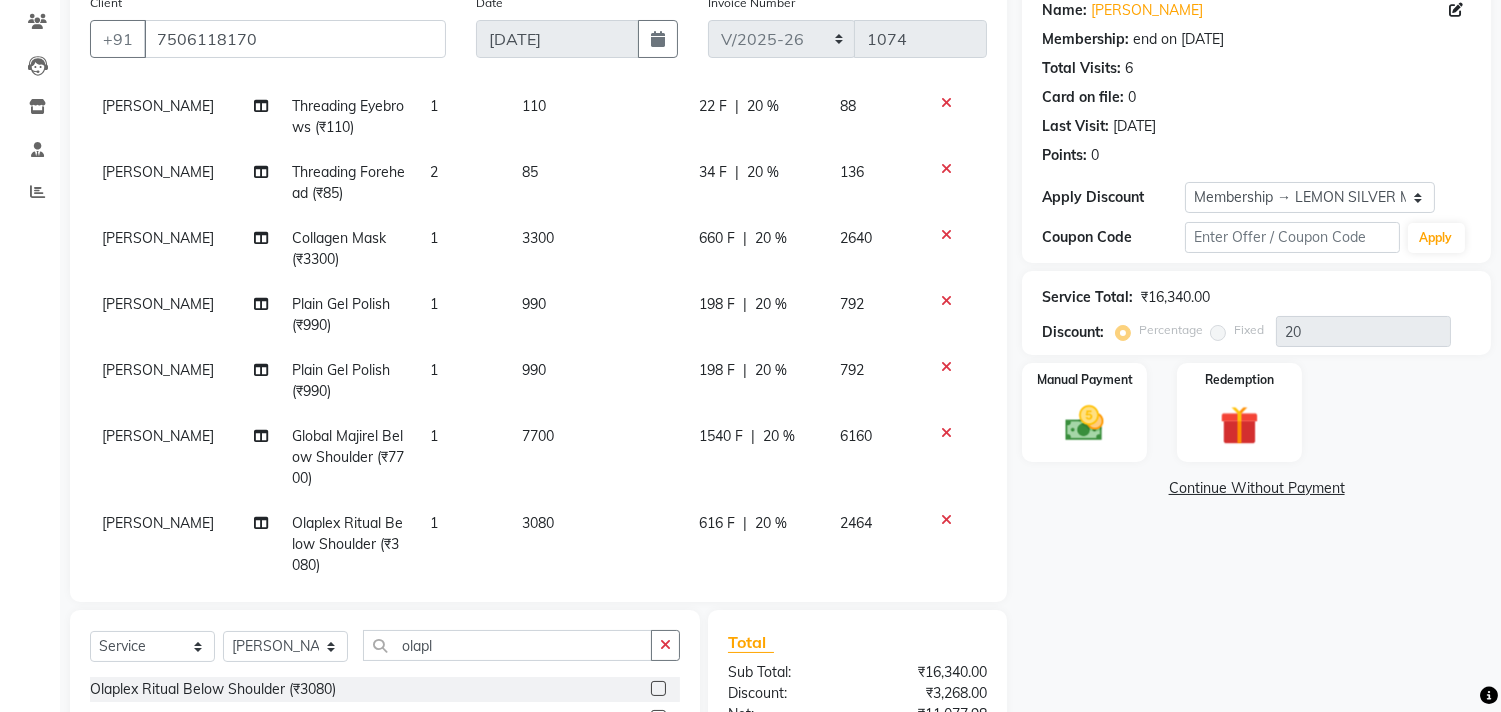 scroll, scrollTop: 118, scrollLeft: 0, axis: vertical 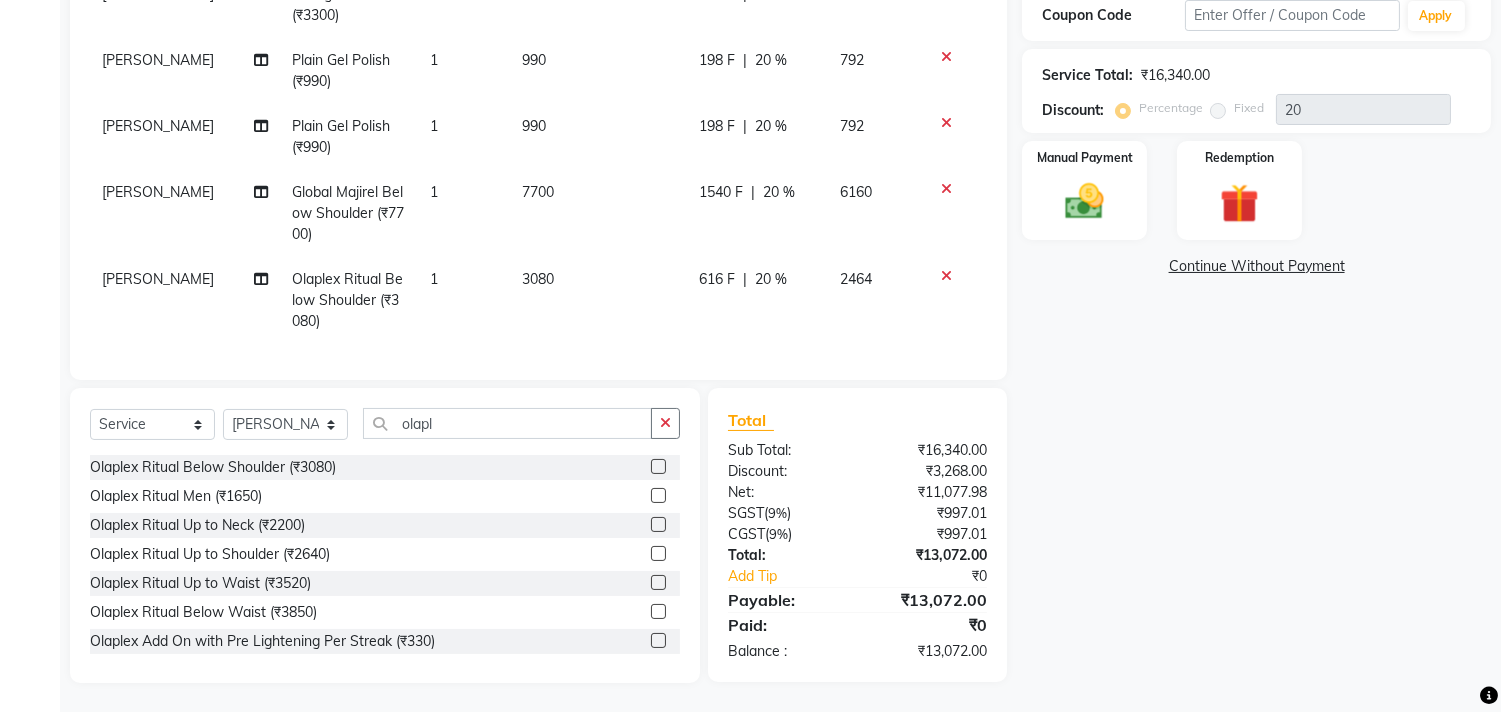 click on "Select  Service  Product  Membership  Package Voucher Prepaid Gift Card  Select Stylist Arun Arndive DC Faheem Malik Gufran Salmani Payal Maurya Riya Adawade Shoeb Salmani Kandivali Swati Sharma Yunus Yusuf Shaikh olapl" 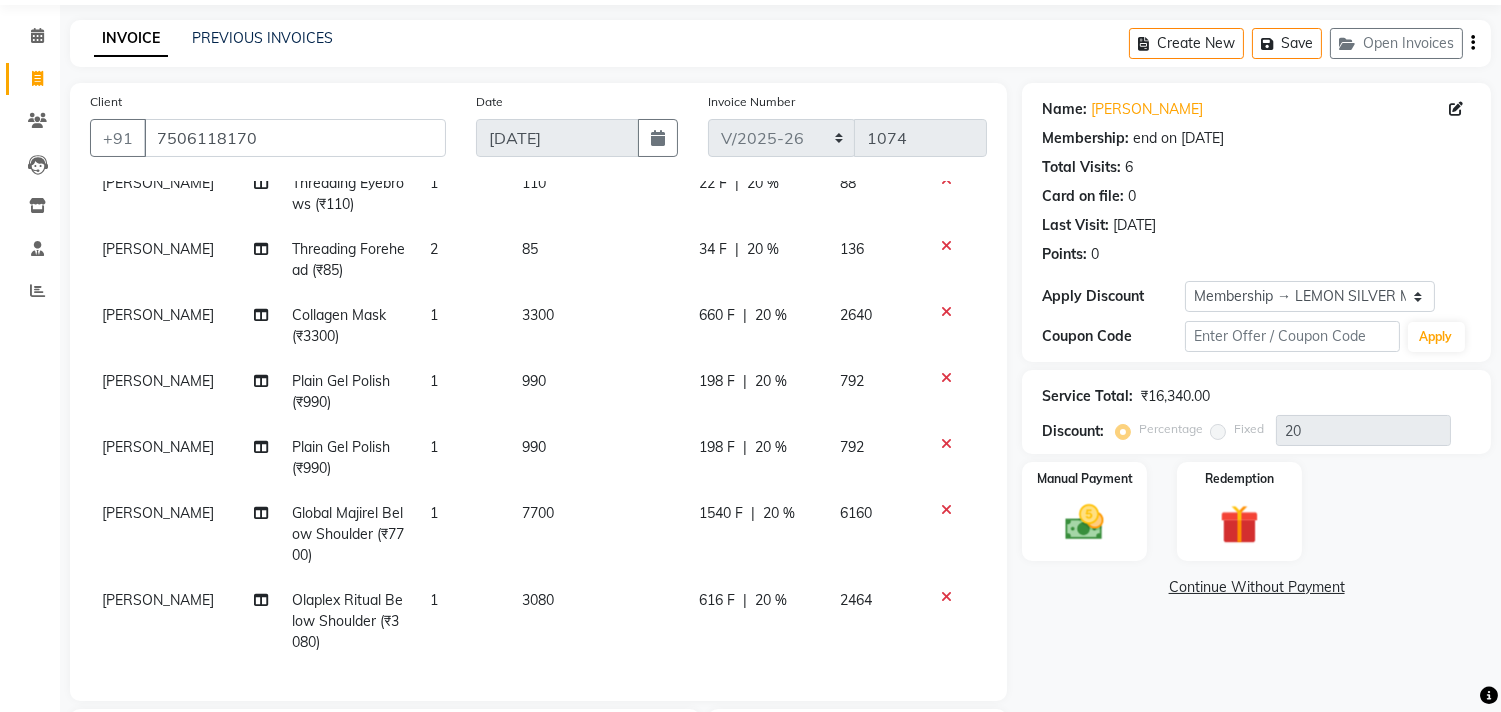 scroll, scrollTop: 55, scrollLeft: 0, axis: vertical 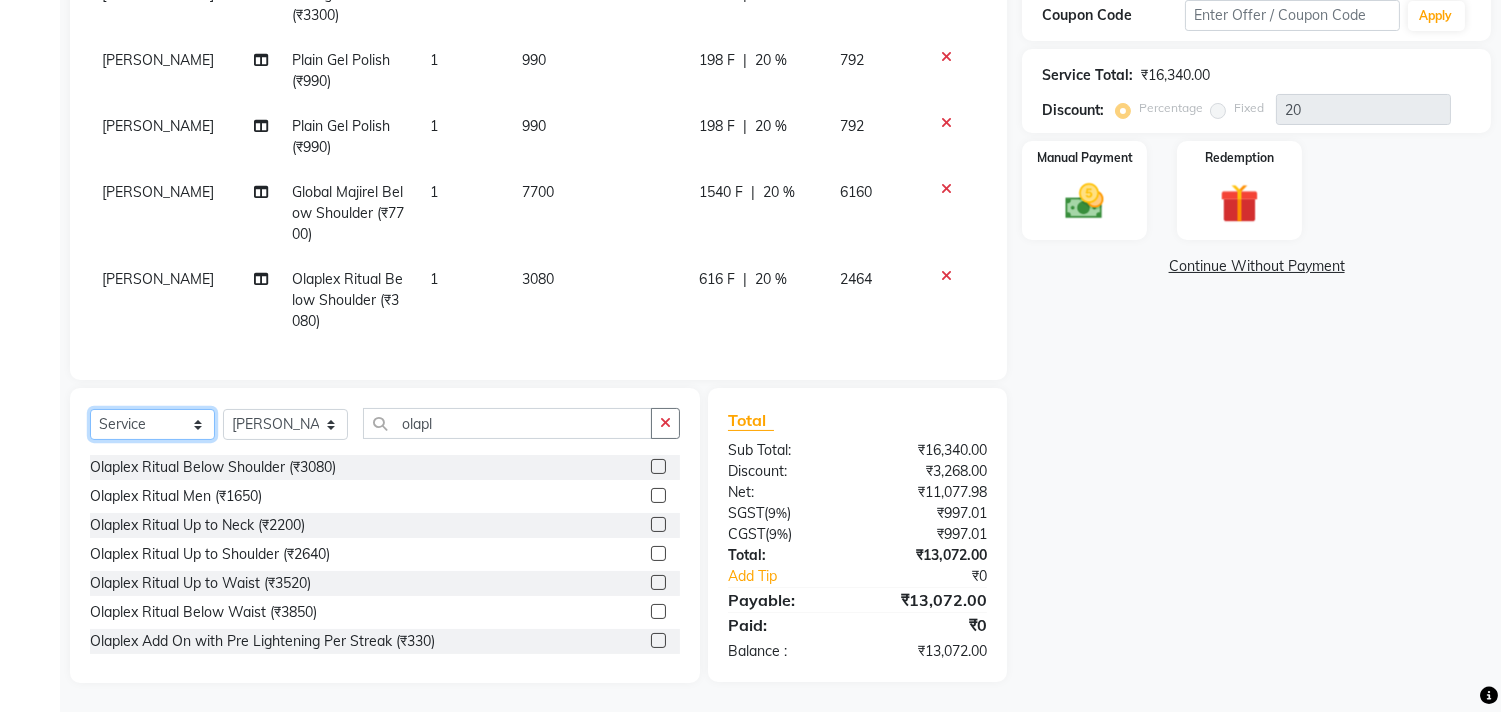click on "Select  Service  Product  Membership  Package Voucher Prepaid Gift Card" 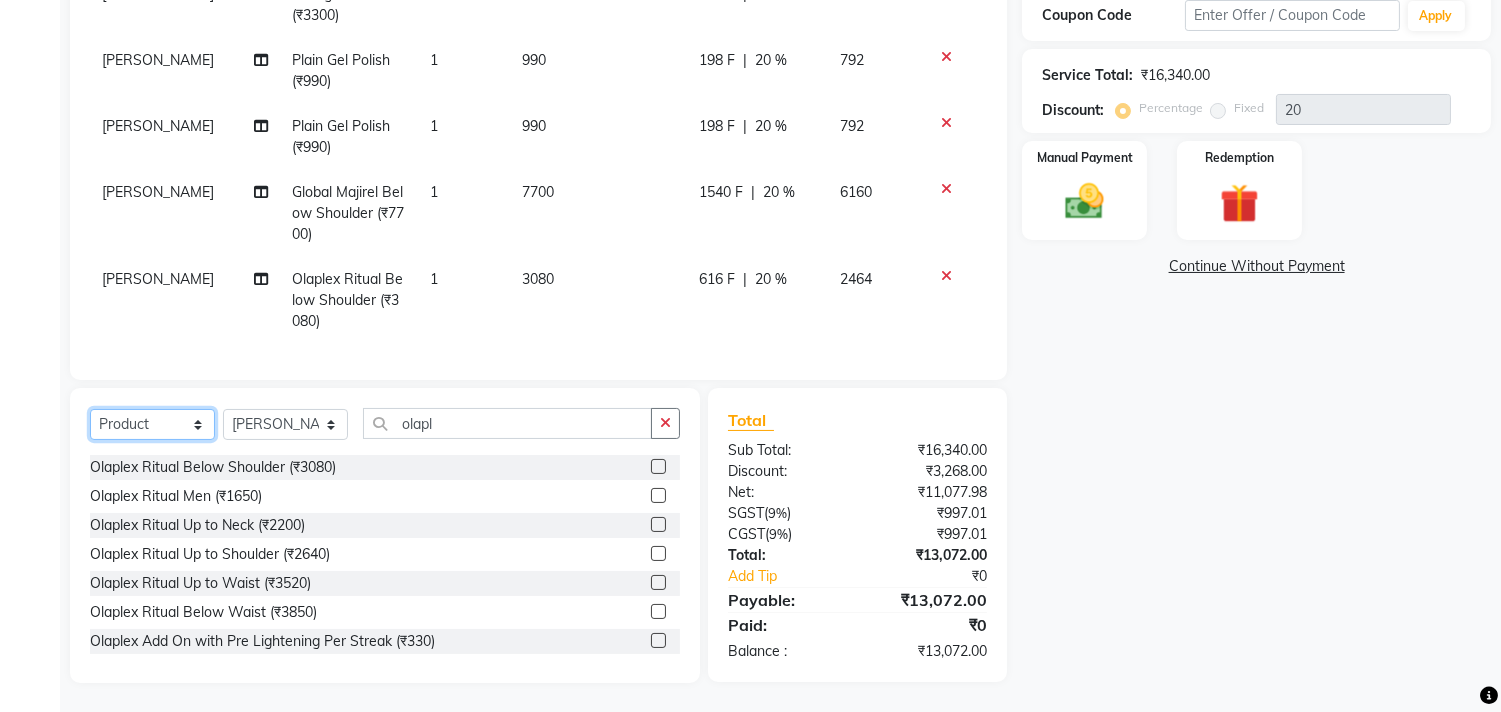 click on "Select  Service  Product  Membership  Package Voucher Prepaid Gift Card" 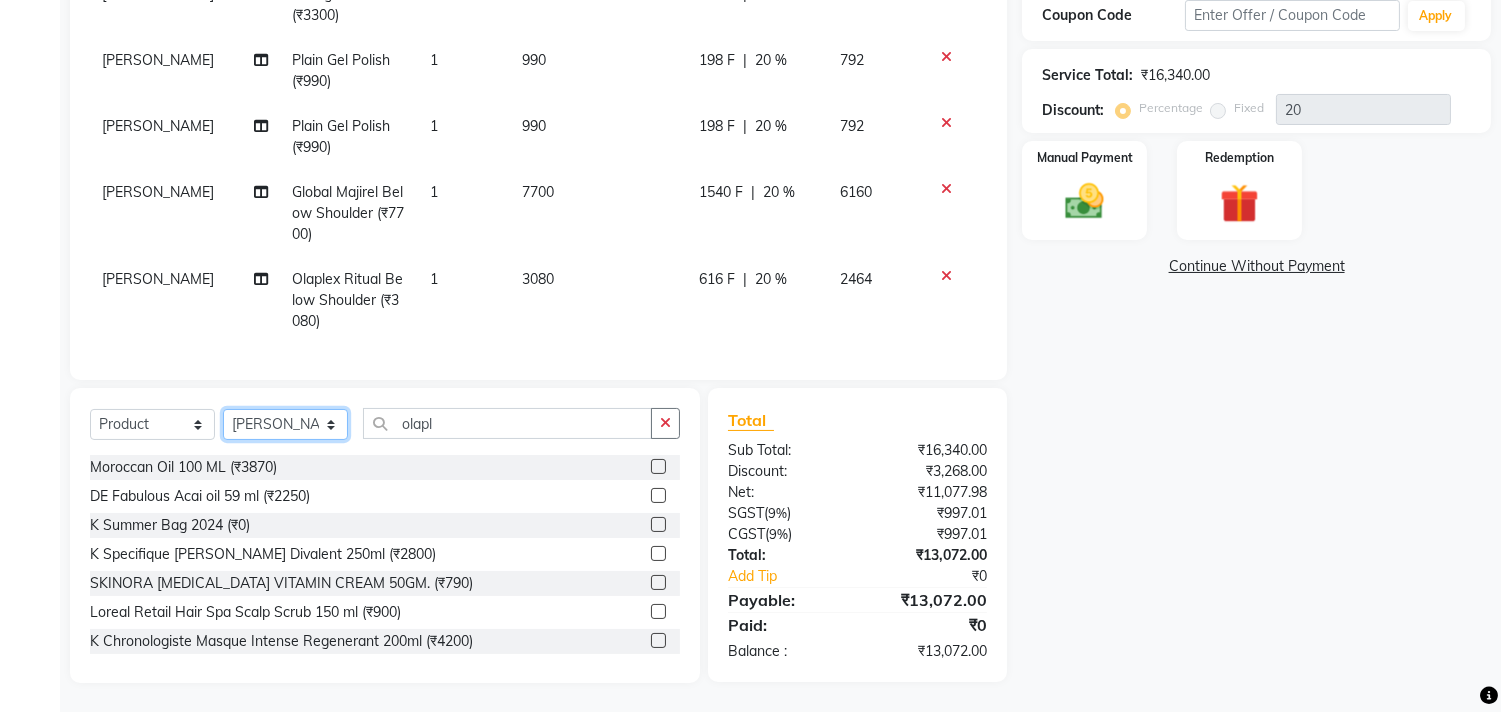 click on "Select Stylist Arun Arndive DC Faheem Malik Gufran Salmani Payal Maurya Riya Adawade Shoeb Salmani Kandivali Swati Sharma Yunus Yusuf Shaikh" 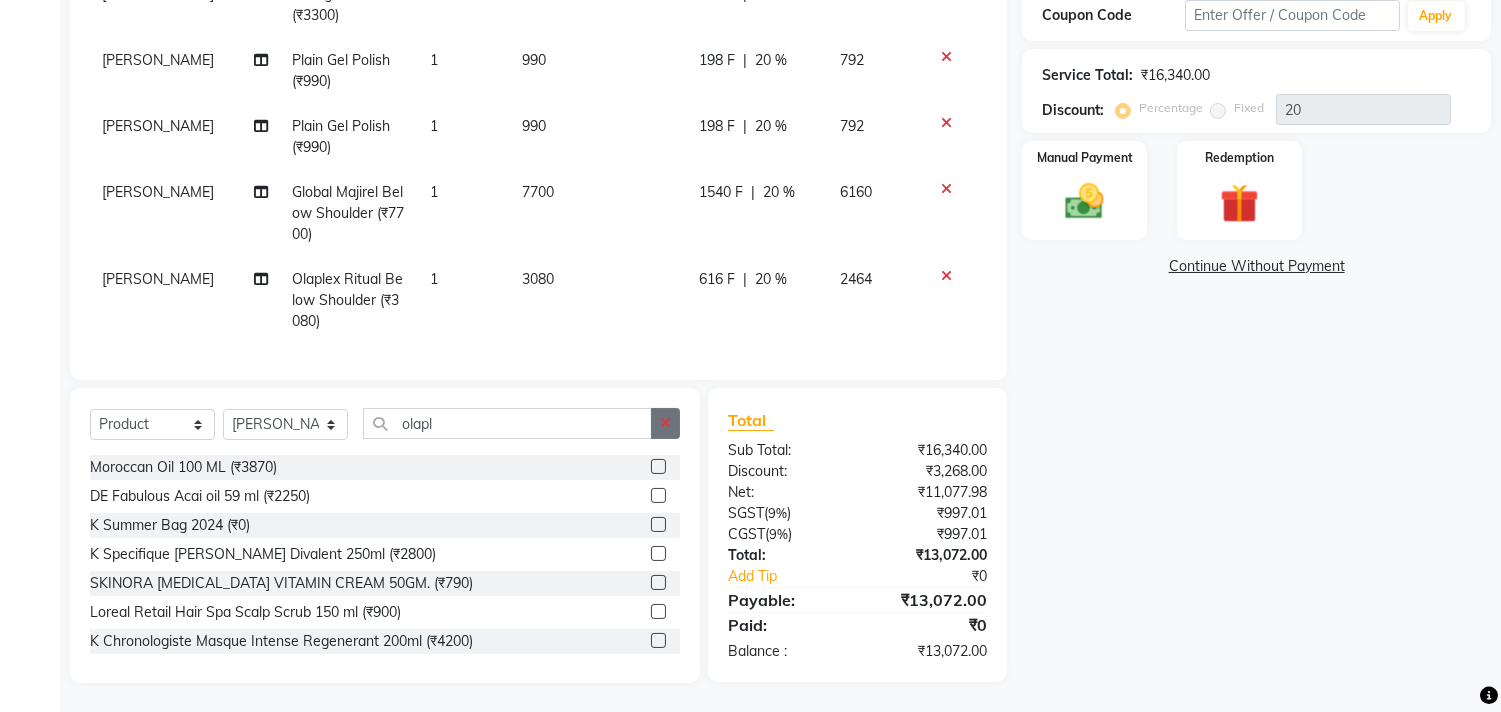 click 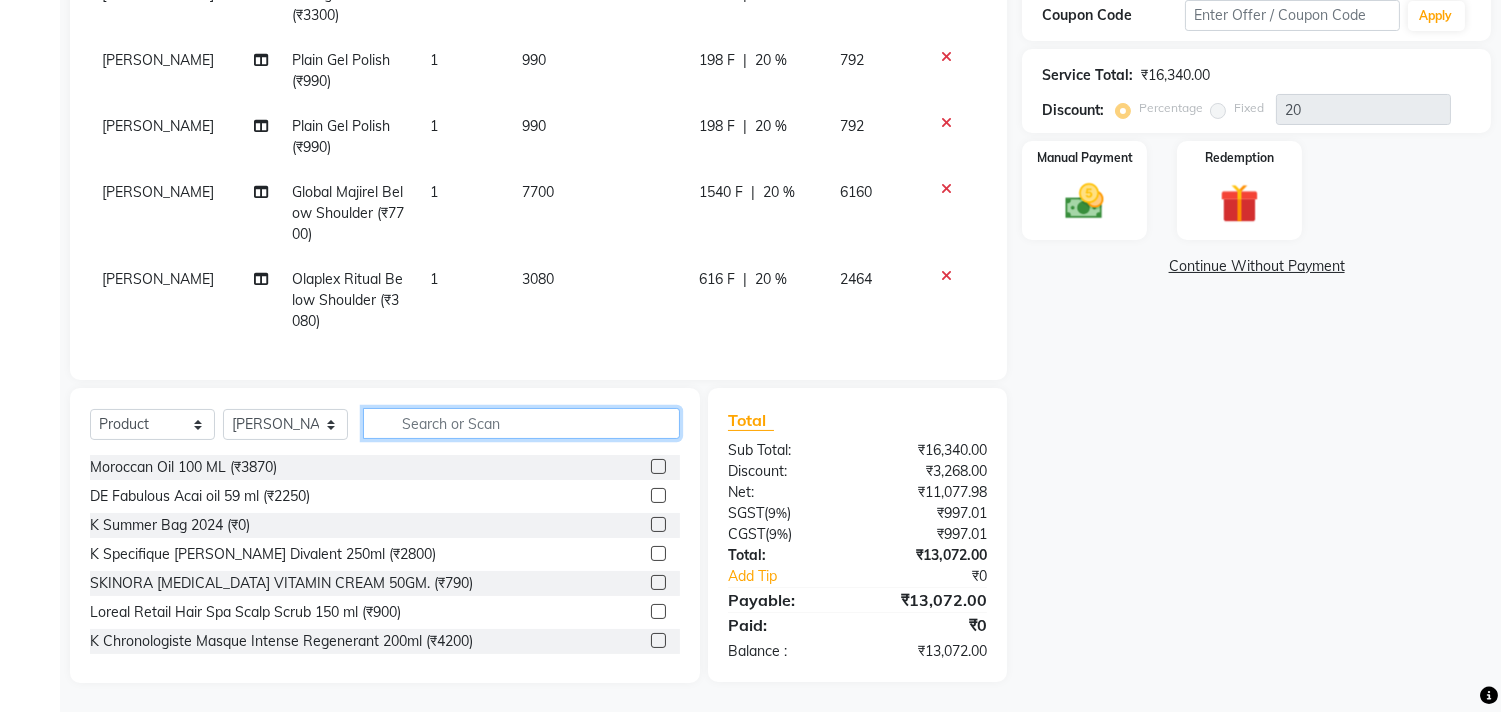 click 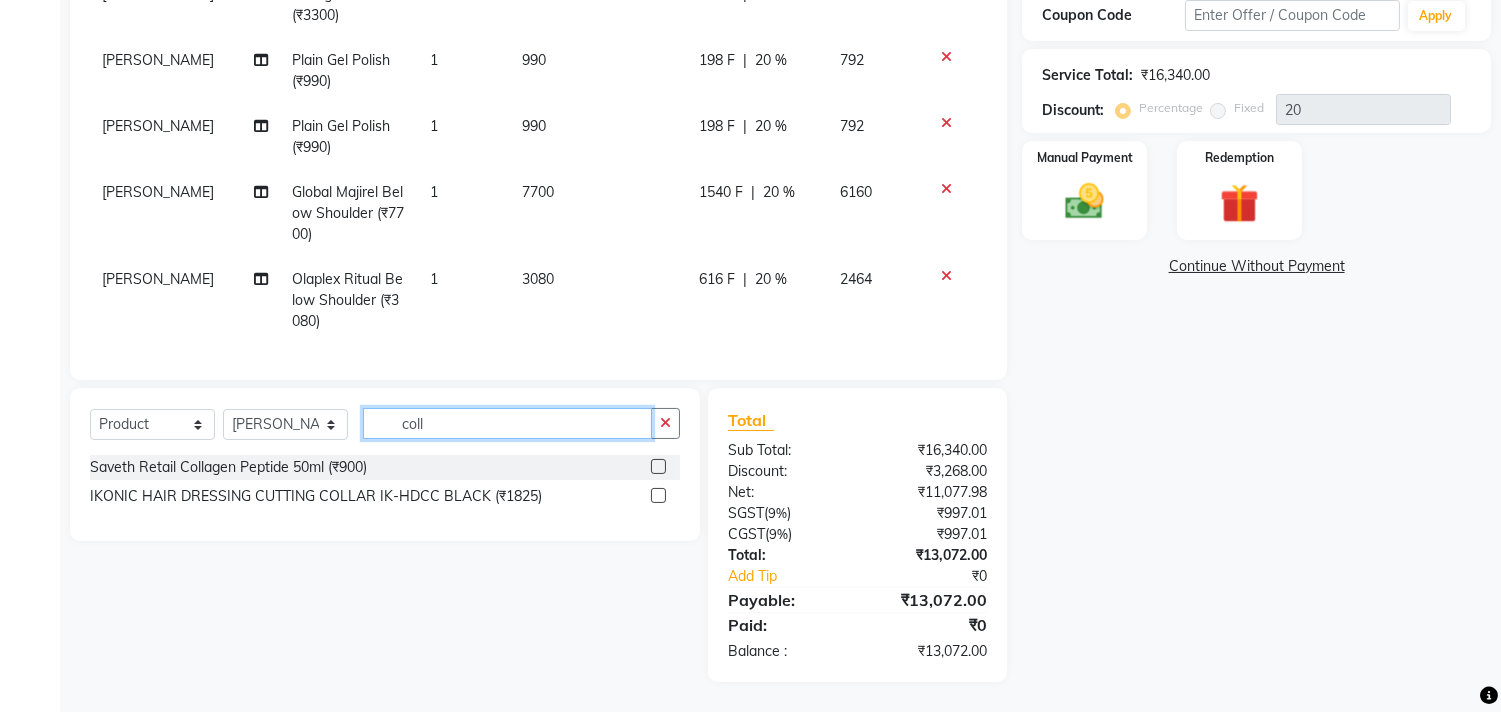 scroll, scrollTop: 387, scrollLeft: 0, axis: vertical 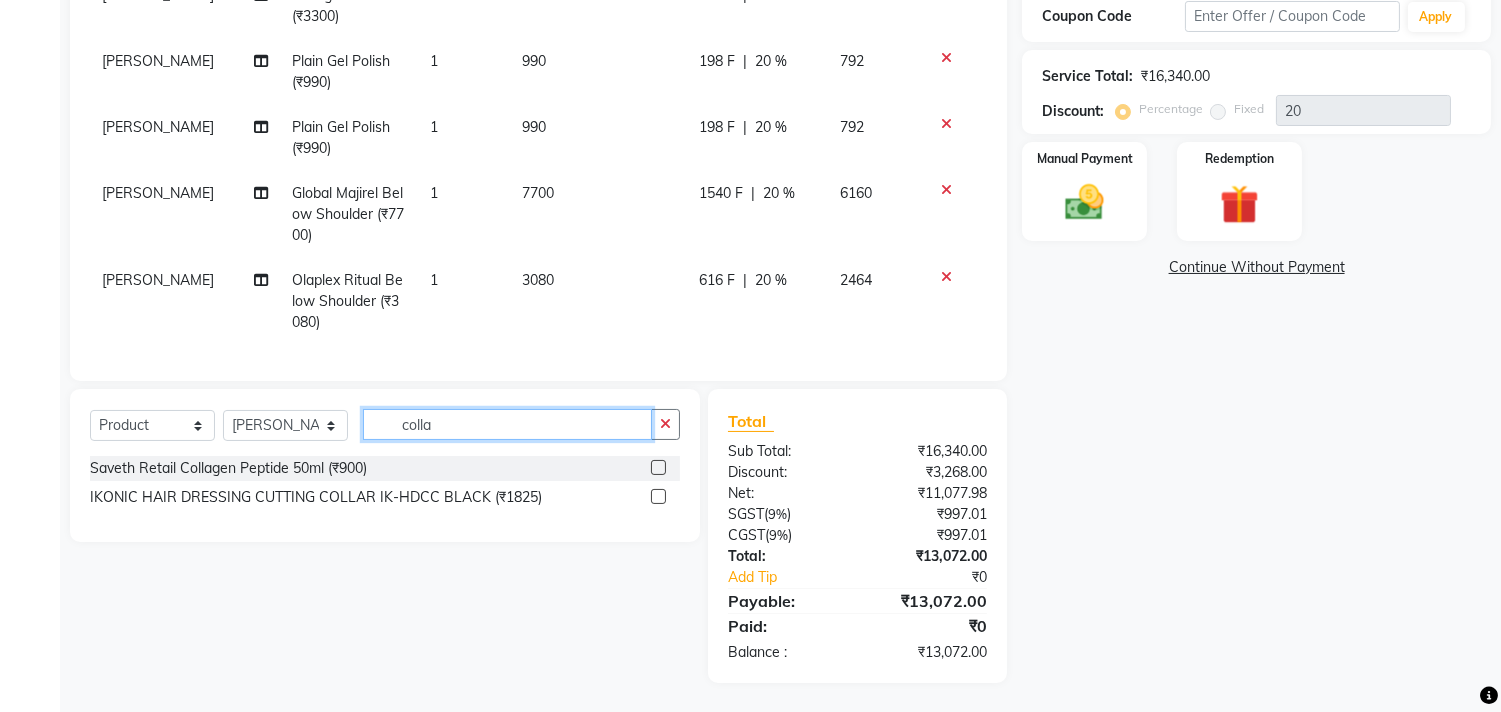type on "colla" 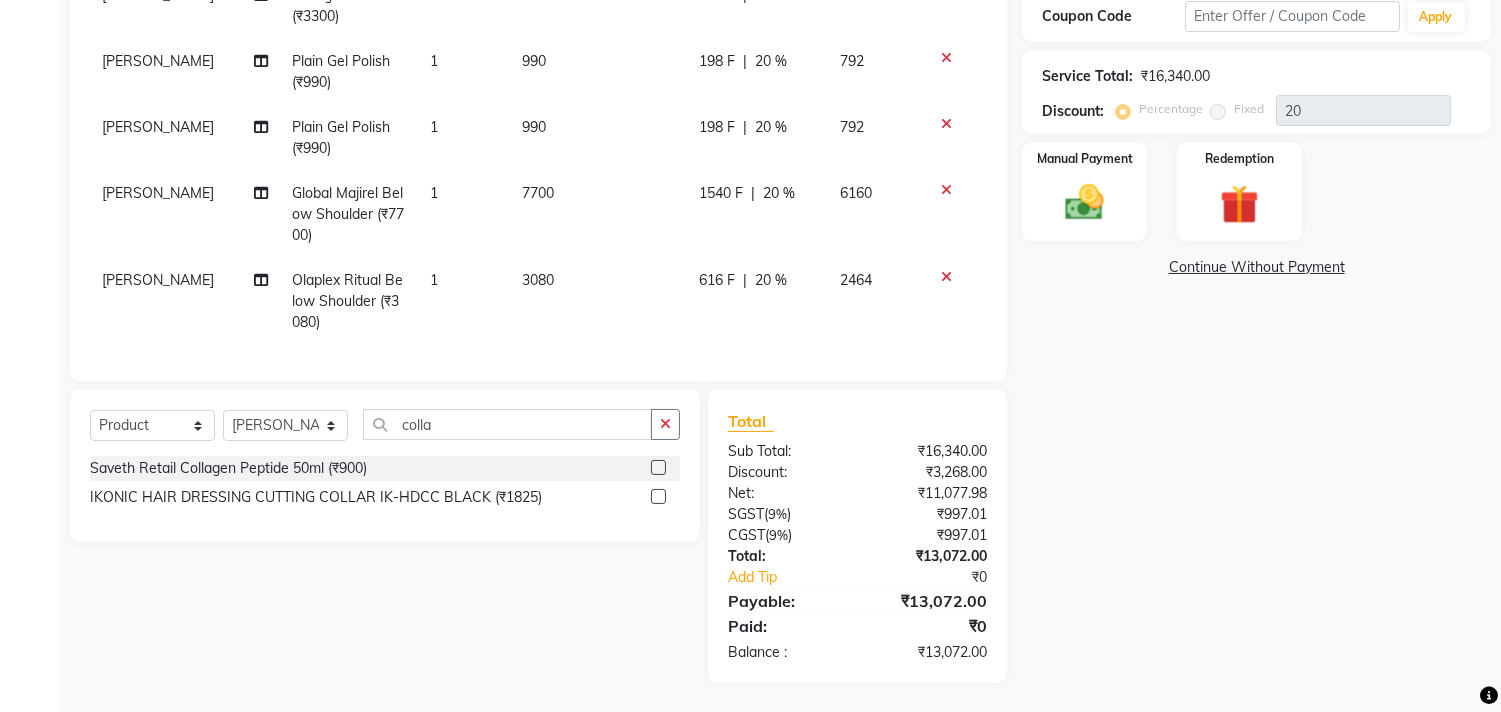 click 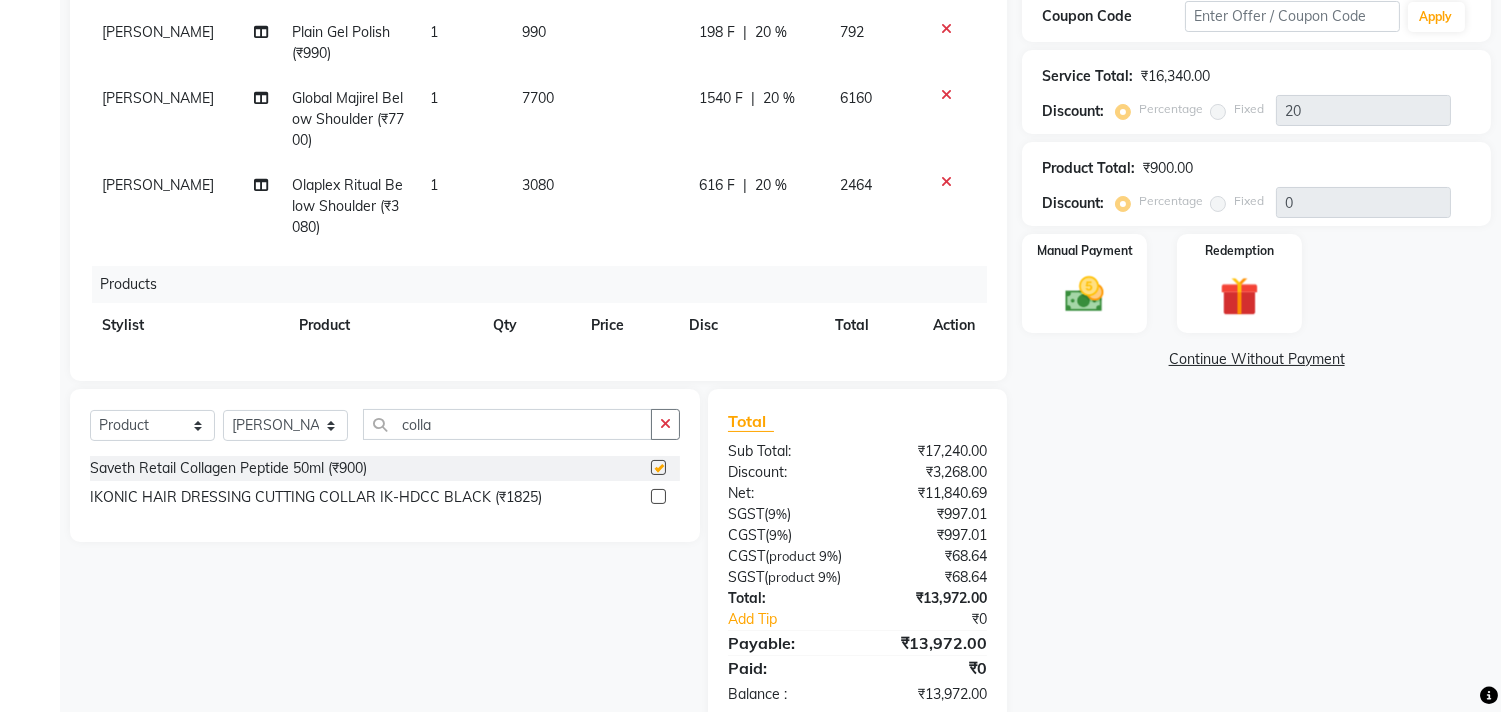 checkbox on "false" 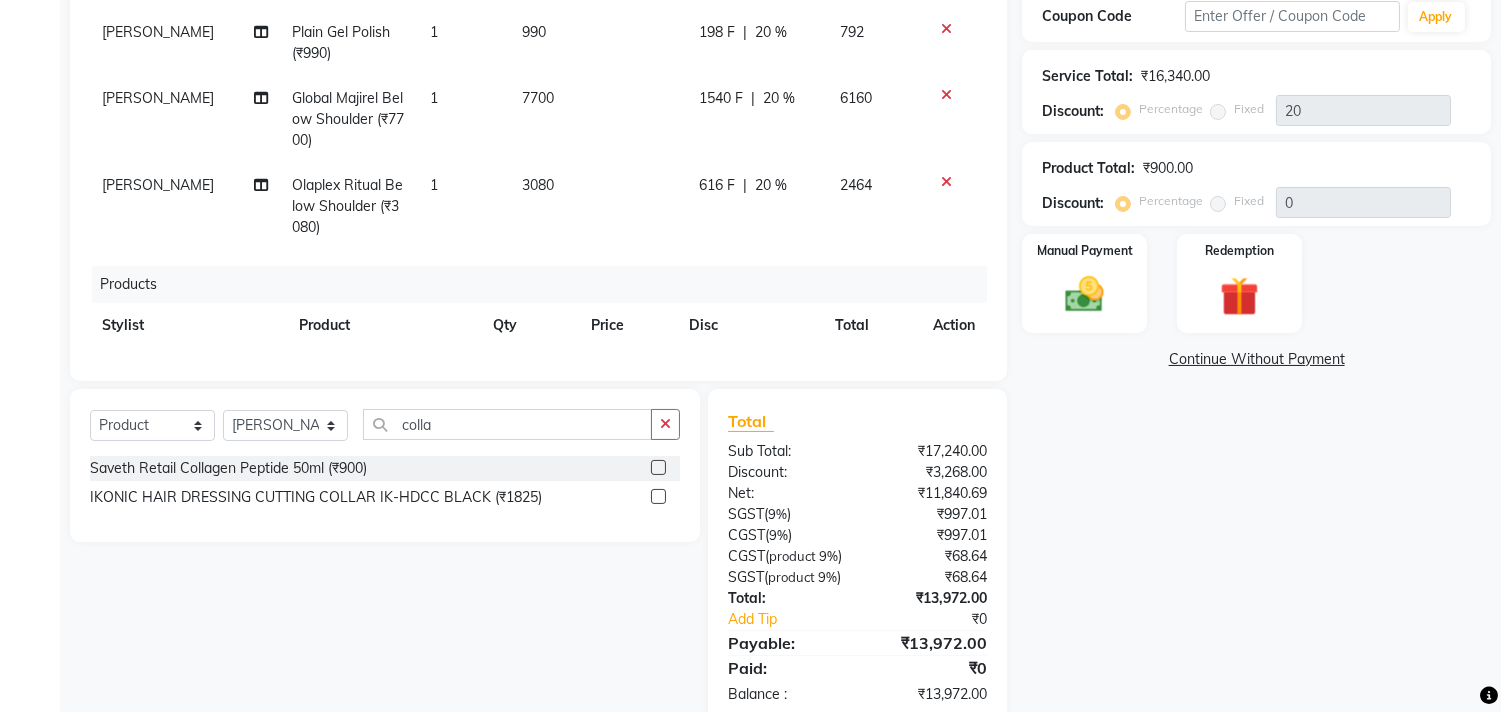 scroll, scrollTop: 282, scrollLeft: 0, axis: vertical 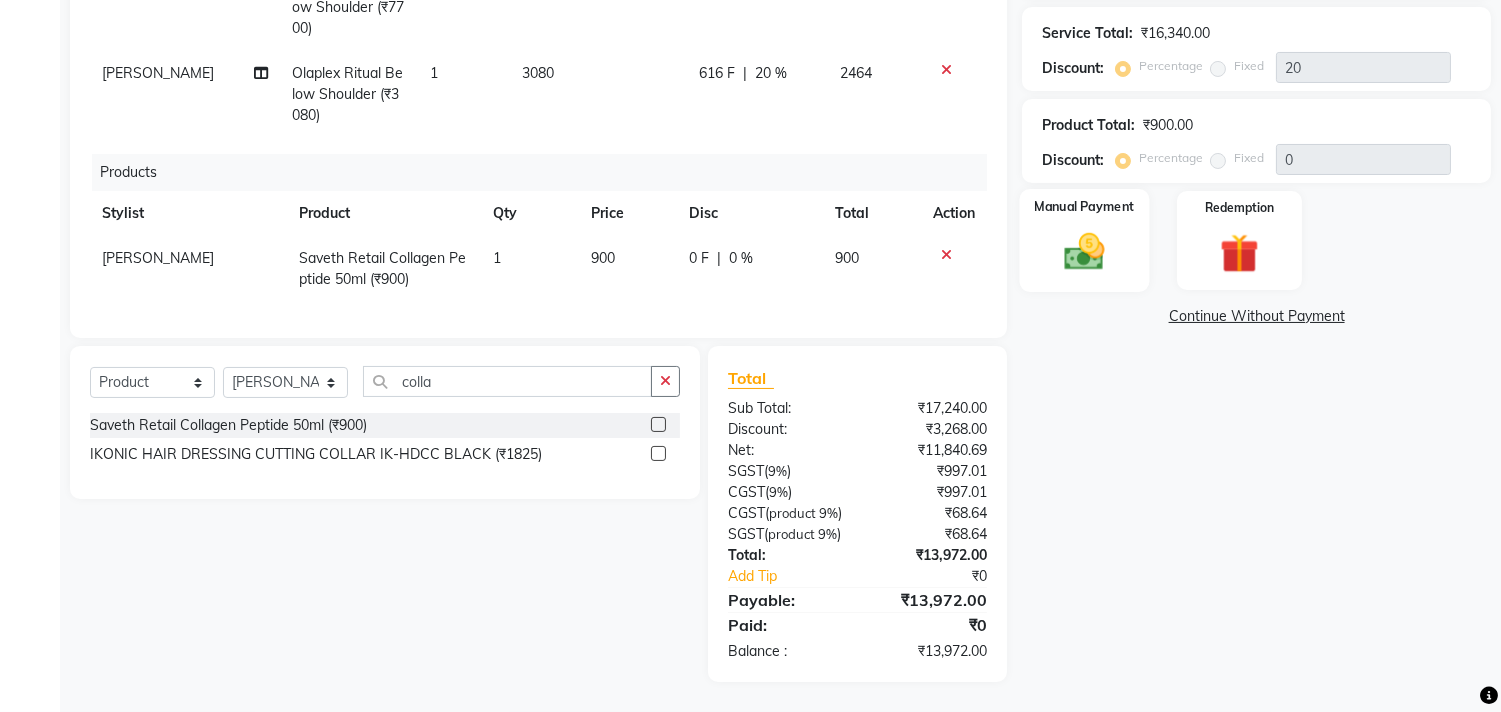 click on "Manual Payment" 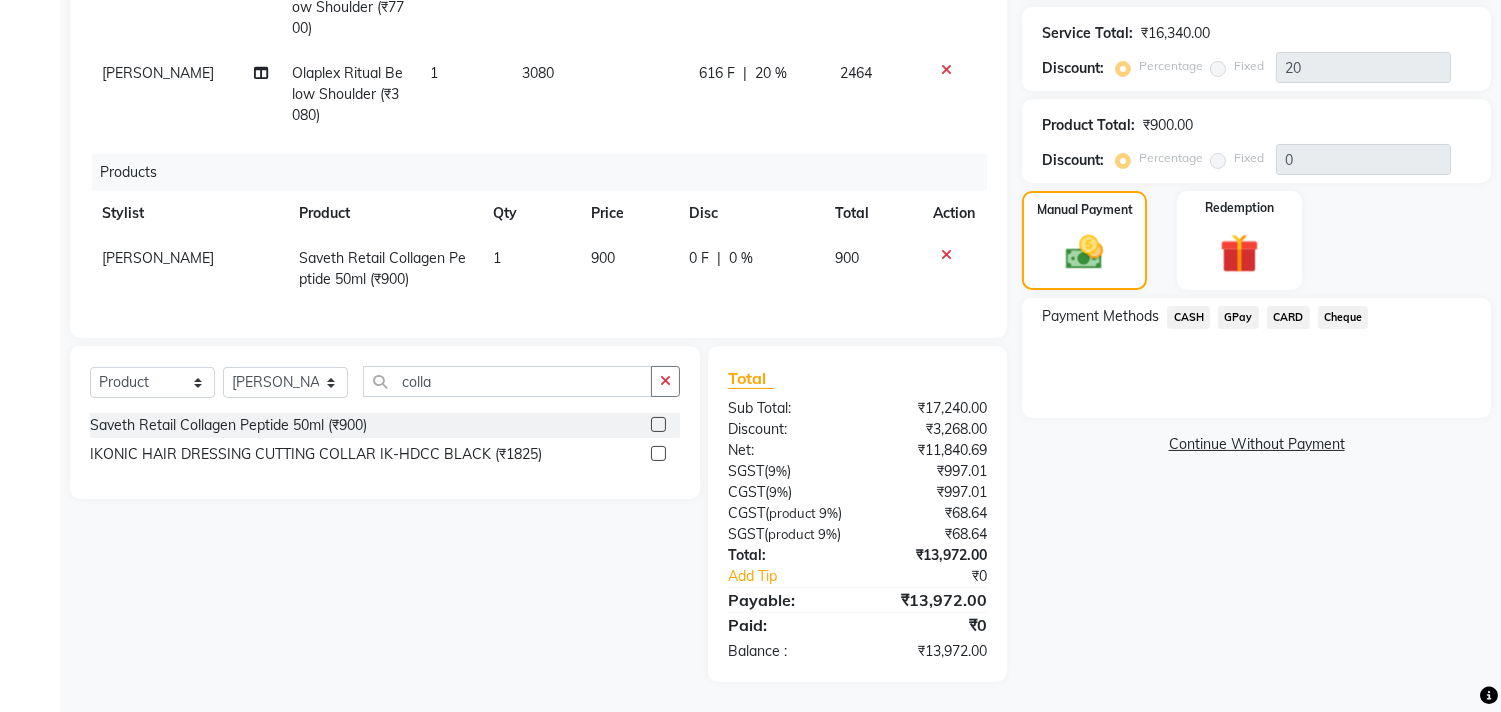 click on "CARD" 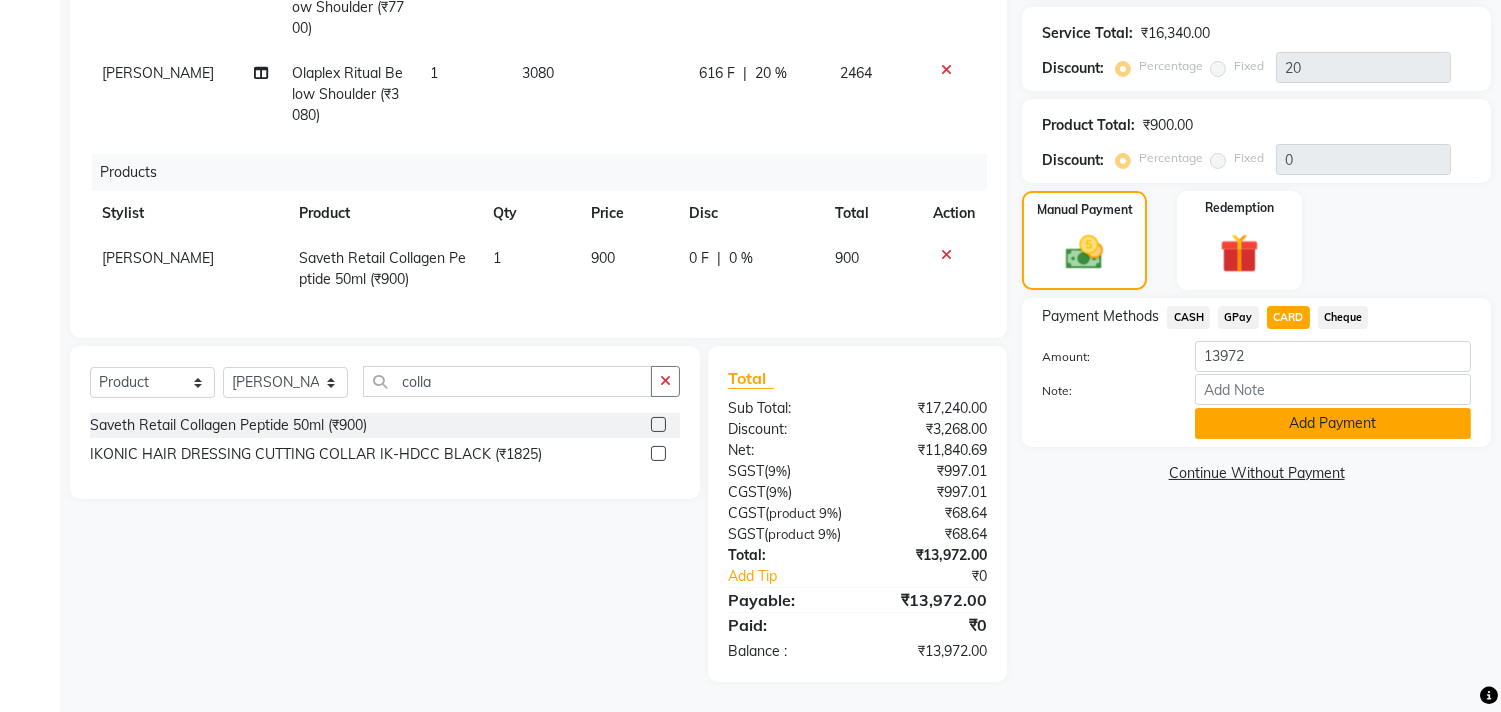 click on "Add Payment" 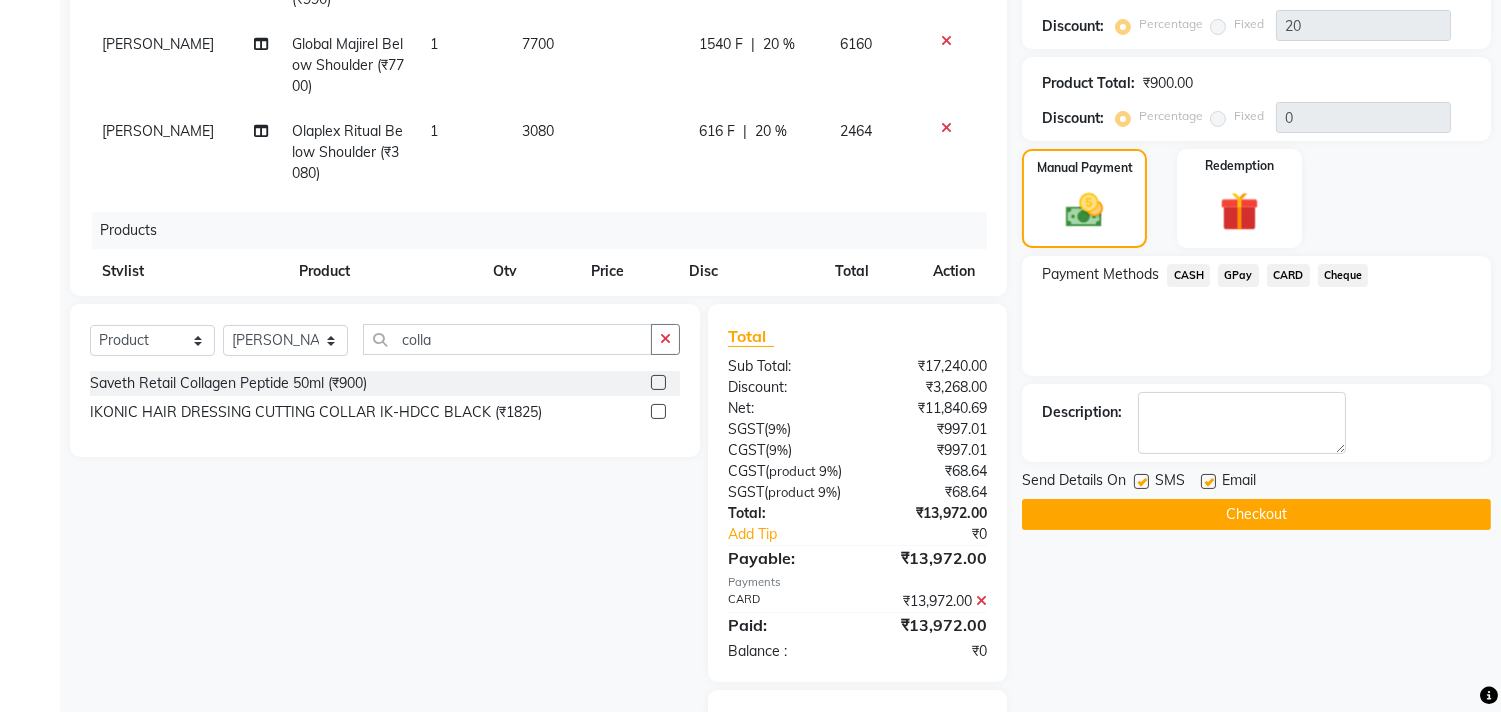 scroll, scrollTop: 0, scrollLeft: 0, axis: both 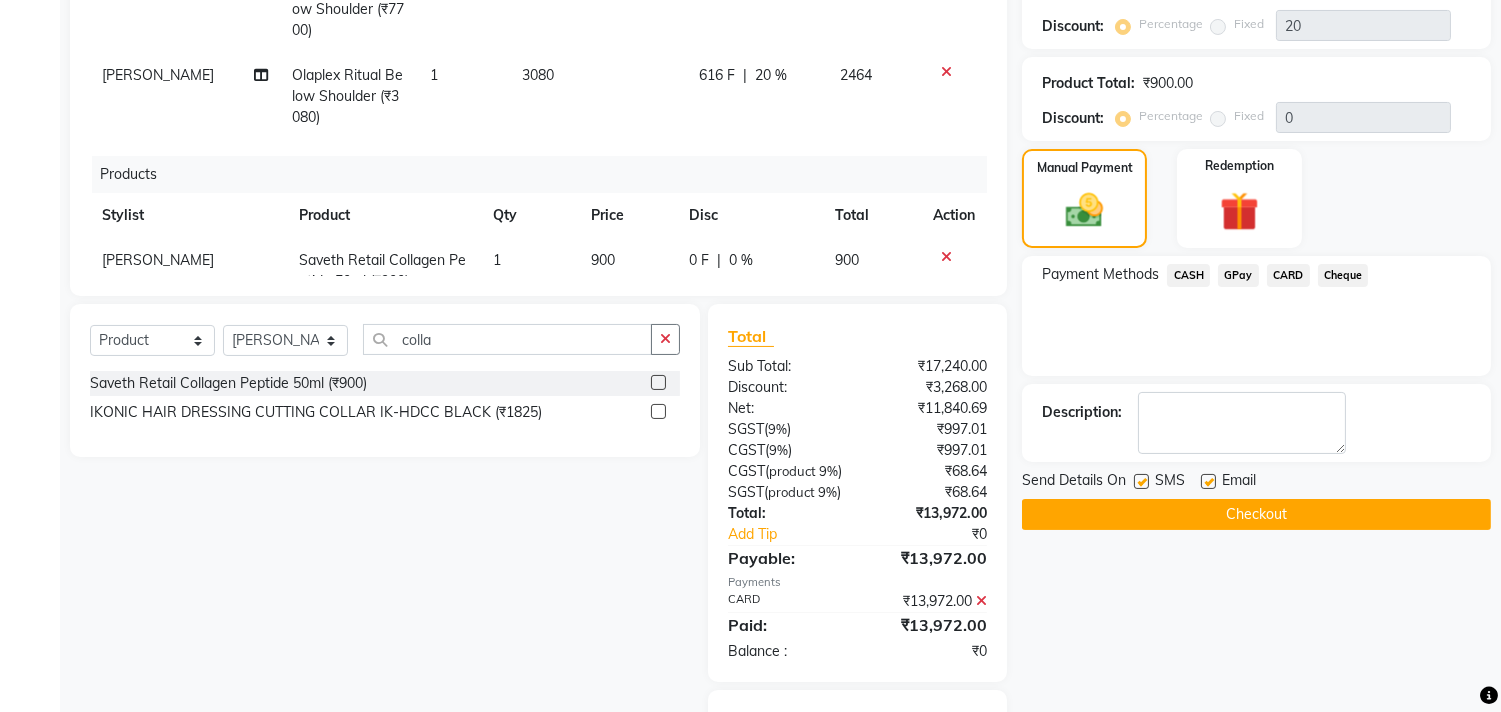 click 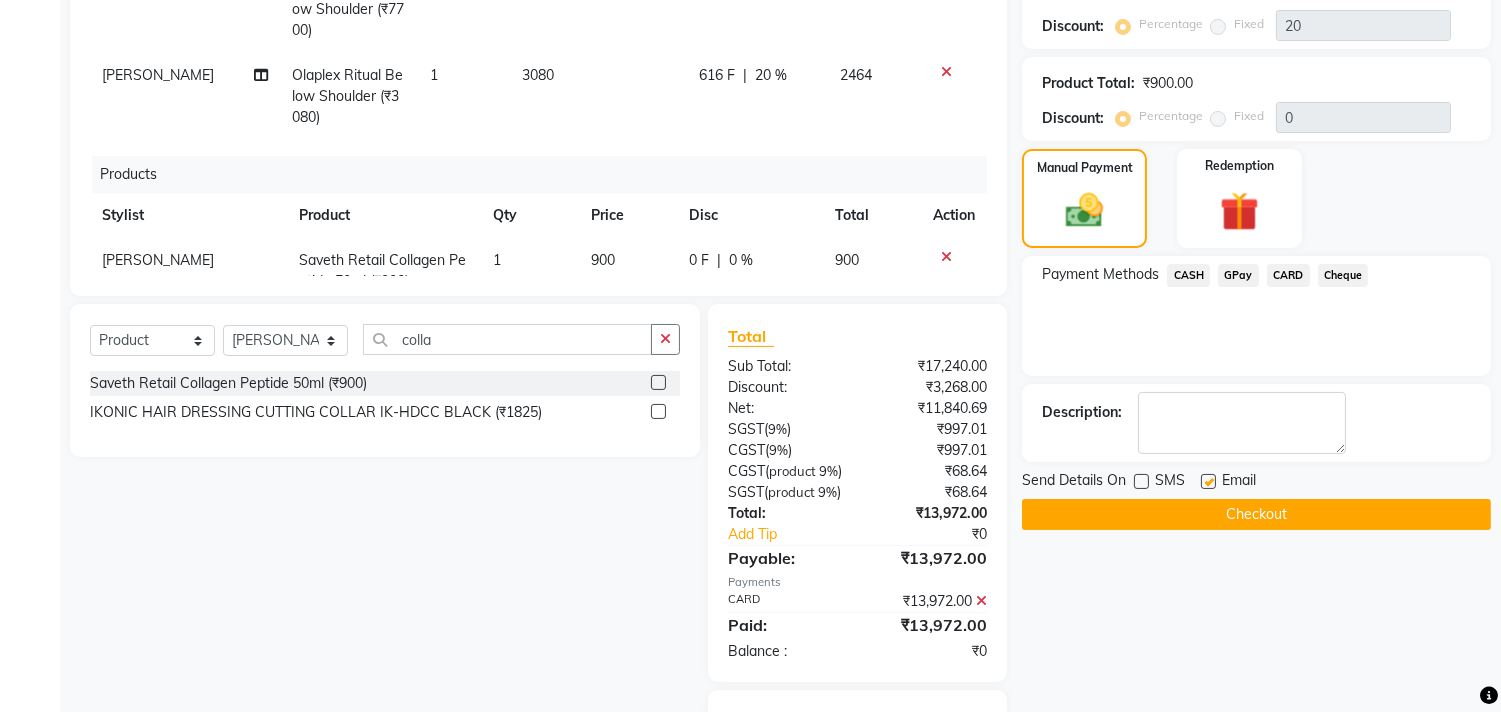 click 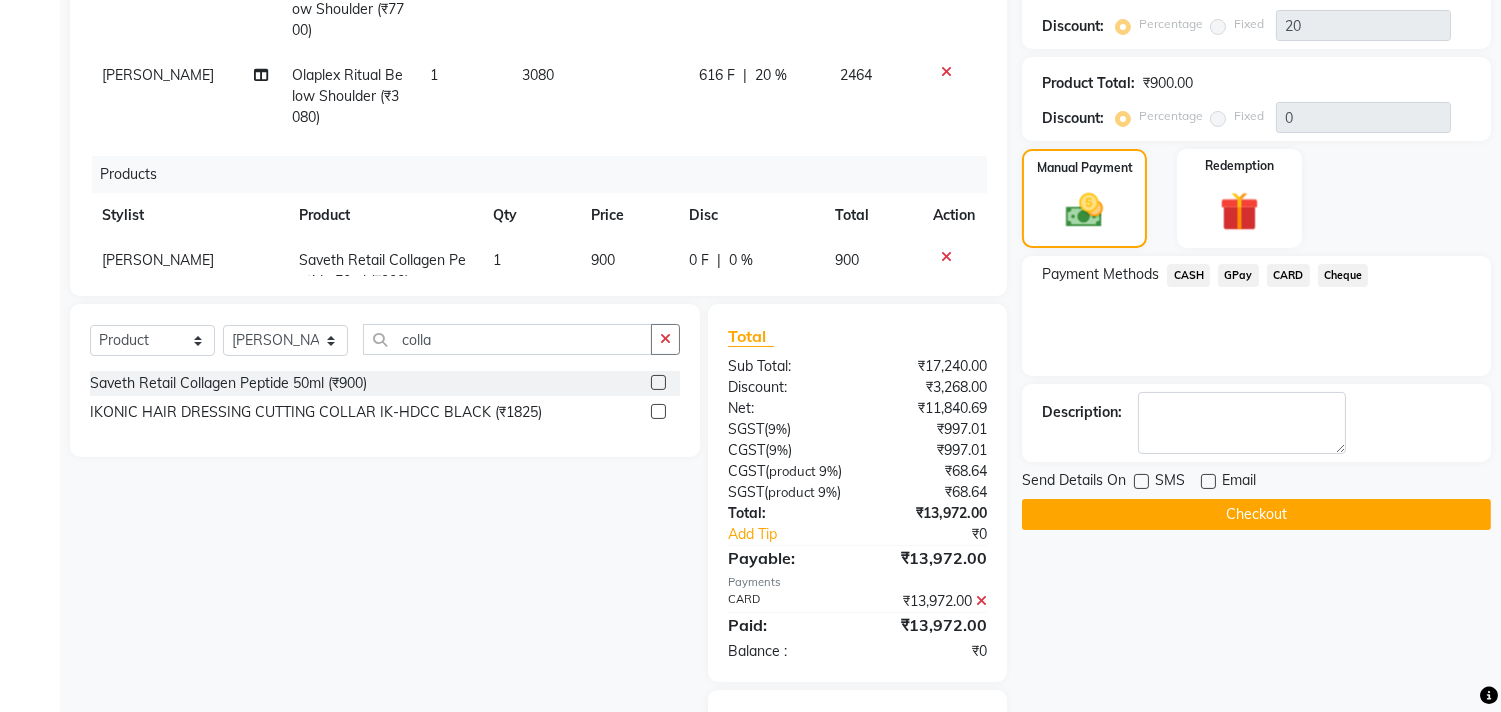 click on "Checkout" 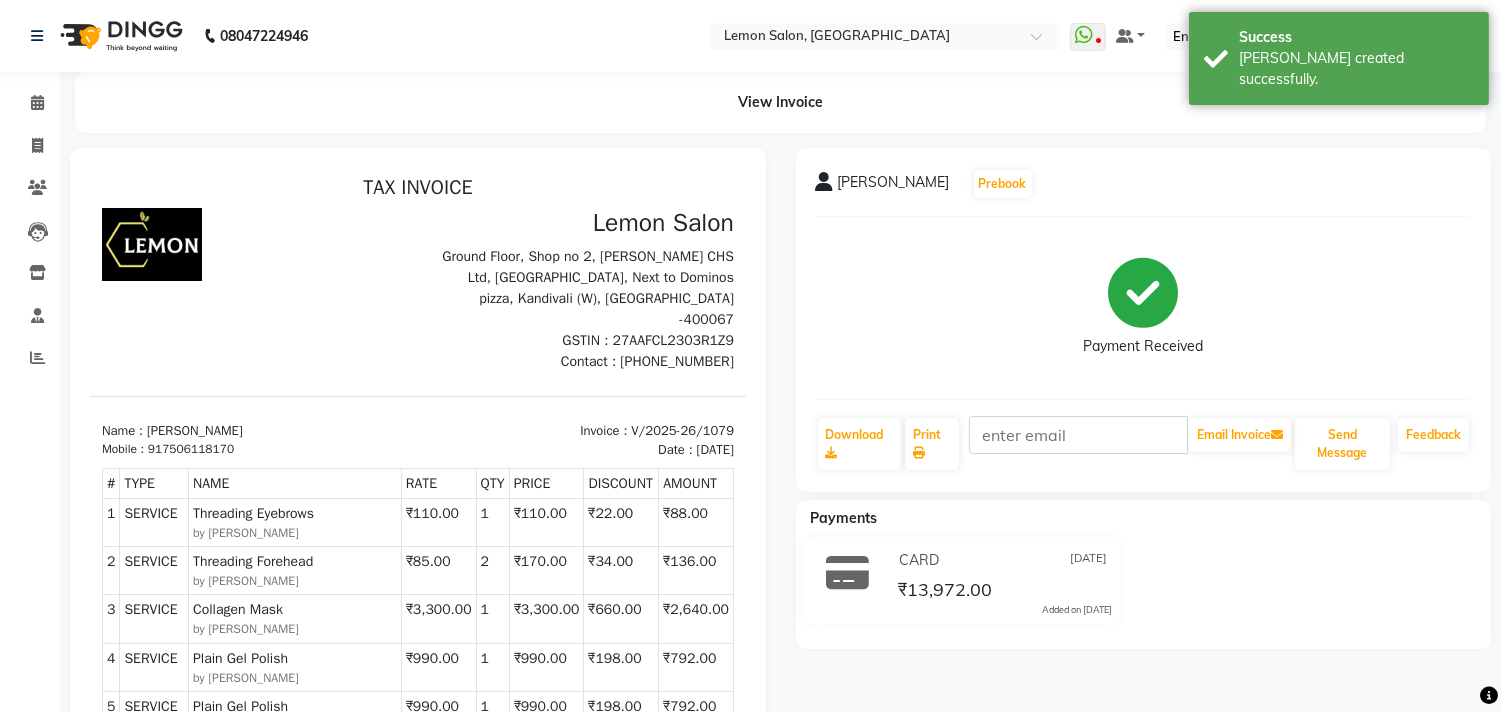scroll, scrollTop: 0, scrollLeft: 0, axis: both 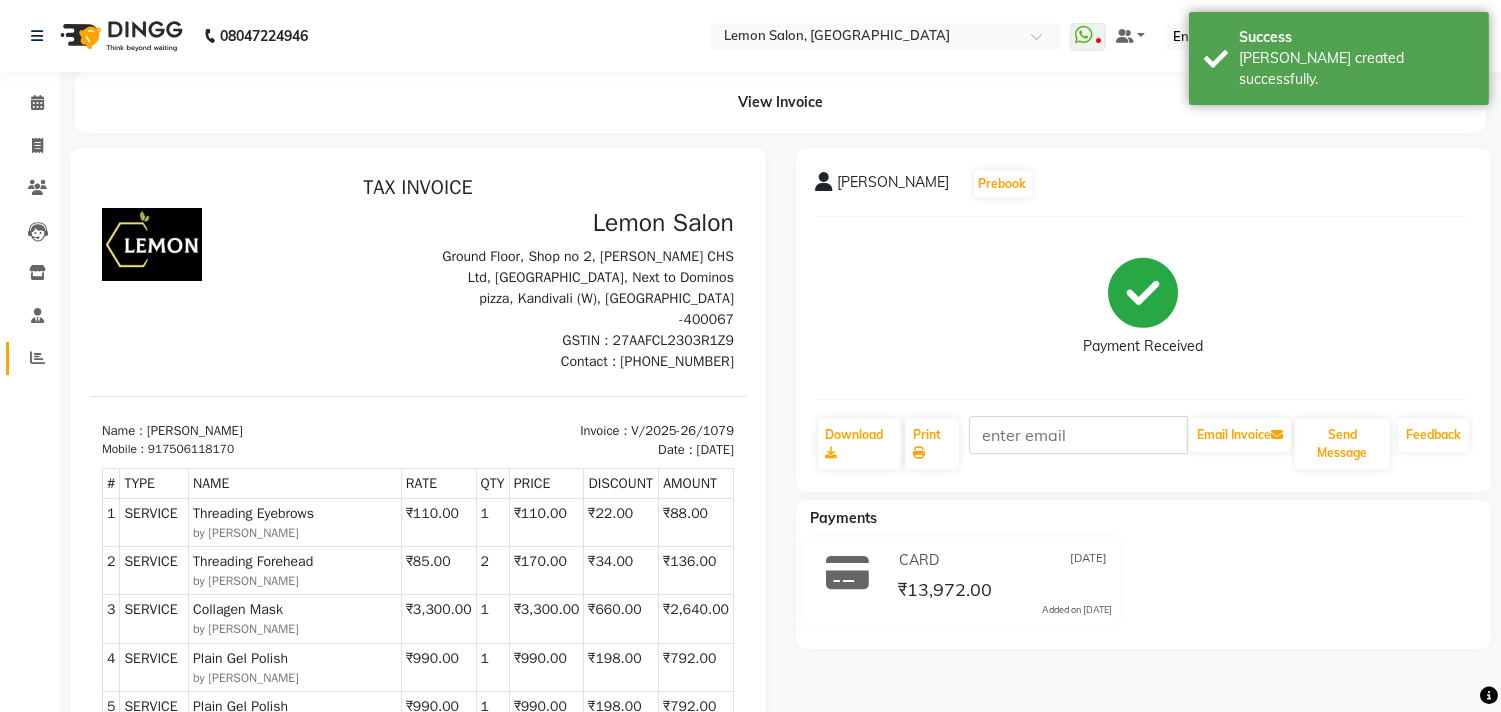click 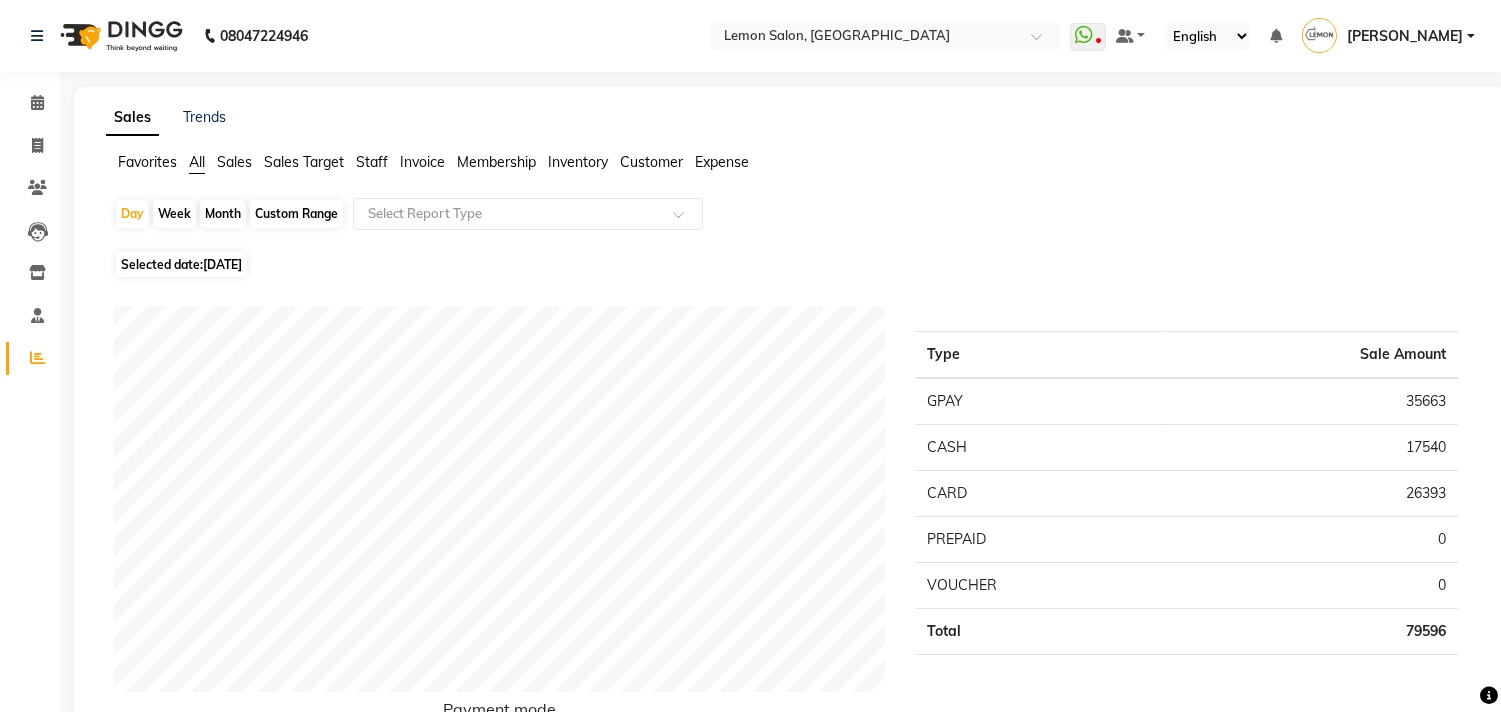 click on "Month" 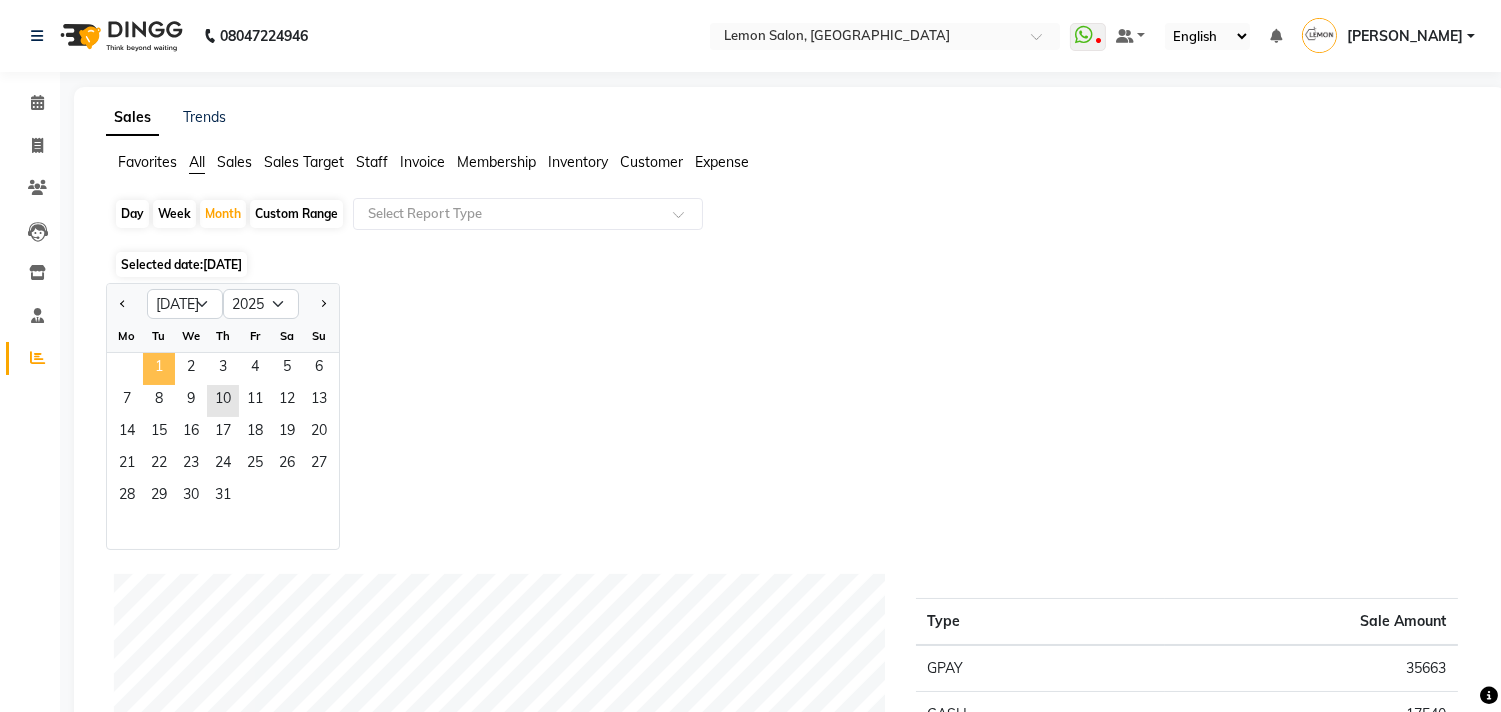 click on "1" 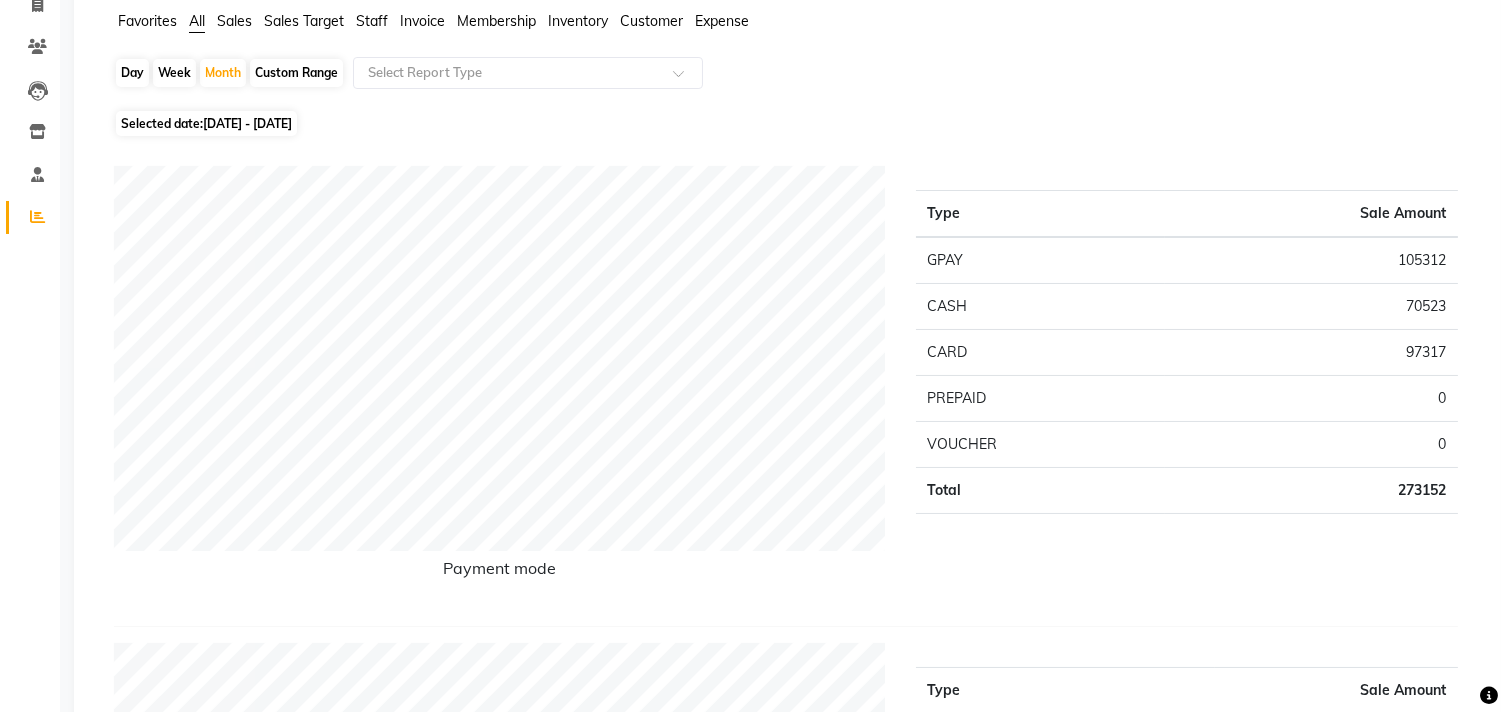 scroll, scrollTop: 333, scrollLeft: 0, axis: vertical 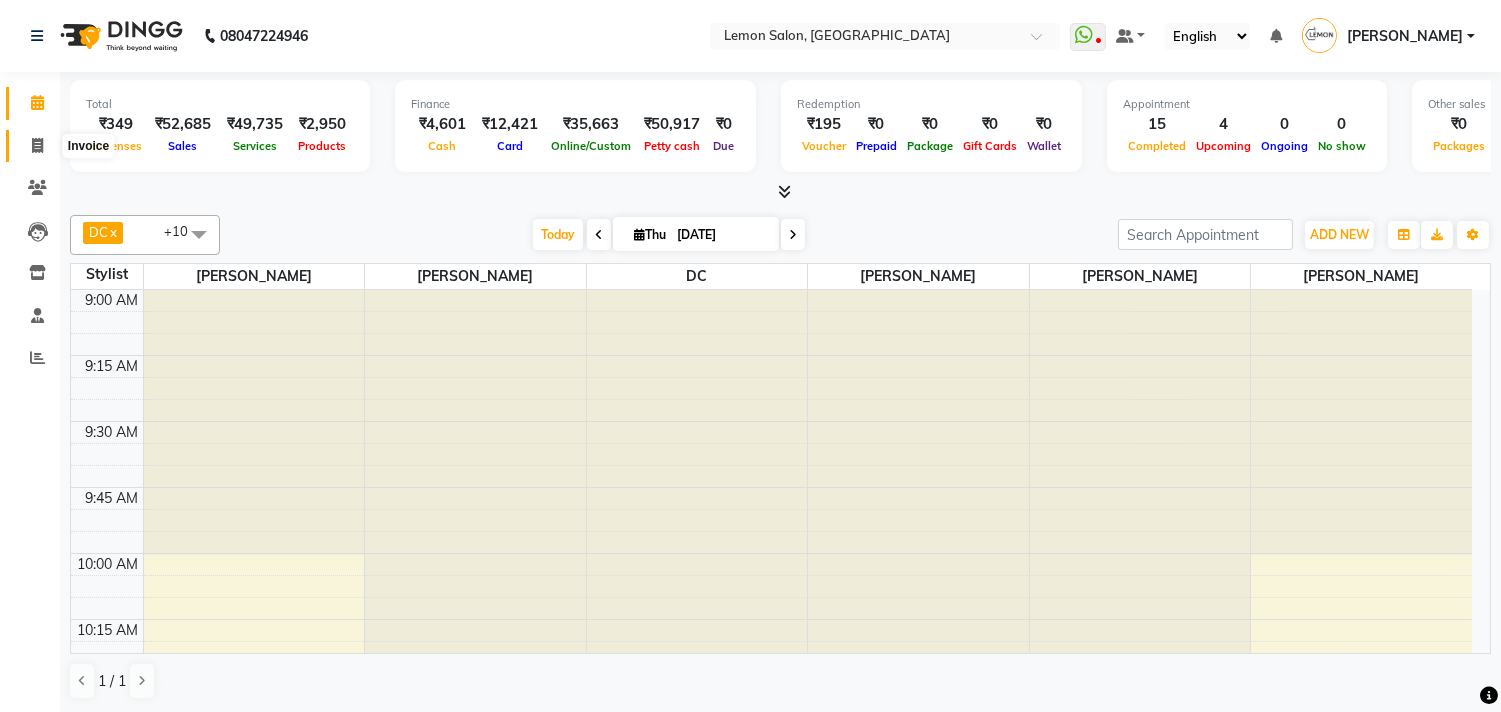 click 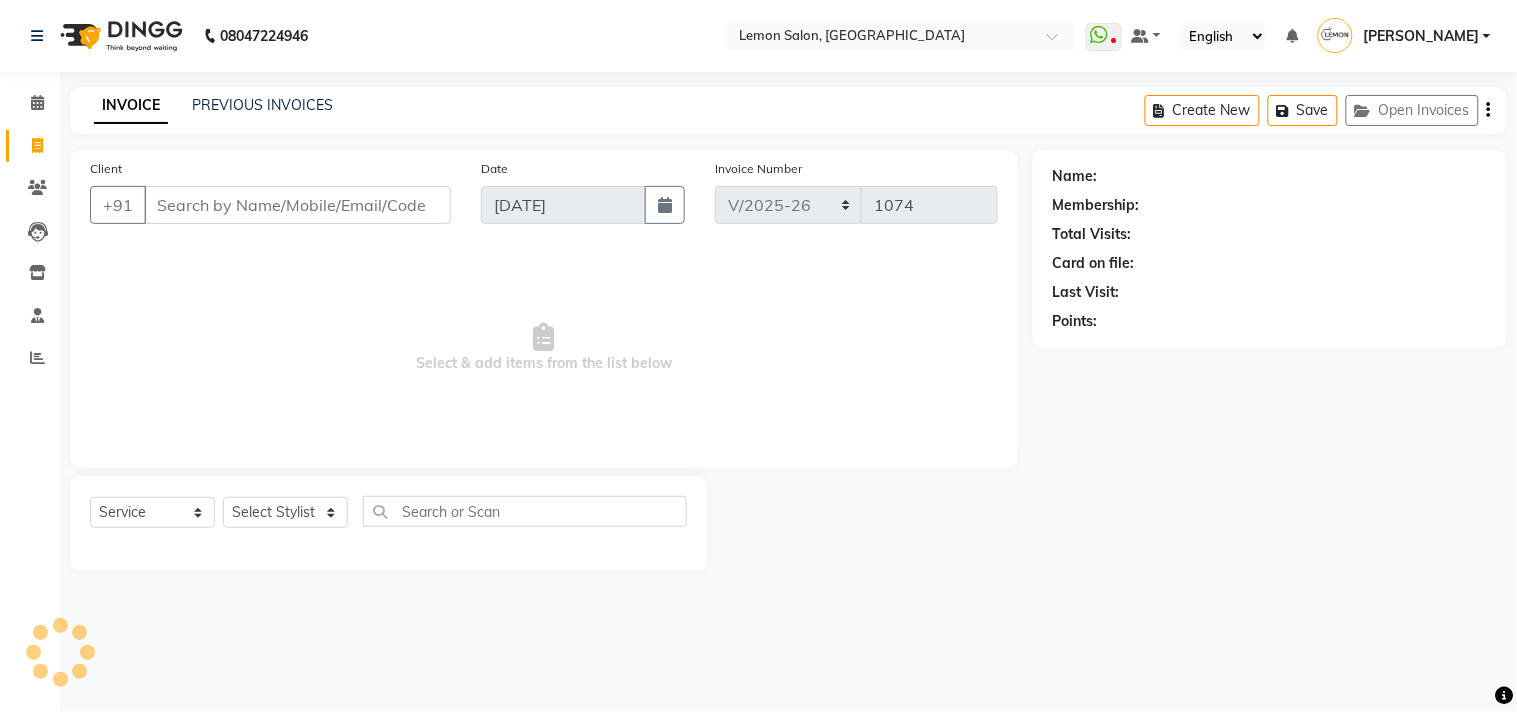 click on "Client" at bounding box center [297, 205] 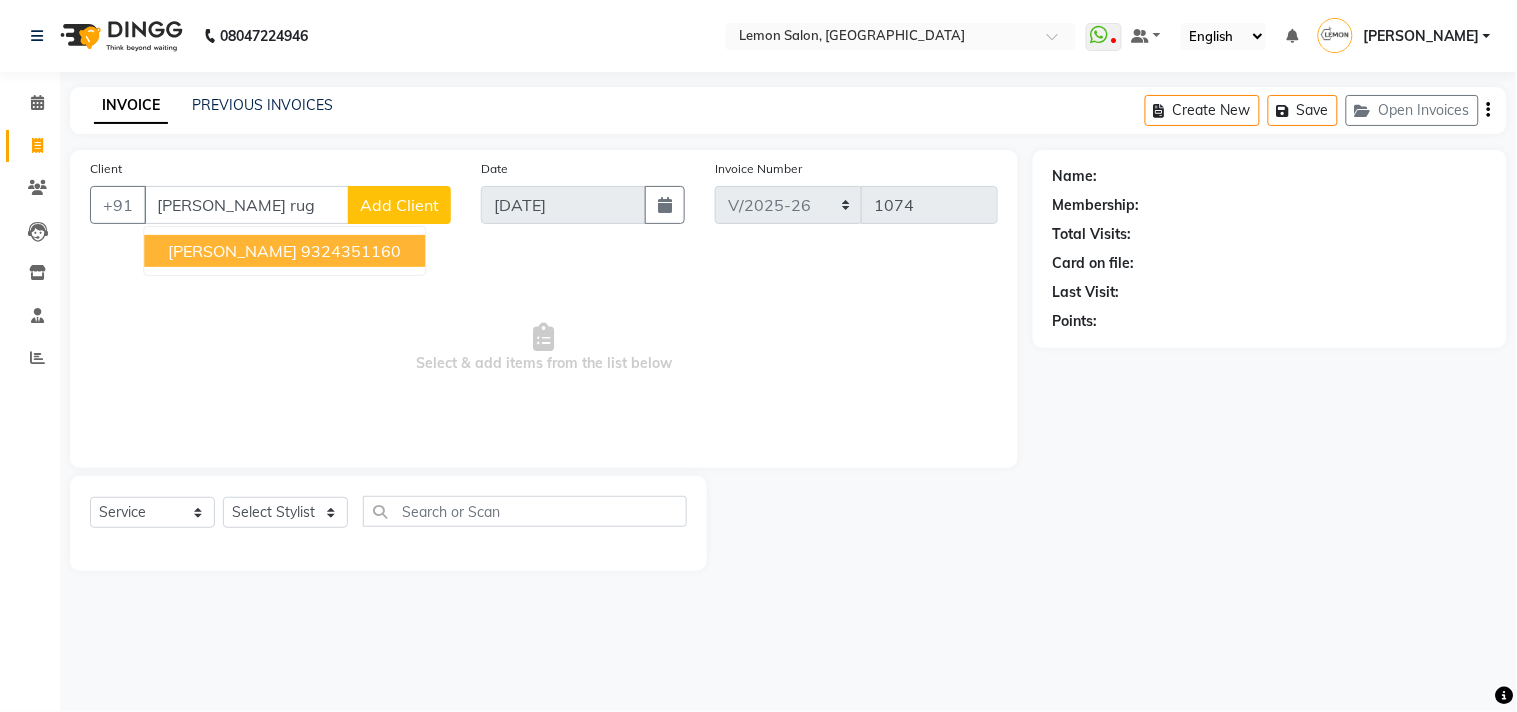 click on "NIMESH RUGHANI" at bounding box center (232, 251) 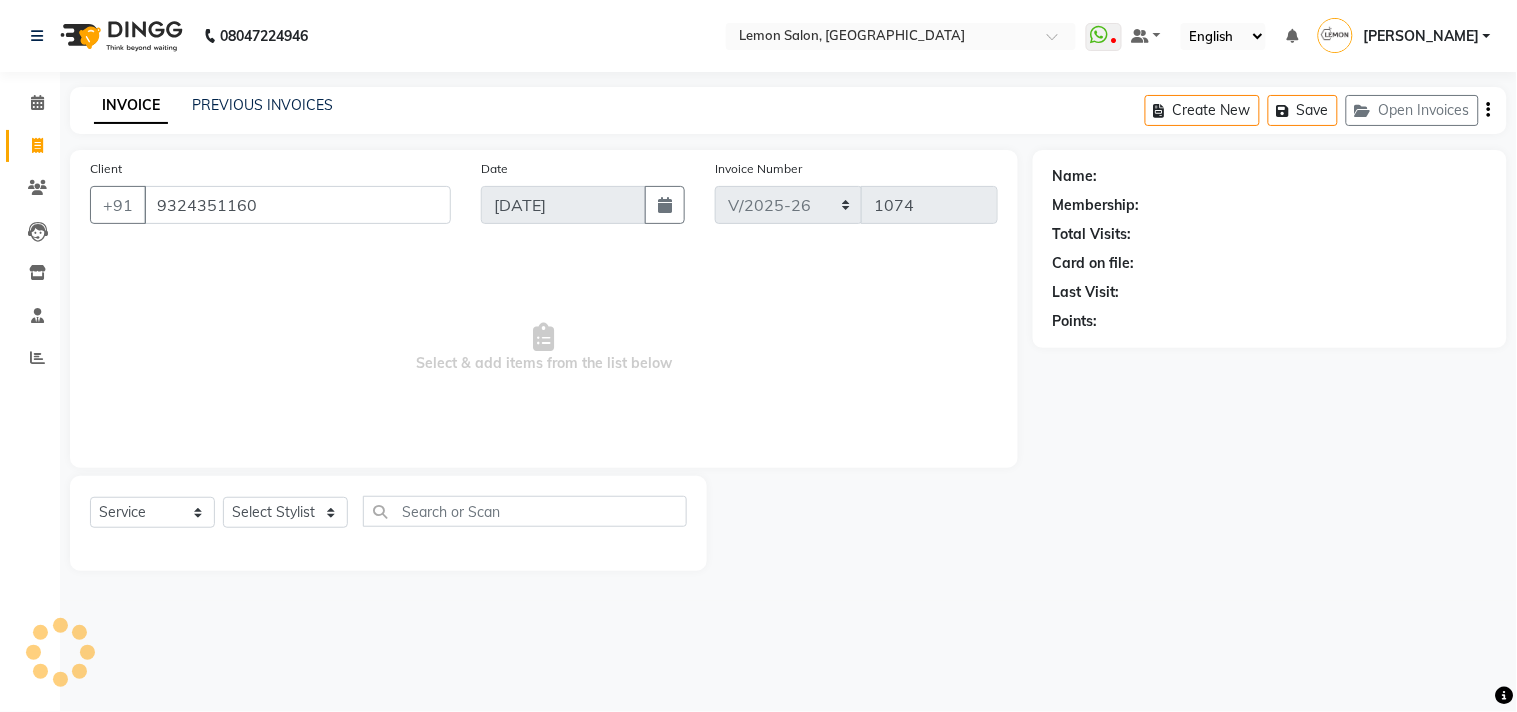 type on "9324351160" 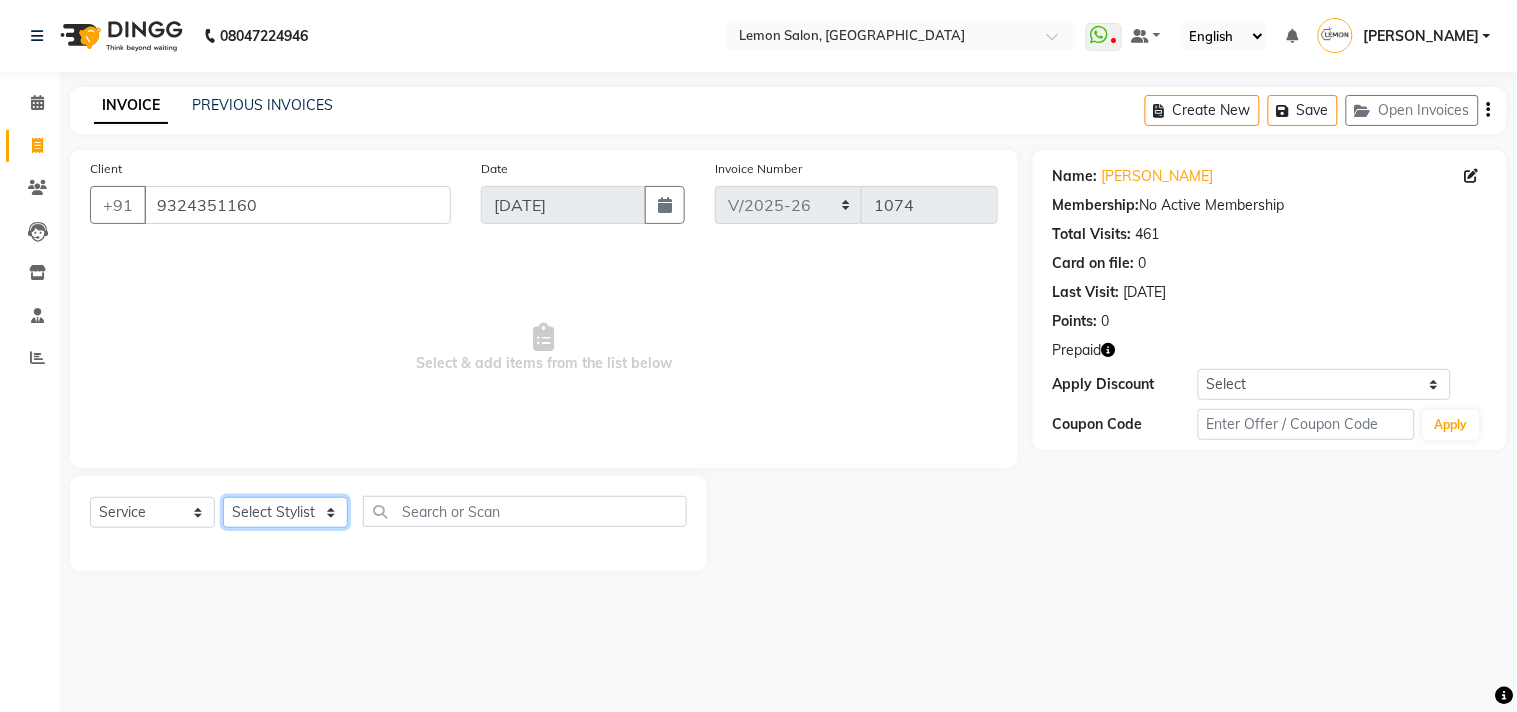 click on "Select Stylist Arun Arndive DC Faheem Malik Gufran Salmani Payal Maurya Riya Adawade Shoeb Salmani Kandivali Swati Sharma Yunus Yusuf Shaikh" 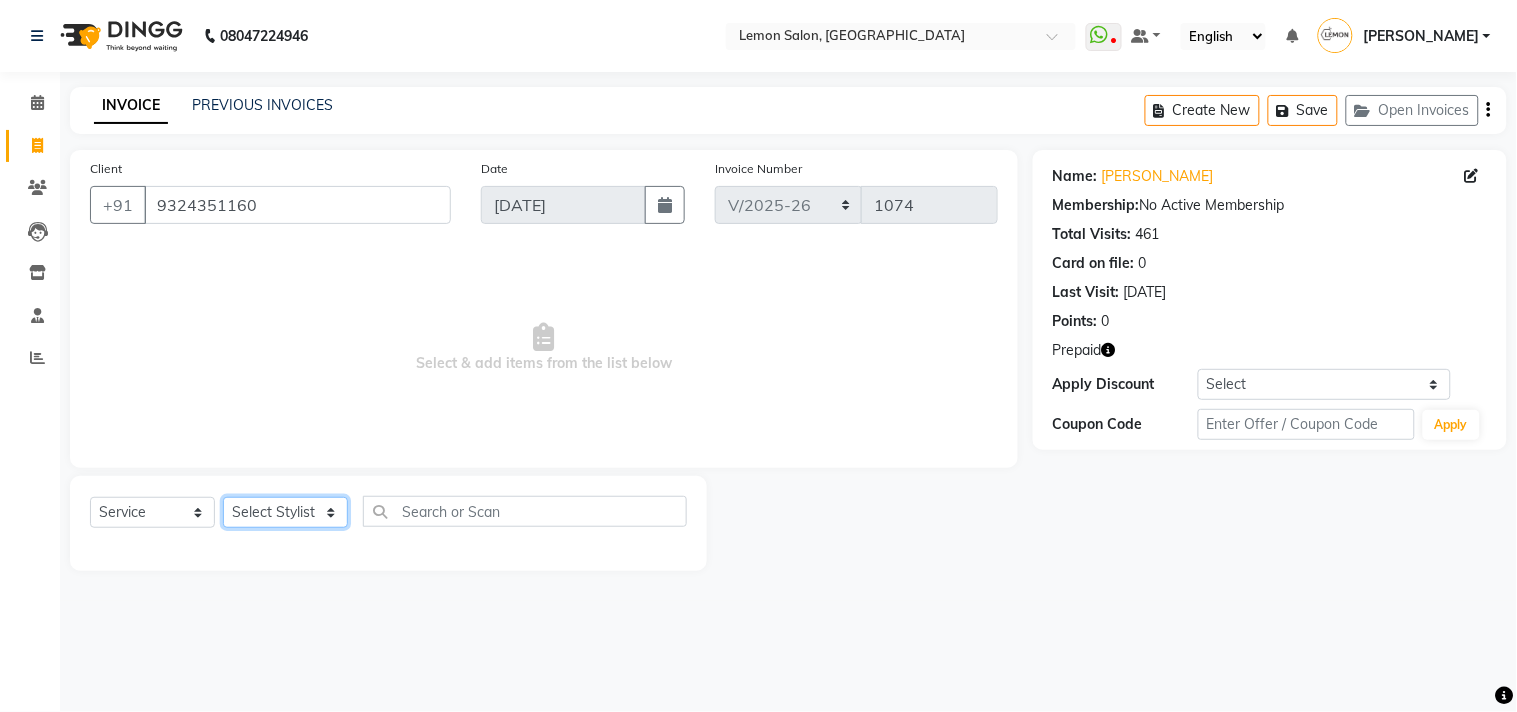 select on "60413" 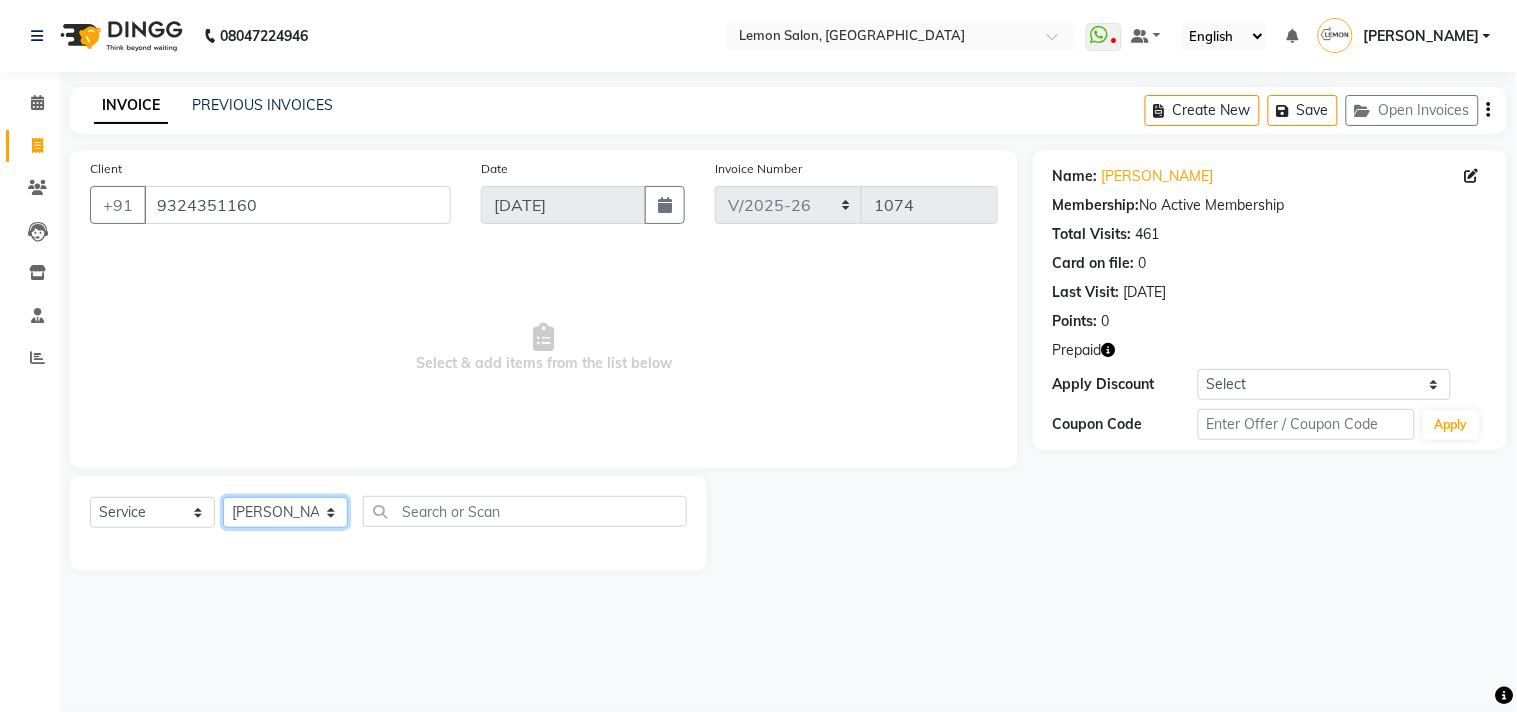 click on "Select Stylist Arun Arndive DC Faheem Malik Gufran Salmani Payal Maurya Riya Adawade Shoeb Salmani Kandivali Swati Sharma Yunus Yusuf Shaikh" 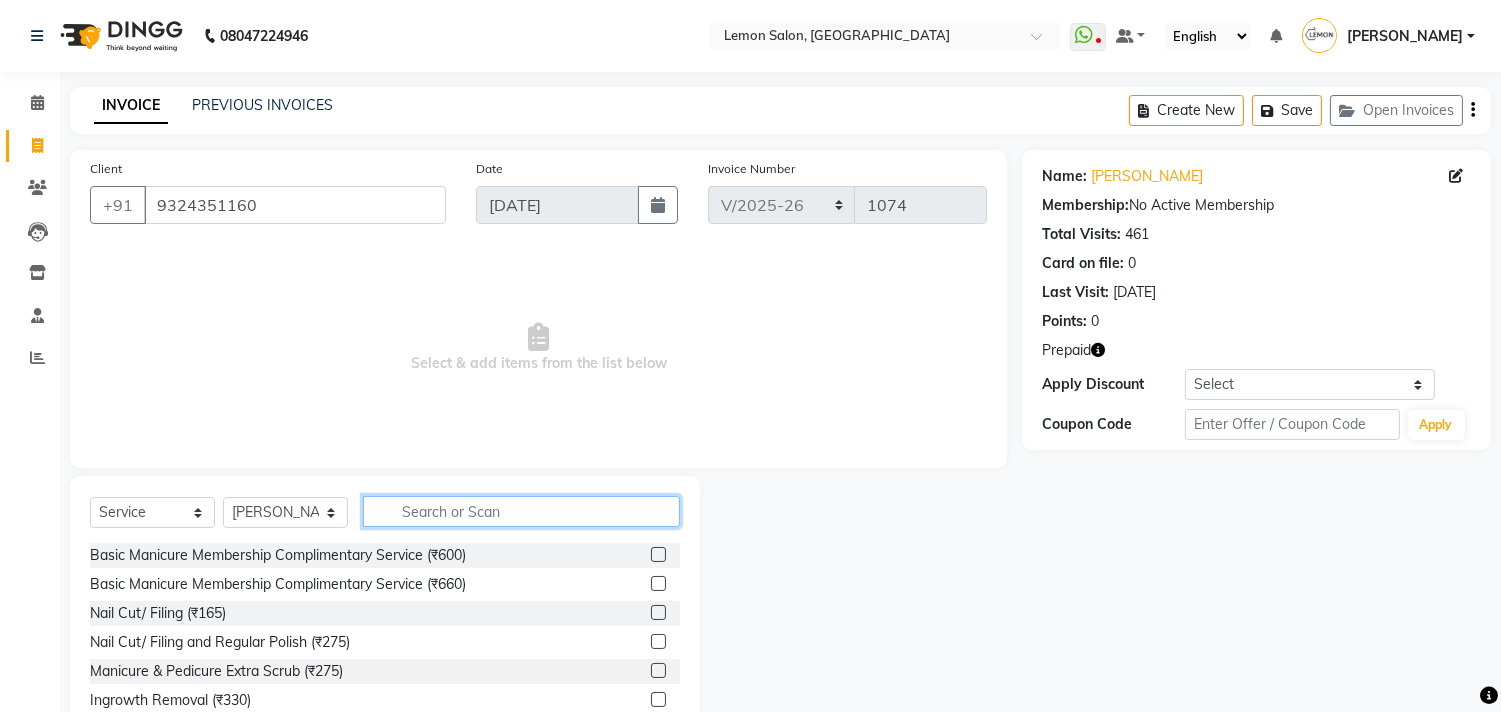 click 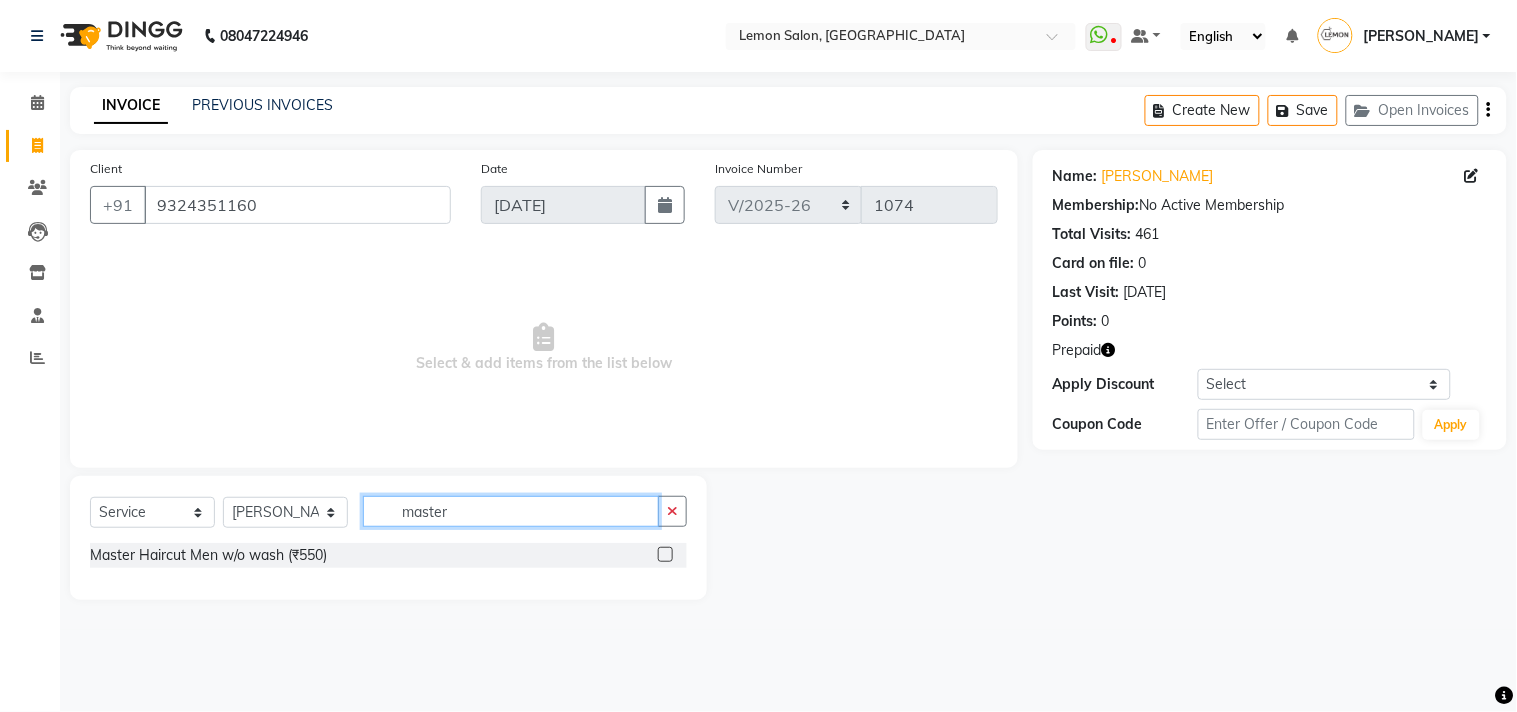 type on "master" 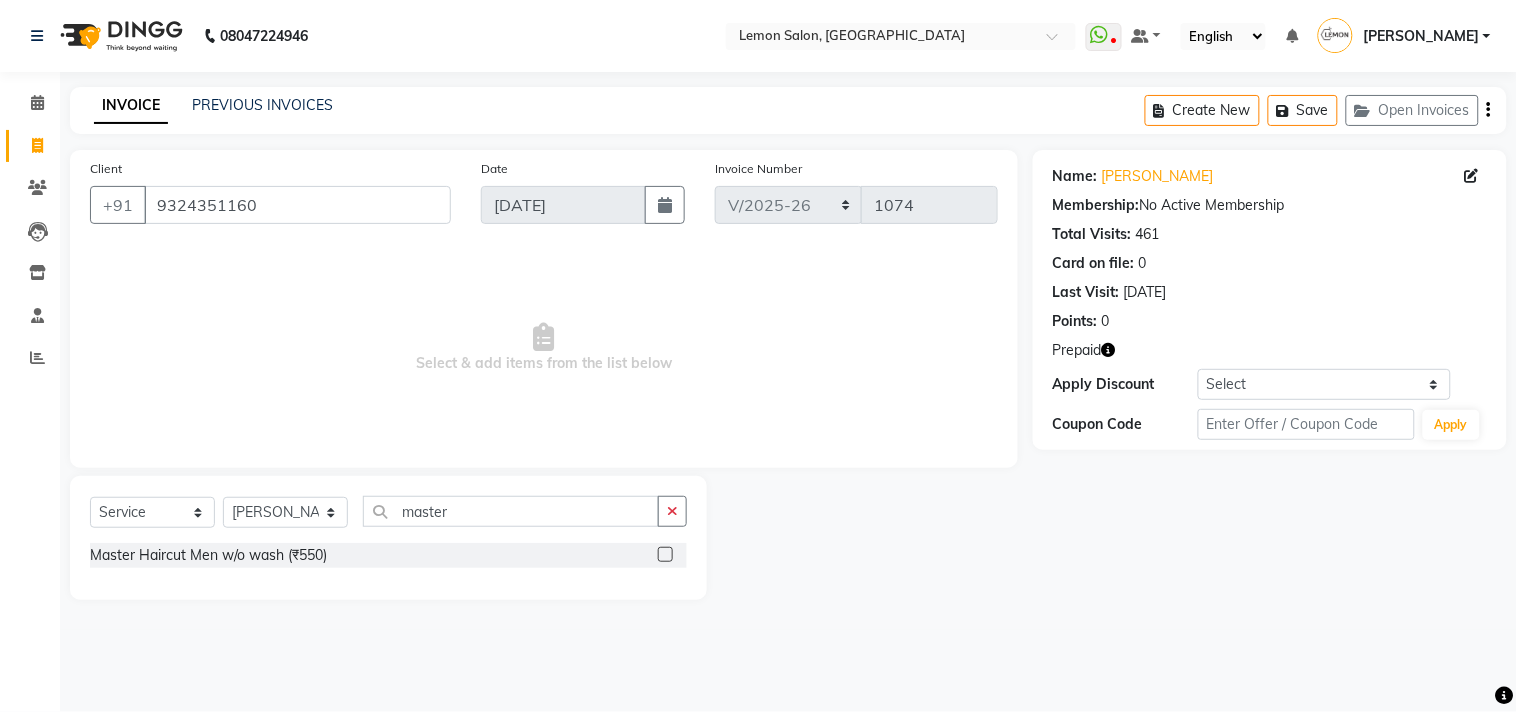 click 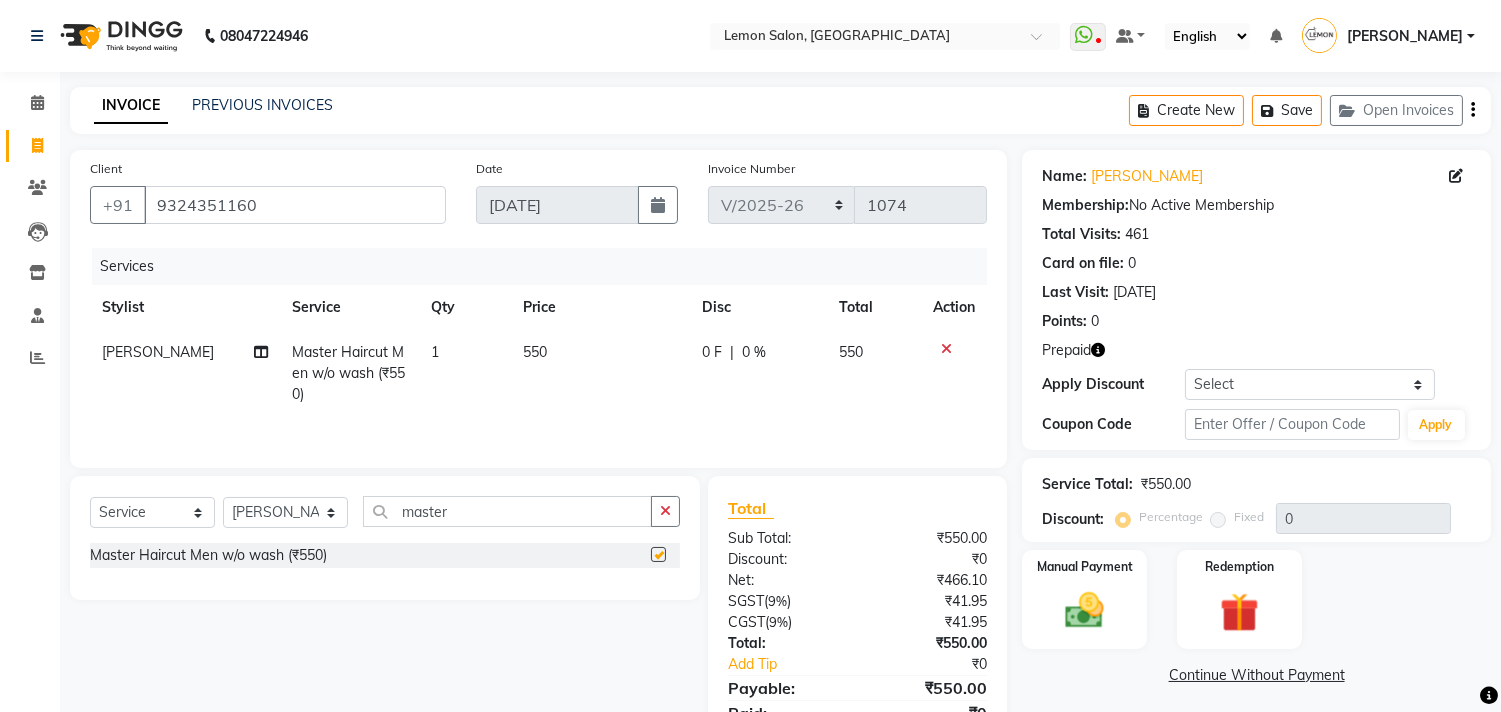 checkbox on "false" 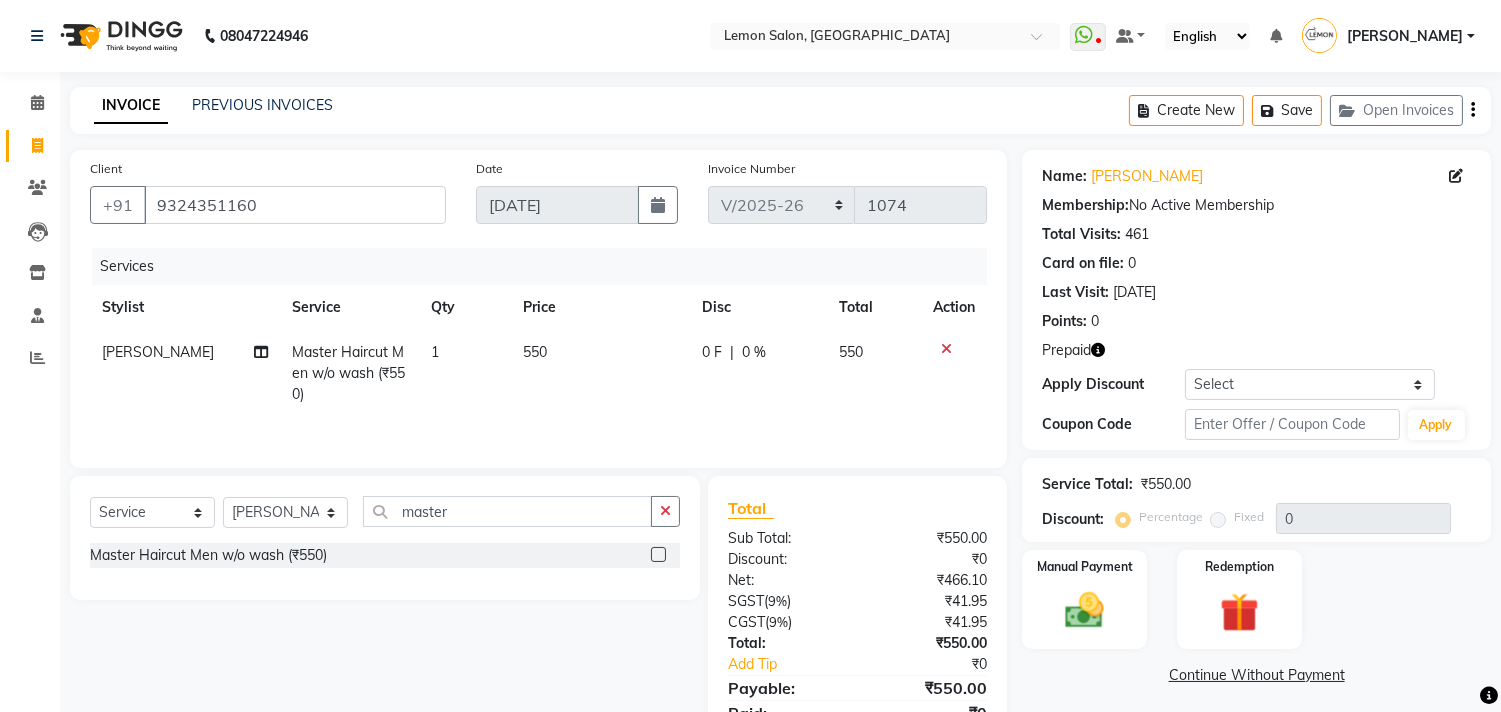 scroll, scrollTop: 90, scrollLeft: 0, axis: vertical 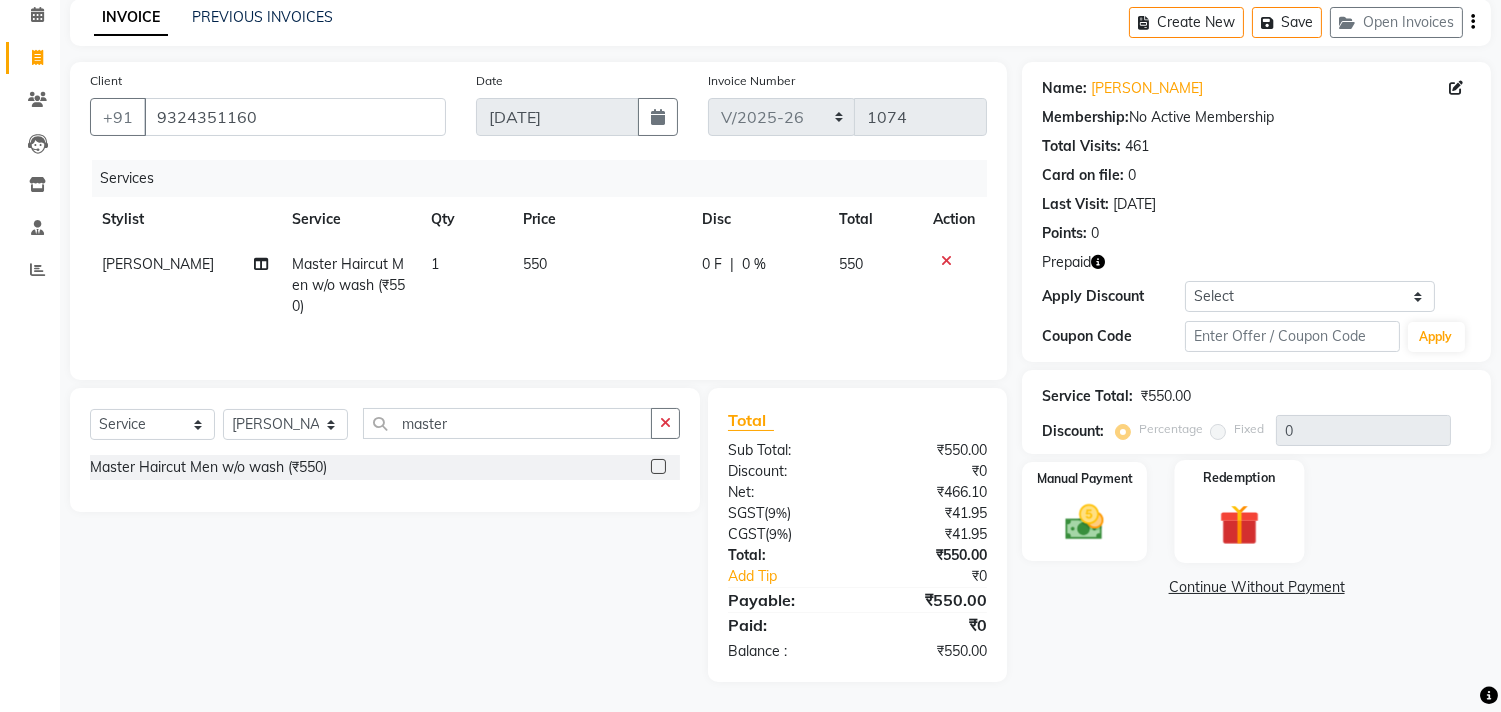 click 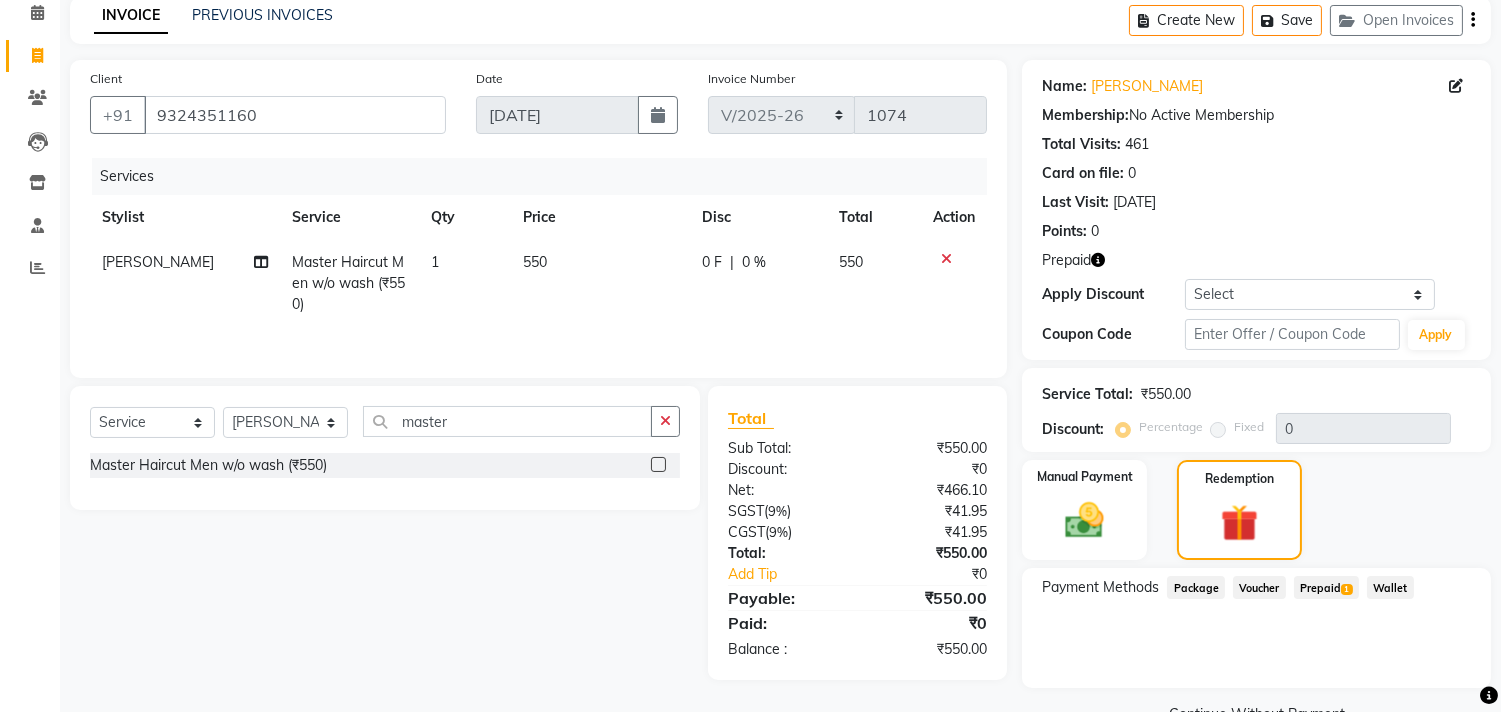 click on "Prepaid  1" 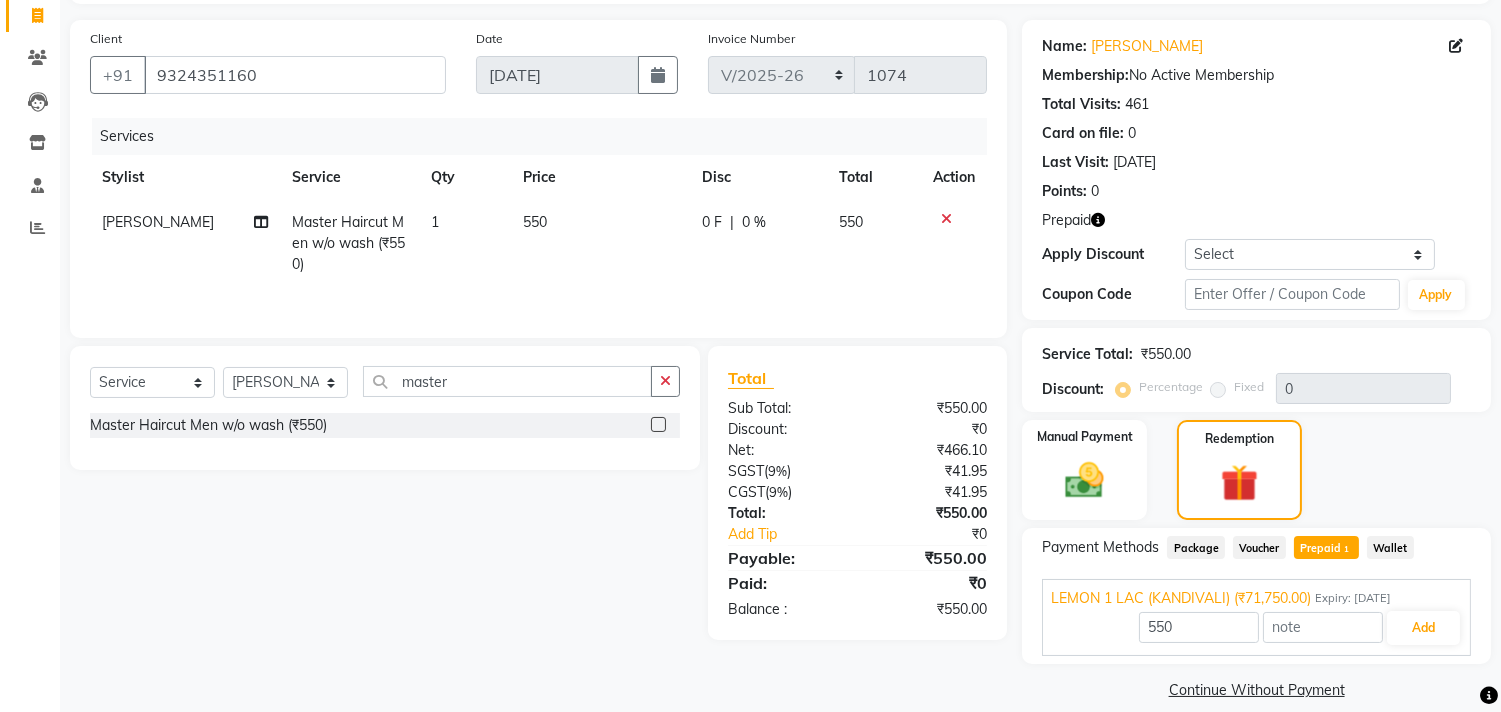 scroll, scrollTop: 152, scrollLeft: 0, axis: vertical 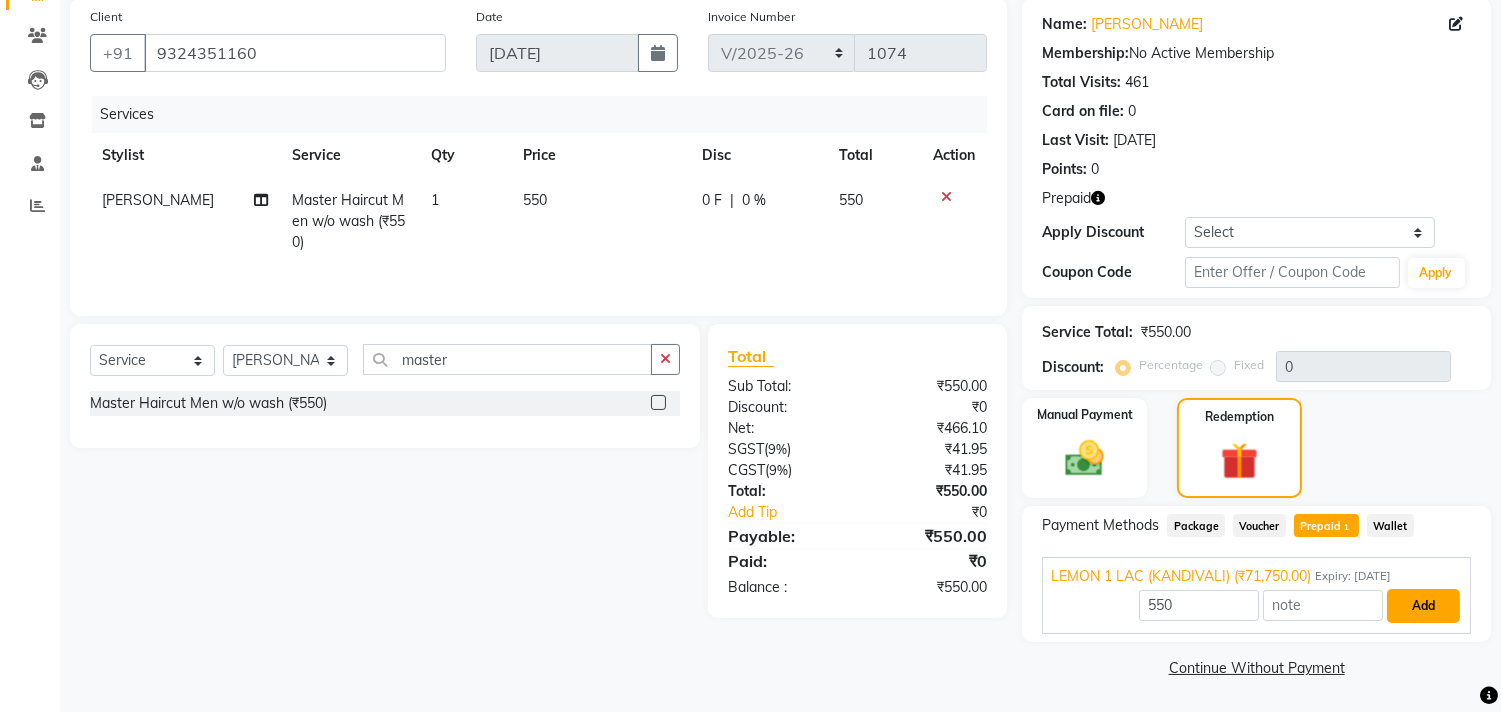 click on "Add" at bounding box center (1423, 606) 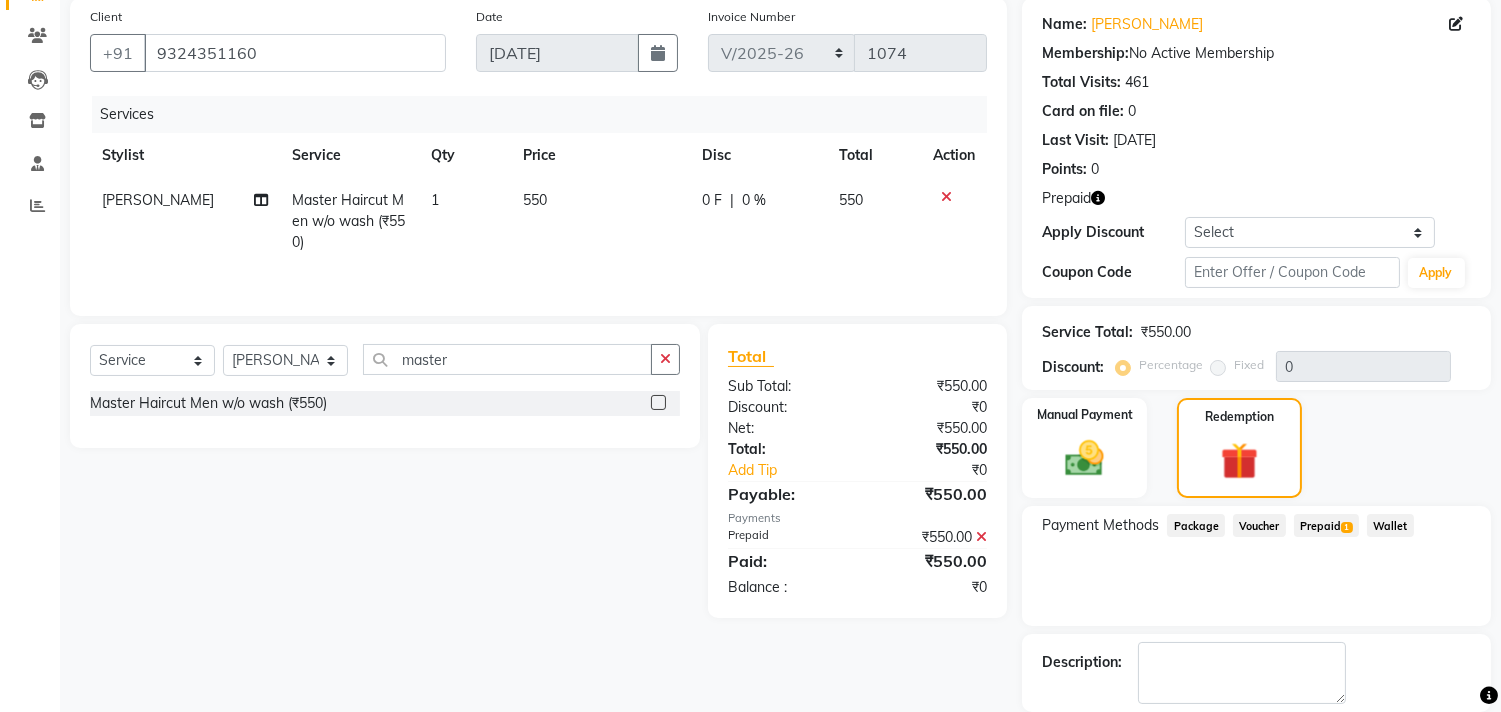 scroll, scrollTop: 248, scrollLeft: 0, axis: vertical 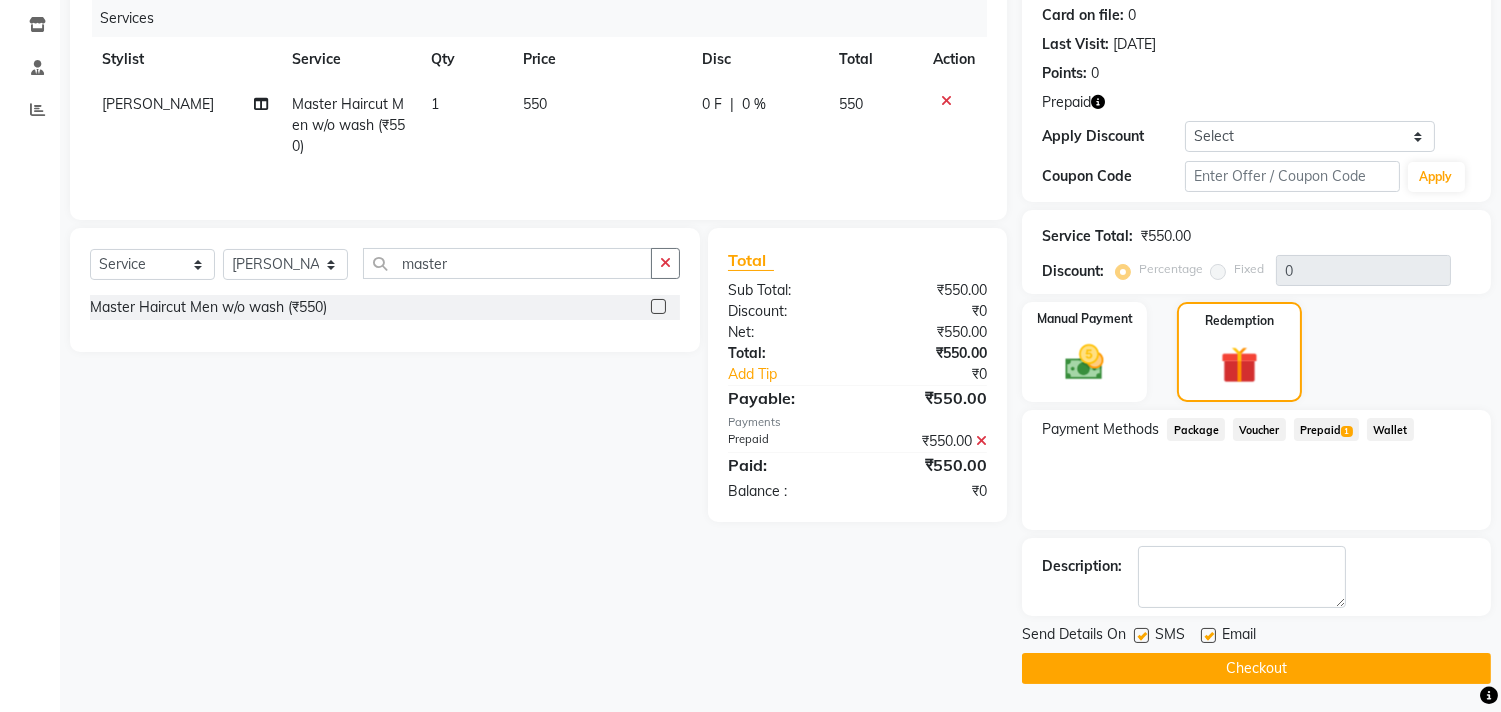 click 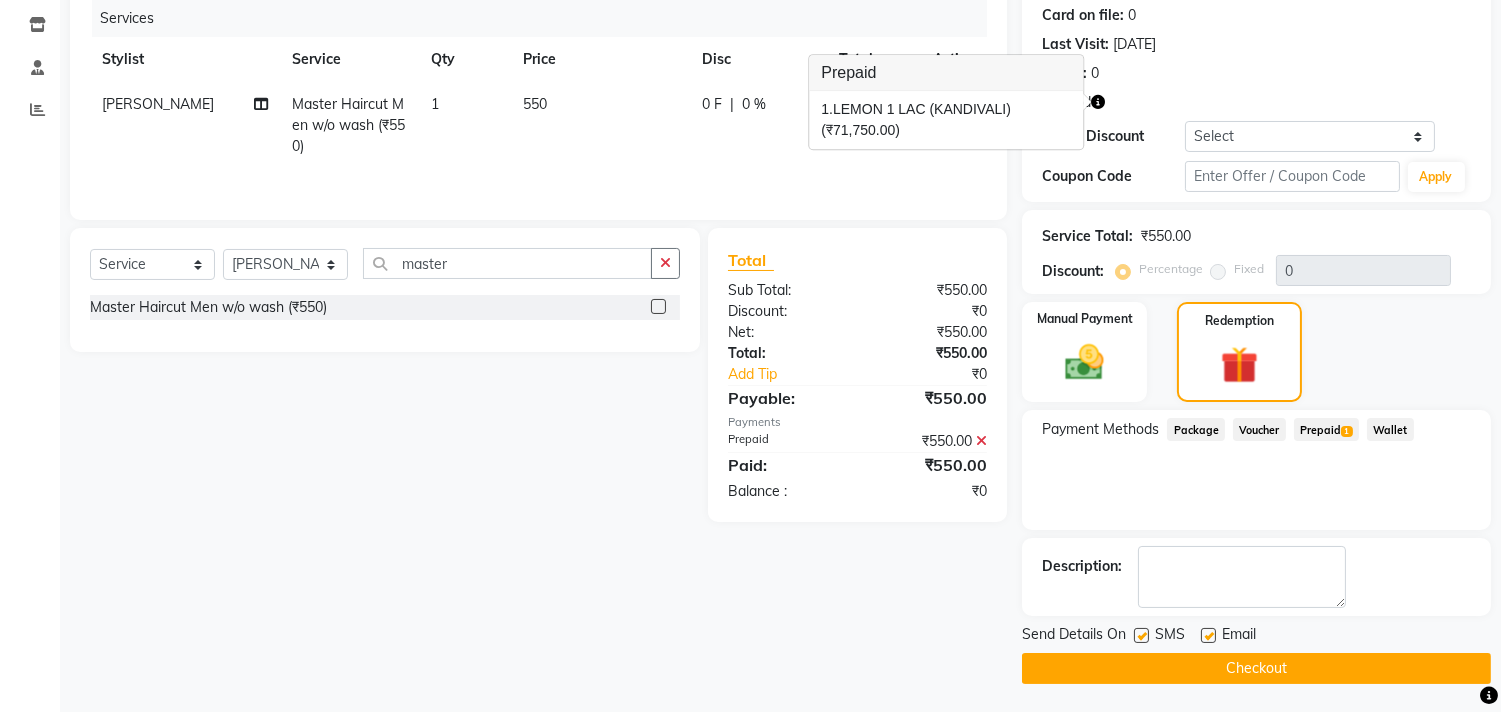 click on "Checkout" 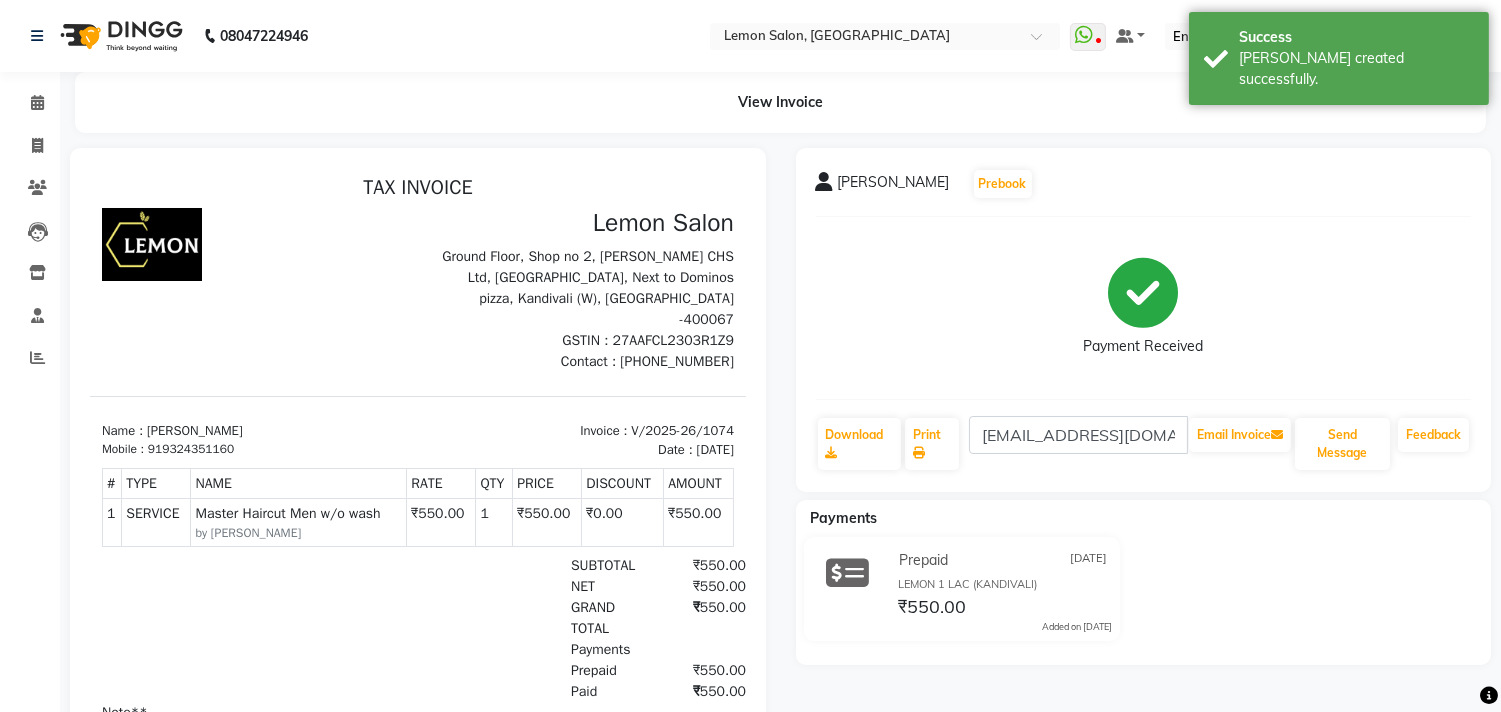 scroll, scrollTop: 0, scrollLeft: 0, axis: both 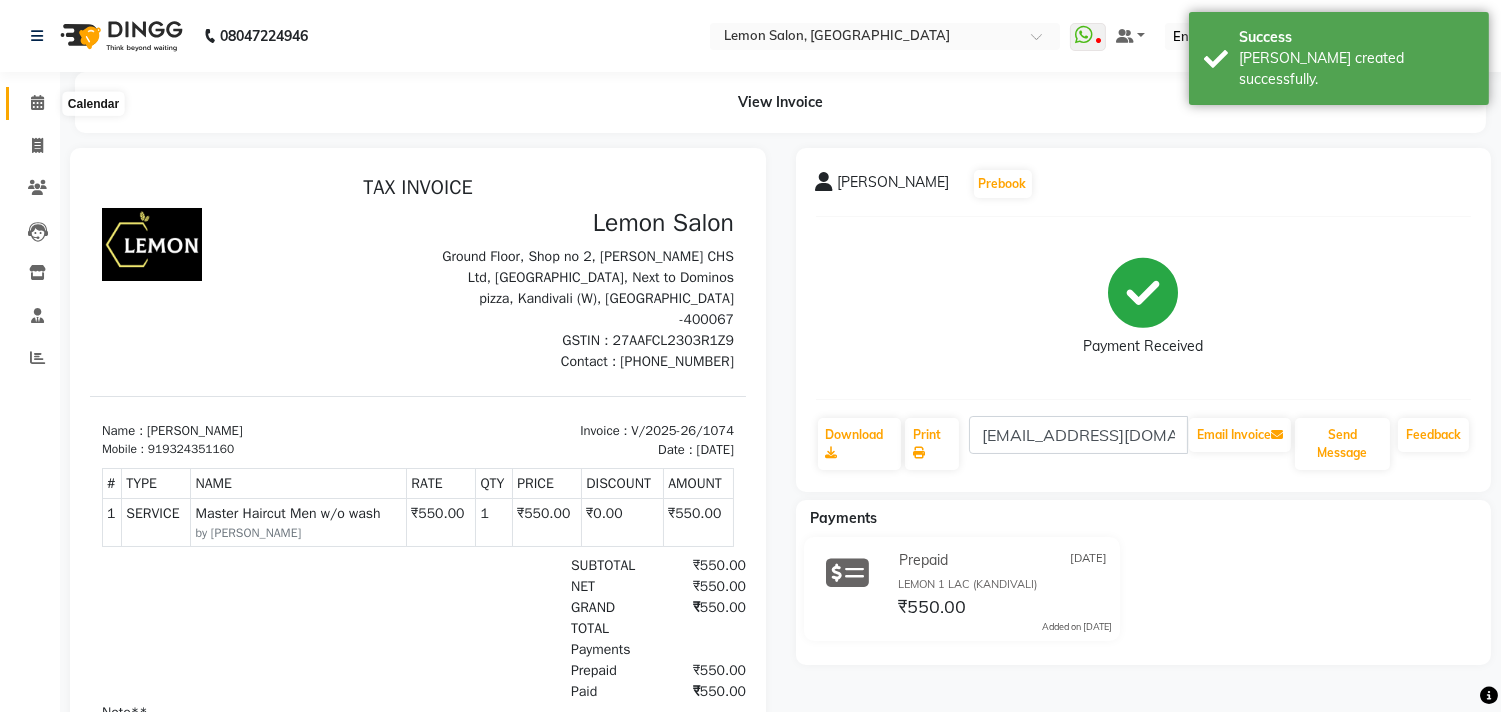 click 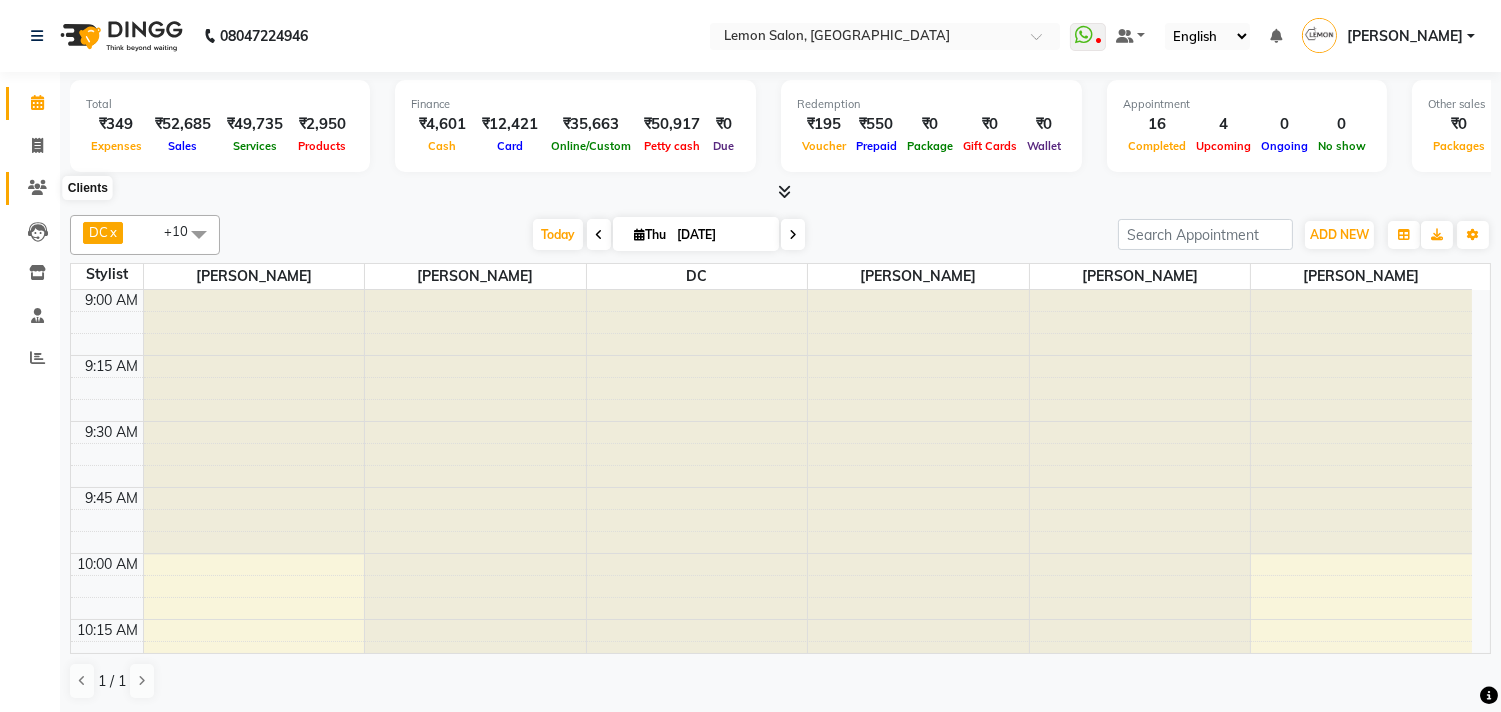 click 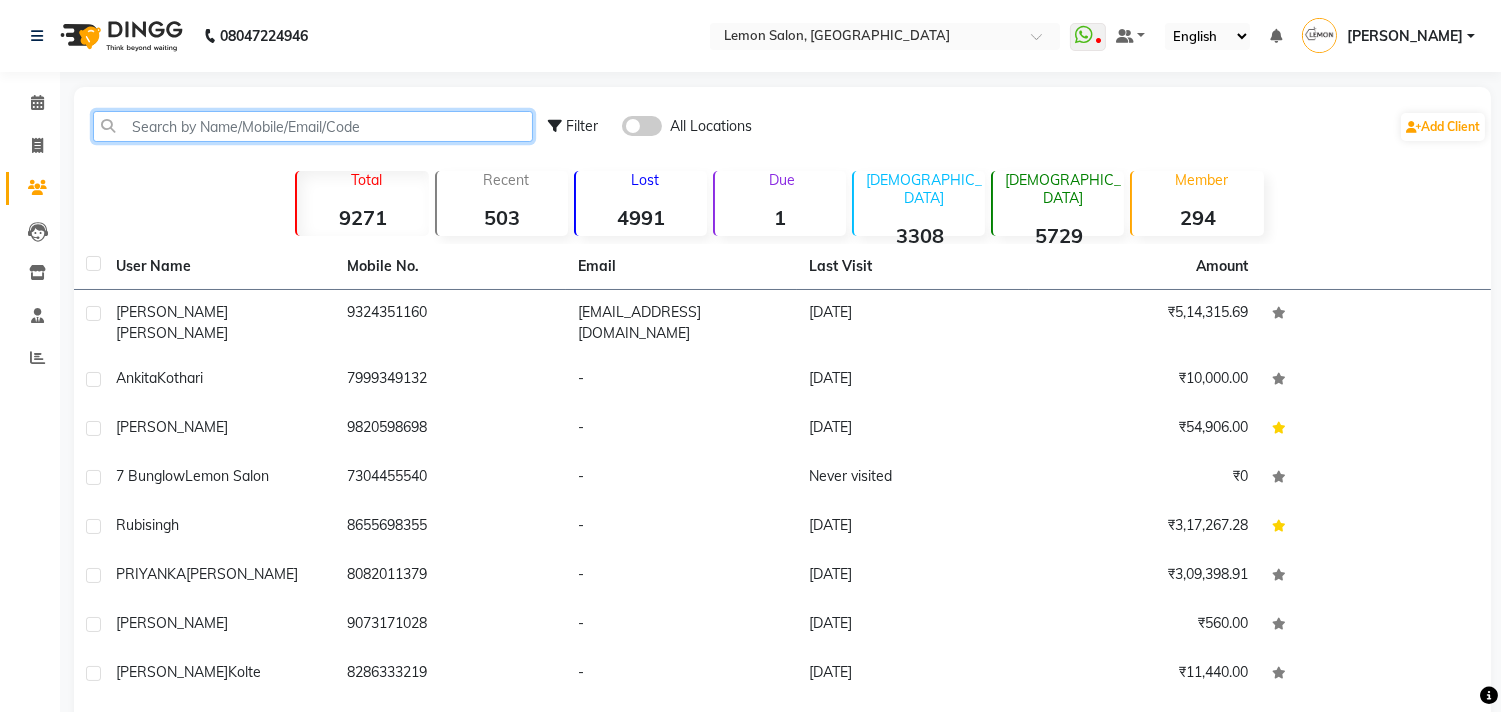 click 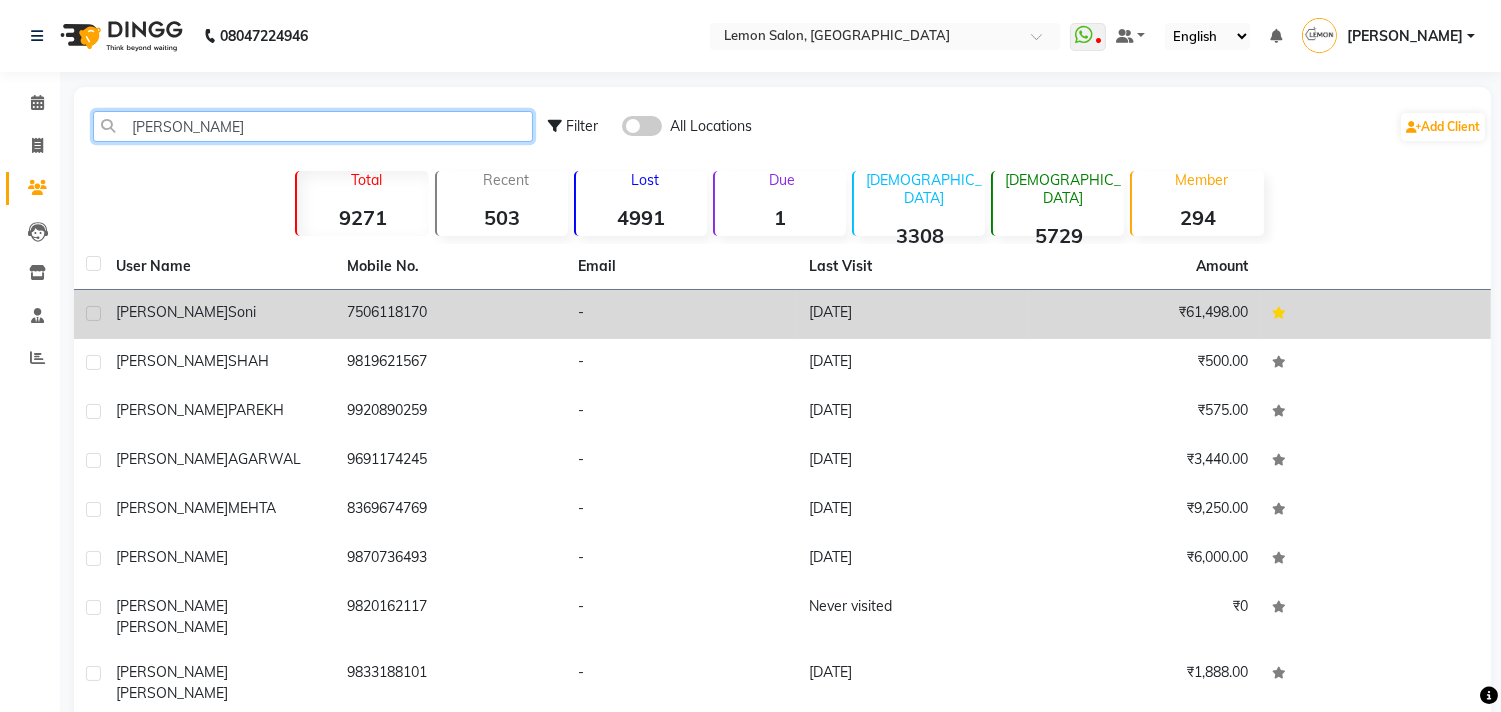 type on "rupal" 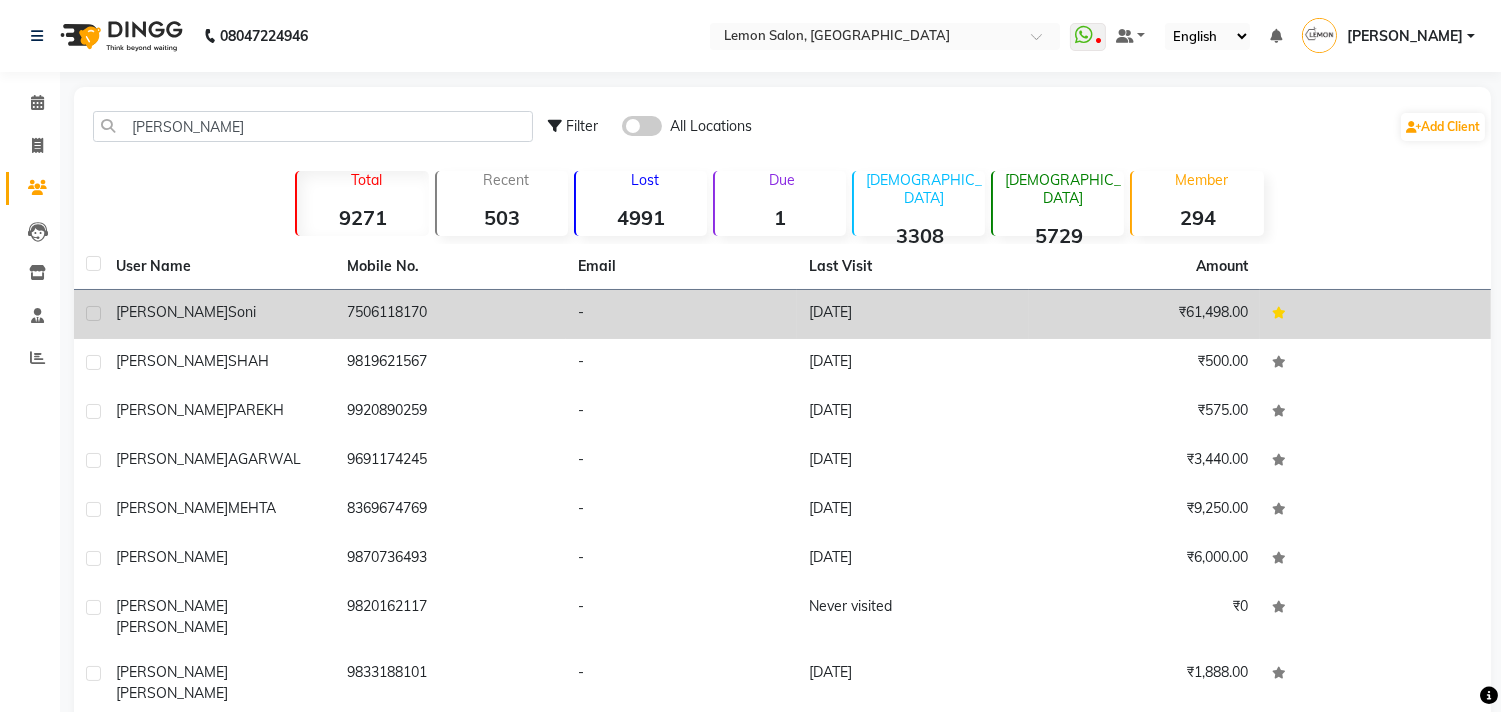 click on "[PERSON_NAME]" 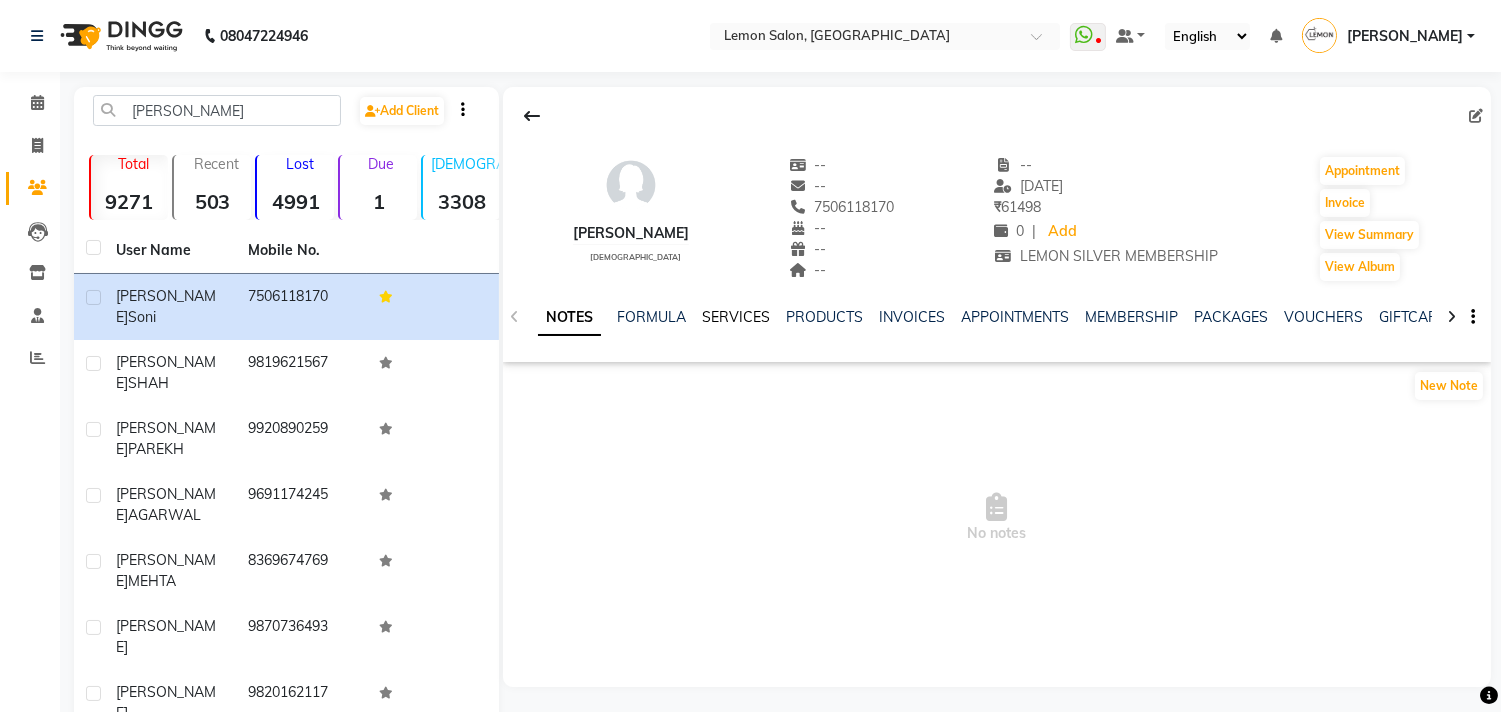 click on "SERVICES" 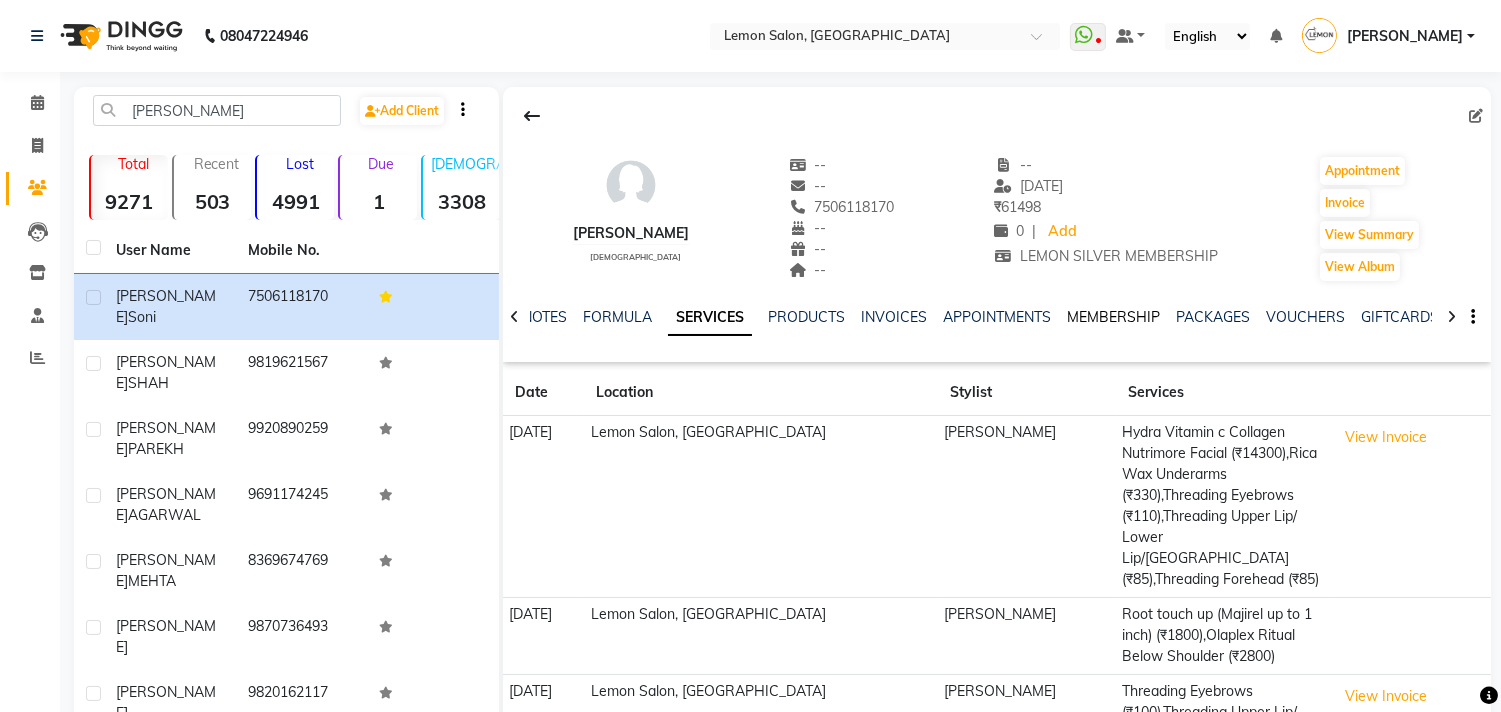 click on "MEMBERSHIP" 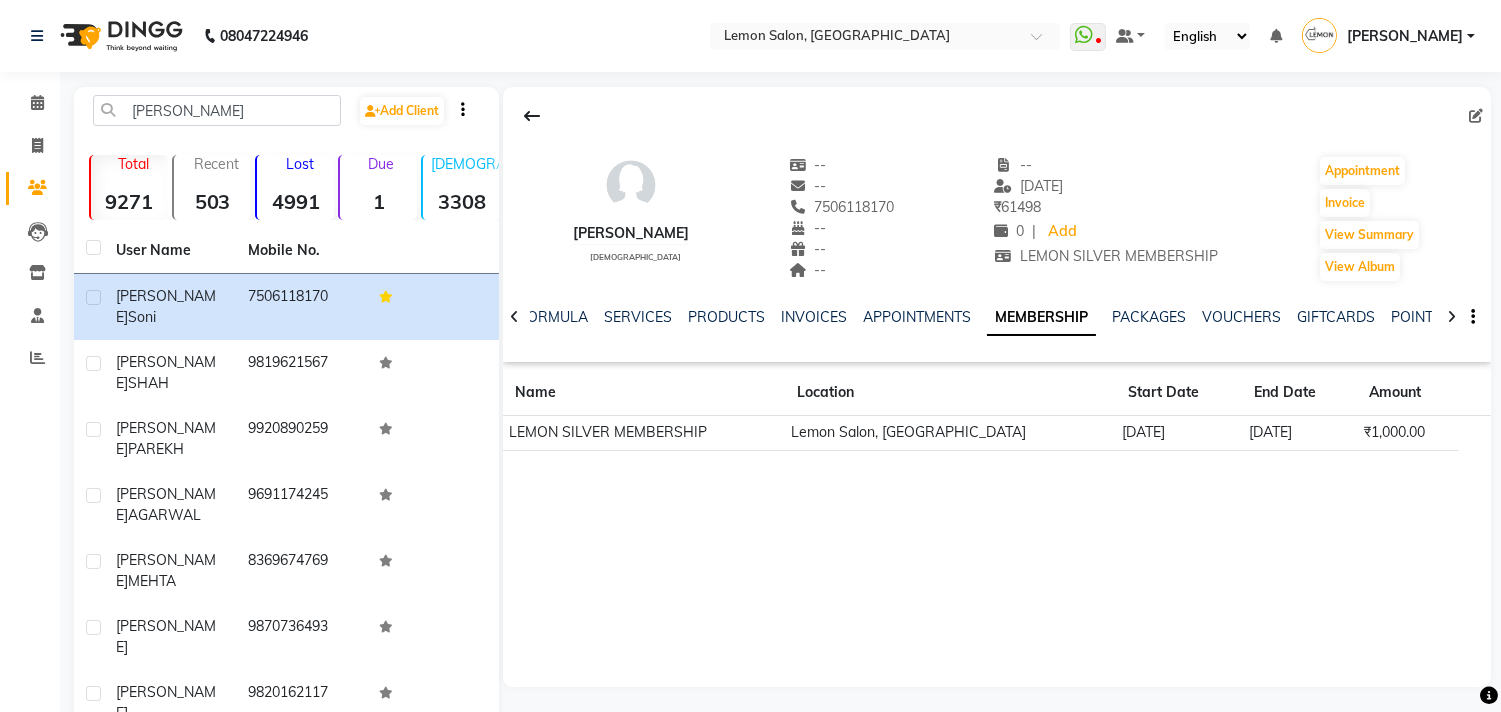 drag, startPoint x: 801, startPoint y: 210, endPoint x: 902, endPoint y: 205, distance: 101.12369 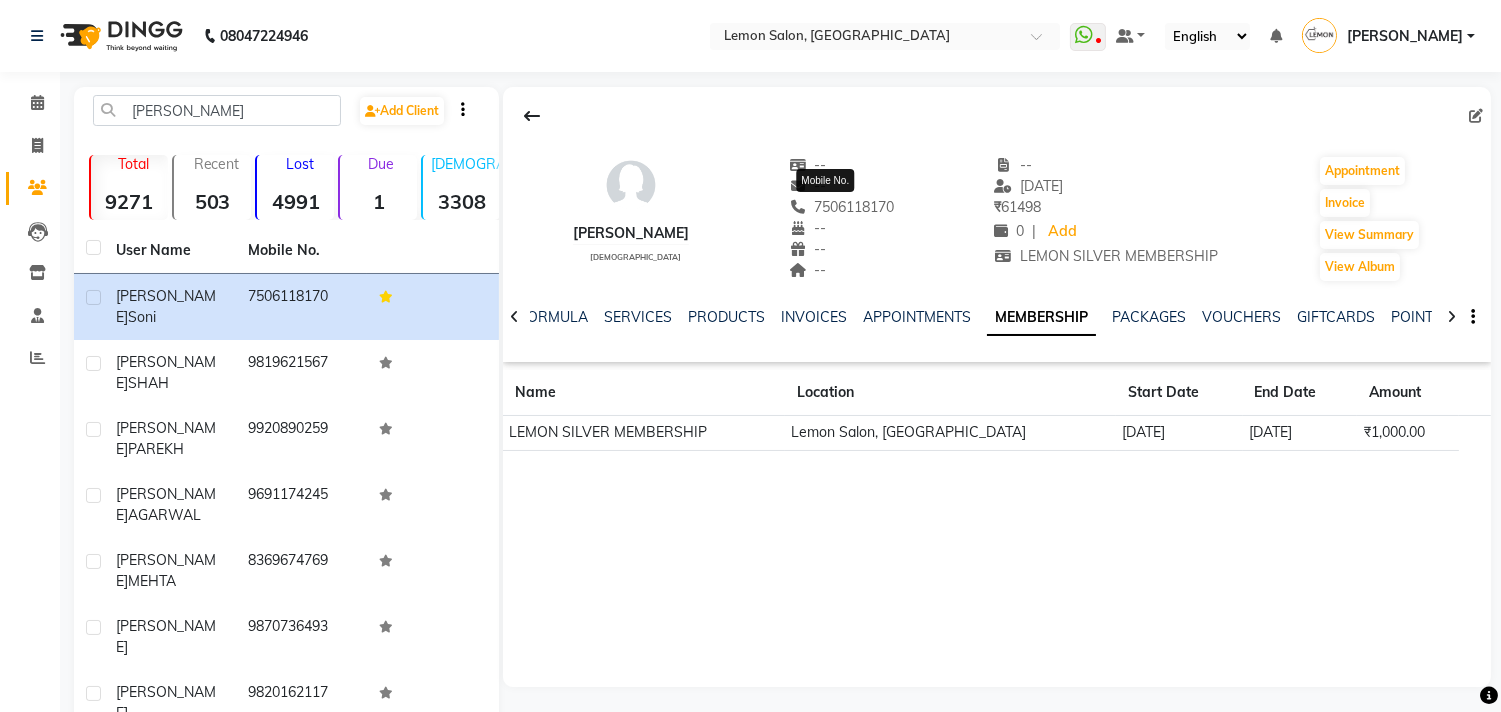 copy on "7506118170" 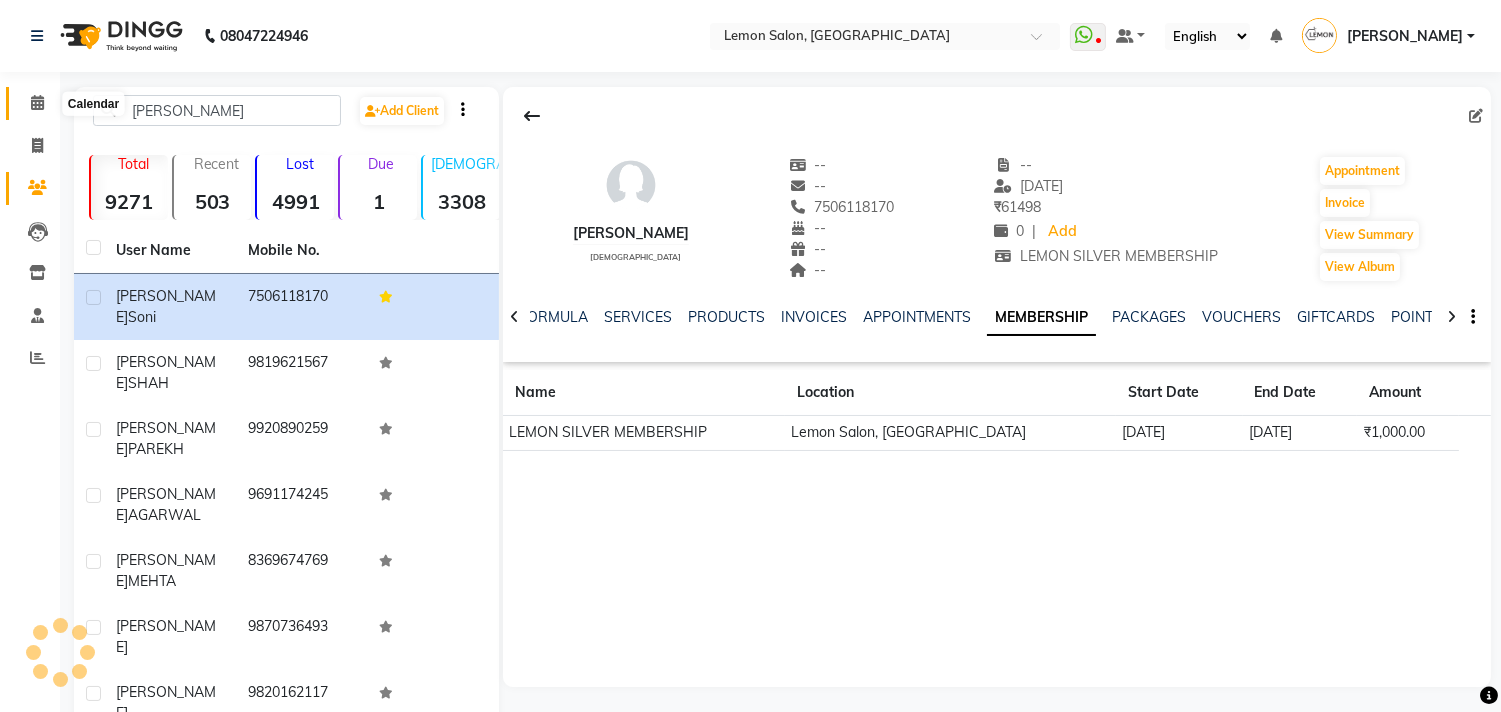 click 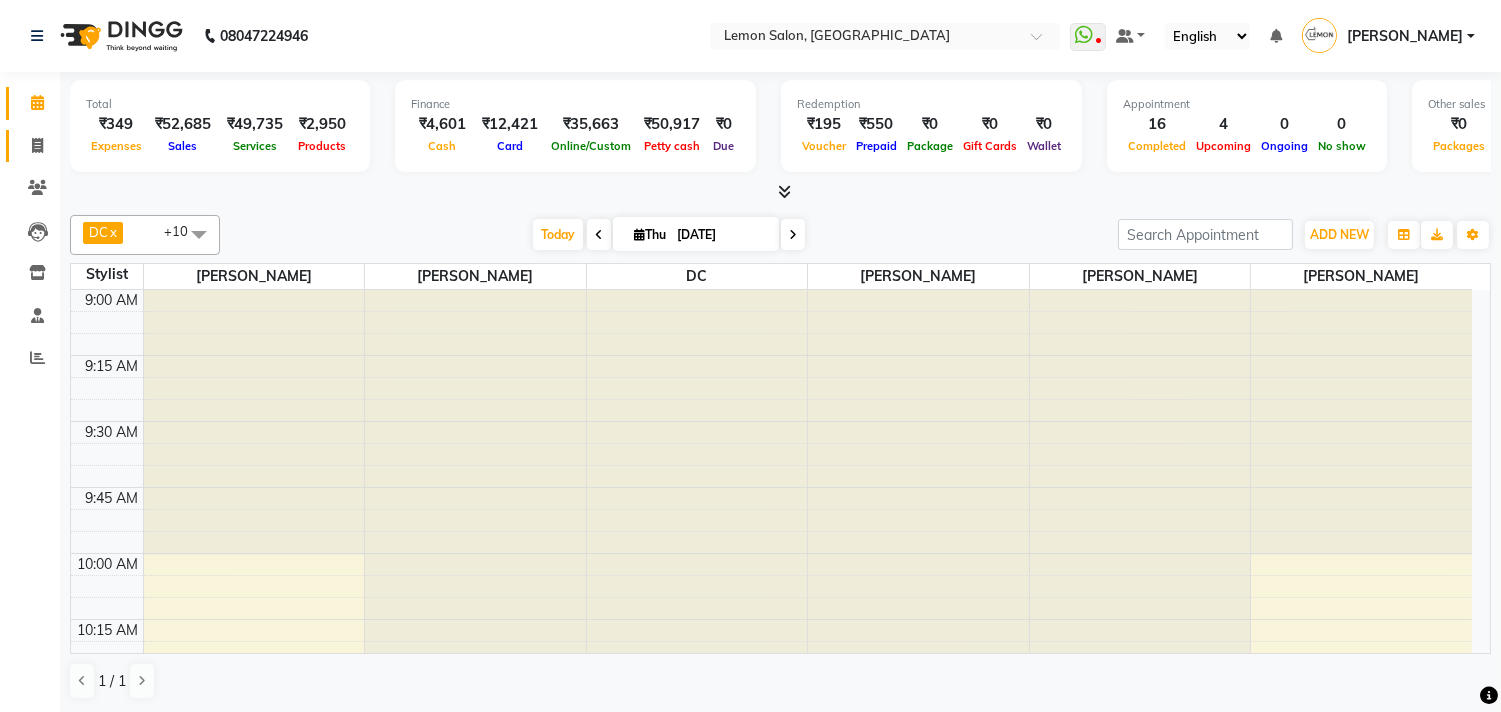 click on "Invoice" 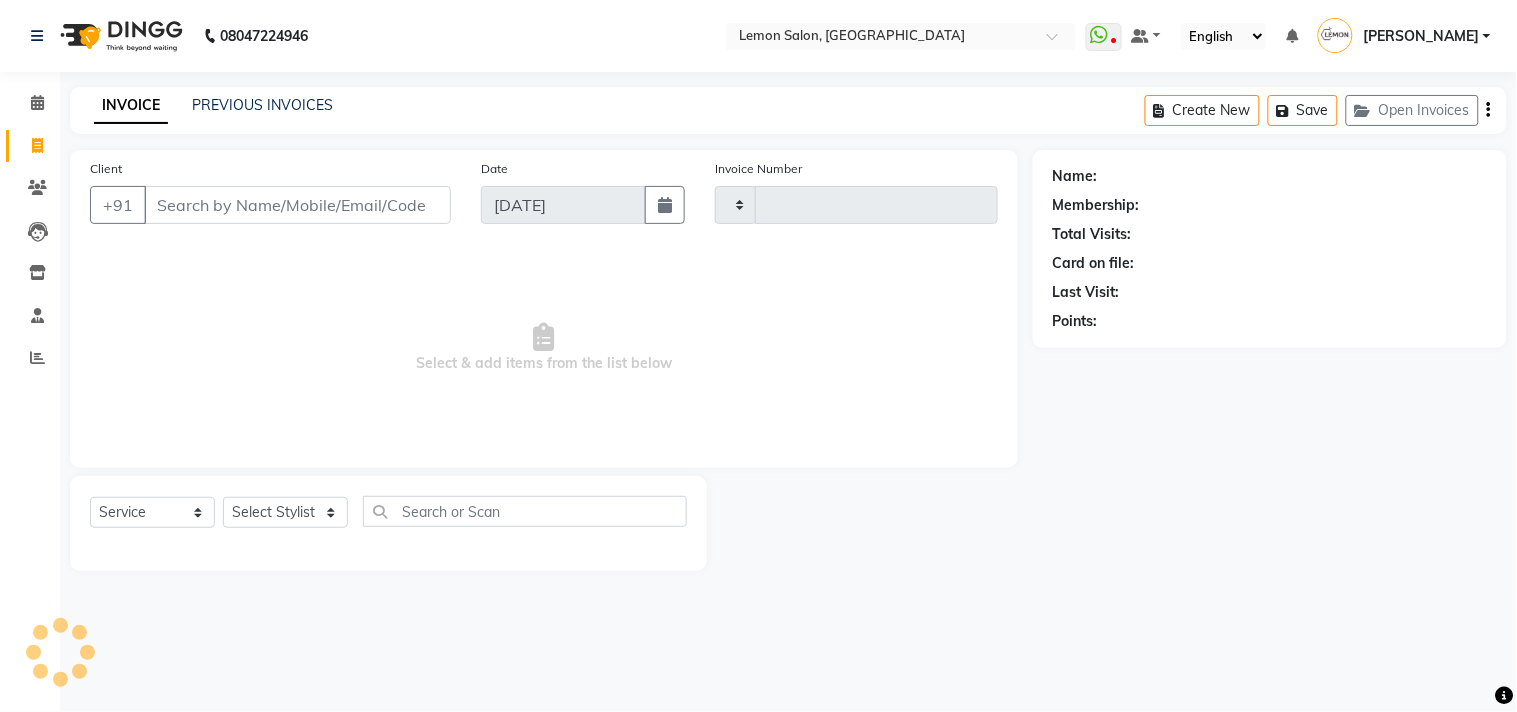 type on "1076" 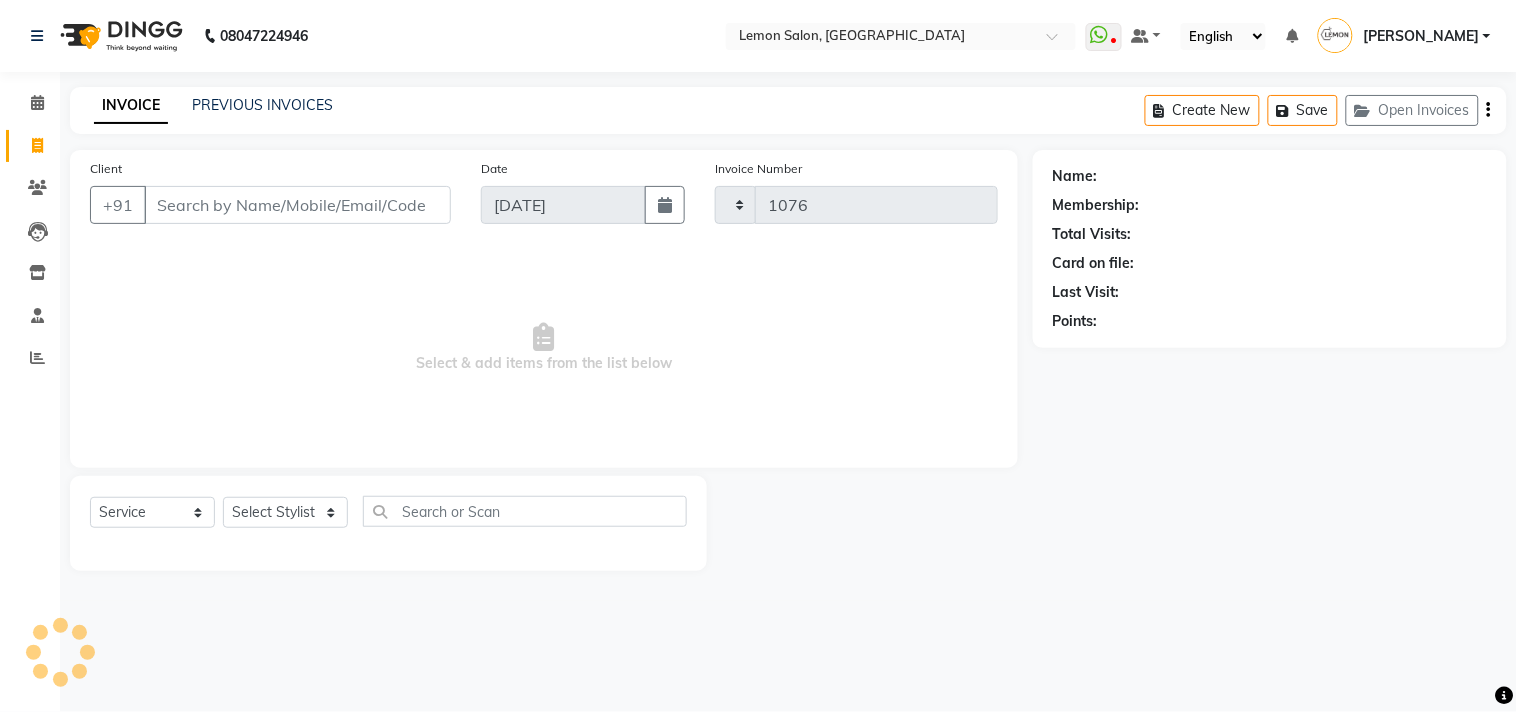 select on "569" 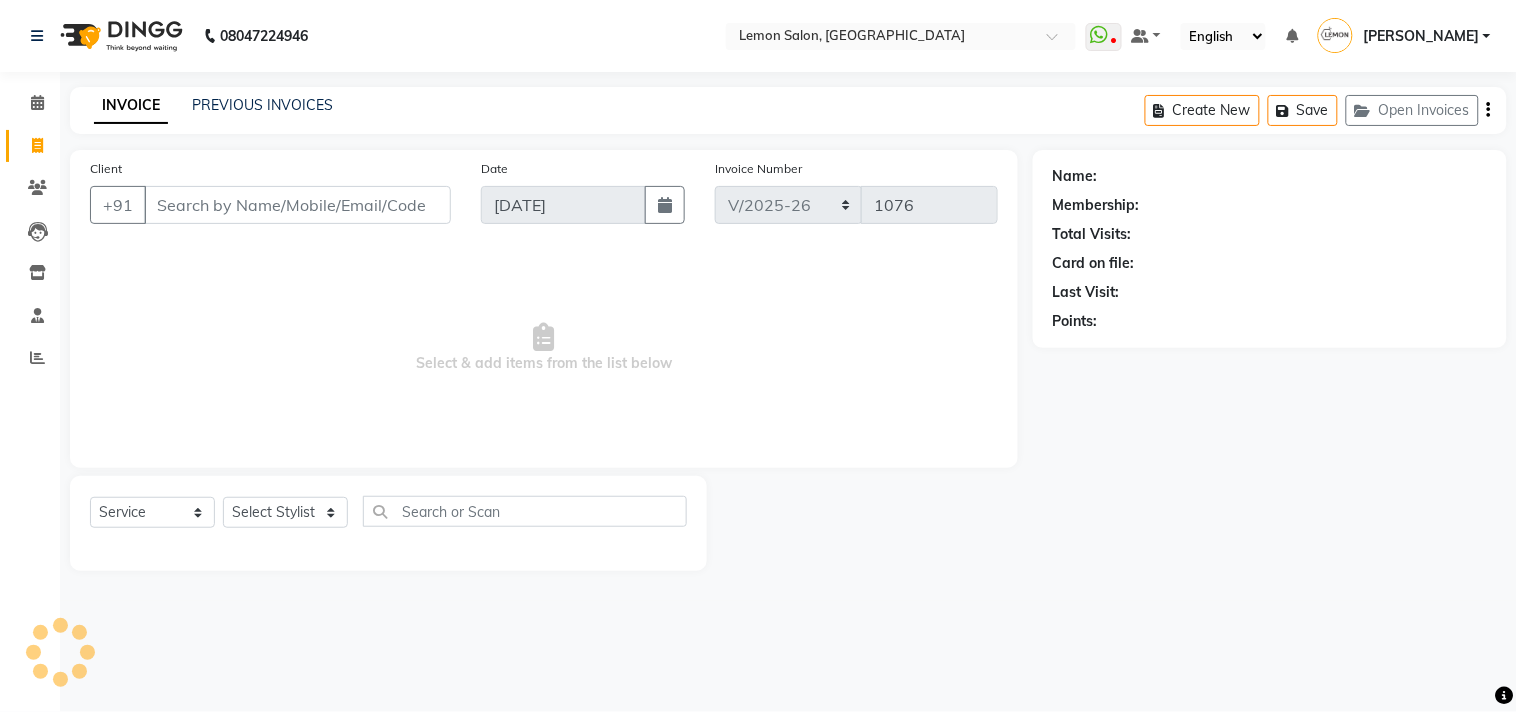 click on "Client" at bounding box center (297, 205) 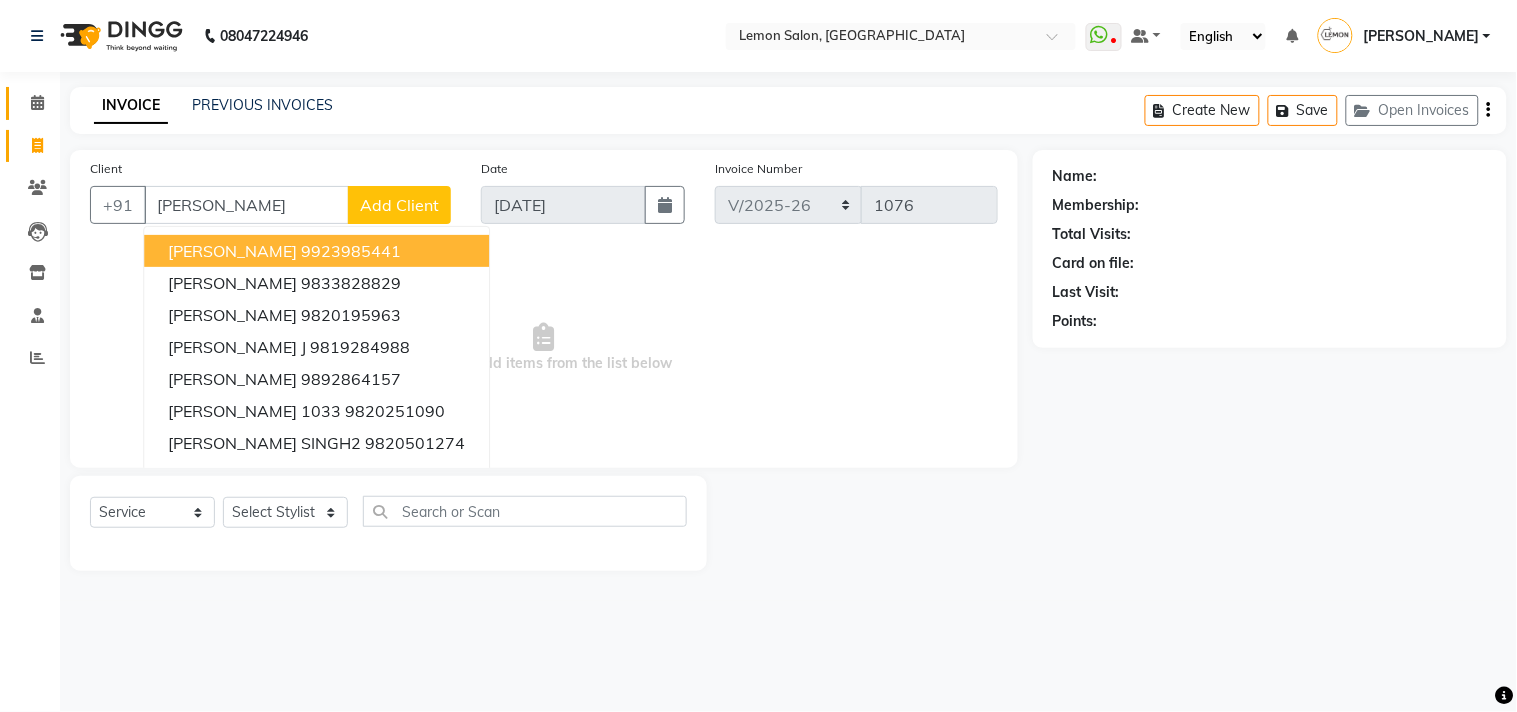 type on "ketan" 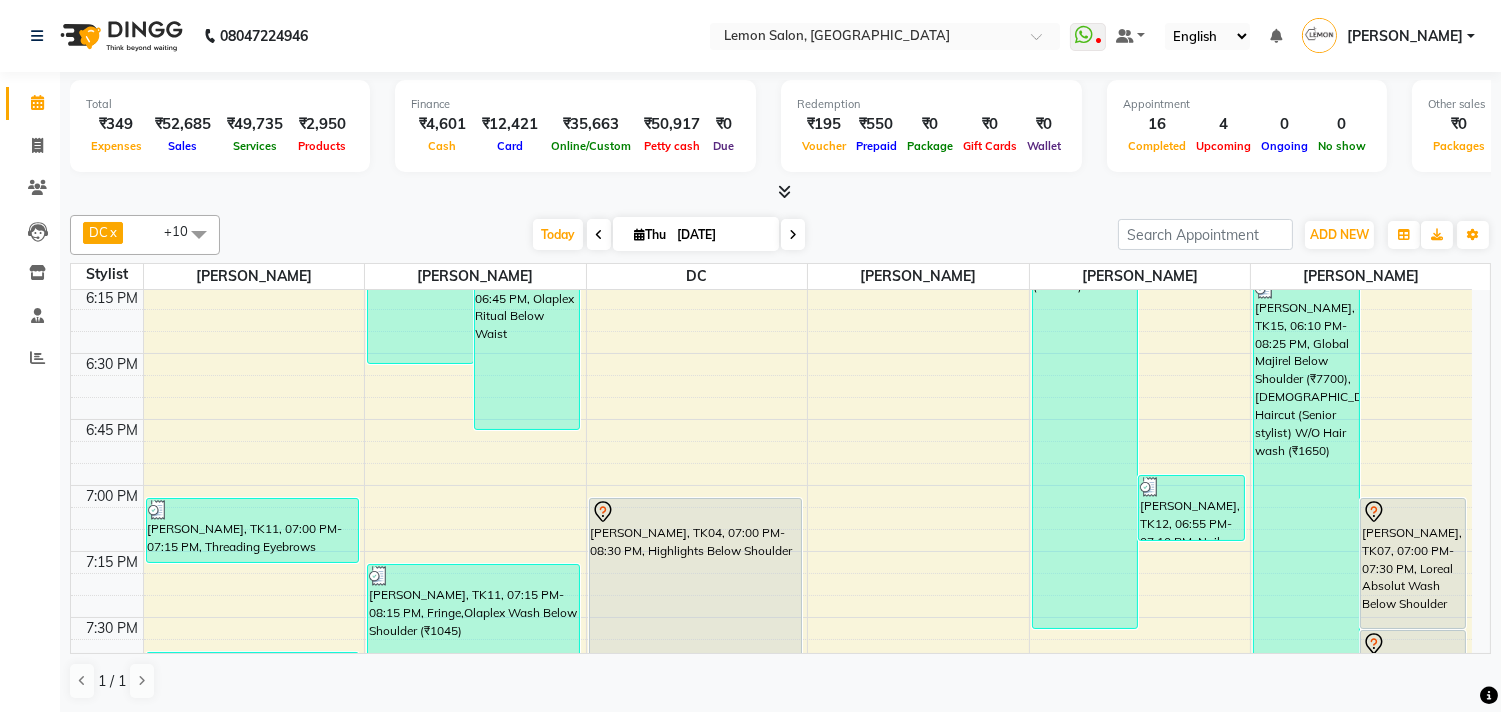 scroll, scrollTop: 2222, scrollLeft: 0, axis: vertical 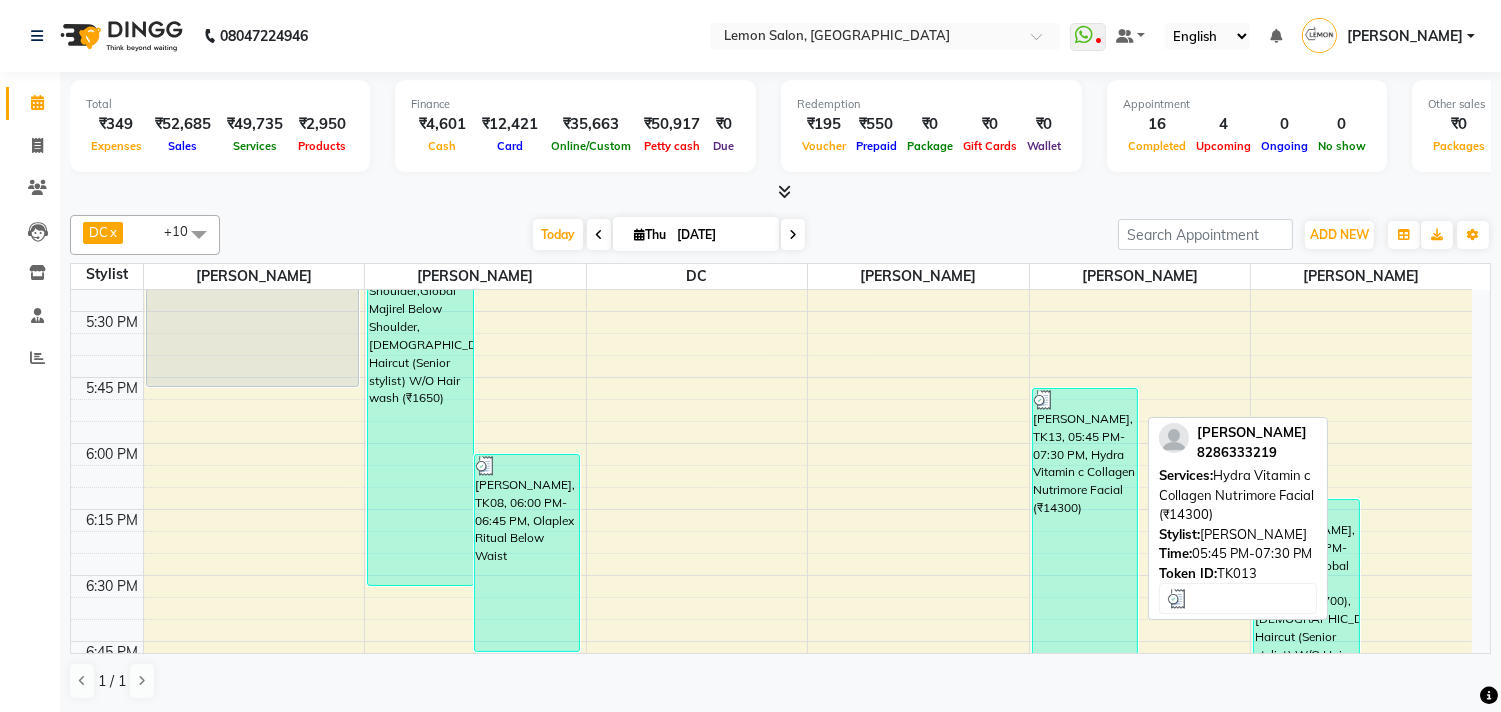 click on "[PERSON_NAME], TK13, 05:45 PM-07:30 PM, Hydra Vitamin c Collagen Nutrimore Facial (₹14300)" at bounding box center (1085, 619) 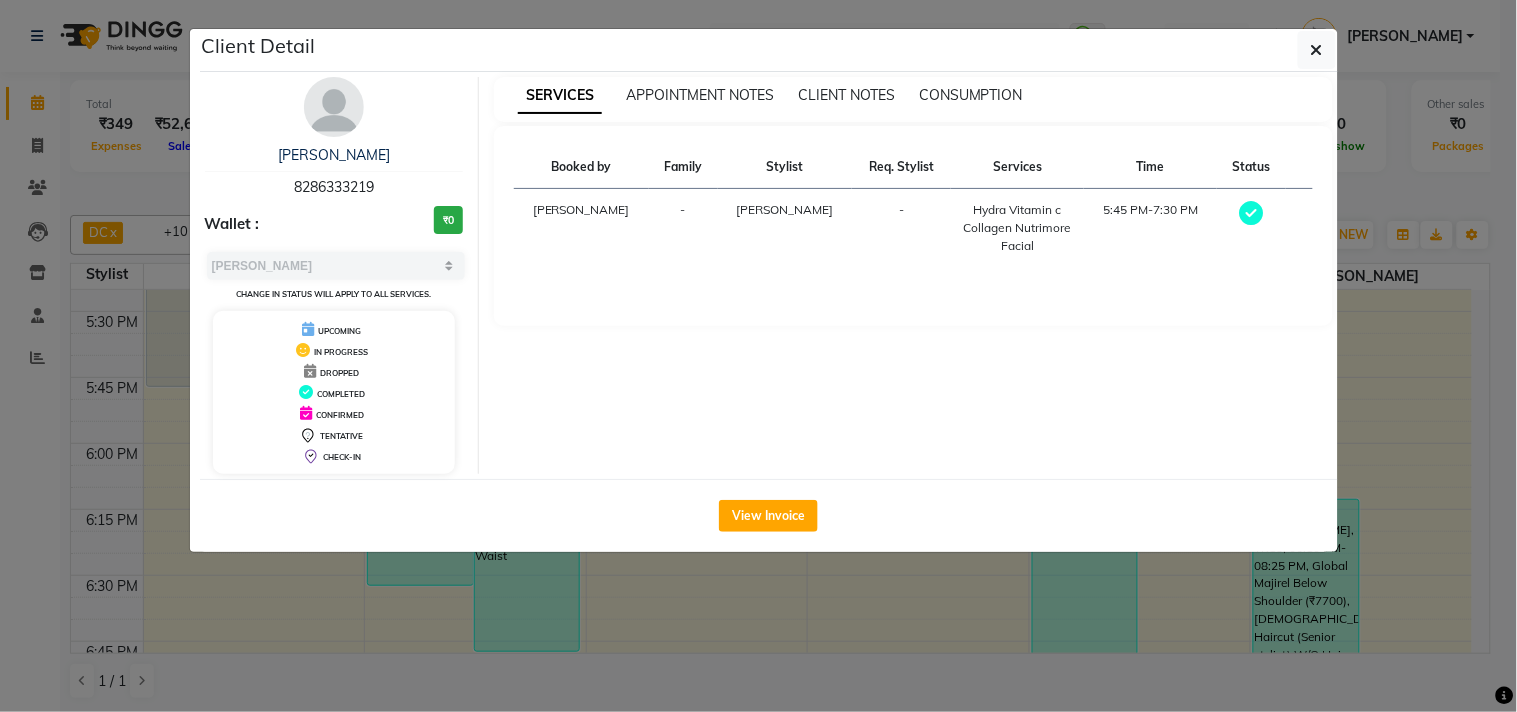 drag, startPoint x: 278, startPoint y: 187, endPoint x: 374, endPoint y: 187, distance: 96 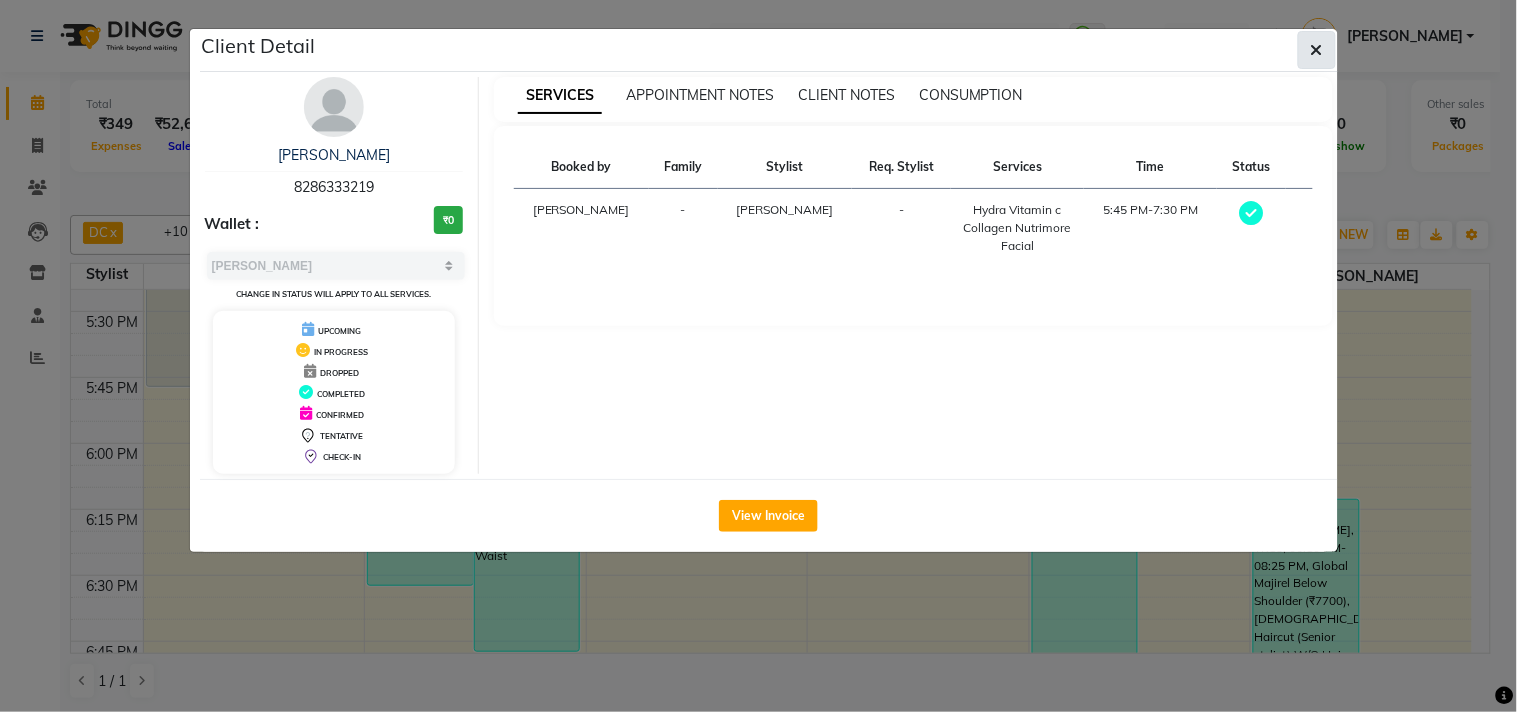 click 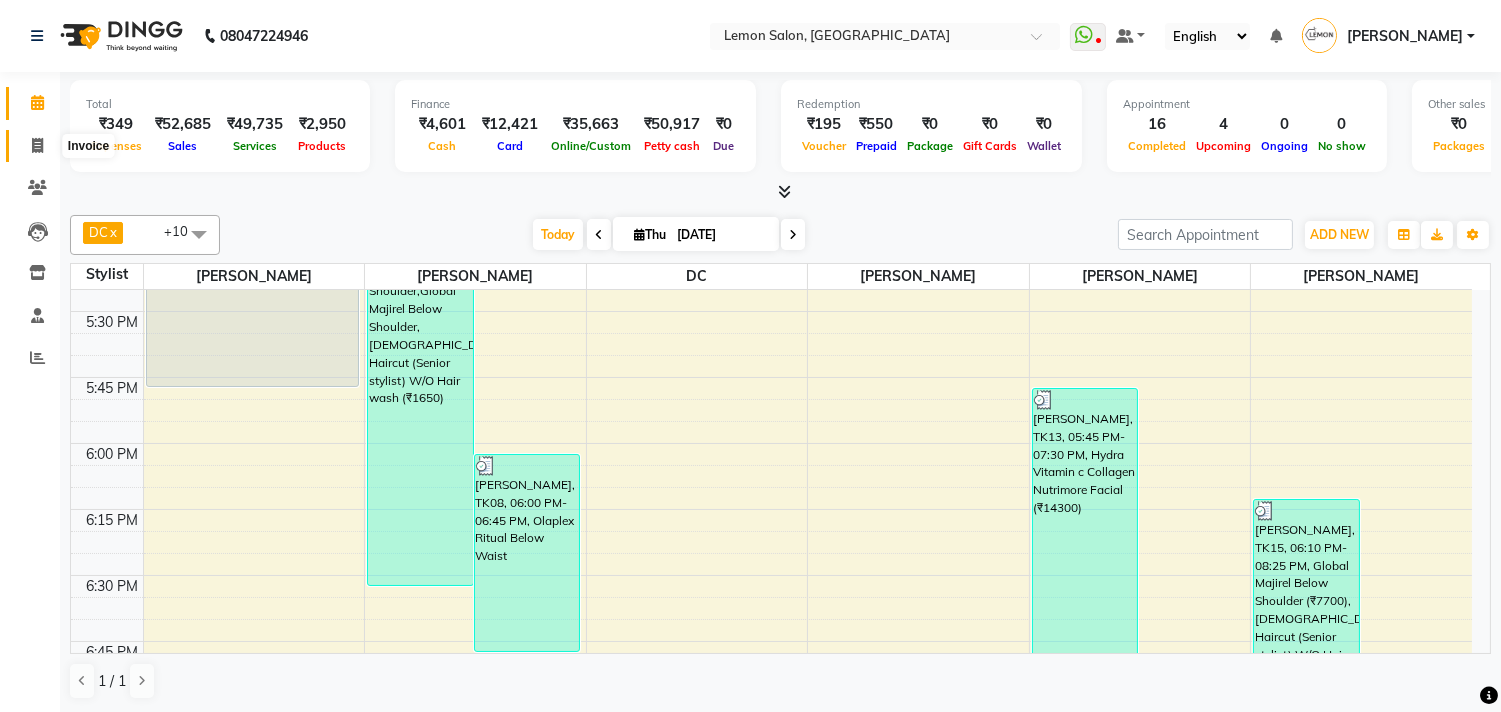 click 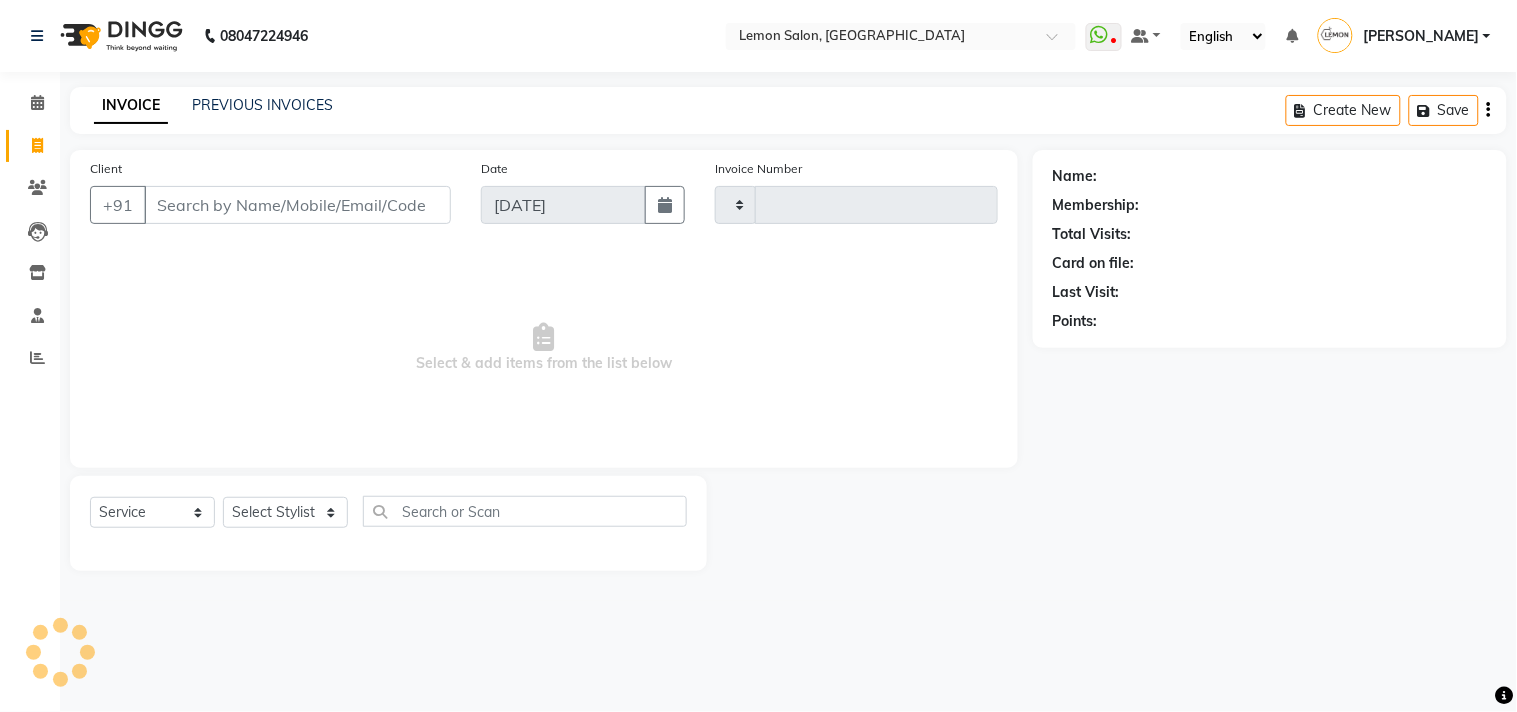 type on "1076" 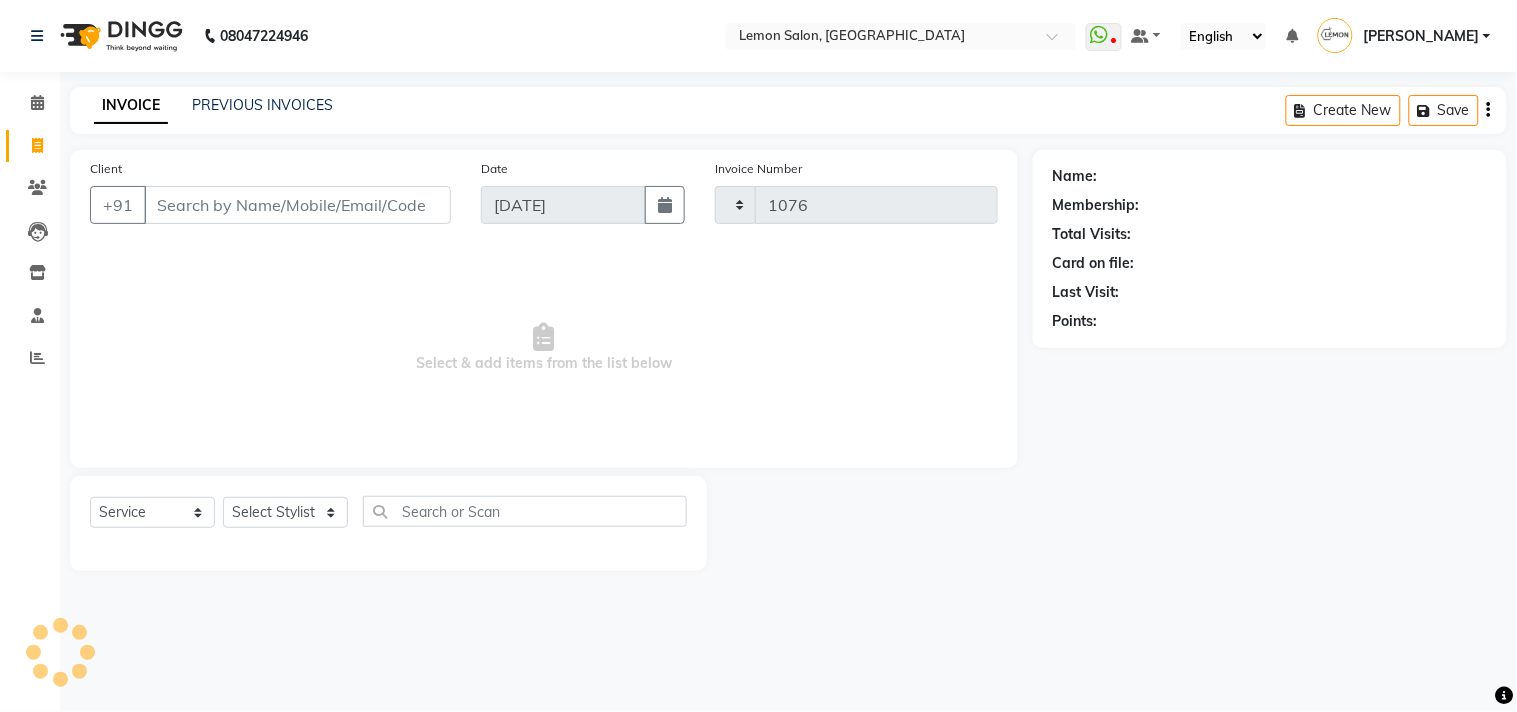 select on "569" 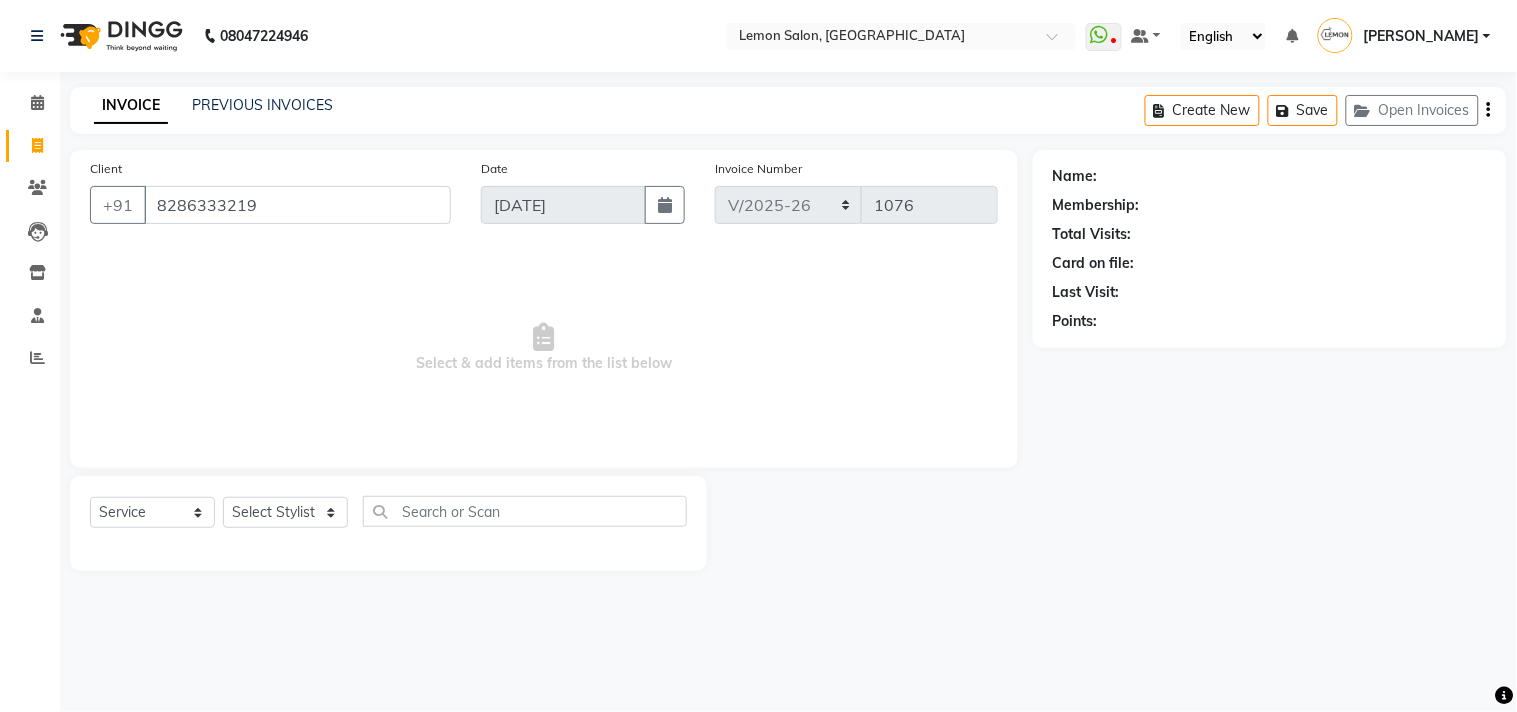 type on "8286333219" 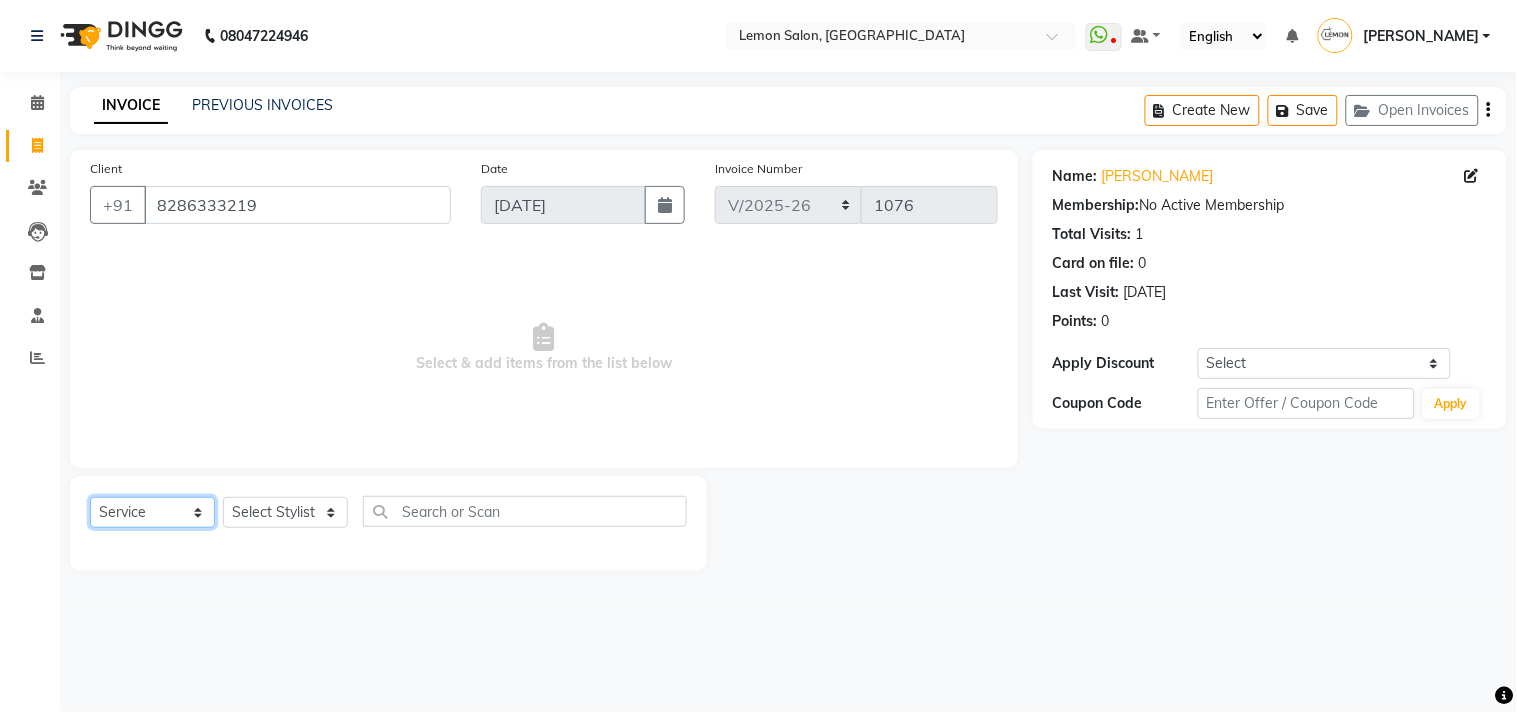 click on "Select  Service  Product  Membership  Package Voucher Prepaid Gift Card" 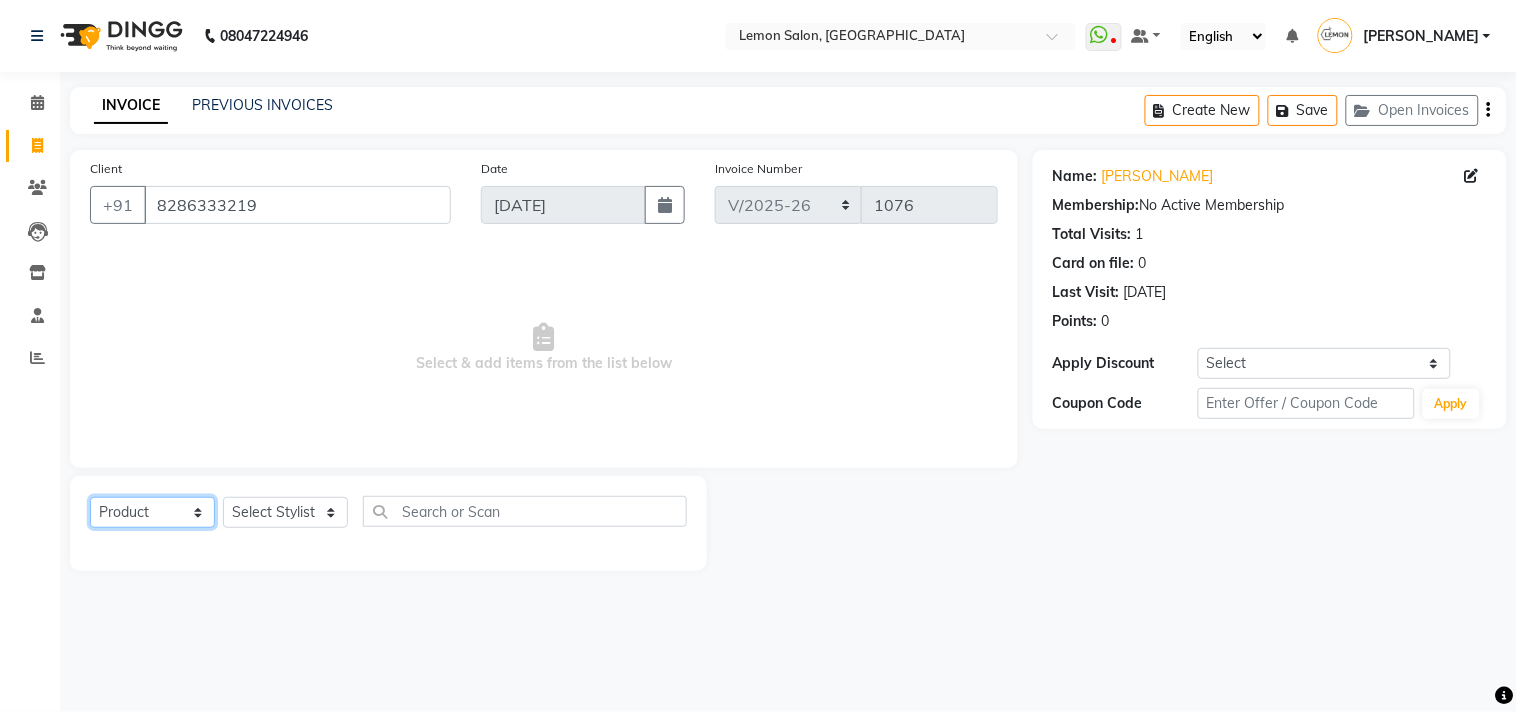click on "Select  Service  Product  Membership  Package Voucher Prepaid Gift Card" 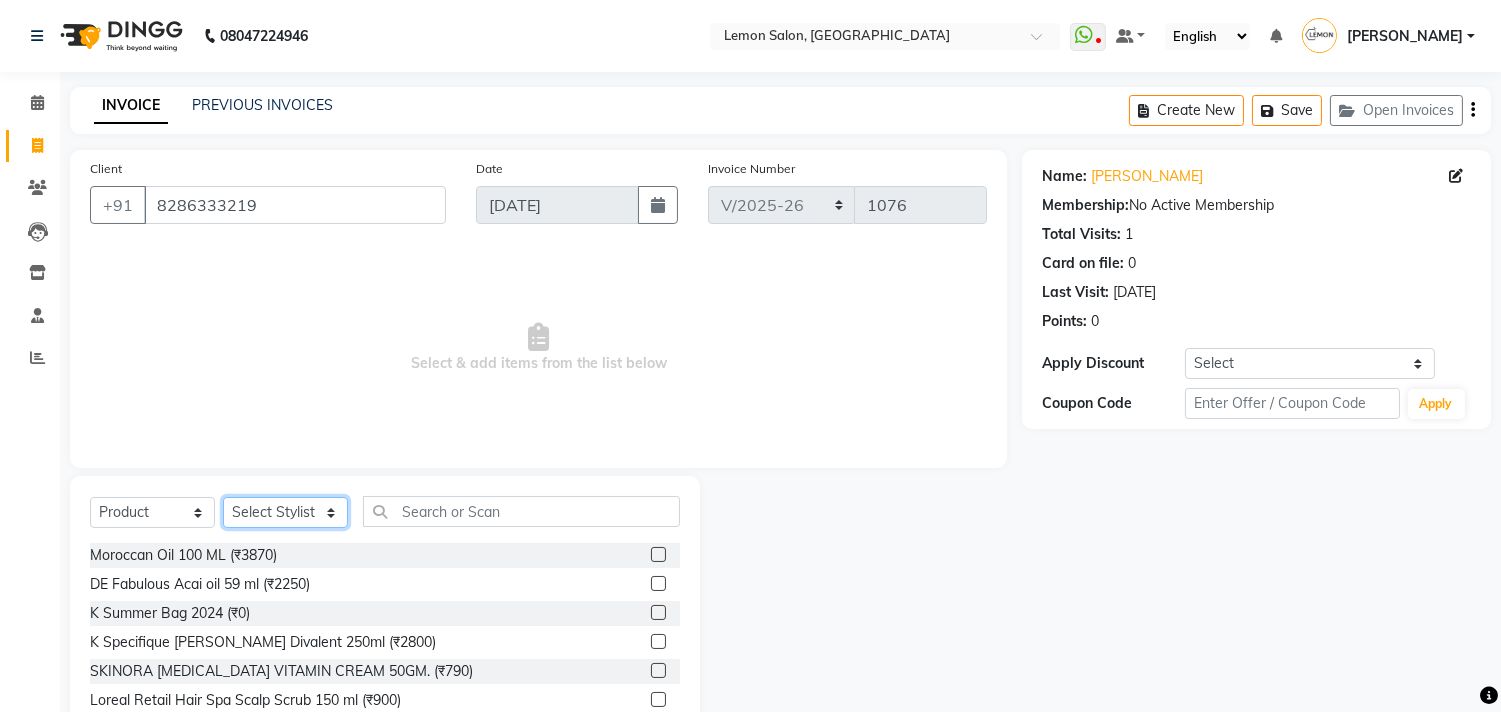 click on "Select Stylist Arun Arndive DC Faheem Malik Gufran Salmani Payal Maurya Riya Adawade Shoeb Salmani Kandivali Swati Sharma Yunus Yusuf Shaikh" 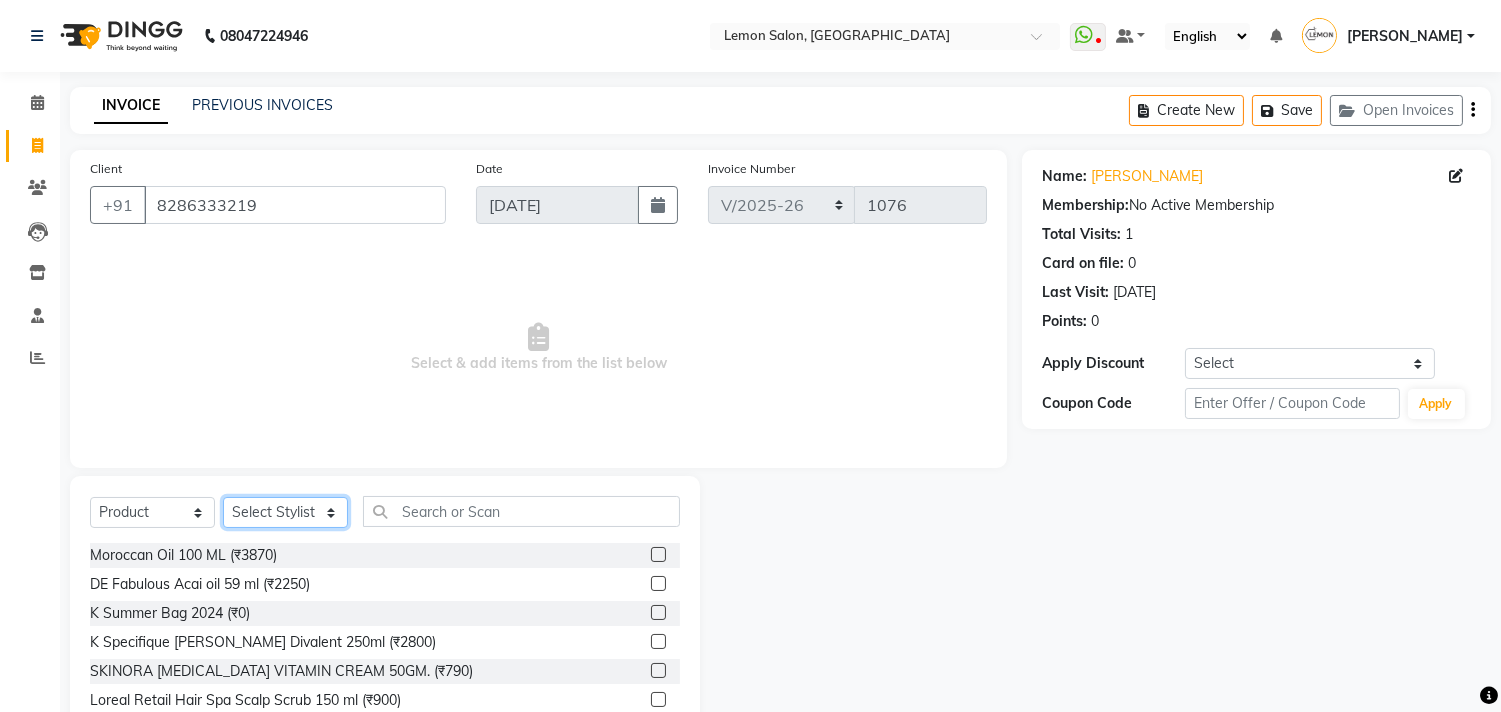 select on "66497" 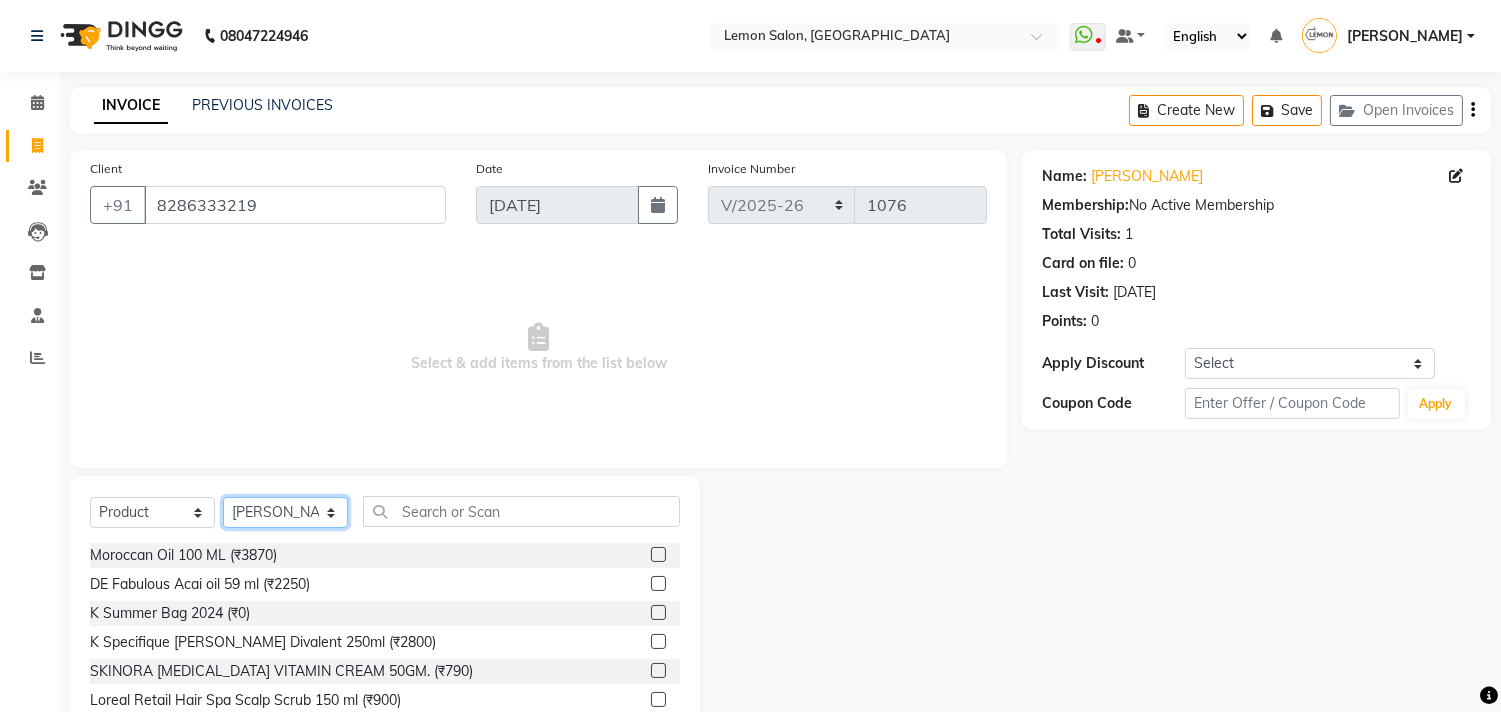 click on "Select Stylist Arun Arndive DC Faheem Malik Gufran Salmani Payal Maurya Riya Adawade Shoeb Salmani Kandivali Swati Sharma Yunus Yusuf Shaikh" 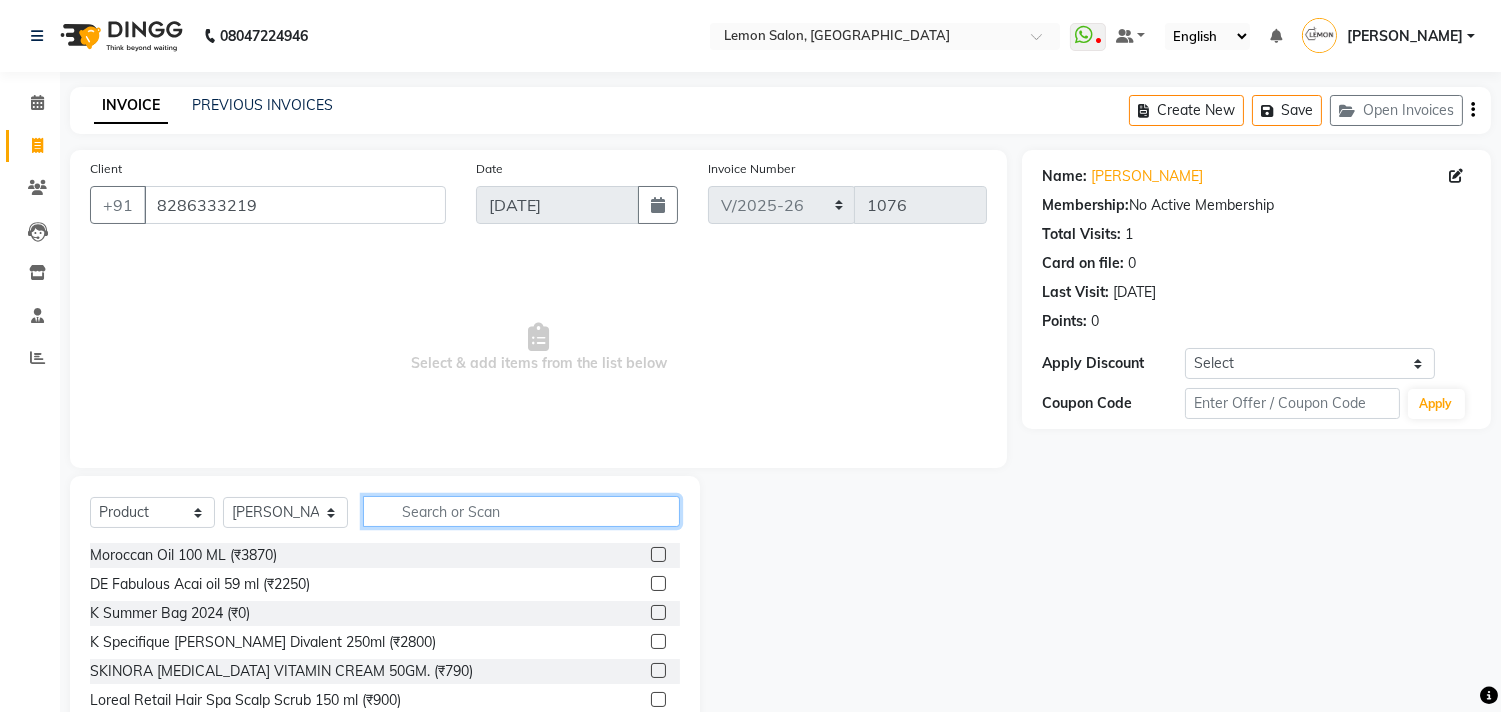 click 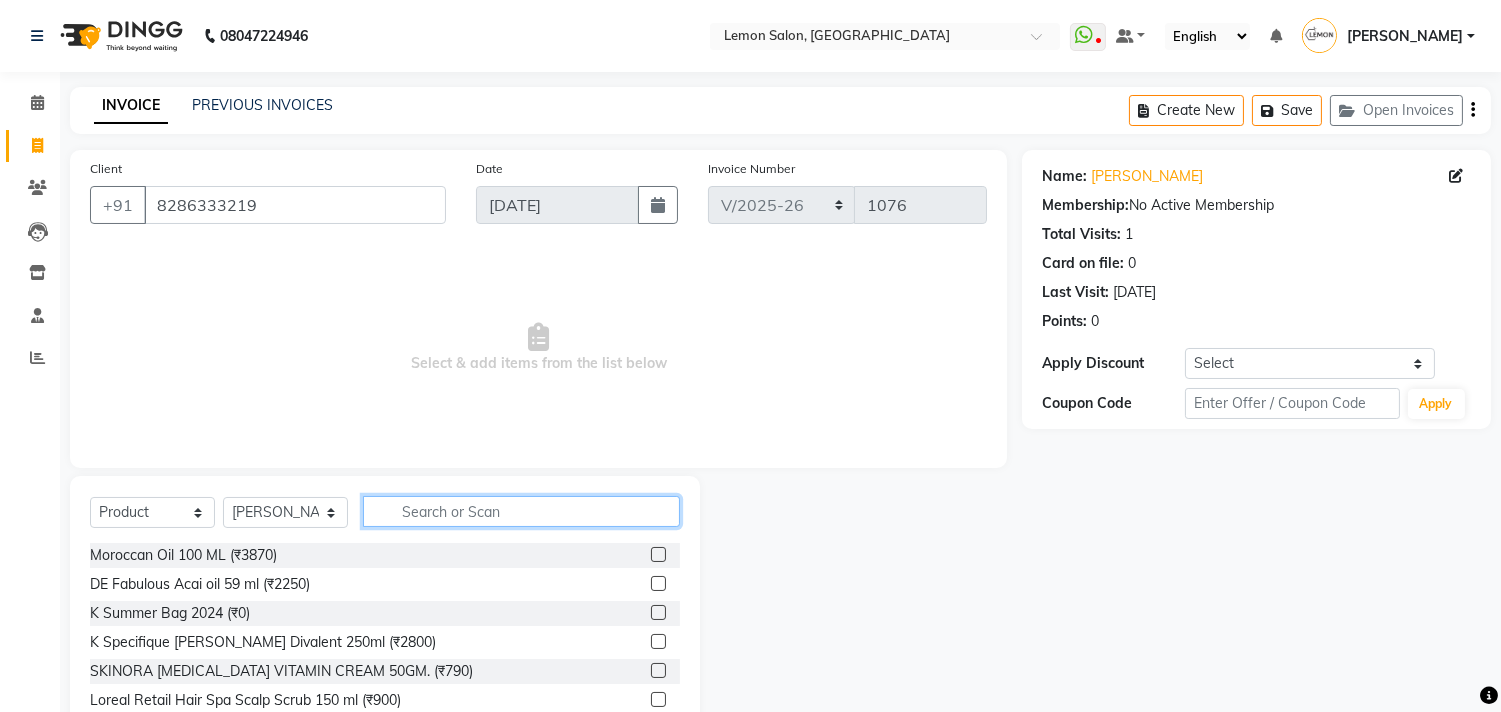 type on "b" 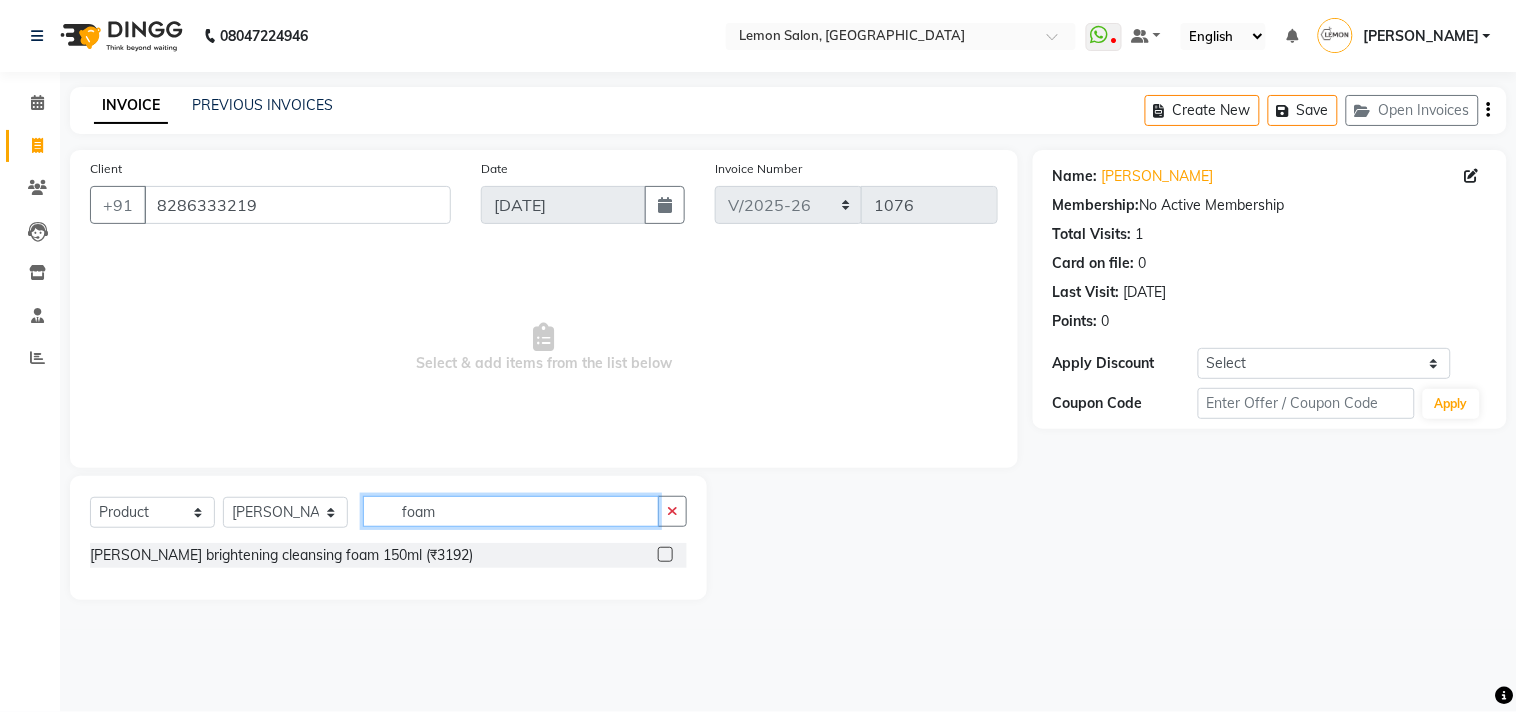 type on "foam" 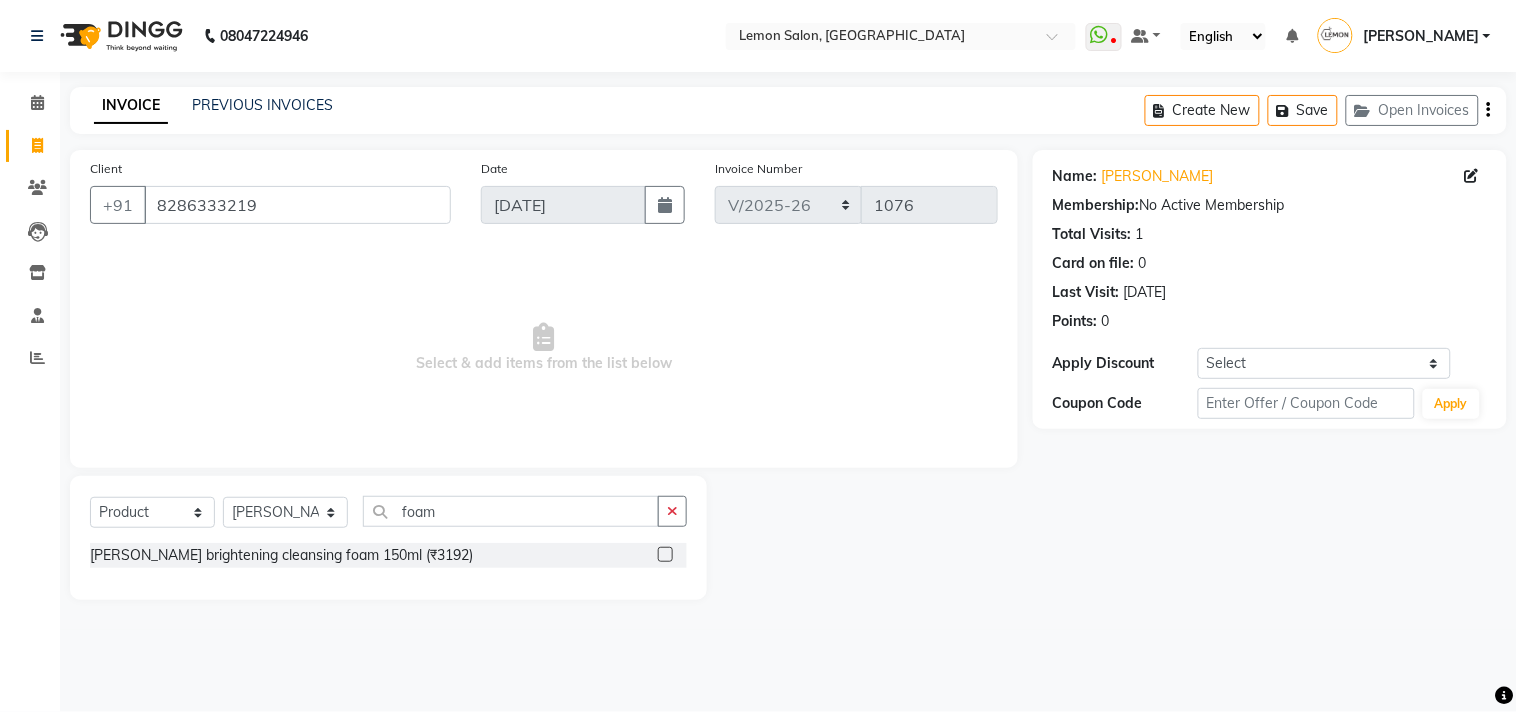 click 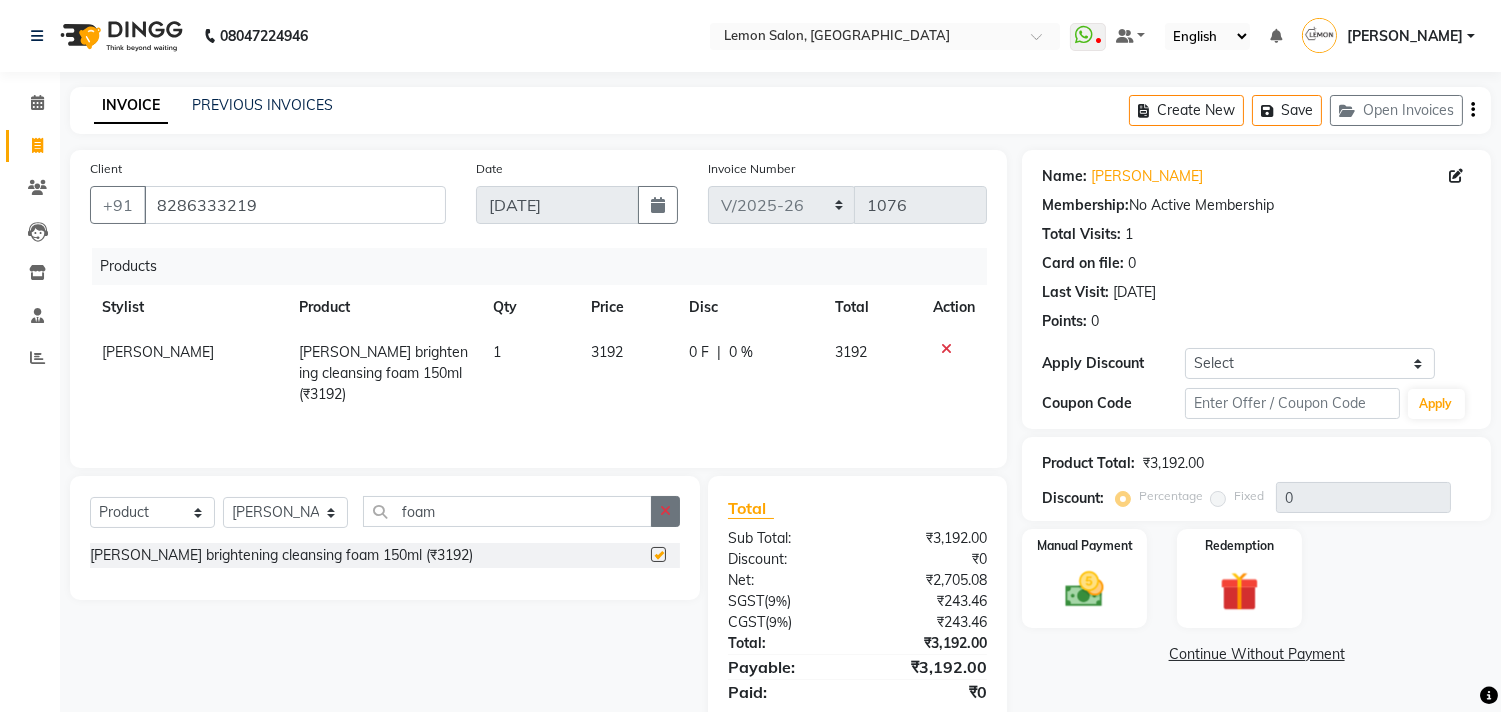 checkbox on "false" 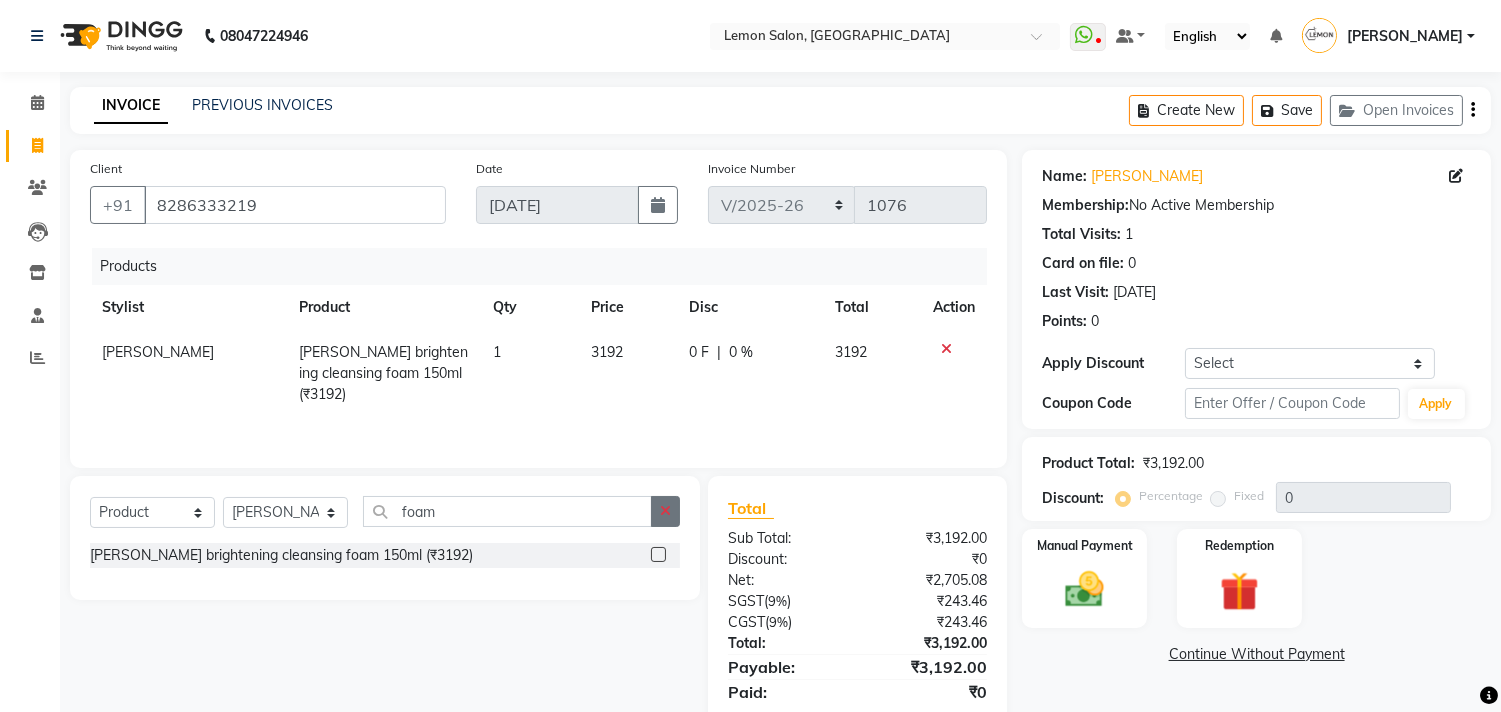 click 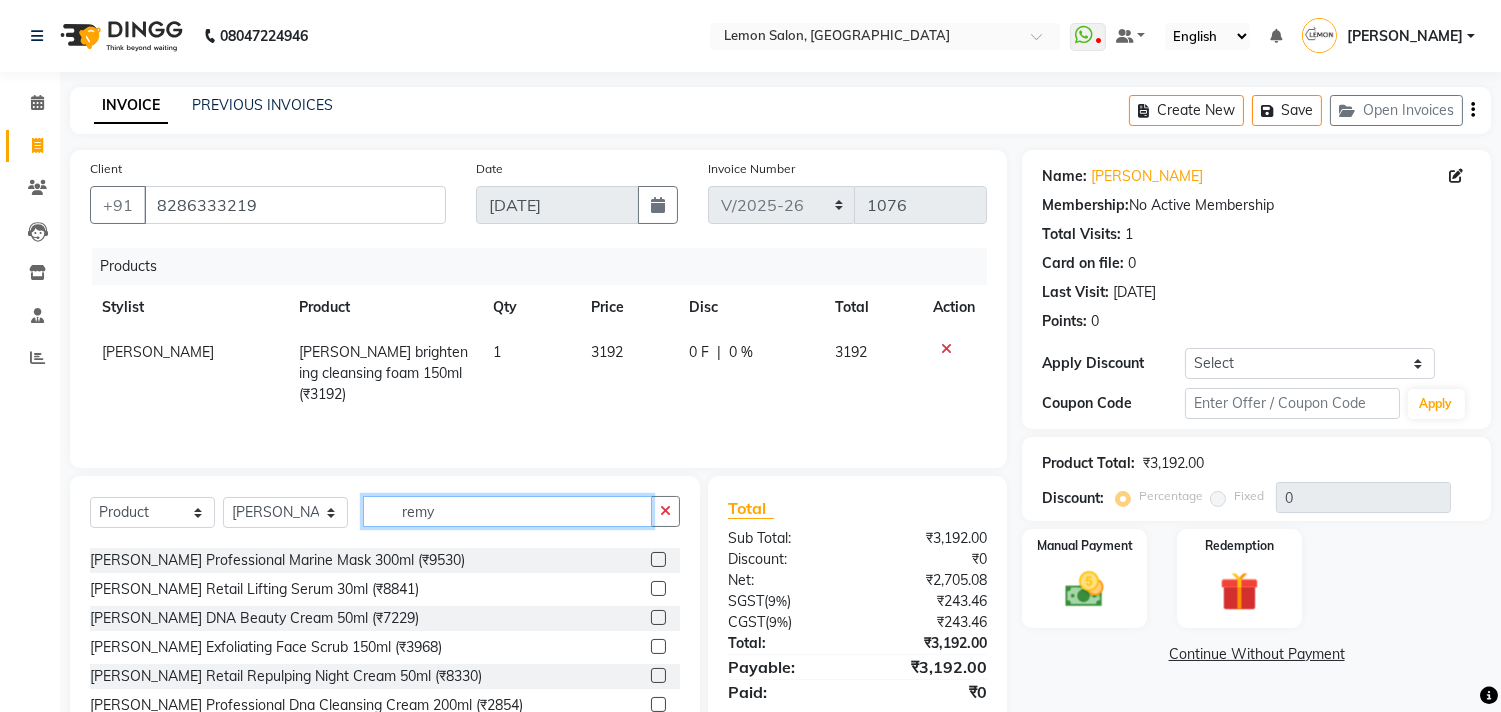 scroll, scrollTop: 205, scrollLeft: 0, axis: vertical 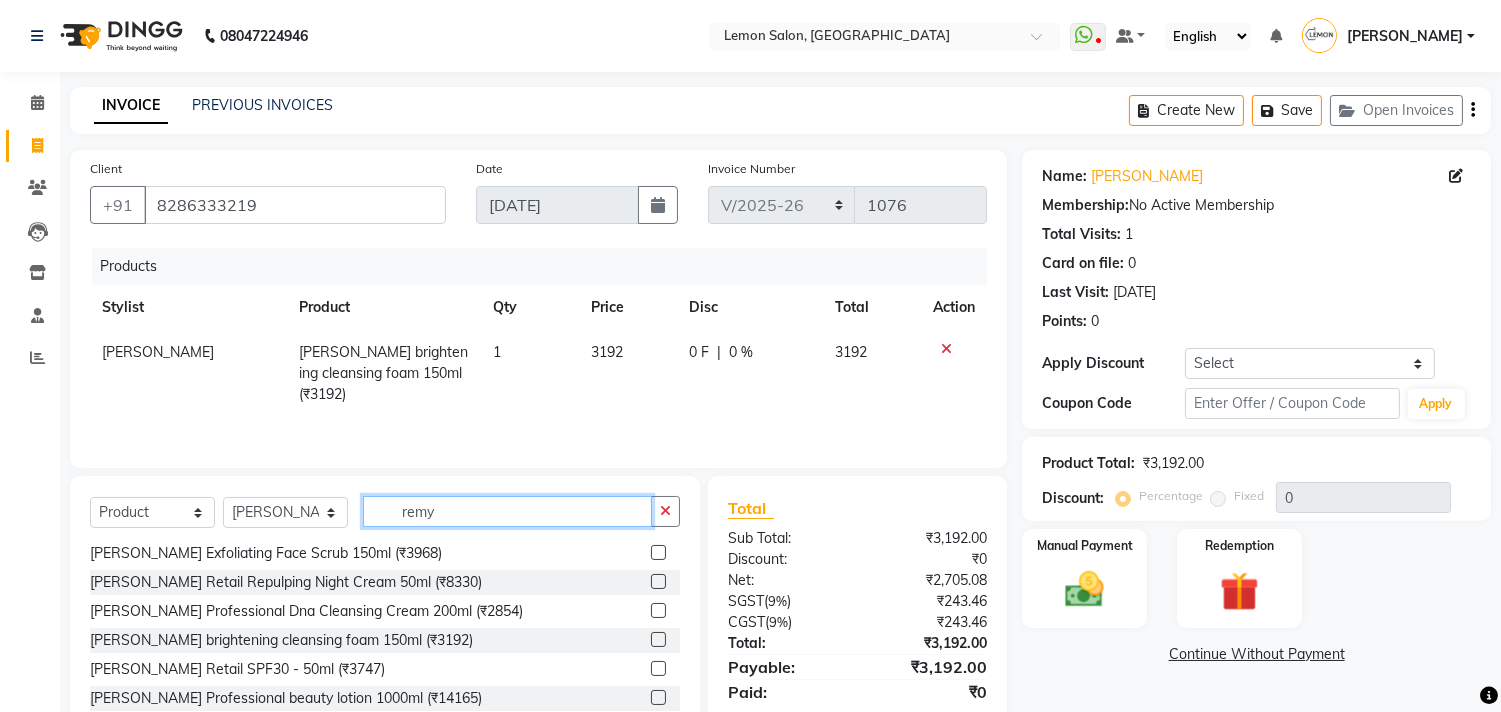 type on "remy" 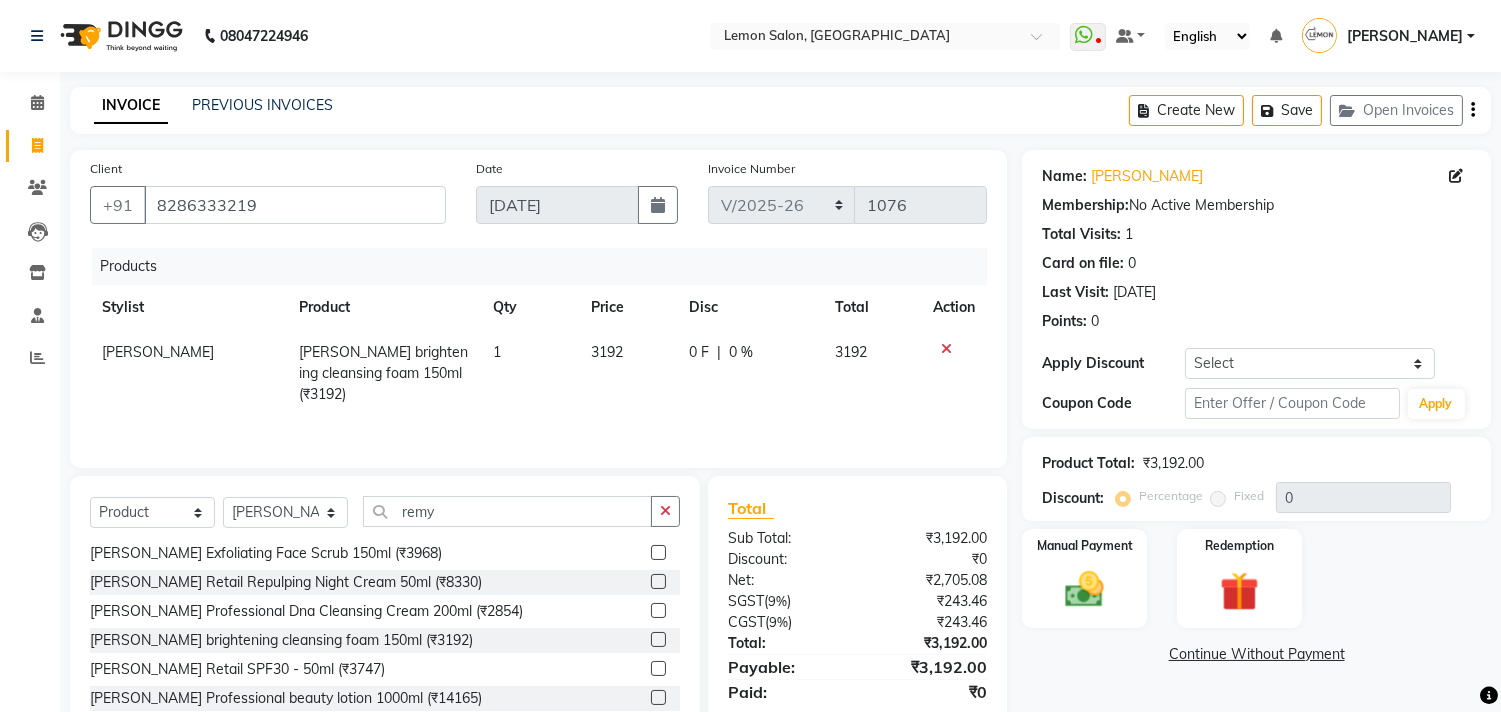 click 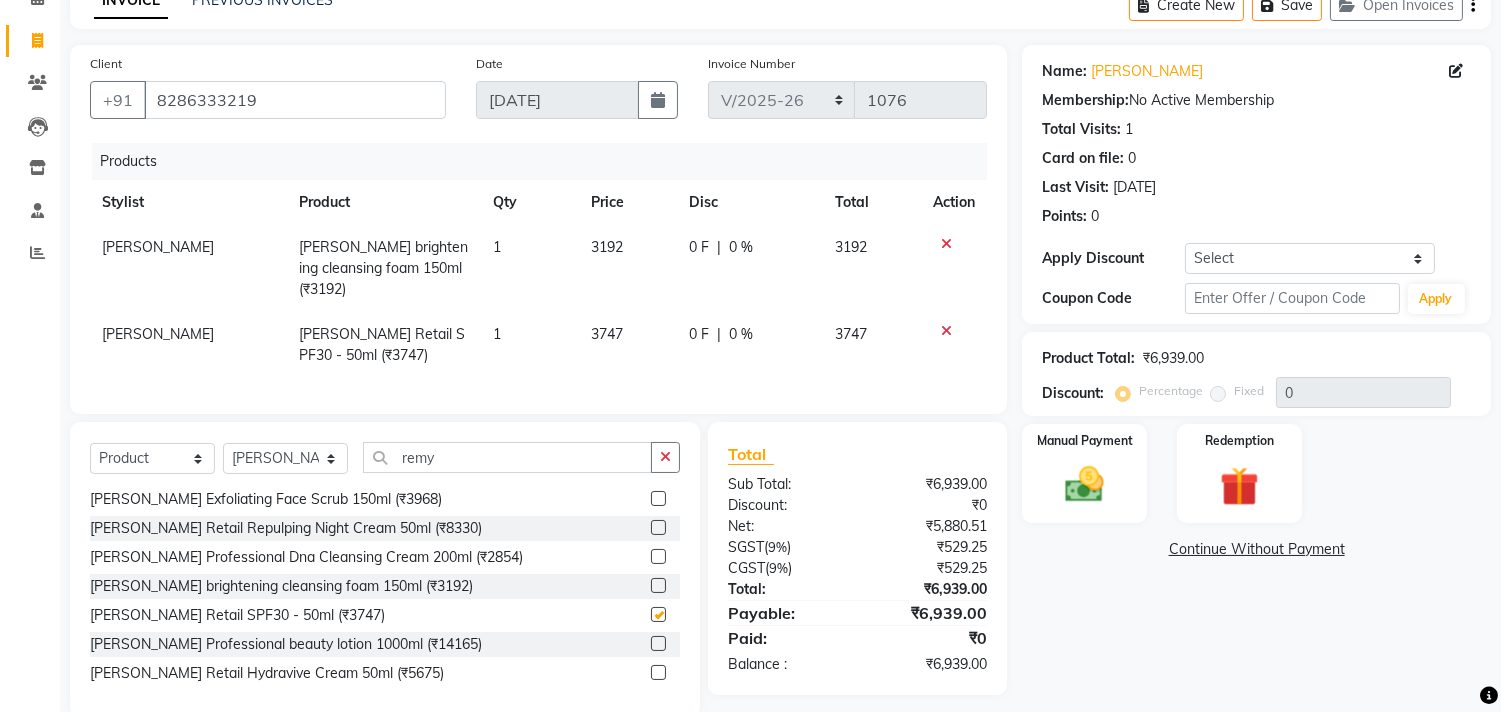 checkbox on "false" 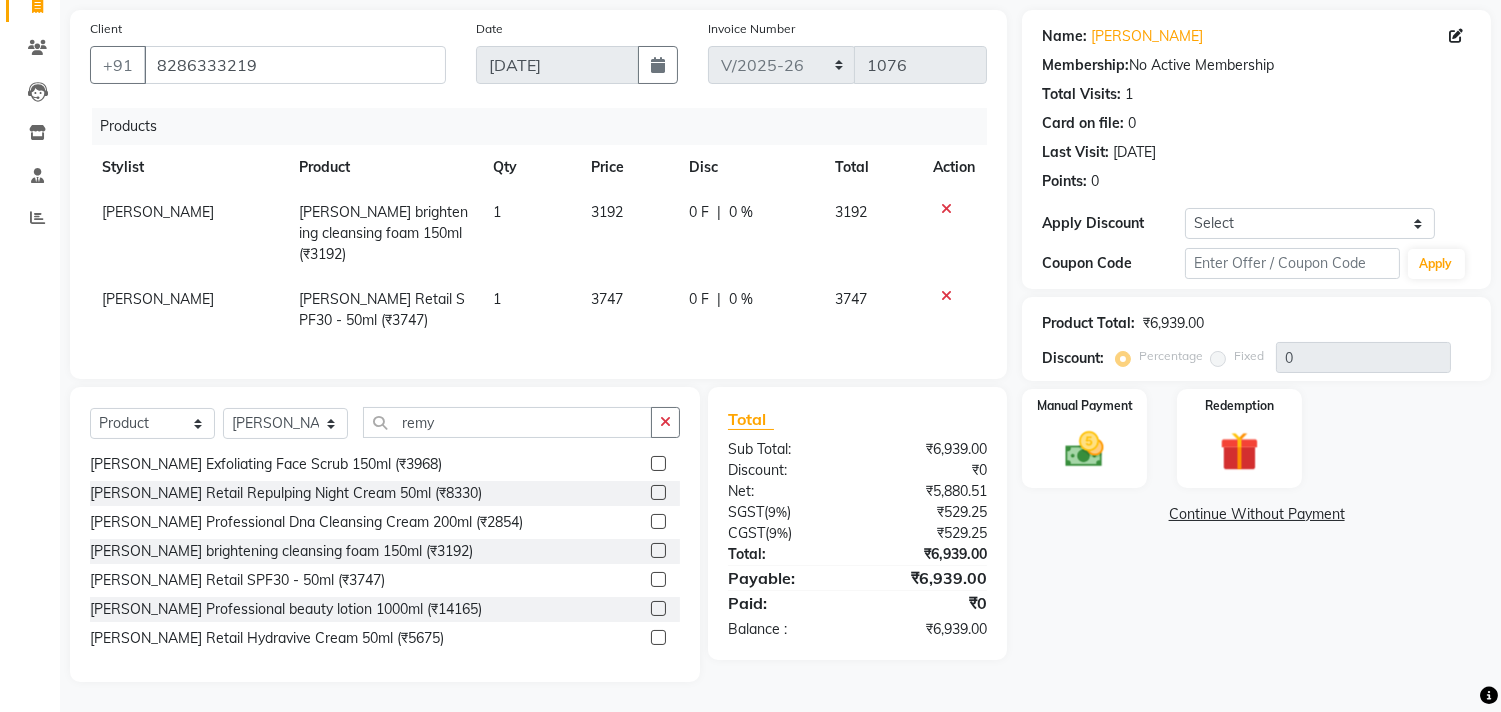 scroll, scrollTop: 156, scrollLeft: 0, axis: vertical 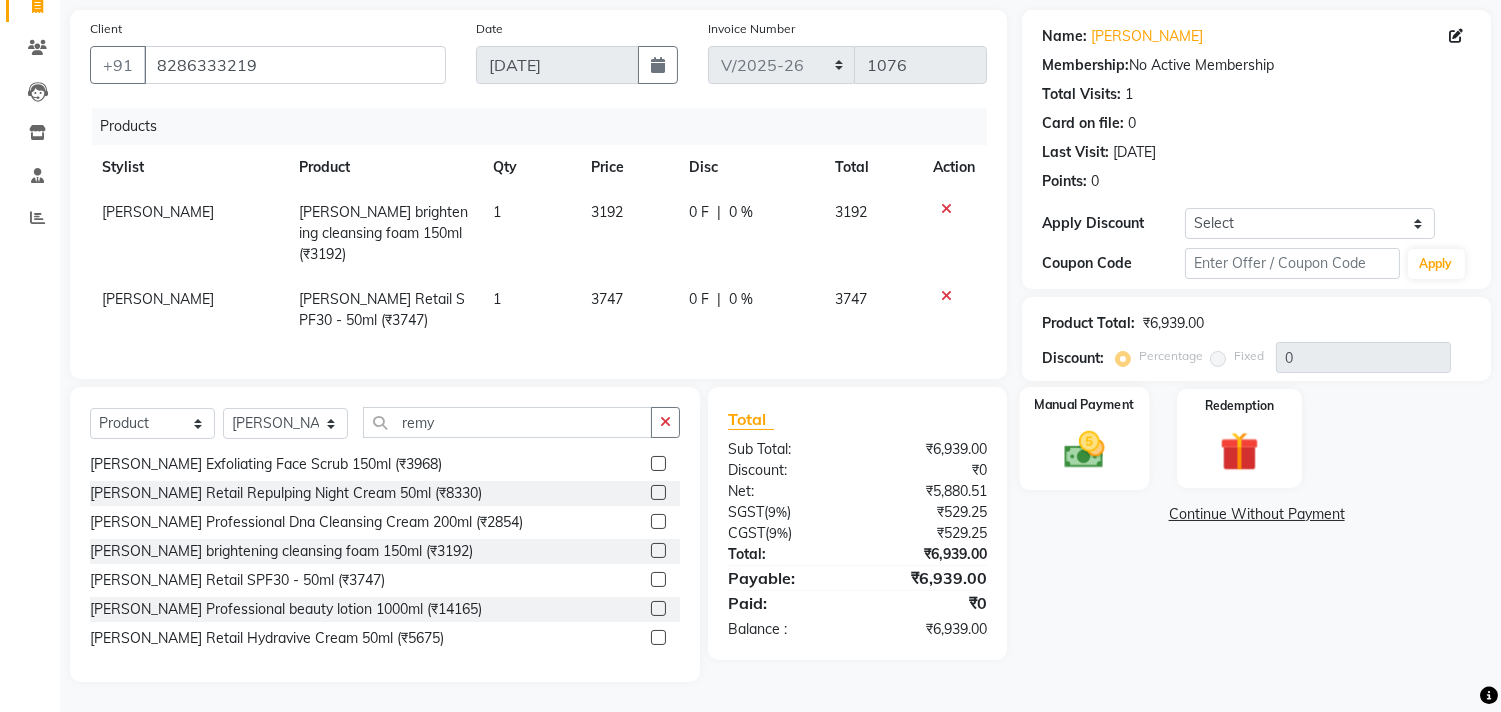 click 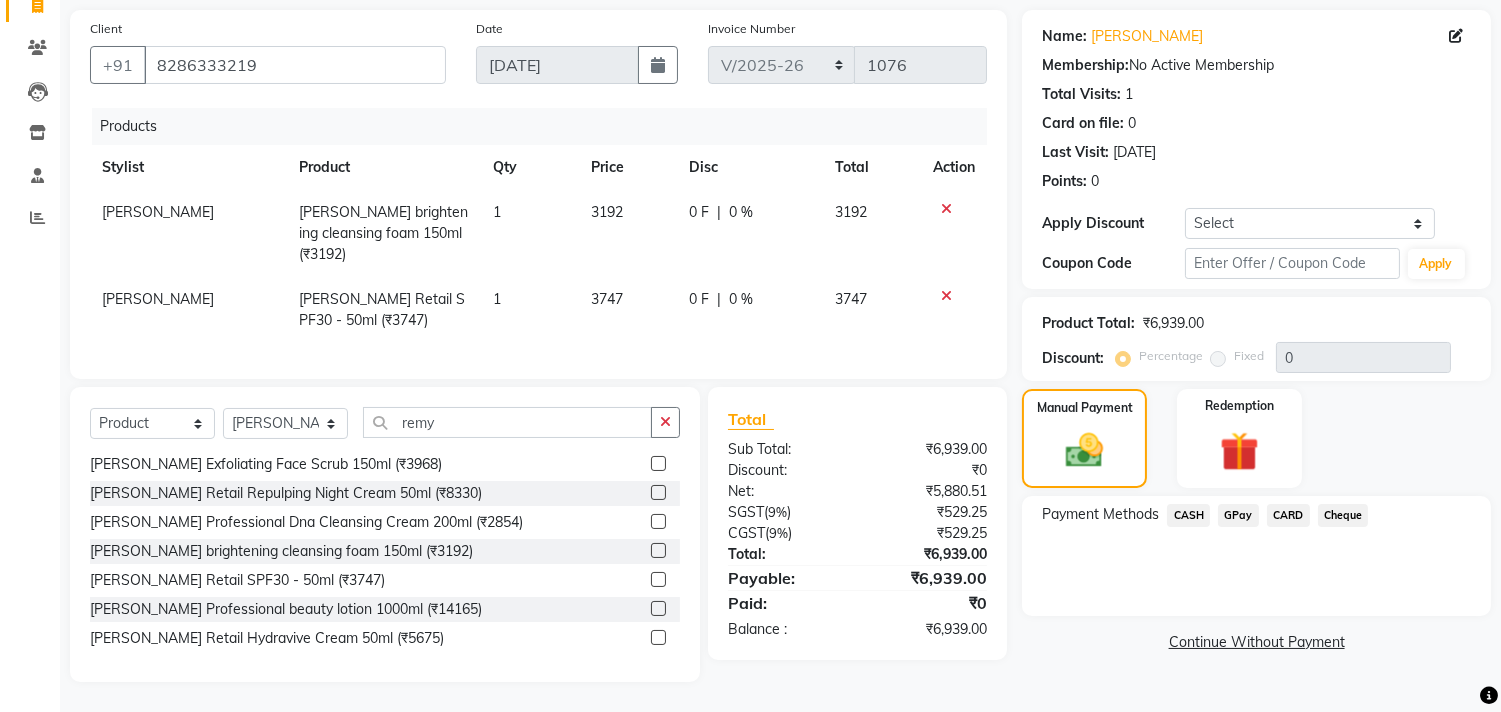 click on "CASH" 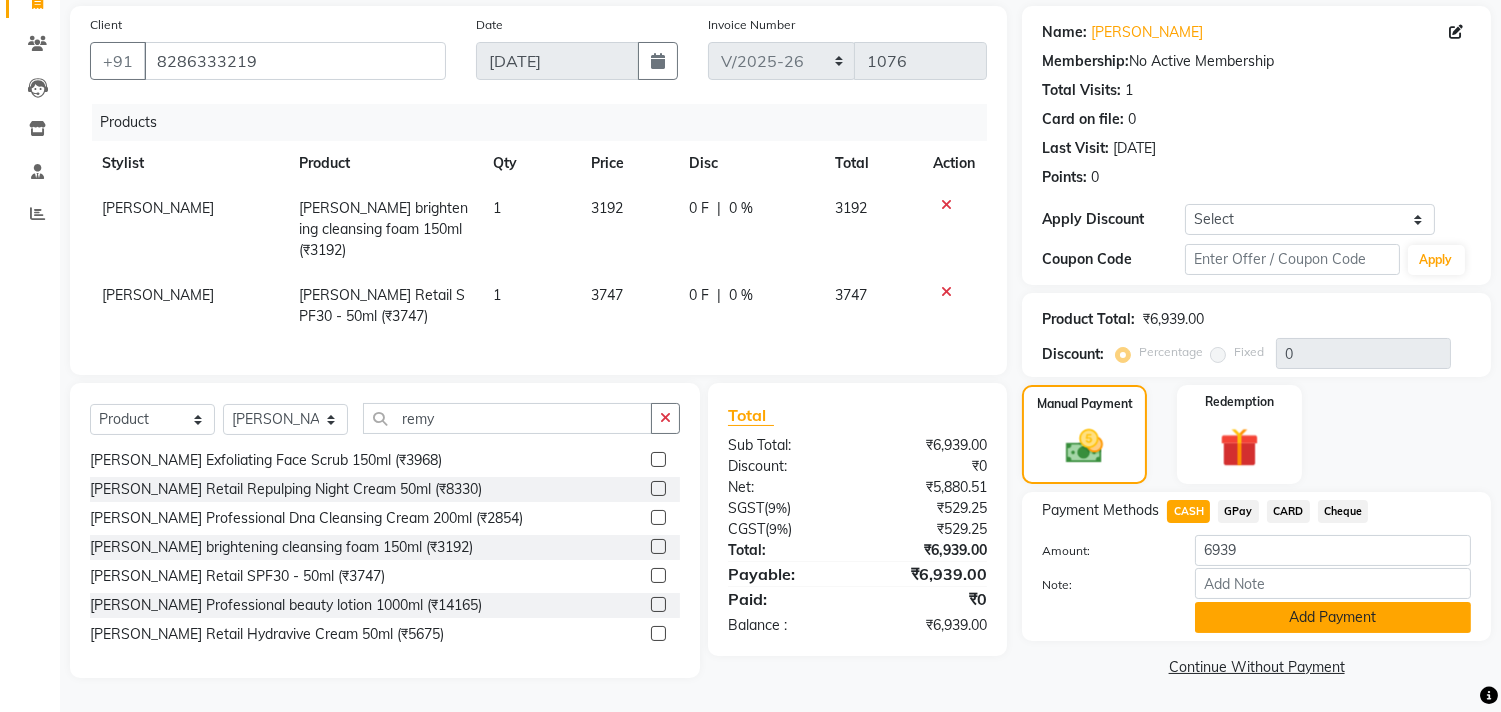click on "Add Payment" 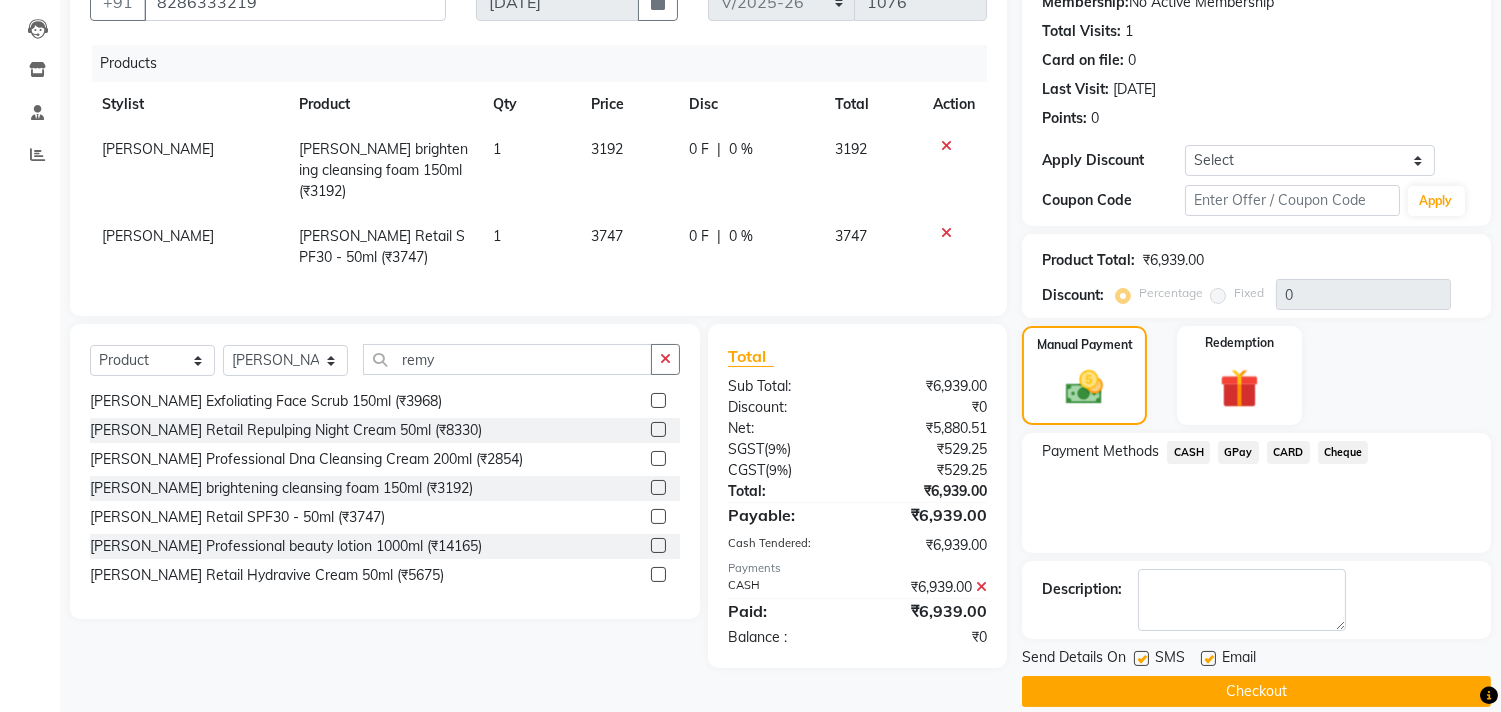 scroll, scrollTop: 227, scrollLeft: 0, axis: vertical 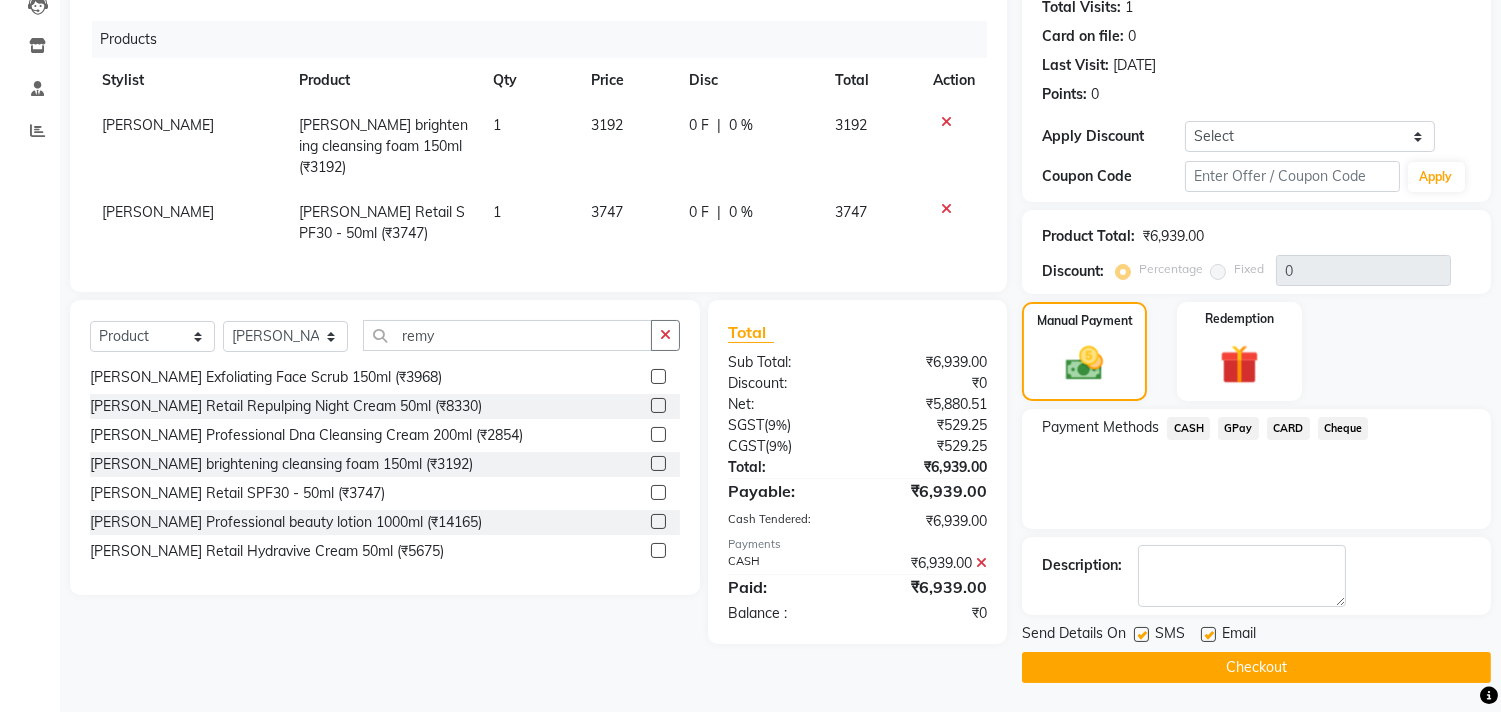 click 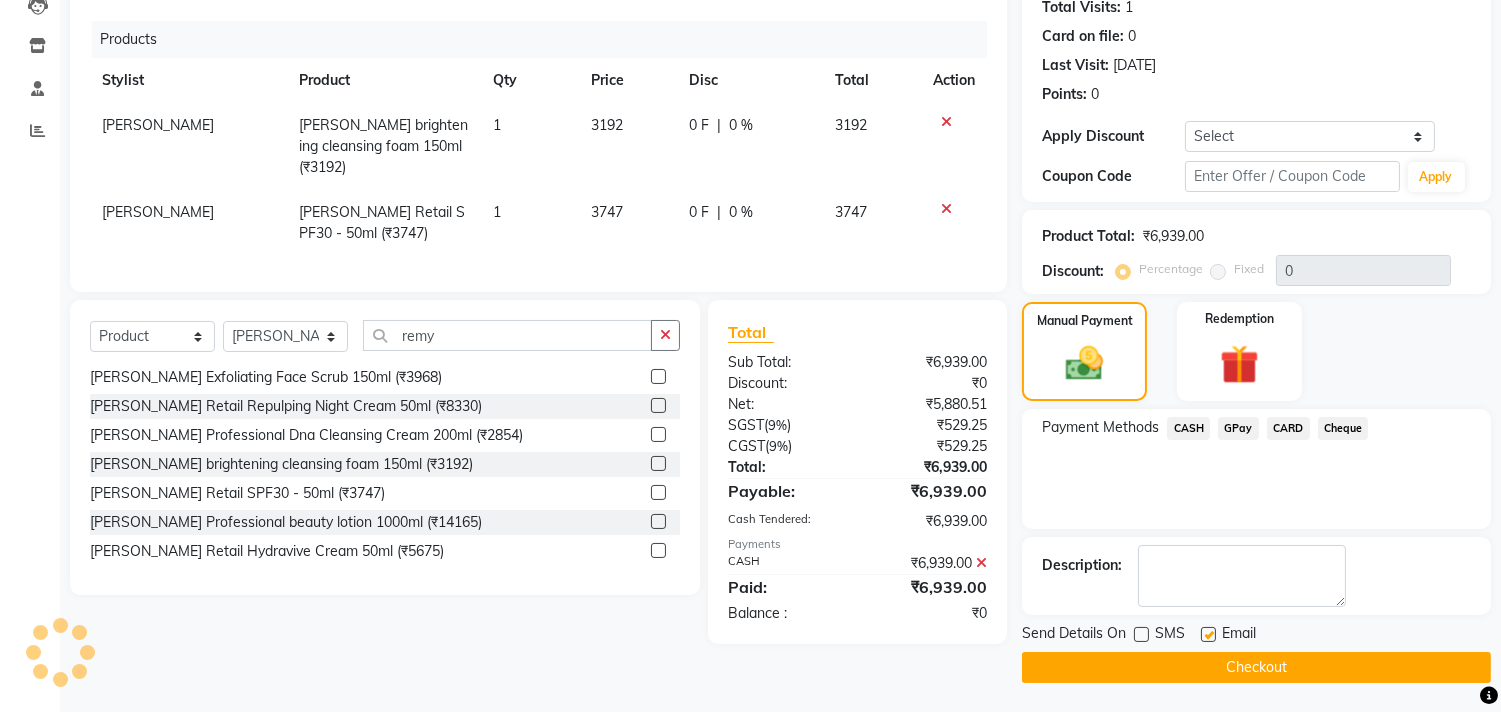 click 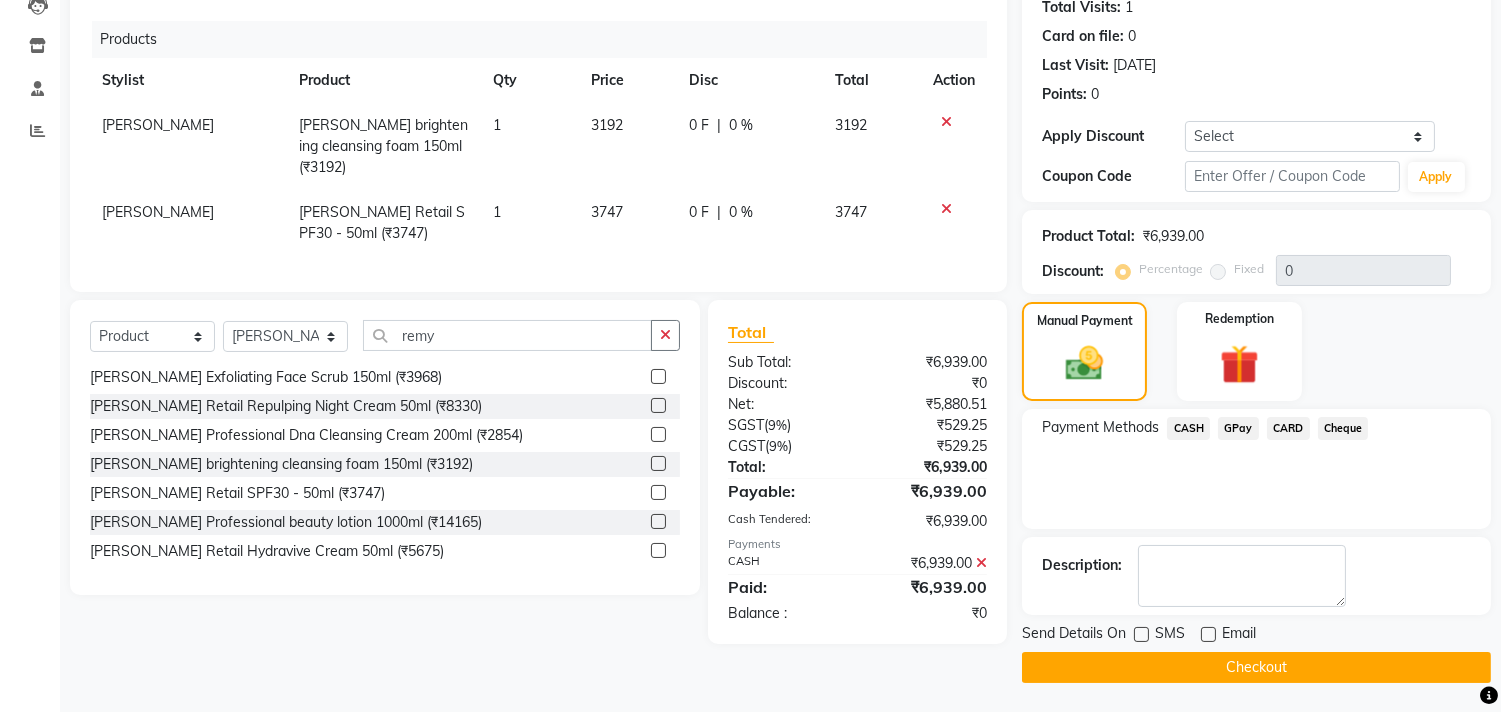 click on "Checkout" 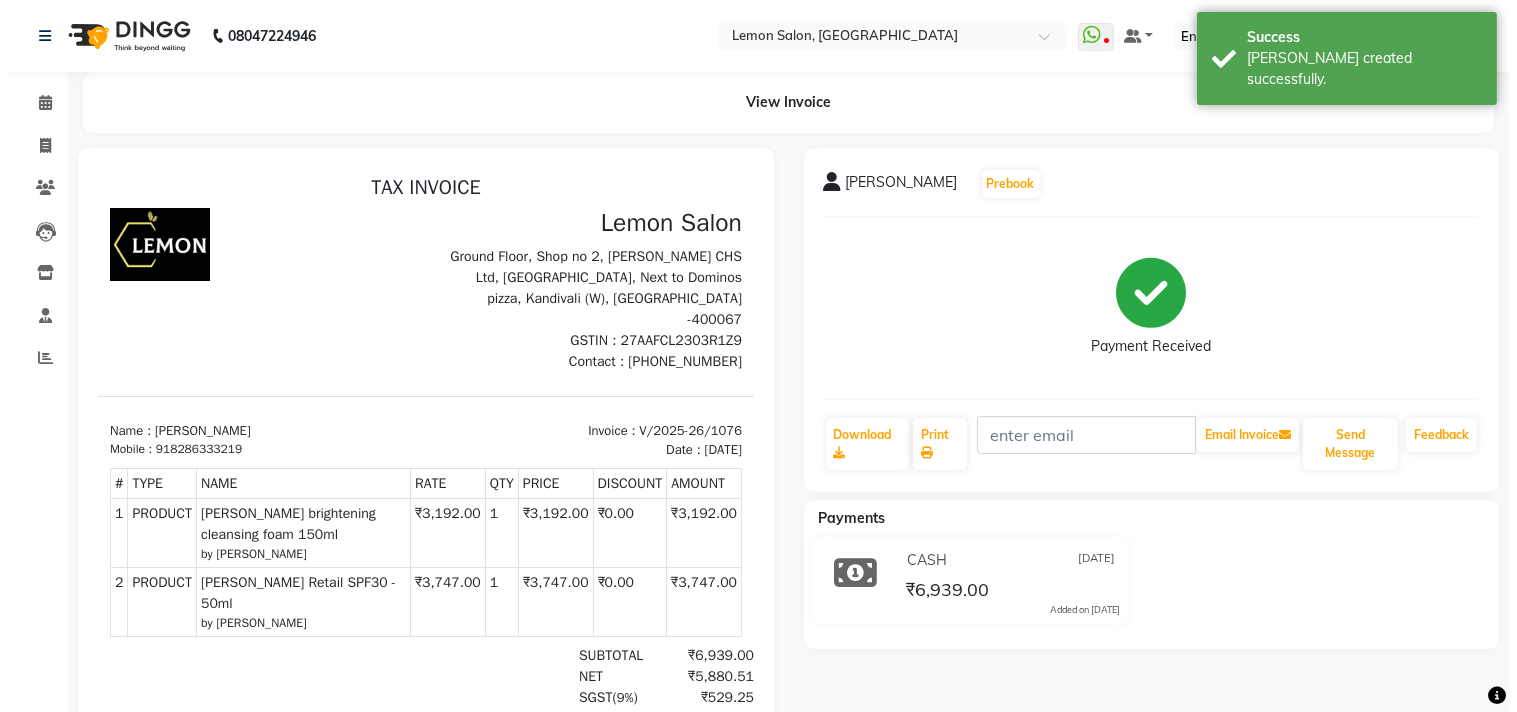 scroll, scrollTop: 0, scrollLeft: 0, axis: both 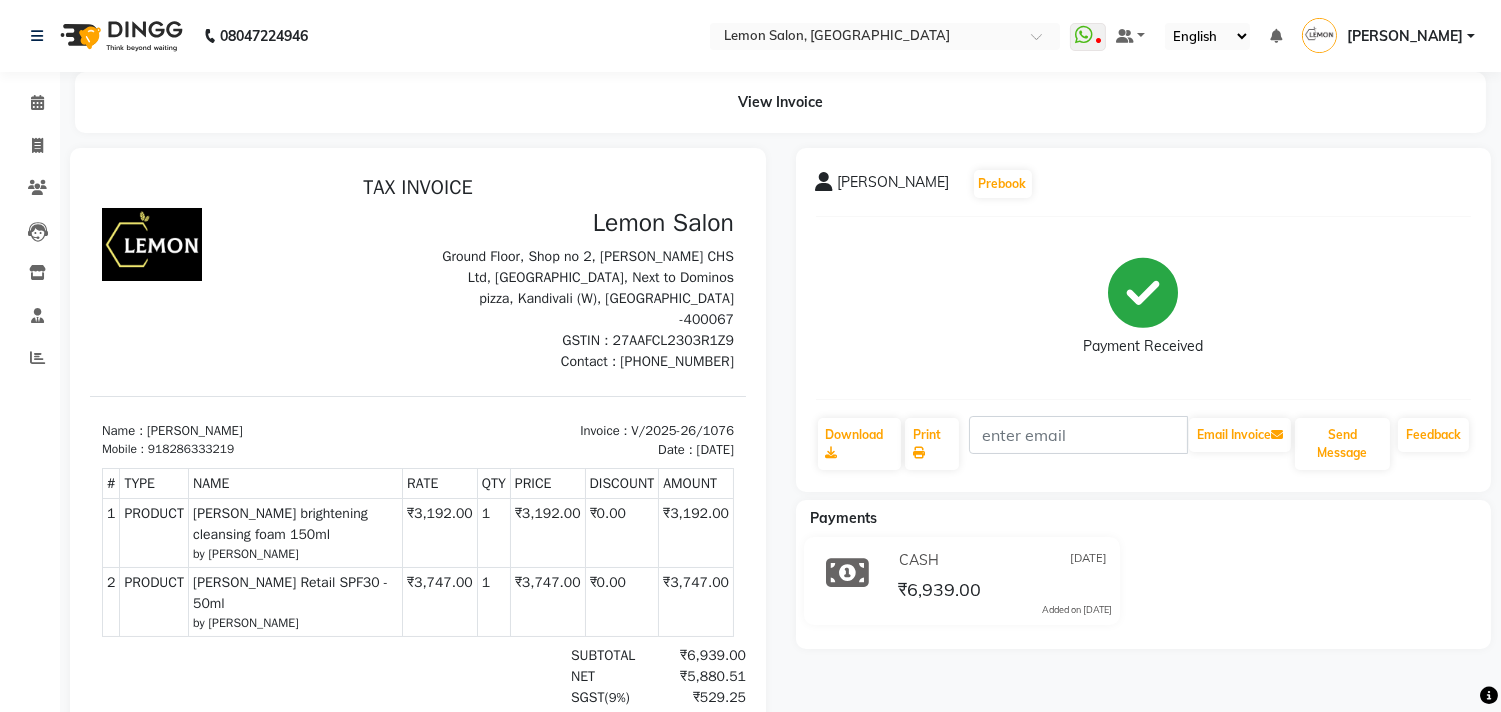 drag, startPoint x: 534, startPoint y: 412, endPoint x: 707, endPoint y: 434, distance: 174.39323 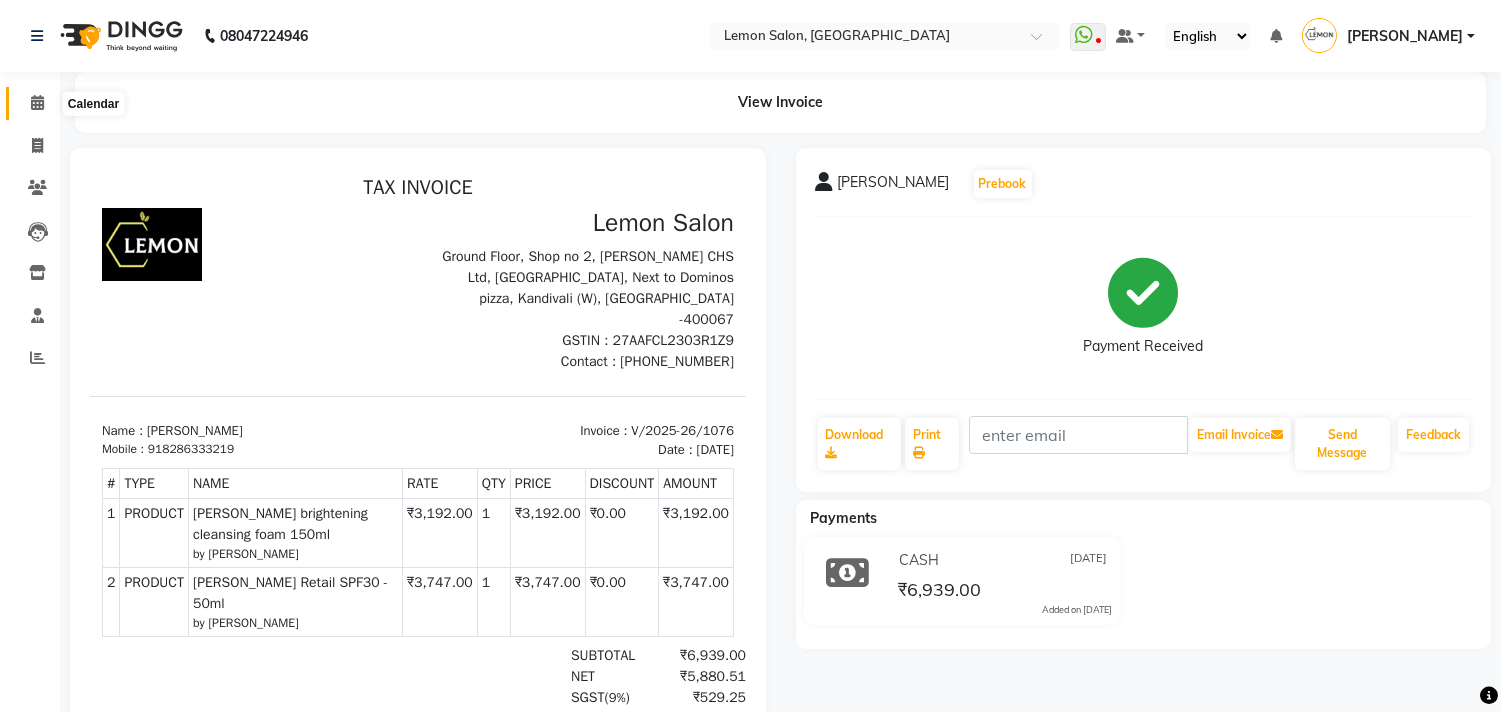 click 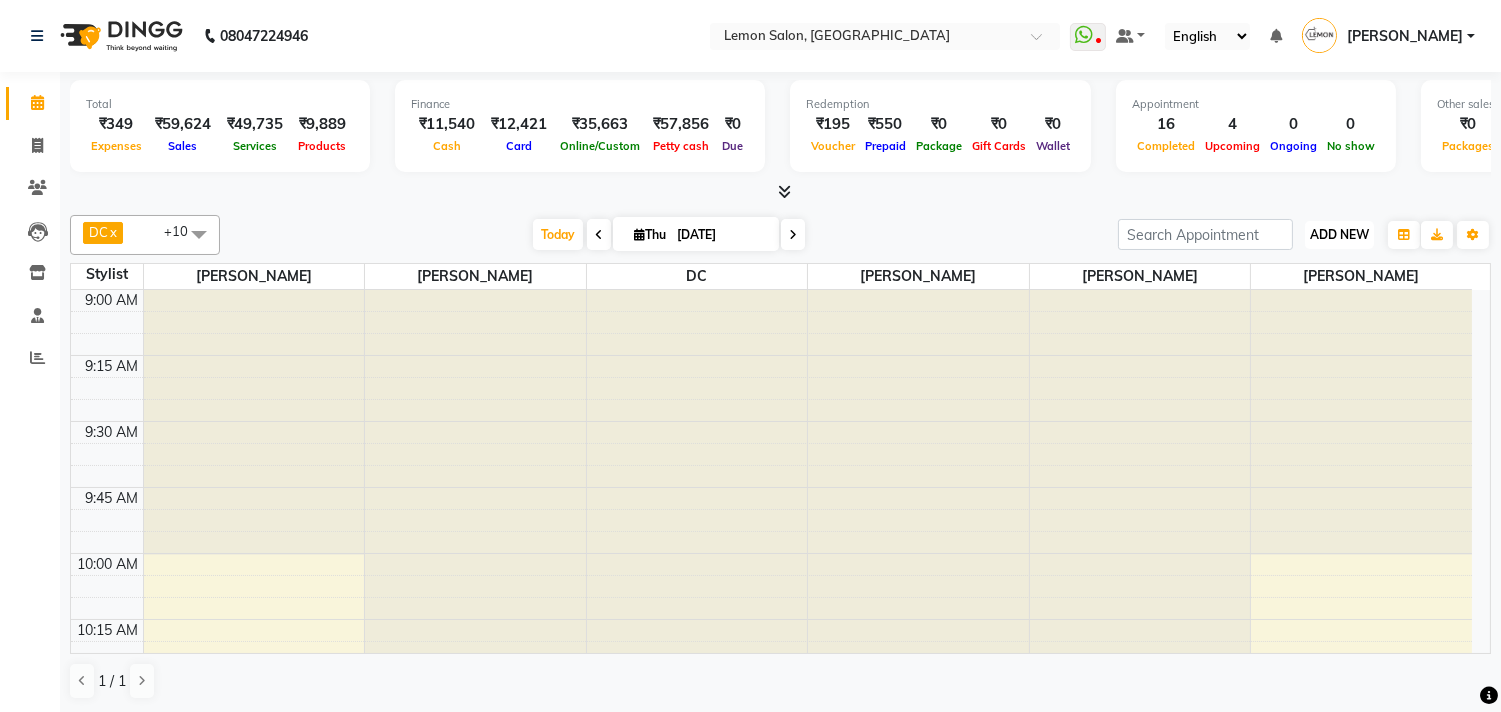 click on "ADD NEW" at bounding box center (1339, 234) 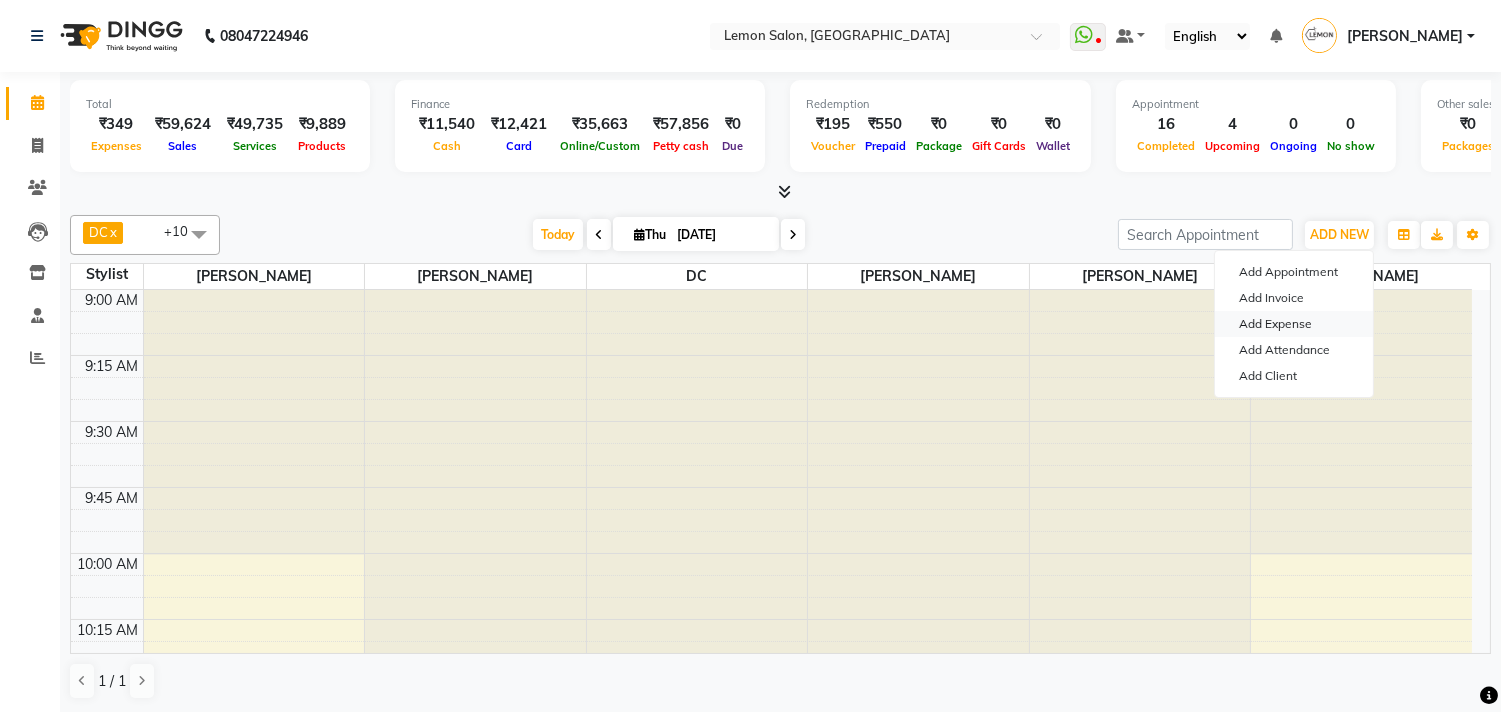 click on "Add Expense" at bounding box center [1294, 324] 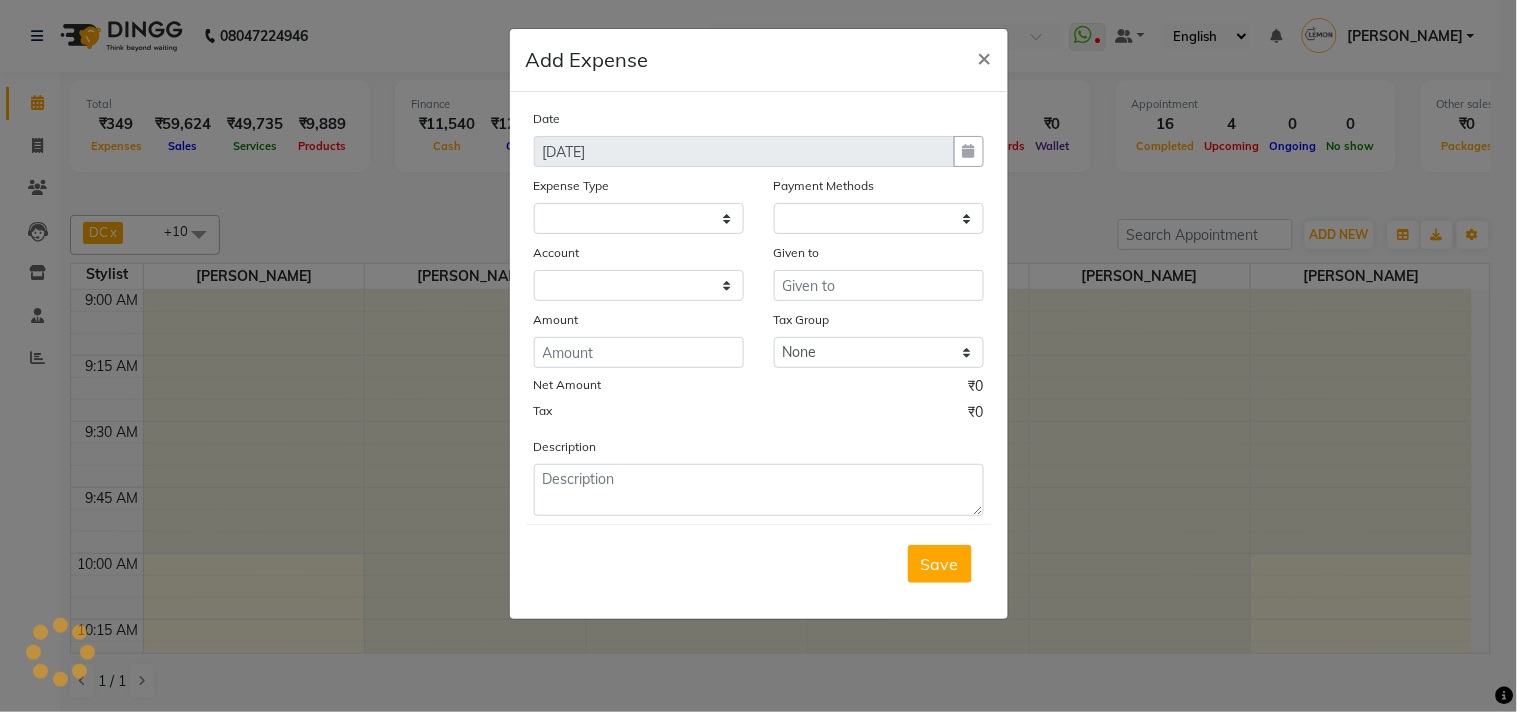 select on "1" 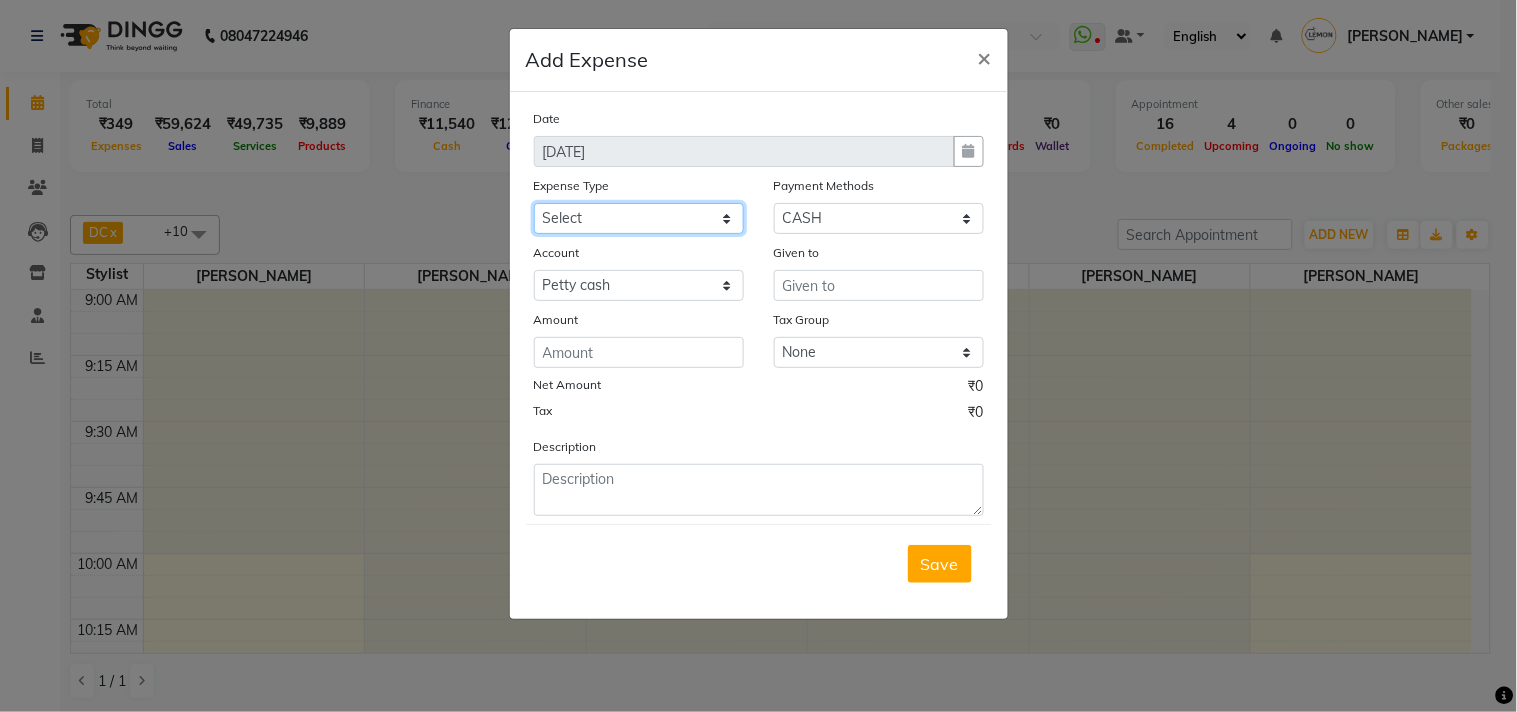 click on "Select Advance Cash transfer to hub Laundry Loan Membership Milk Miscellaneous MONTHLY GROCERY Prepaid Product Tip" 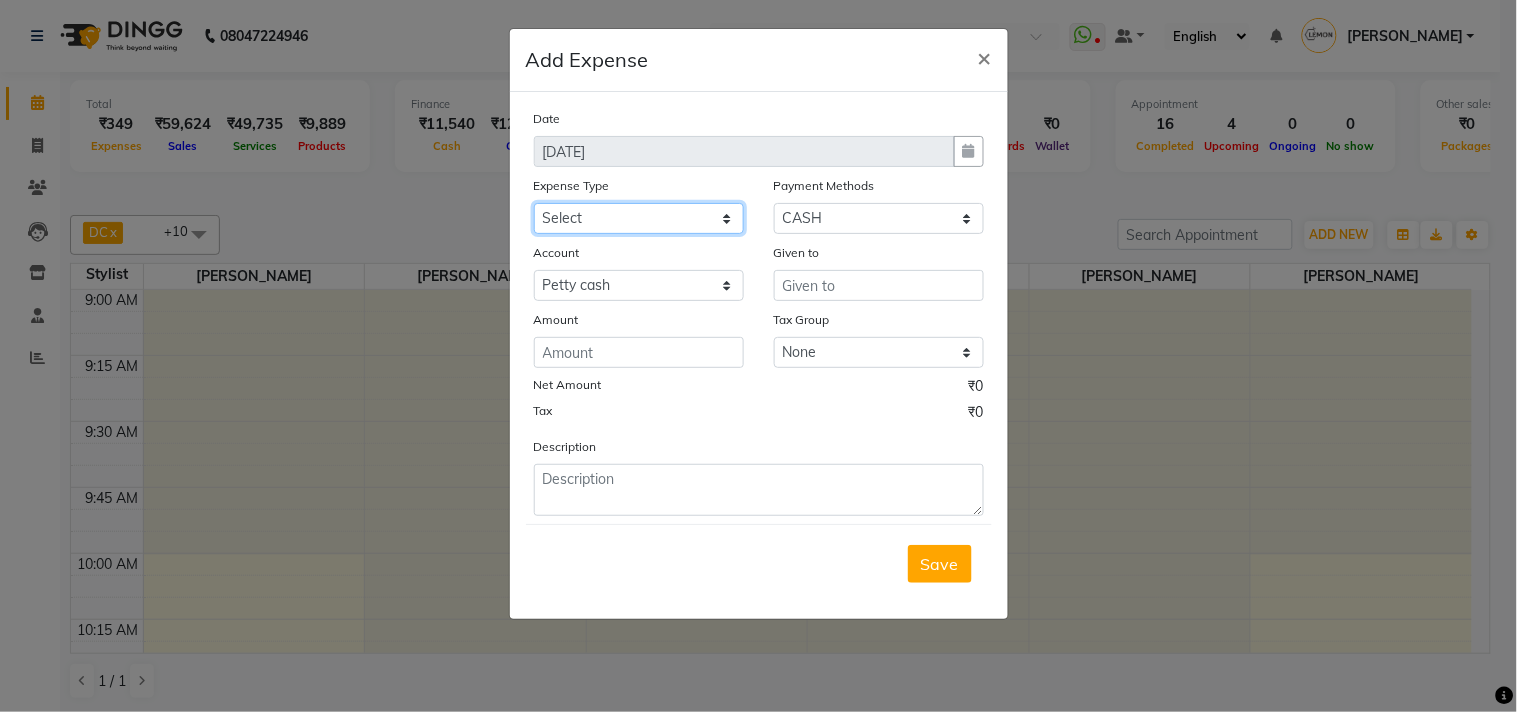 select on "2685" 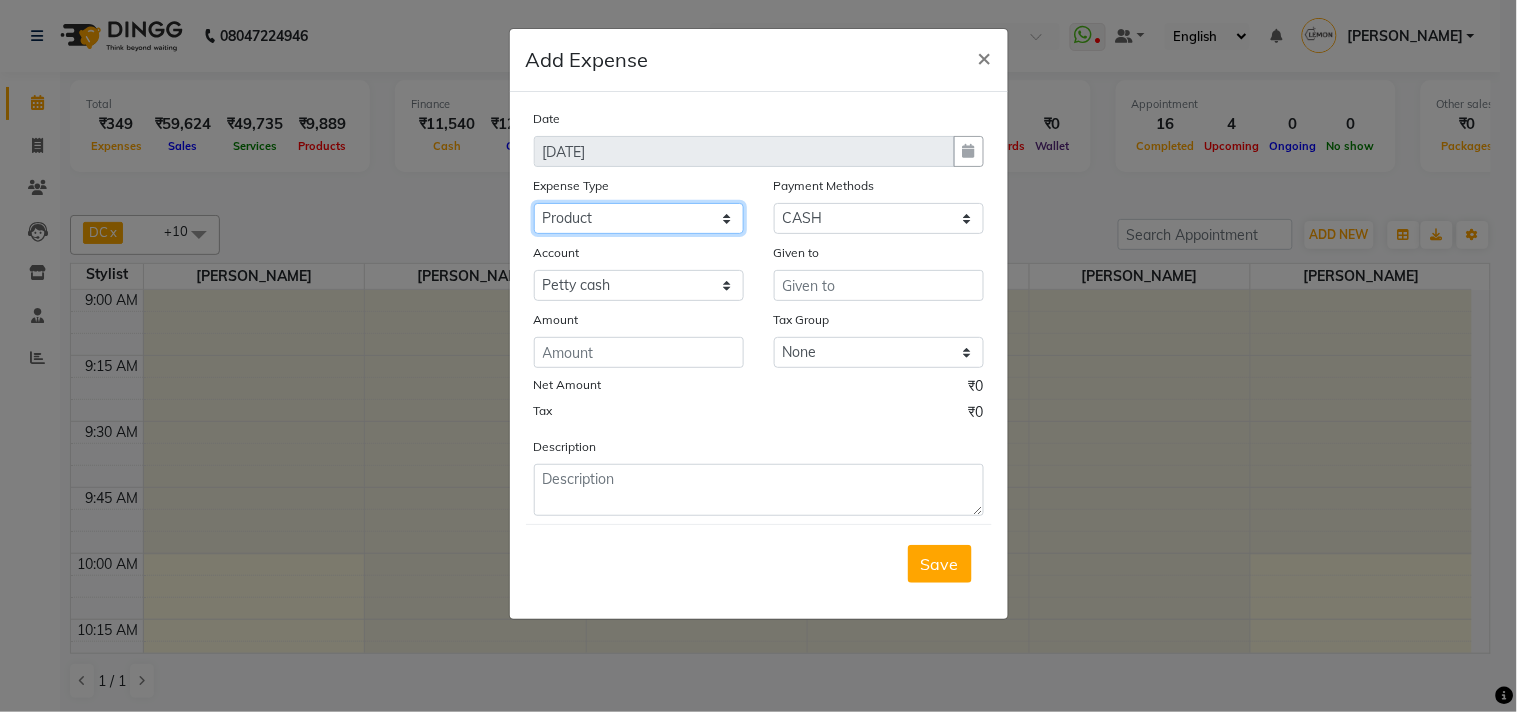 click on "Select Advance Cash transfer to hub Laundry Loan Membership Milk Miscellaneous MONTHLY GROCERY Prepaid Product Tip" 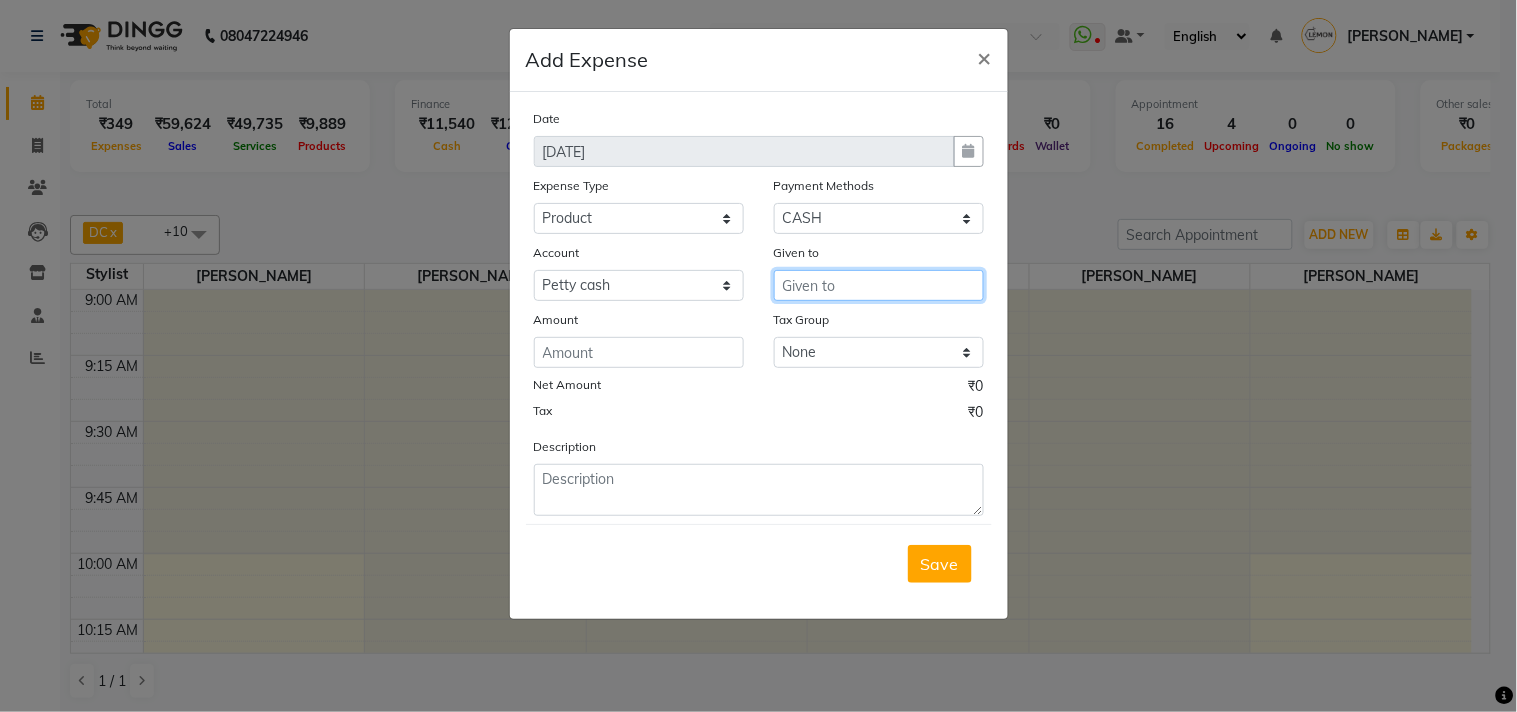 click at bounding box center [879, 285] 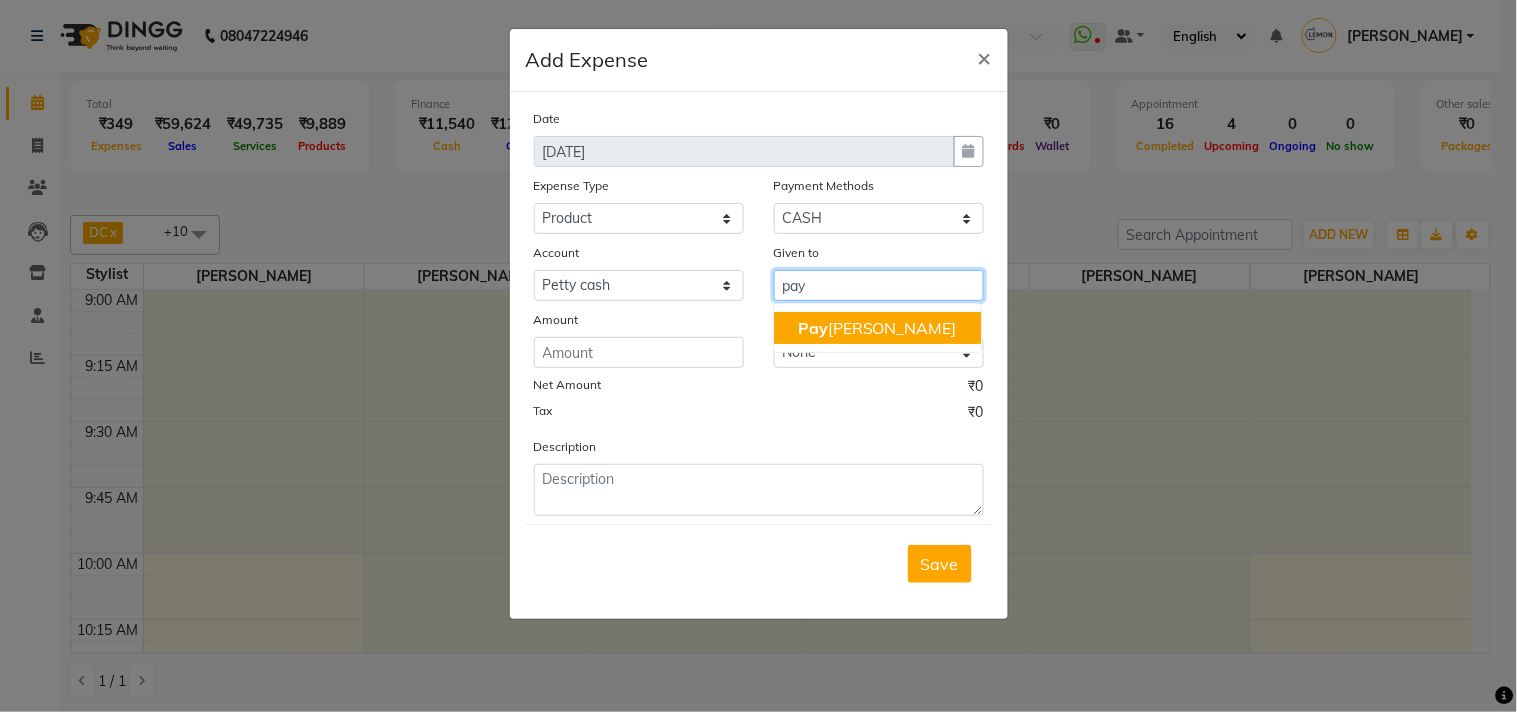click on "Pay al Maurya" at bounding box center [877, 328] 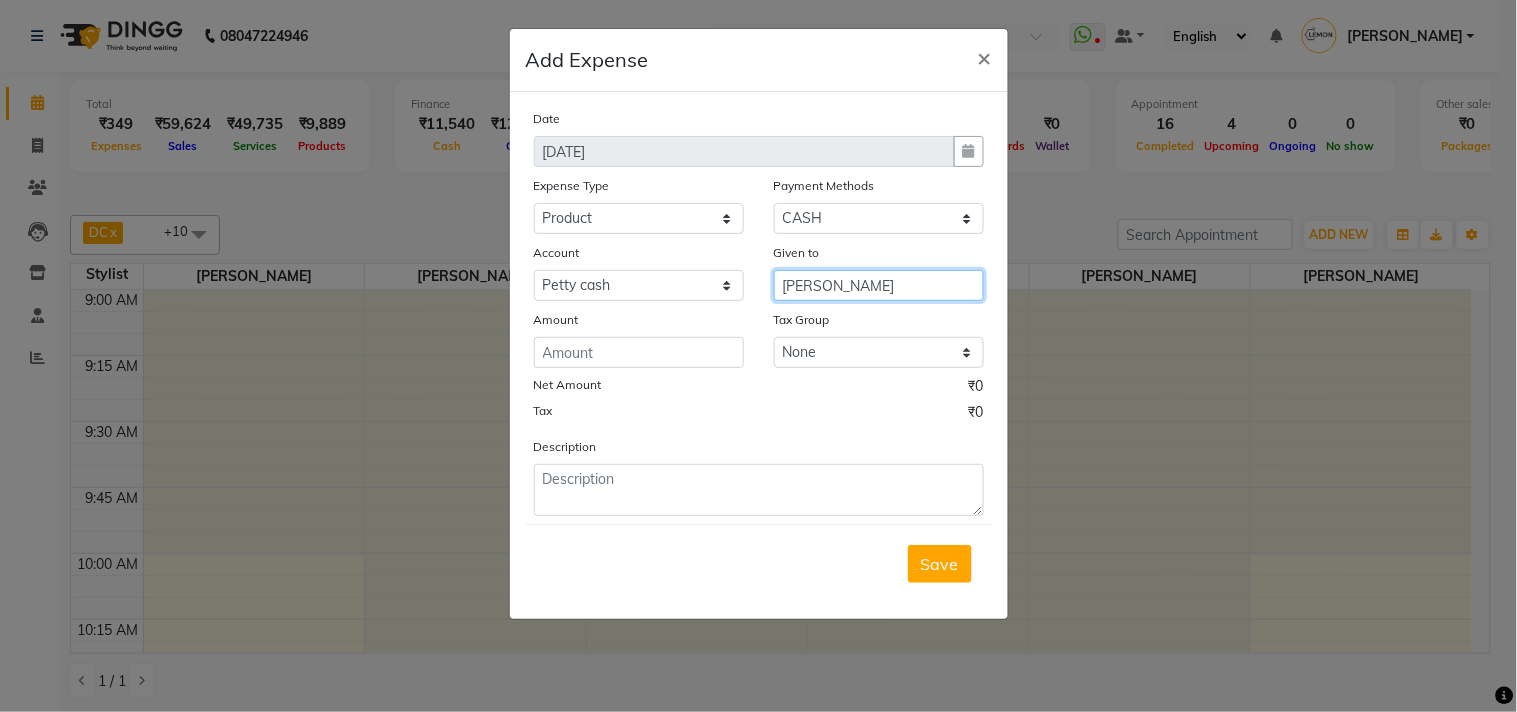type on "[PERSON_NAME]" 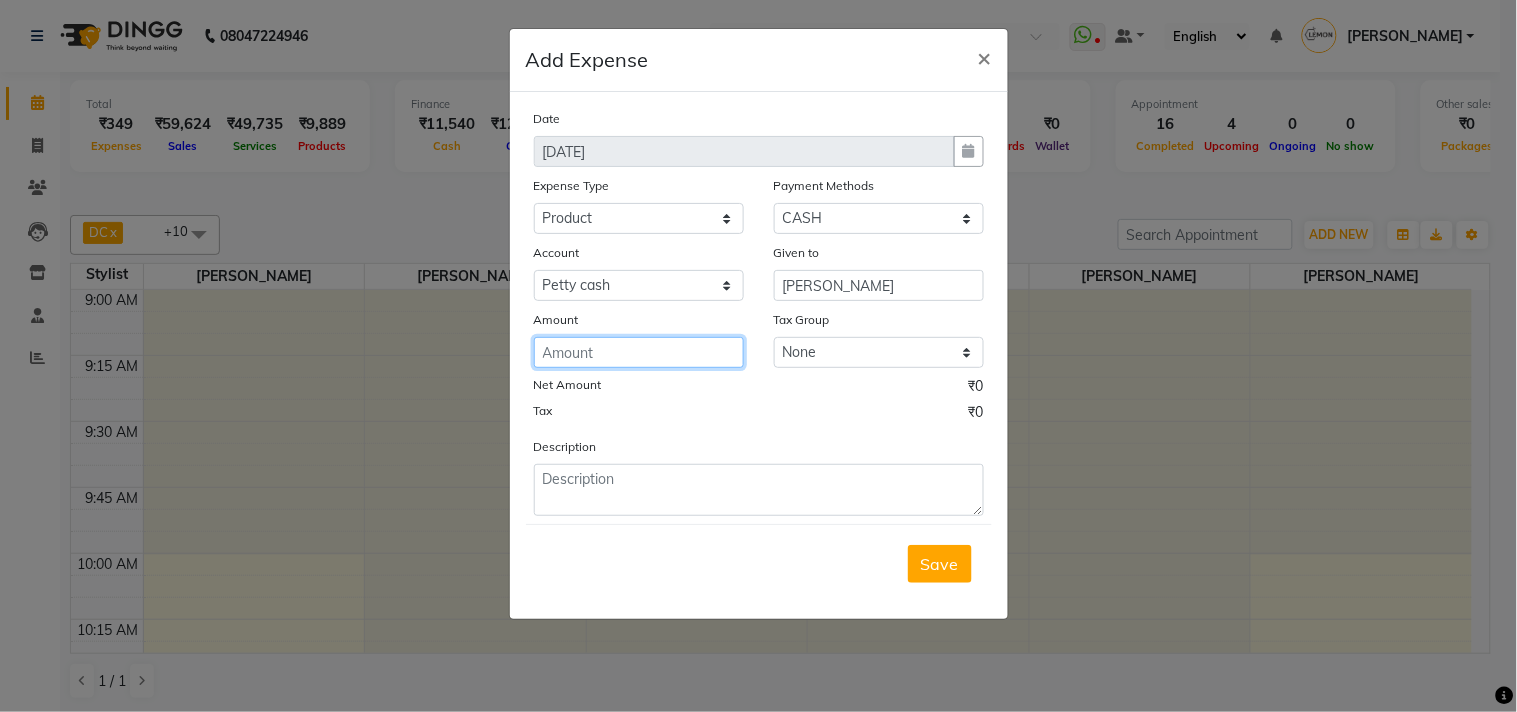 click 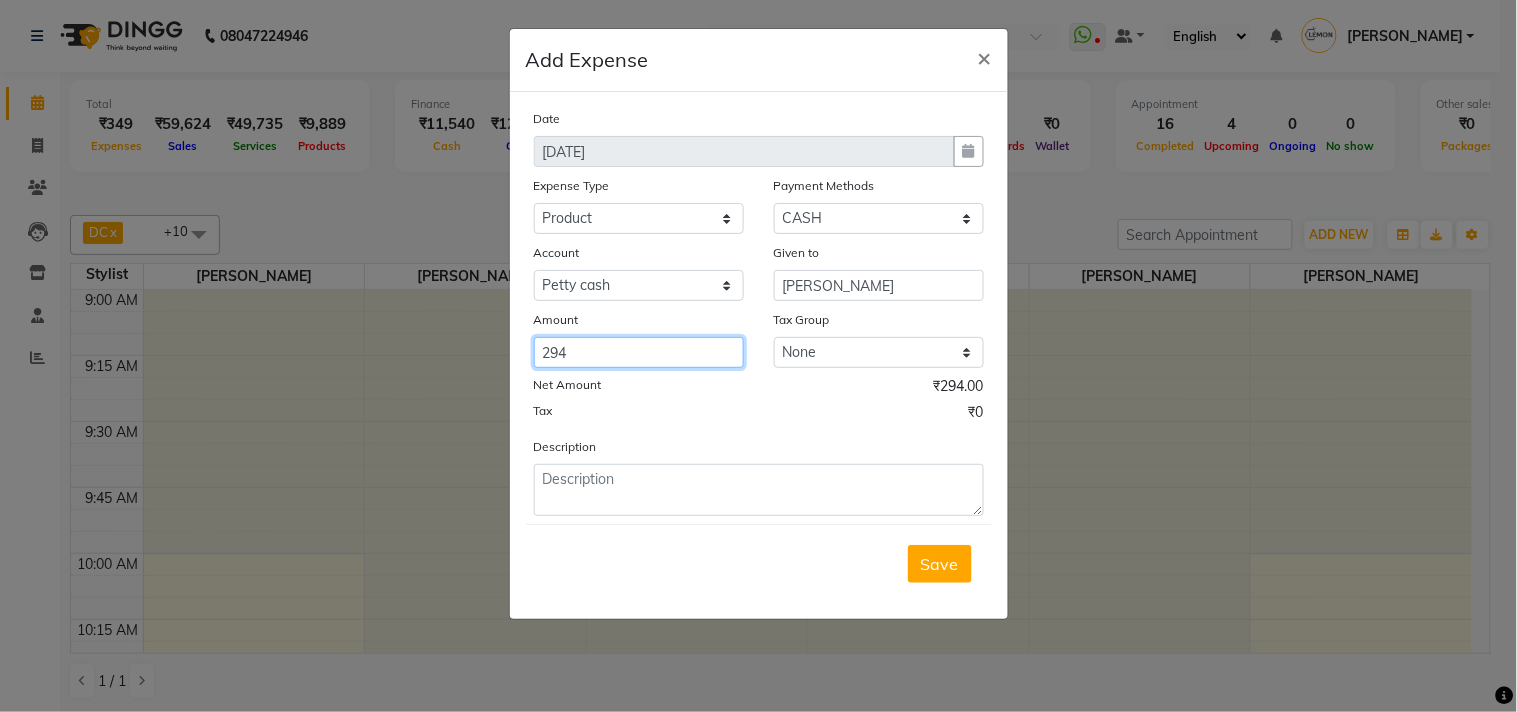 type on "294" 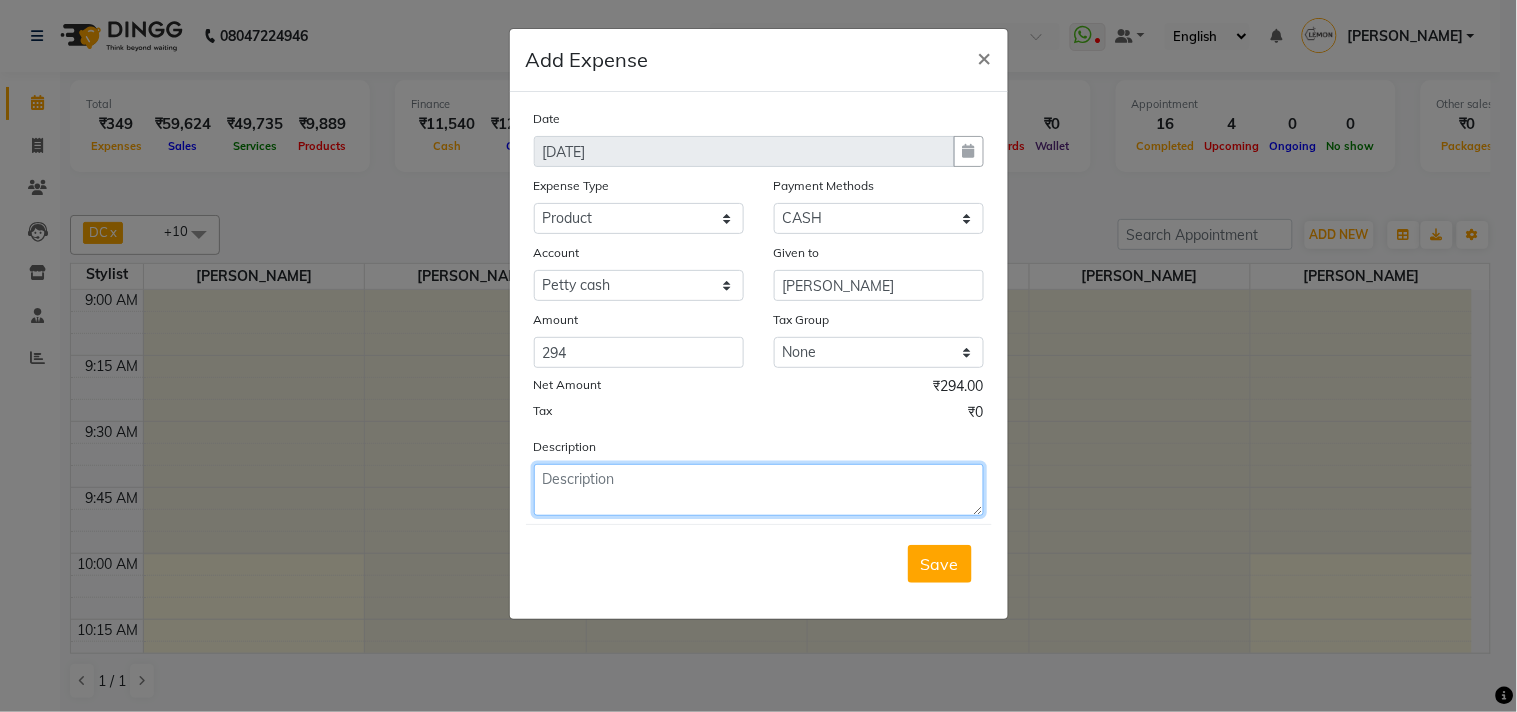 click 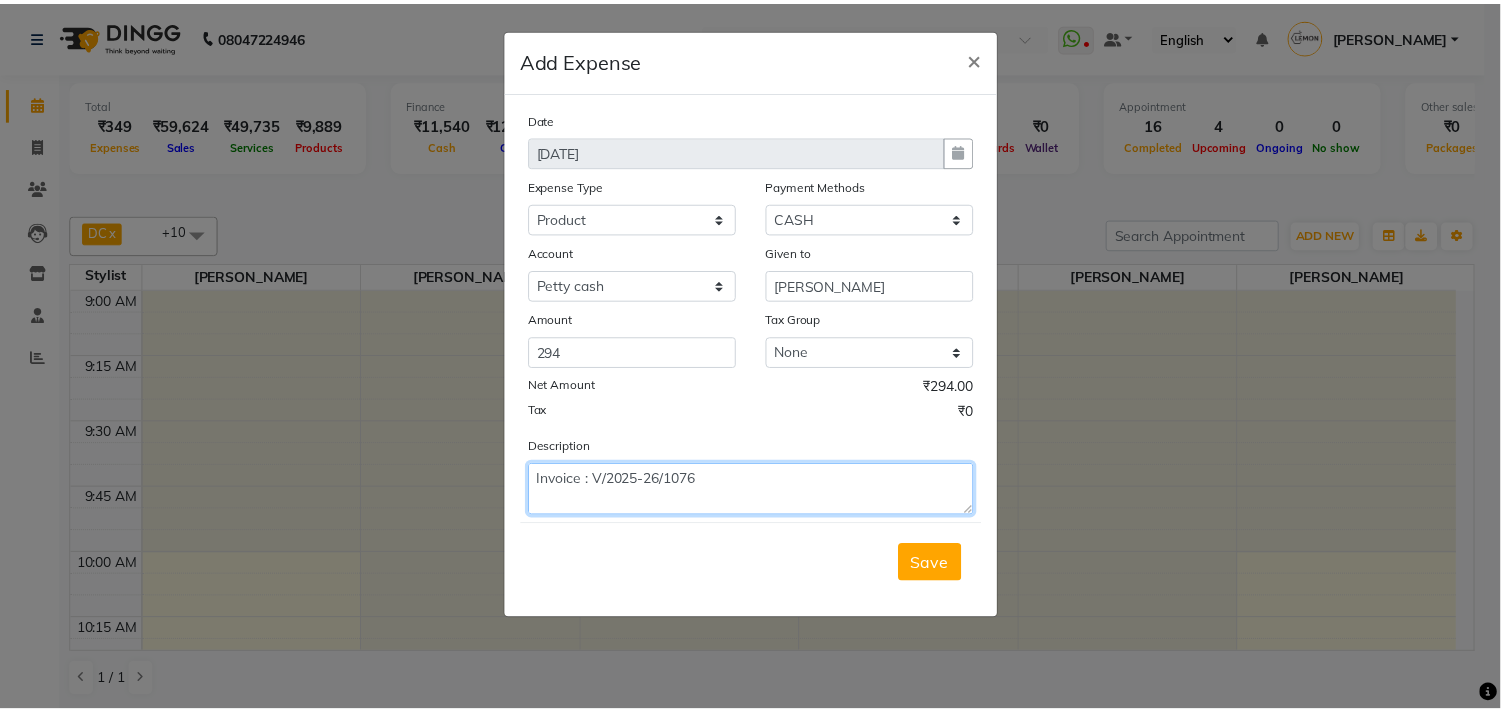 scroll, scrollTop: 15, scrollLeft: 0, axis: vertical 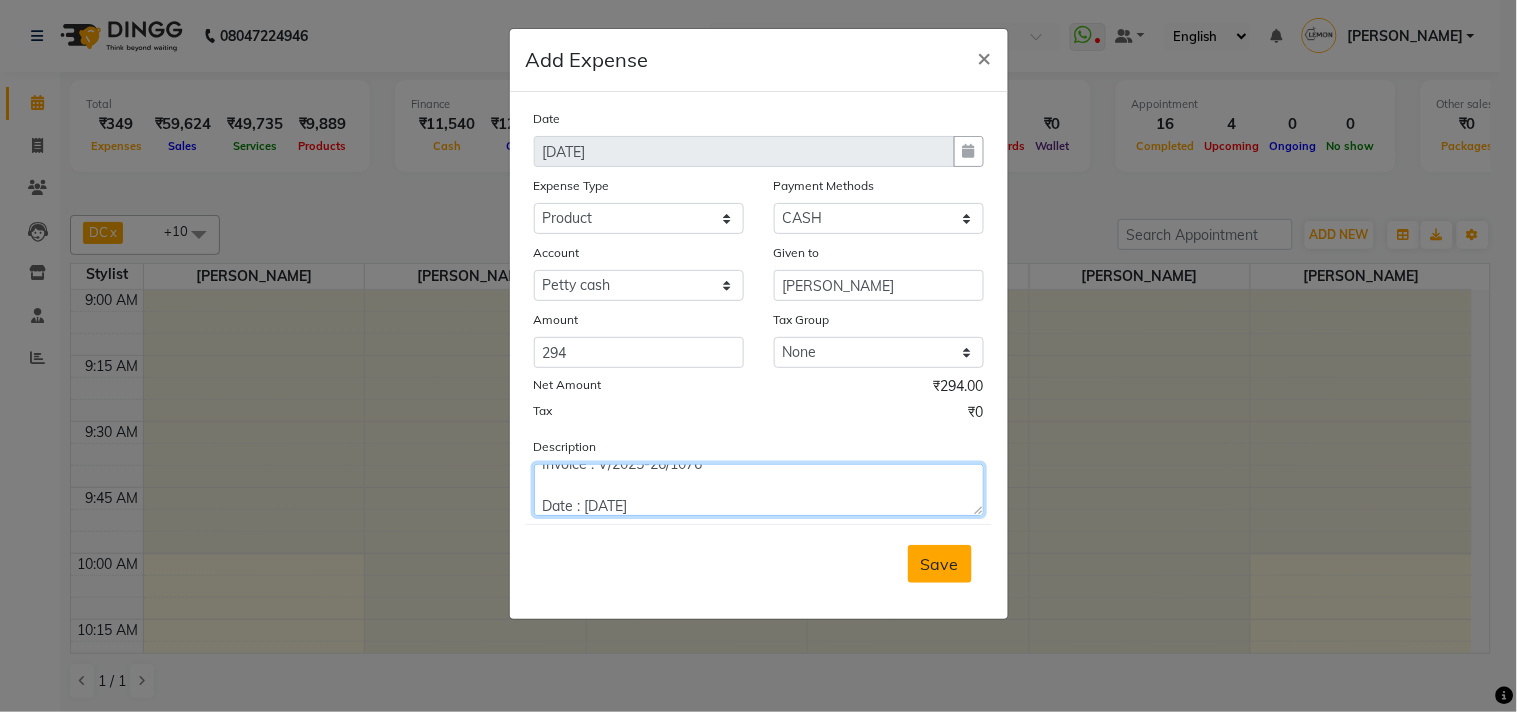 type on "Invoice : V/2025-26/1076
Date : July 10, 2025" 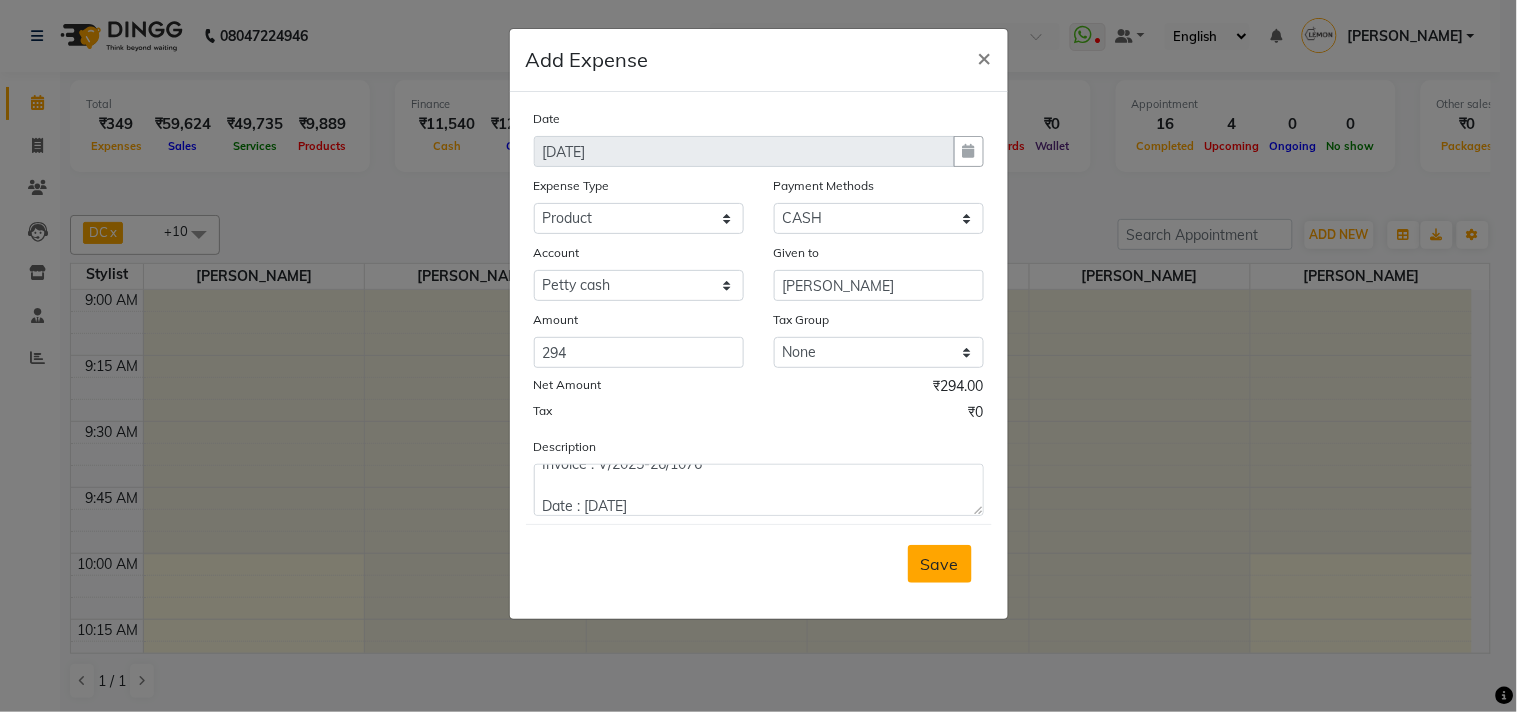 click on "Save" at bounding box center (940, 564) 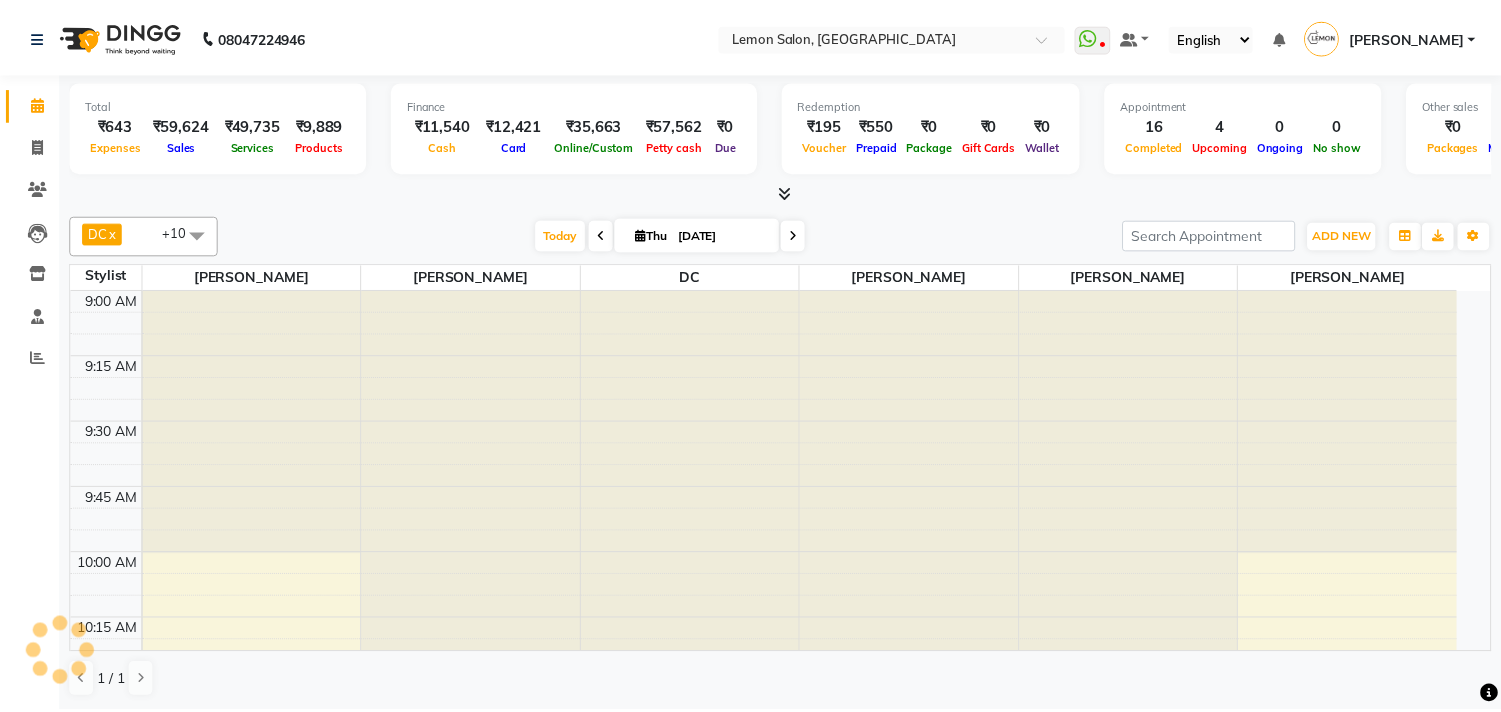 scroll, scrollTop: 0, scrollLeft: 0, axis: both 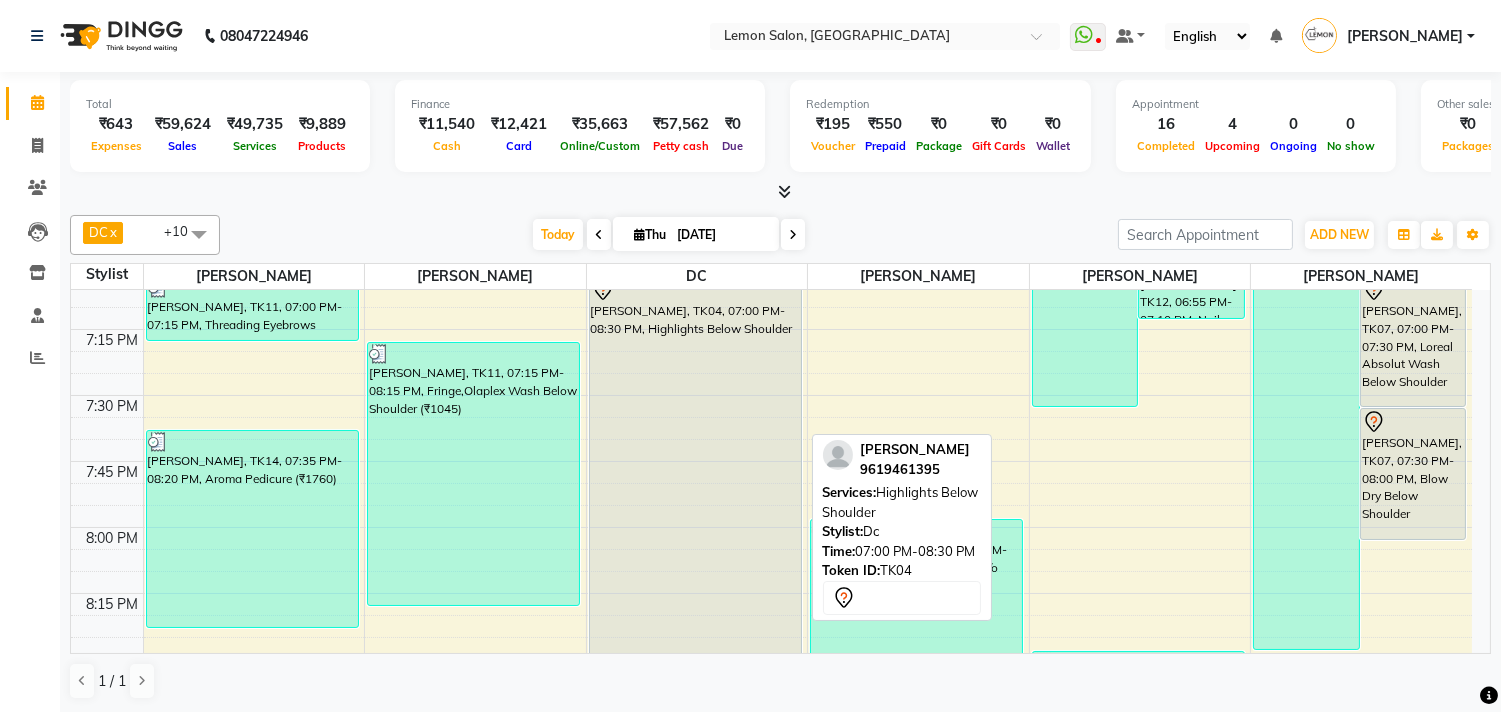 click on "[PERSON_NAME], TK04, 07:00 PM-08:30 PM, Highlights Below Shoulder" at bounding box center (695, 474) 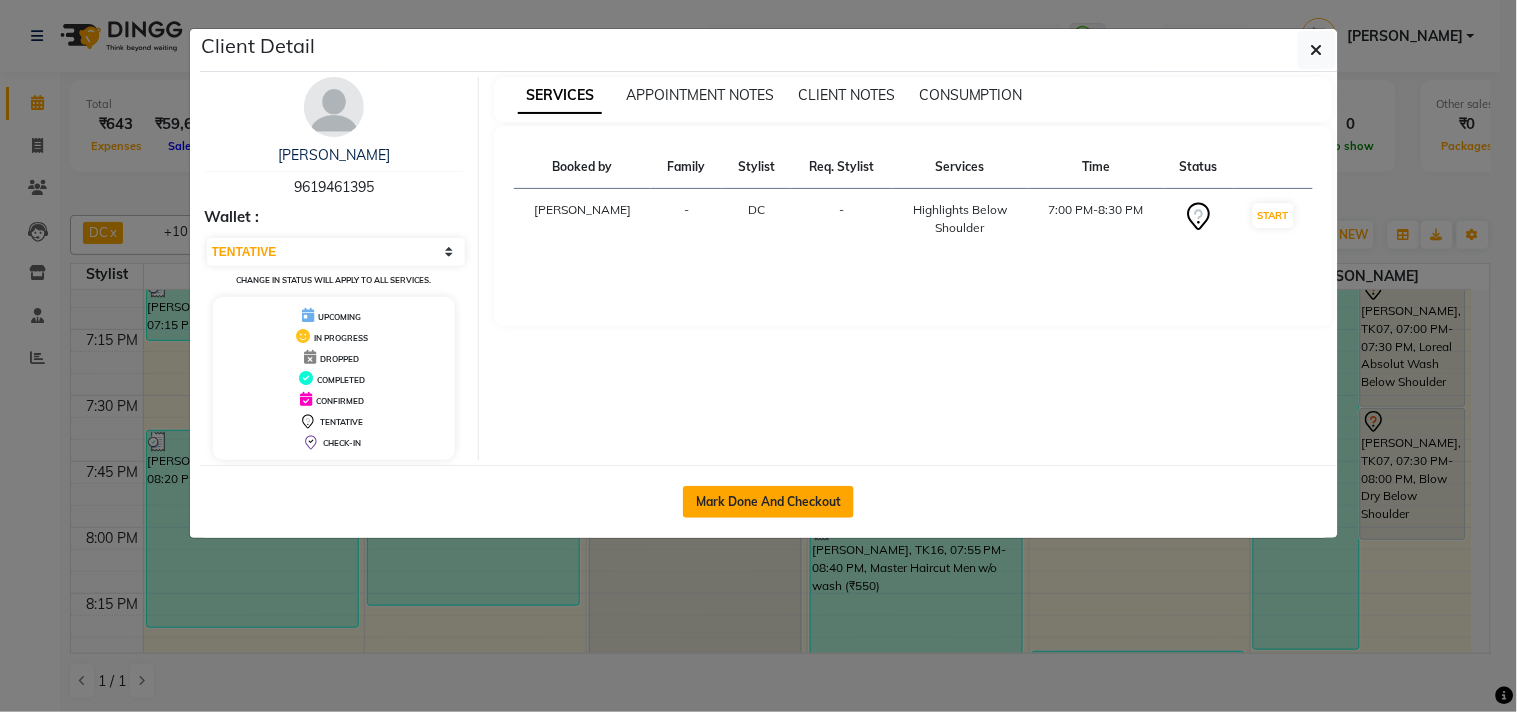 click on "Mark Done And Checkout" 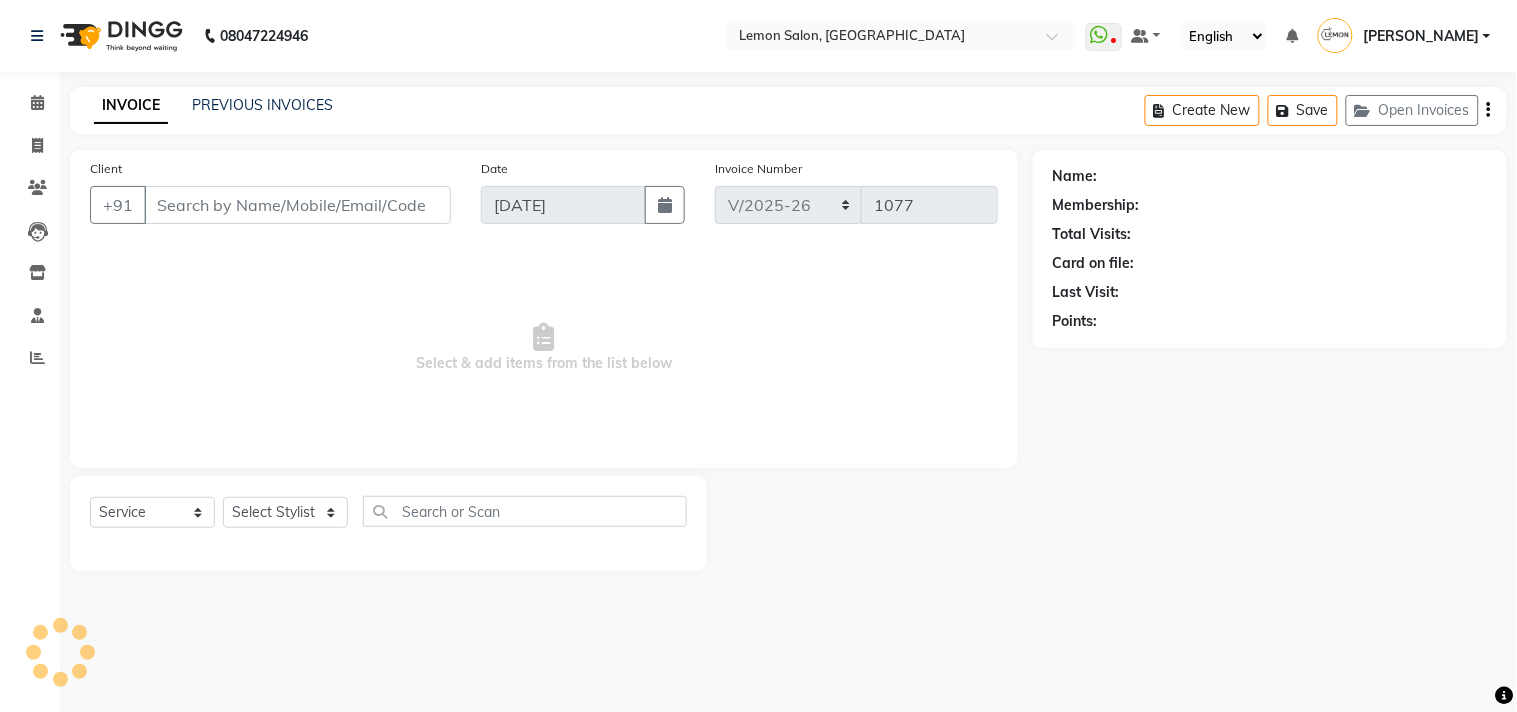 type on "9619461395" 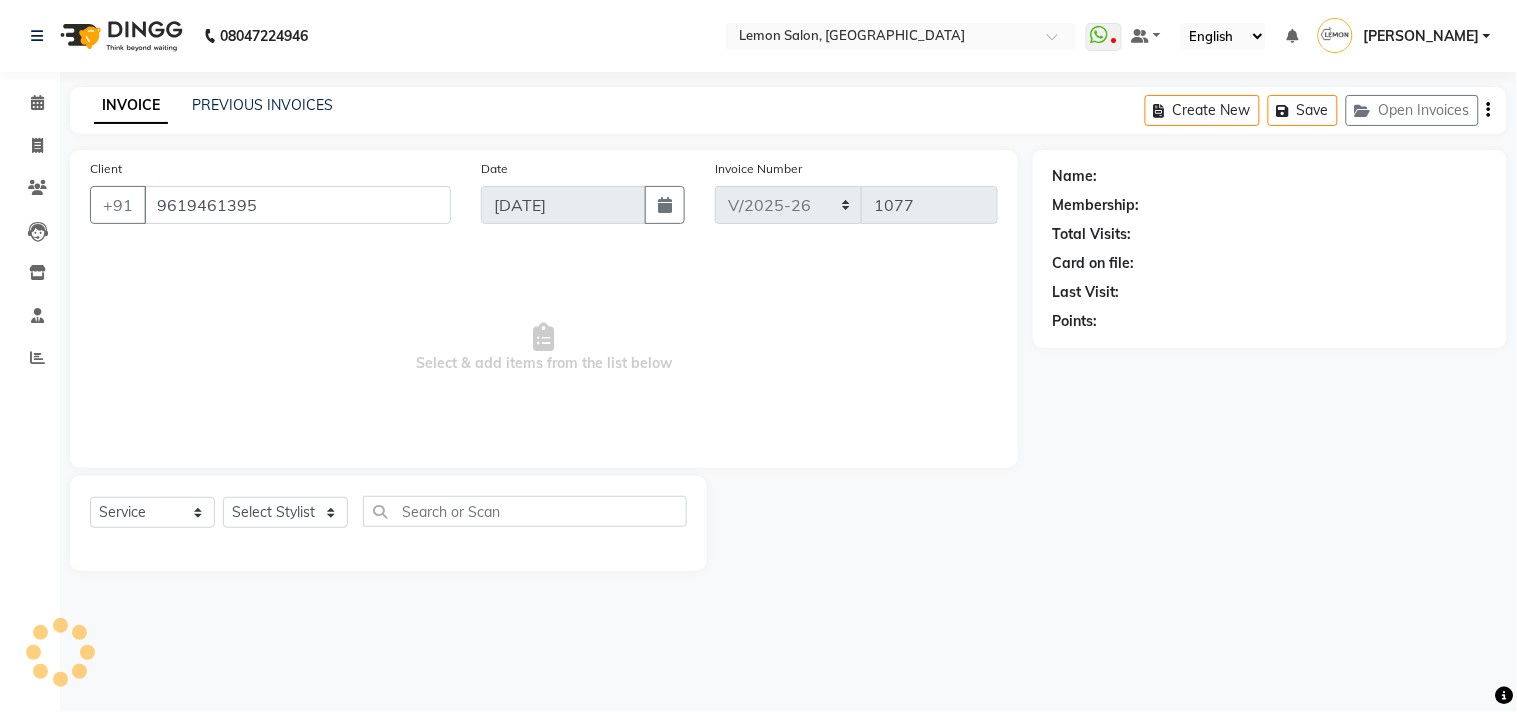 select on "7880" 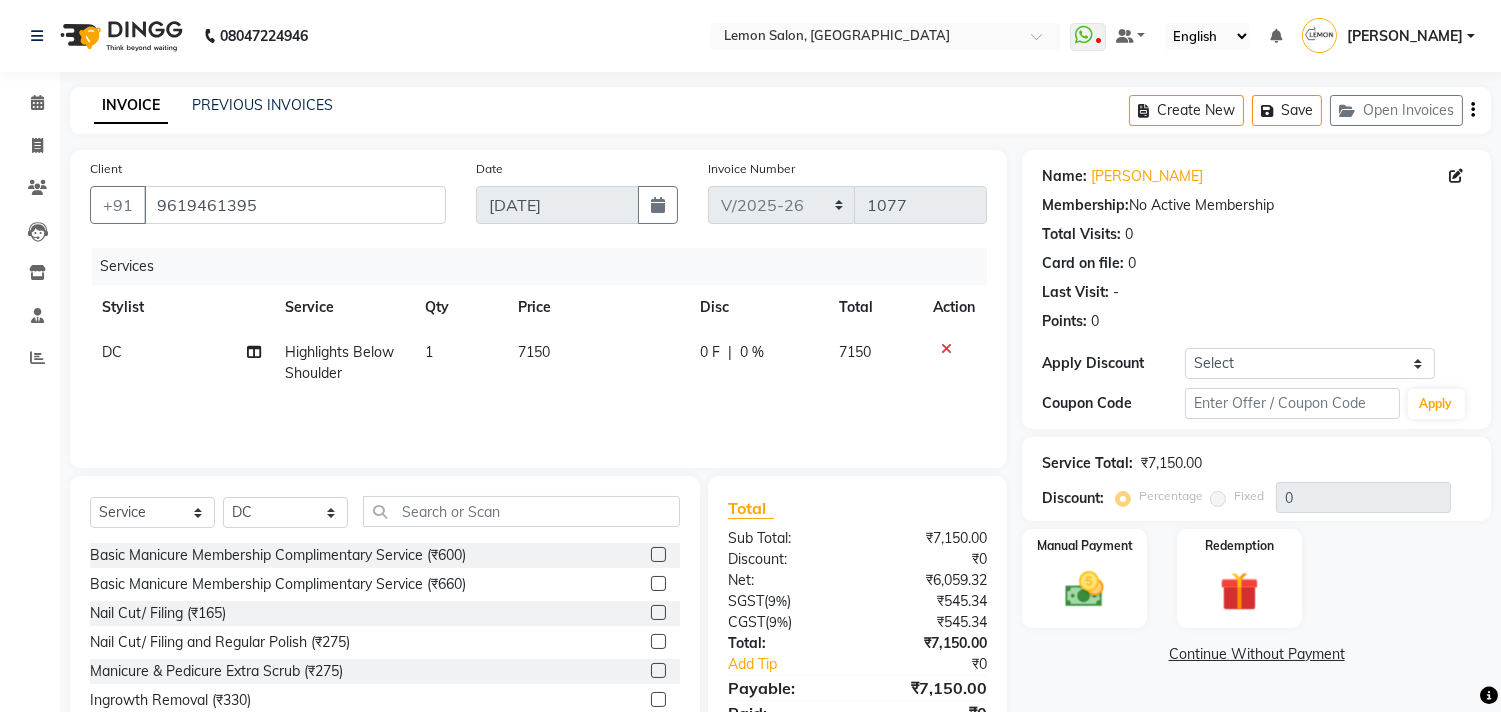 click on "DC" 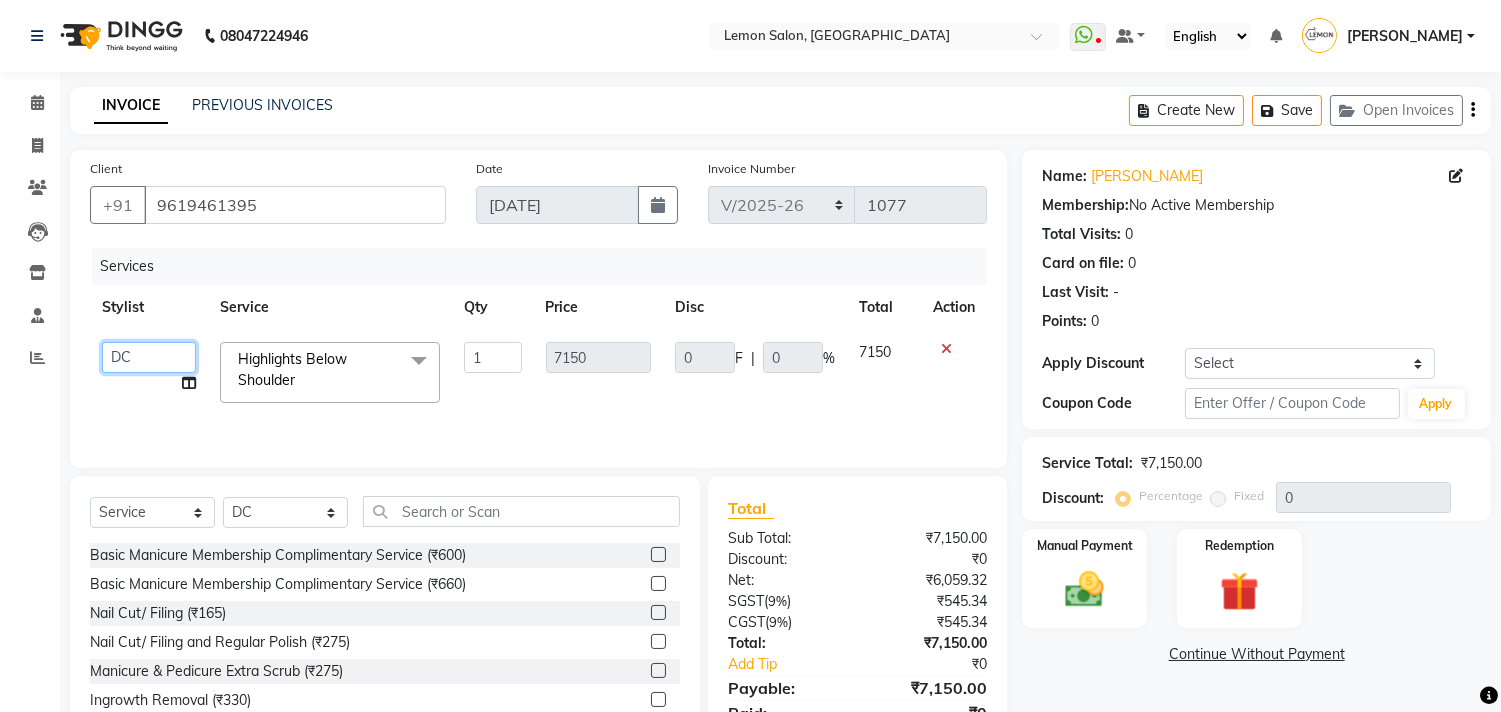 click on "Arun Arndive   DC   Faheem Malik   Gufran Salmani   Payal Maurya   Riya Adawade   Shoeb Salmani Kandivali   Swati Sharma   Yunus Yusuf Shaikh" 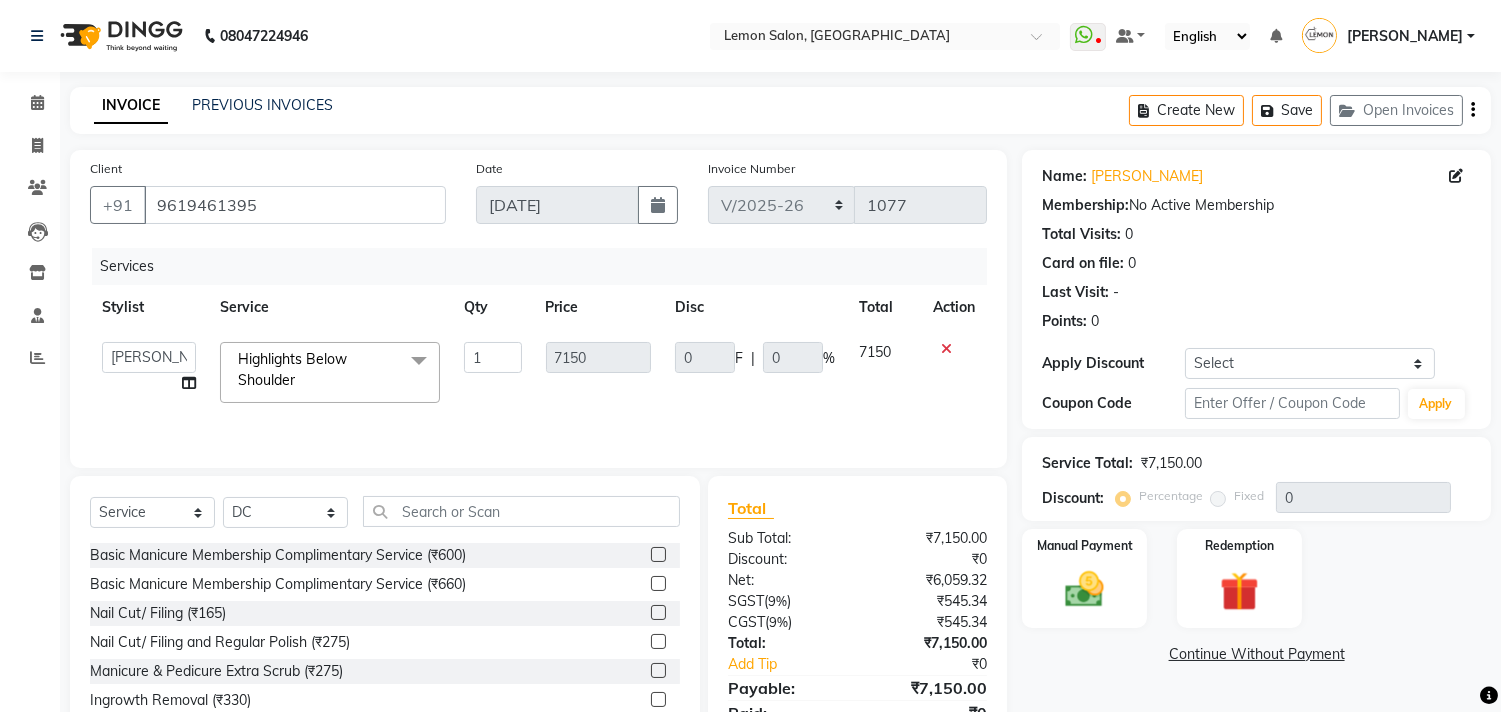 select on "7385" 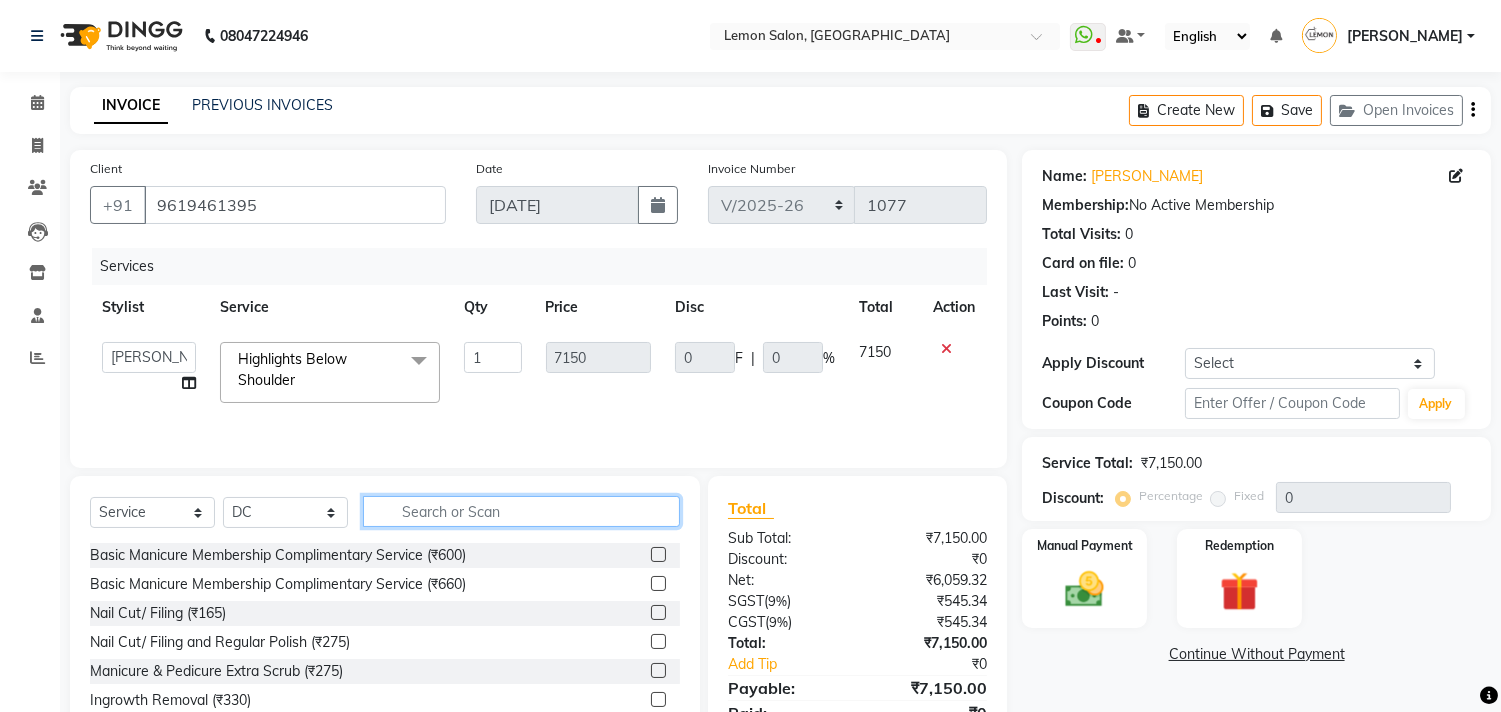 click 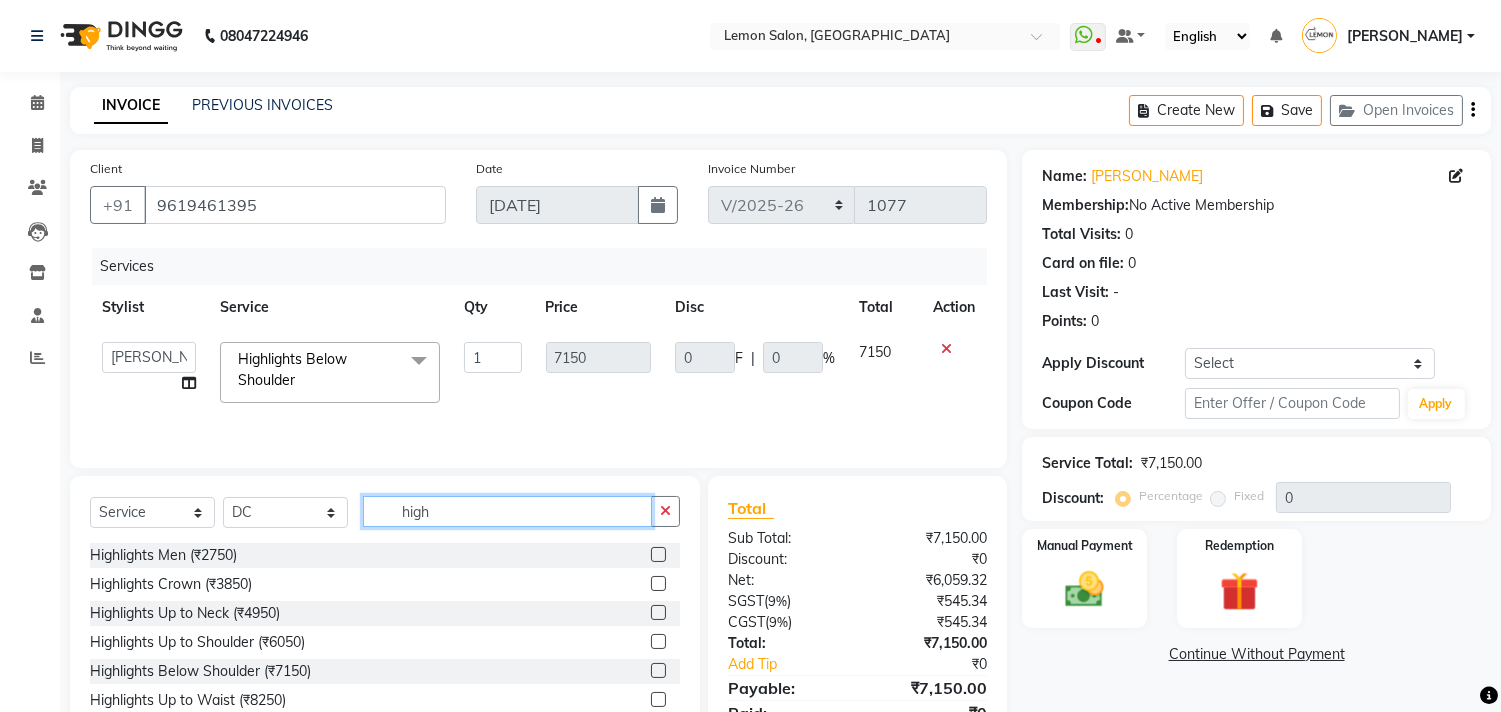 type on "high" 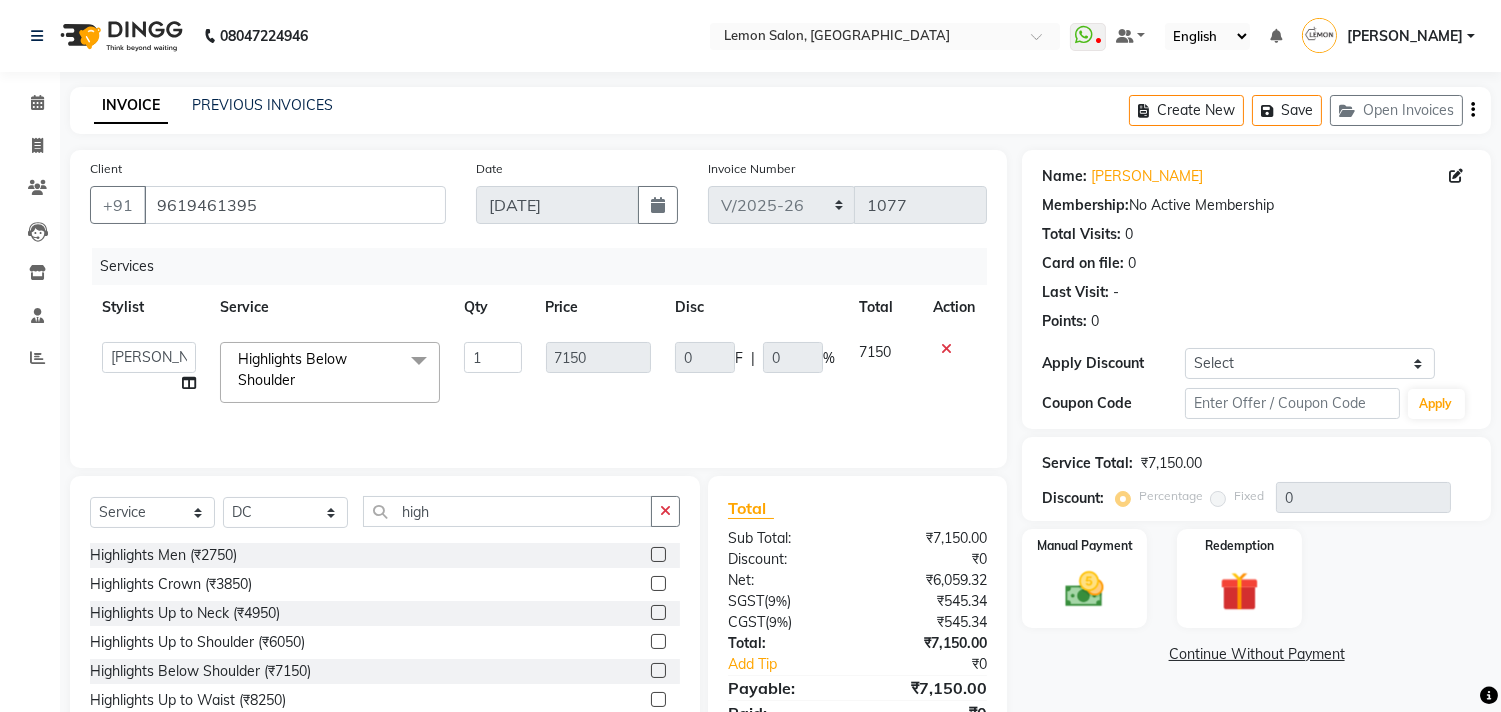 click 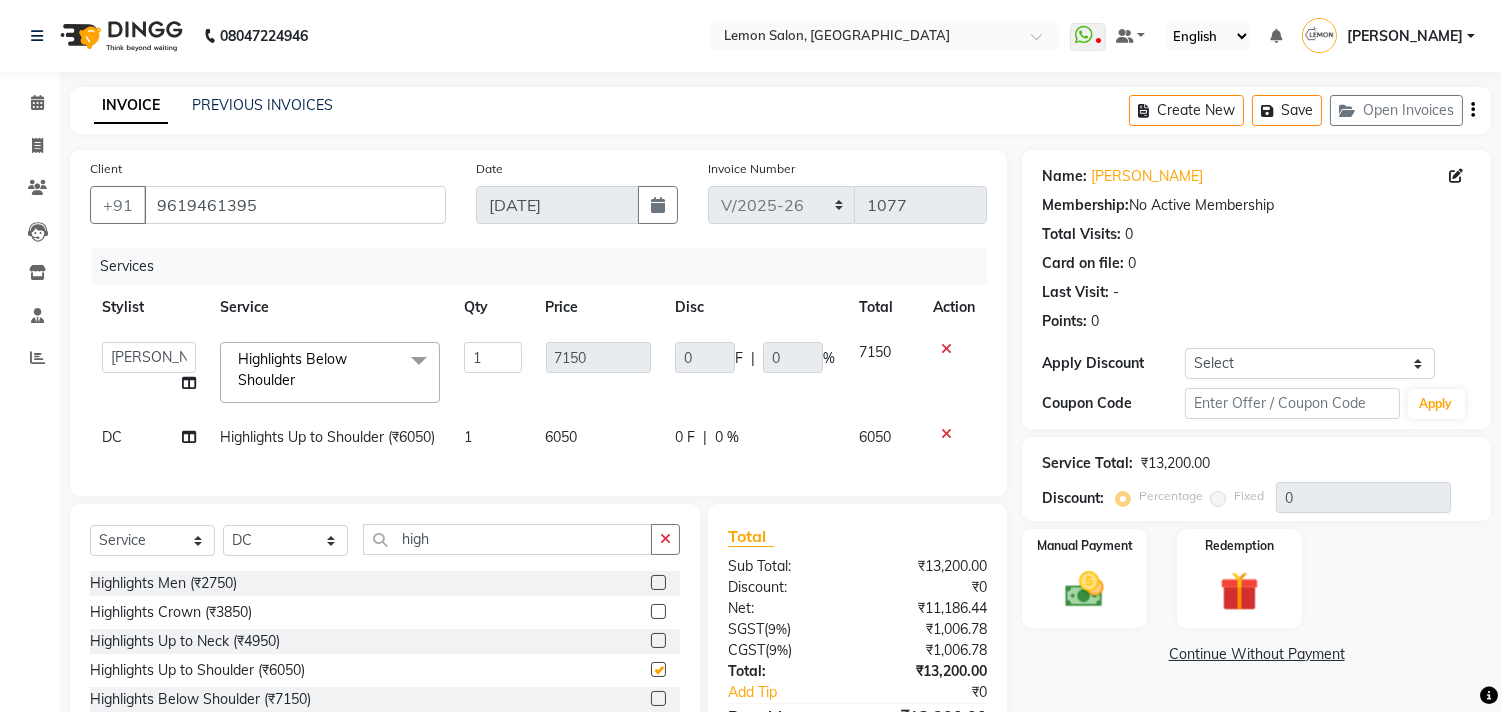 checkbox on "false" 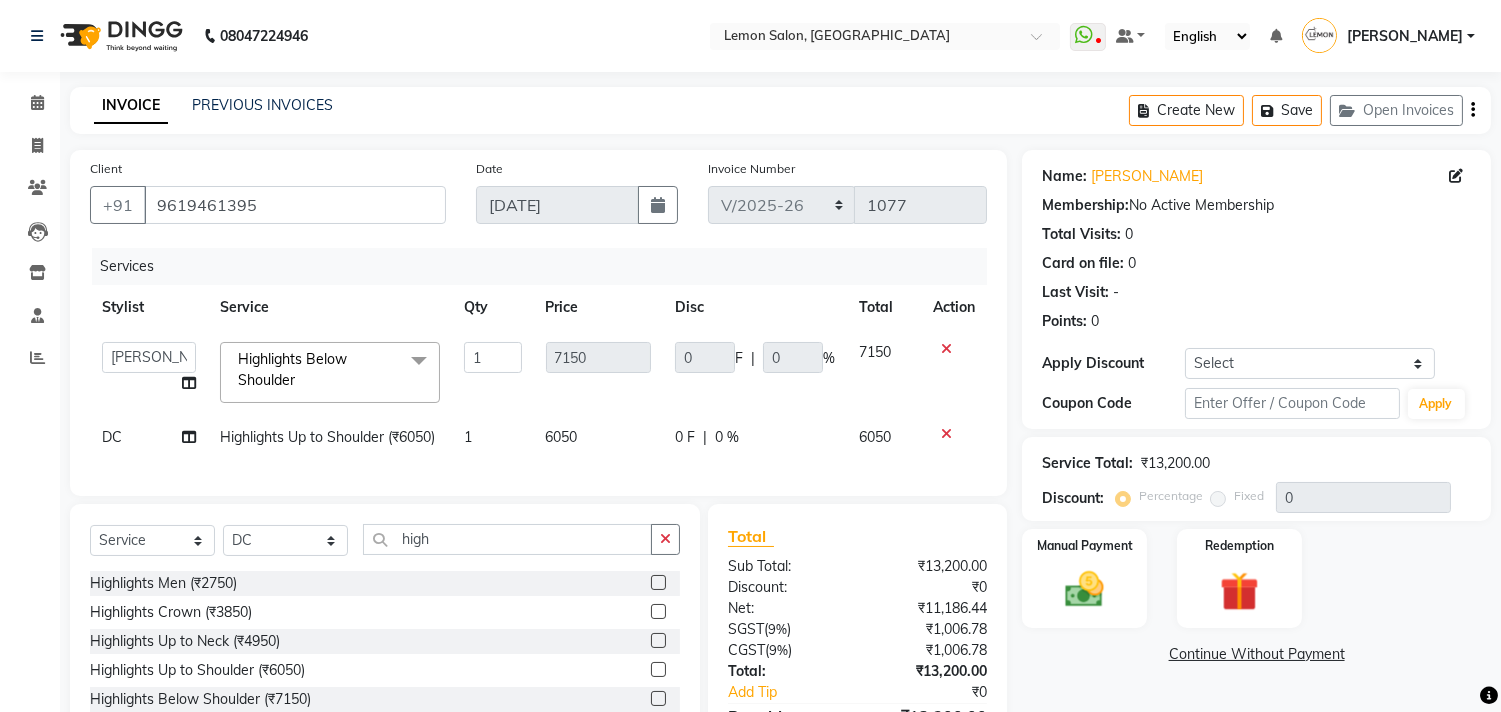 click 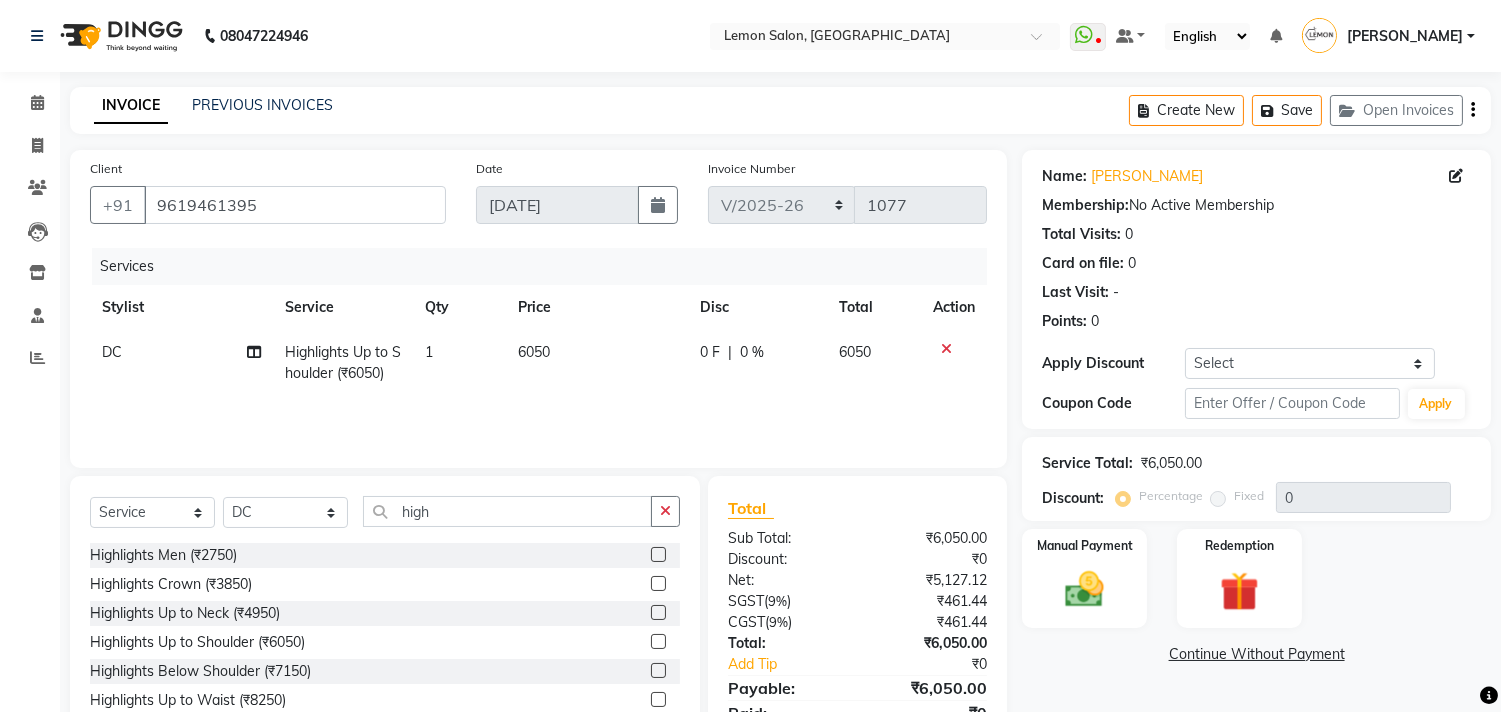 click on "DC" 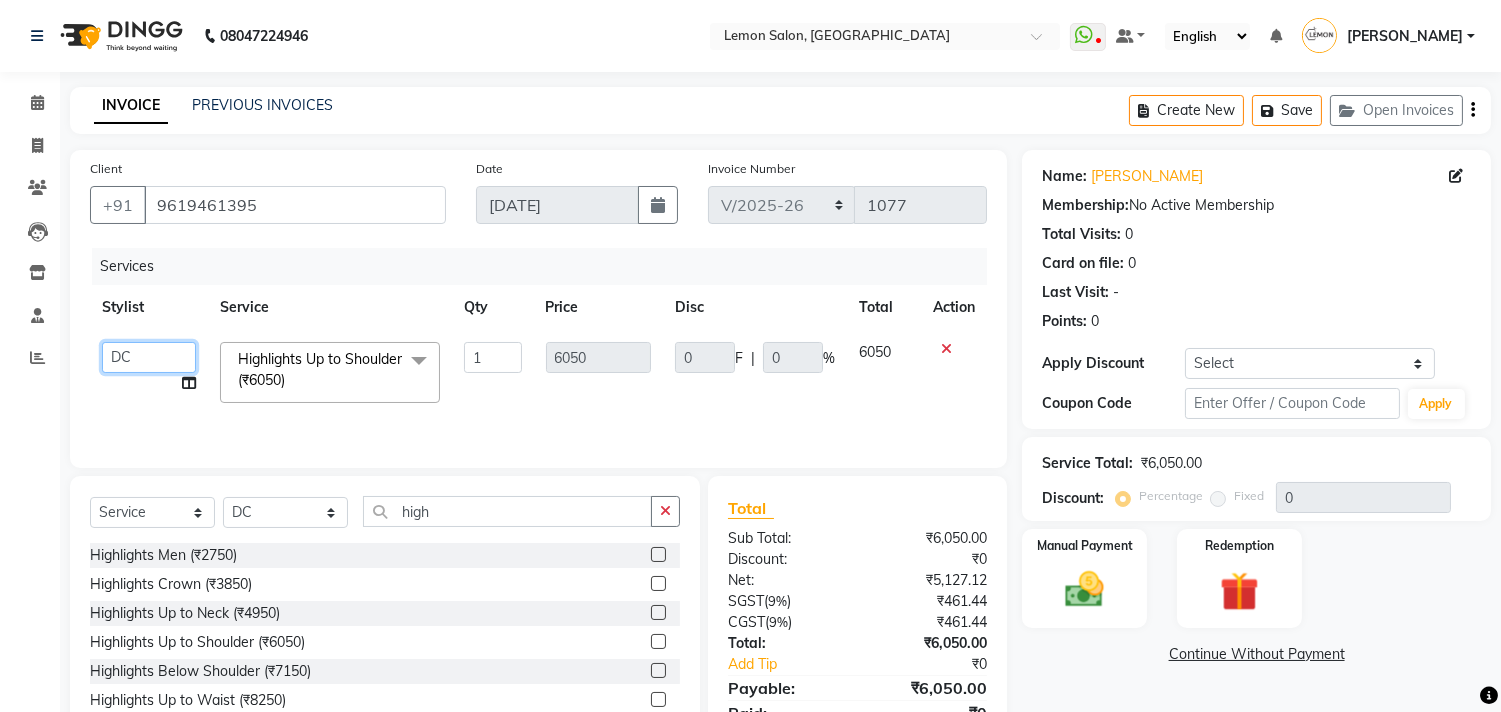 click on "Arun Arndive   DC   Faheem Malik   Gufran Salmani   Payal Maurya   Riya Adawade   Shoeb Salmani Kandivali   Swati Sharma   Yunus Yusuf Shaikh" 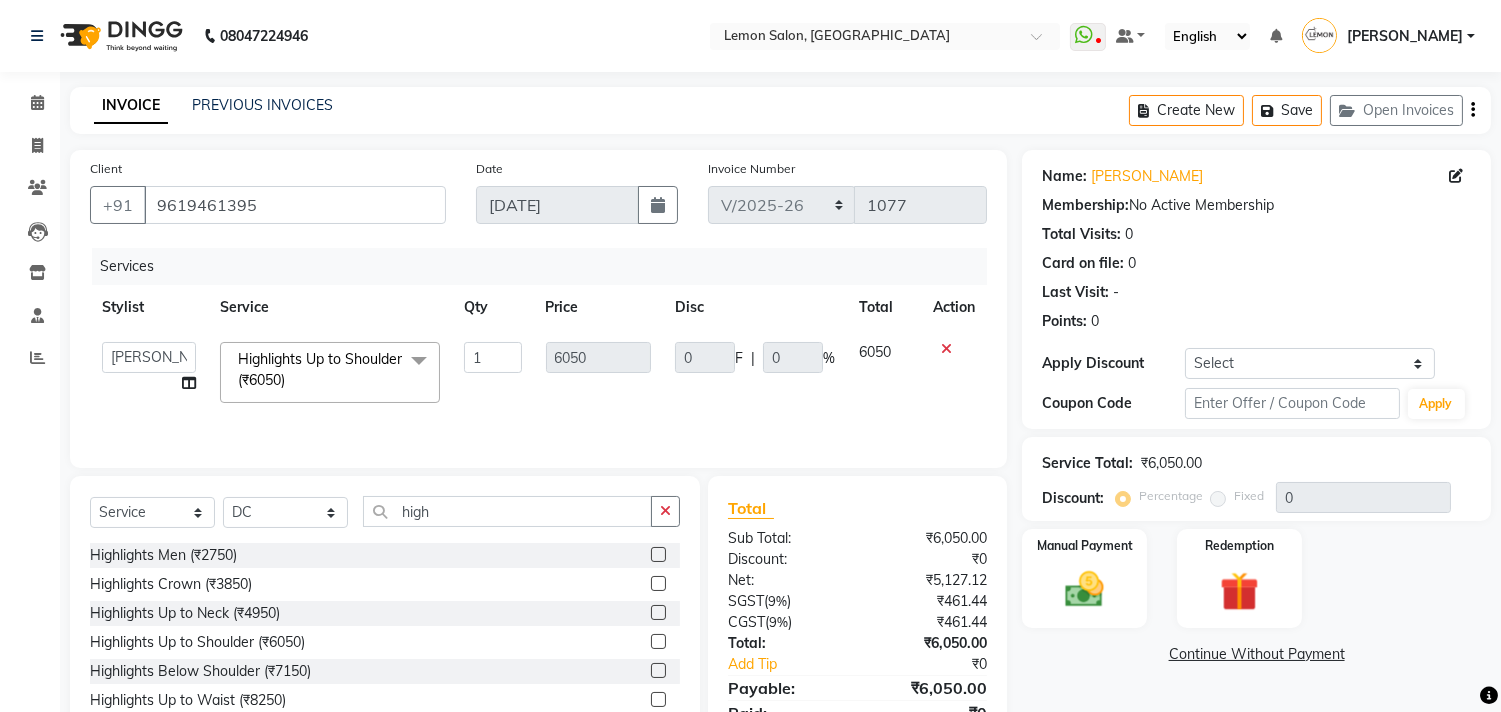 select on "7385" 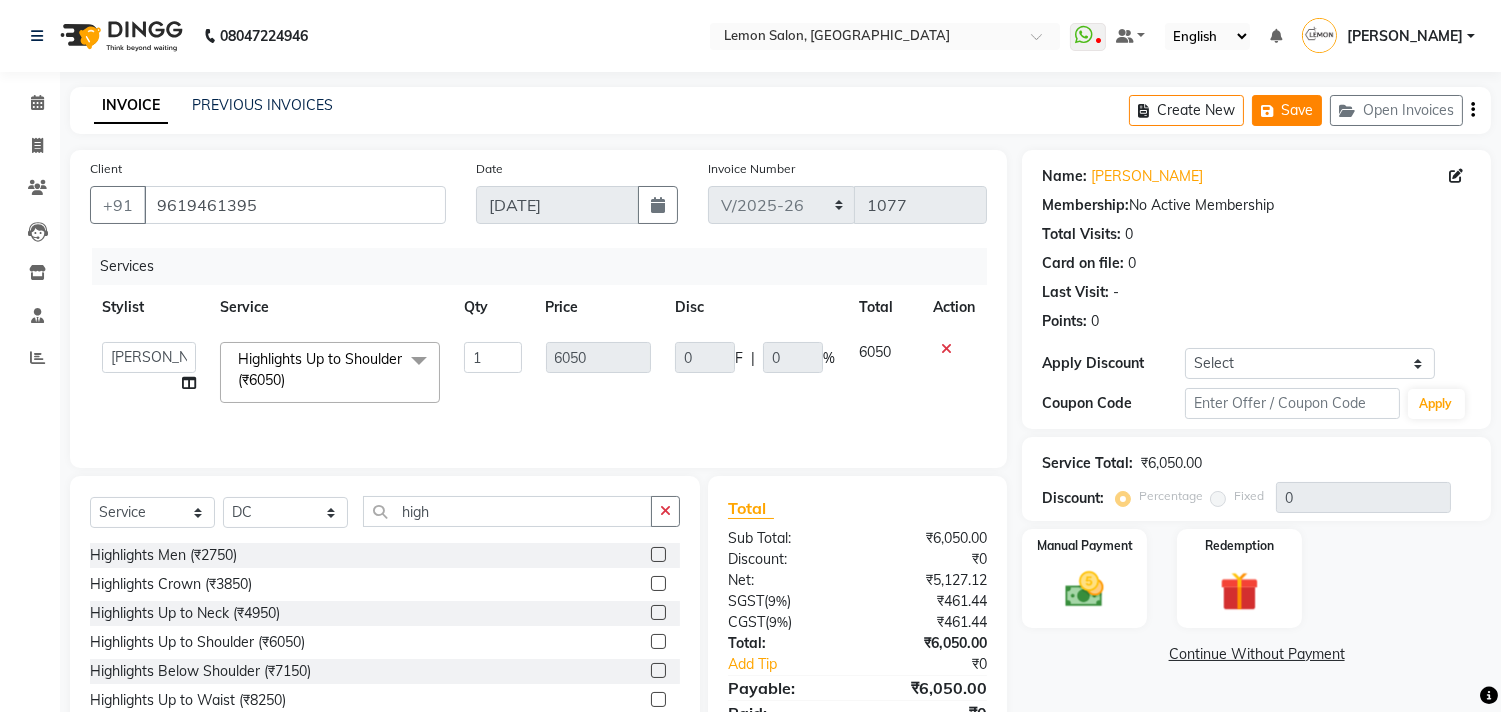 click on "Save" 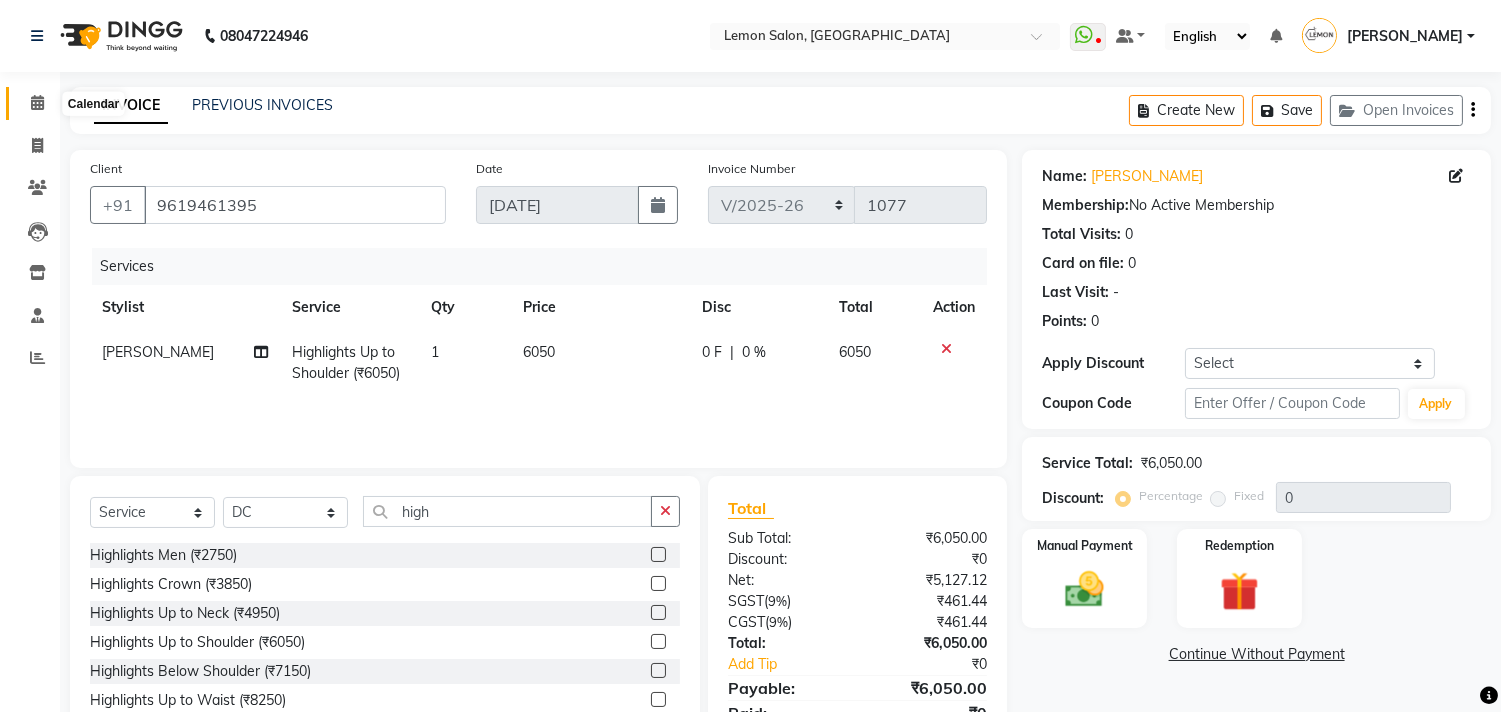 click 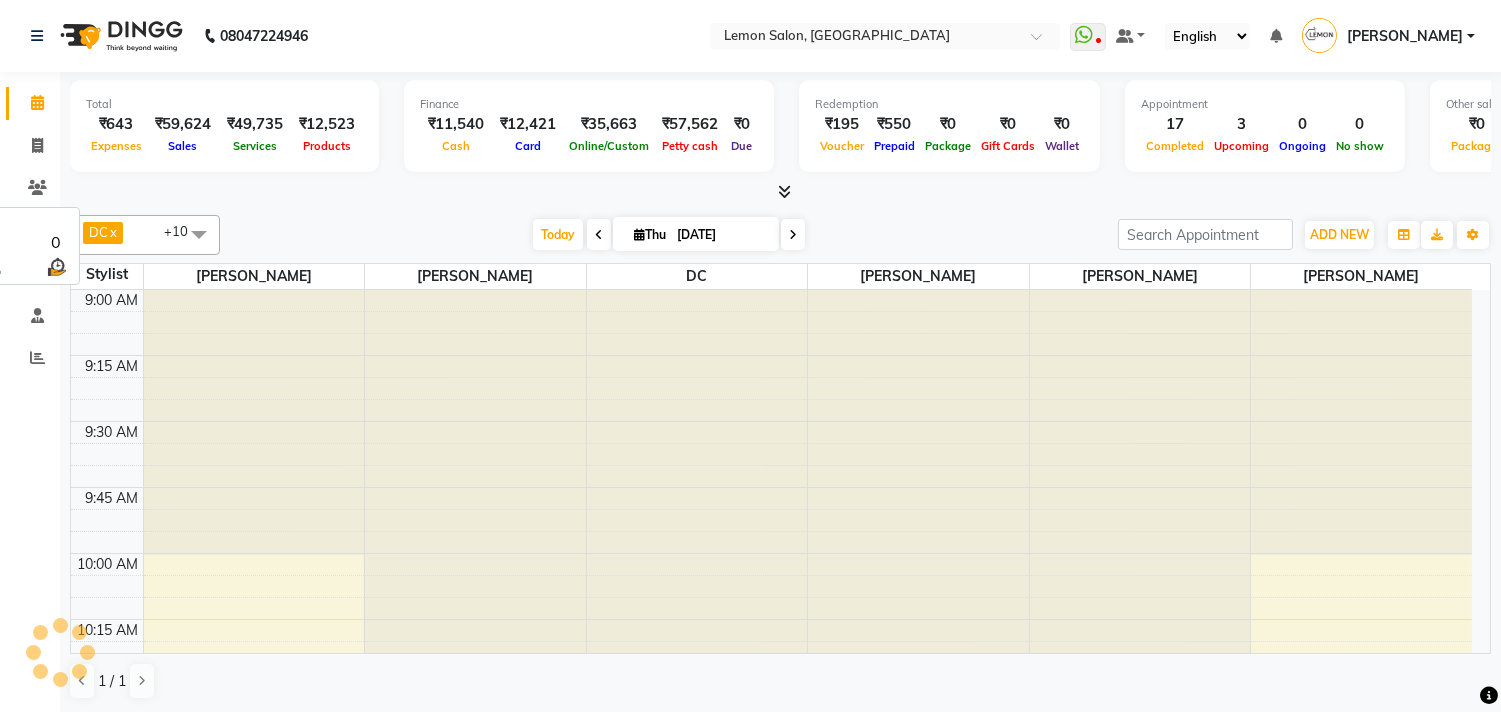 scroll, scrollTop: 0, scrollLeft: 0, axis: both 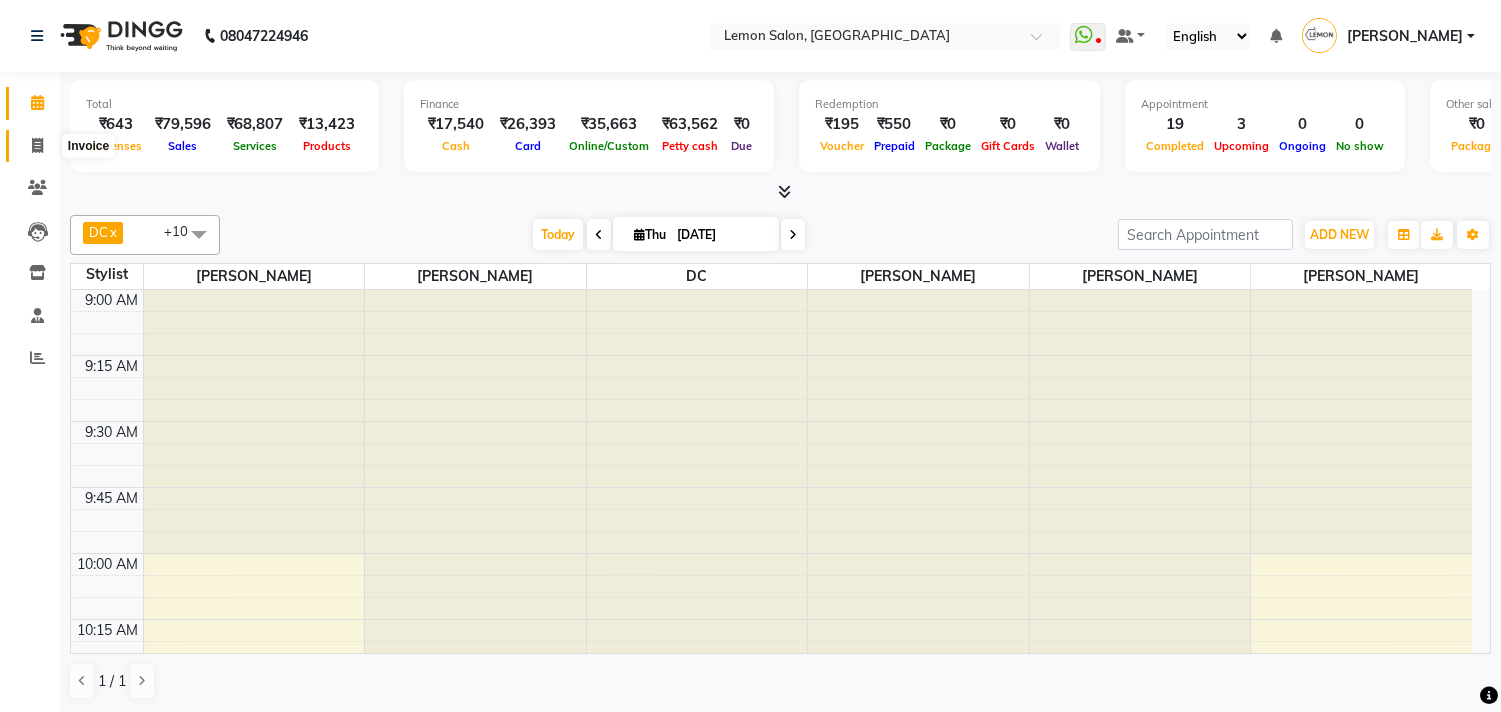 click 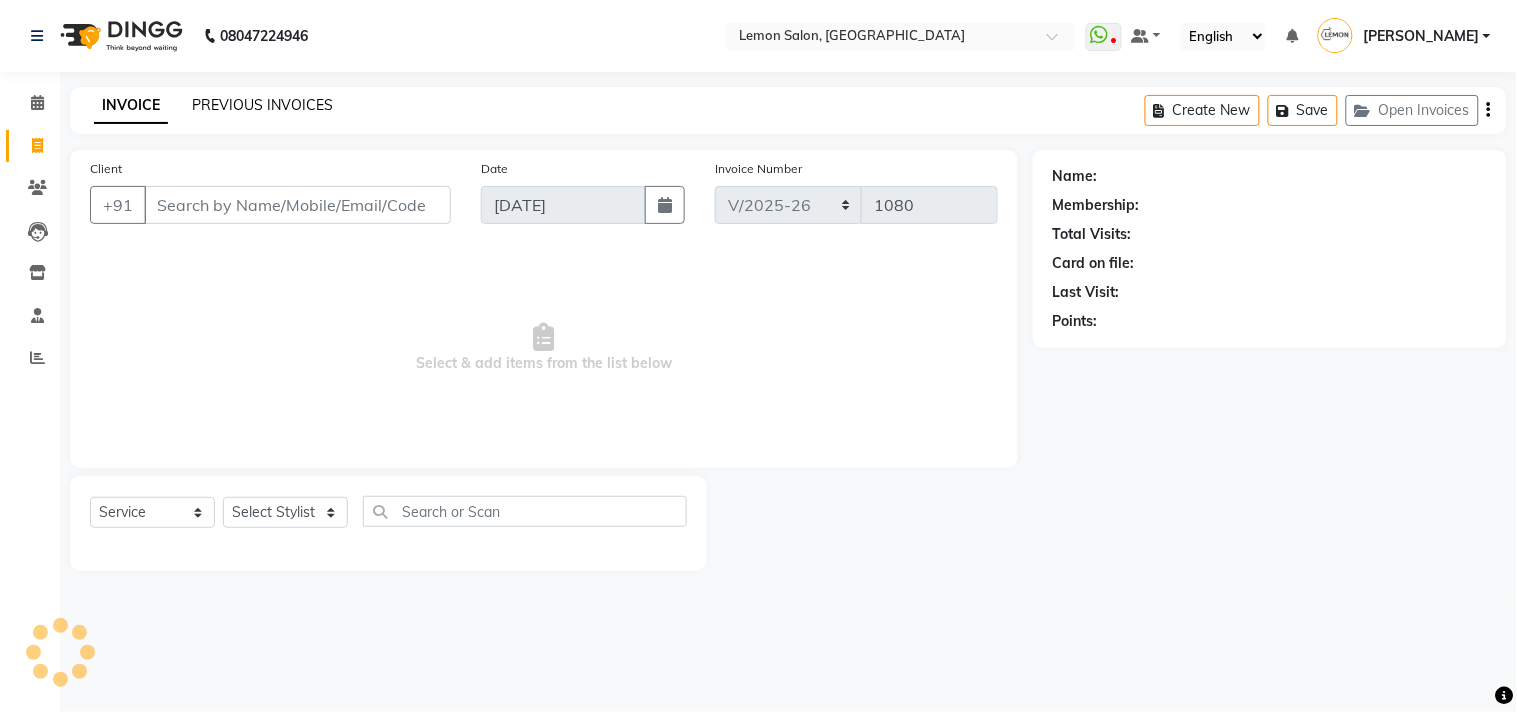 click on "PREVIOUS INVOICES" 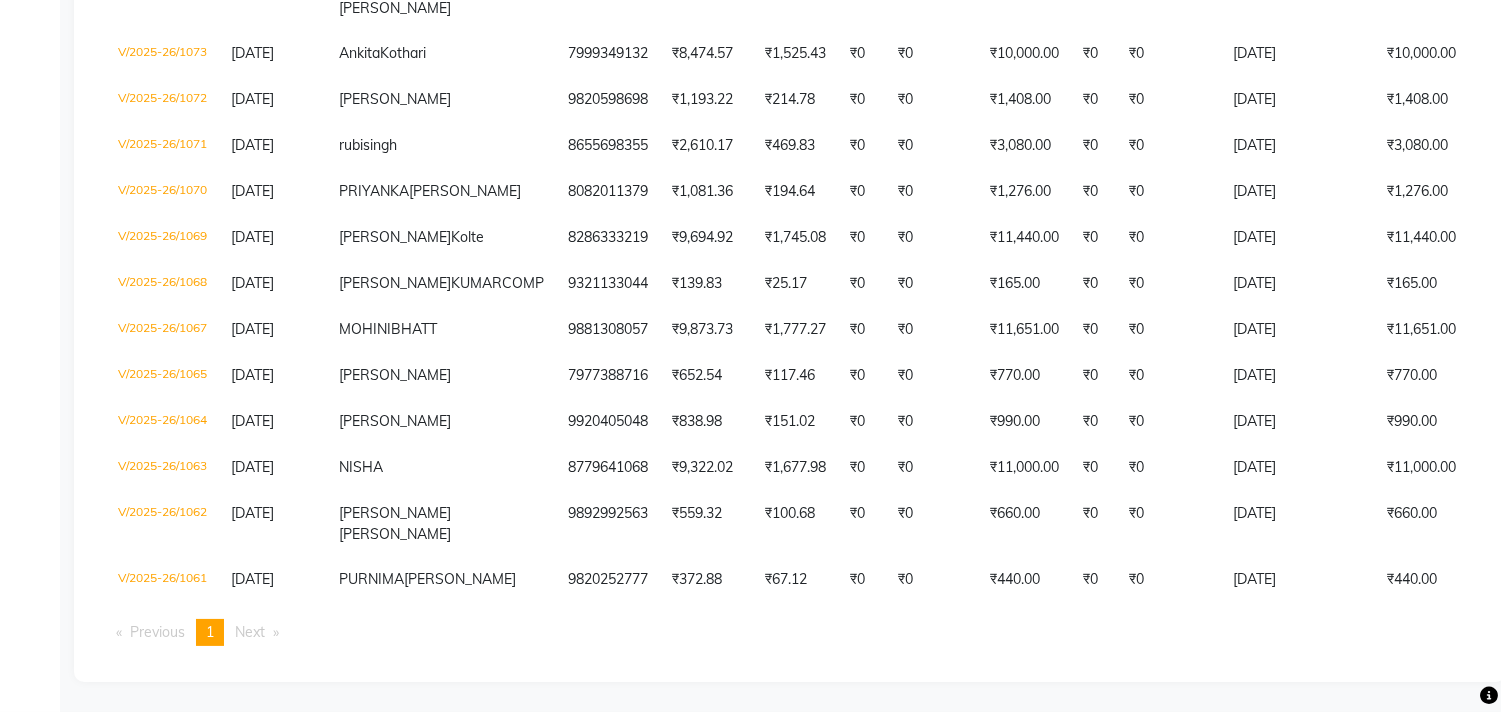 scroll, scrollTop: 111, scrollLeft: 0, axis: vertical 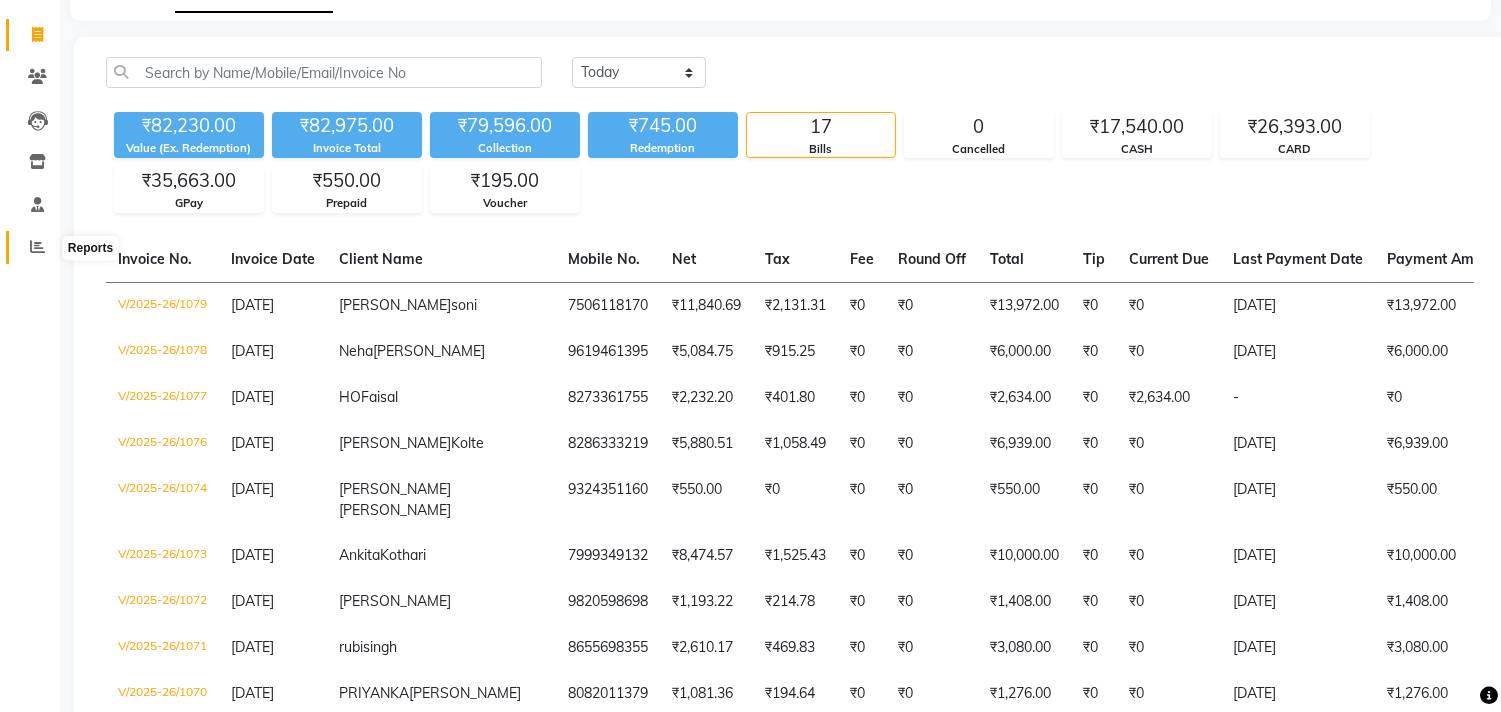 click 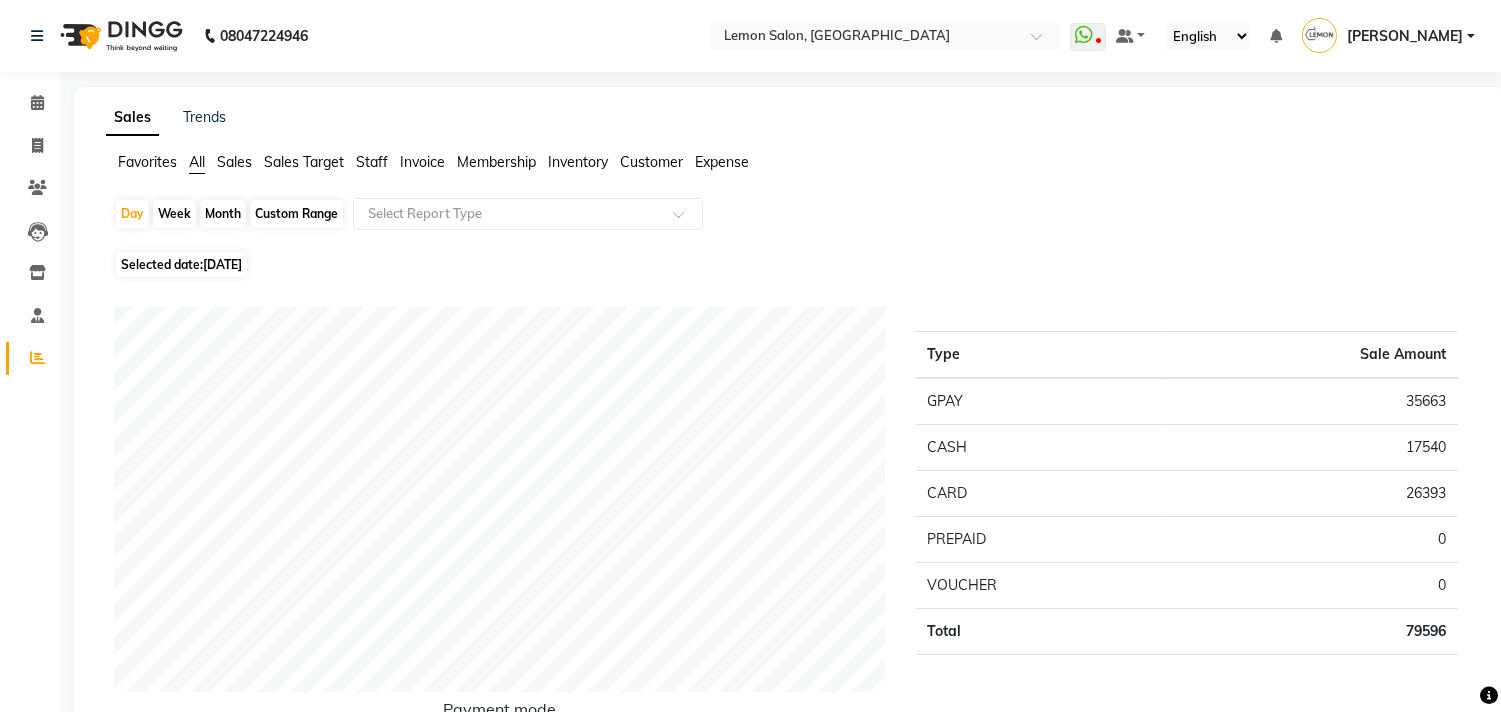 click on "Expense" 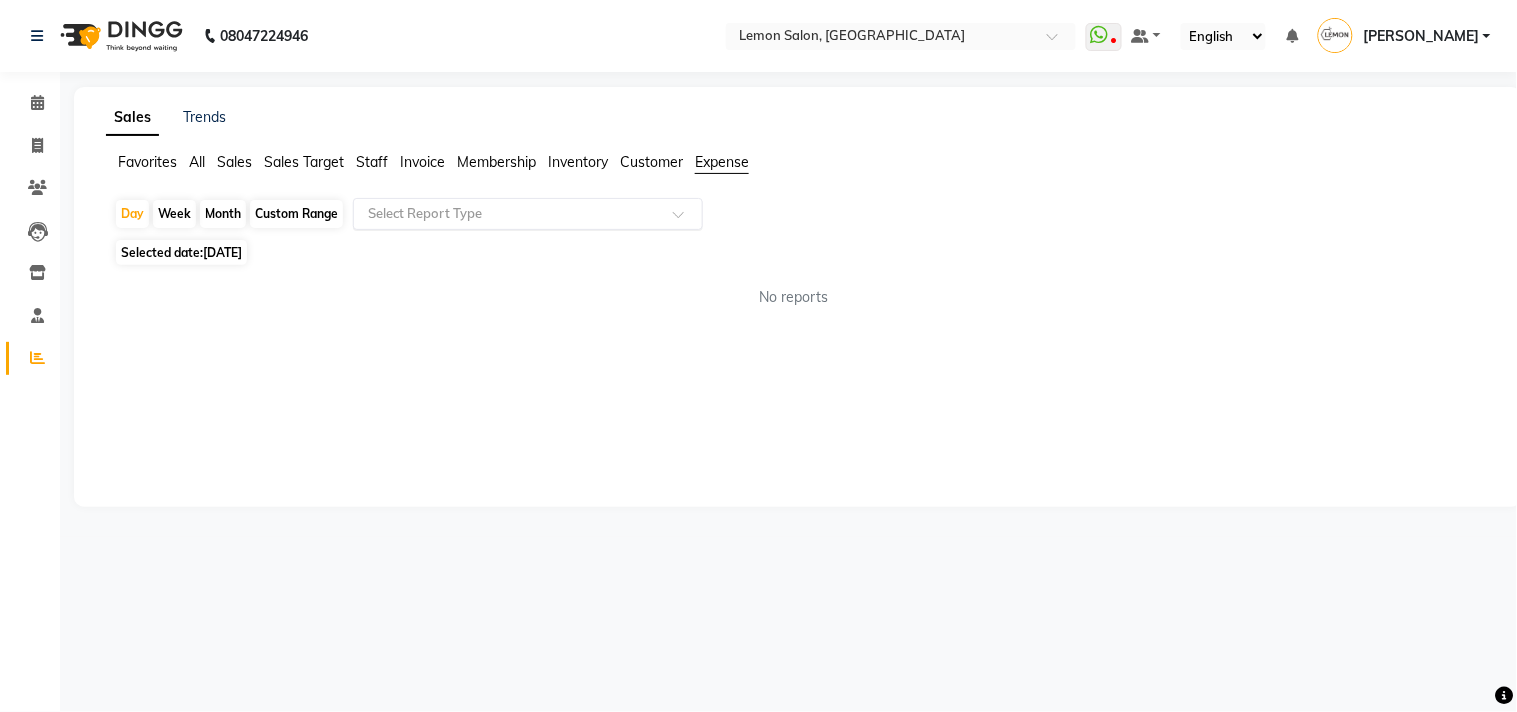 click on "Select Report Type" 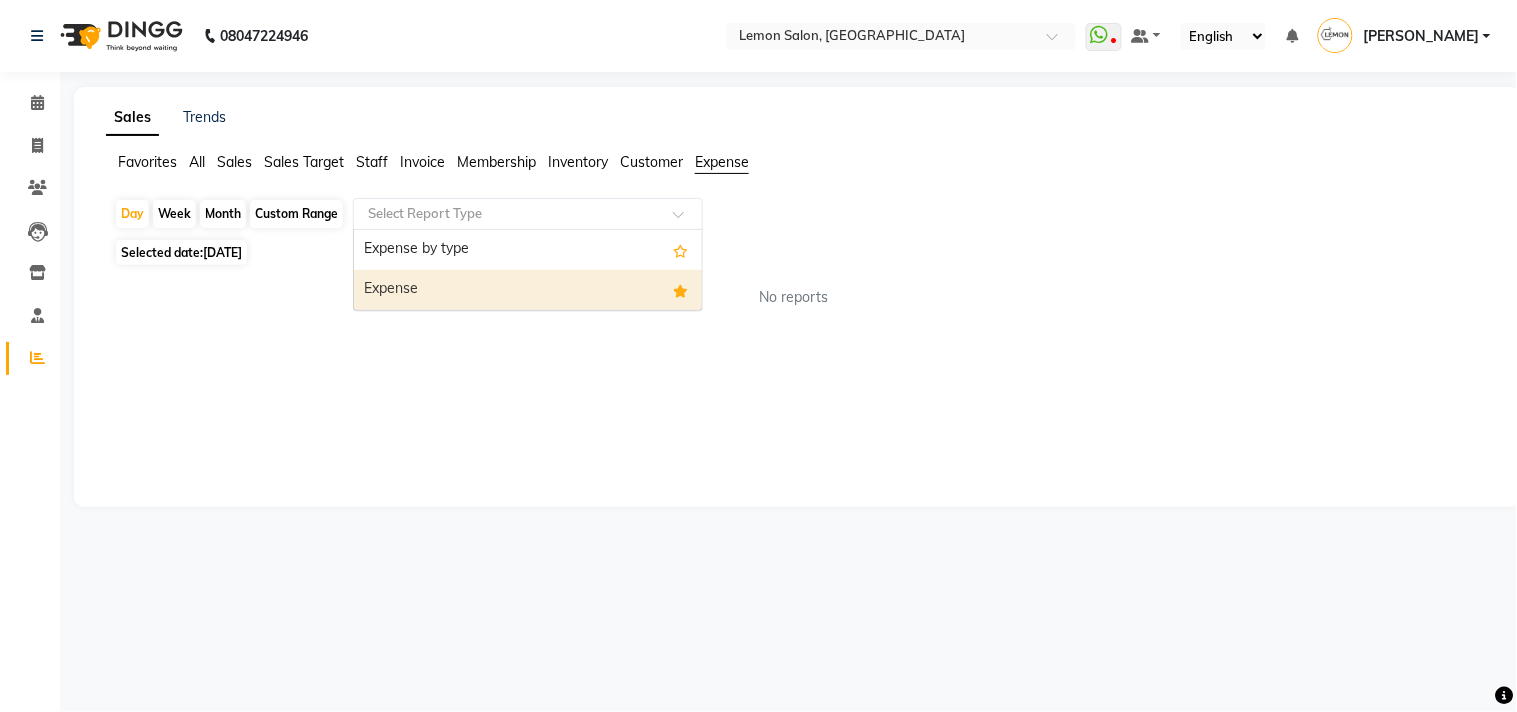 click on "Expense" at bounding box center [528, 290] 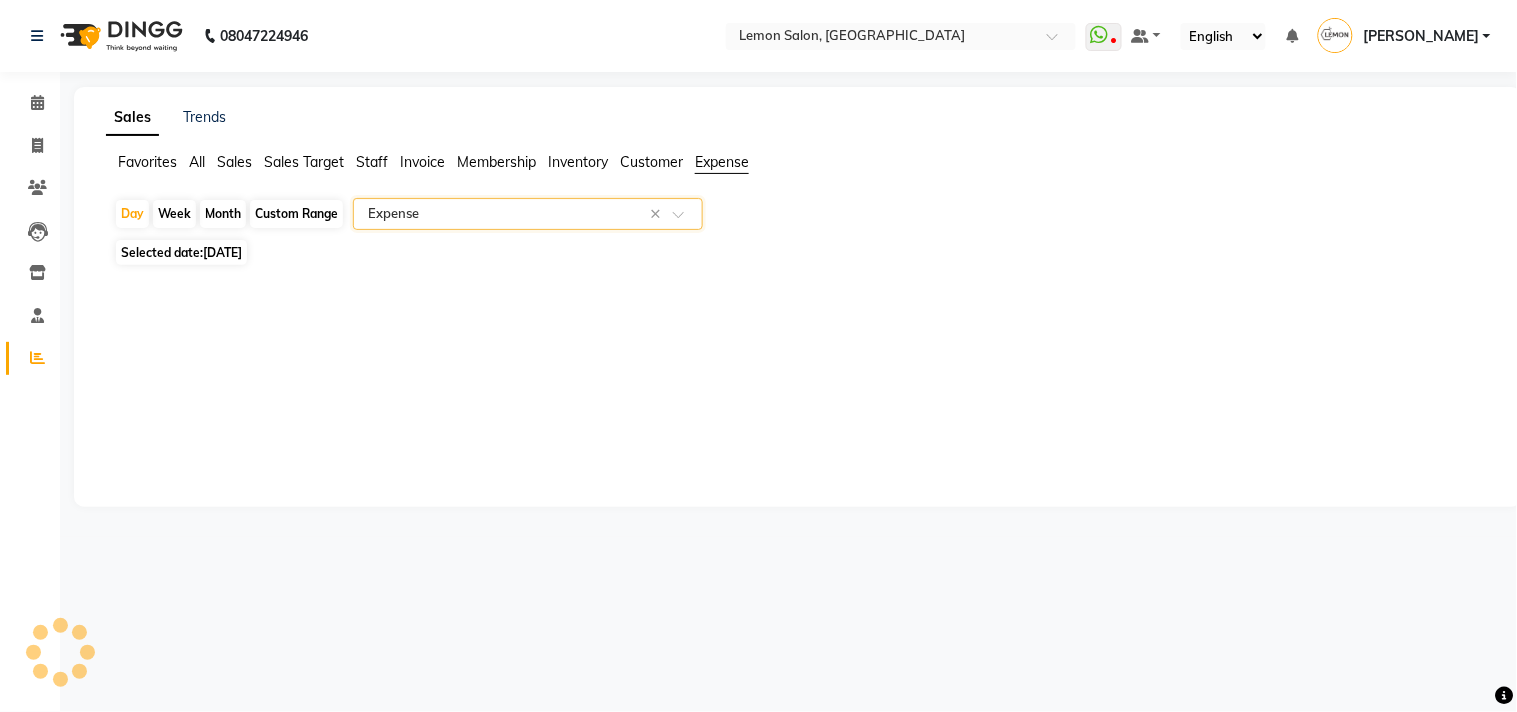 select on "csv" 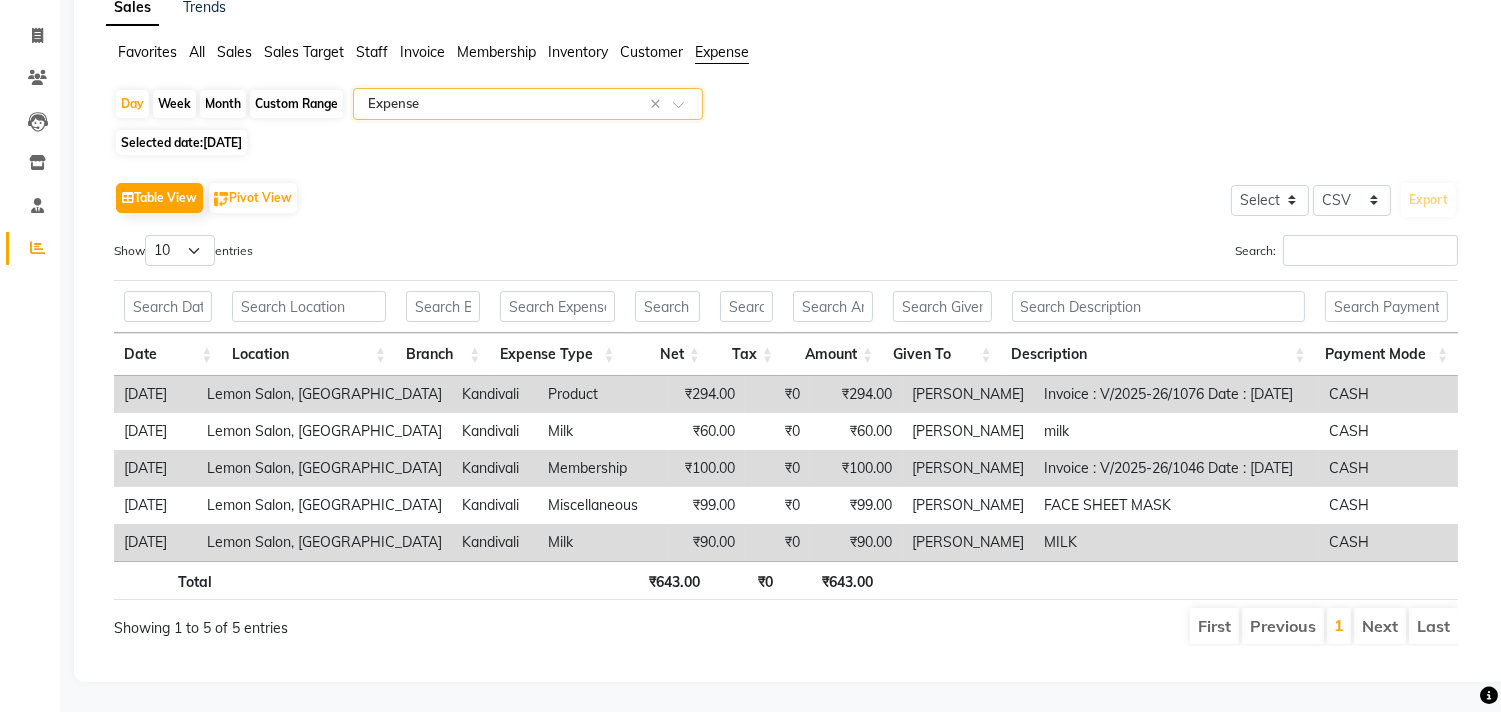 scroll, scrollTop: 127, scrollLeft: 0, axis: vertical 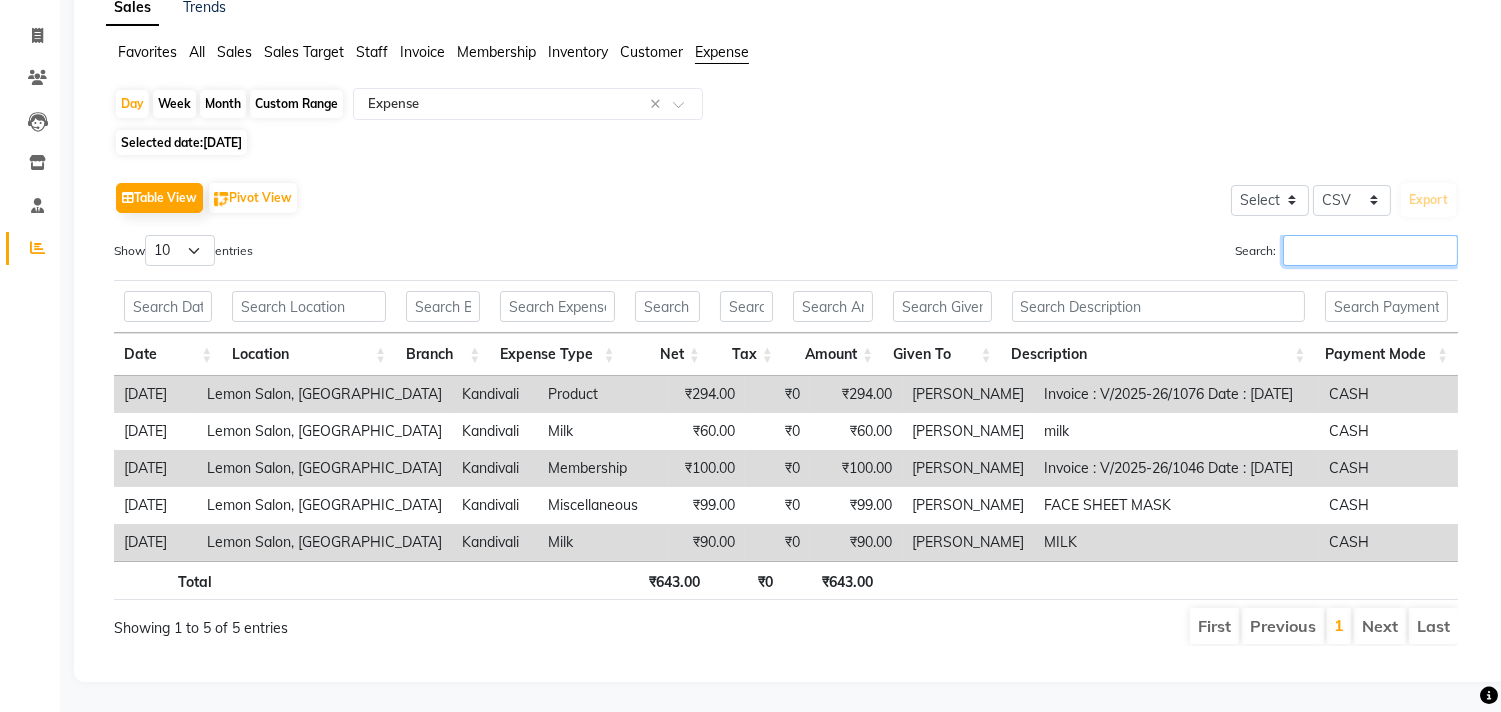 click on "Search:" at bounding box center [1370, 250] 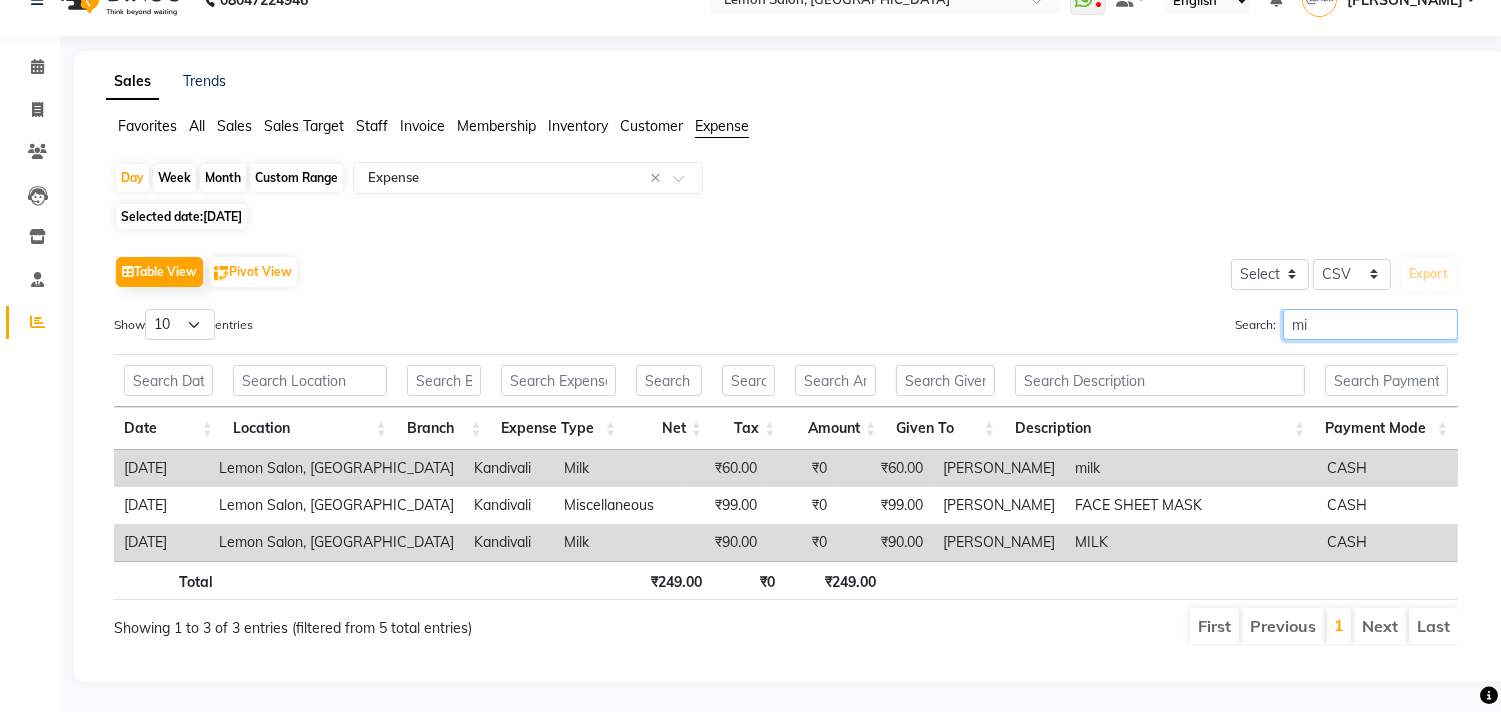 scroll, scrollTop: 54, scrollLeft: 0, axis: vertical 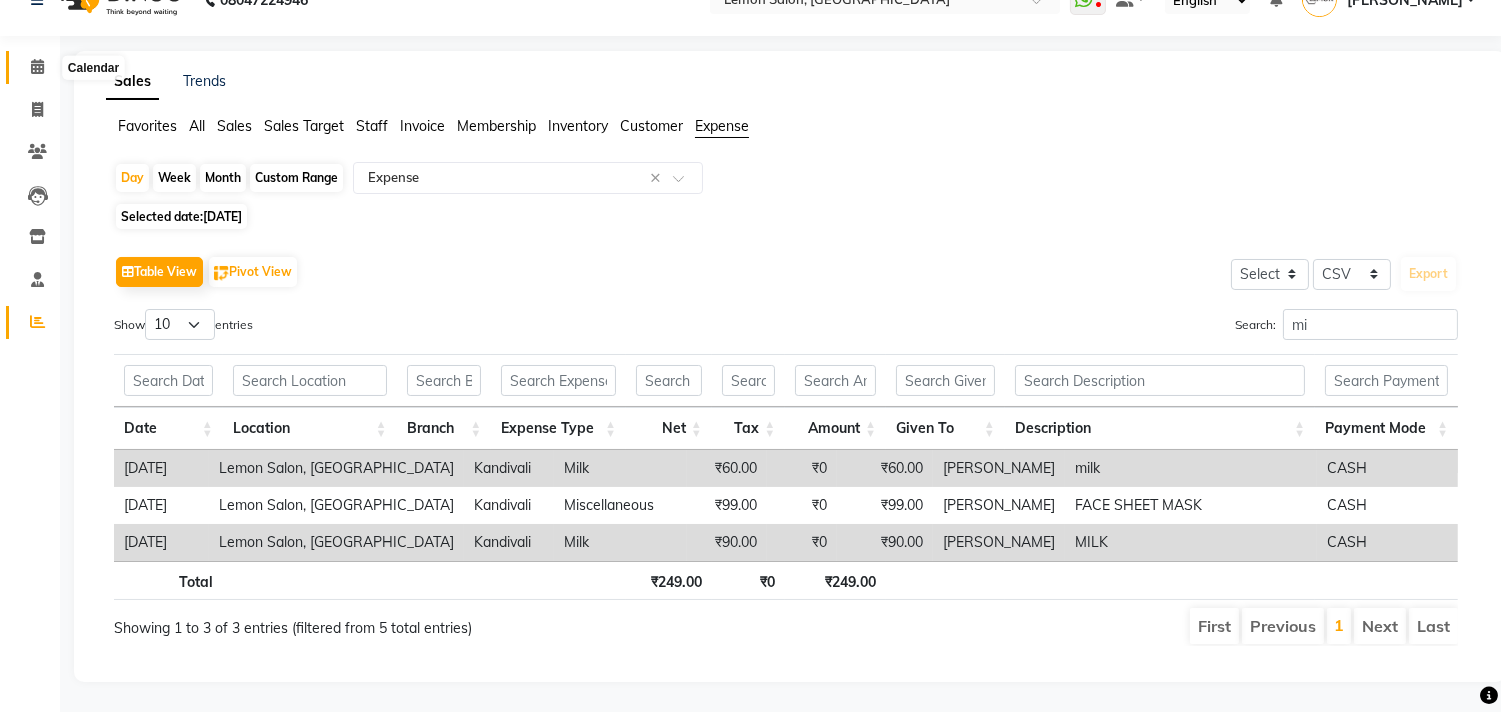 click 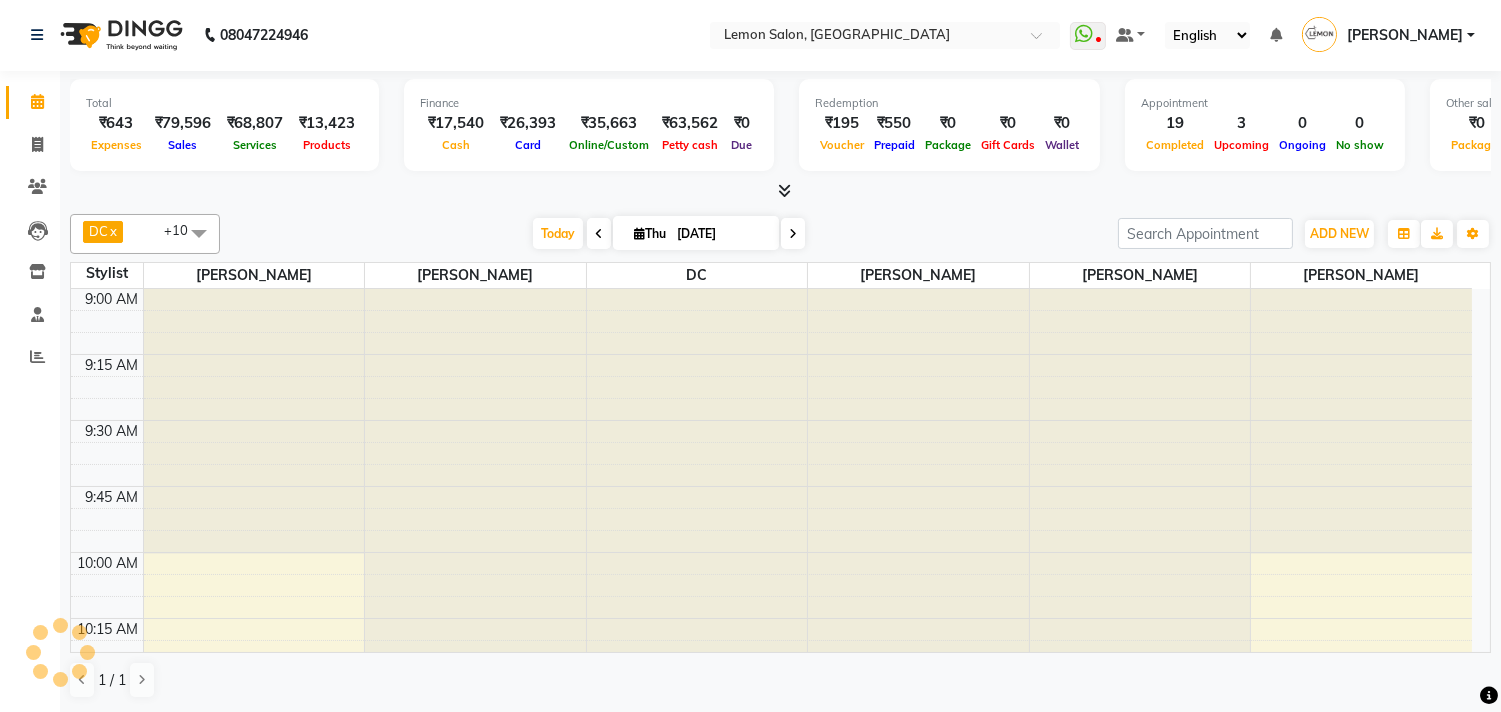 scroll, scrollTop: 0, scrollLeft: 0, axis: both 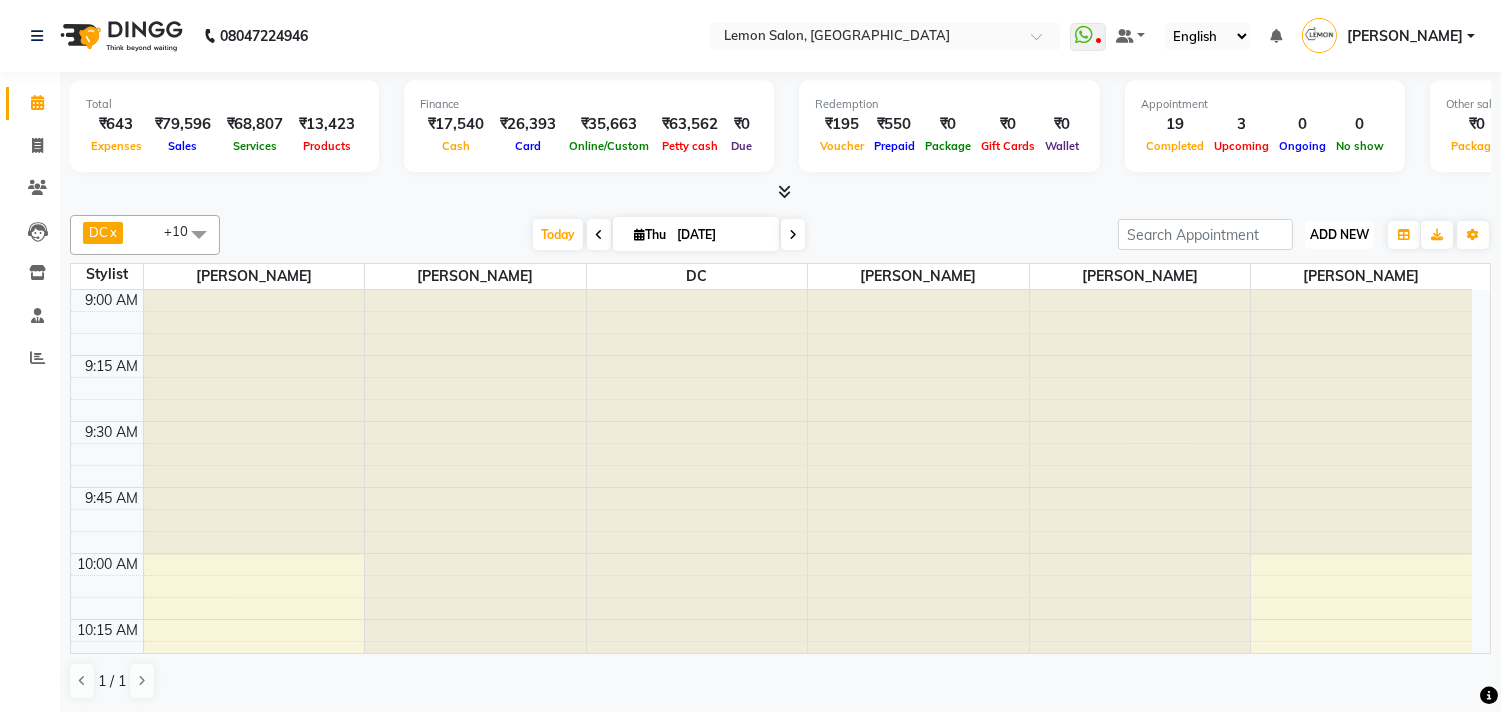 click on "ADD NEW" at bounding box center (1339, 234) 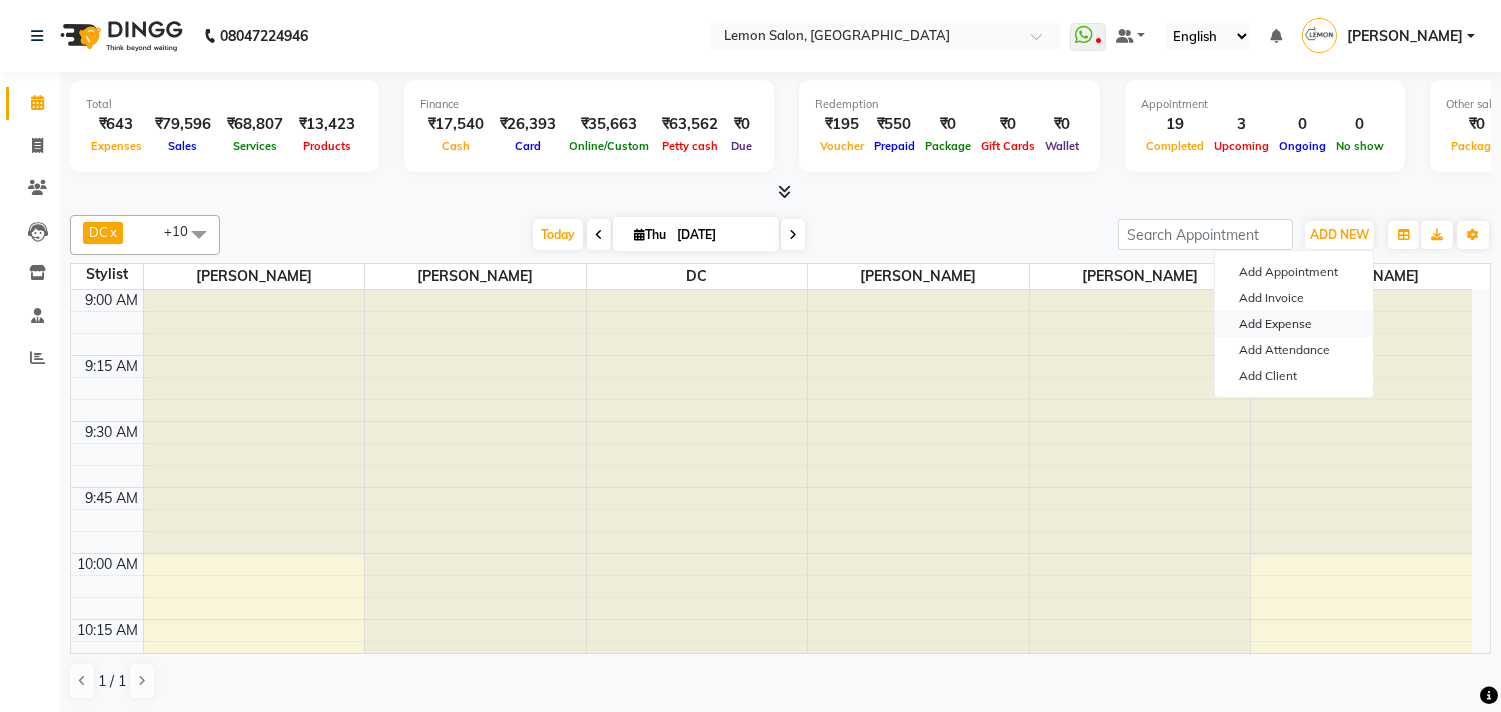 click on "Add Expense" at bounding box center [1294, 324] 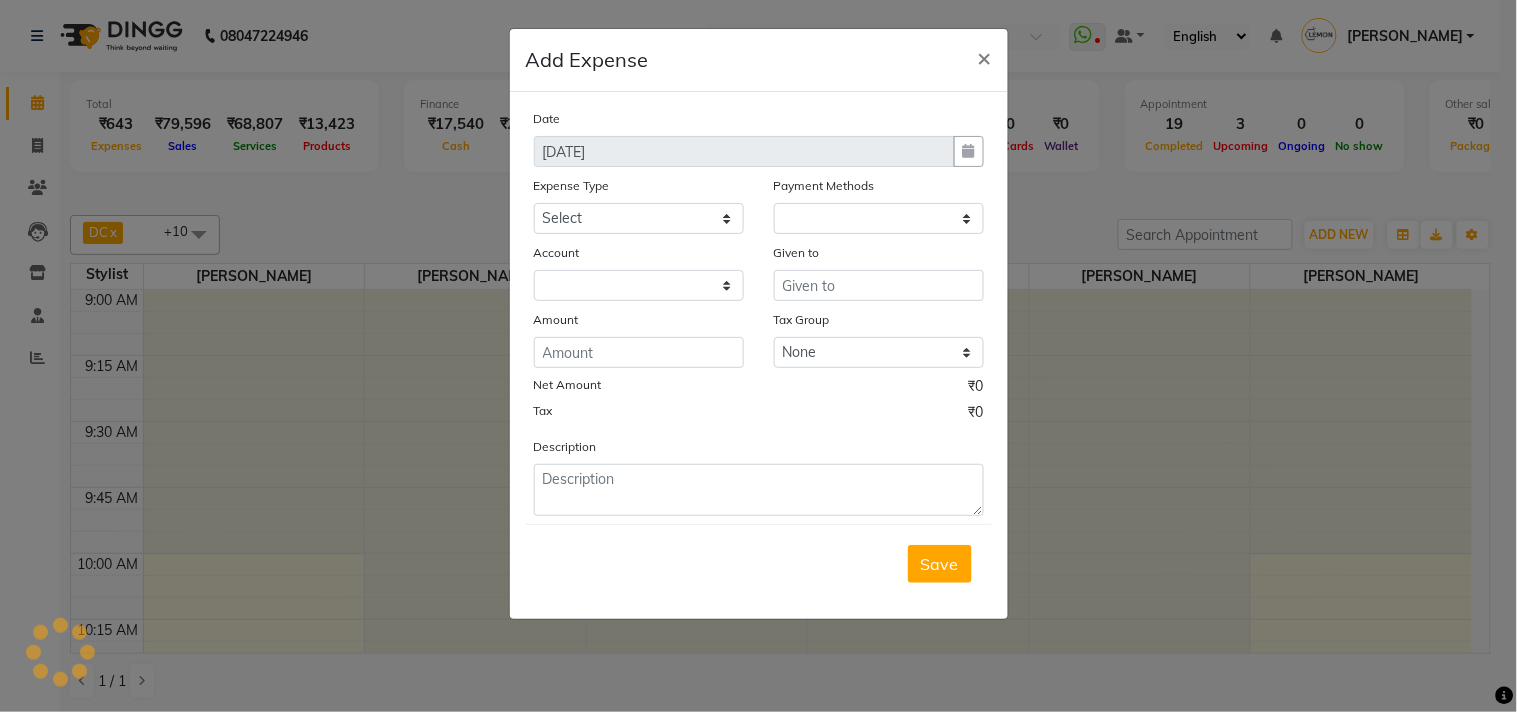 select on "1" 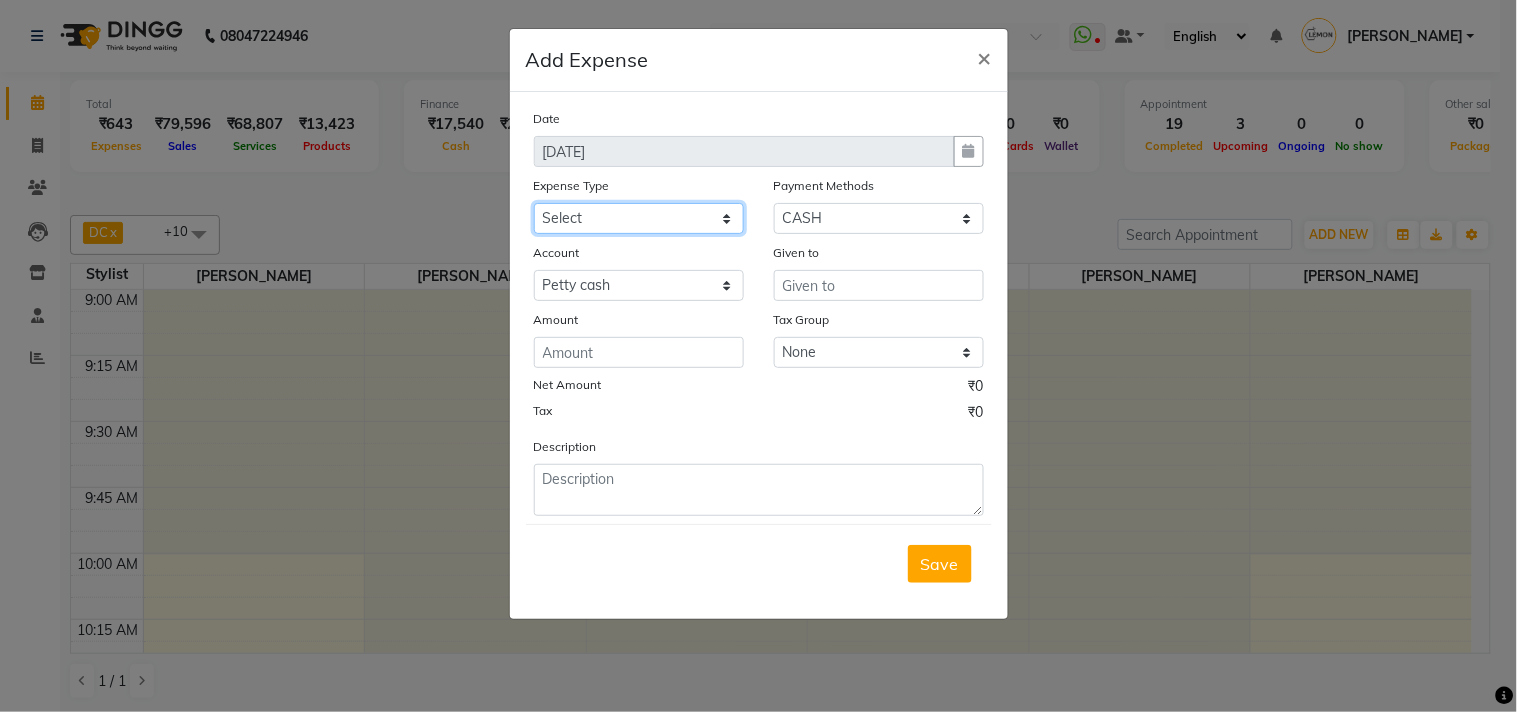 click on "Select Advance Cash transfer to hub Laundry Loan Membership Milk Miscellaneous MONTHLY GROCERY Prepaid Product Tip" 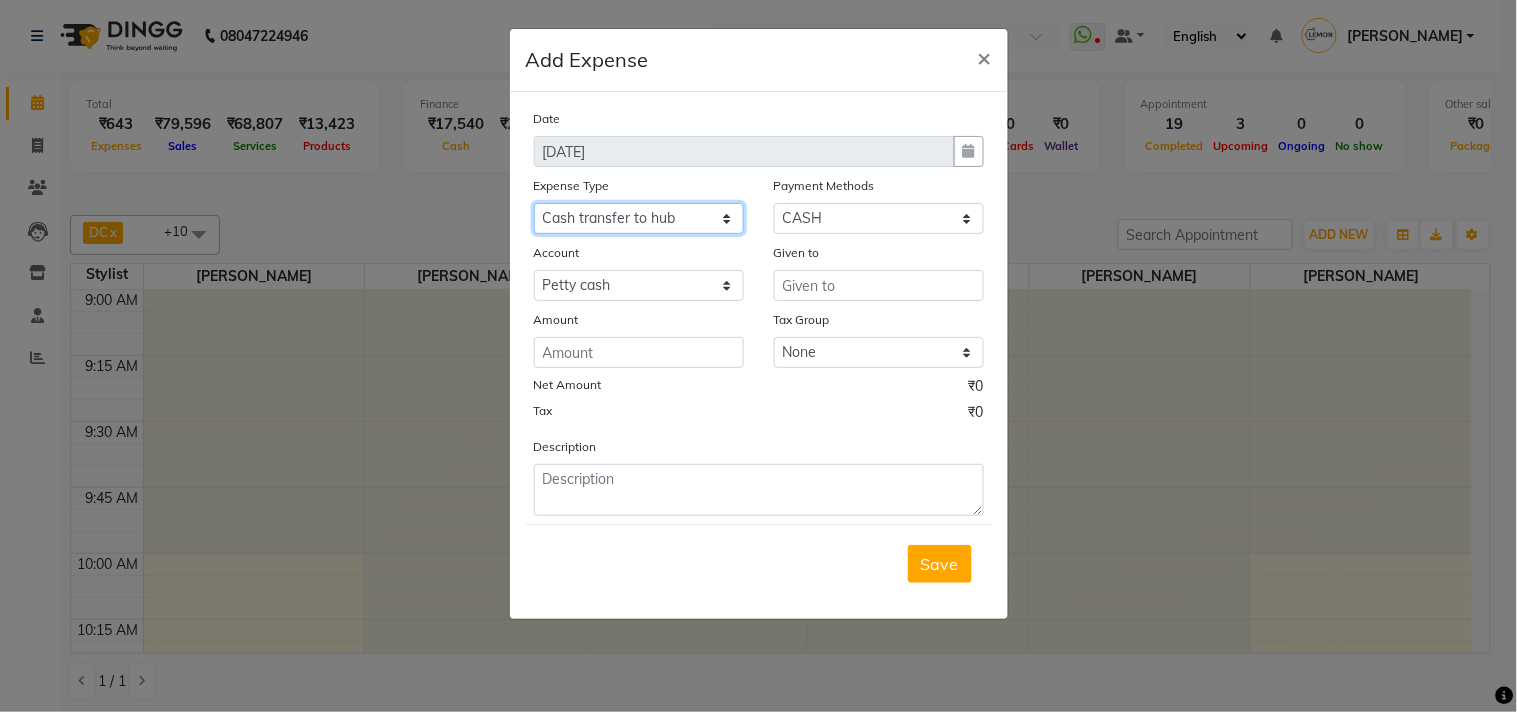 click on "Select Advance Cash transfer to hub Laundry Loan Membership Milk Miscellaneous MONTHLY GROCERY Prepaid Product Tip" 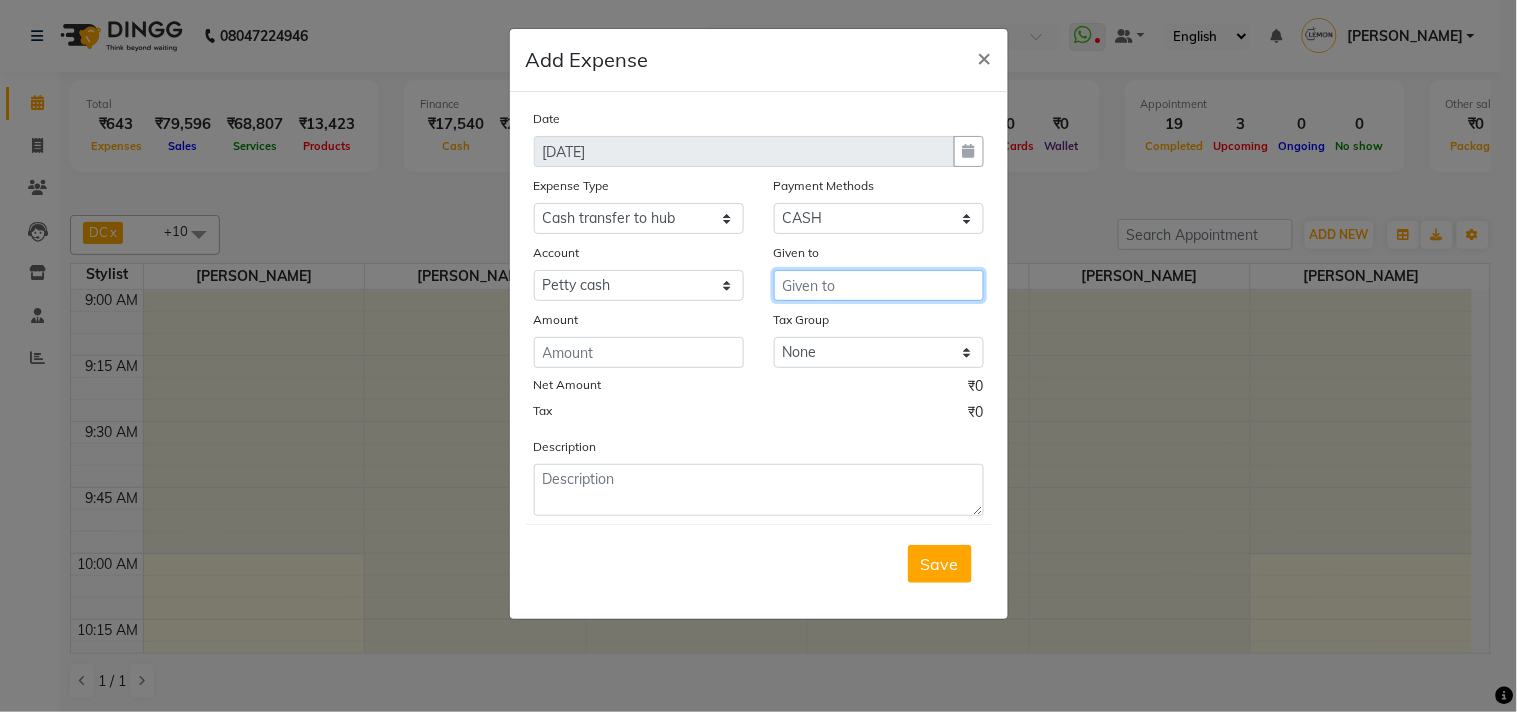 click at bounding box center [879, 285] 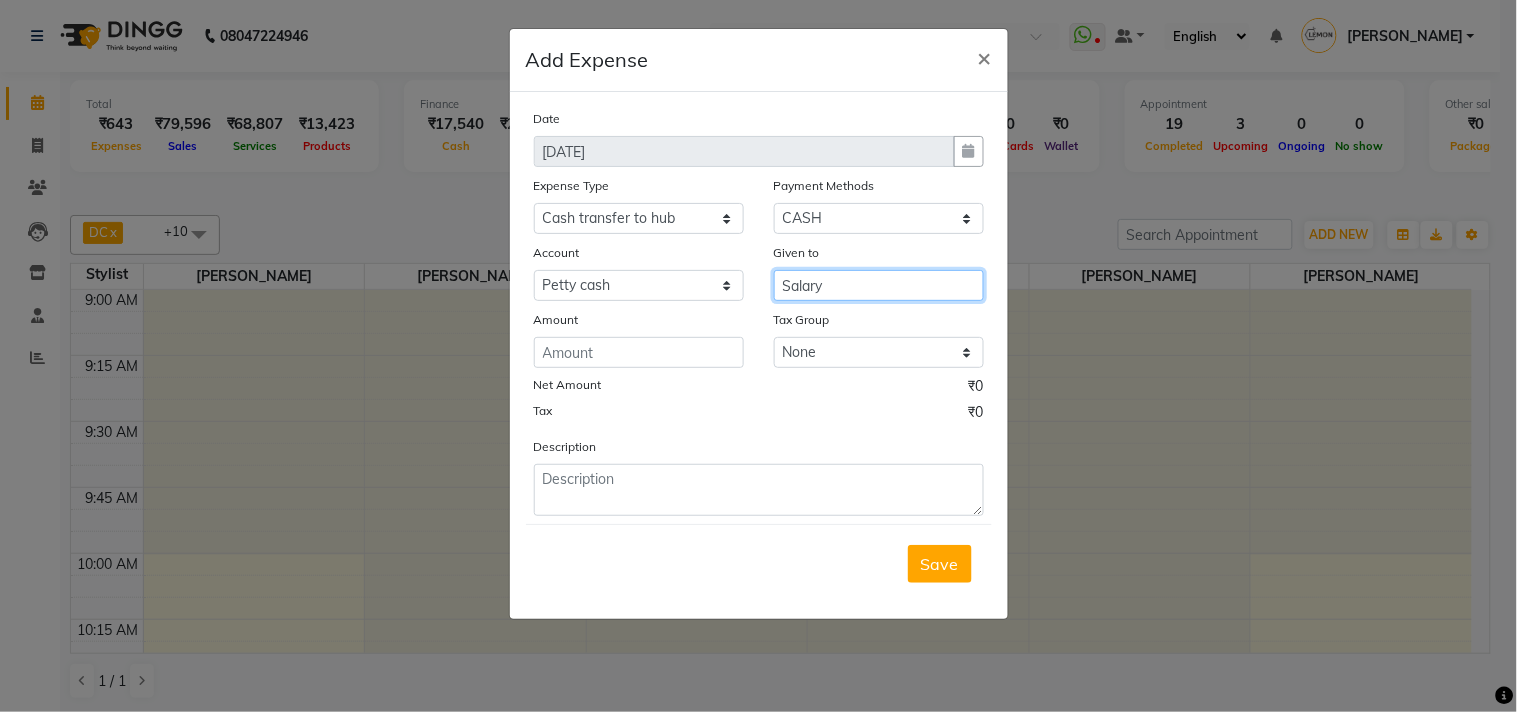 type on "Salary" 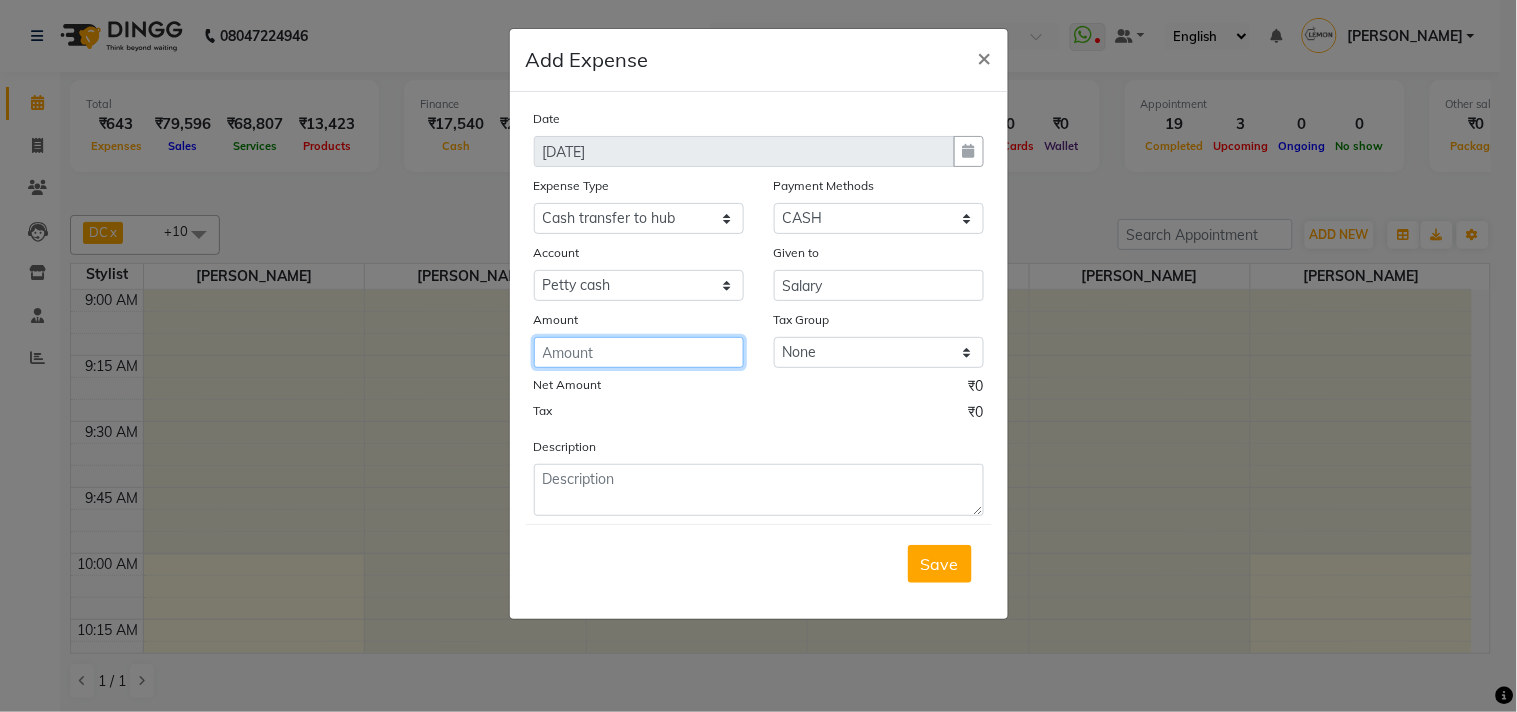 click 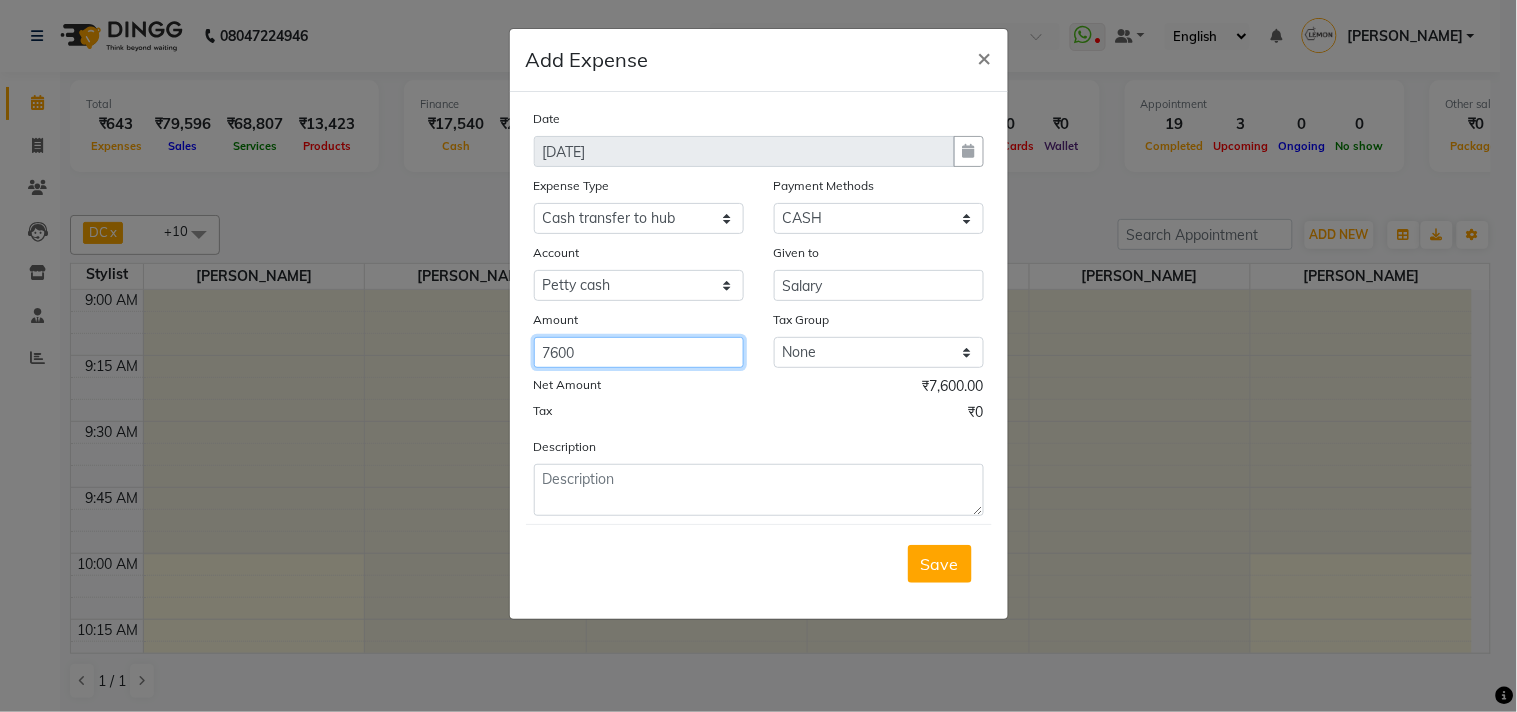 type on "7600" 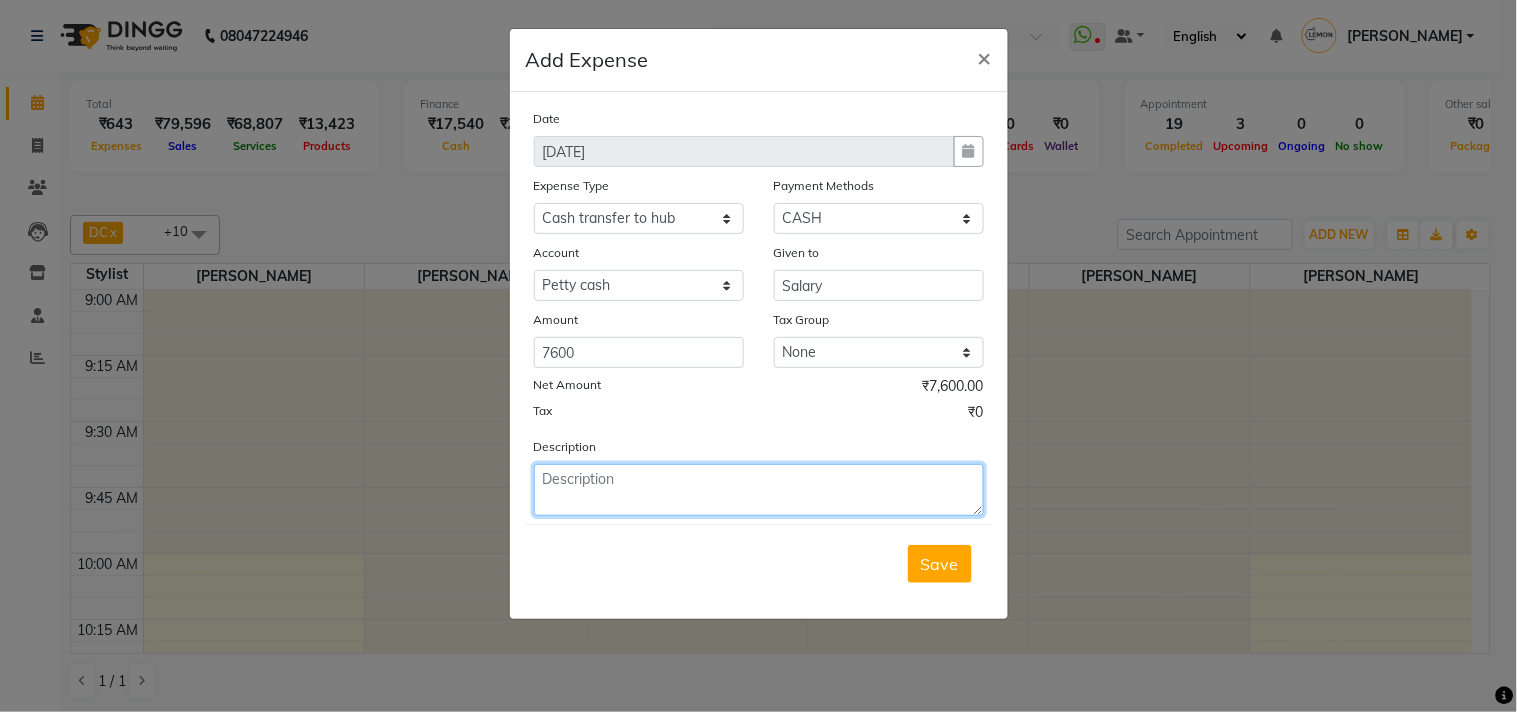 click 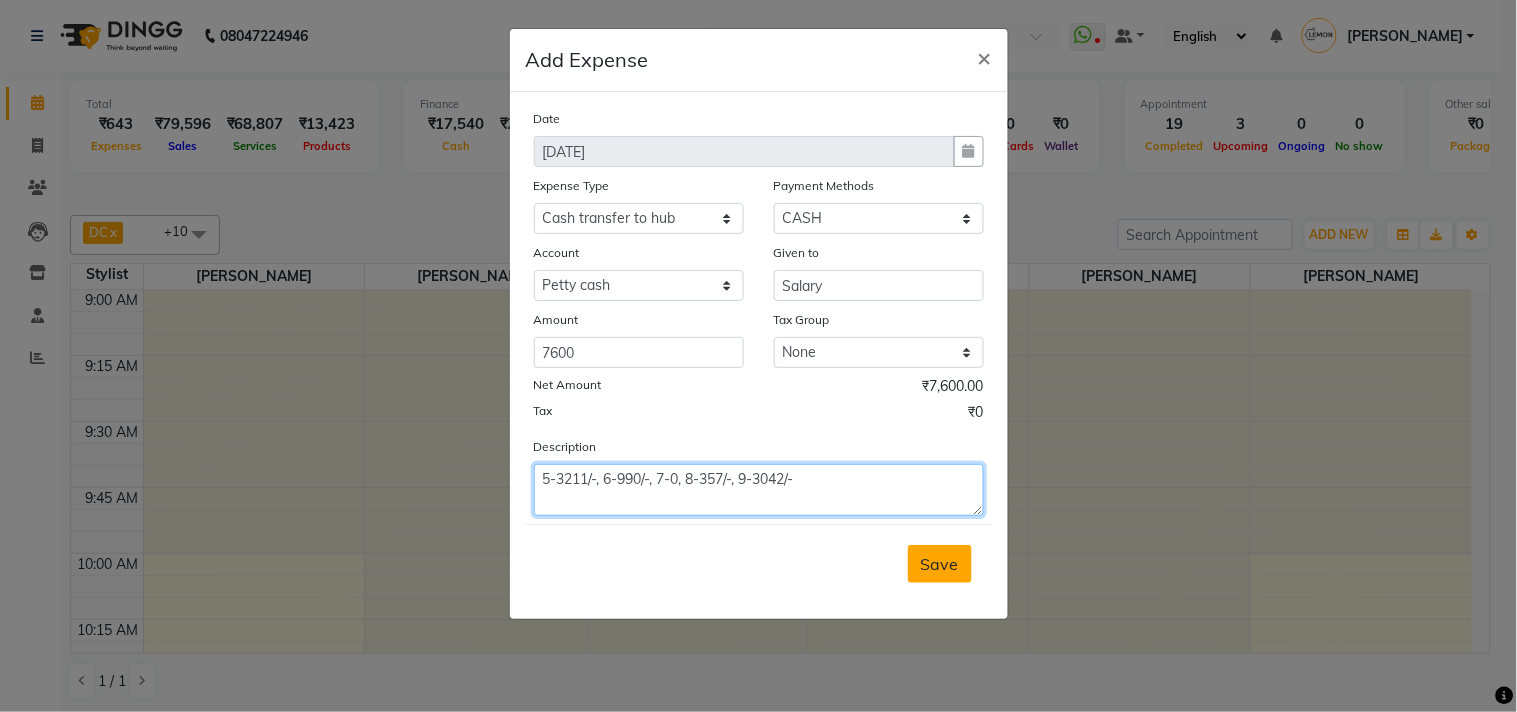 type on "5-3211/-, 6-990/-, 7-0, 8-357/-, 9-3042/-" 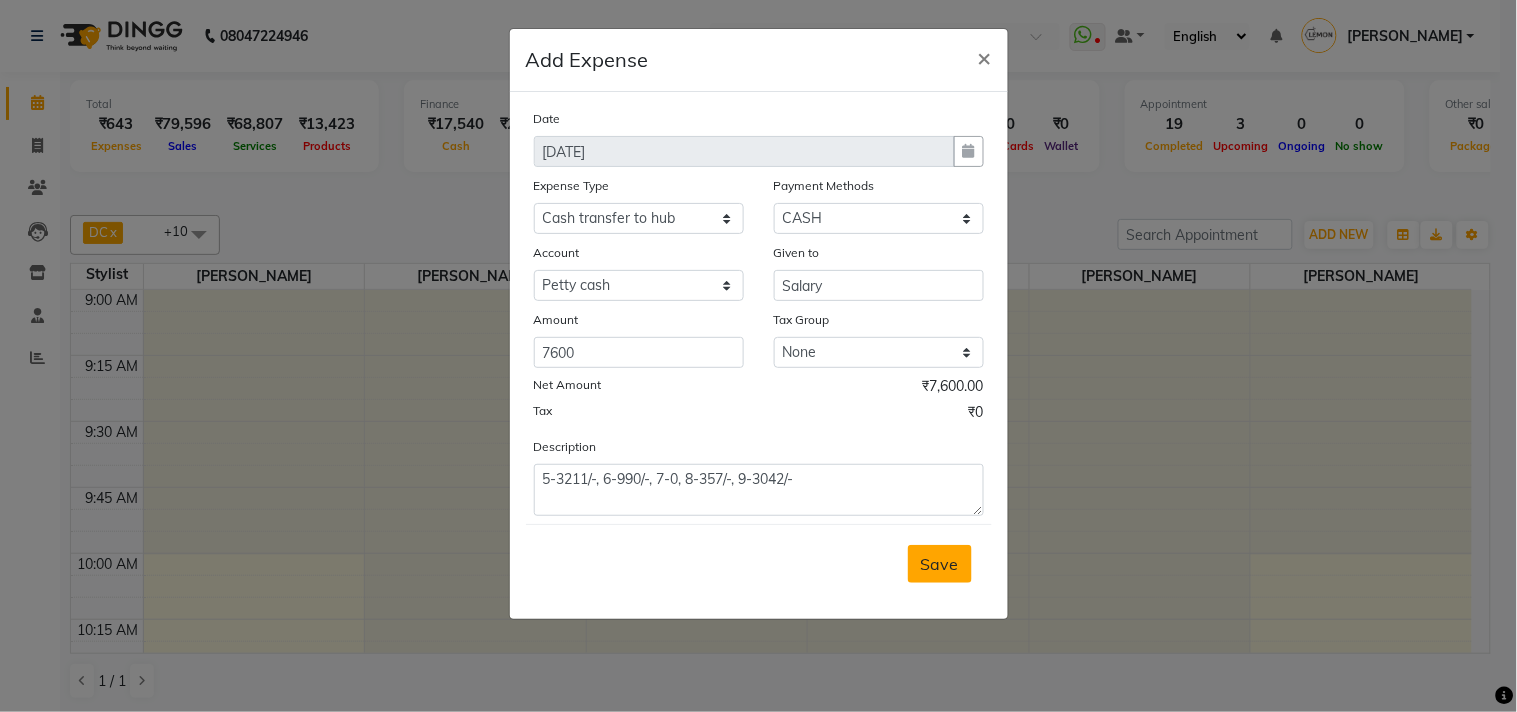 click on "Save" at bounding box center (940, 564) 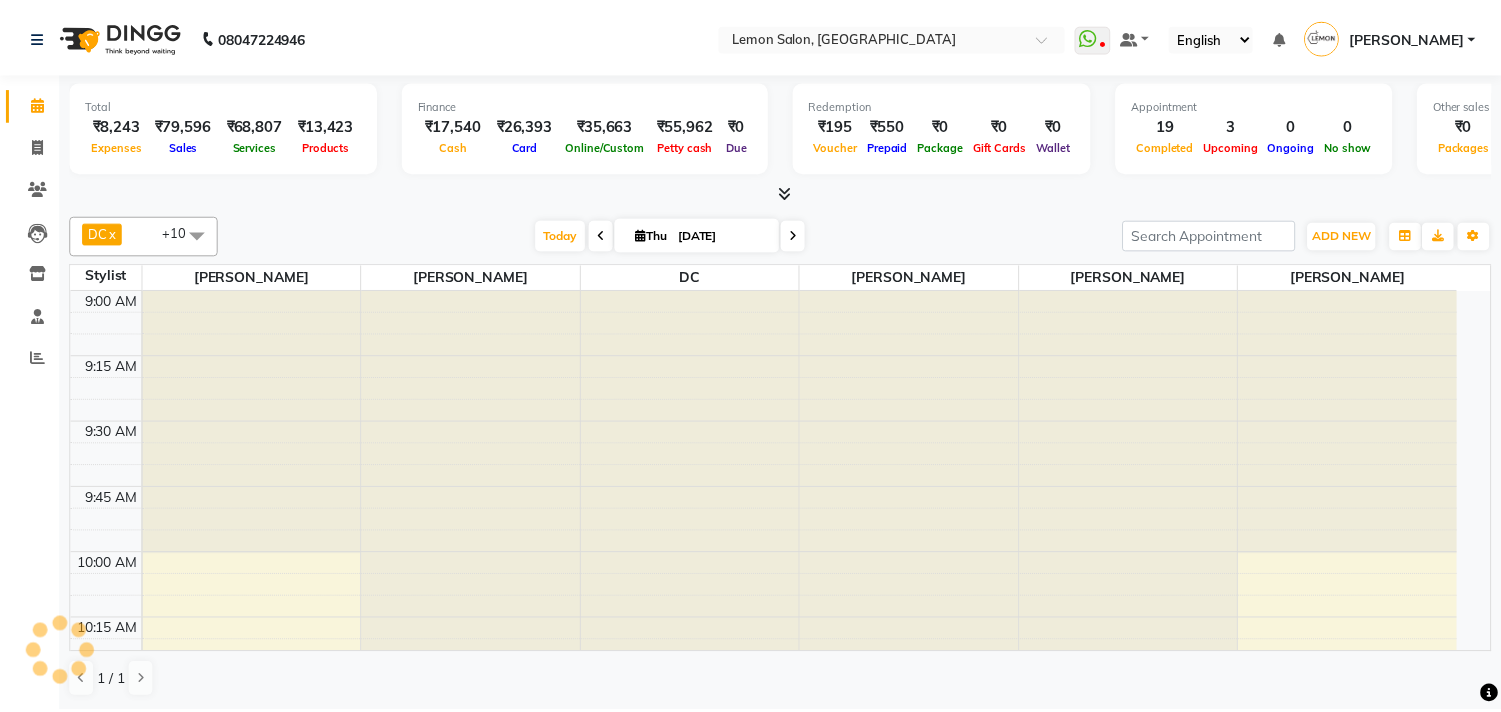 scroll, scrollTop: 0, scrollLeft: 0, axis: both 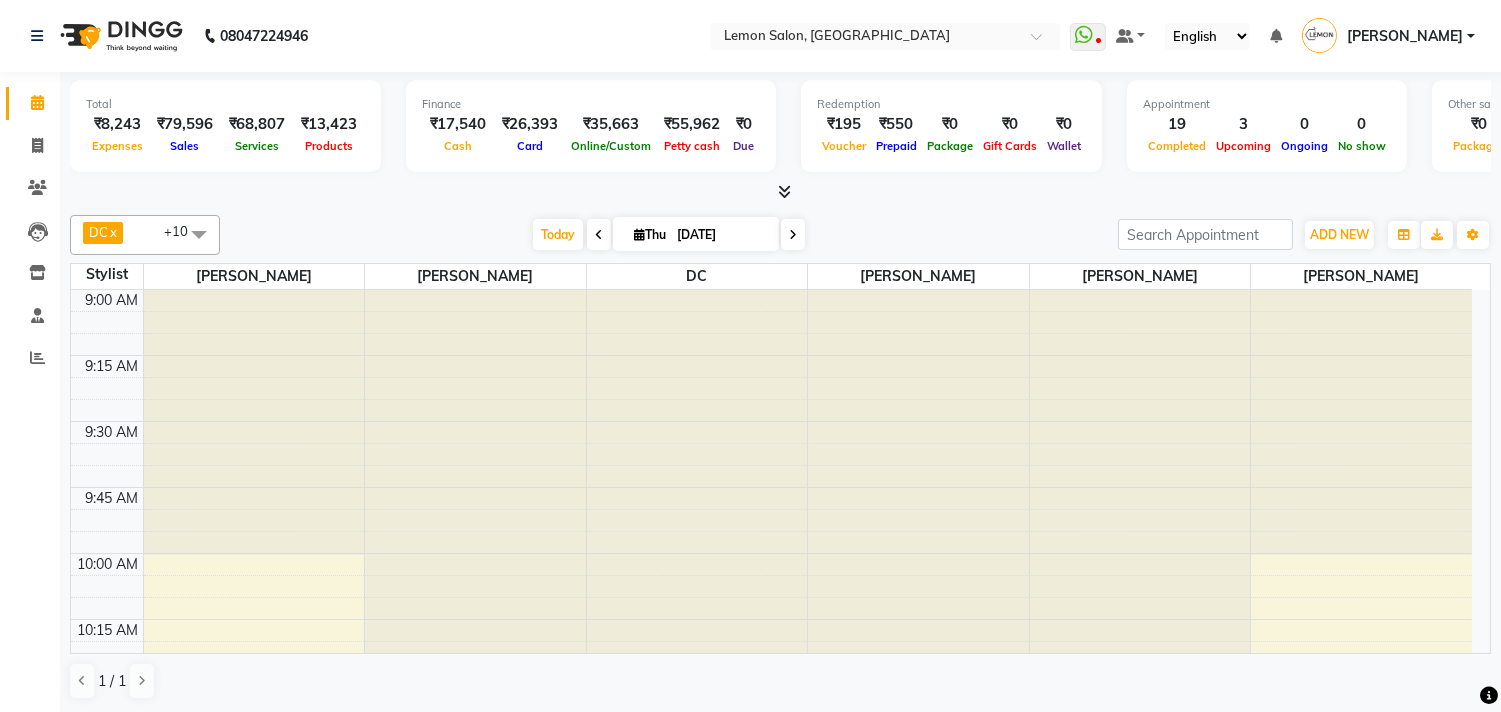 click on "[PERSON_NAME]" at bounding box center (1405, 36) 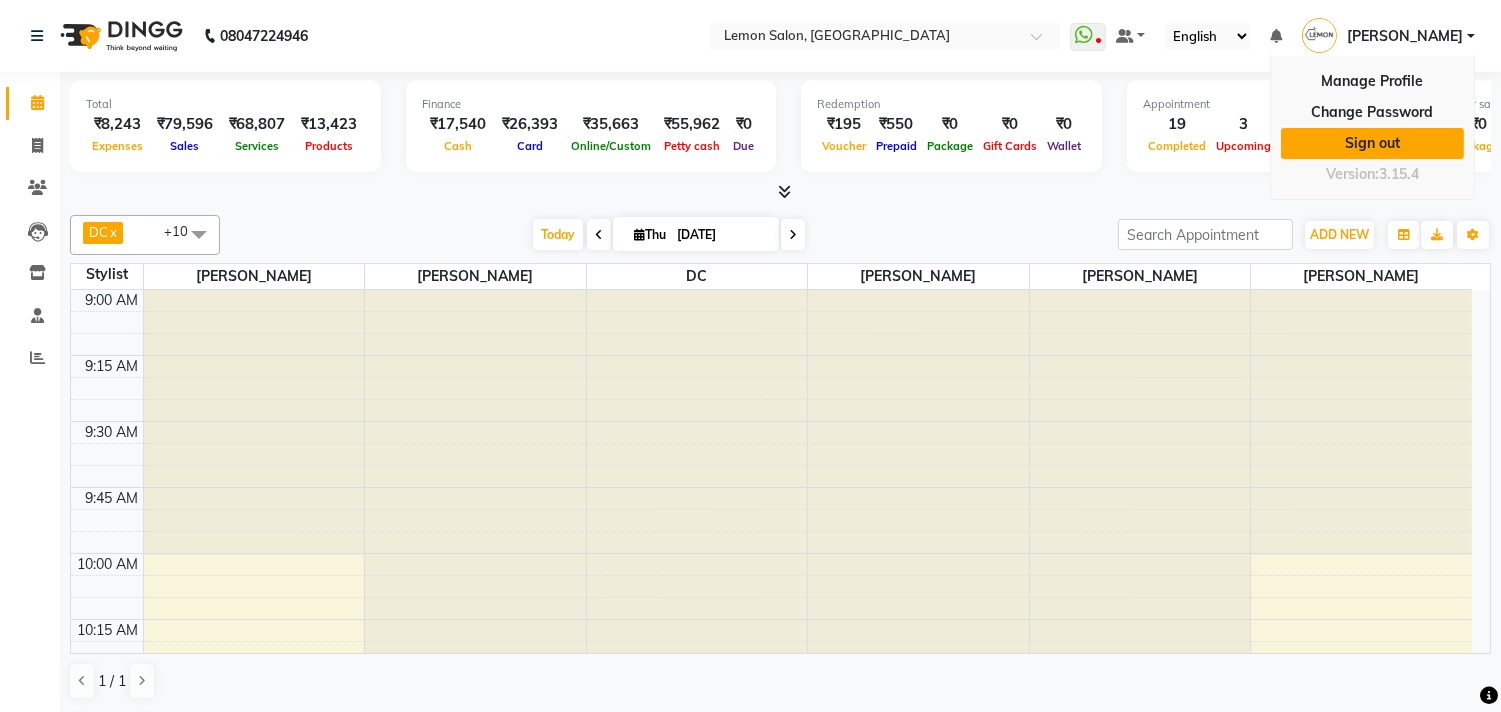 click on "Sign out" at bounding box center (1372, 143) 